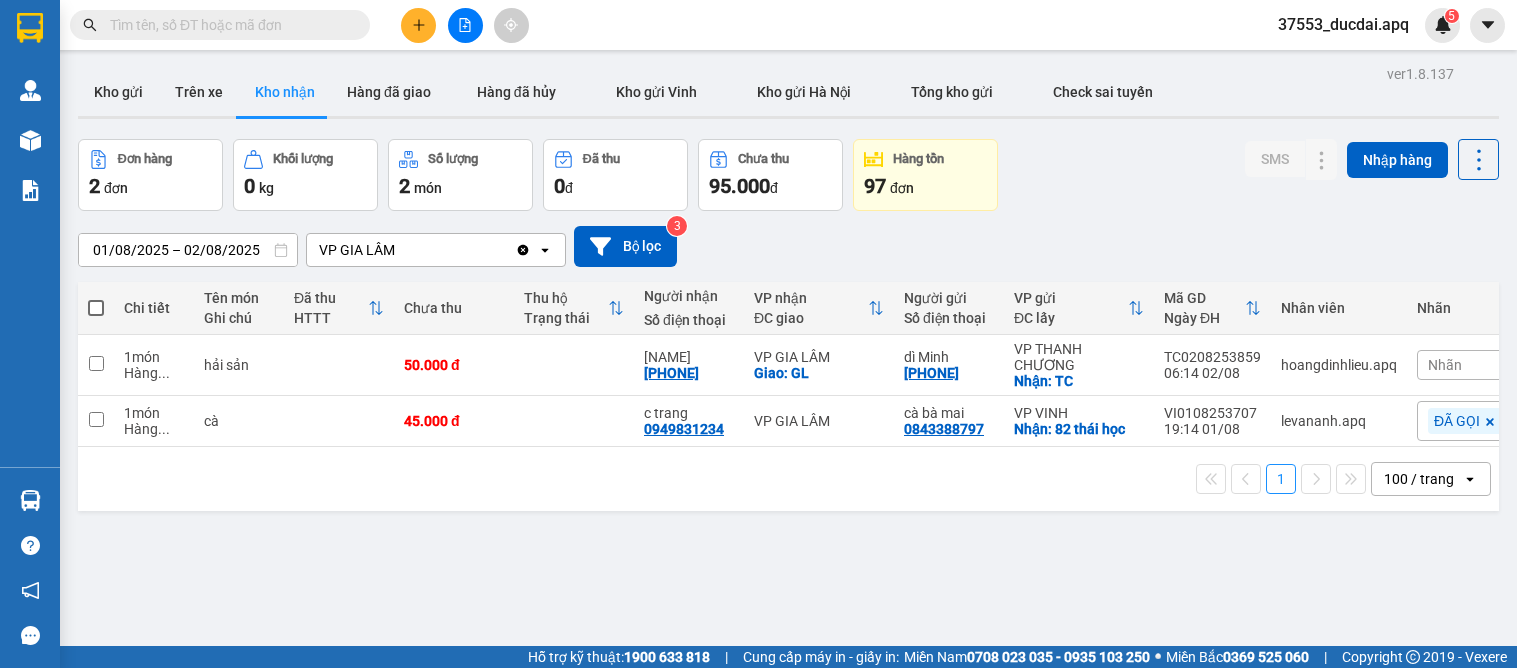 scroll, scrollTop: 0, scrollLeft: 0, axis: both 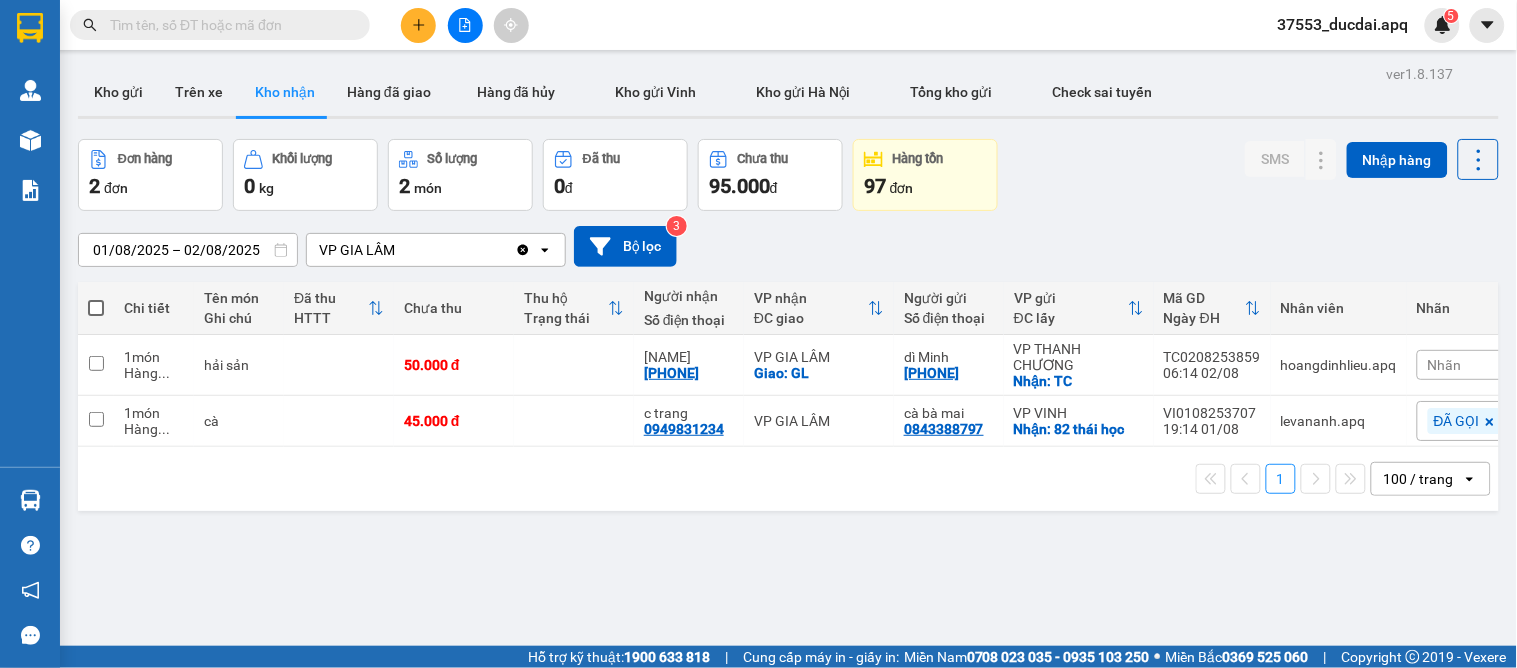 drag, startPoint x: 106, startPoint y: 96, endPoint x: 97, endPoint y: 197, distance: 101.4002 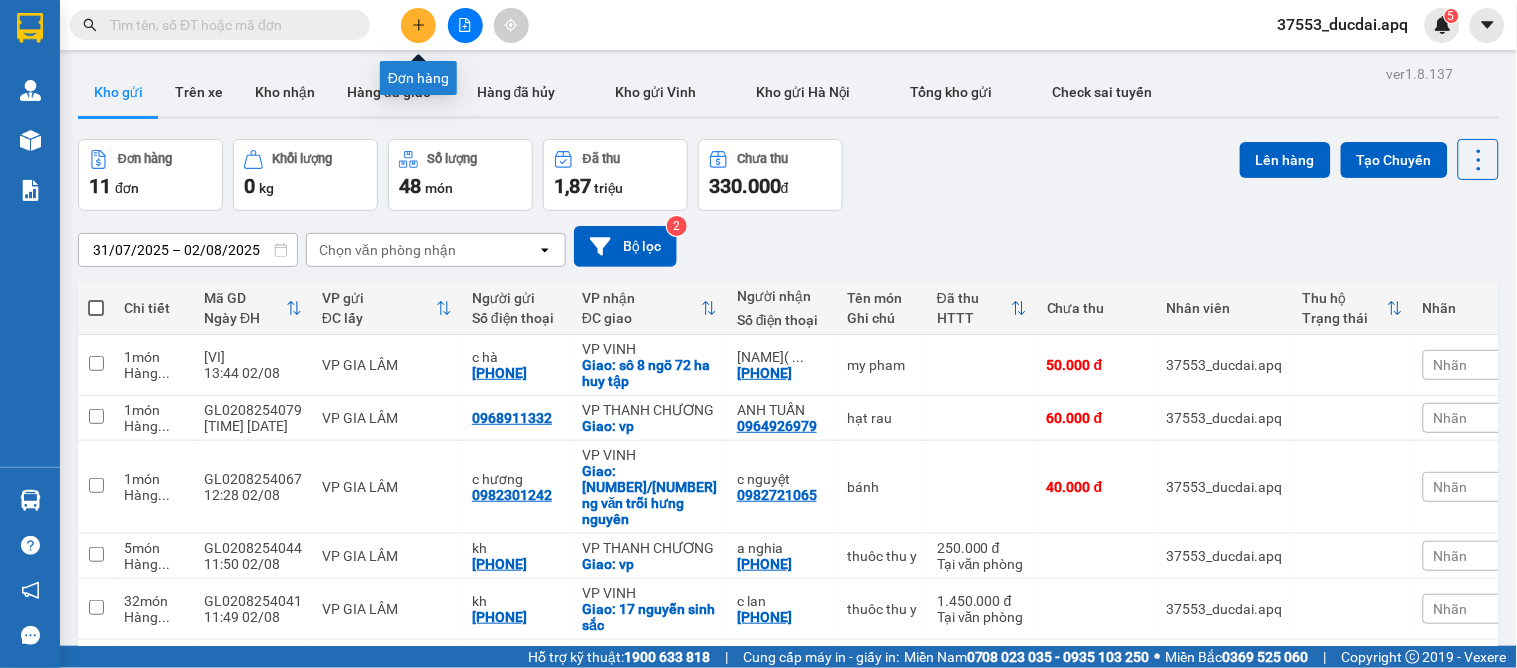 click 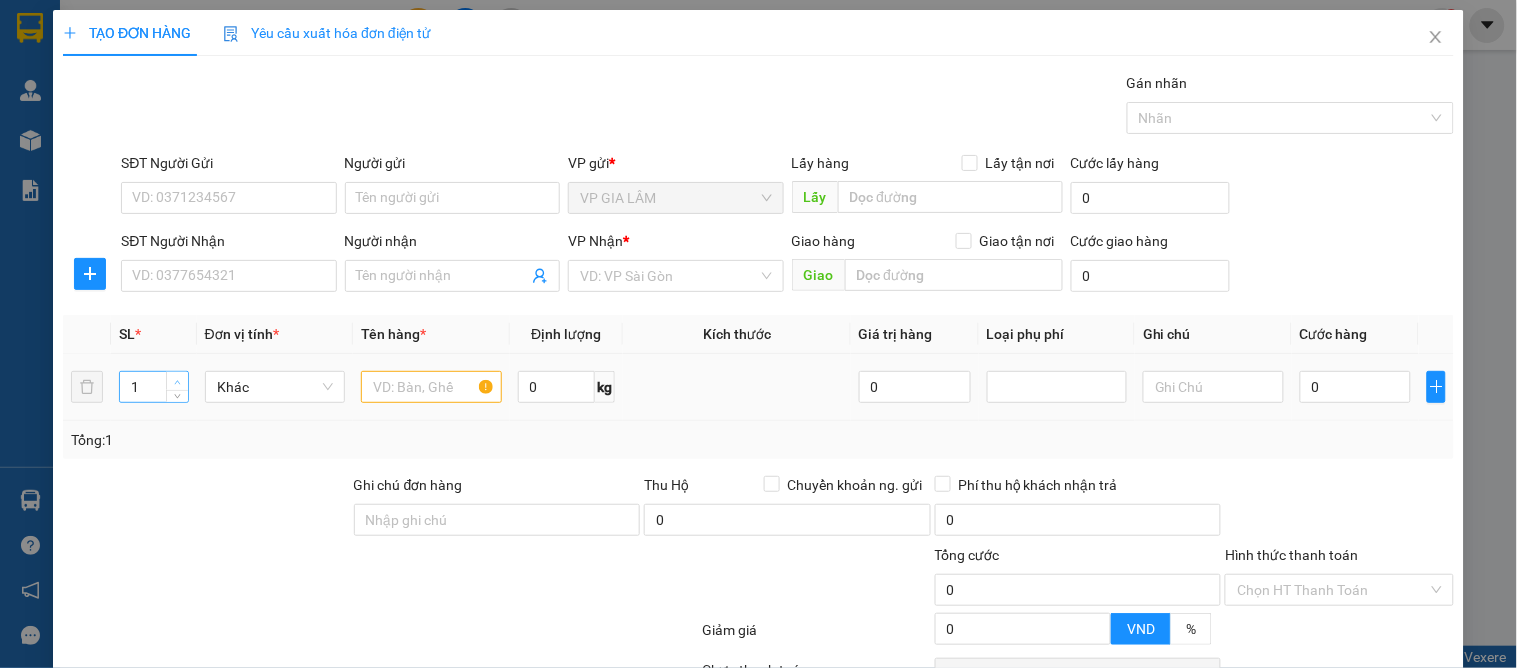 click 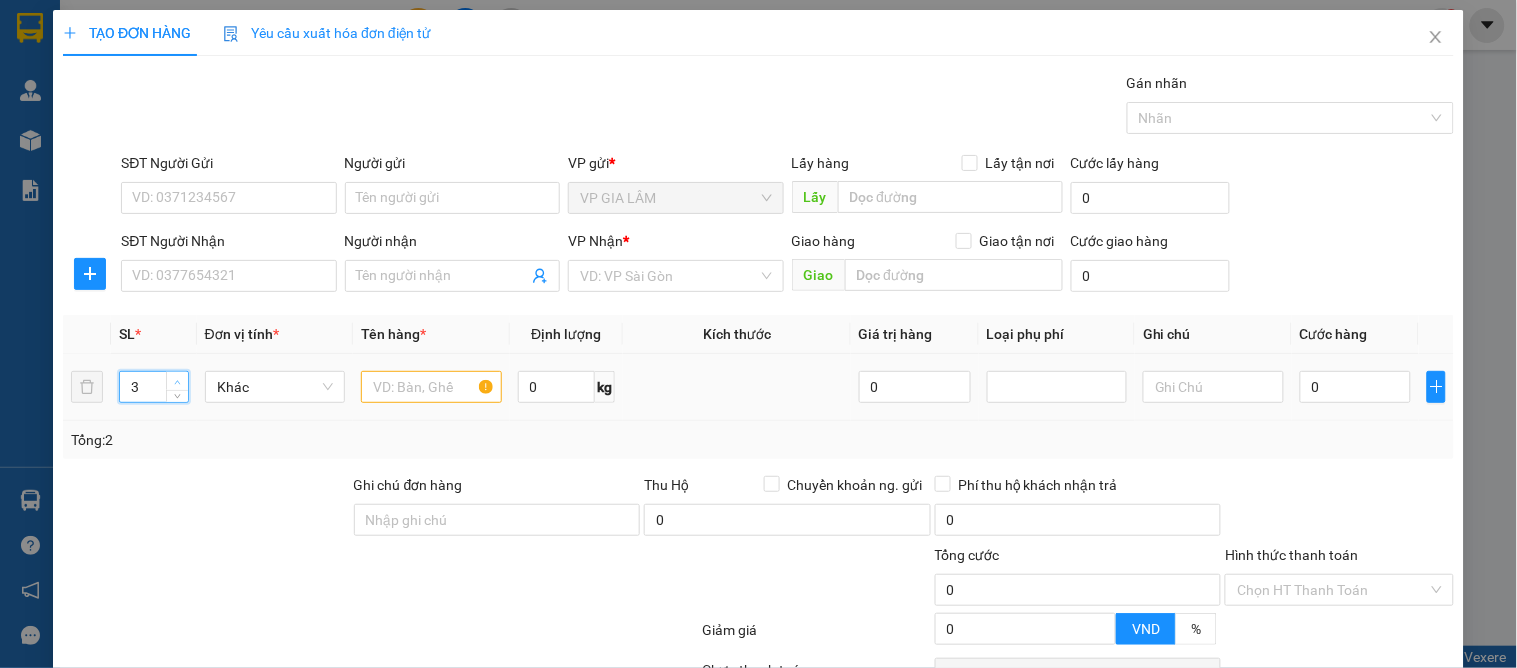 click 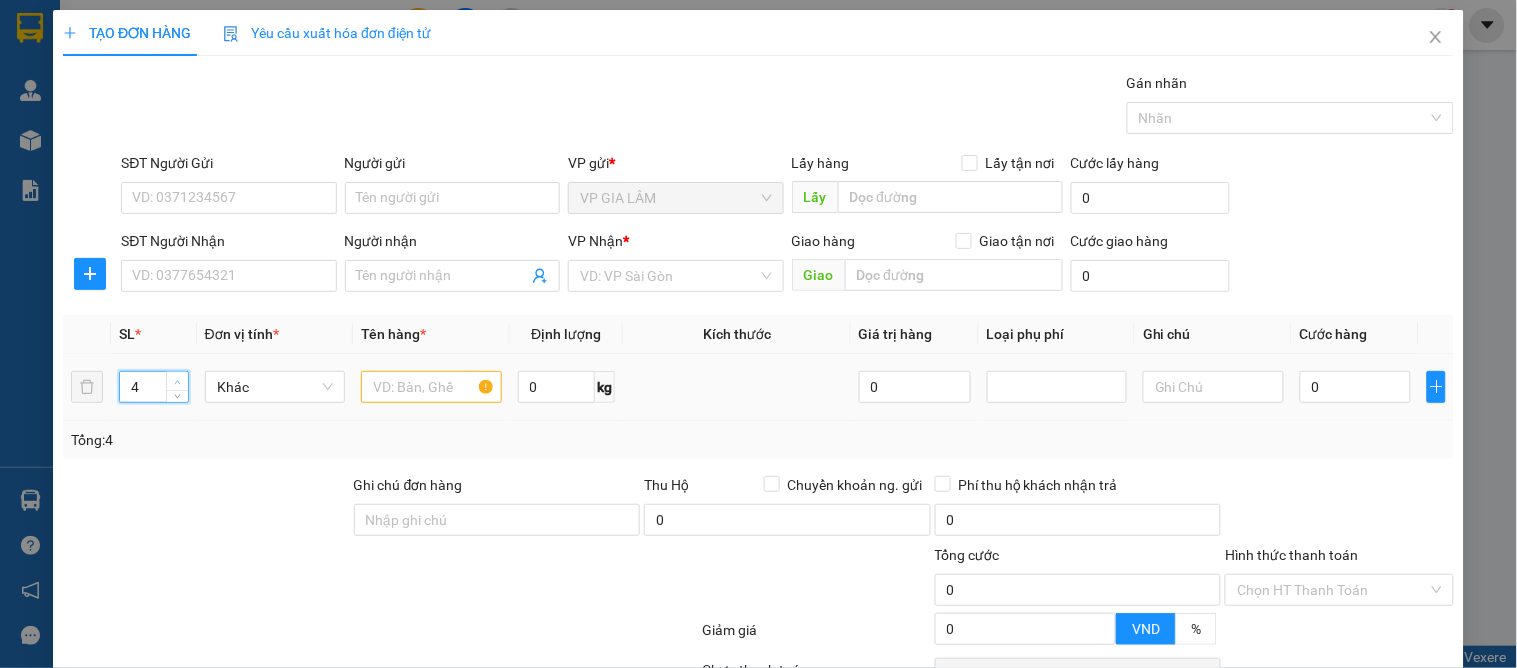 click 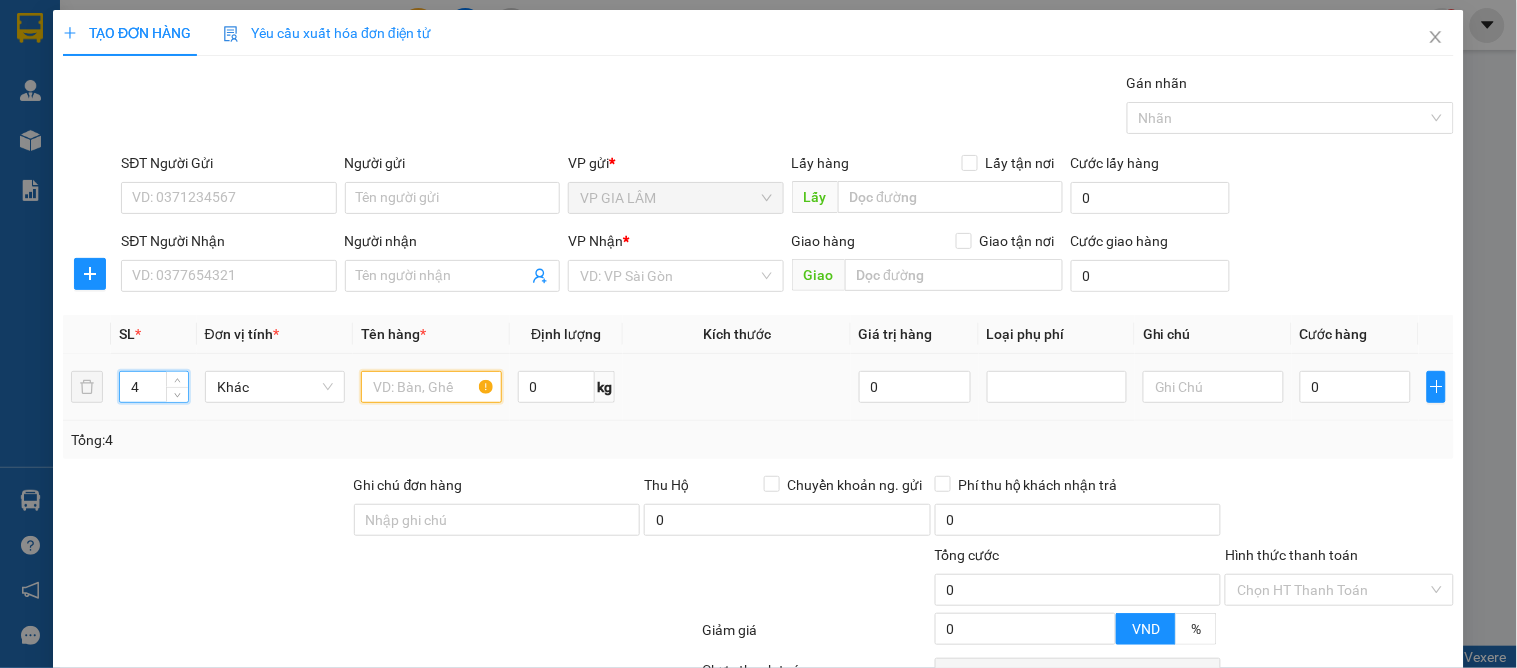 click at bounding box center [431, 387] 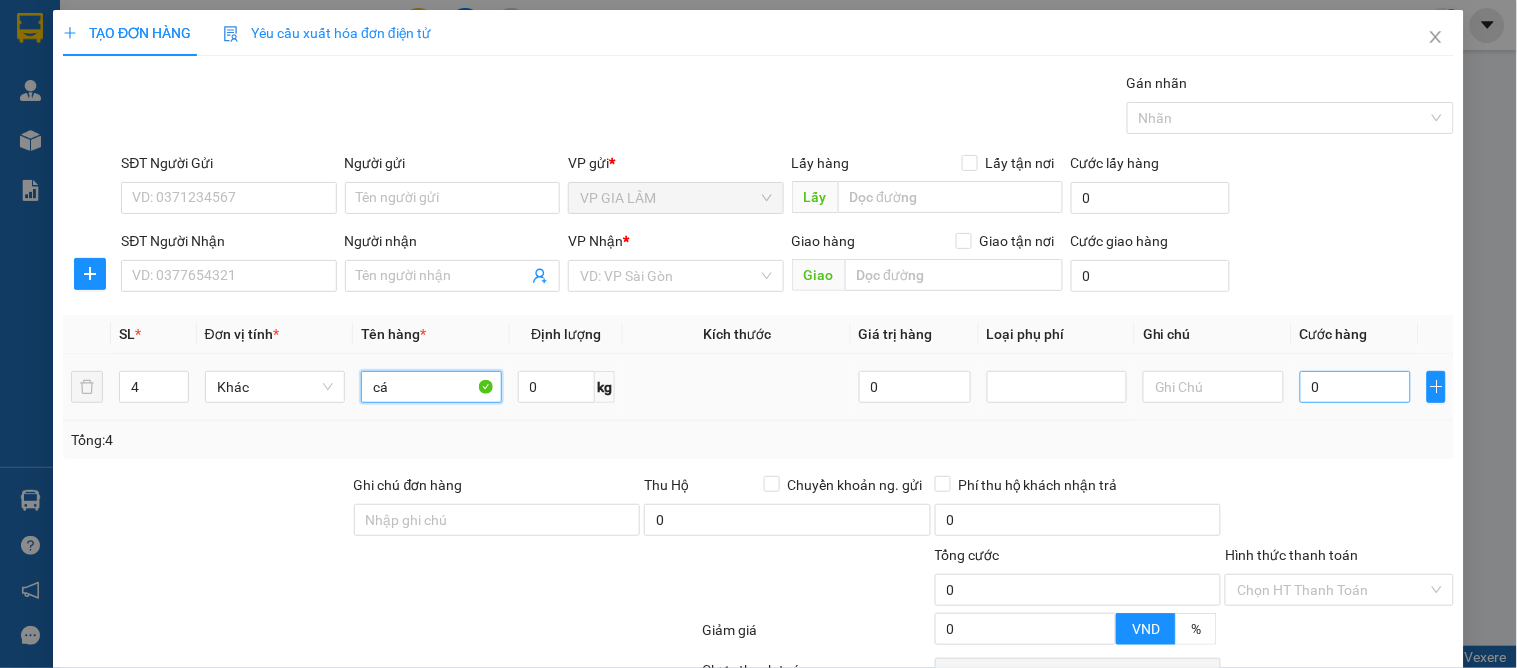 type on "cá" 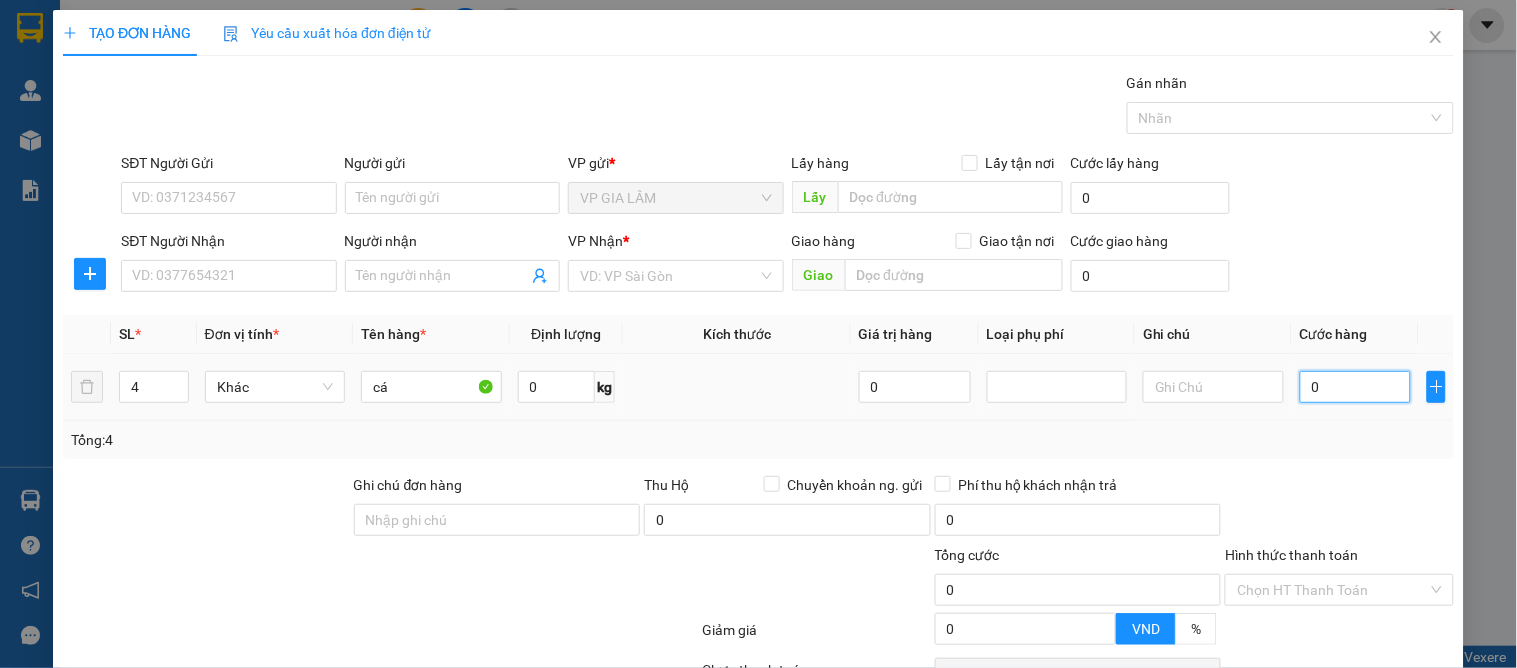 click on "0" at bounding box center (1356, 387) 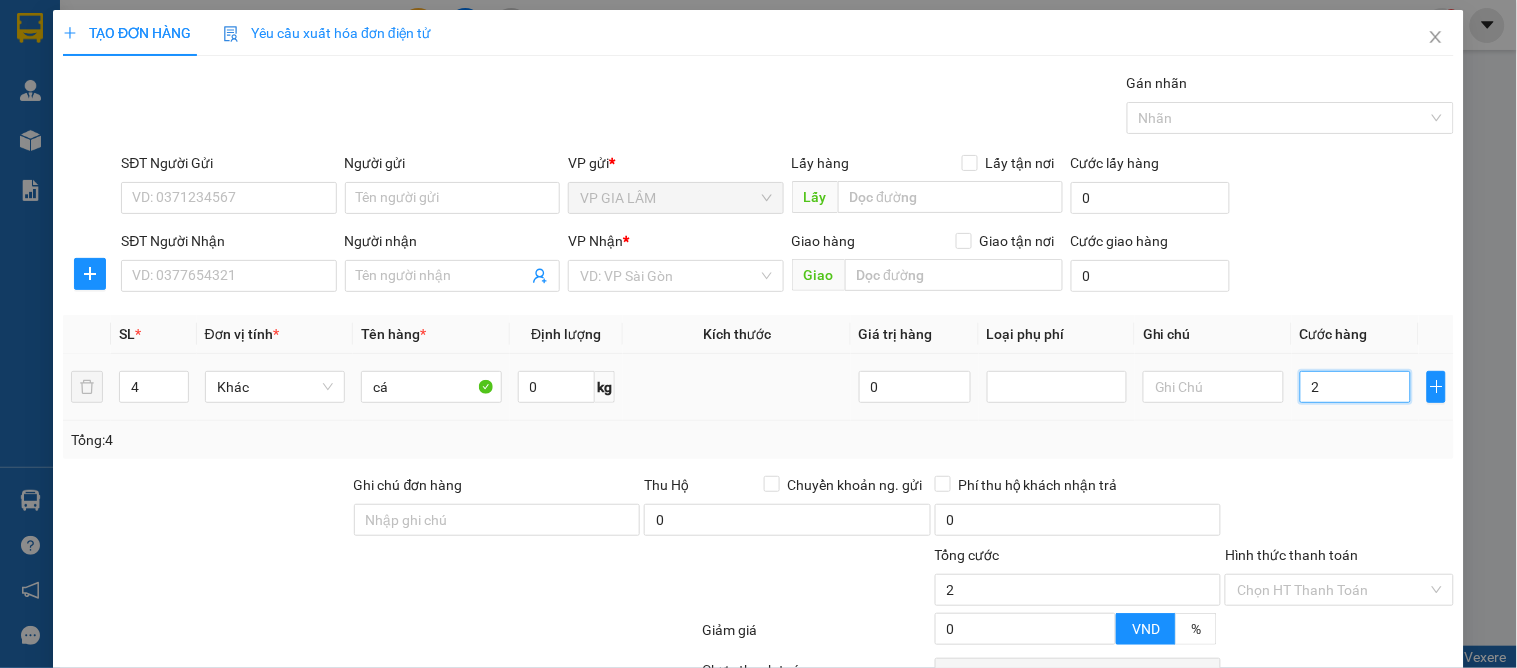 type on "24" 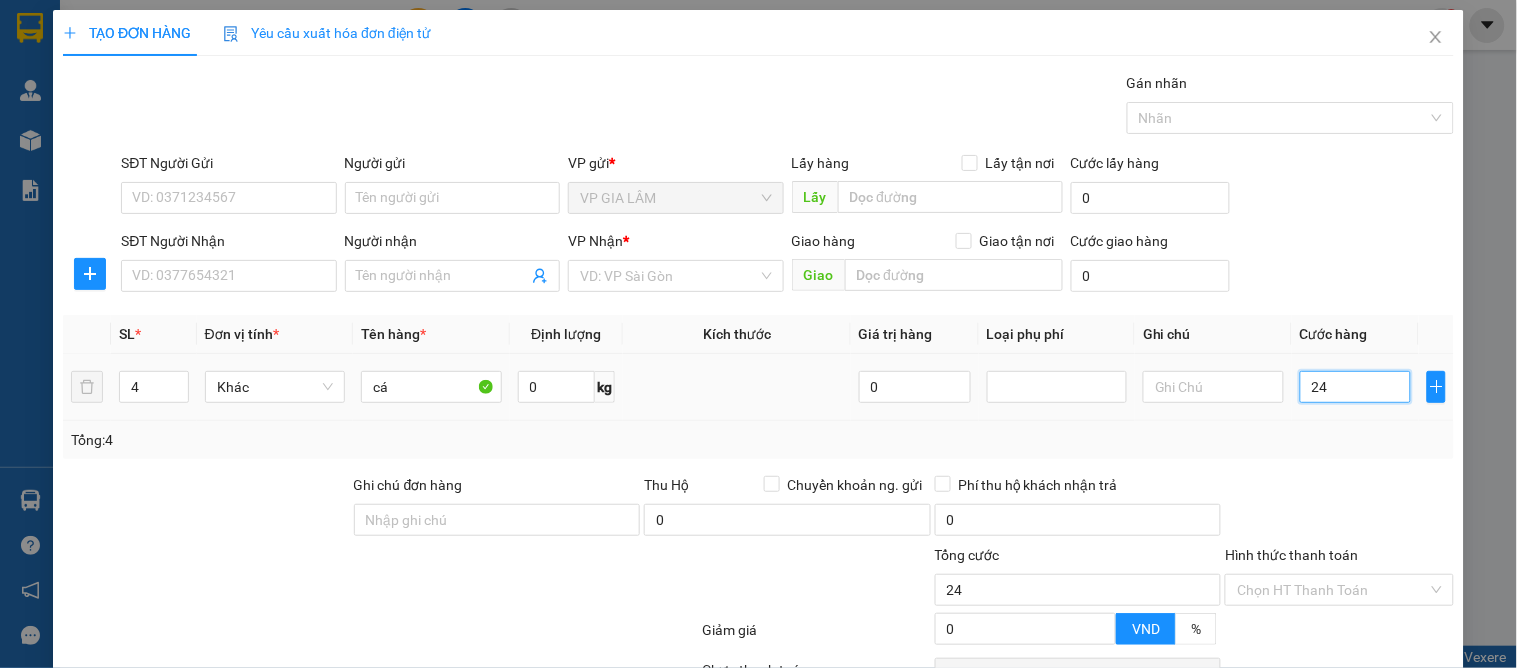 type on "240" 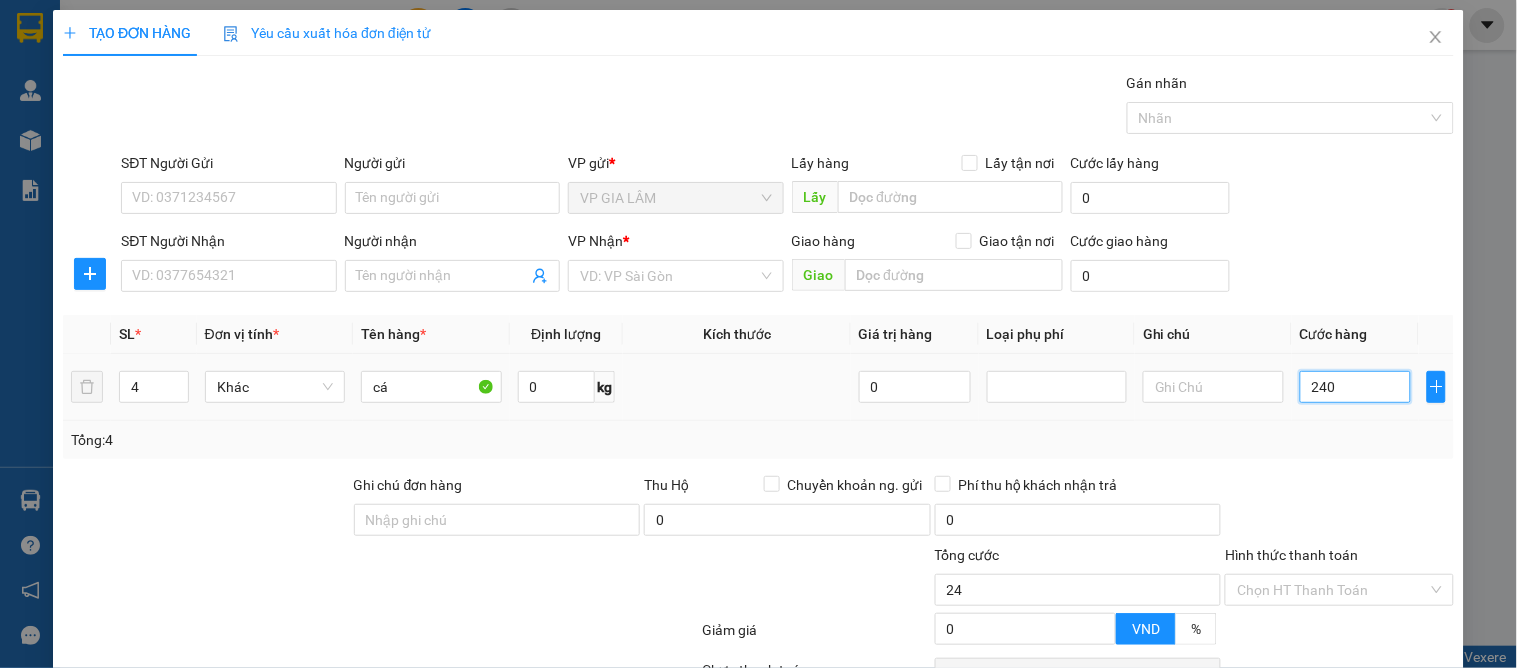 type on "240" 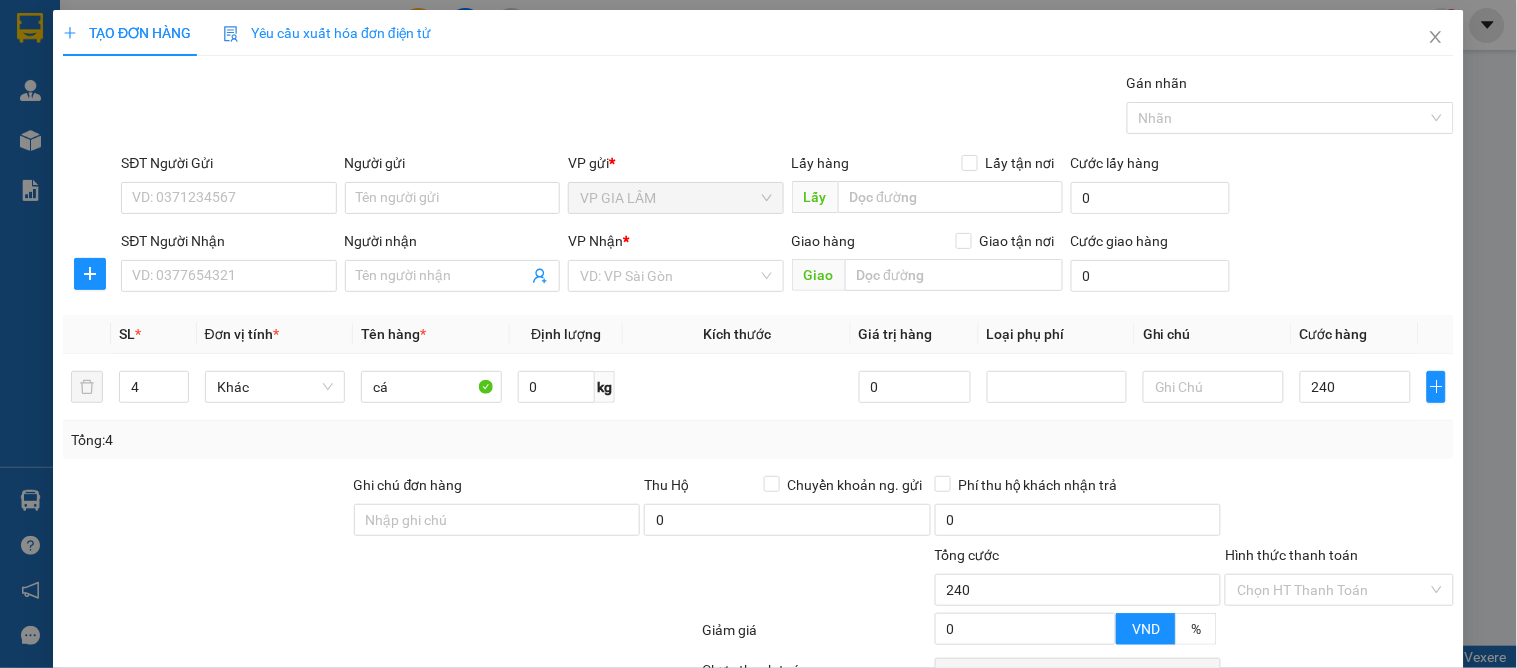 type on "240.000" 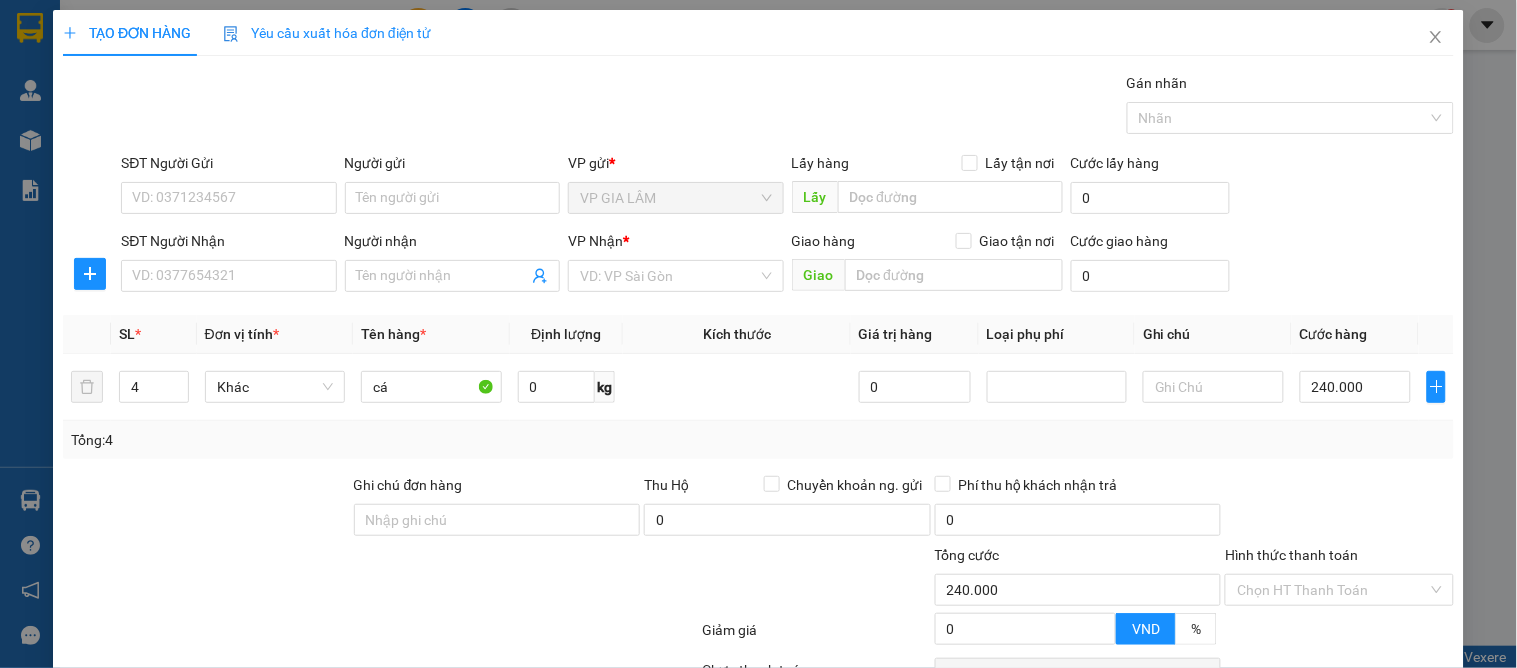 click at bounding box center (1339, 509) 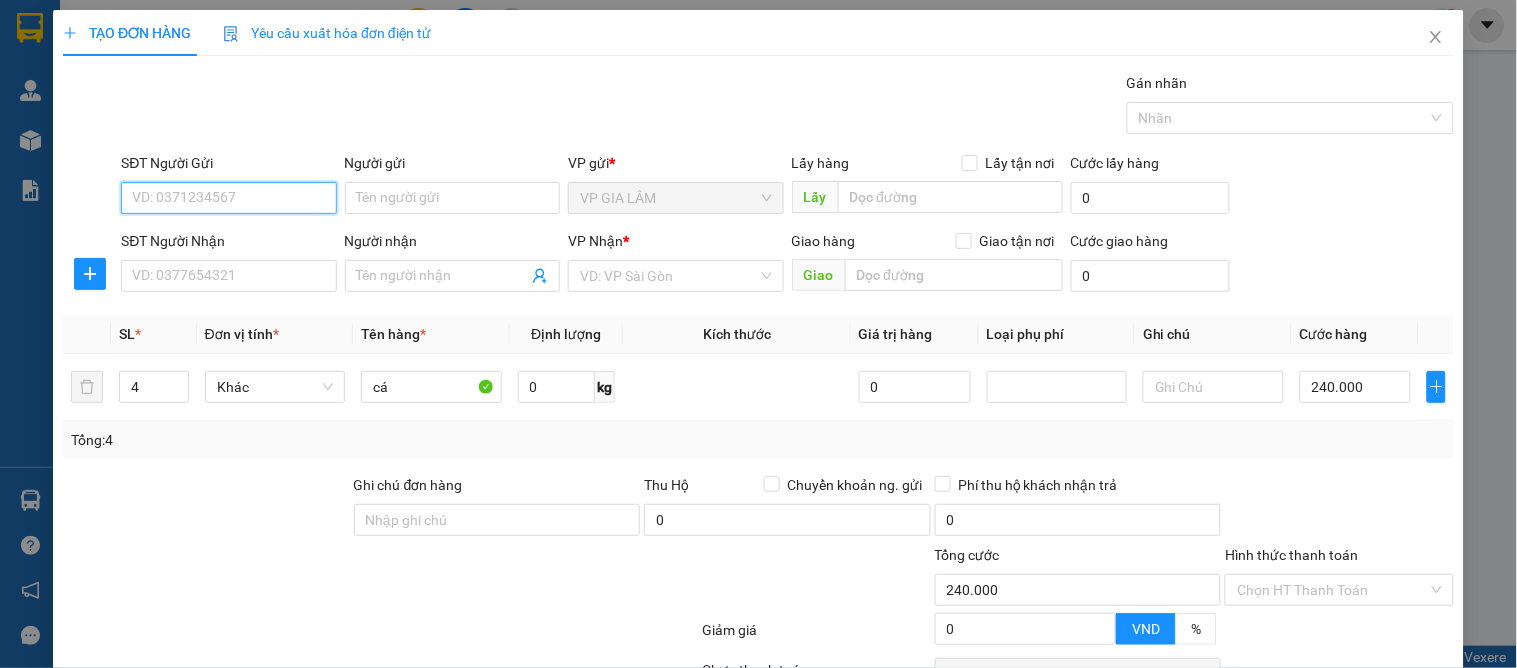 click on "SĐT Người Gửi" at bounding box center [228, 198] 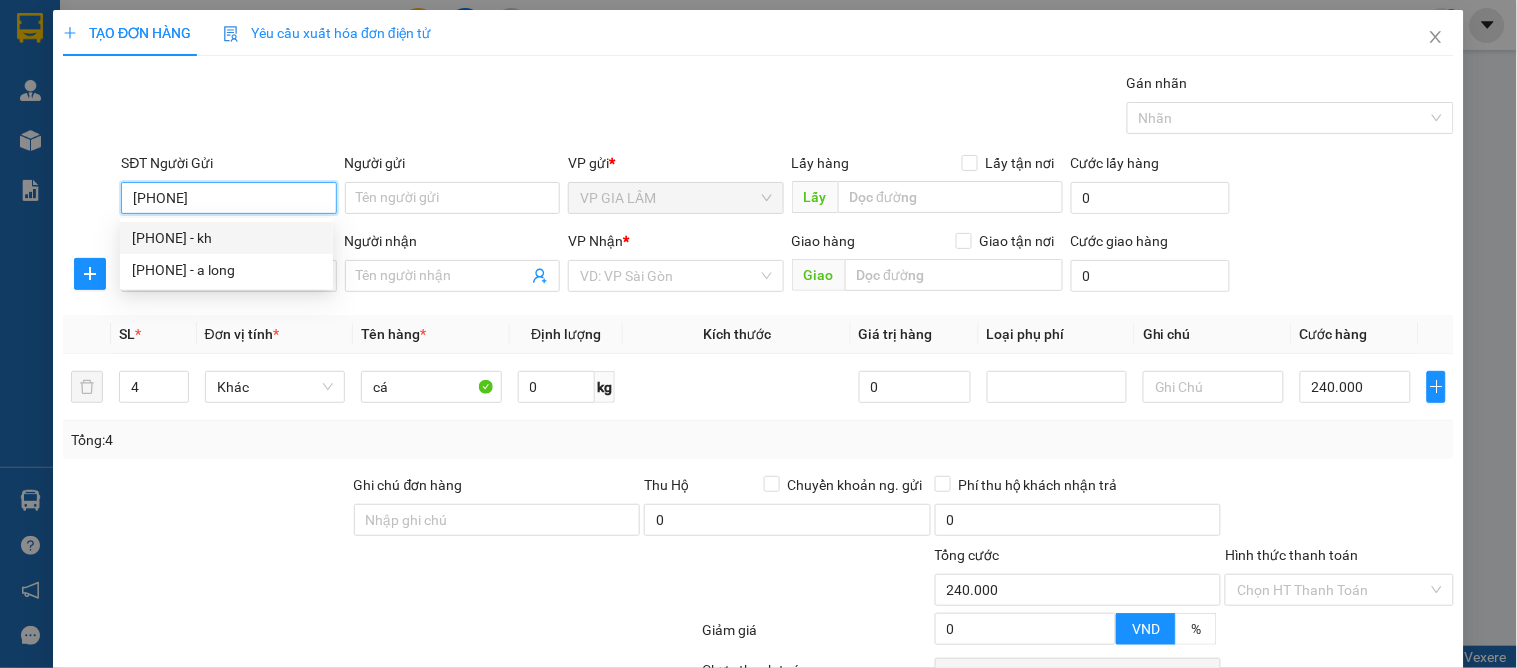 drag, startPoint x: 190, startPoint y: 238, endPoint x: 190, endPoint y: 273, distance: 35 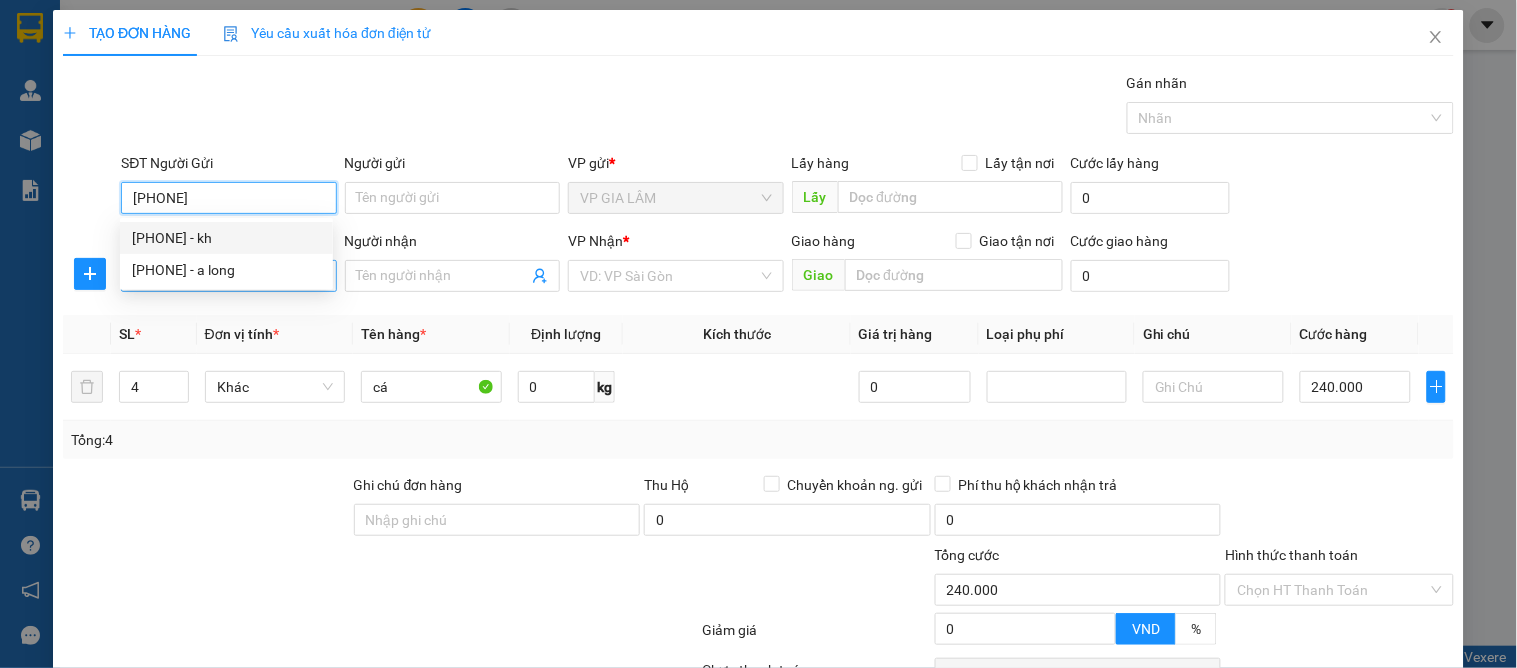 type on "0926656066" 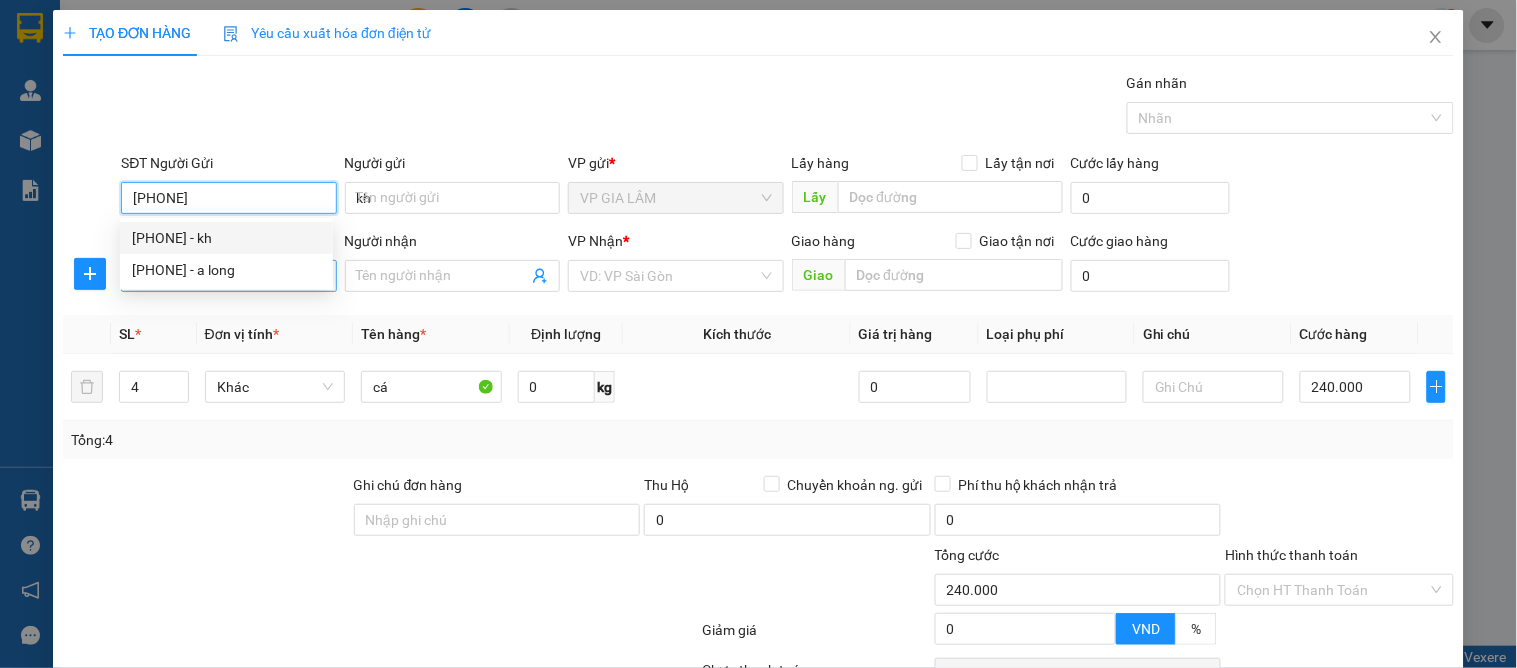 type on "0926656066" 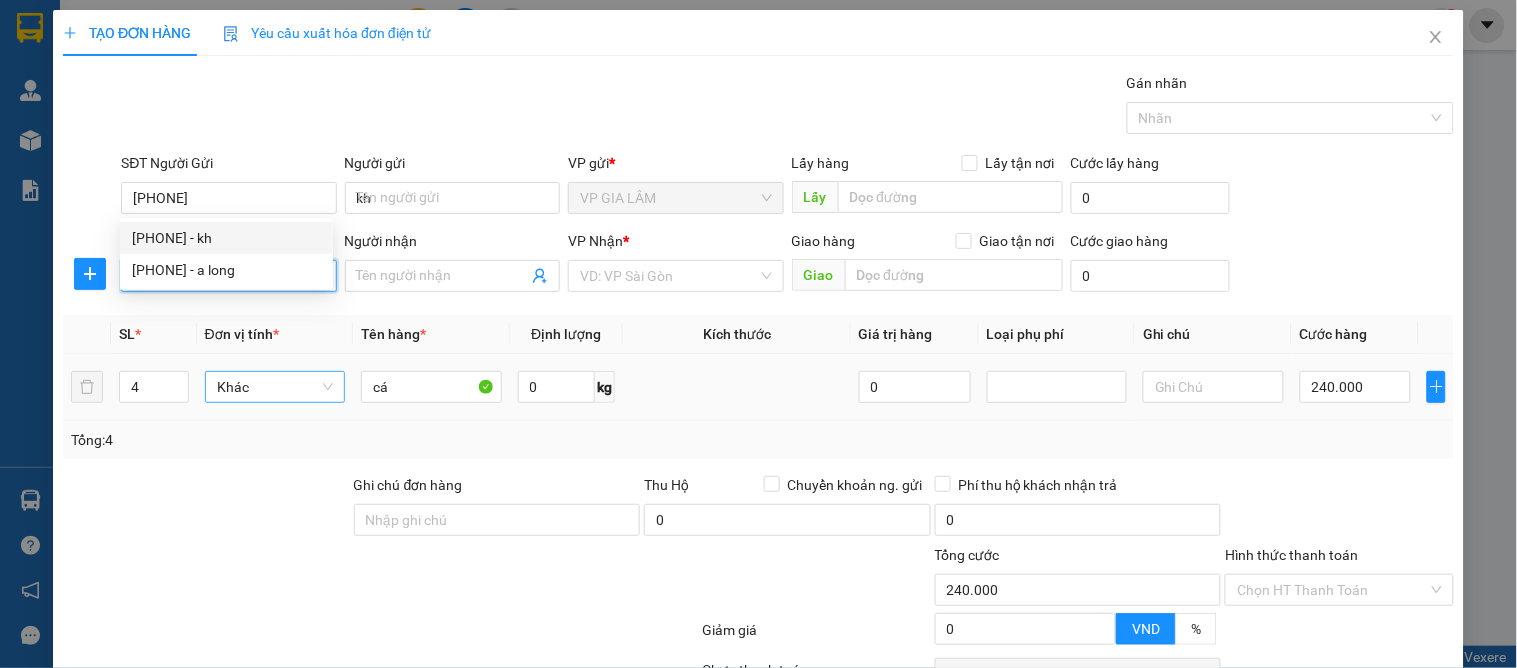drag, startPoint x: 190, startPoint y: 273, endPoint x: 228, endPoint y: 371, distance: 105.10947 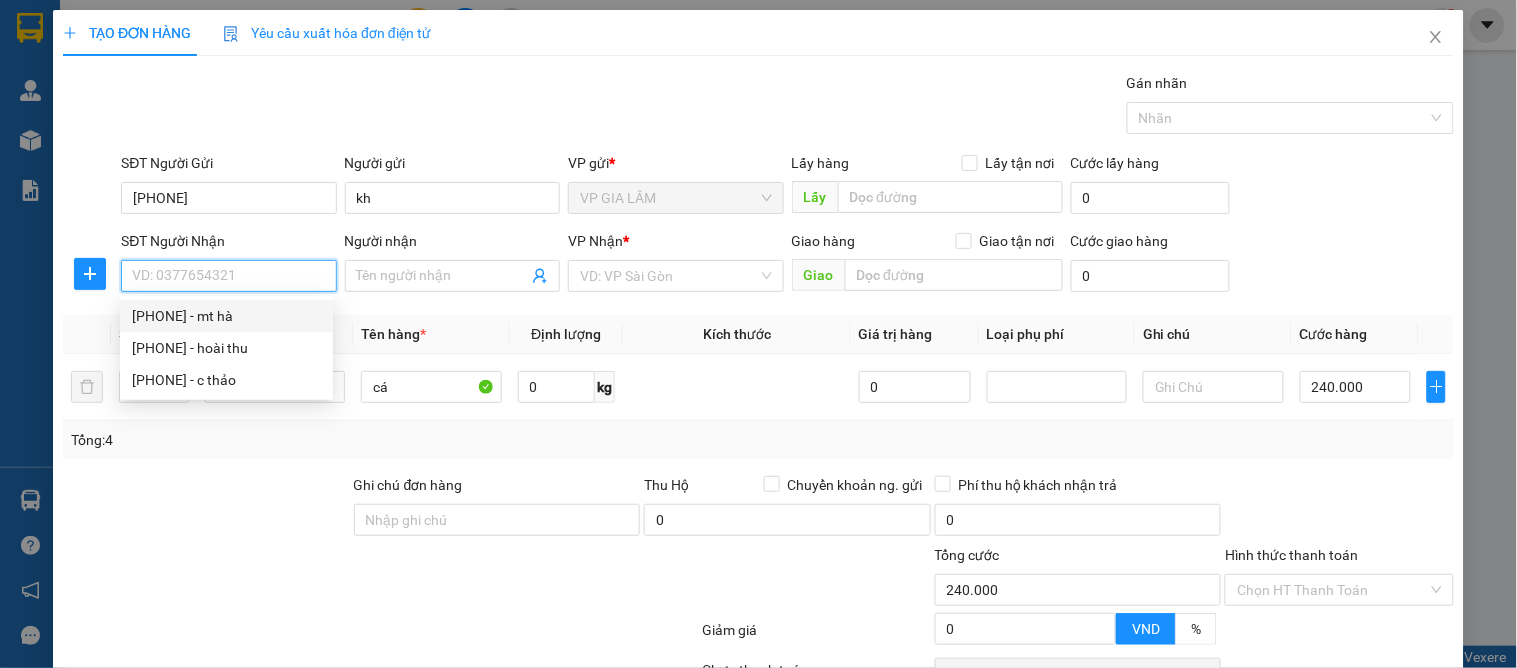 click on "0929568558 - mt hà" at bounding box center (226, 316) 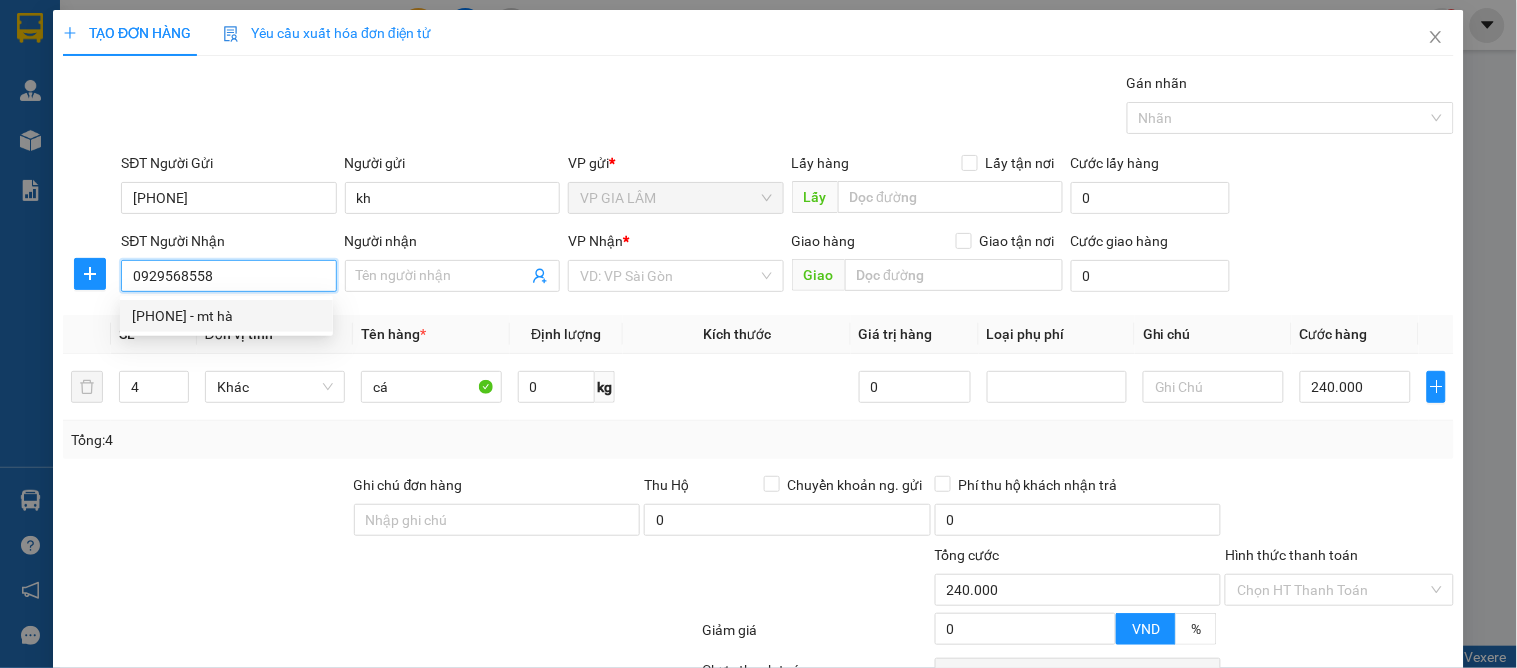 type on "mt hà" 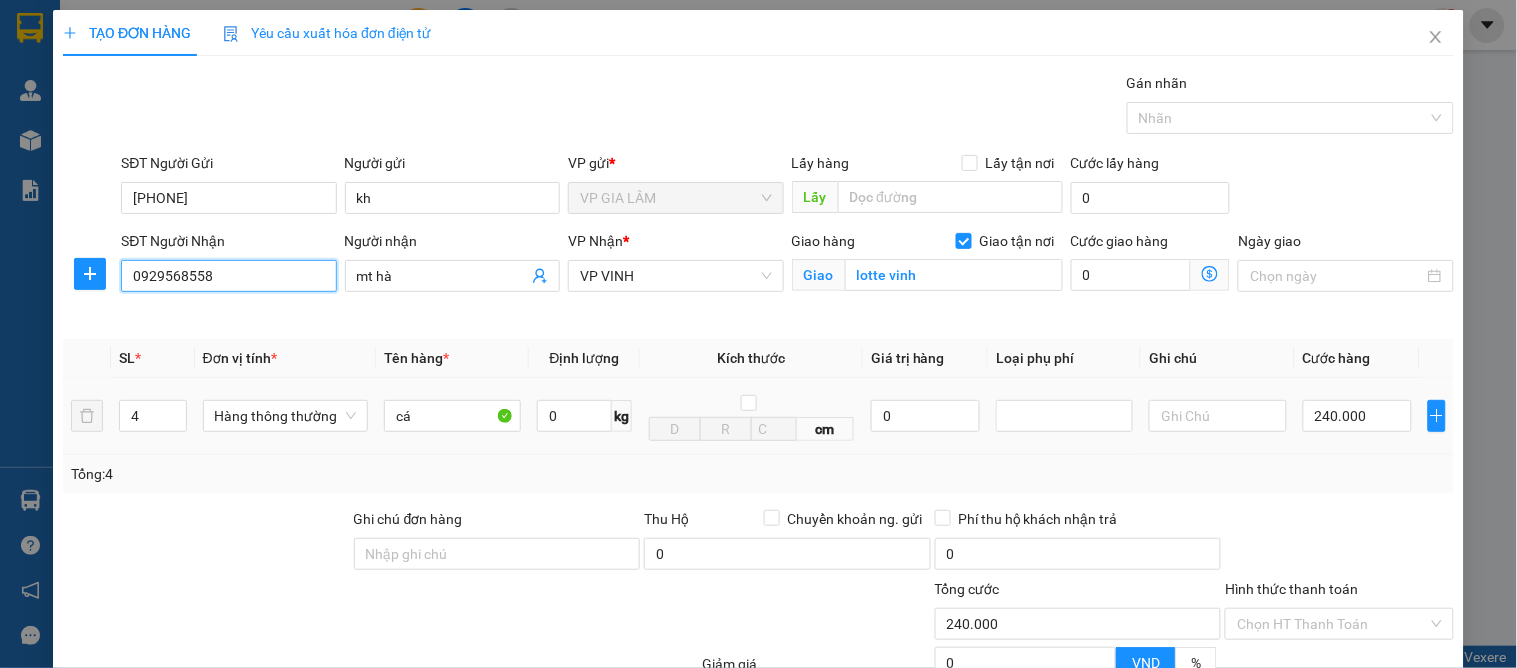 scroll, scrollTop: 207, scrollLeft: 0, axis: vertical 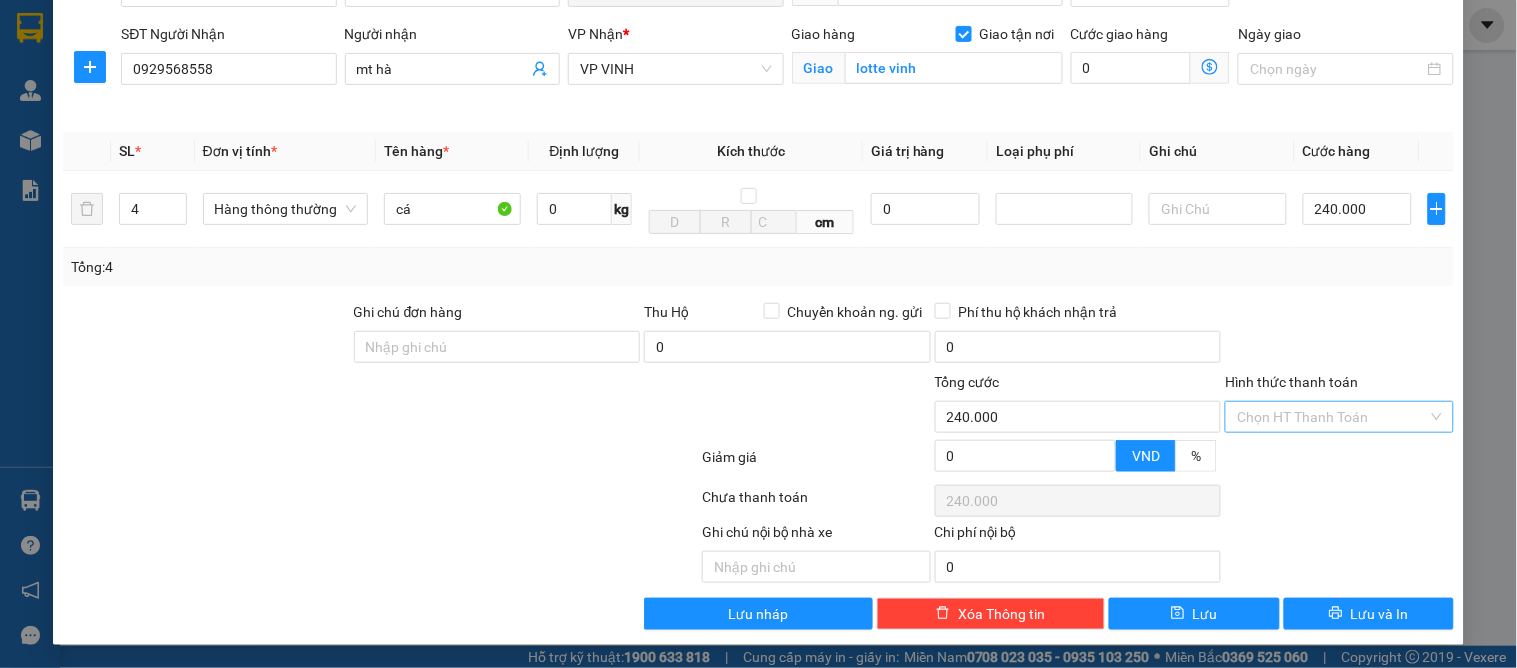 click on "Hình thức thanh toán" at bounding box center (1332, 417) 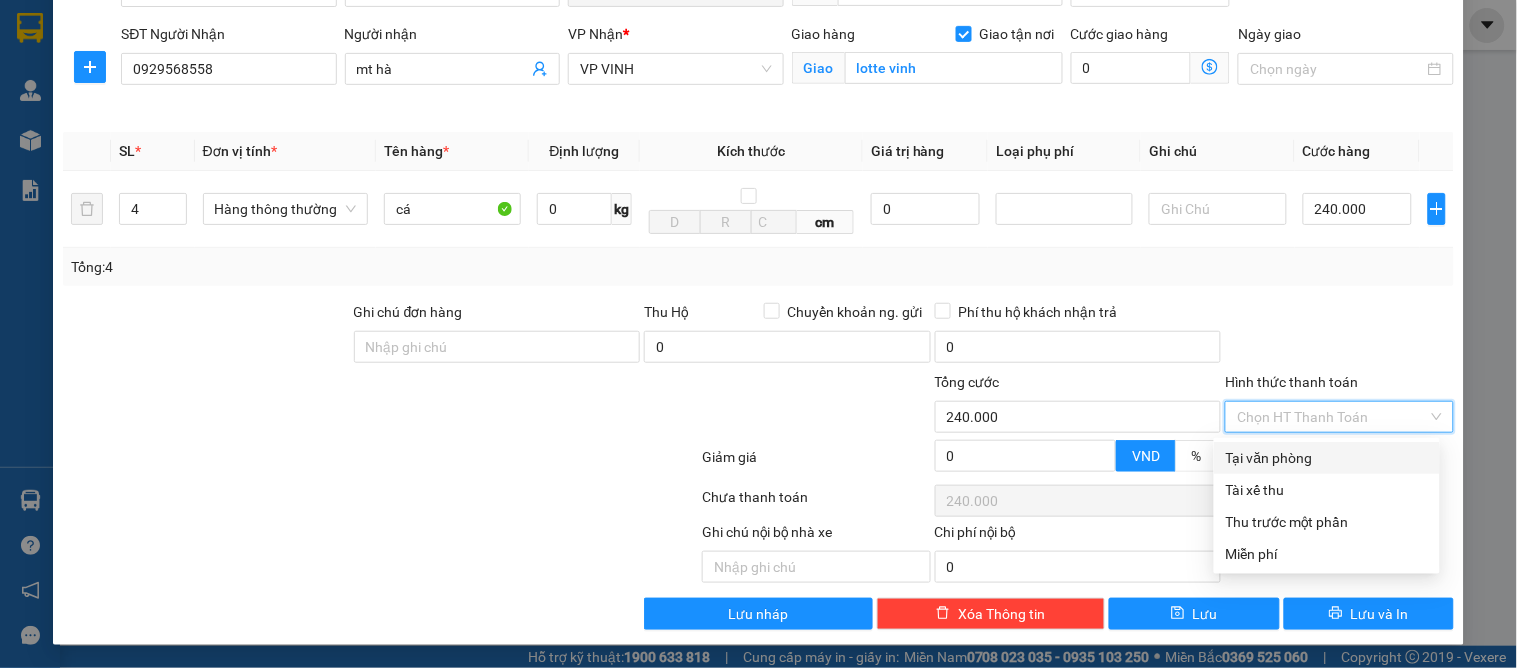 click on "Tại văn phòng" at bounding box center (1327, 458) 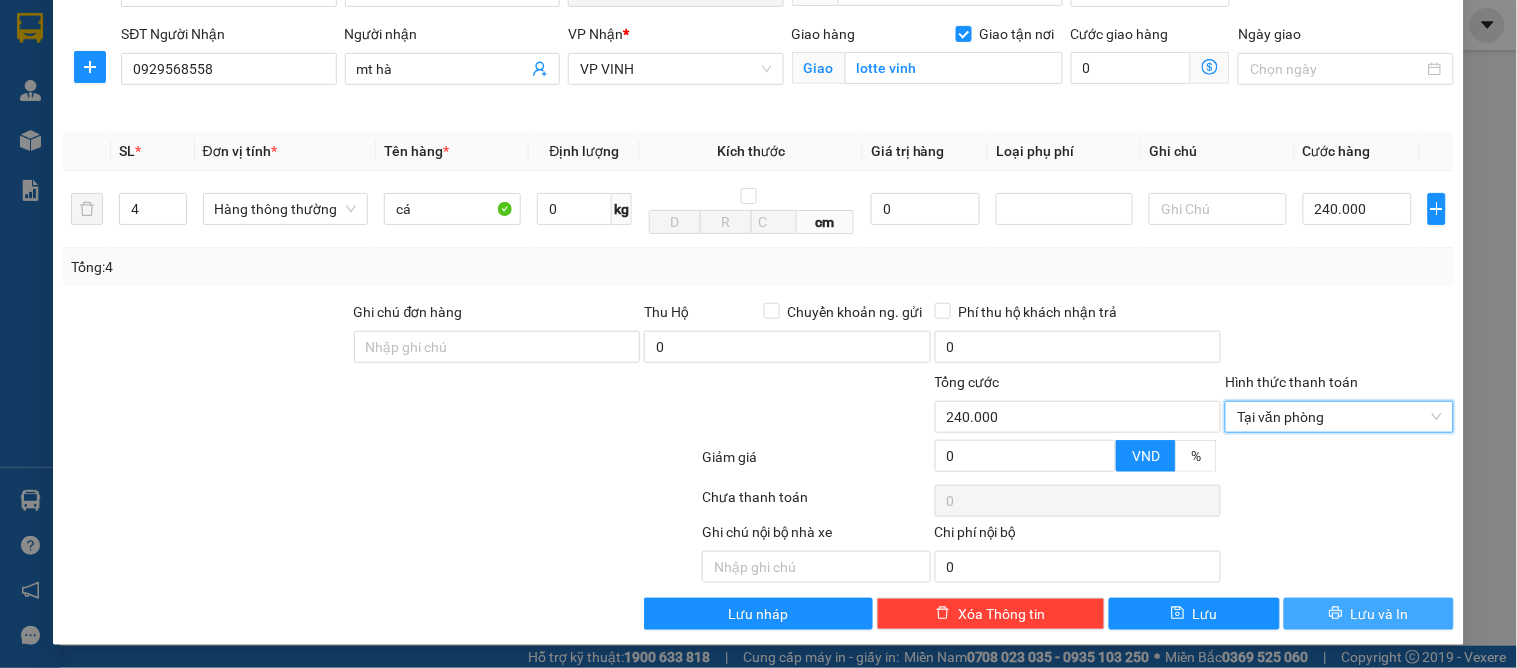 drag, startPoint x: 1324, startPoint y: 621, endPoint x: 1284, endPoint y: 606, distance: 42.72002 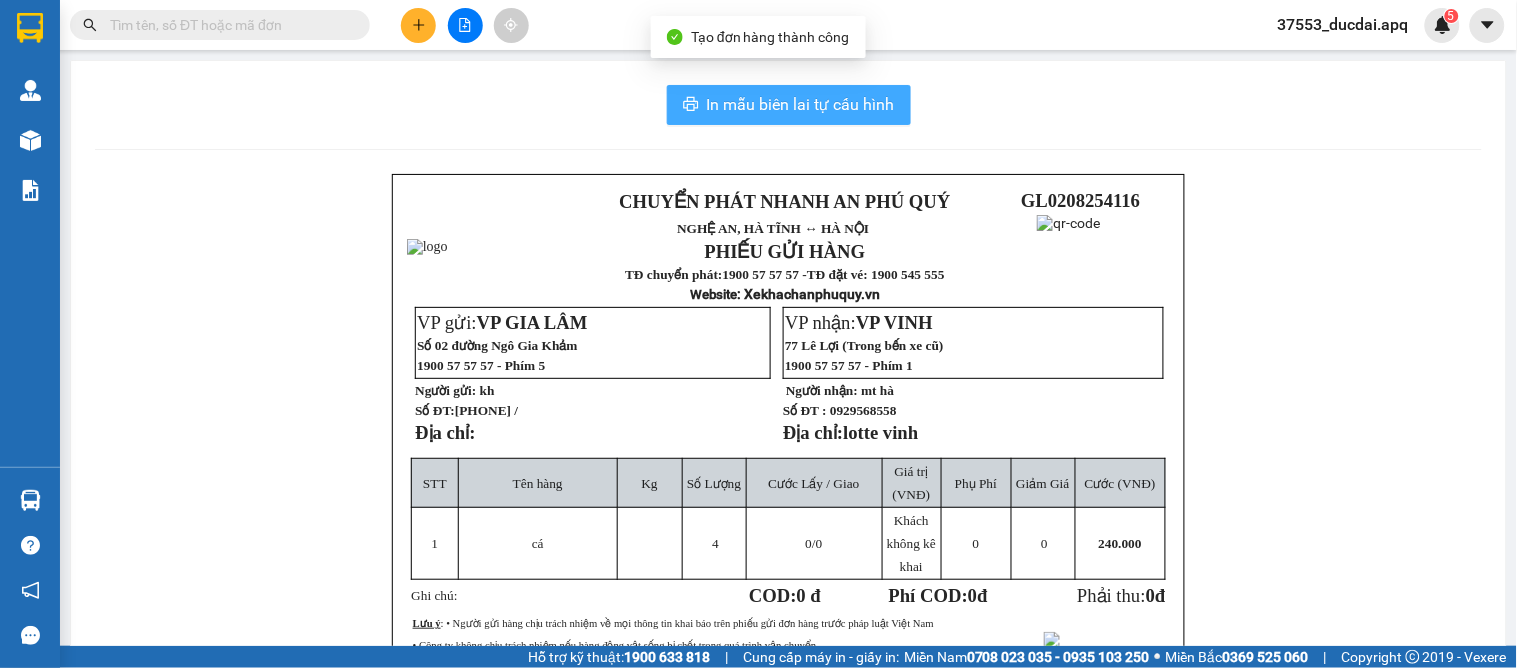 click on "In mẫu biên lai tự cấu hình" at bounding box center (801, 104) 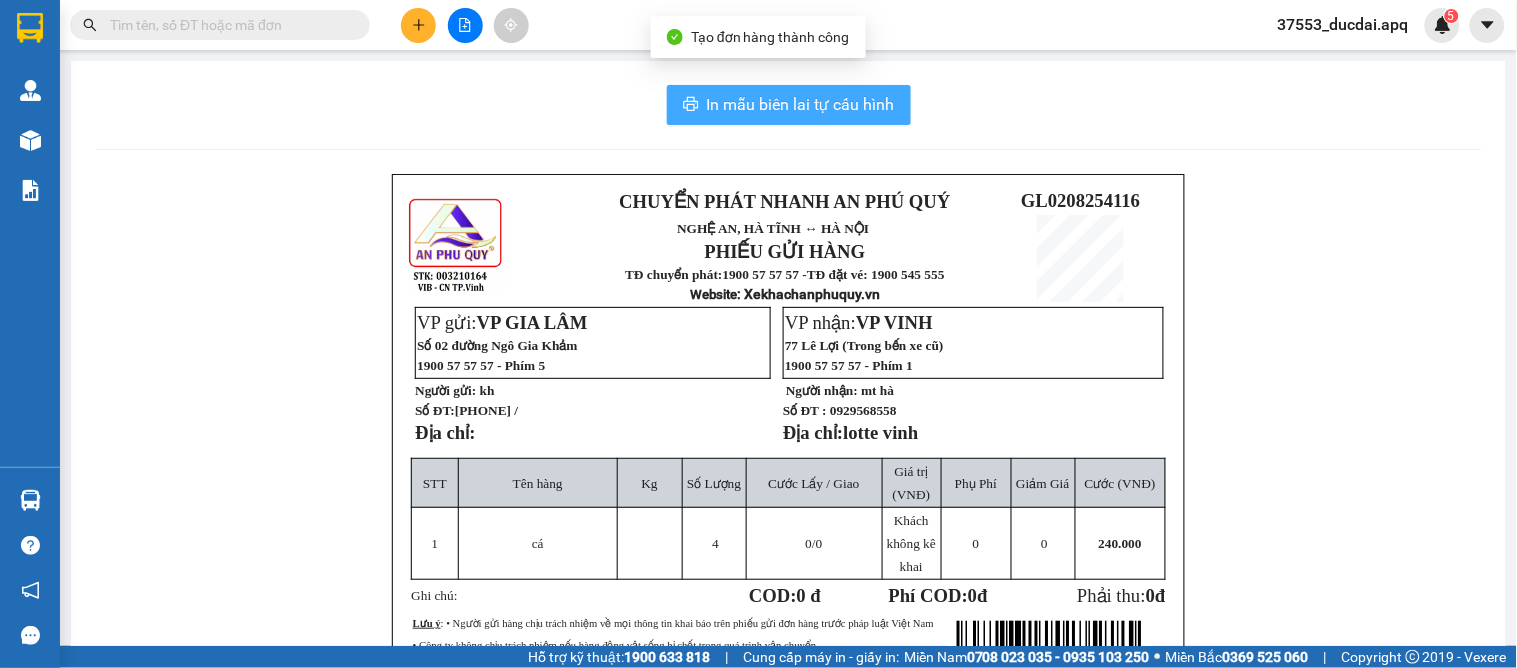 scroll, scrollTop: 0, scrollLeft: 0, axis: both 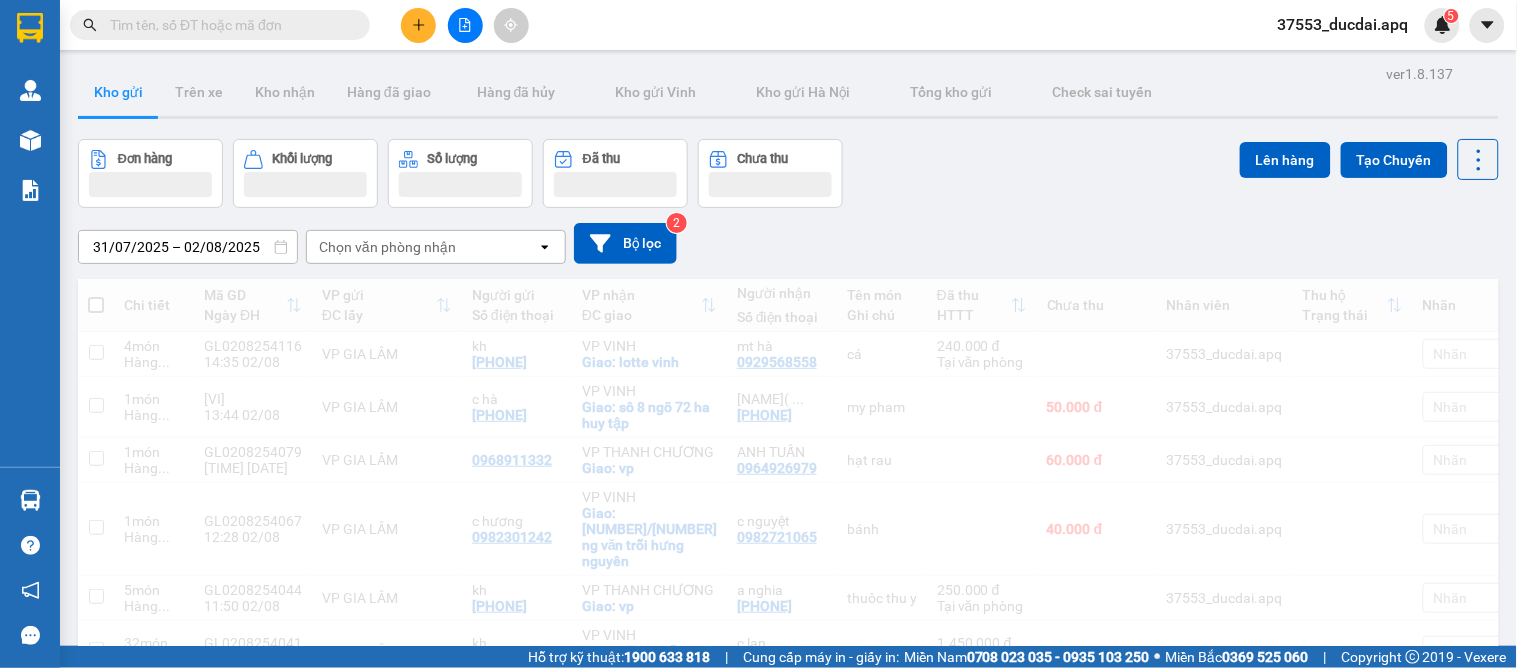click on "31/07/2025 – 02/08/2025 Press the down arrow key to interact with the calendar and select a date. Press the escape button to close the calendar. Selected date range is from 31/07/2025 to 02/08/2025. Chọn văn phòng nhận open Bộ lọc 2" at bounding box center [788, 243] 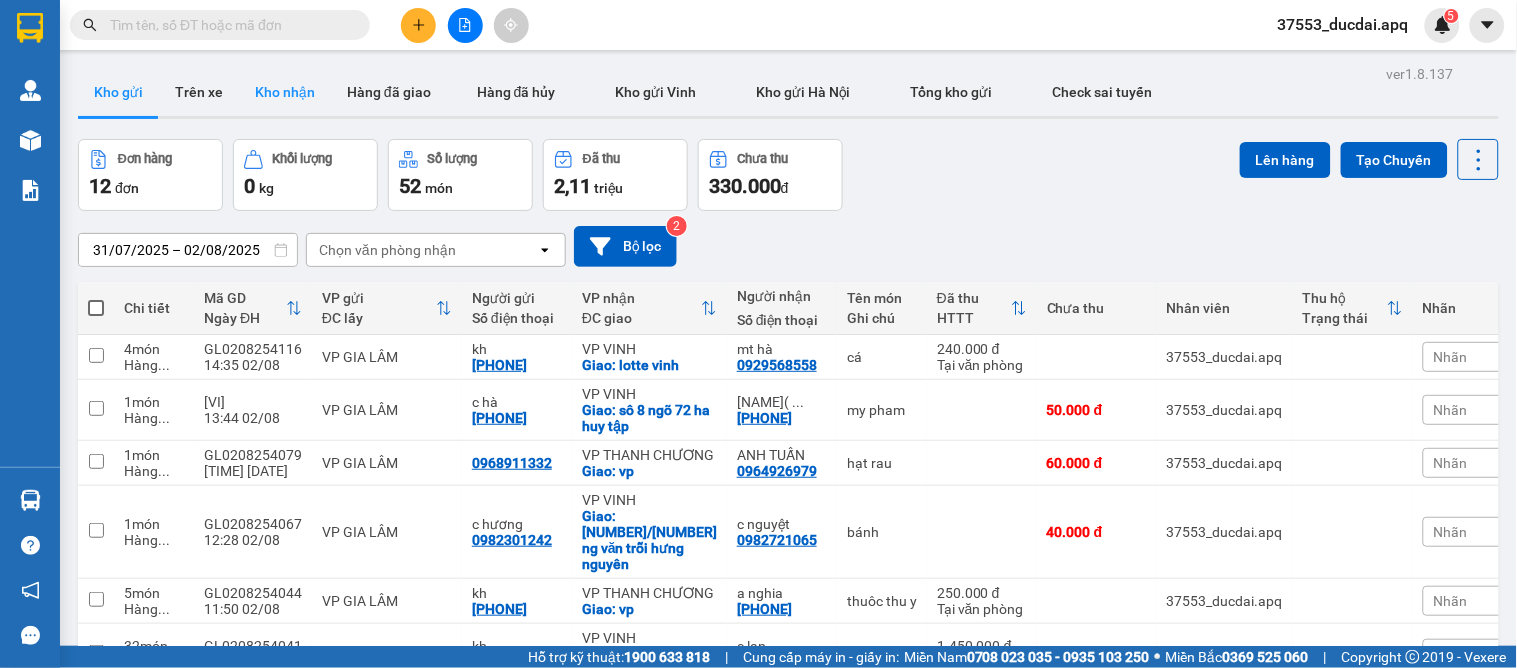 click on "Kho nhận" at bounding box center (285, 92) 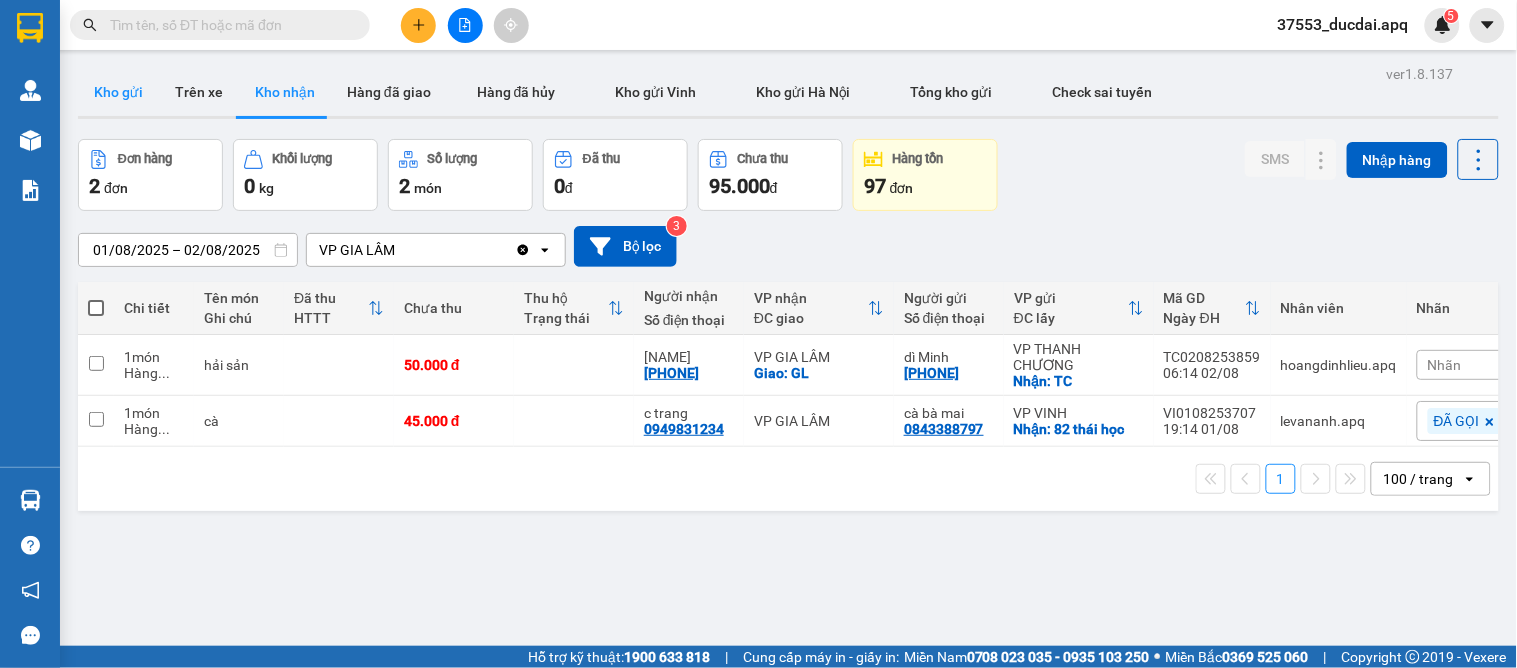 click on "Kho gửi" at bounding box center (118, 92) 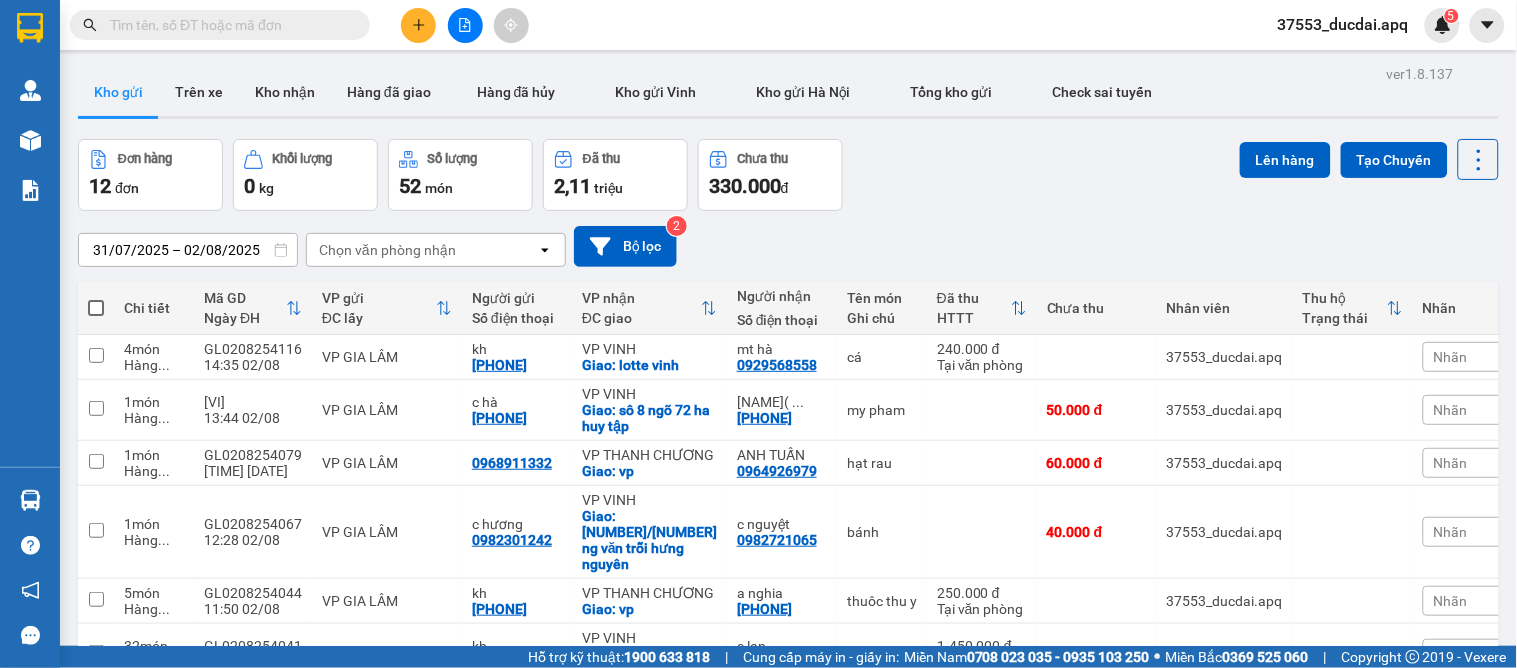 click 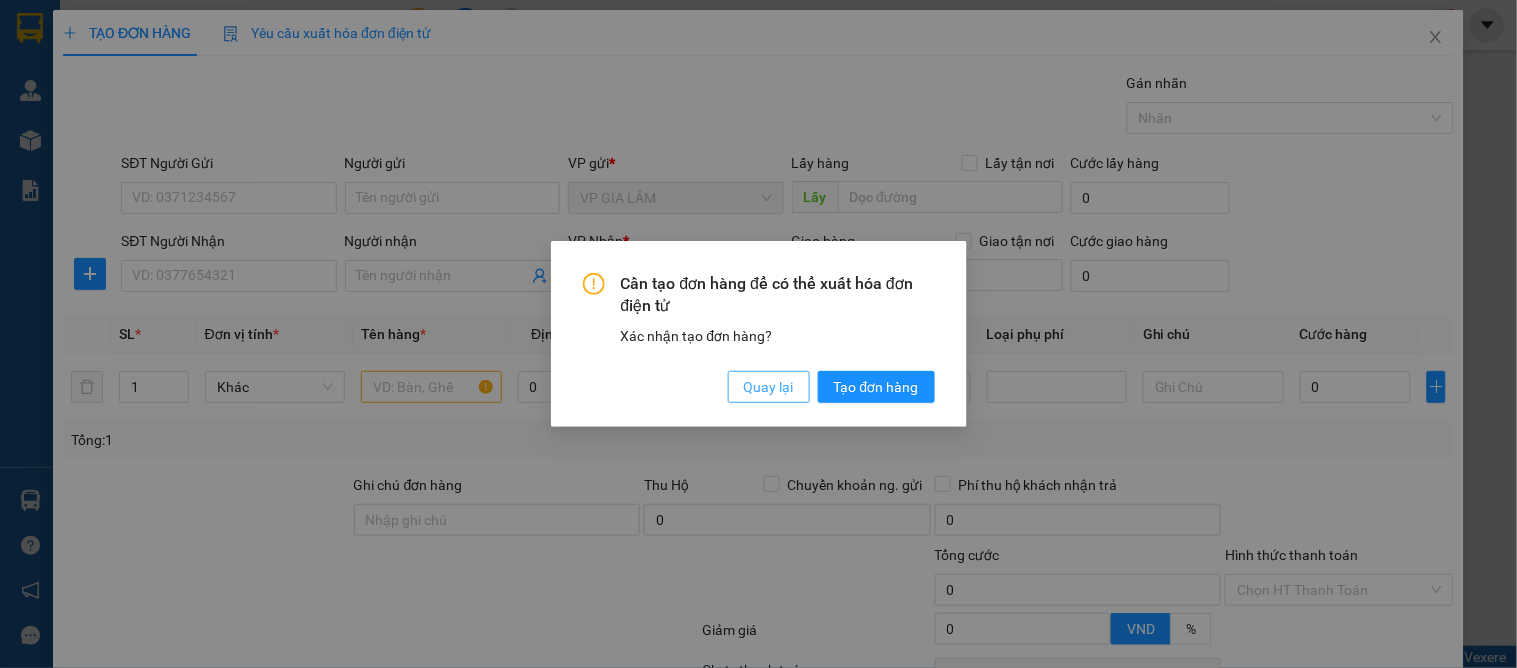 click on "Quay lại" at bounding box center (769, 387) 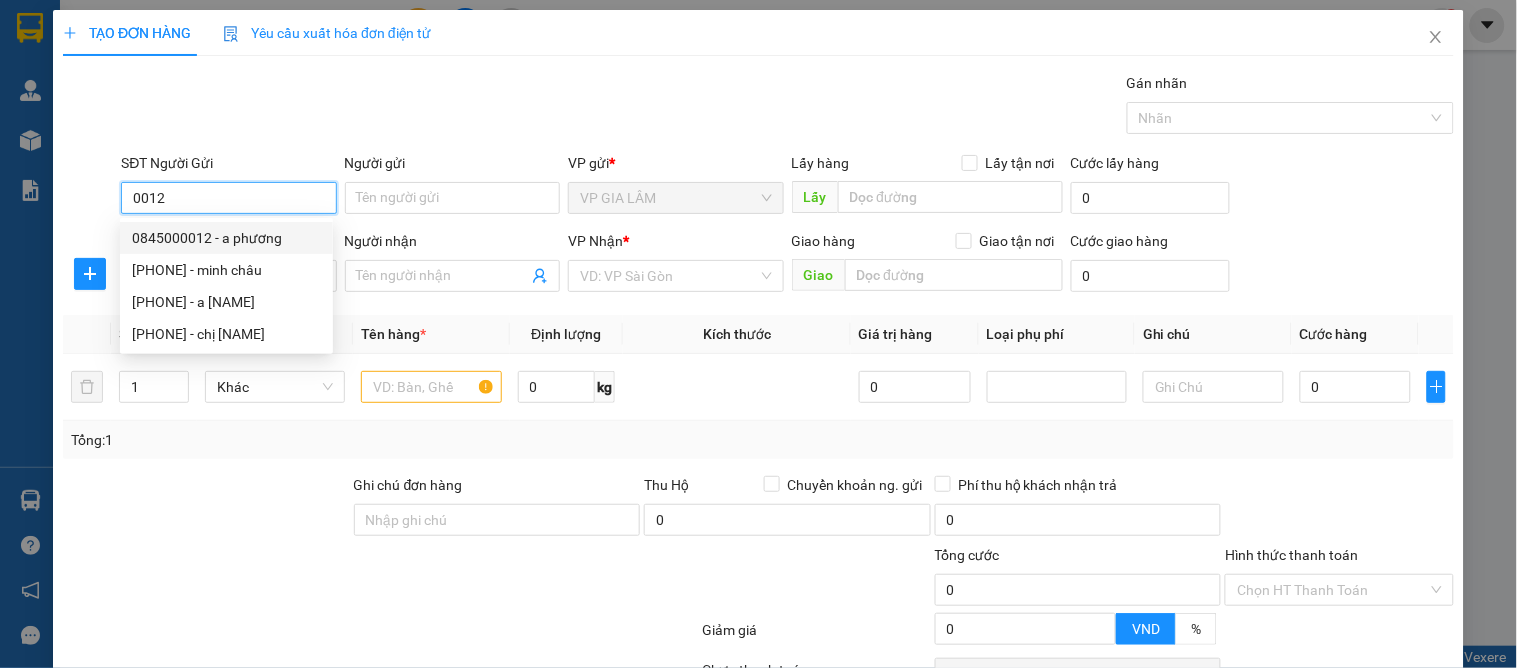drag, startPoint x: 204, startPoint y: 231, endPoint x: 196, endPoint y: 264, distance: 33.955853 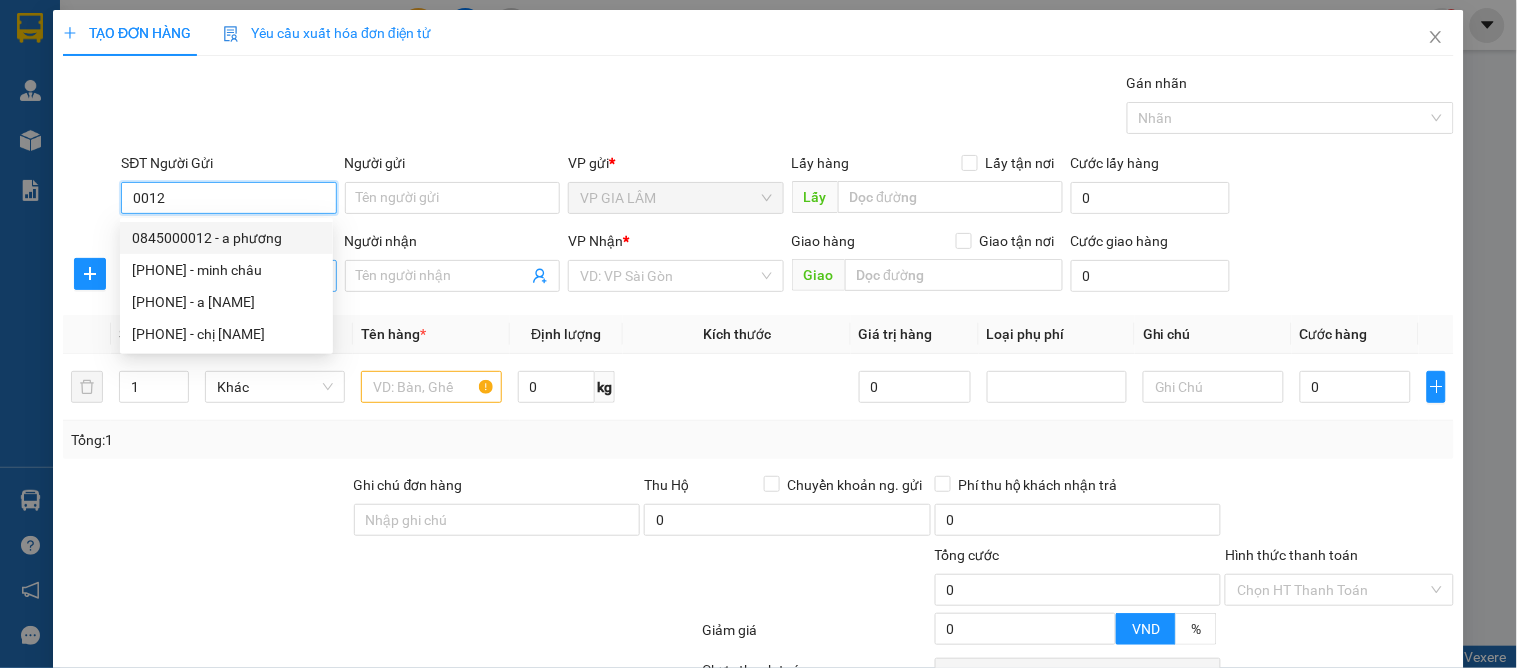 type on "0845000012" 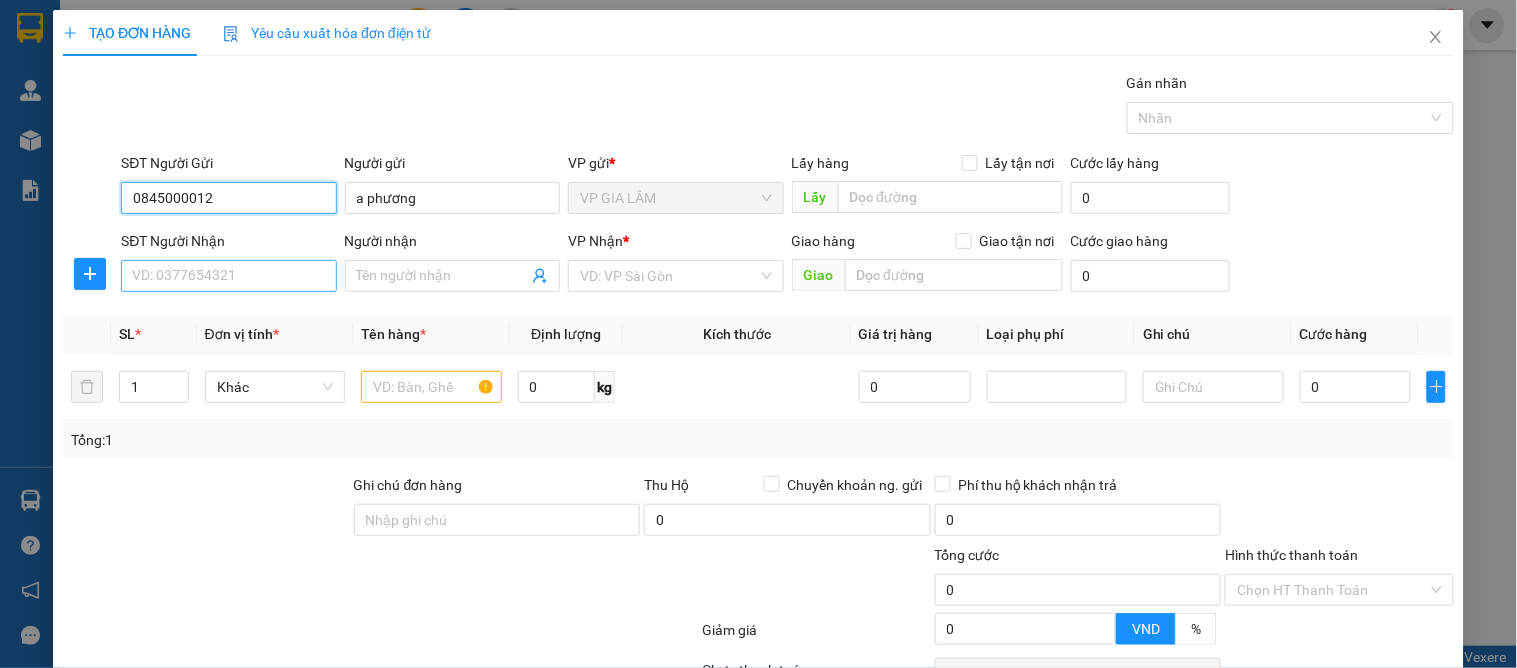 type on "0845000012" 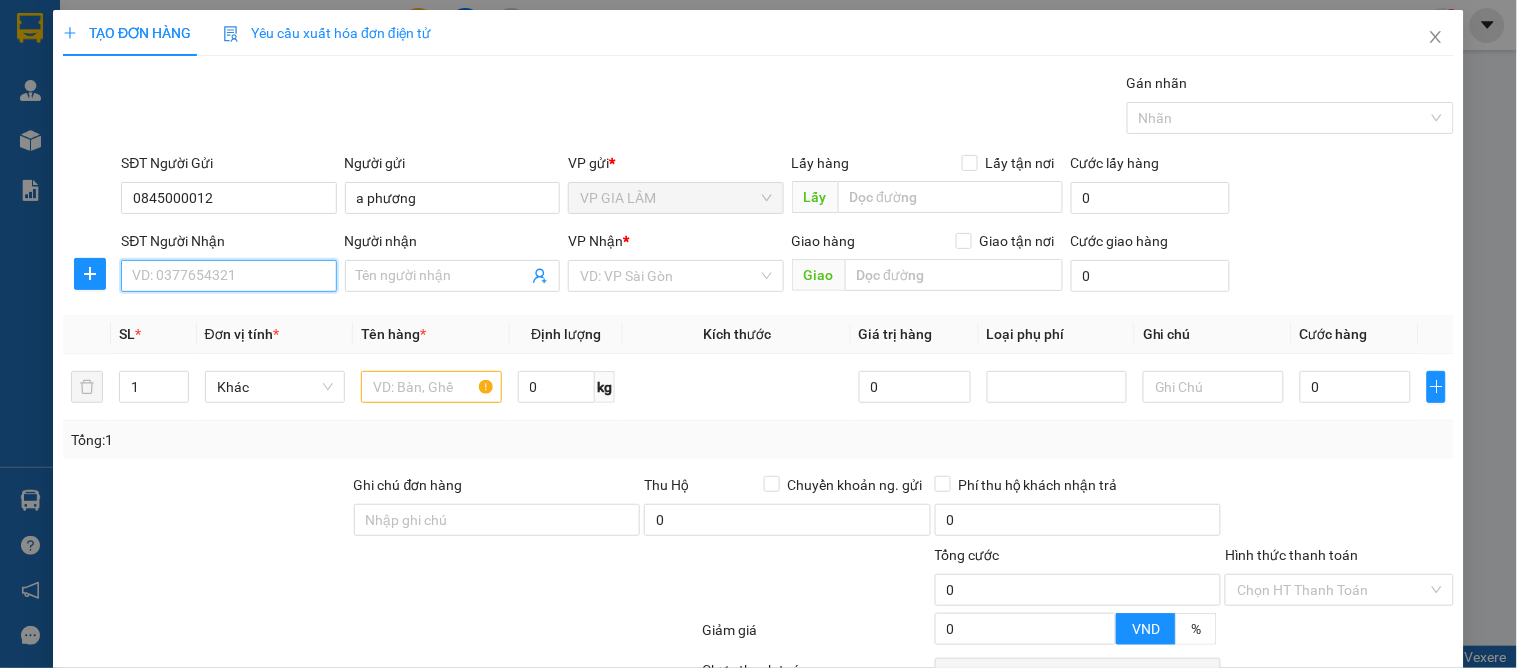 drag, startPoint x: 193, startPoint y: 276, endPoint x: 195, endPoint y: 328, distance: 52.03845 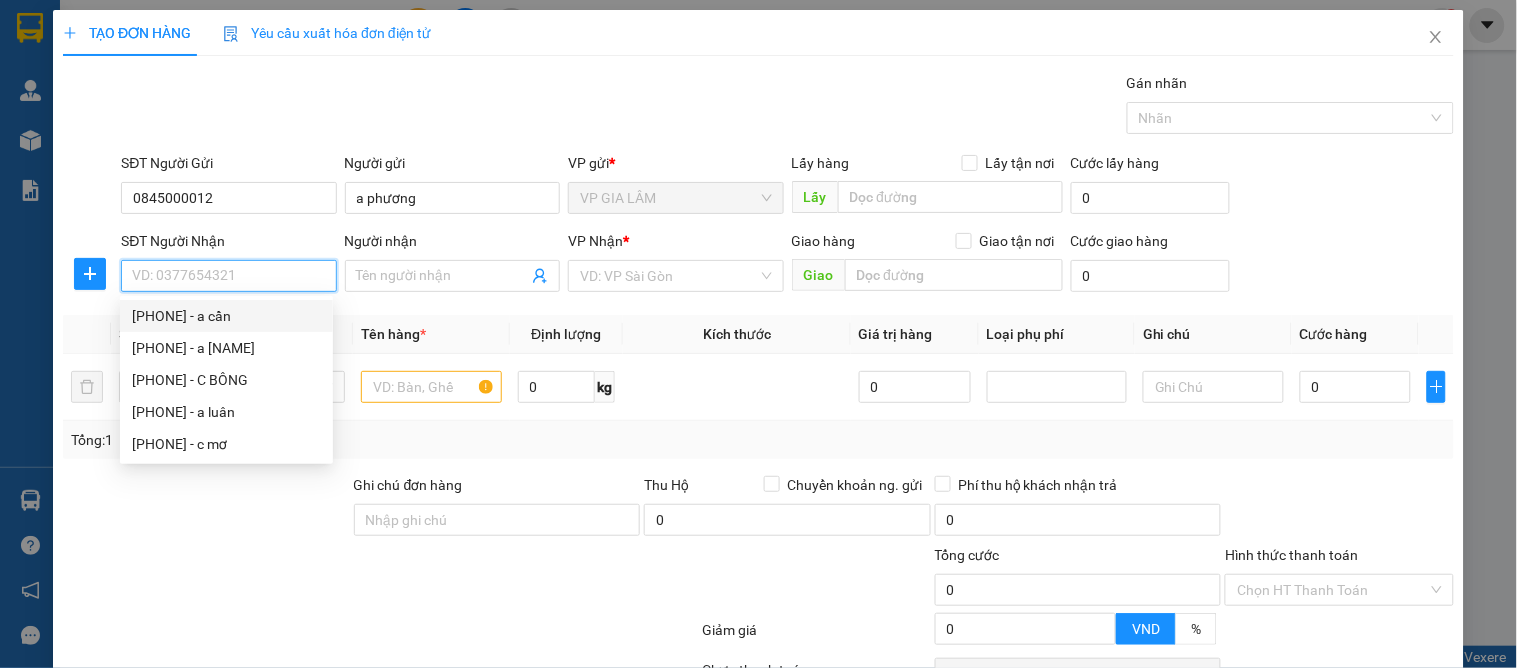 click on "0385894590 - a cần" at bounding box center [226, 316] 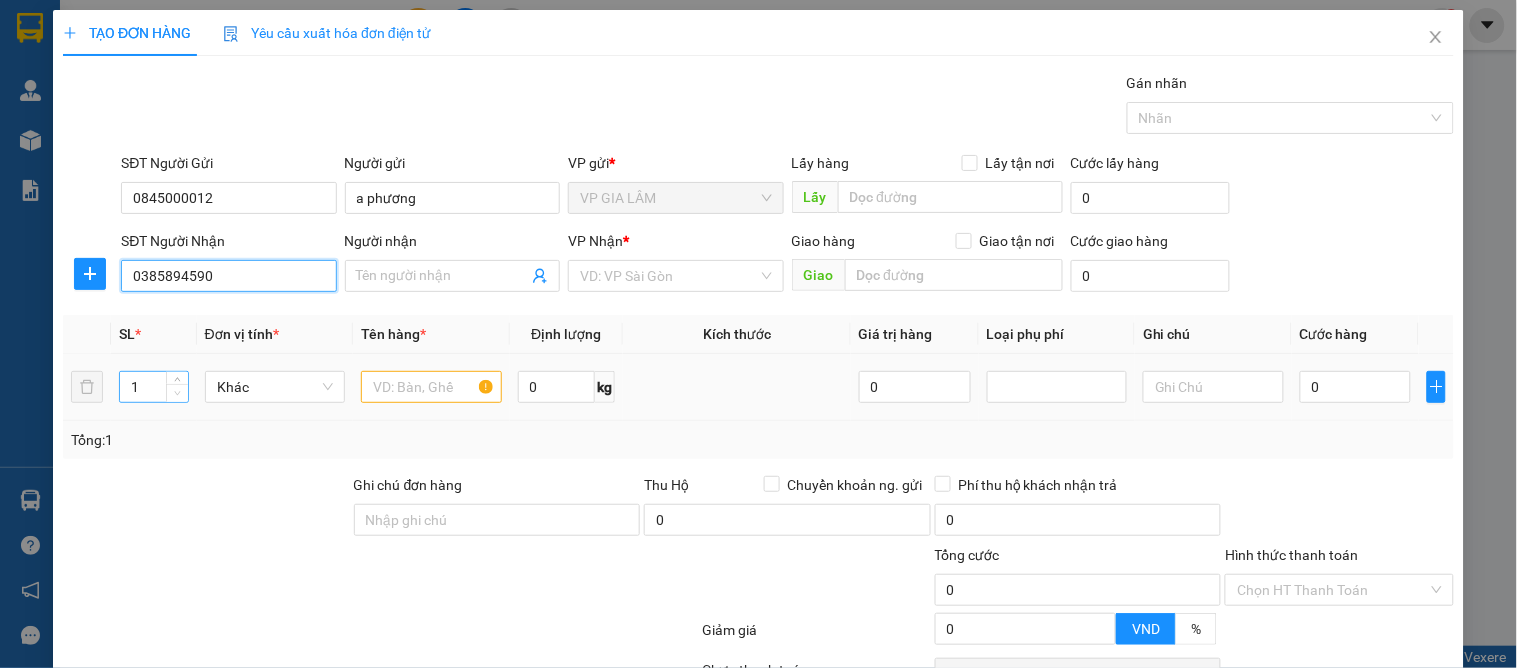 type on "a cần" 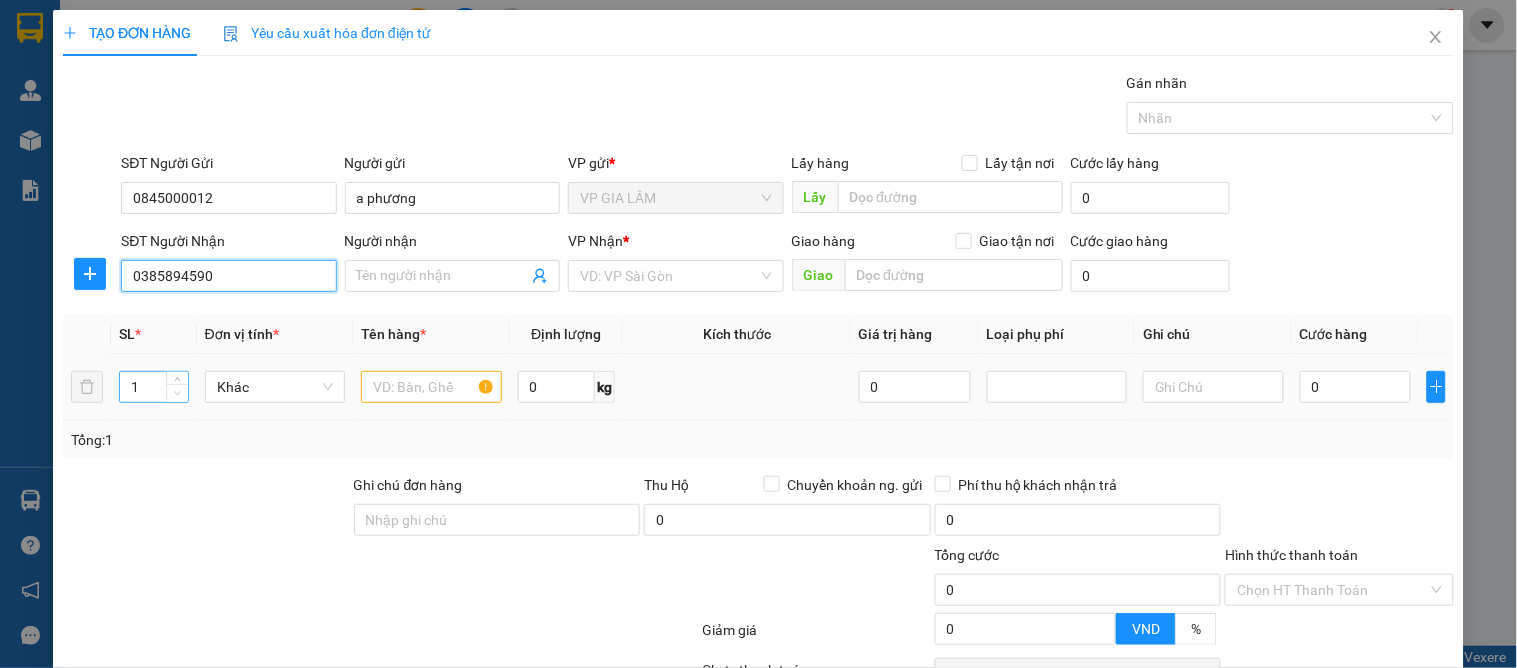 checkbox on "true" 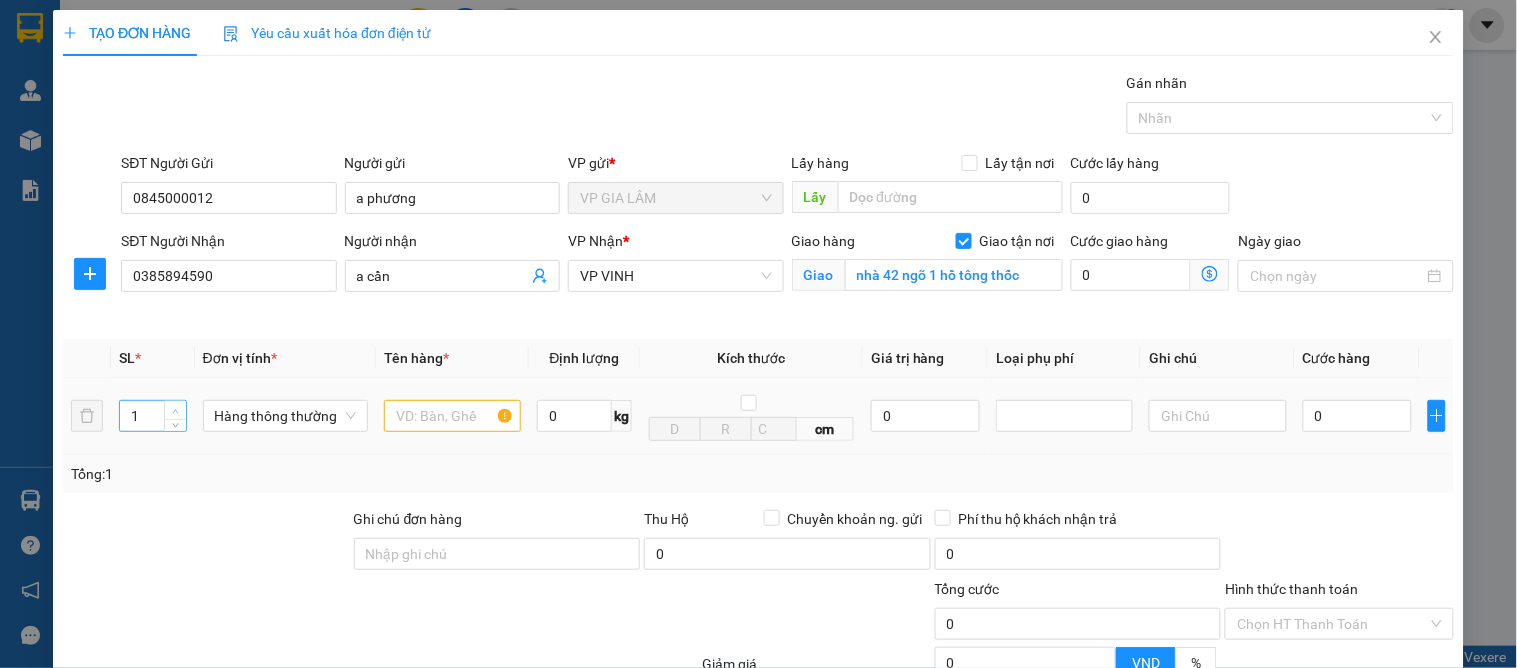 type on "2" 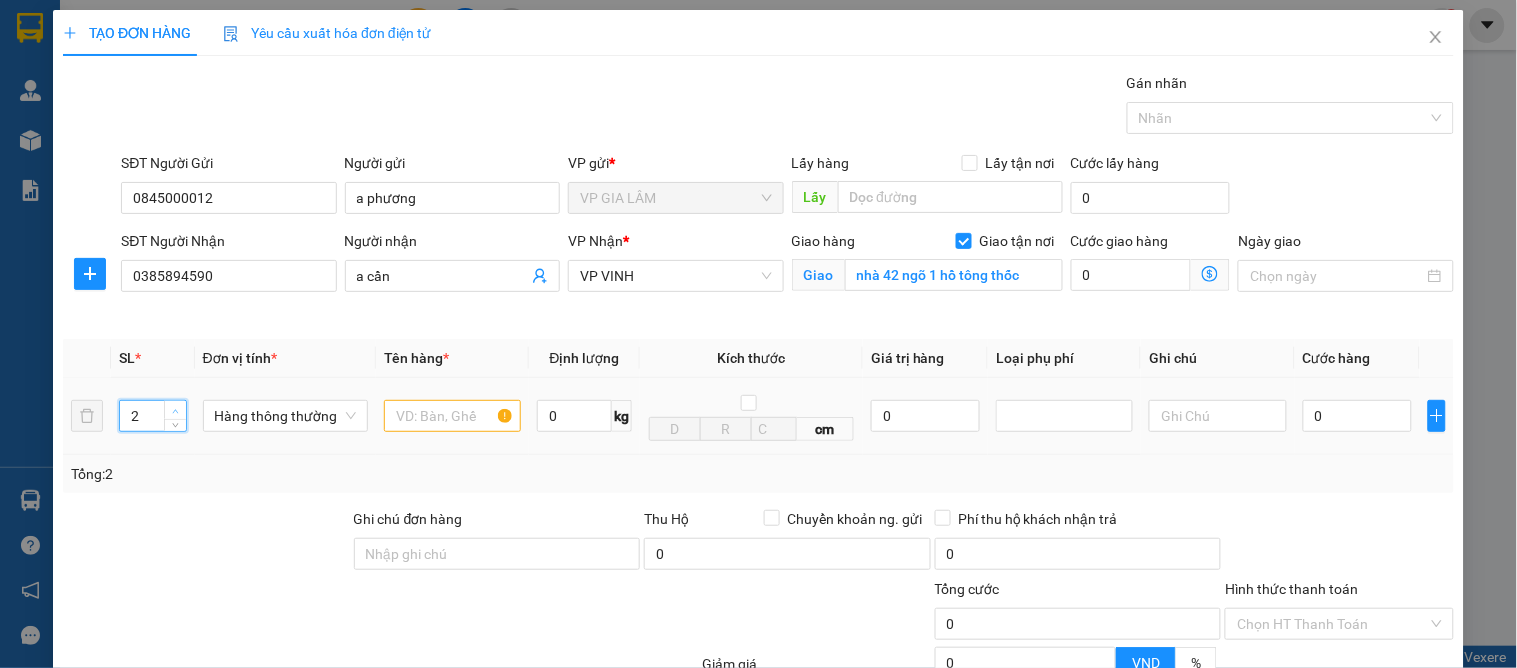 drag, startPoint x: 177, startPoint y: 404, endPoint x: 423, endPoint y: 431, distance: 247.47726 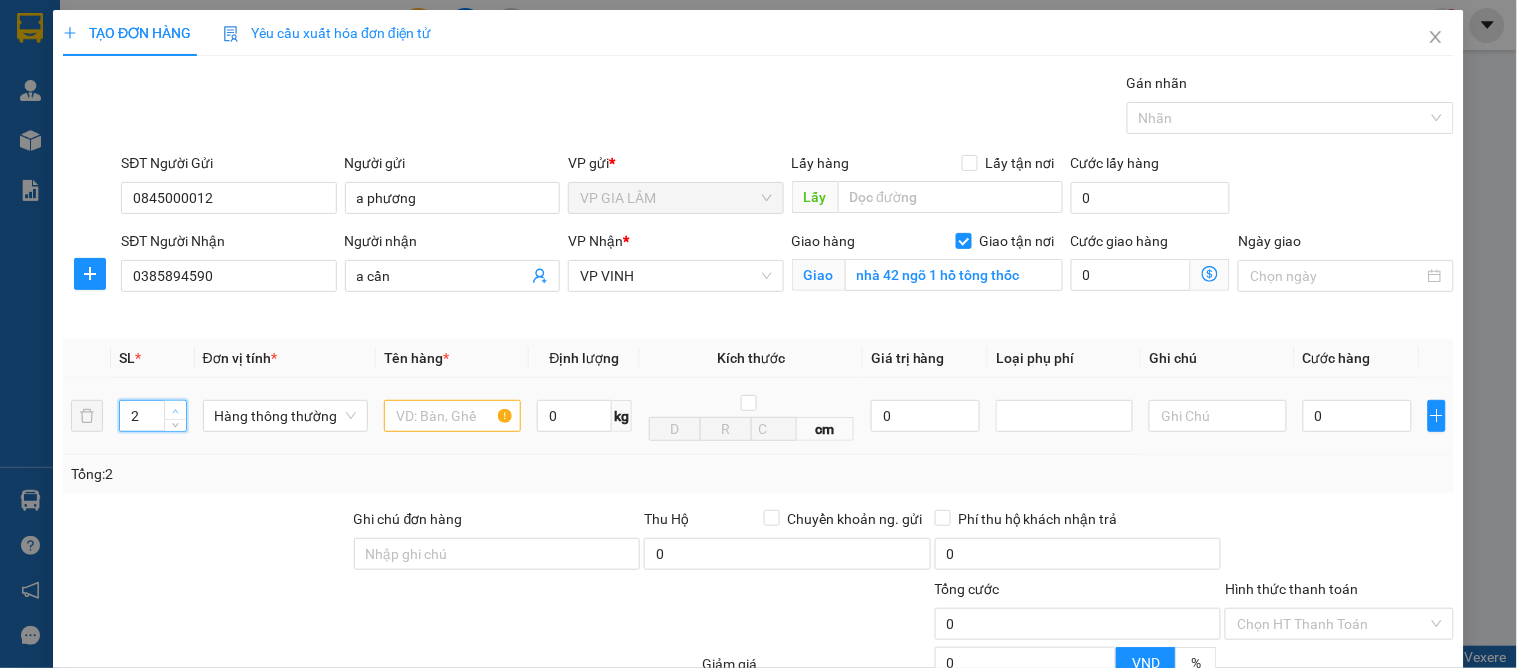 click at bounding box center (176, 411) 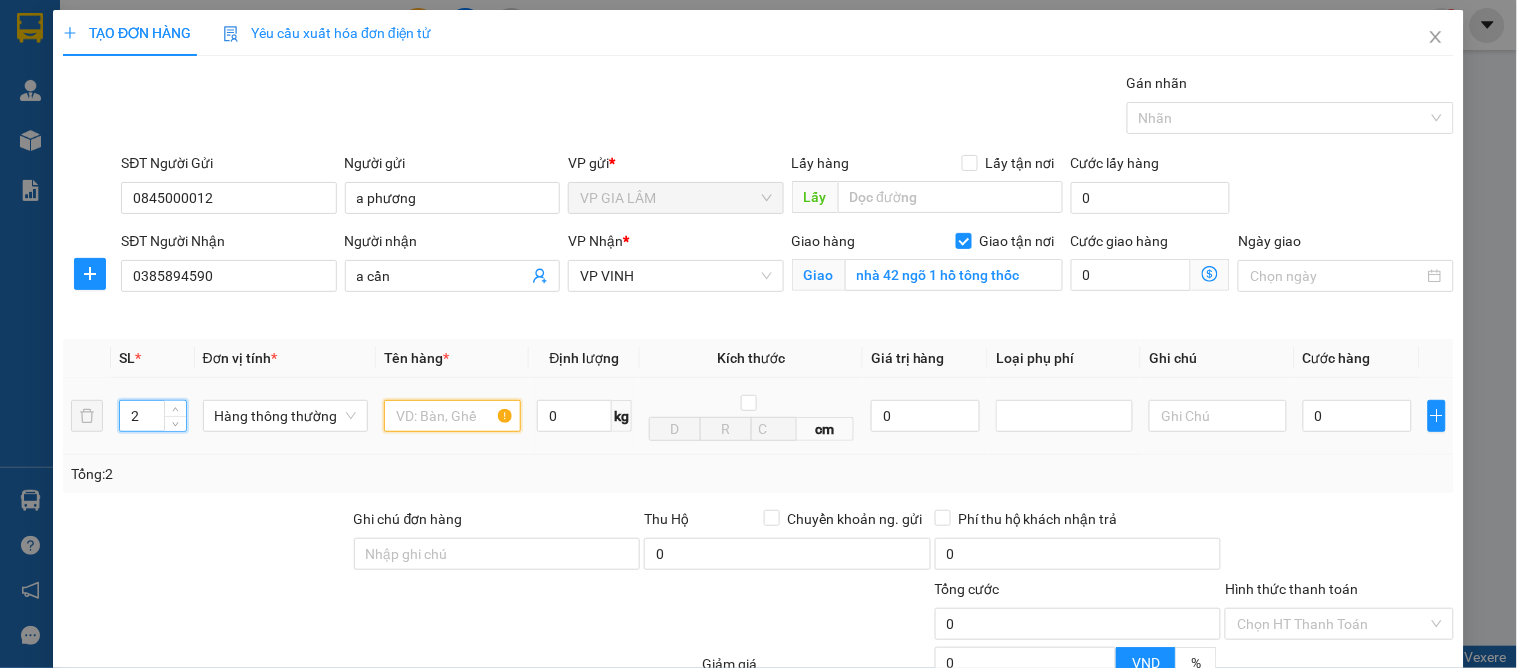 click at bounding box center [452, 416] 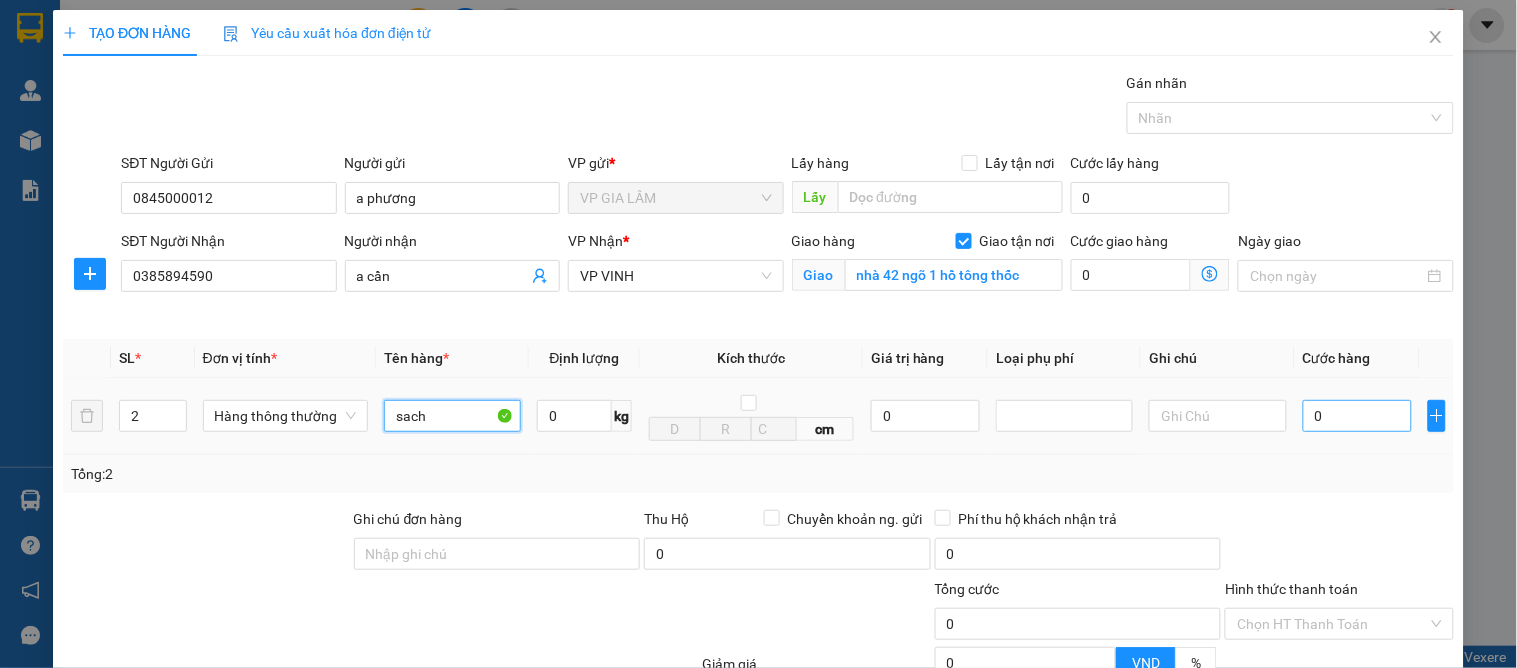 type on "sach" 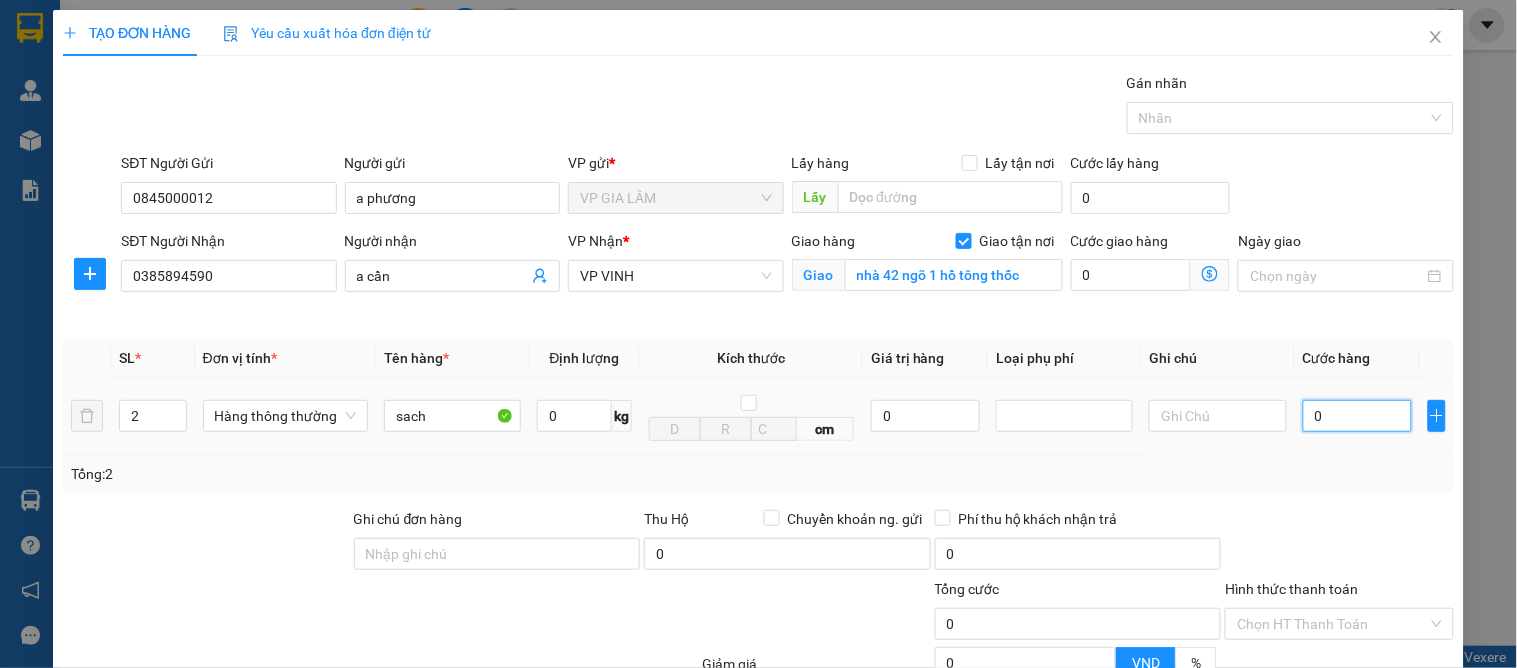 click on "0" at bounding box center (1357, 416) 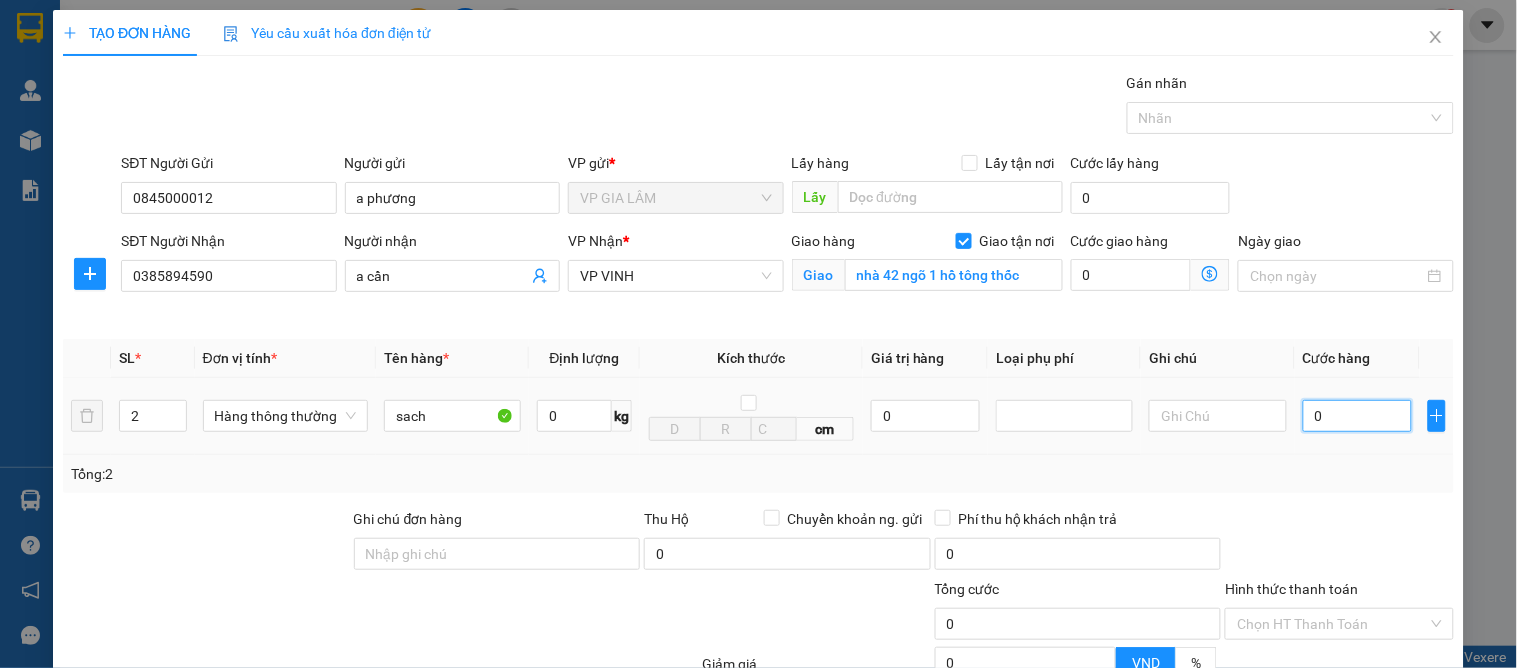 type on "9" 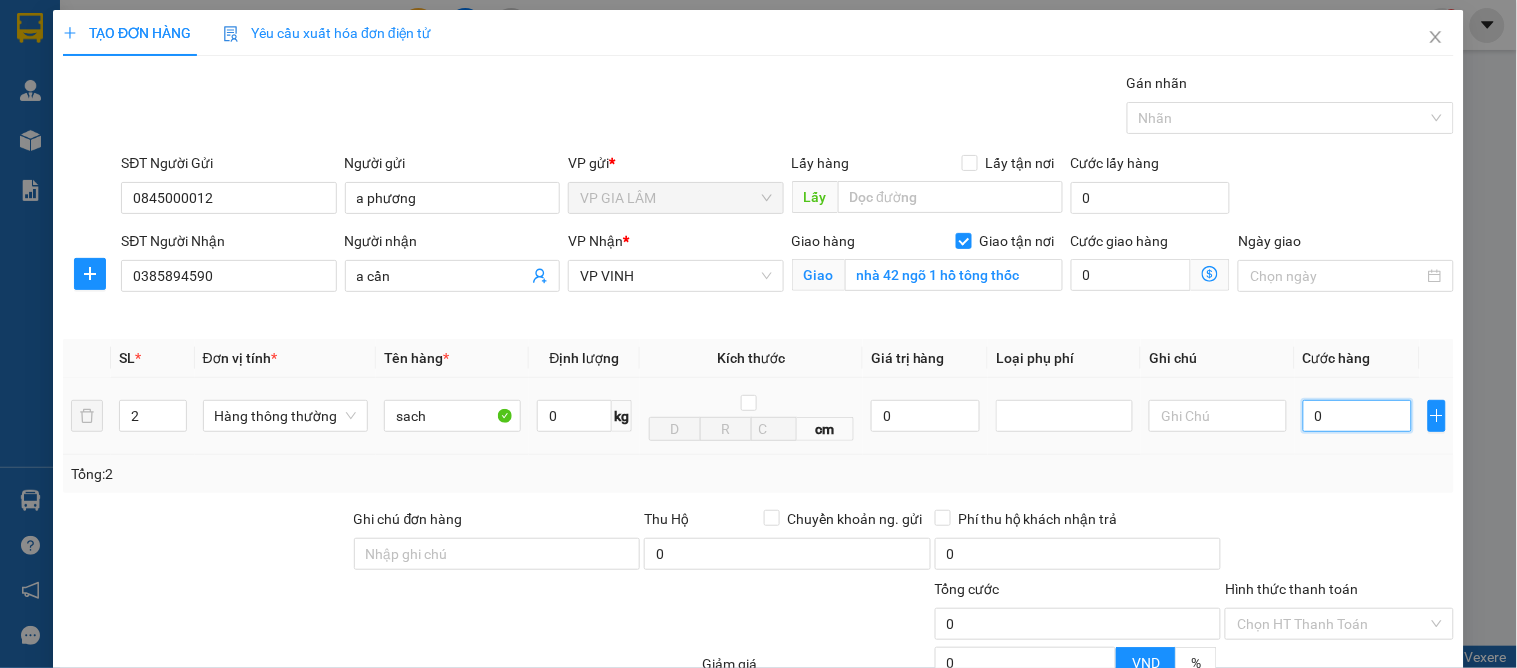 type on "9" 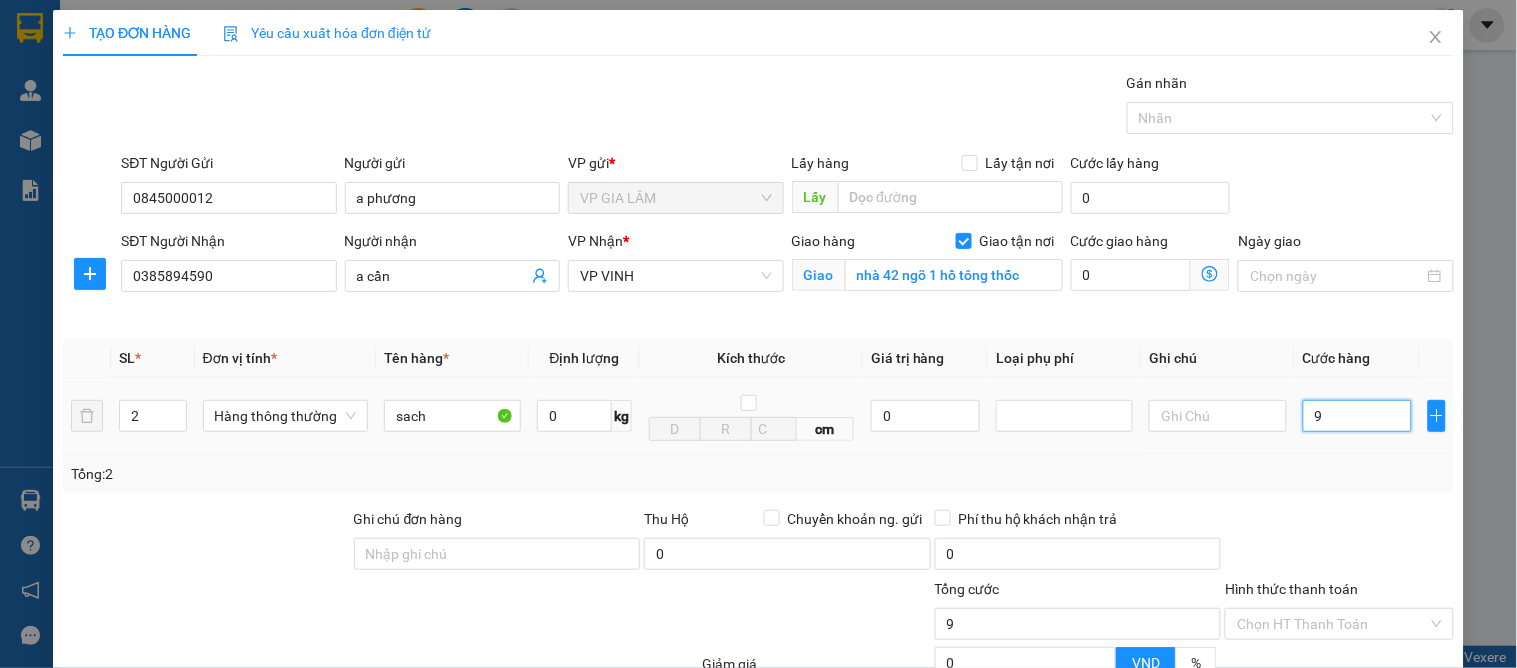 type on "90" 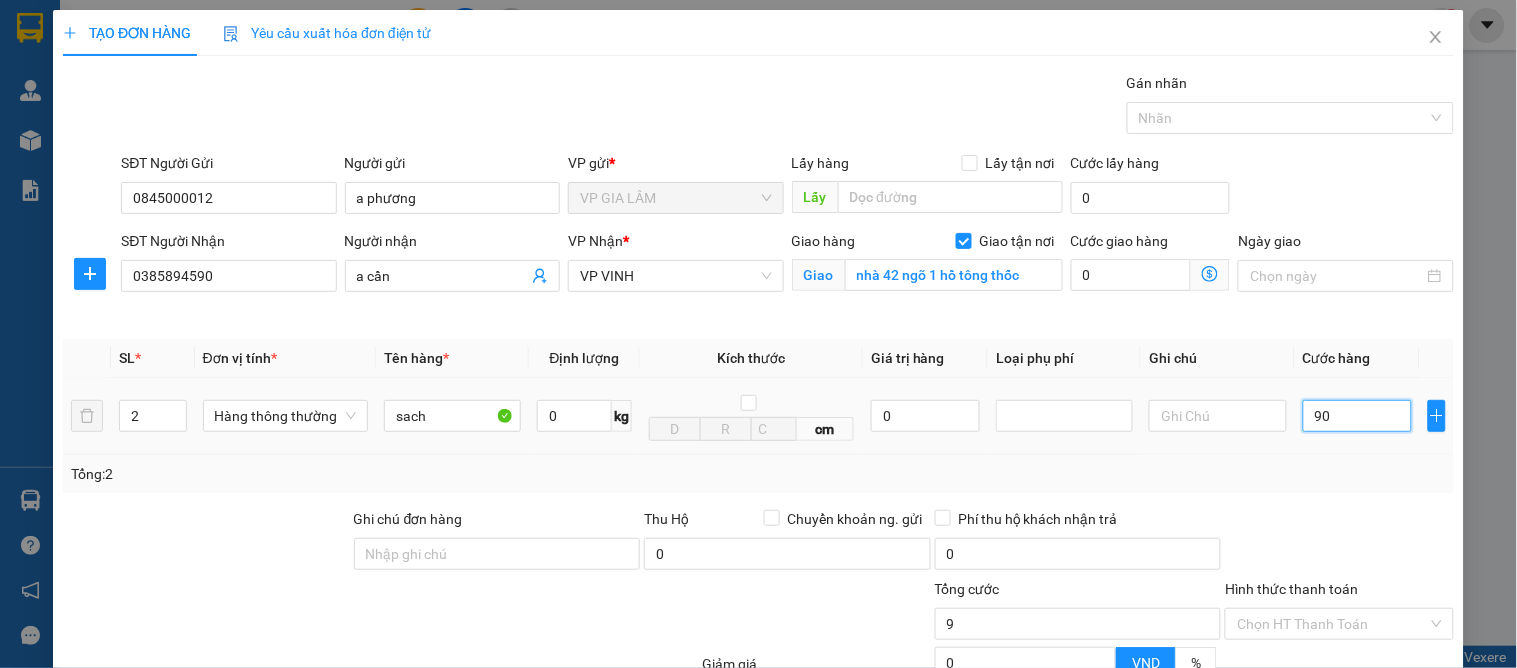 type on "90" 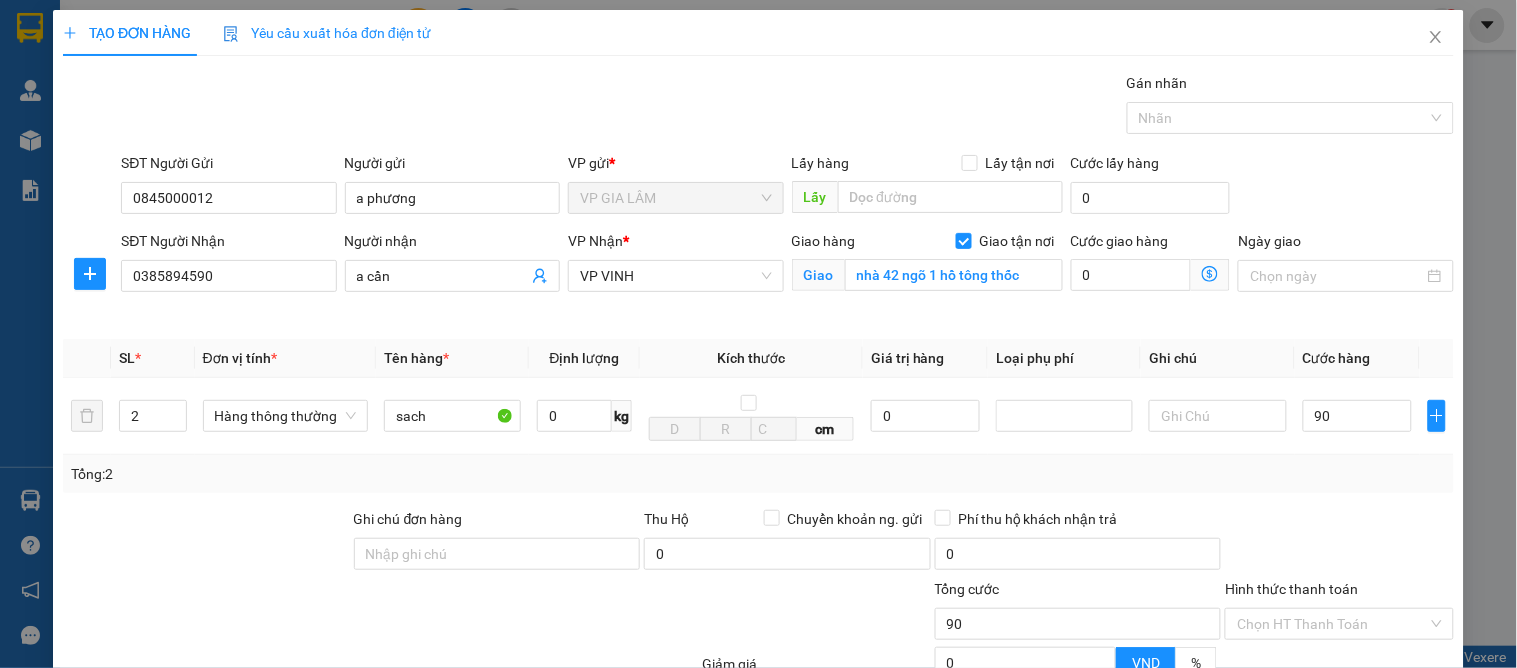 type on "90.000" 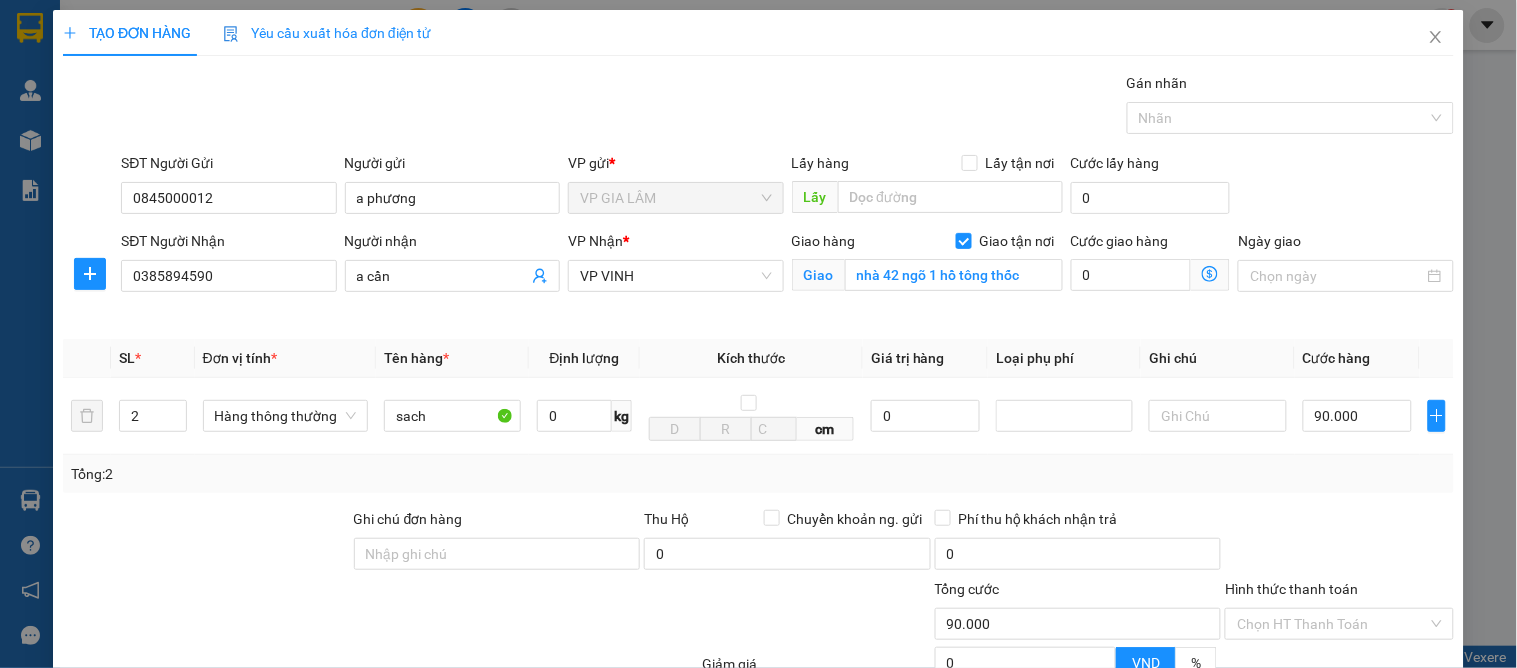 click on "Tổng:  2" at bounding box center (758, 474) 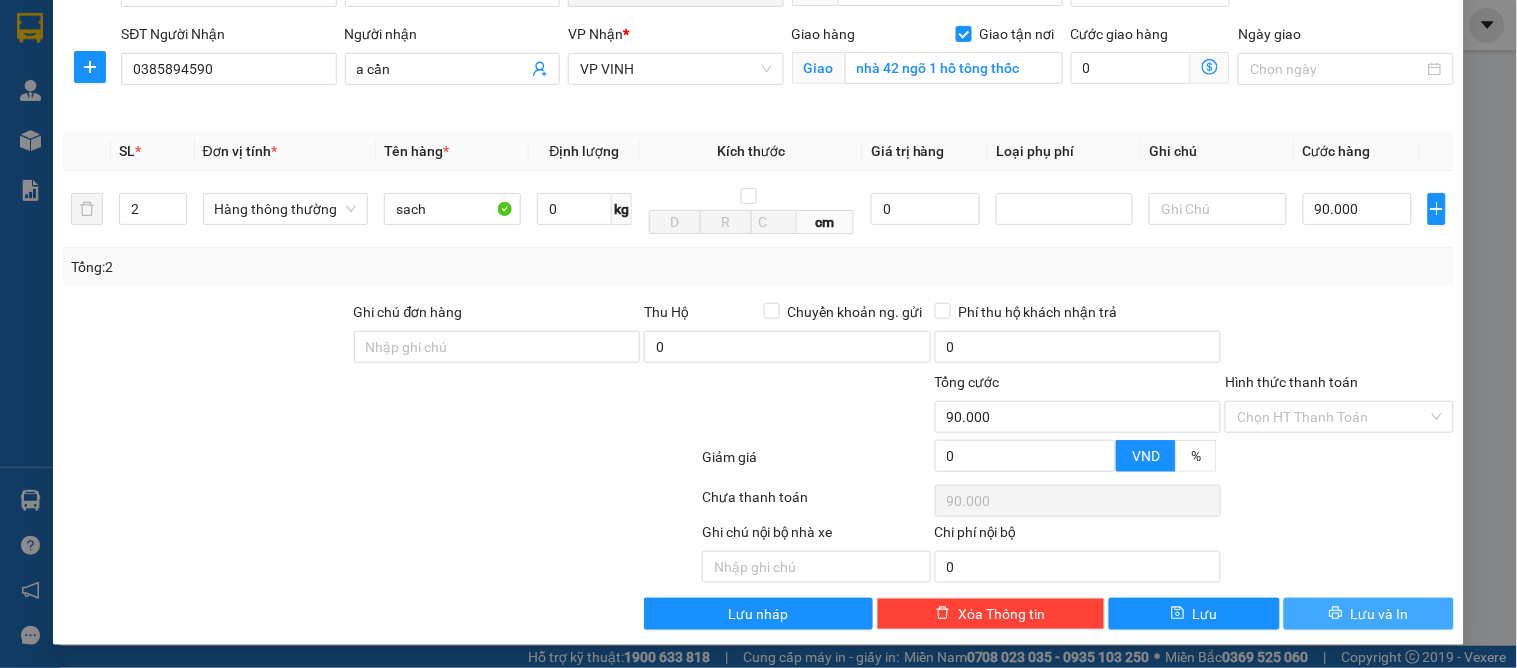 click on "Lưu và In" at bounding box center [1380, 614] 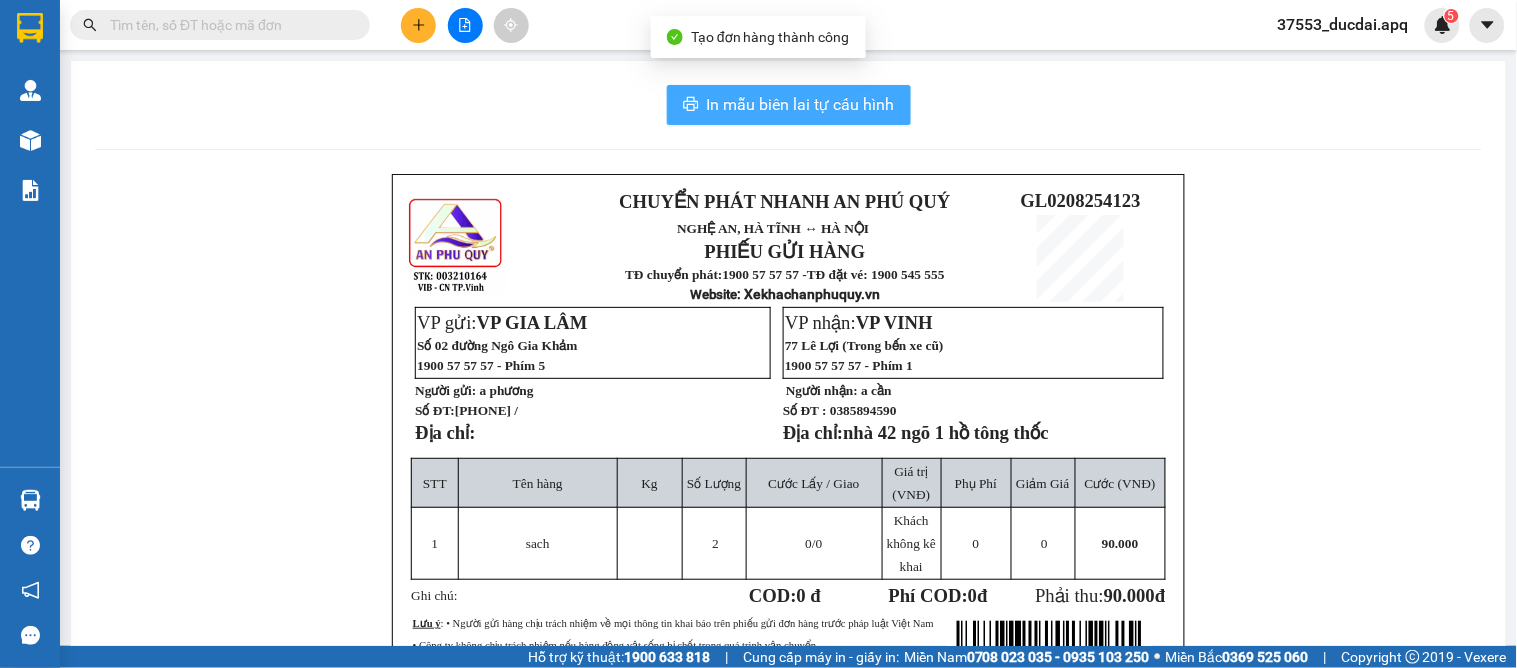 click on "In mẫu biên lai tự cấu hình" at bounding box center (801, 104) 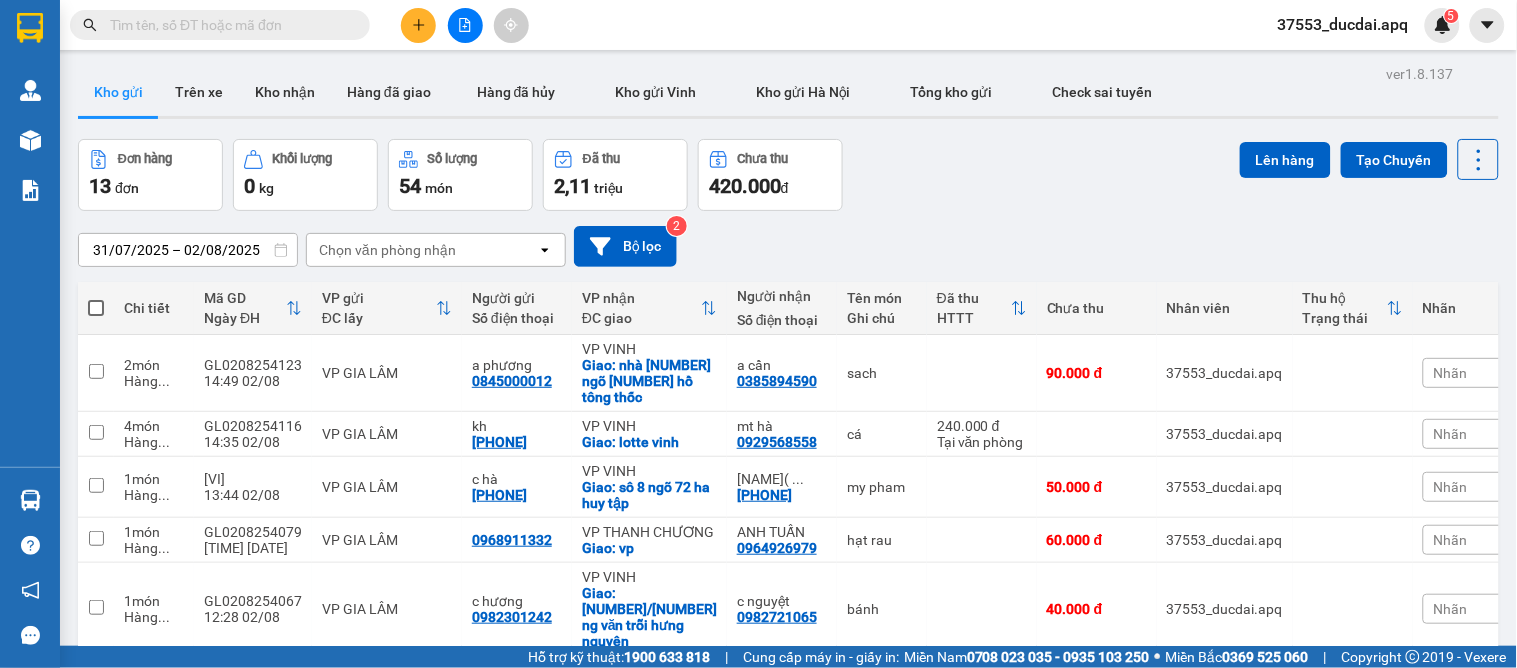 click on "Đơn hàng 13 đơn Khối lượng 0 kg Số lượng 54 món Đã thu 2,11   triệu Chưa thu 420.000  đ Lên hàng Tạo Chuyến" at bounding box center [788, 175] 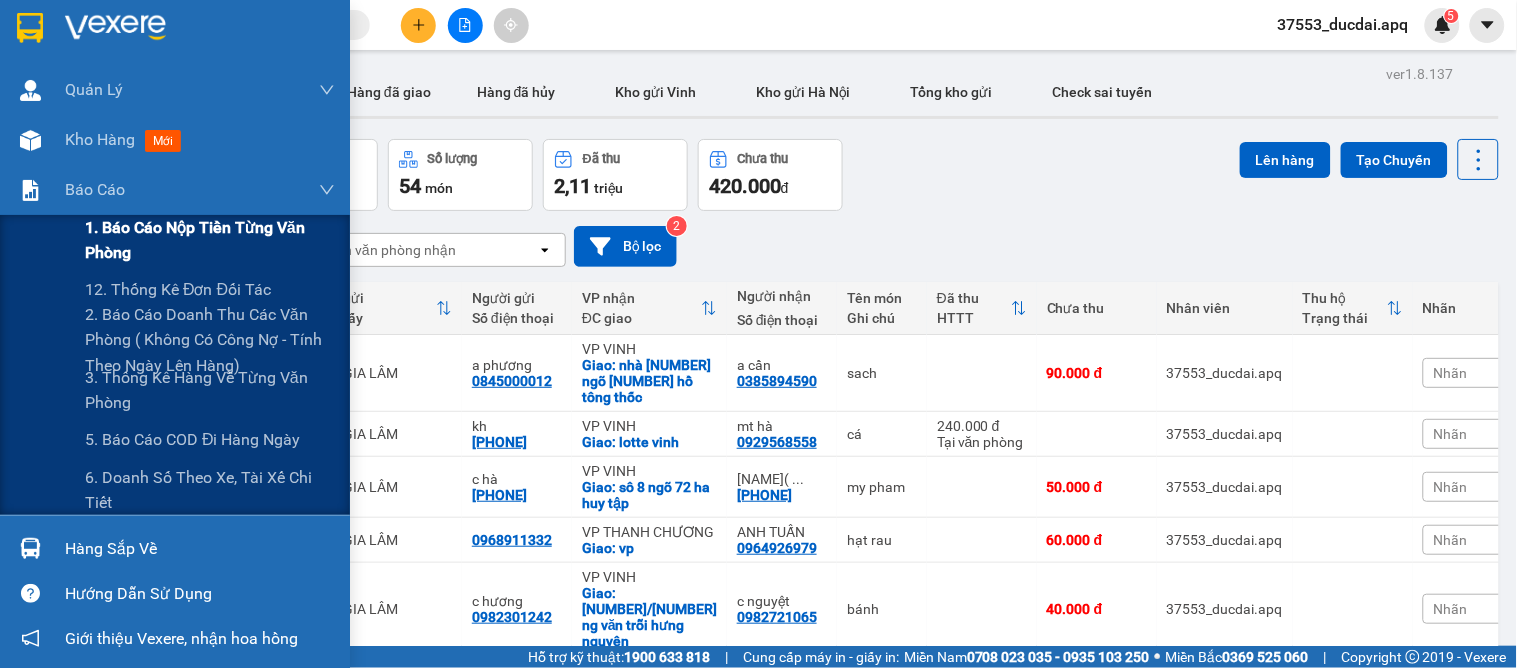 click on "1. Báo cáo nộp tiền từng văn phòng" at bounding box center [210, 240] 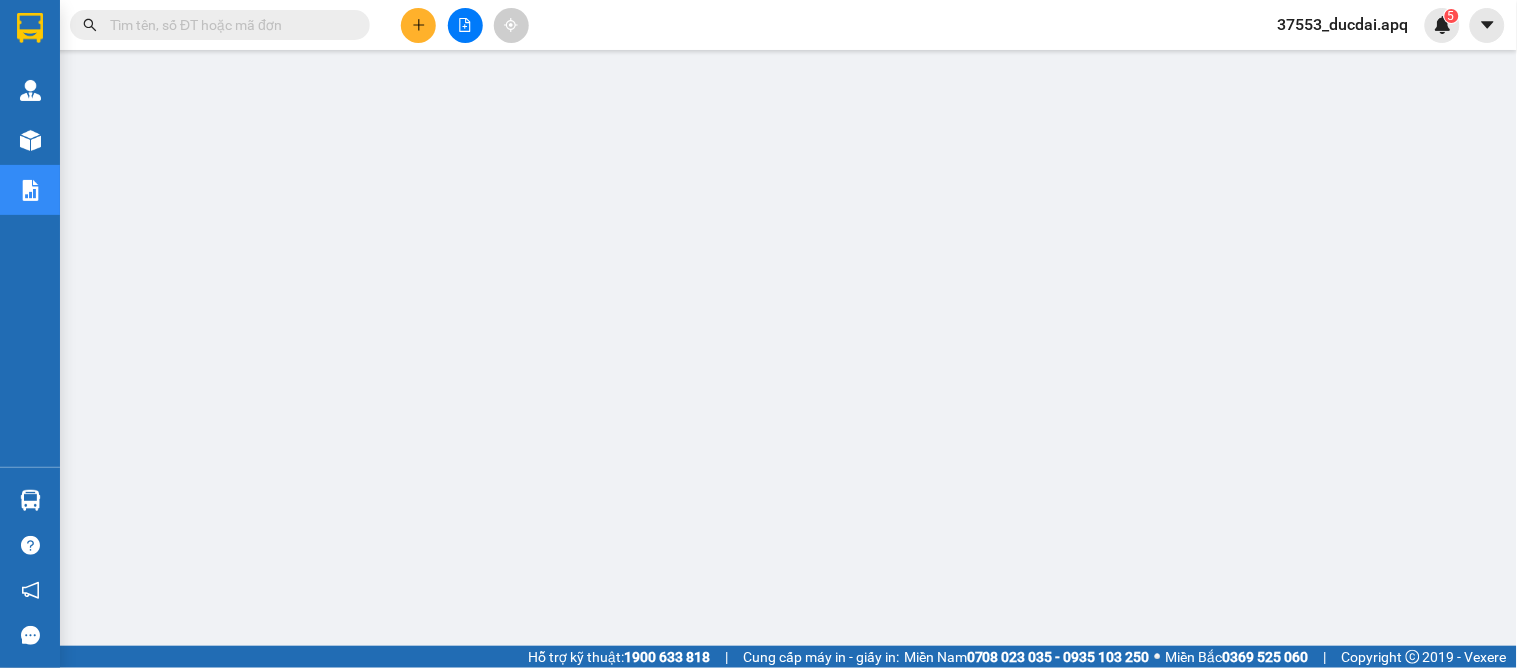 scroll, scrollTop: 0, scrollLeft: 0, axis: both 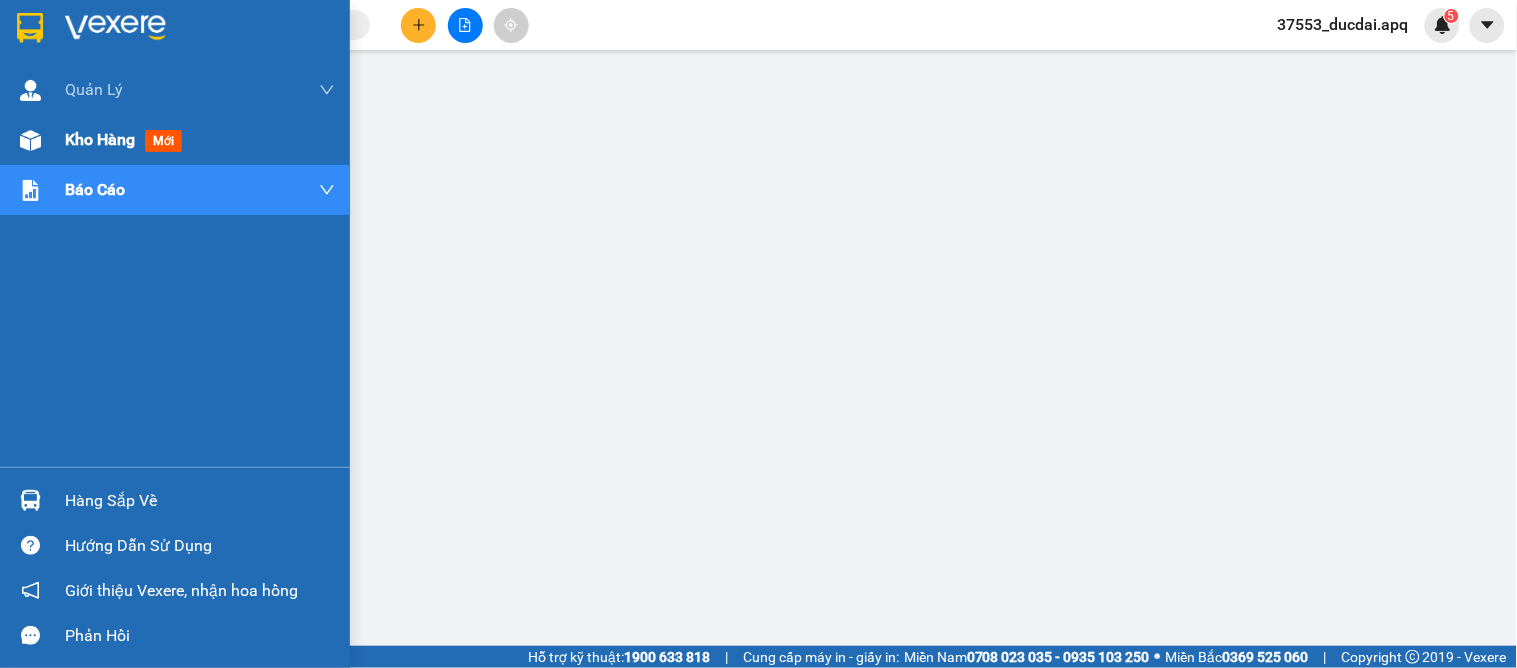 click at bounding box center [30, 140] 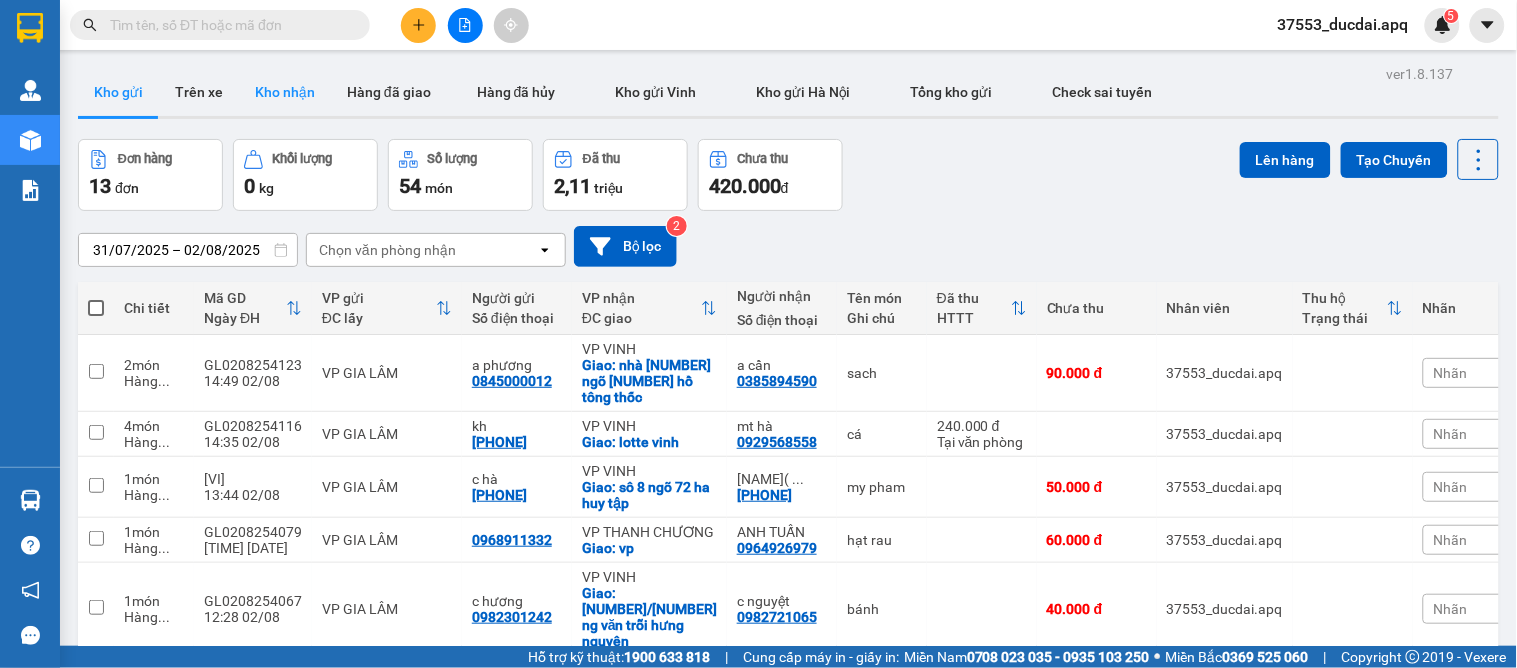 click on "Kho nhận" at bounding box center (285, 92) 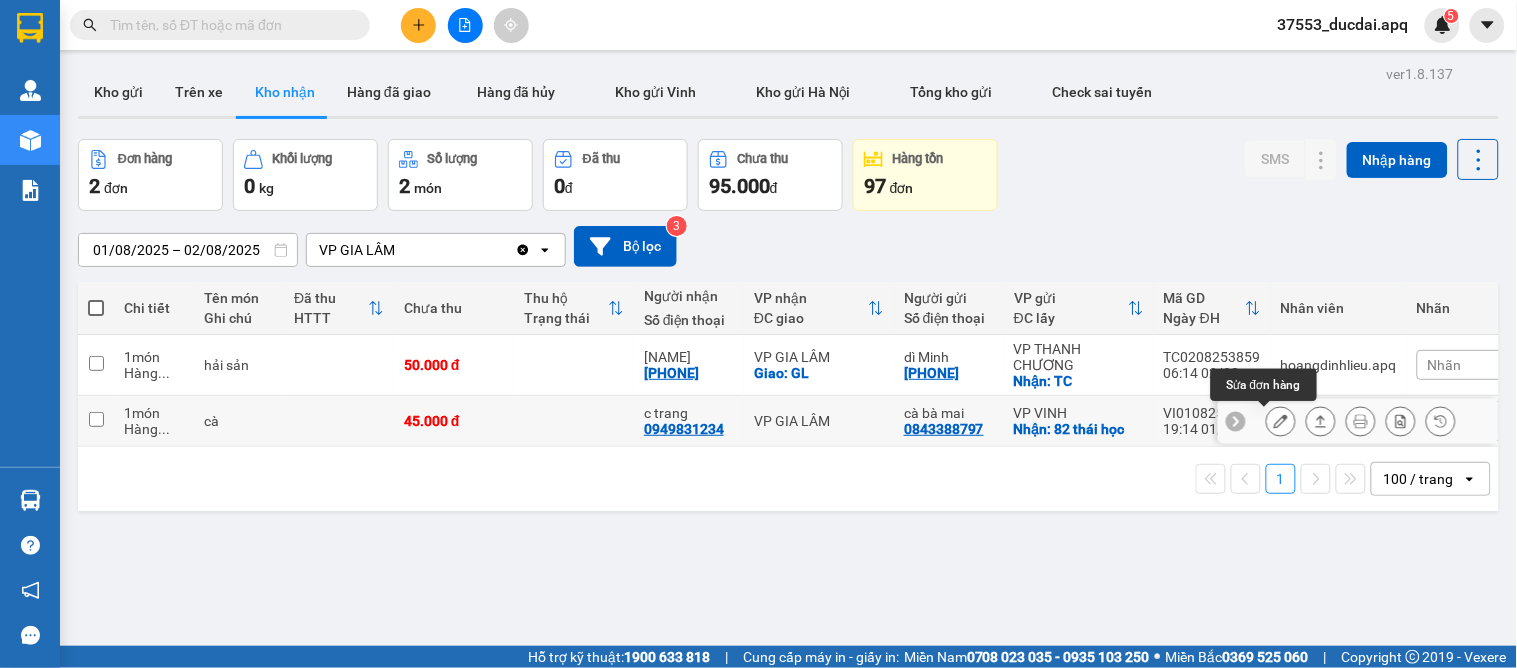 click 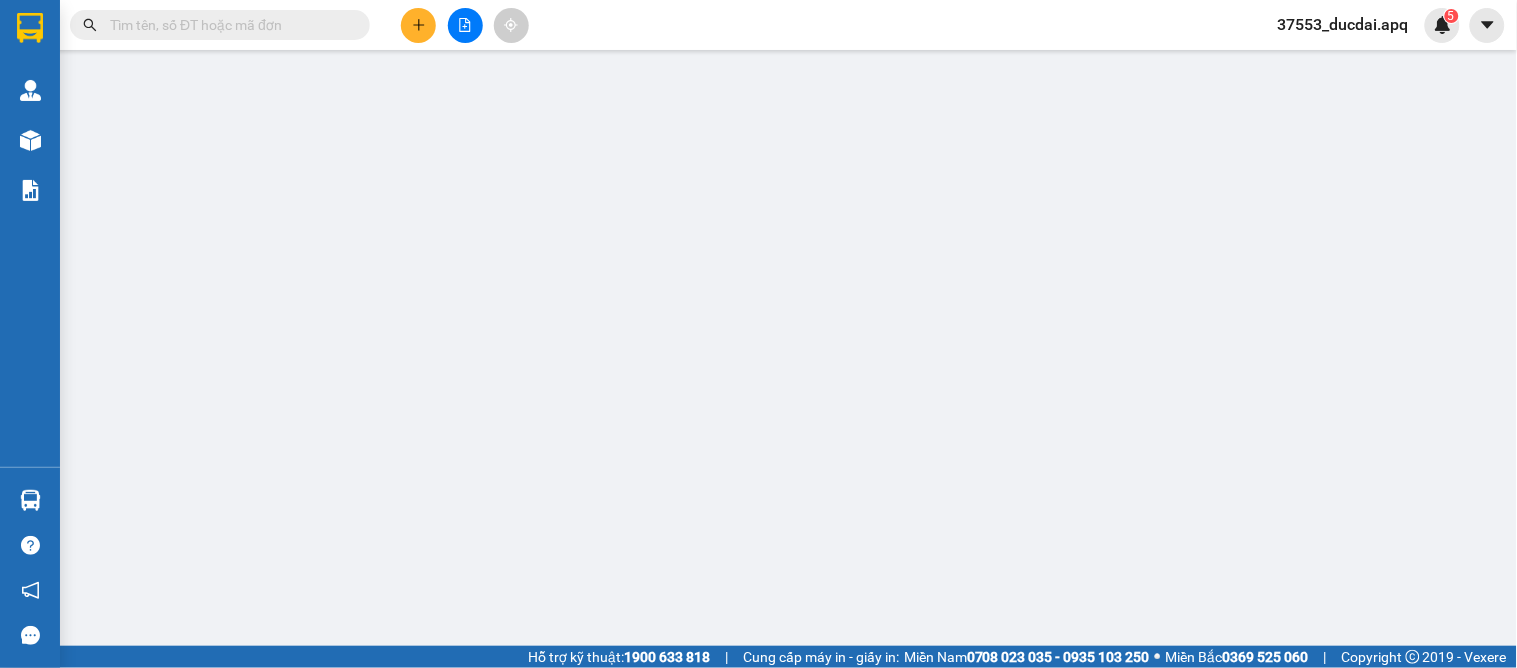 type on "0843388797" 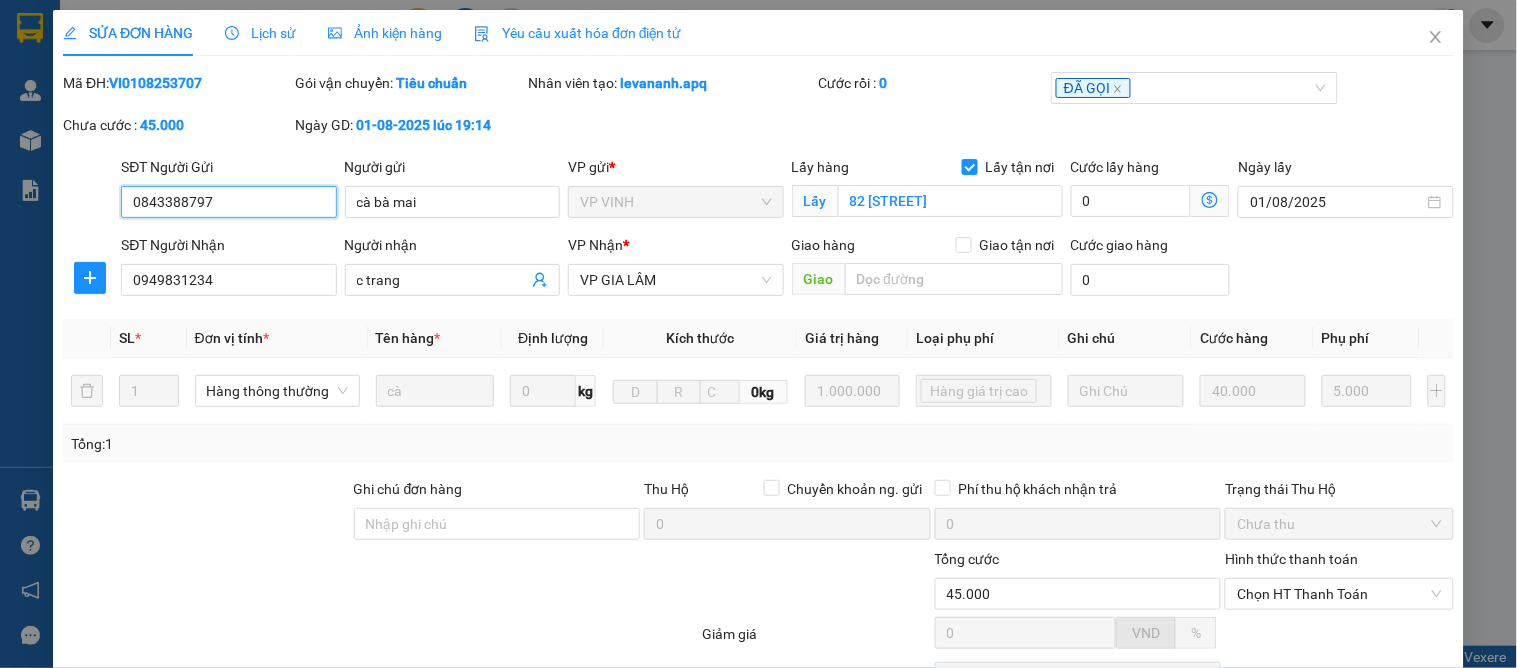 scroll, scrollTop: 197, scrollLeft: 0, axis: vertical 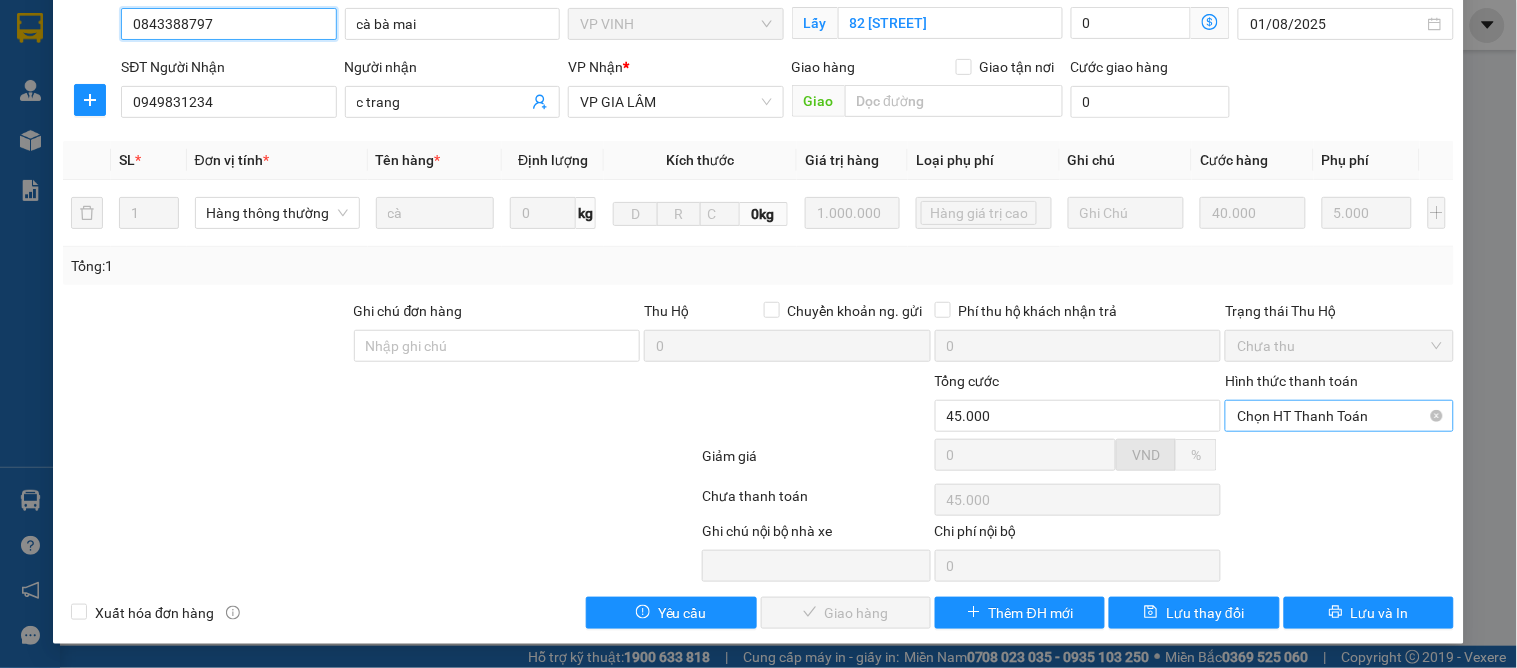 click on "Chọn HT Thanh Toán" at bounding box center [1339, 416] 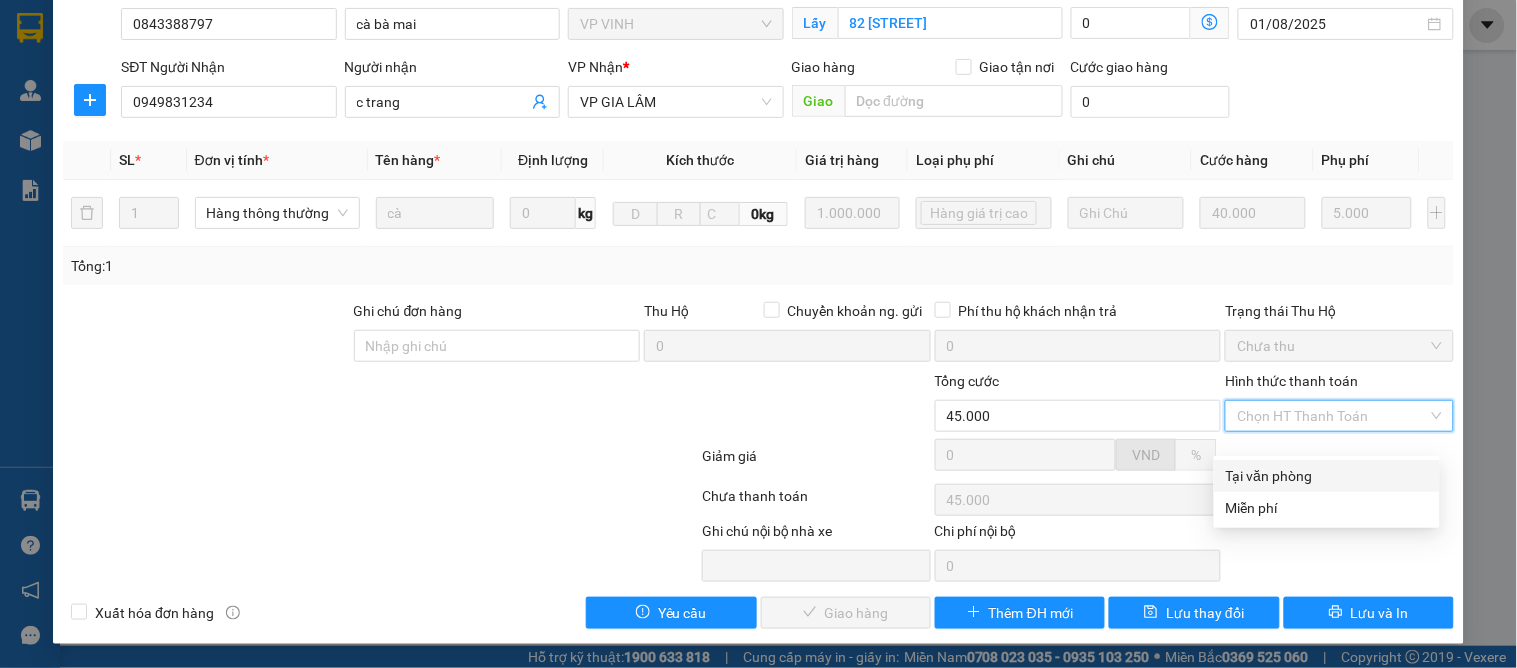click on "Tại văn phòng" at bounding box center [1327, 476] 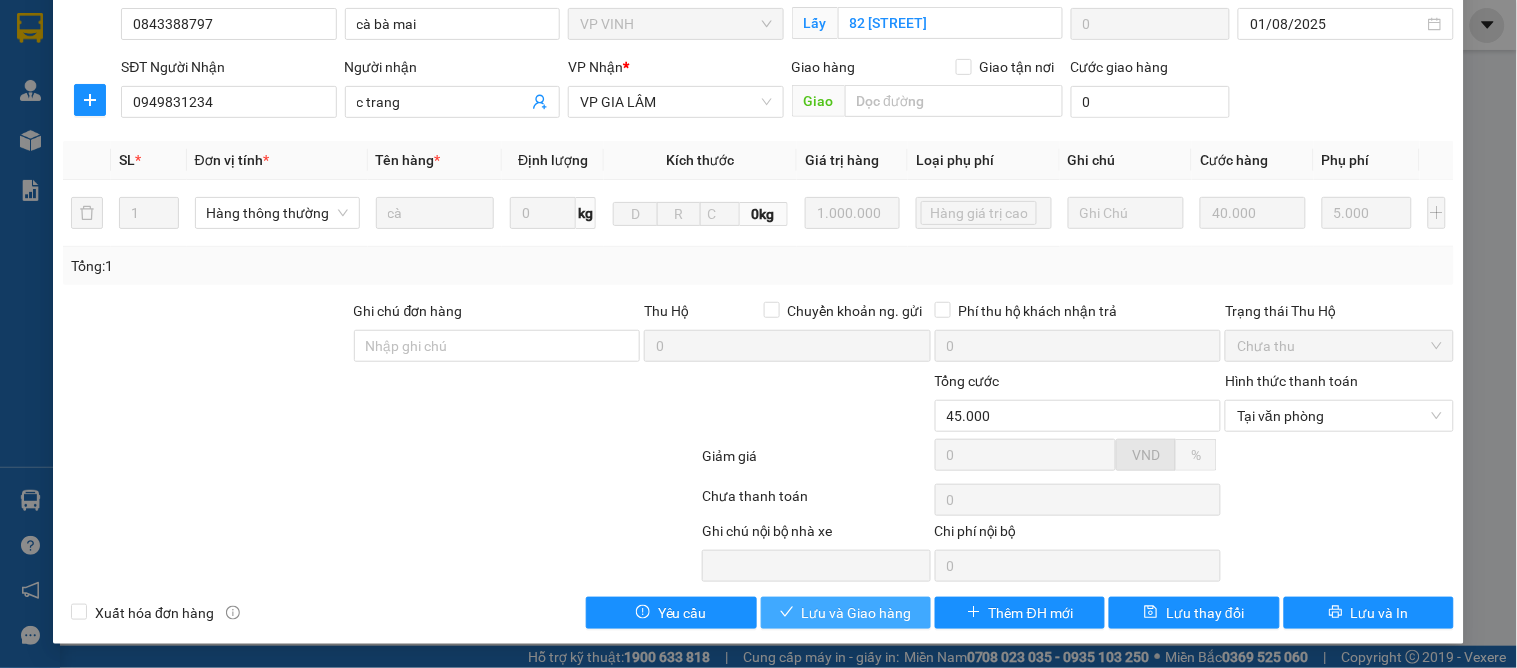 click on "Lưu và Giao hàng" at bounding box center [846, 613] 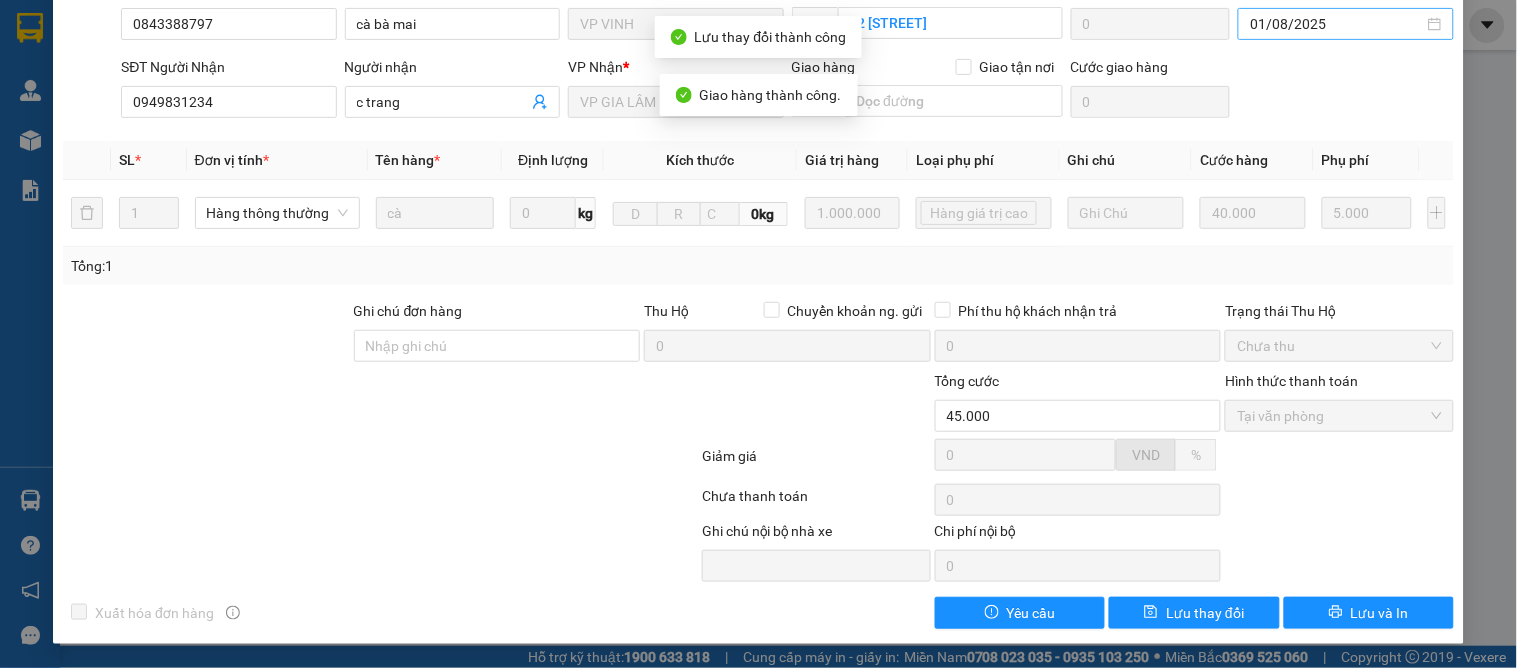 scroll, scrollTop: 0, scrollLeft: 0, axis: both 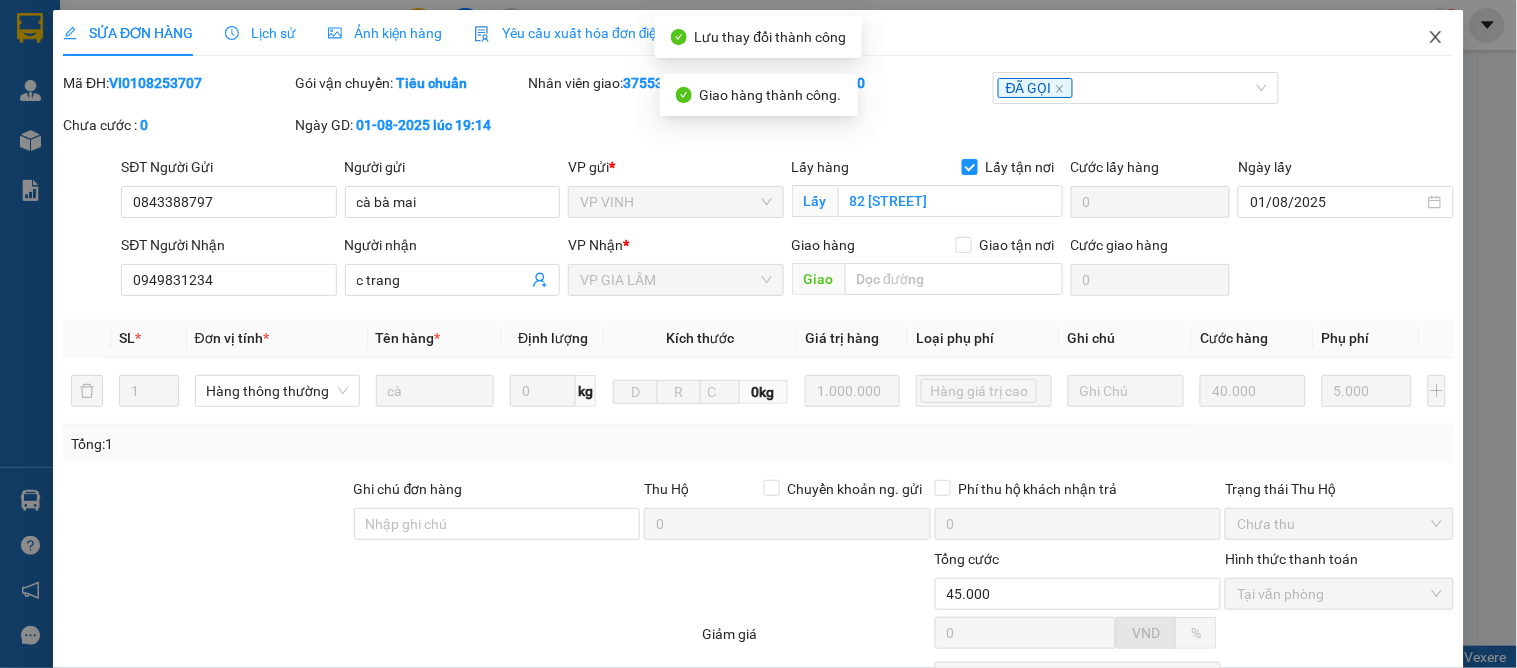 click 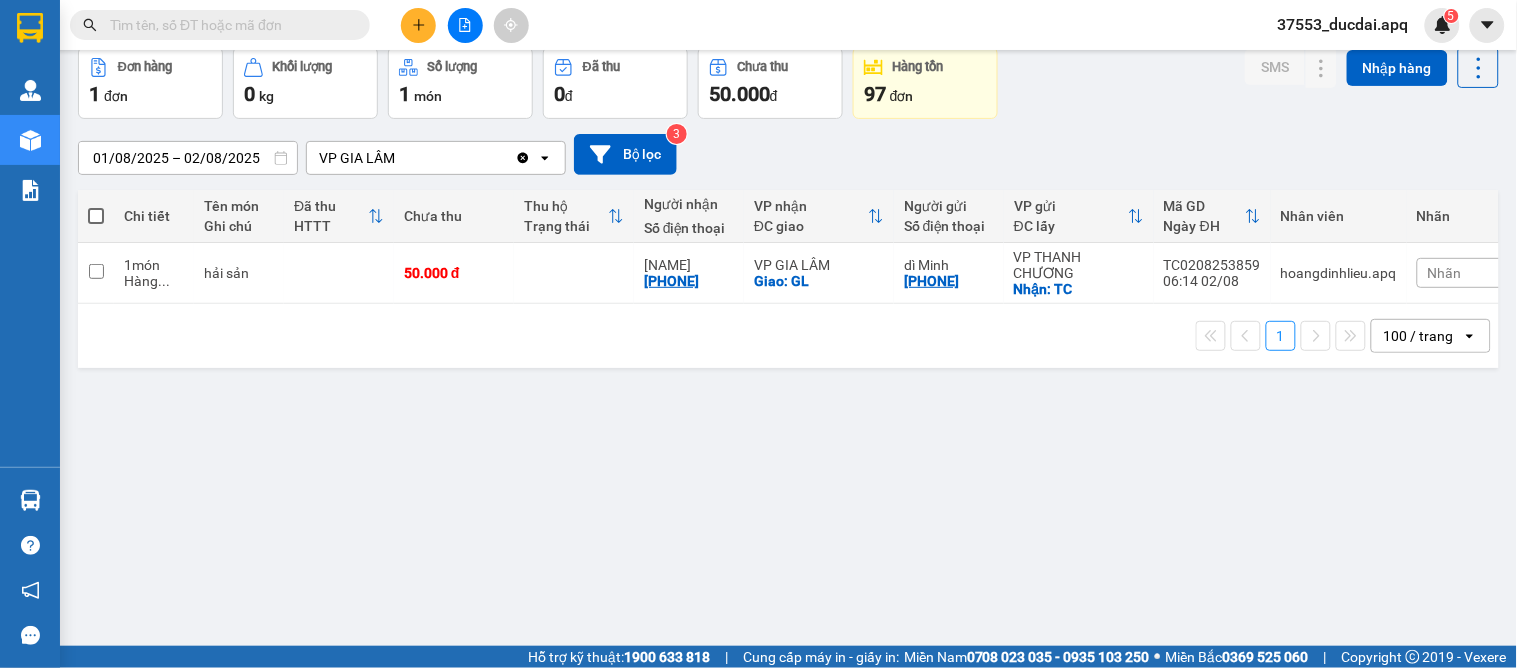 scroll, scrollTop: 0, scrollLeft: 0, axis: both 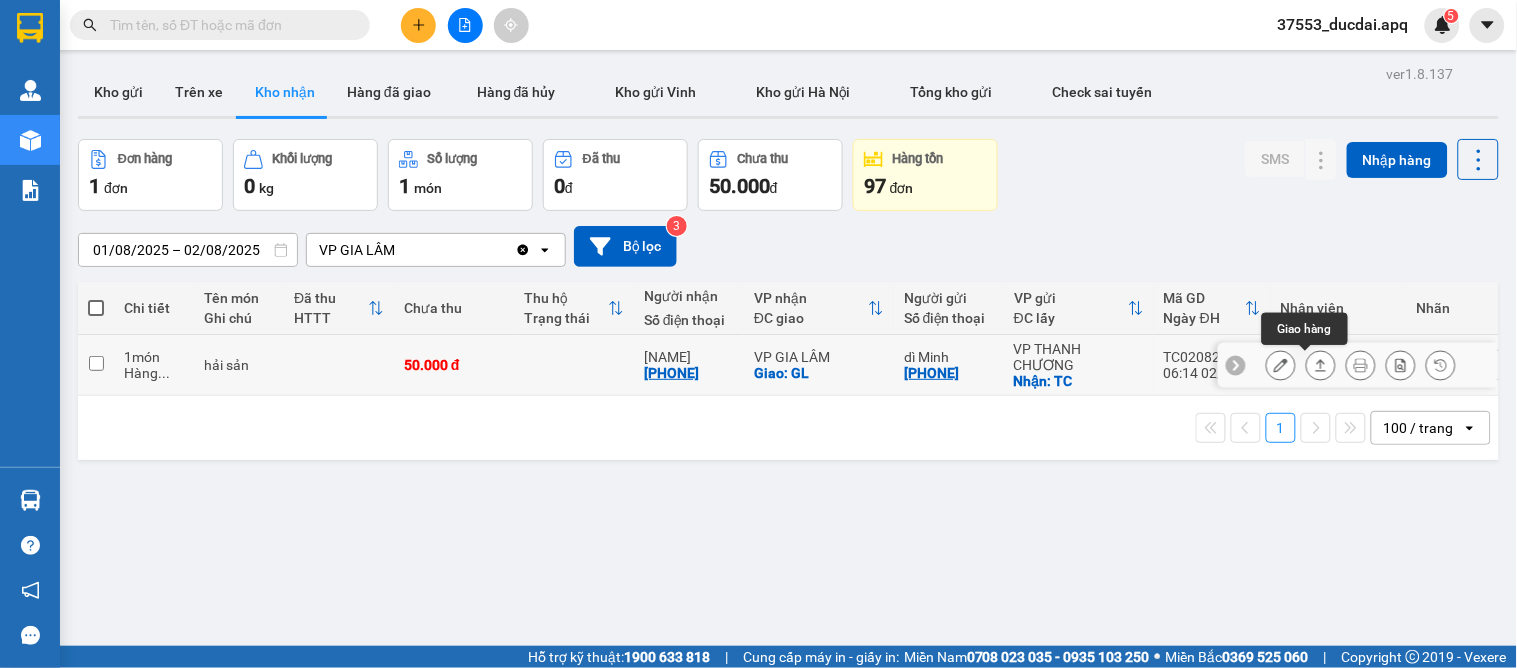 click 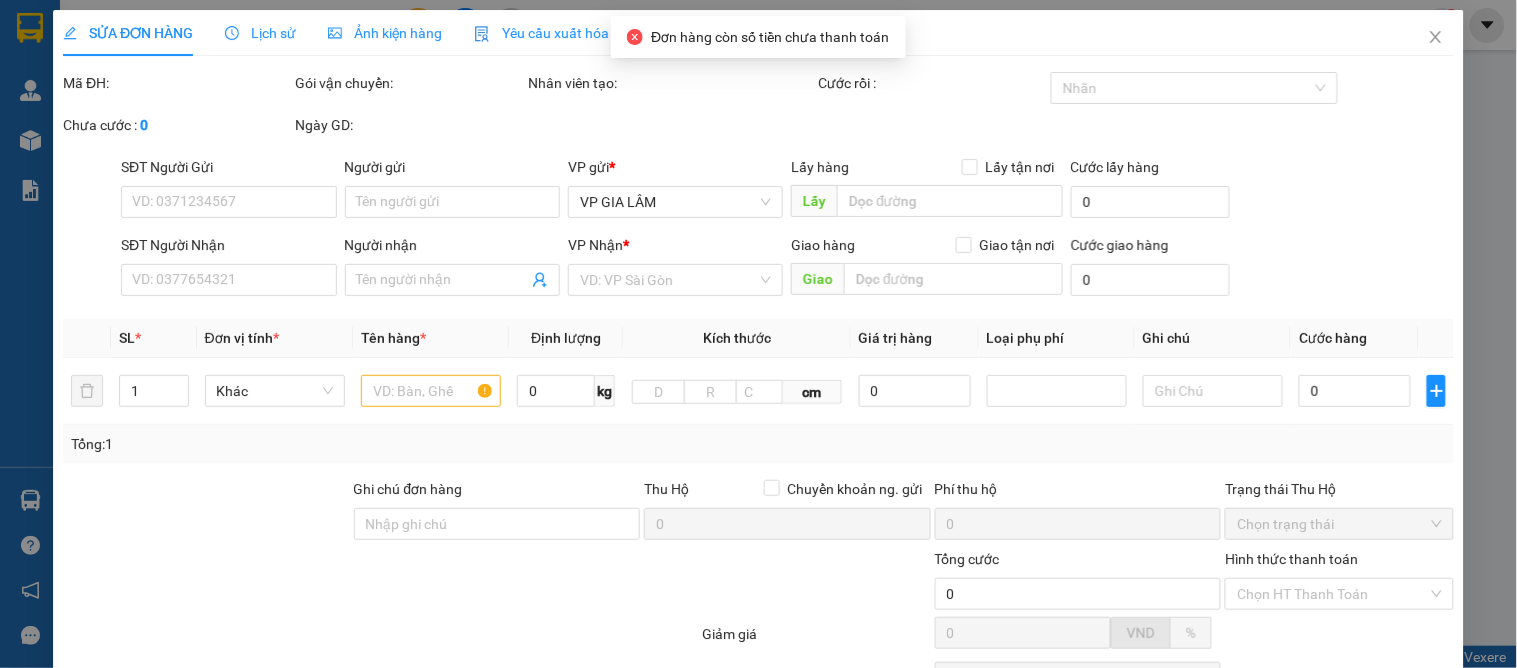 type on "0985004226" 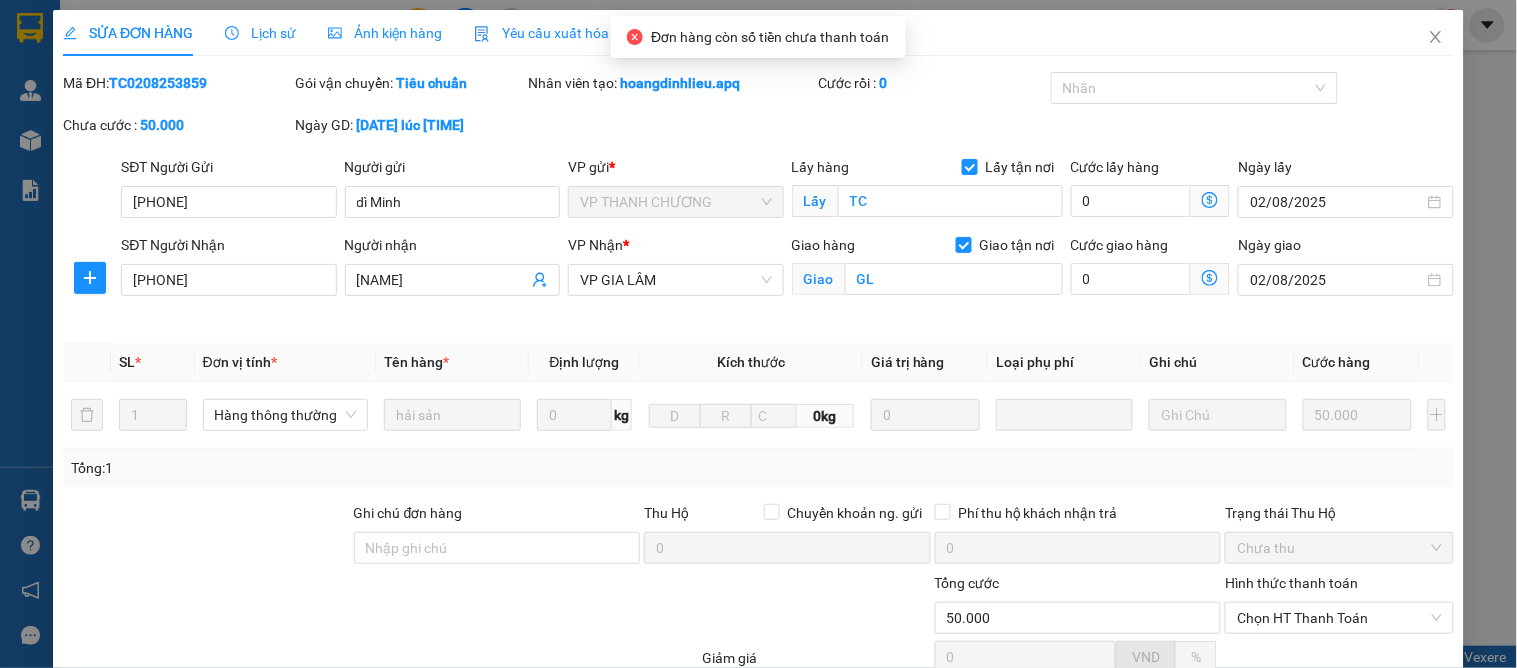 click on "Lịch sử" at bounding box center [260, 33] 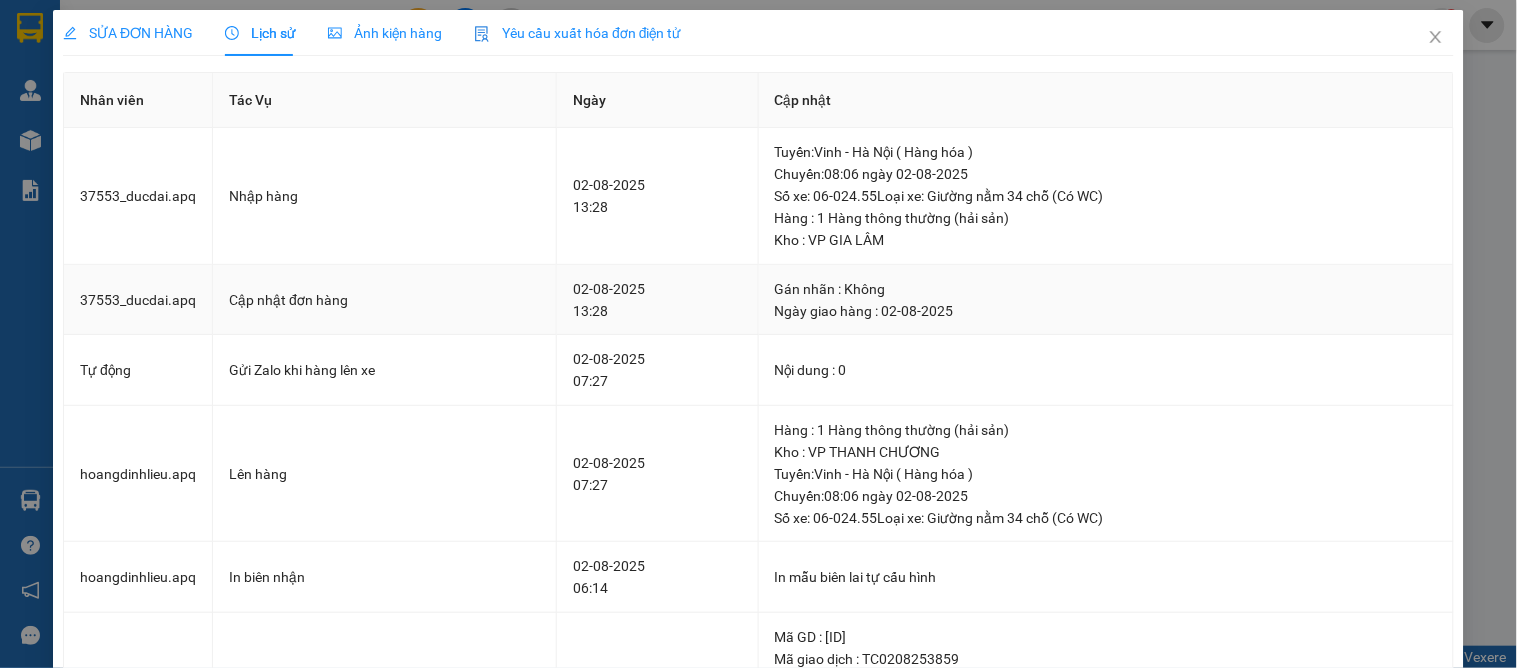 scroll, scrollTop: 111, scrollLeft: 0, axis: vertical 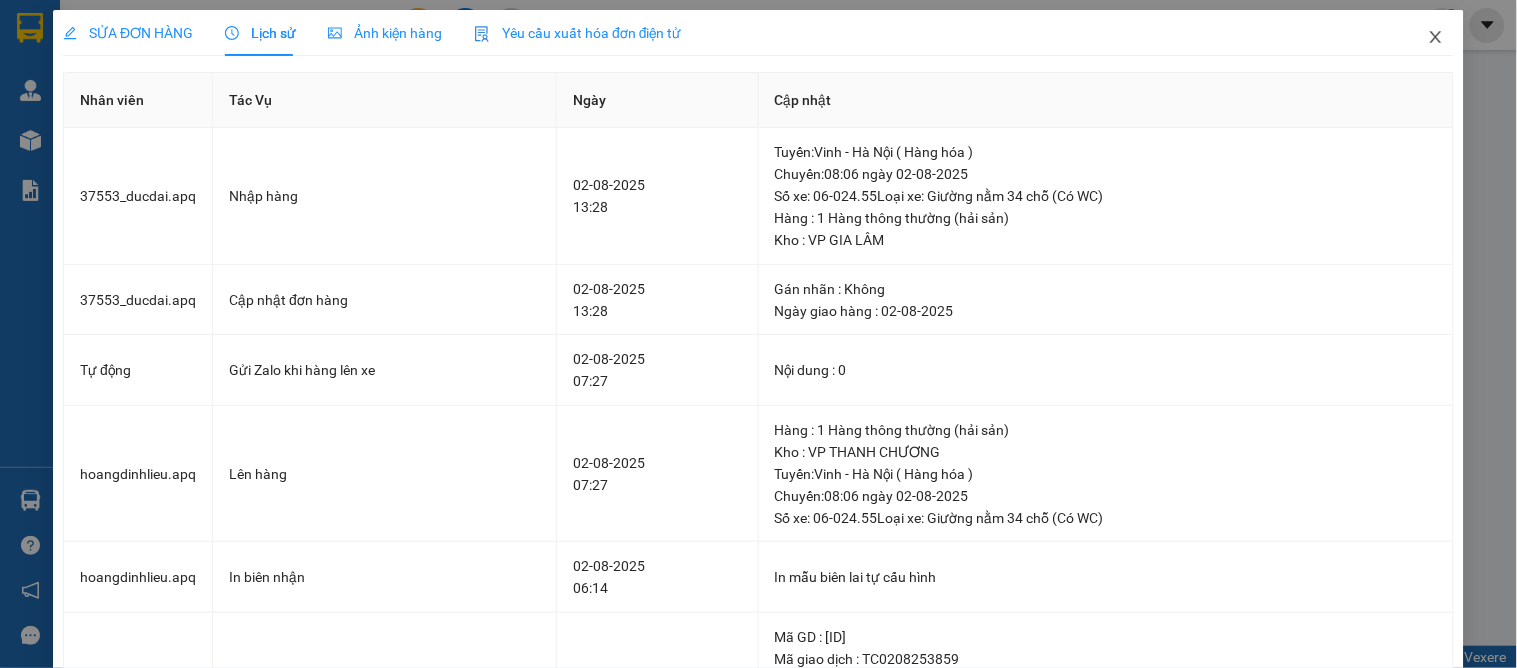 click at bounding box center [1436, 38] 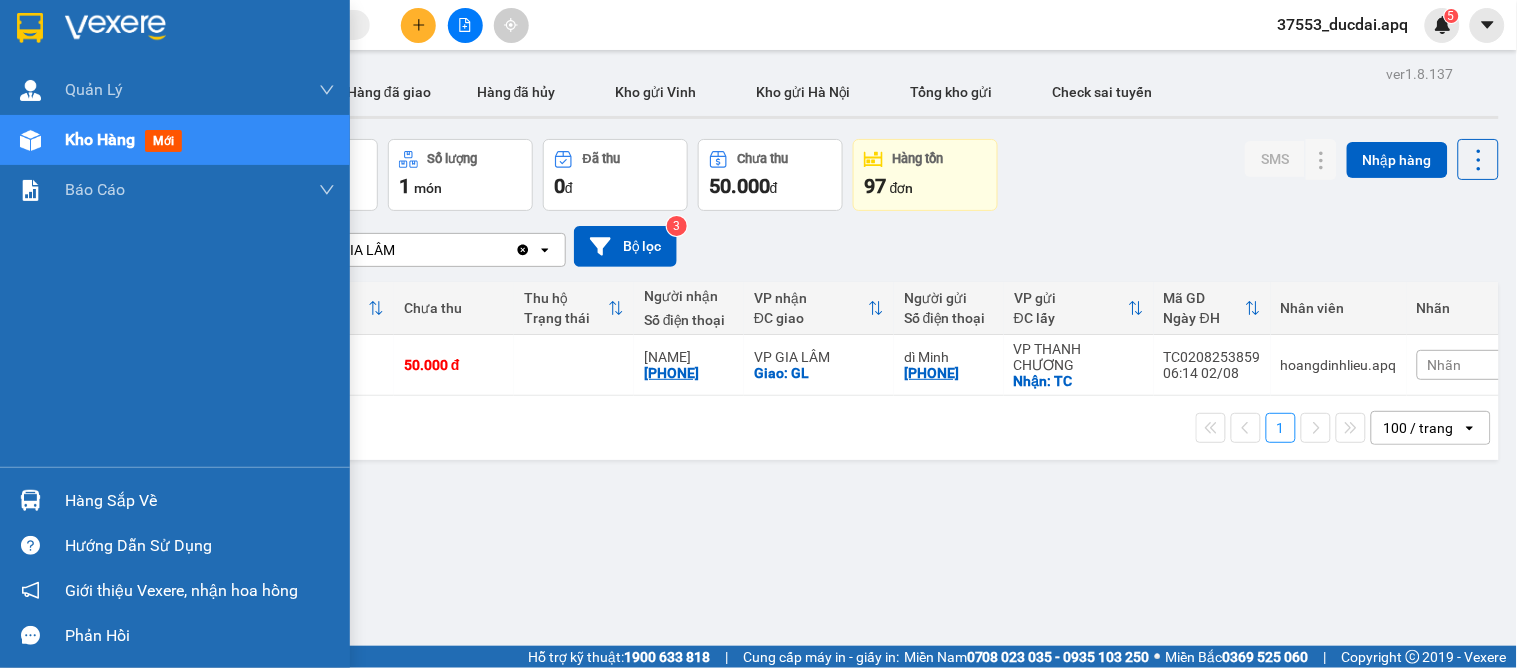 click at bounding box center [30, 500] 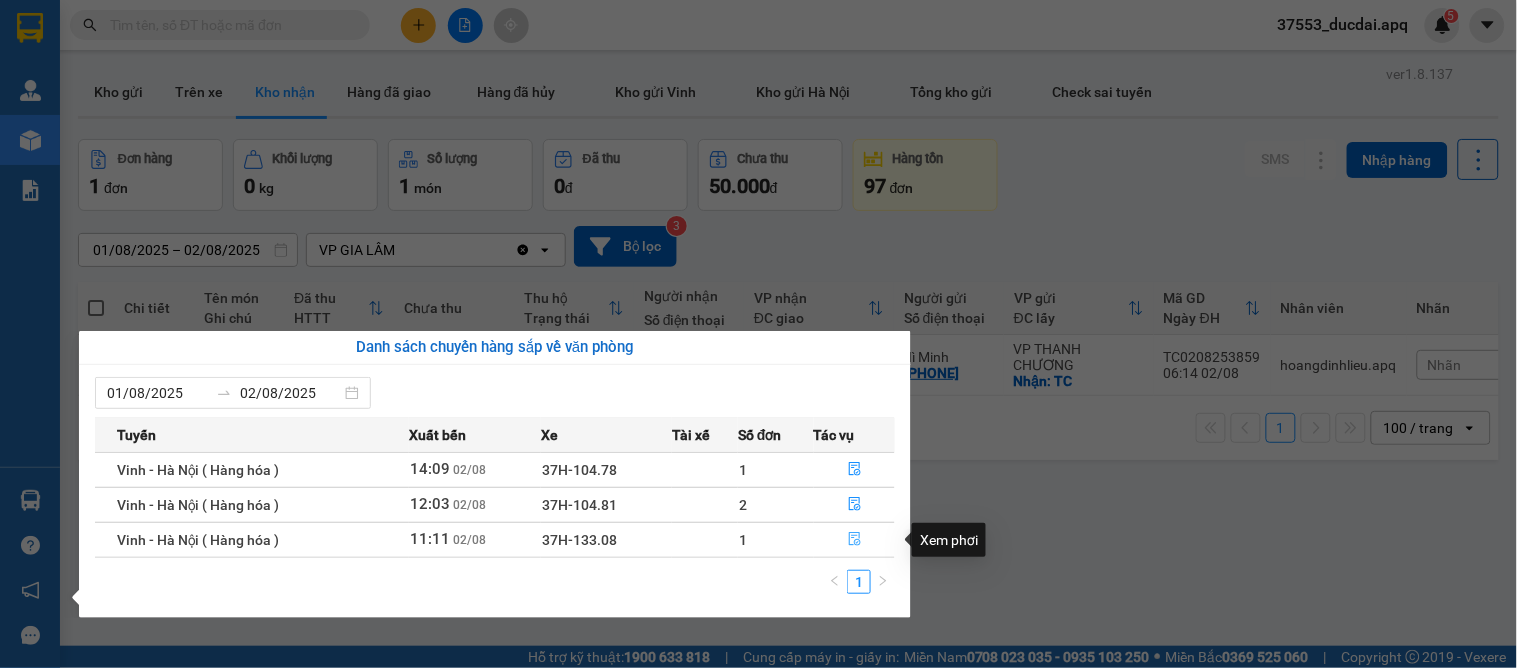 click 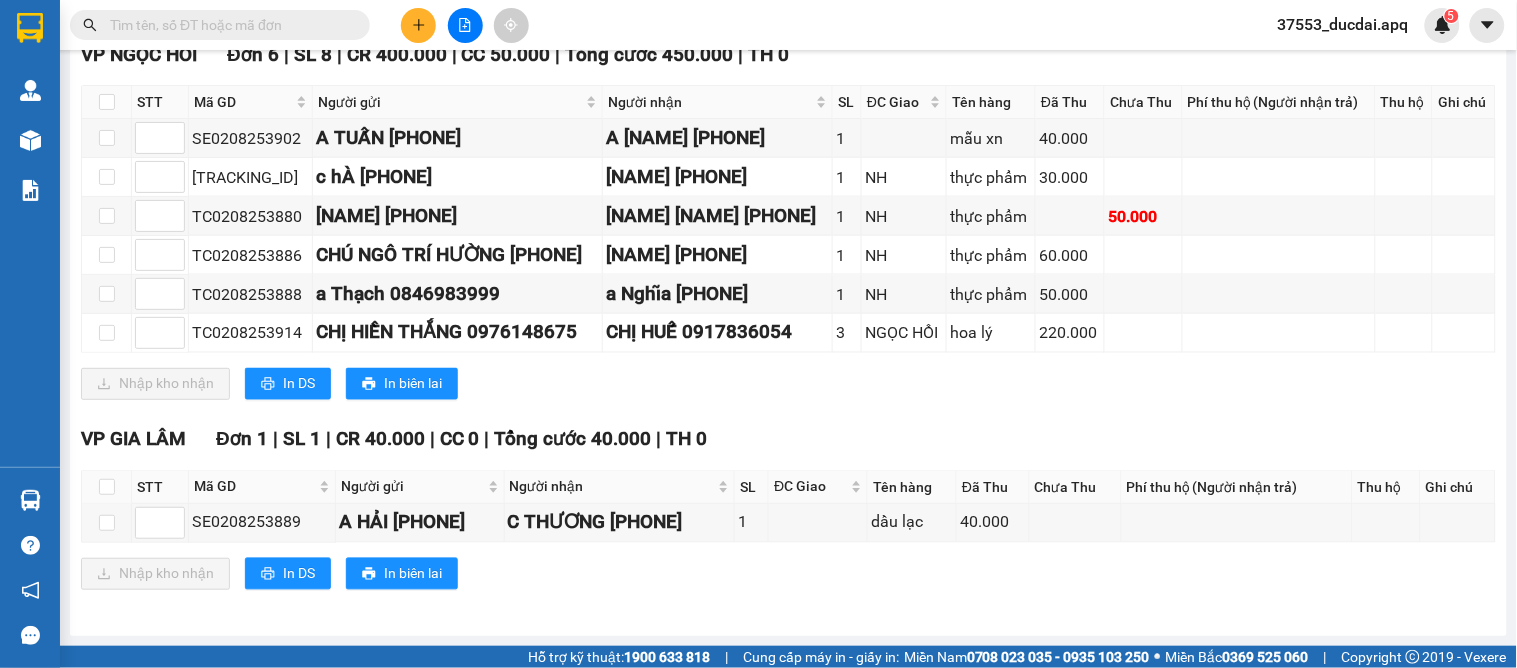scroll, scrollTop: 777, scrollLeft: 0, axis: vertical 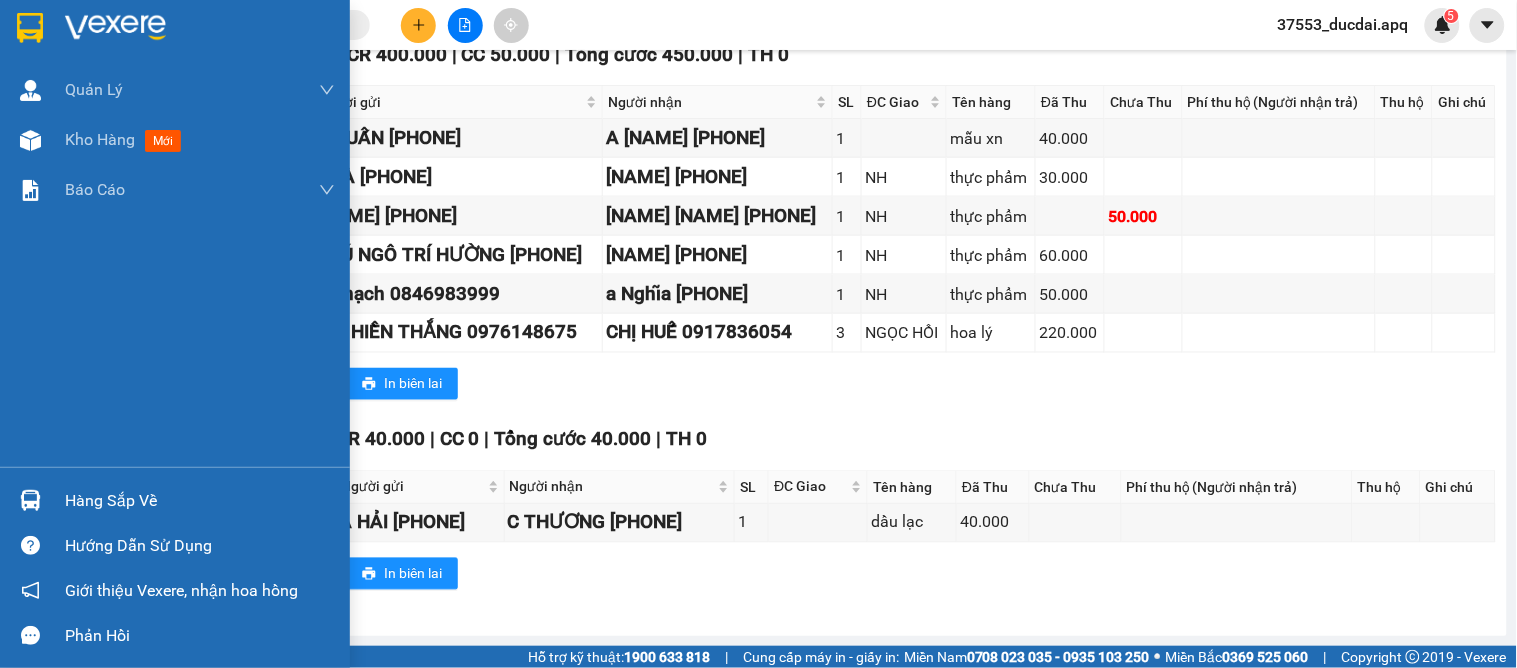 click on "Hàng sắp về" at bounding box center (175, 500) 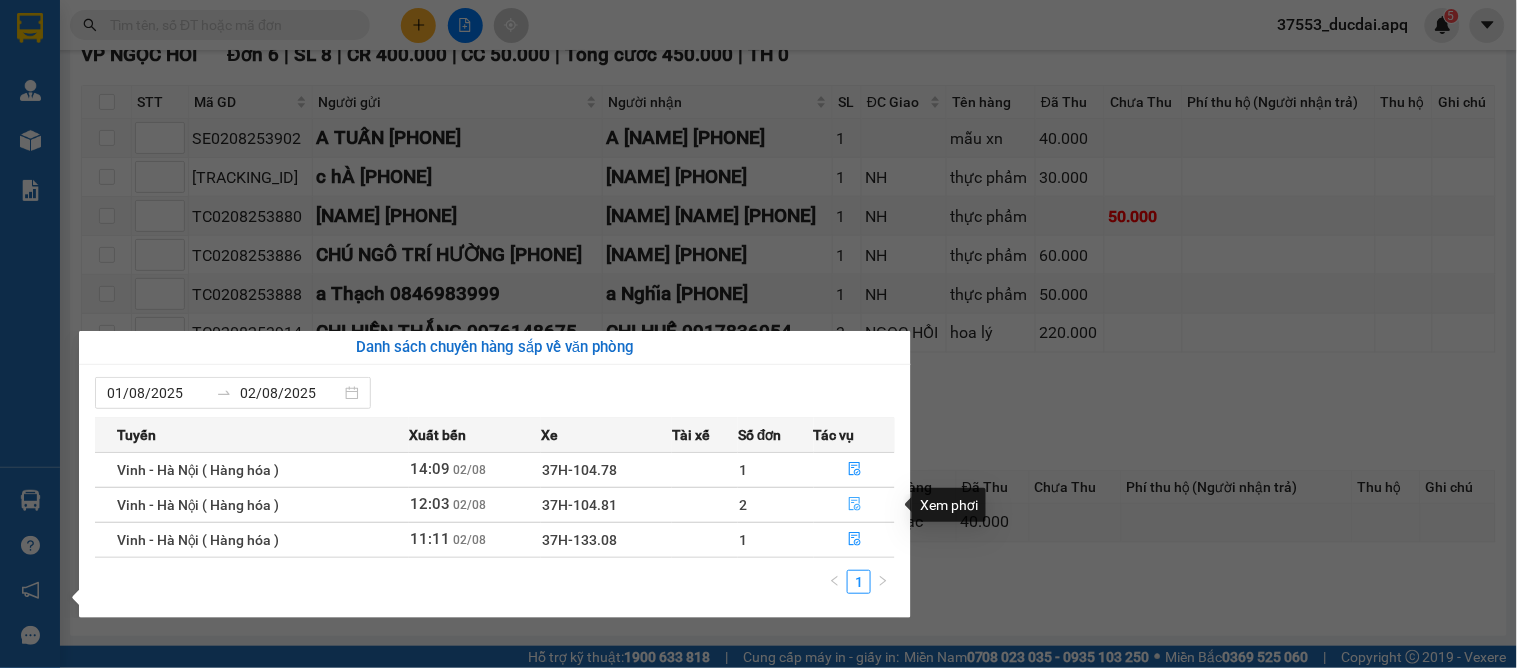 click at bounding box center [854, 505] 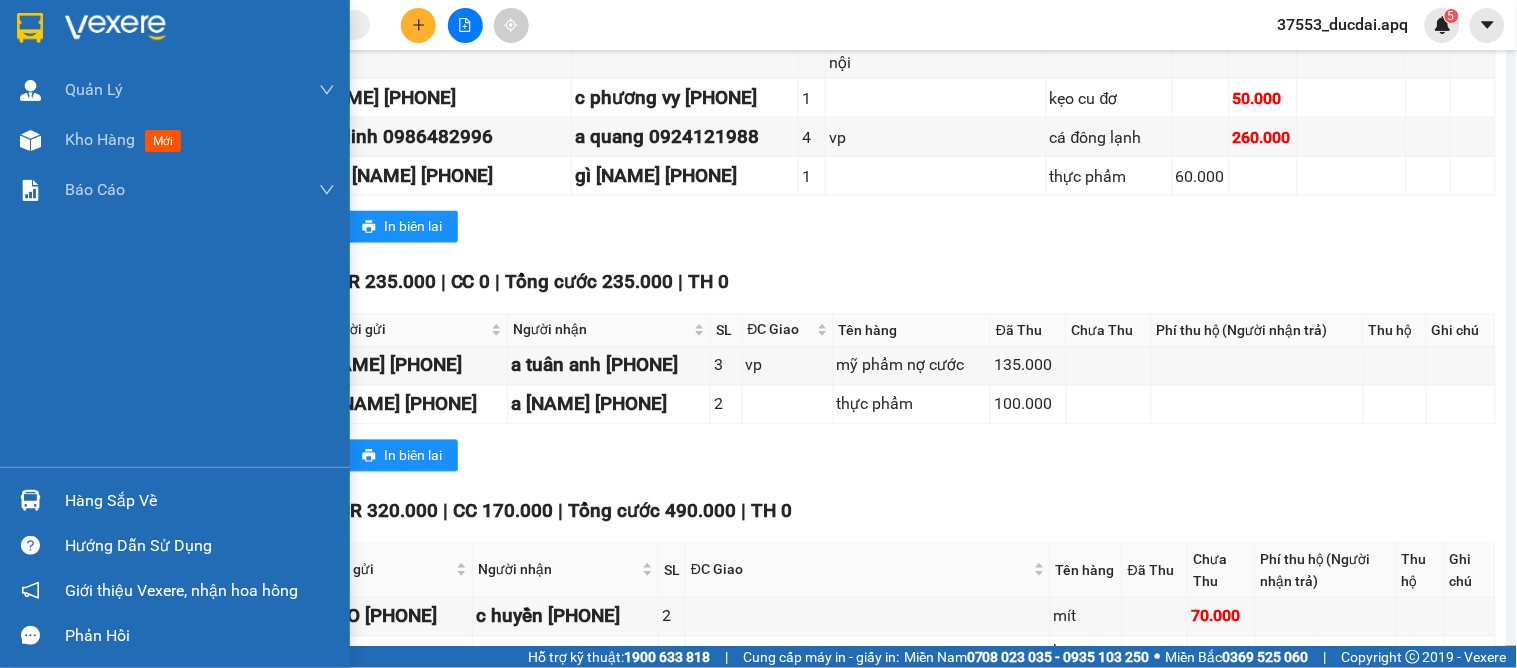 click at bounding box center [30, 500] 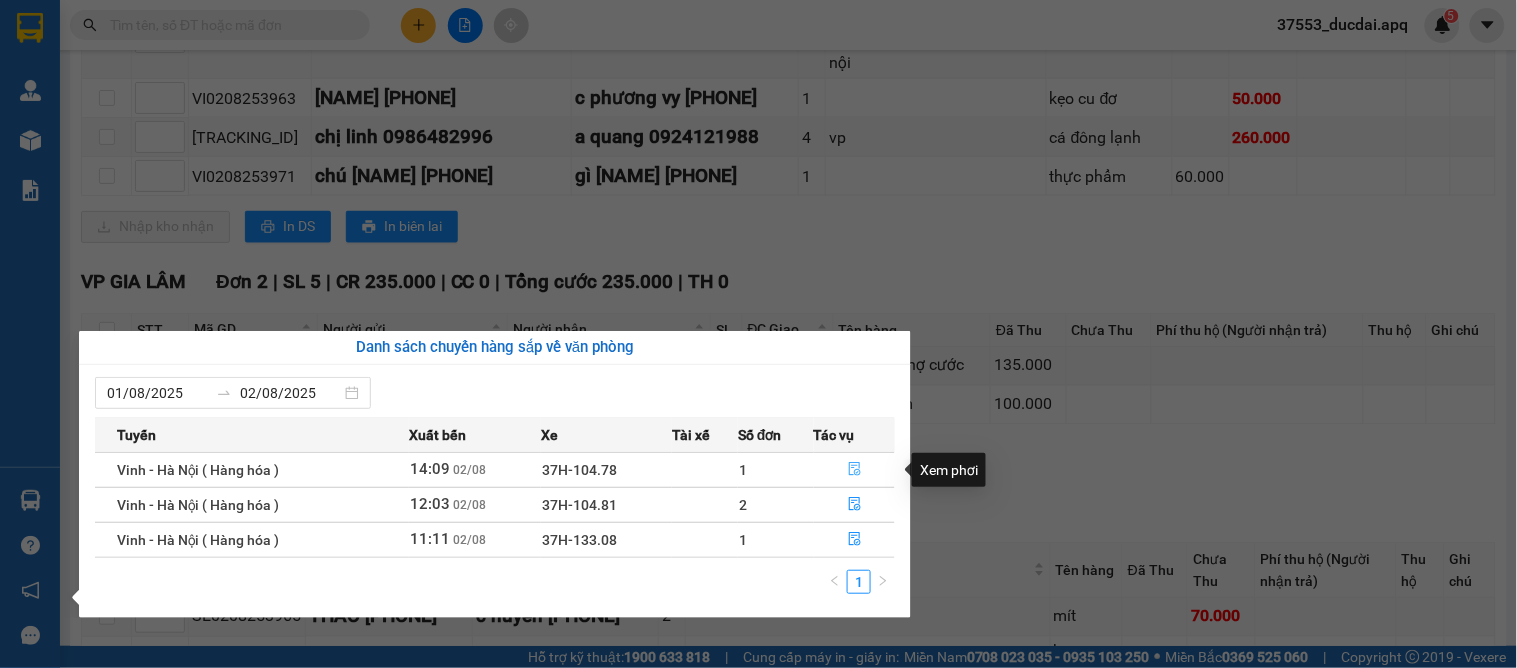 click at bounding box center (854, 470) 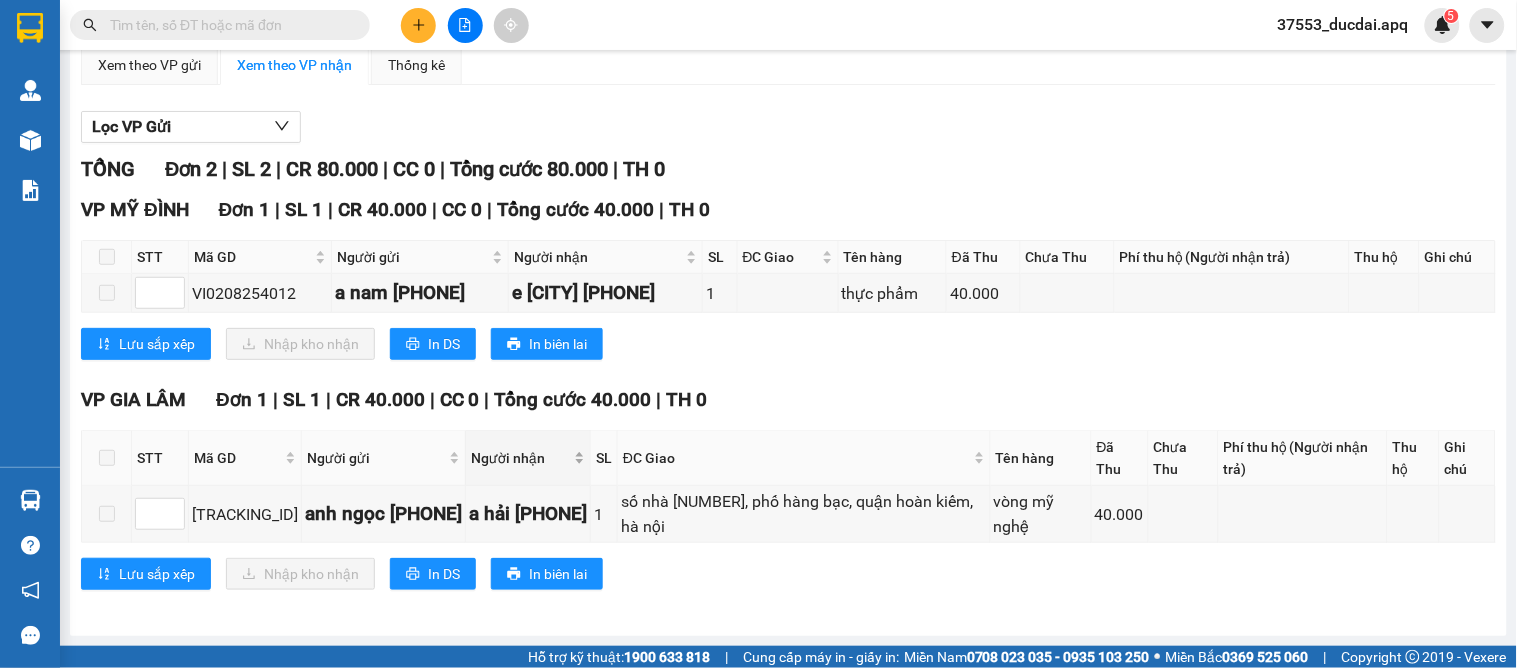 scroll, scrollTop: 201, scrollLeft: 0, axis: vertical 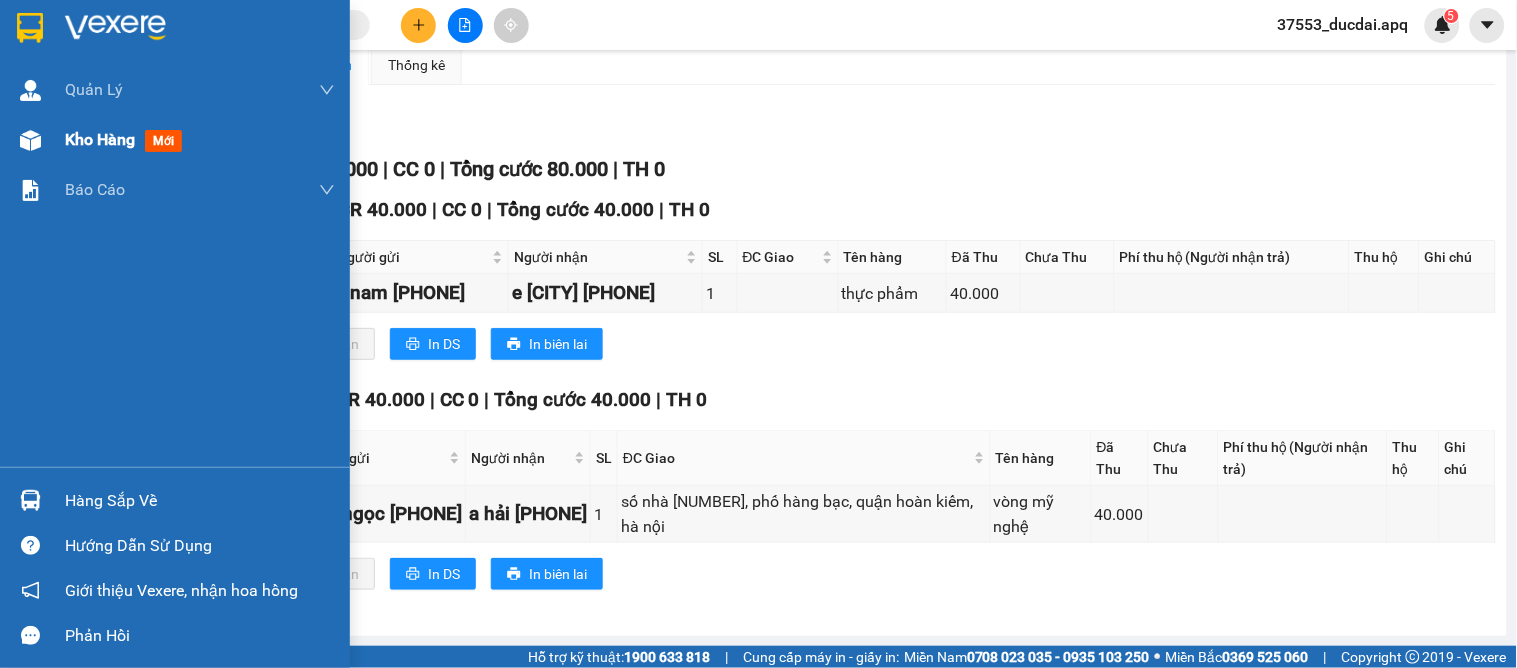 click on "Kho hàng" at bounding box center (100, 139) 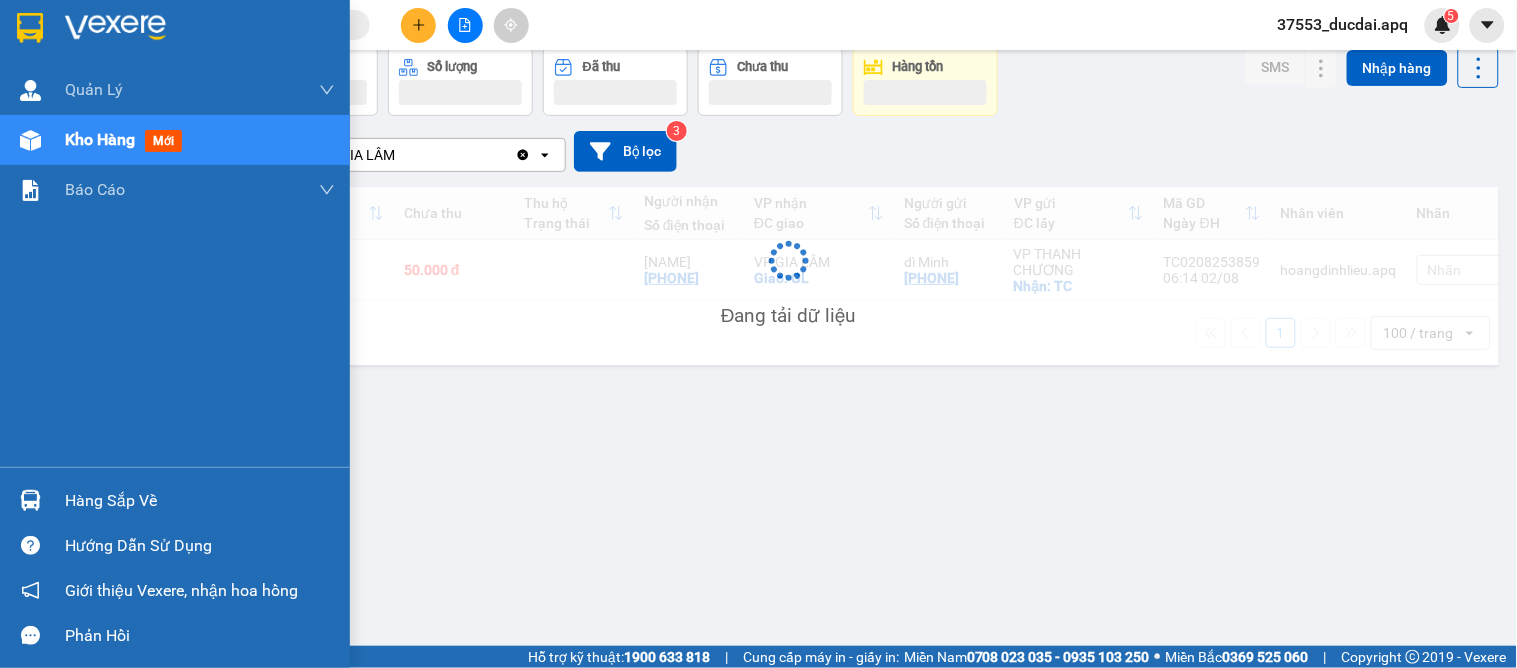 scroll, scrollTop: 92, scrollLeft: 0, axis: vertical 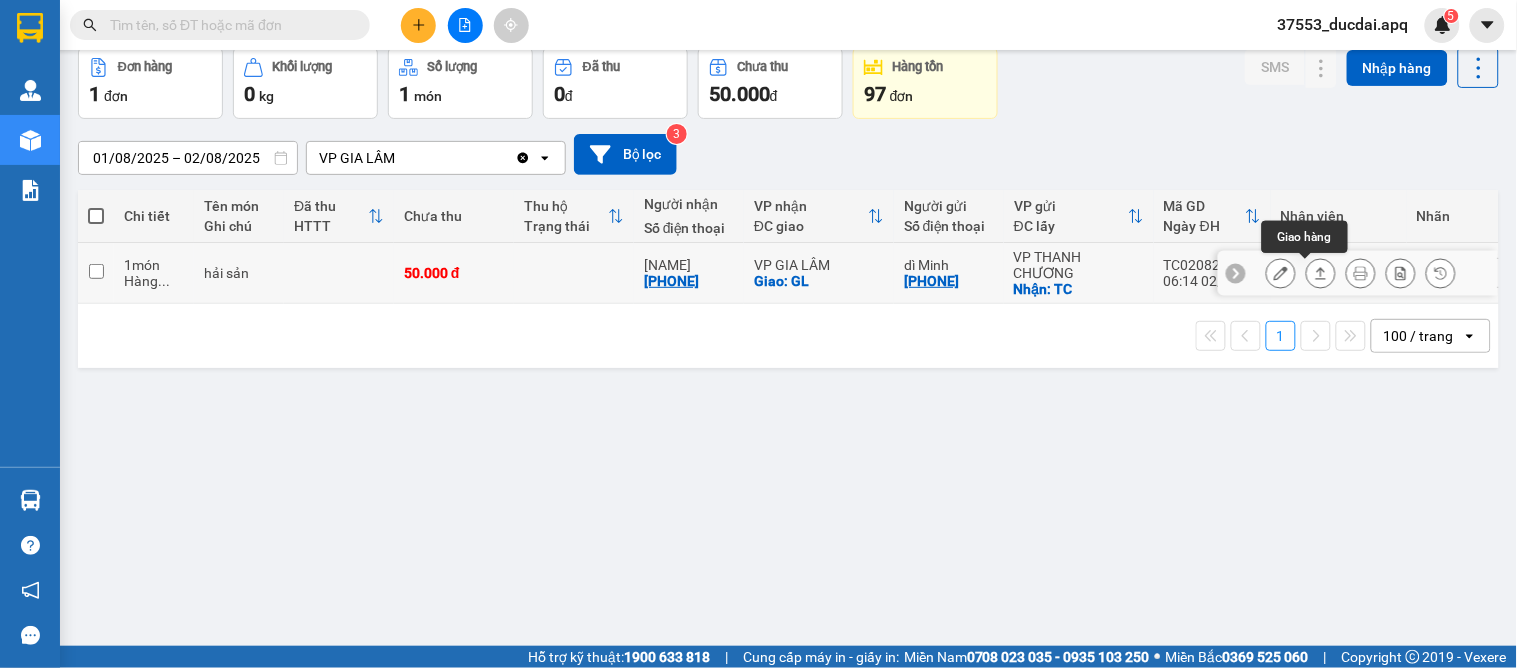 click at bounding box center (1321, 273) 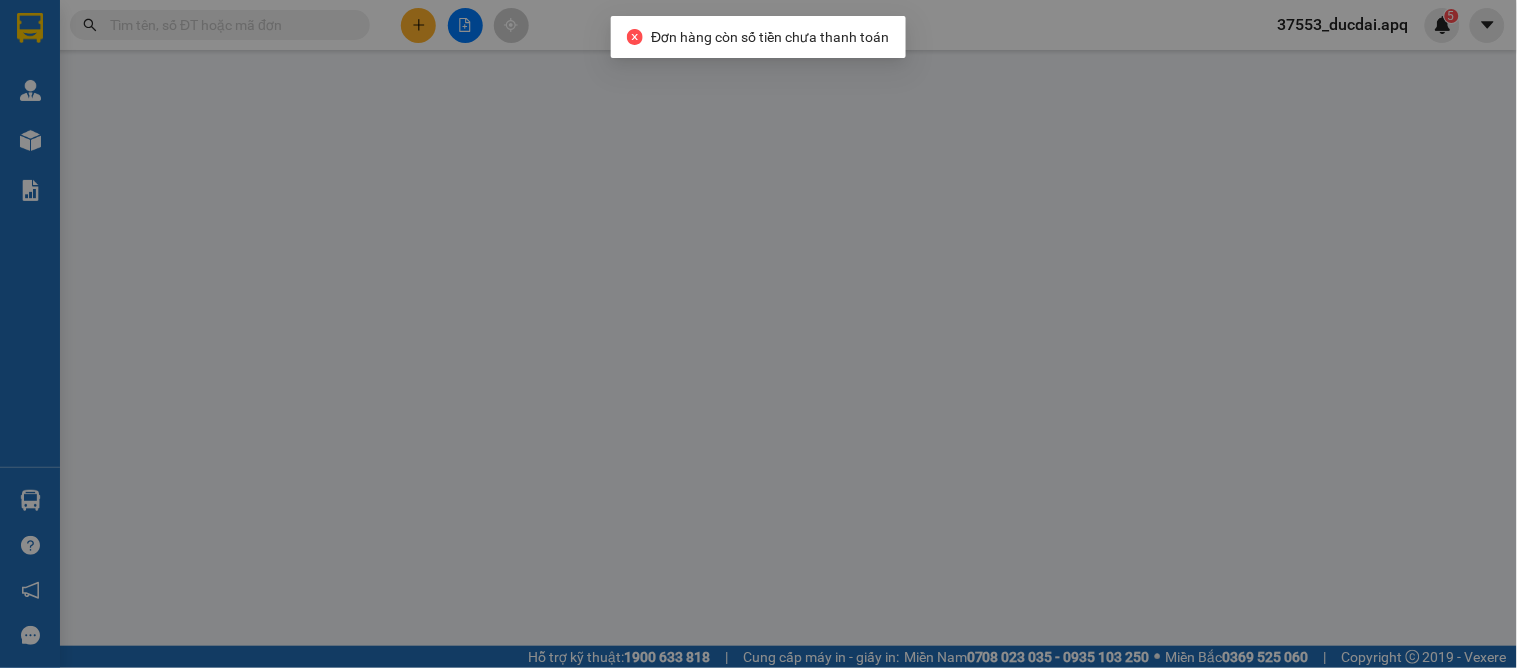 scroll, scrollTop: 0, scrollLeft: 0, axis: both 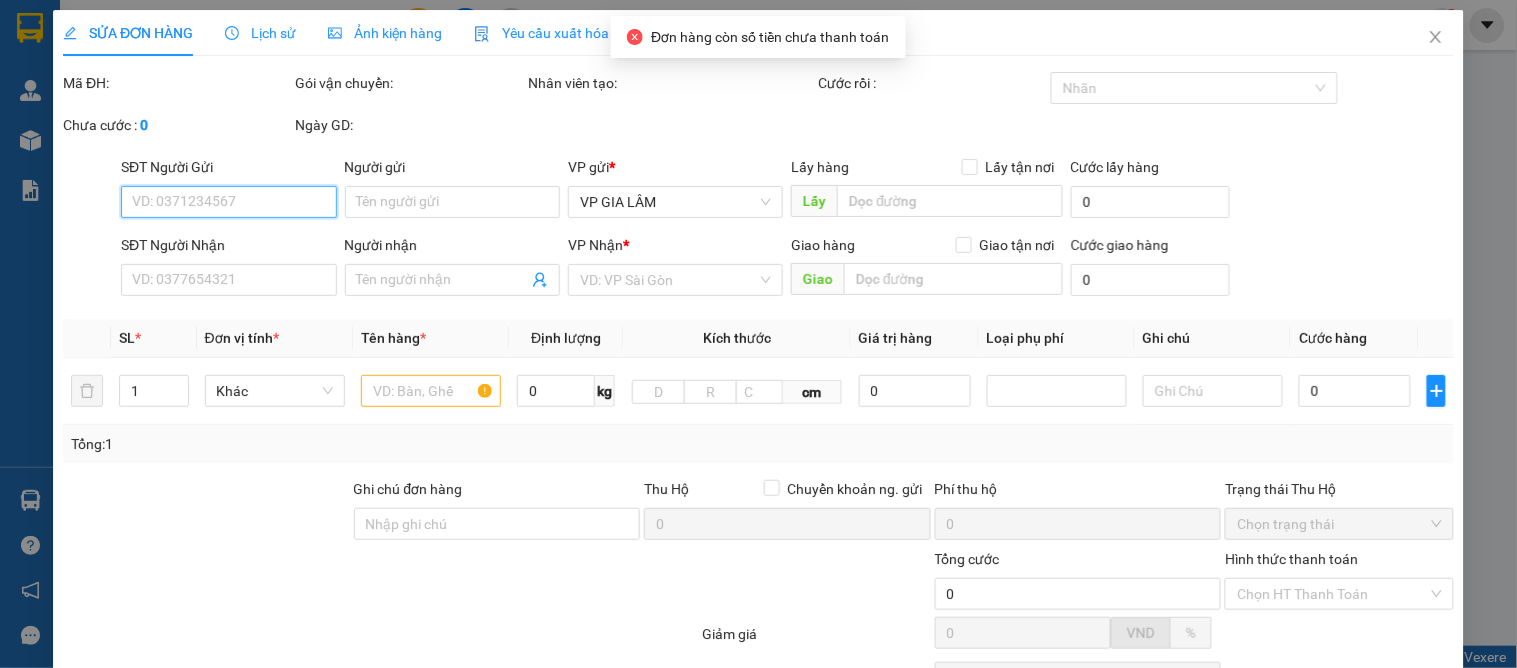 type on "0985004226" 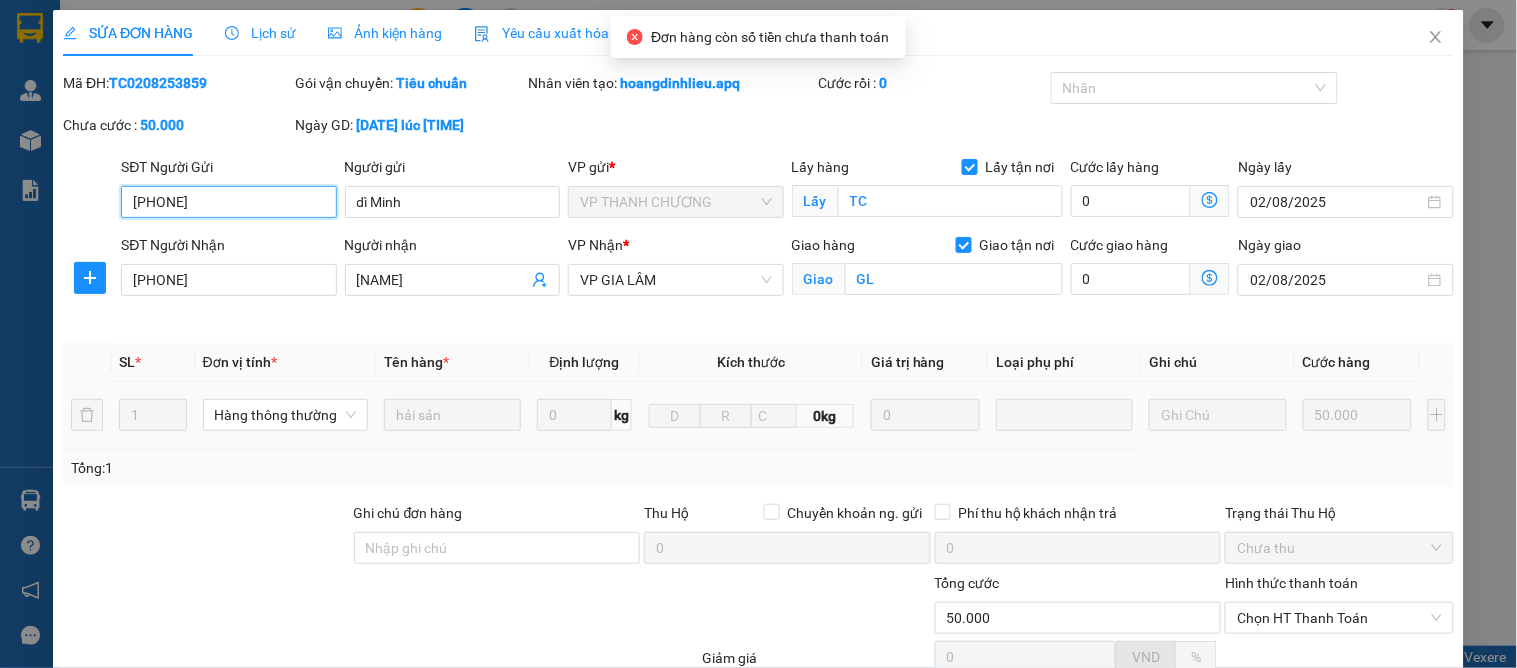 scroll, scrollTop: 201, scrollLeft: 0, axis: vertical 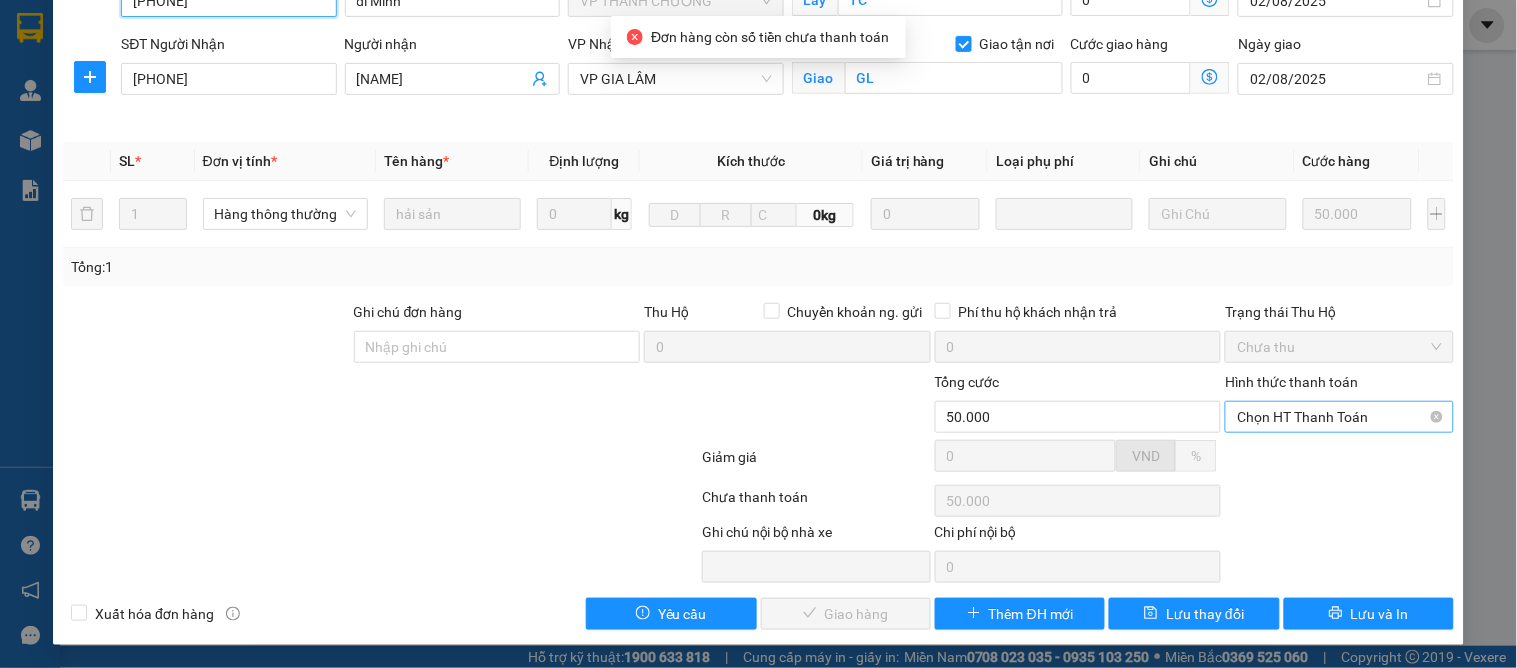 click on "Chọn HT Thanh Toán" at bounding box center [1339, 417] 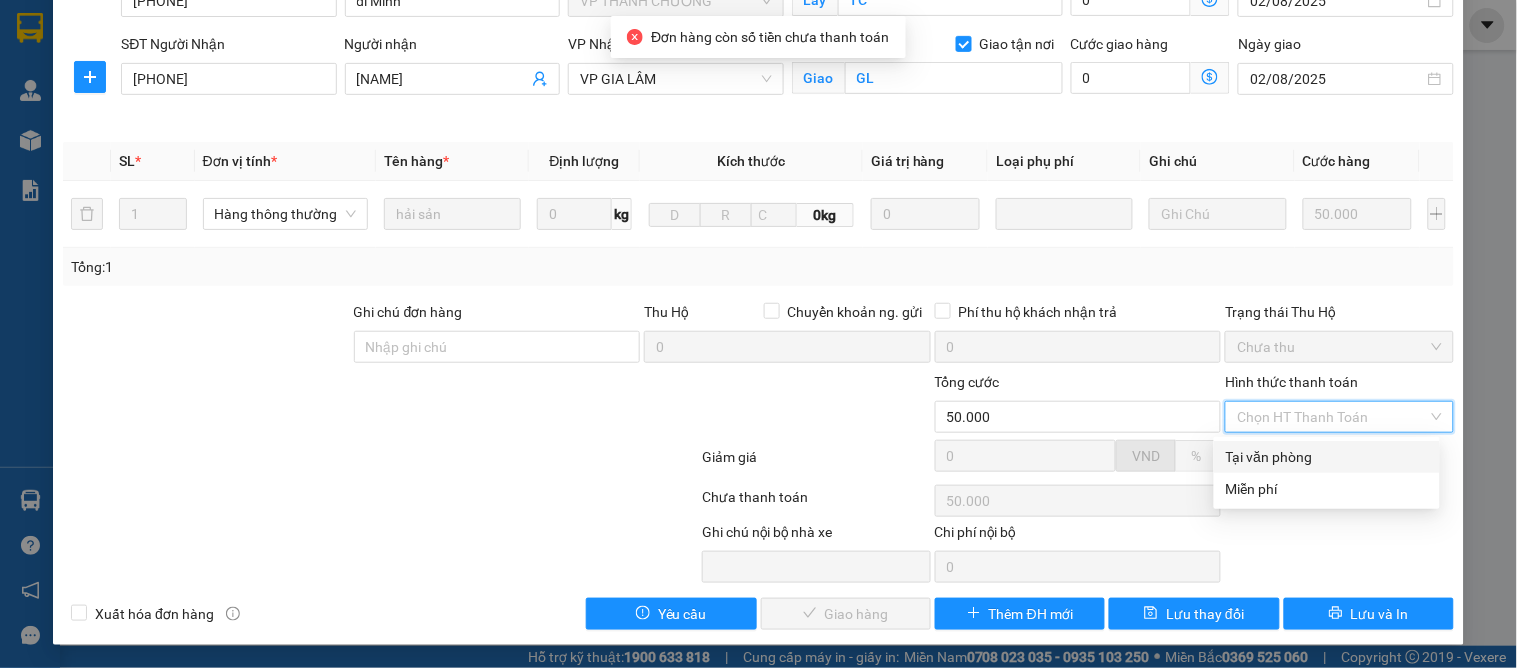 drag, startPoint x: 1251, startPoint y: 452, endPoint x: 1025, endPoint y: 655, distance: 303.78445 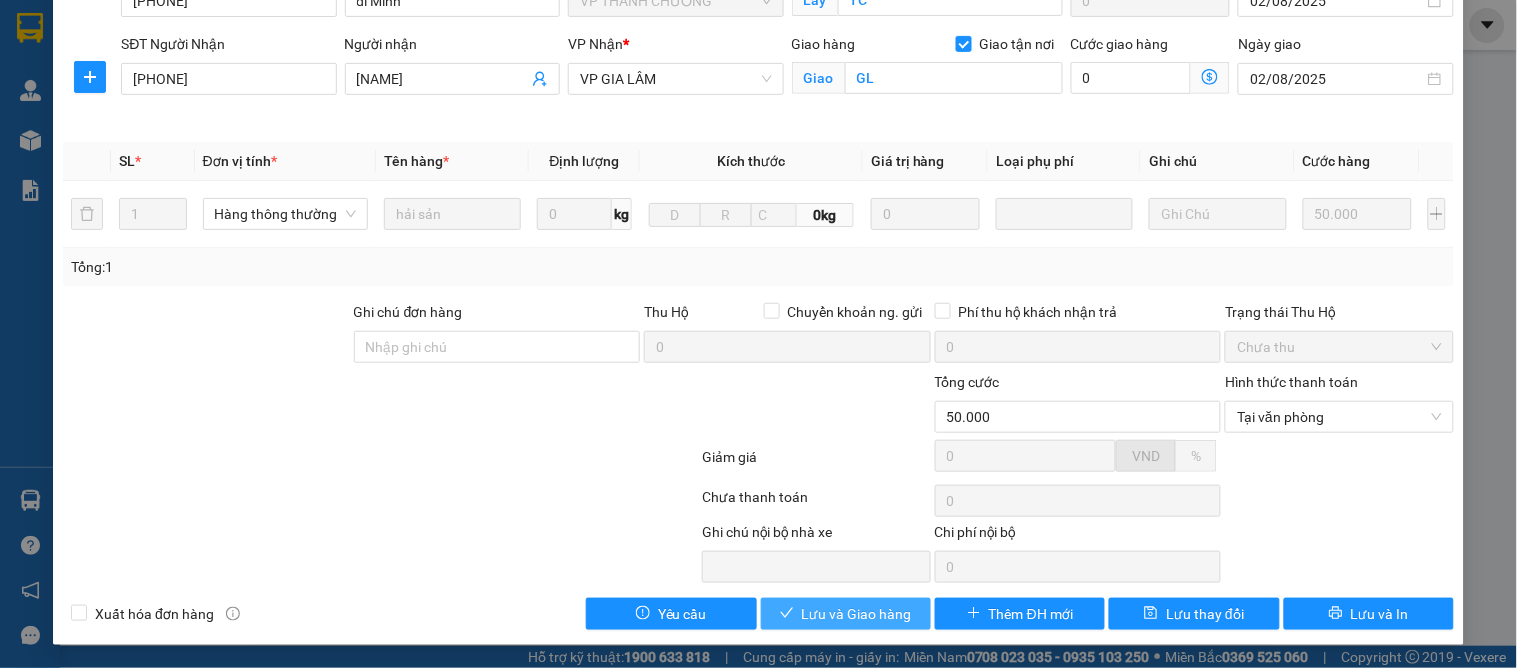 click on "Lưu và Giao hàng" at bounding box center [857, 614] 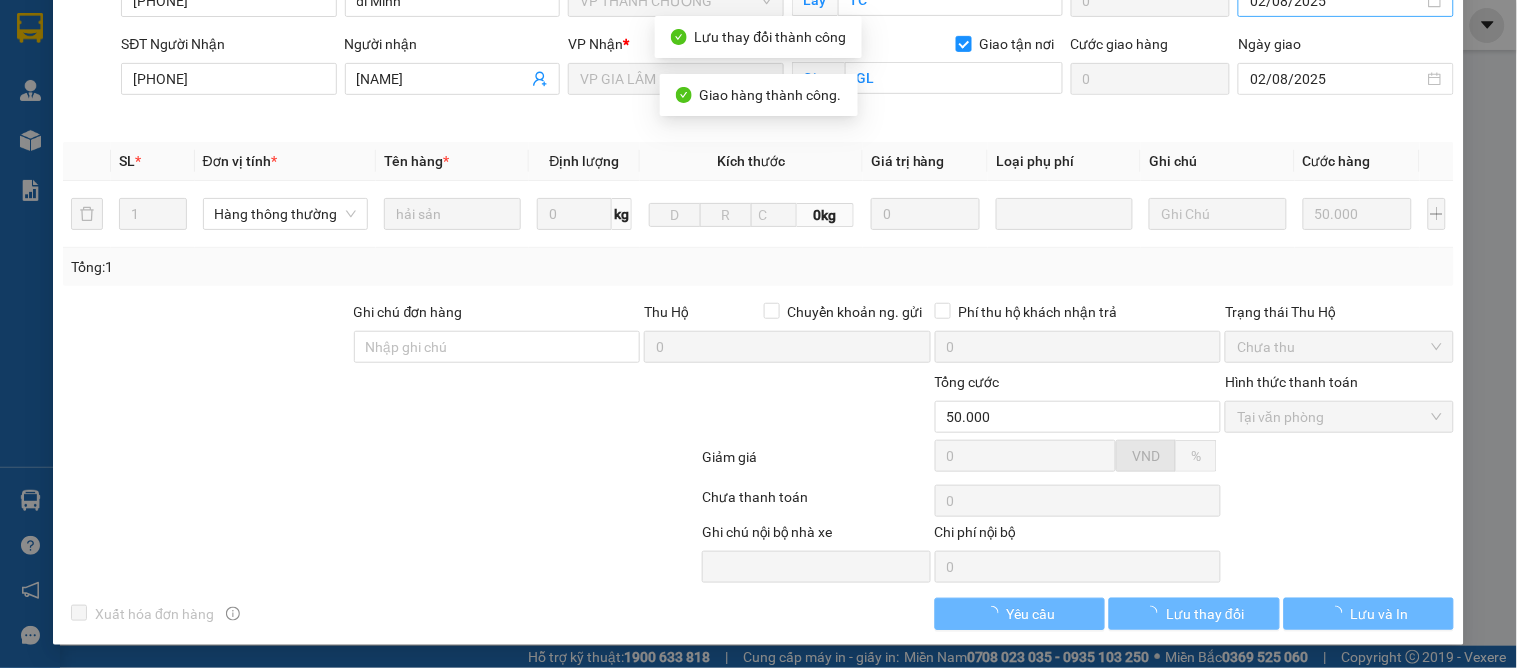scroll, scrollTop: 0, scrollLeft: 0, axis: both 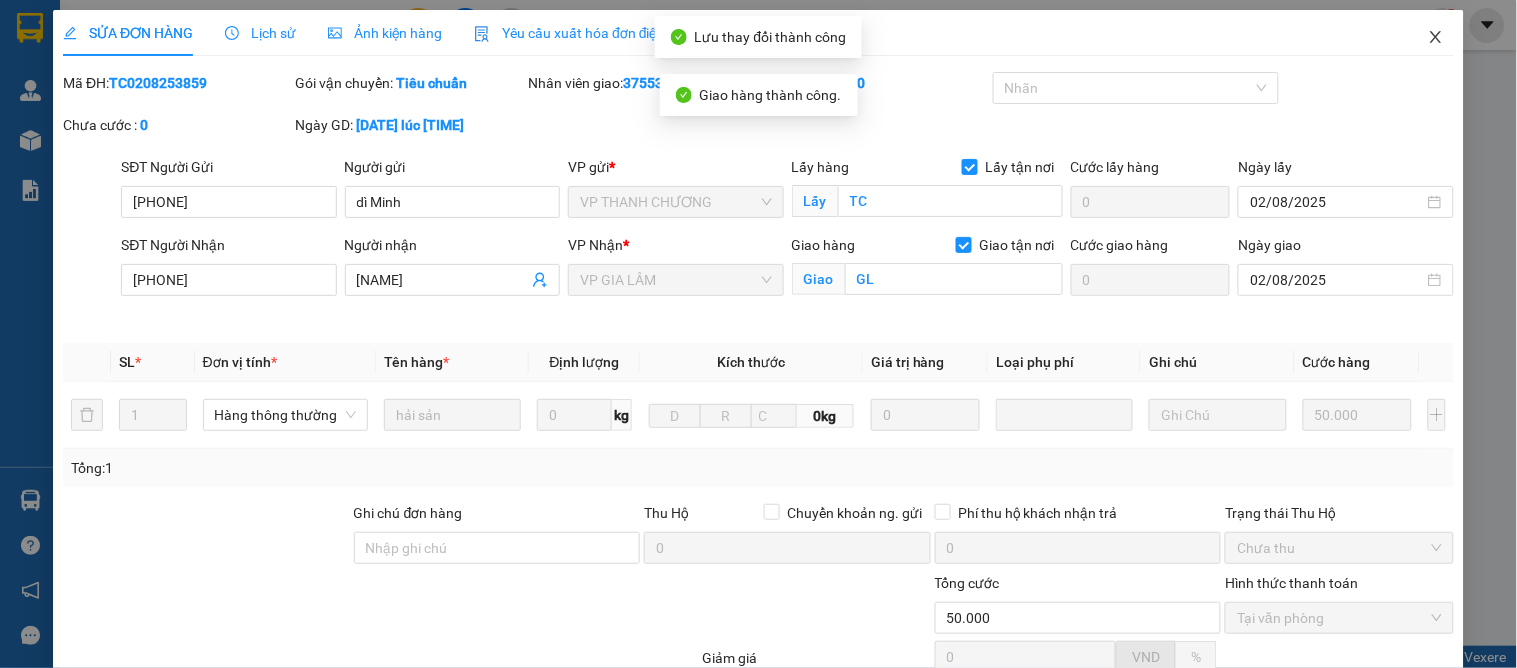 click at bounding box center (1436, 38) 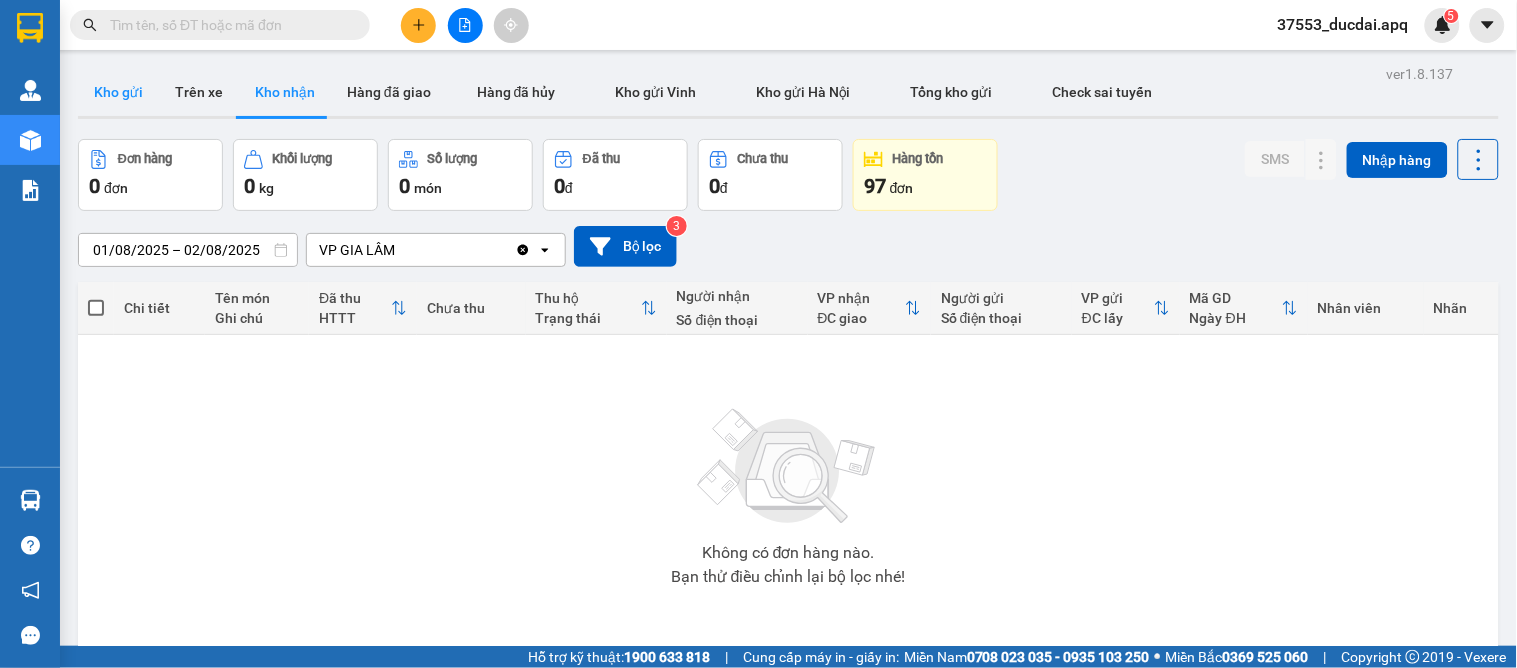click on "Kho gửi" at bounding box center [118, 92] 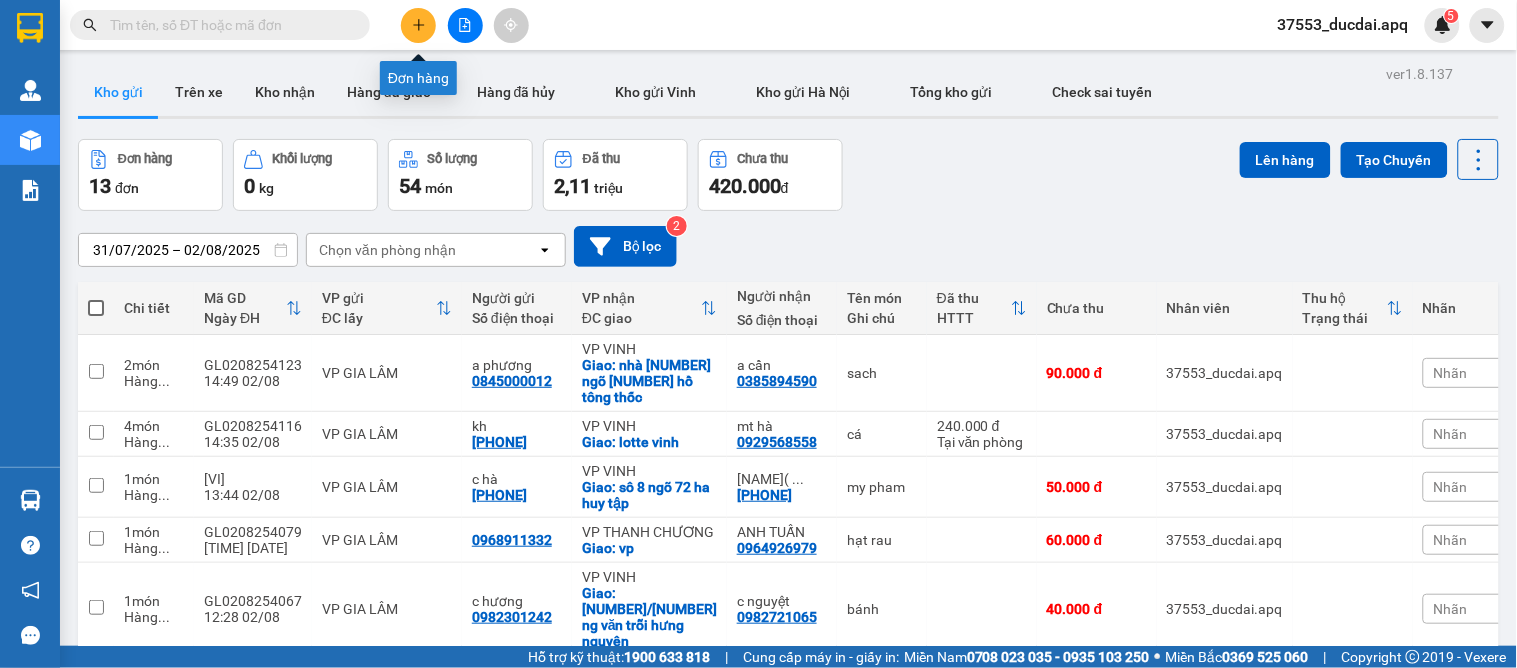 click at bounding box center (418, 25) 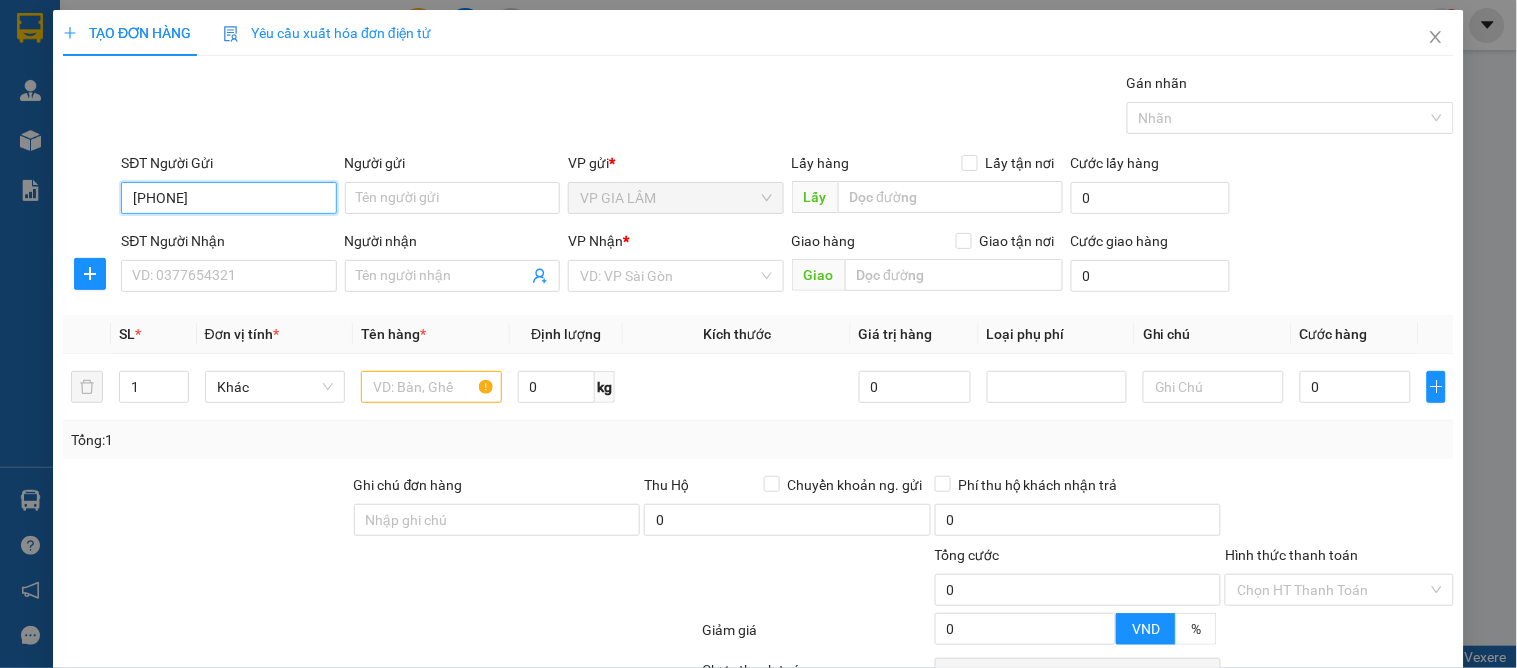 type on "0973280632" 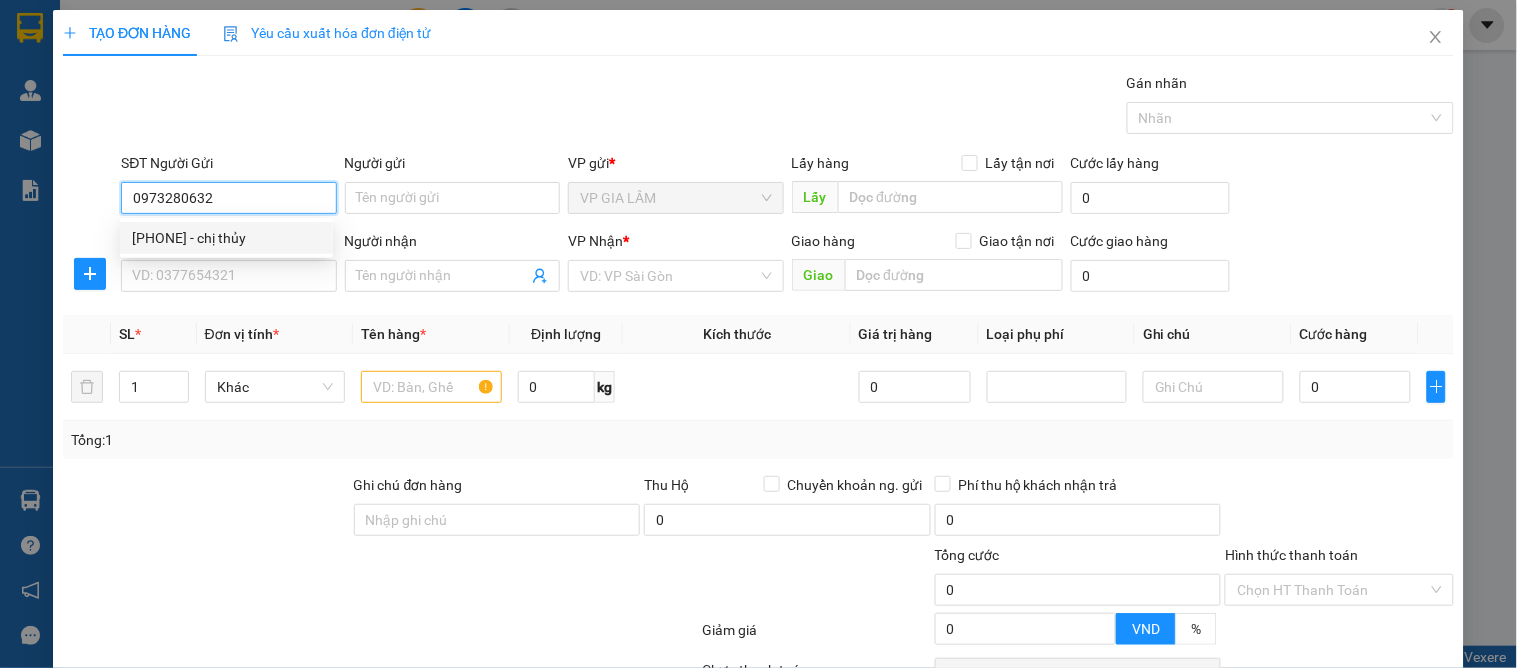 click on "0973280632" at bounding box center (228, 198) 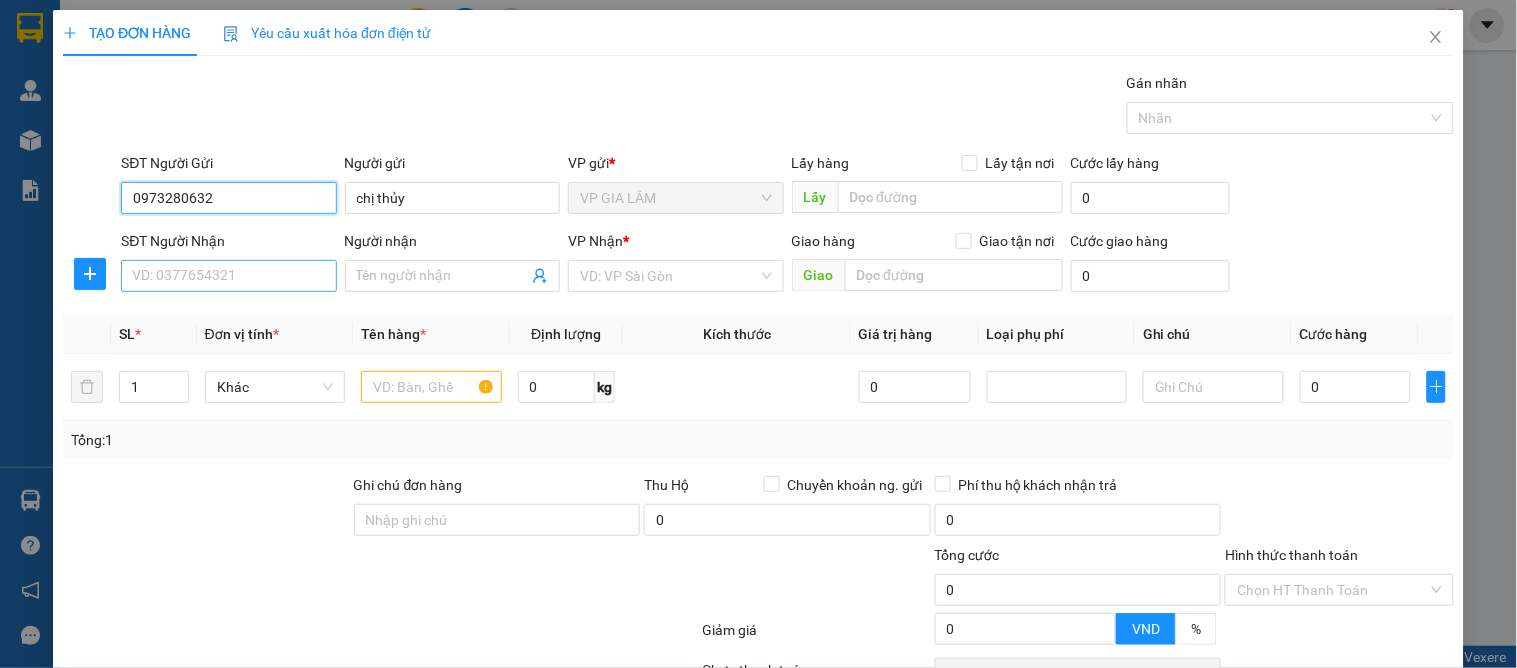 type on "0973280632" 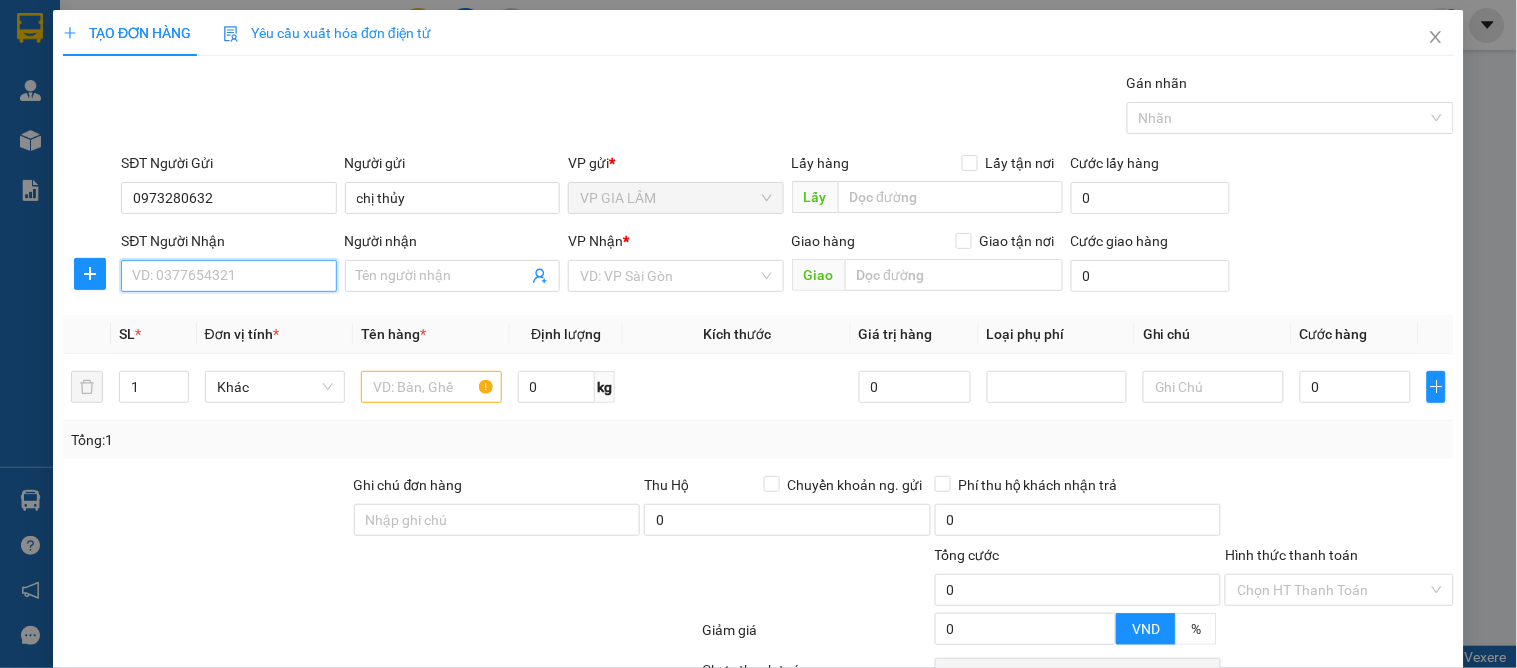 click on "SĐT Người Nhận" at bounding box center [228, 276] 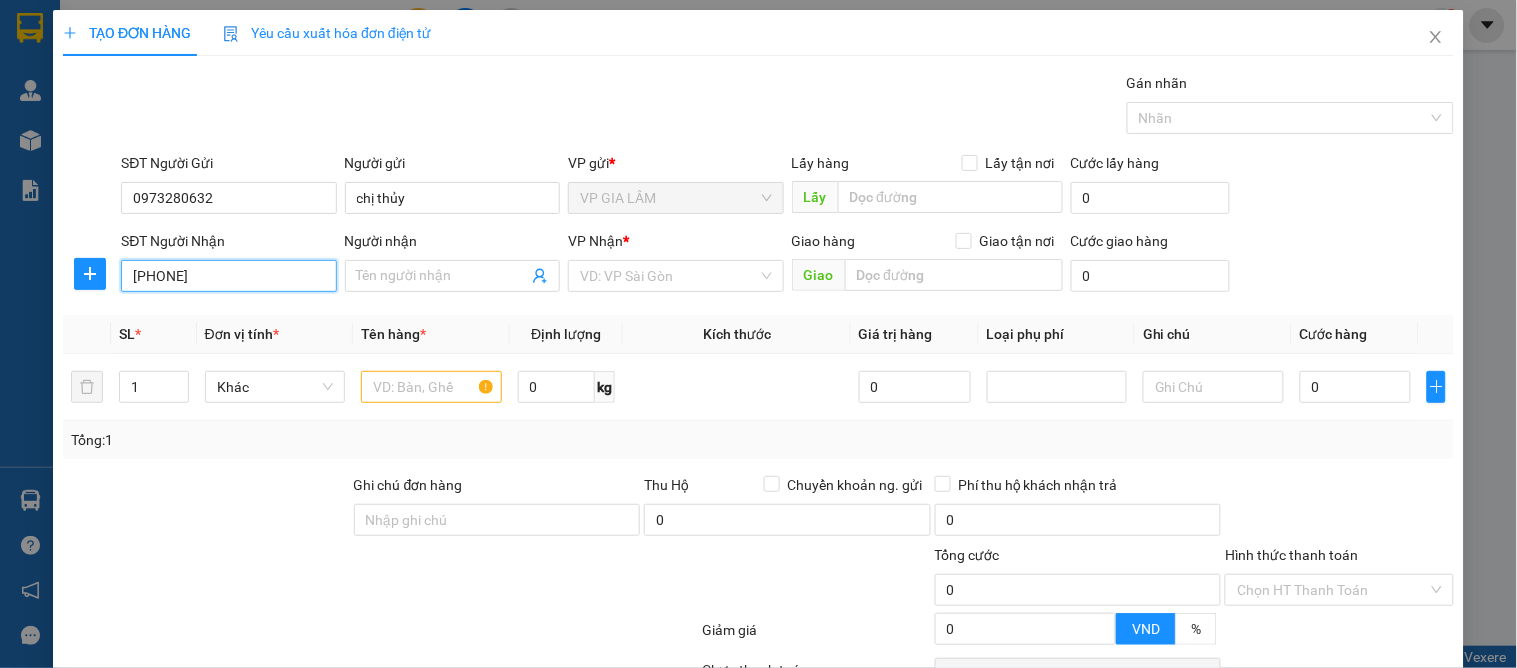 type on "0916767354" 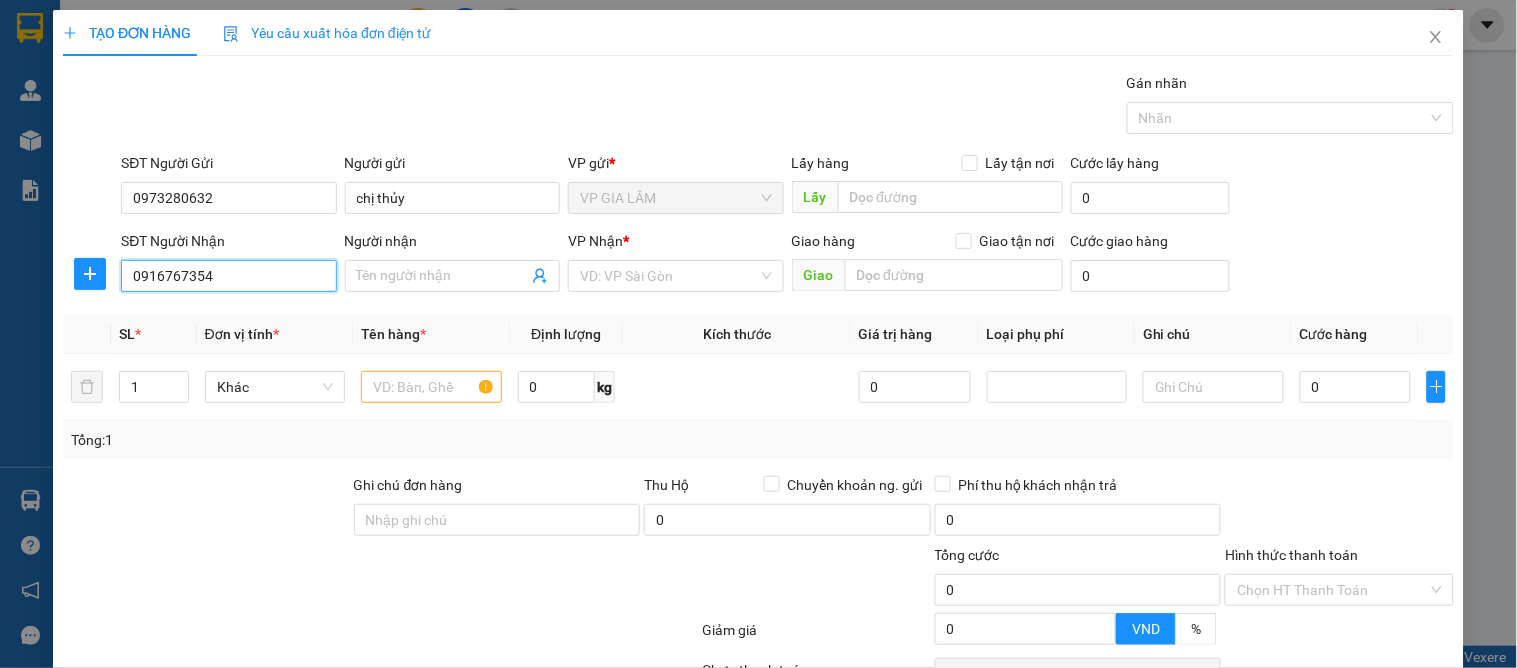 click on "0916767354" at bounding box center (228, 276) 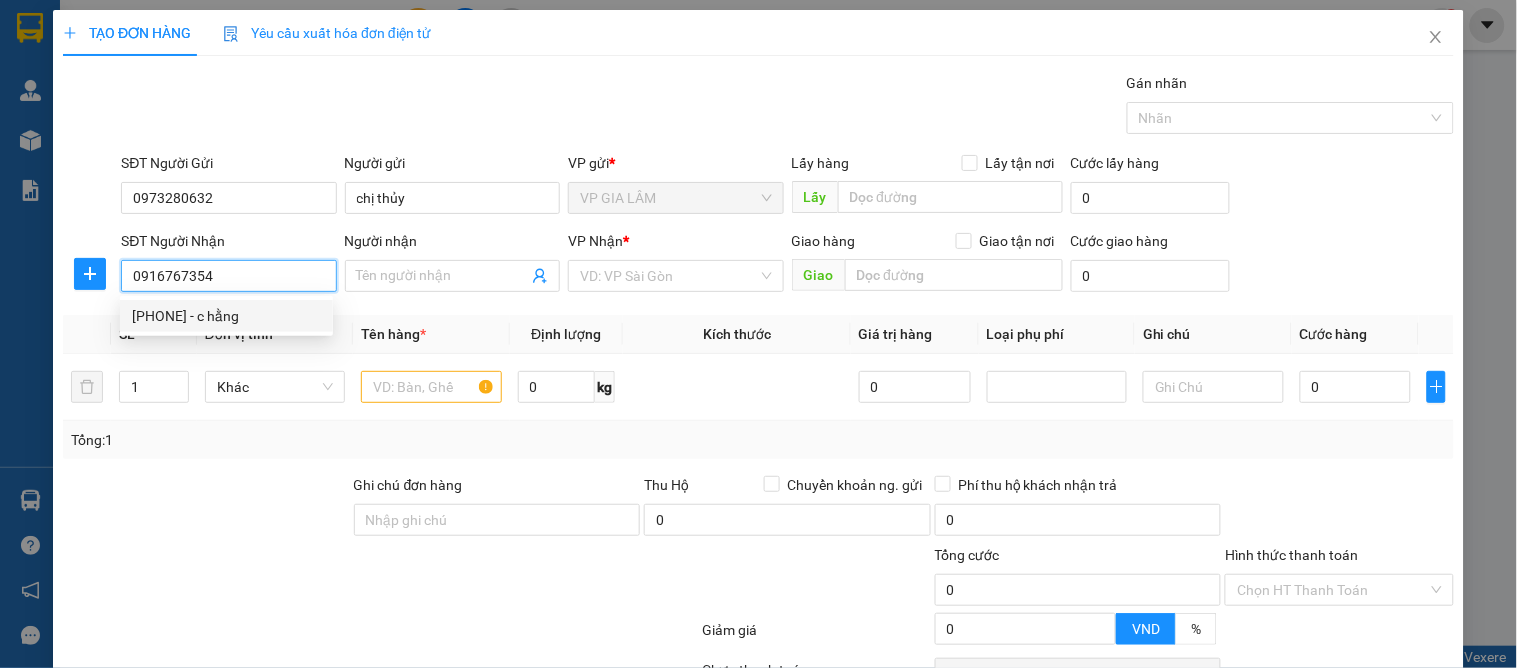 click on "0916767354 - c hằng" at bounding box center [226, 316] 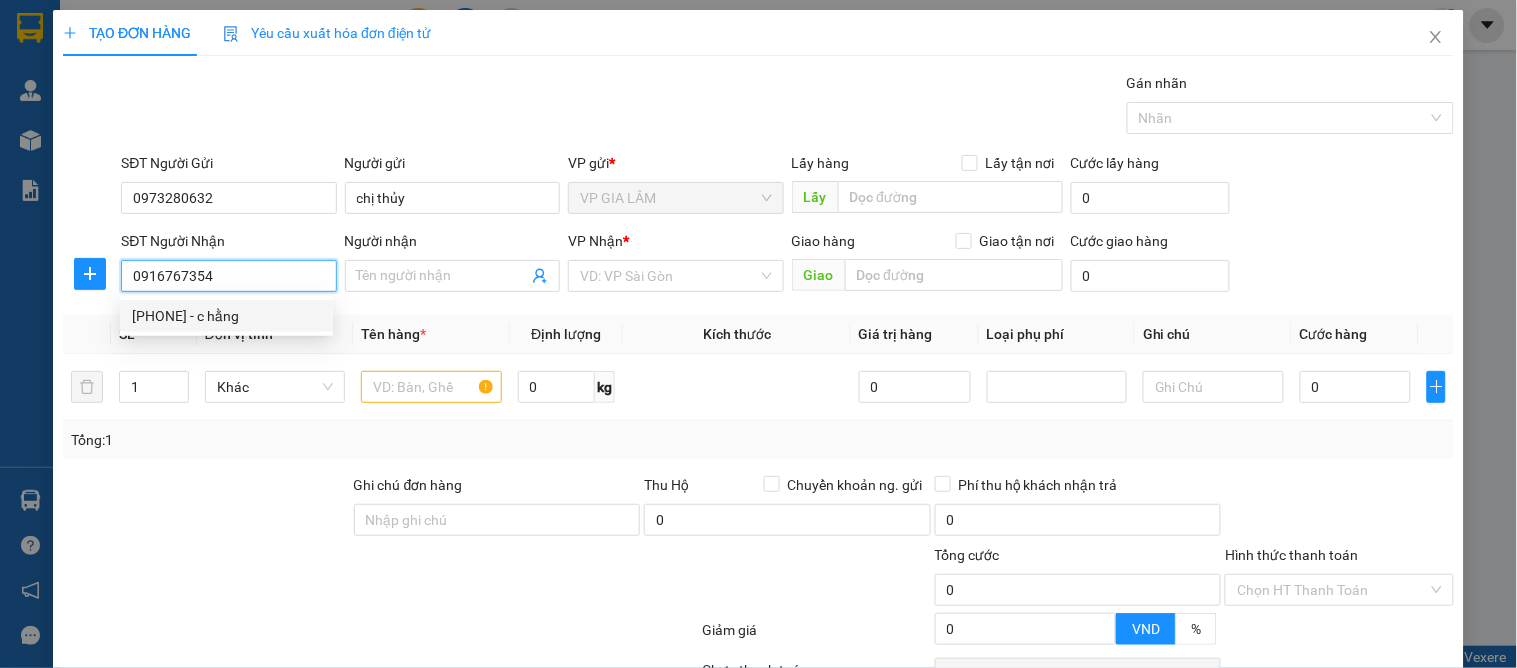 type on "c hằng" 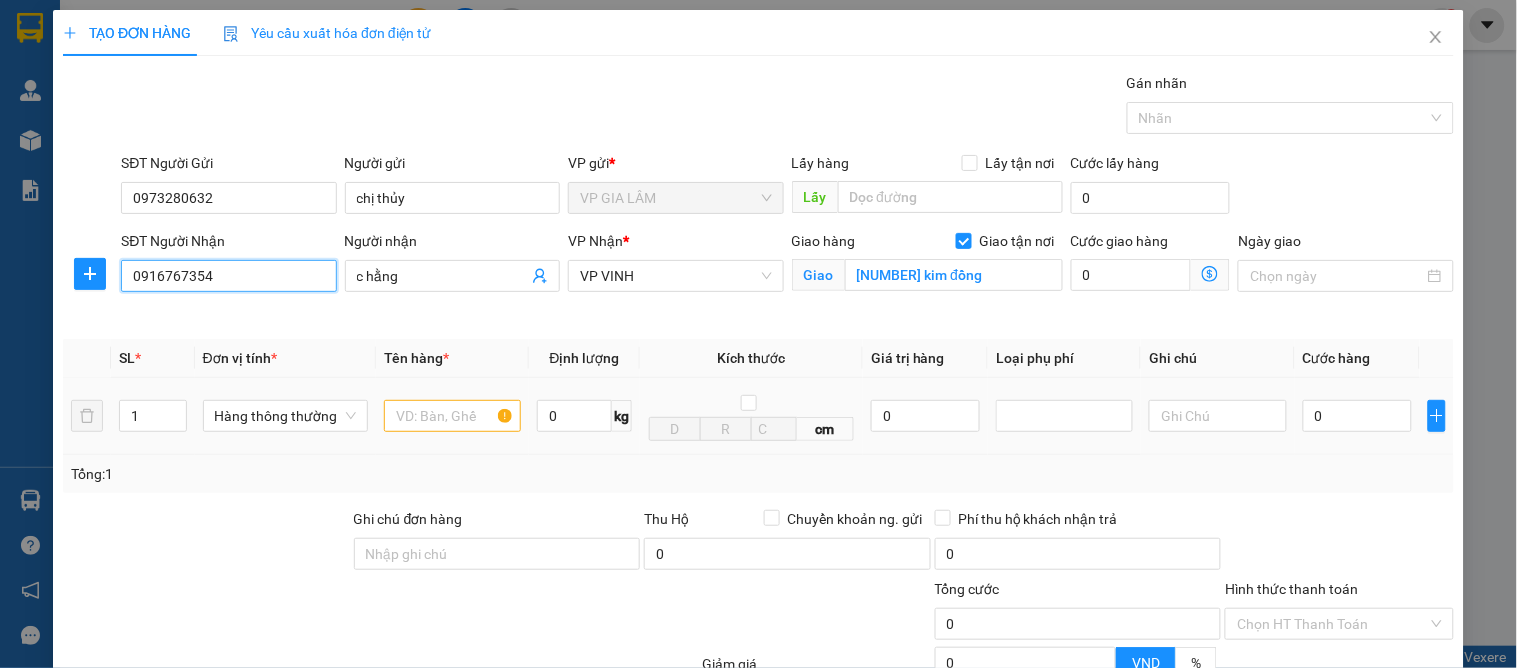 type on "0916767354" 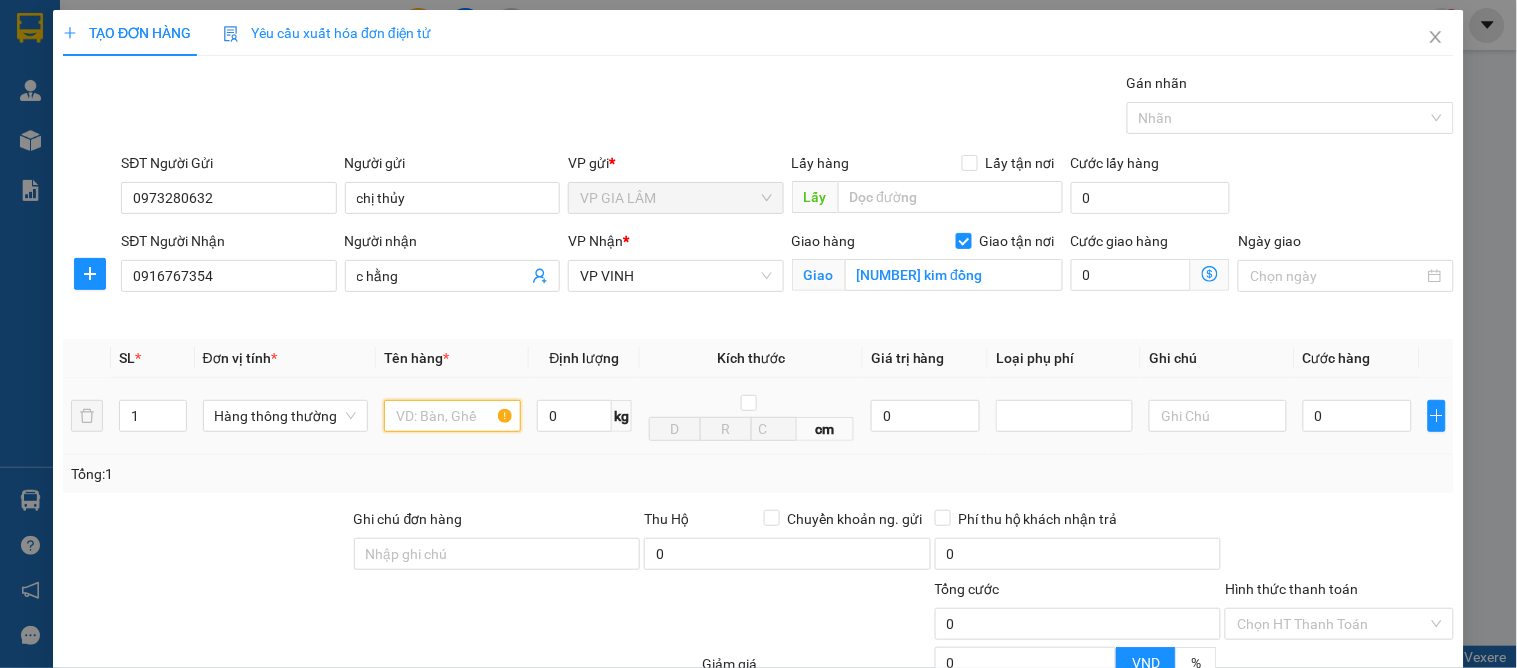 click at bounding box center (452, 416) 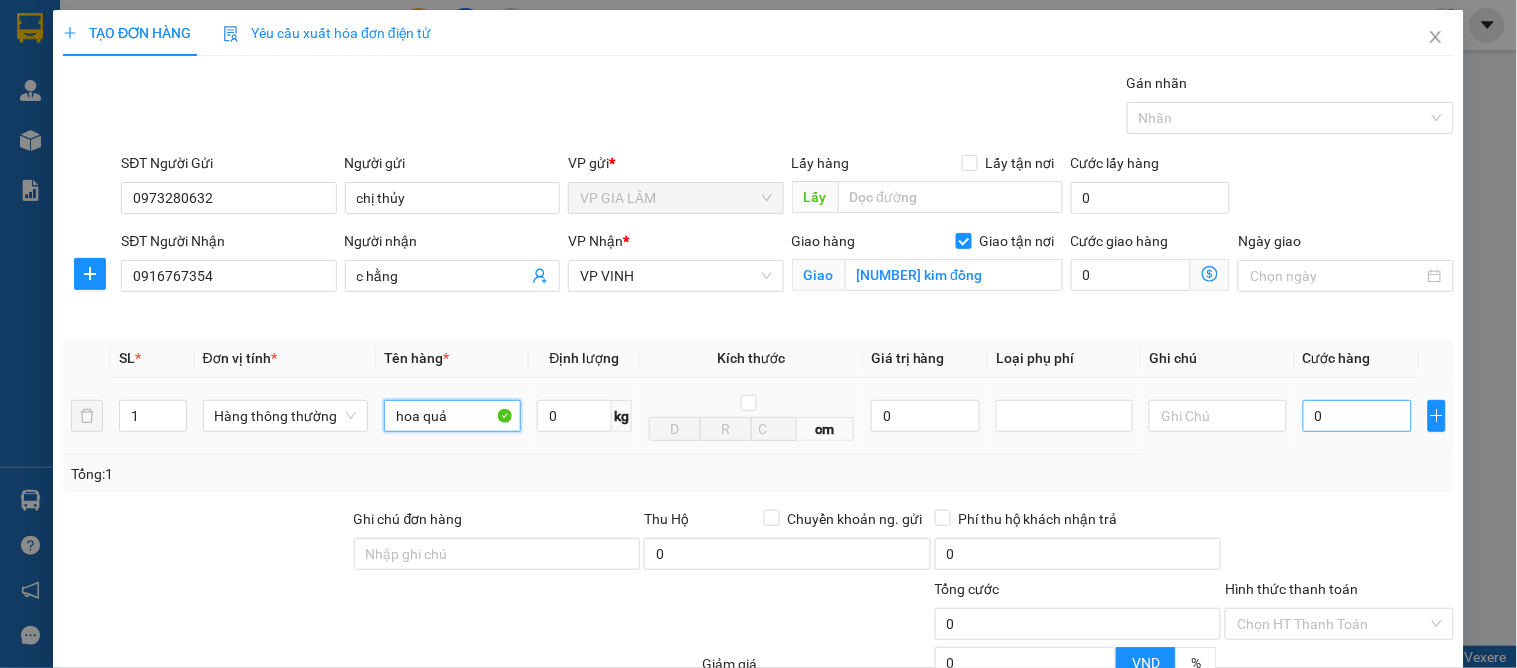 type on "hoa quả" 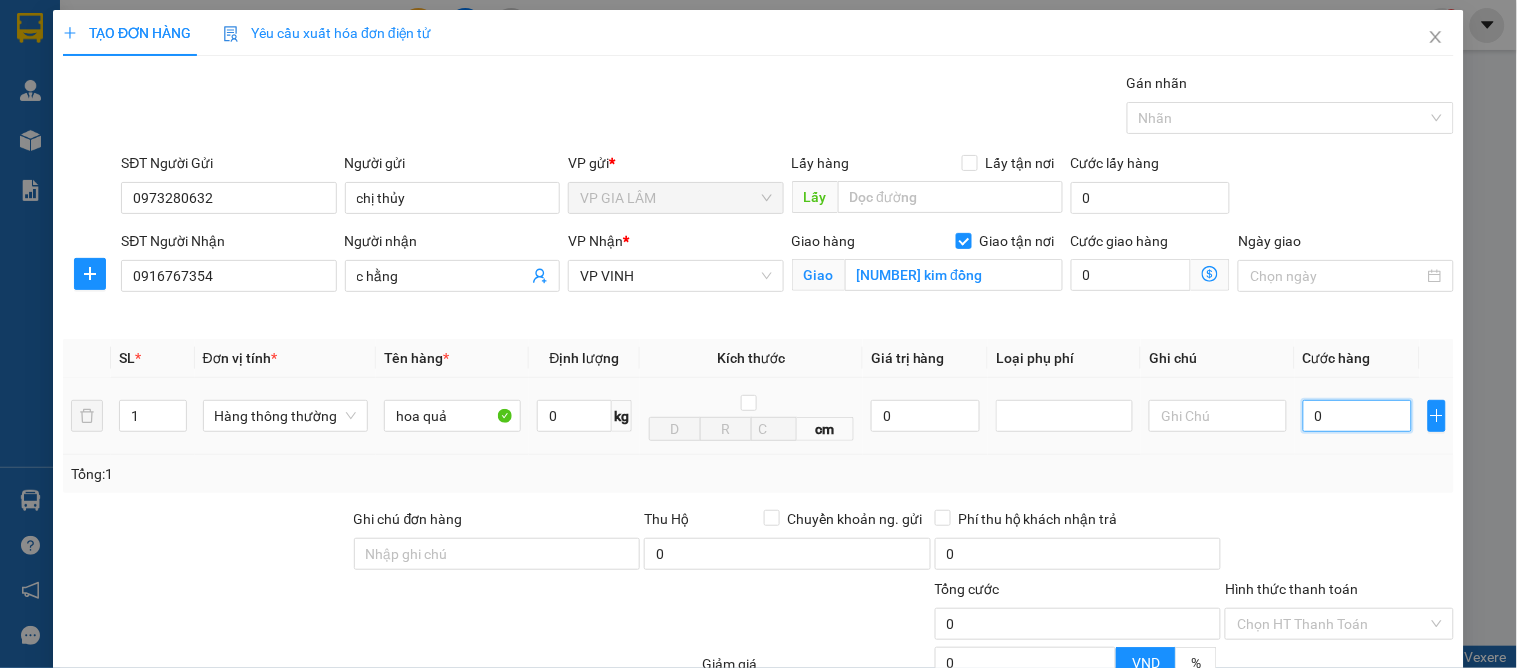 click on "0" at bounding box center [1357, 416] 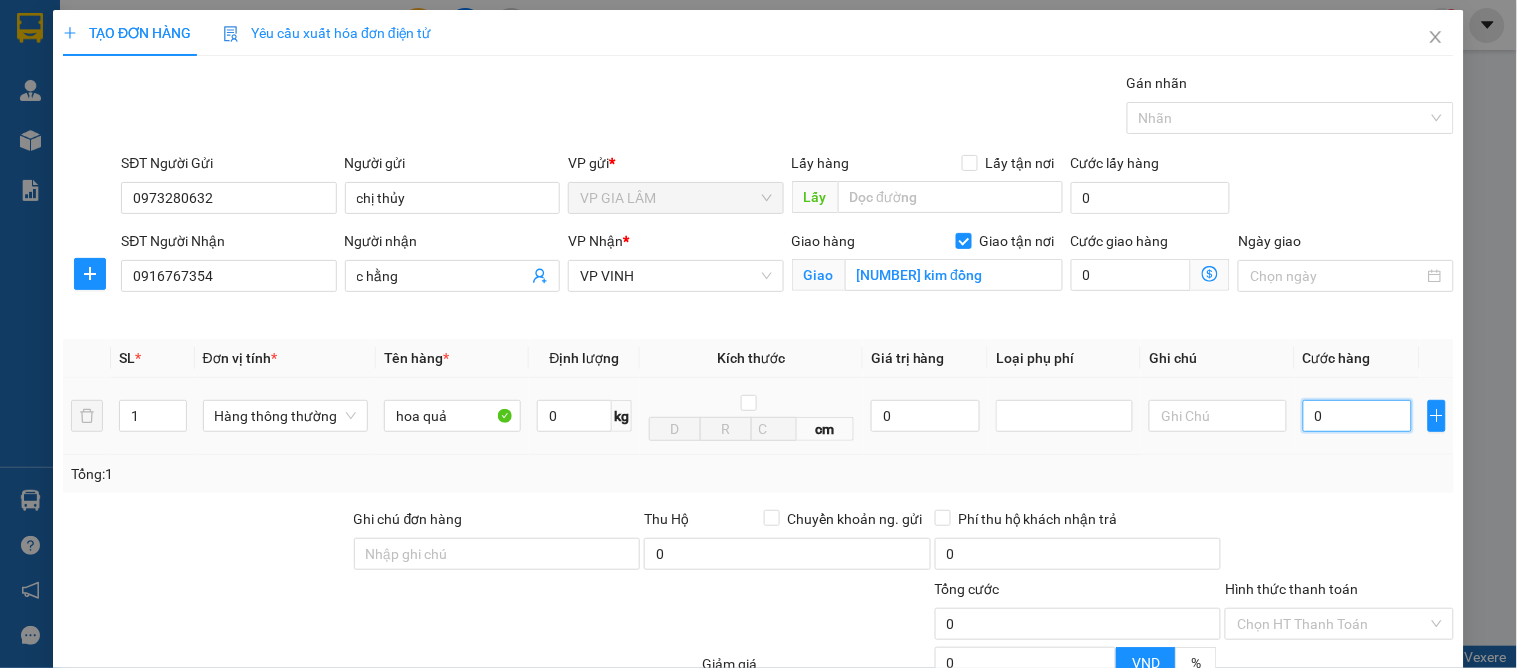 type on "5" 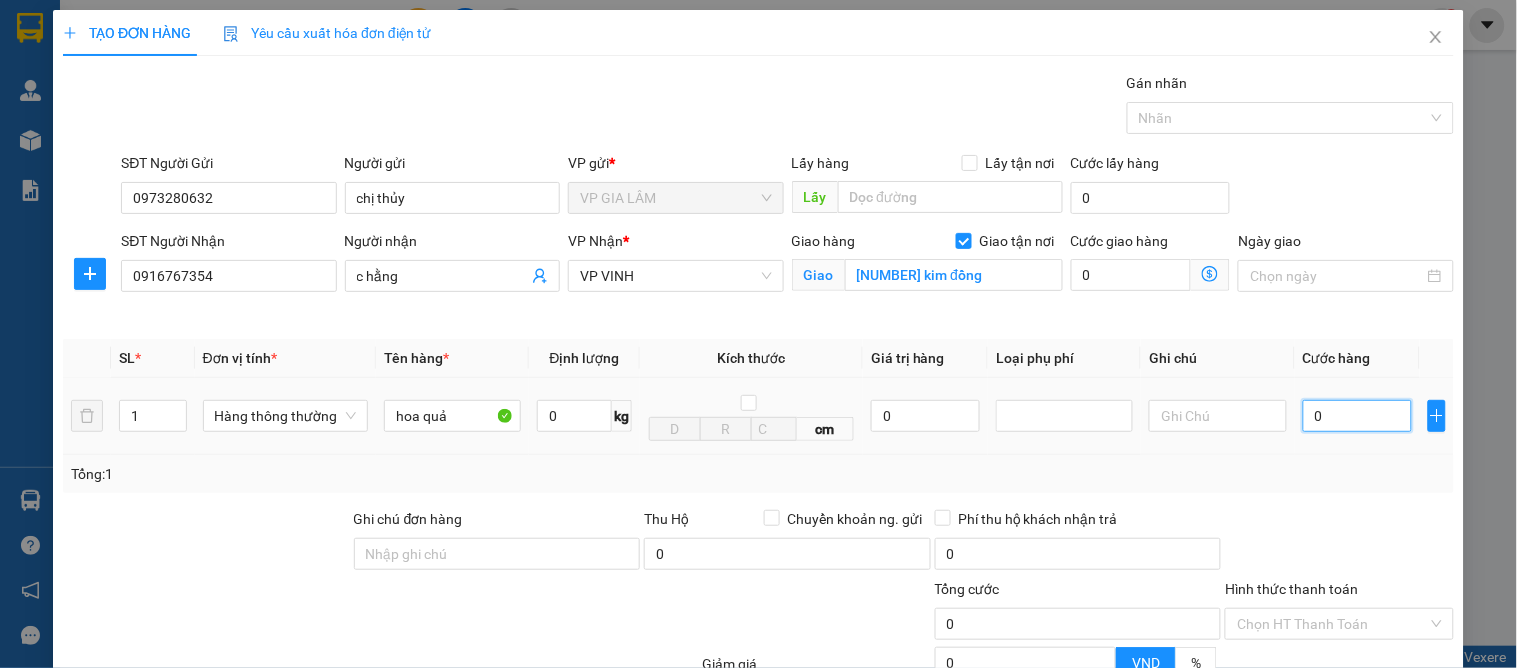 type on "5" 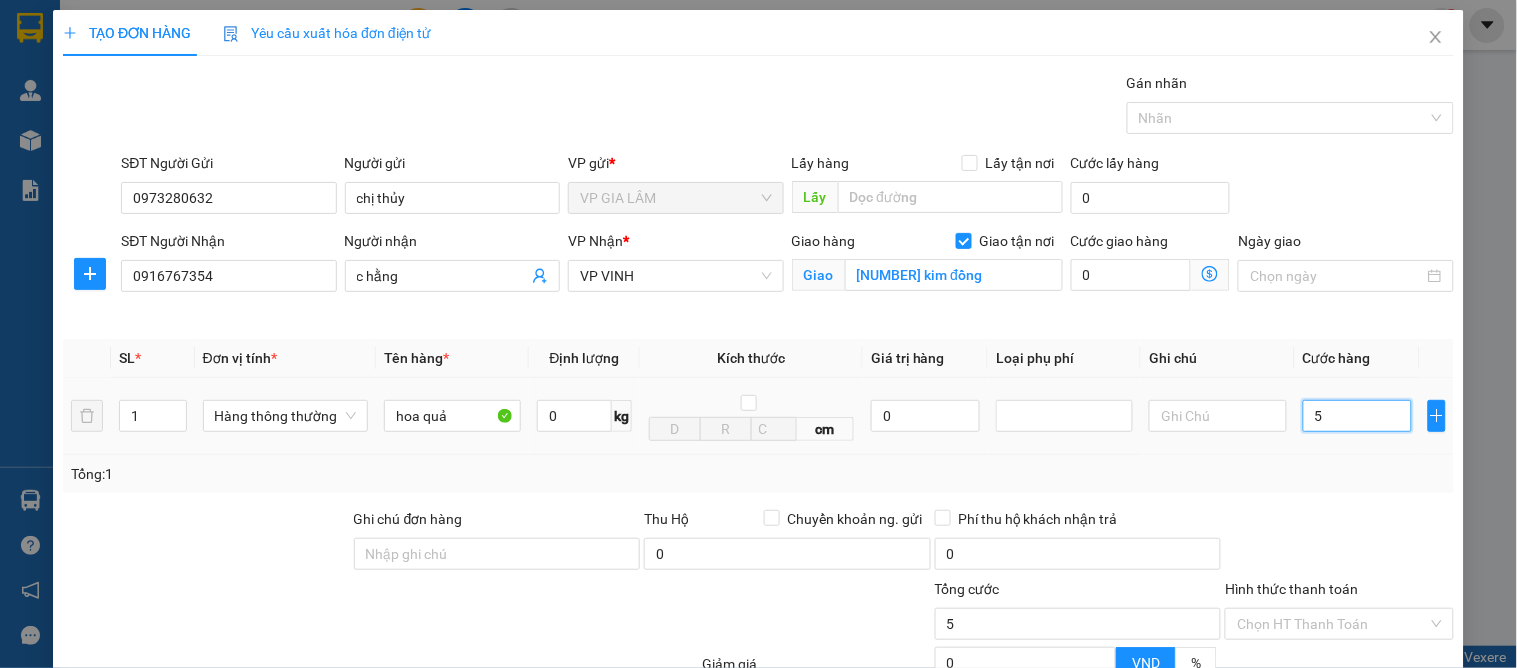 type on "50" 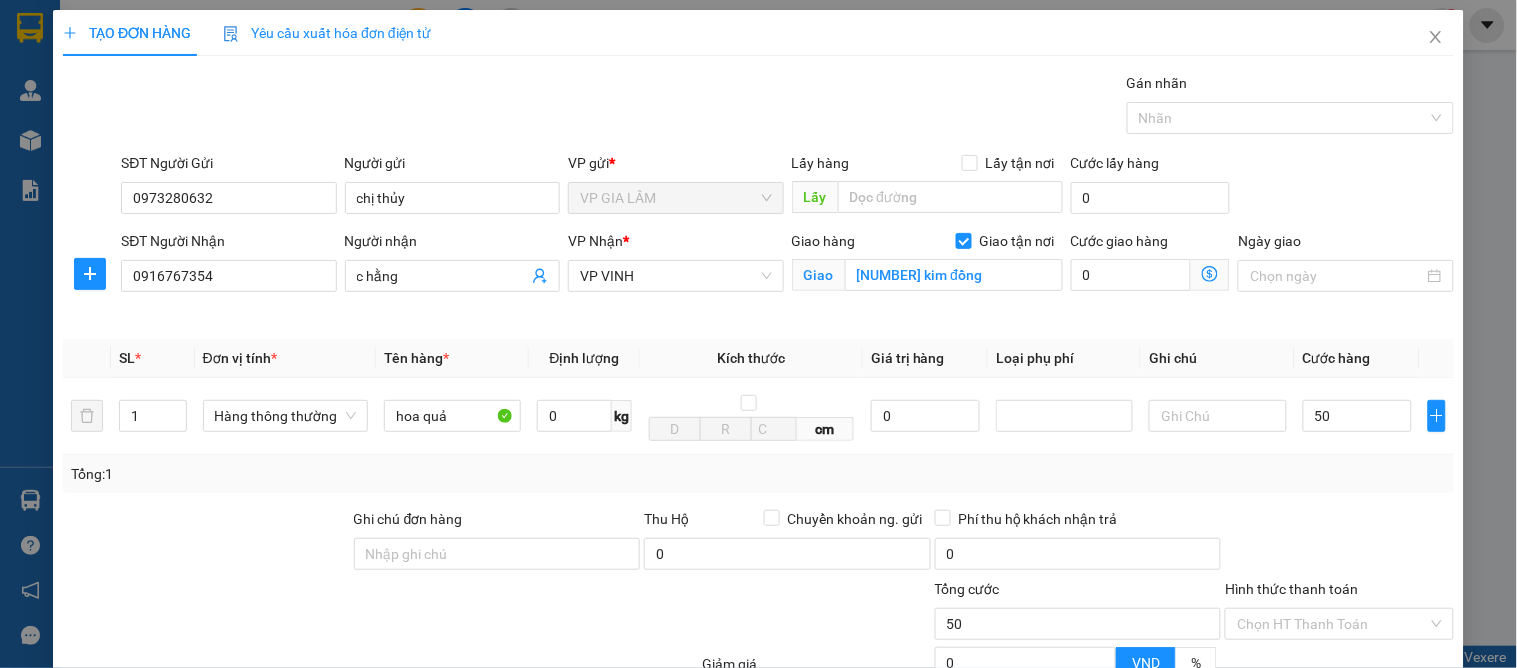 type on "50.000" 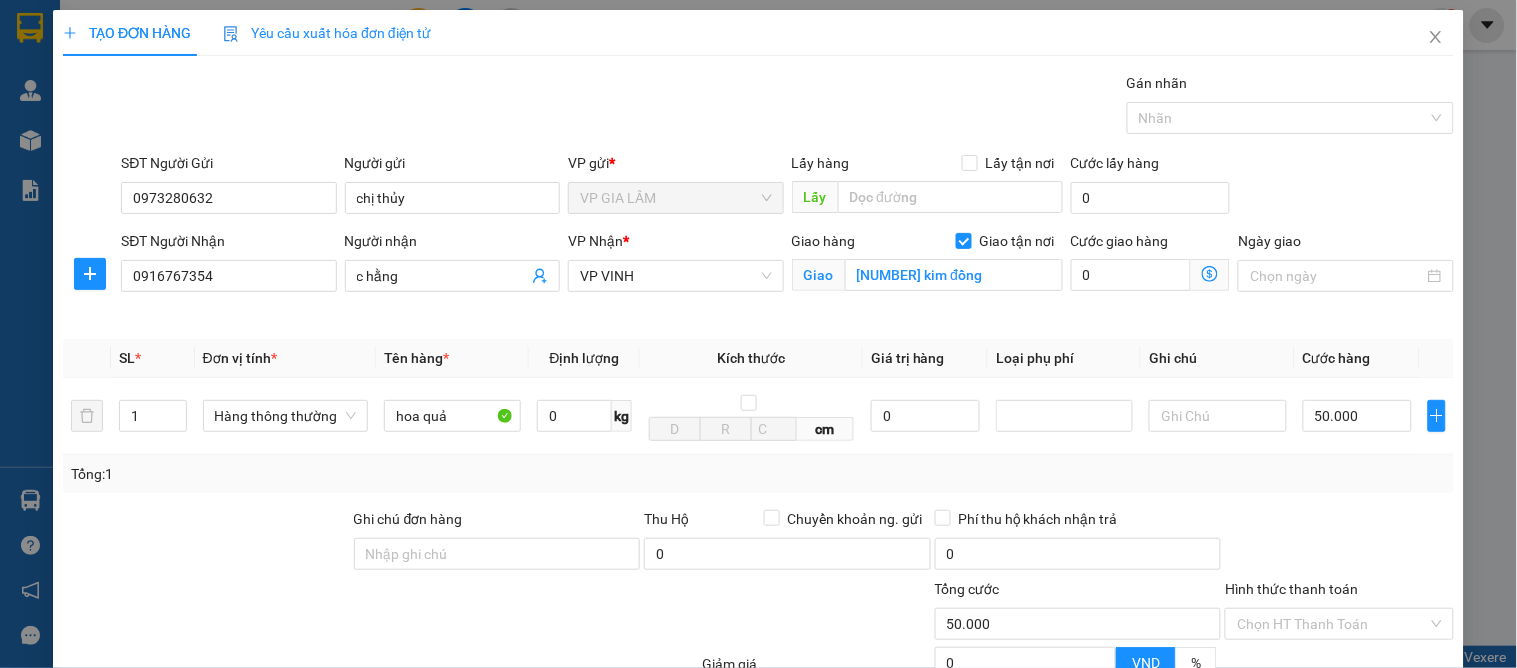 click at bounding box center (1339, 543) 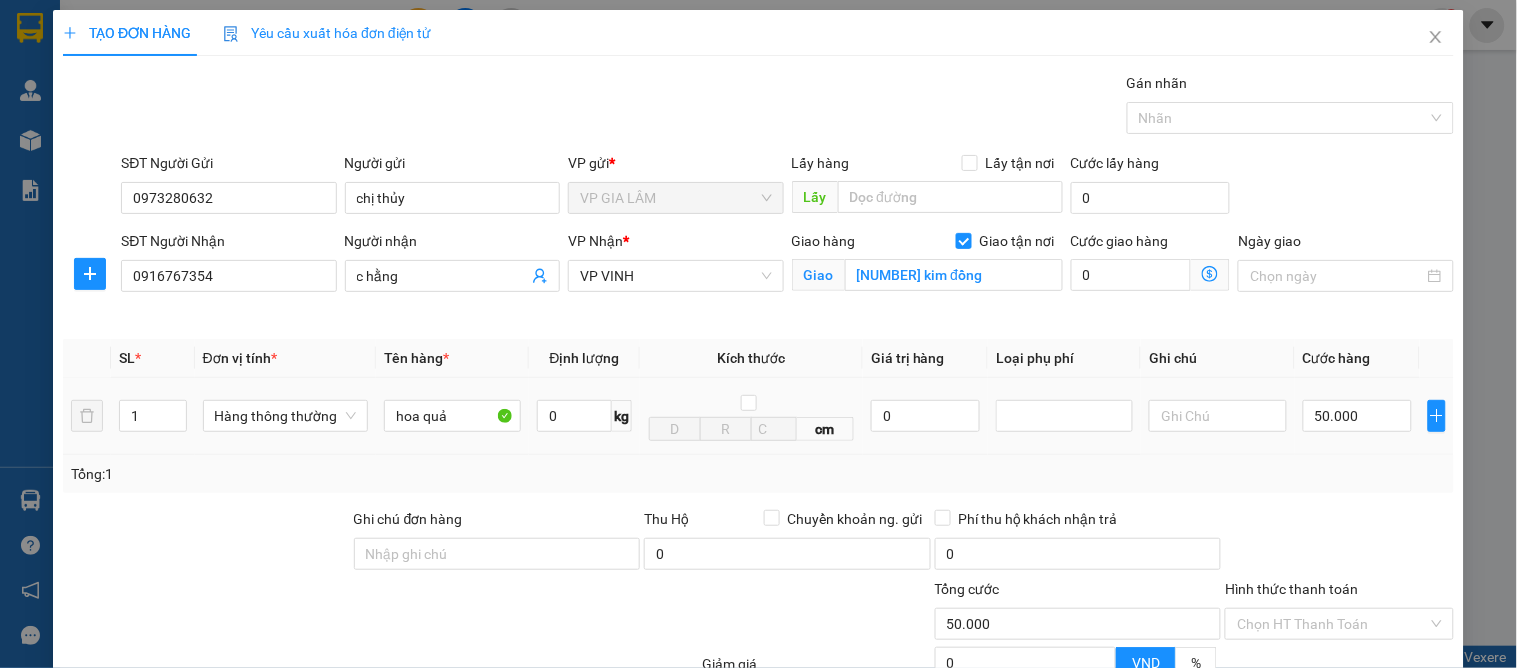 scroll, scrollTop: 207, scrollLeft: 0, axis: vertical 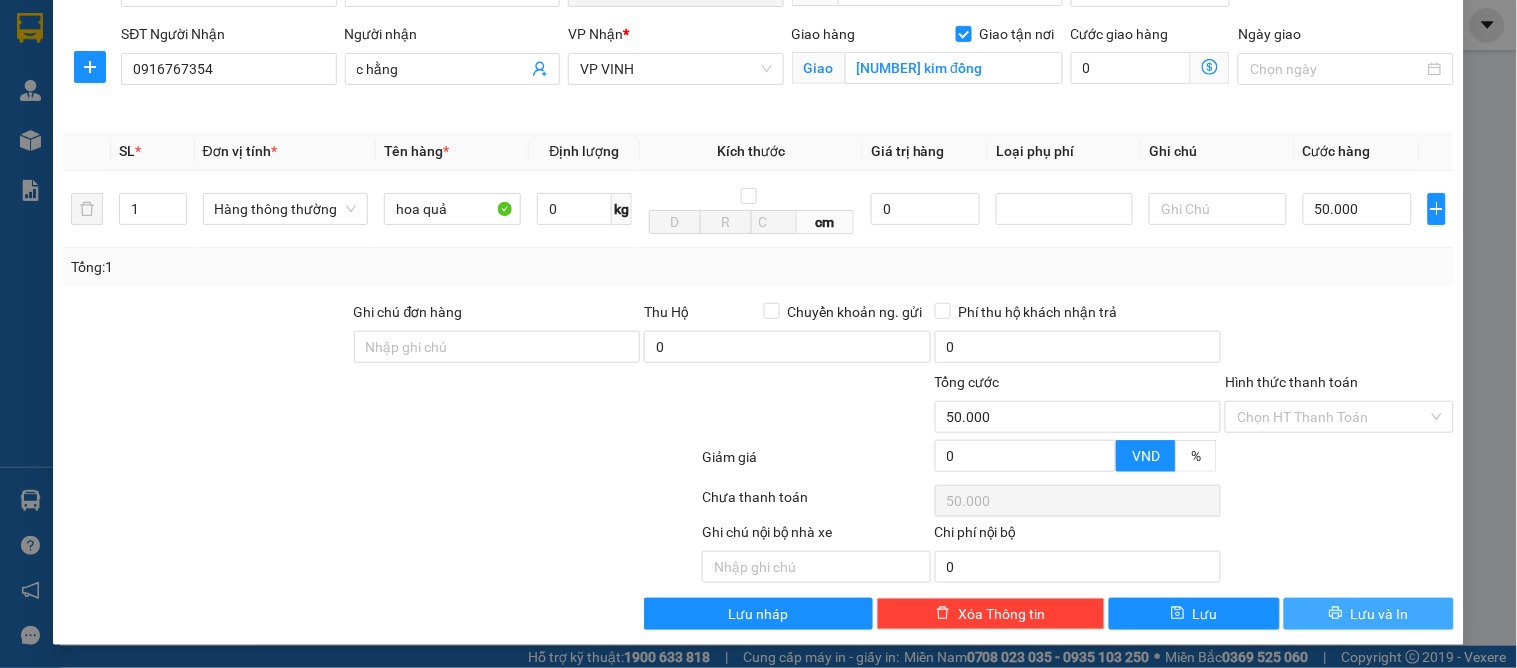 click on "Lưu và In" at bounding box center [1380, 614] 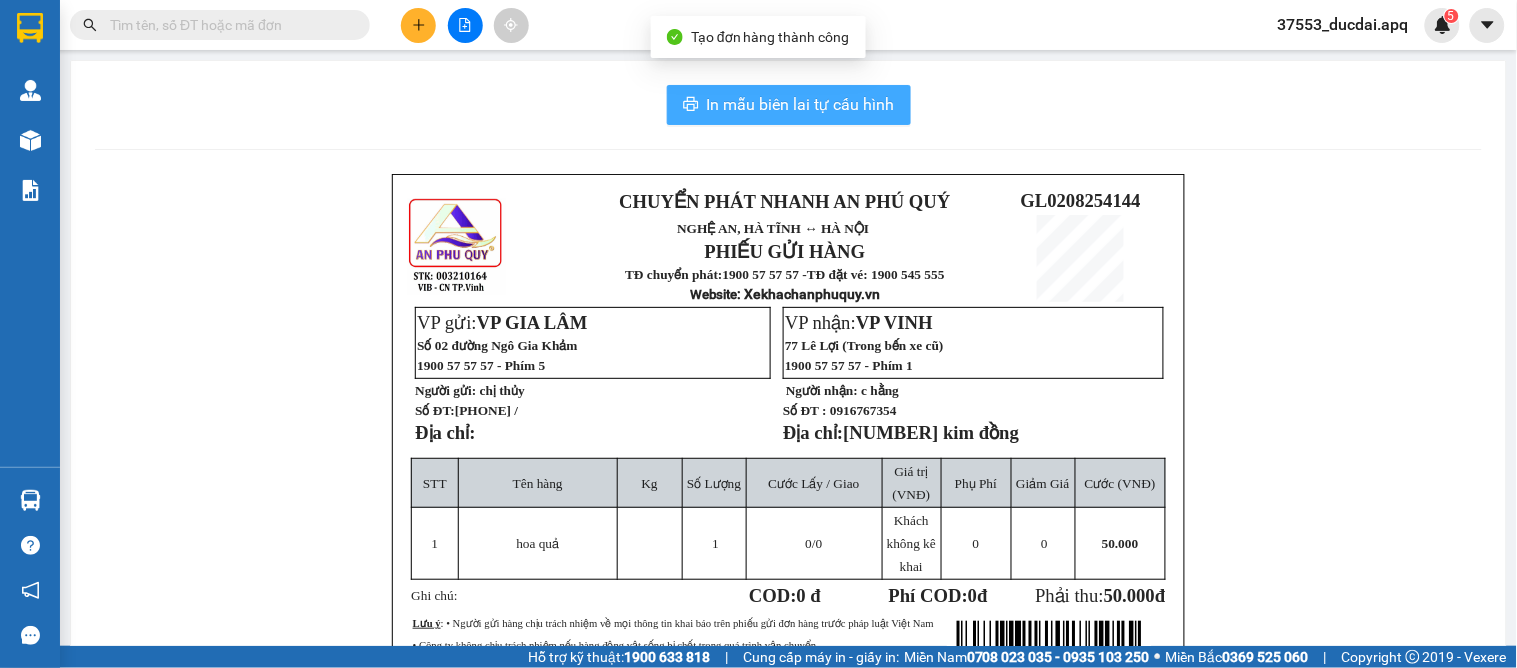 click on "In mẫu biên lai tự cấu hình" at bounding box center [801, 104] 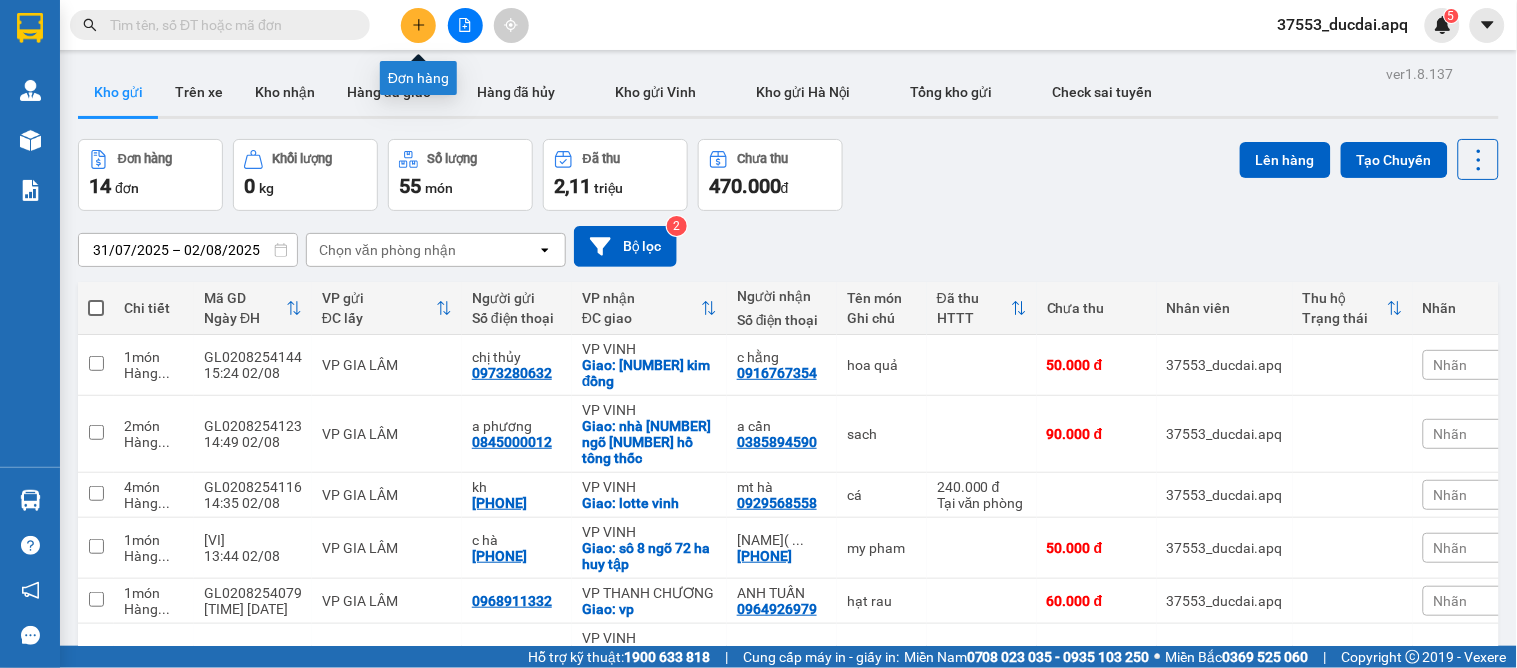 click 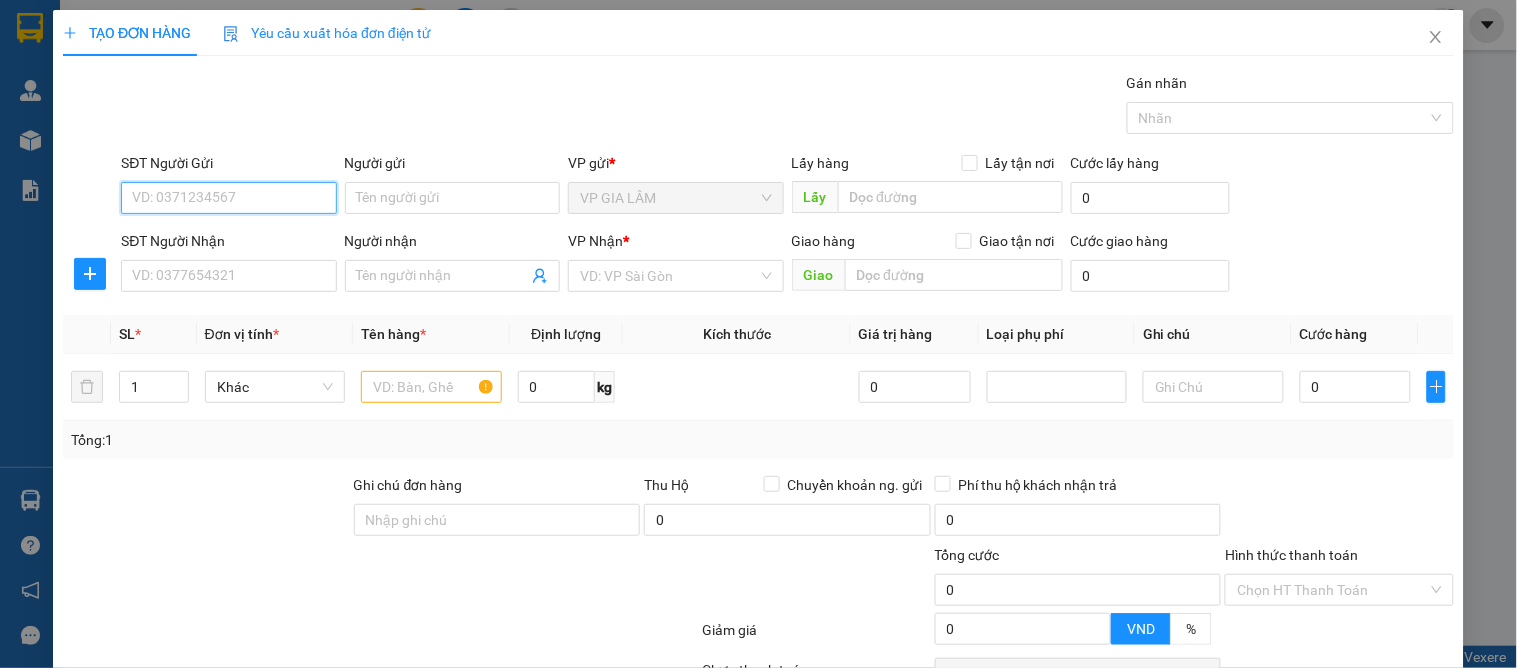 click on "SĐT Người Gửi" at bounding box center [228, 198] 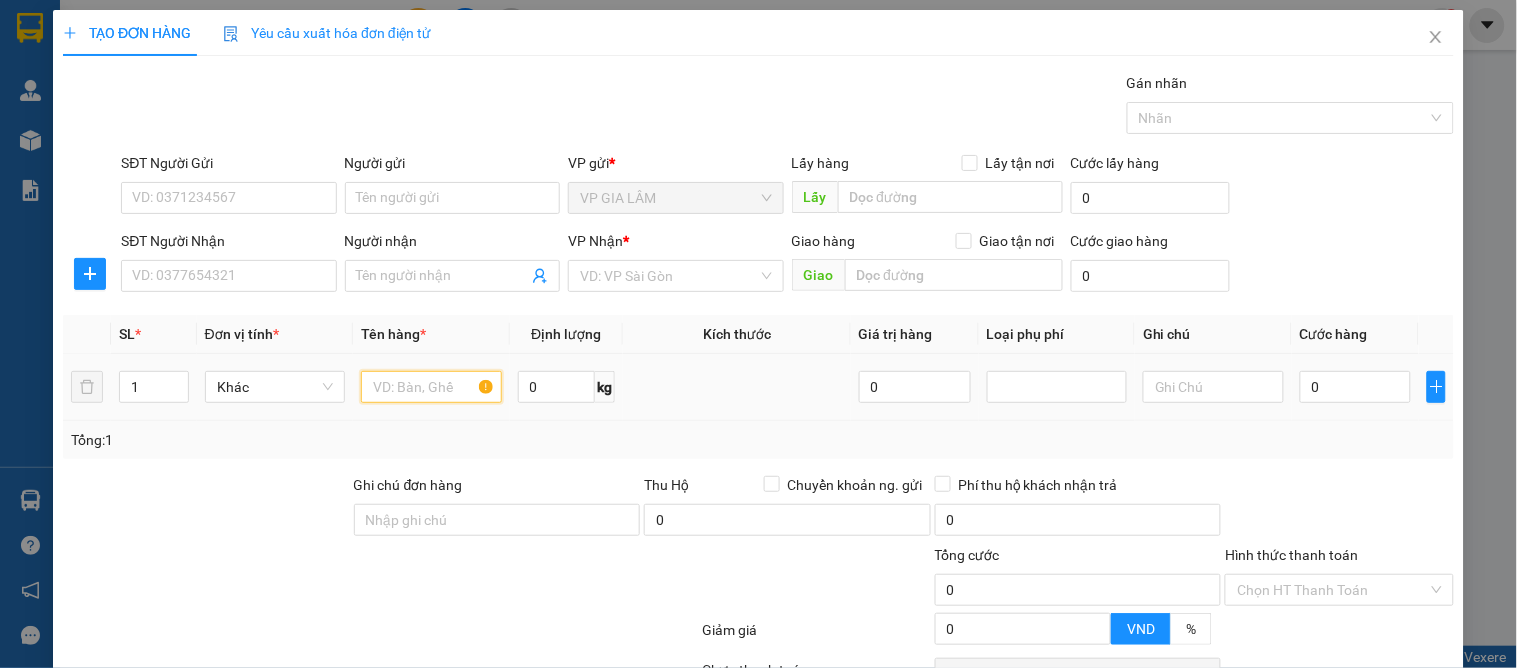 drag, startPoint x: 417, startPoint y: 396, endPoint x: 413, endPoint y: 407, distance: 11.7046995 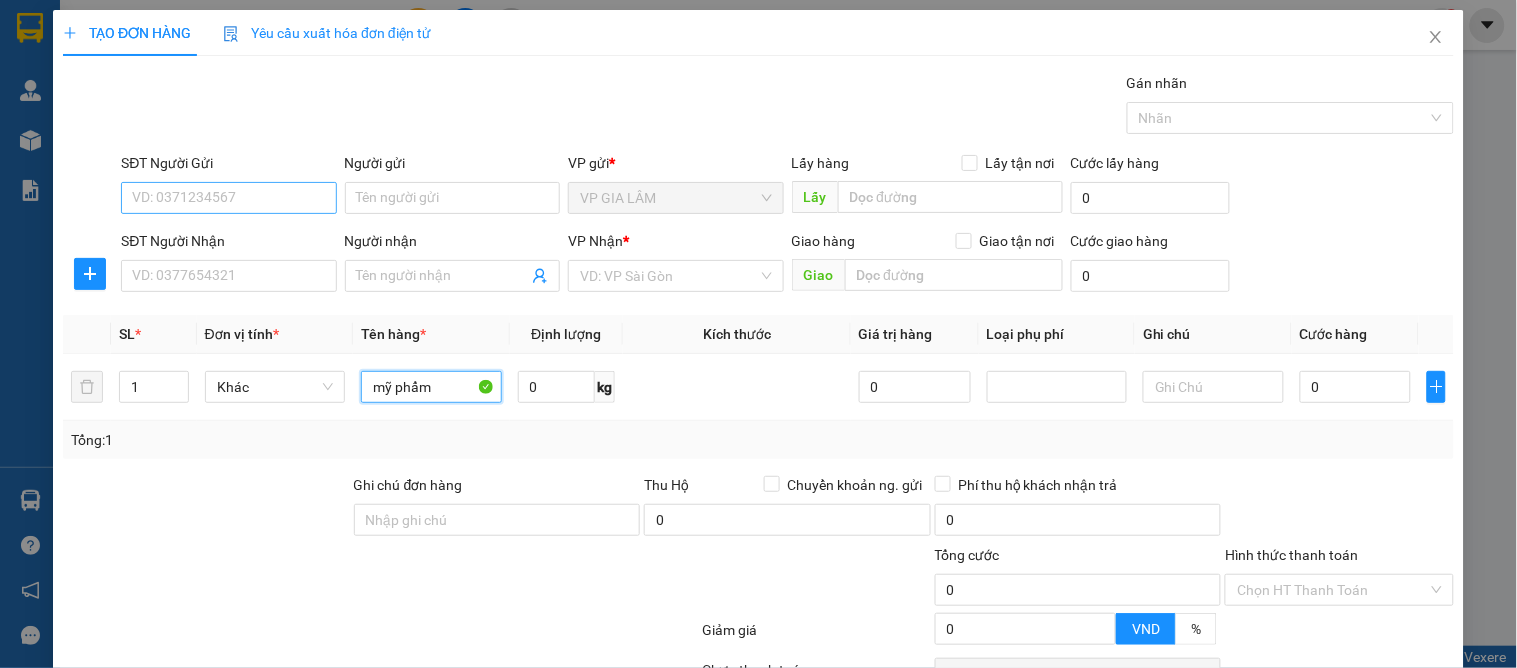 type on "mỹ phẩm" 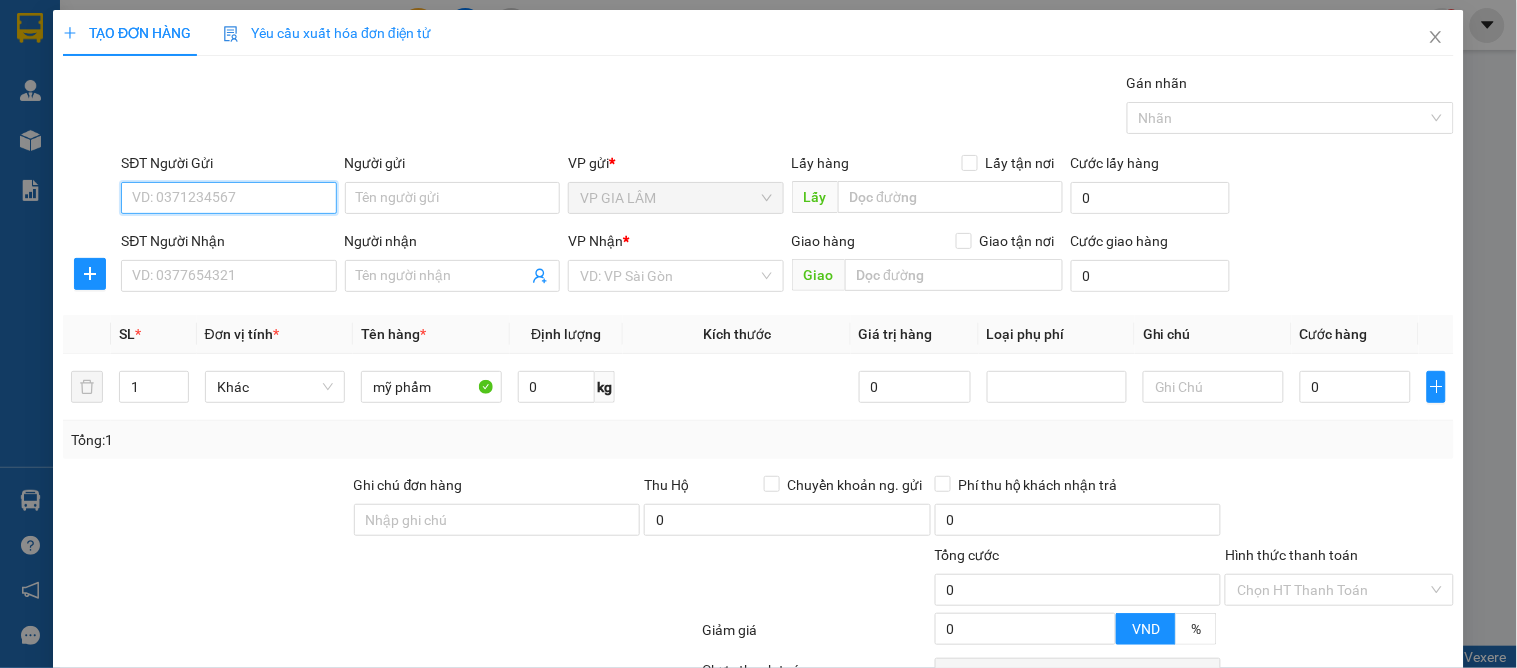 click on "SĐT Người Gửi" at bounding box center (228, 198) 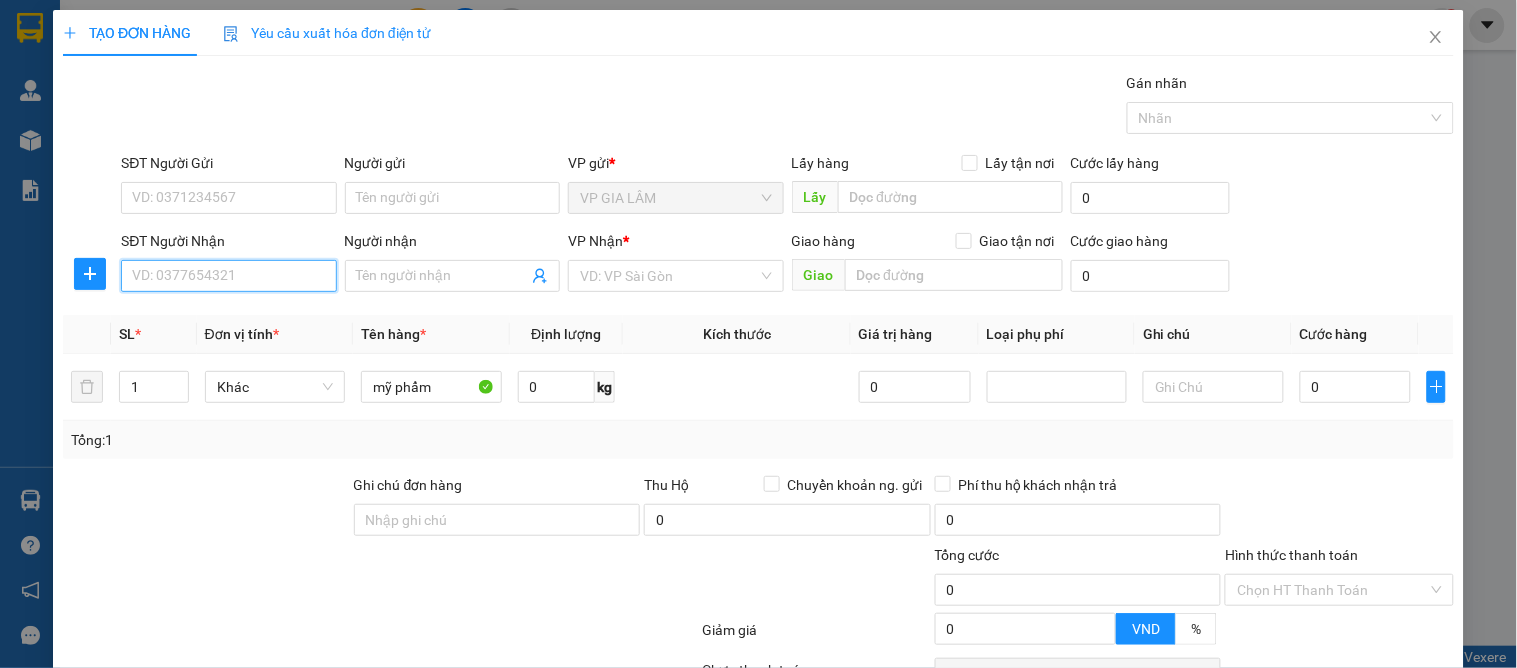 click on "SĐT Người Nhận" at bounding box center [228, 276] 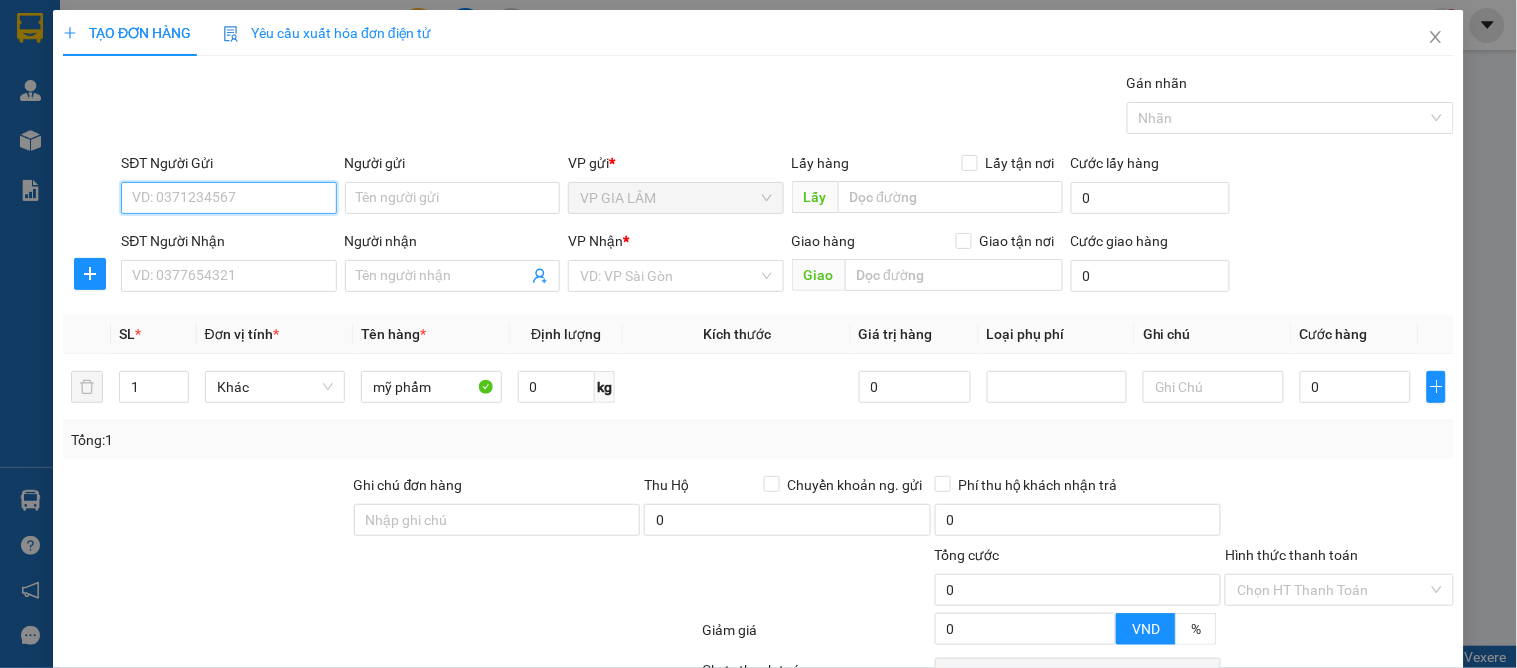 click on "SĐT Người Gửi" at bounding box center [228, 198] 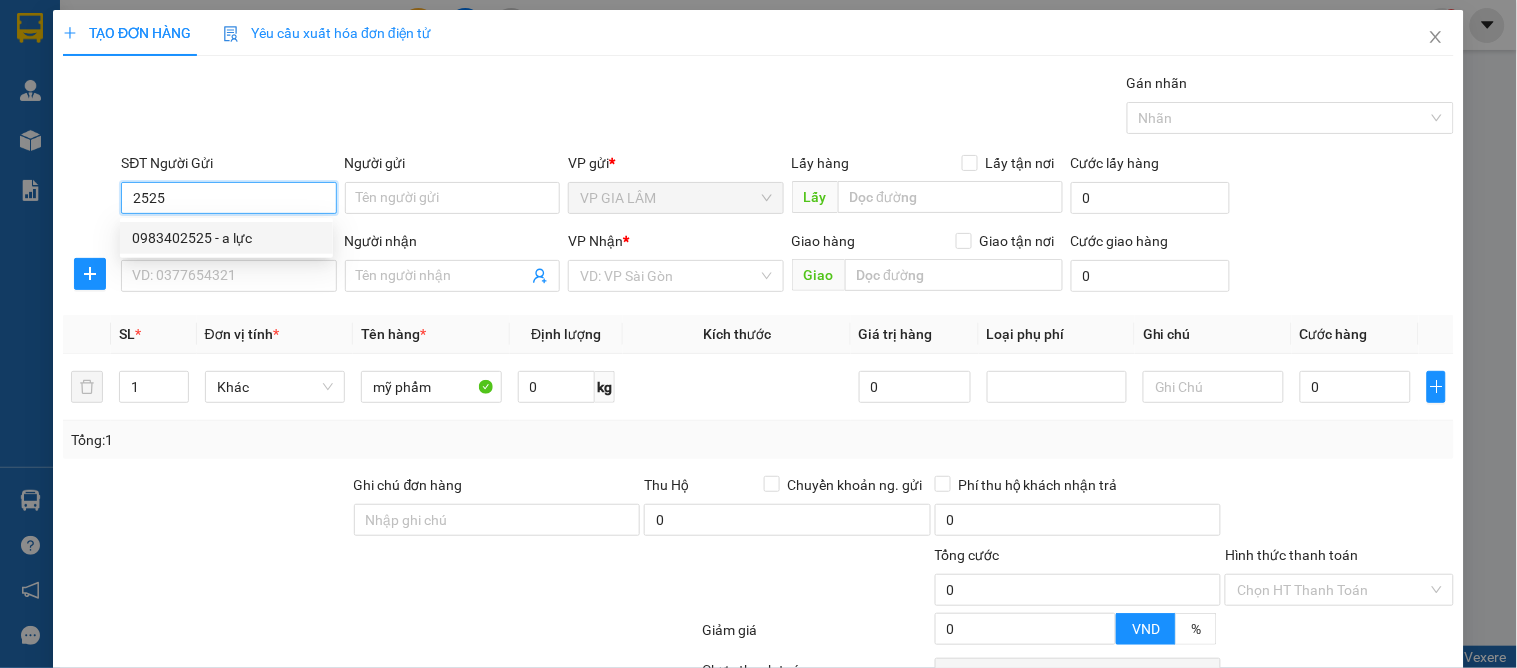click on "0983402525 - a lực" at bounding box center [226, 238] 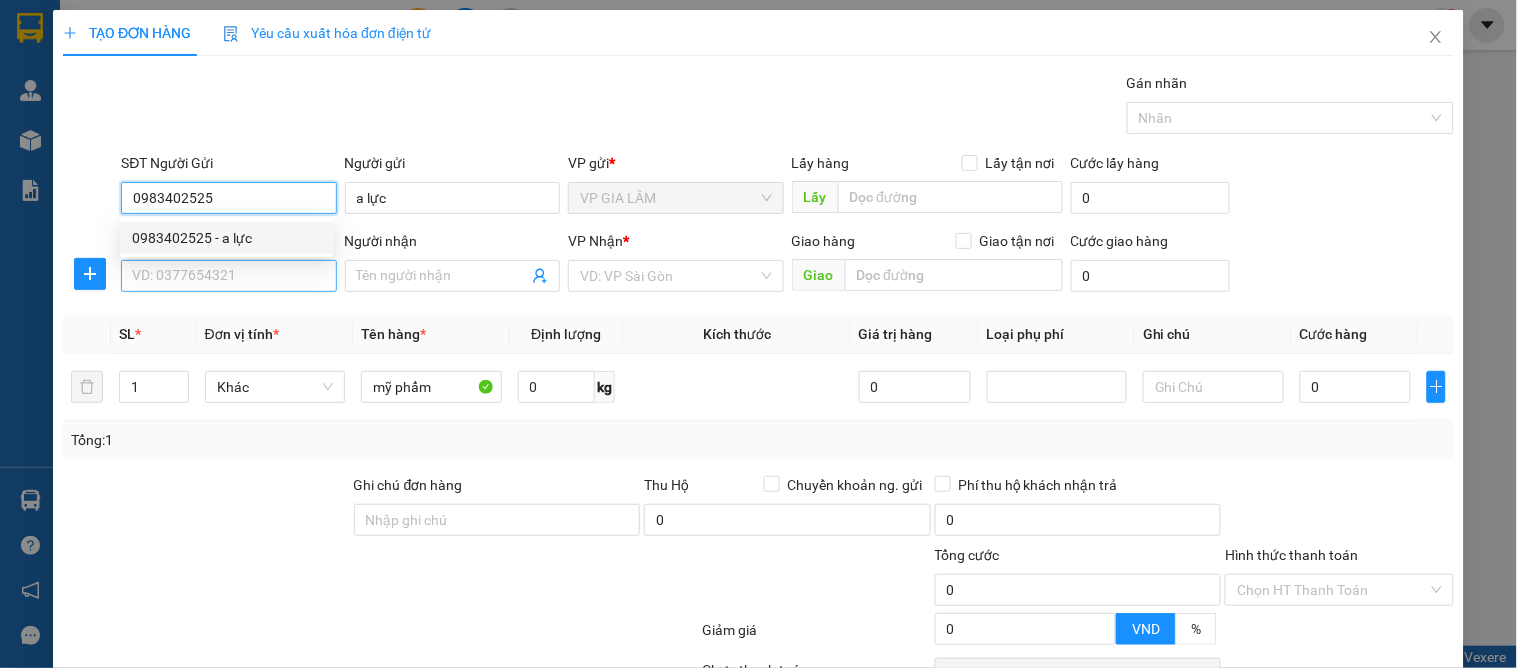 type on "0983402525" 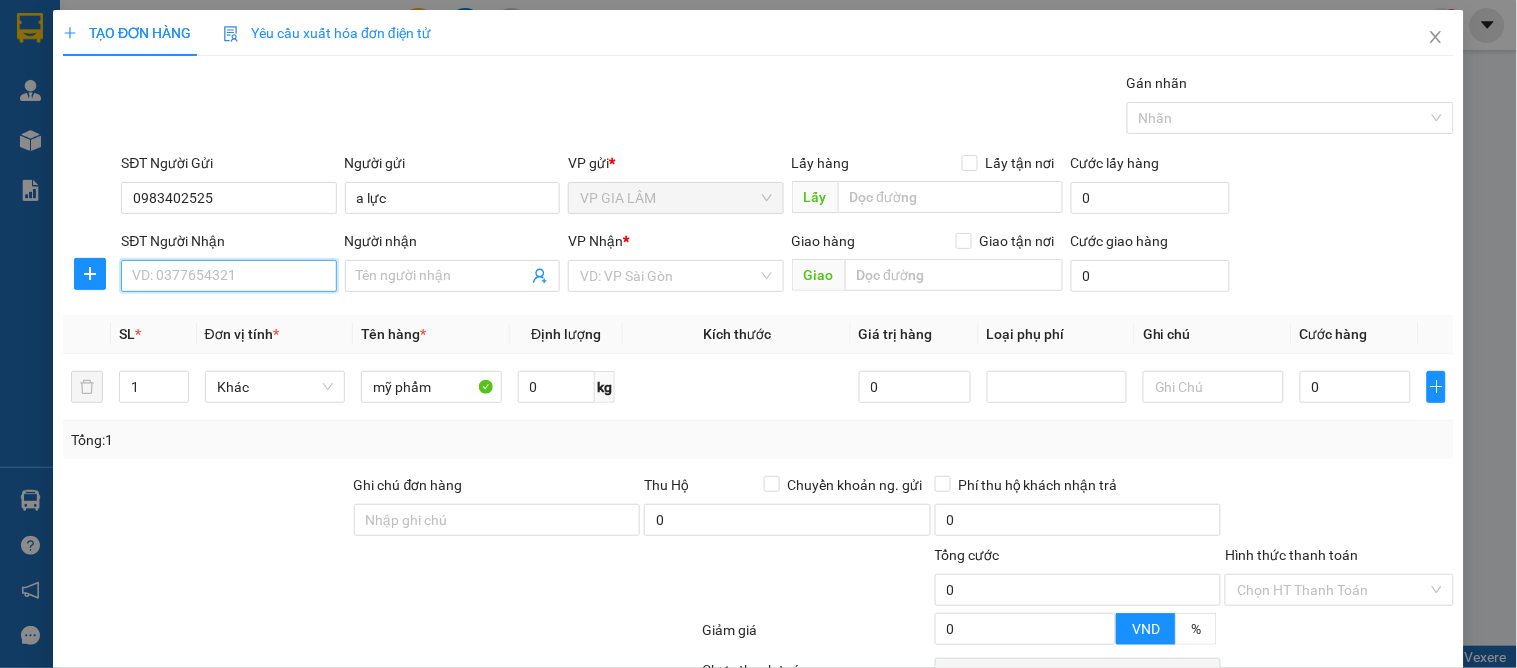 click on "SĐT Người Nhận" at bounding box center [228, 276] 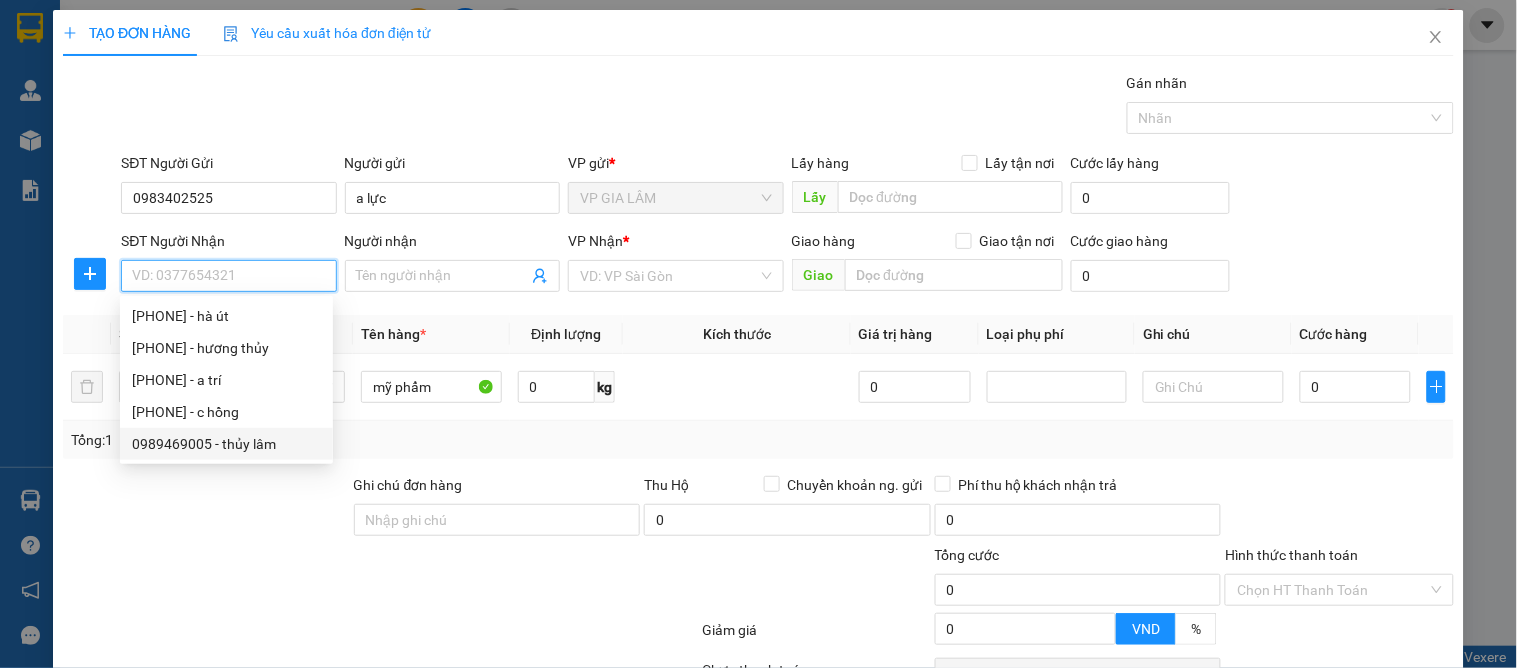 click on "0989469005 - thủy lâm" at bounding box center (226, 444) 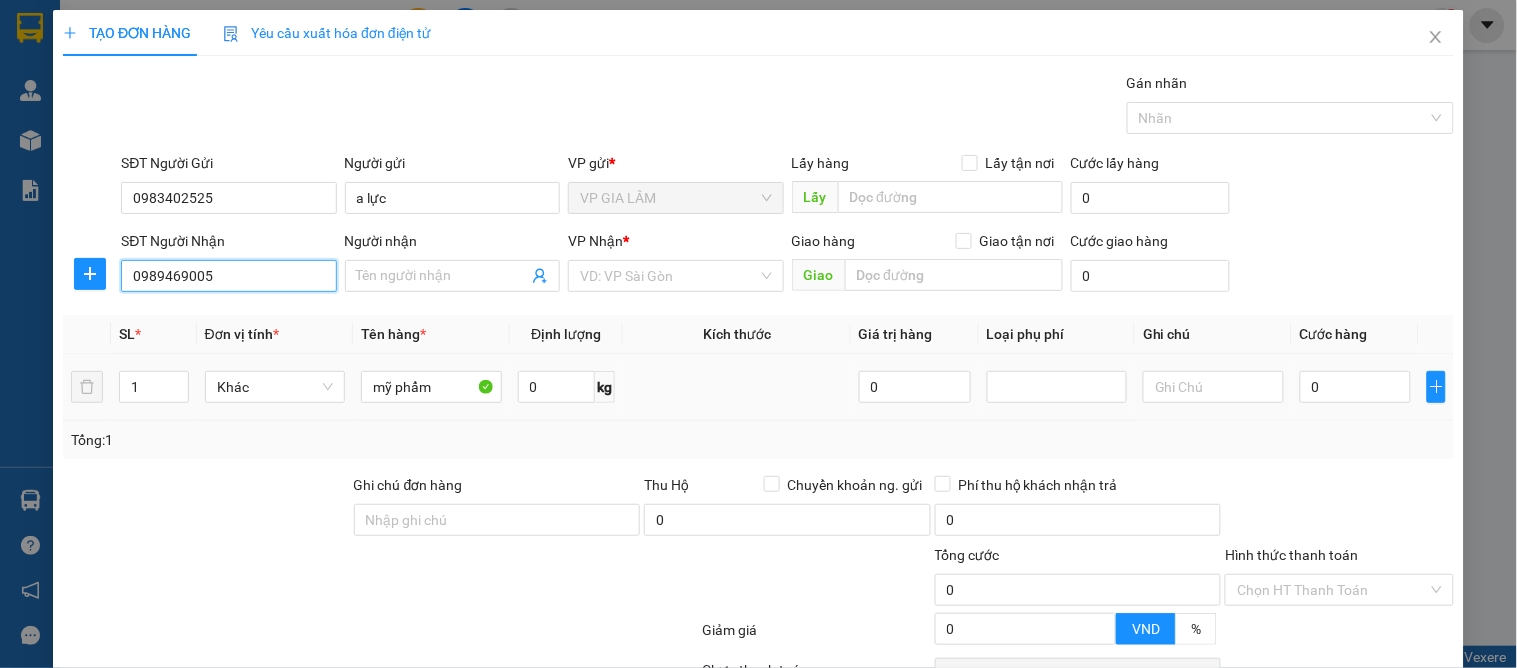 type on "thủy lâm" 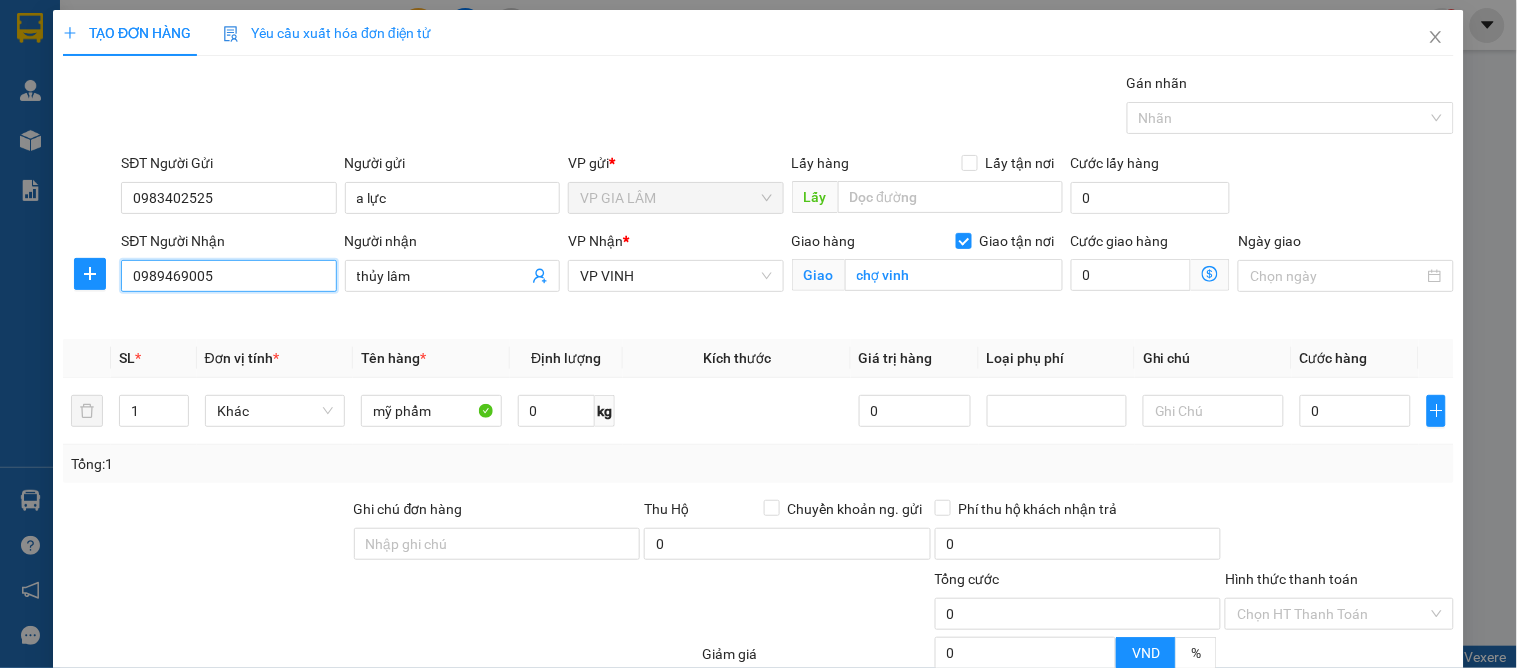 type on "10" 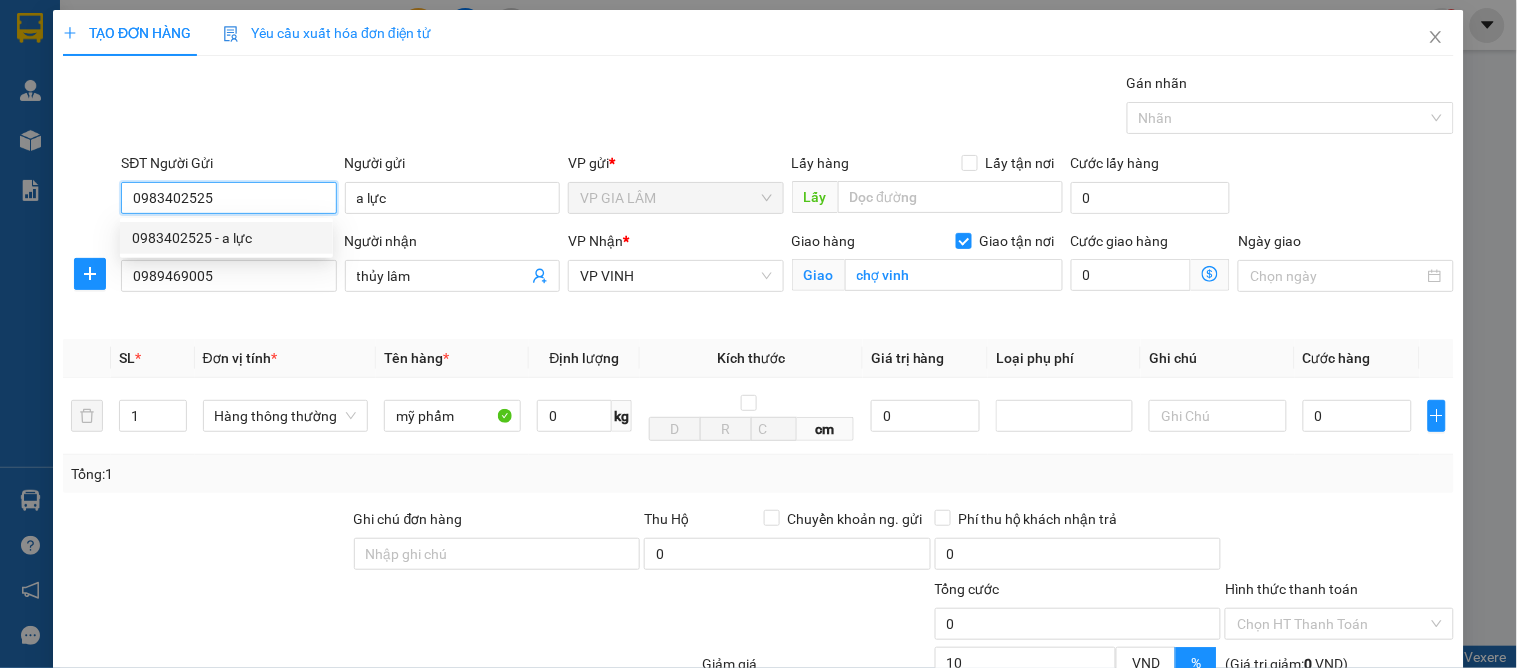drag, startPoint x: 228, startPoint y: 196, endPoint x: 40, endPoint y: 180, distance: 188.67963 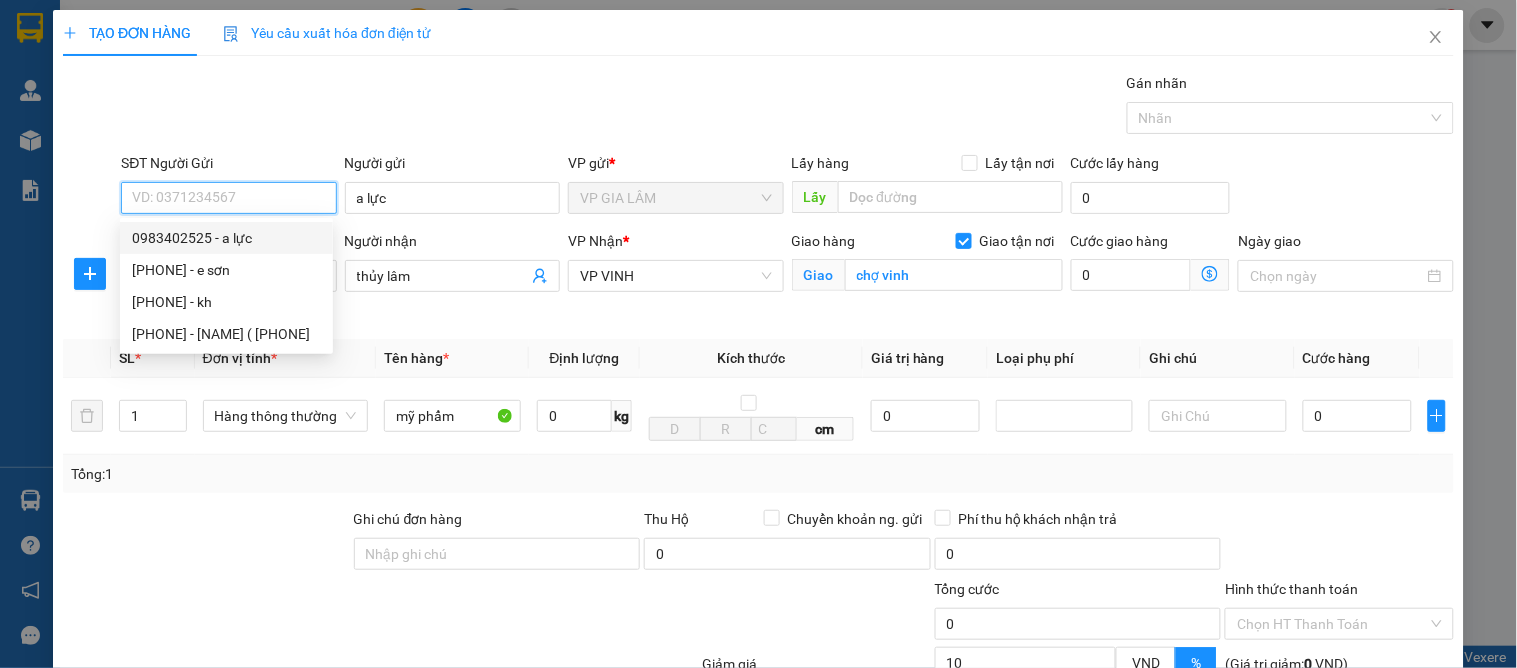 type 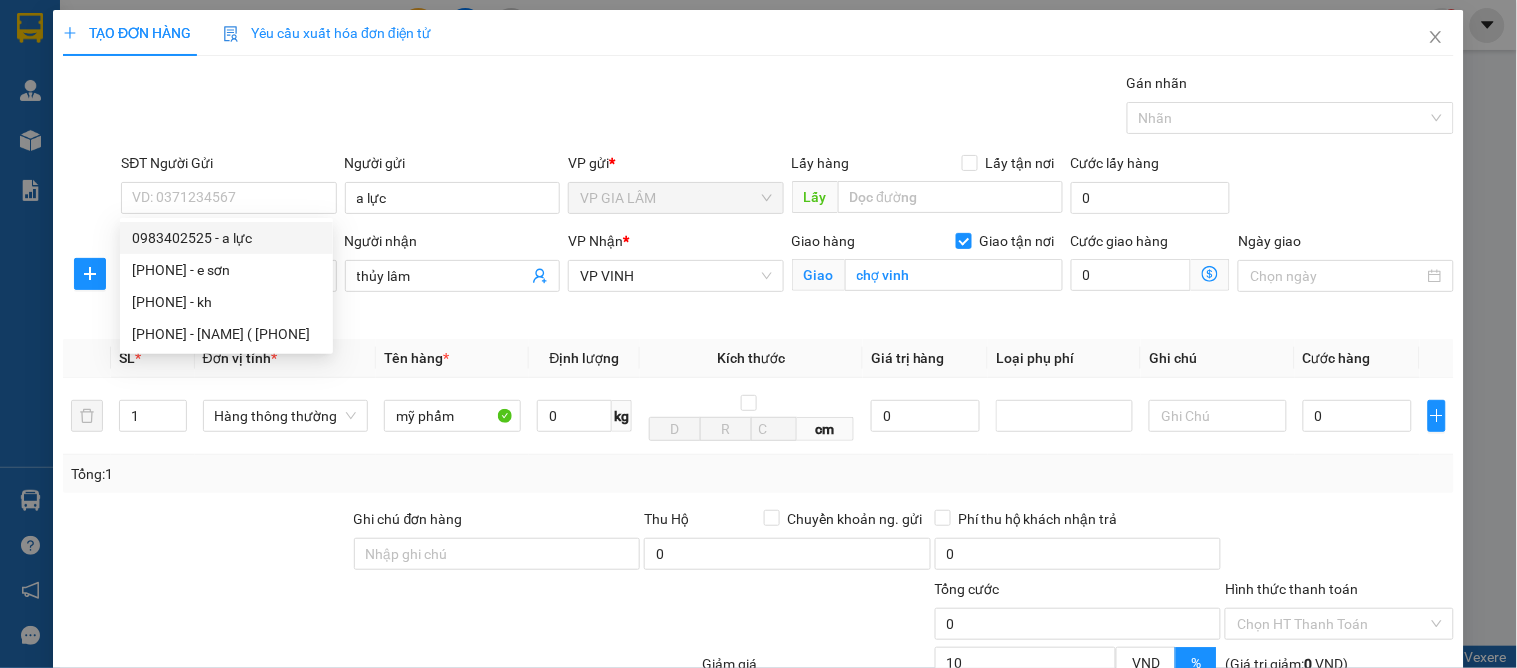 click on "Transit Pickup Surcharge Ids Transit Deliver Surcharge Ids Transit Deliver Surcharge Transit Deliver Surcharge Gói vận chuyển  * Tiêu chuẩn Gán nhãn   Nhãn SĐT Người Gửi VD: 0371234567 Người gửi a lực VP gửi  * VP GIA LÂM Lấy hàng Lấy tận nơi Lấy Cước lấy hàng 0 SĐT Người Nhận 0989469005 Người nhận thủy lâm VP Nhận  * VP VINH Giao hàng Giao tận nơi Giao chợ vinh Cước giao hàng 0 Ngày giao SL  * Đơn vị tính  * Tên hàng  * Định lượng Kích thước Giá trị hàng Loại phụ phí Ghi chú Cước hàng                       1 Hàng thông thường mỹ phẩm 0 kg cm 0   0 Tổng:  1 Ghi chú đơn hàng Thu Hộ Chuyển khoản ng. gửi 0 Phí thu hộ khách nhận trả 0 Tổng cước 0 Hình thức thanh toán Chọn HT Thanh Toán Giảm giá 10 VND % (Giá trị giảm:  0   VND ) Discount 0 Số tiền thu trước 0 Chưa thanh toán 0 Chọn HT Thanh Toán Ghi chú nội bộ nhà xe 0 Lưu nháp" at bounding box center [758, 454] 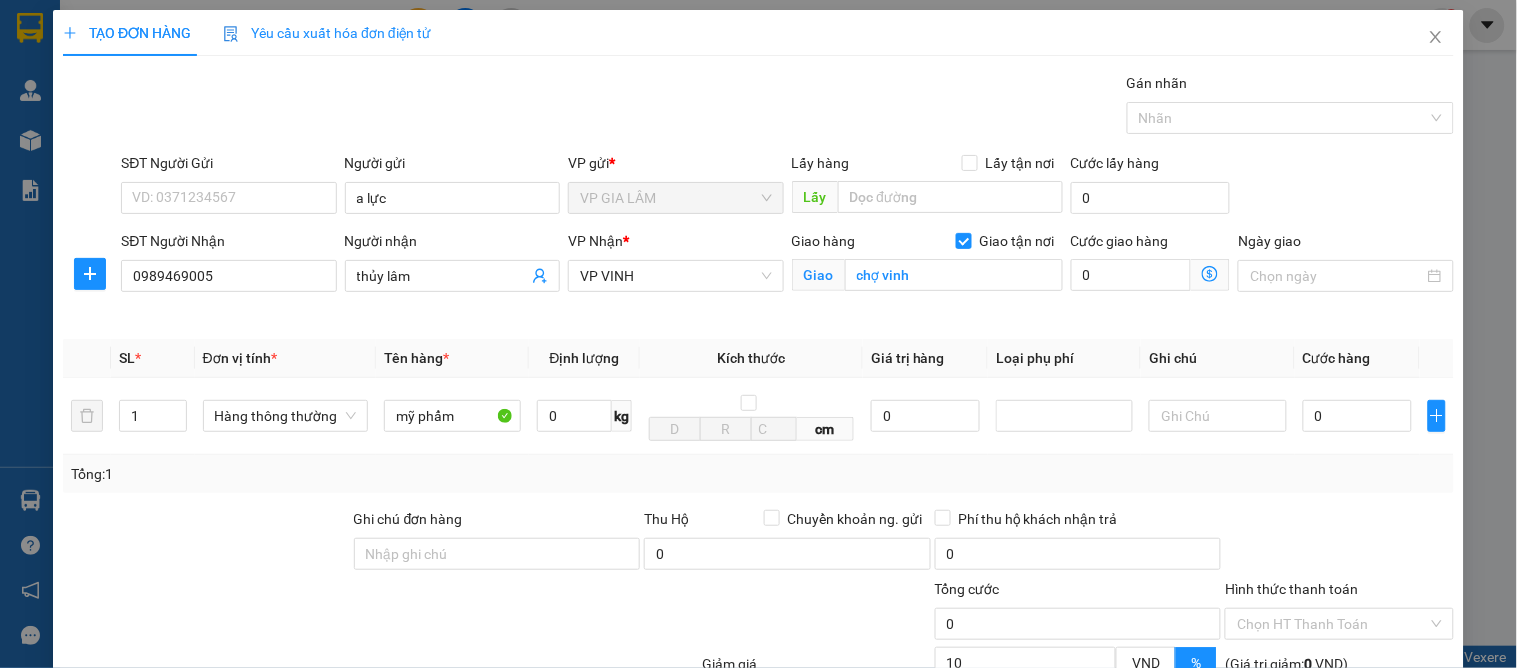 scroll, scrollTop: 207, scrollLeft: 0, axis: vertical 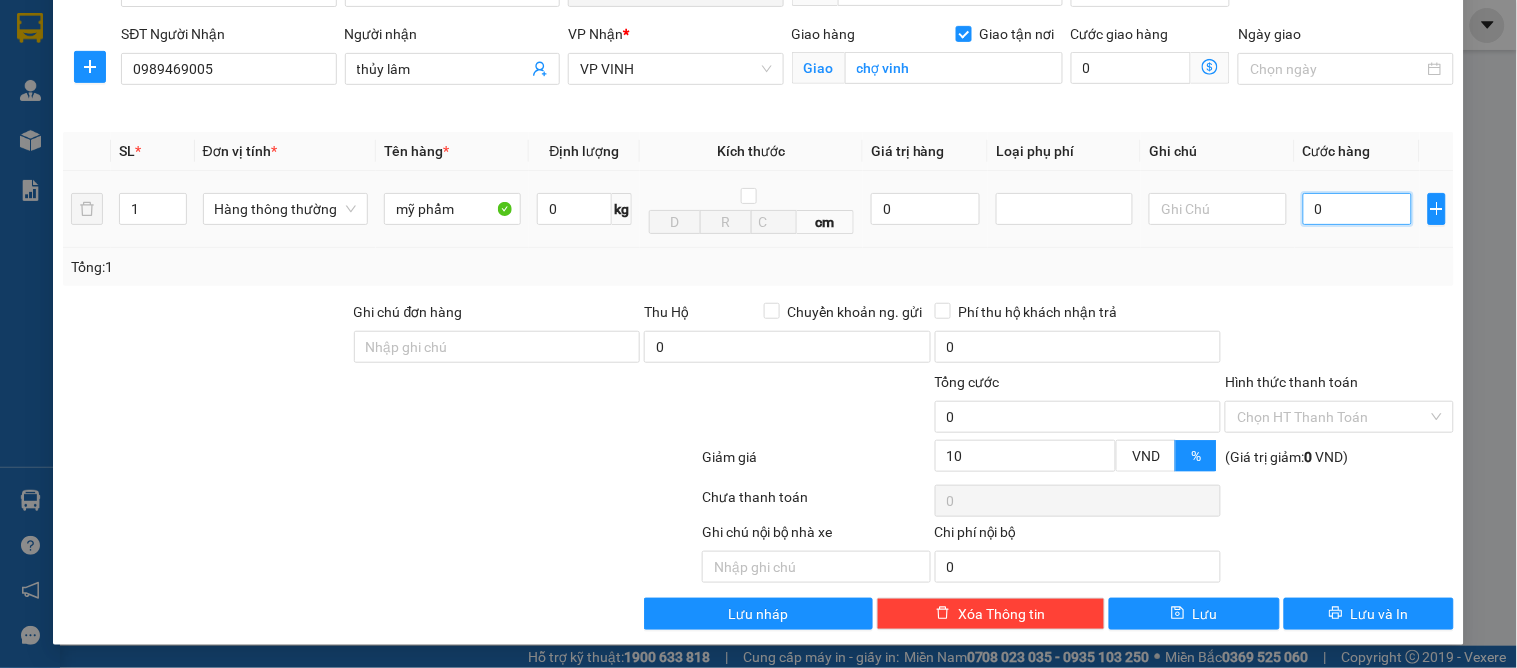 click on "0" at bounding box center [1357, 209] 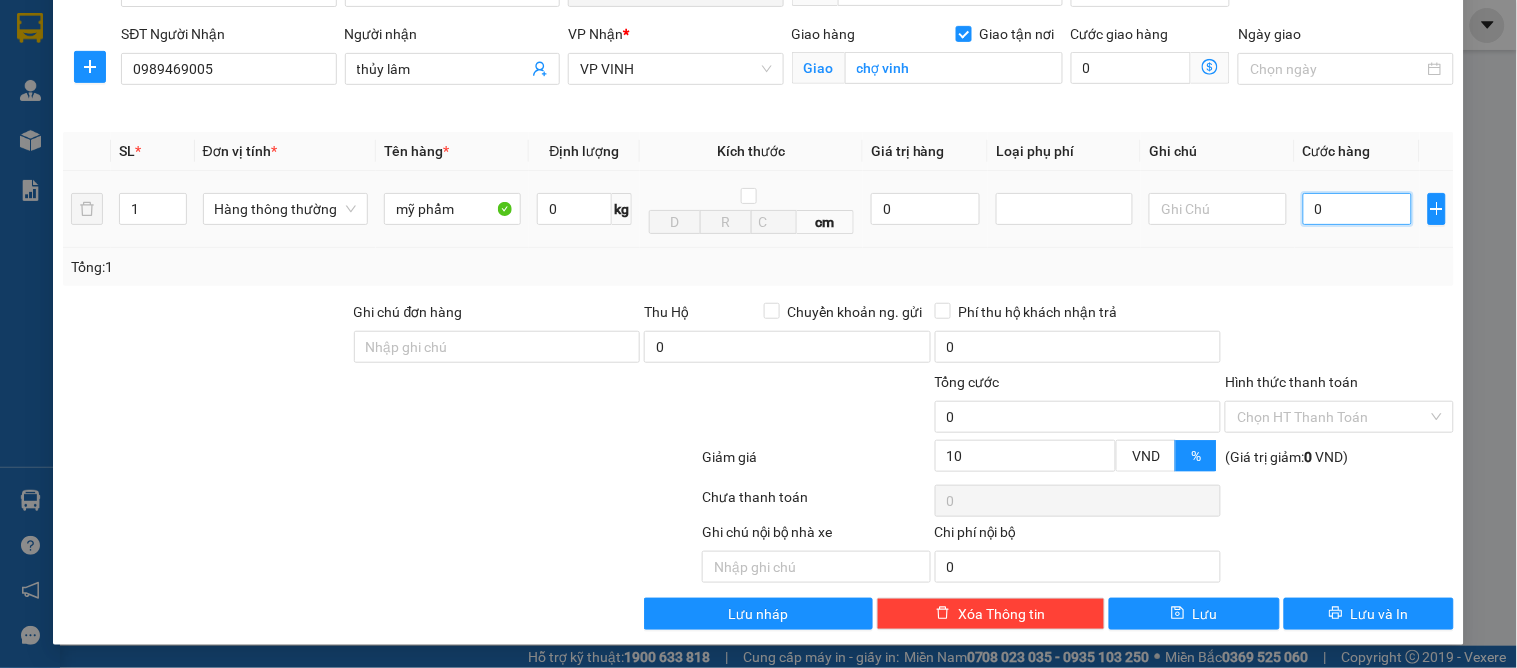 type on "4" 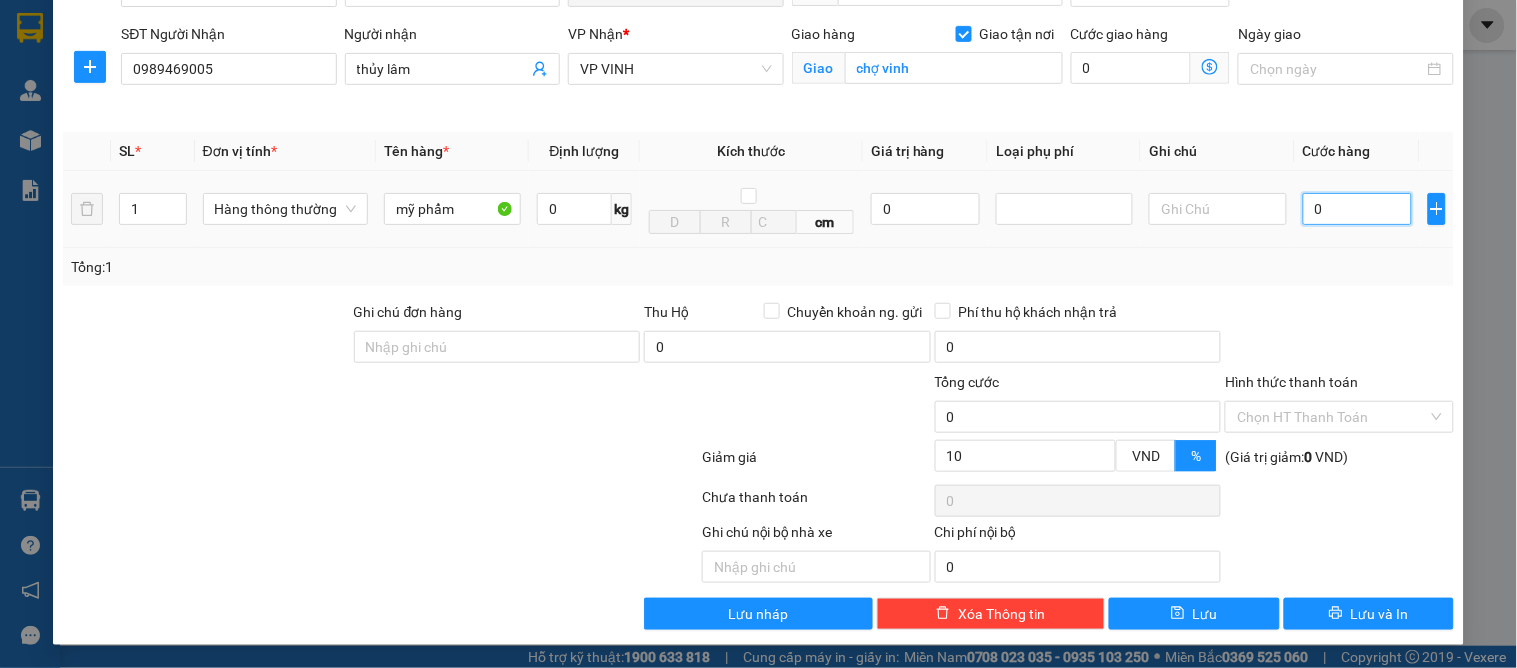 type on "4" 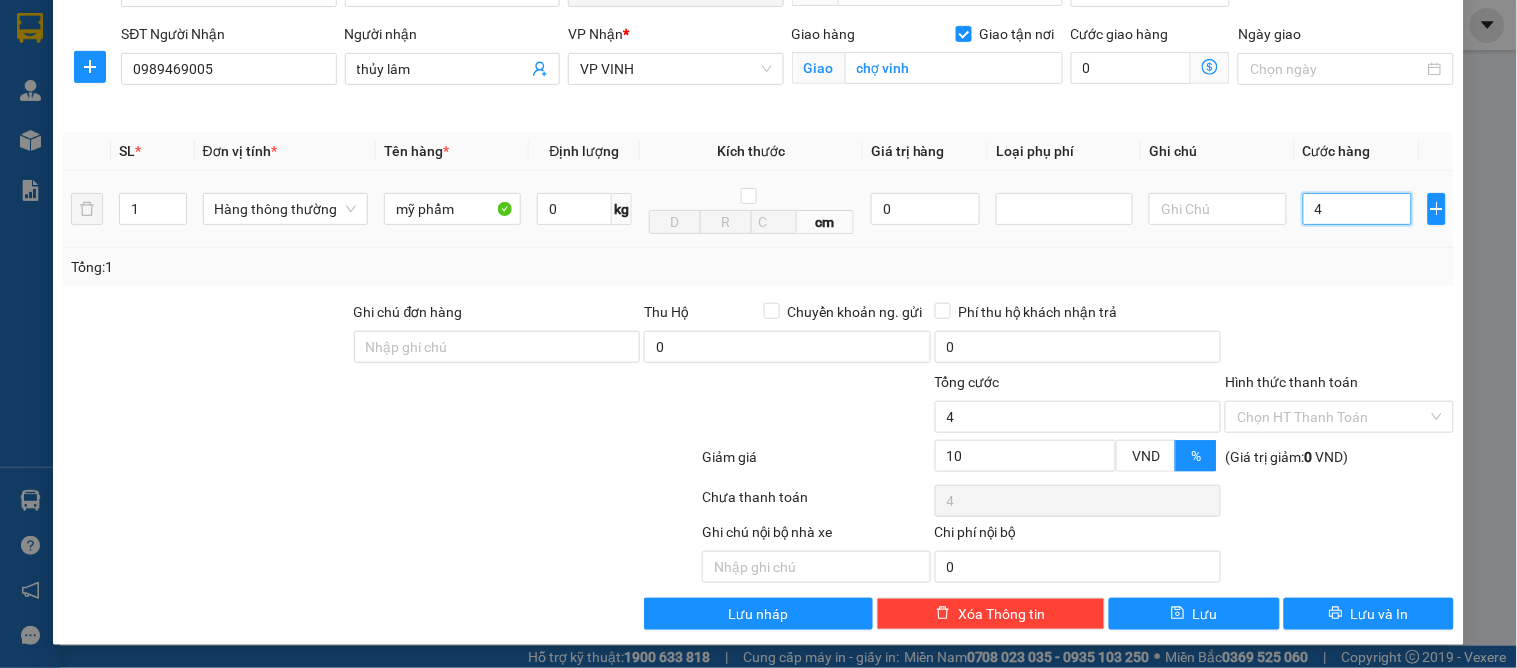 type on "40" 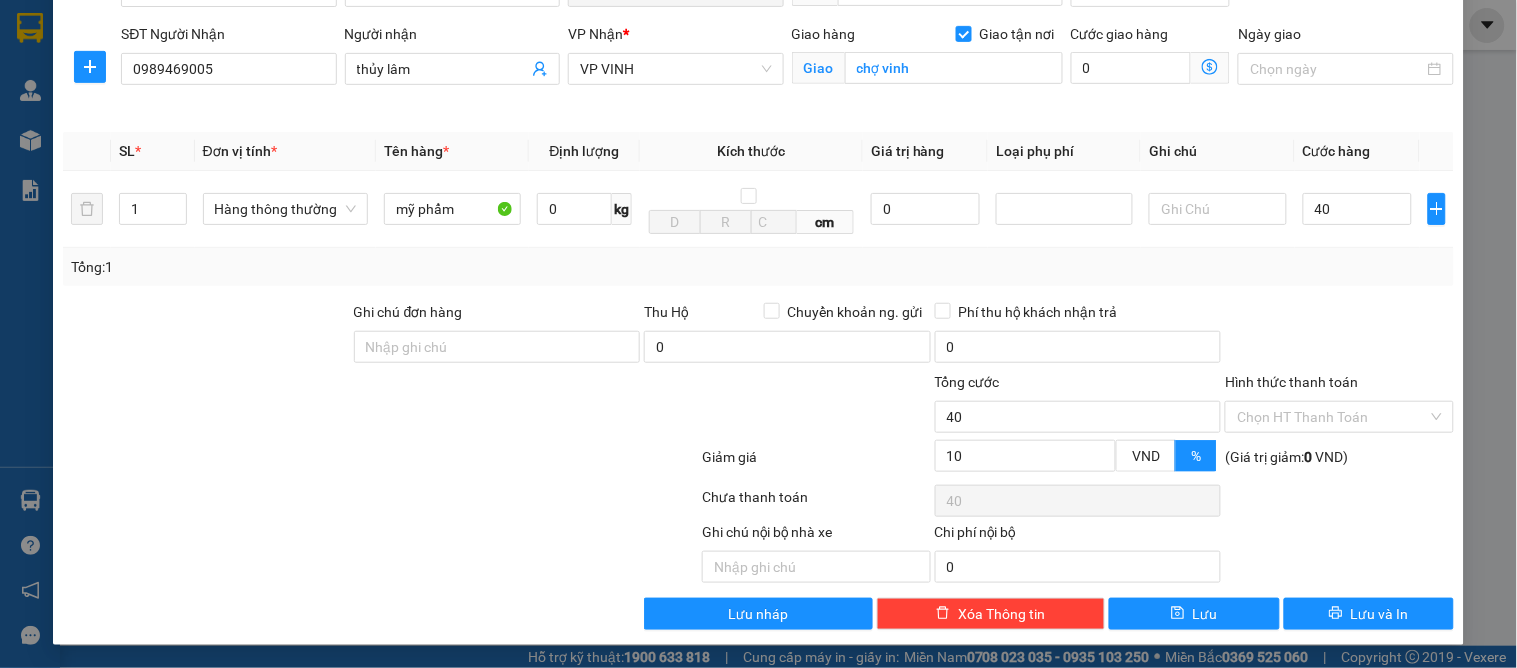 type on "40.000" 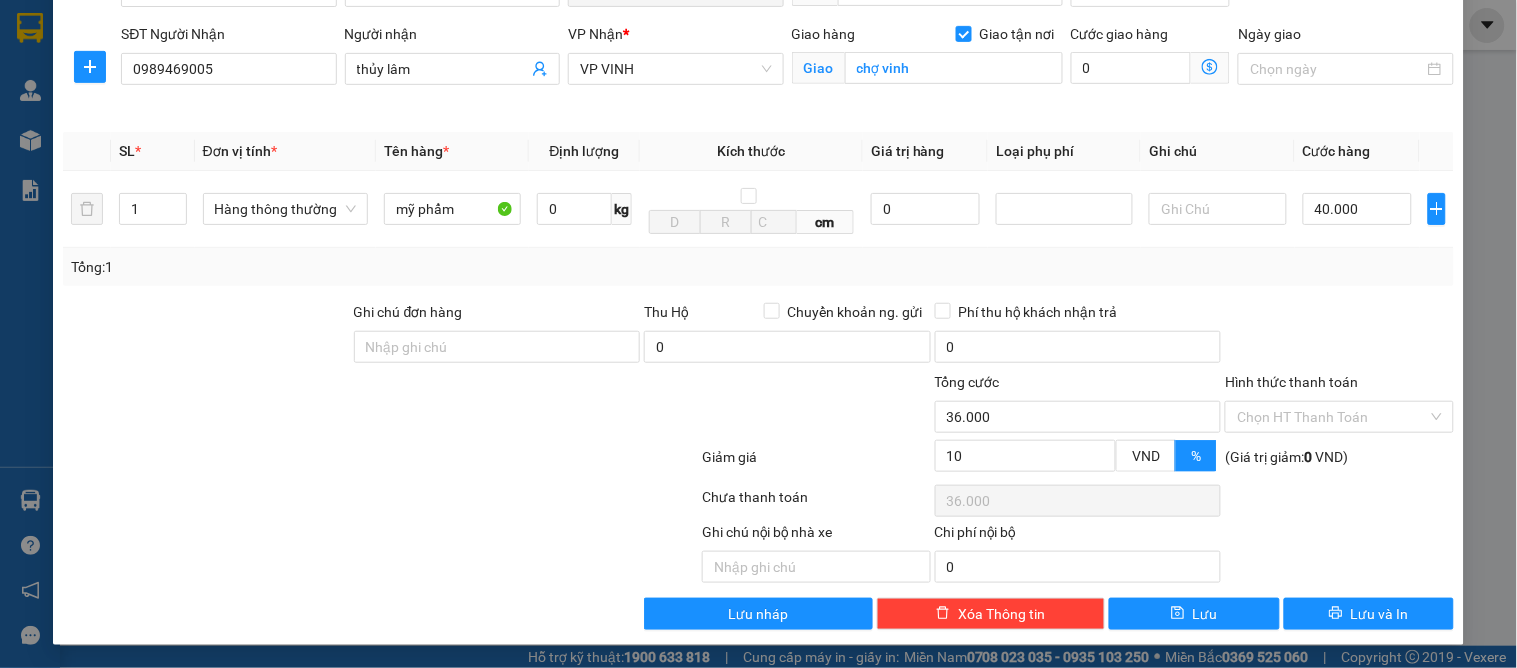 click on "Transit Pickup Surcharge Ids Transit Deliver Surcharge Ids Transit Deliver Surcharge Transit Deliver Surcharge Gói vận chuyển  * Tiêu chuẩn Gán nhãn   Nhãn SĐT Người Gửi VD: 0371234567 Người gửi a lực VP gửi  * VP GIA LÂM Lấy hàng Lấy tận nơi Lấy Cước lấy hàng 0 SĐT Người Nhận 0989469005 Người nhận thủy lâm VP Nhận  * VP VINH Giao hàng Giao tận nơi Giao chợ vinh Cước giao hàng 0 Ngày giao SL  * Đơn vị tính  * Tên hàng  * Định lượng Kích thước Giá trị hàng Loại phụ phí Ghi chú Cước hàng                       1 Hàng thông thường mỹ phẩm 0 kg cm 0   40.000 Tổng:  1 Ghi chú đơn hàng Thu Hộ Chuyển khoản ng. gửi 0 Phí thu hộ khách nhận trả 0 Tổng cước 36.000 Hình thức thanh toán Chọn HT Thanh Toán Giảm giá 10 VND % (Giá trị giảm:  0   VND ) Discount 4.000 Số tiền thu trước 0 Chưa thanh toán 36.000 Chọn HT Thanh Toán Chi phí nội bộ 0" at bounding box center (758, 247) 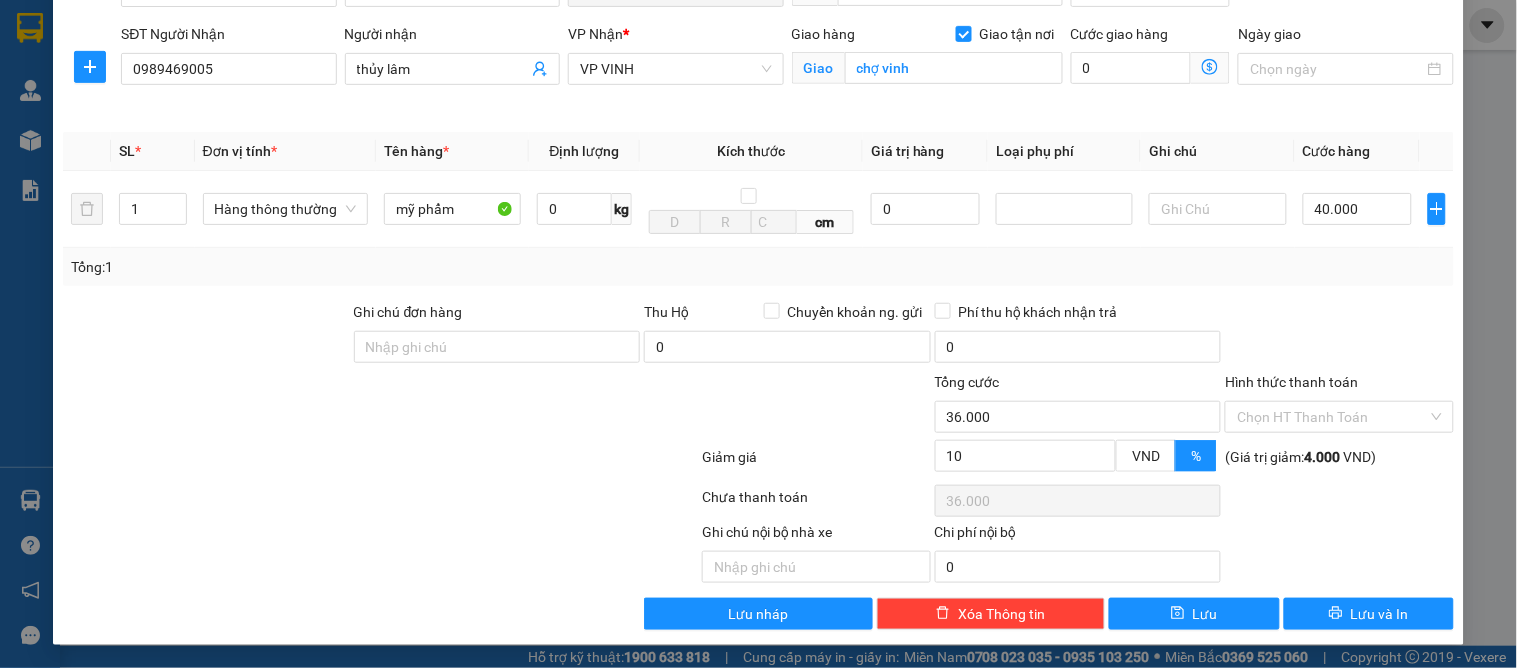 scroll, scrollTop: 0, scrollLeft: 0, axis: both 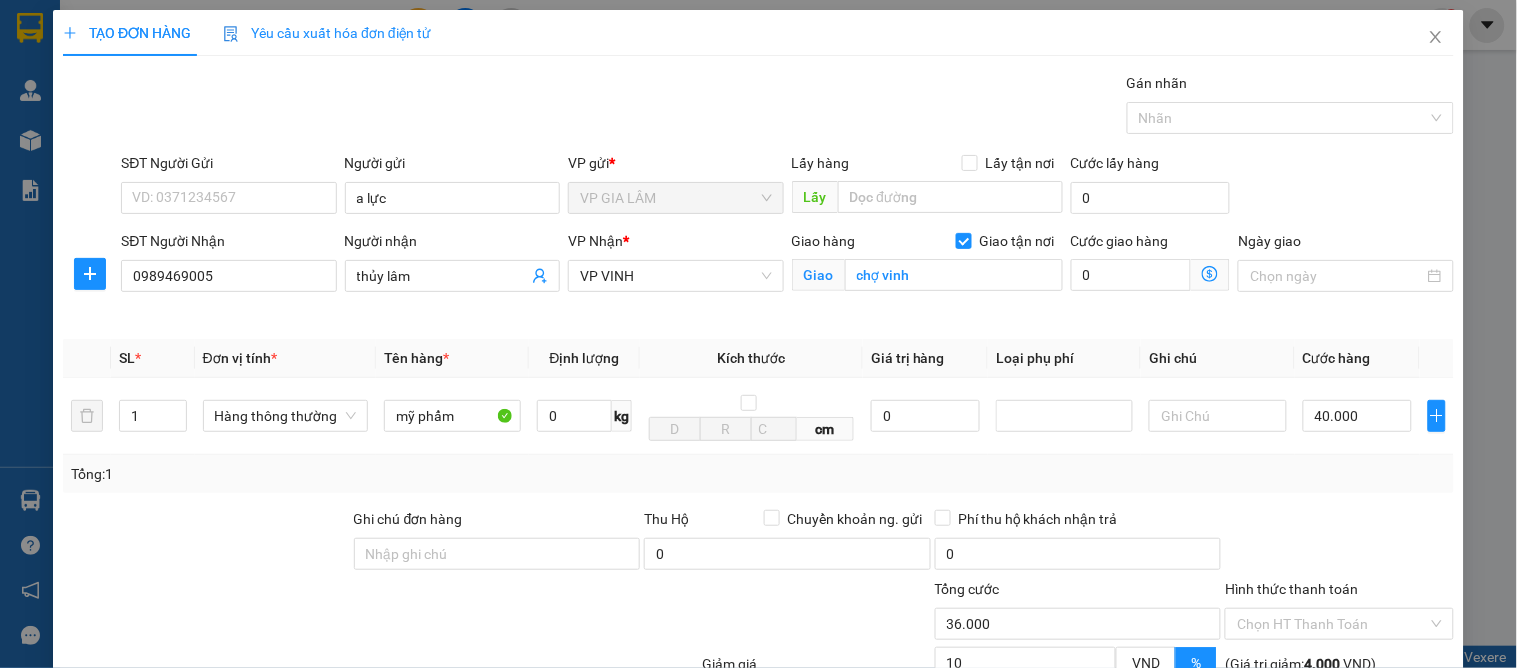 click on "SĐT Người Gửi VD: 0371234567" at bounding box center (228, 187) 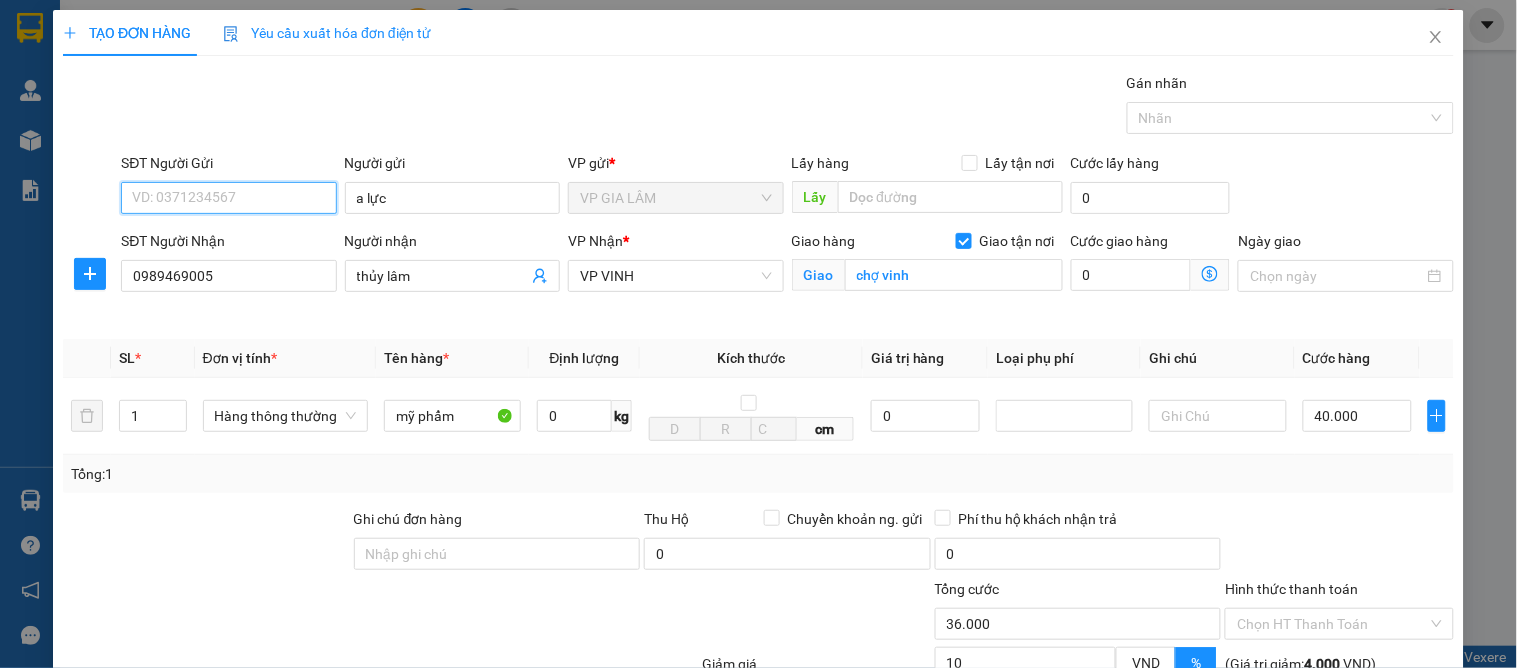 click on "SĐT Người Gửi" at bounding box center [228, 198] 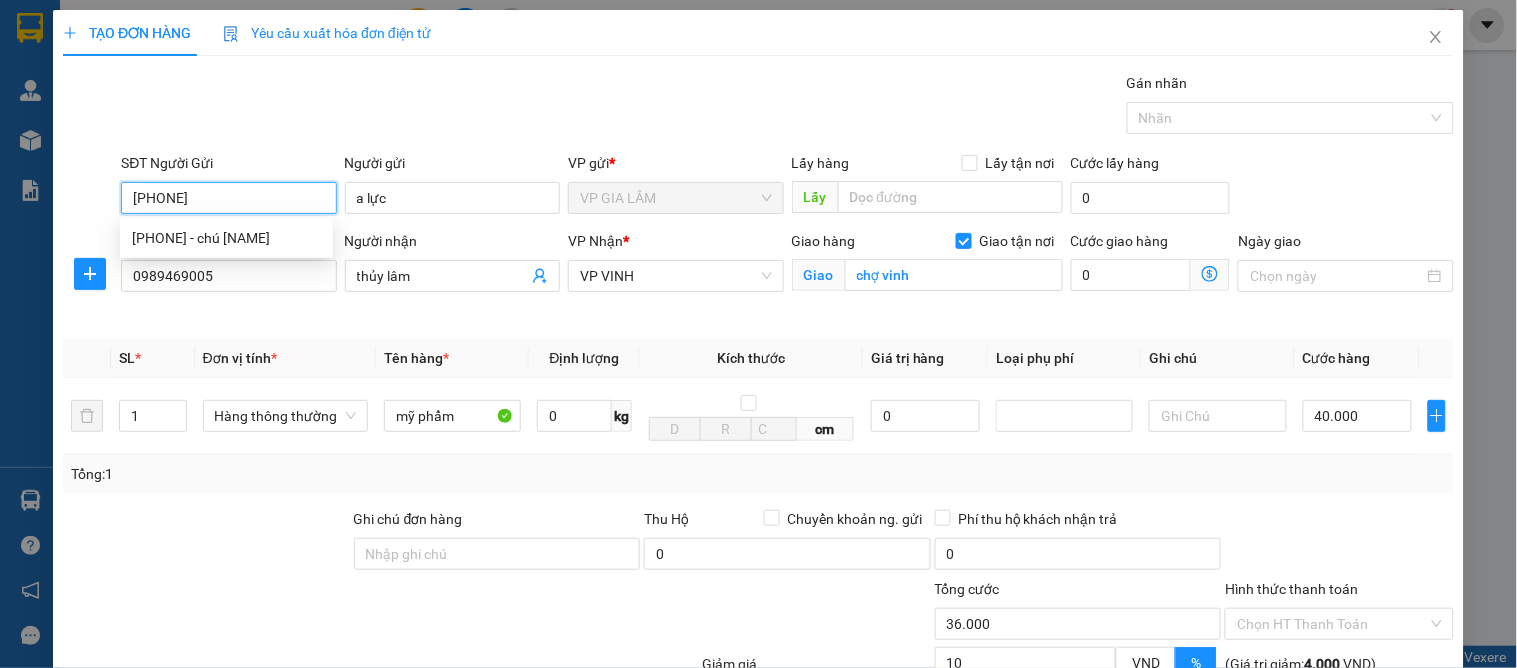 type on "0827296969" 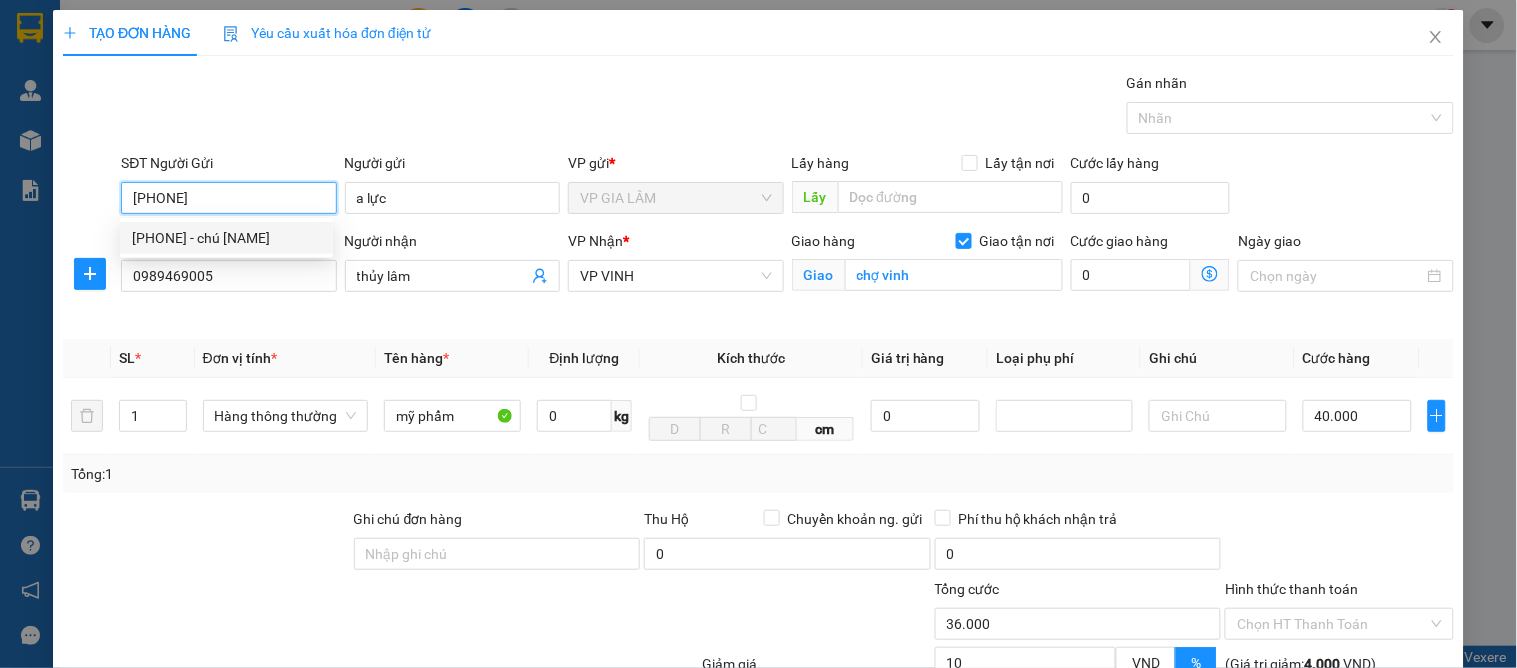 click on "0827296969 - chú đức" at bounding box center (226, 238) 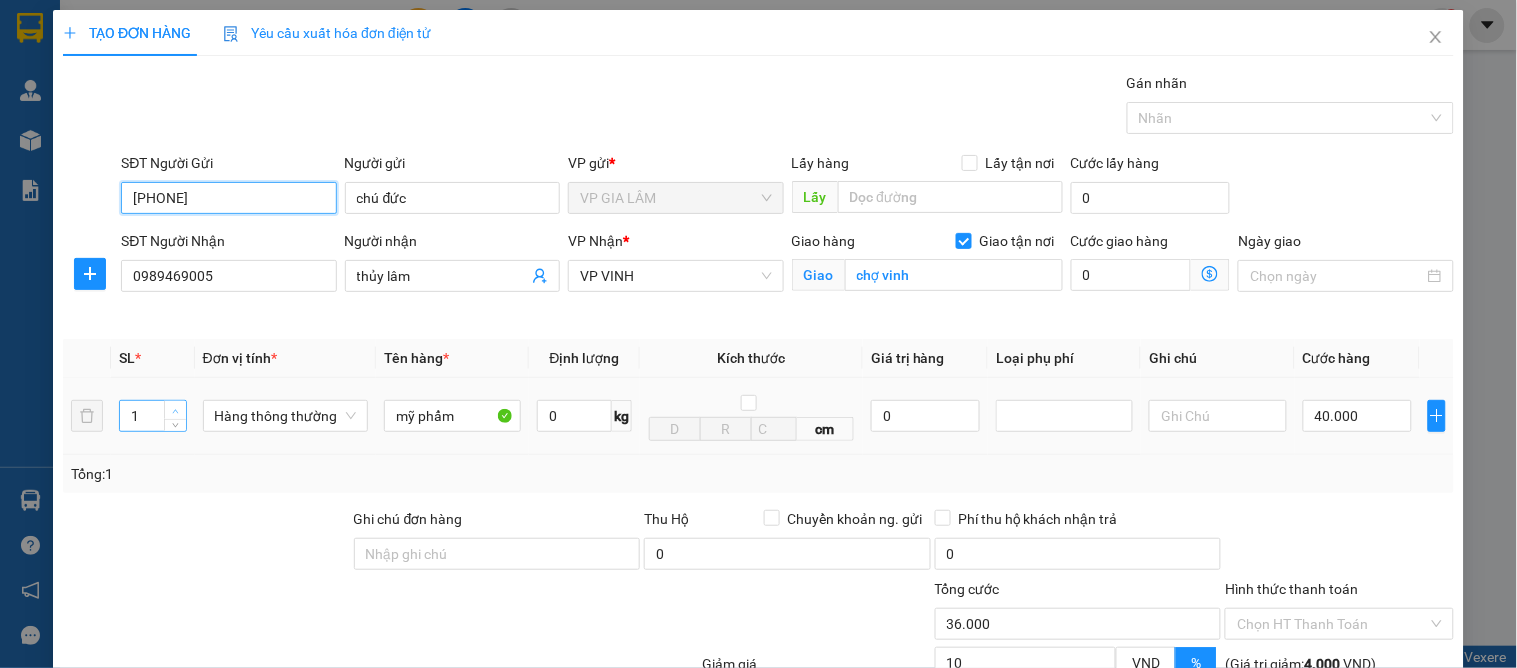 type on "0827296969" 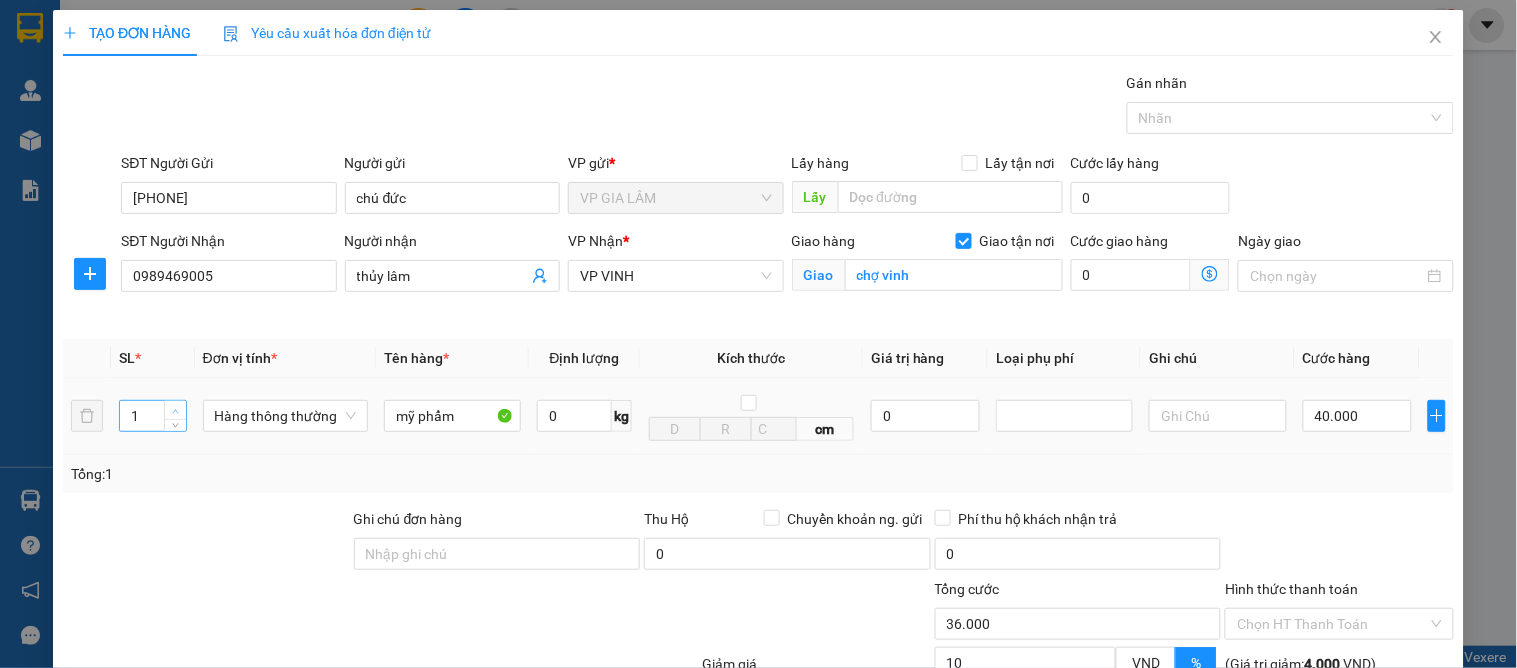 type on "2" 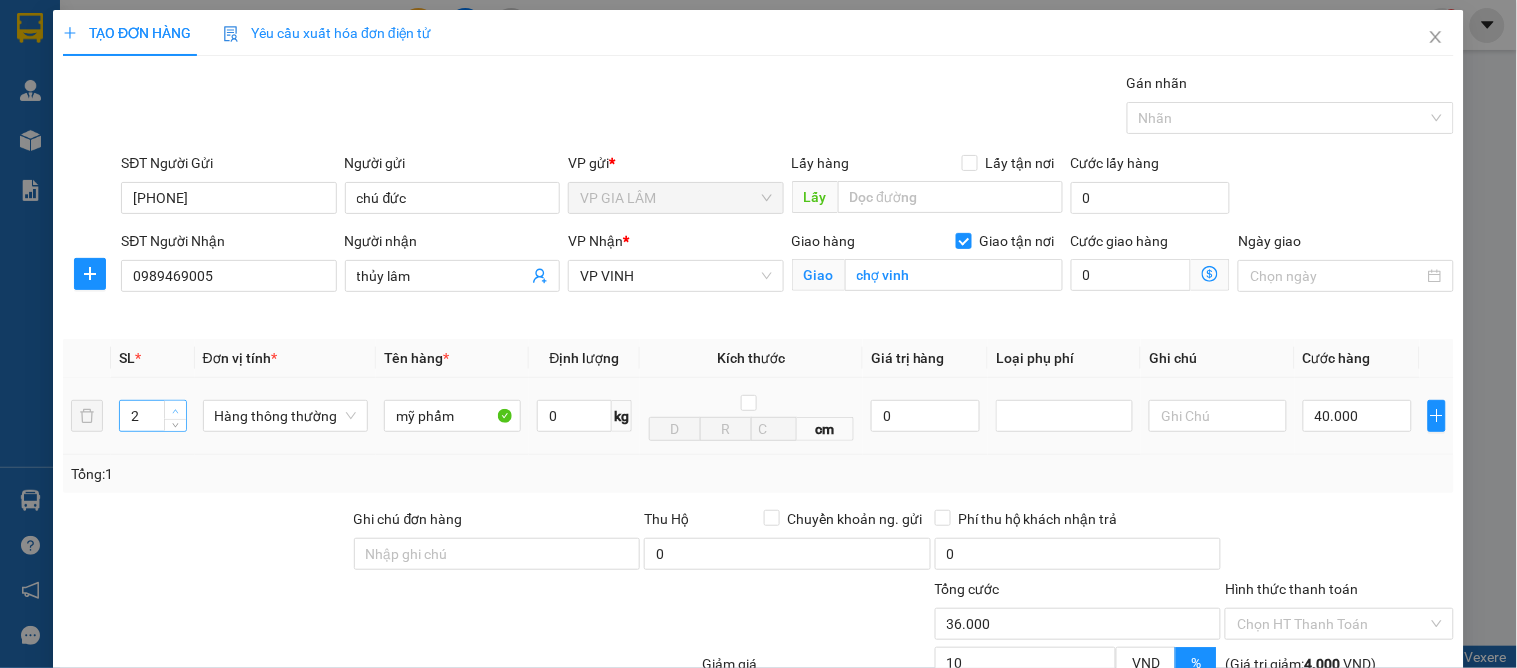 click 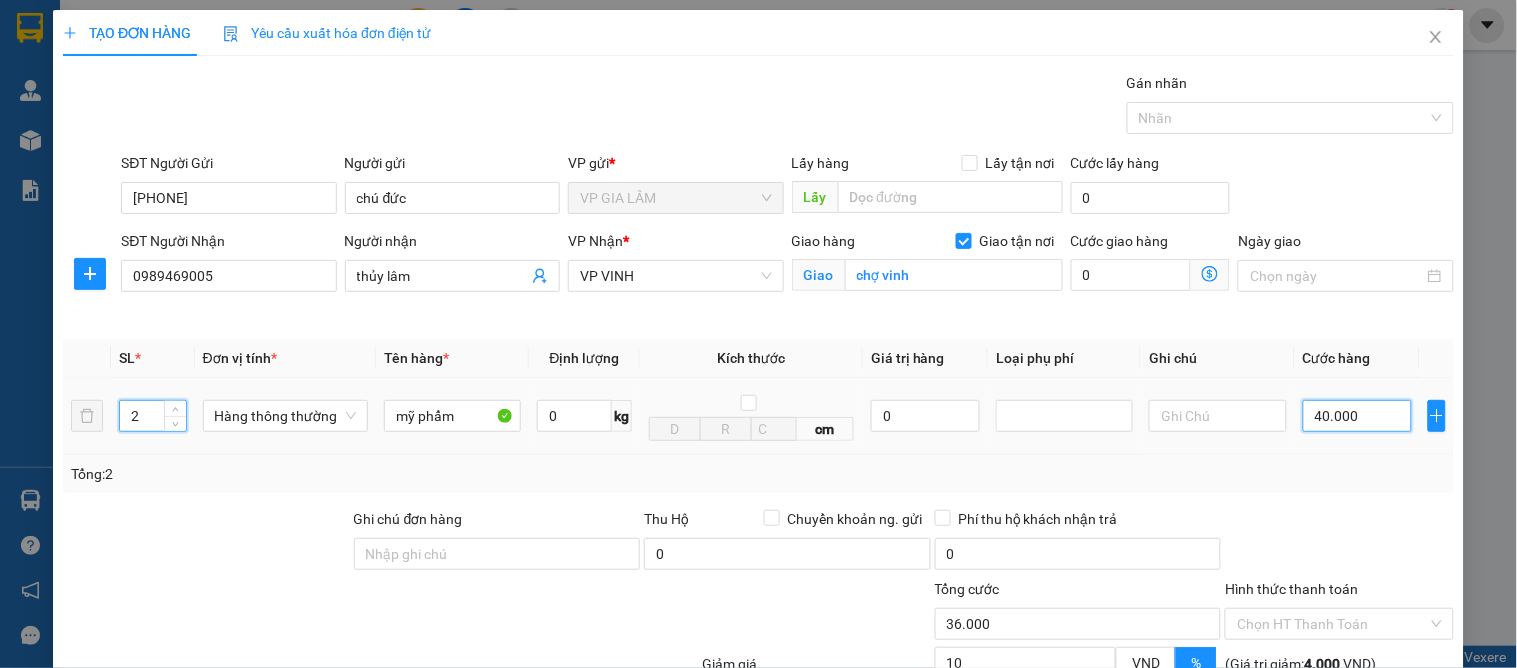 click on "40.000" at bounding box center [1357, 416] 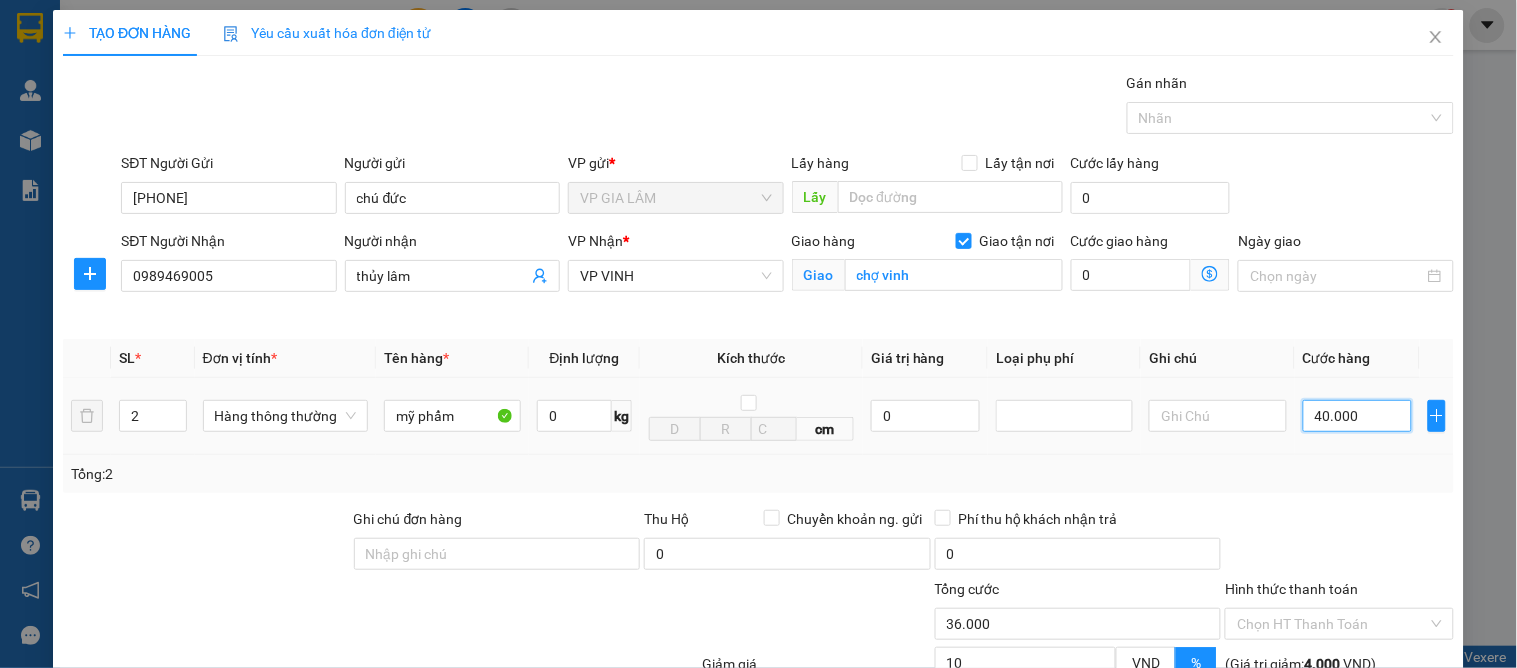 type on "0" 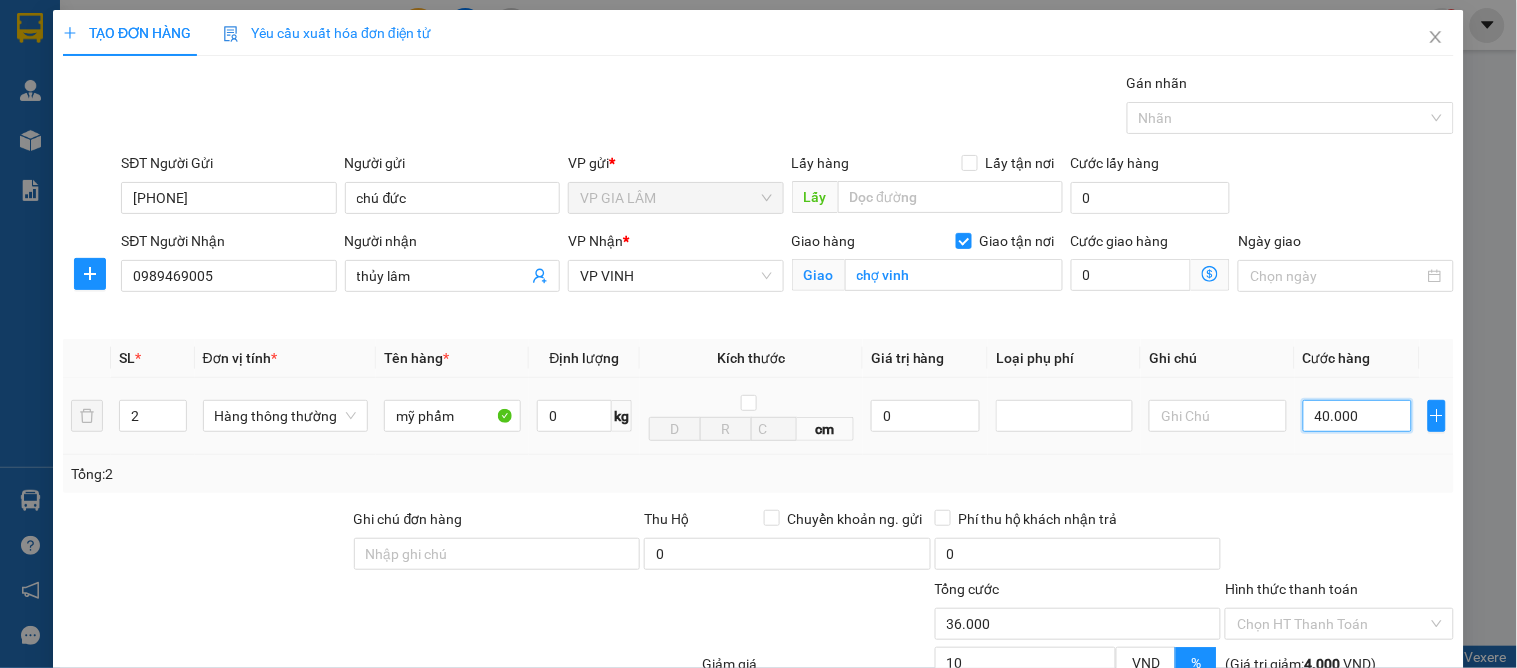 type on "0" 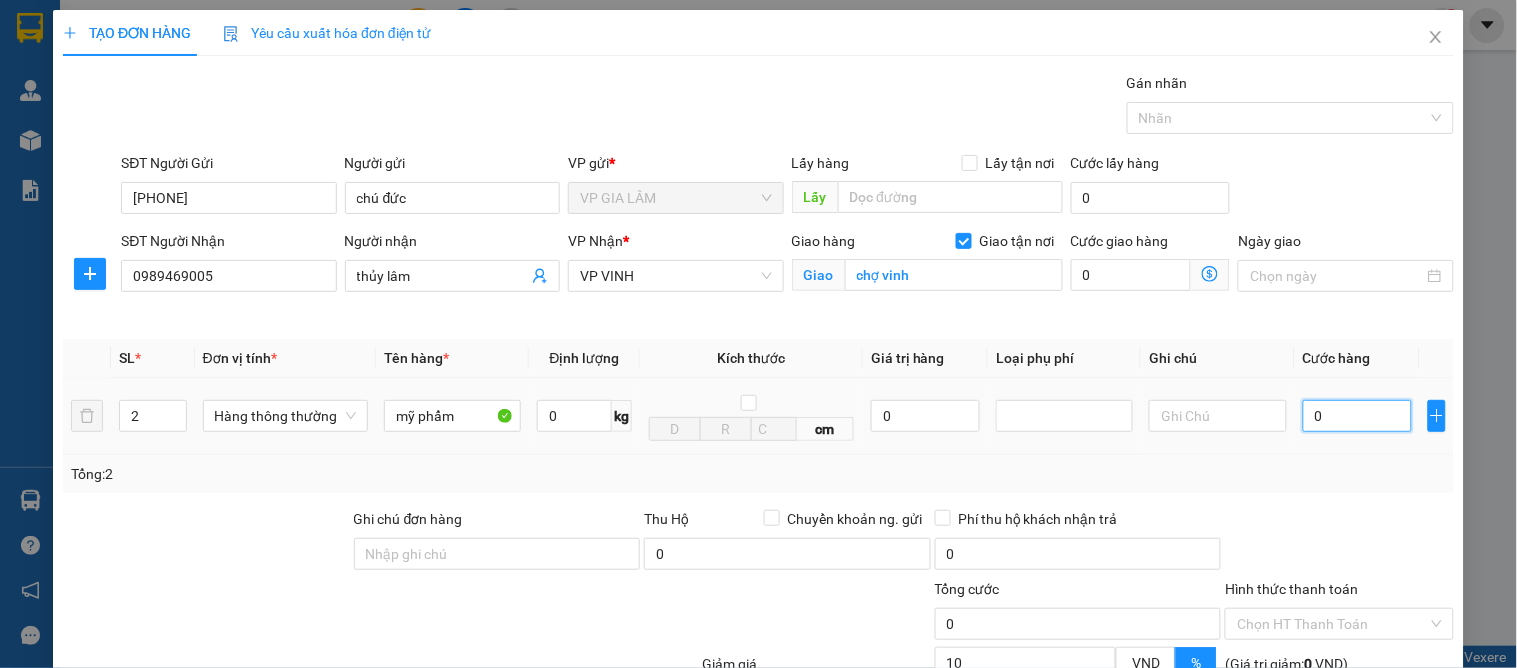 type on "09" 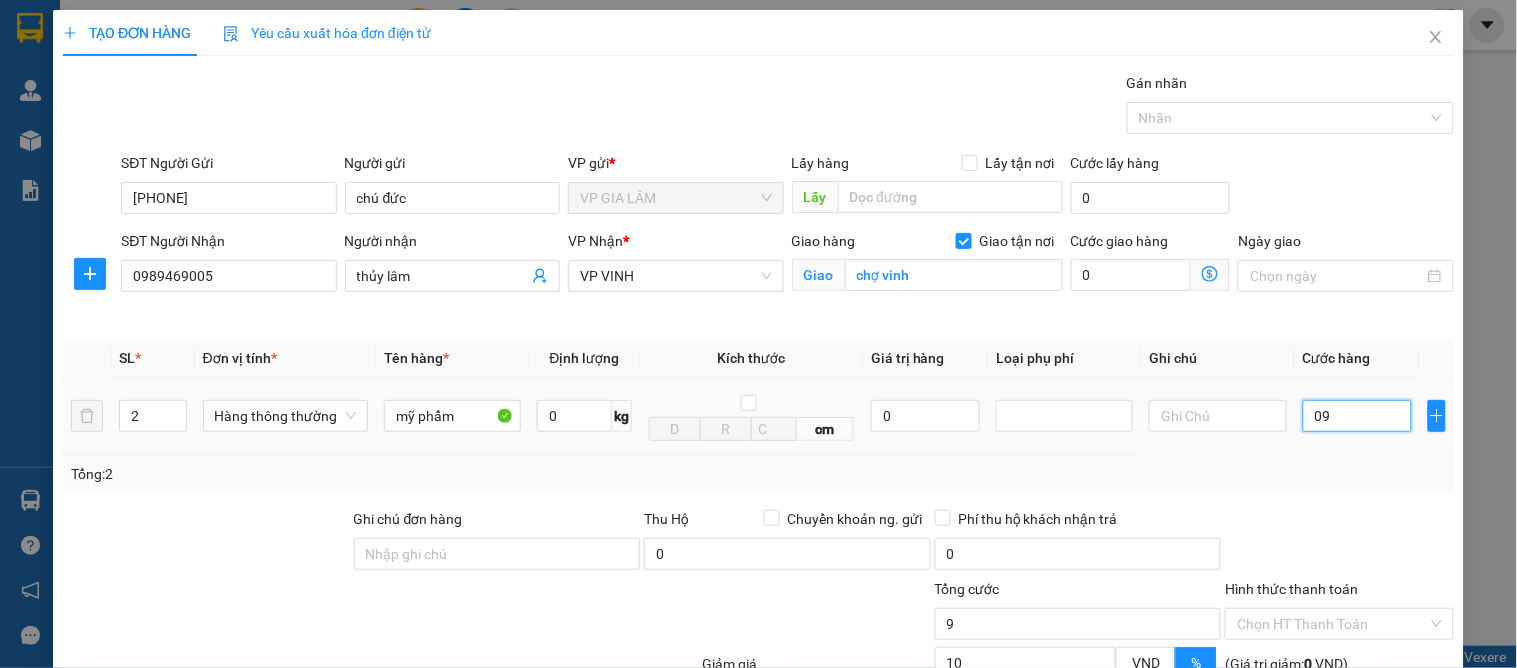 type on "090" 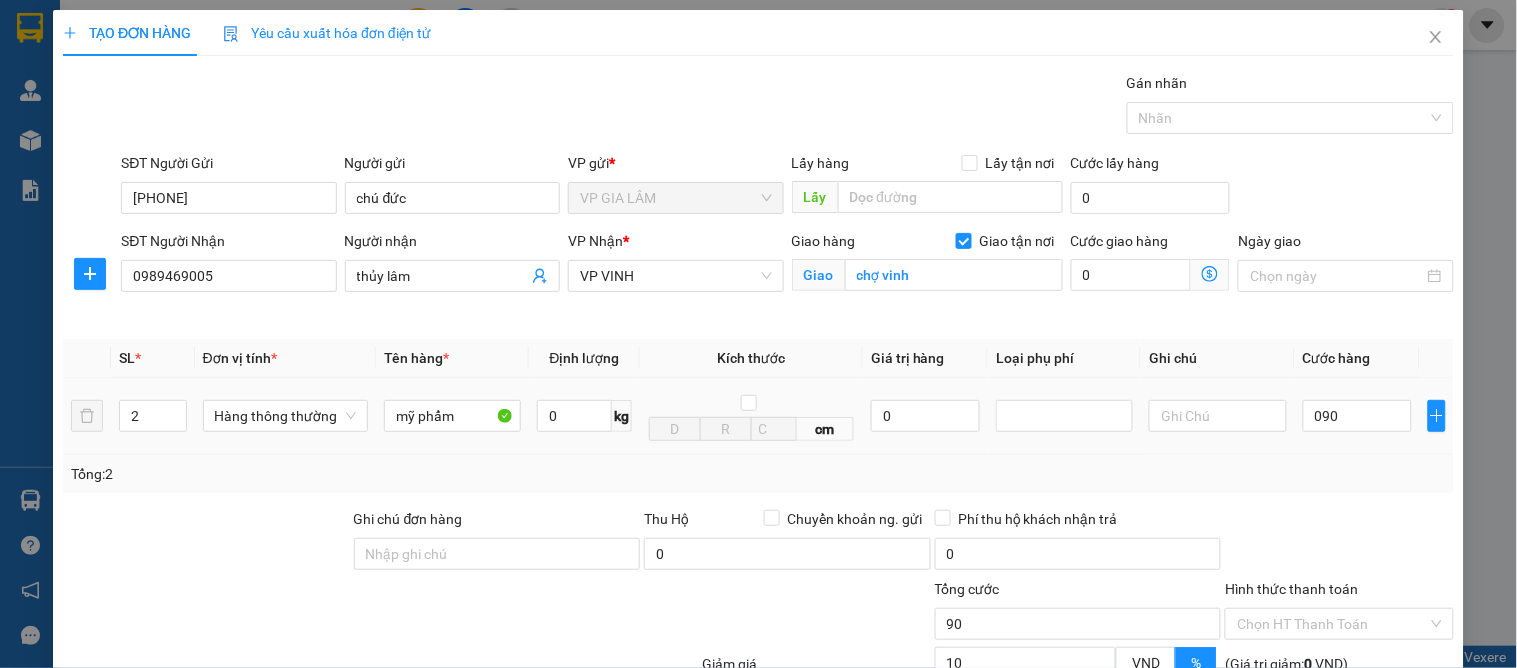 type on "90.000" 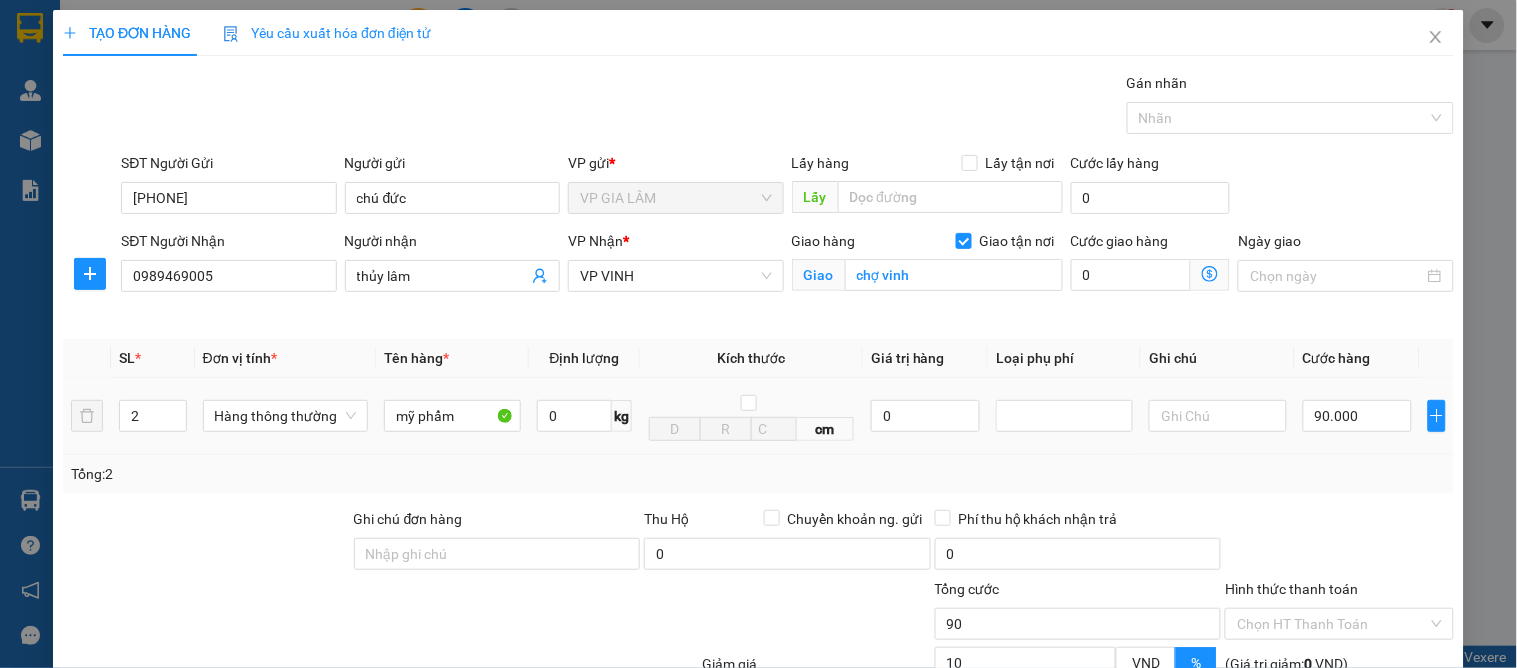 type on "81.000" 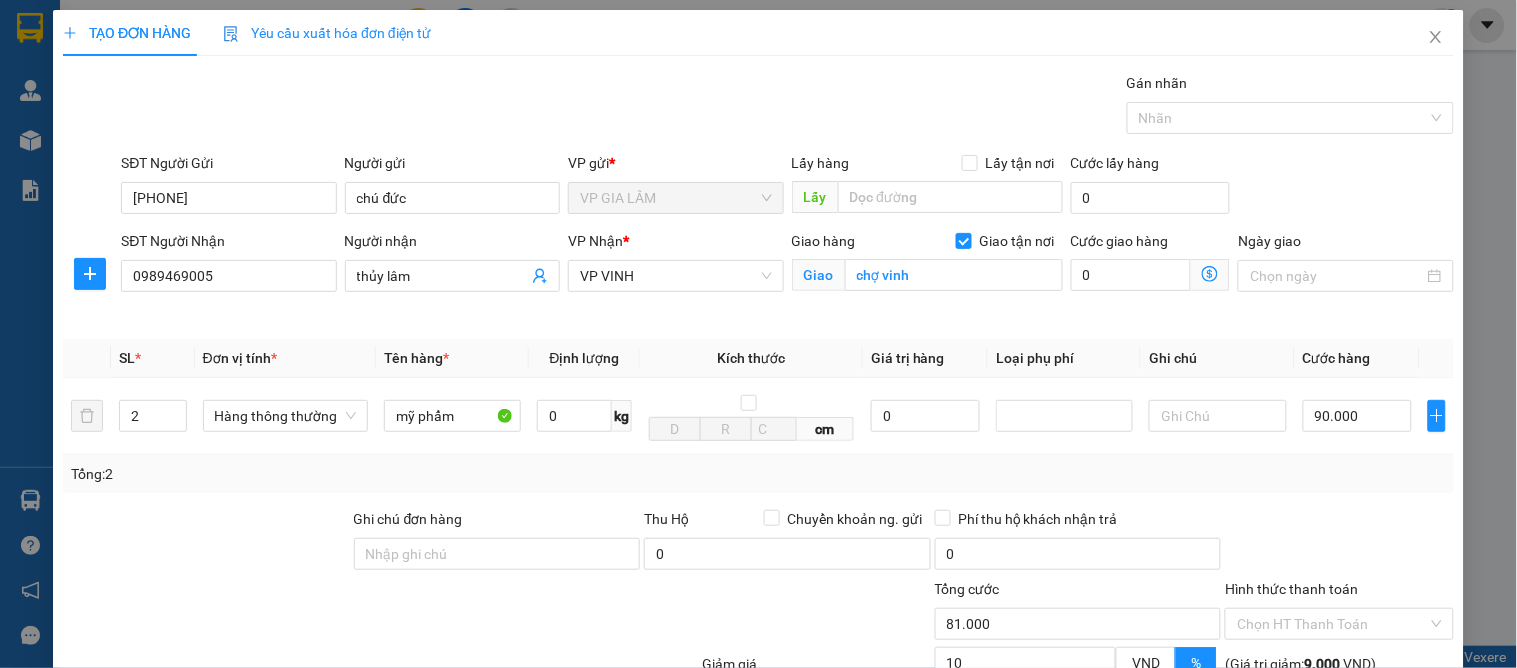 click on "Tổng:  2" at bounding box center [758, 474] 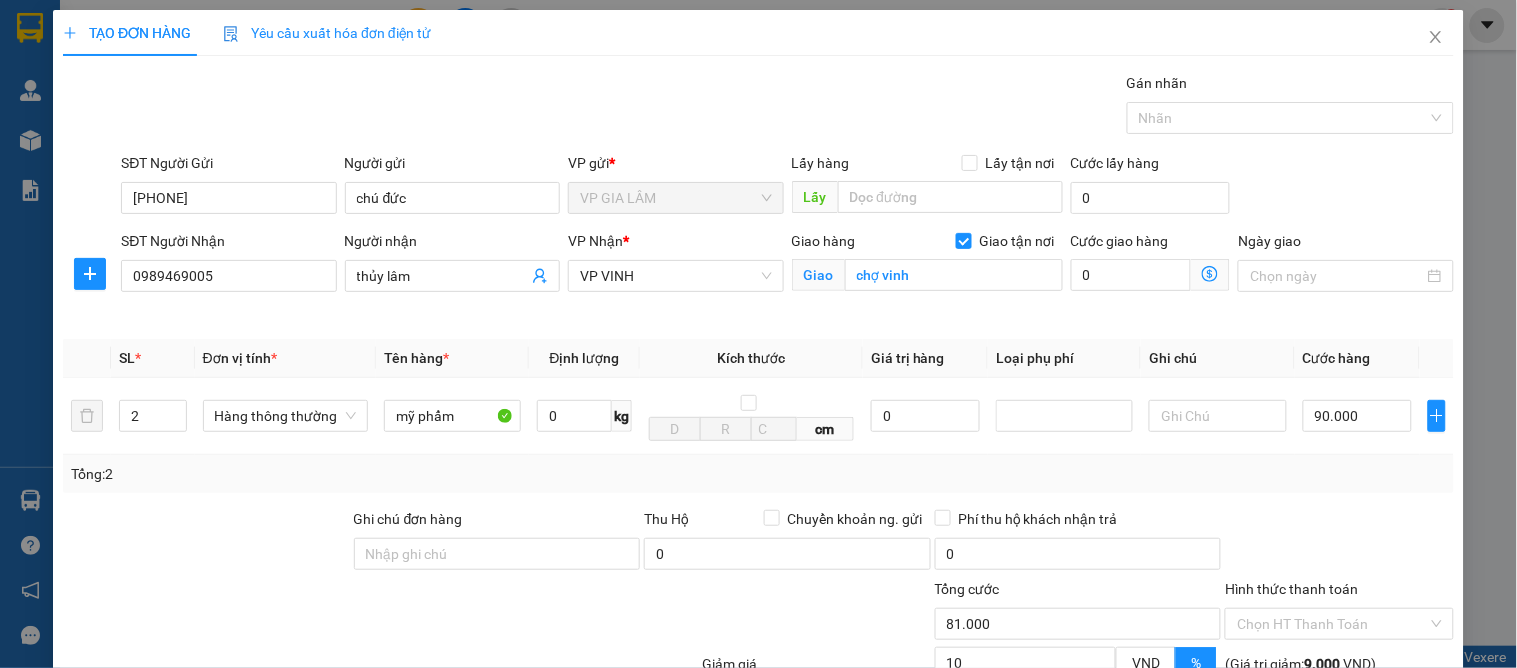 scroll, scrollTop: 207, scrollLeft: 0, axis: vertical 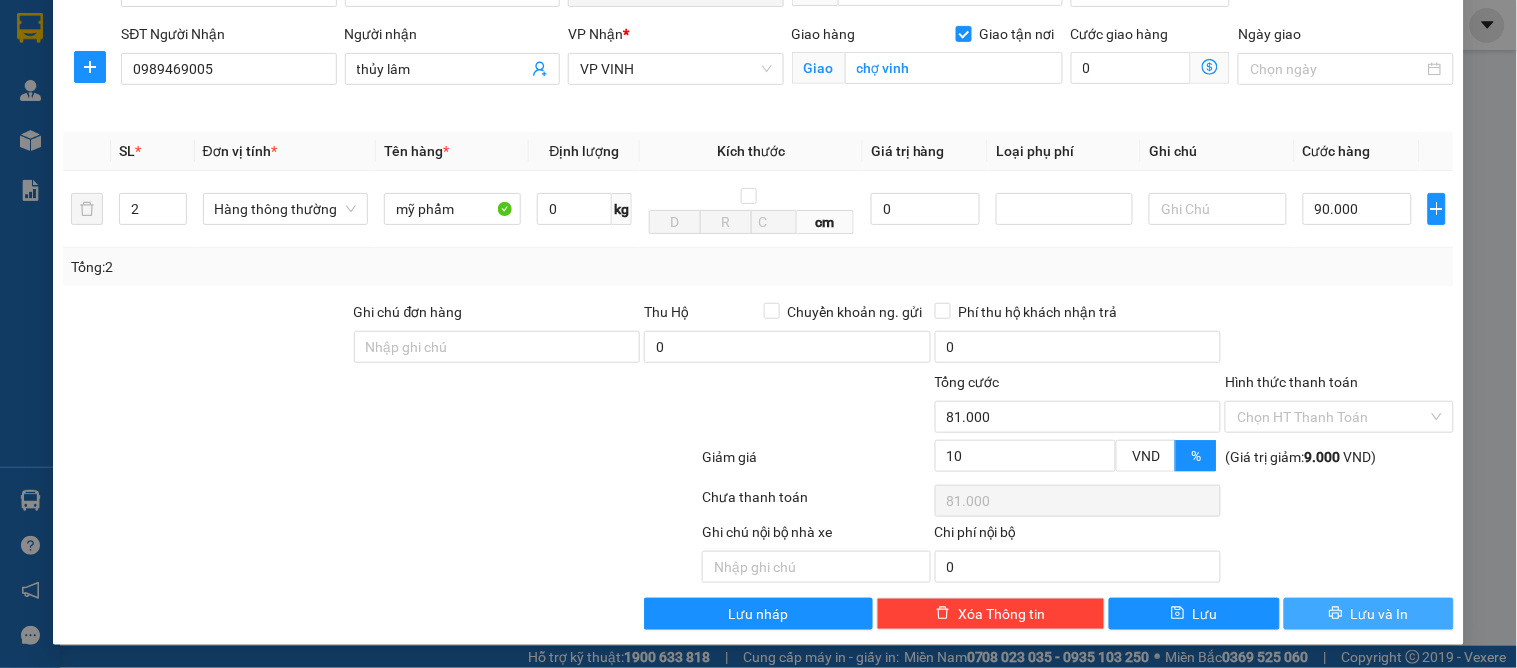 click on "Lưu và In" at bounding box center (1369, 614) 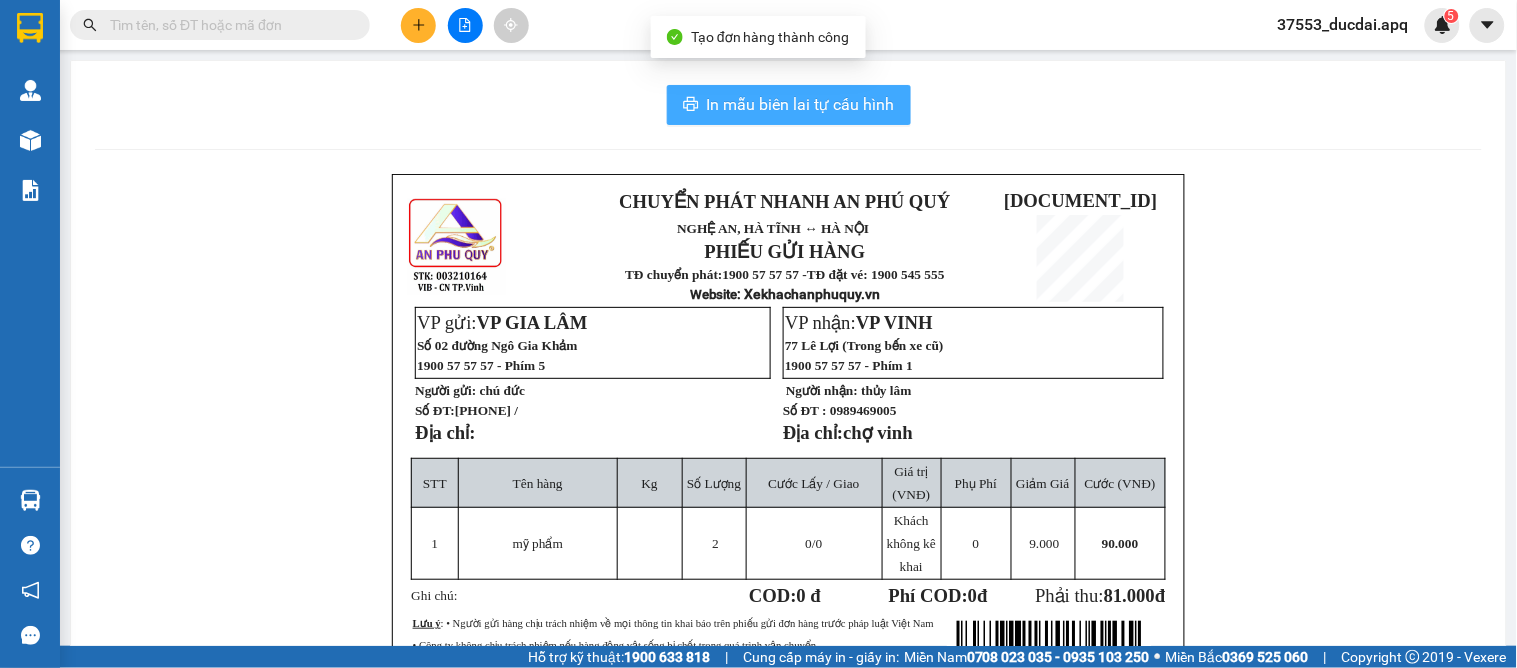 click on "In mẫu biên lai tự cấu hình" at bounding box center (801, 104) 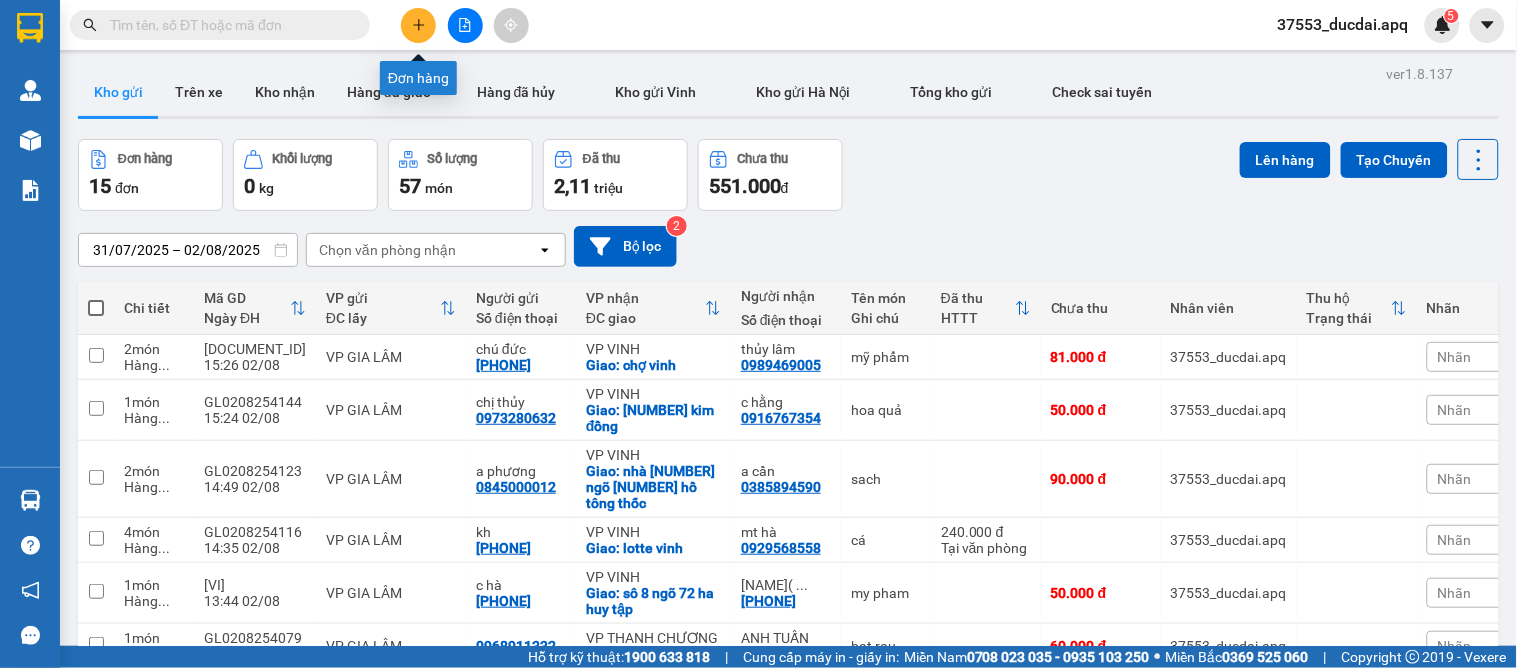 click 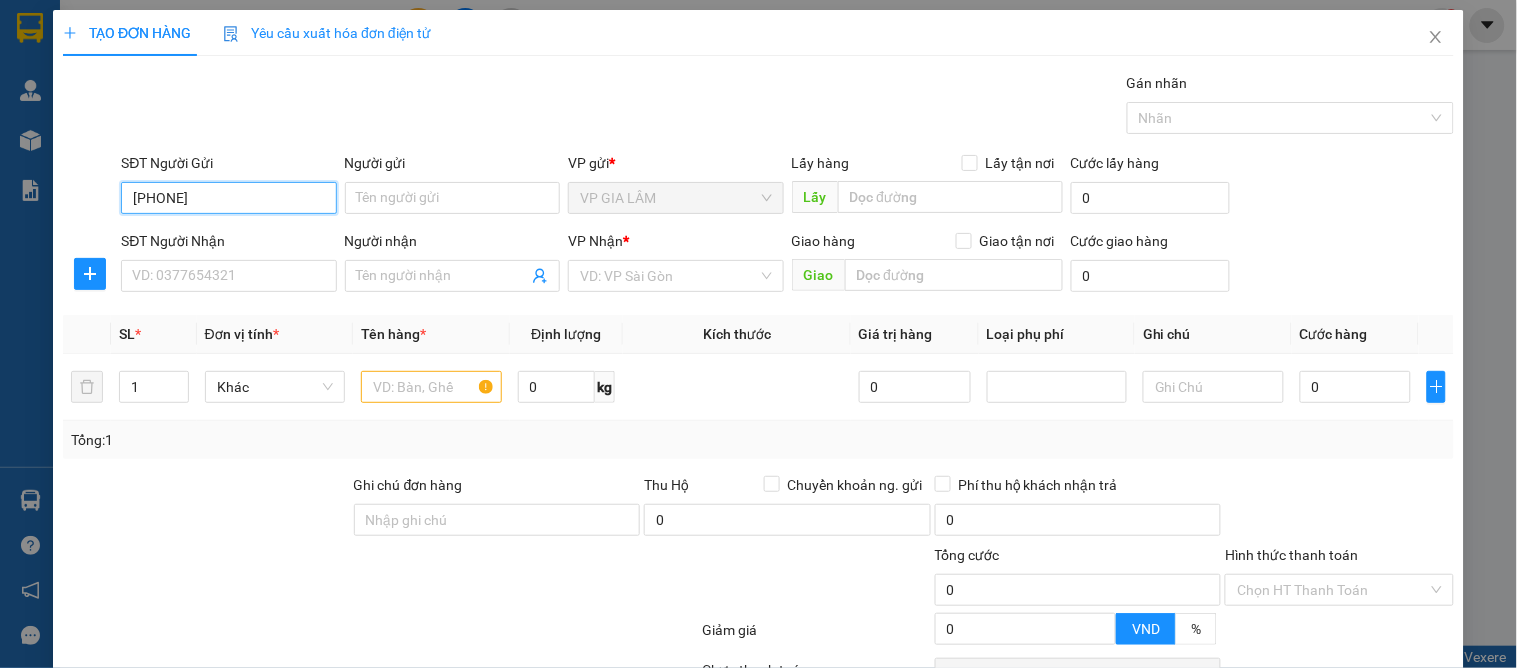 type on "0565513738" 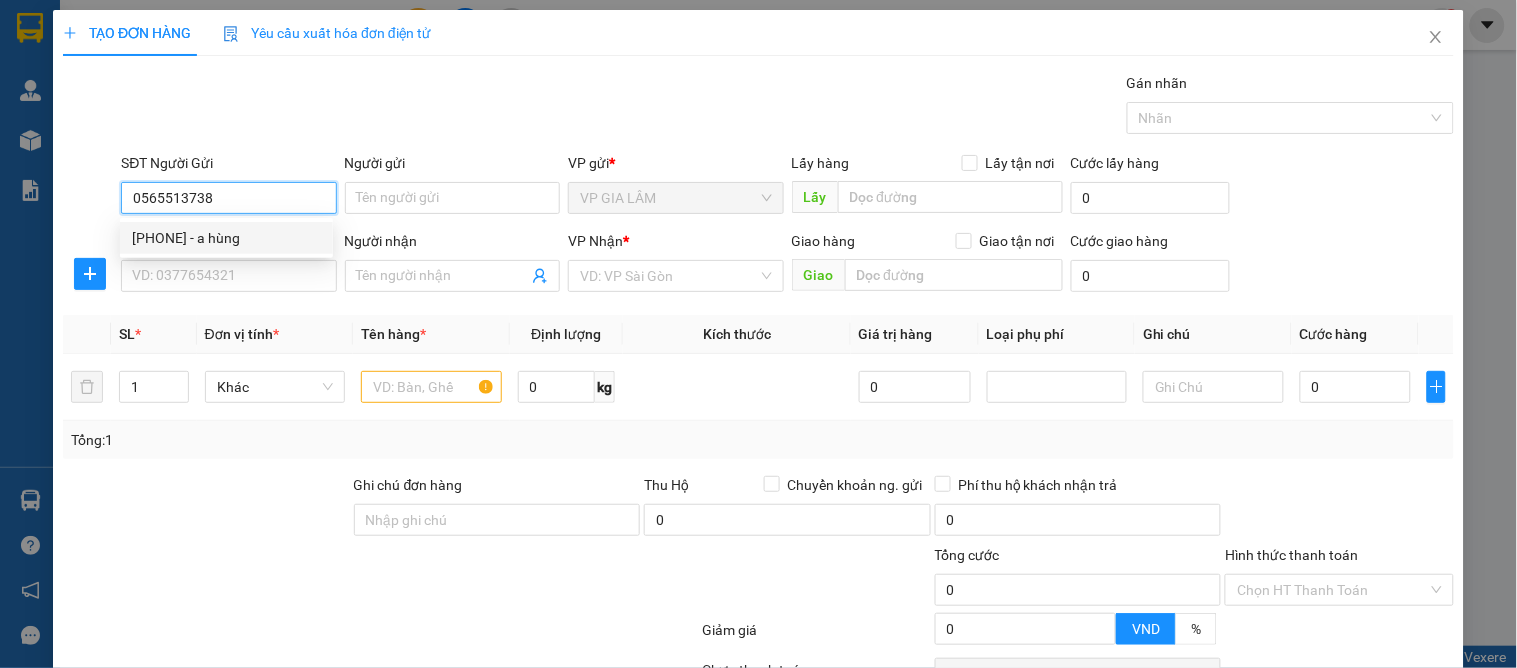 click on "0565513738" at bounding box center [228, 198] 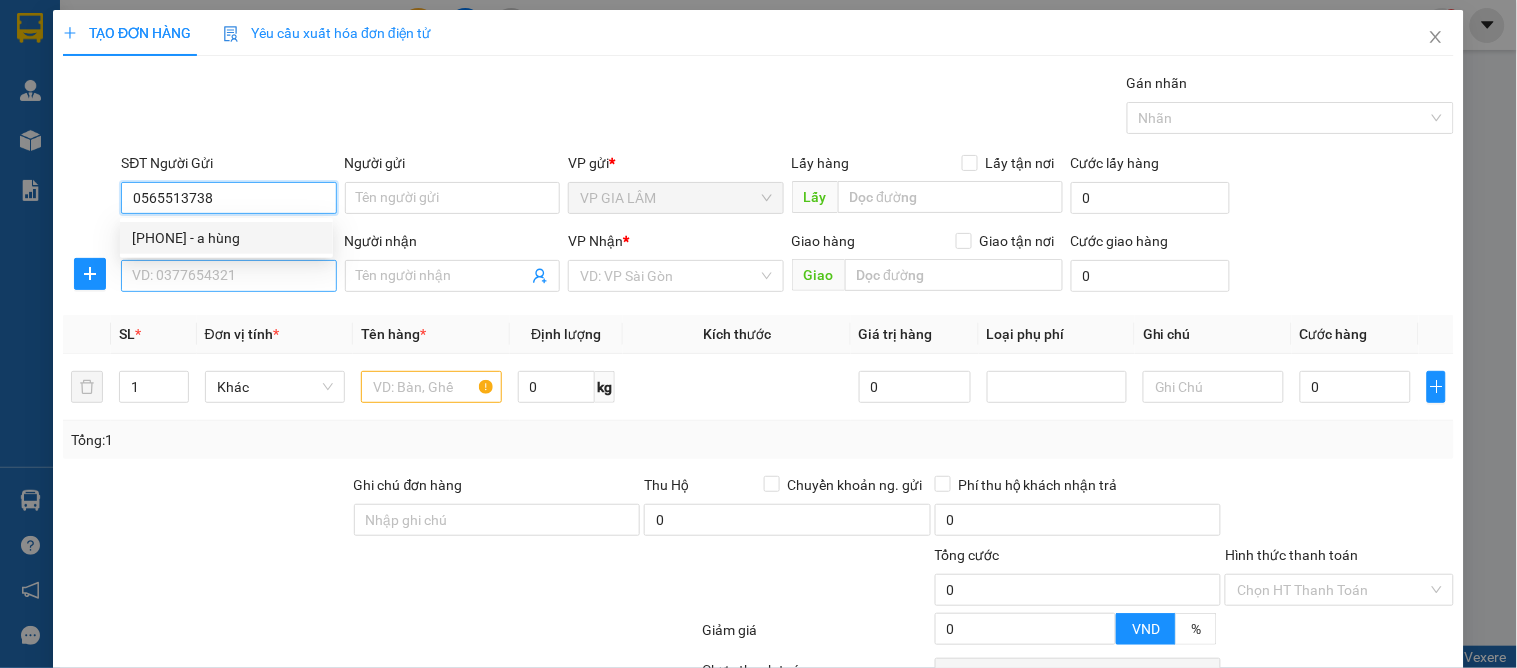 type on "a hùng" 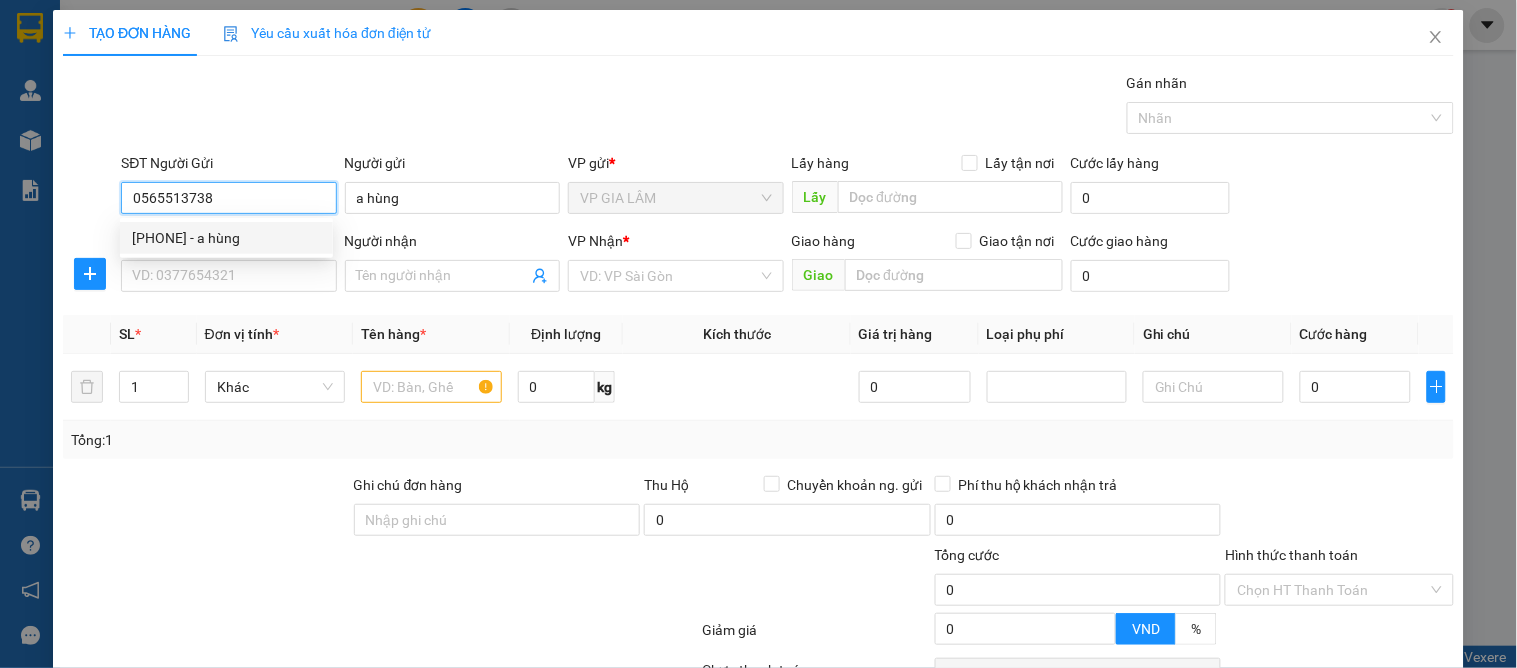 type on "0565513738" 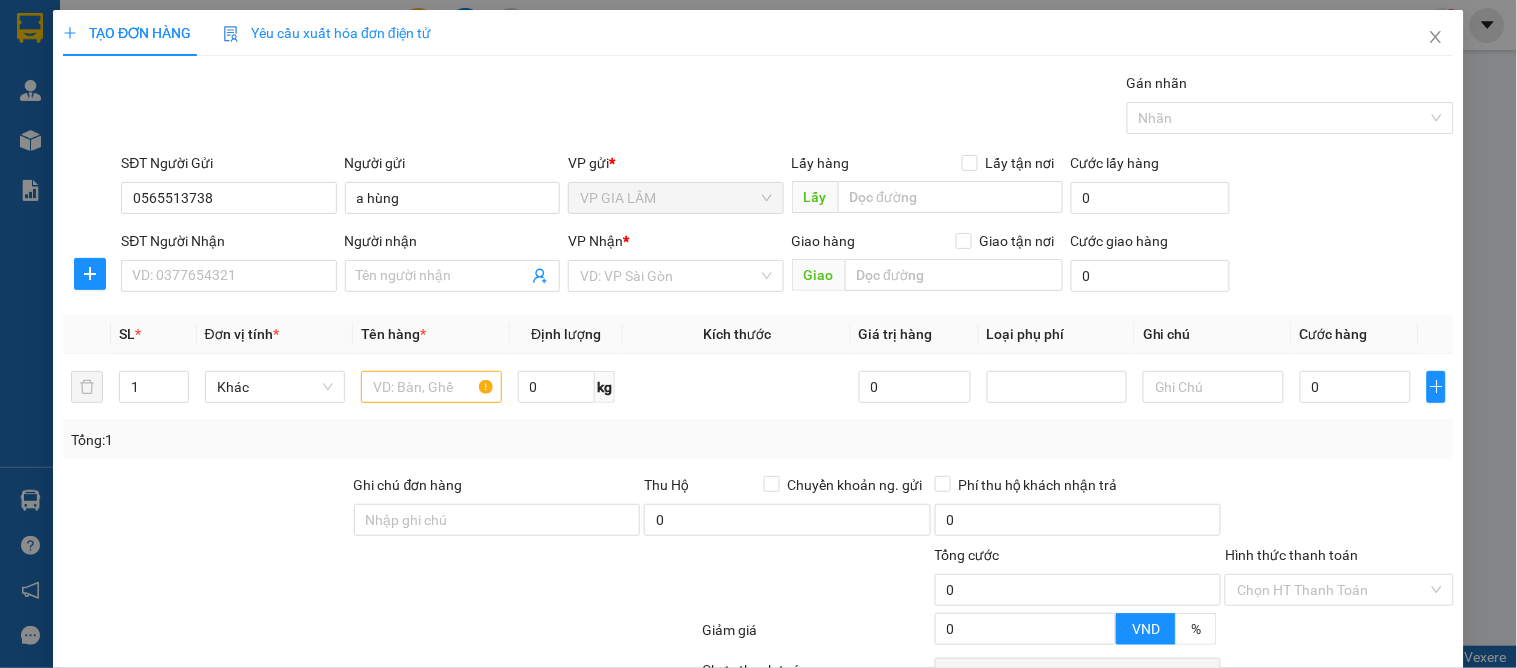 click on "SĐT Người Nhận VD: 0377654321" at bounding box center [228, 265] 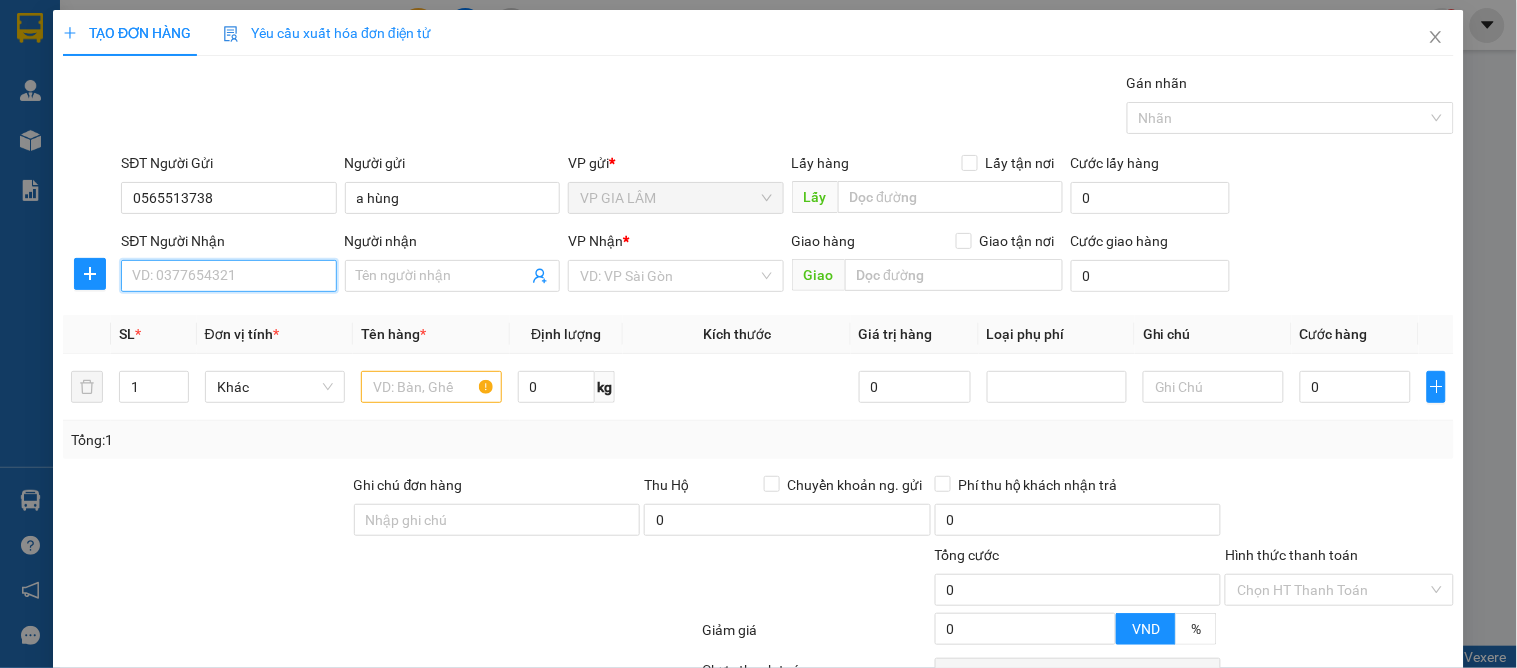 click on "SĐT Người Nhận" at bounding box center [228, 276] 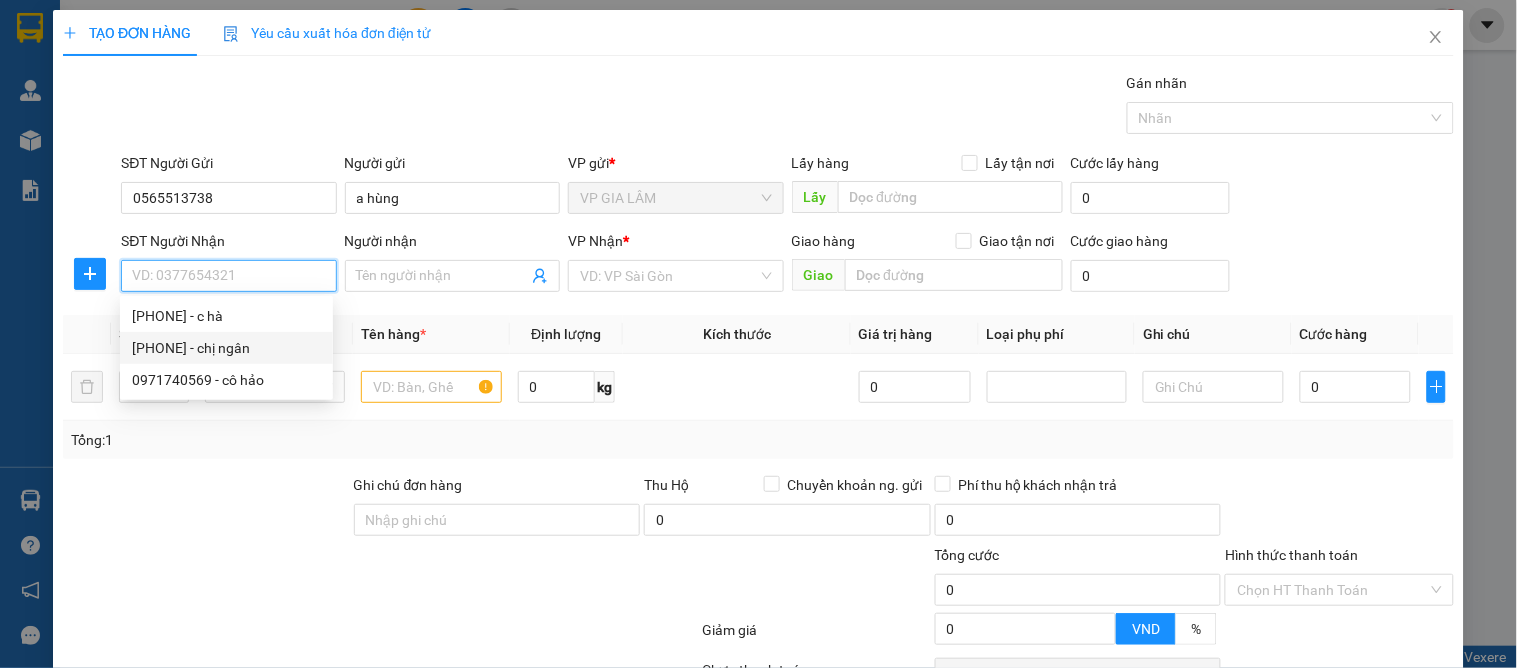 click on "0901748899 - chị ngân" at bounding box center [226, 348] 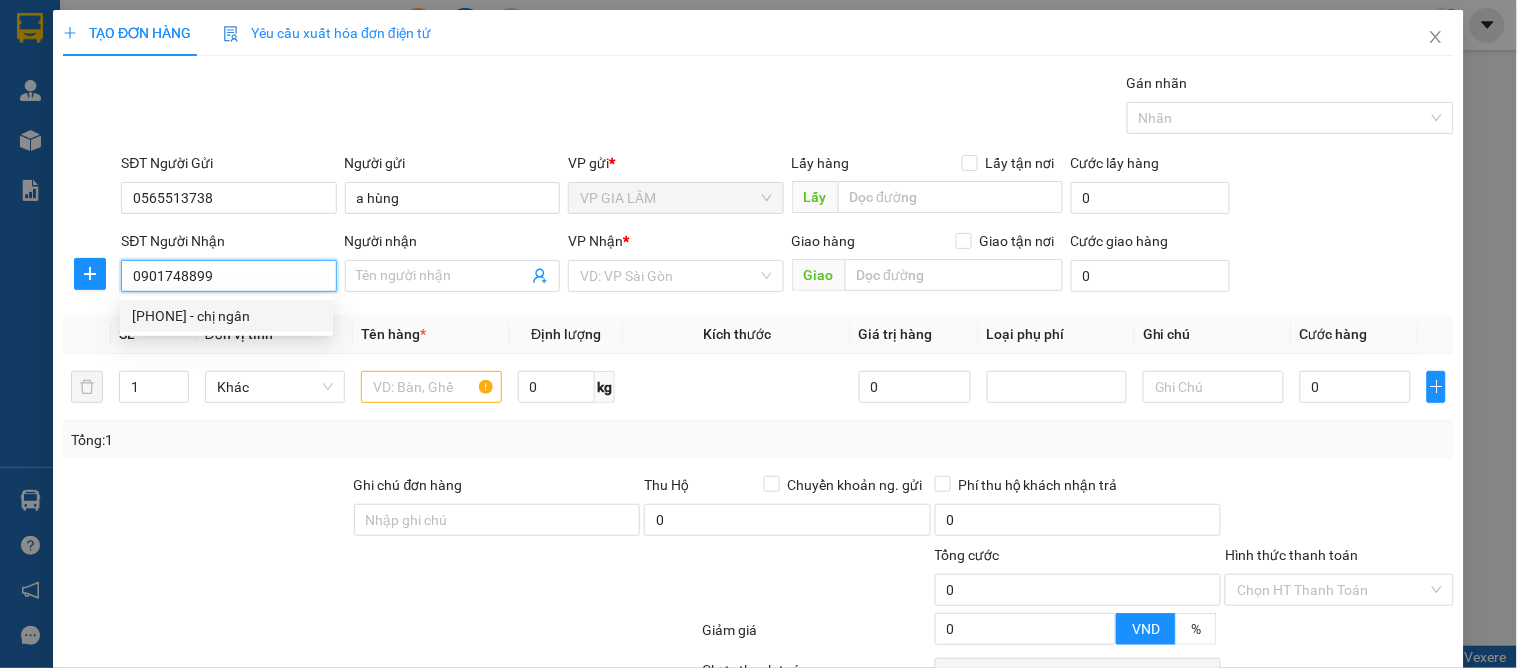 type on "chị ngân" 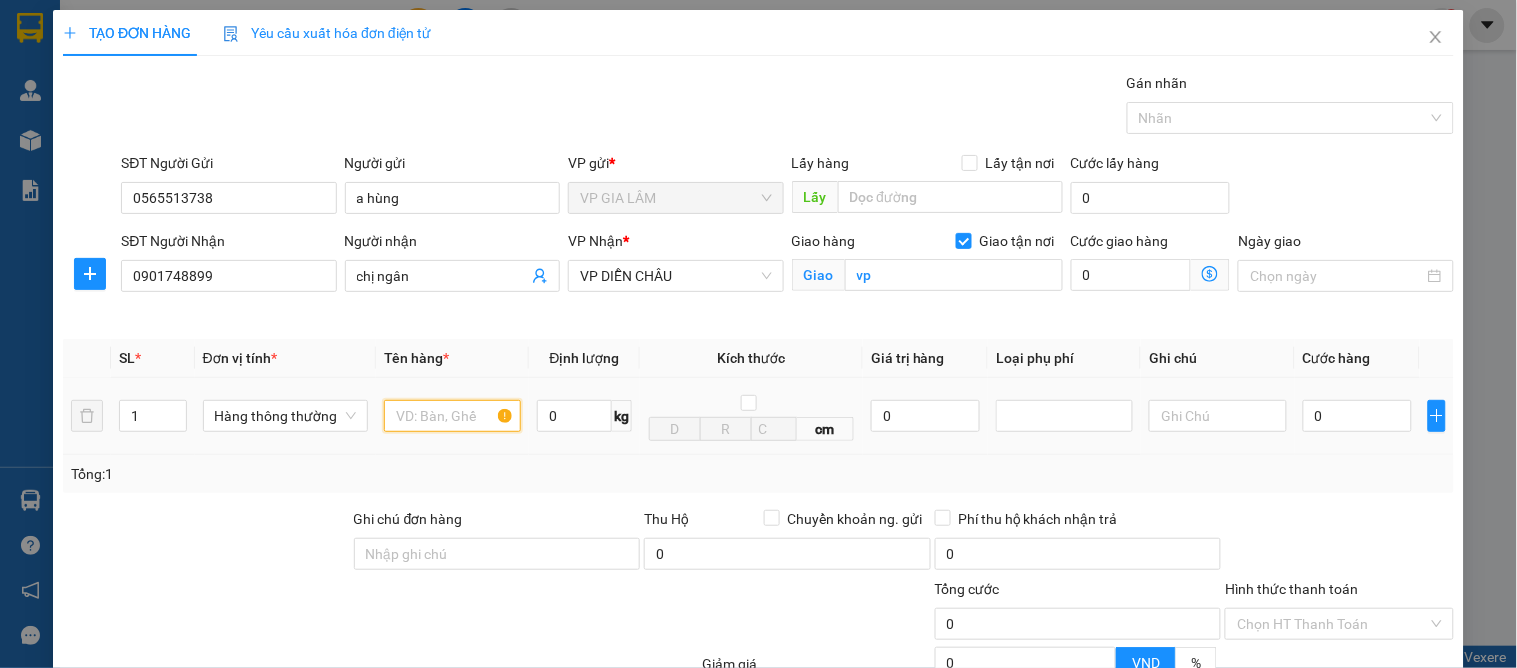 click at bounding box center (452, 416) 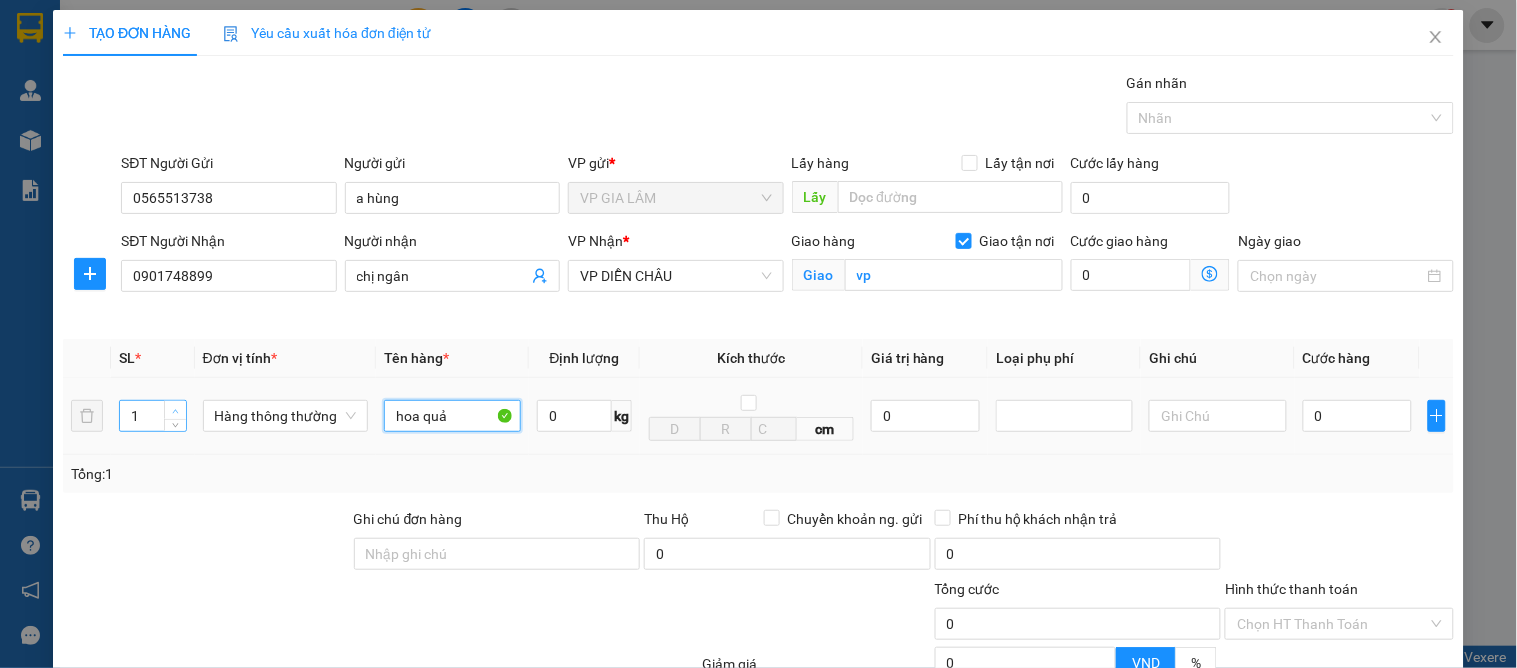type on "hoa quả" 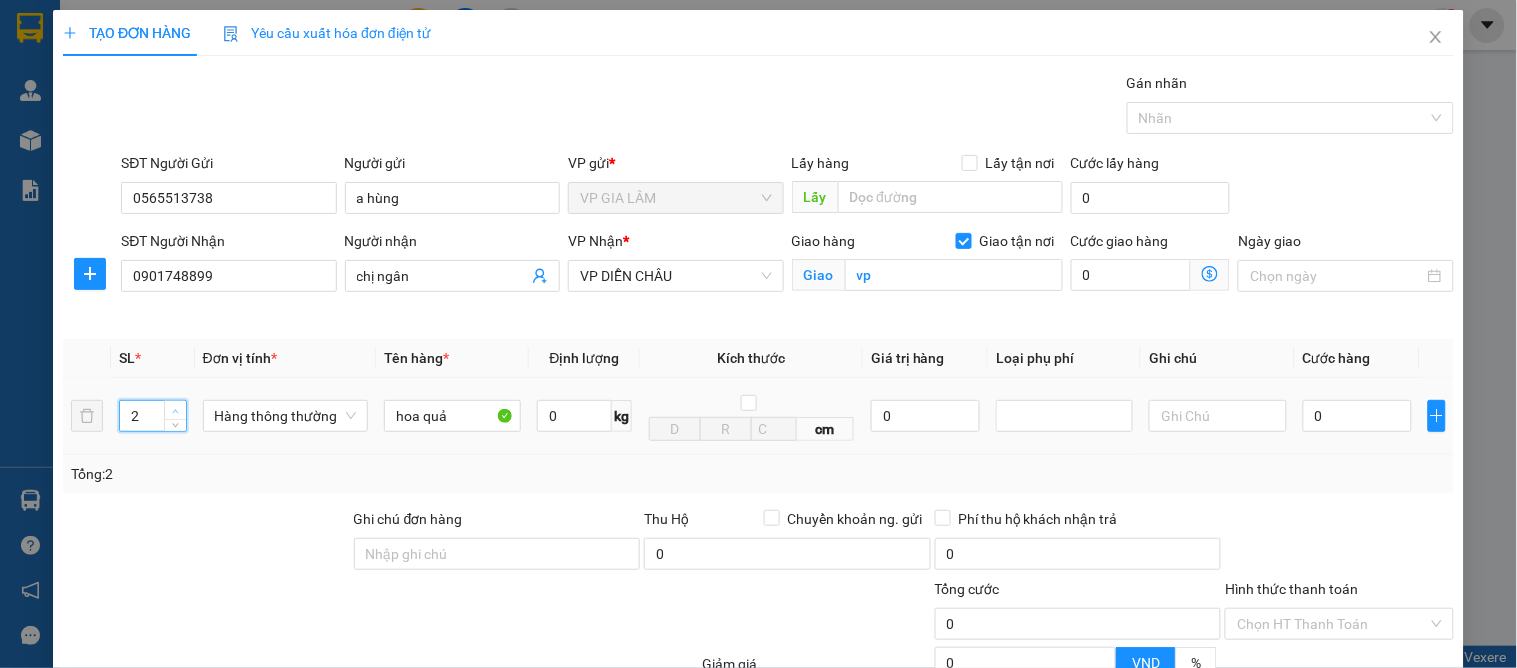 click 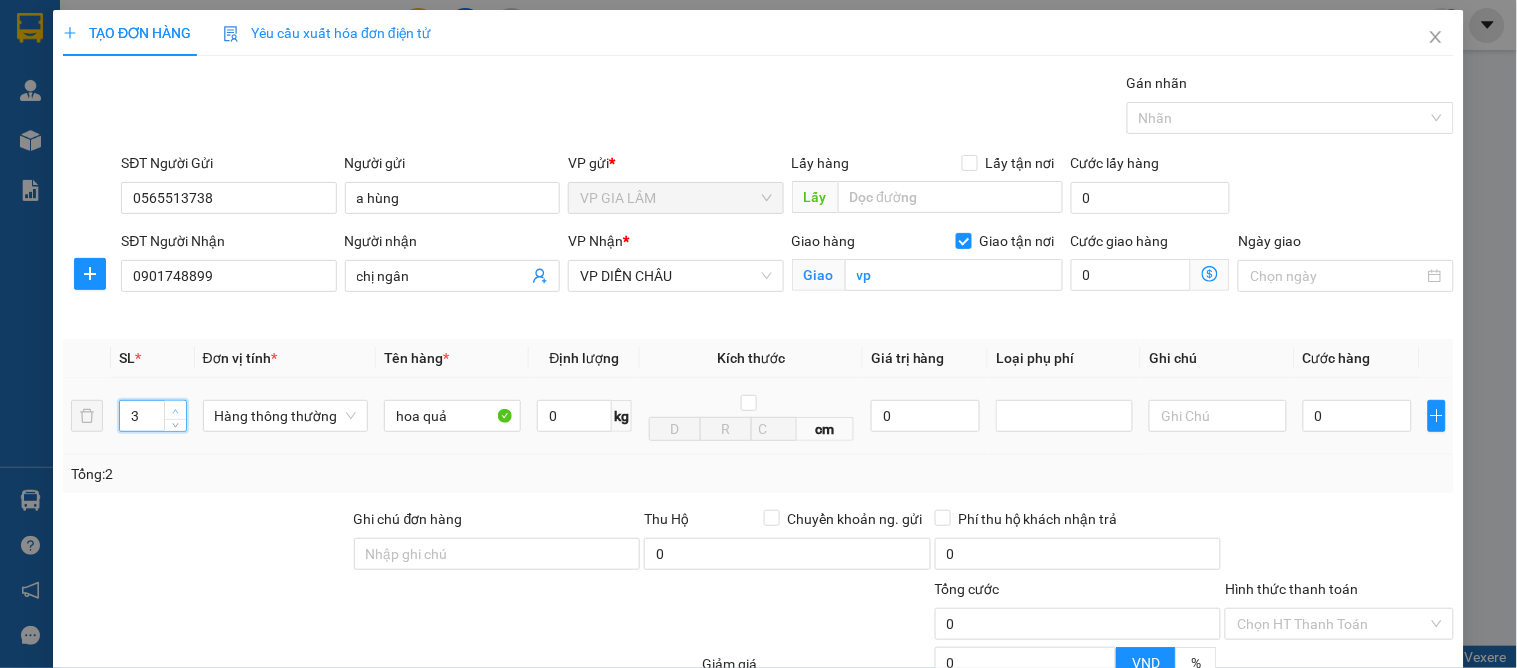 click 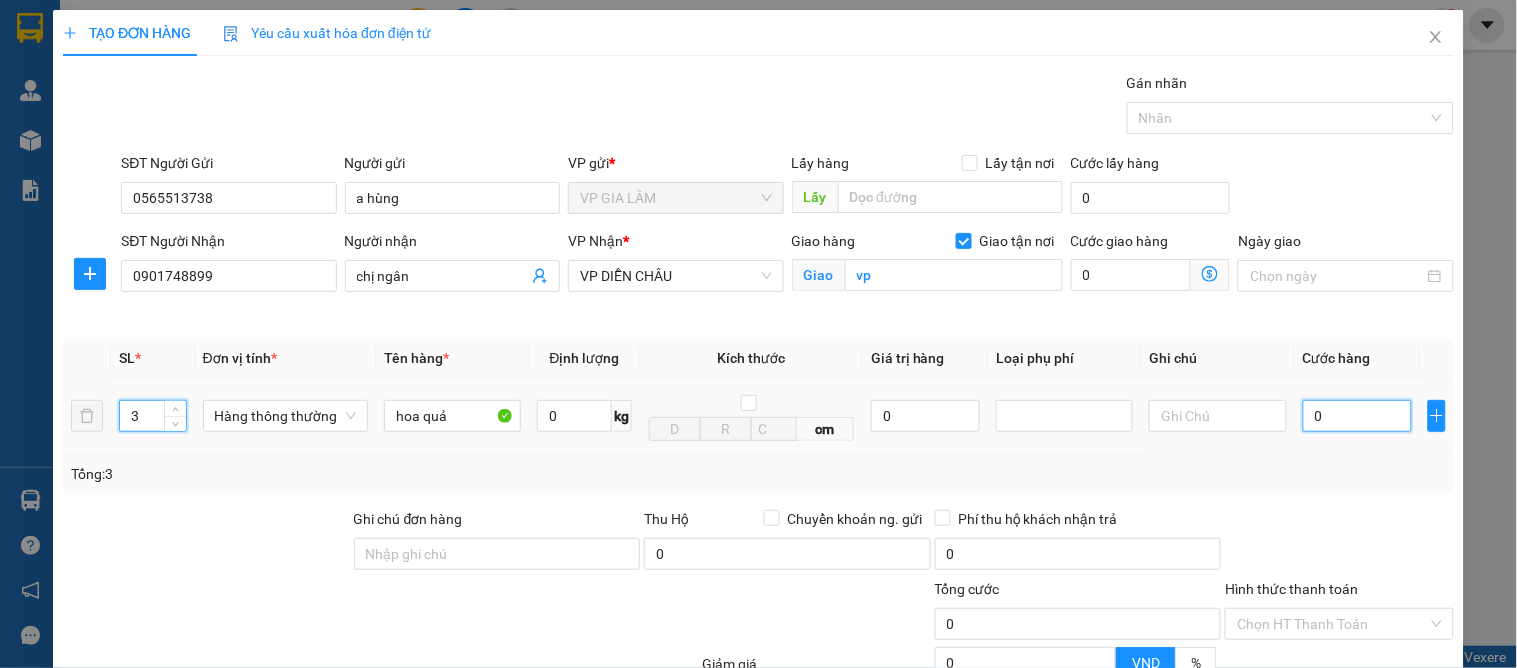 click on "0" at bounding box center [1357, 416] 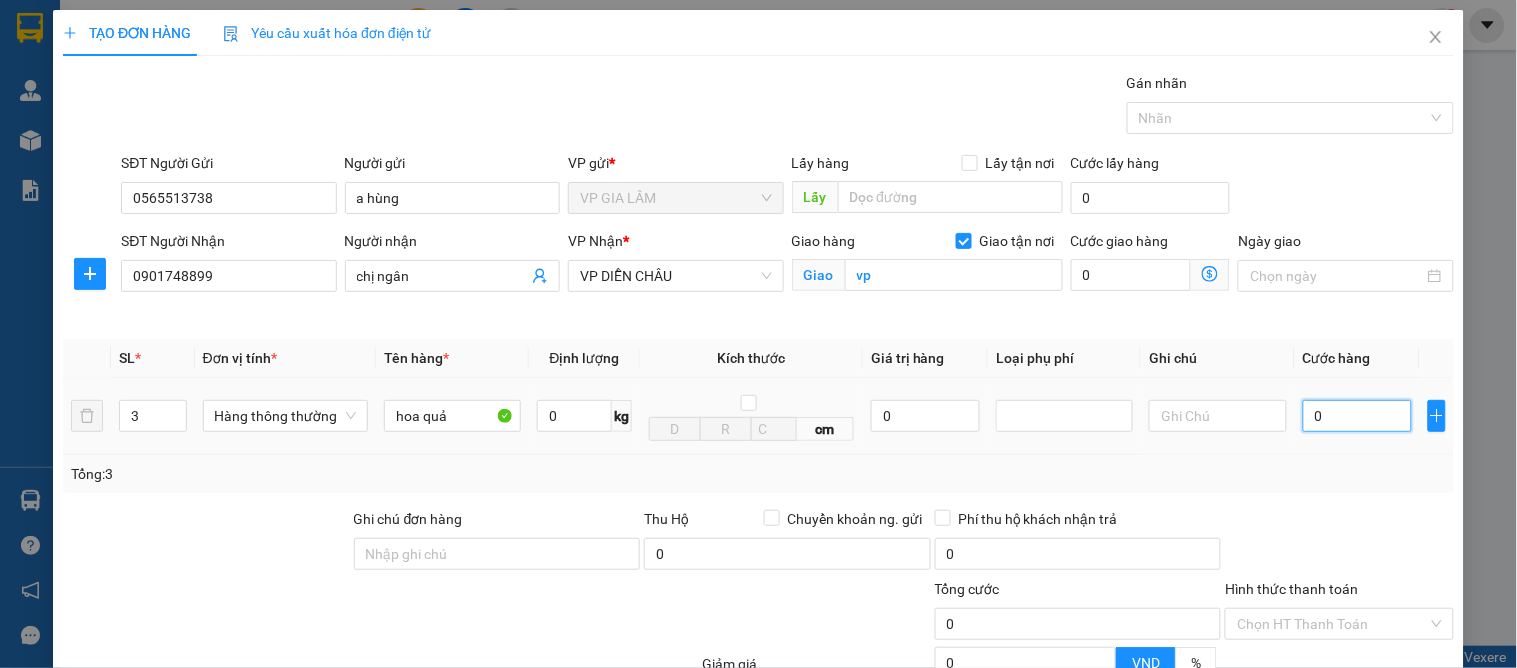 type on "1" 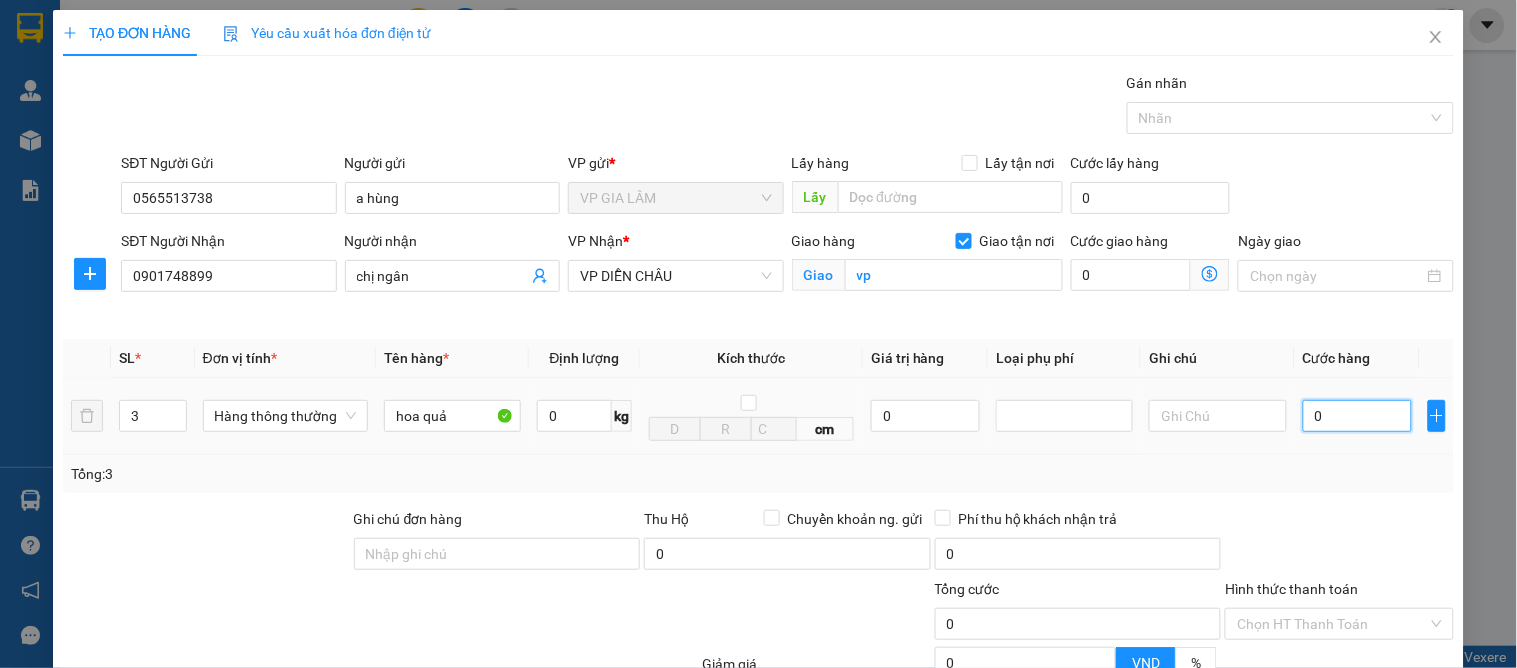 type on "1" 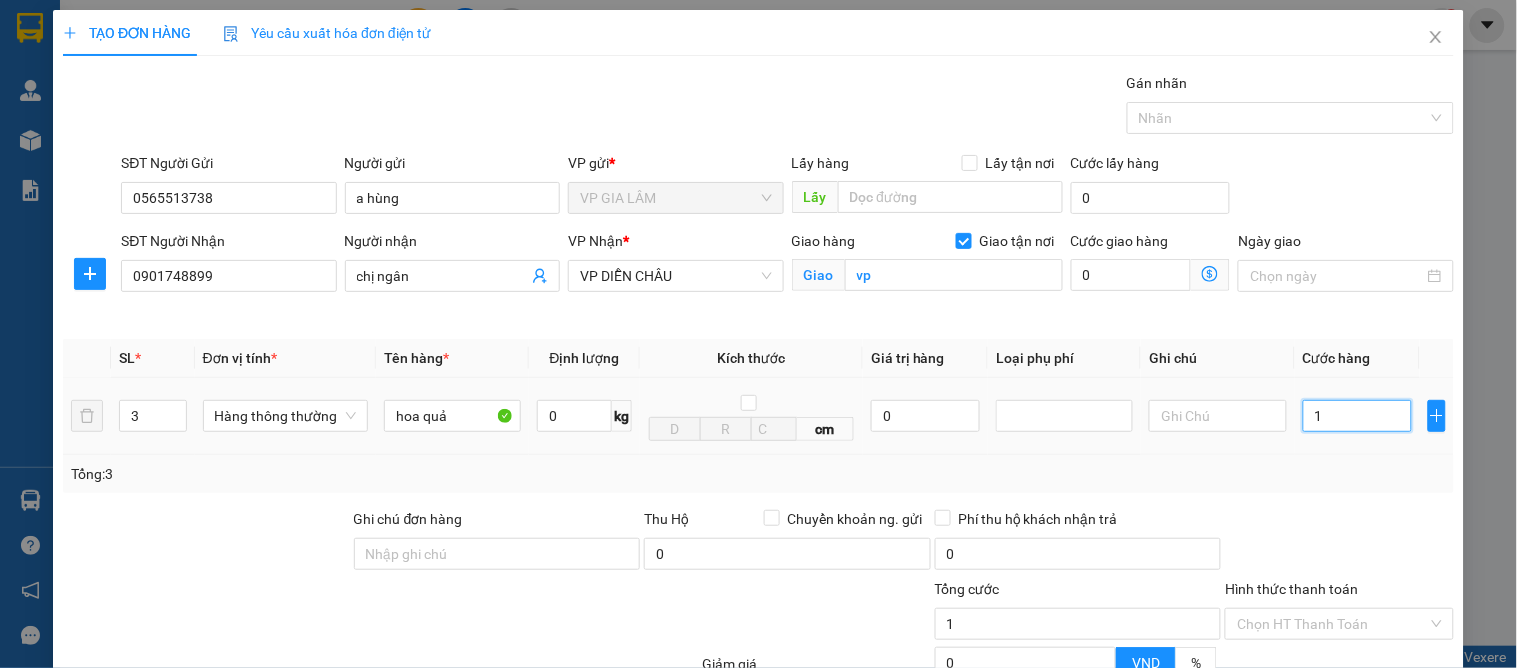 type on "12" 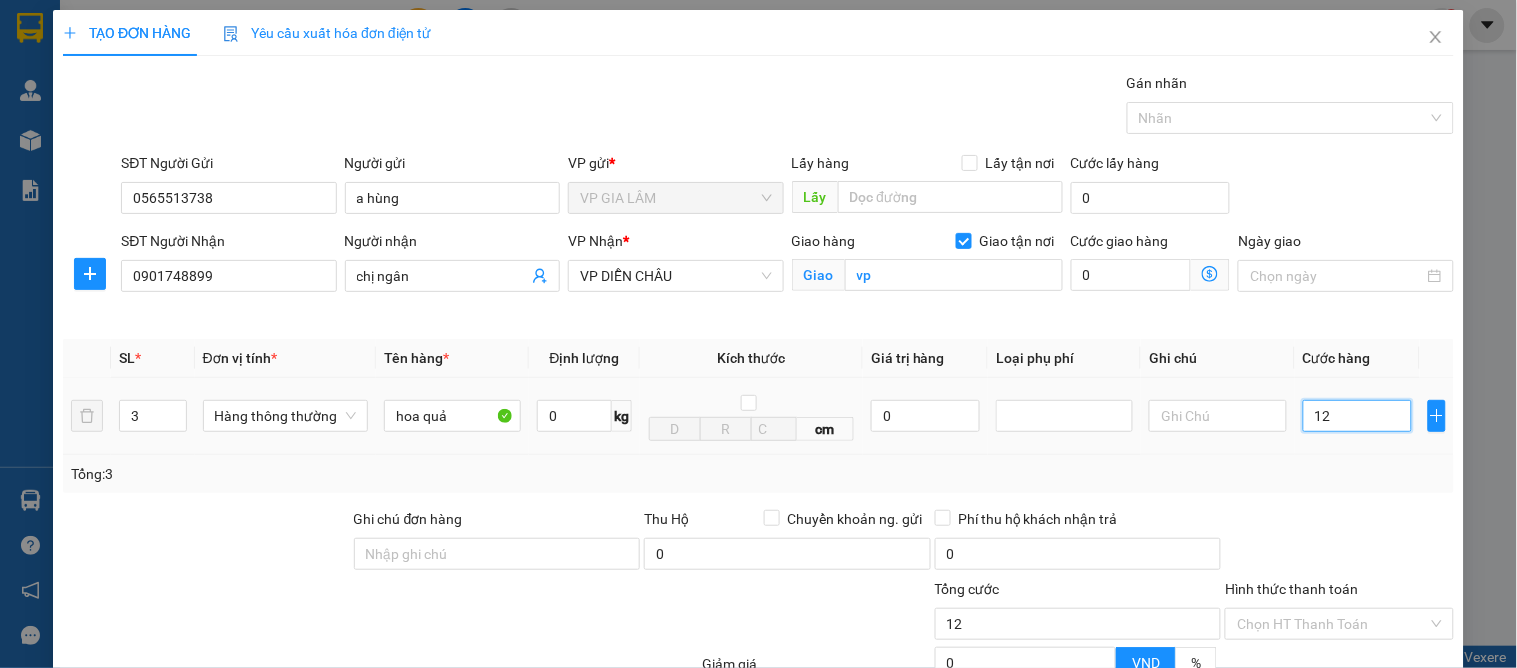 type on "120" 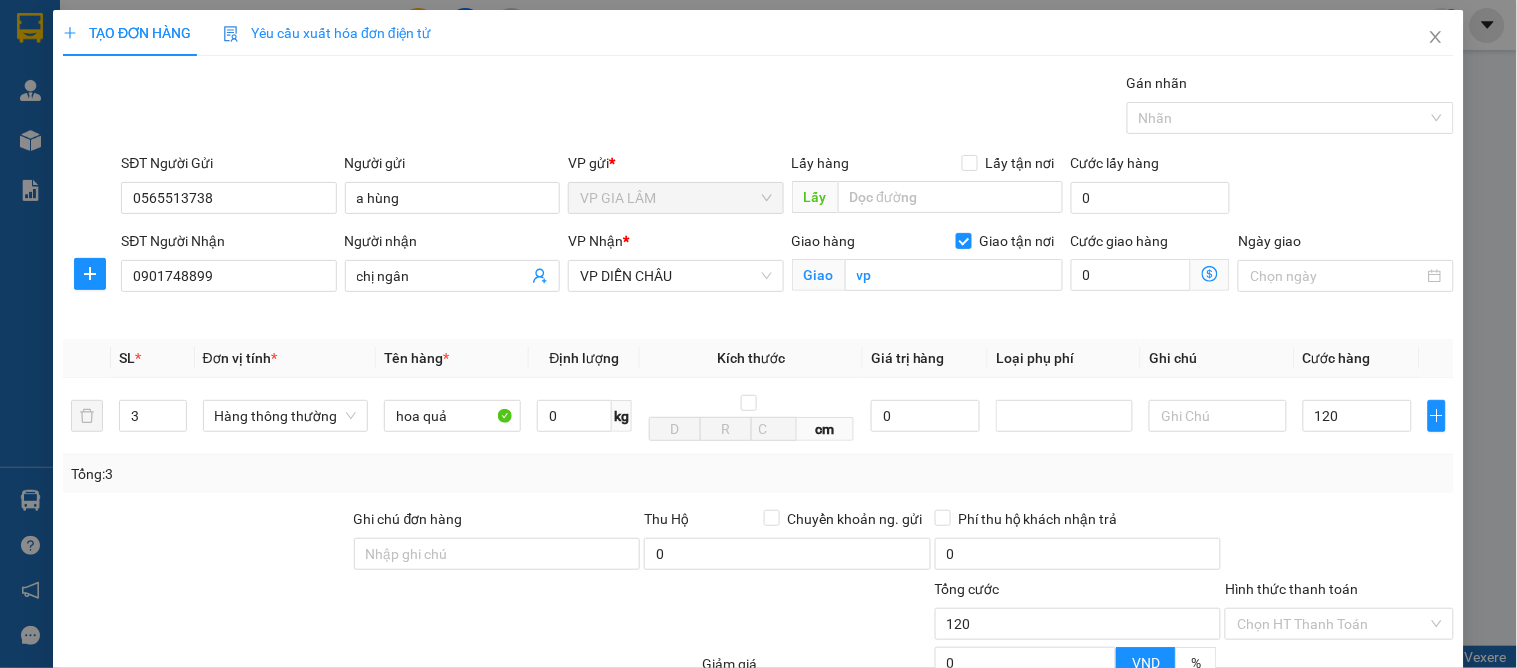 type on "120.000" 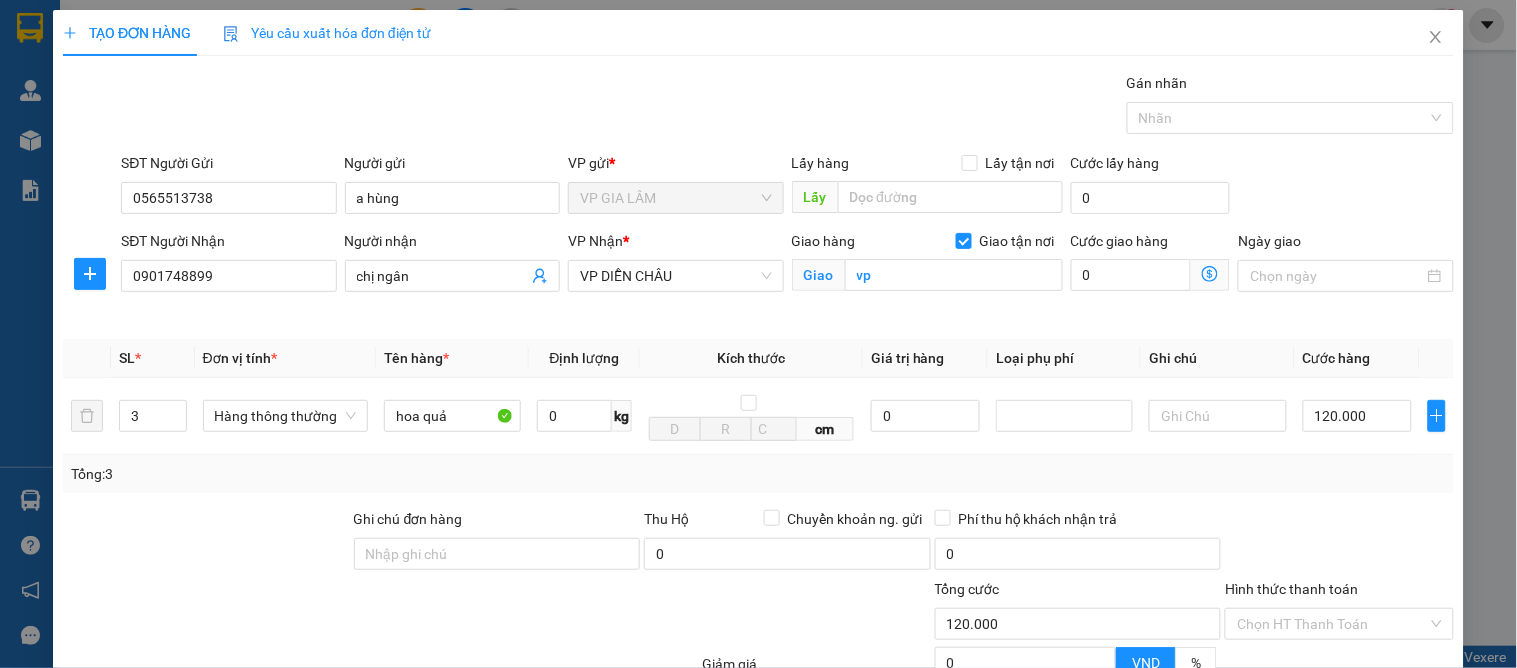 click at bounding box center [1339, 543] 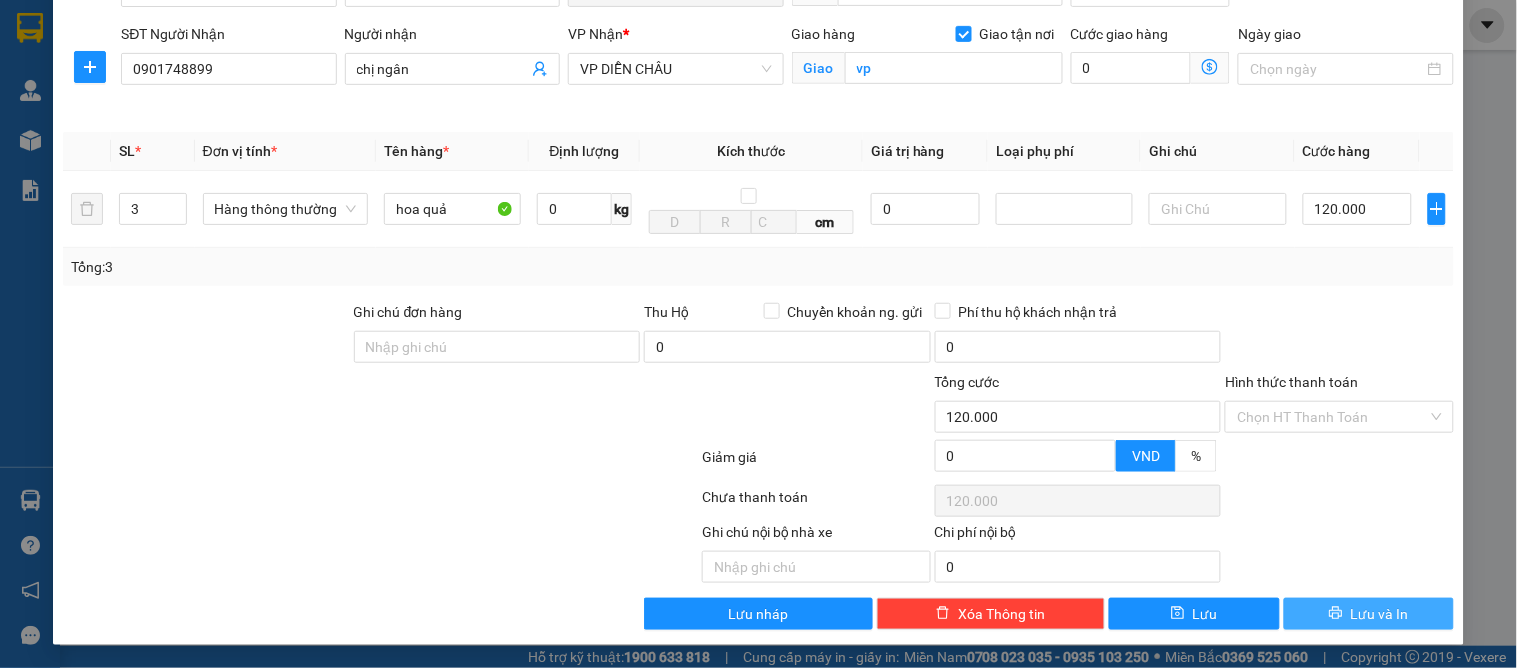click on "Lưu và In" at bounding box center [1380, 614] 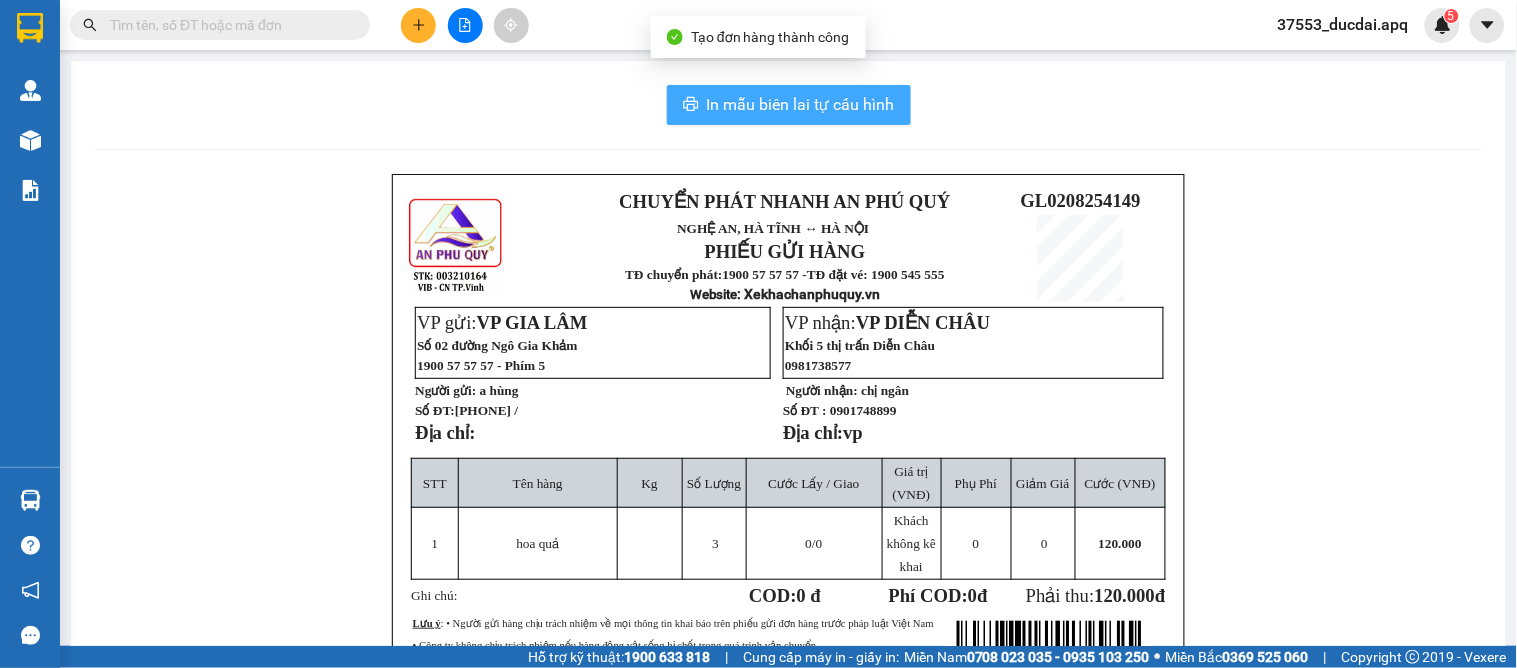 click on "In mẫu biên lai tự cấu hình" at bounding box center (801, 104) 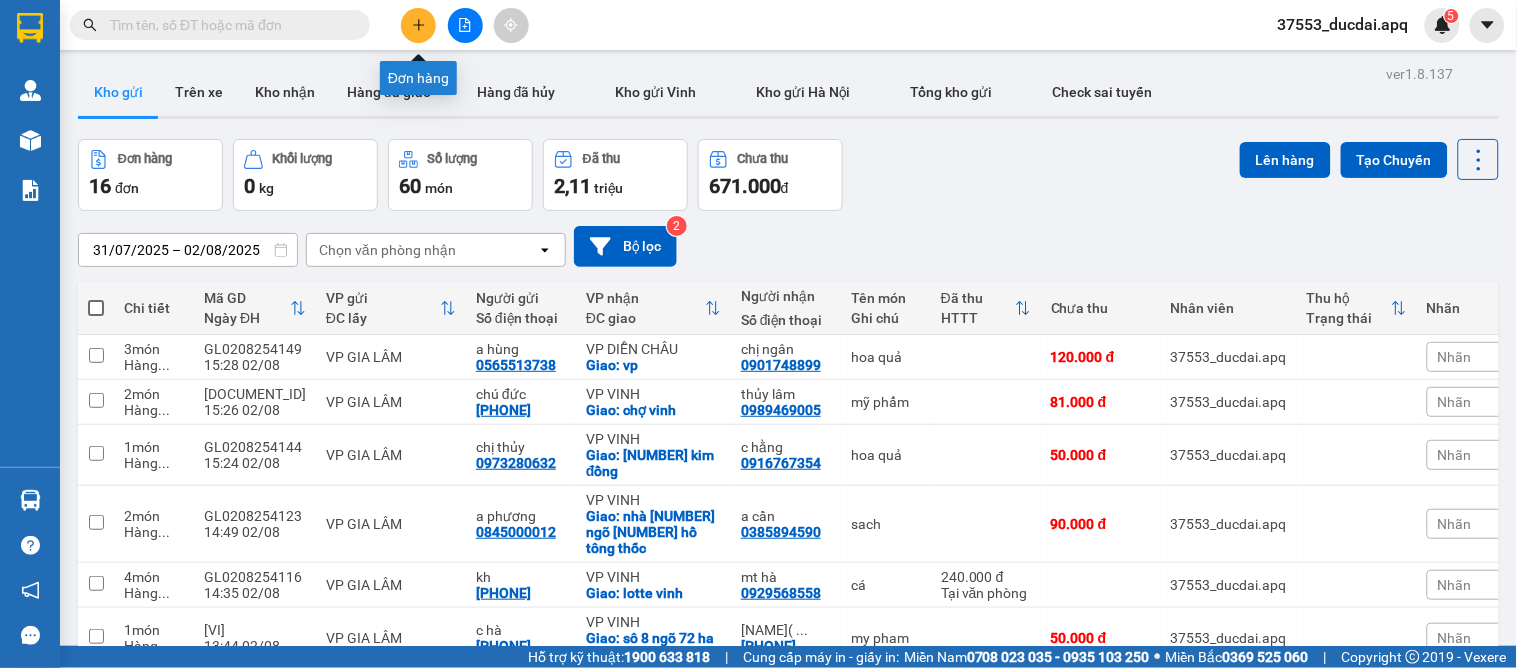 click 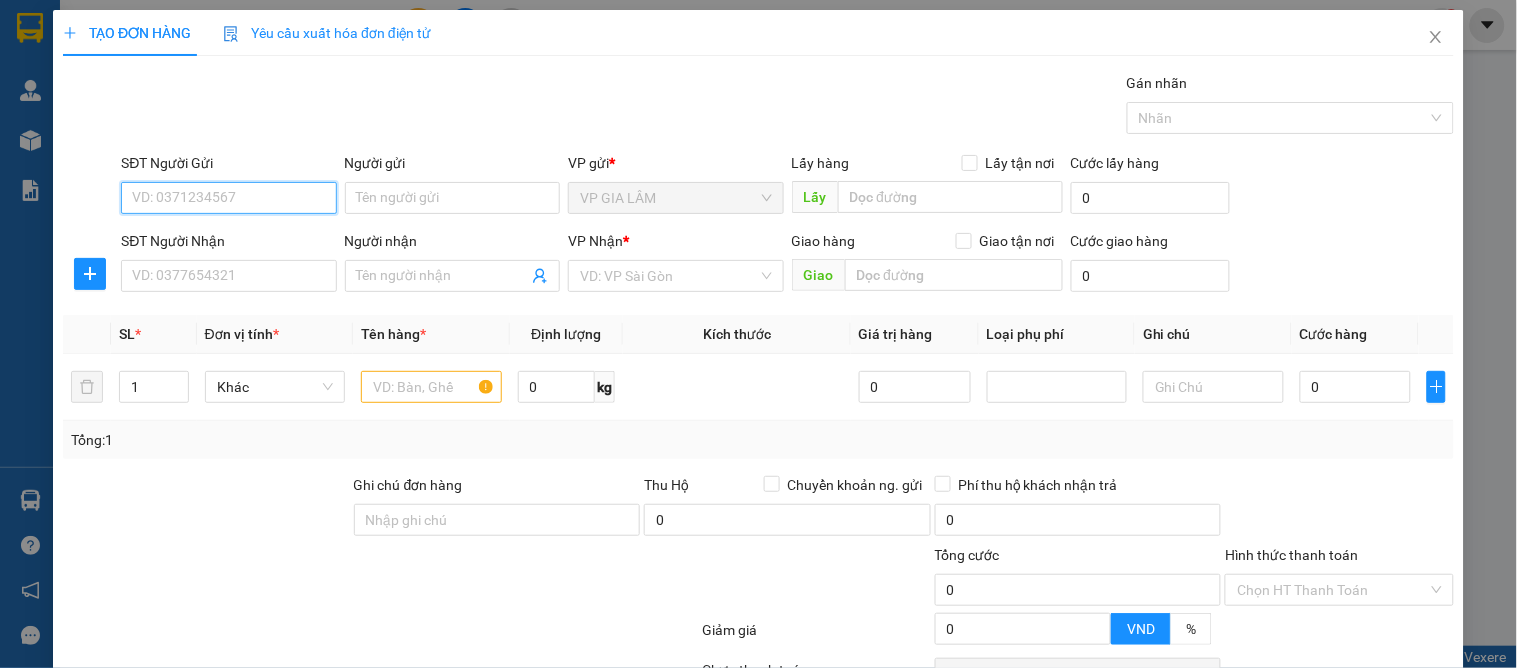 click on "SĐT Người Gửi" at bounding box center [228, 198] 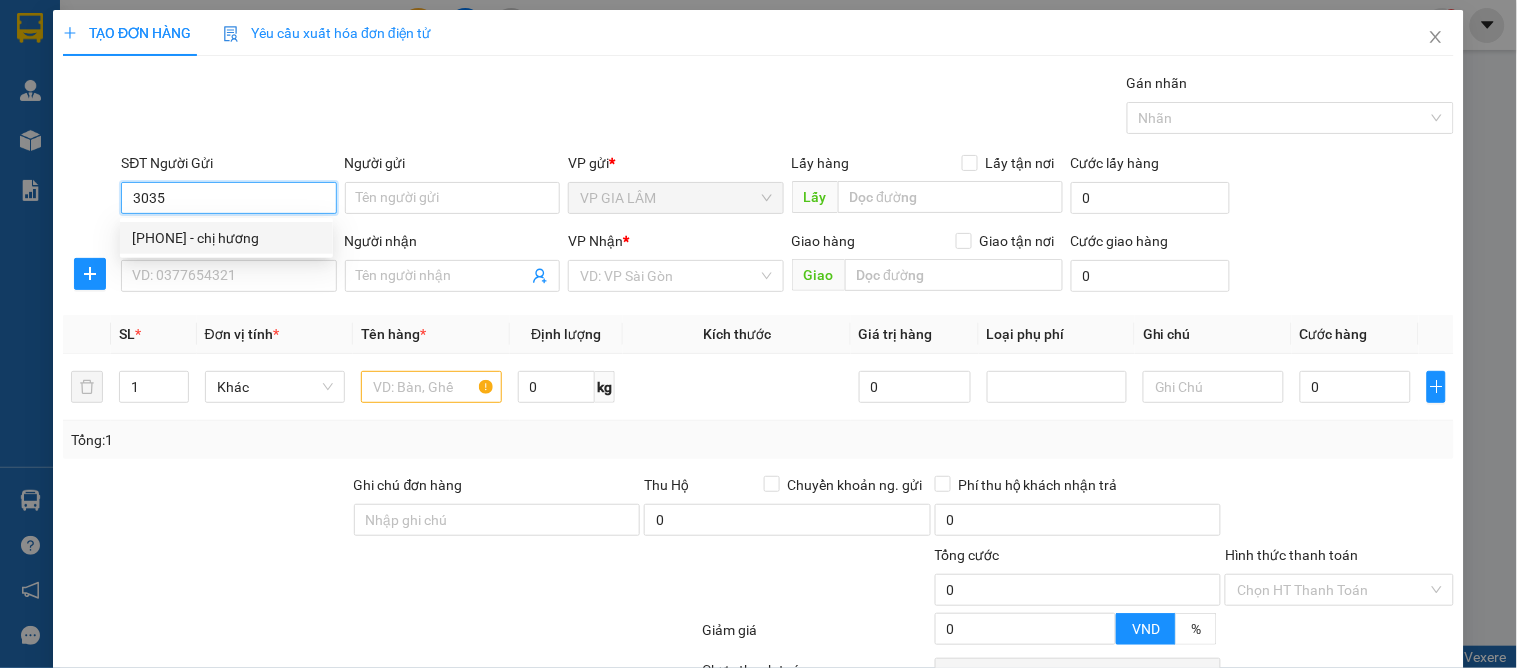 click on "0363013035 - chị hương" at bounding box center (226, 238) 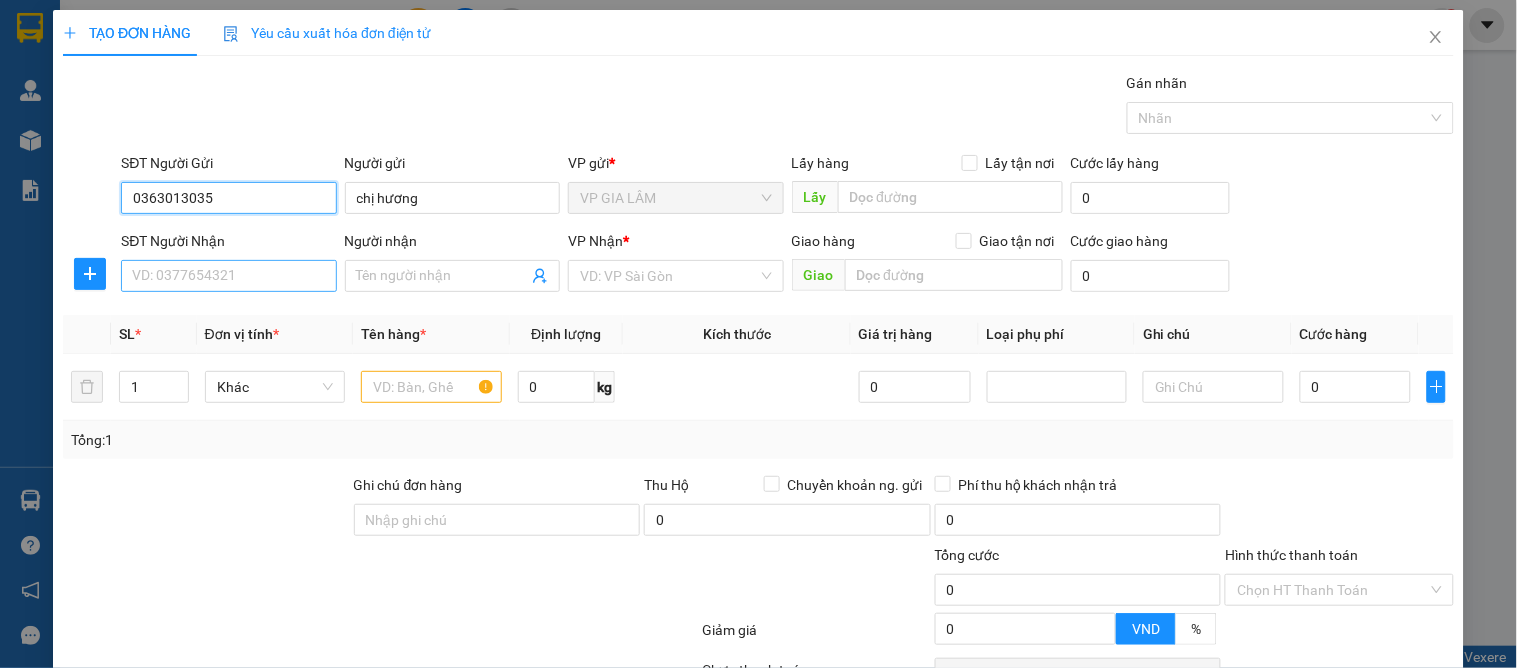 type on "0363013035" 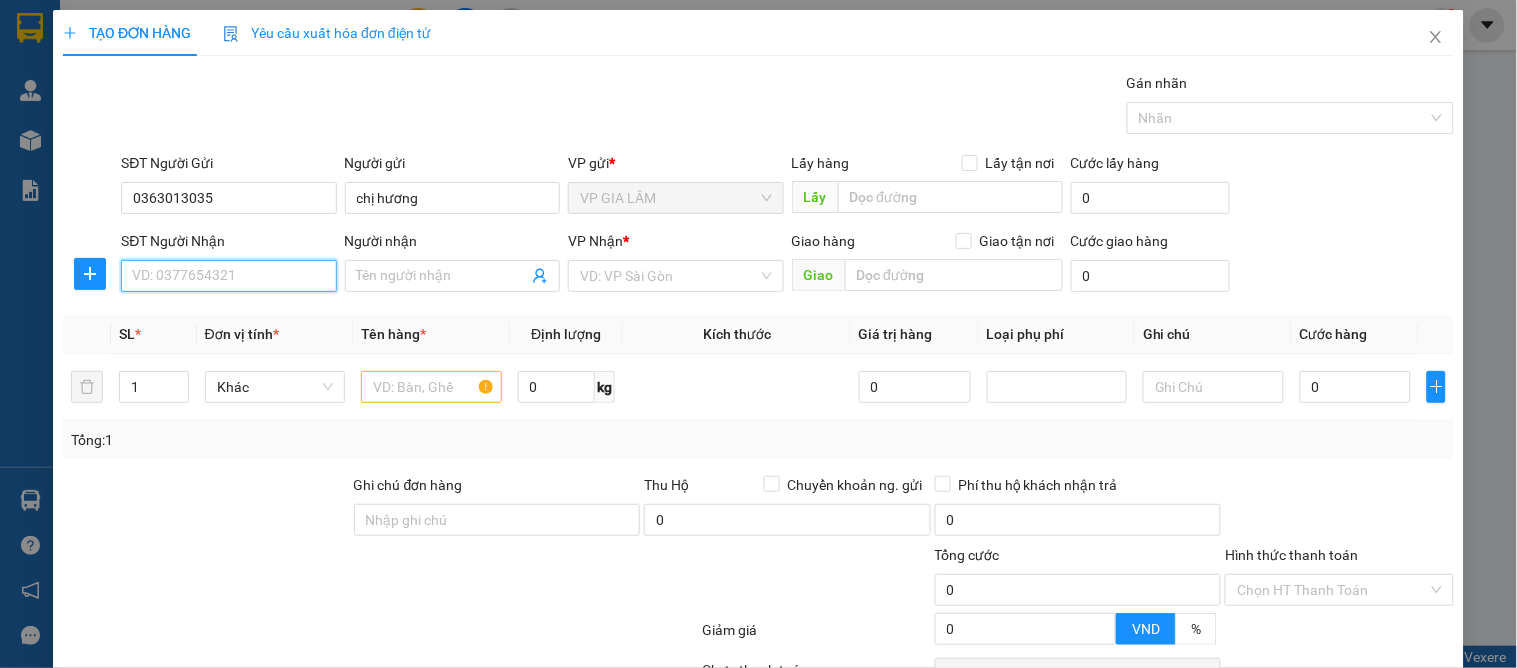 click on "SĐT Người Nhận" at bounding box center [228, 276] 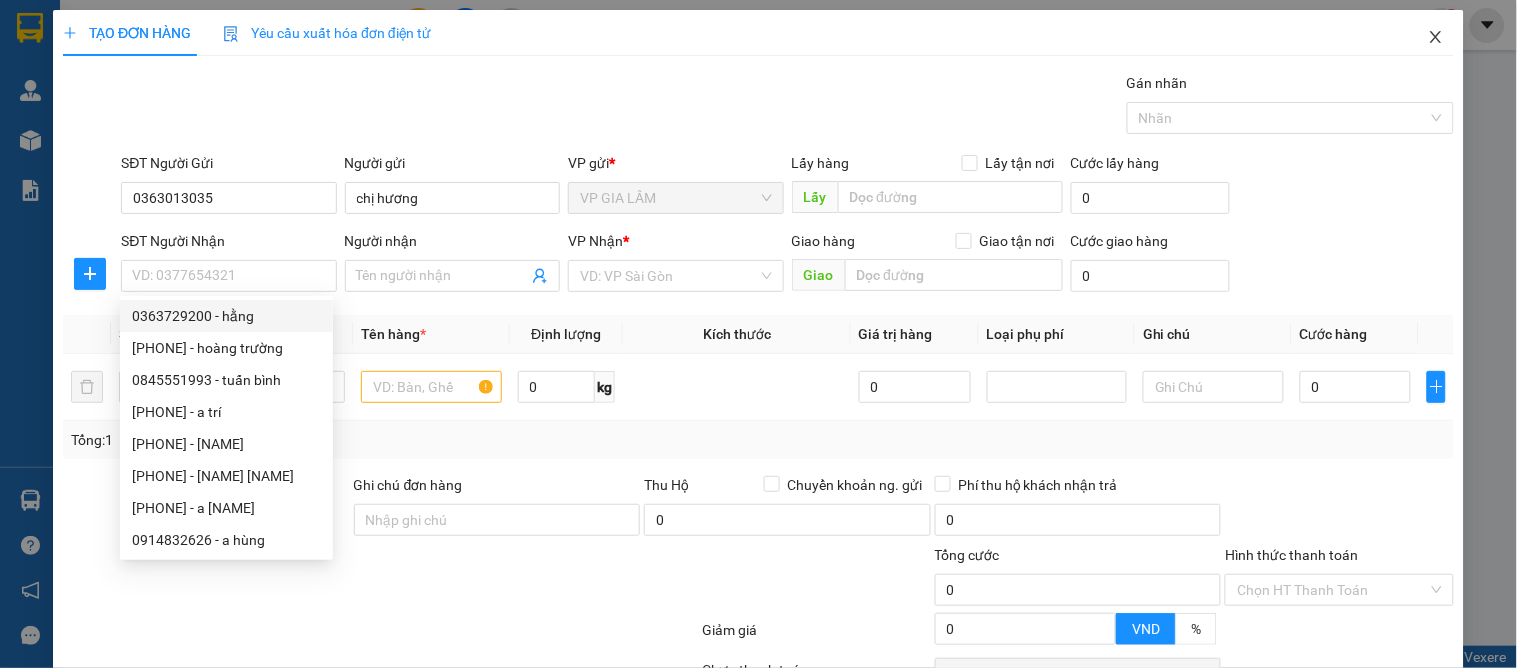 click at bounding box center [1436, 38] 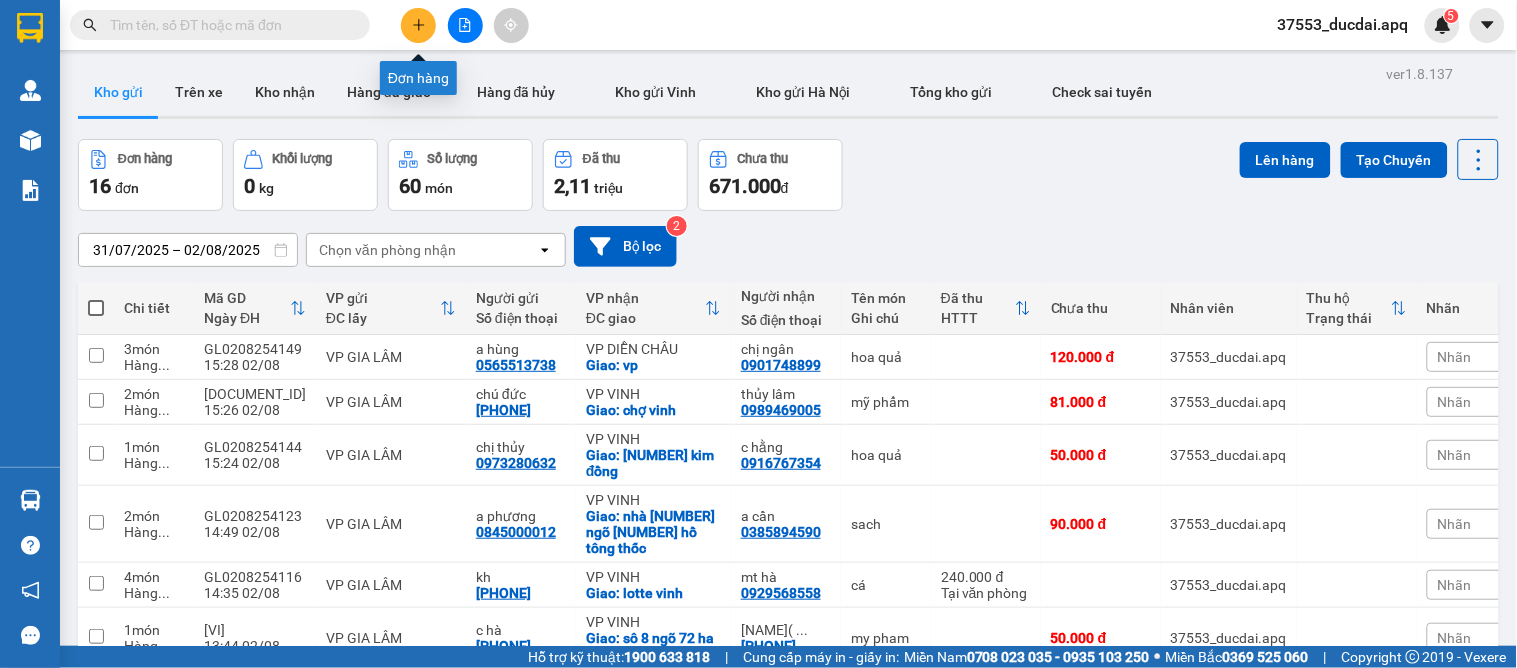 click at bounding box center (418, 25) 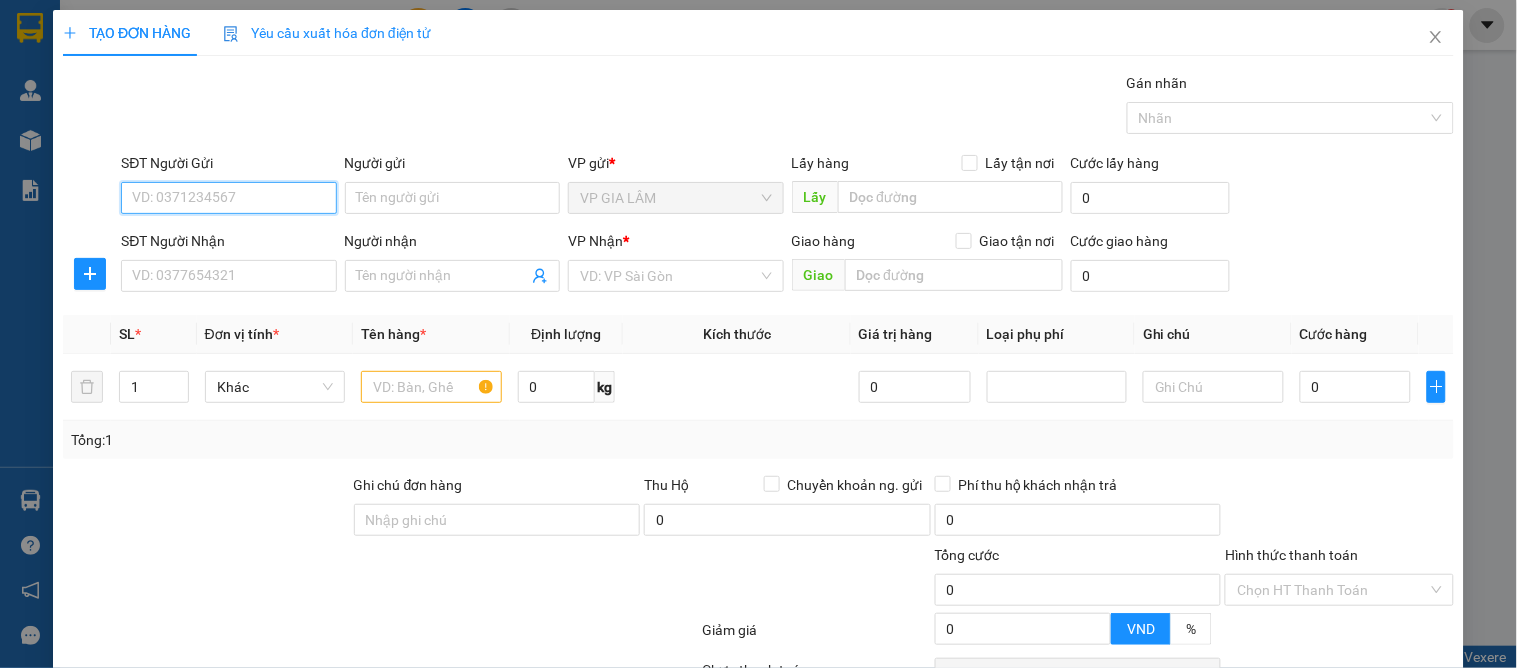 click on "SĐT Người Gửi" at bounding box center (228, 198) 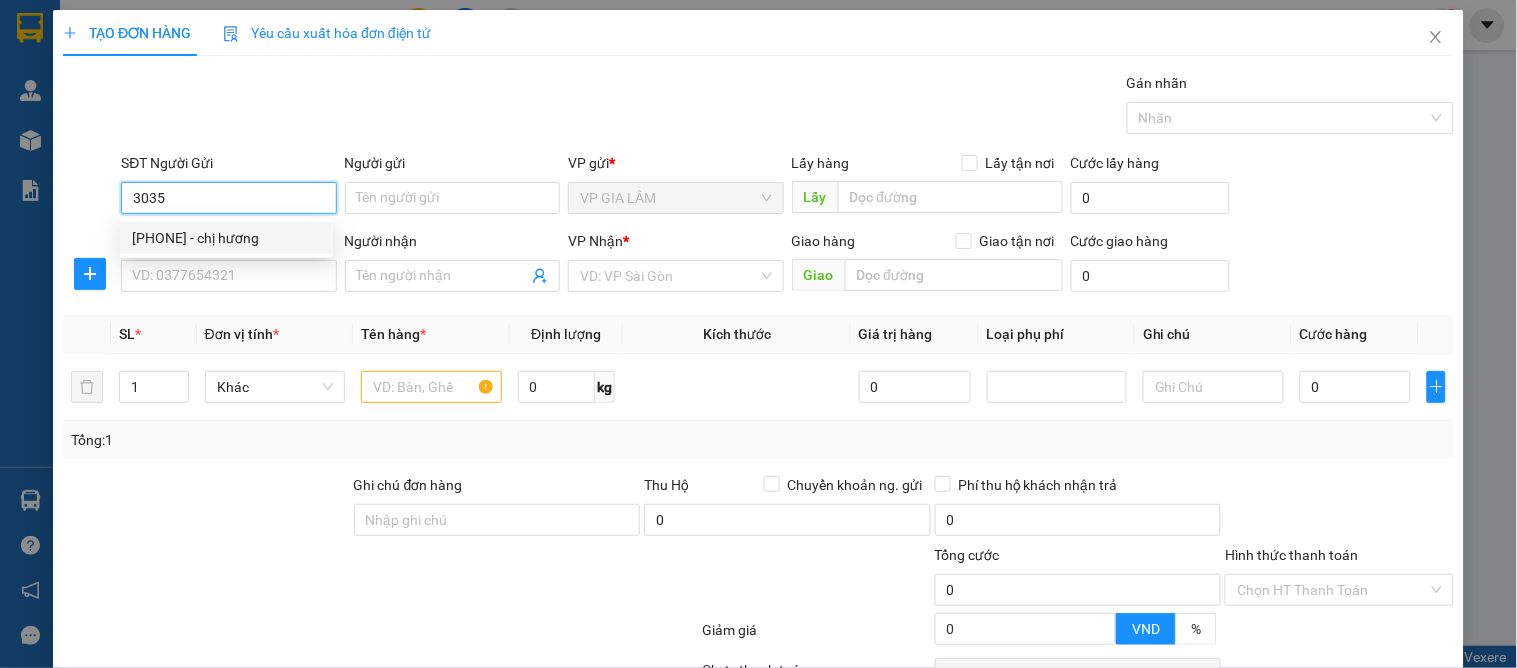 click on "0363013035 - chị hương" at bounding box center (226, 238) 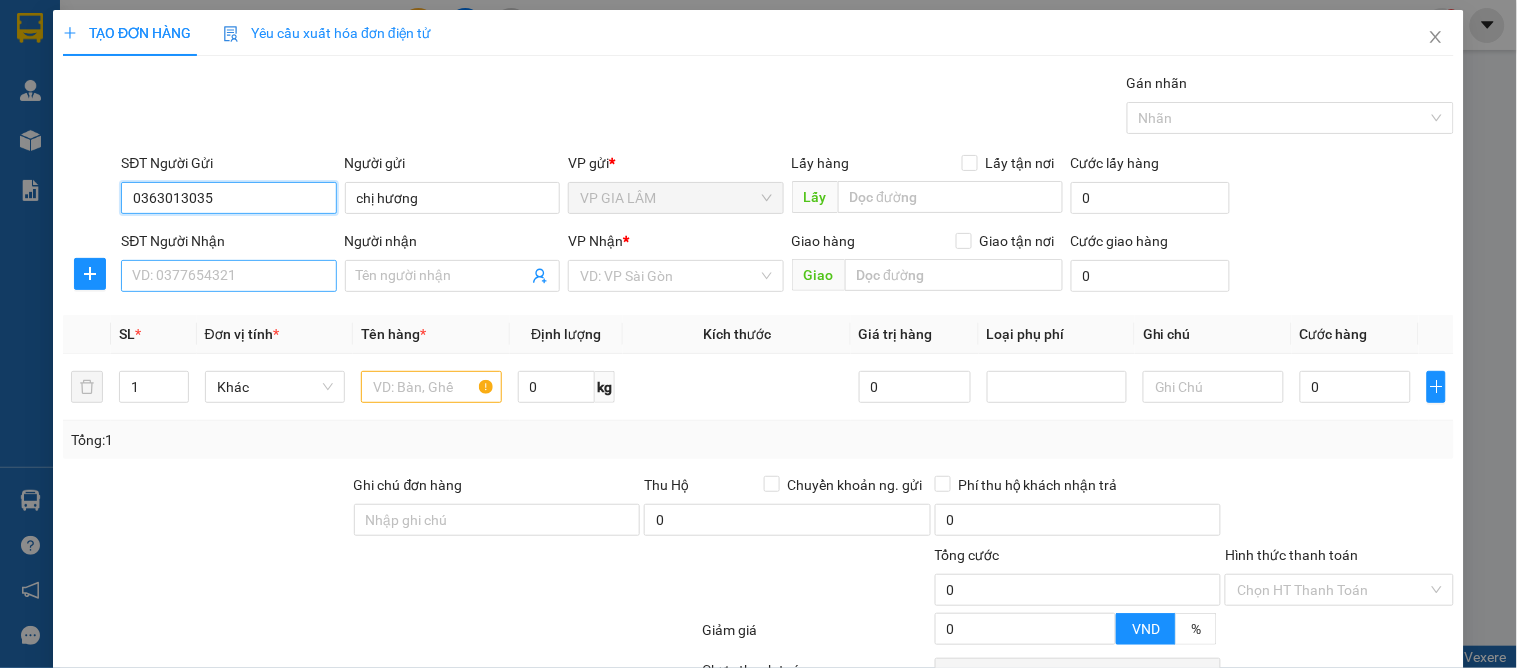 type on "0363013035" 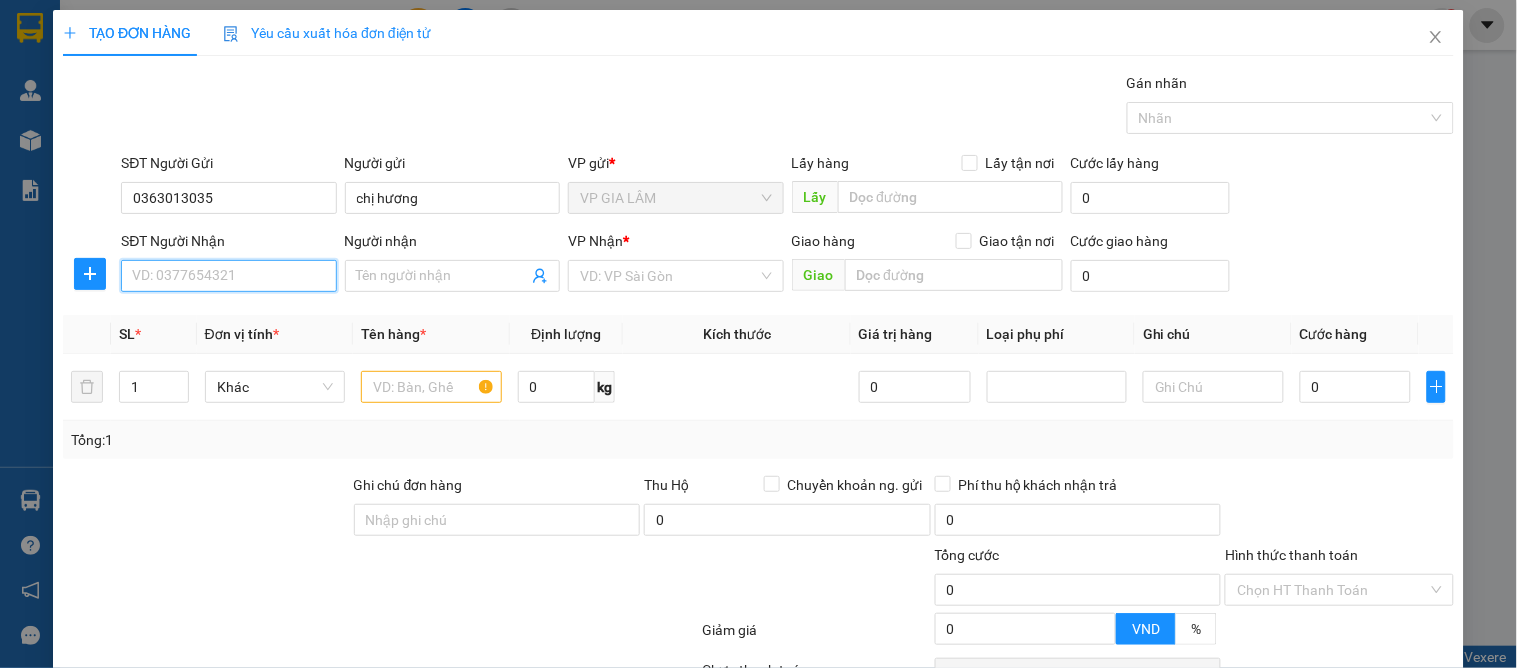 click on "SĐT Người Nhận" at bounding box center [228, 276] 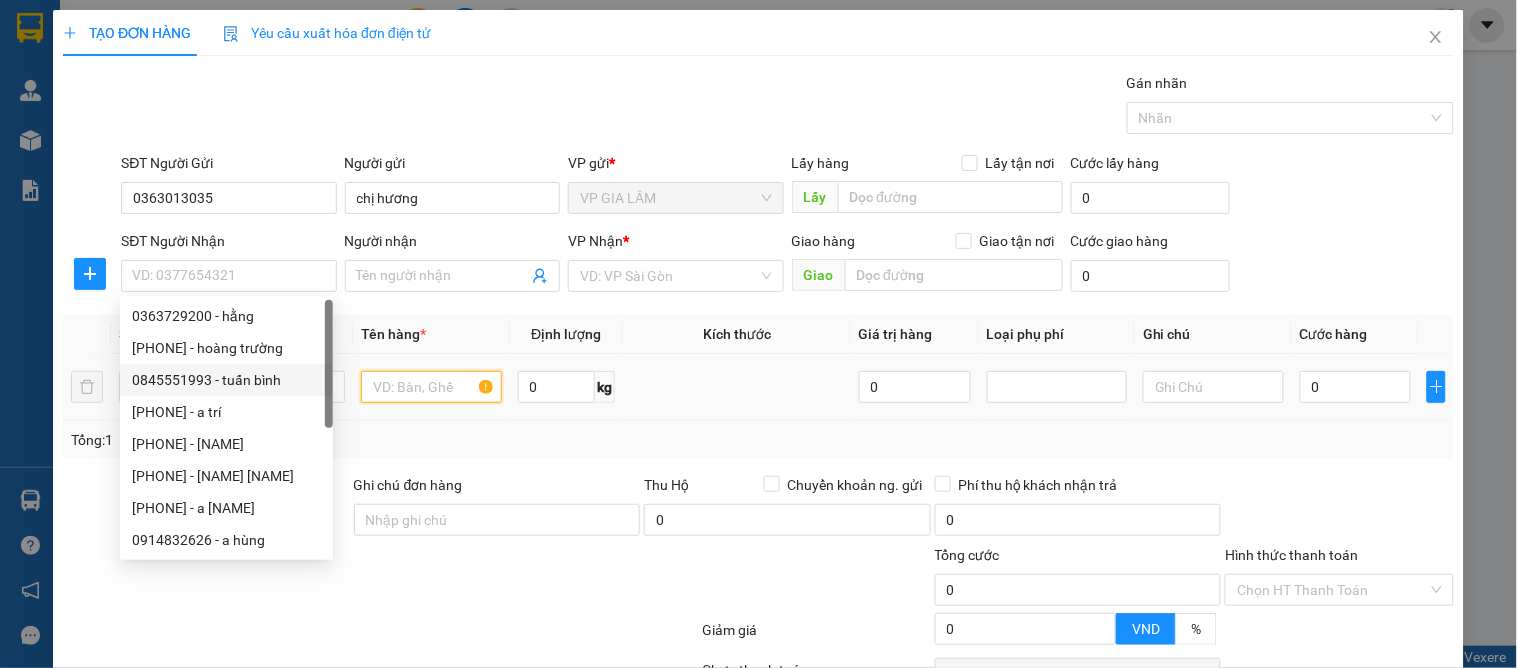 click at bounding box center (431, 387) 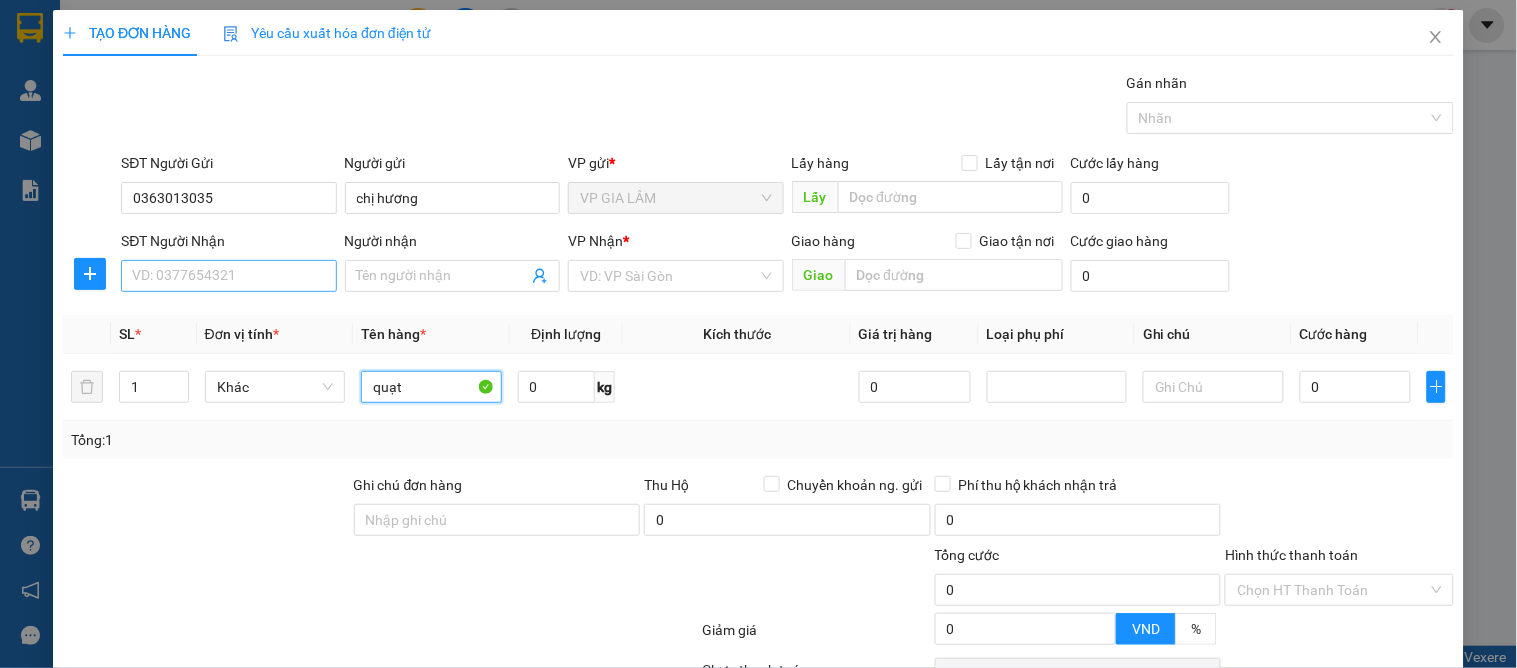type on "quạt" 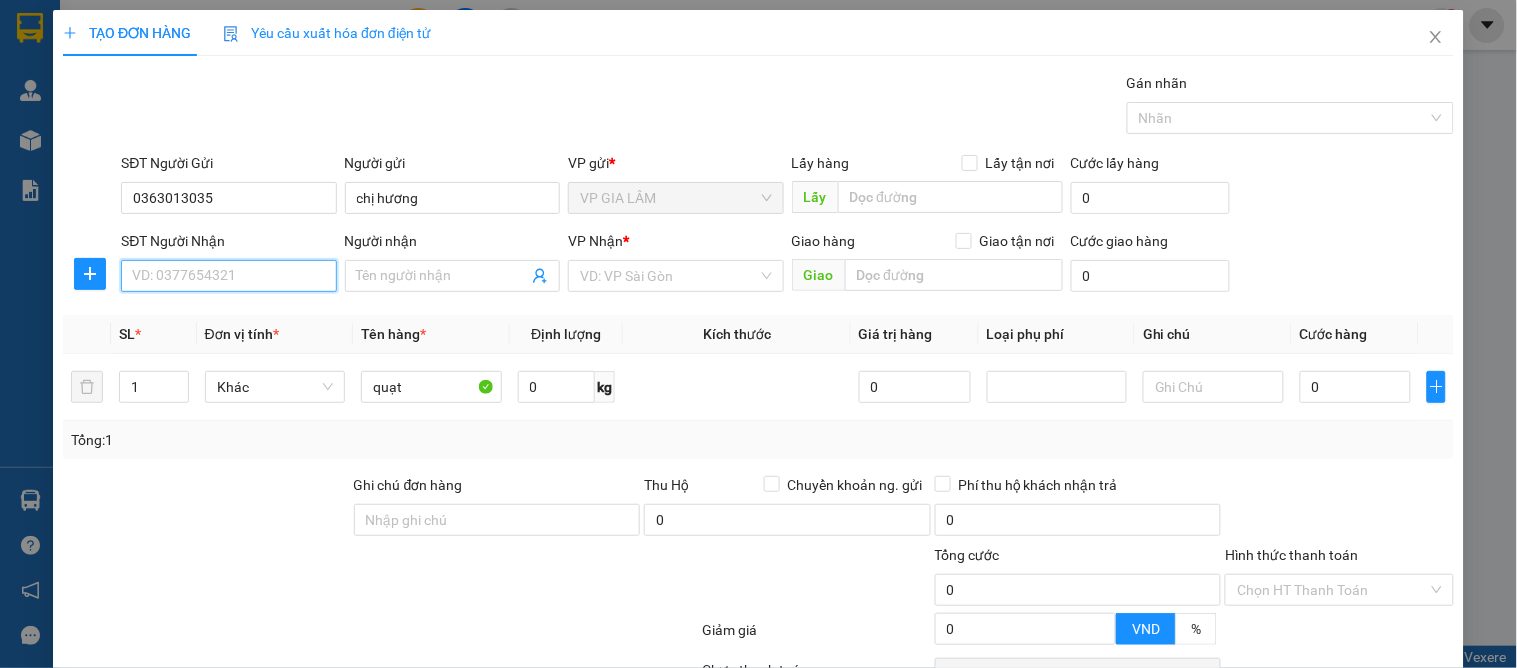 click on "SĐT Người Nhận" at bounding box center (228, 276) 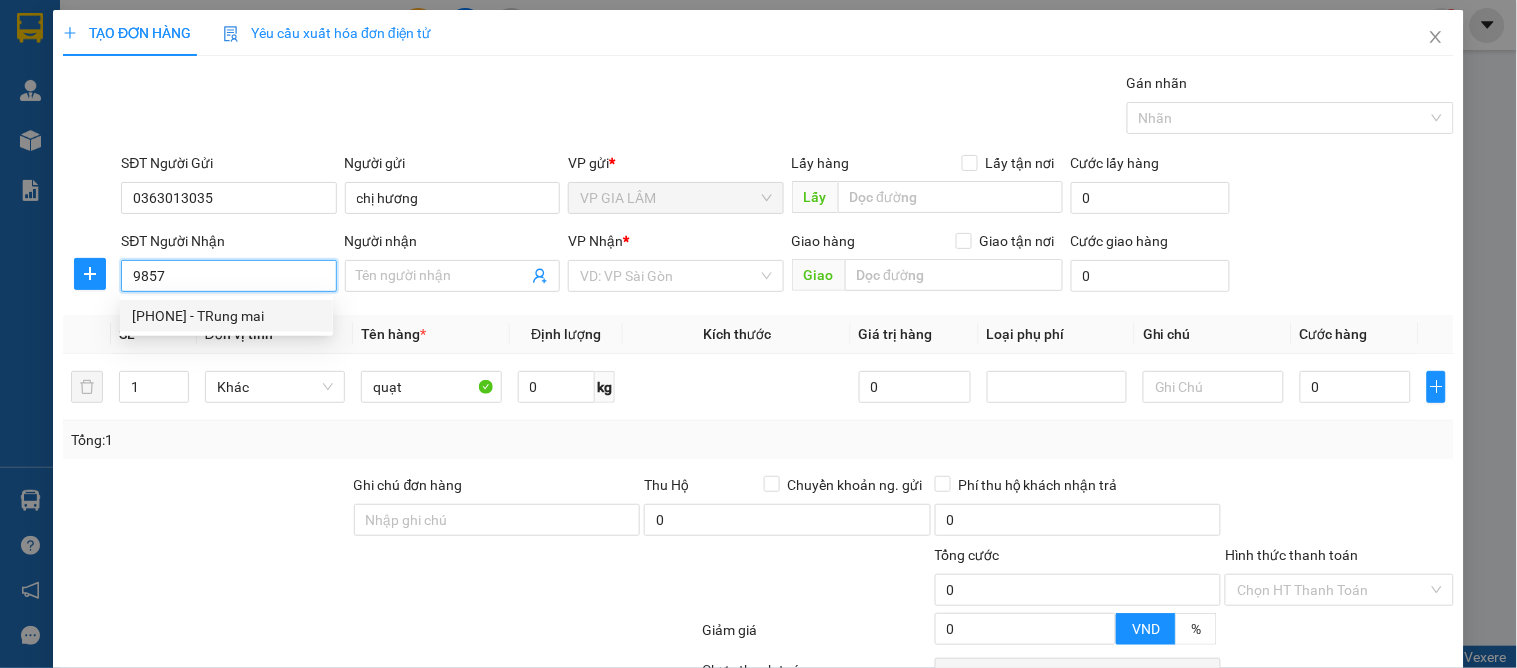 click on "0973739857 - TRung mai" at bounding box center (226, 316) 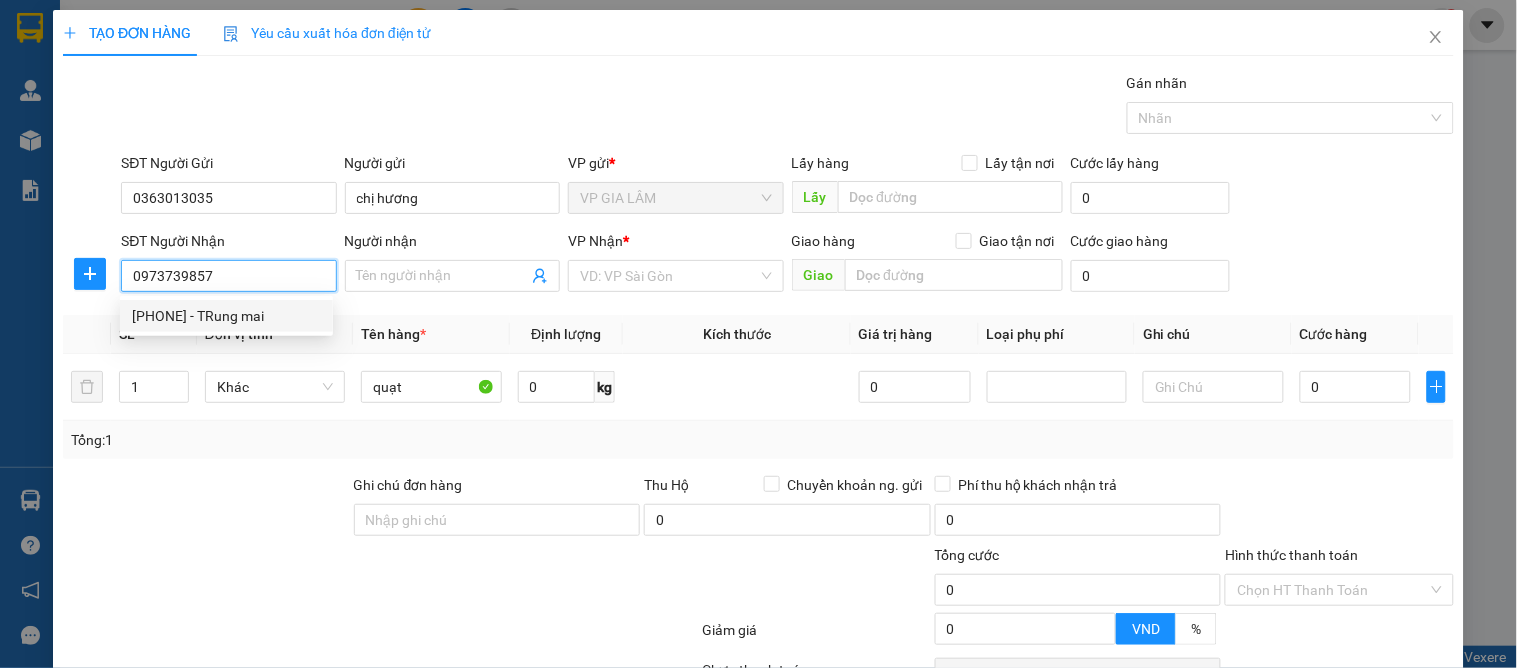 type on "TRung mai" 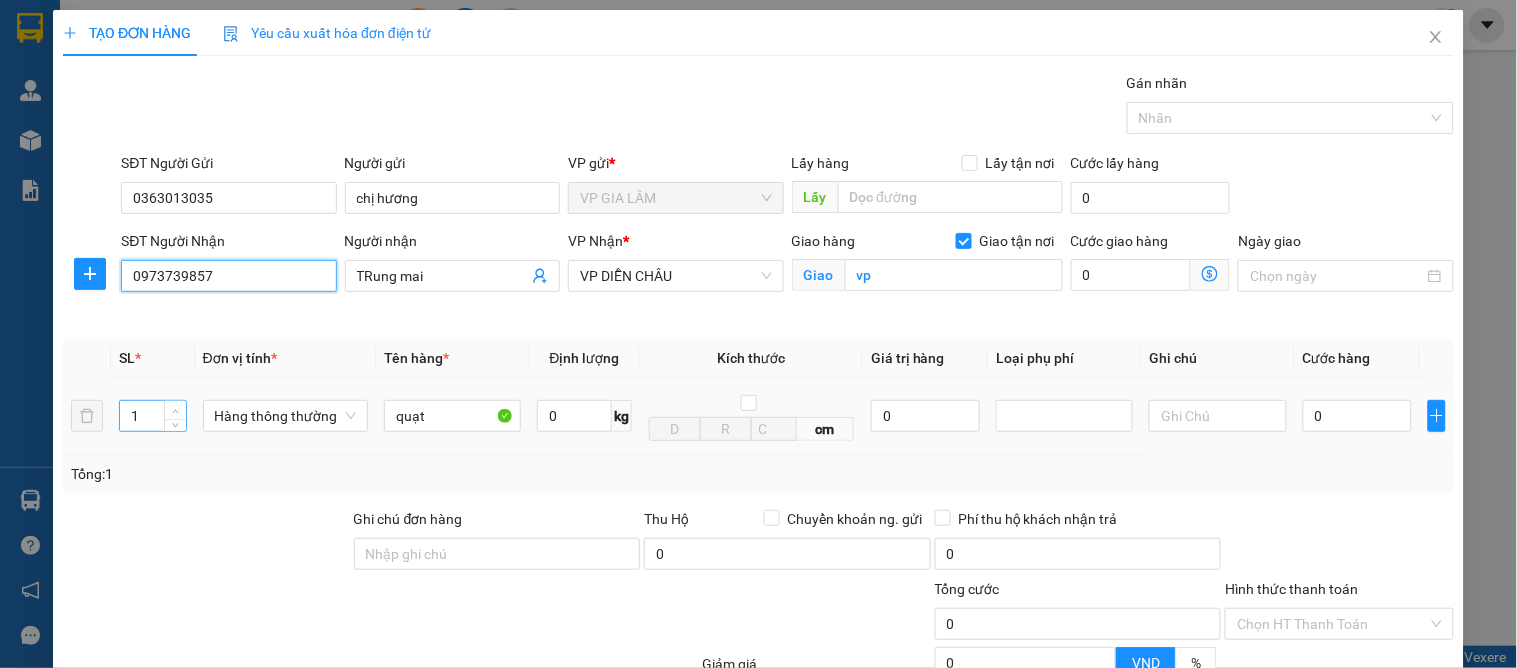 type on "0973739857" 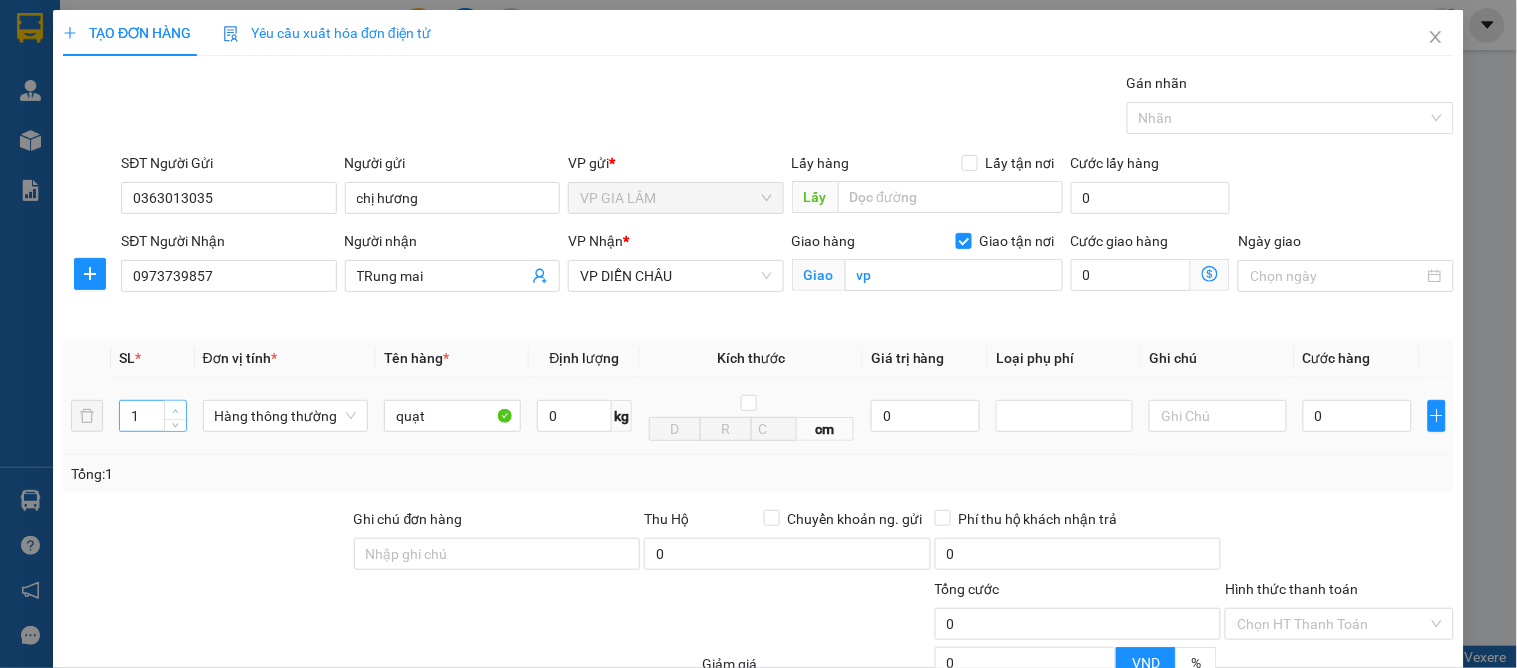 type on "2" 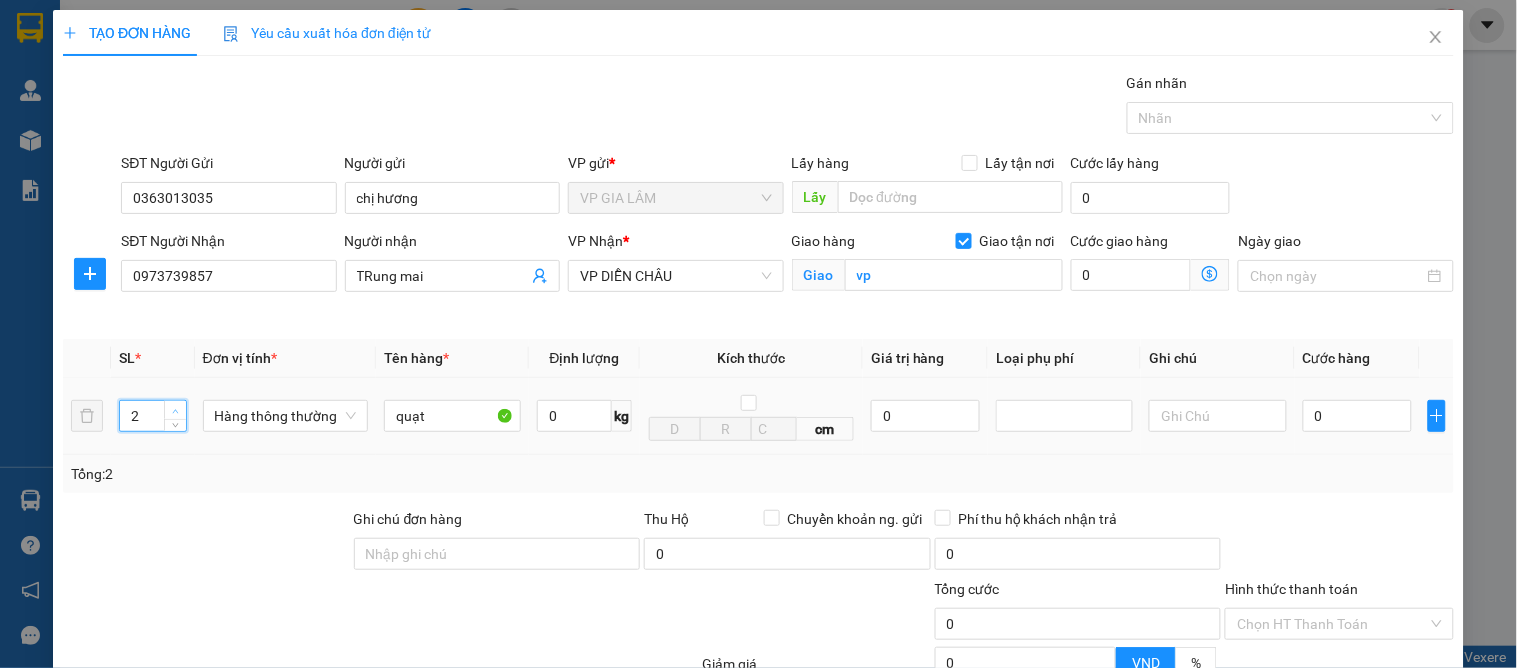 click at bounding box center [176, 411] 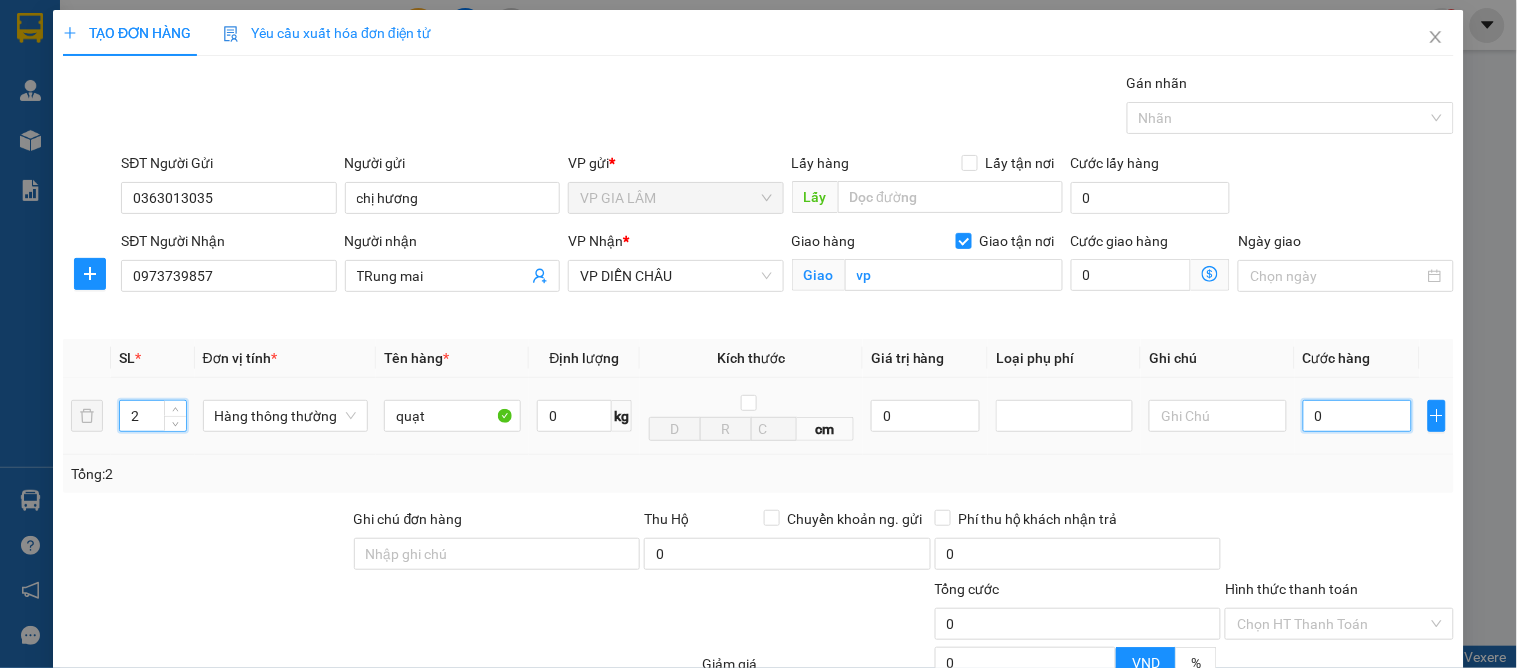 click on "0" at bounding box center (1357, 416) 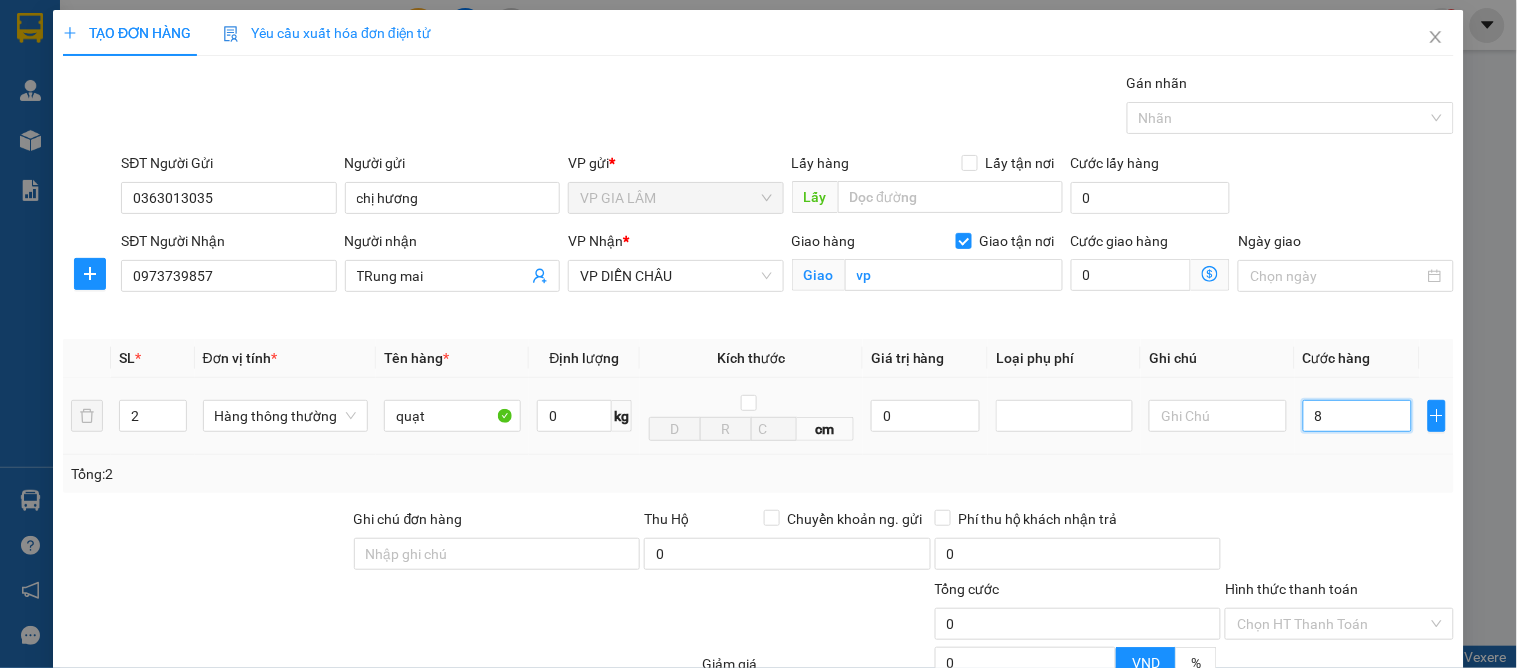 type on "80" 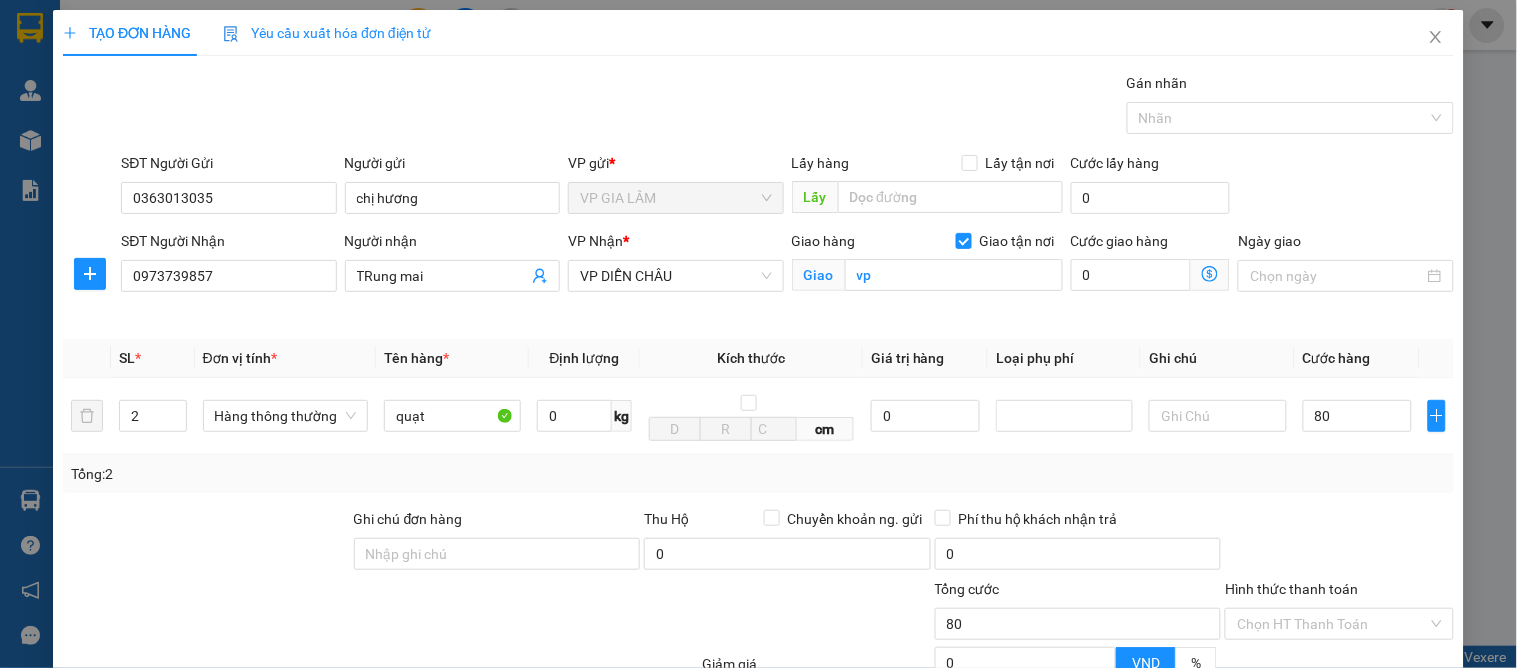 type on "80.000" 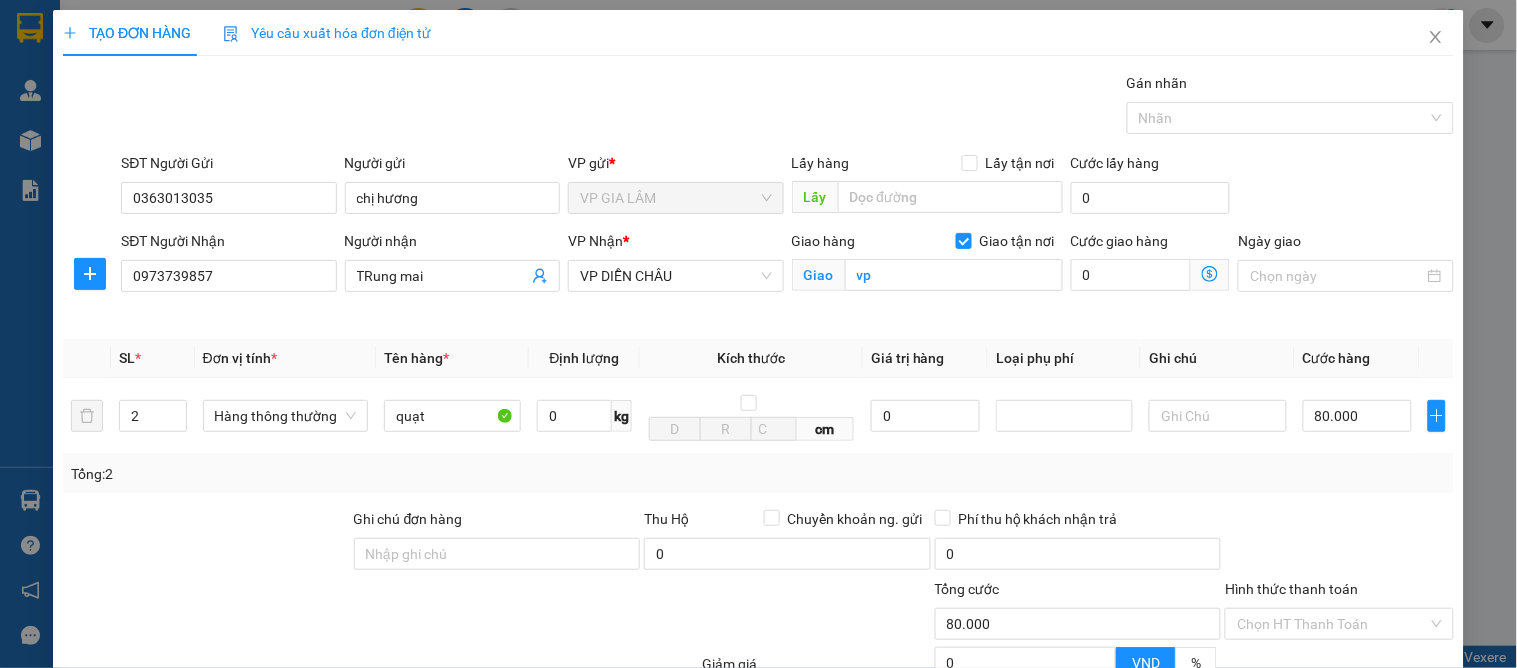 click at bounding box center (1339, 543) 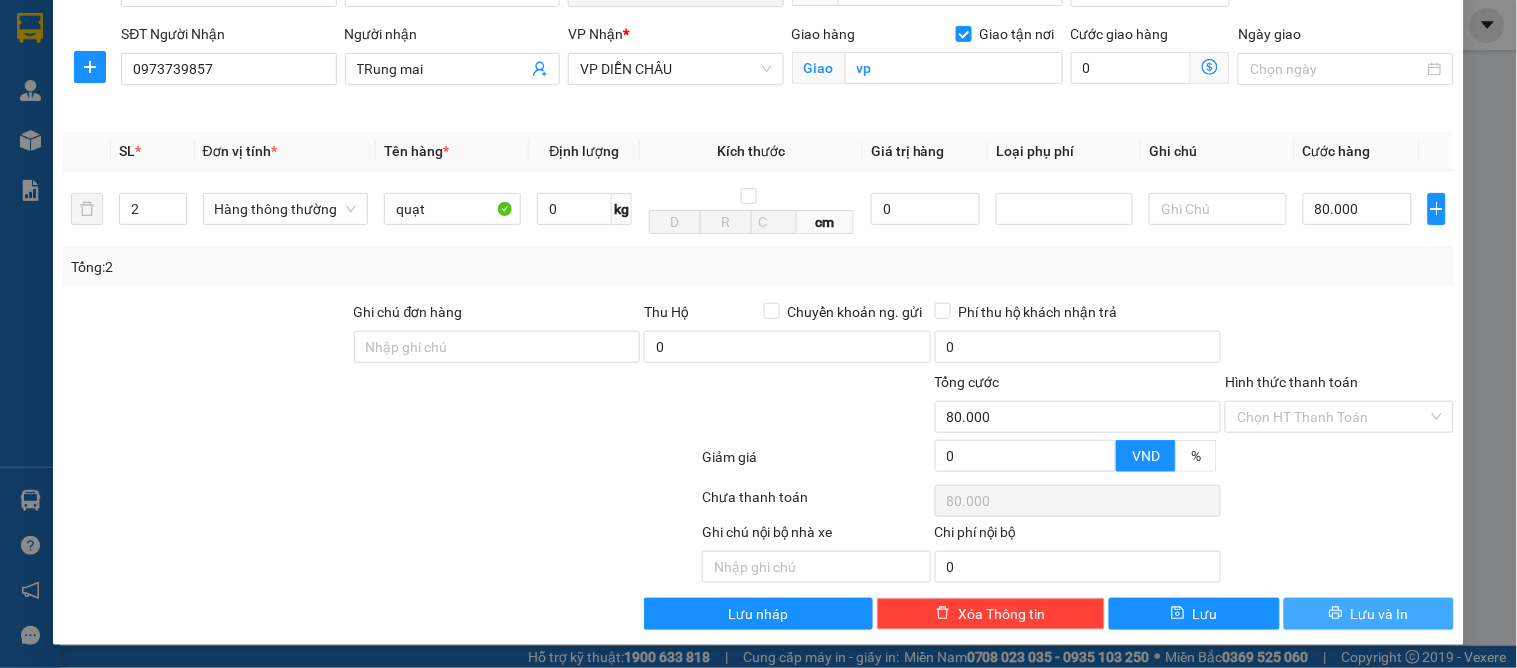 click 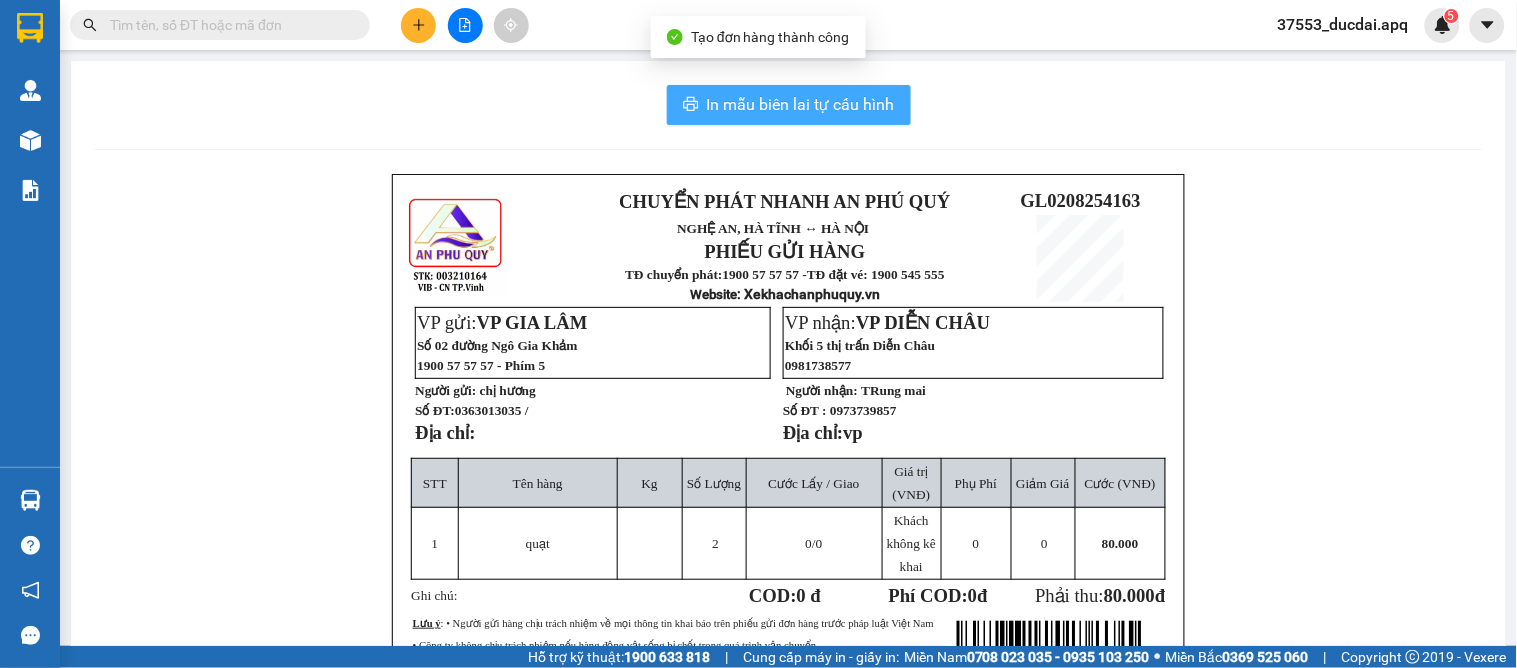 click on "In mẫu biên lai tự cấu hình" at bounding box center [801, 104] 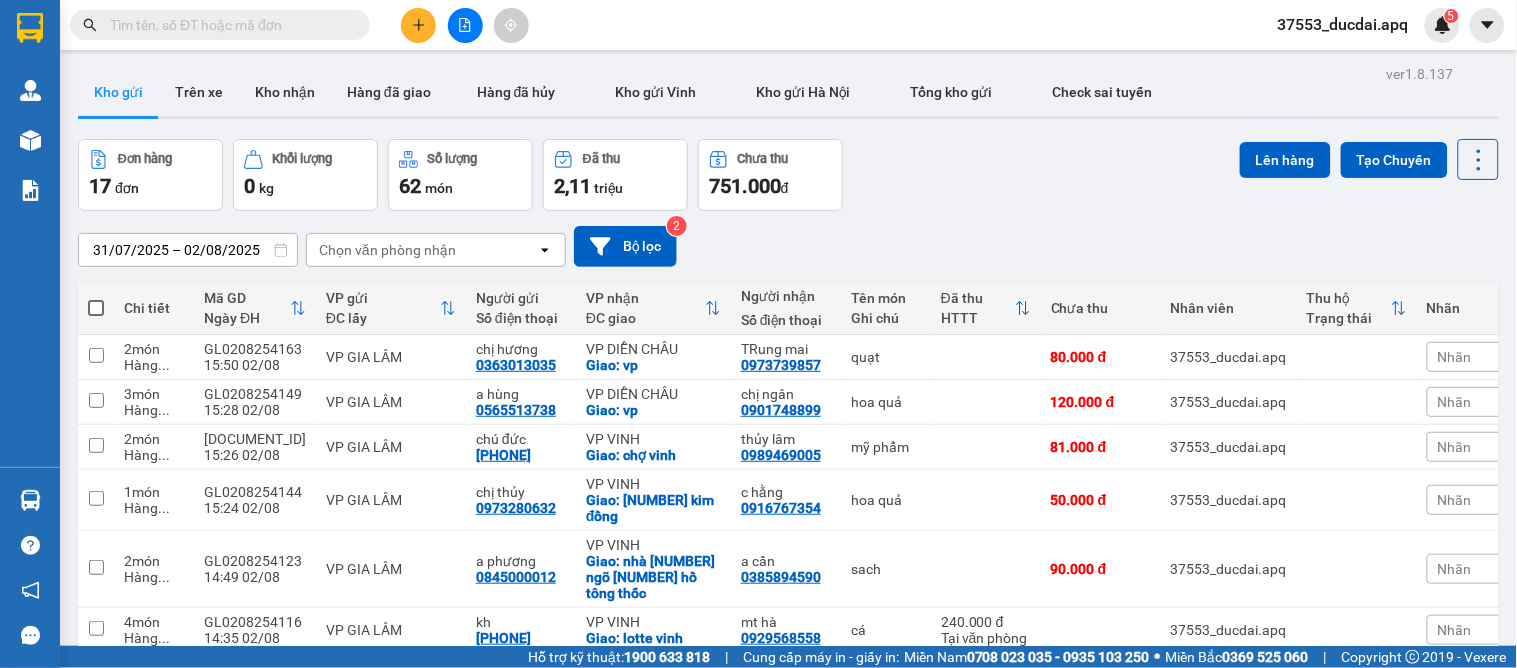 click at bounding box center (418, 25) 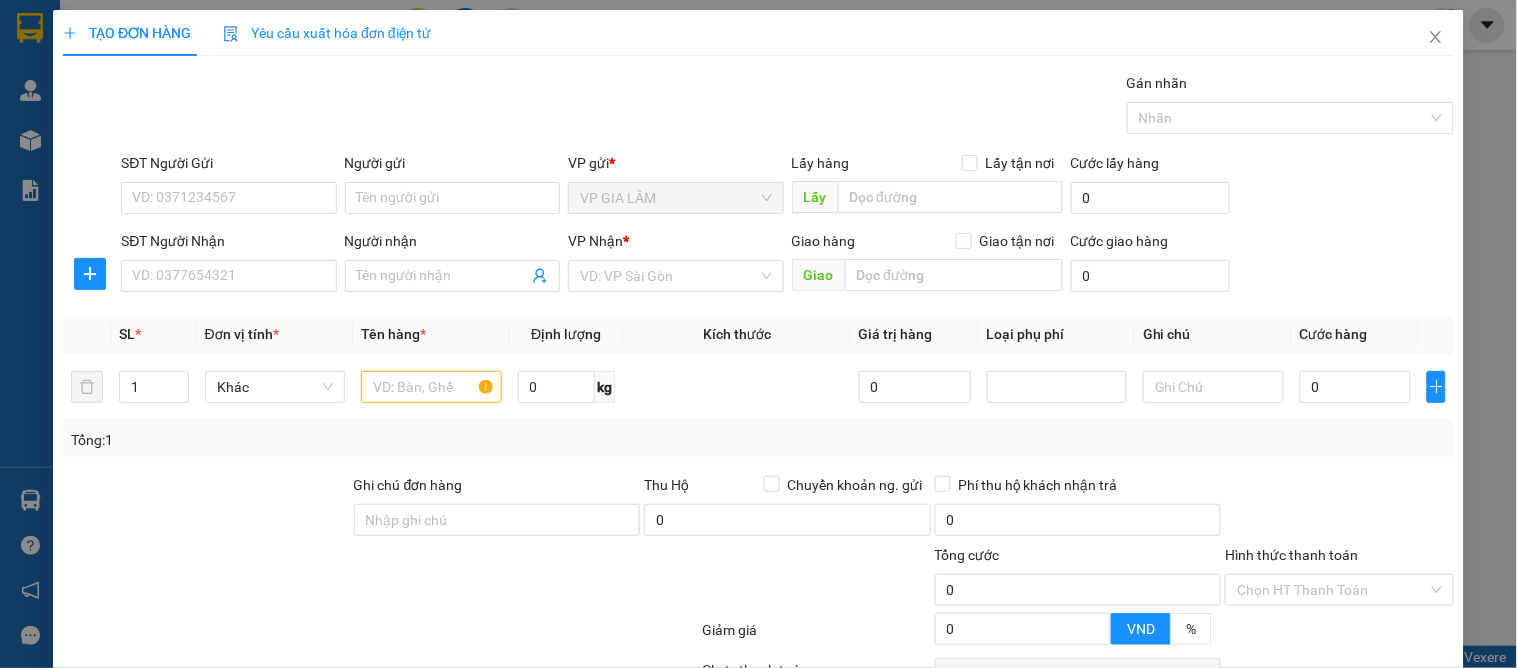 click on "SĐT Người Gửi VD: 0371234567 Người gửi Tên người gửi VP gửi  * VP GIA LÂM Lấy hàng Lấy tận nơi Lấy Cước lấy hàng 0 SĐT Người Nhận VD: 0377654321 Người nhận Tên người nhận VP Nhận  * VD: VP Sài Gòn Giao hàng Giao tận nơi Giao Cước giao hàng 0" at bounding box center (758, 226) 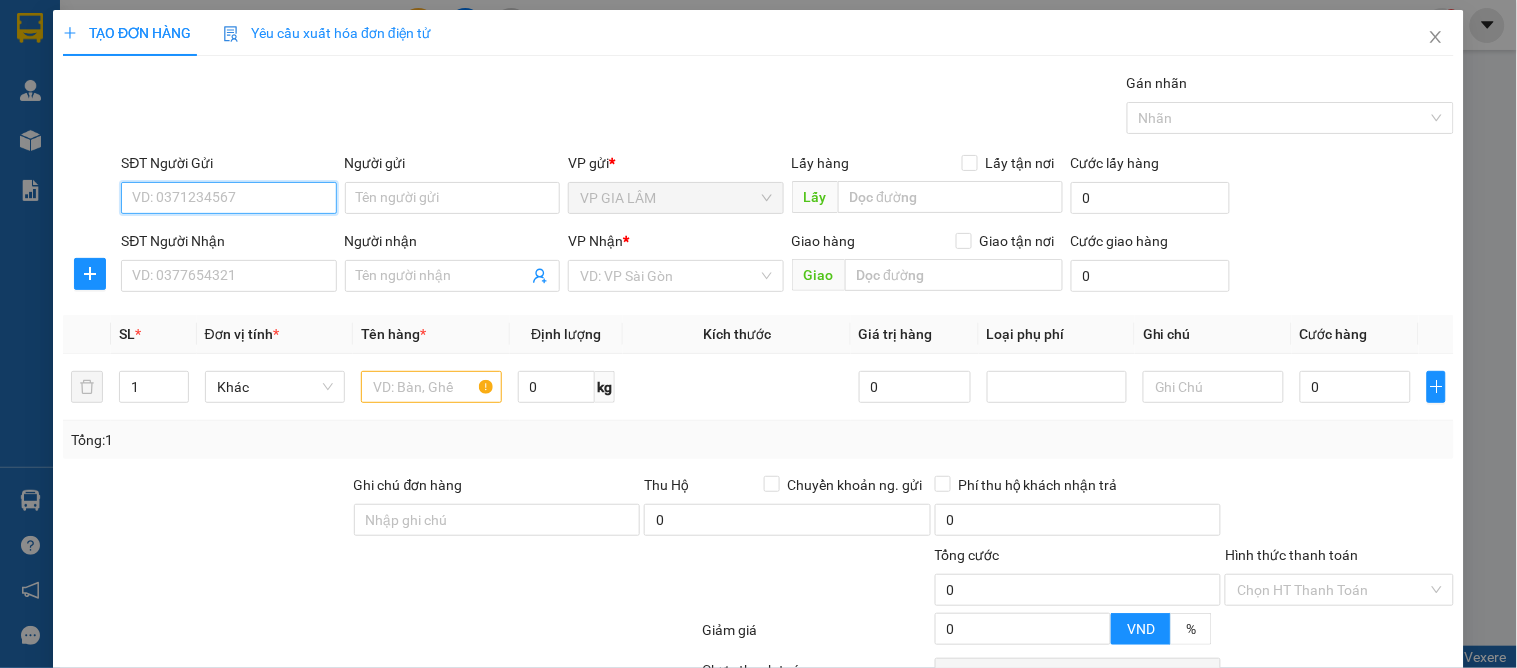 click on "SĐT Người Gửi" at bounding box center [228, 198] 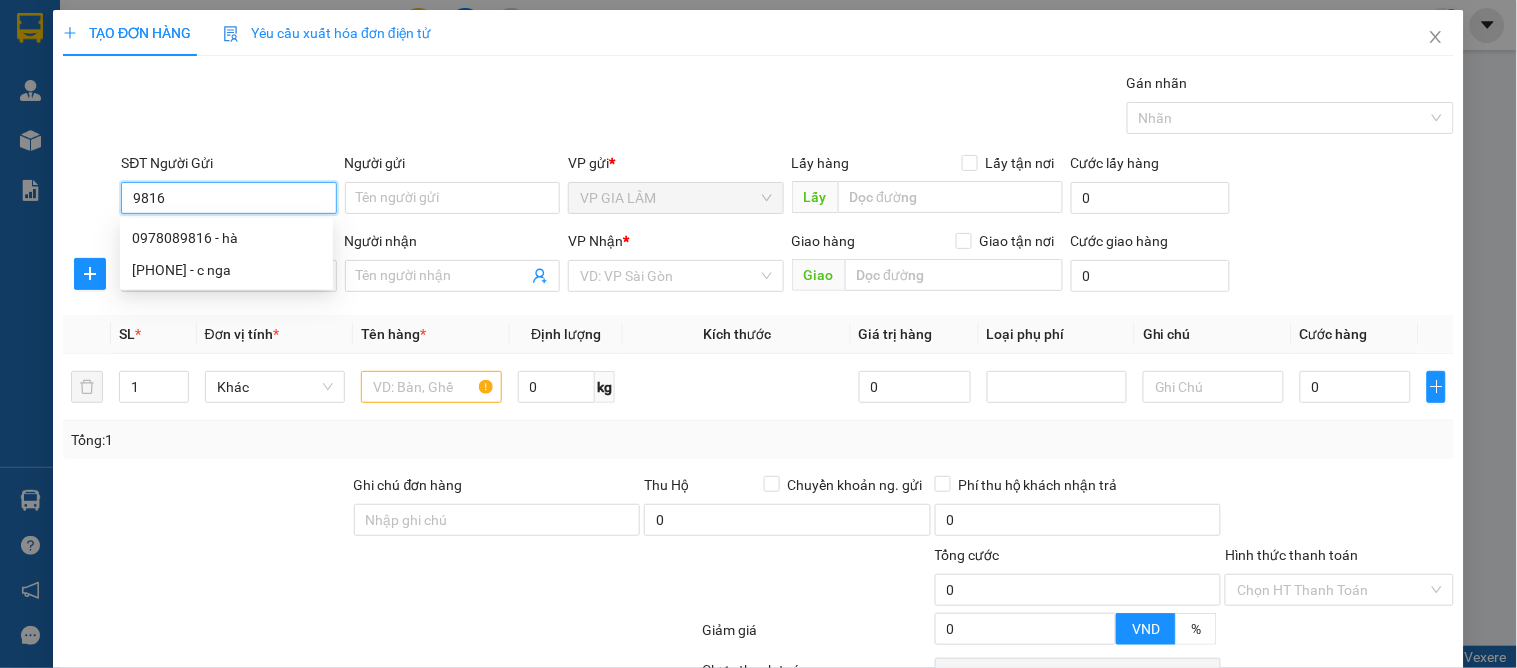 click on "9816" at bounding box center [228, 198] 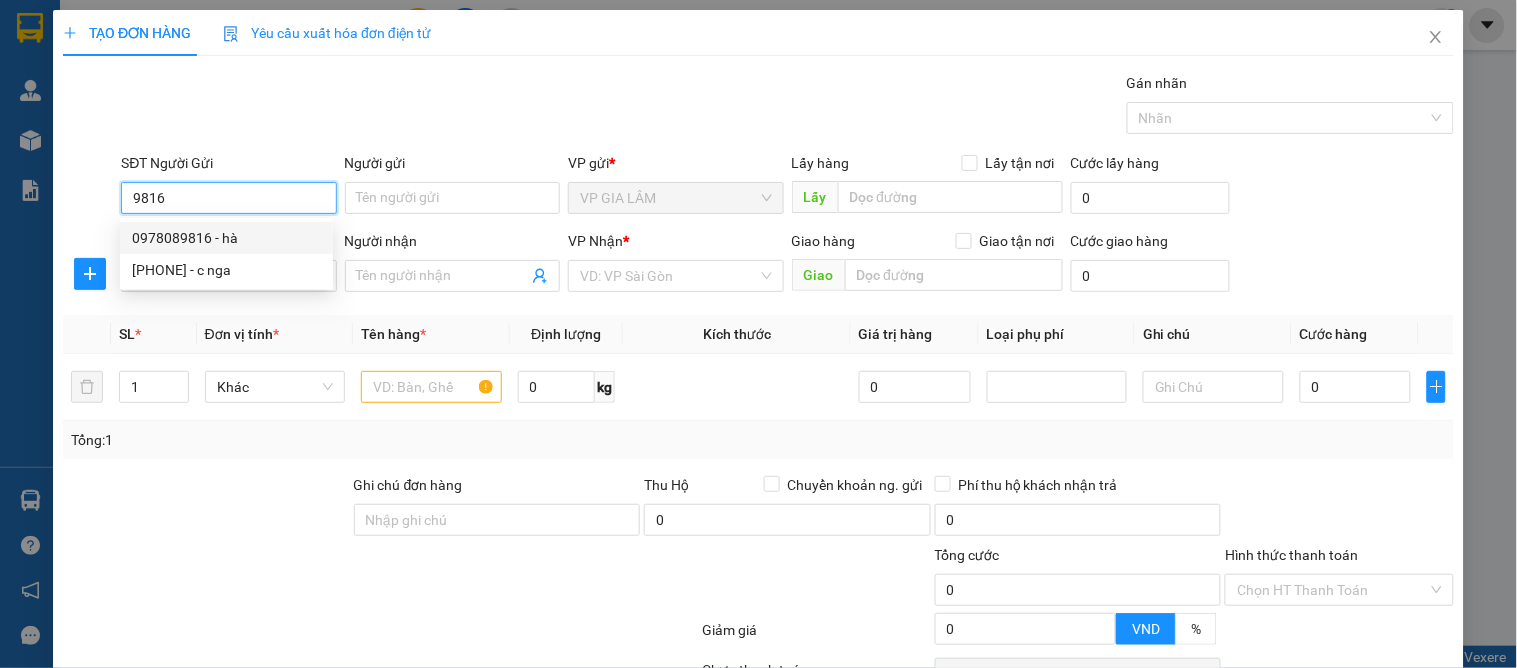 click on "0978089816 - hà" at bounding box center (226, 238) 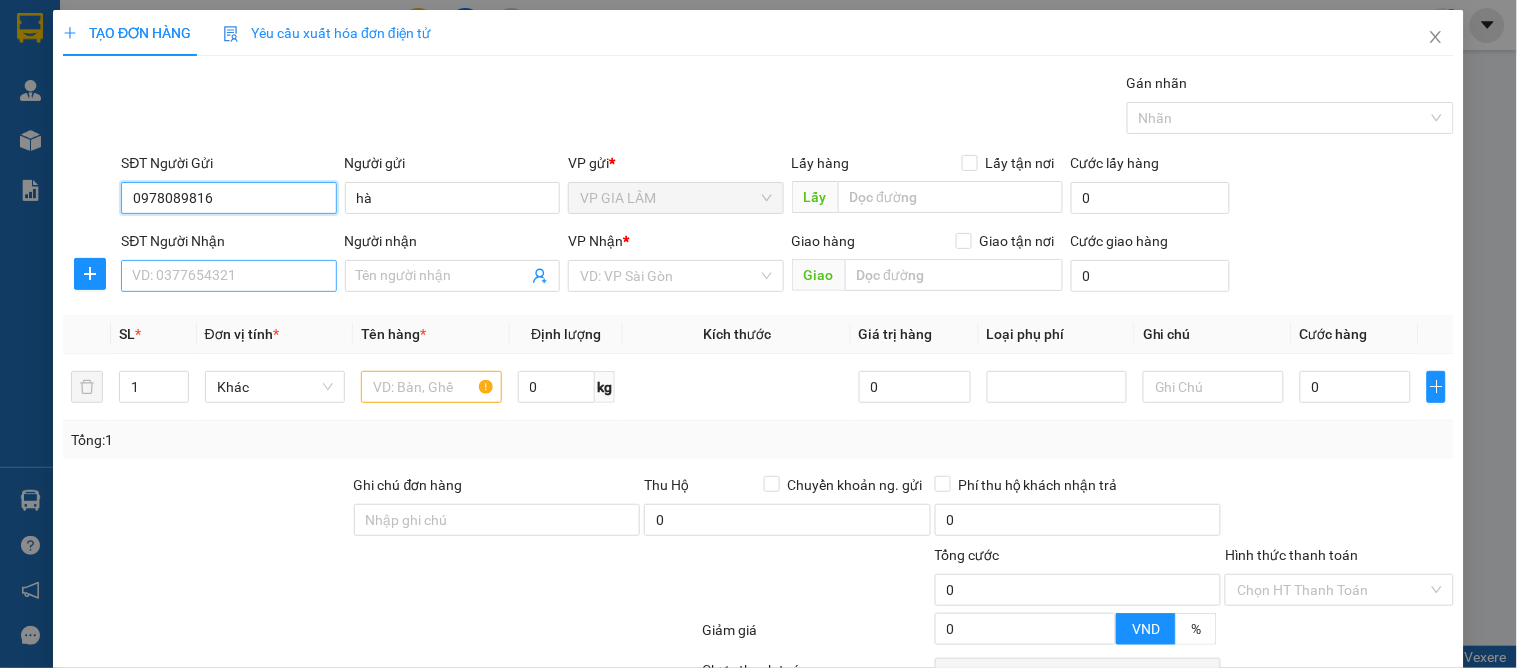 type on "0978089816" 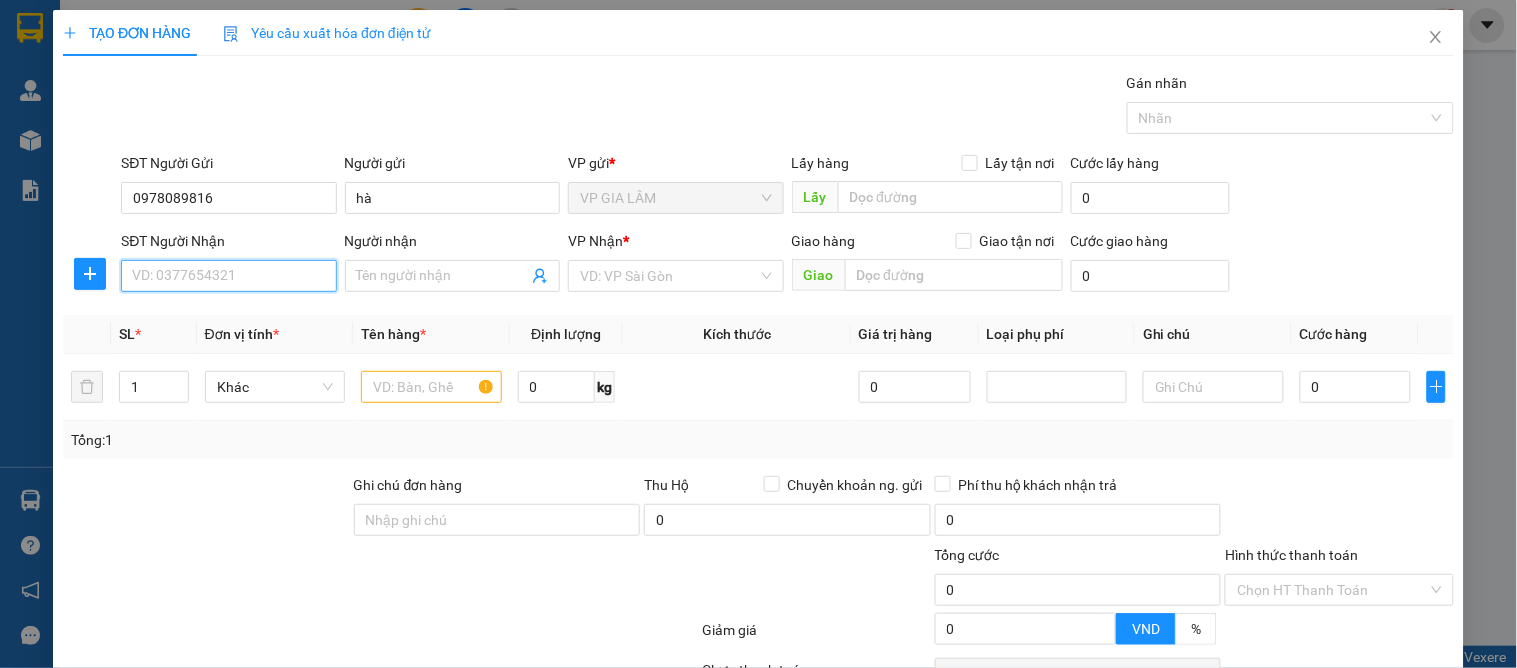 click on "SĐT Người Nhận" at bounding box center (228, 276) 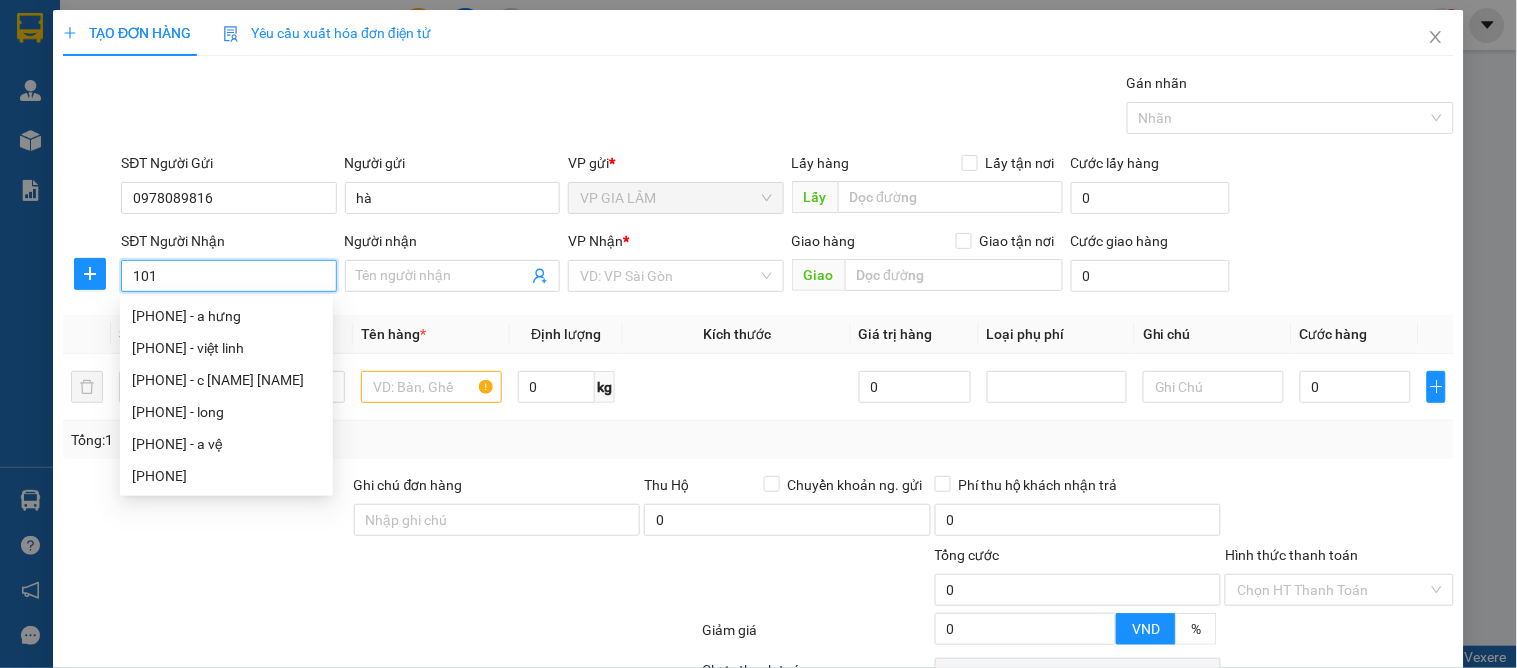 click on "101" at bounding box center (228, 276) 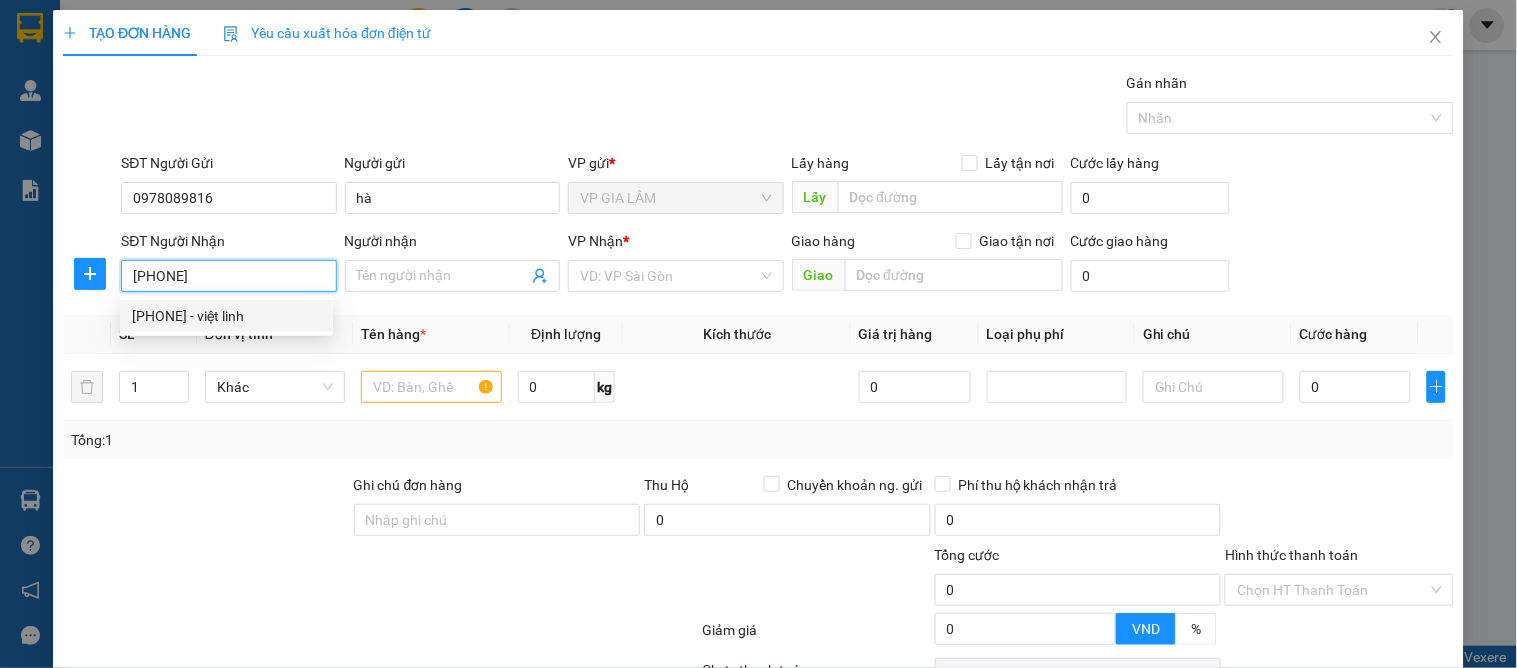 drag, startPoint x: 201, startPoint y: 317, endPoint x: 137, endPoint y: 277, distance: 75.47185 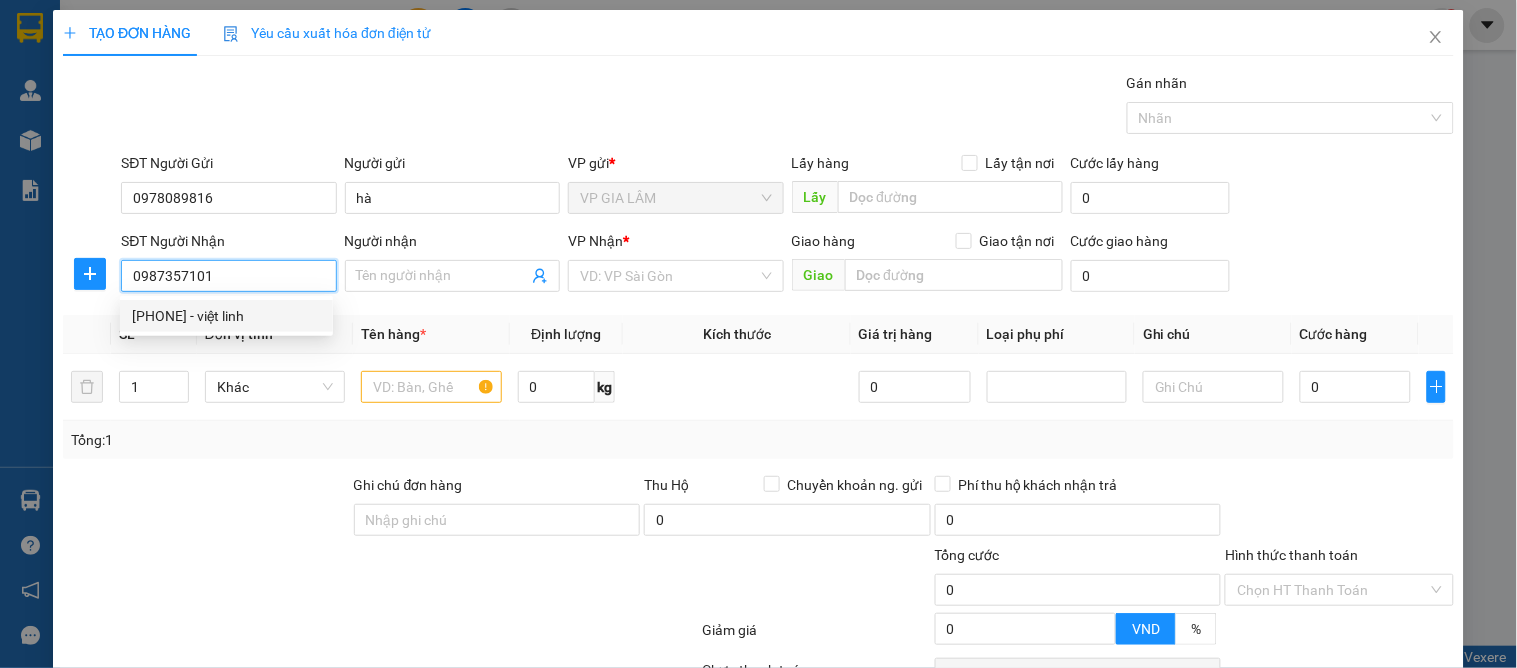 type on "việt linh" 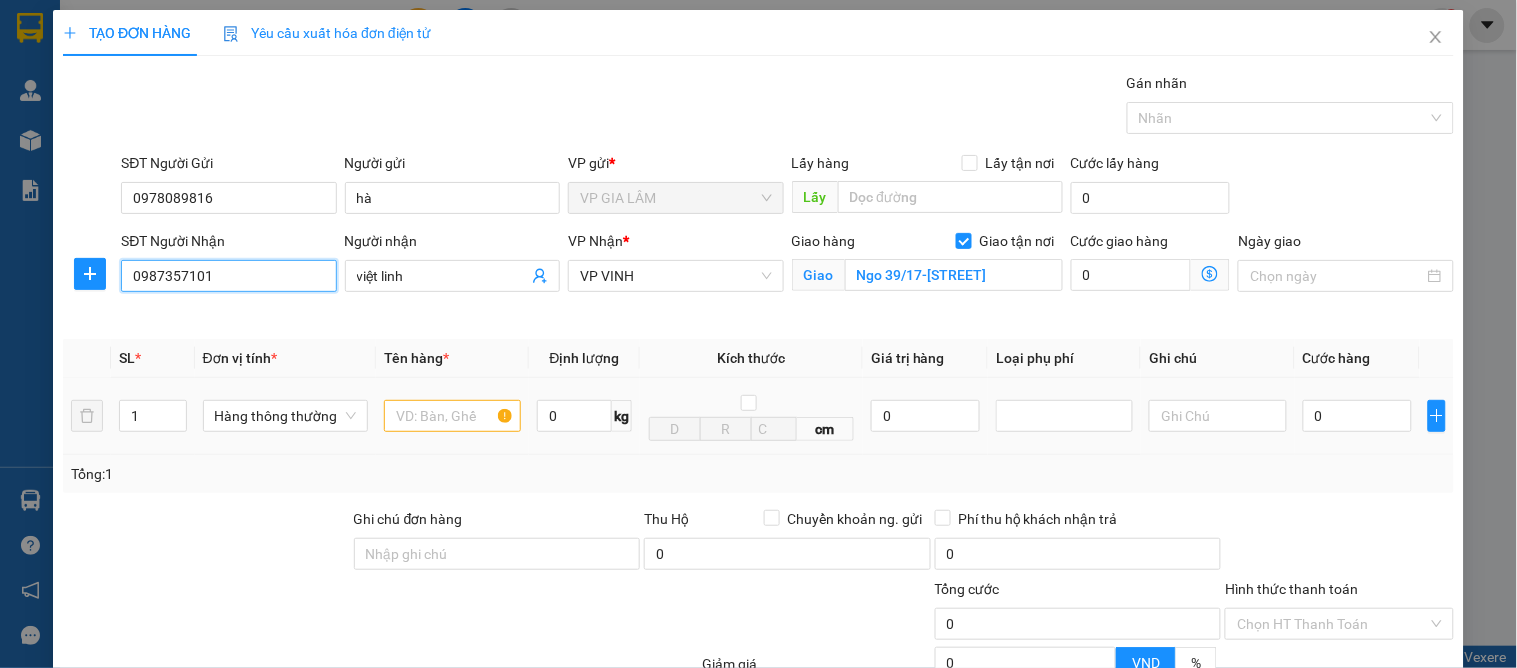 type on "0987357101" 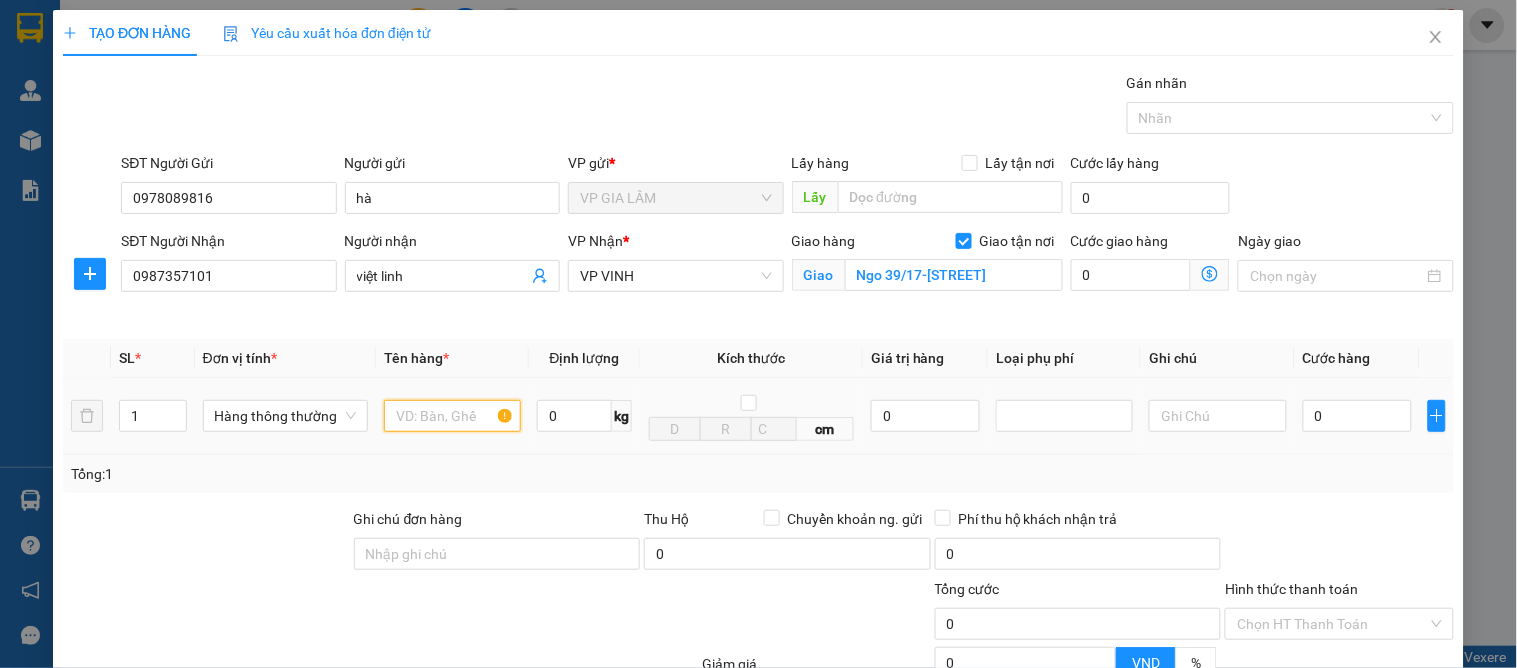 click at bounding box center (452, 416) 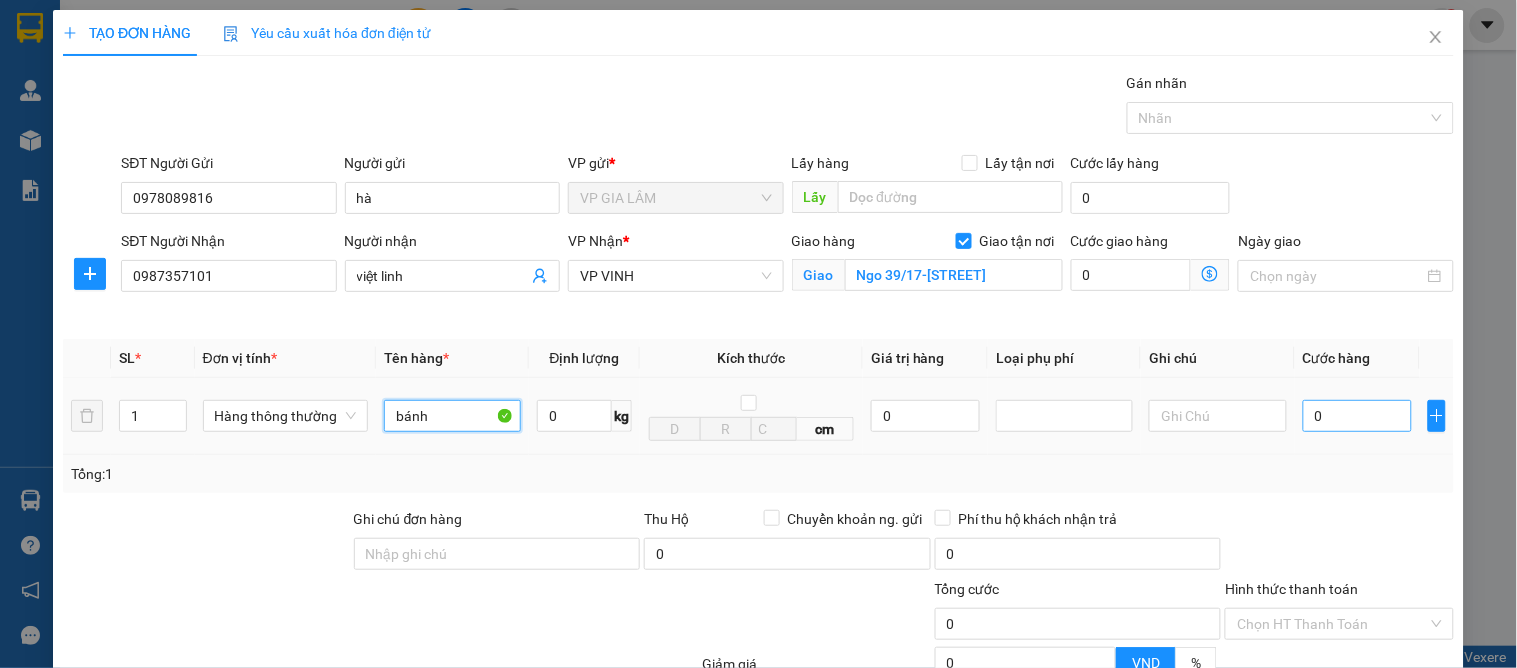 type on "bánh" 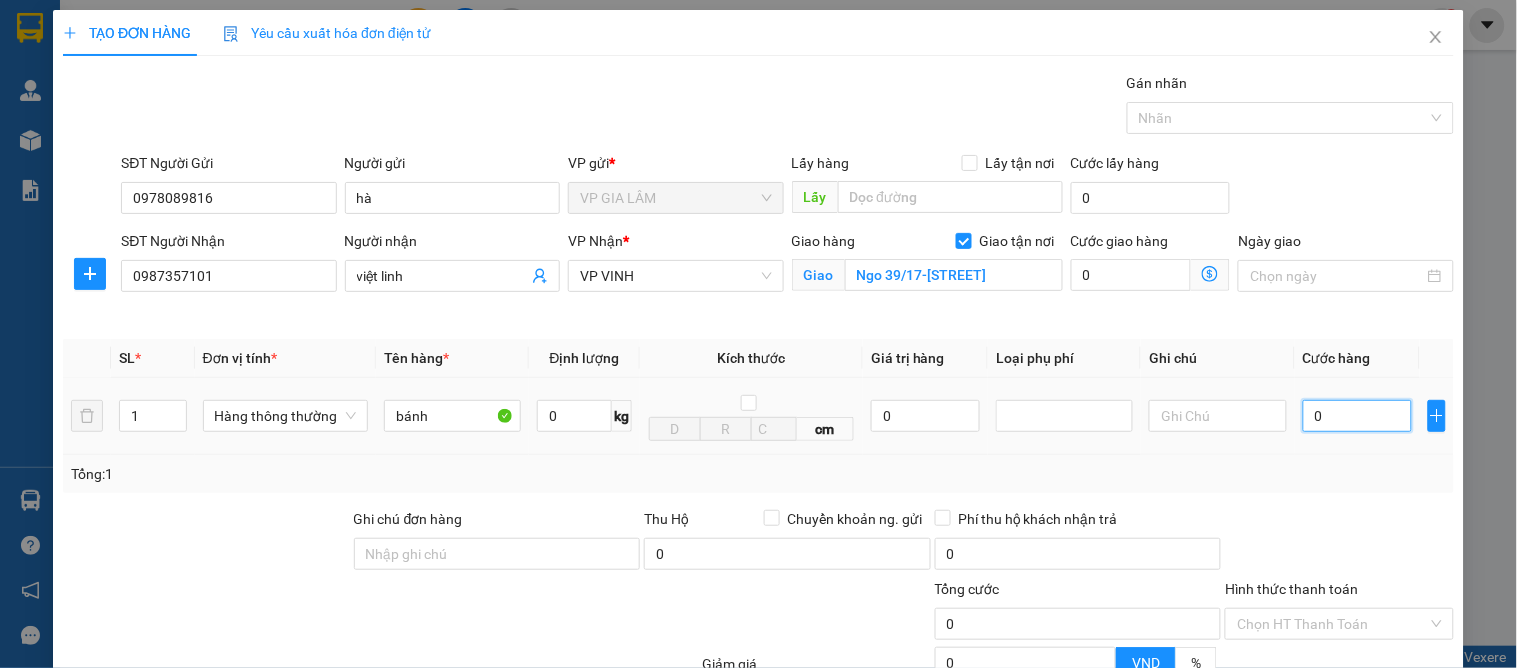 click on "0" at bounding box center [1357, 416] 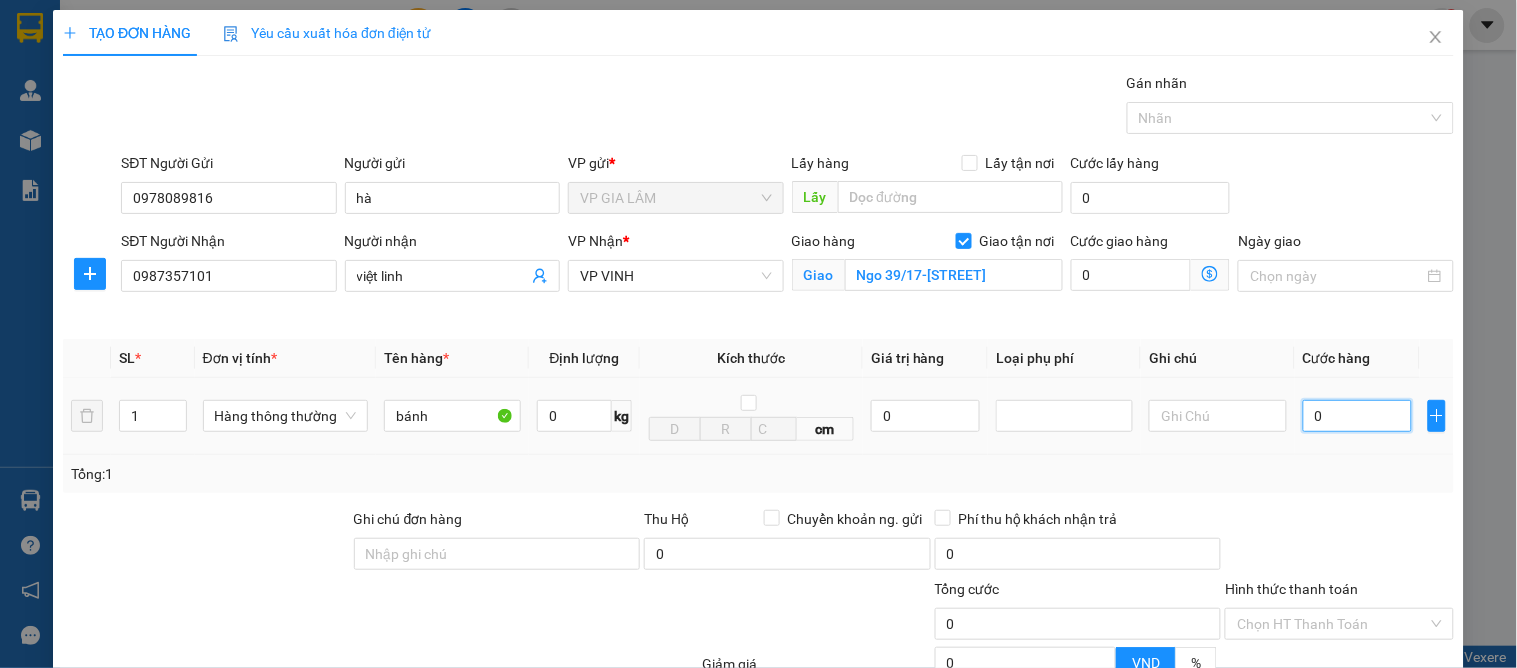type on "4" 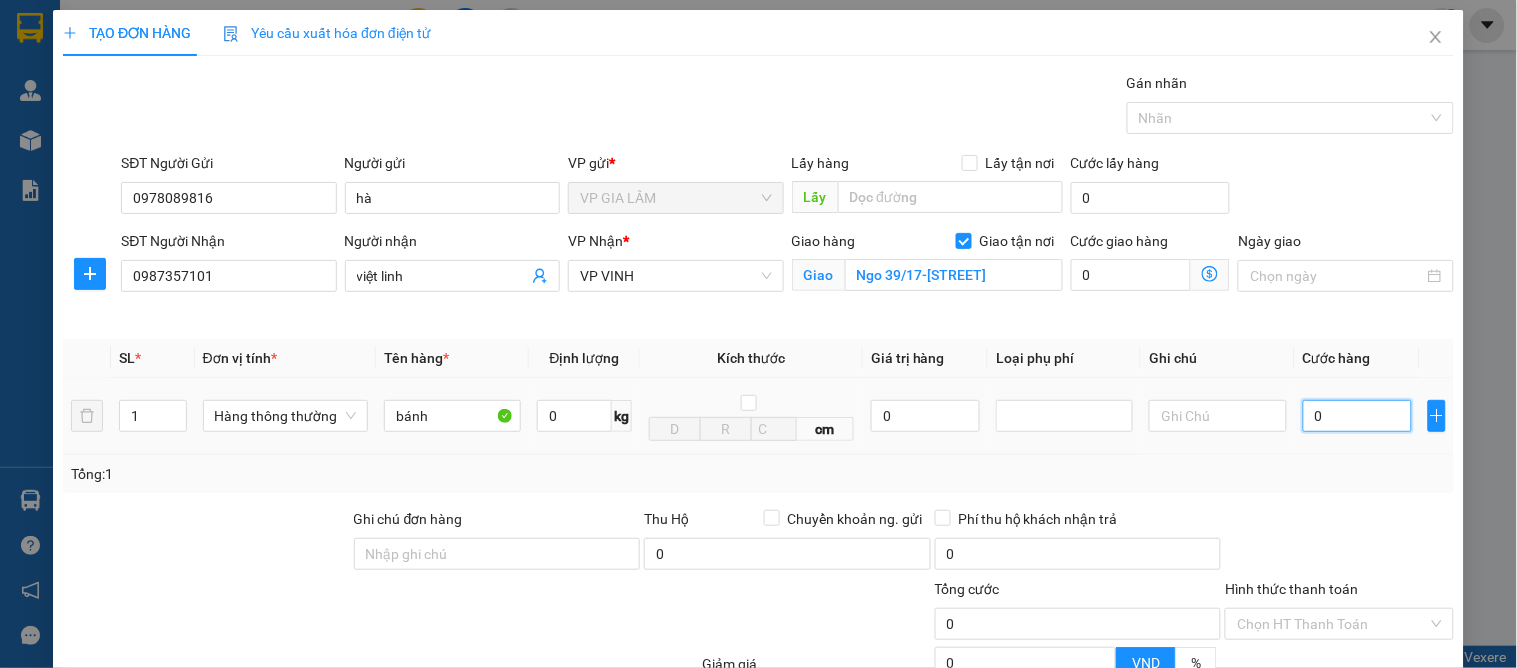 type on "4" 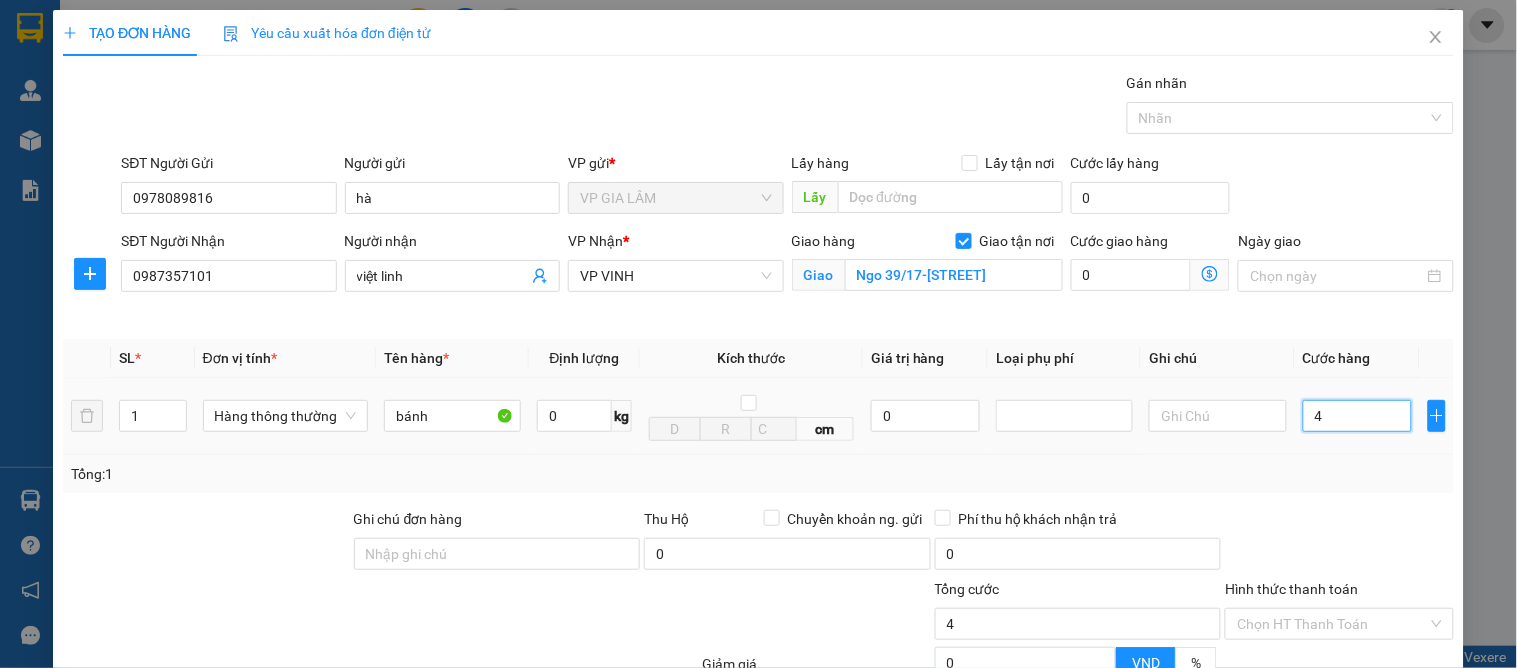 type on "40" 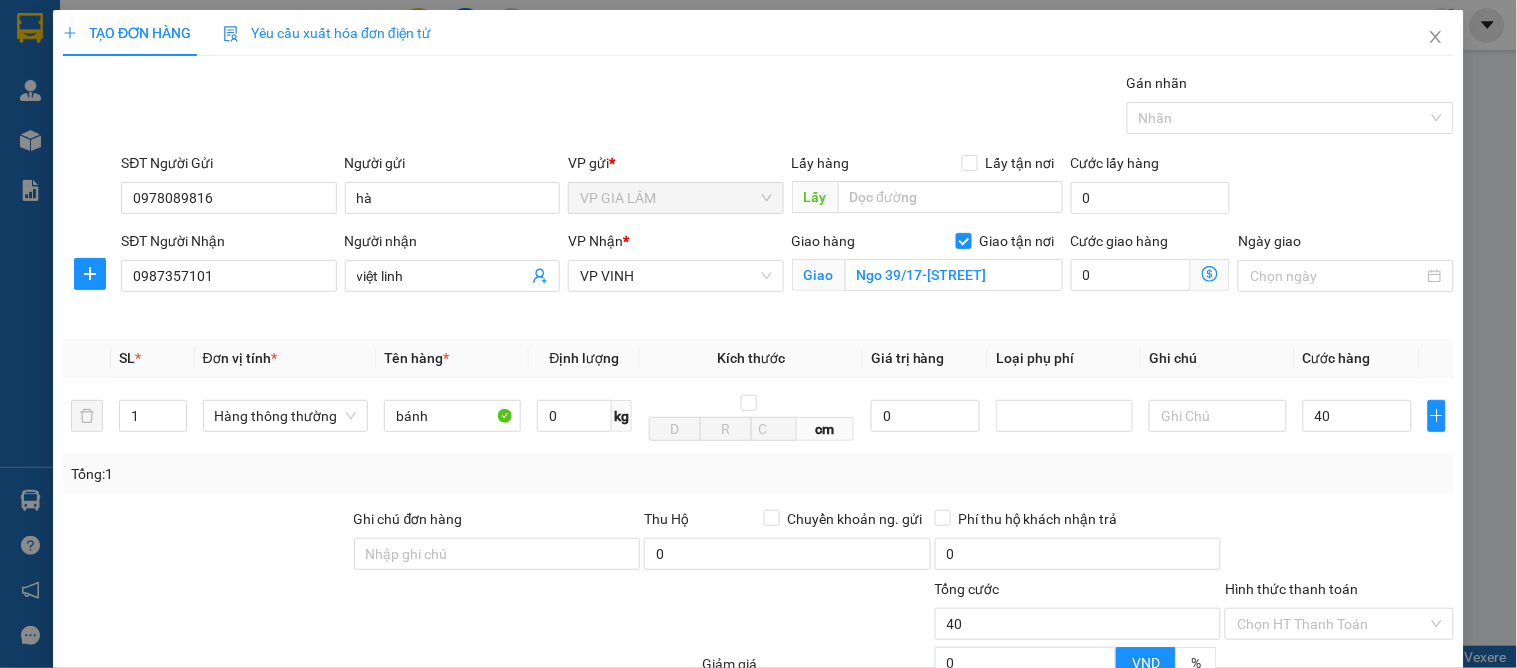 type on "40.000" 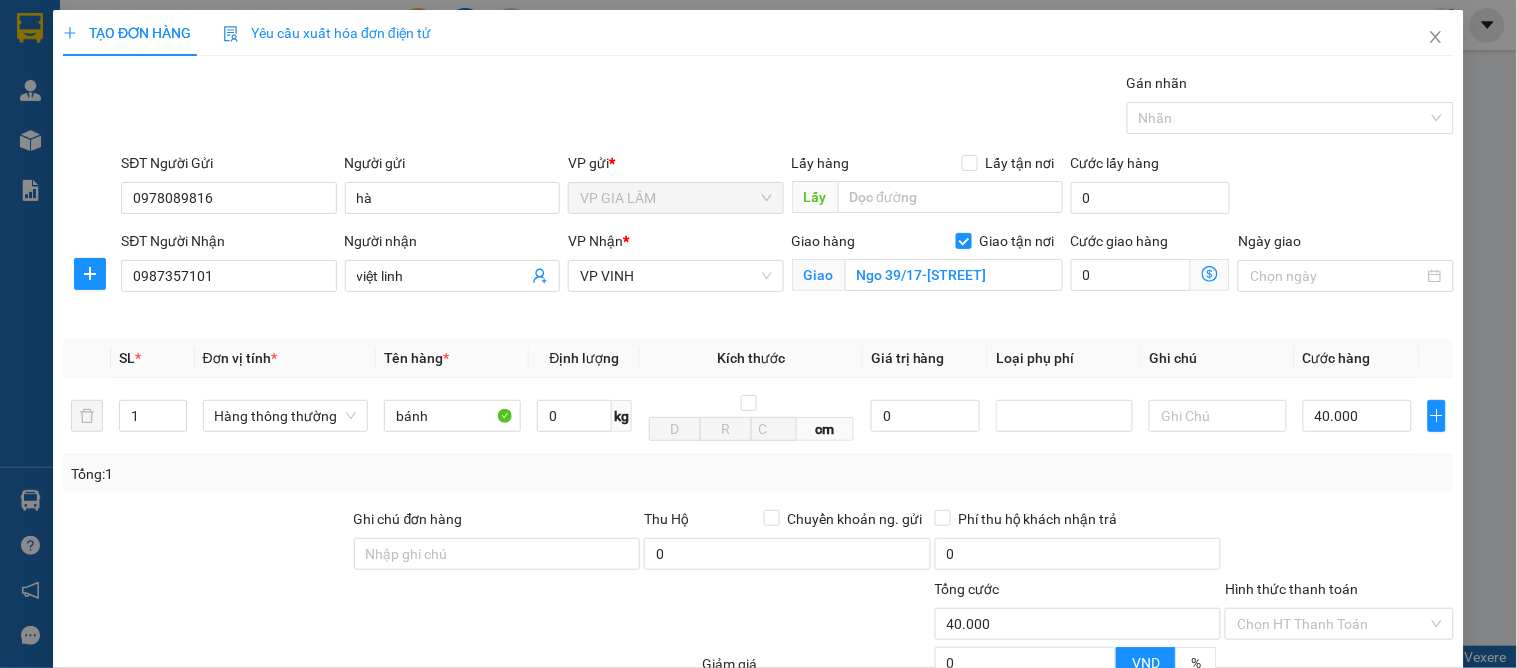click on "Tổng:  1" at bounding box center (758, 474) 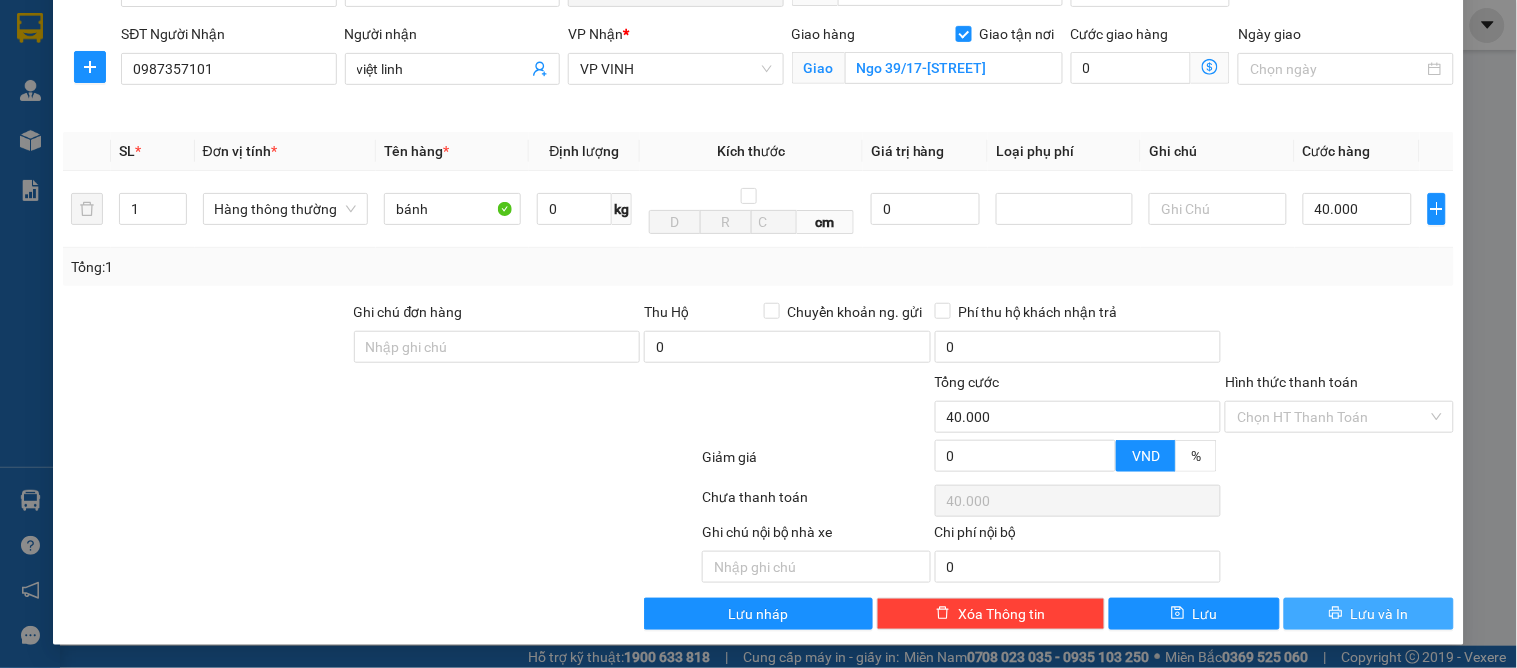 click on "Lưu và In" at bounding box center (1380, 614) 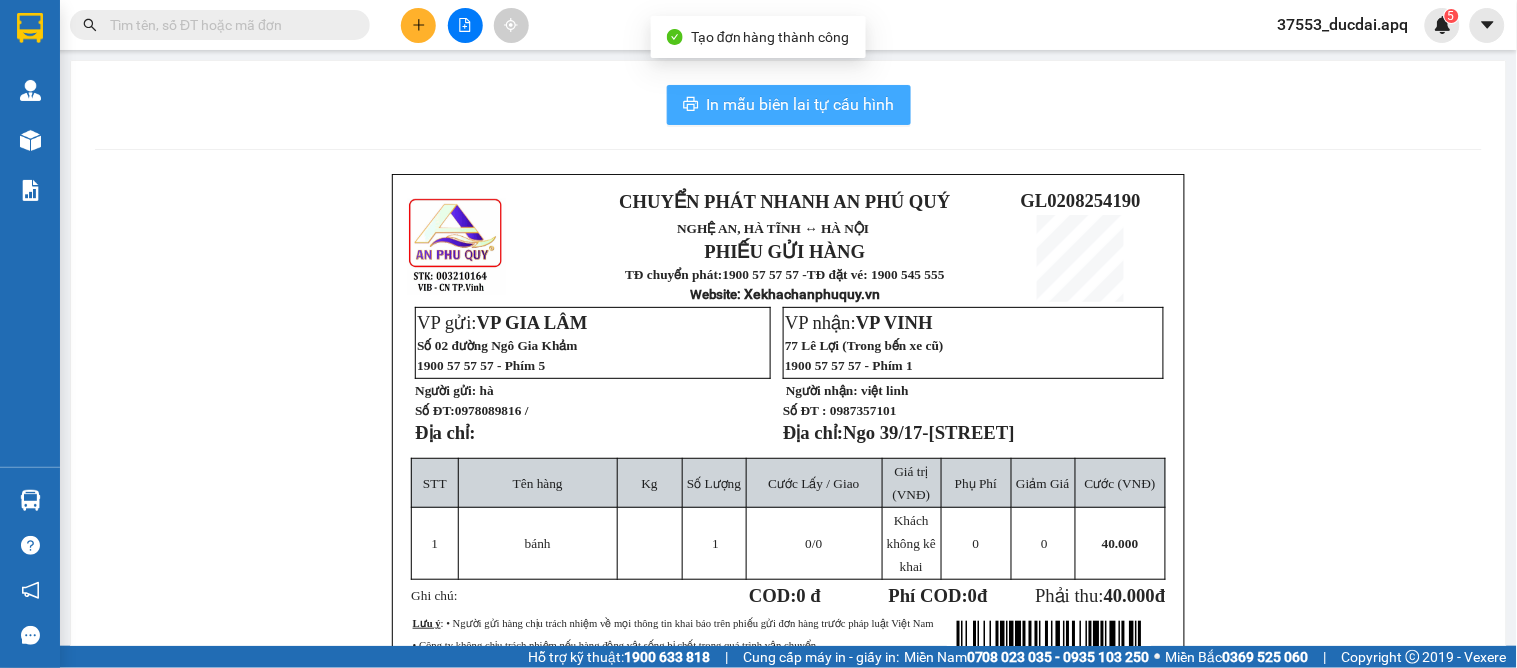click on "In mẫu biên lai tự cấu hình" at bounding box center (801, 104) 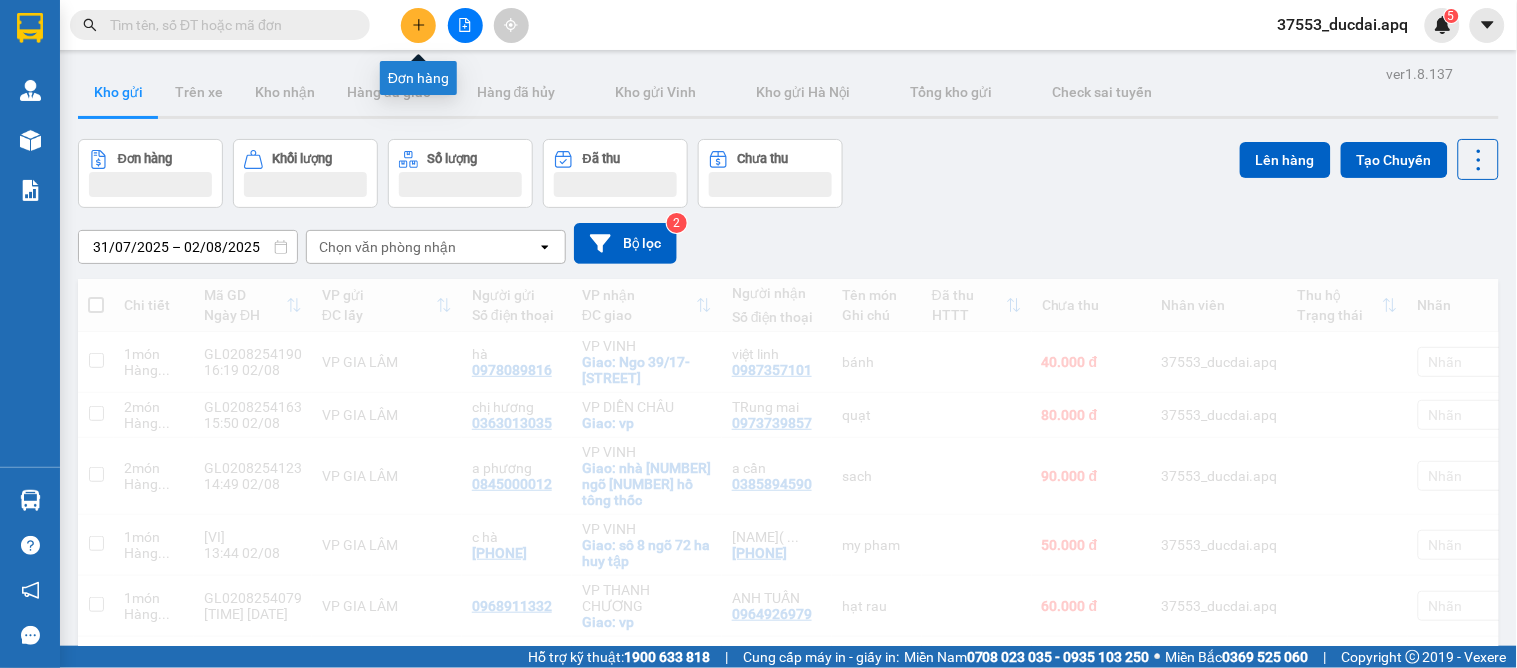 click 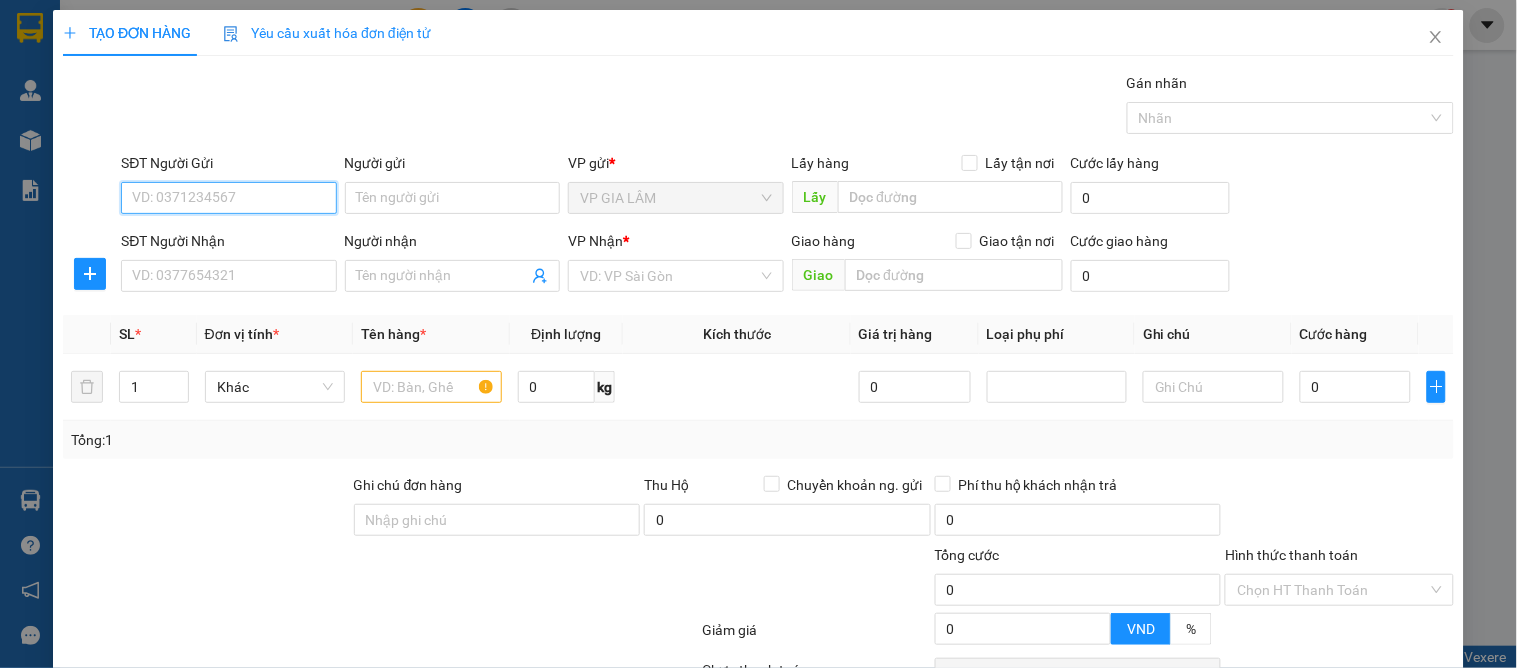 click on "SĐT Người Gửi" at bounding box center [228, 198] 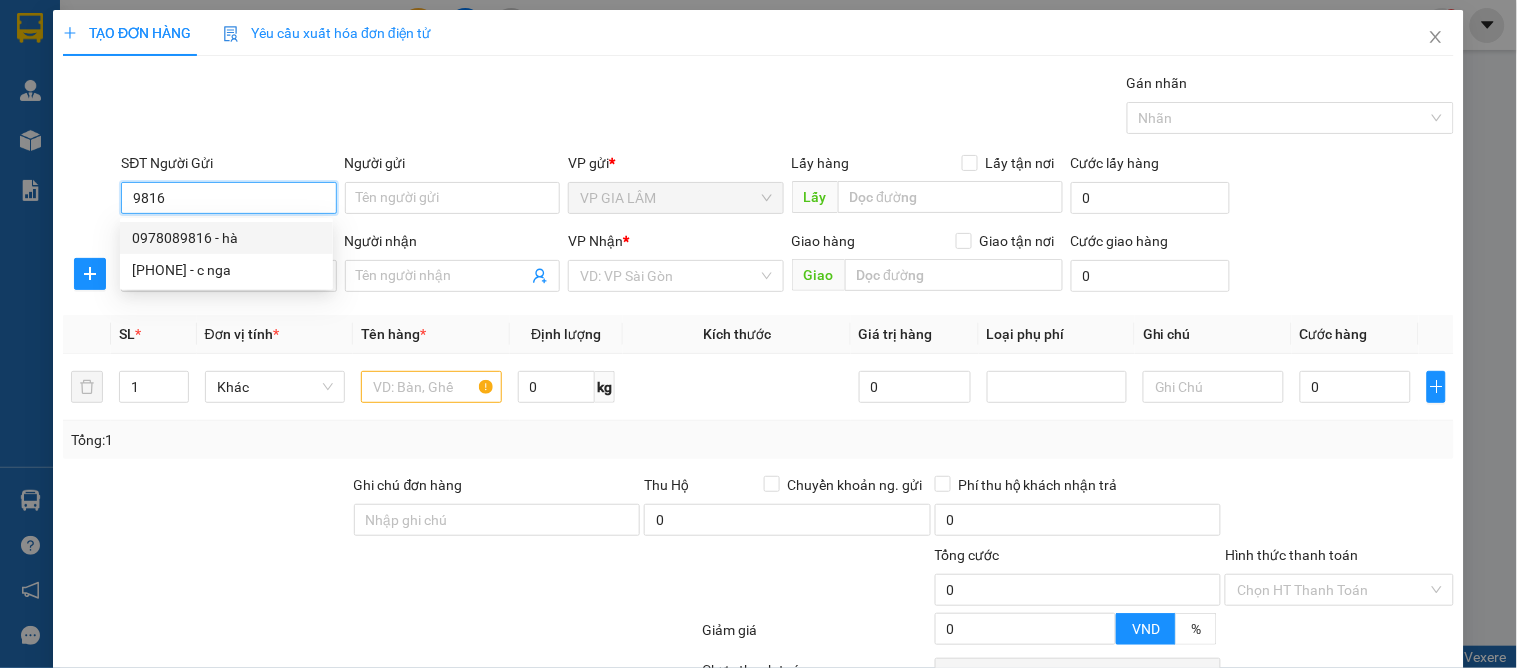 click on "0978089816 - hà" at bounding box center (226, 238) 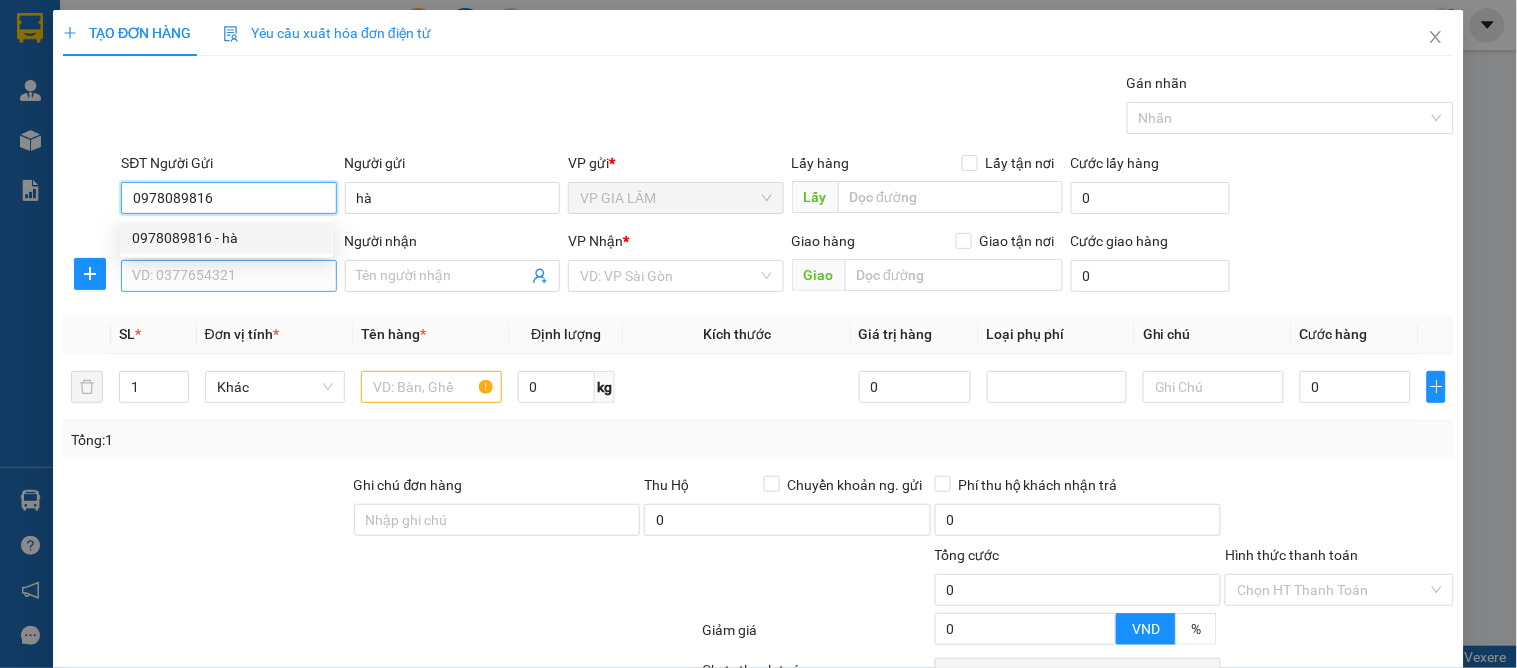 type on "0978089816" 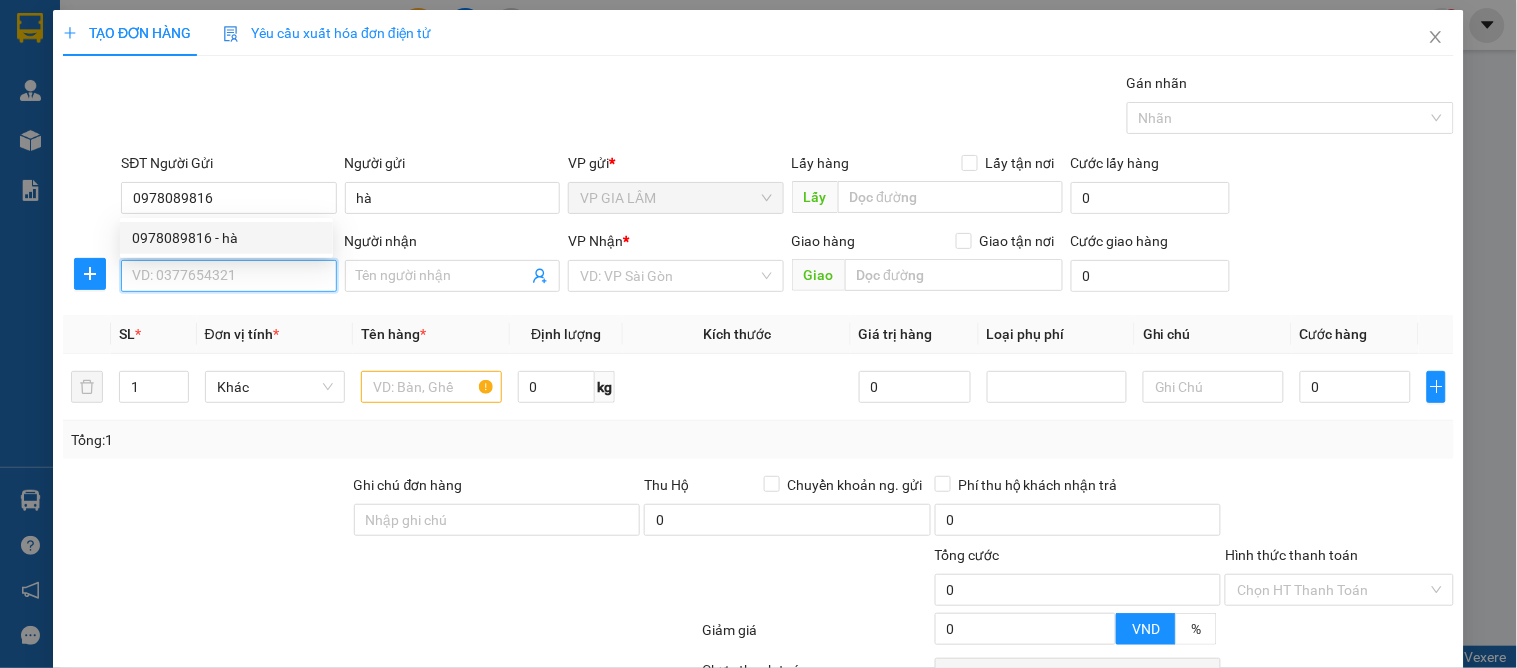 click on "SĐT Người Nhận" at bounding box center [228, 276] 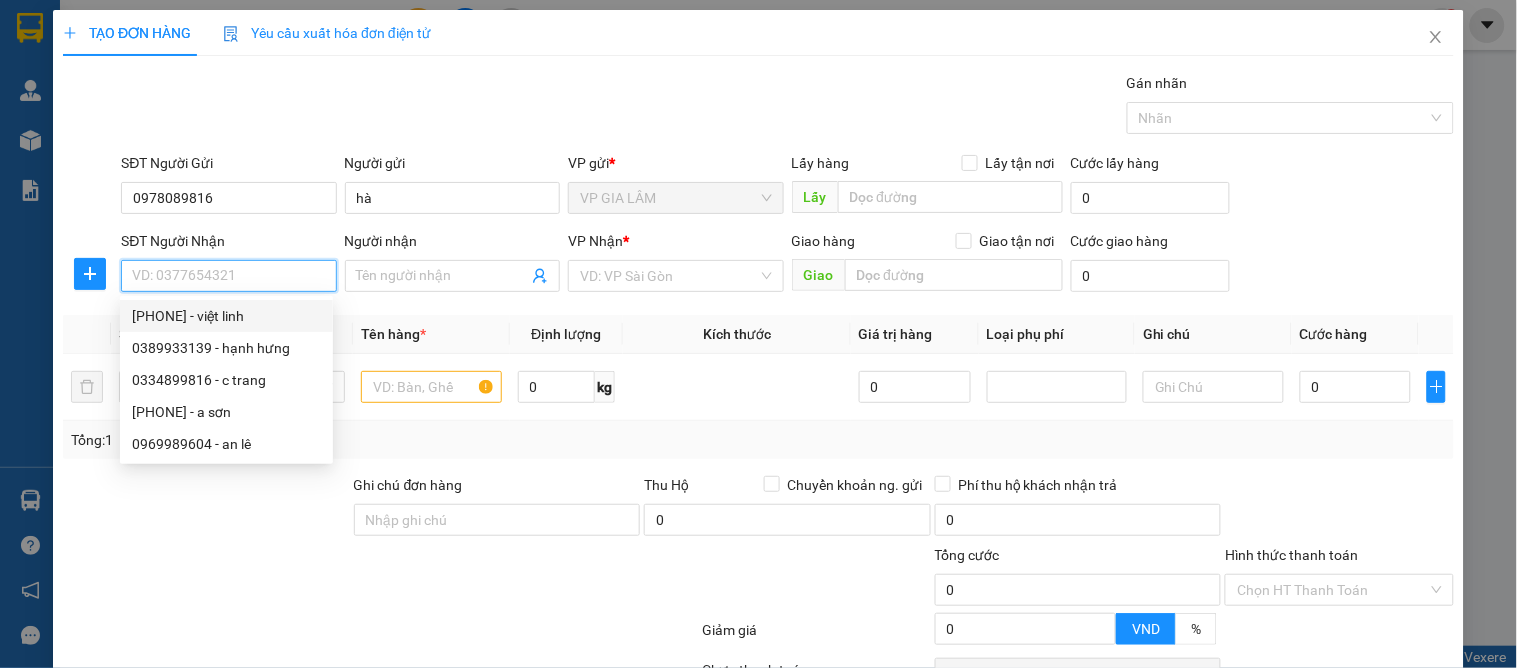 click on "SĐT Người Nhận" at bounding box center [228, 276] 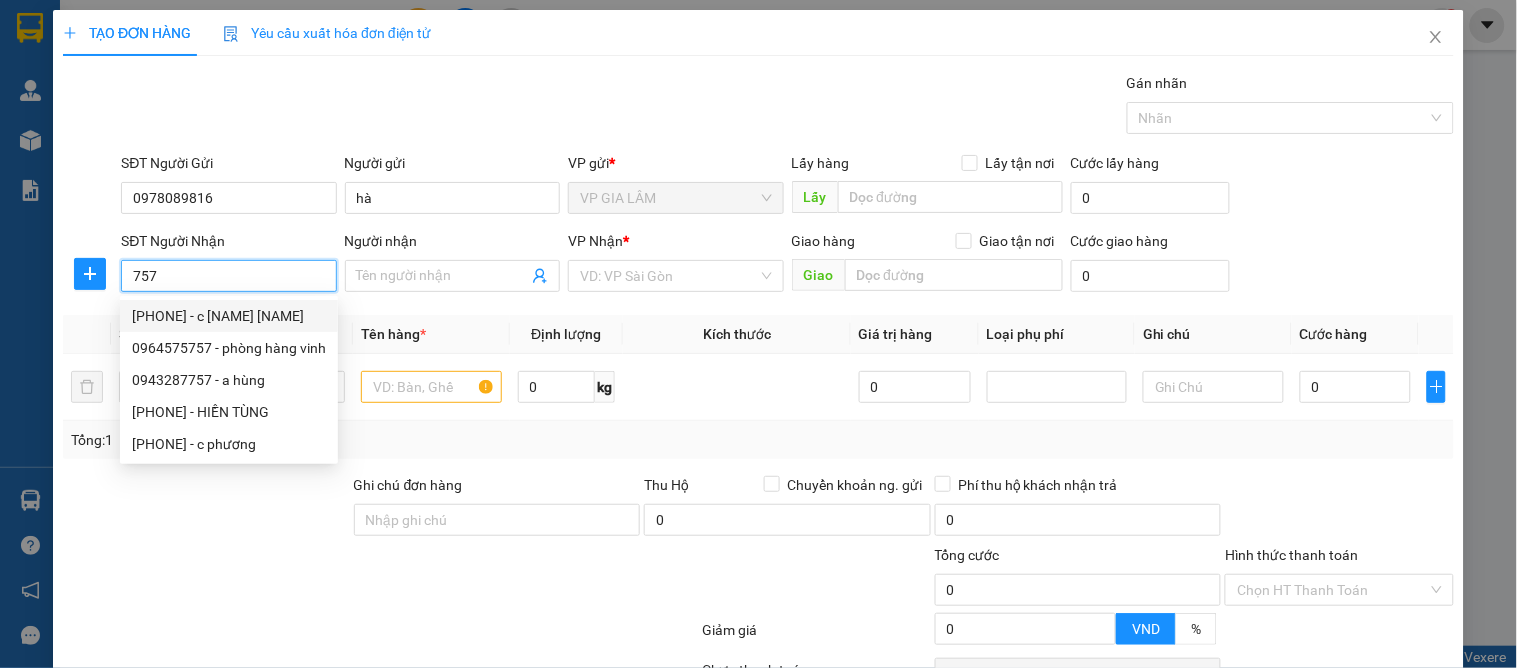 click on "757" at bounding box center (228, 276) 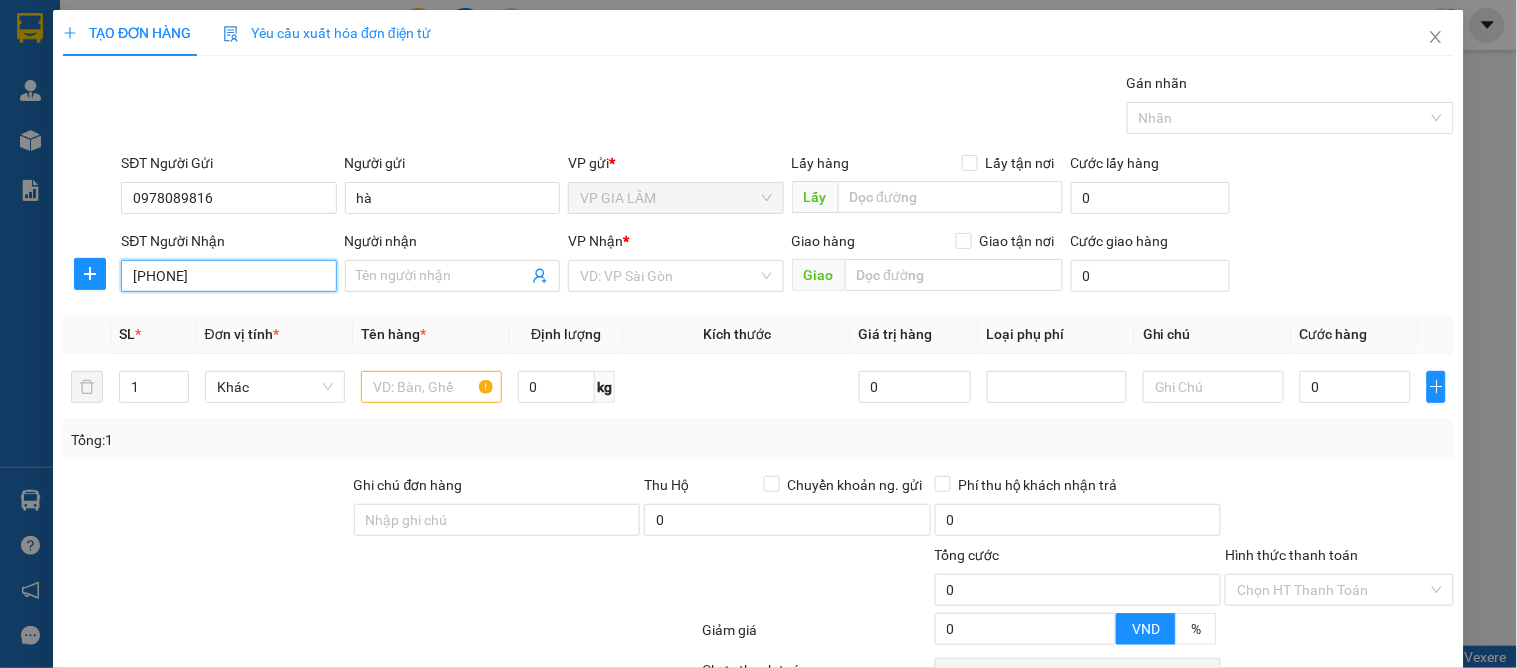 click on "0984574757" at bounding box center [228, 276] 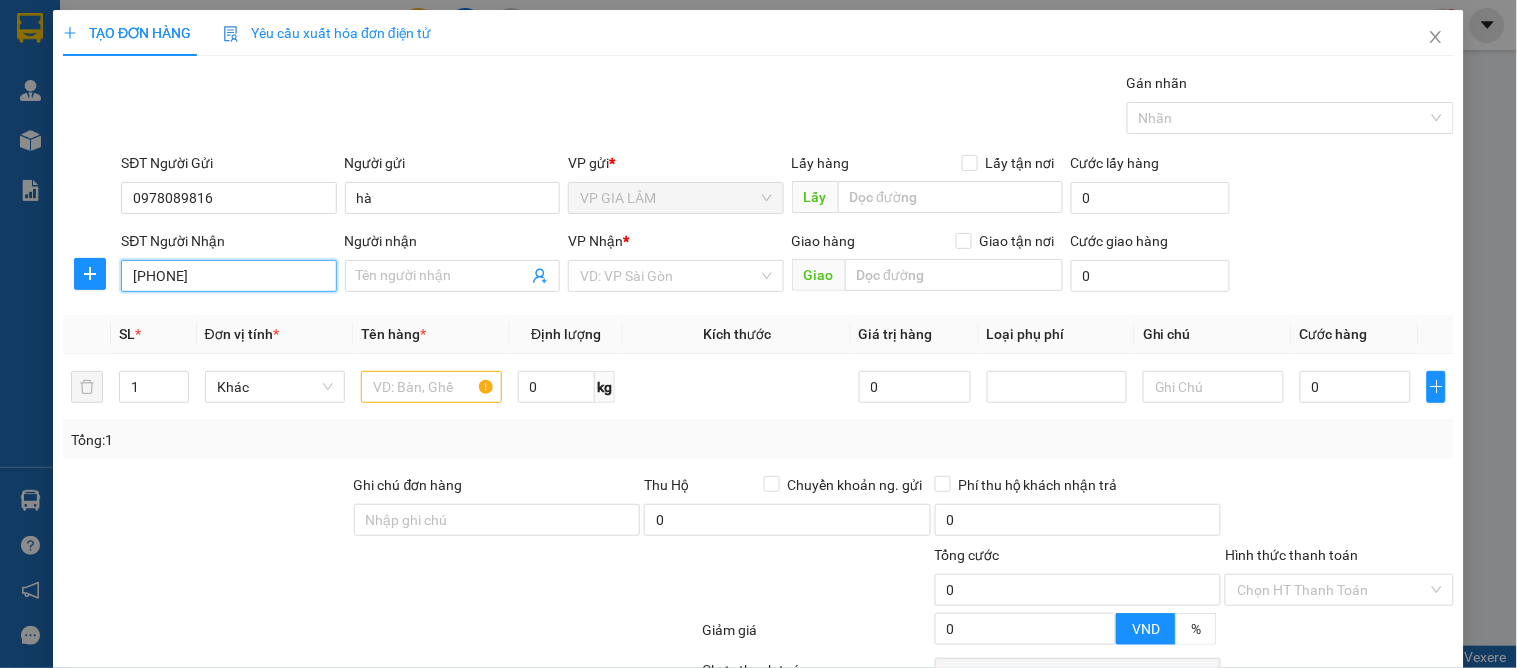 type on "[PHONE]" 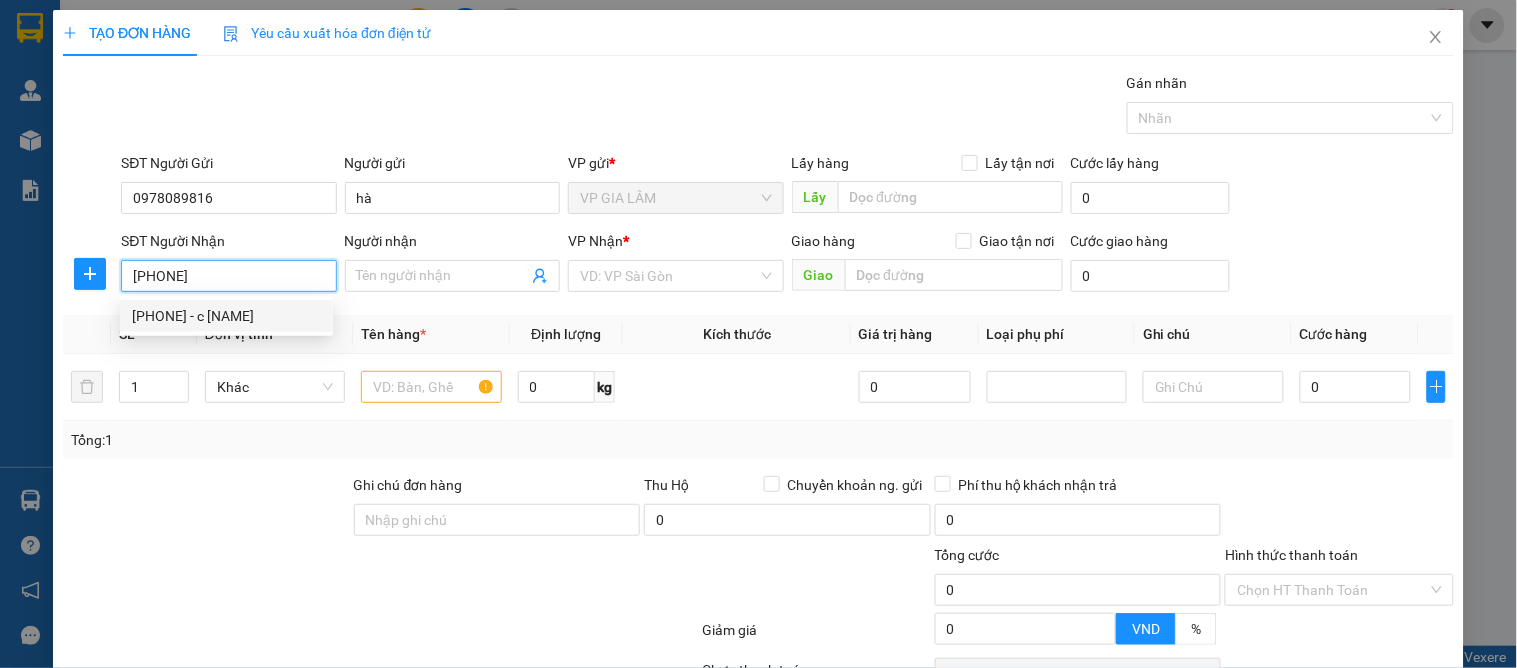 click on "0984575757 - c trang" at bounding box center (226, 316) 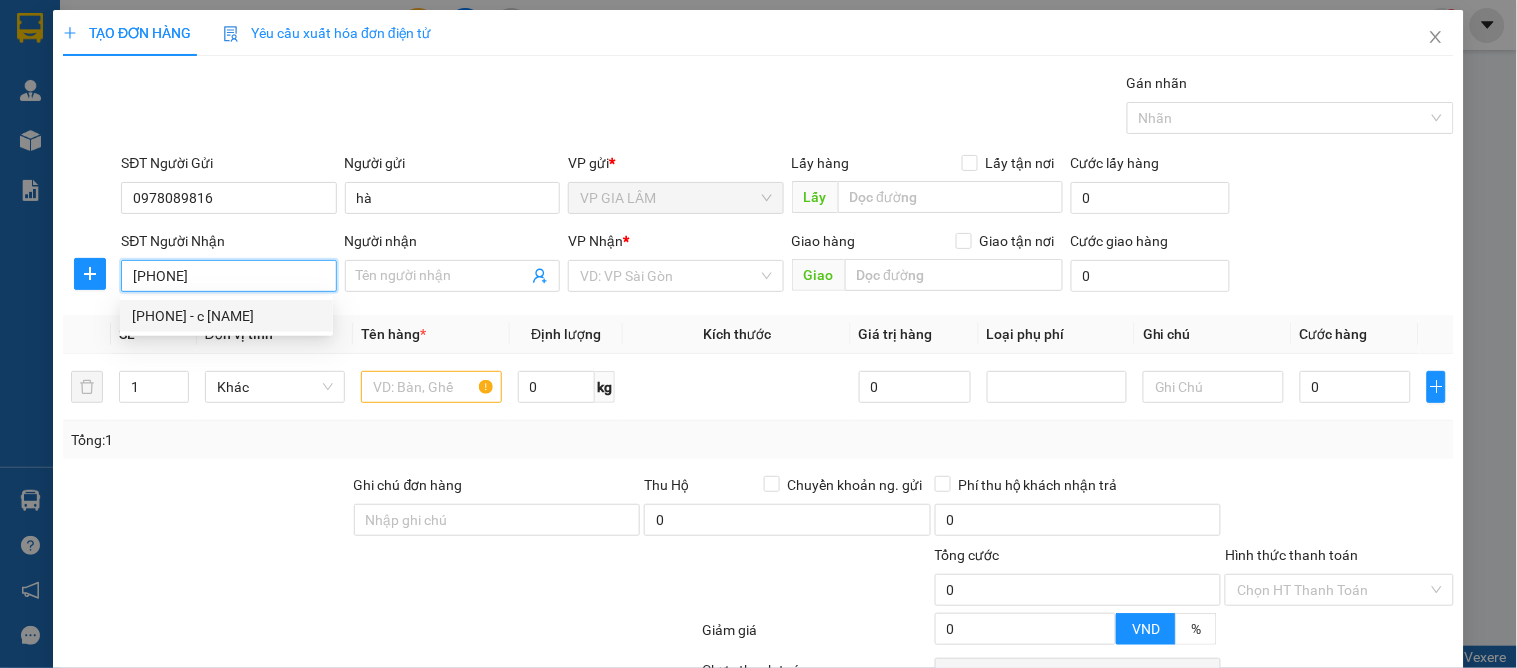 type on "c trang" 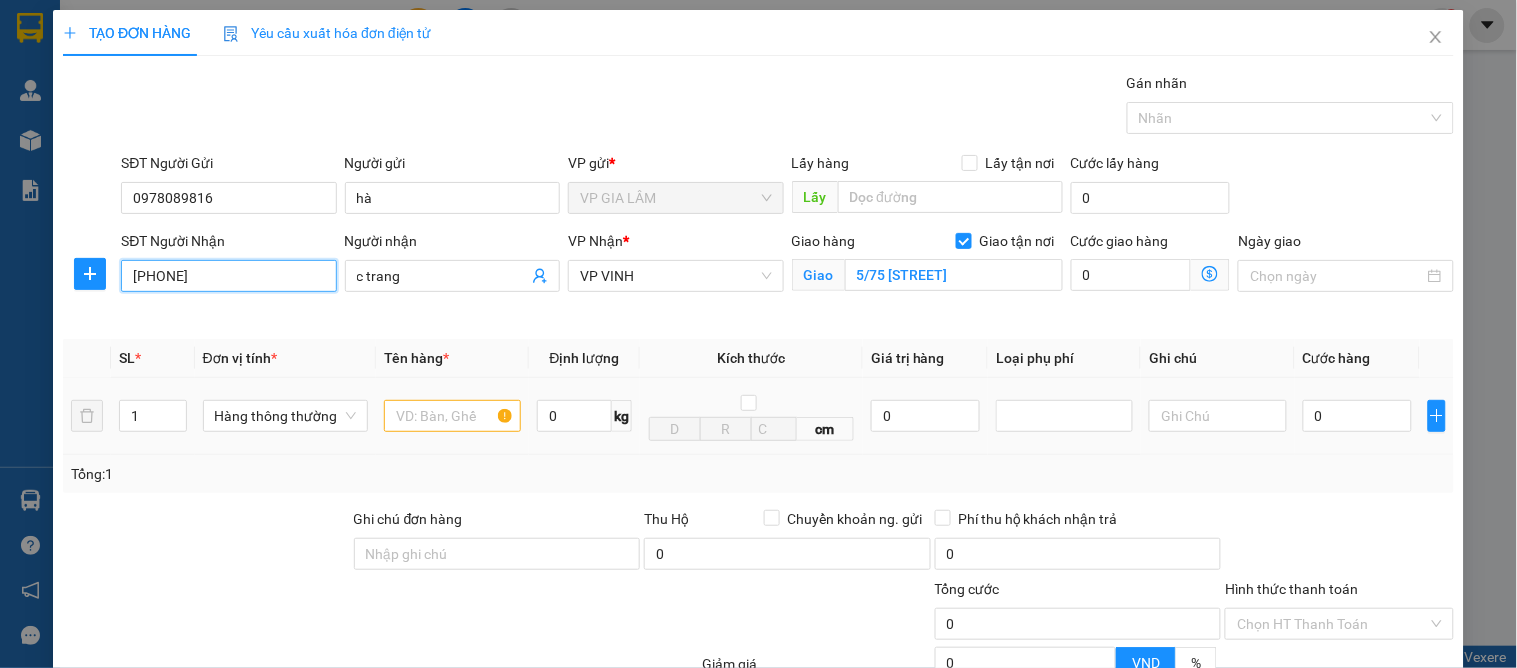 type on "[PHONE]" 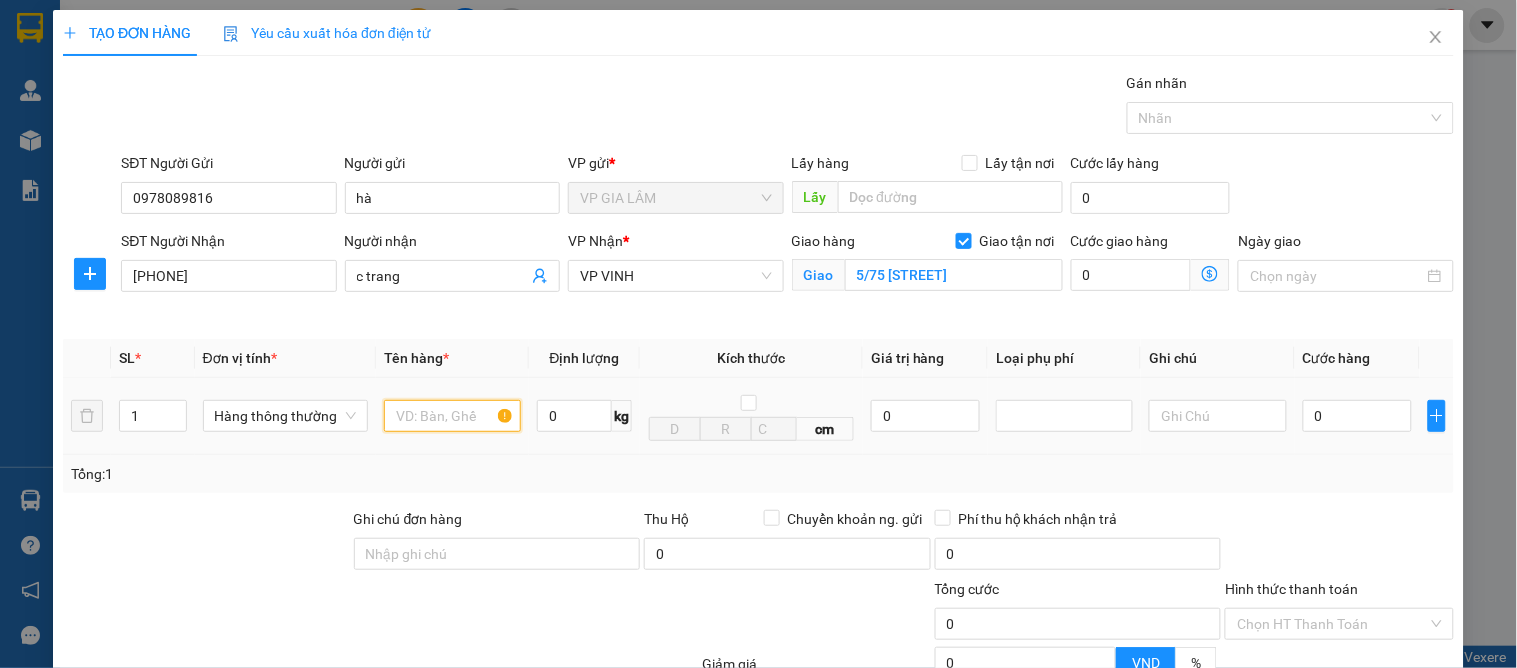 click at bounding box center (452, 416) 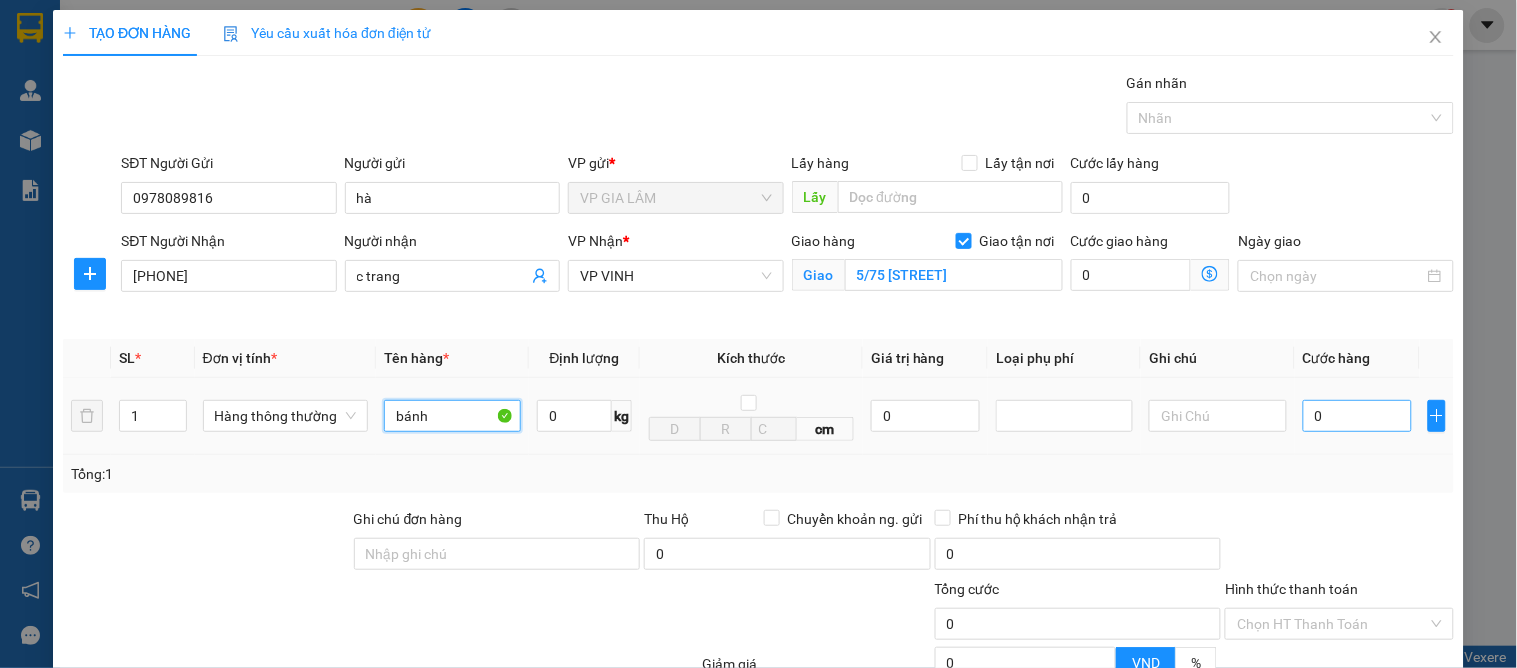 type on "bánh" 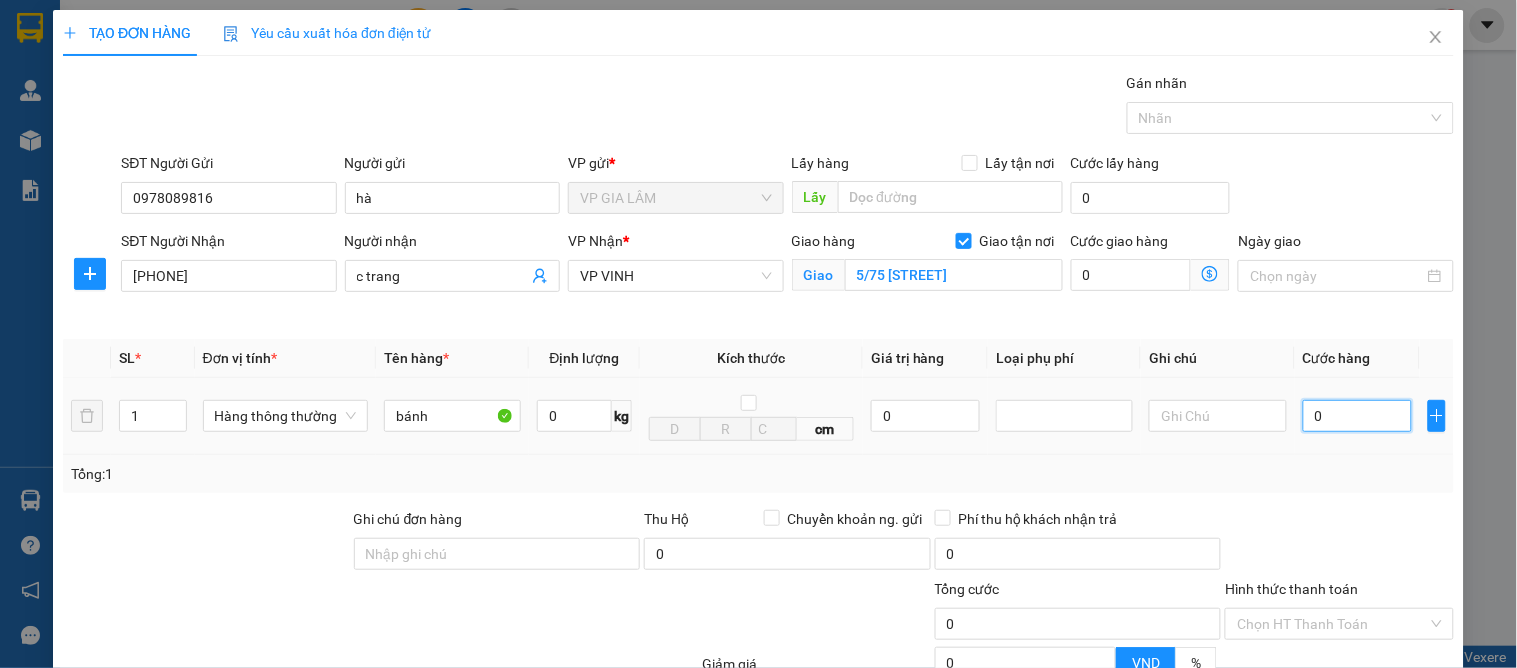 click on "0" at bounding box center [1357, 416] 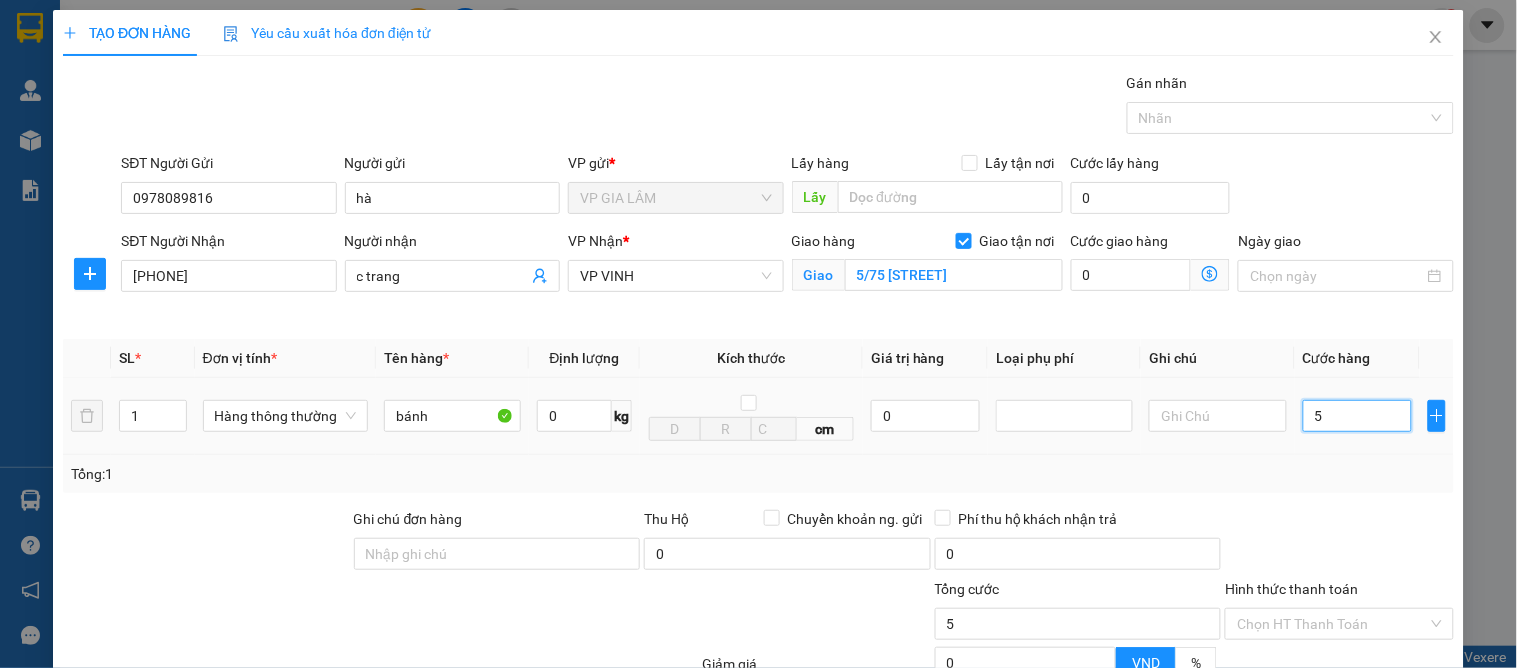 type on "50" 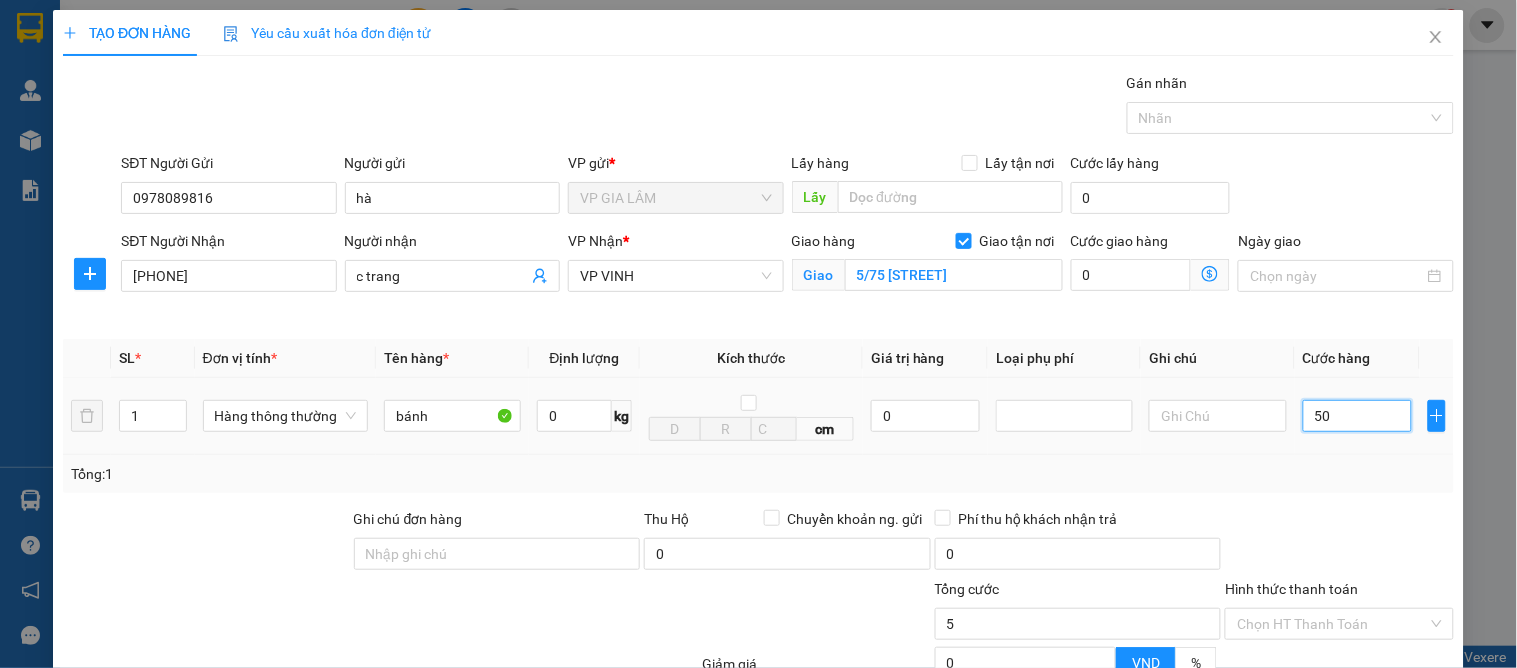 type on "50" 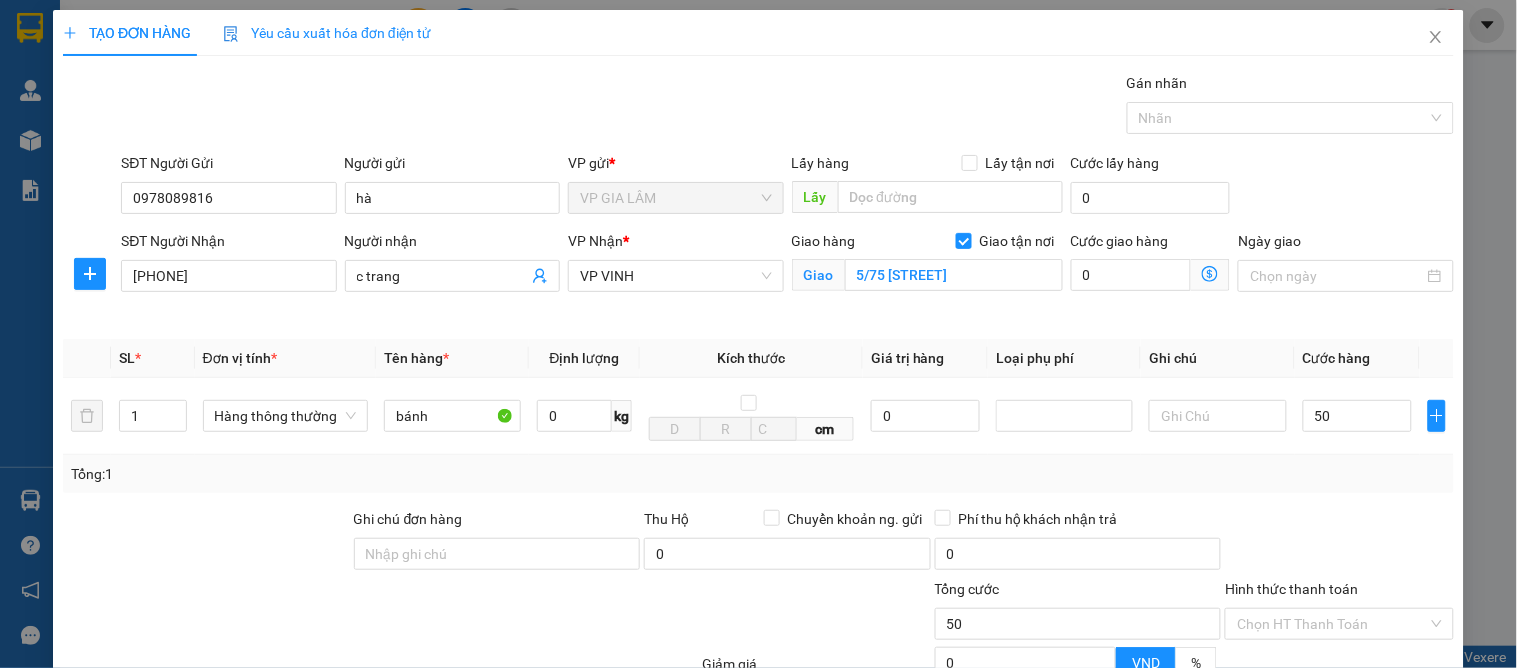 type on "50.000" 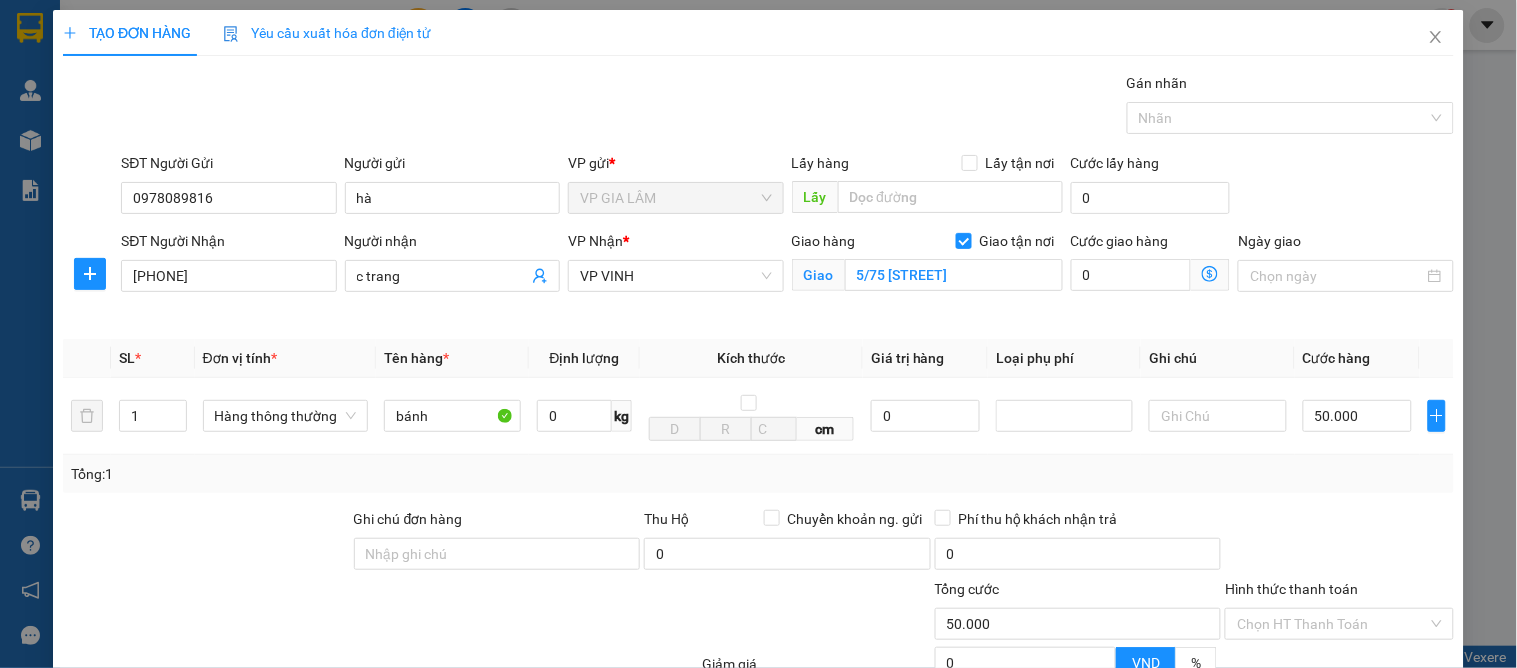 click at bounding box center [1339, 543] 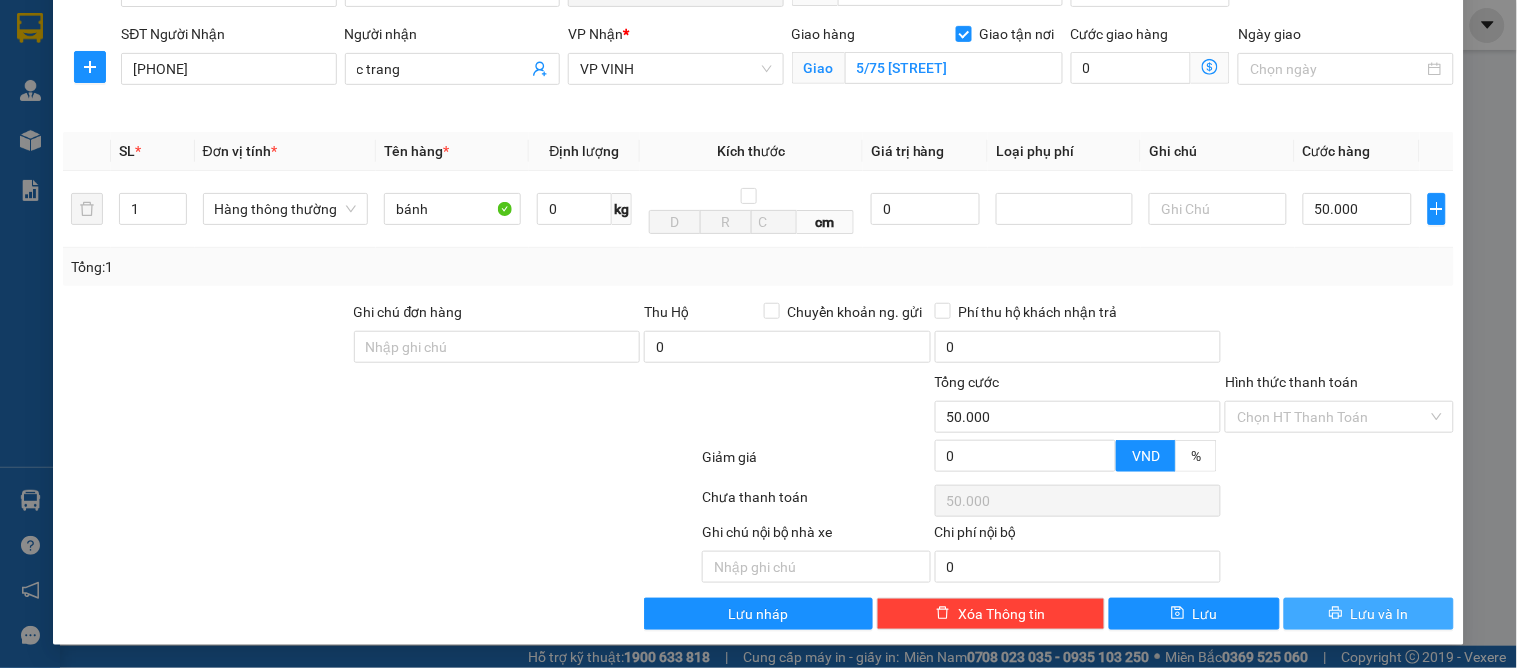 click on "Lưu và In" at bounding box center (1380, 614) 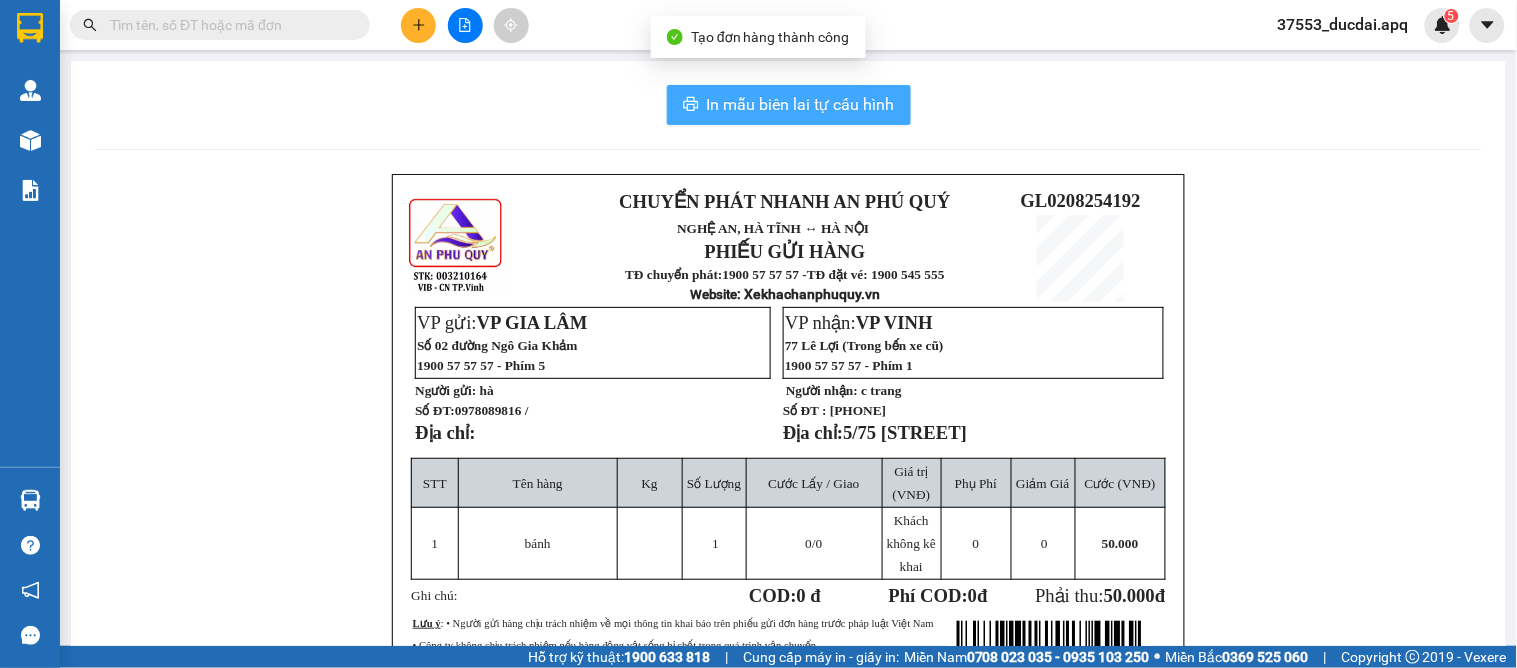 click on "In mẫu biên lai tự cấu hình" at bounding box center [801, 104] 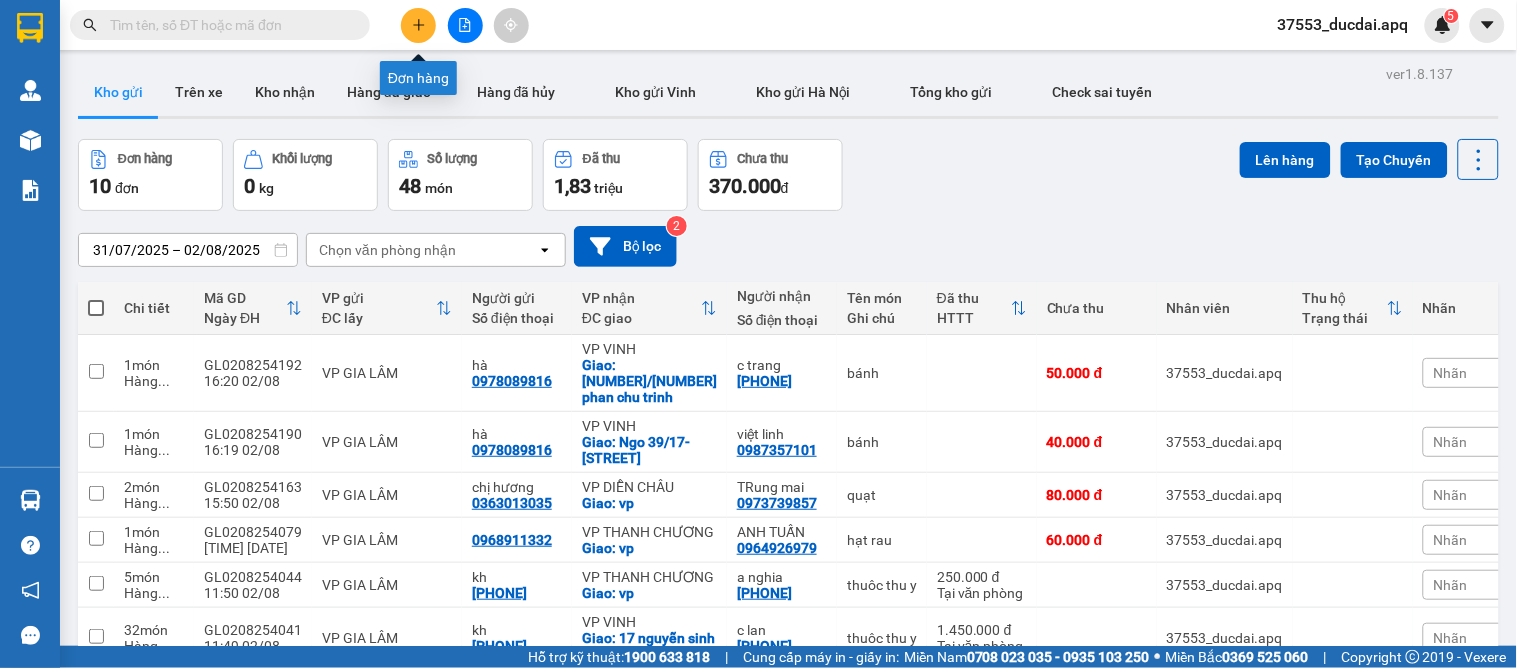 click at bounding box center [418, 25] 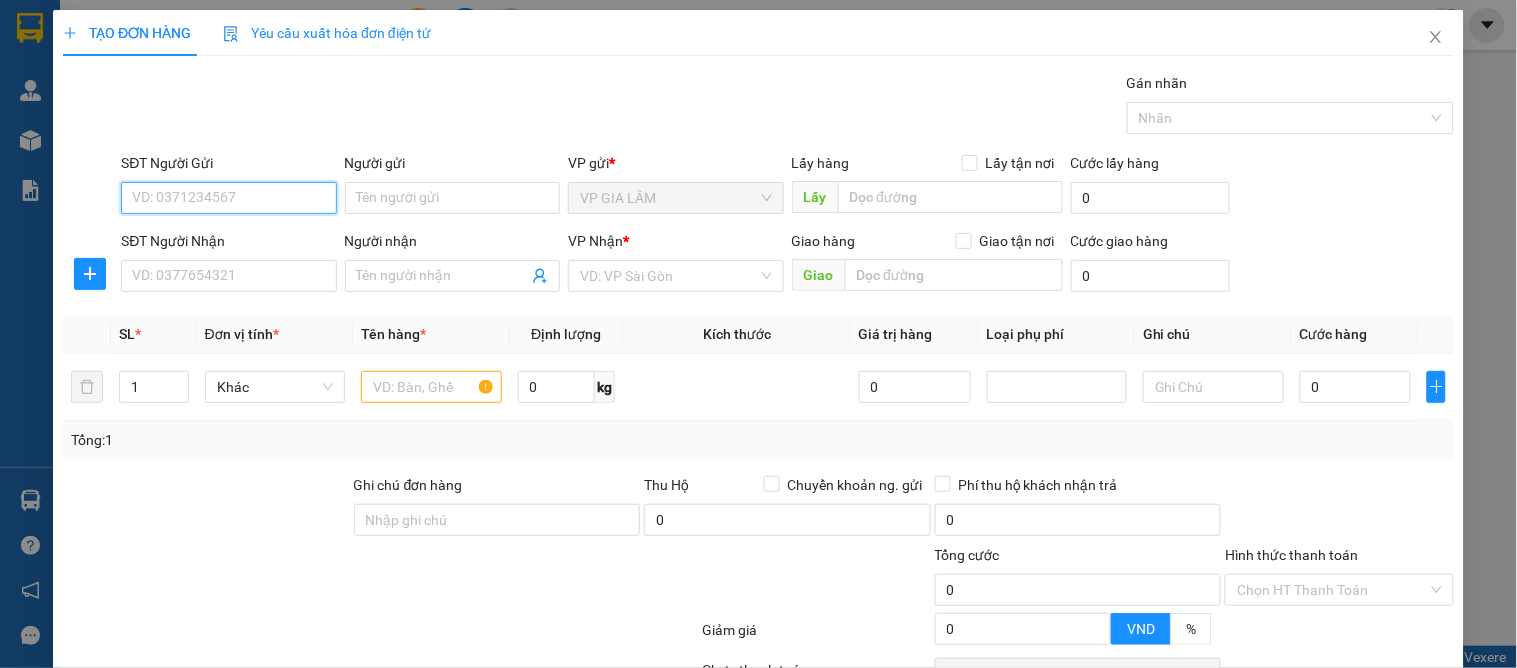 drag, startPoint x: 263, startPoint y: 183, endPoint x: 281, endPoint y: 176, distance: 19.313208 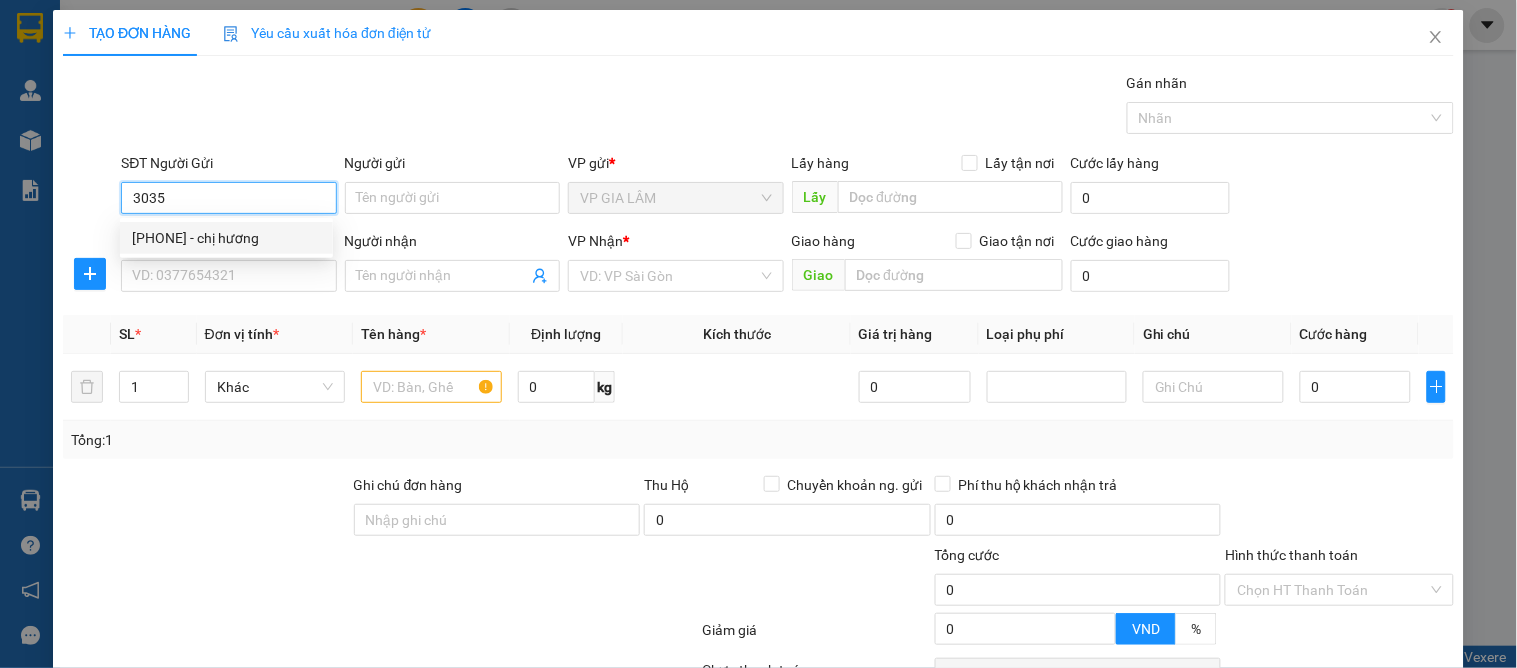 click on "0363013035 - chị hương" at bounding box center (226, 238) 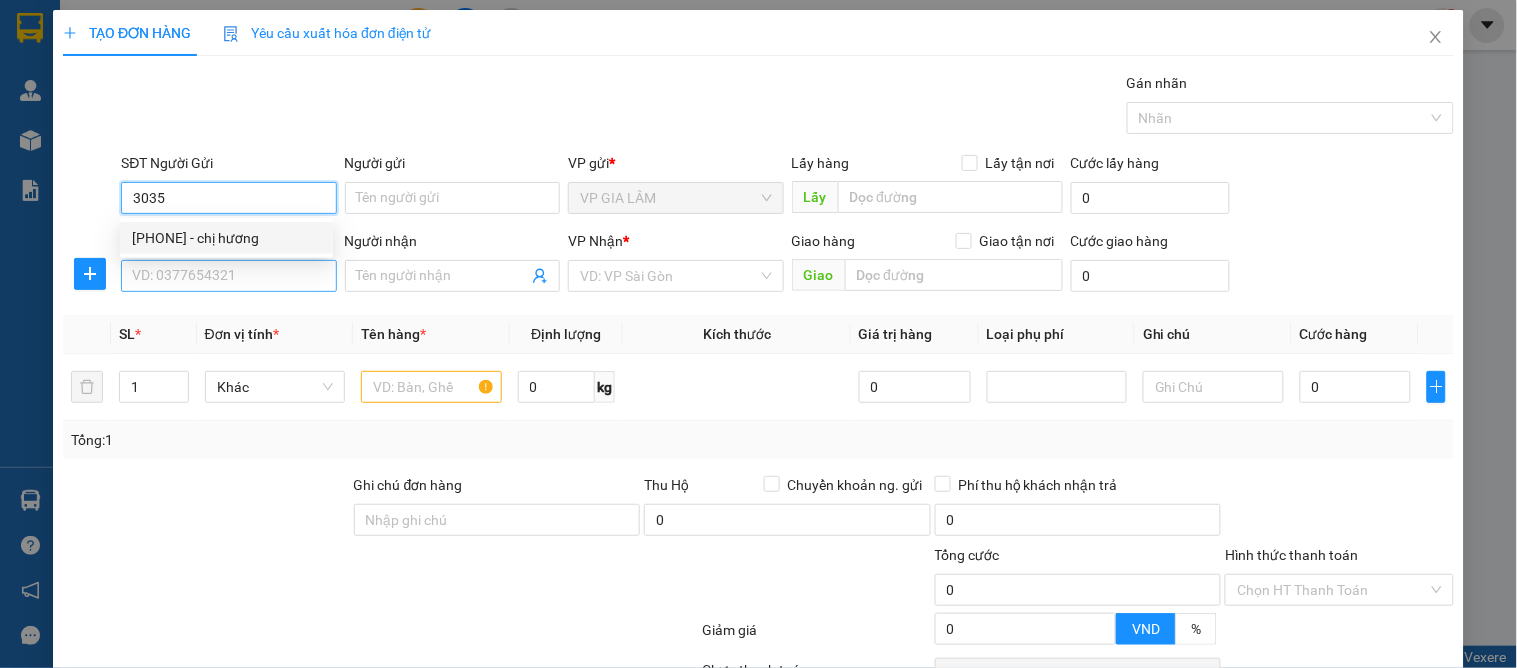 type on "0363013035" 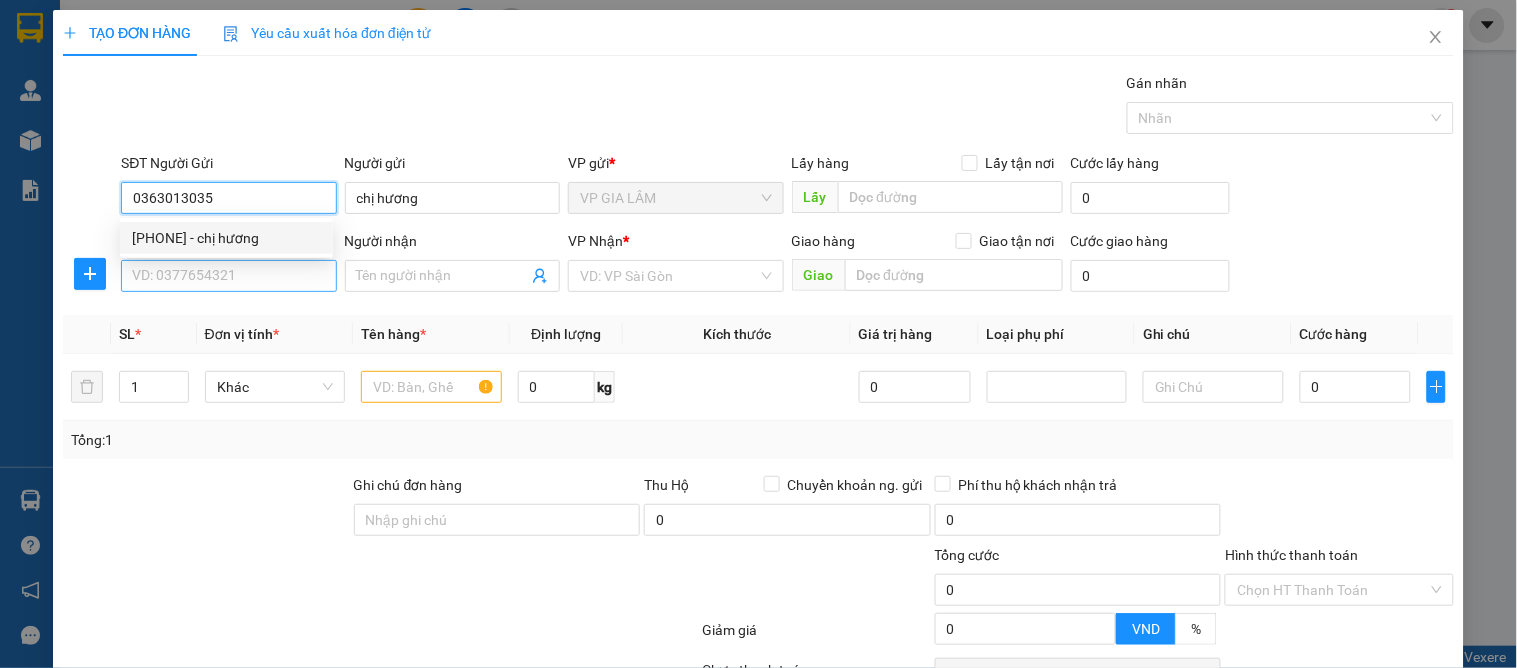 type on "0363013035" 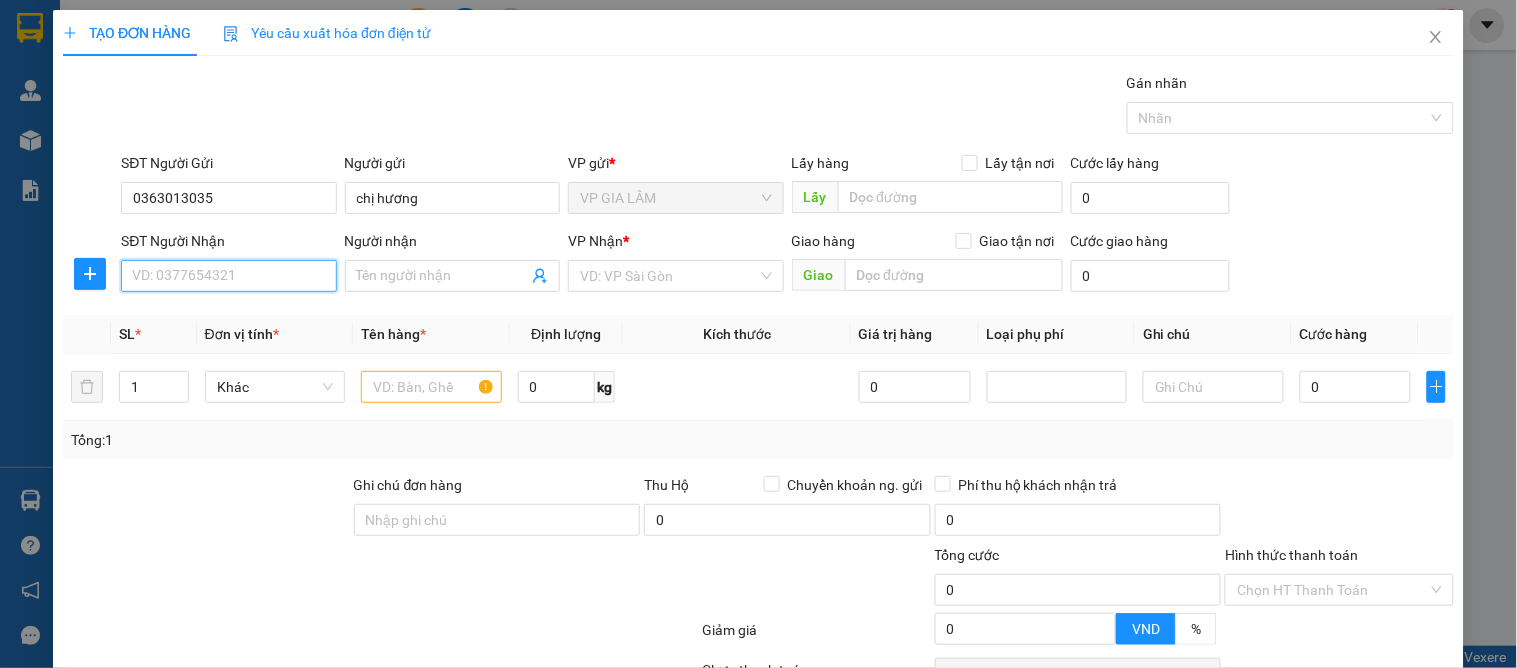 click on "SĐT Người Nhận" at bounding box center (228, 276) 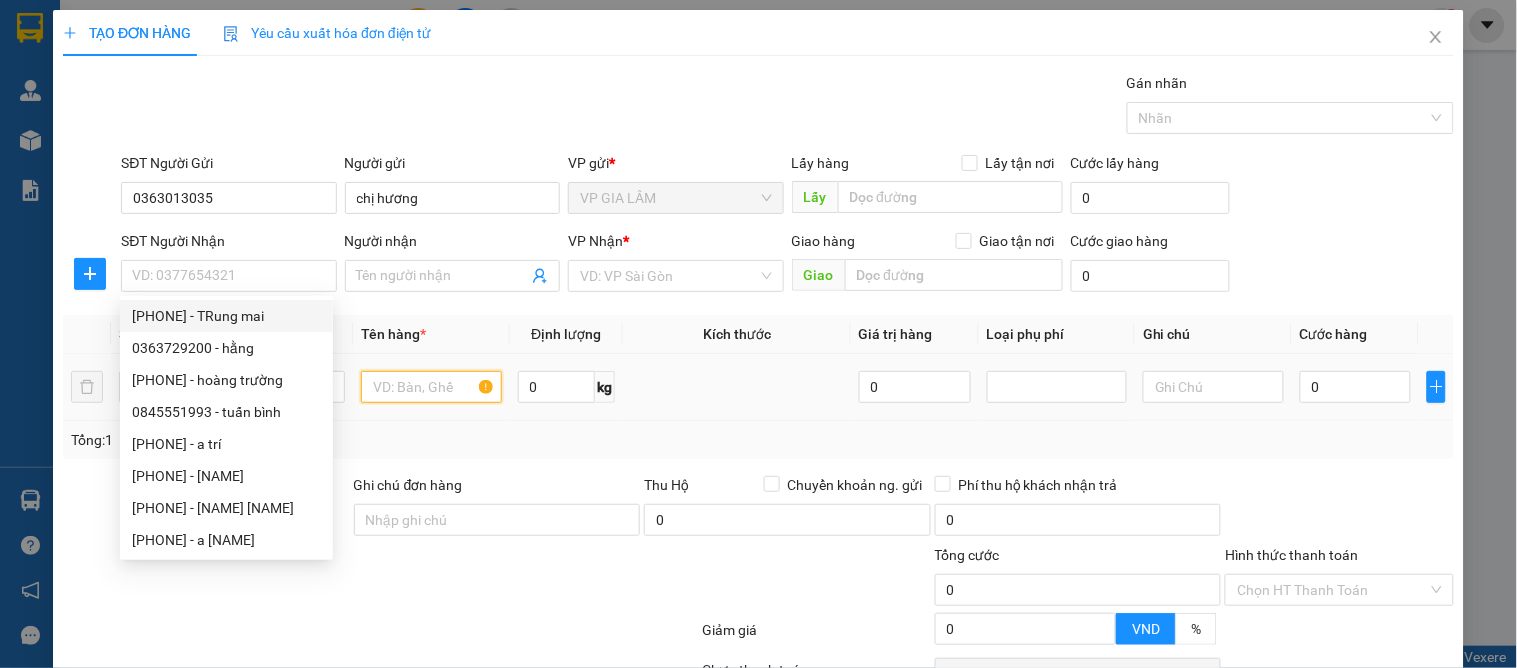 click at bounding box center [431, 387] 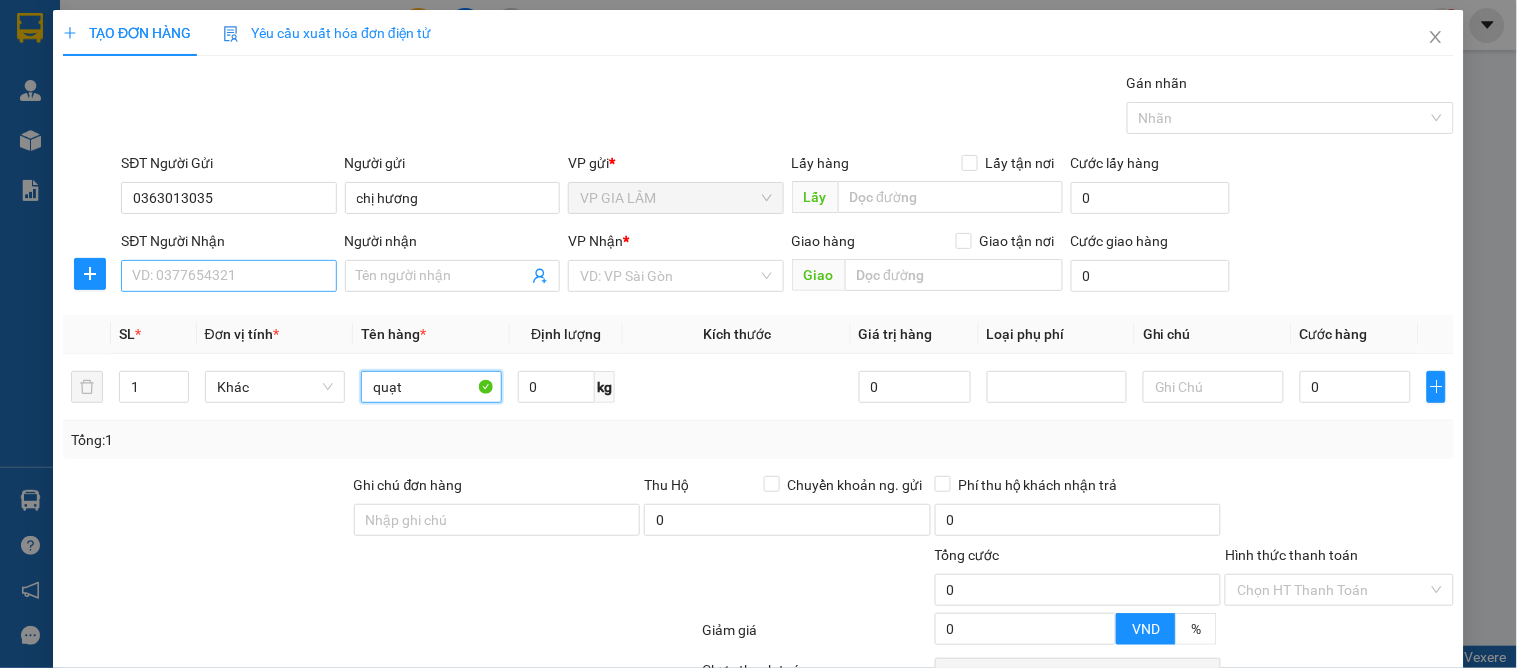 type 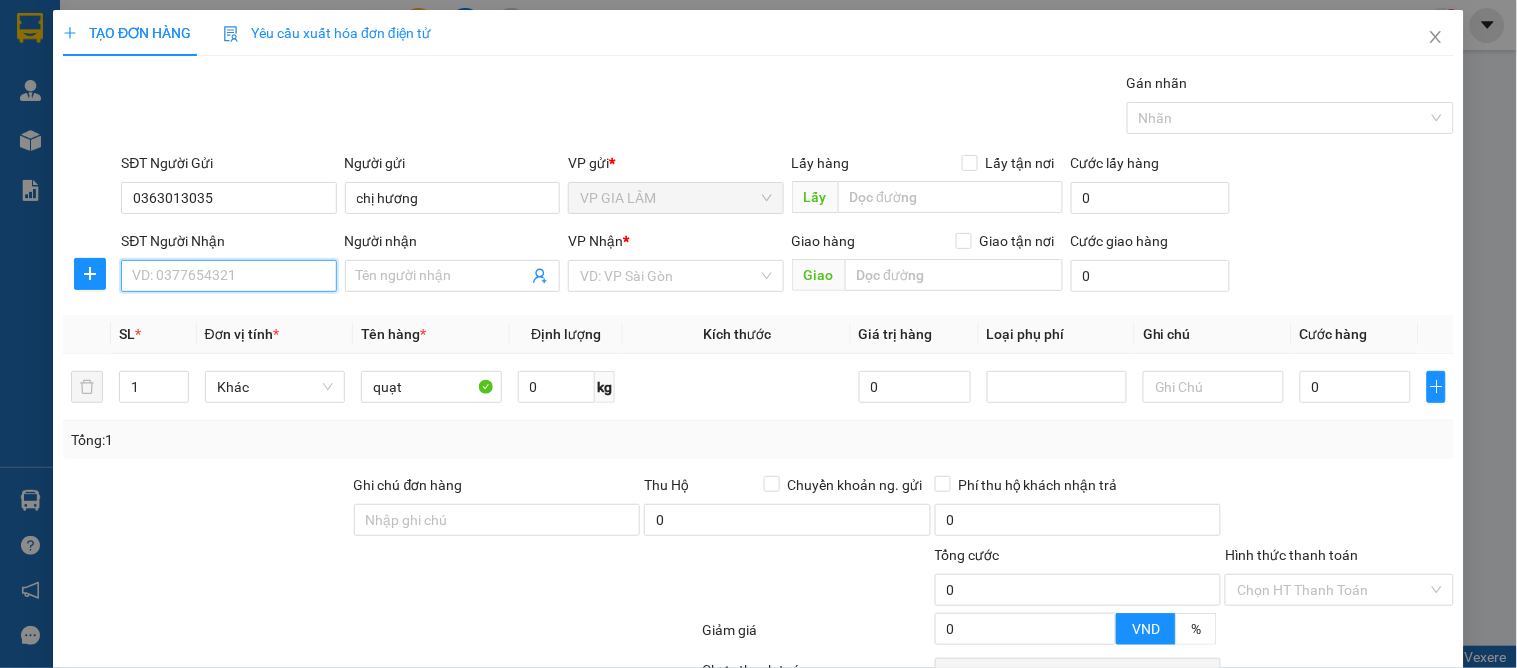 click on "SĐT Người Nhận" at bounding box center [228, 276] 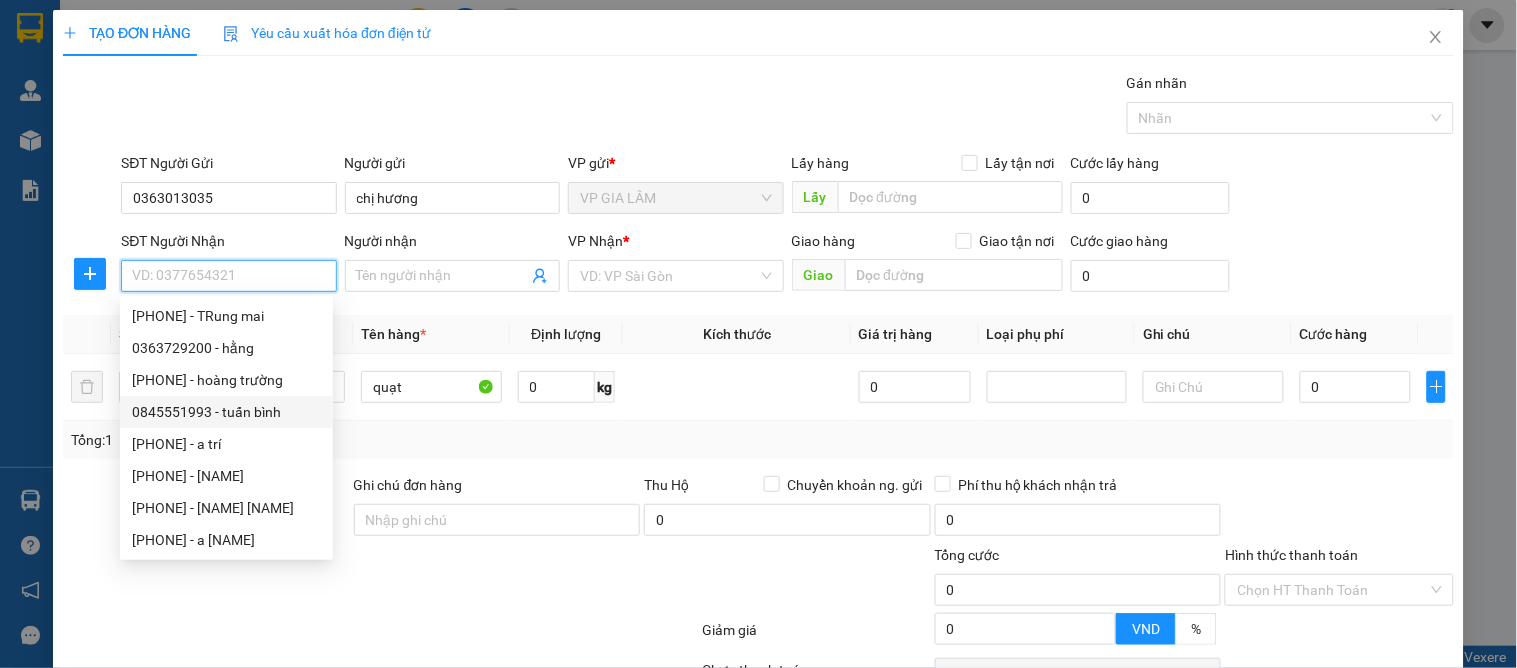 click on "0845551993 - tuấn bình" at bounding box center [226, 412] 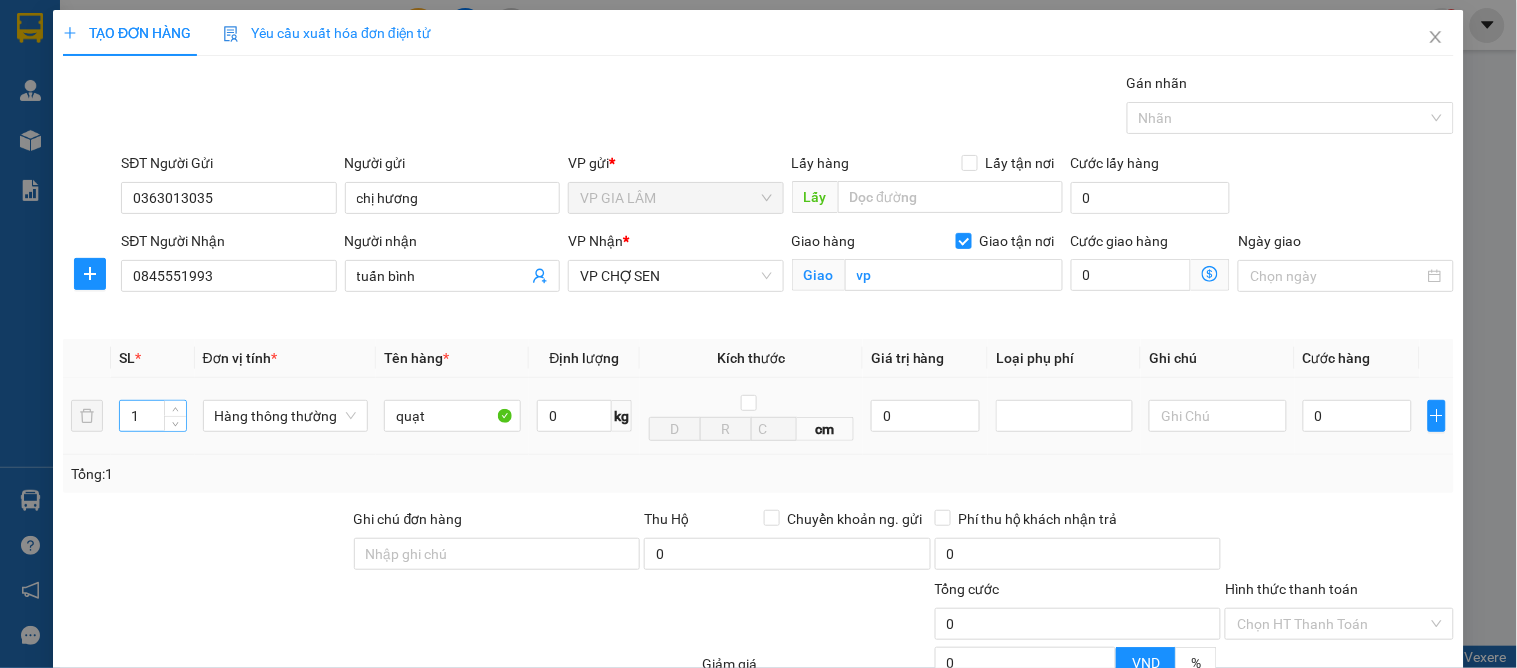 click on "1" at bounding box center (153, 416) 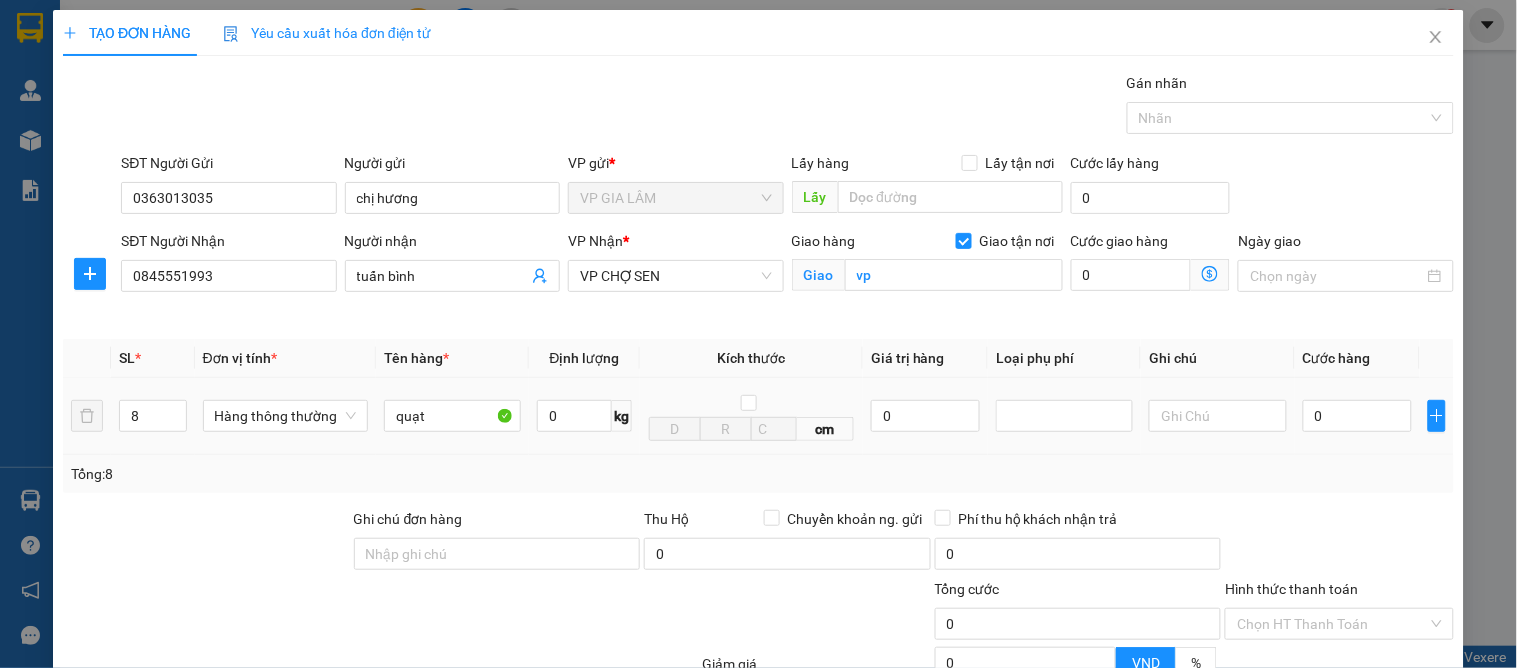 drag, startPoint x: 1487, startPoint y: 562, endPoint x: 1348, endPoint y: 441, distance: 184.28781 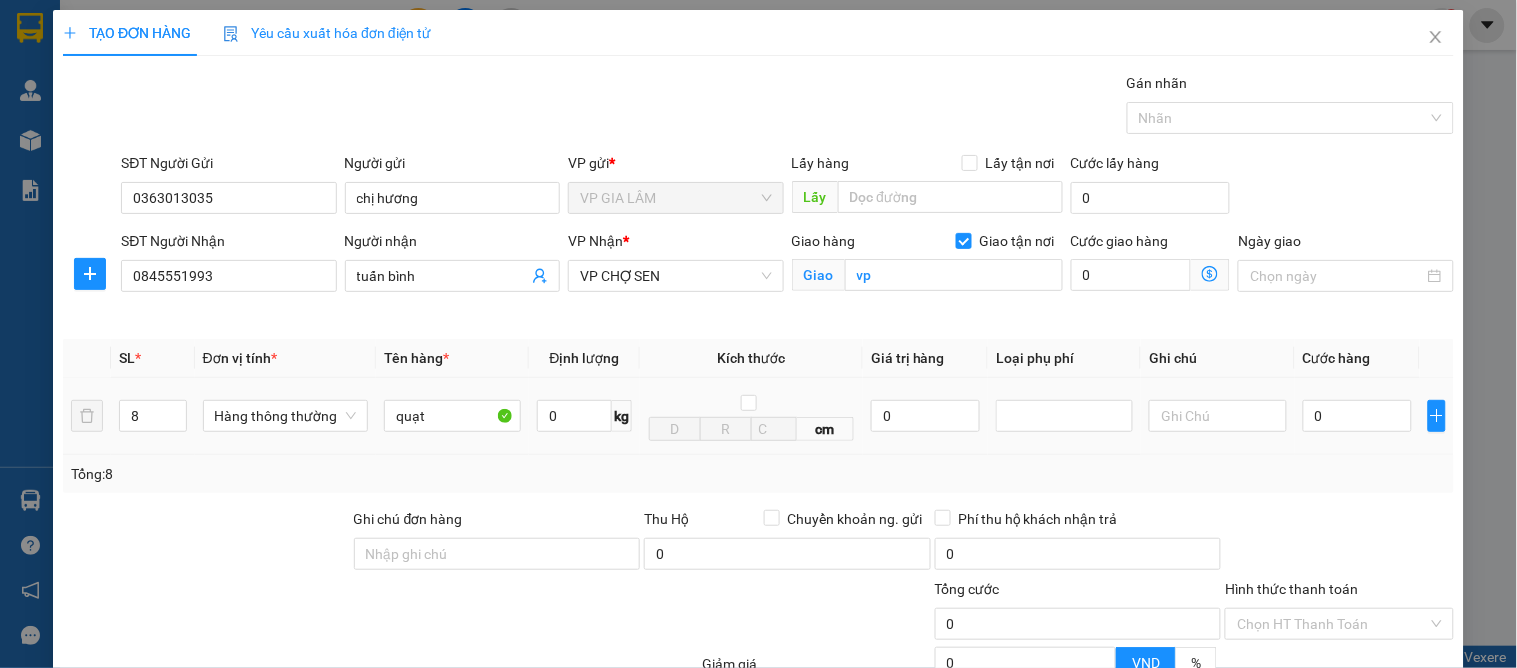 click on "TẠO ĐƠN HÀNG Yêu cầu xuất hóa đơn điện tử Transit Pickup Surcharge Ids Transit Deliver Surcharge Ids Transit Deliver Surcharge Transit Deliver Surcharge Gói vận chuyển  * Tiêu chuẩn Gán nhãn   Nhãn SĐT Người Gửi 0363013035 Người gửi chị hương VP gửi  * VP GIA LÂM Lấy hàng Lấy tận nơi Lấy Cước lấy hàng 0 SĐT Người Nhận 0845551993 Người nhận tuấn bình VP Nhận  * VP CHỢ SEN Giao hàng Giao tận nơi Giao vp Cước giao hàng 0 Ngày giao SL  * Đơn vị tính  * Tên hàng  * Định lượng Kích thước Giá trị hàng Loại phụ phí Ghi chú Cước hàng                       8 Hàng thông thường quạt 0 kg cm 0   0 Tổng:  8 Ghi chú đơn hàng Thu Hộ Chuyển khoản ng. gửi 0 Phí thu hộ khách nhận trả 0 Tổng cước 0 Hình thức thanh toán Chọn HT Thanh Toán Giảm giá 0 VND % Discount 0 Số tiền thu trước 0 Chưa thanh toán 0 Chọn HT Thanh Toán 0 Lưu nháp Lưu" at bounding box center [758, 334] 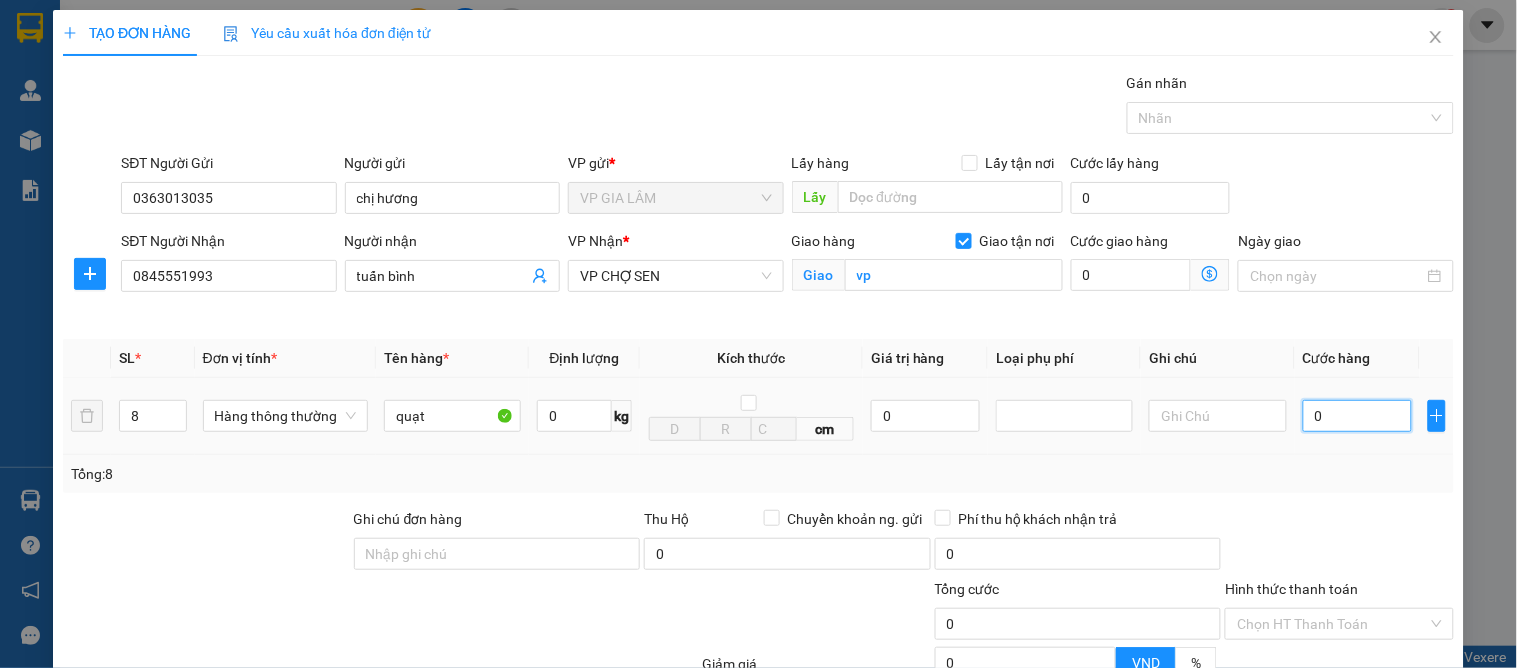 click on "0" at bounding box center (1357, 416) 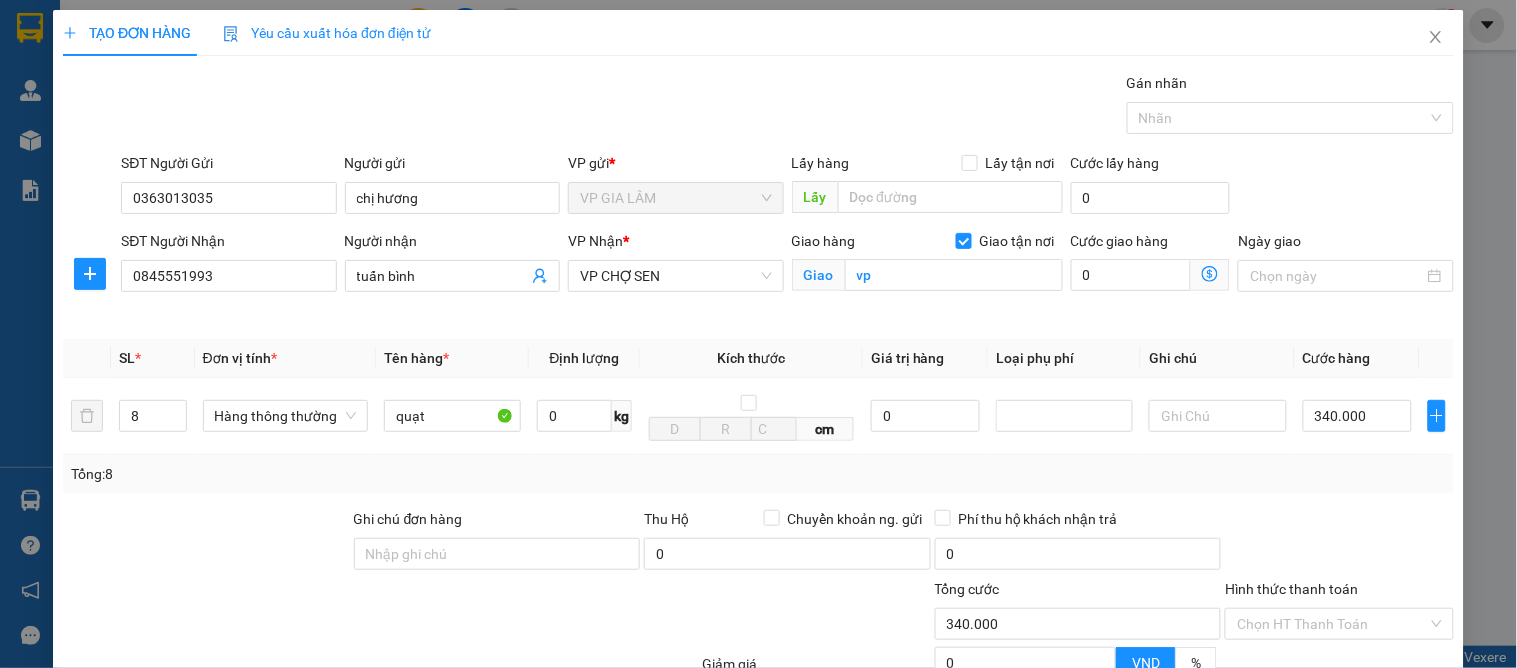 click on "Tổng:  8" at bounding box center [758, 474] 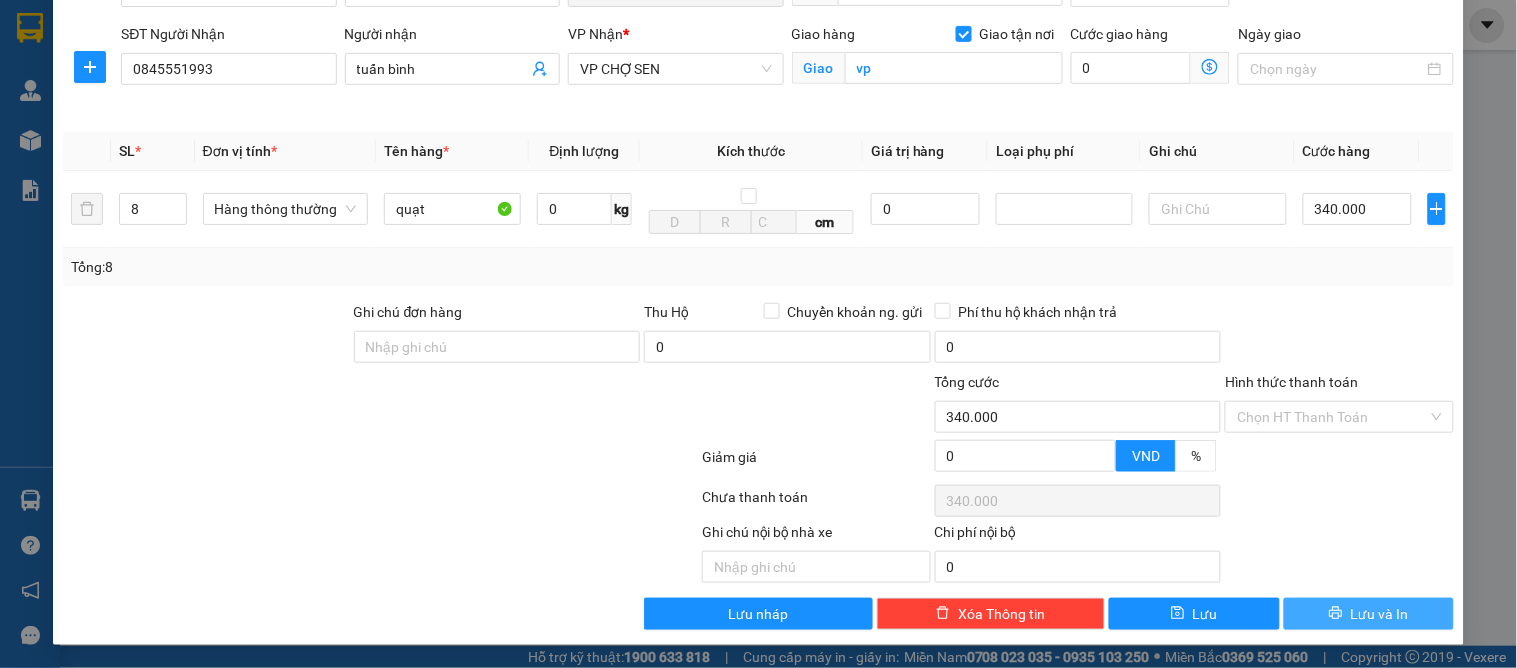 click on "Lưu và In" at bounding box center [1380, 614] 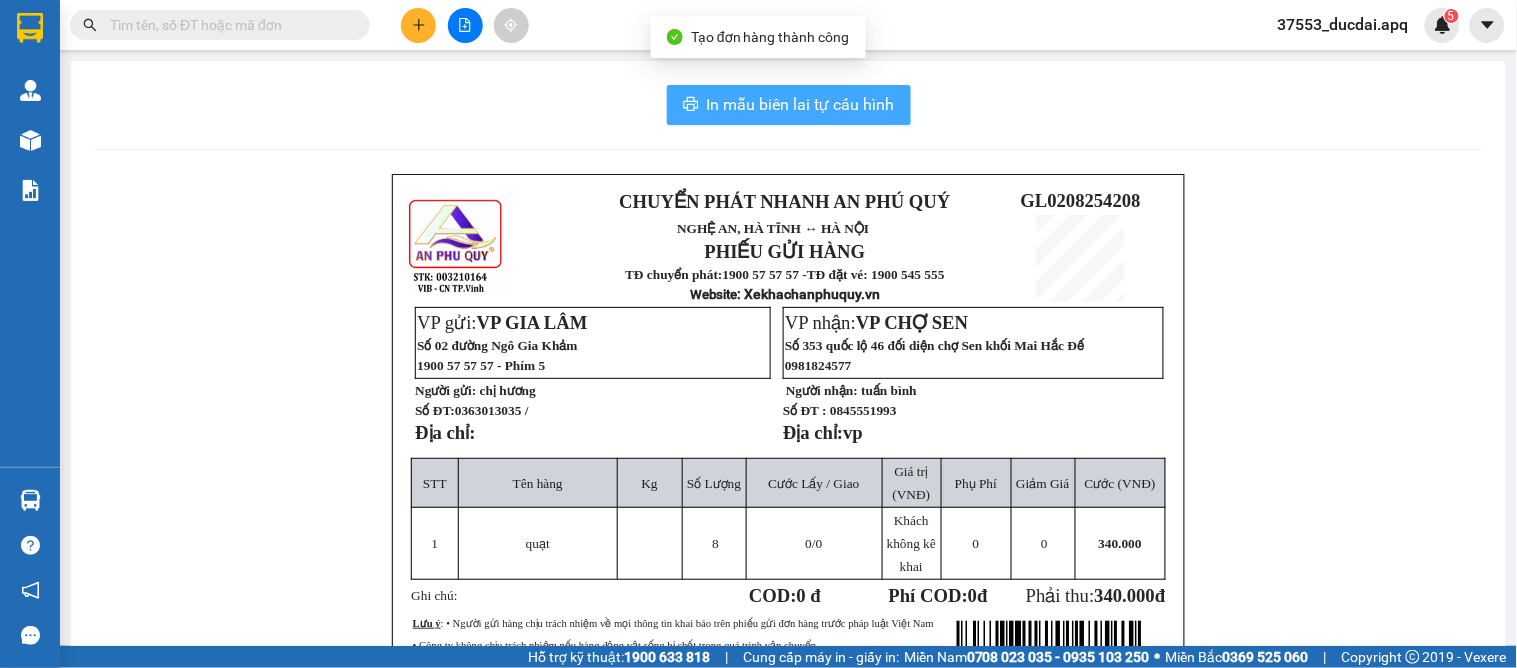 drag, startPoint x: 696, startPoint y: 118, endPoint x: 713, endPoint y: 104, distance: 22.022715 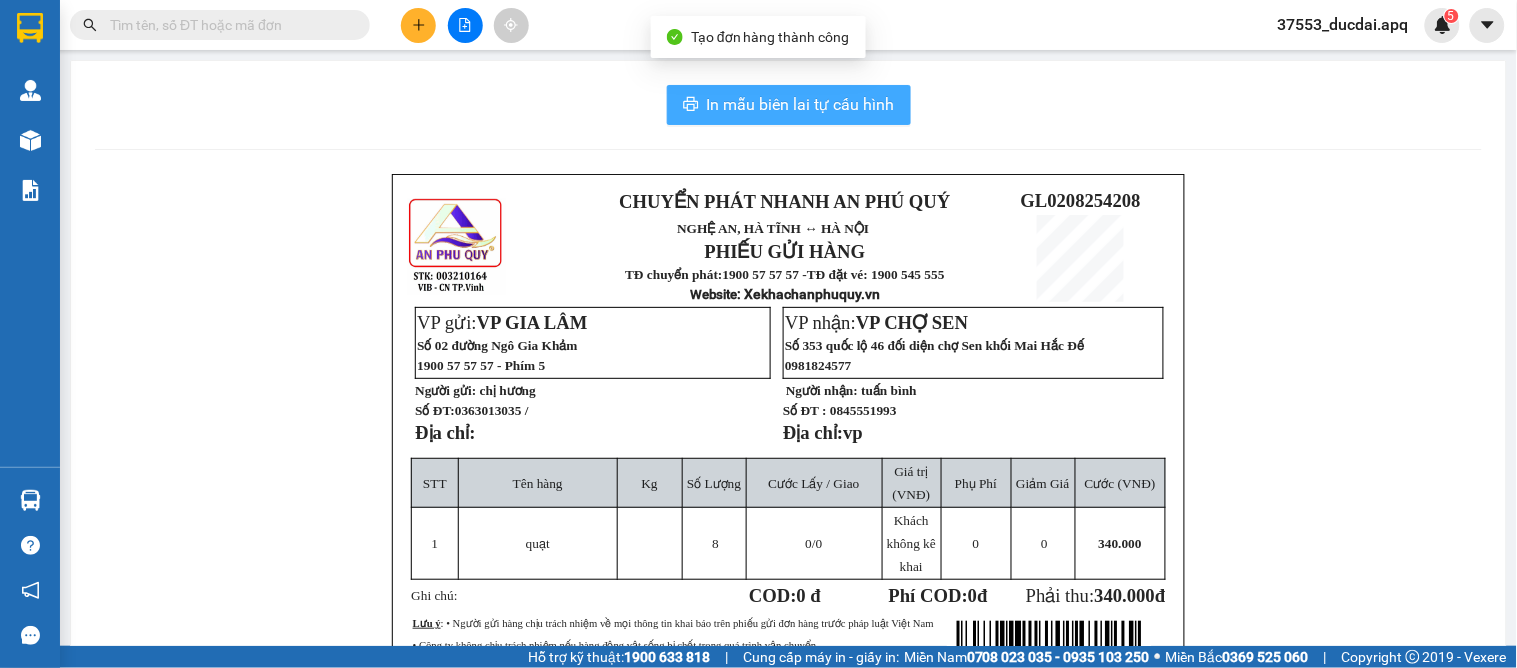 scroll, scrollTop: 0, scrollLeft: 0, axis: both 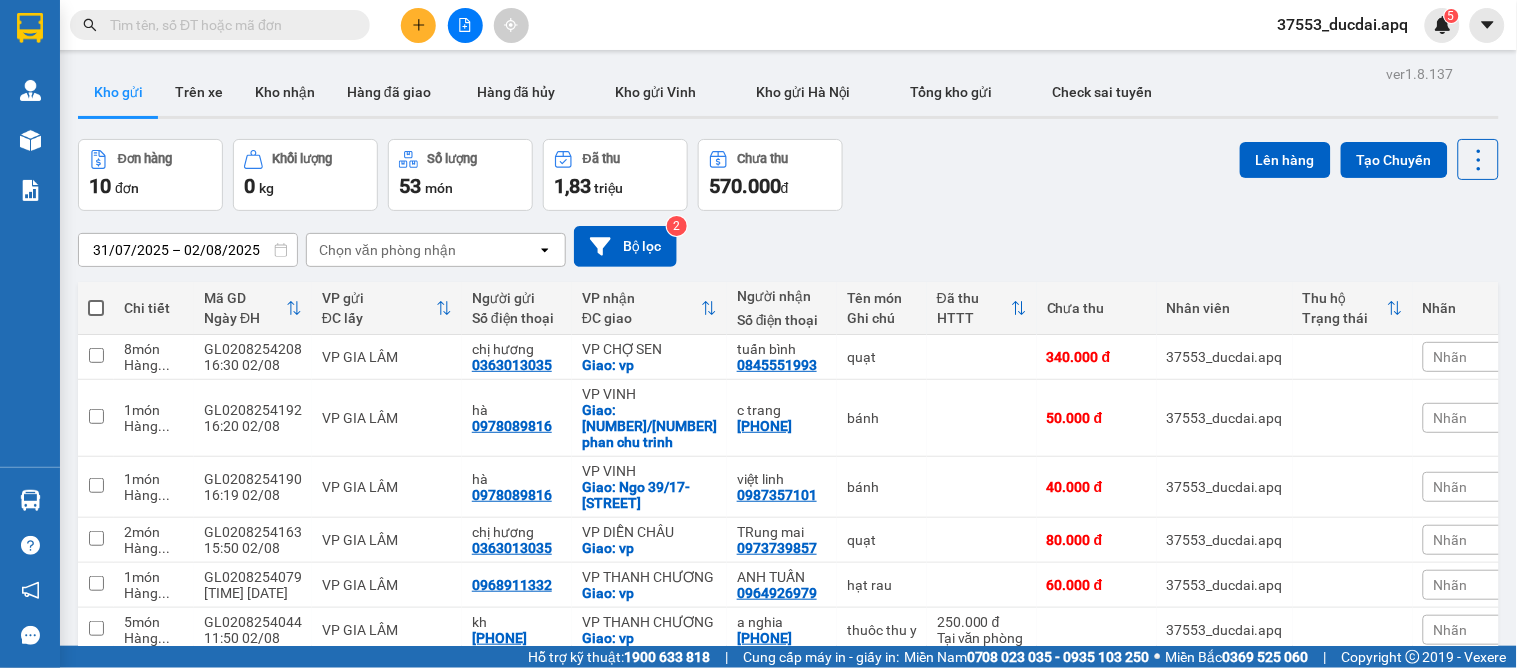 click 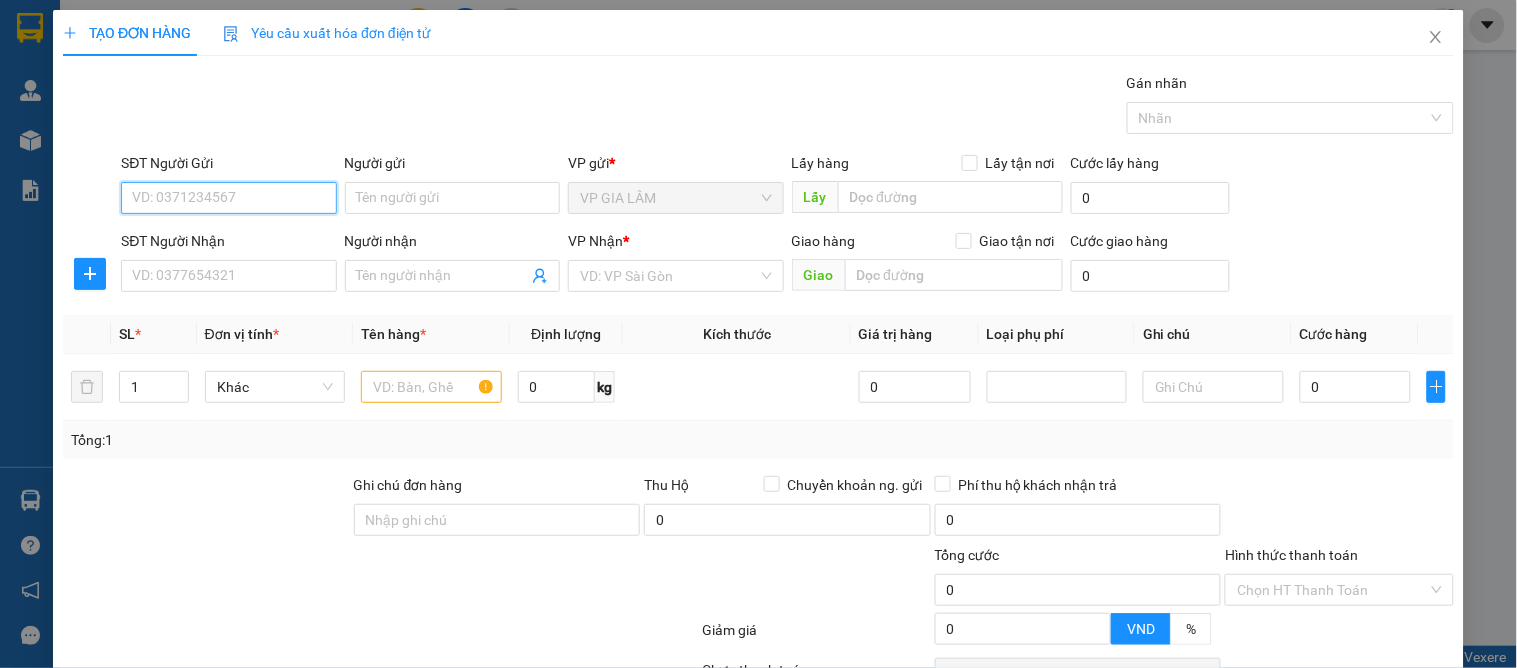 click on "SĐT Người Gửi" at bounding box center (228, 198) 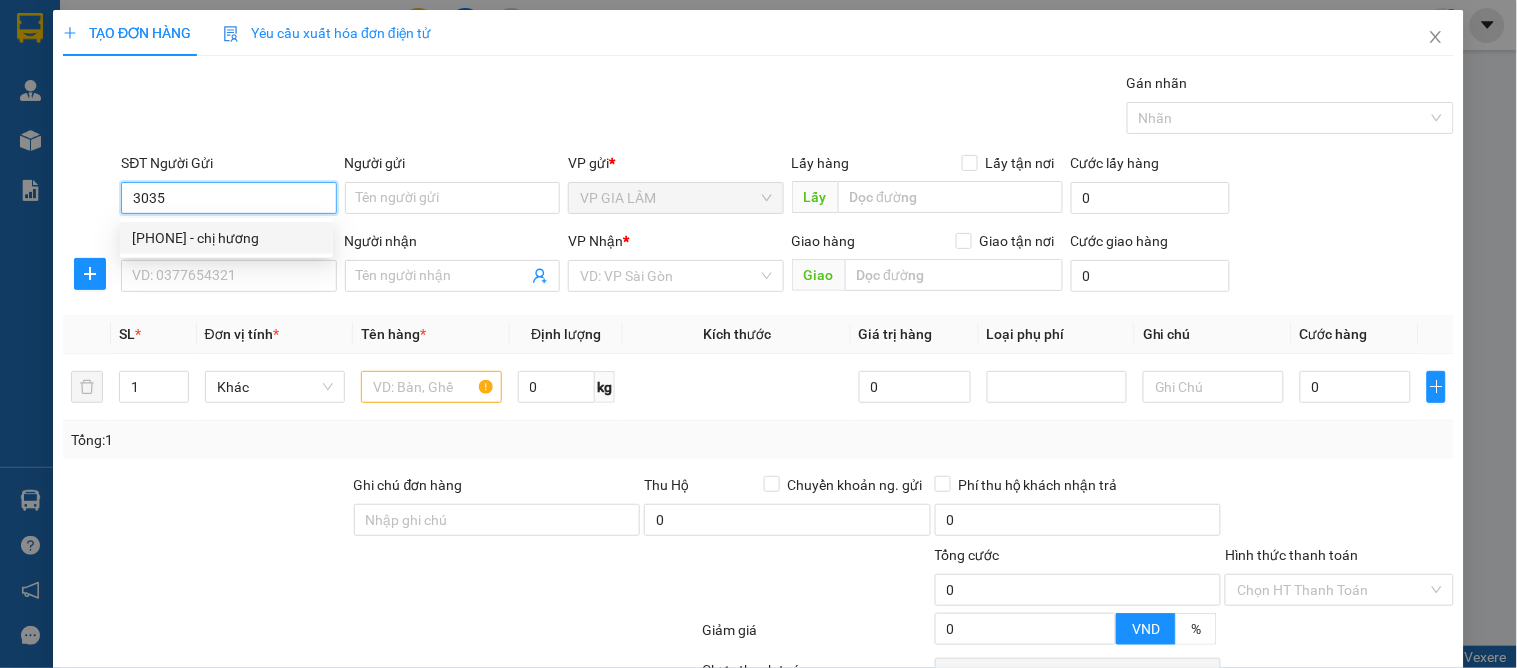 click on "0363013035 - chị hương" at bounding box center [226, 238] 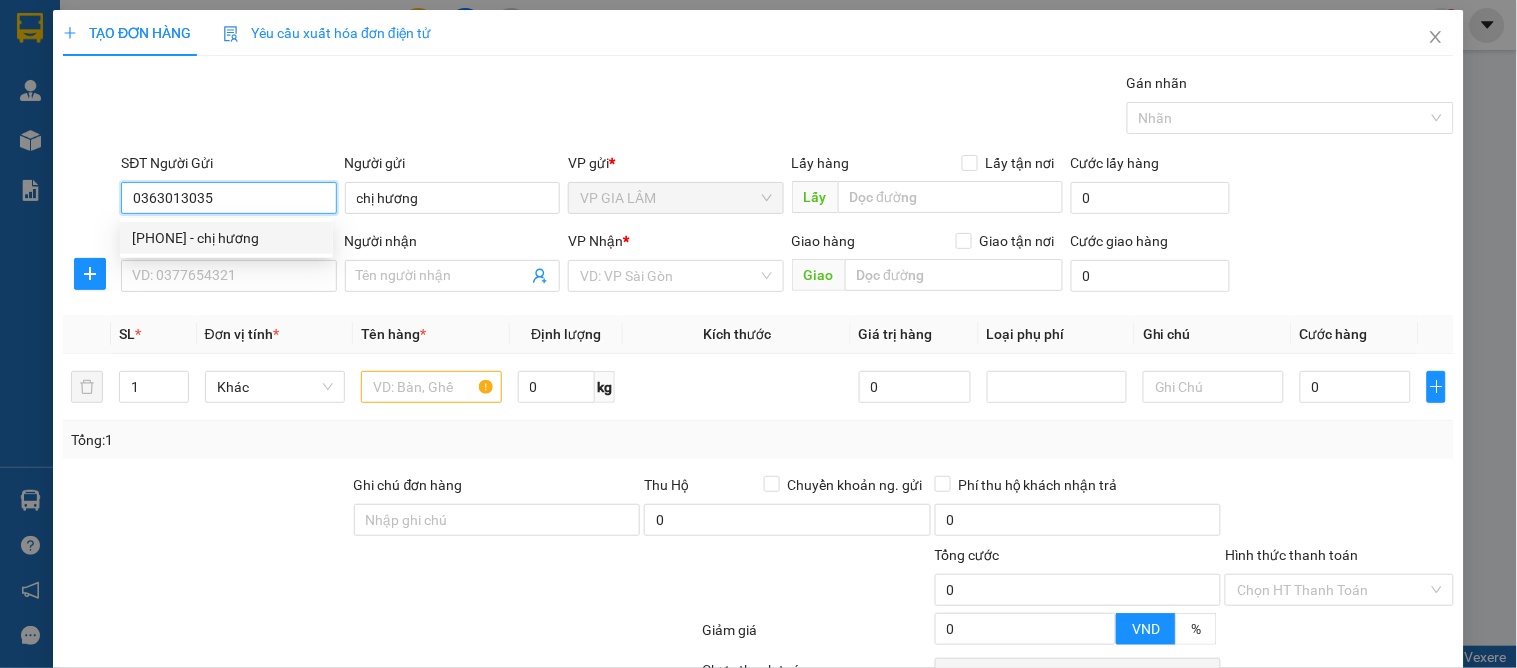 drag, startPoint x: 254, startPoint y: 191, endPoint x: 78, endPoint y: 173, distance: 176.91806 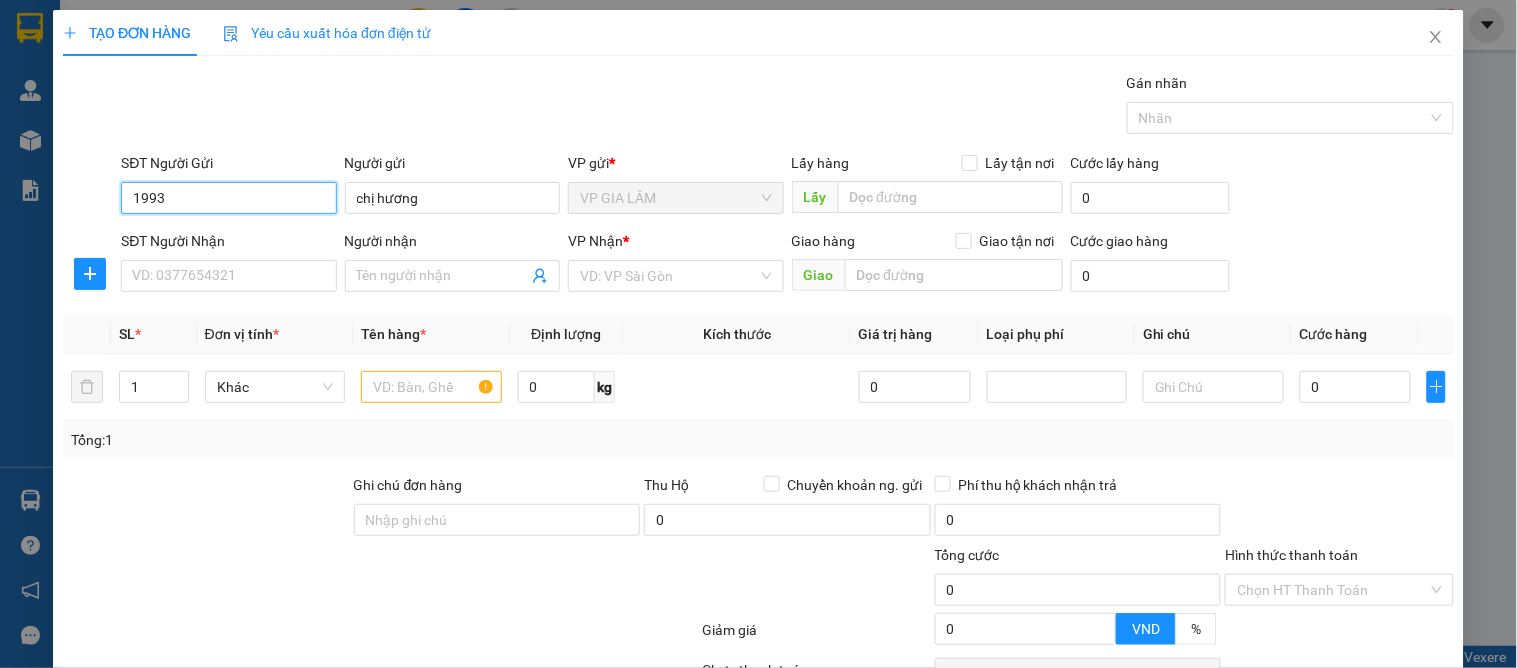 click on "1993" at bounding box center [228, 198] 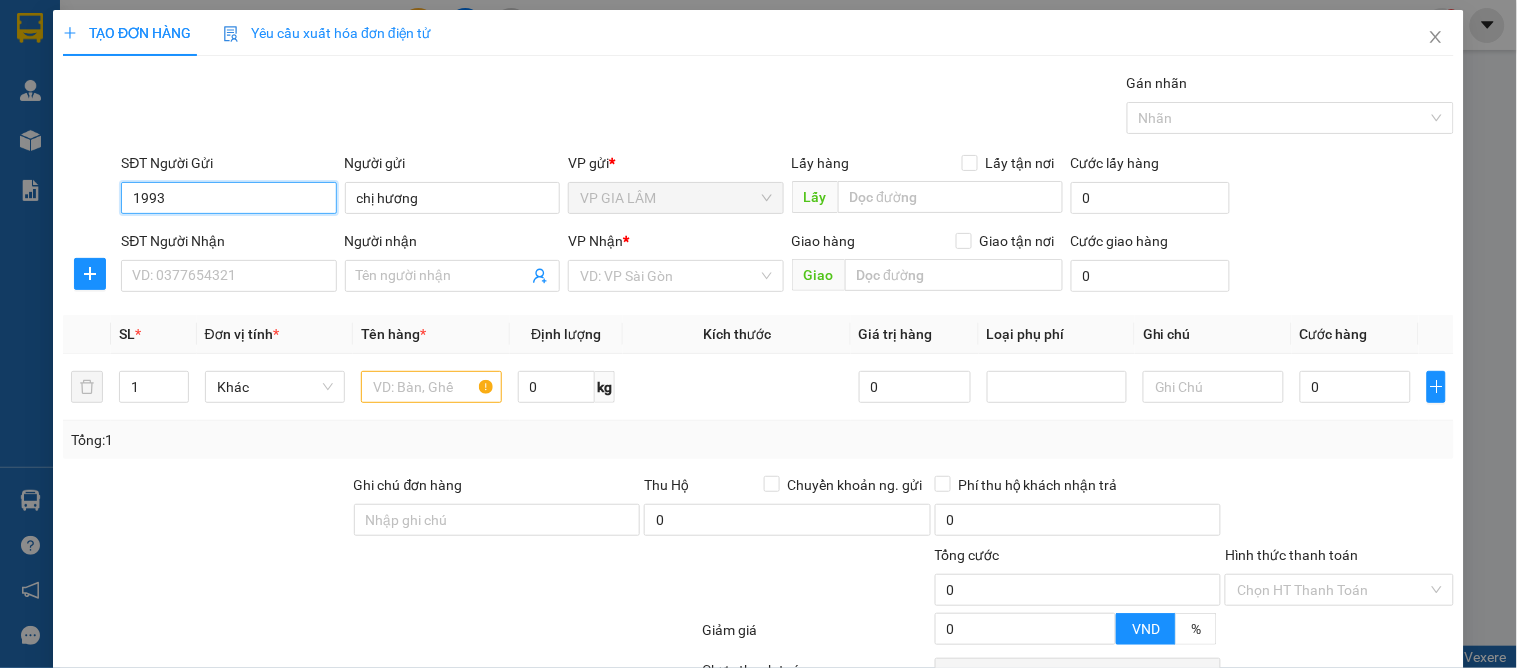click on "1993" at bounding box center (228, 198) 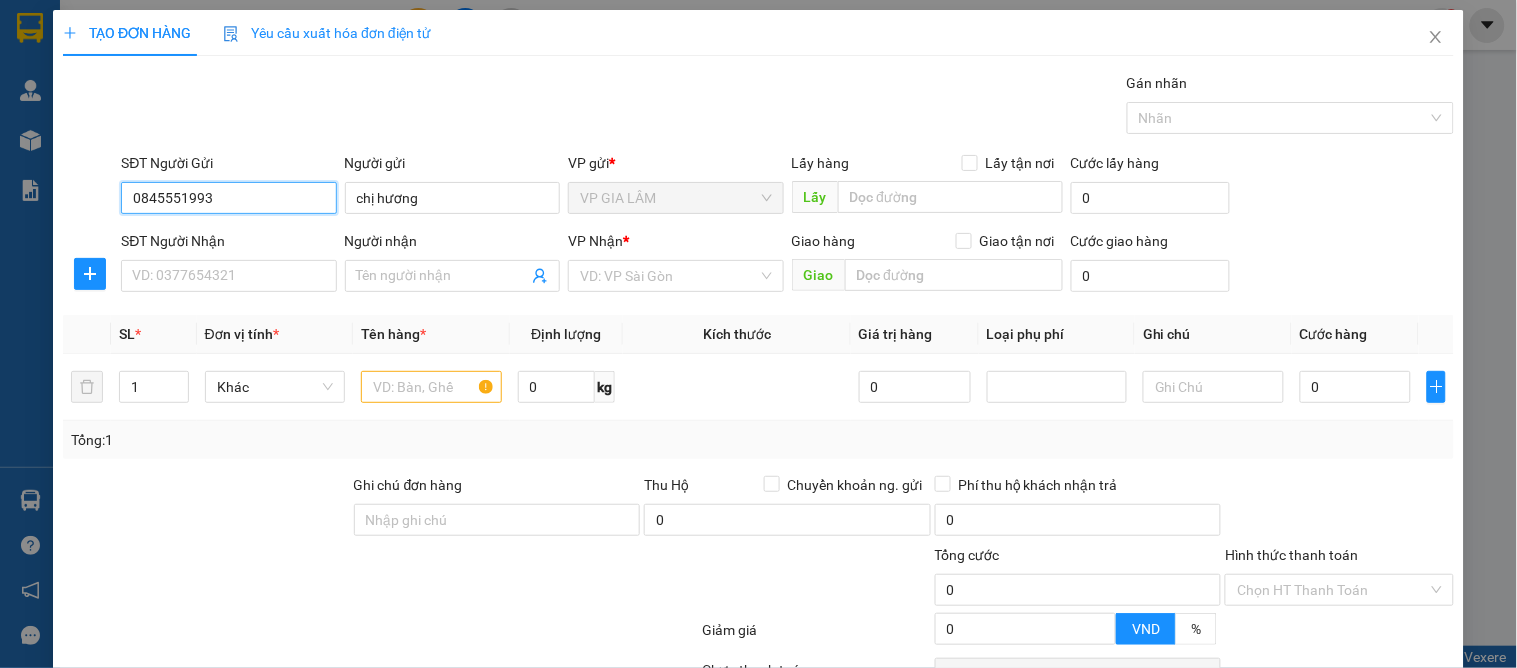 drag, startPoint x: 238, startPoint y: 205, endPoint x: 422, endPoint y: 233, distance: 186.11824 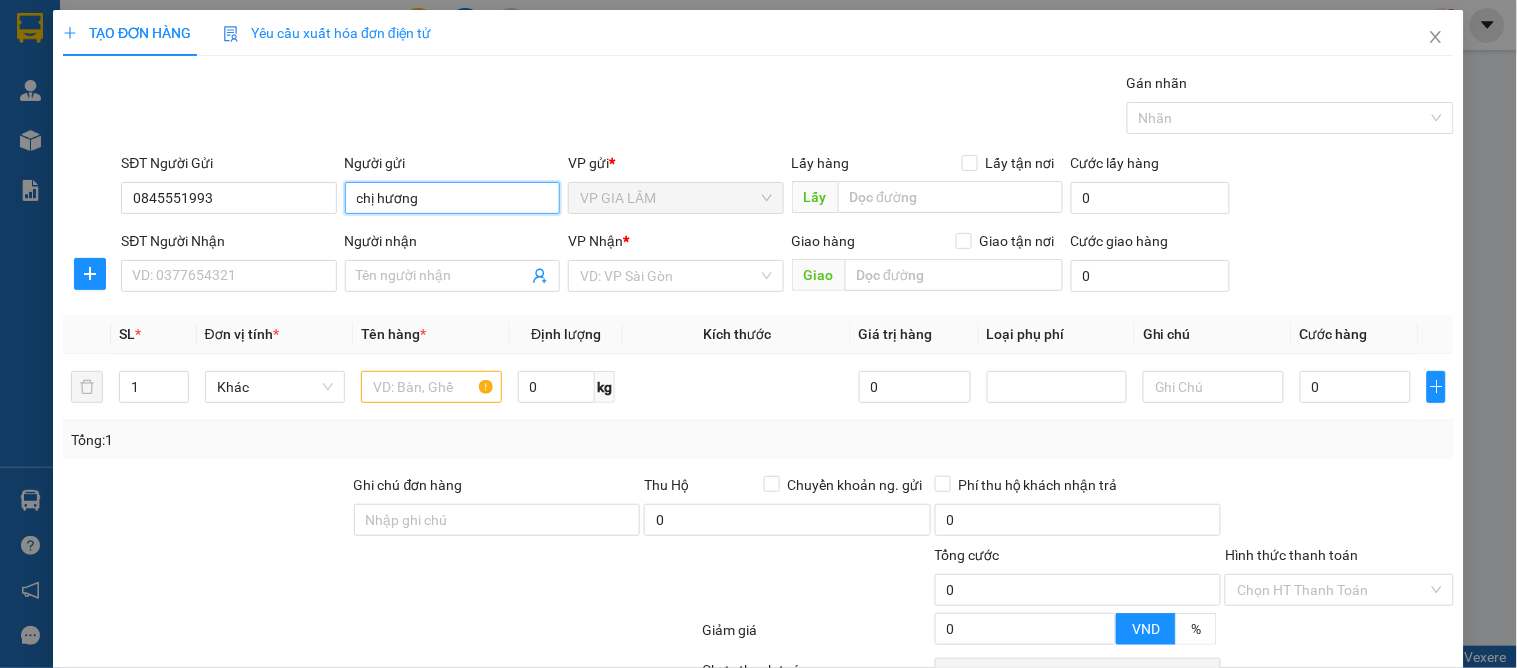 drag, startPoint x: 442, startPoint y: 191, endPoint x: 333, endPoint y: 195, distance: 109.07337 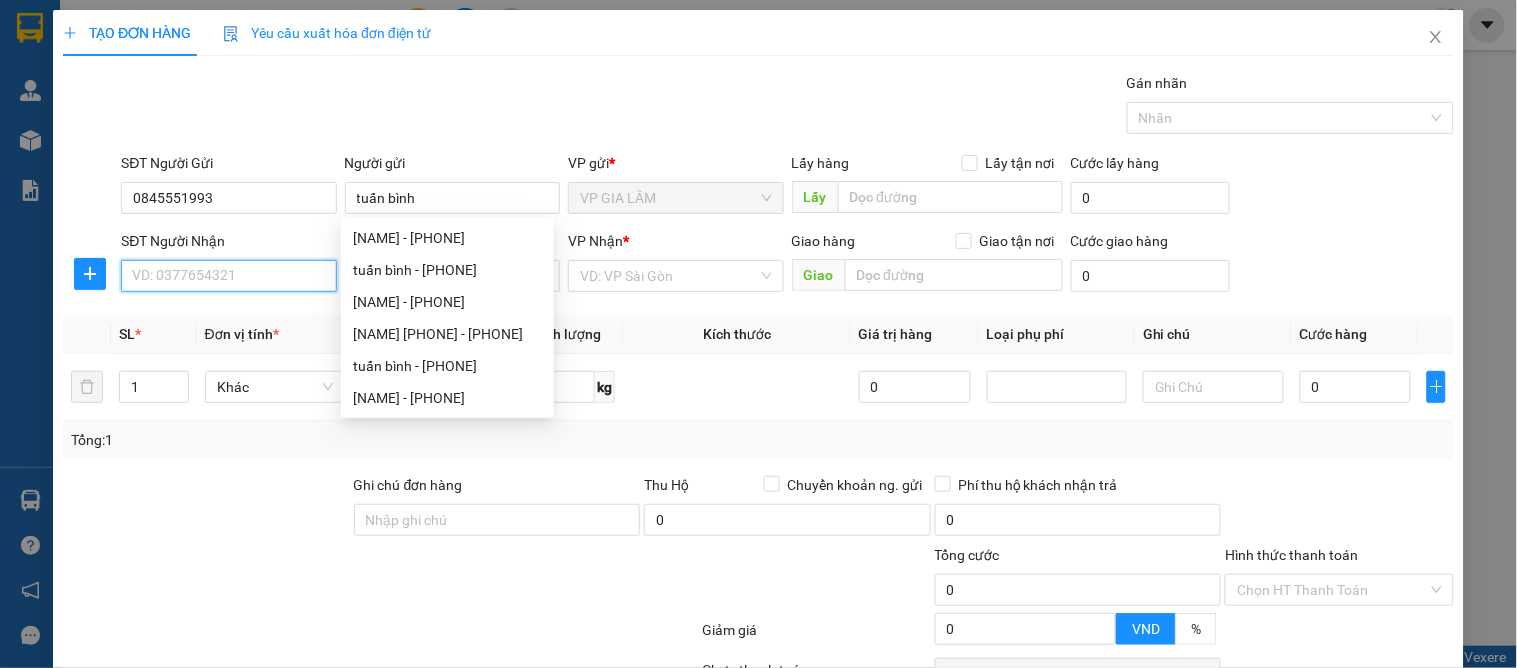 click on "SĐT Người Nhận" at bounding box center [228, 276] 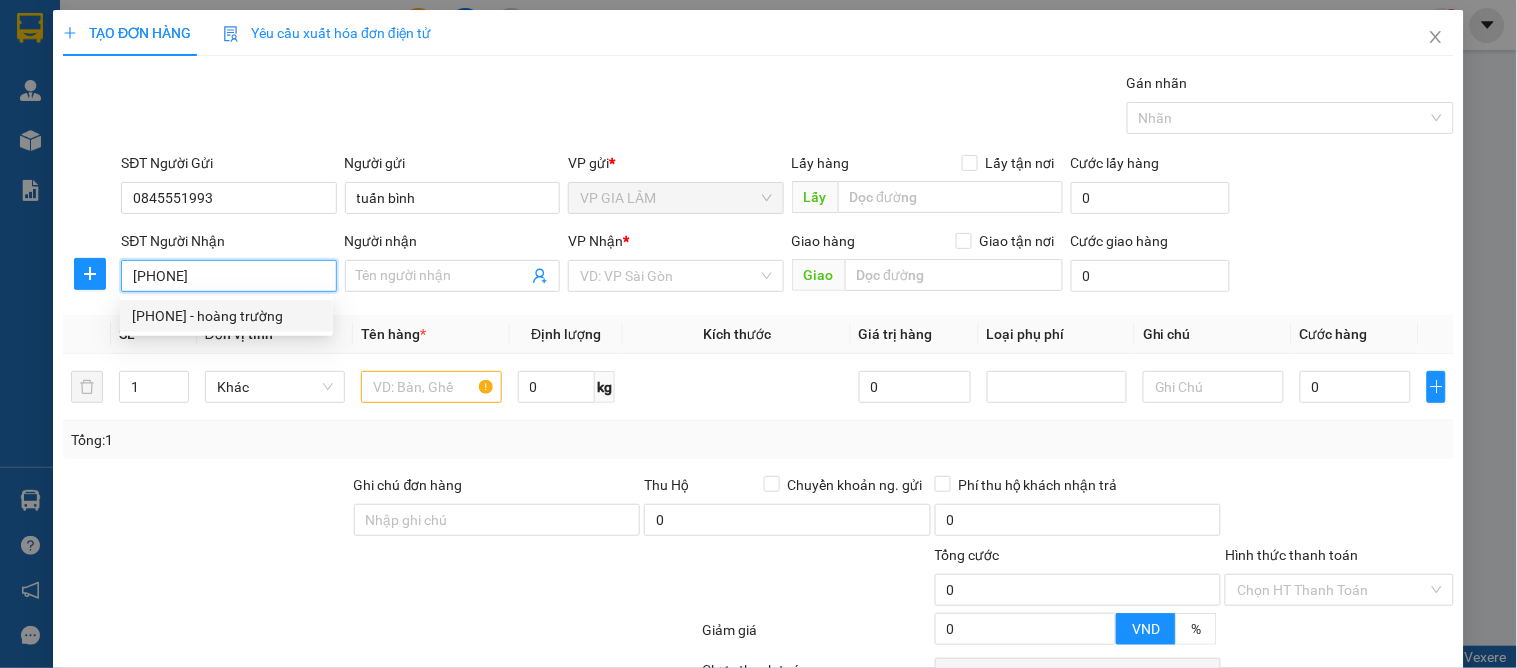 click on "0924011999 - hoàng trường" at bounding box center (226, 316) 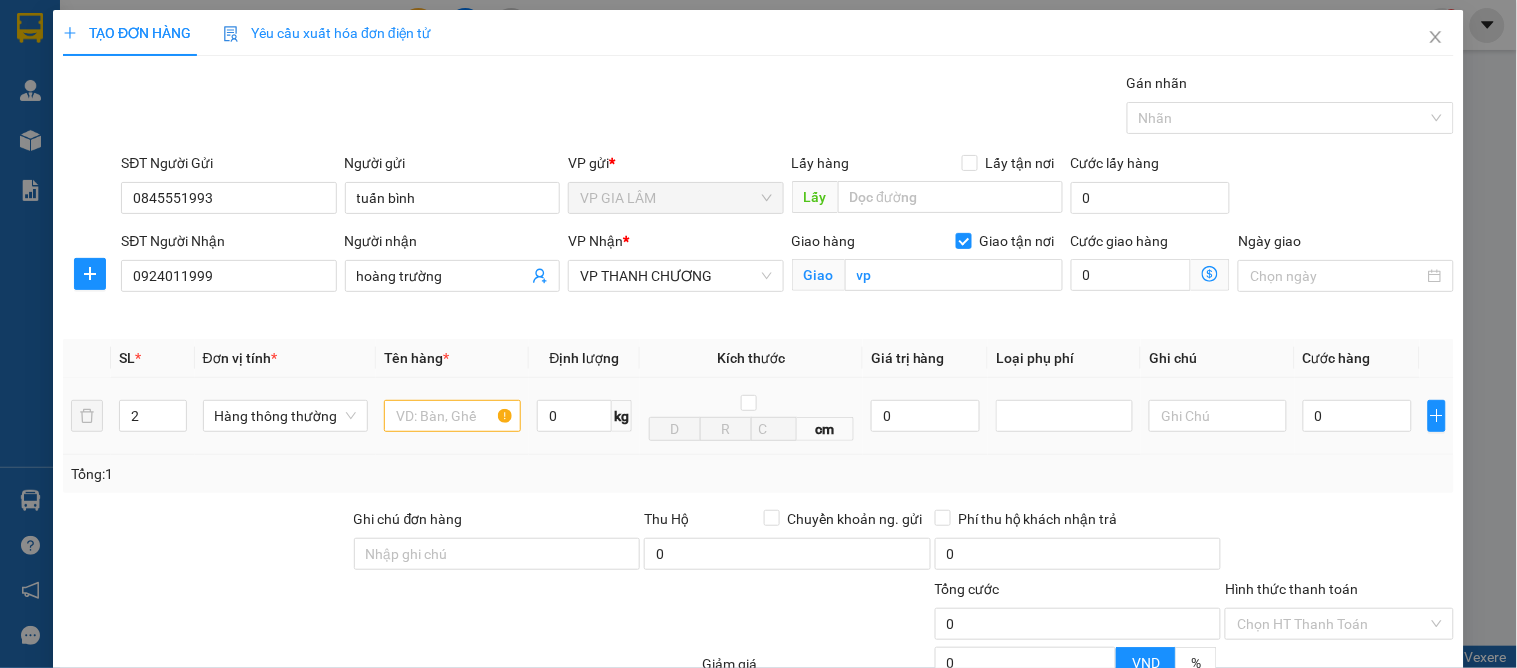 drag, startPoint x: 168, startPoint y: 407, endPoint x: 193, endPoint y: 407, distance: 25 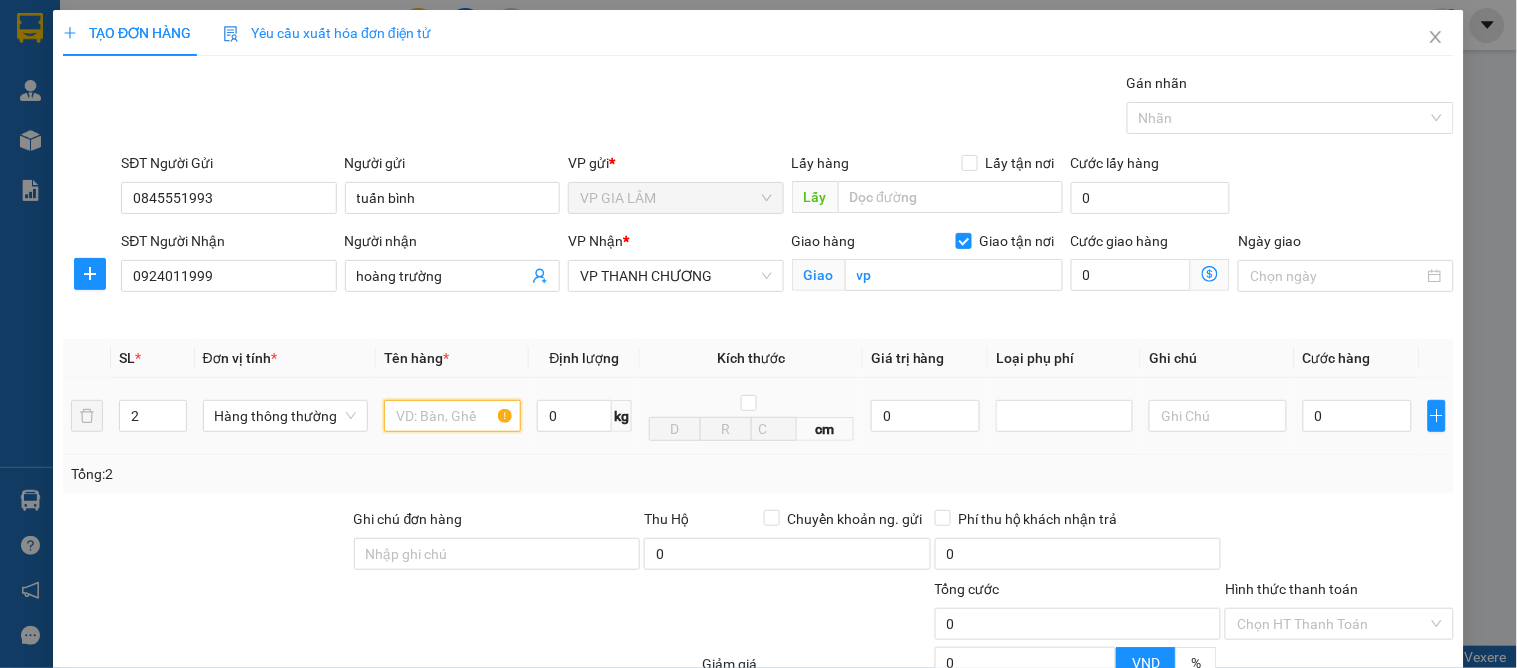 click at bounding box center (452, 416) 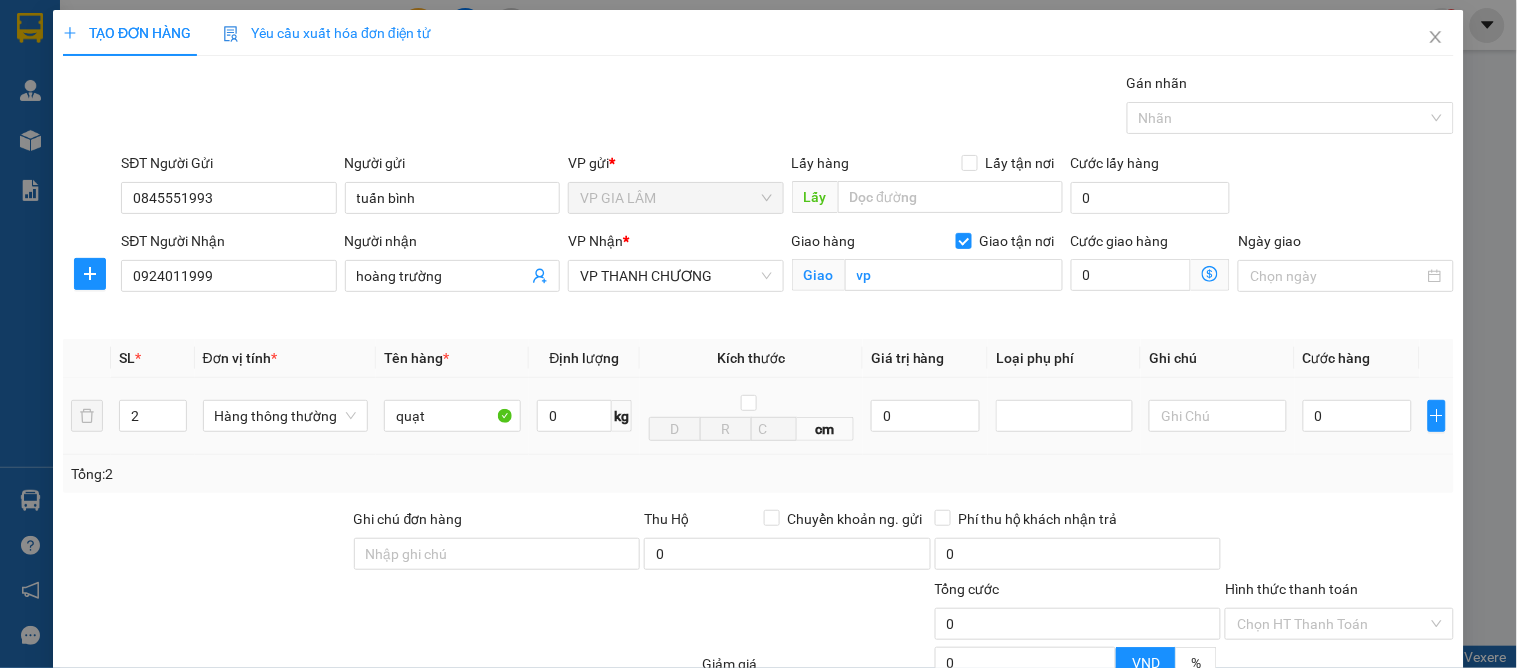 click on "0" at bounding box center [1357, 416] 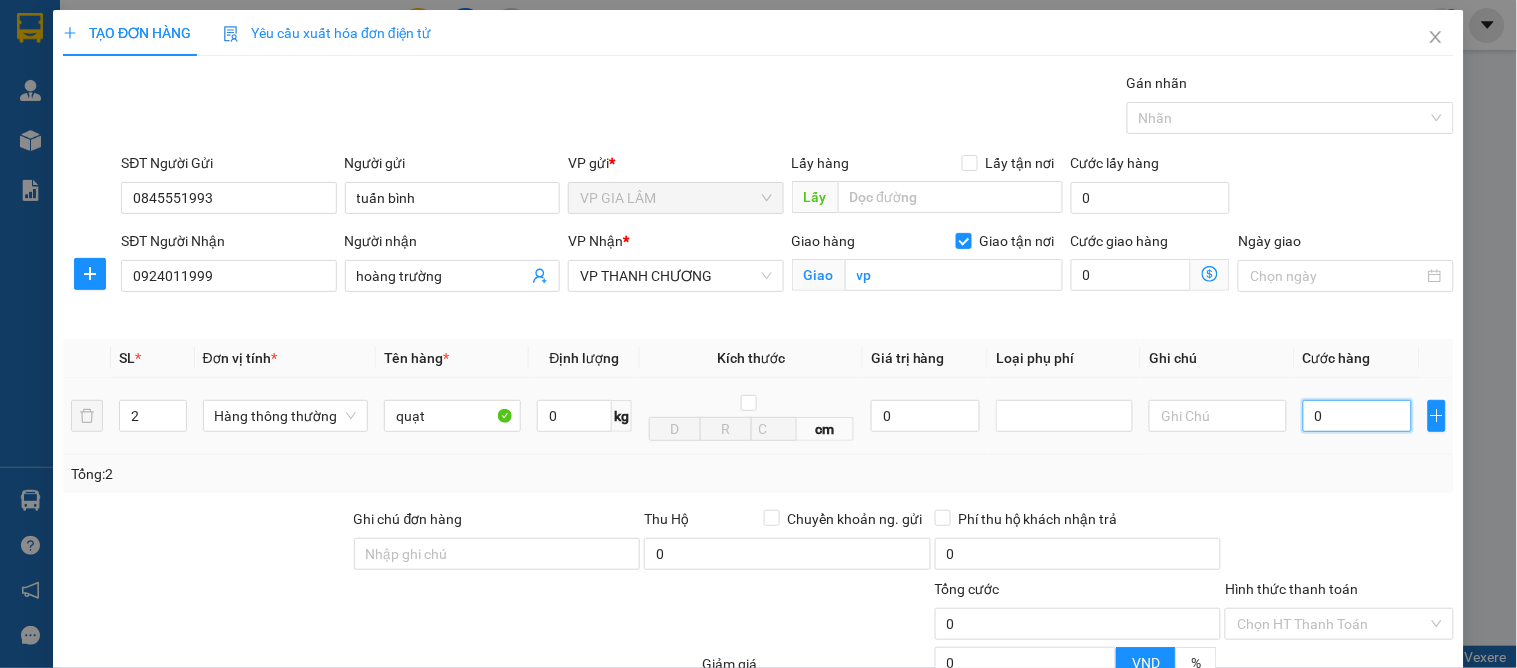 click on "0" at bounding box center [1357, 416] 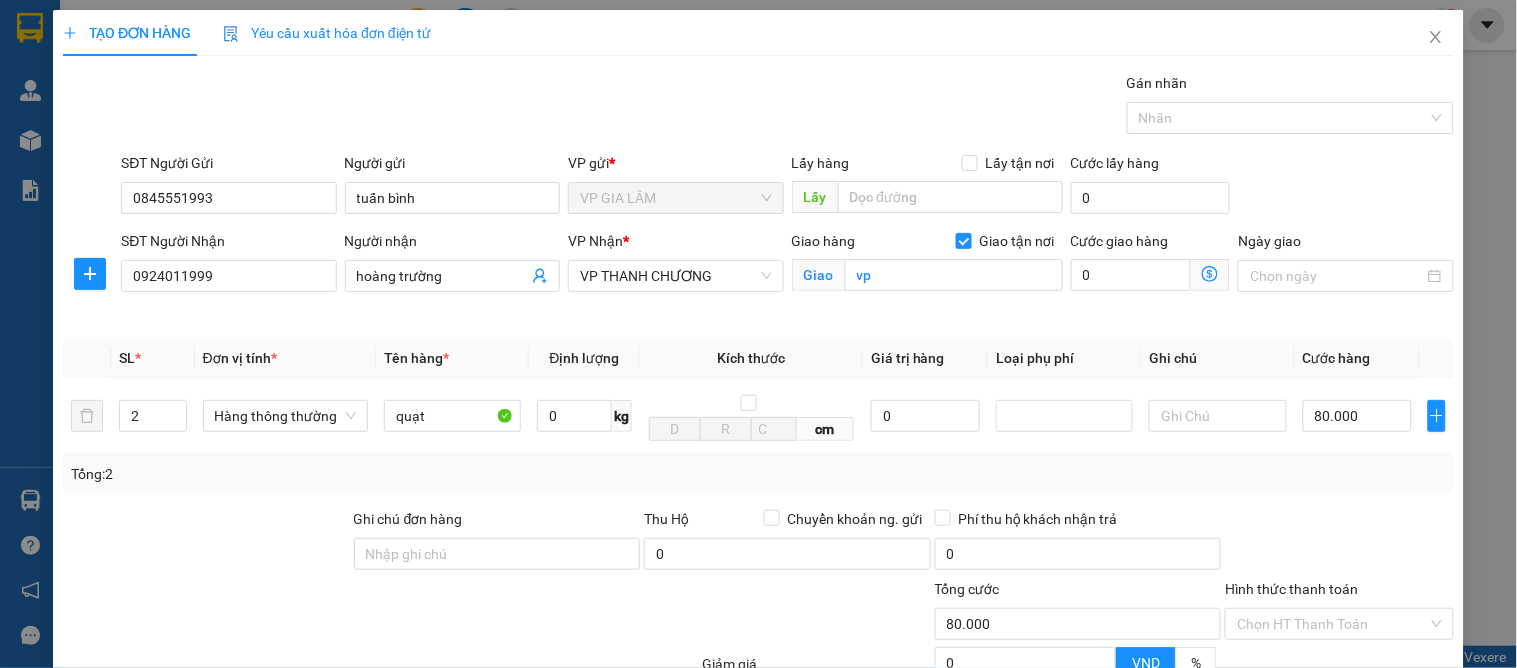 click on "Tổng:  2" at bounding box center (758, 474) 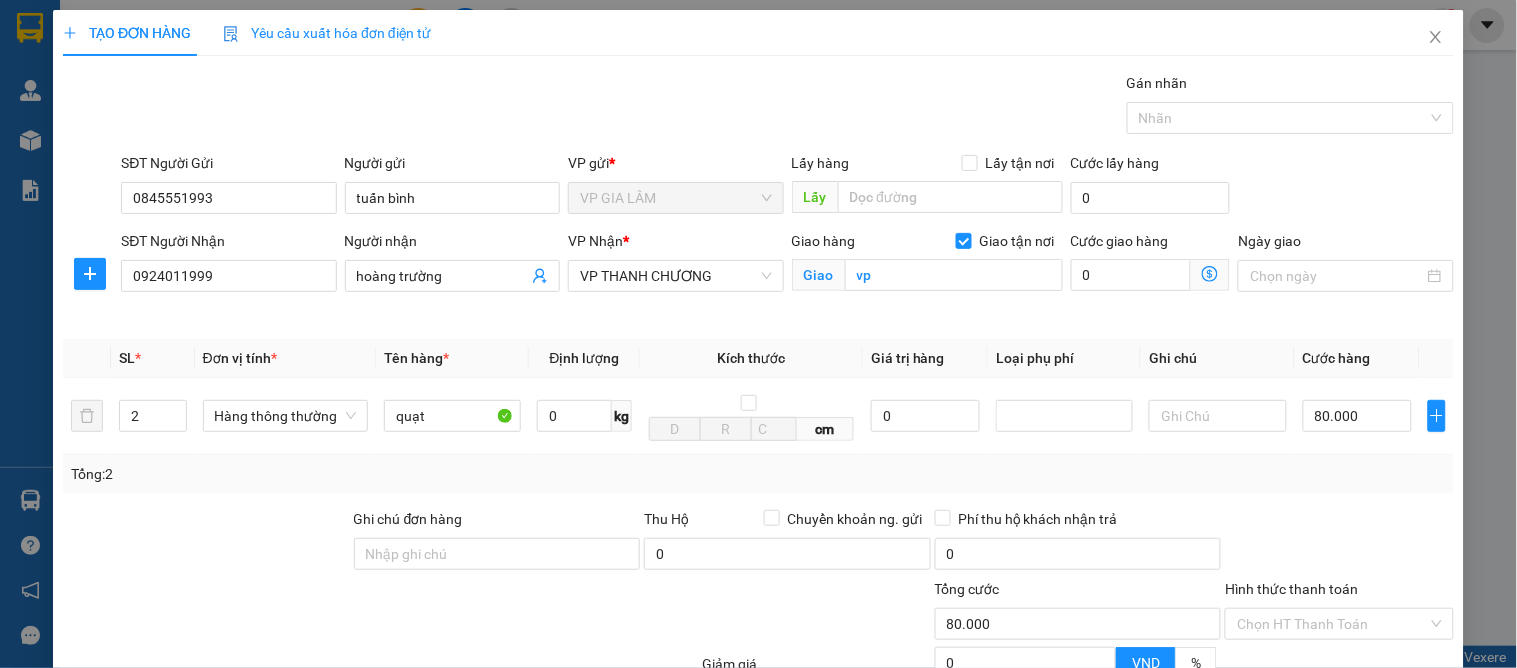 scroll, scrollTop: 207, scrollLeft: 0, axis: vertical 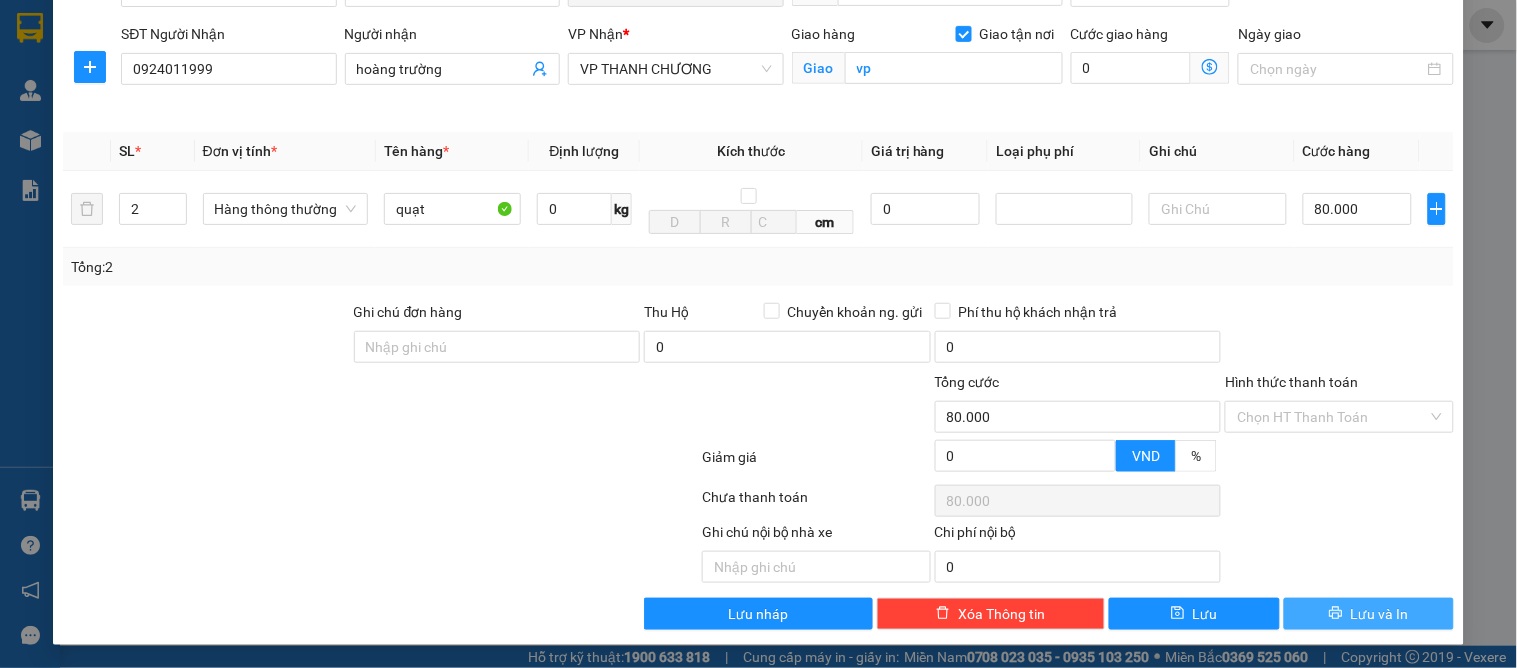 click on "Lưu và In" at bounding box center (1380, 614) 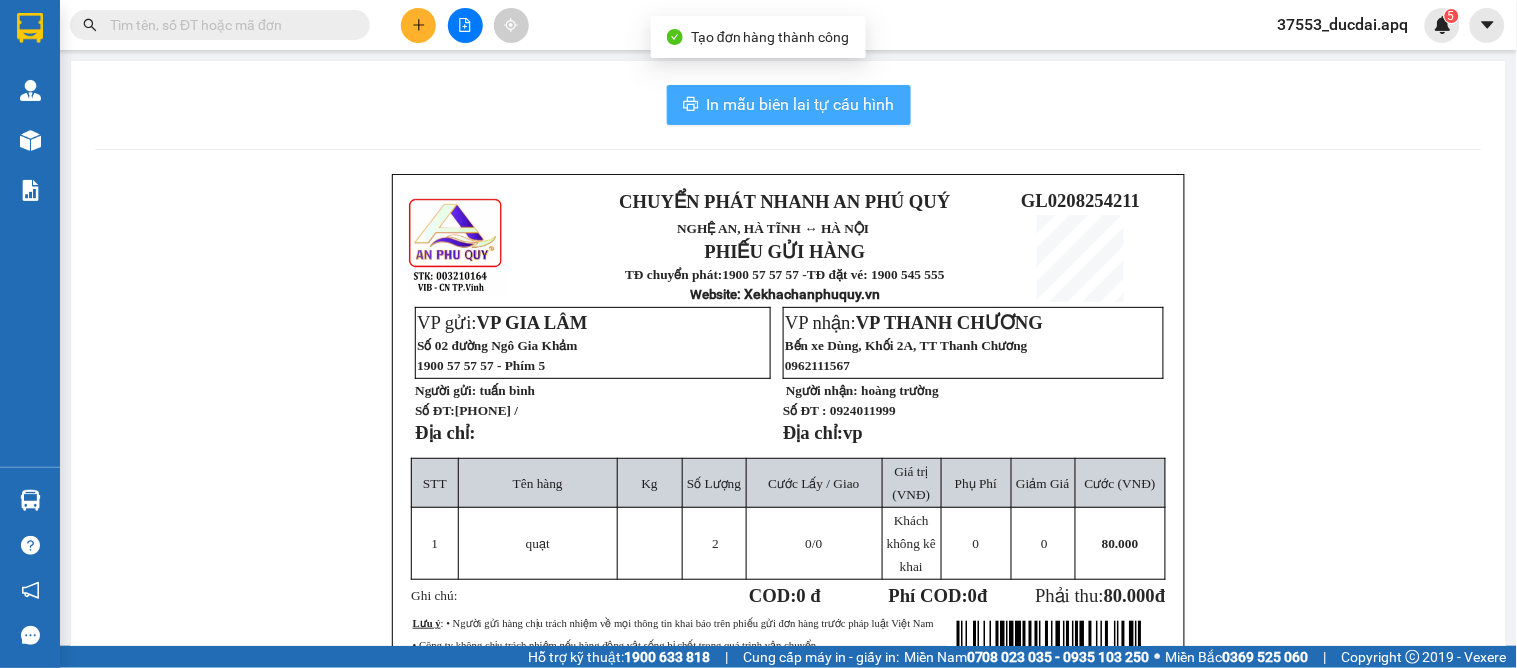click on "In mẫu biên lai tự cấu hình" at bounding box center [801, 104] 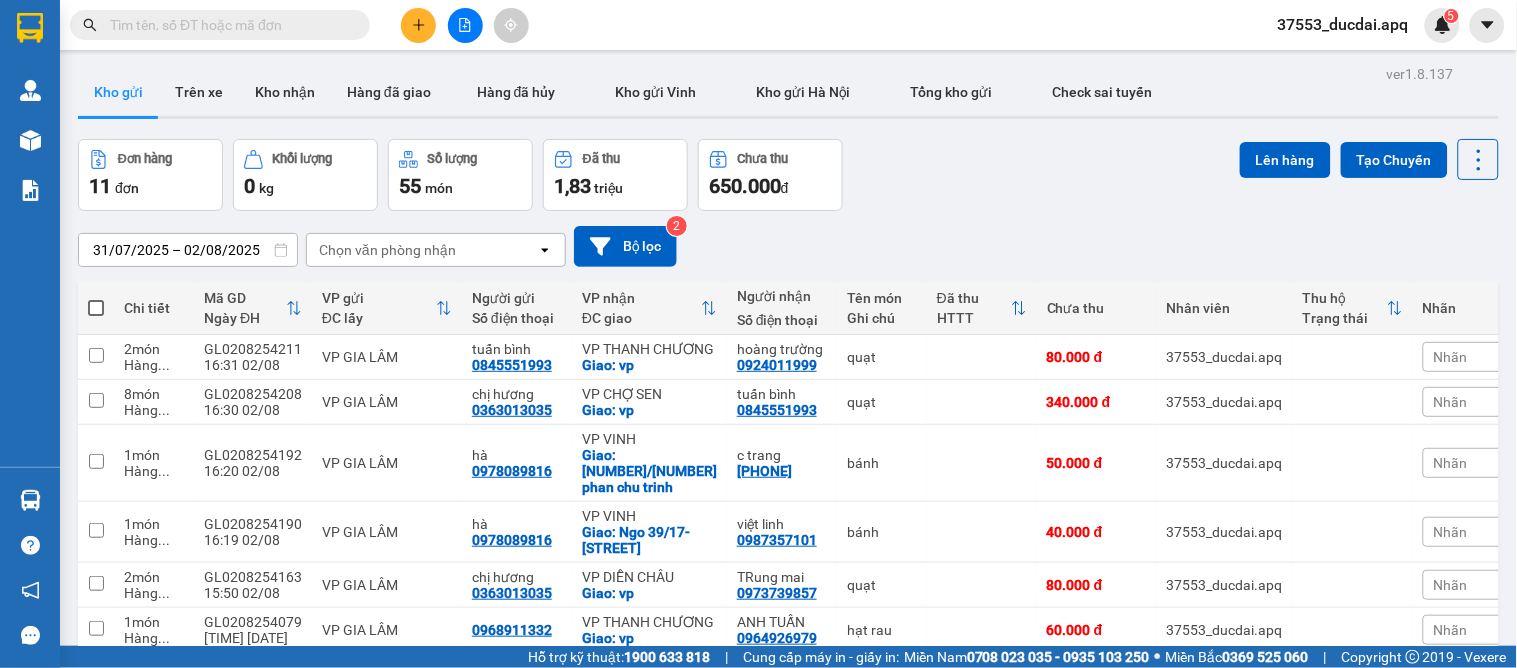 drag, startPoint x: 43, startPoint y: 233, endPoint x: 423, endPoint y: 23, distance: 434.16586 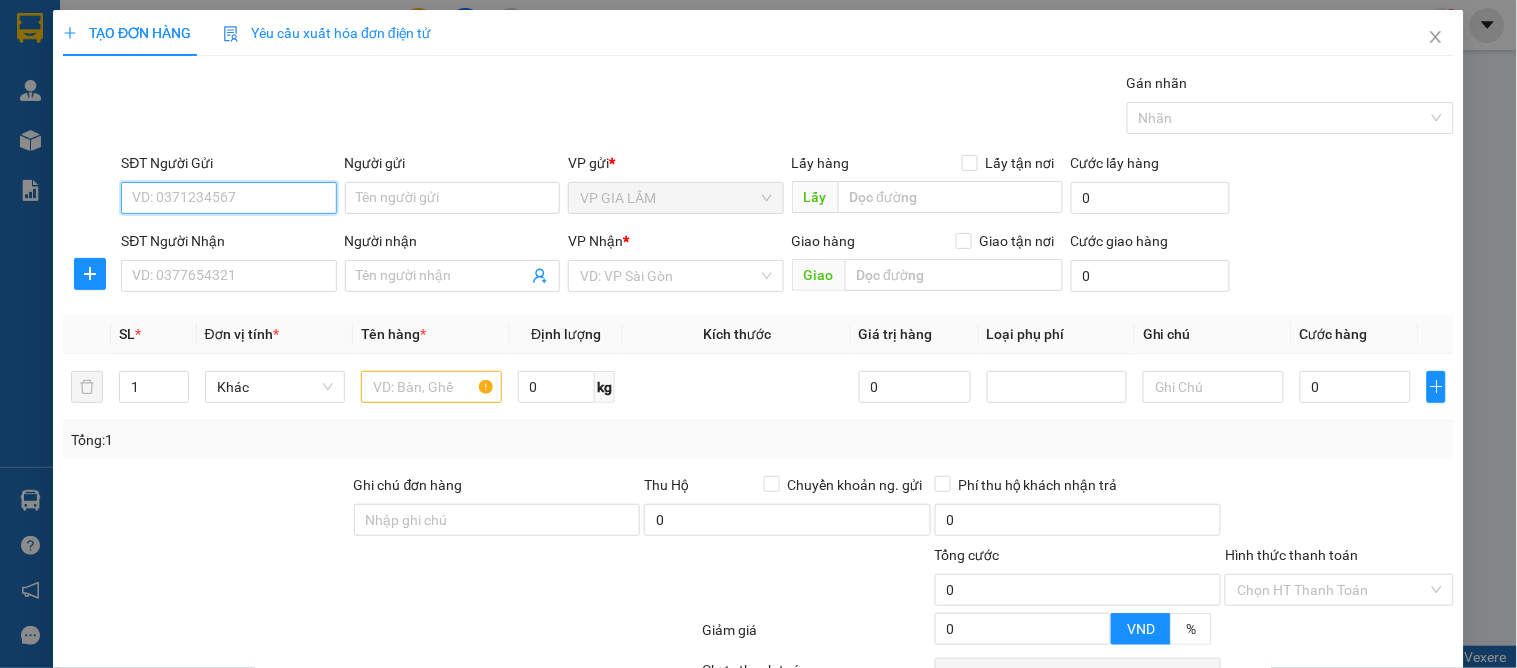 click on "SĐT Người Gửi" at bounding box center (228, 198) 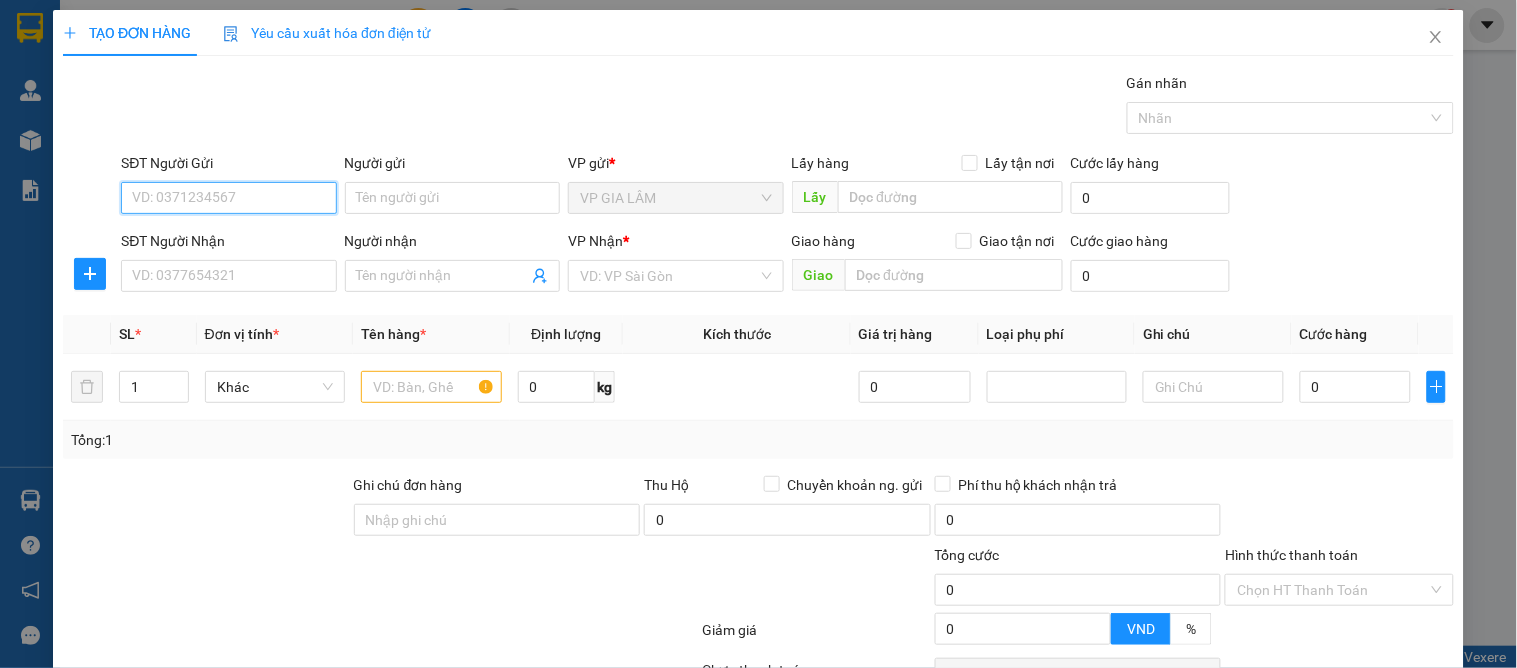 click on "SĐT Người Gửi" at bounding box center (228, 198) 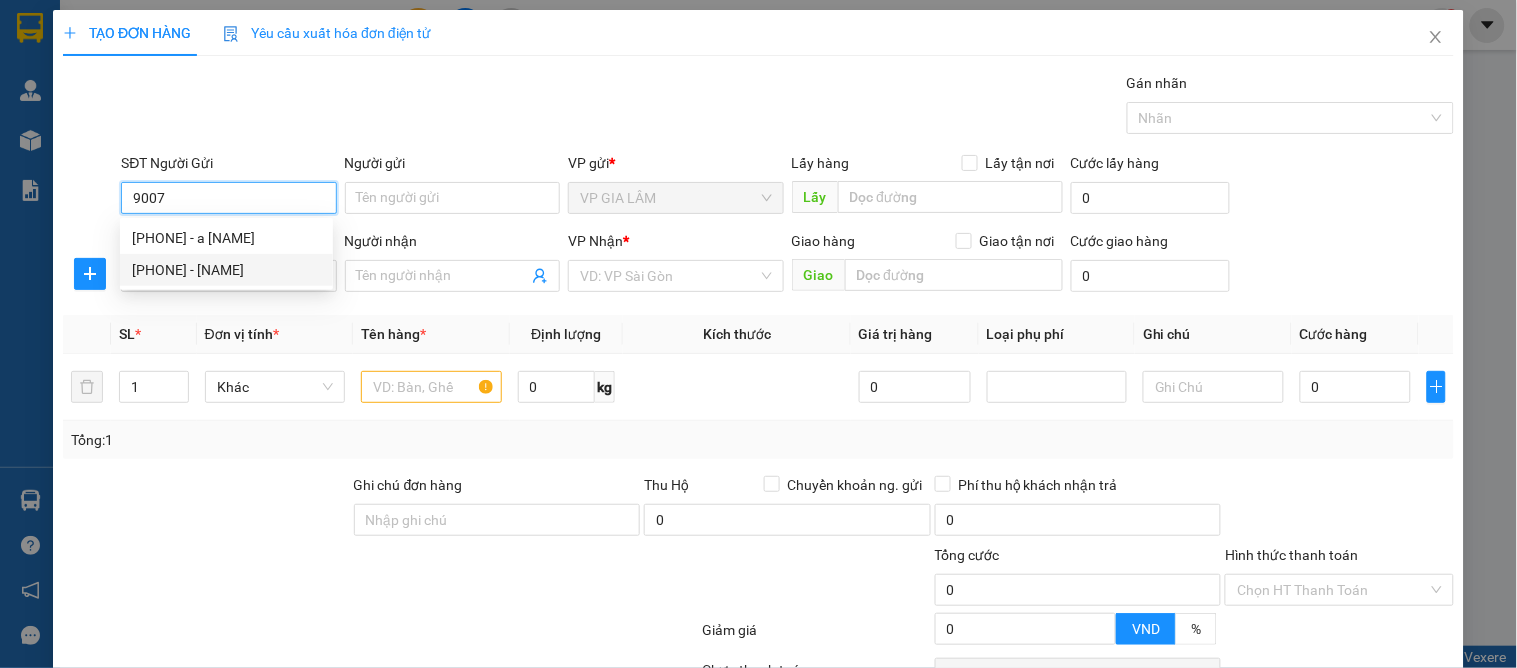 drag, startPoint x: 254, startPoint y: 232, endPoint x: 276, endPoint y: 288, distance: 60.166435 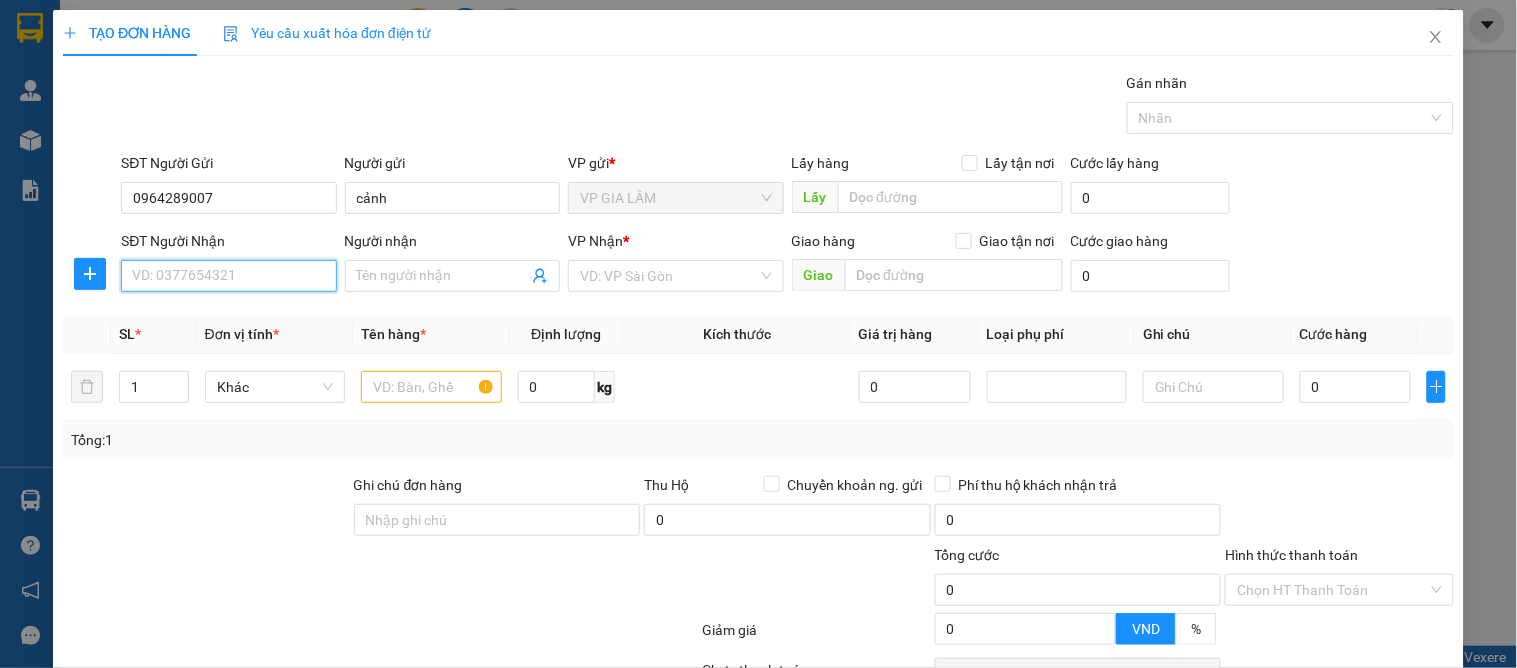 click on "SĐT Người Nhận" at bounding box center [228, 276] 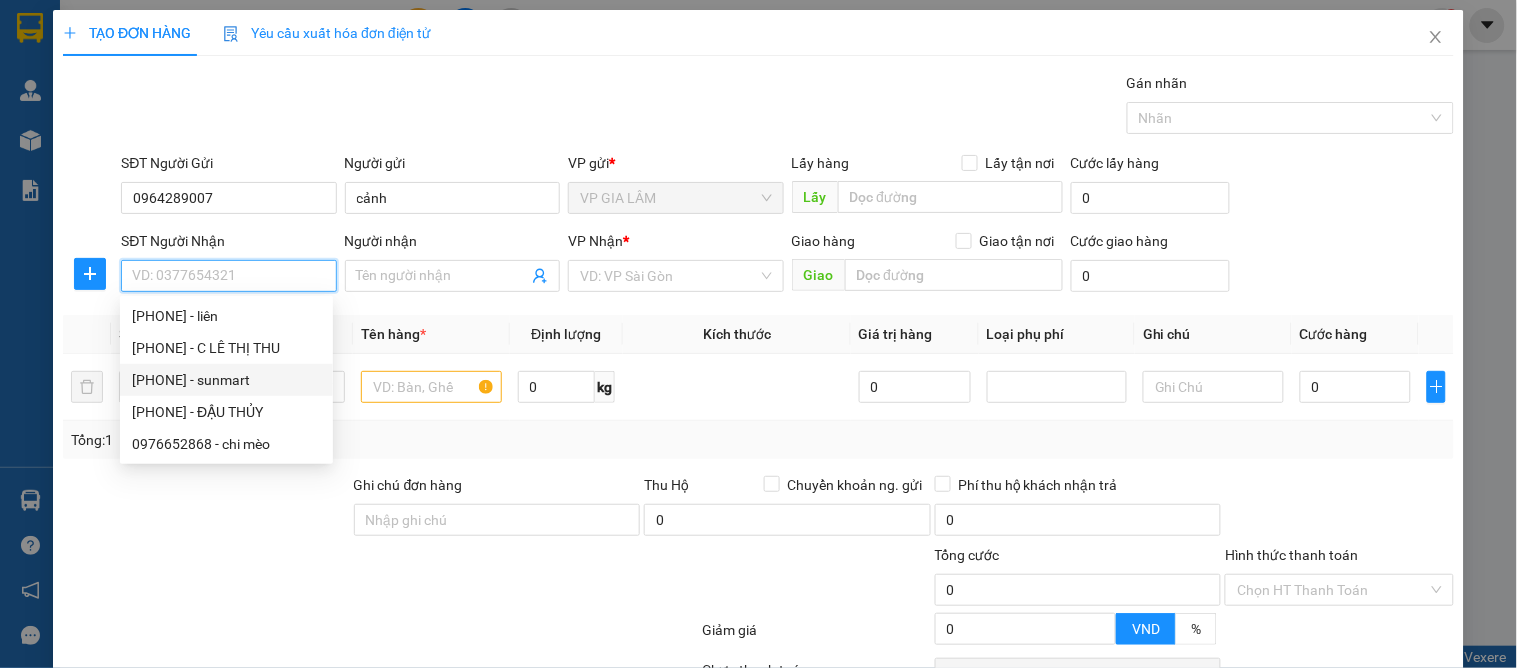 click on "0967566566 - sunmart" at bounding box center (226, 380) 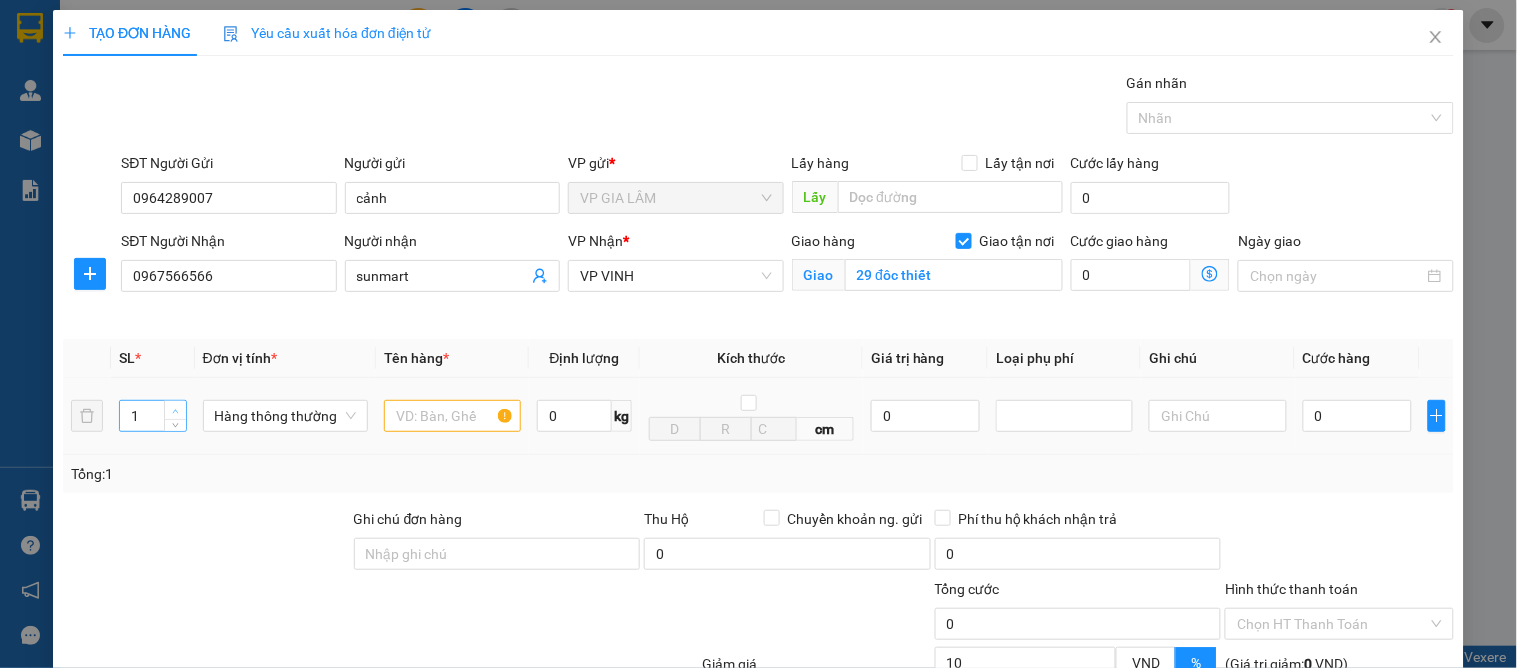 click at bounding box center (175, 410) 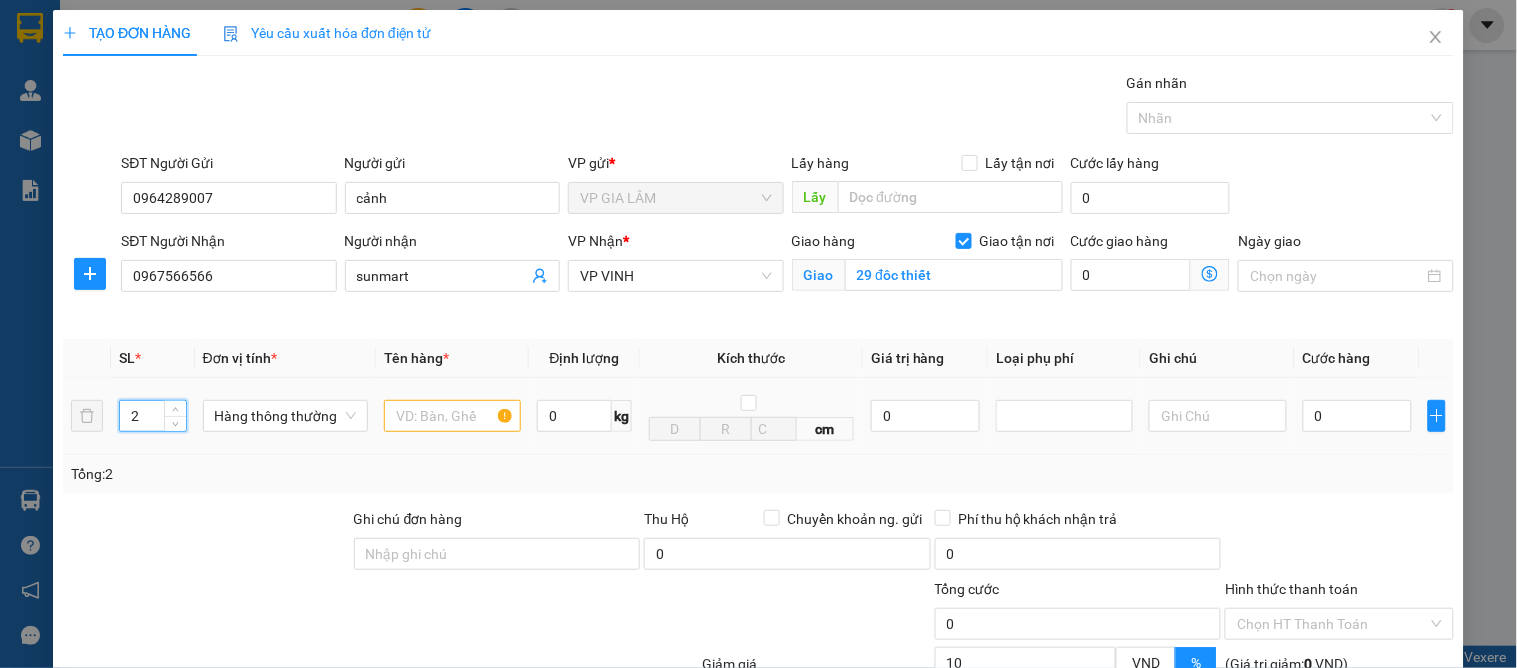 click on "2" at bounding box center (153, 416) 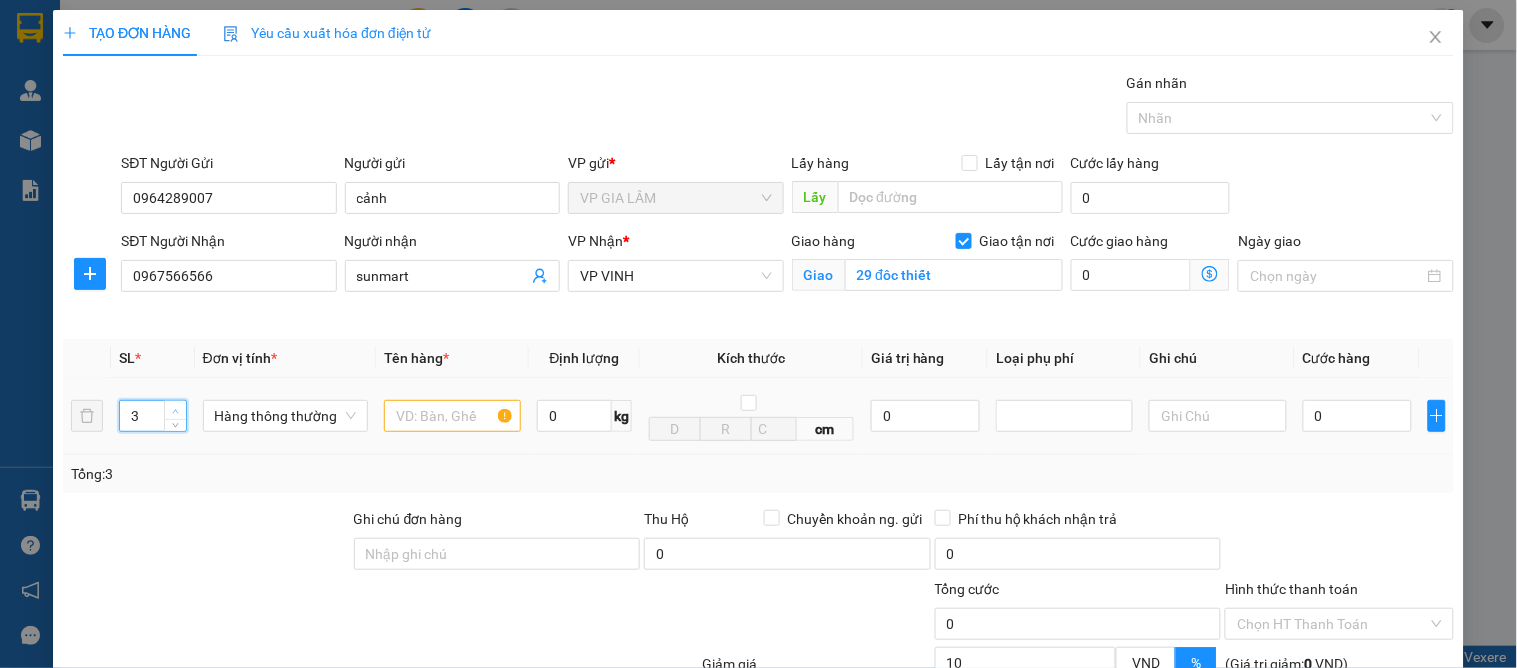 click 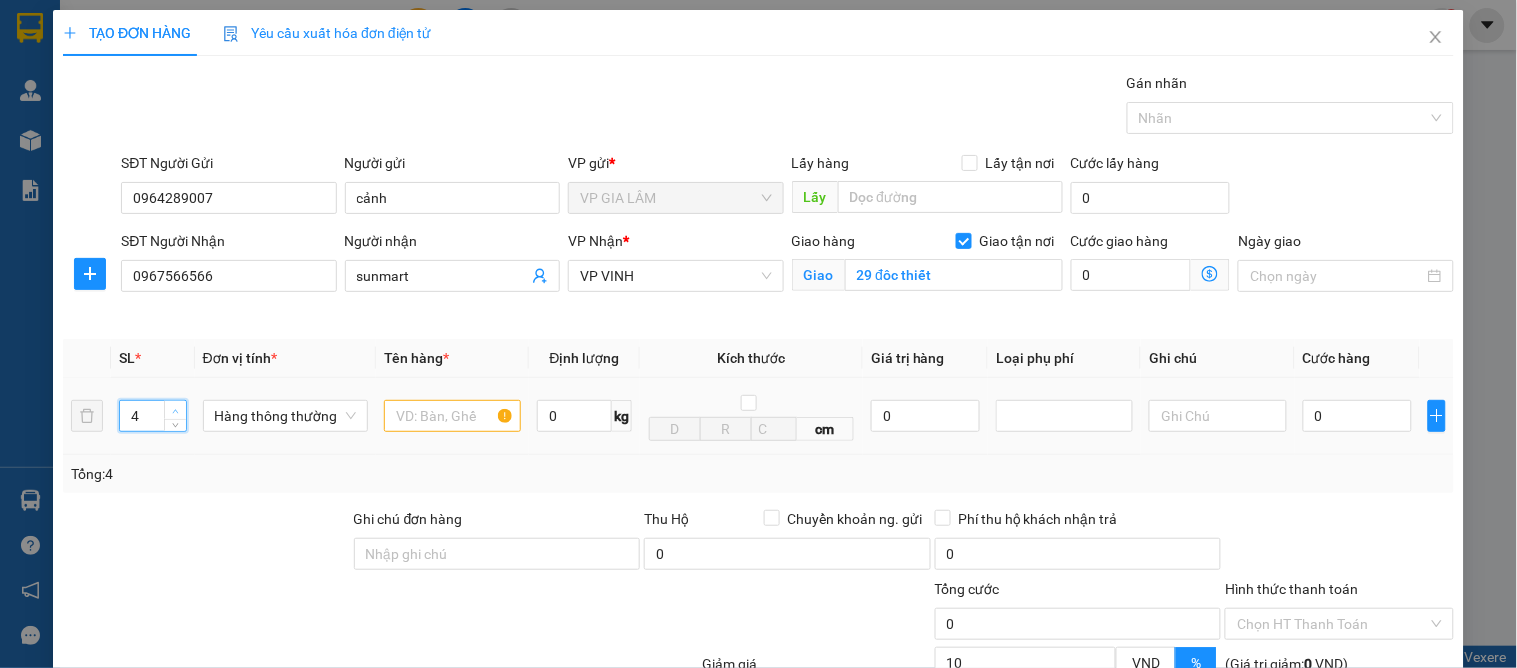 click 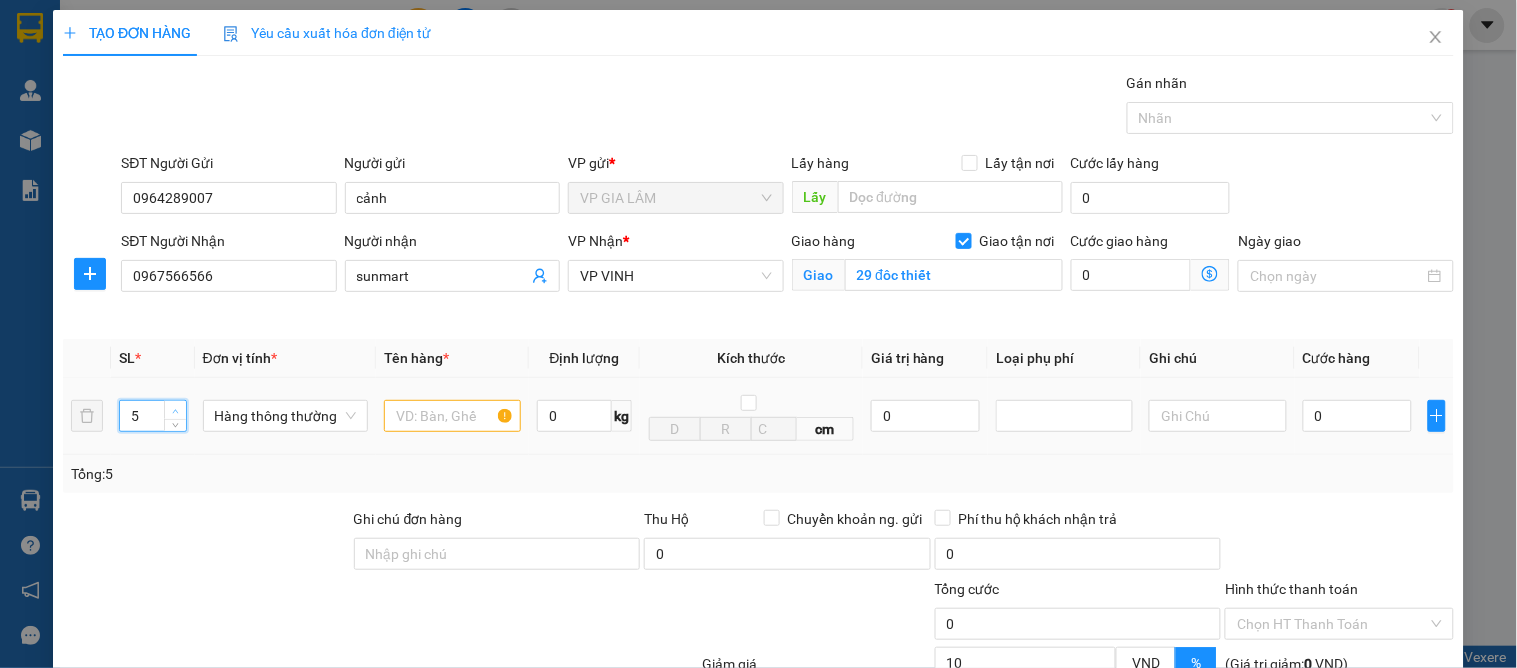 click 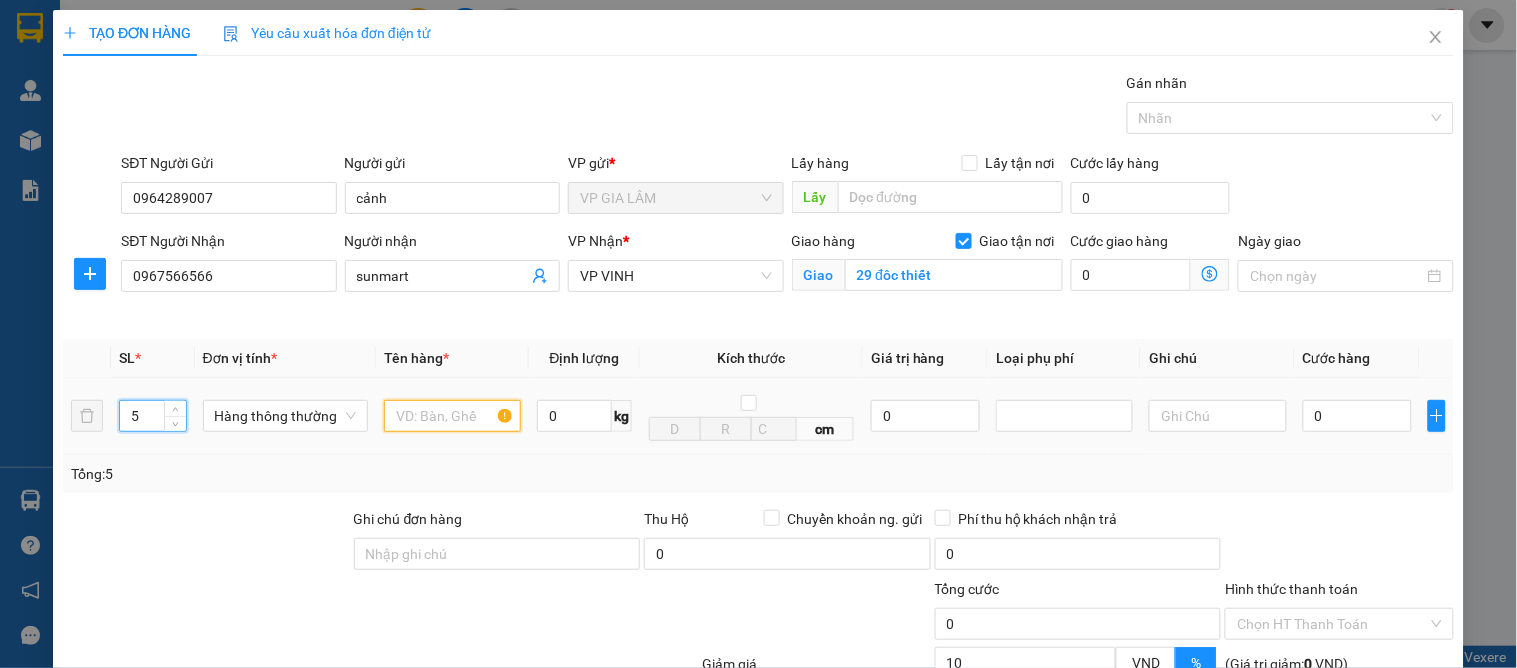 click at bounding box center [452, 416] 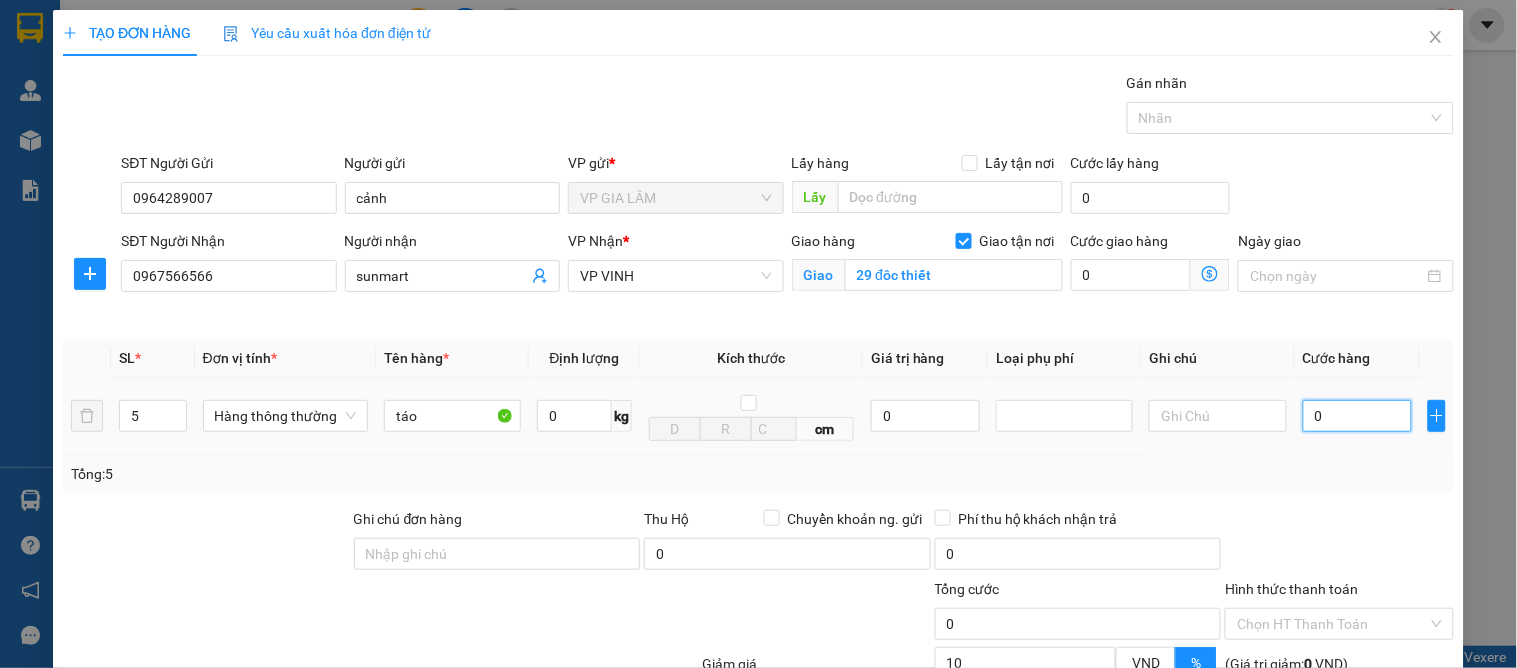 click on "0" at bounding box center [1357, 416] 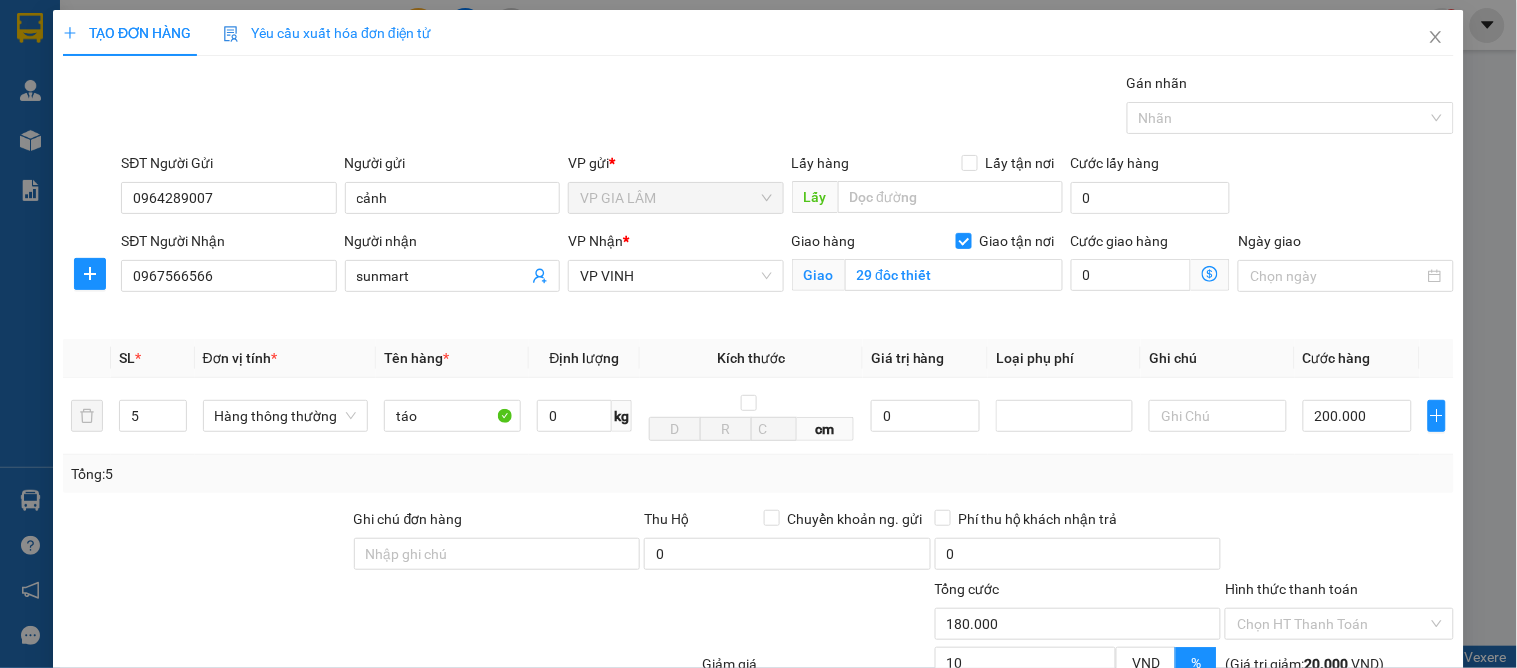 click on "Tổng:  5" at bounding box center [758, 474] 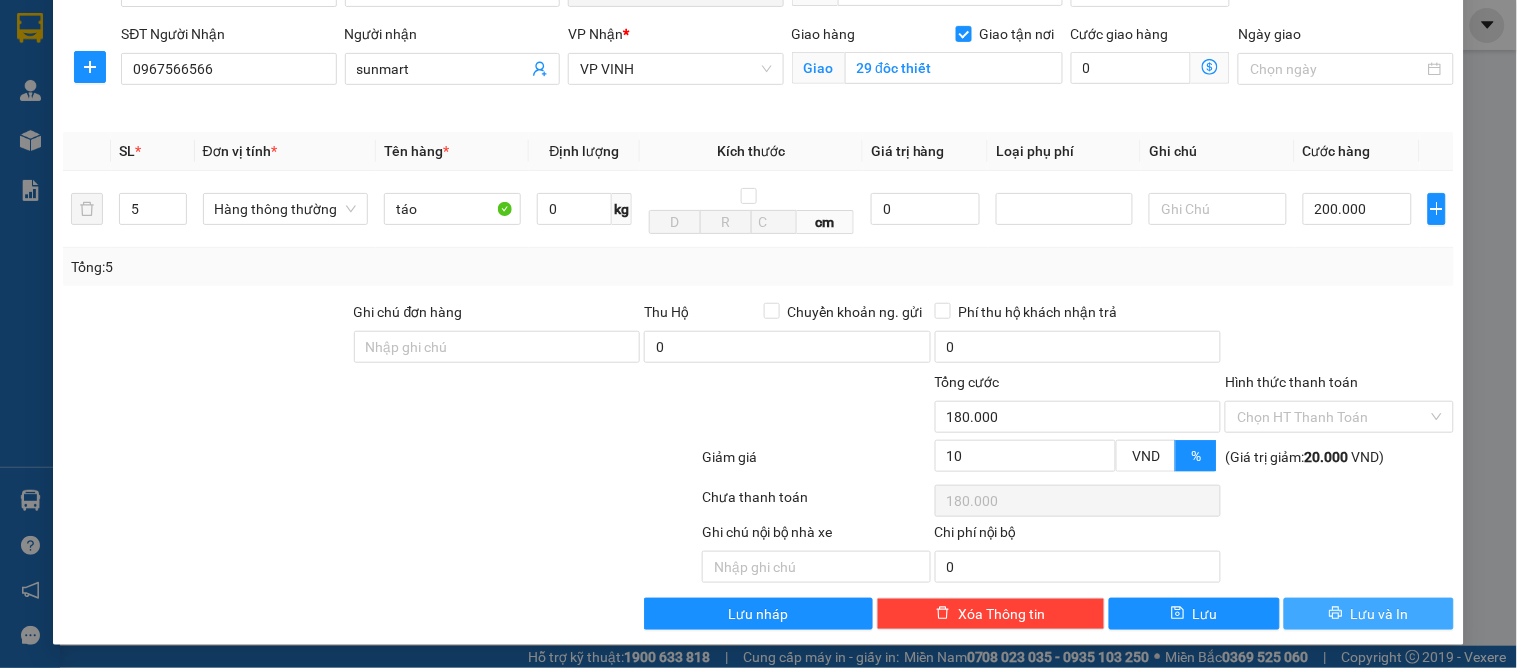 click on "Lưu và In" at bounding box center [1380, 614] 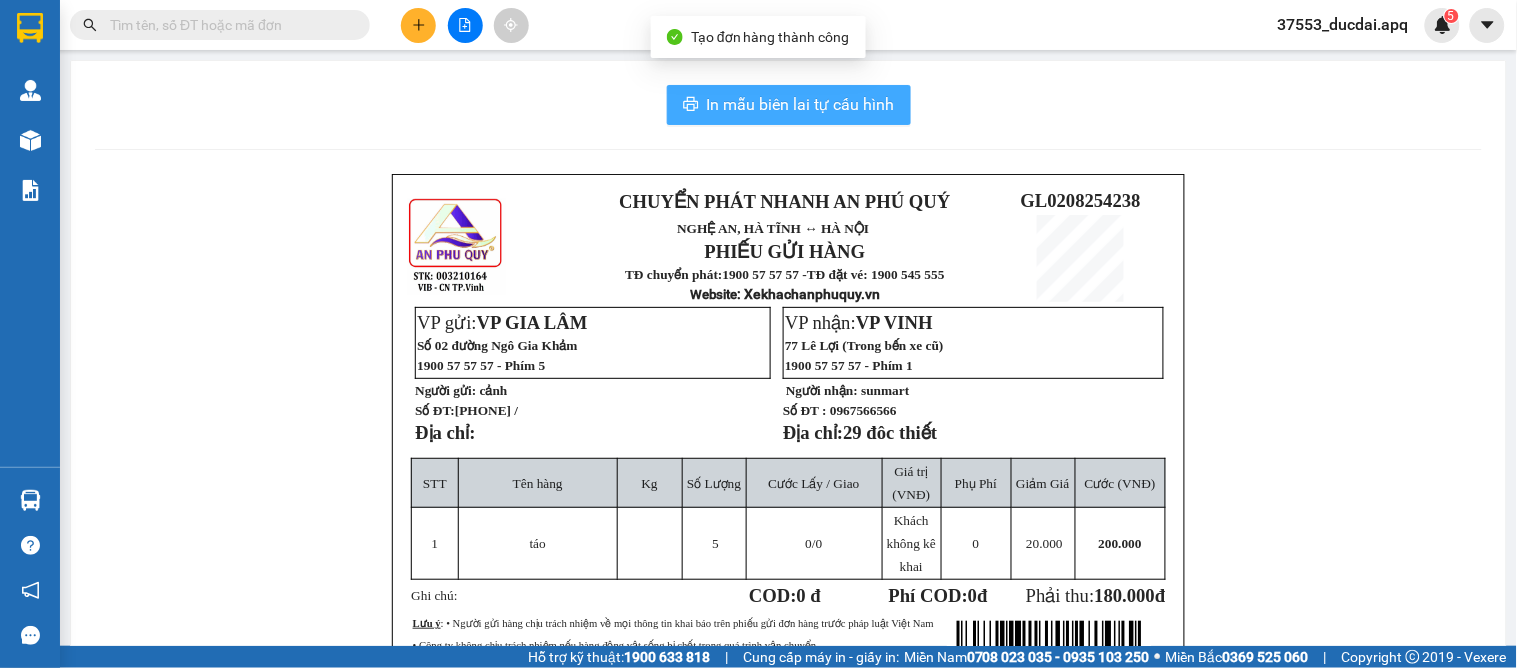click on "In mẫu biên lai tự cấu hình" at bounding box center [789, 105] 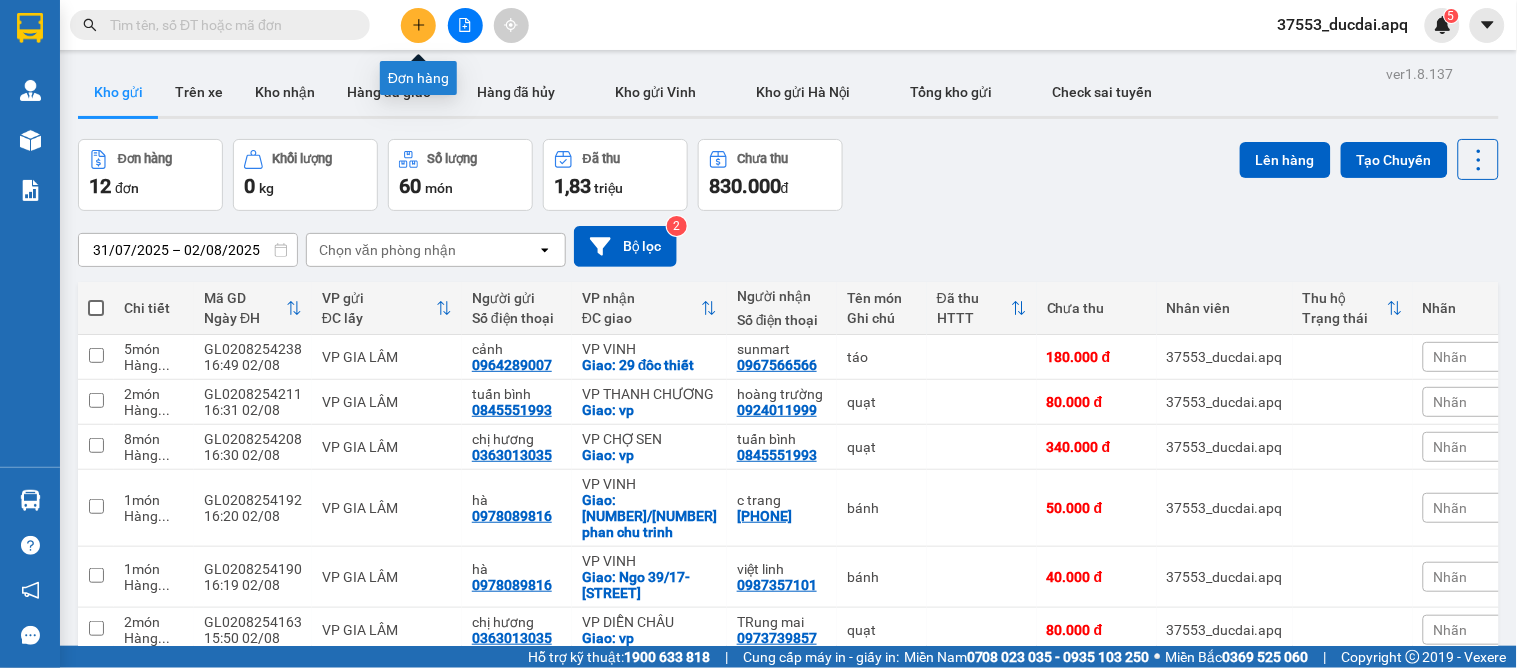 click 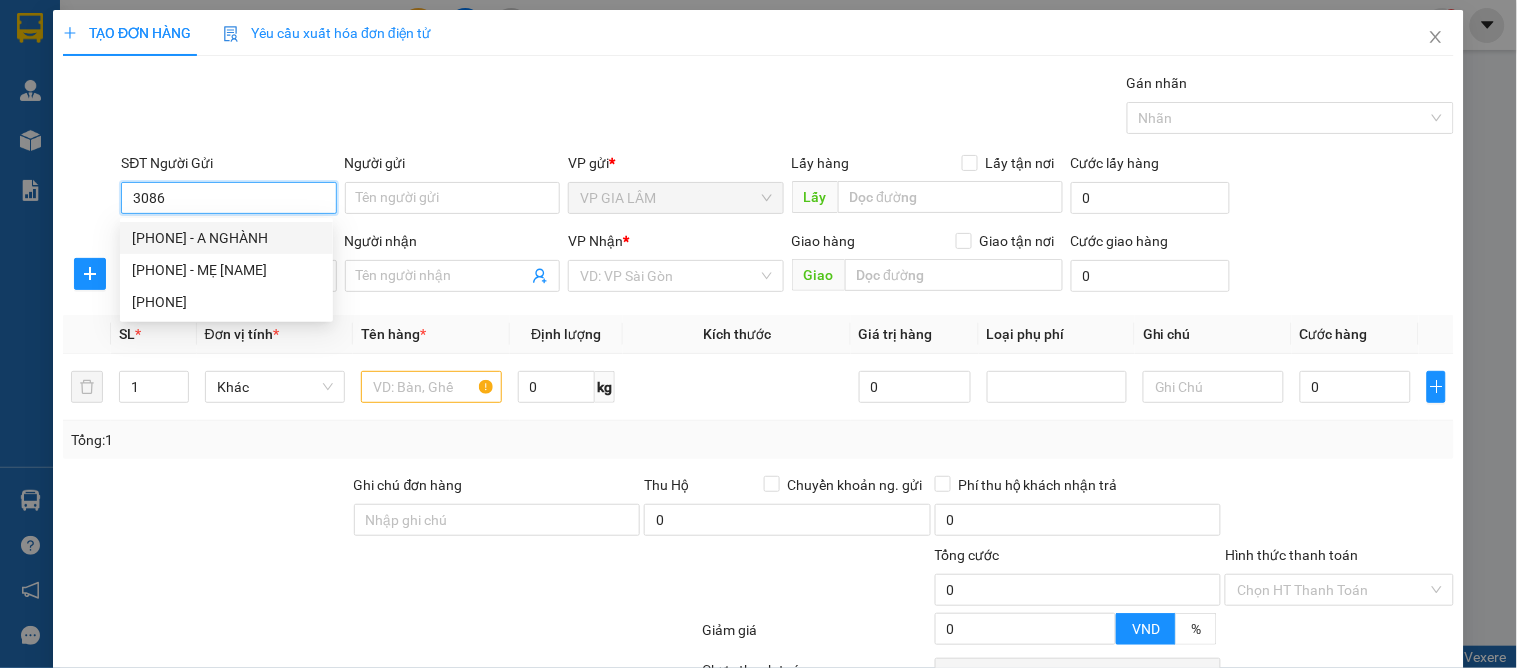 click on "3086" at bounding box center [228, 198] 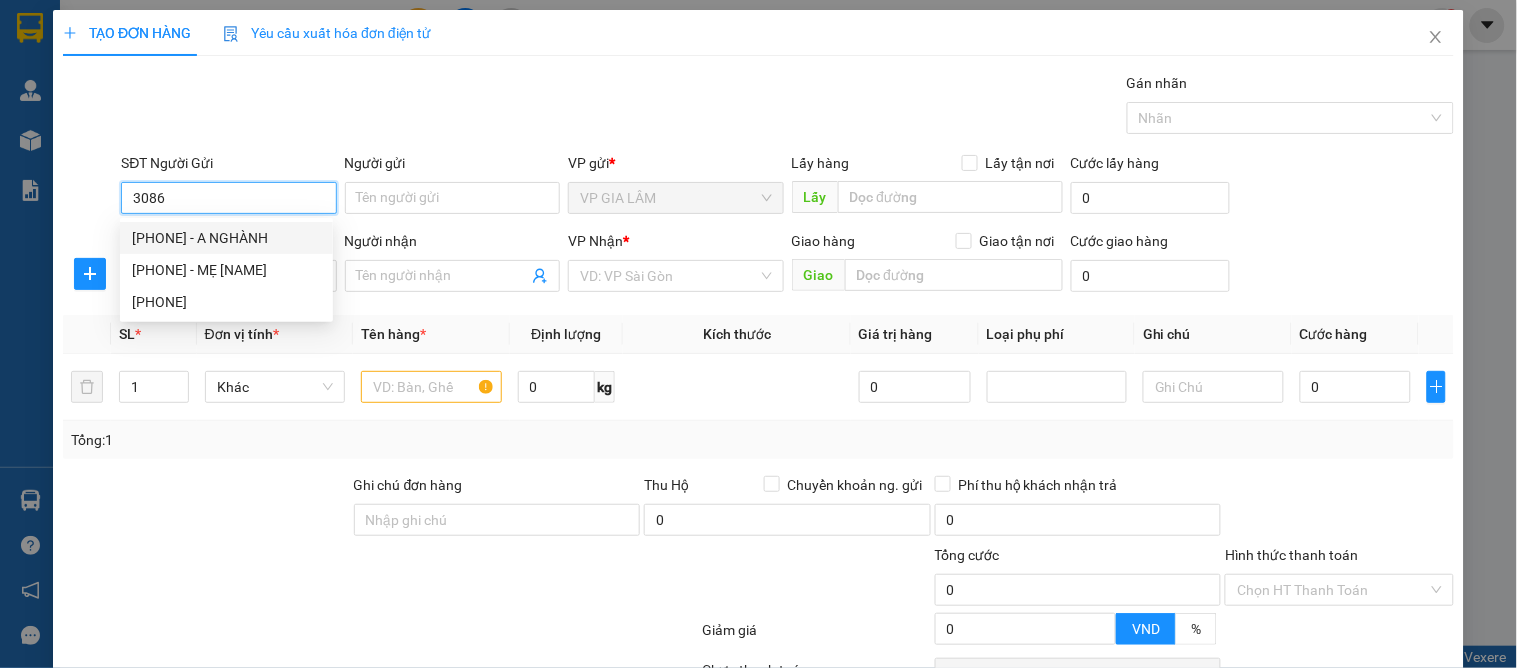 click on "0981193086 - A NGHÀNH" at bounding box center [226, 238] 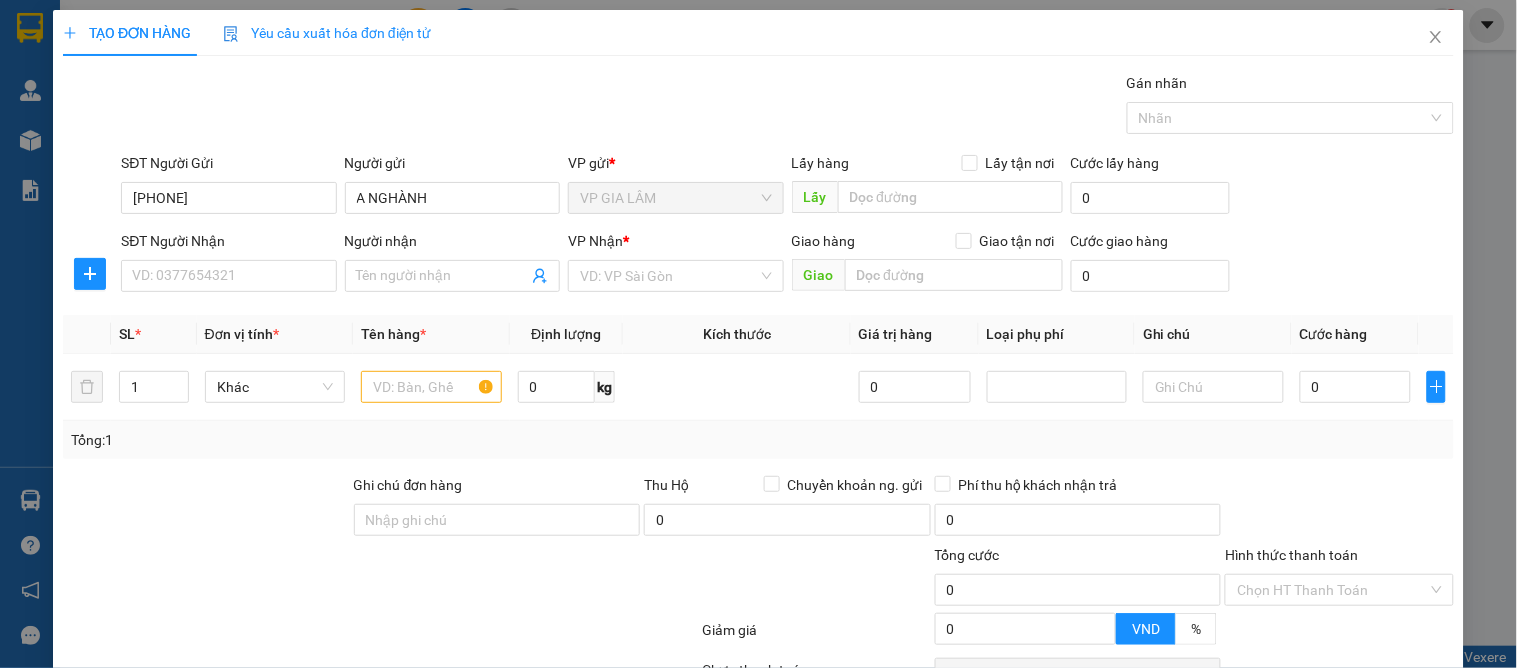 click on "Transit Pickup Surcharge Ids Transit Deliver Surcharge Ids Transit Deliver Surcharge Transit Deliver Surcharge Gói vận chuyển  * Tiêu chuẩn Gán nhãn   Nhãn SĐT Người Gửi 0981193086 Người gửi A NGHÀNH VP gửi  * VP GIA LÂM Lấy hàng Lấy tận nơi Lấy Cước lấy hàng 0 SĐT Người Nhận VD: 0377654321 Người nhận Tên người nhận VP Nhận  * VD: VP Sài Gòn Giao hàng Giao tận nơi Giao Cước giao hàng 0 SL  * Đơn vị tính  * Tên hàng  * Định lượng Kích thước Giá trị hàng Loại phụ phí Ghi chú Cước hàng                       1 Khác 0 kg 0   0 Tổng:  1 Ghi chú đơn hàng Thu Hộ Chuyển khoản ng. gửi 0 Phí thu hộ khách nhận trả 0 Tổng cước 0 Hình thức thanh toán Chọn HT Thanh Toán Giảm giá 0 VND % Discount 0 Số tiền thu trước 0 Chưa thanh toán 0 Chọn HT Thanh Toán Ghi chú nội bộ nhà xe Chi phí nội bộ 0 Lưu nháp Xóa Thông tin Lưu Lưu và In" at bounding box center (758, 437) 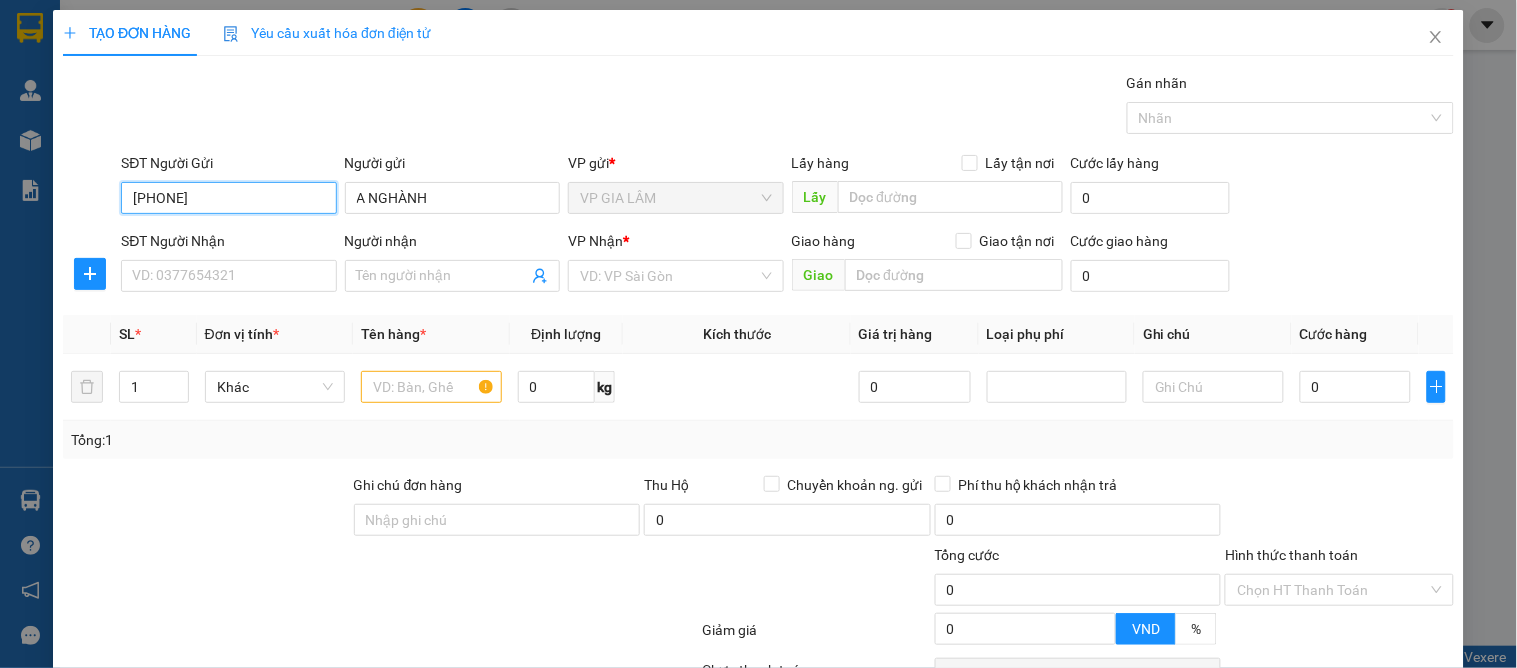 drag, startPoint x: 264, startPoint y: 192, endPoint x: 66, endPoint y: 192, distance: 198 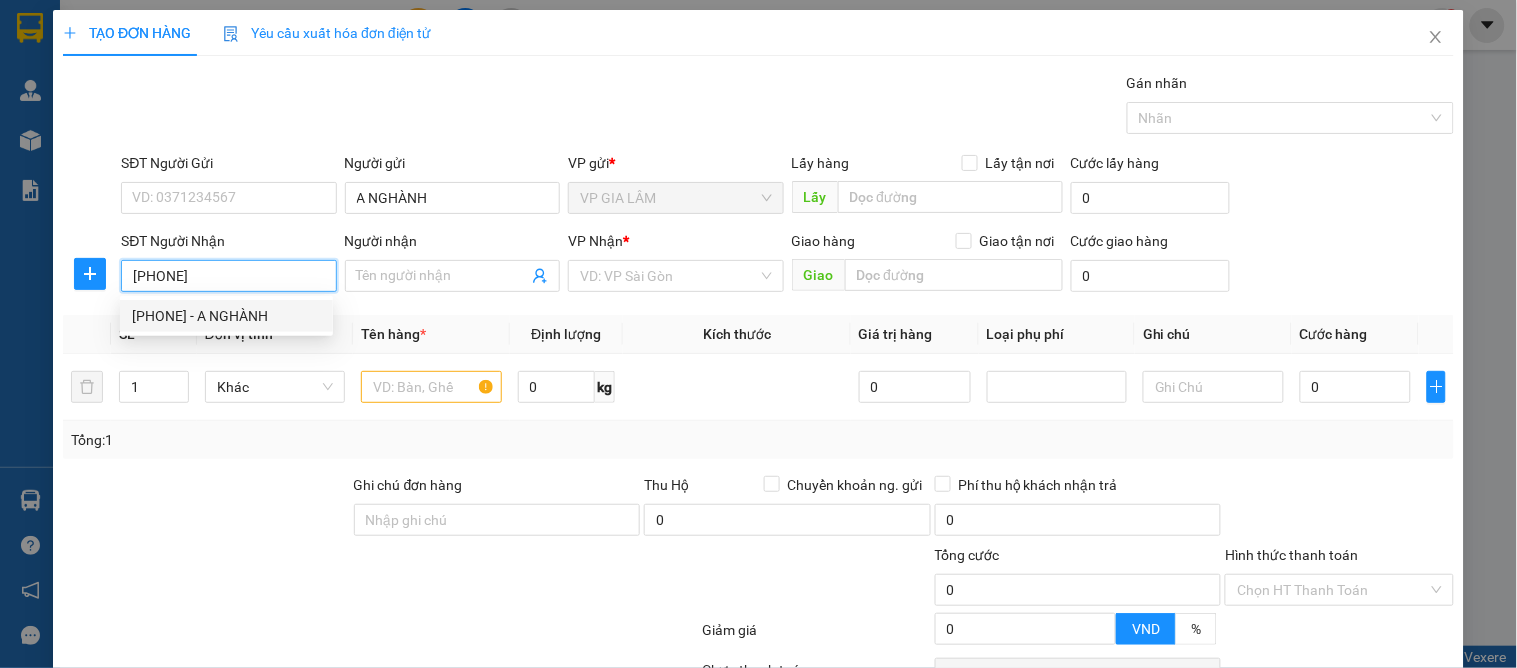 click on "0981193086 - A NGHÀNH" at bounding box center (226, 316) 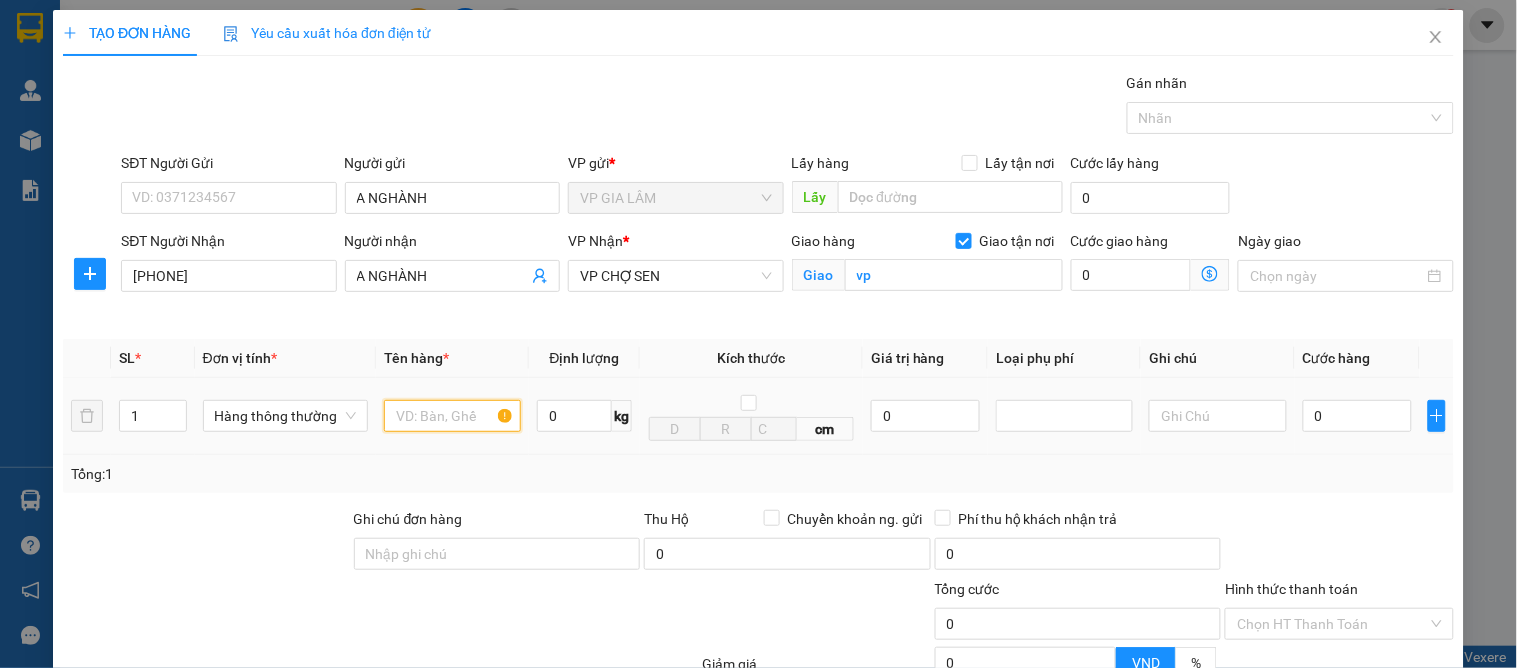 click at bounding box center [452, 416] 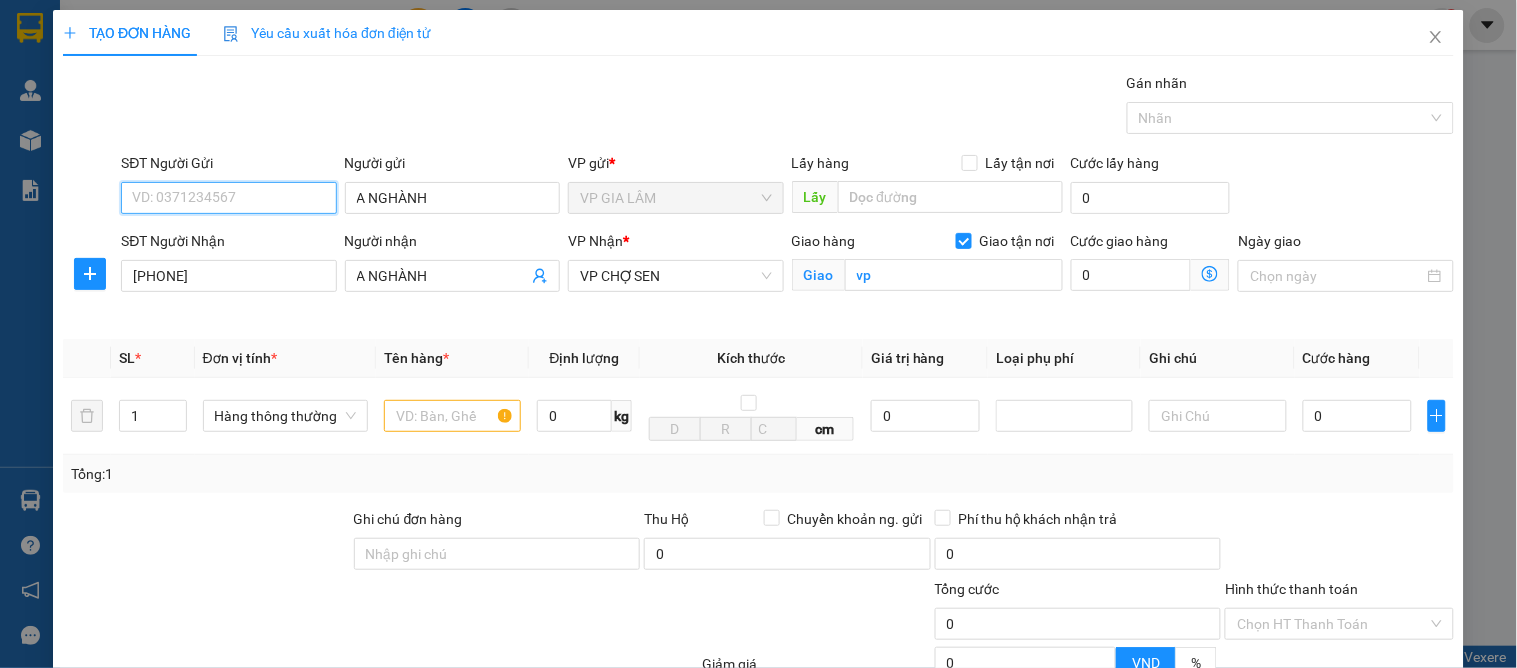 click on "SĐT Người Gửi" at bounding box center (228, 198) 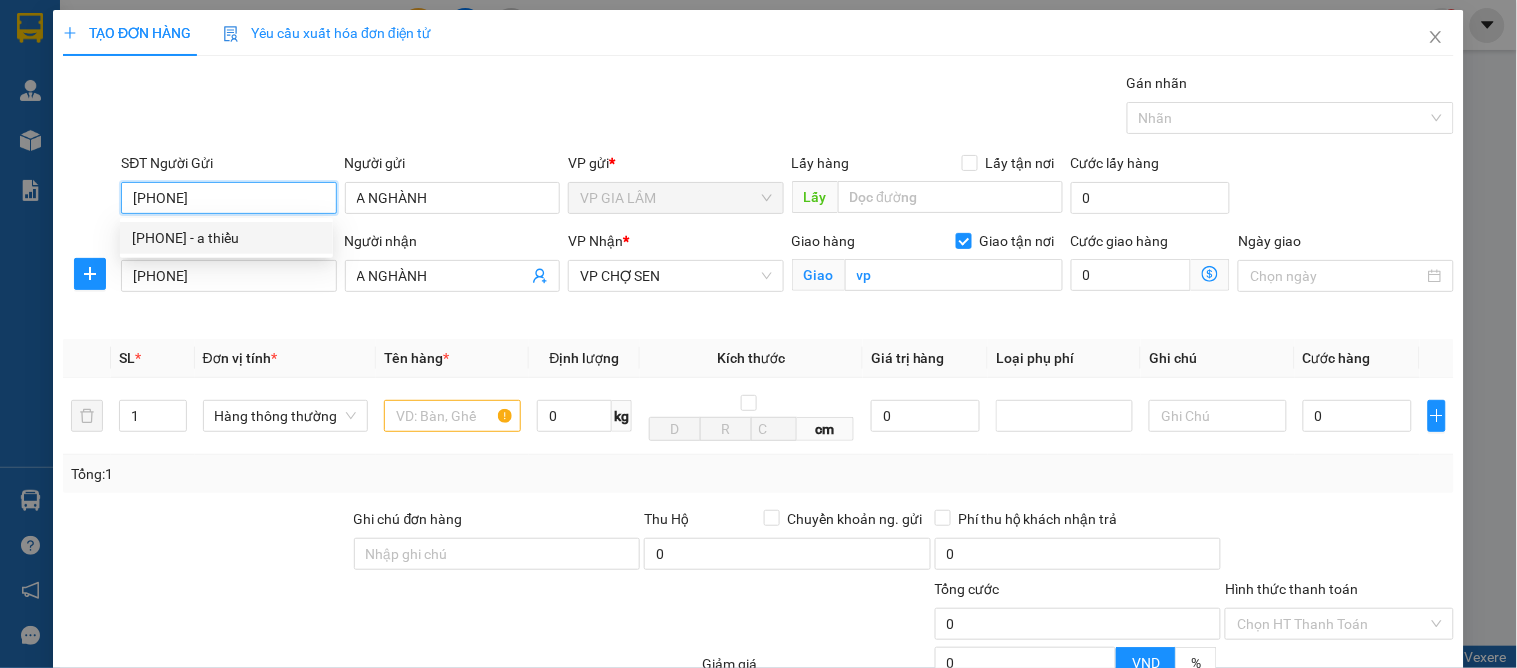 click on "0987607657 - a thiểu" at bounding box center (226, 238) 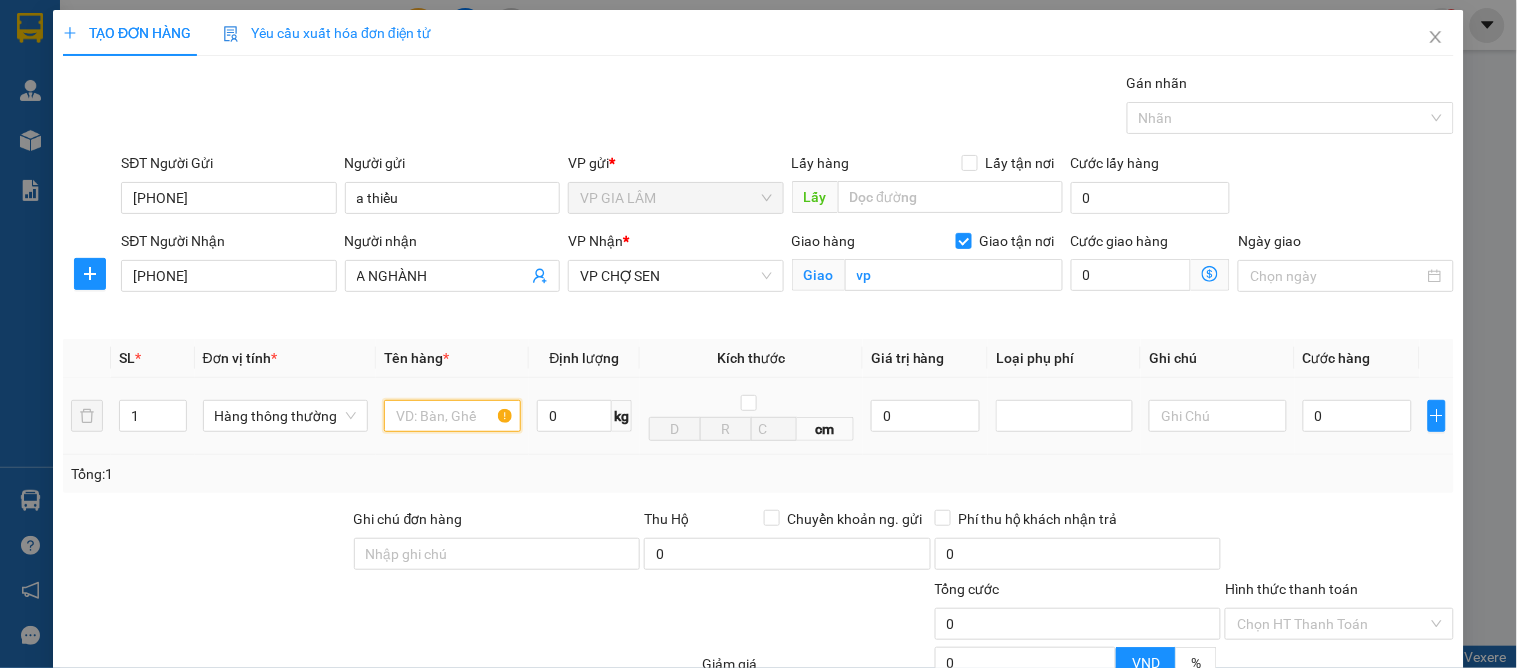 click at bounding box center (452, 416) 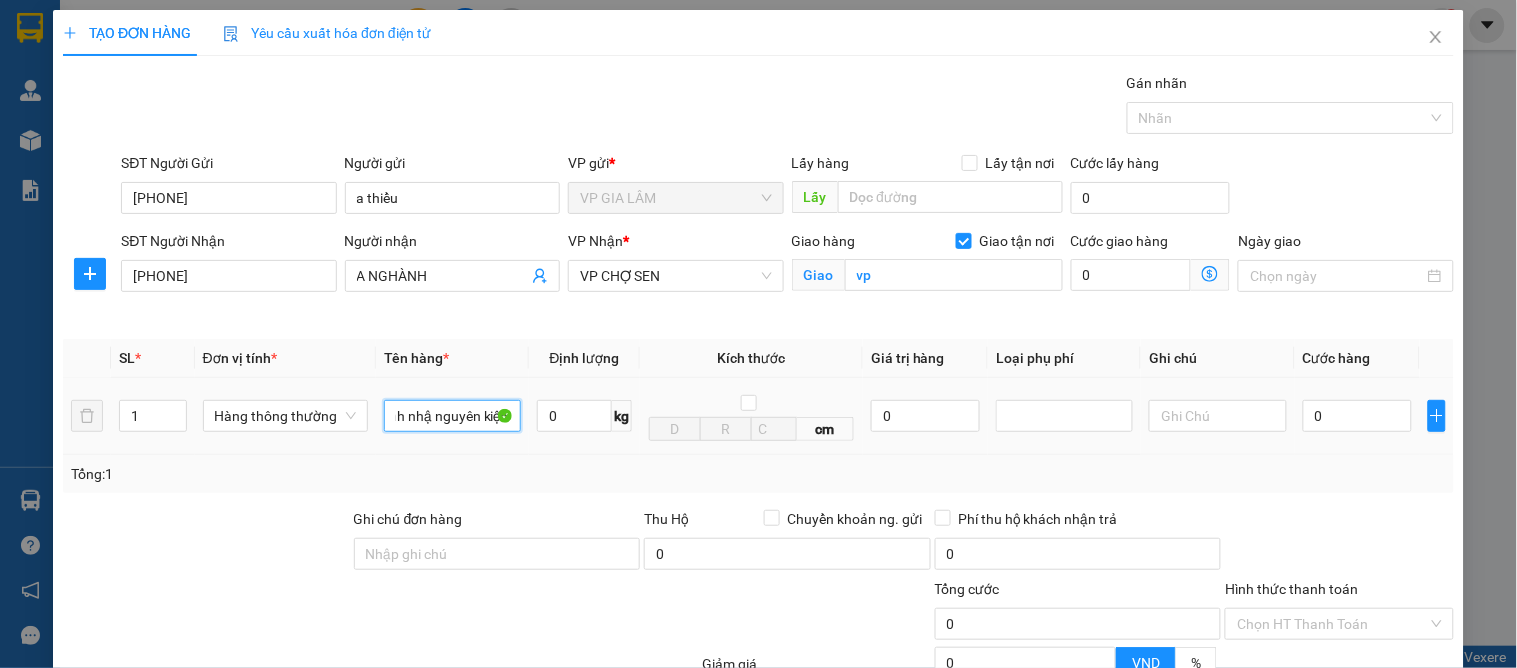 scroll, scrollTop: 0, scrollLeft: 48, axis: horizontal 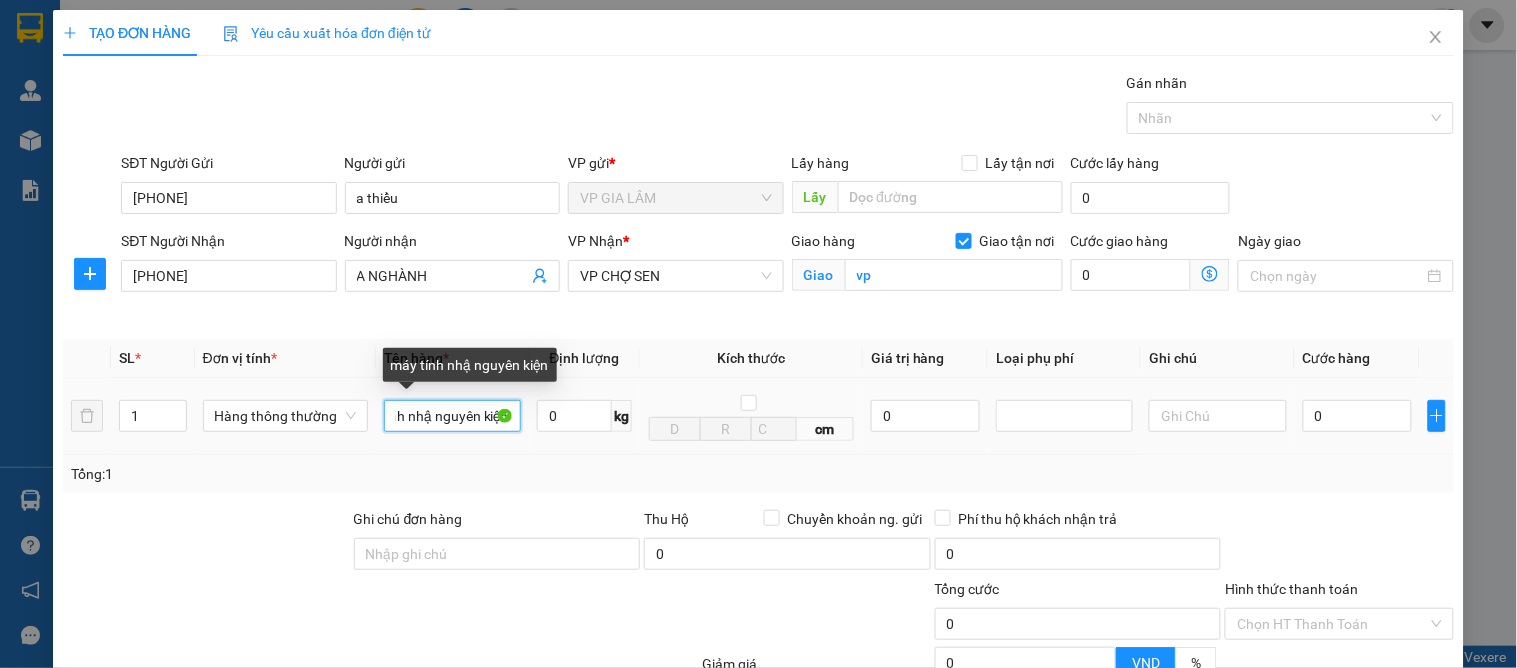 click on "máy tính nhậ nguyên kiện" at bounding box center (452, 416) 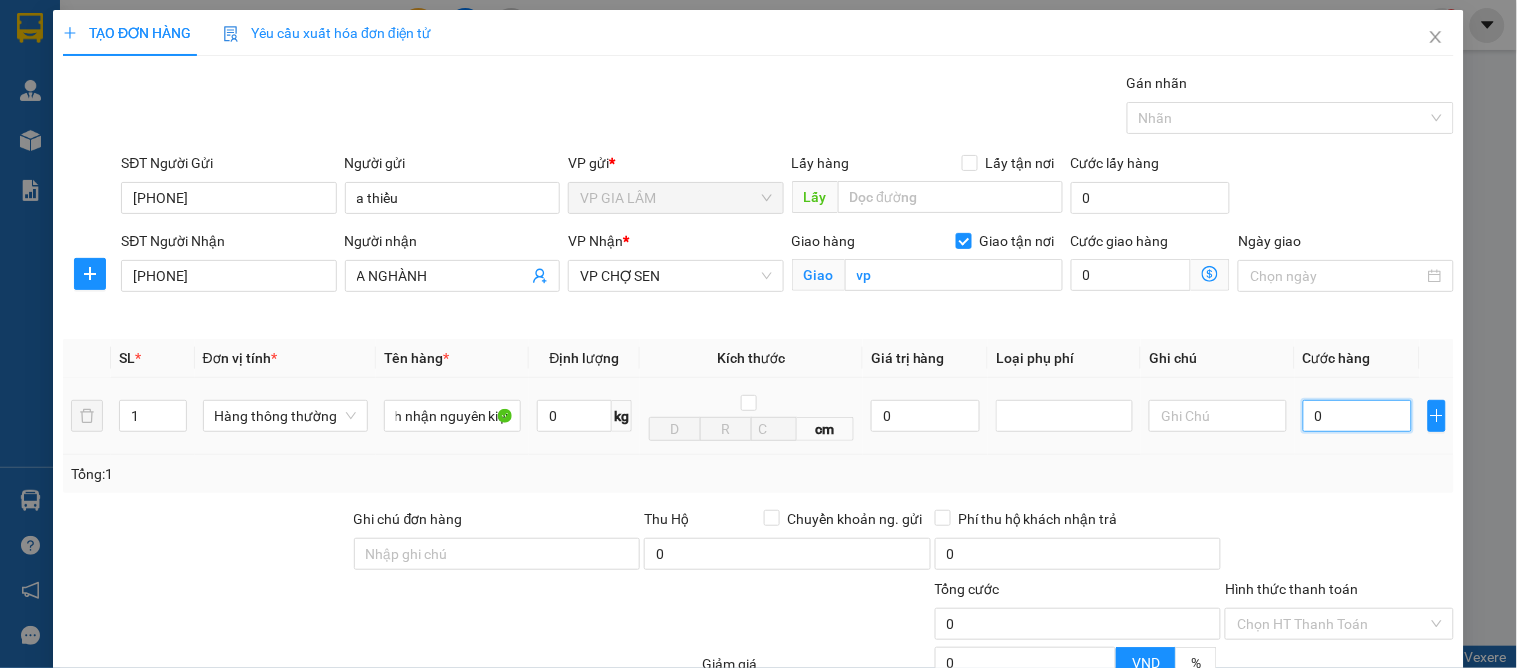 scroll, scrollTop: 0, scrollLeft: 0, axis: both 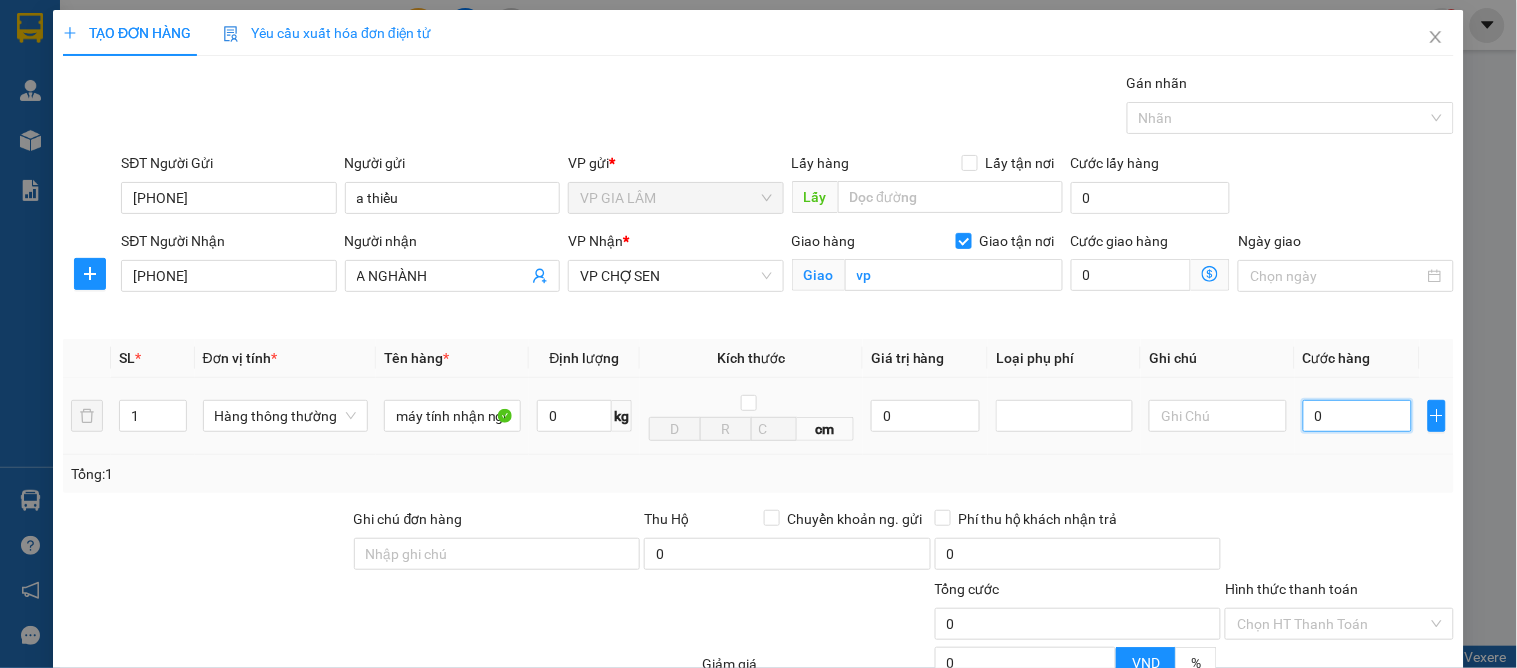 click on "0" at bounding box center [1357, 416] 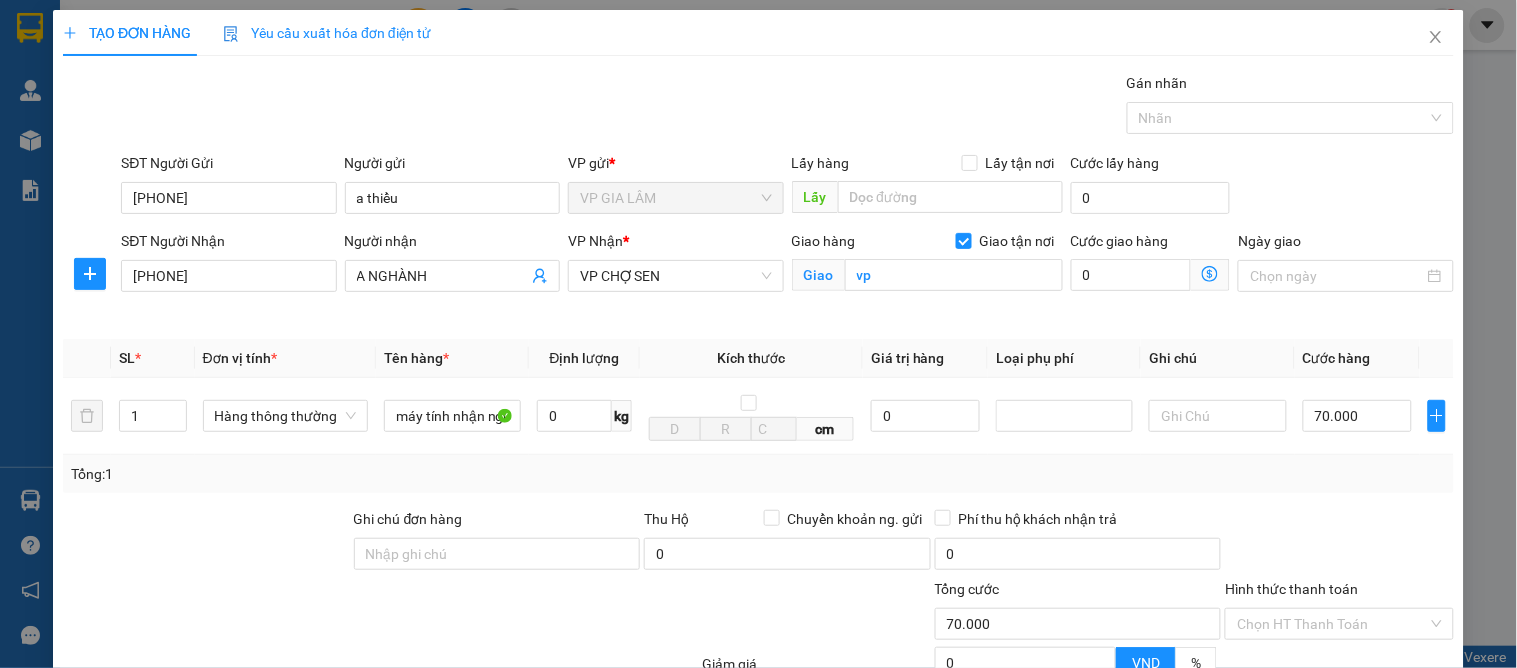 click on "Tổng:  1" at bounding box center (758, 474) 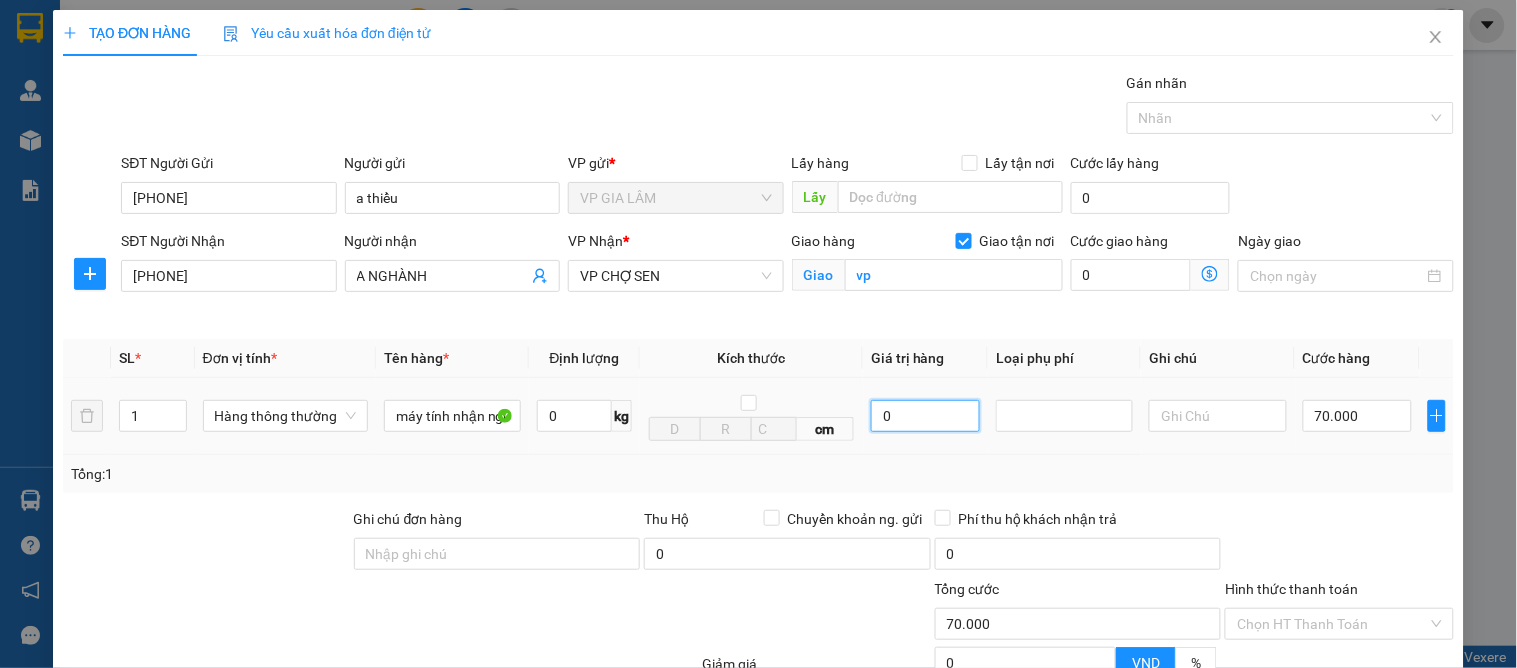 click on "0" at bounding box center [925, 416] 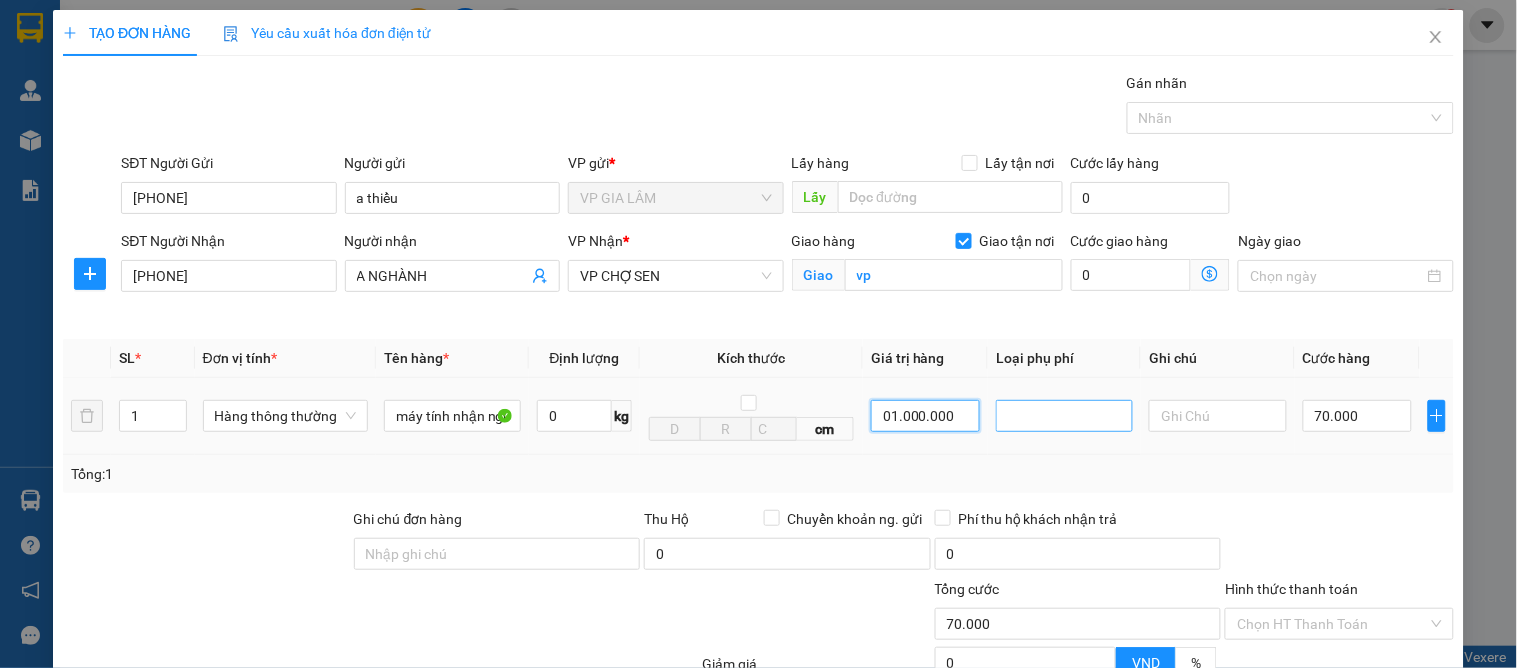 click at bounding box center [1064, 416] 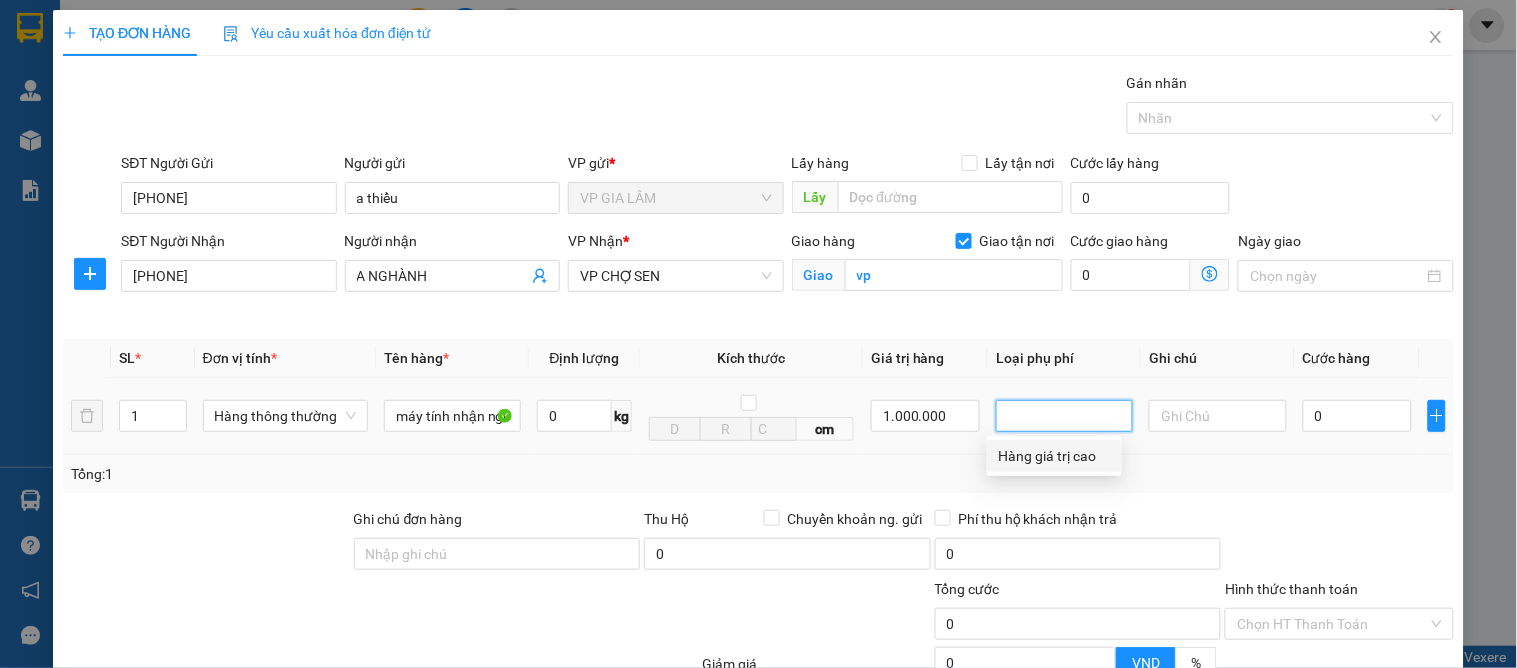 click on "Hàng giá trị cao" at bounding box center [1054, 456] 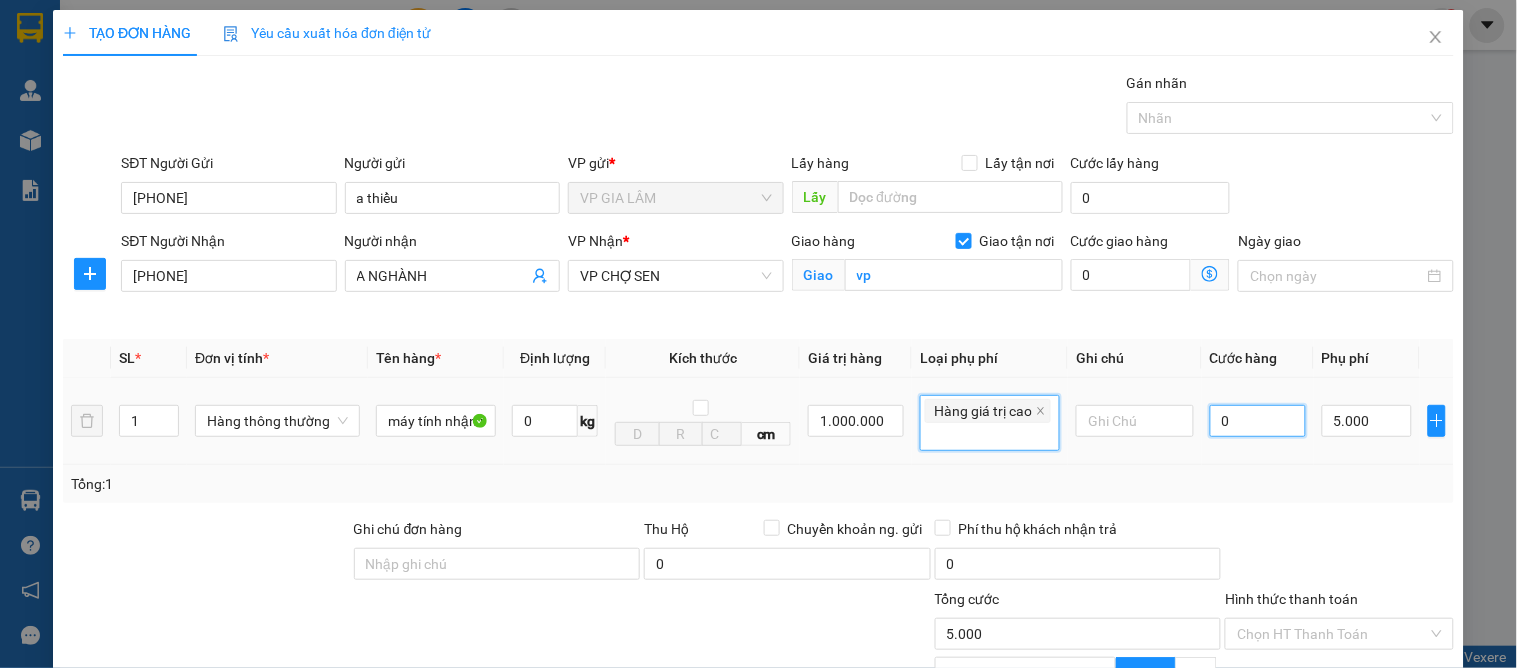 click on "0" at bounding box center [1258, 421] 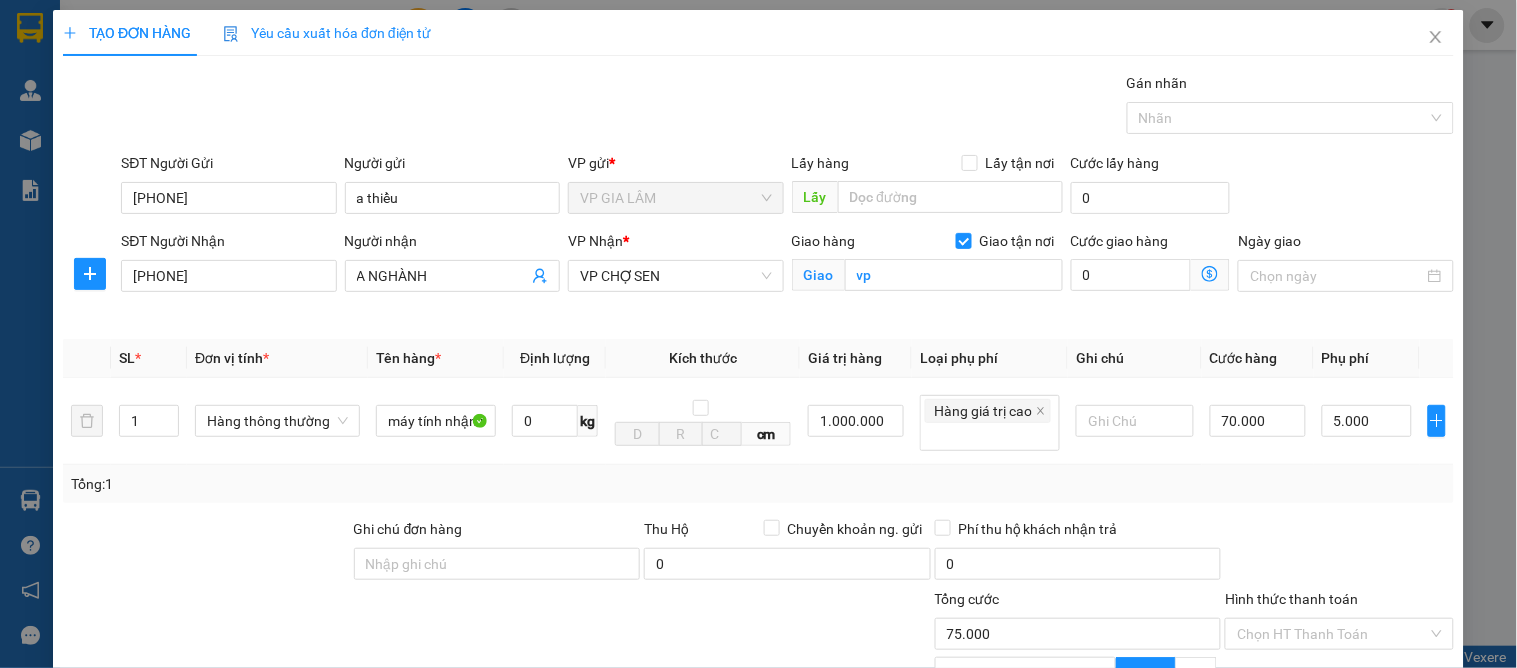 click on "Tổng:  1" at bounding box center [758, 484] 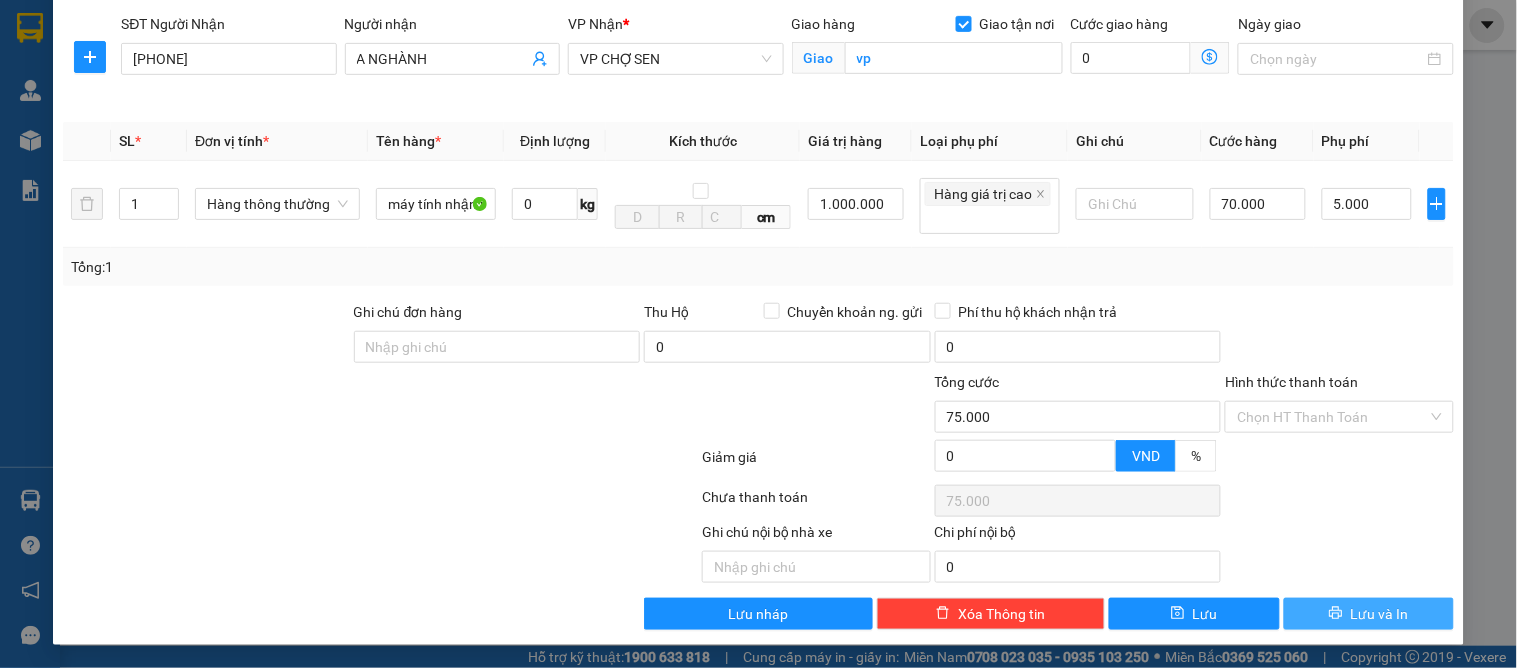 click on "Lưu và In" at bounding box center (1369, 614) 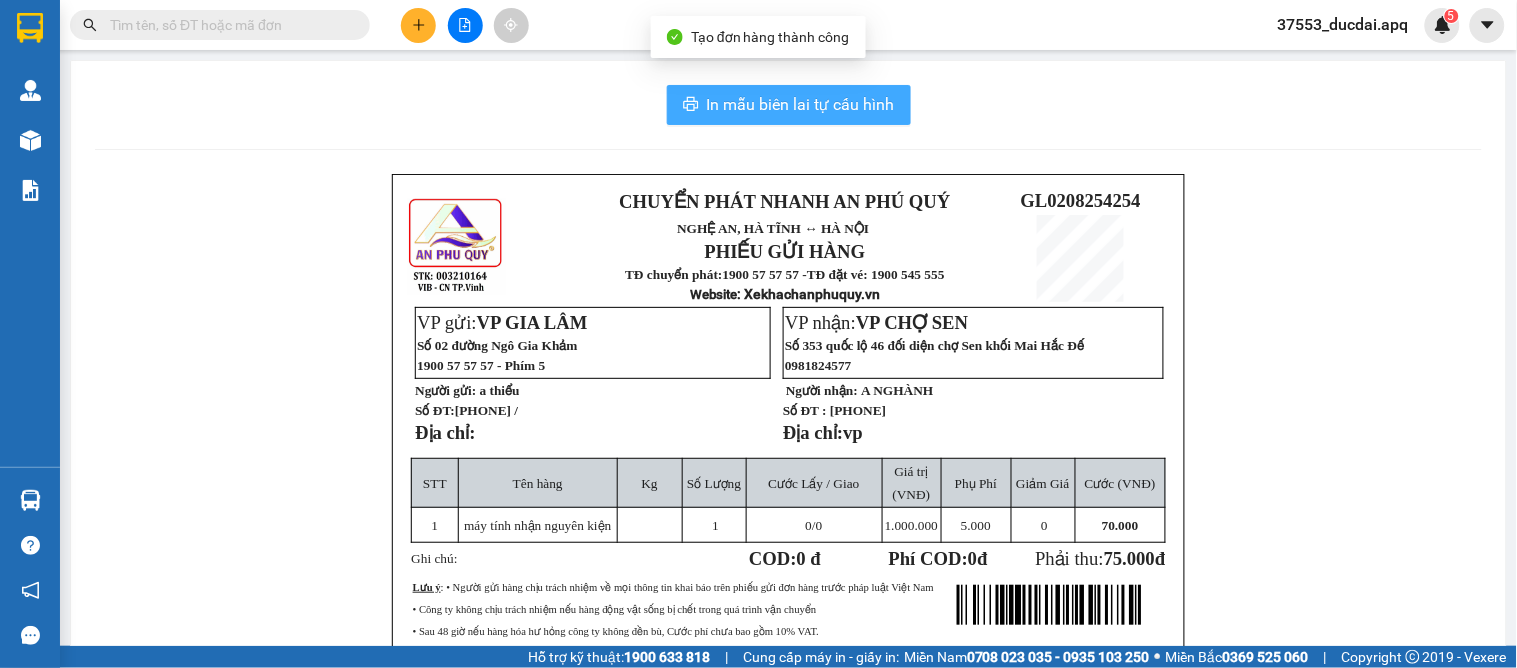 click on "In mẫu biên lai tự cấu hình" at bounding box center (789, 105) 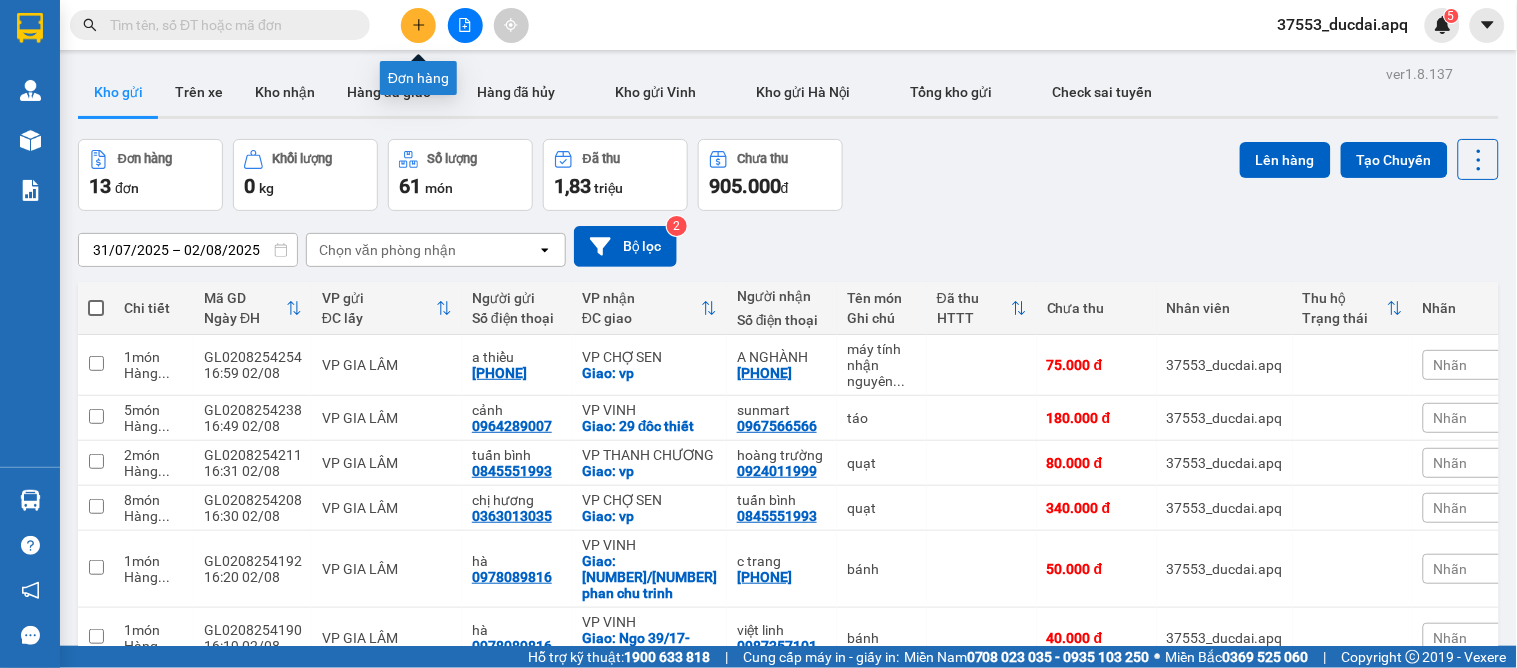 click 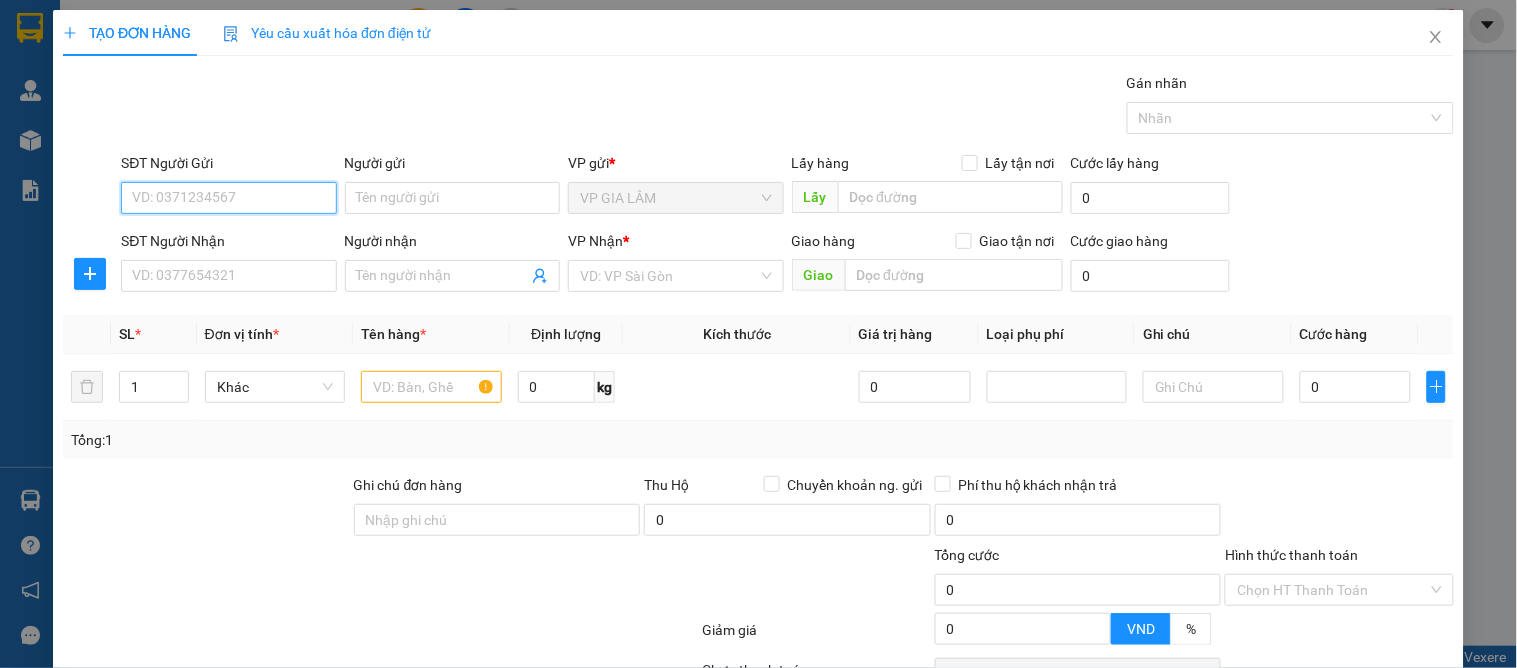 click on "SĐT Người Gửi" at bounding box center [228, 198] 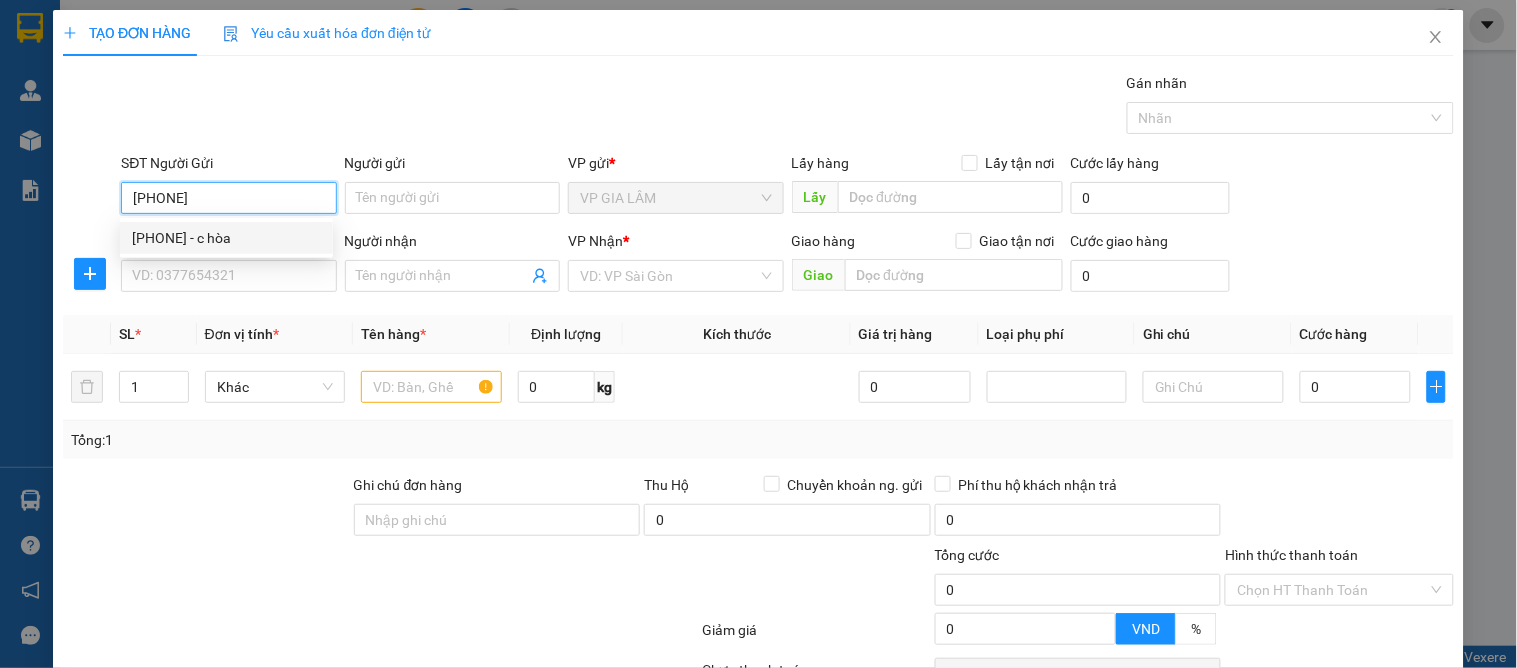 click on "0969538632 - c hòa" at bounding box center [226, 238] 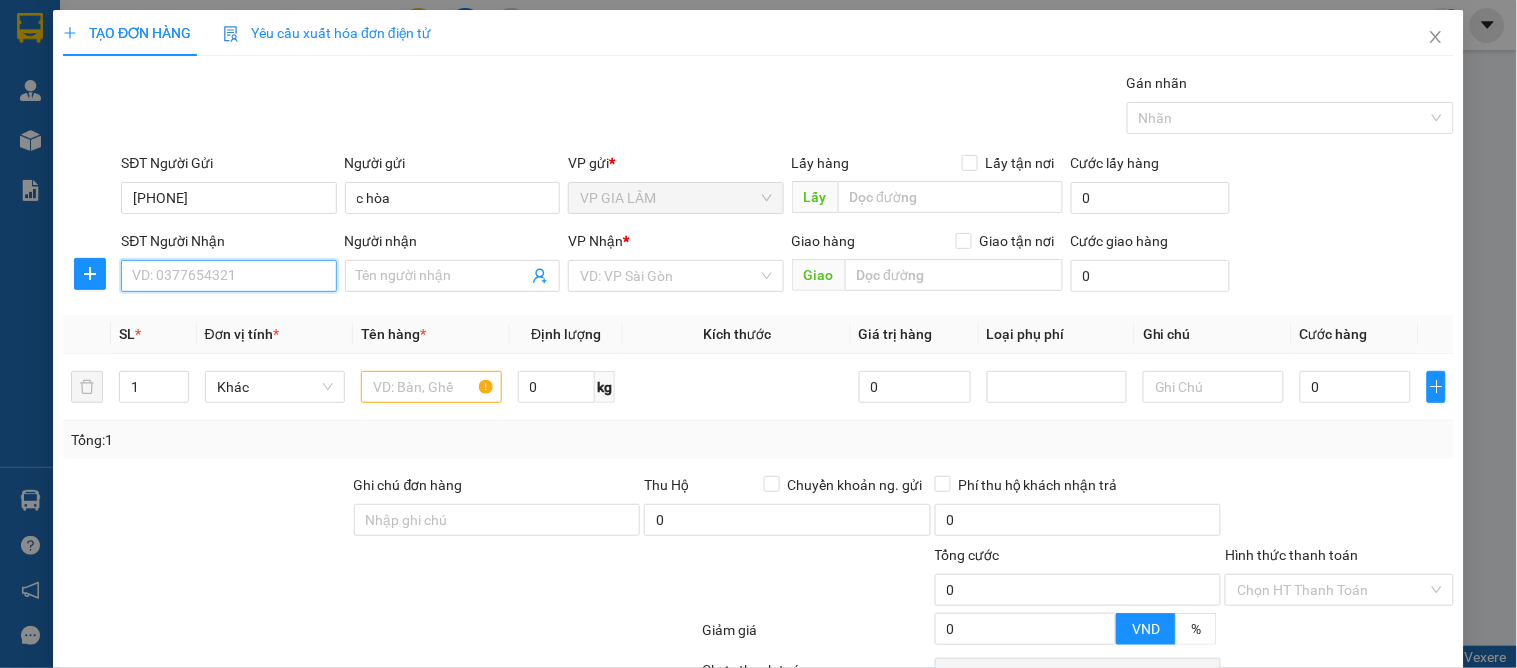 click on "SĐT Người Nhận" at bounding box center [228, 276] 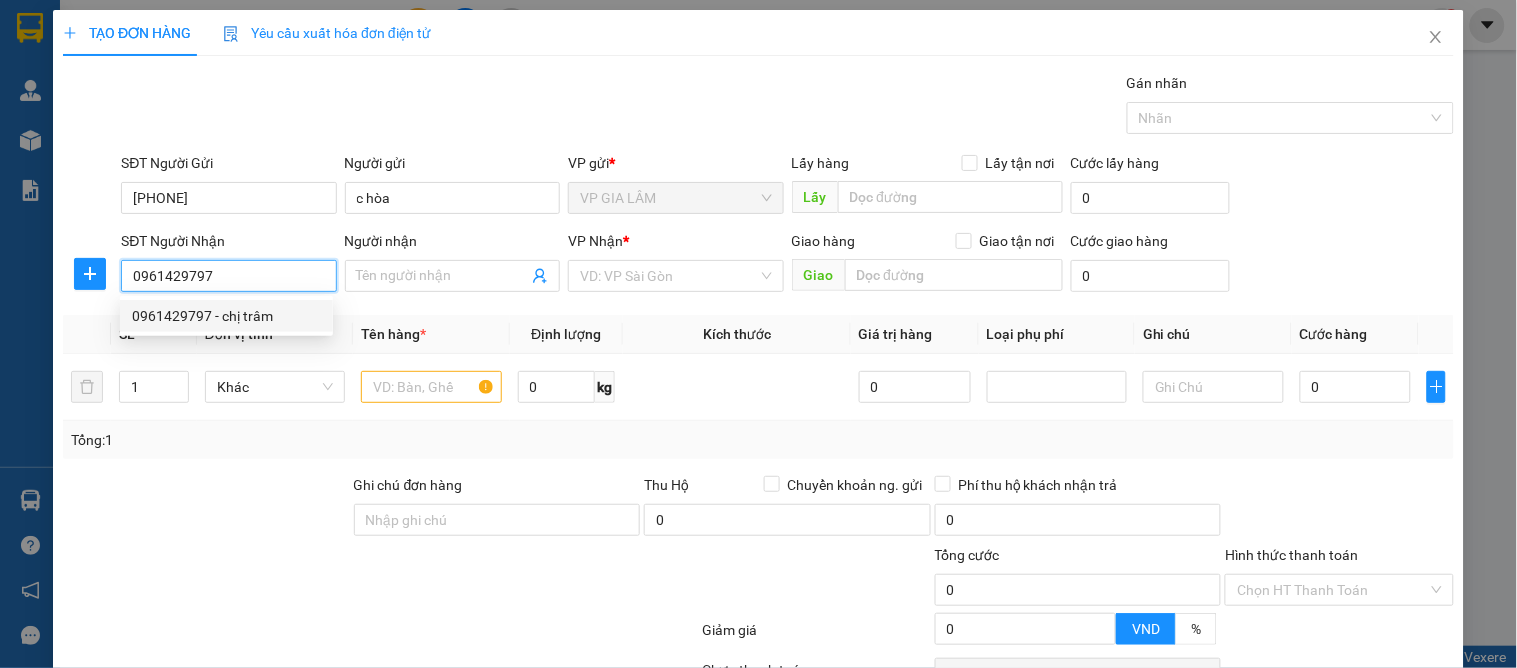 click on "0961429797 - chị trâm" at bounding box center [226, 316] 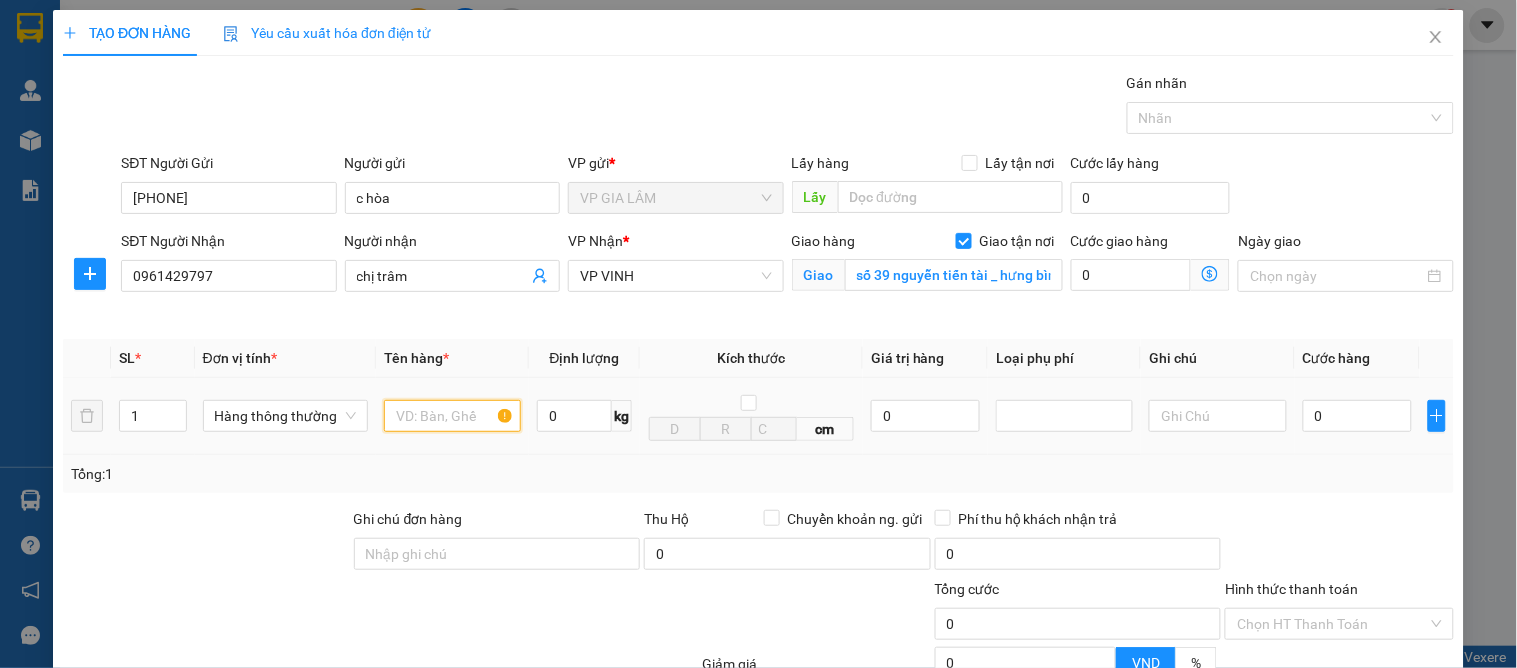 click at bounding box center [452, 416] 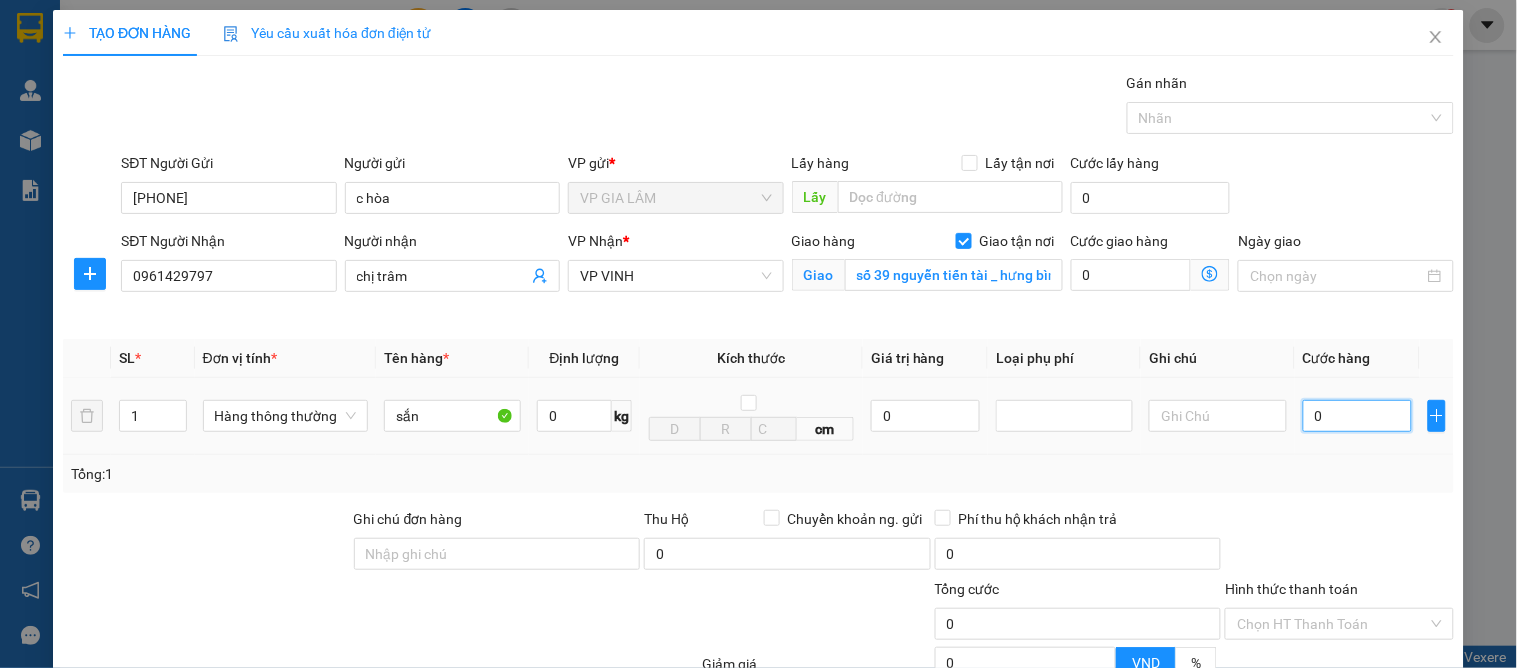 click on "0" at bounding box center [1357, 416] 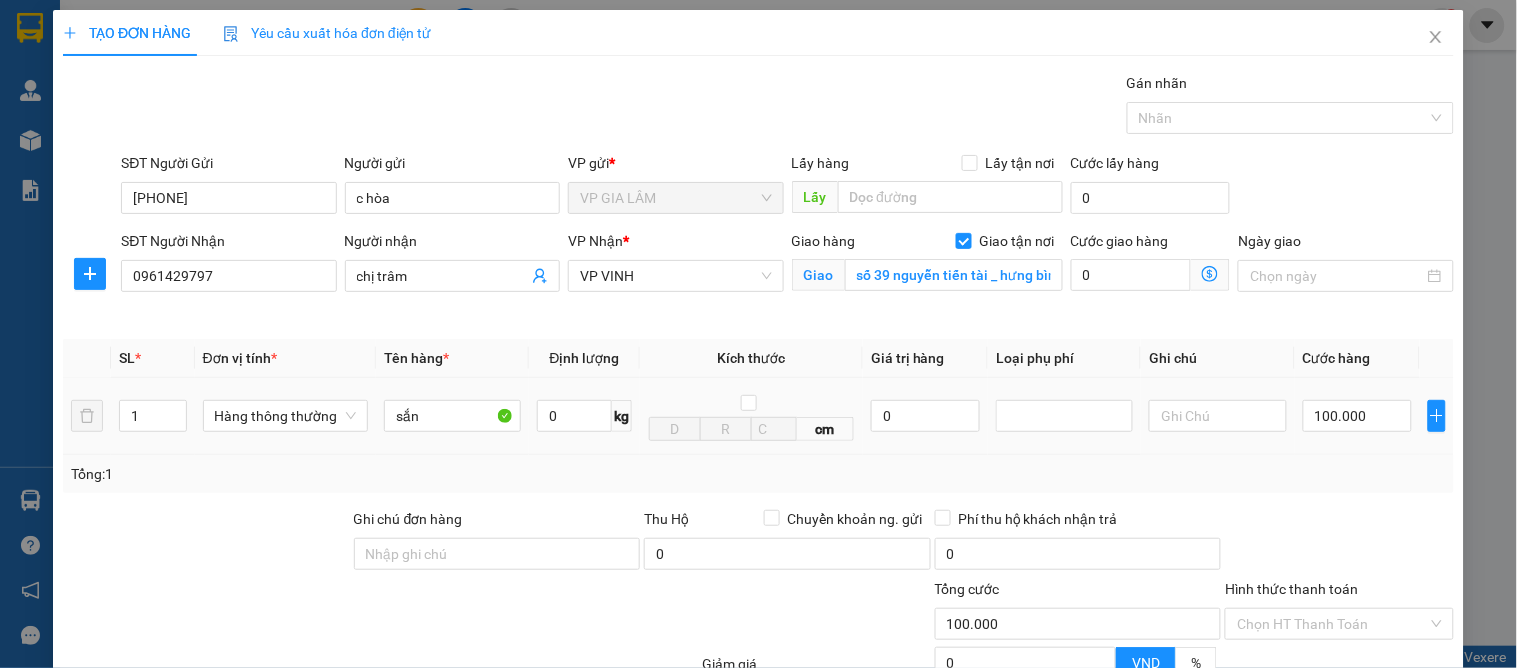 click on "Tổng:  1" at bounding box center [758, 474] 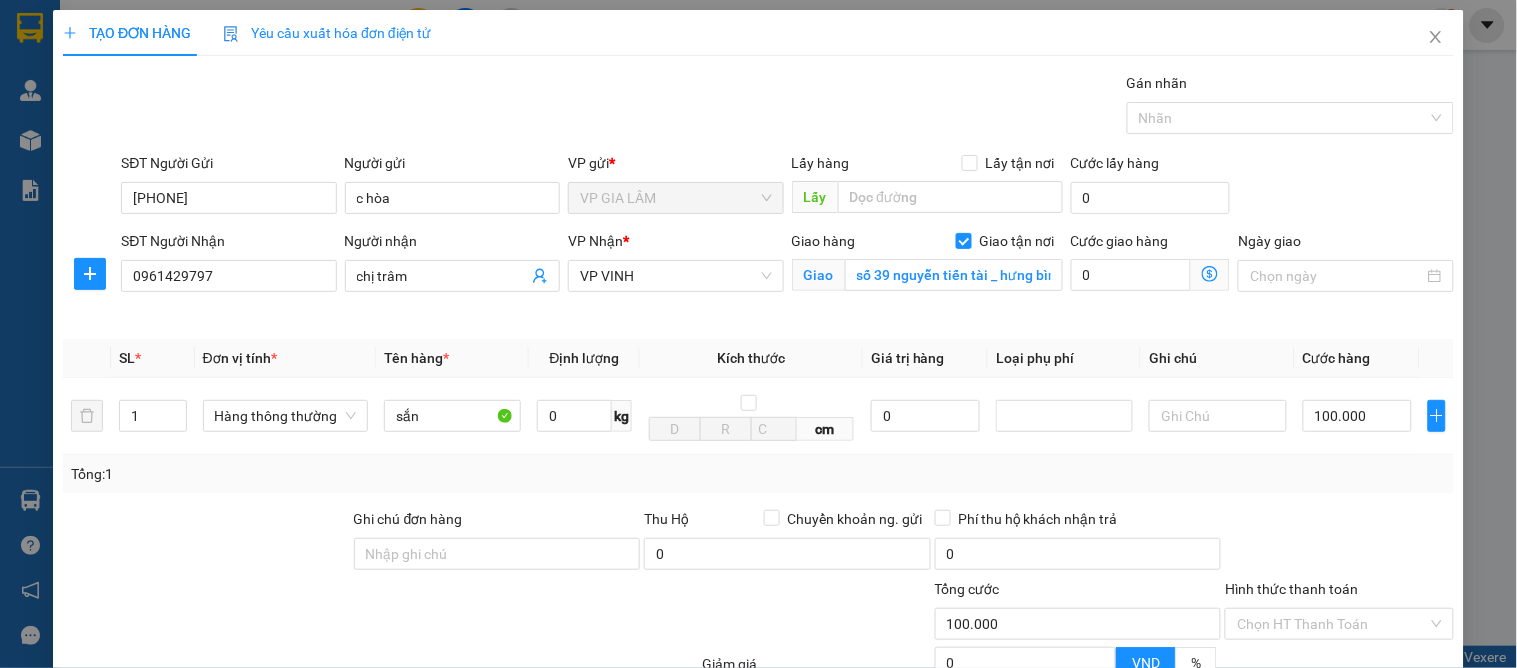 scroll, scrollTop: 207, scrollLeft: 0, axis: vertical 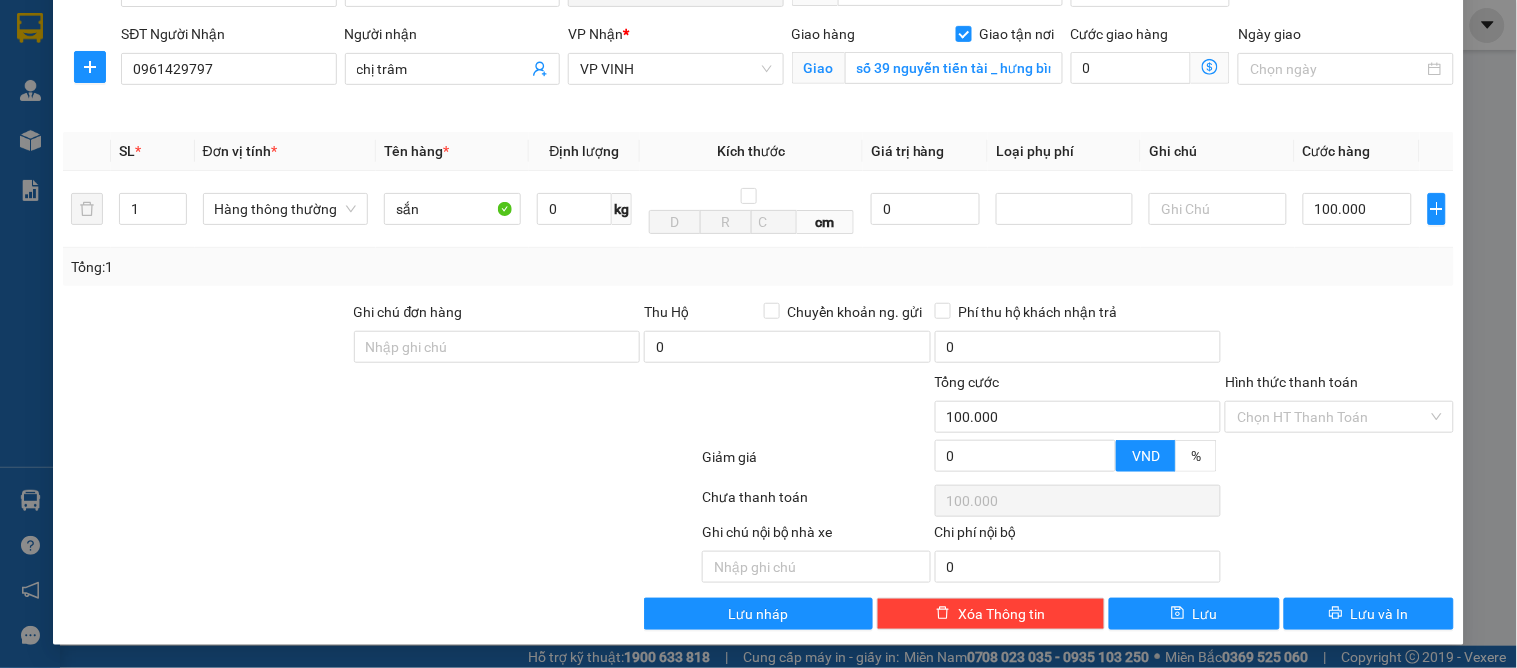 click on "Transit Pickup Surcharge Ids Transit Deliver Surcharge Ids Transit Deliver Surcharge Transit Deliver Surcharge Gói vận chuyển  * Tiêu chuẩn Gán nhãn   Nhãn SĐT Người Gửi 0969538632 Người gửi c hòa VP gửi  * VP GIA LÂM Lấy hàng Lấy tận nơi Lấy Cước lấy hàng 0 SĐT Người Nhận 0961429797 Người nhận chị trâm VP Nhận  * VP VINH Giao hàng Giao tận nơi Giao số 39 nguyễn tiến tài _ hưng bình Cước giao hàng 0 Ngày giao SL  * Đơn vị tính  * Tên hàng  * Định lượng Kích thước Giá trị hàng Loại phụ phí Ghi chú Cước hàng                       1 Hàng thông thường sắn 0 kg cm 0   100.000 Tổng:  1 Ghi chú đơn hàng Thu Hộ Chuyển khoản ng. gửi 0 Phí thu hộ khách nhận trả 0 Tổng cước 100.000 Hình thức thanh toán Chọn HT Thanh Toán Giảm giá 0 VND % Discount 0 Số tiền thu trước 0 Chưa thanh toán 100.000 Chọn HT Thanh Toán Ghi chú nội bộ nhà xe 0 Lưu" at bounding box center (758, 247) 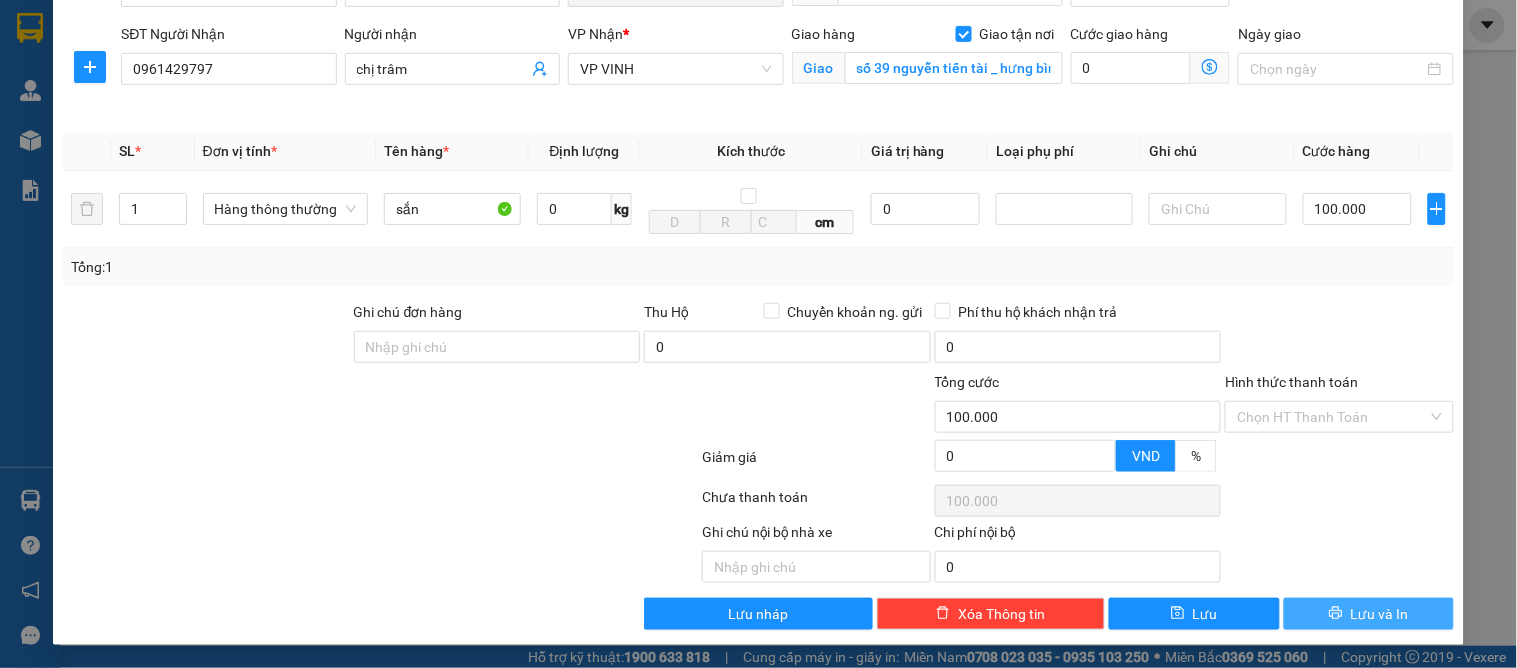 click on "Lưu và In" at bounding box center [1380, 614] 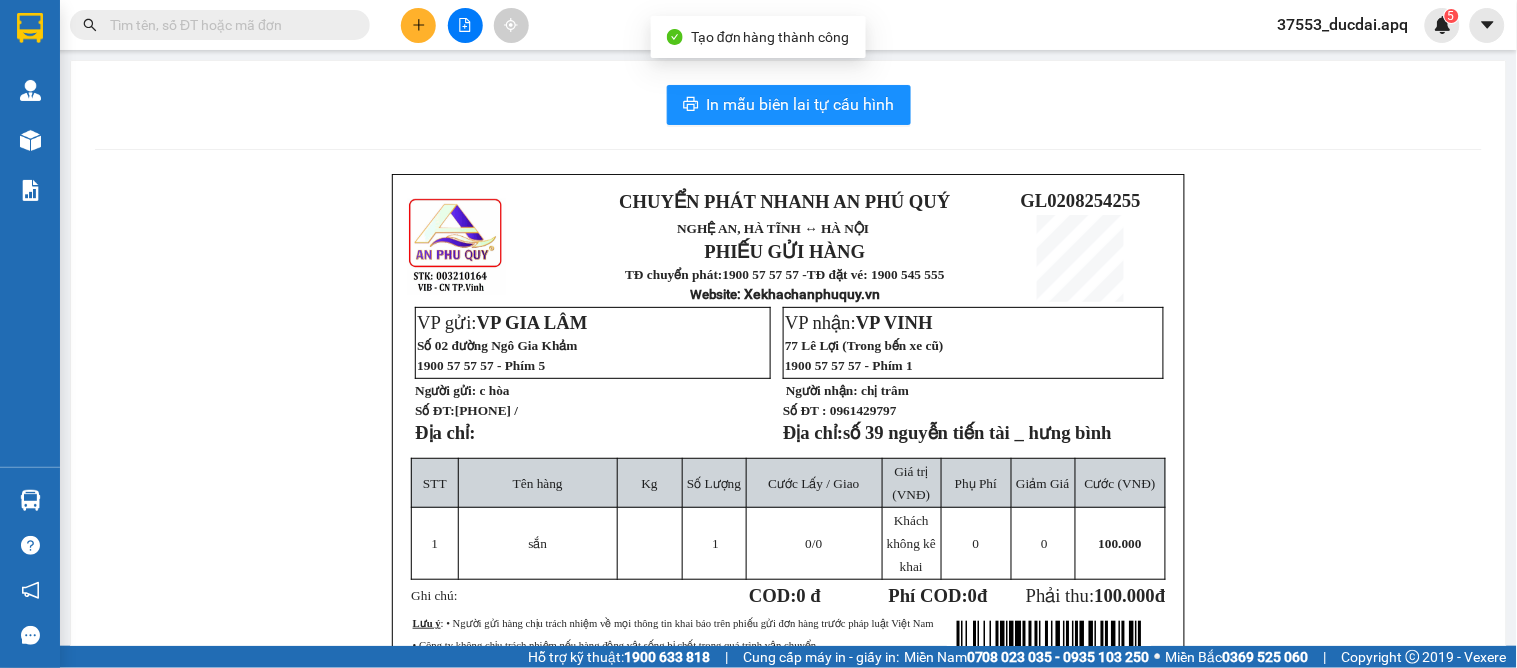 click on "In mẫu biên lai tự cấu hình
CHUYỂN PHÁT NHANH AN PHÚ QUÝ
NGHỆ AN, HÀ TĨNH ↔ HÀ NỘI
PHIẾU GỬI HÀNG
TĐ chuyển phát:   1900 57 57 57 -  TĐ đặt vé: 1900 545 555
Website  : Xekhachanphuquy.vn
GL0208254255
VP gửi:  VP GIA LÂM
Số 02 đường Ngô Gia Khảm
1900 57 57 57 - Phím 5
Người gửi:    c hòa
Số ĐT:  0969538632 /
Địa chỉ:
VP nhận:  VP VINH
77 Lê Lợi (Trong bến xe cũ)
1900 57 57 57 - Phím 1
Người nhận:    chị trâm
Số ĐT :    0961429797
Địa chỉ:  số 39 nguyễn tiến tài _ hưng bình
STT
Tên hàng
Kg
Số Lượng
Cước Lấy / Giao
Giá trị (VNĐ)
Phụ Phí
Giảm Giá
Cước (VNĐ)
1
sắn
1
0 /0
Khách không kê khai
0
0
100.000
Ghi chú:
COD:  0 đ
Phí COD:  0" at bounding box center [788, 471] 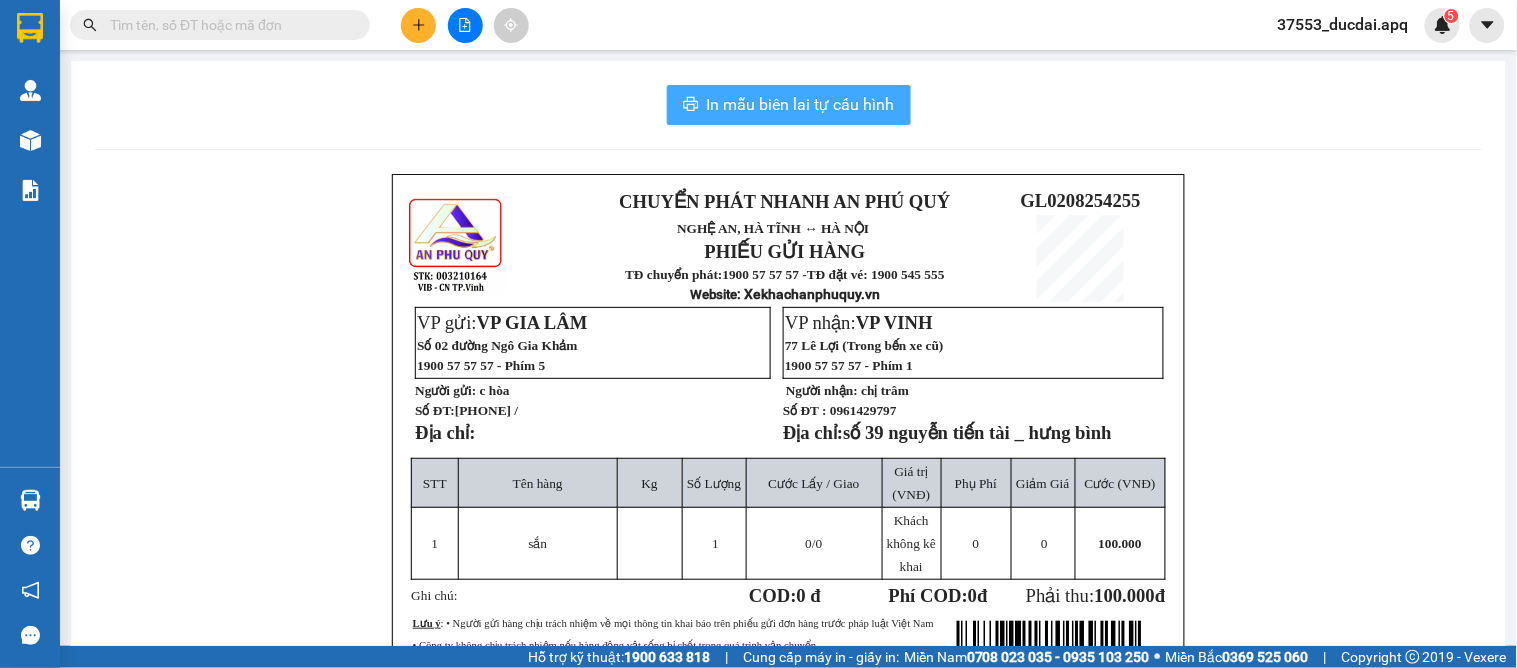 click on "In mẫu biên lai tự cấu hình" at bounding box center (801, 104) 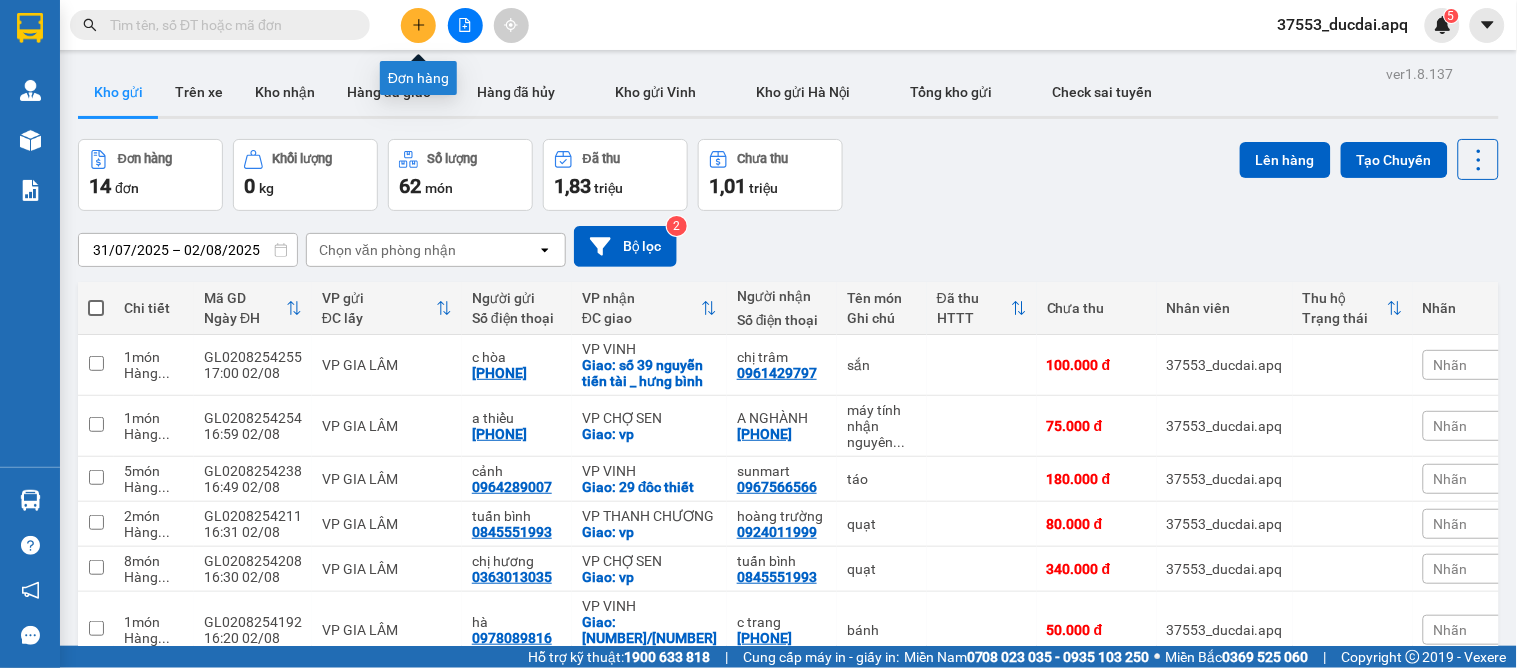 click 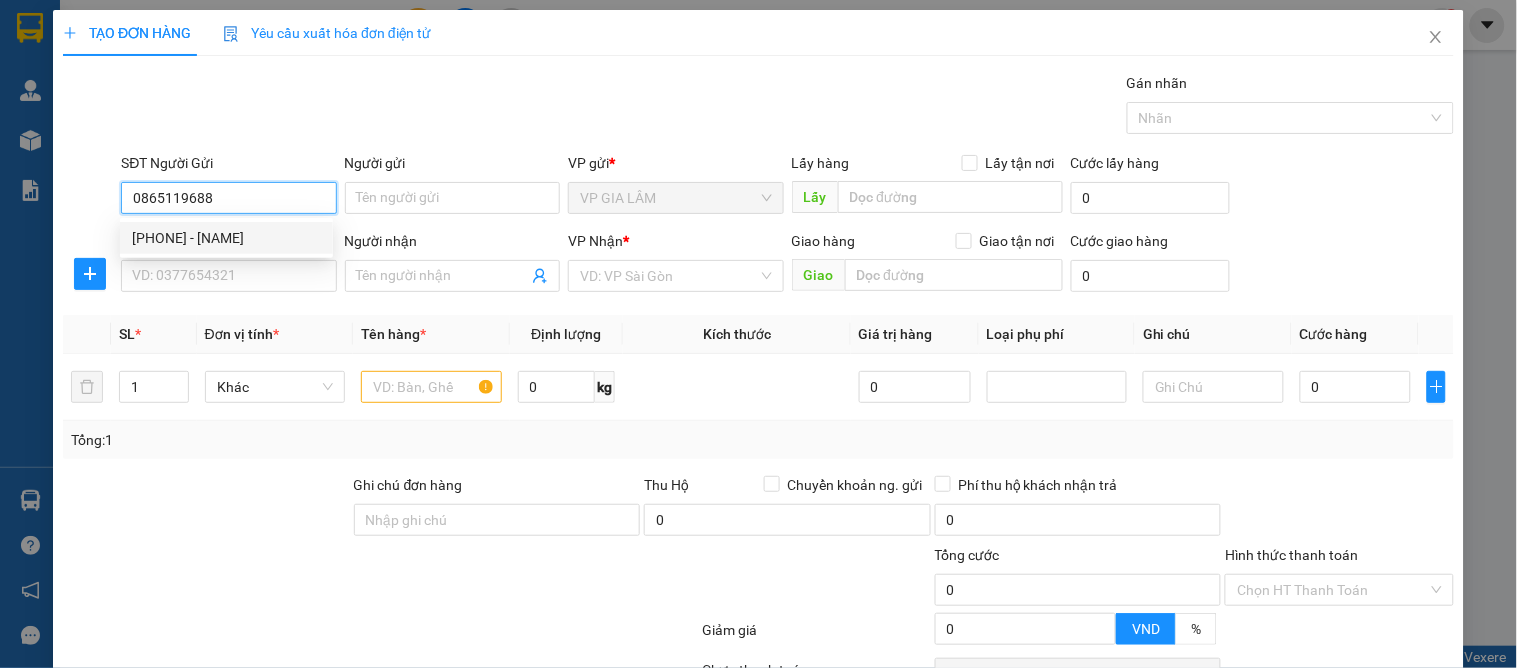 click on "0865119688" at bounding box center [228, 198] 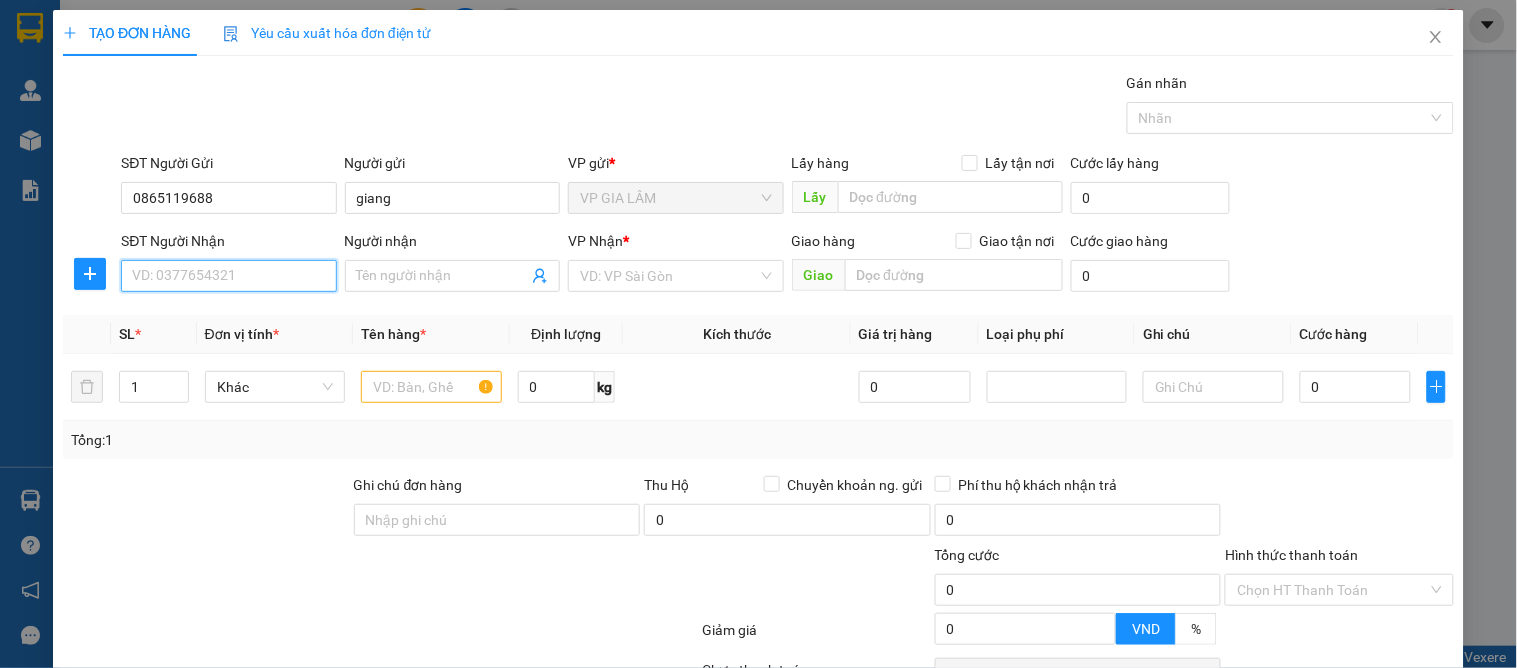 click on "SĐT Người Nhận" at bounding box center (228, 276) 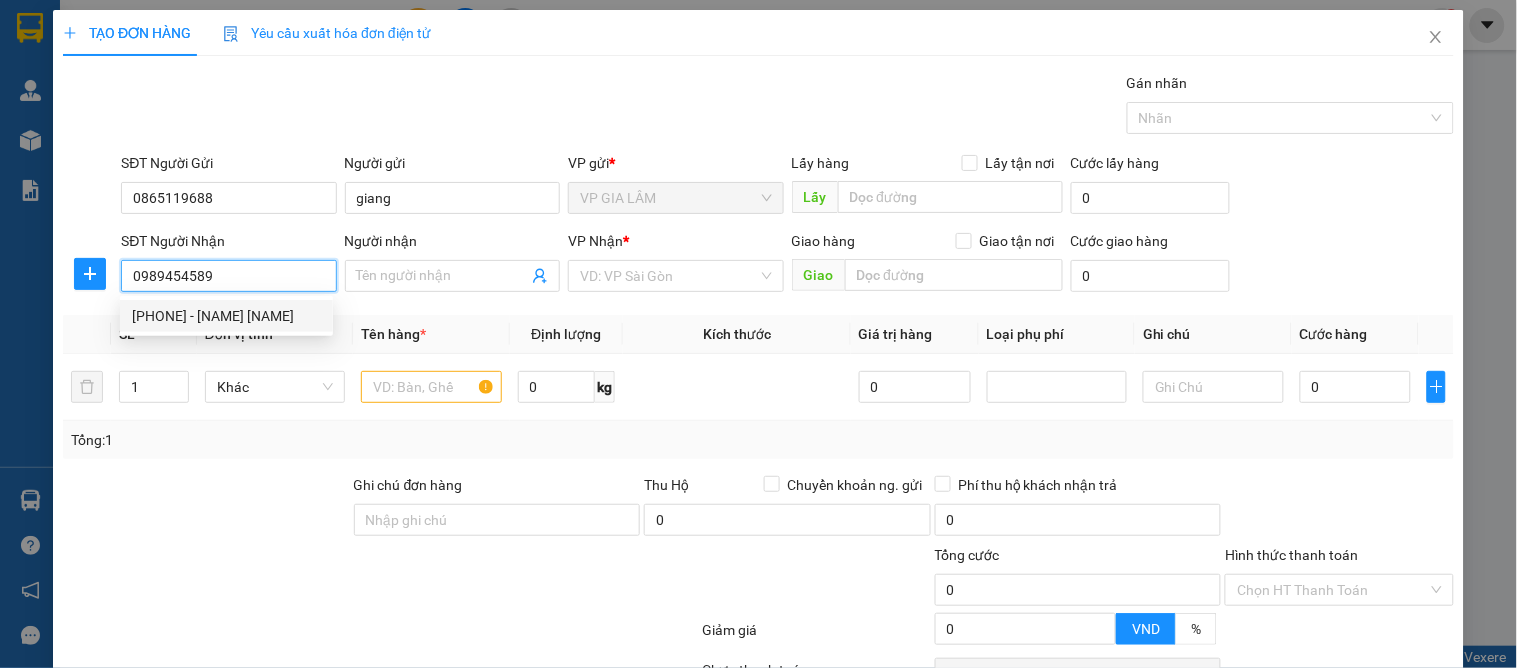 click on "0989454589 - thảo nguyên" at bounding box center (226, 316) 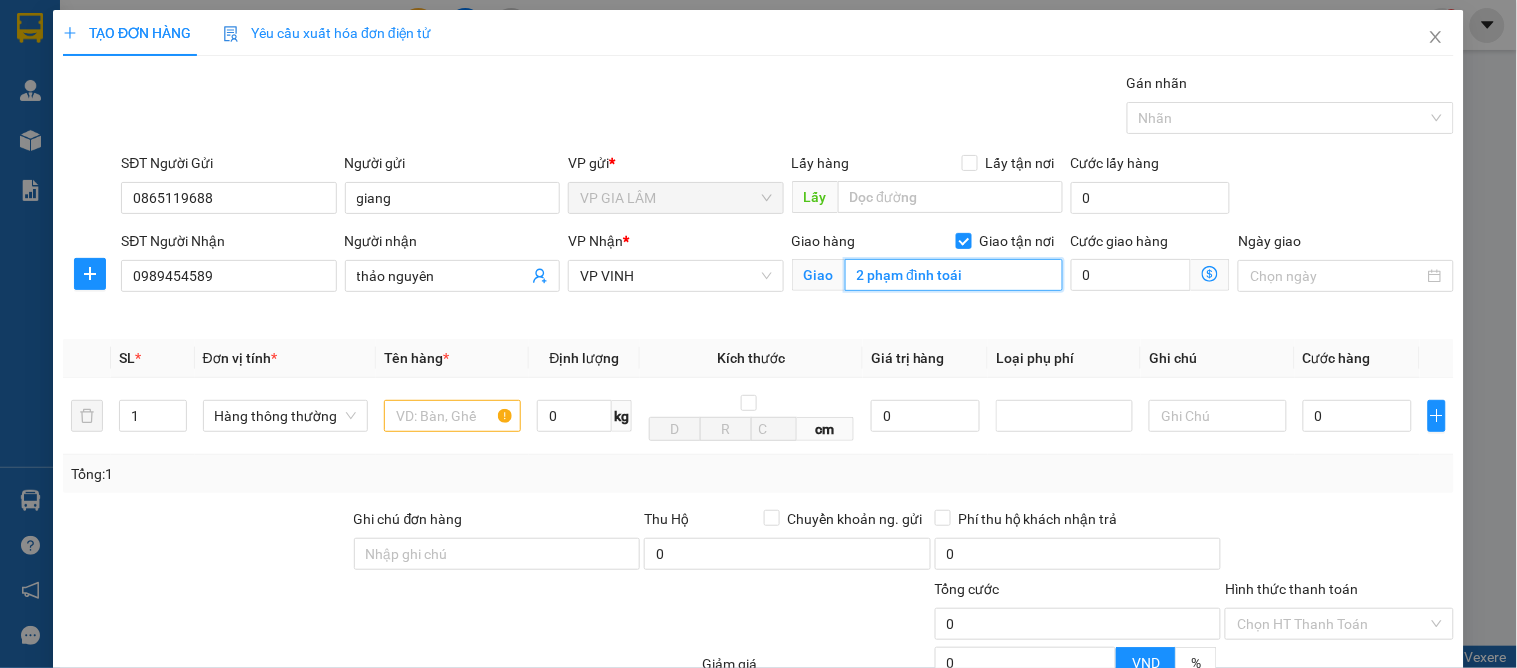 click on "2 phạm đình toái" at bounding box center [954, 275] 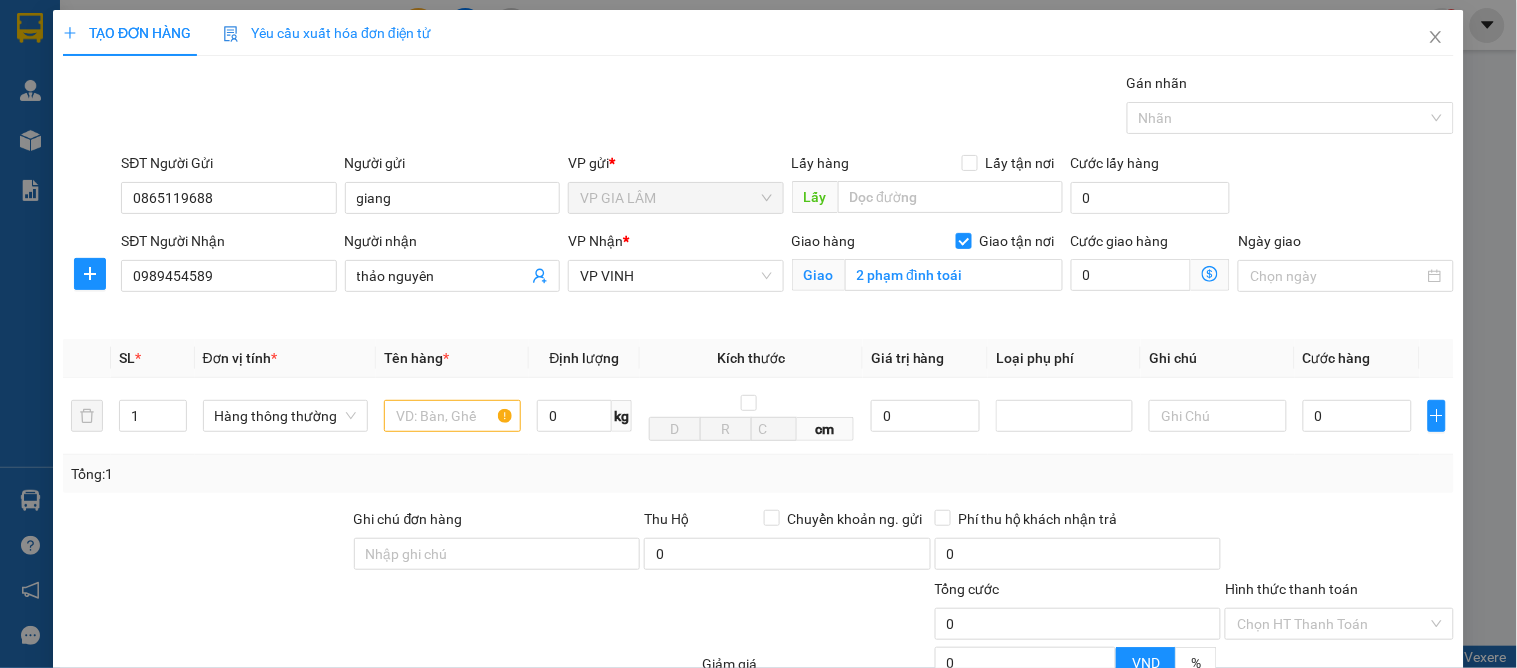 click on "Transit Pickup Surcharge Ids Transit Deliver Surcharge Ids Transit Deliver Surcharge Transit Deliver Surcharge Gói vận chuyển  * Tiêu chuẩn Gán nhãn   Nhãn SĐT Người Gửi 0865119688 Người gửi giang VP gửi  * VP GIA LÂM Lấy hàng Lấy tận nơi Lấy Cước lấy hàng 0 SĐT Người Nhận 0989454589 Người nhận thảo nguyên VP Nhận  * VP VINH Giao hàng Giao tận nơi Giao 2 phạm đình toái Cước giao hàng 0 Ngày giao SL  * Đơn vị tính  * Tên hàng  * Định lượng Kích thước Giá trị hàng Loại phụ phí Ghi chú Cước hàng                       1 Hàng thông thường 0 kg cm 0   0 Tổng:  1 Ghi chú đơn hàng Thu Hộ Chuyển khoản ng. gửi 0 Phí thu hộ khách nhận trả 0 Tổng cước 0 Hình thức thanh toán Chọn HT Thanh Toán Giảm giá 0 VND % Discount 0 Số tiền thu trước 0 Chưa thanh toán 0 Chọn HT Thanh Toán Ghi chú nội bộ nhà xe Chi phí nội bộ 0 Lưu nháp Lưu" at bounding box center [758, 454] 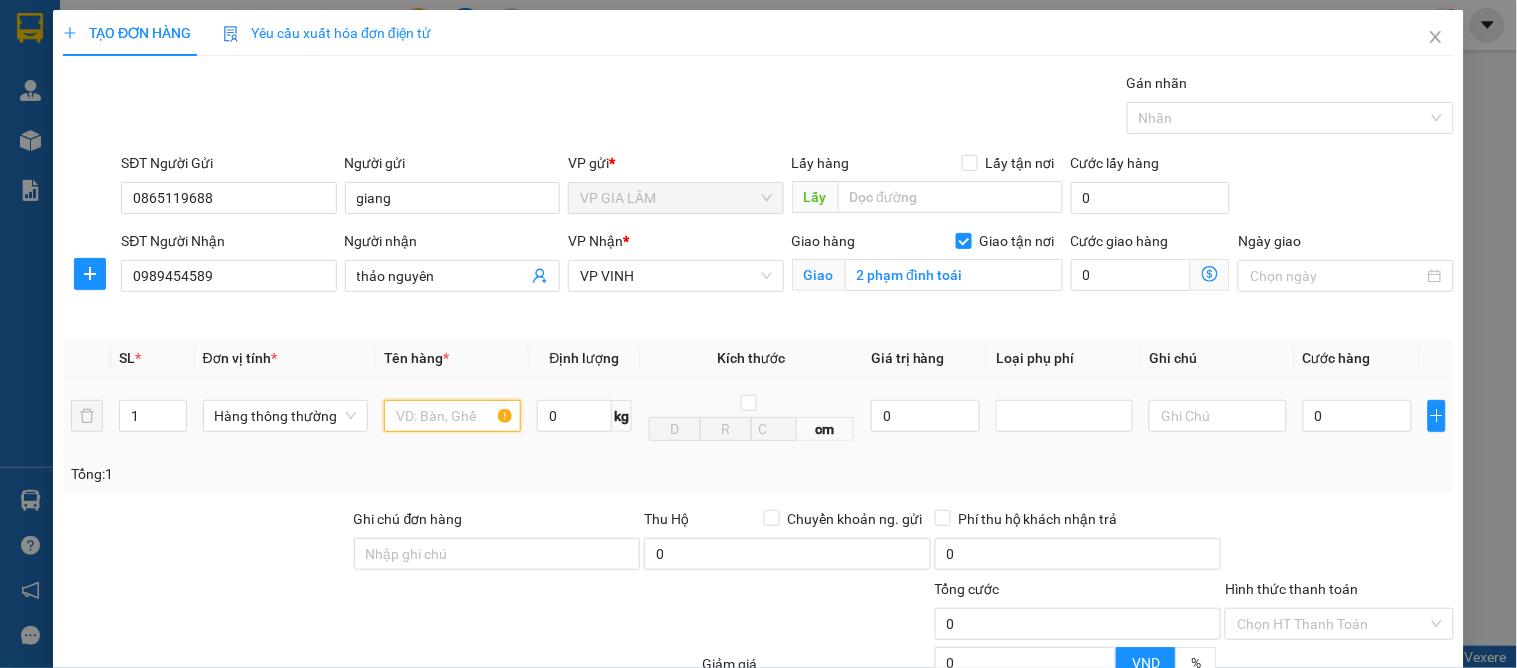 click at bounding box center (452, 416) 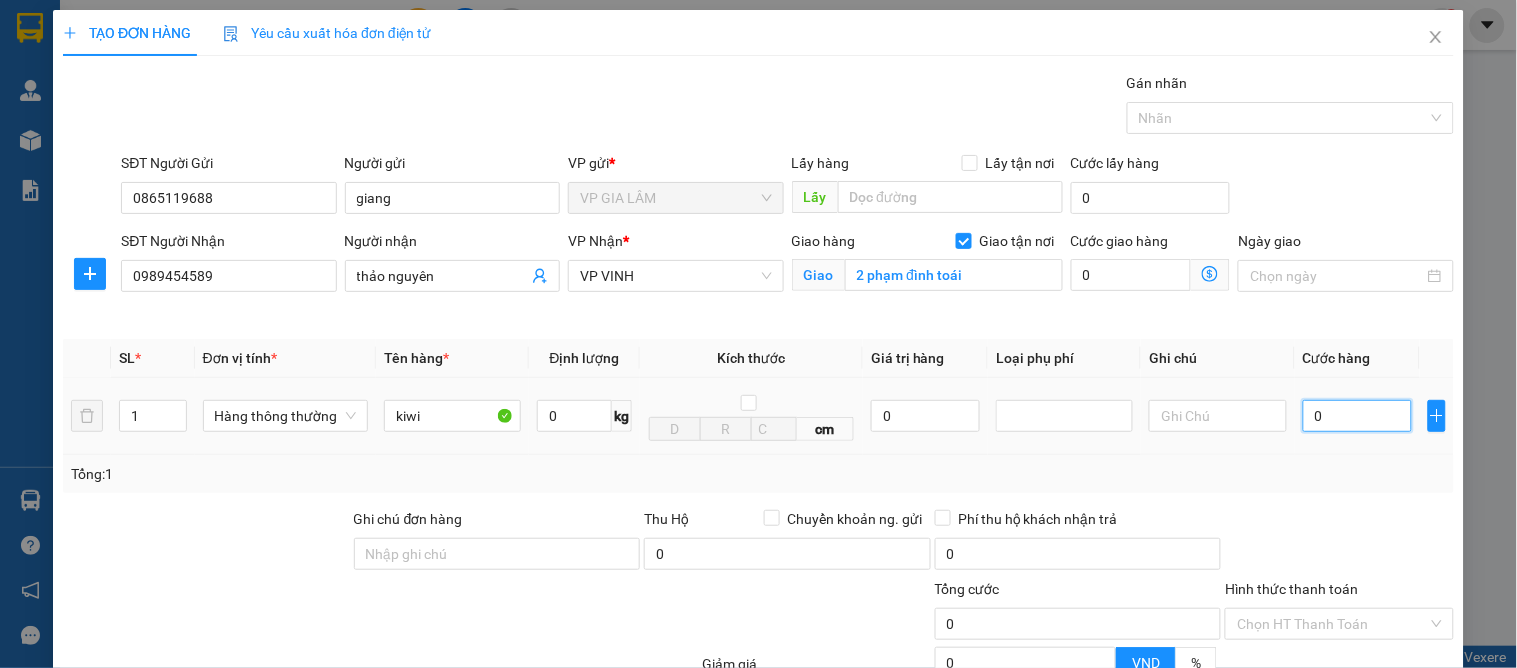 click on "0" at bounding box center [1357, 416] 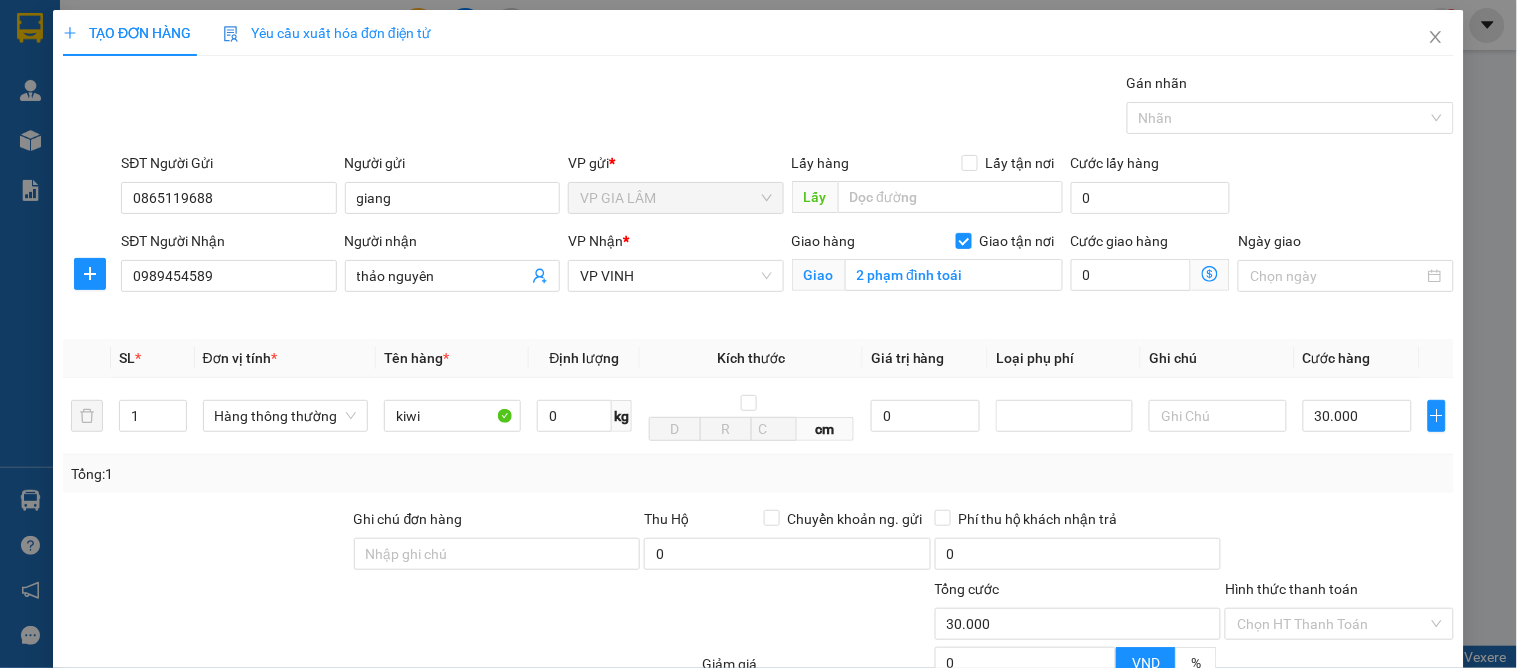 drag, startPoint x: 1311, startPoint y: 463, endPoint x: 1305, endPoint y: 564, distance: 101.17806 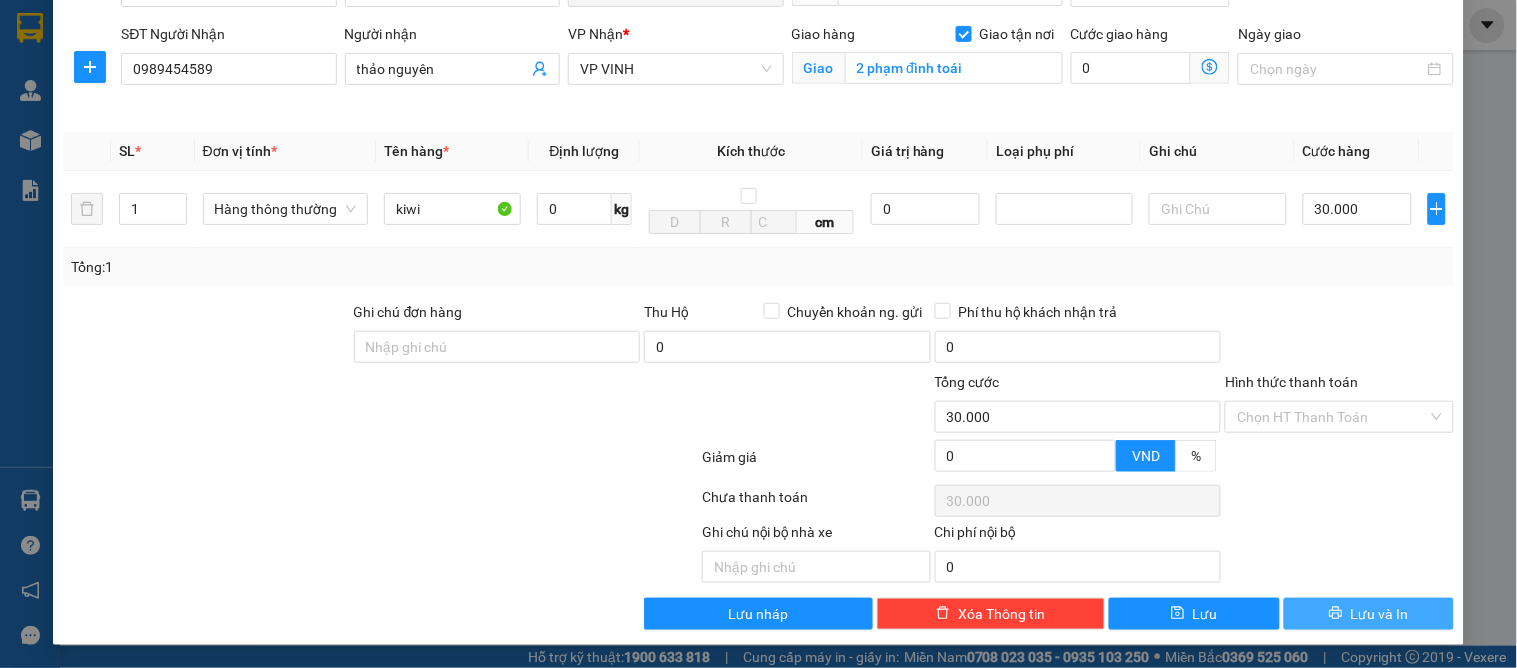 click on "Lưu và In" at bounding box center (1380, 614) 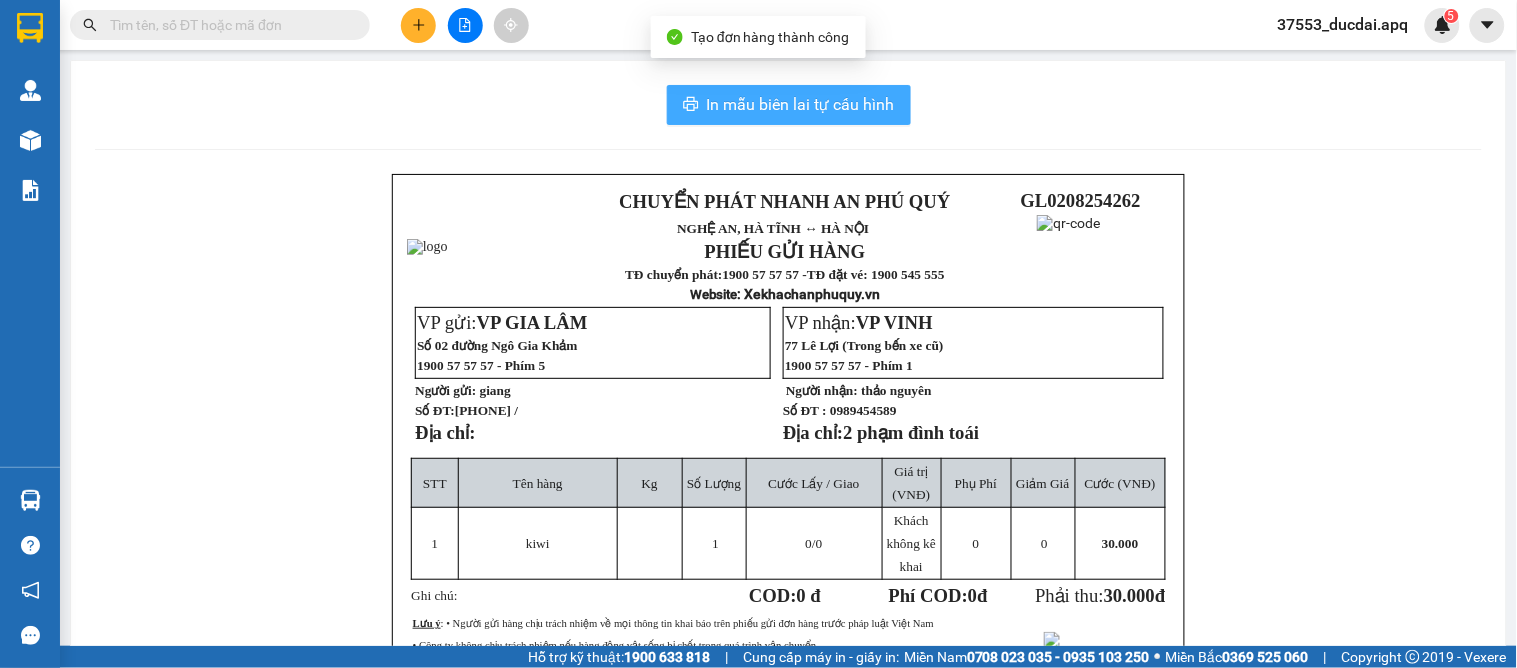click on "In mẫu biên lai tự cấu hình" at bounding box center (801, 104) 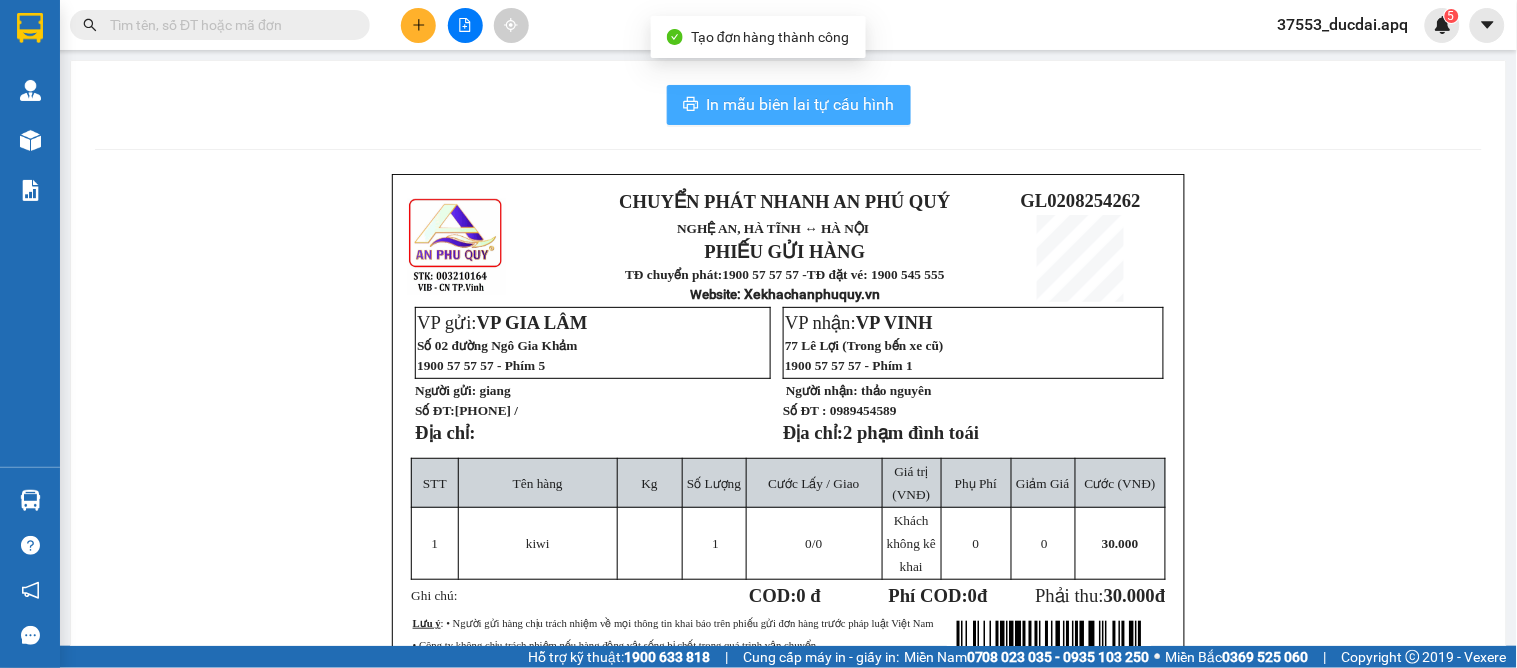 scroll, scrollTop: 0, scrollLeft: 0, axis: both 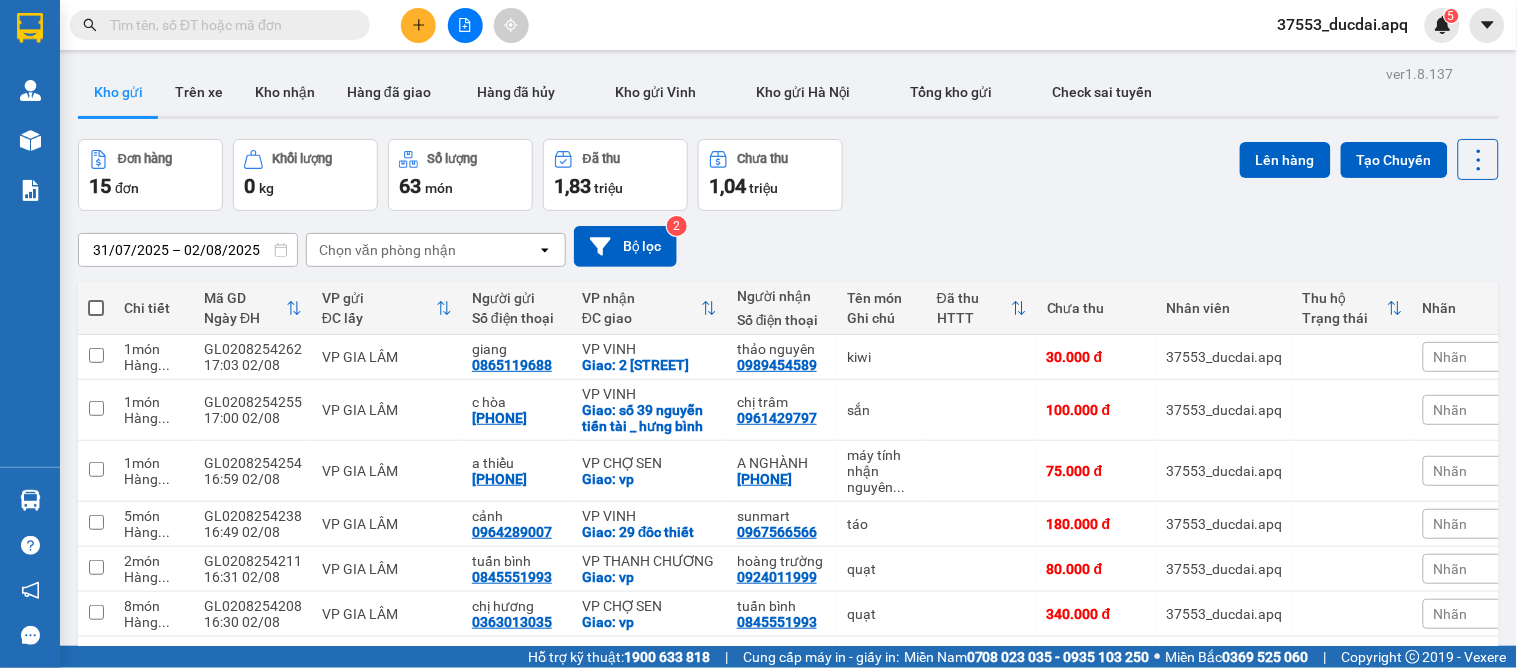 click on "31/07/2025 – 02/08/2025 Press the down arrow key to interact with the calendar and select a date. Press the escape button to close the calendar. Selected date range is from 31/07/2025 to 02/08/2025. Chọn văn phòng nhận open Bộ lọc 2" at bounding box center [788, 246] 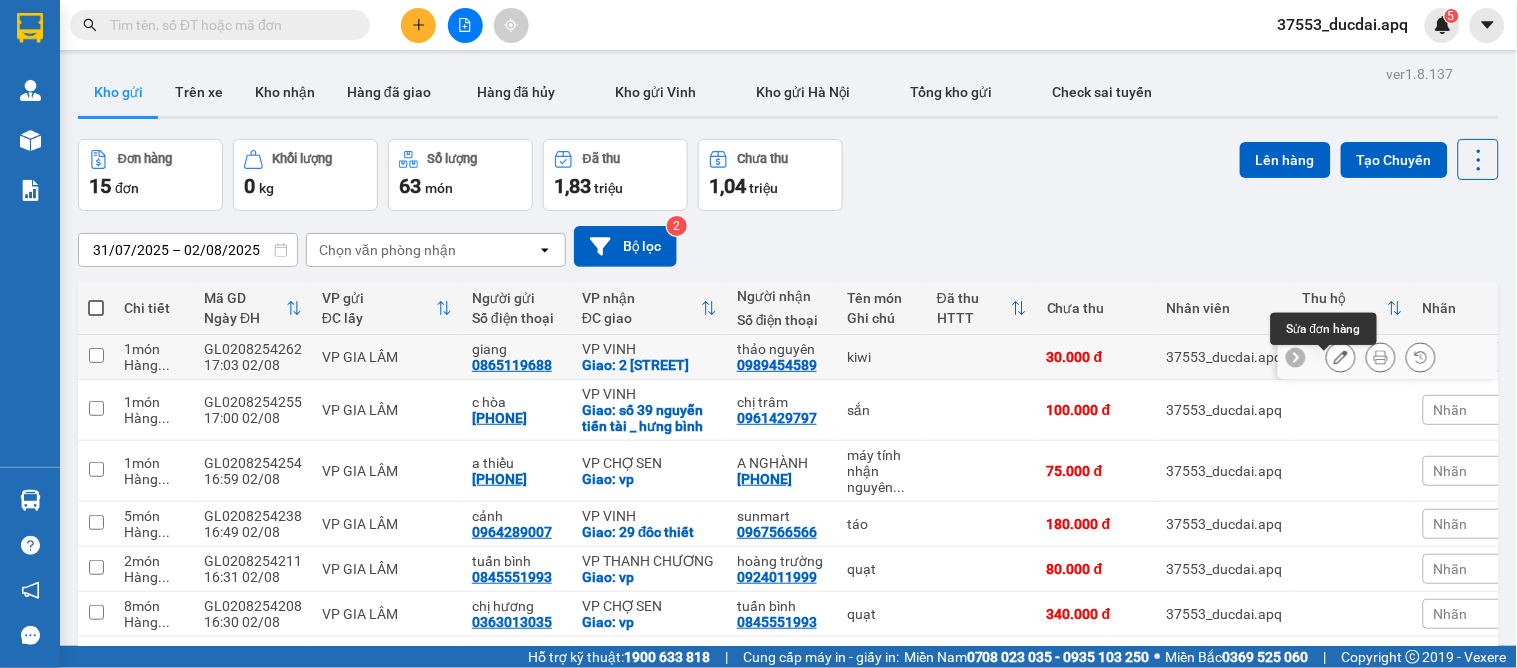 click at bounding box center (1341, 357) 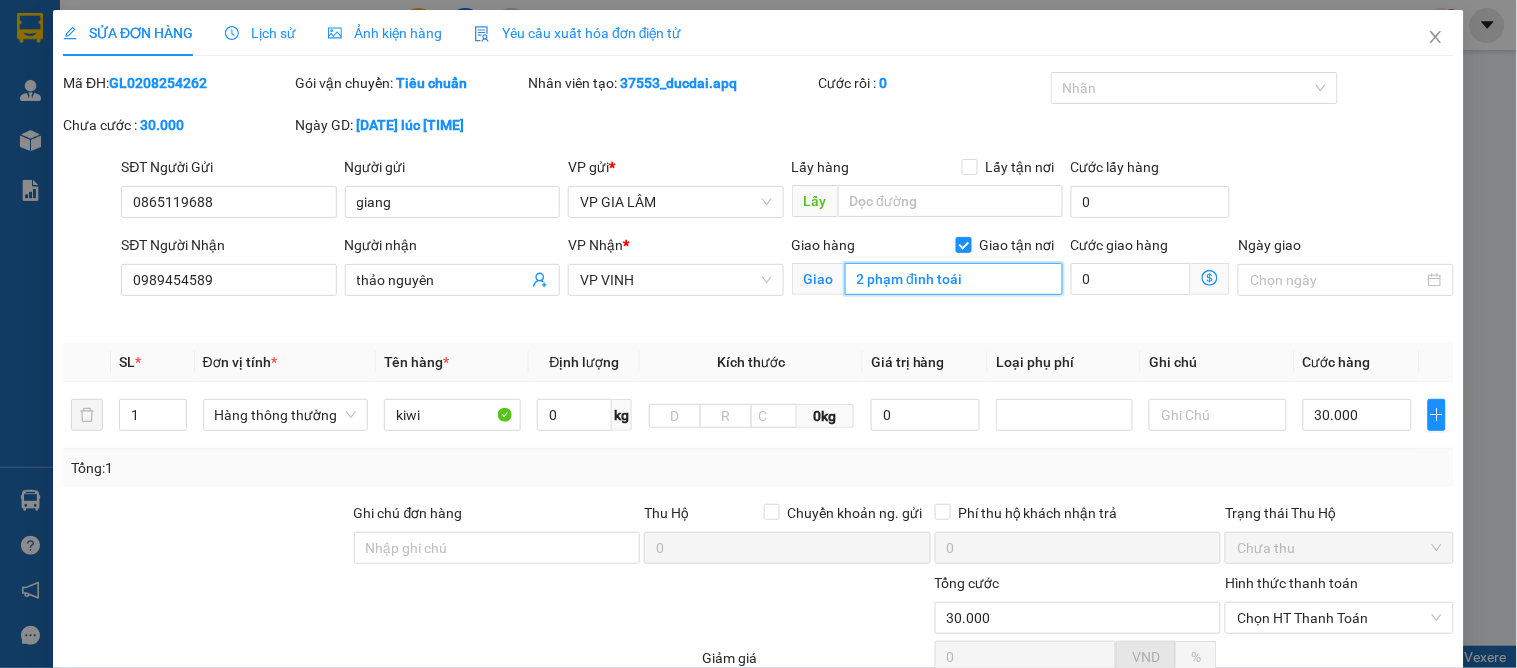click on "2 phạm đình toái" at bounding box center [954, 279] 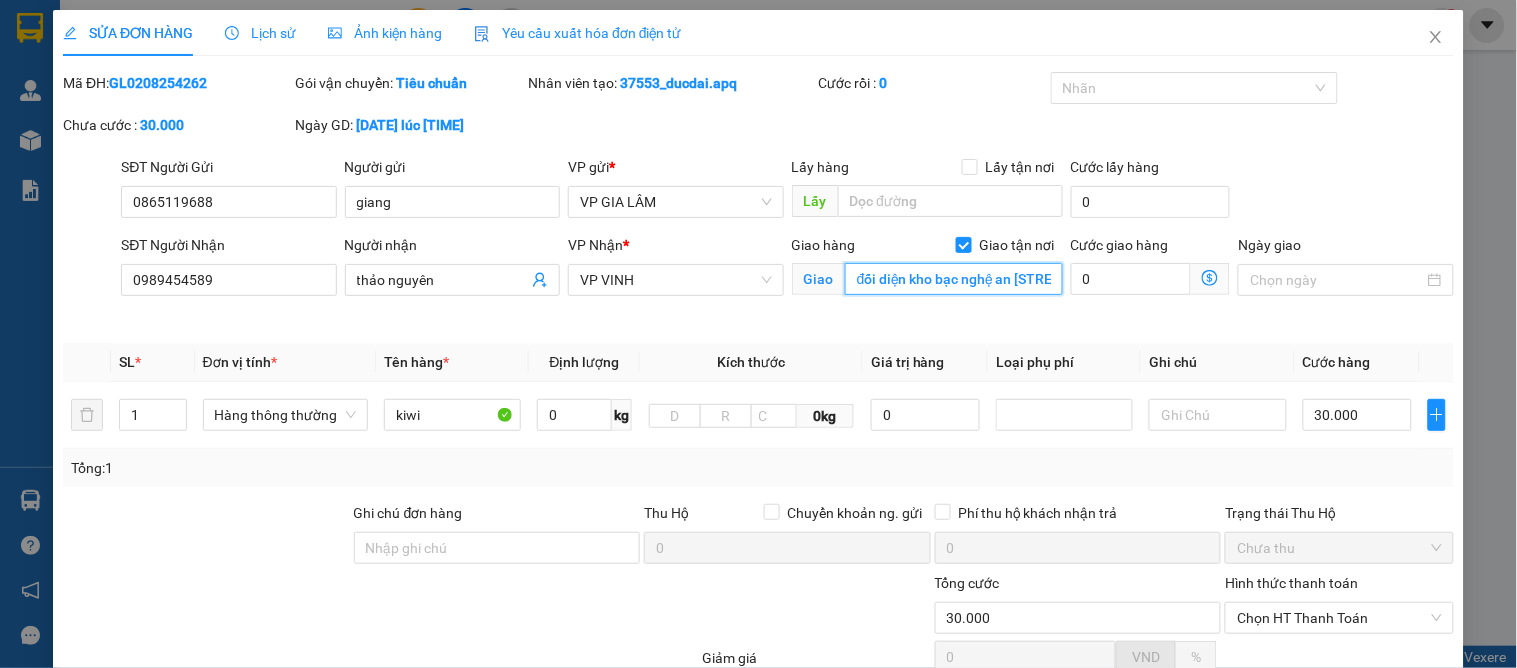 scroll, scrollTop: 201, scrollLeft: 0, axis: vertical 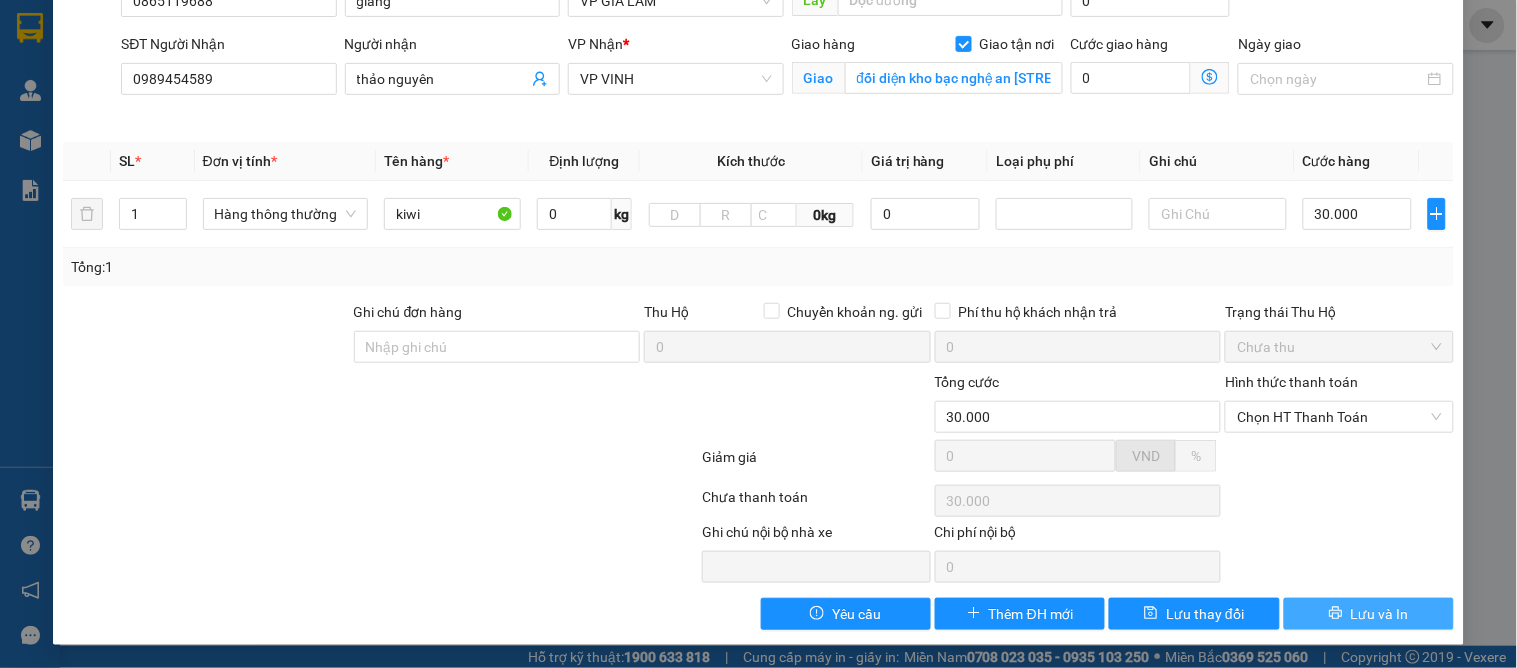 click on "Lưu và In" at bounding box center (1380, 614) 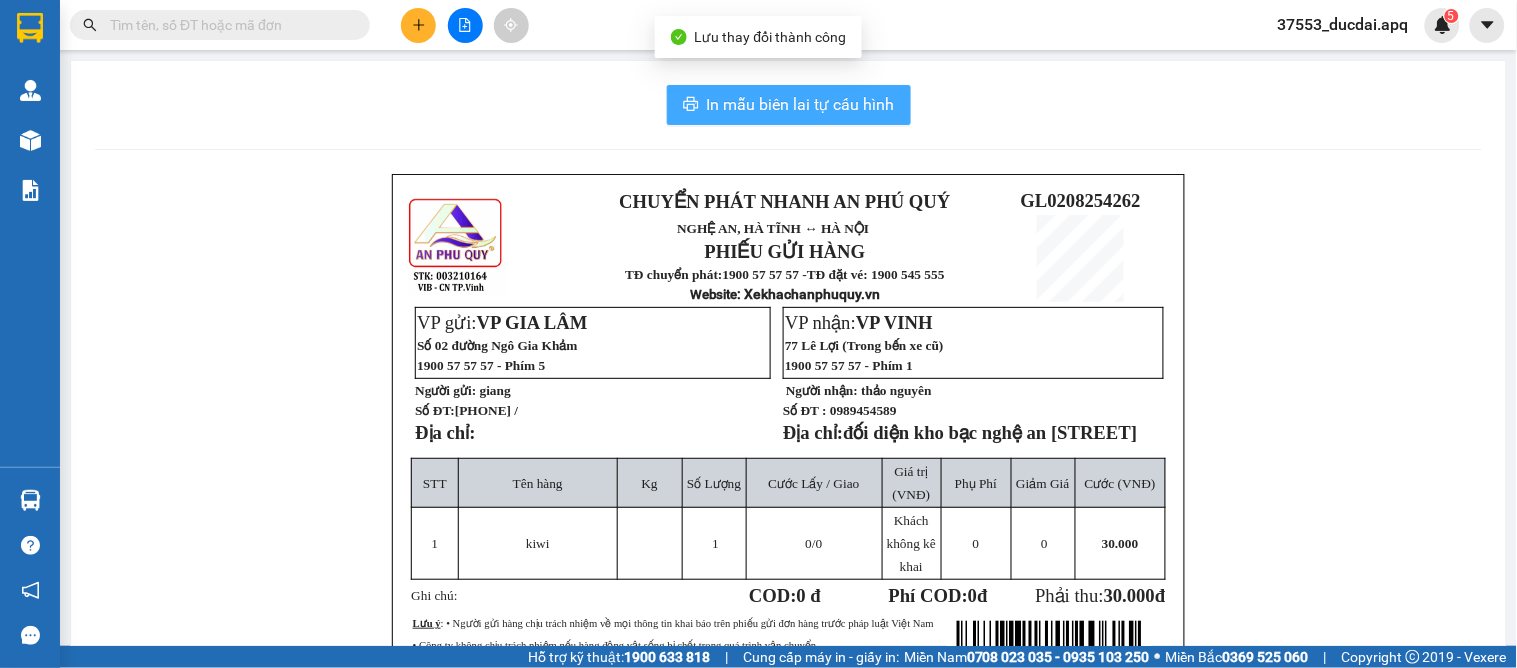 click on "In mẫu biên lai tự cấu hình" at bounding box center [801, 104] 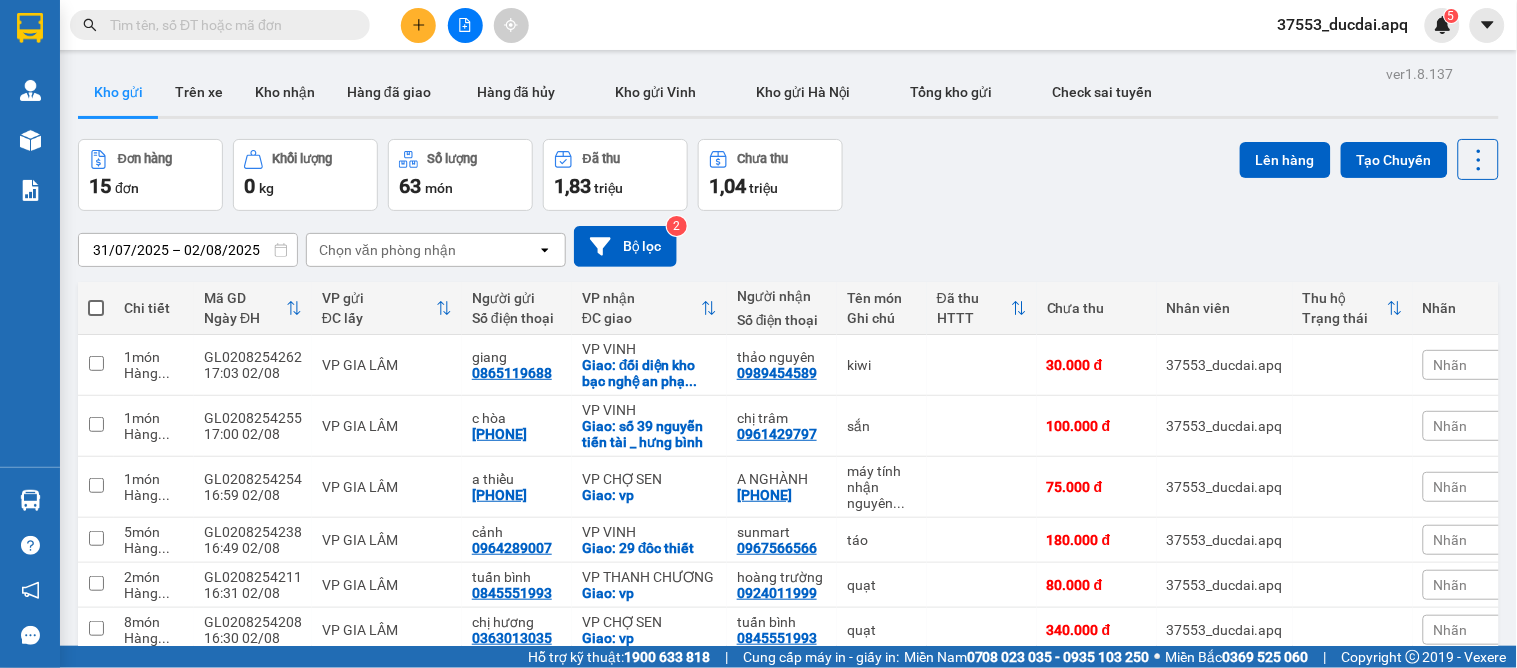 click at bounding box center (418, 25) 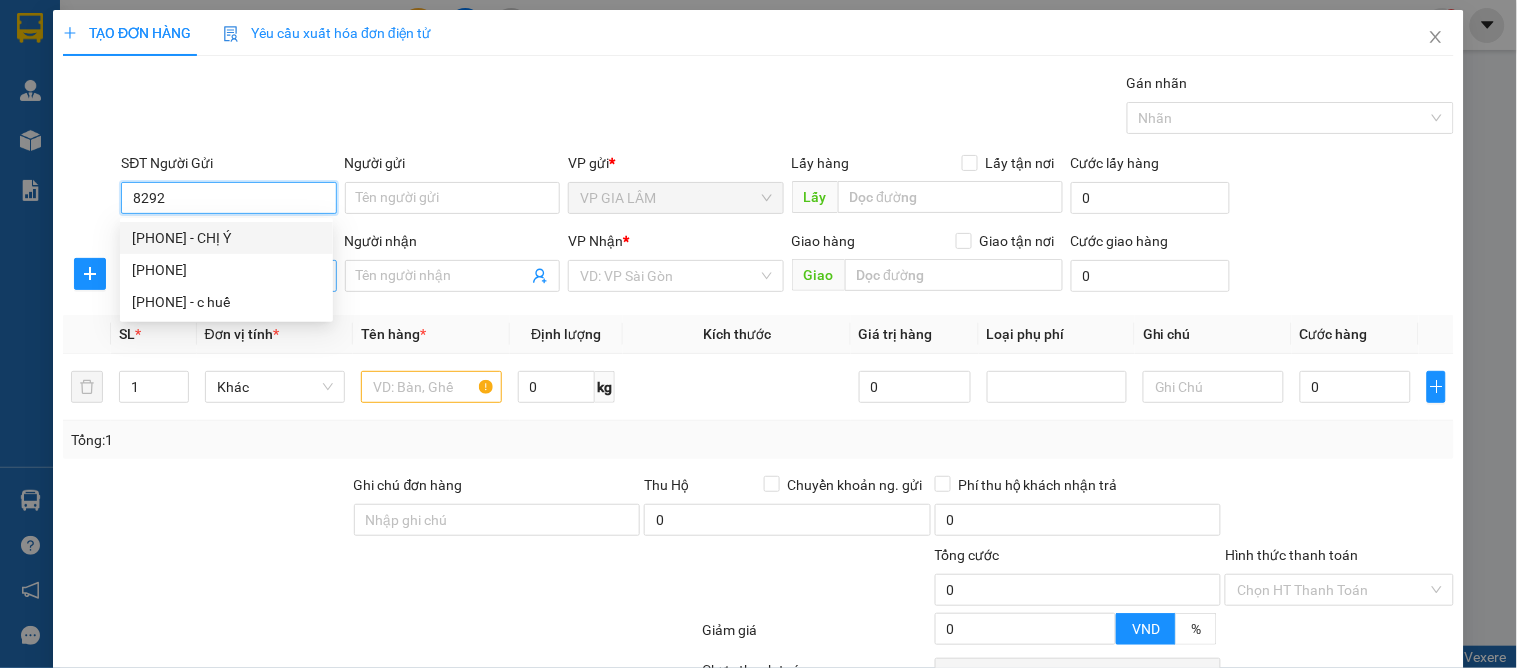 drag, startPoint x: 235, startPoint y: 242, endPoint x: 236, endPoint y: 290, distance: 48.010414 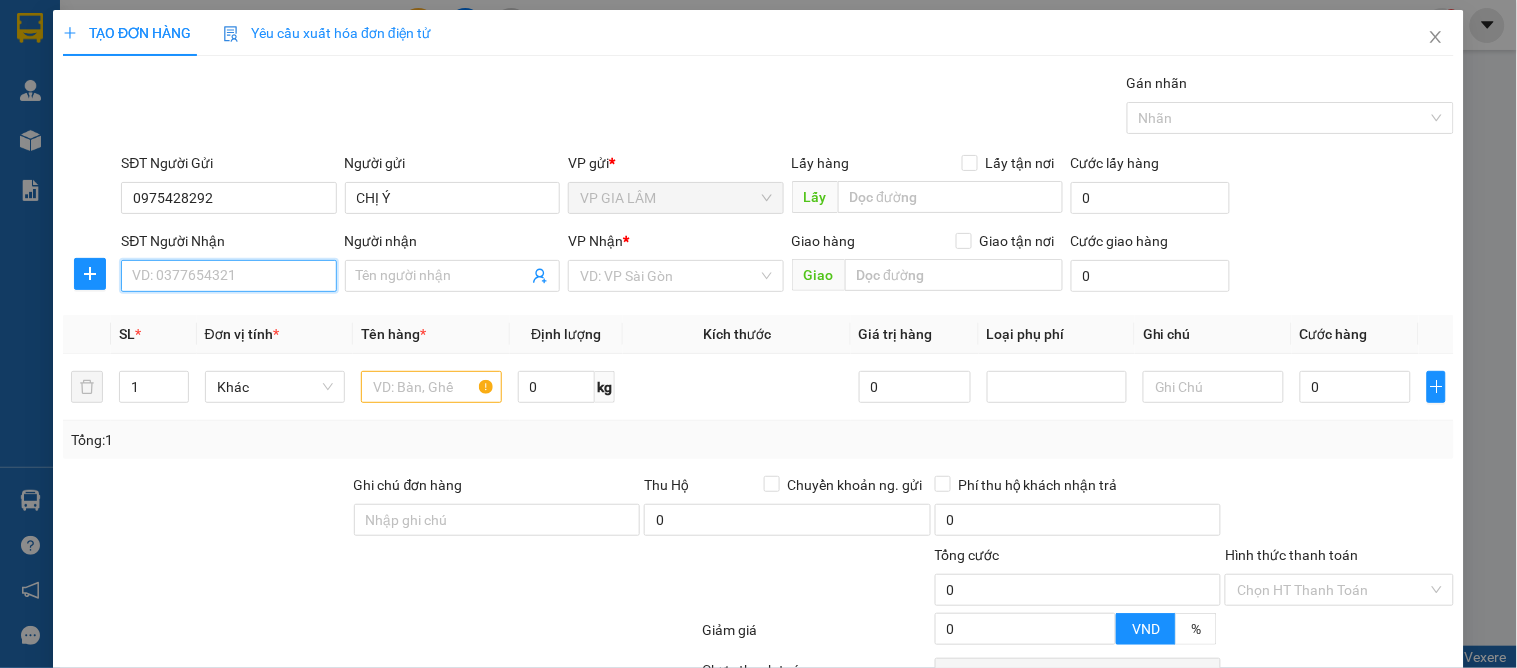 click on "SĐT Người Nhận" at bounding box center (228, 276) 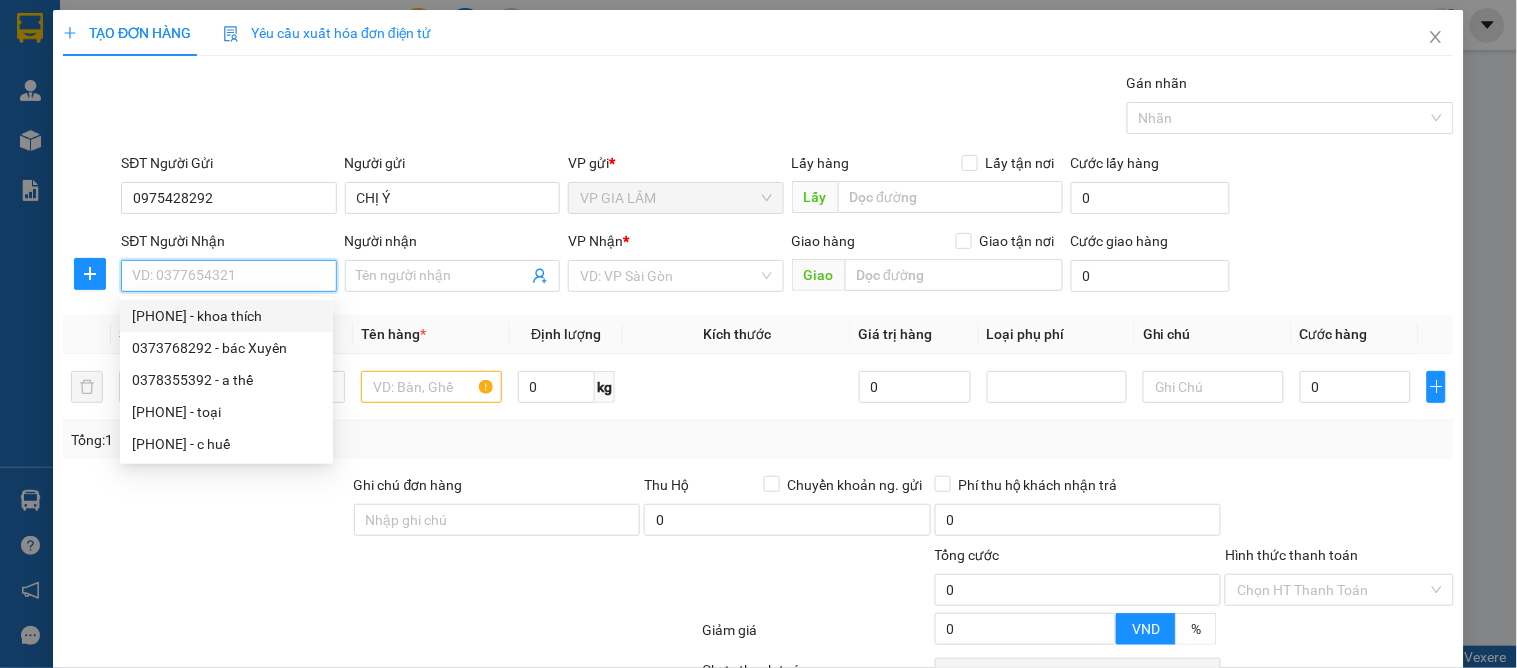 drag, startPoint x: 281, startPoint y: 318, endPoint x: 278, endPoint y: 348, distance: 30.149628 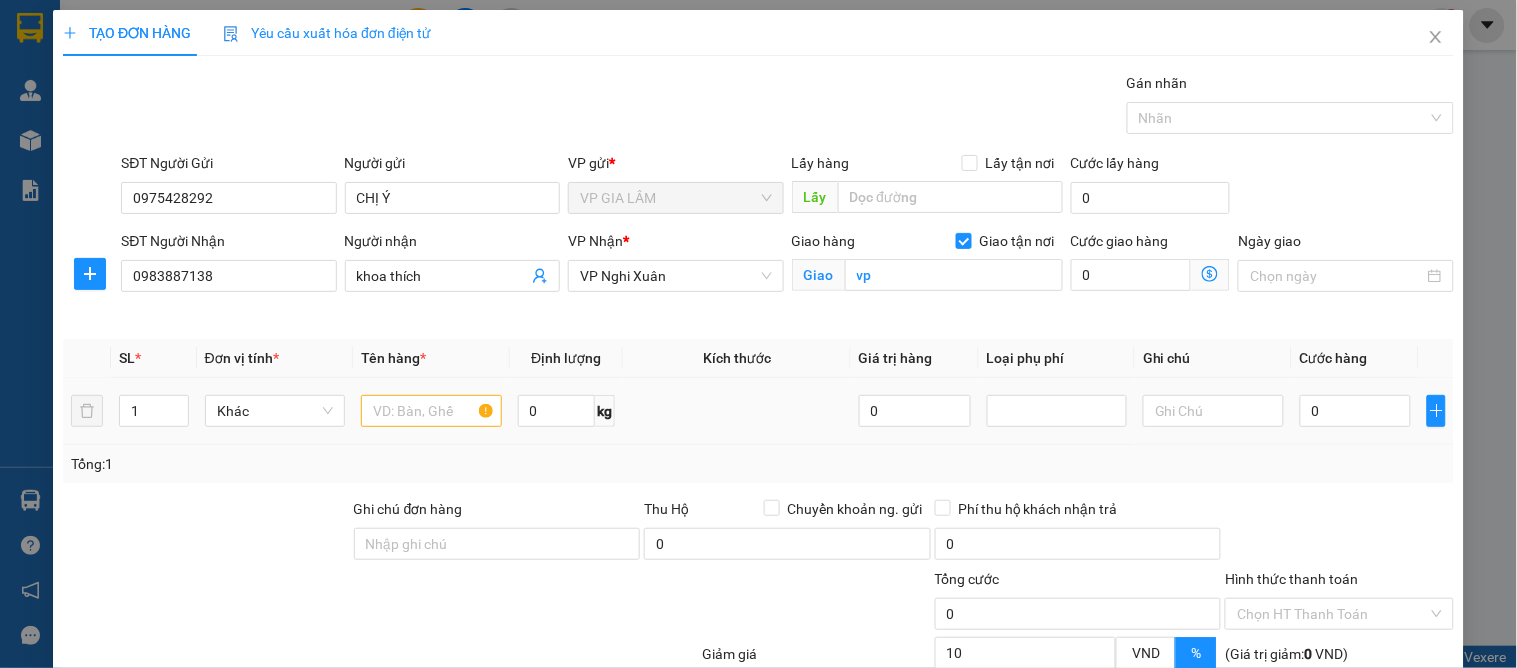 click at bounding box center [431, 411] 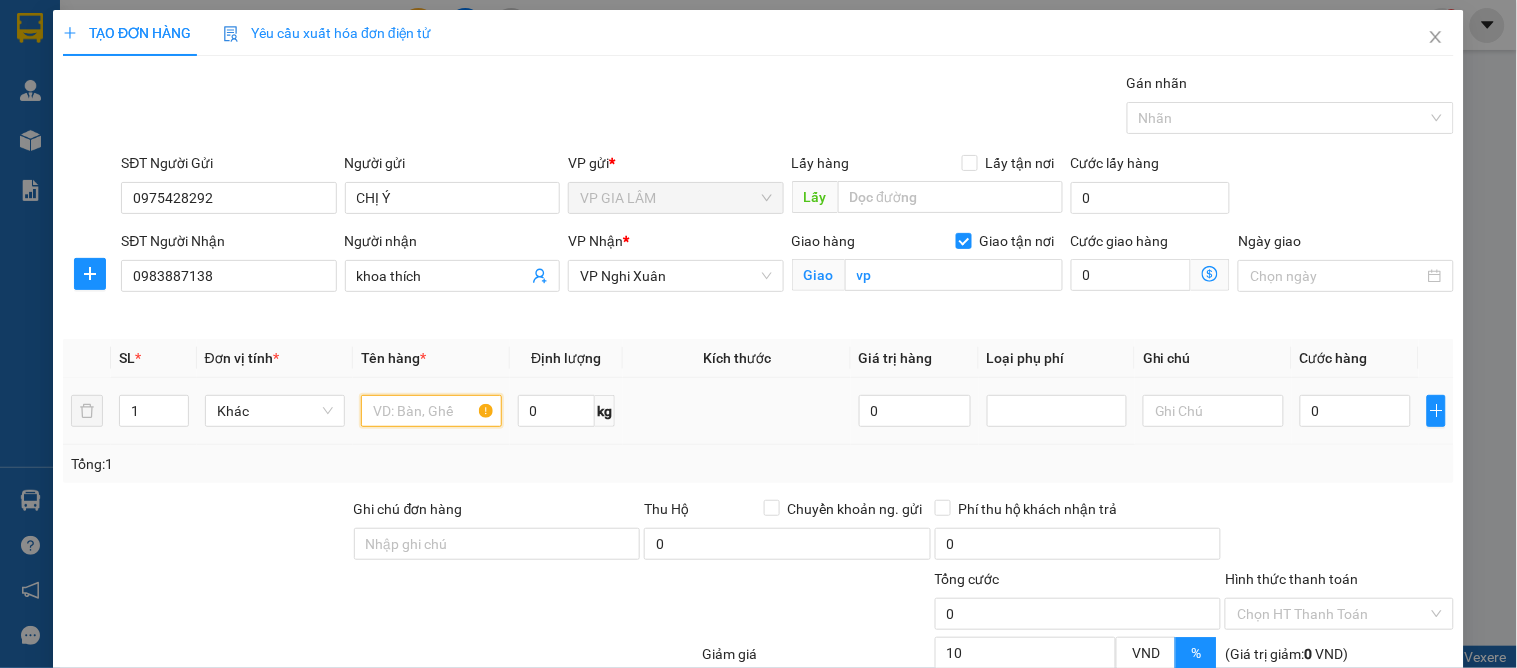 click at bounding box center [431, 411] 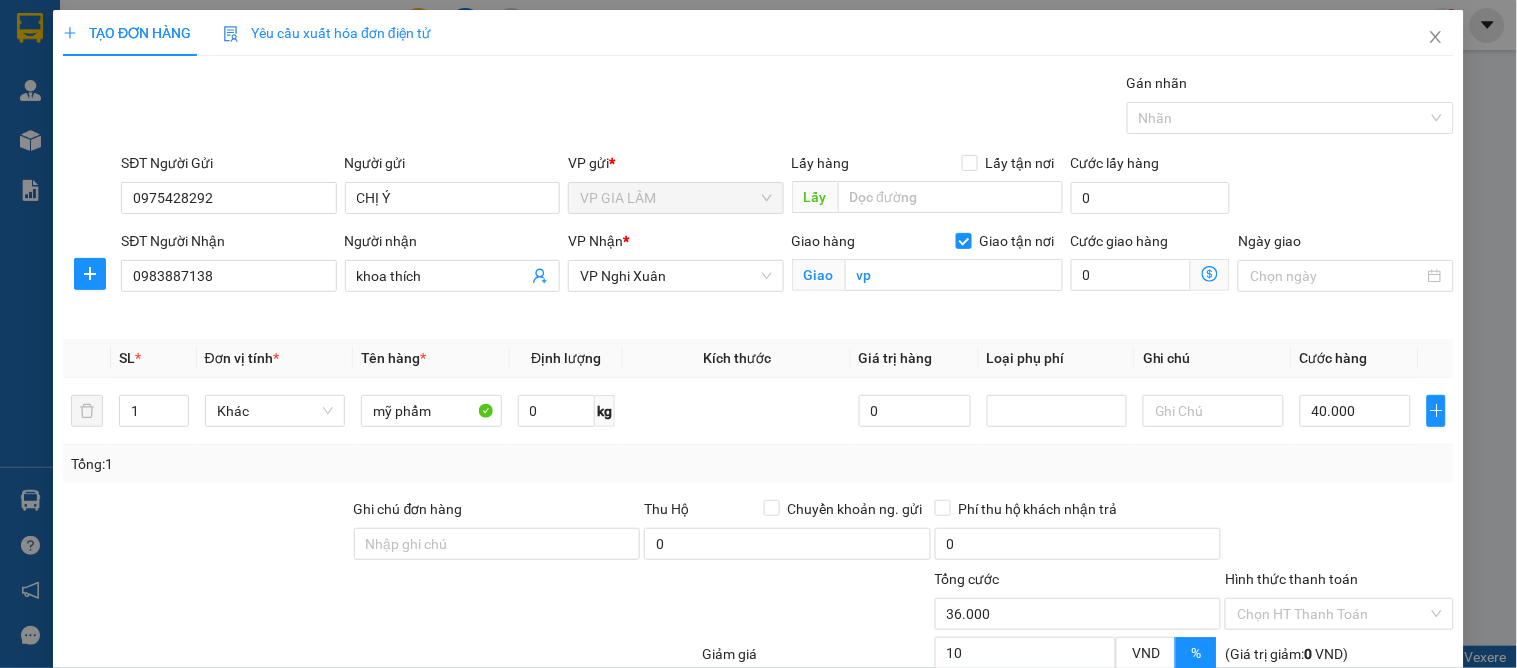 click on "Tổng:  1" at bounding box center [758, 464] 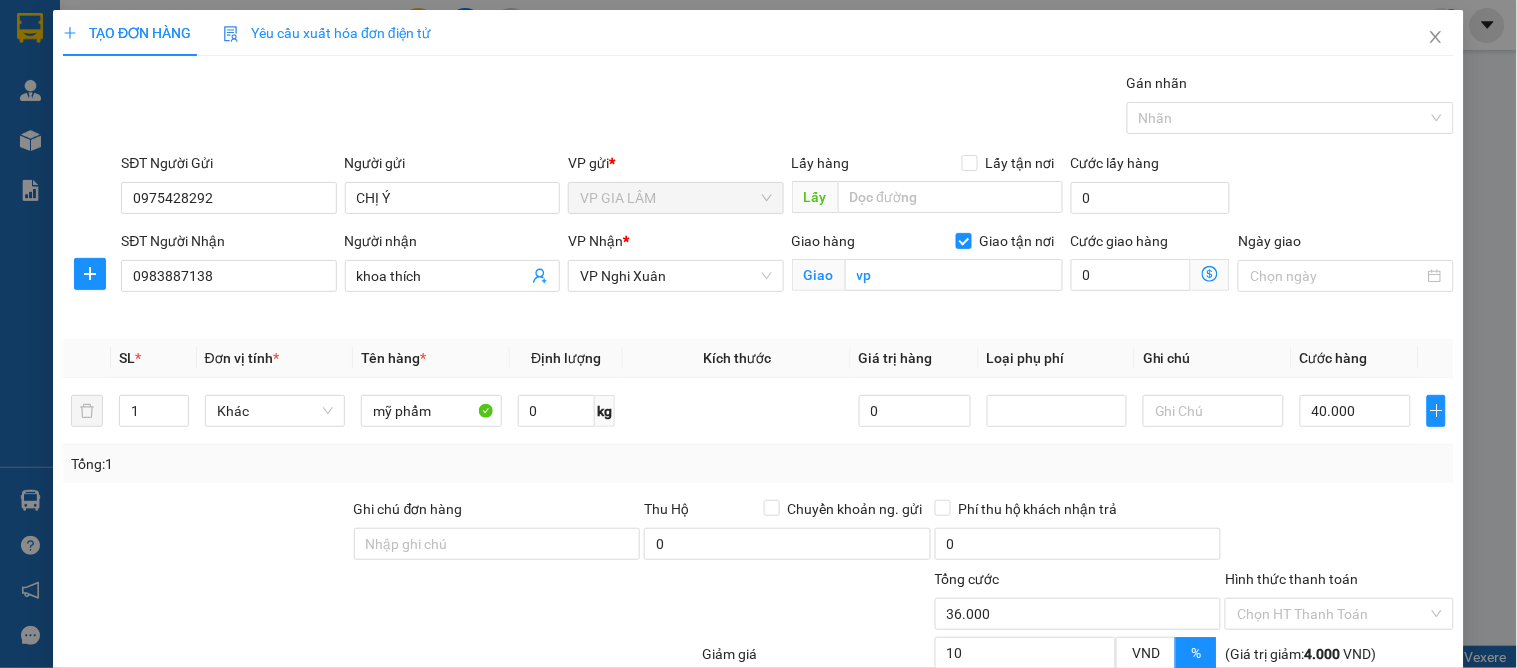 scroll, scrollTop: 197, scrollLeft: 0, axis: vertical 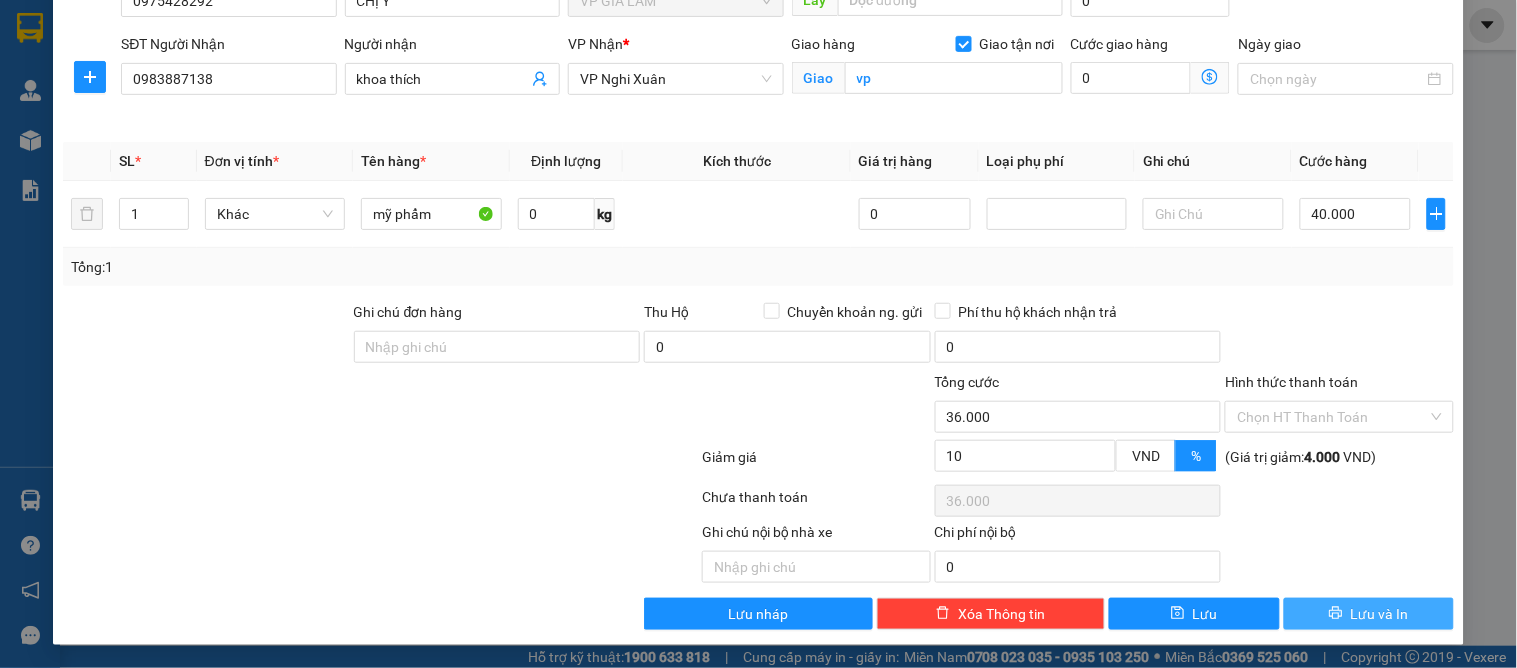 click on "Lưu và In" at bounding box center (1369, 614) 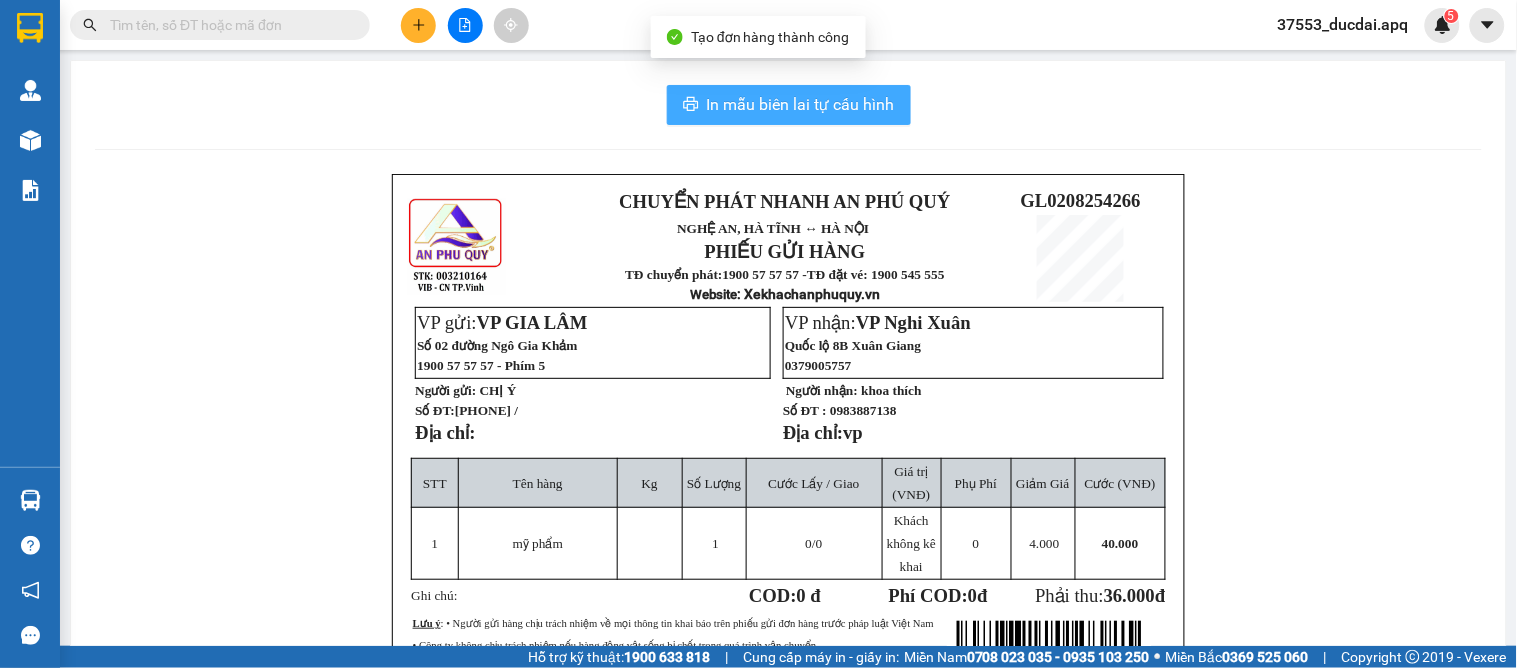 click on "In mẫu biên lai tự cấu hình" at bounding box center [801, 104] 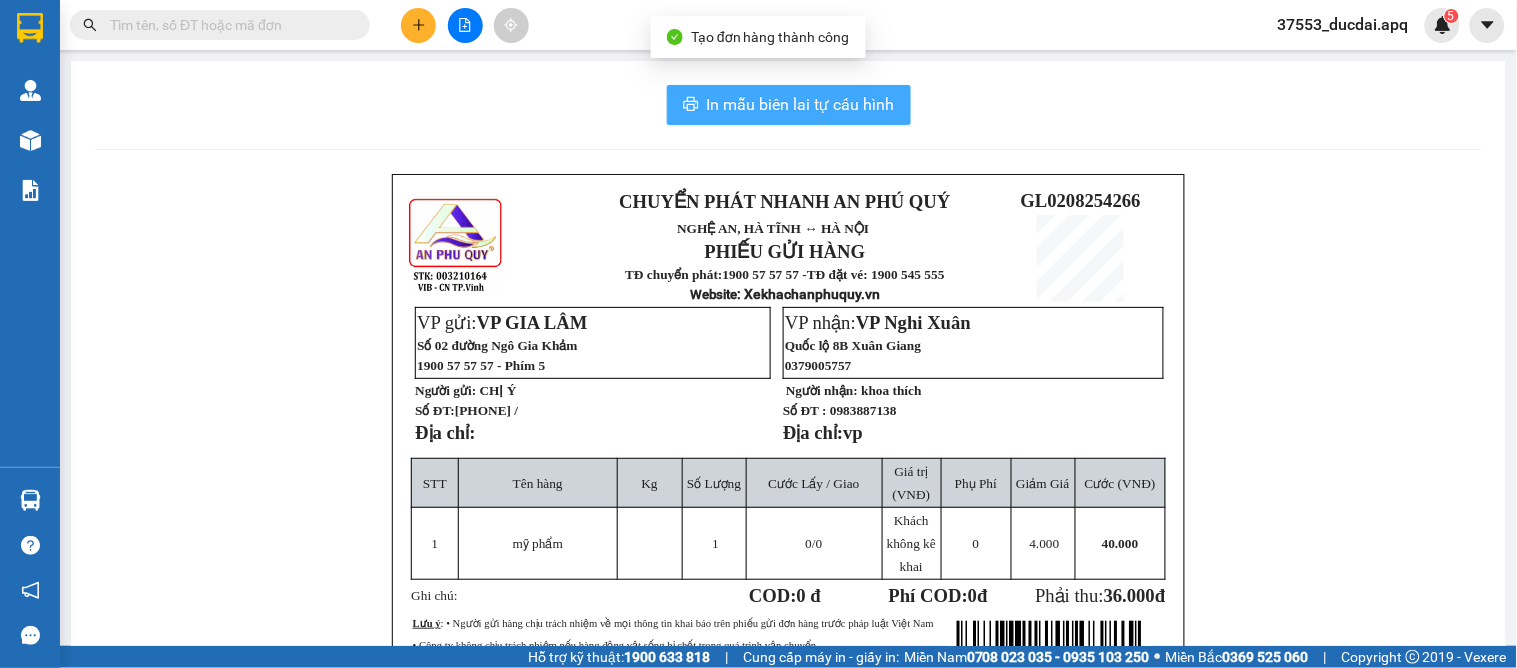 scroll, scrollTop: 0, scrollLeft: 0, axis: both 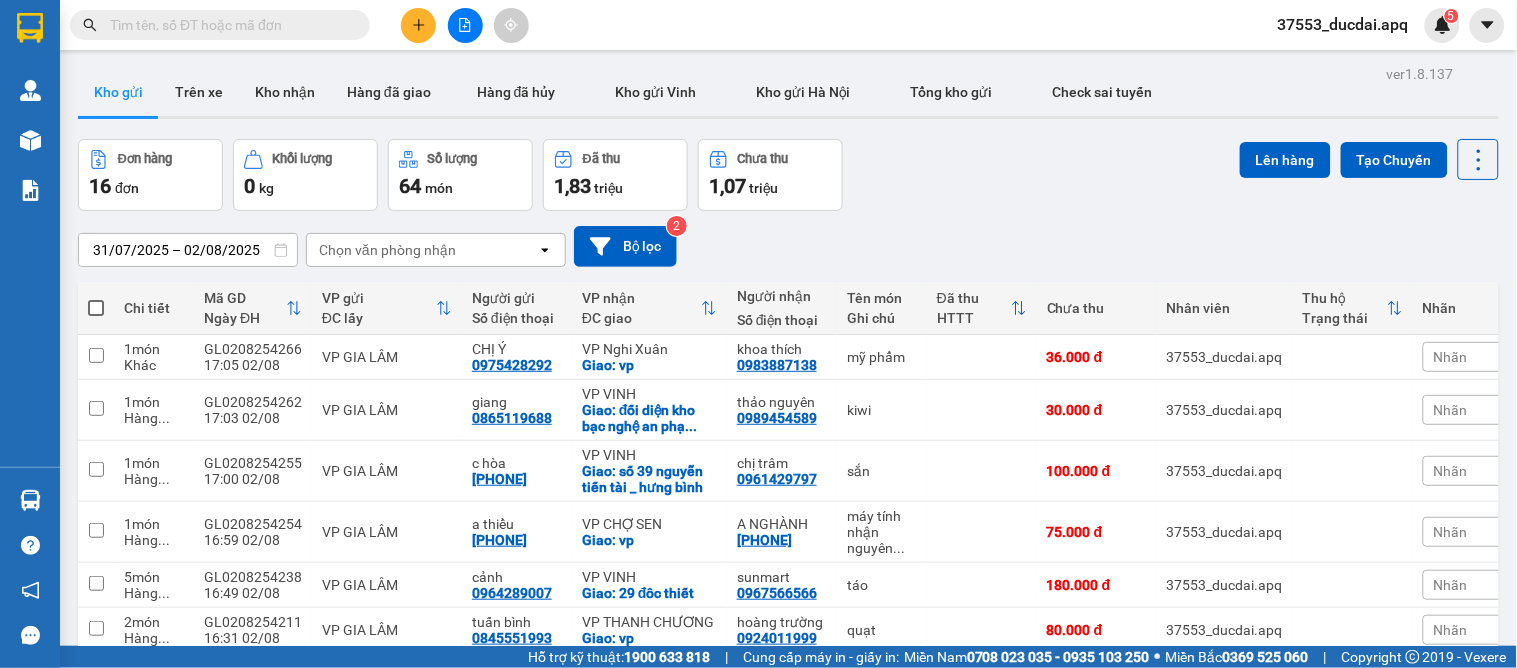 click on "Đơn hàng 16 đơn Khối lượng 0 kg Số lượng 64 món Đã thu 1,83   triệu Chưa thu 1,07   triệu Lên hàng Tạo Chuyến" at bounding box center (788, 175) 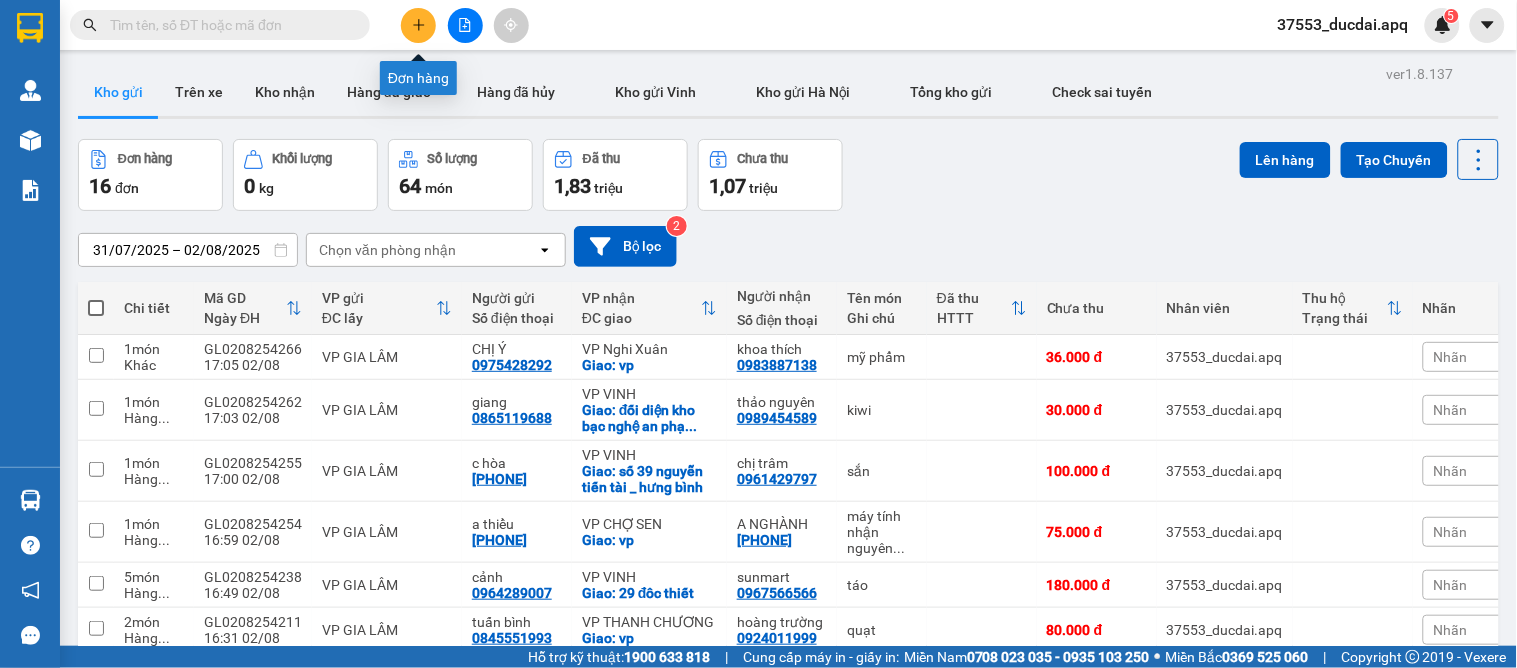 click 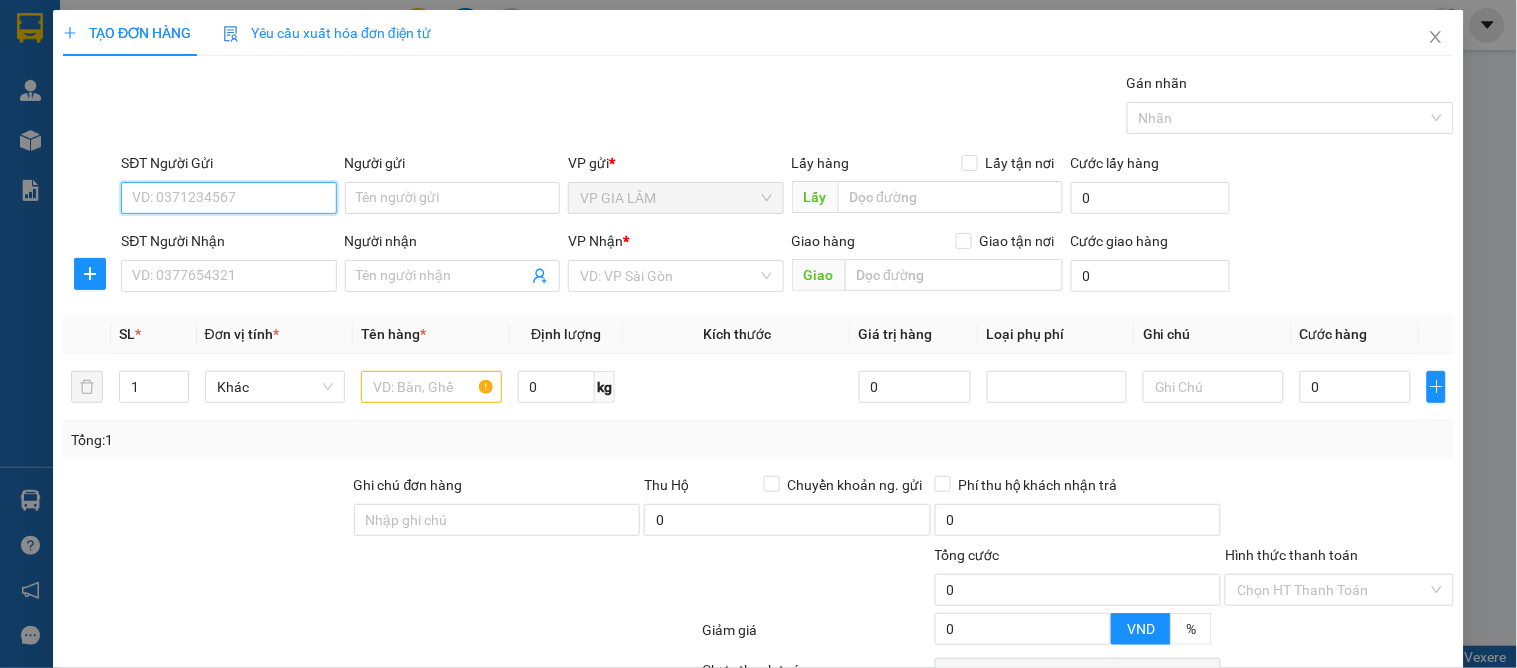 click on "SĐT Người Gửi" at bounding box center (228, 198) 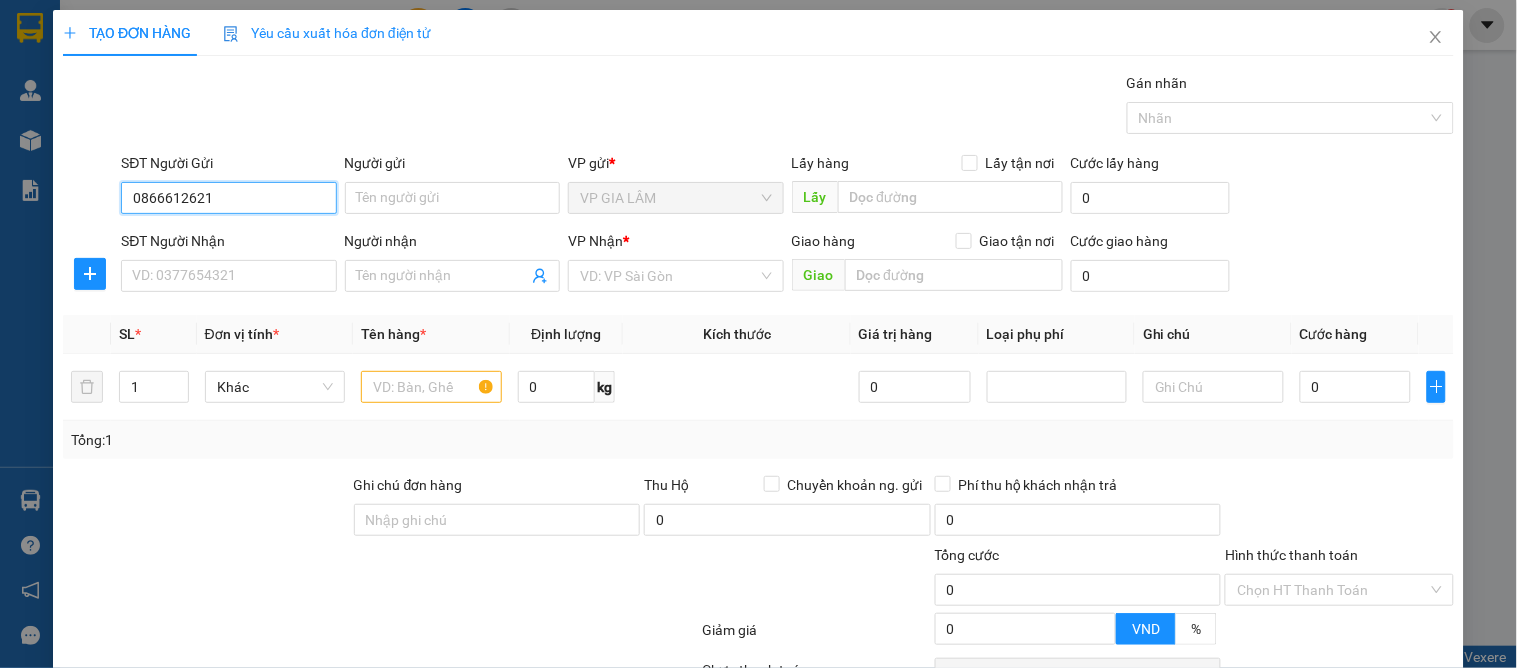 click on "0866612621" at bounding box center [228, 198] 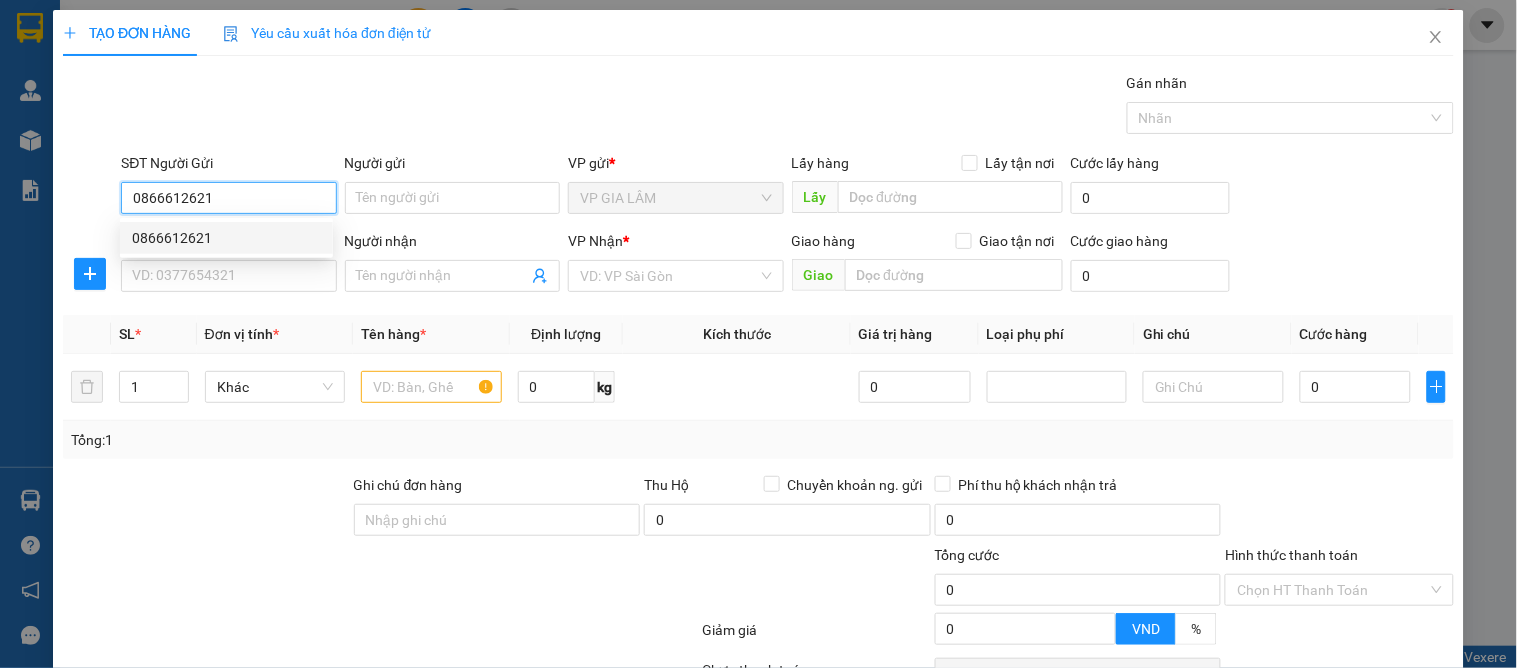 click on "0866612621" at bounding box center (226, 238) 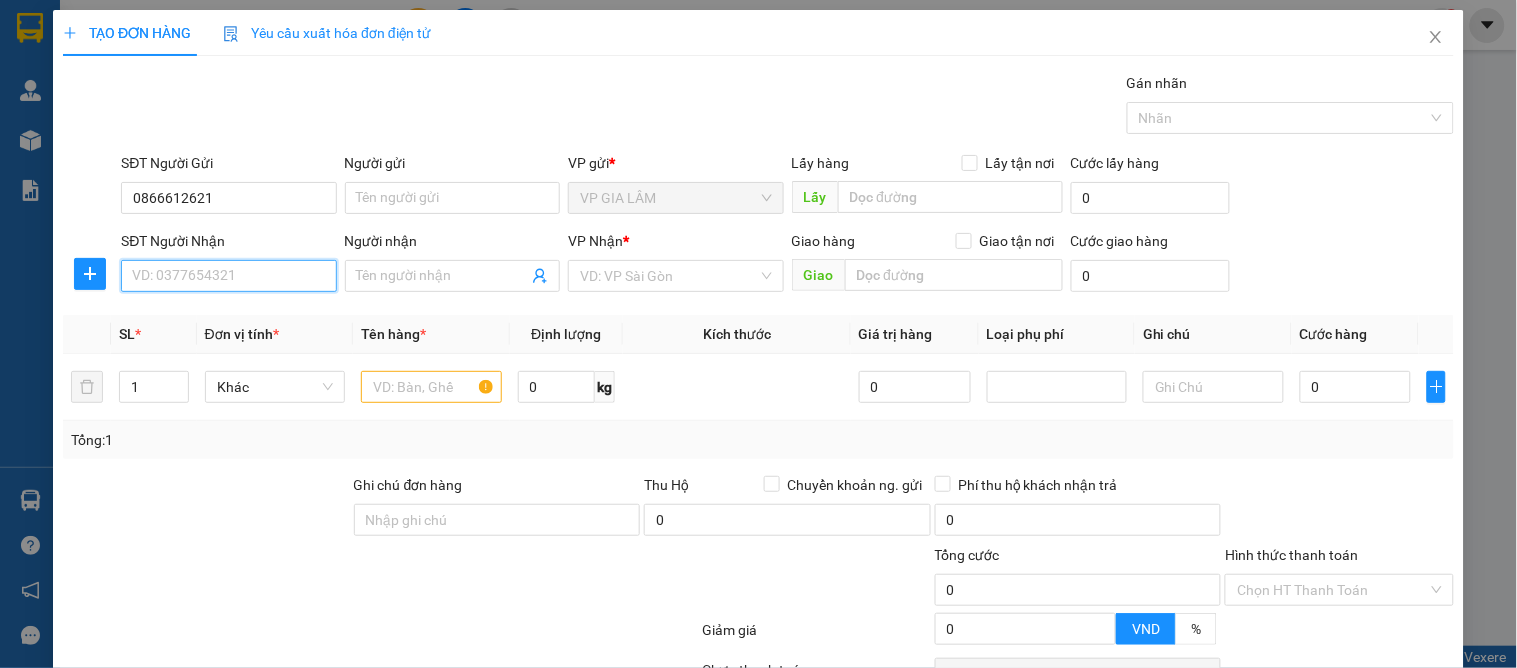 click on "SĐT Người Nhận" at bounding box center (228, 276) 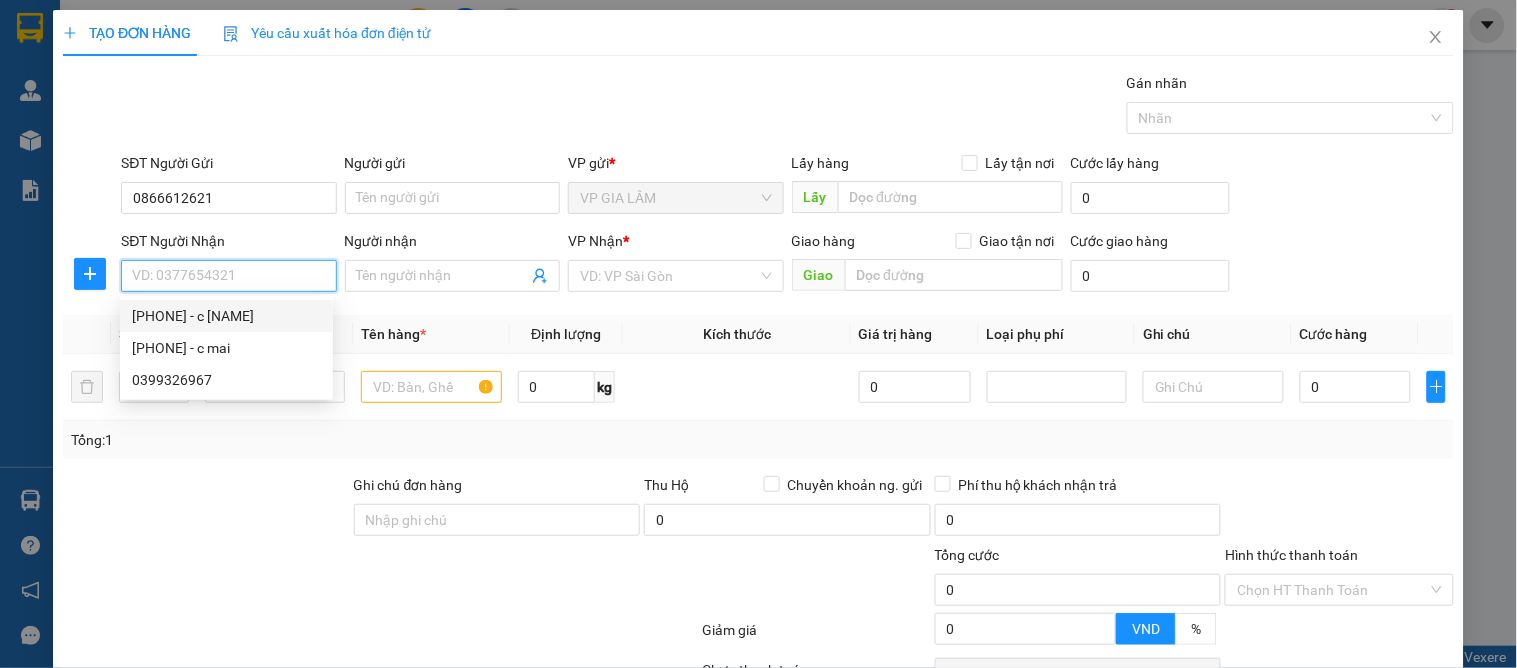 click on "0947126628 - c lan" at bounding box center [226, 316] 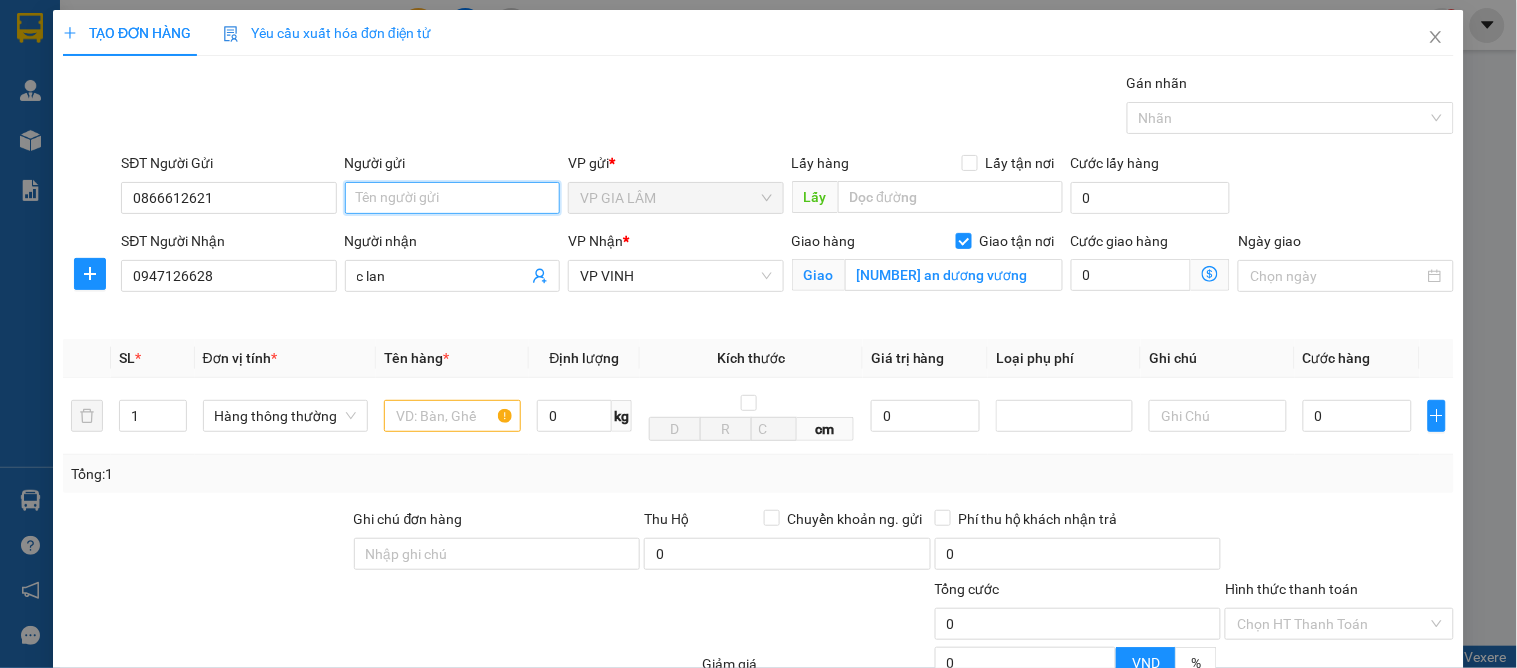 click on "Người gửi" at bounding box center (452, 198) 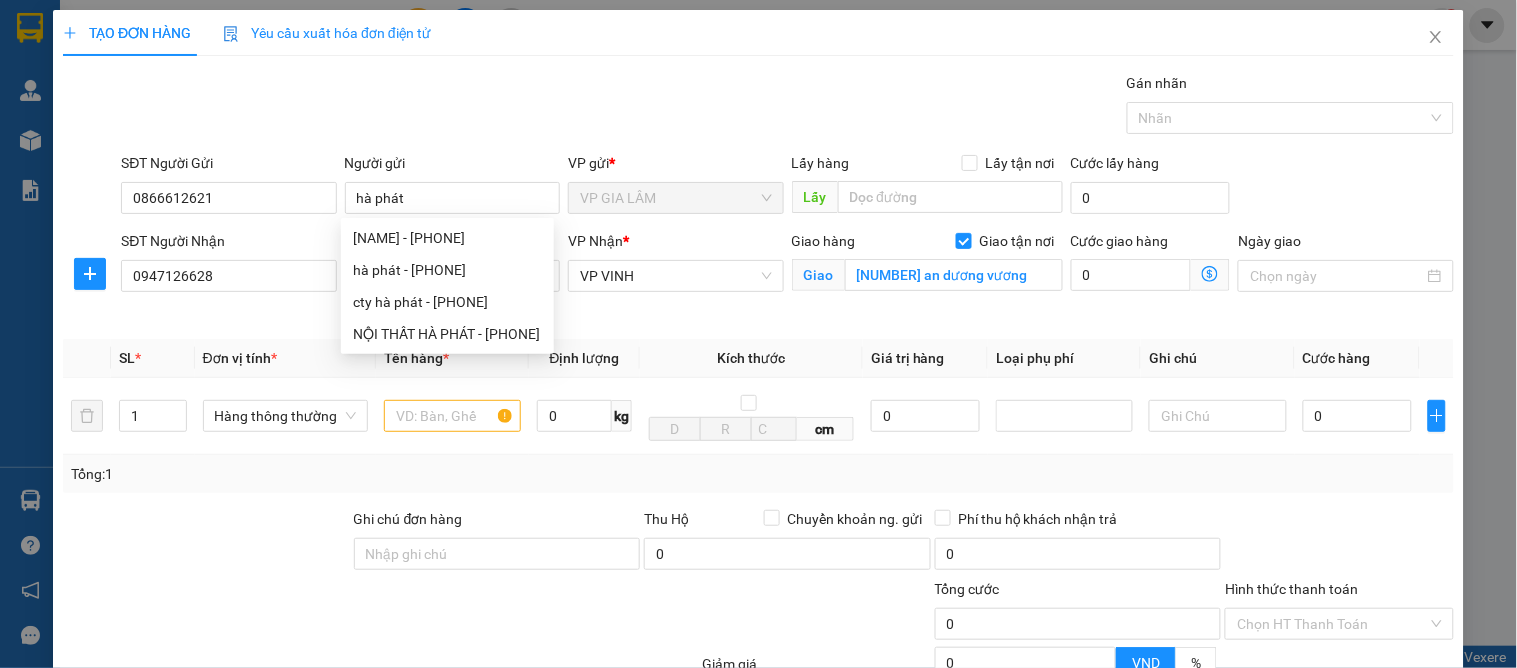 click at bounding box center [206, 543] 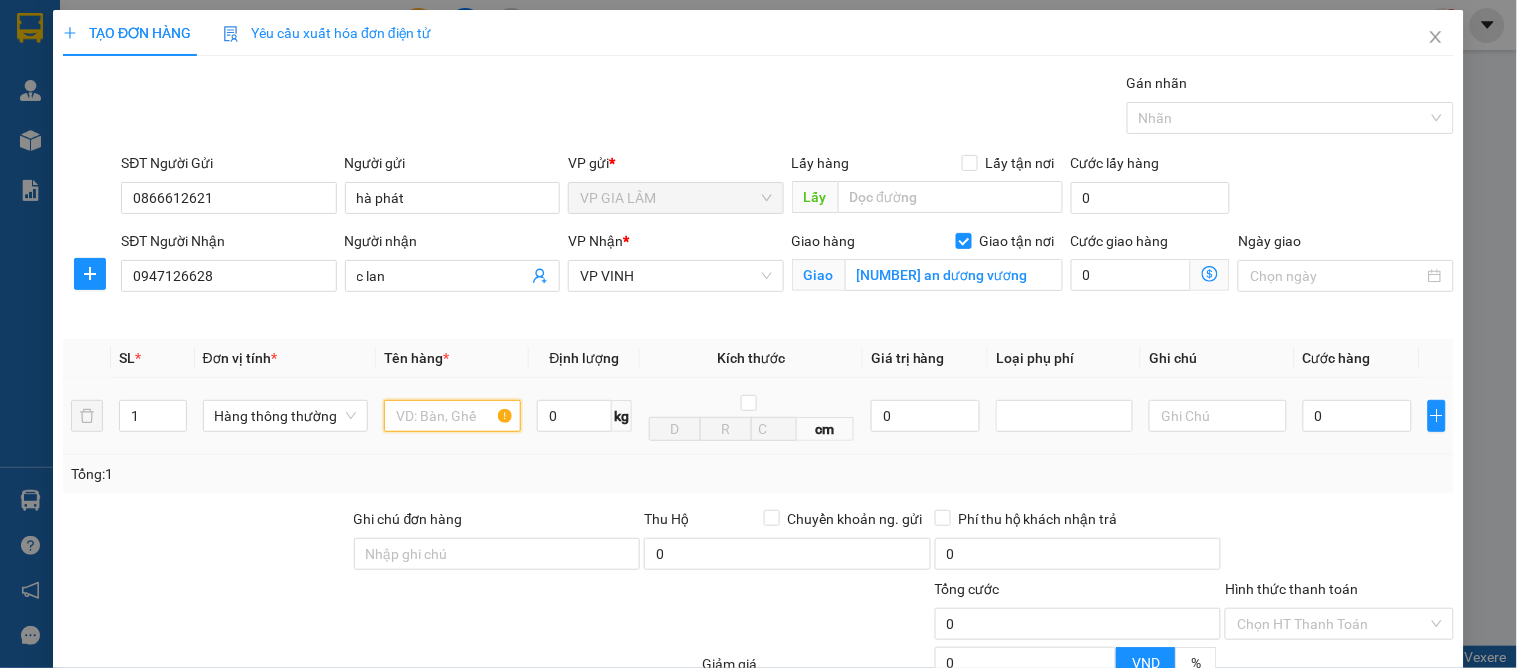 click at bounding box center [452, 416] 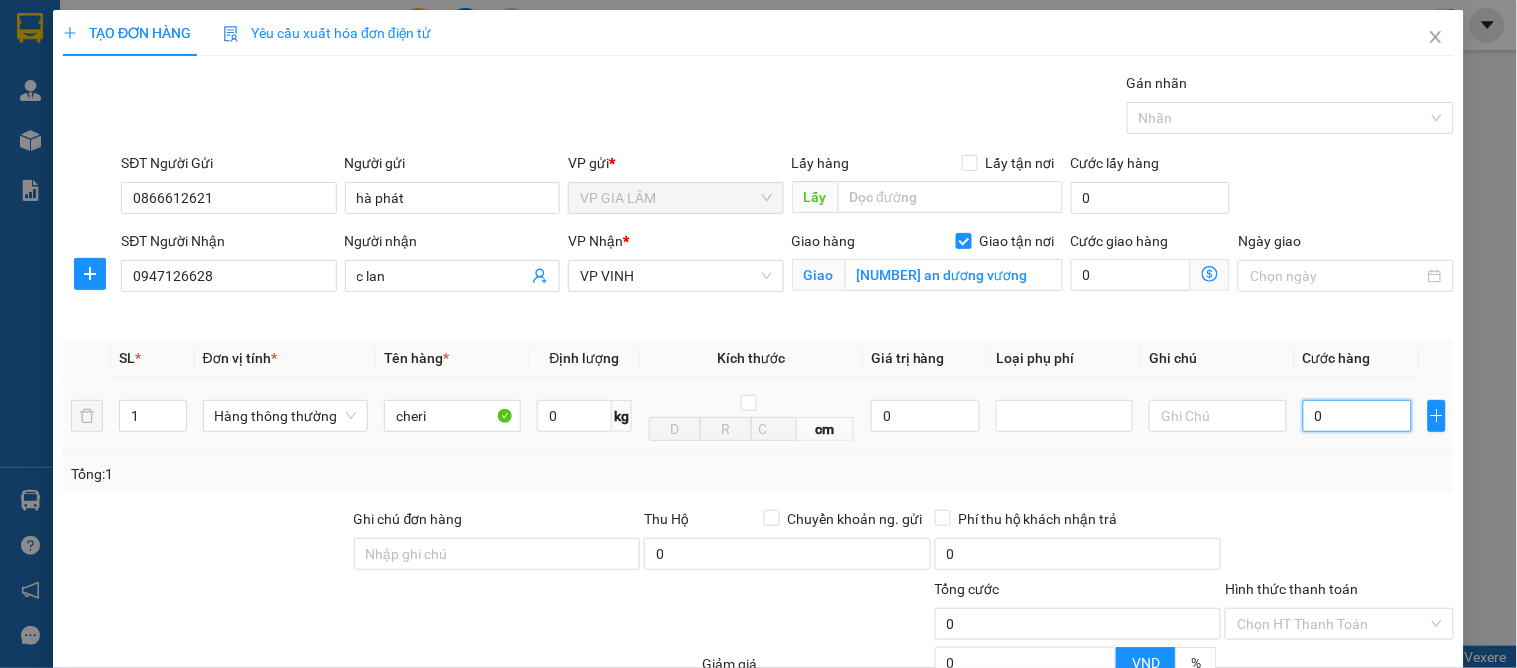 click on "0" at bounding box center [1357, 416] 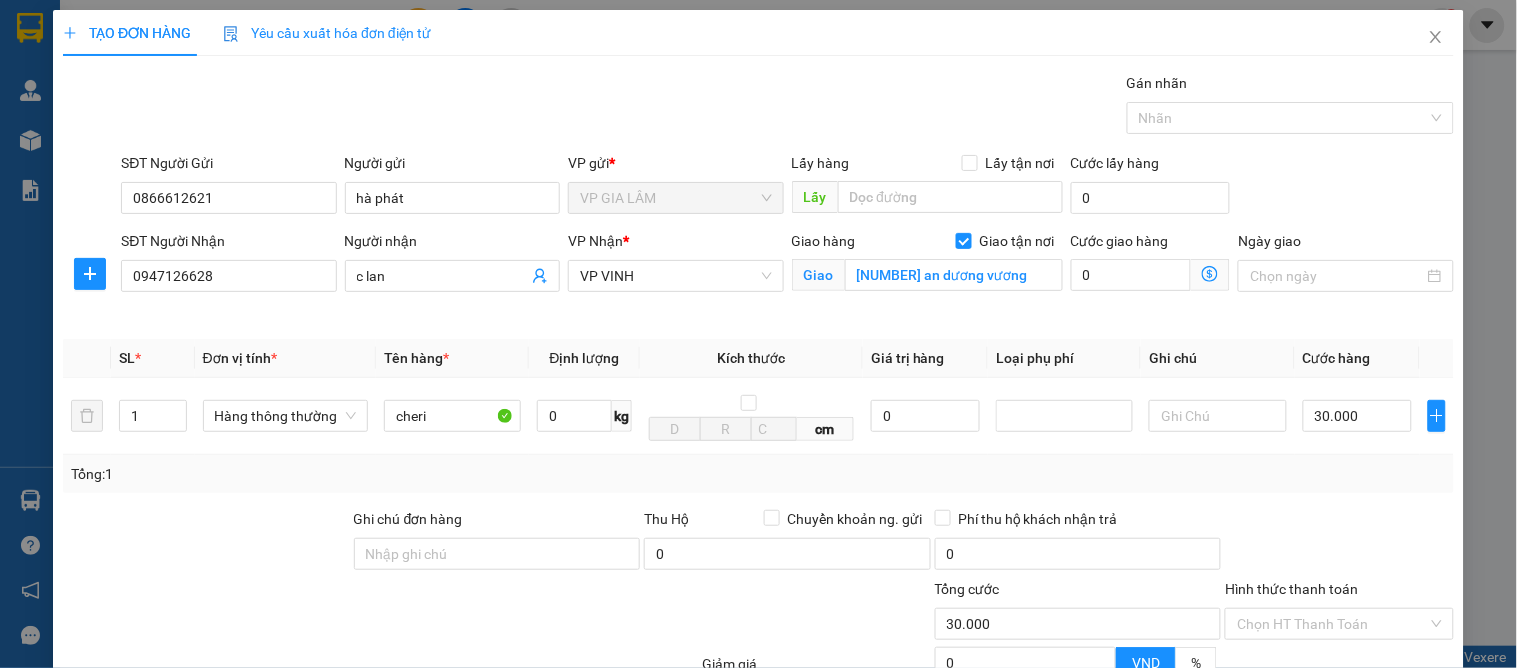 click on "Tổng:  1" at bounding box center [758, 474] 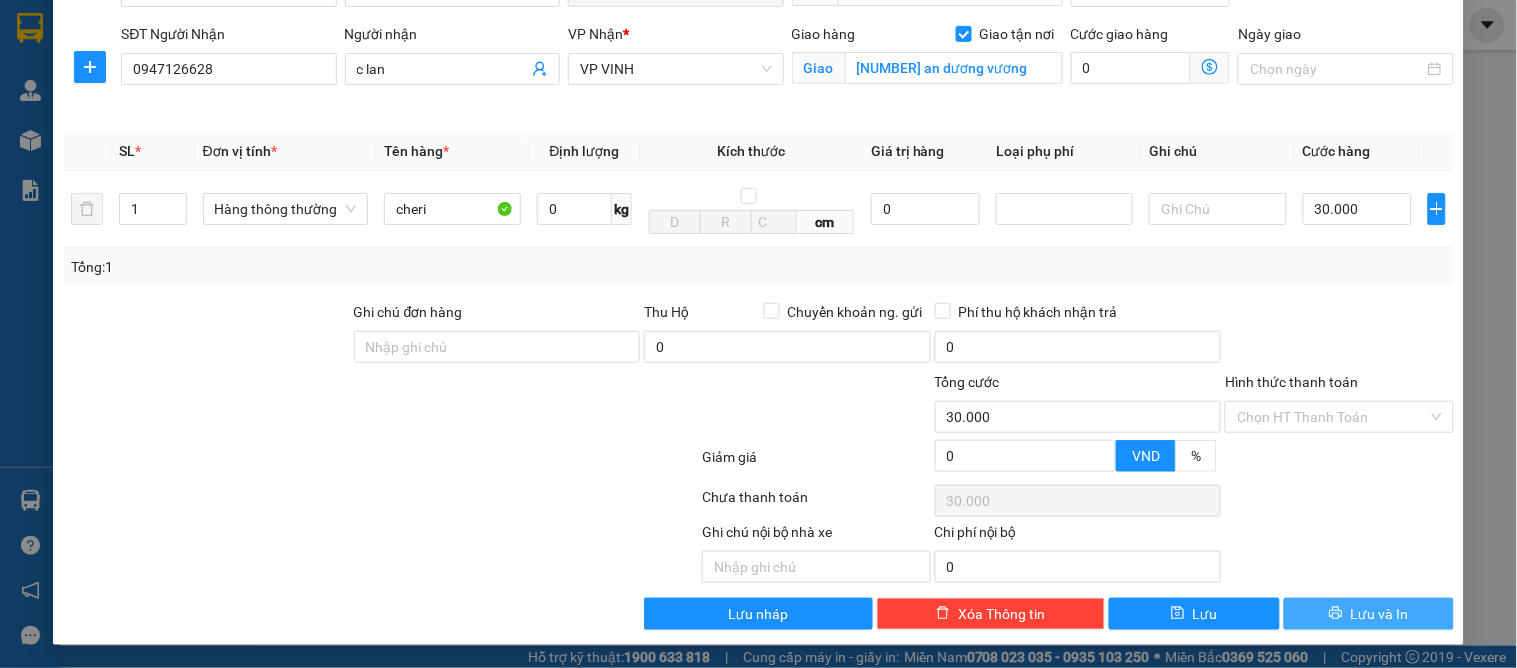 click on "Lưu và In" at bounding box center (1380, 614) 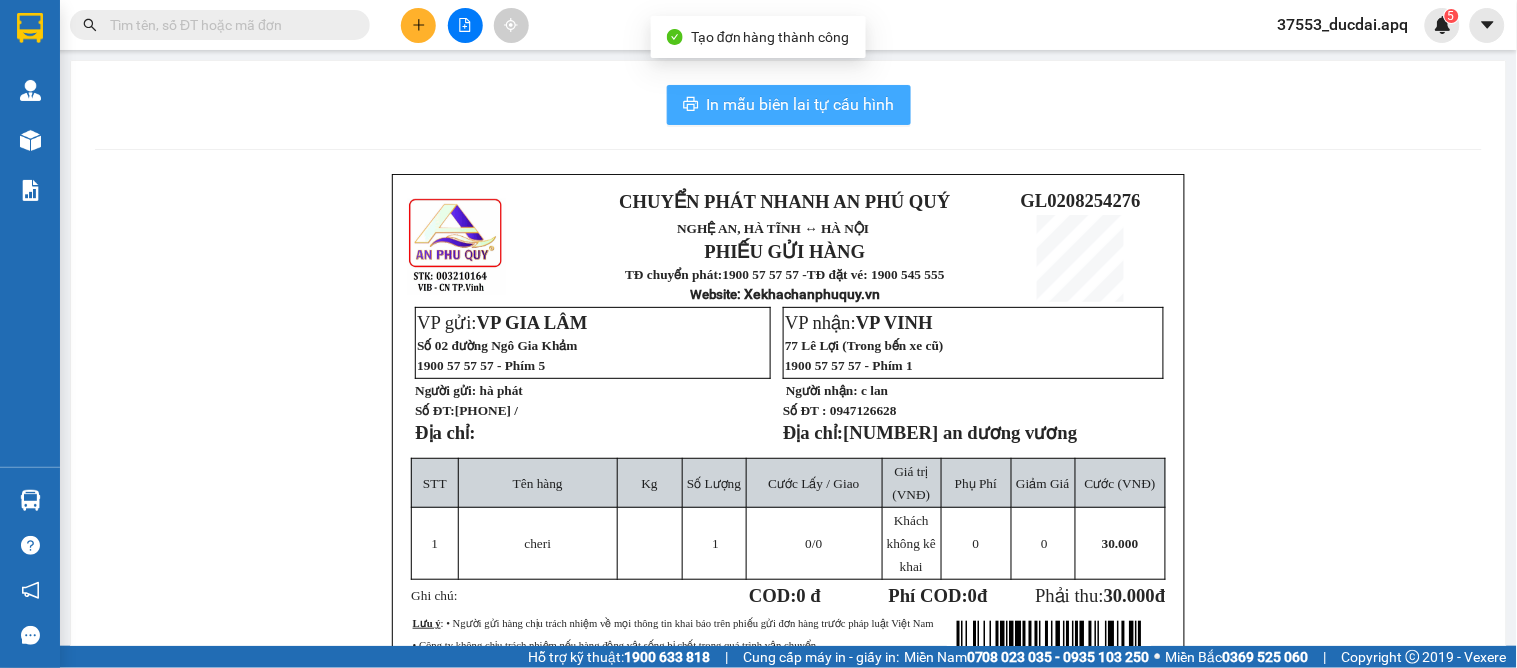 click on "In mẫu biên lai tự cấu hình" at bounding box center (789, 105) 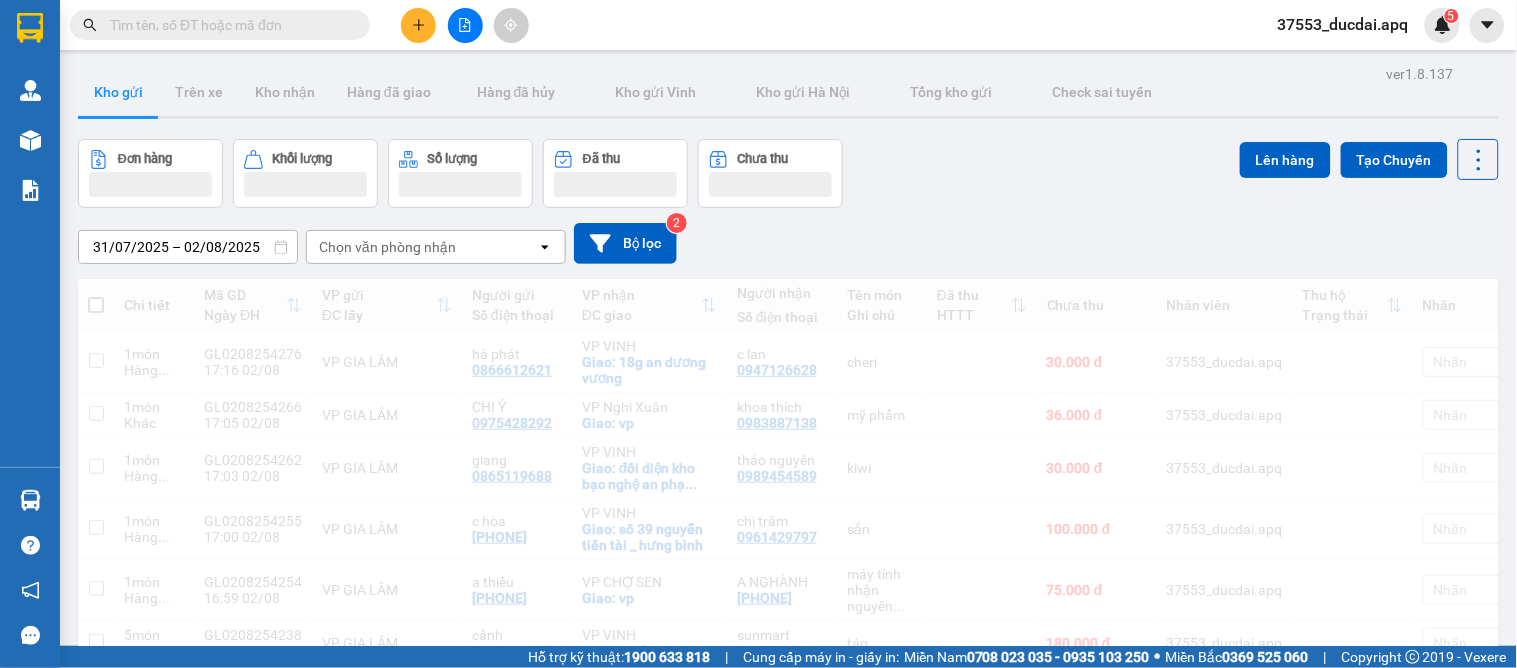 click on "31/07/2025 – 02/08/2025 Press the down arrow key to interact with the calendar and select a date. Press the escape button to close the calendar. Selected date range is from 31/07/2025 to 02/08/2025. Chọn văn phòng nhận open Bộ lọc 2" at bounding box center (788, 243) 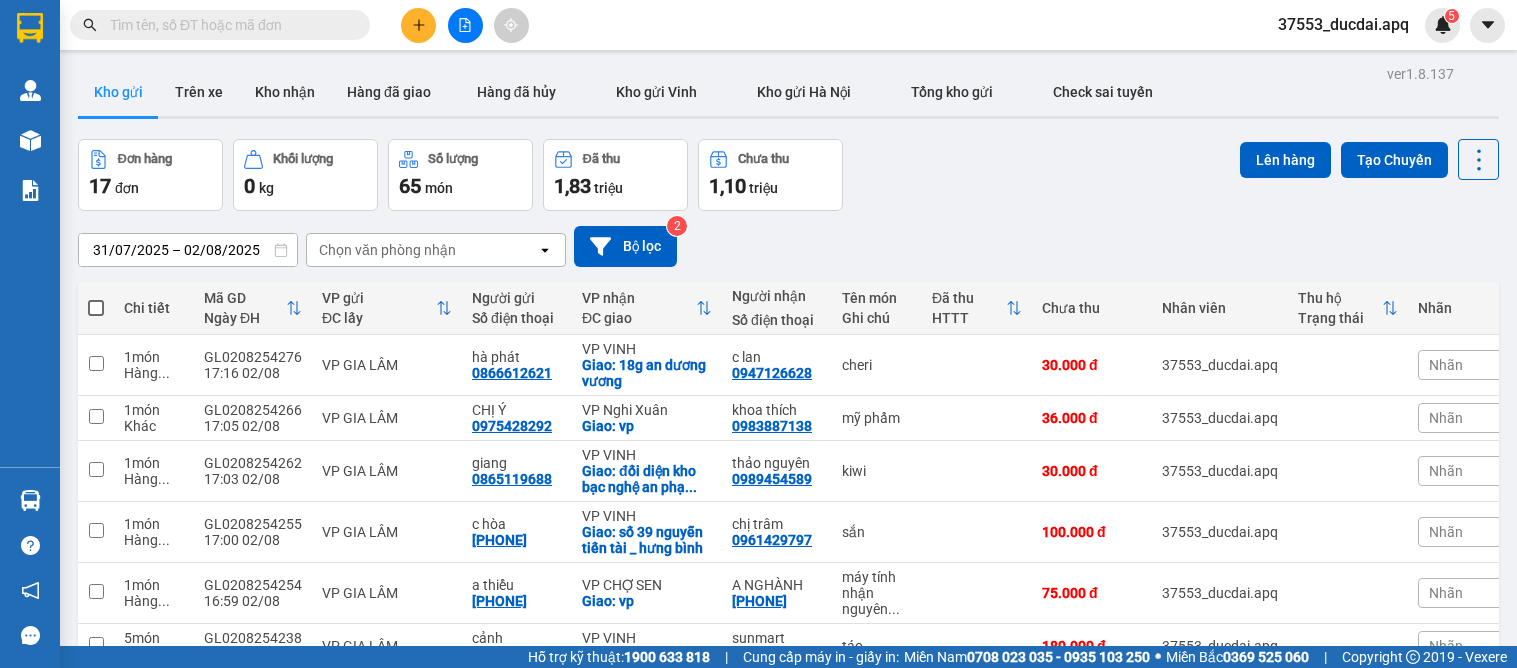 scroll, scrollTop: 0, scrollLeft: 0, axis: both 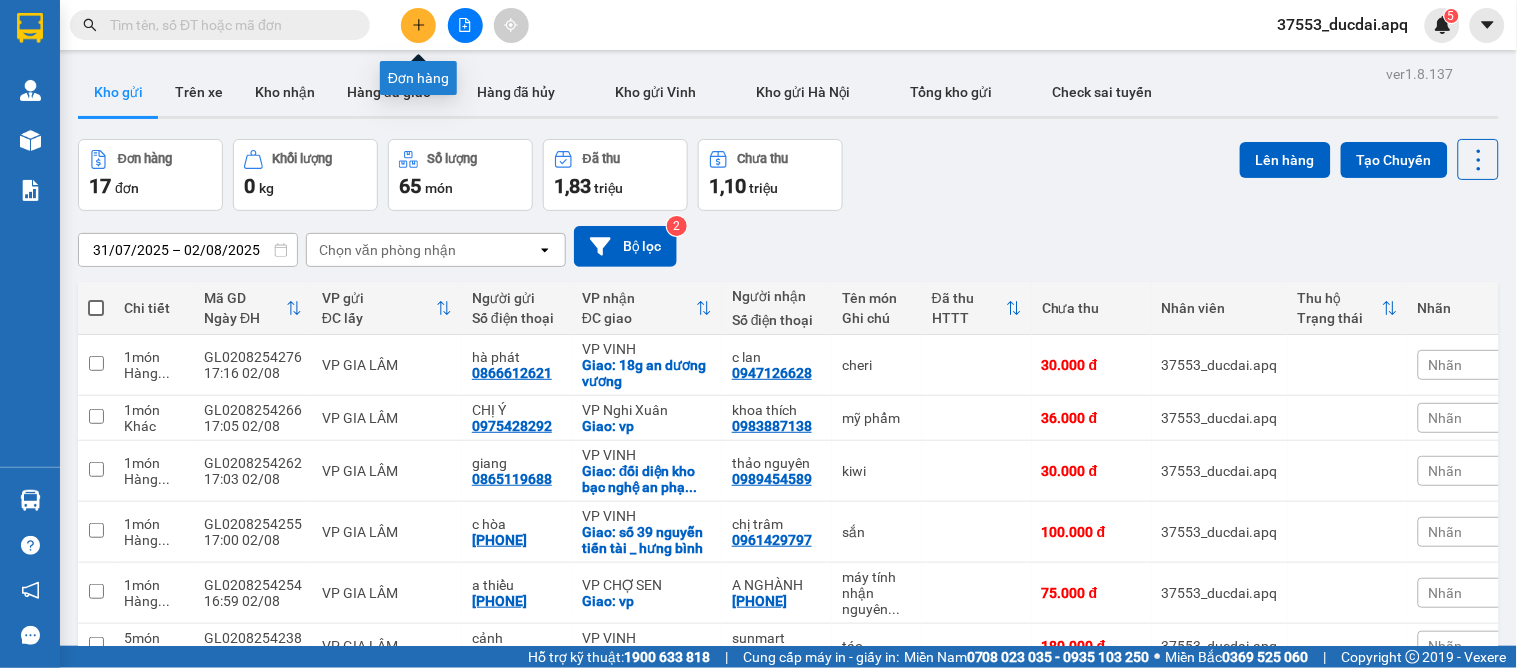 click 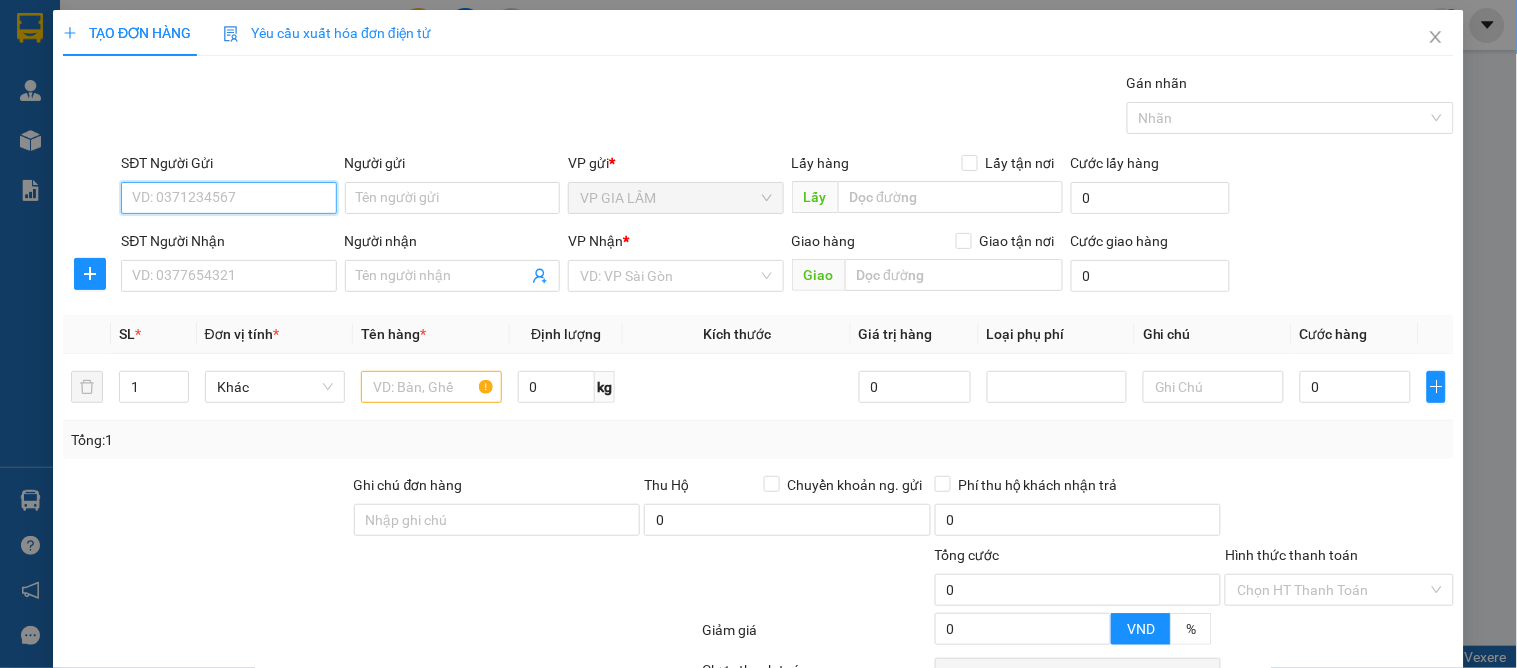 click on "SĐT Người Gửi" at bounding box center (228, 198) 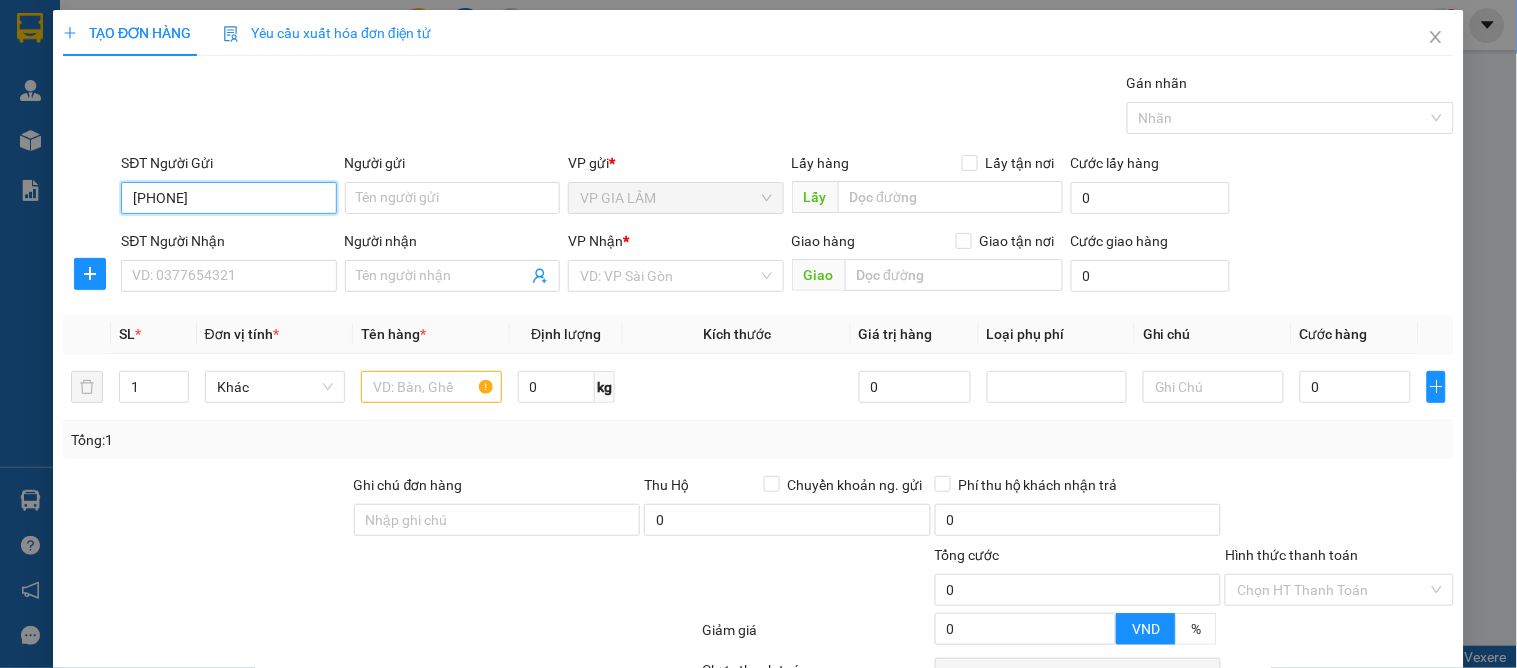 click on "[PHONE]" at bounding box center (228, 198) 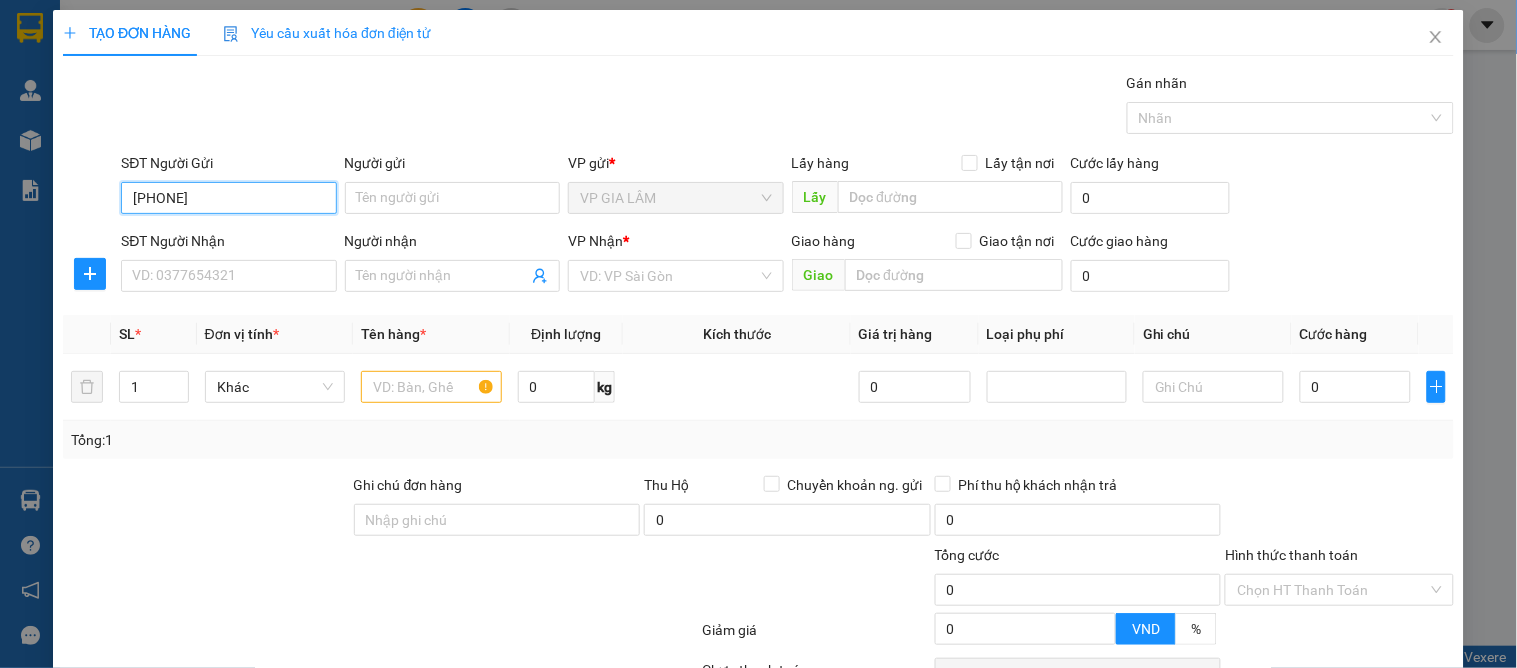 click on "0322990450" at bounding box center [228, 198] 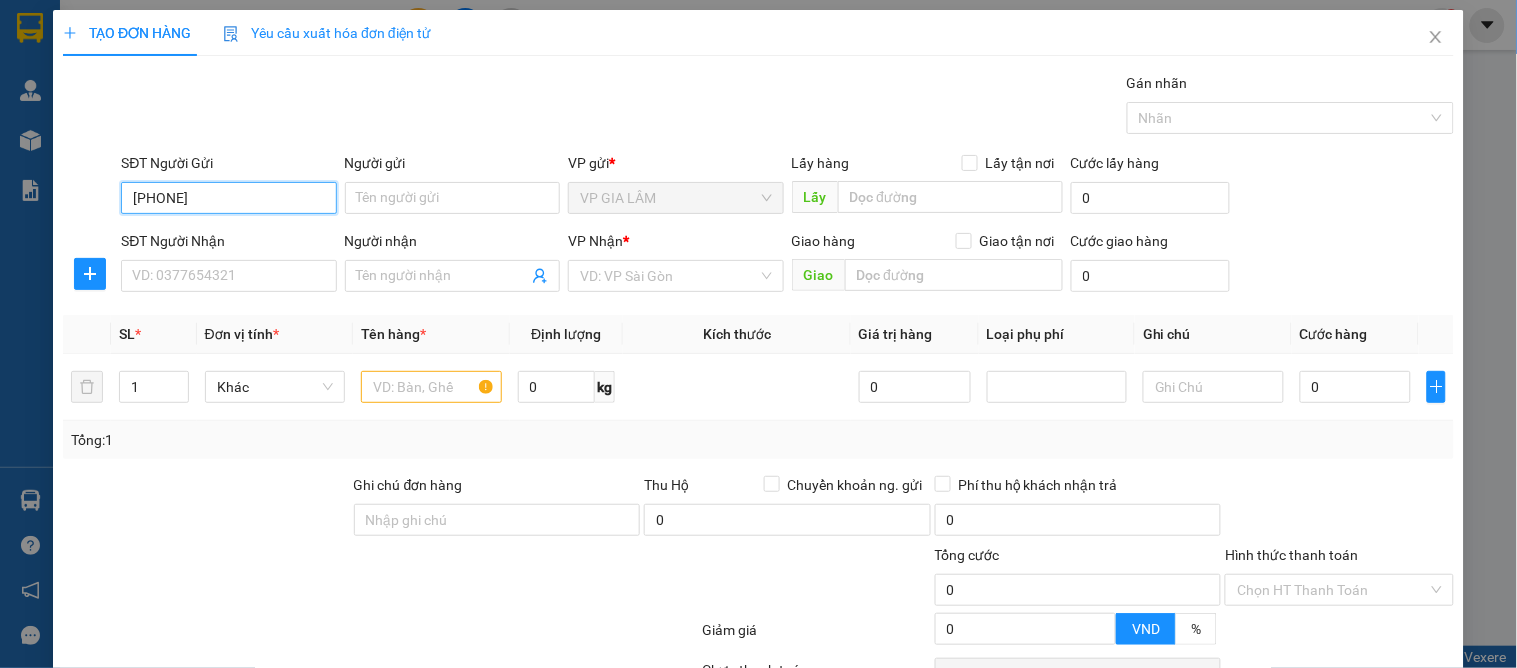 click on "0322990450" at bounding box center [228, 198] 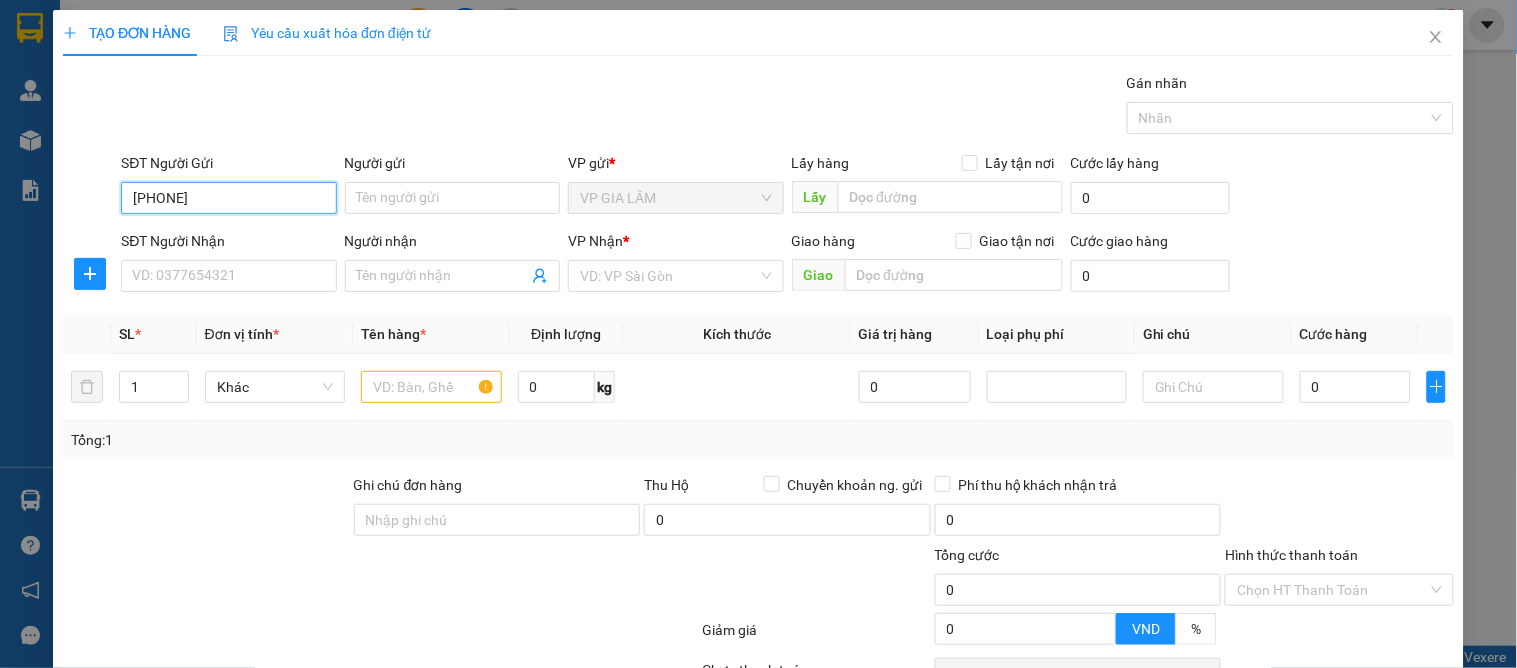 type on "[PHONE]" 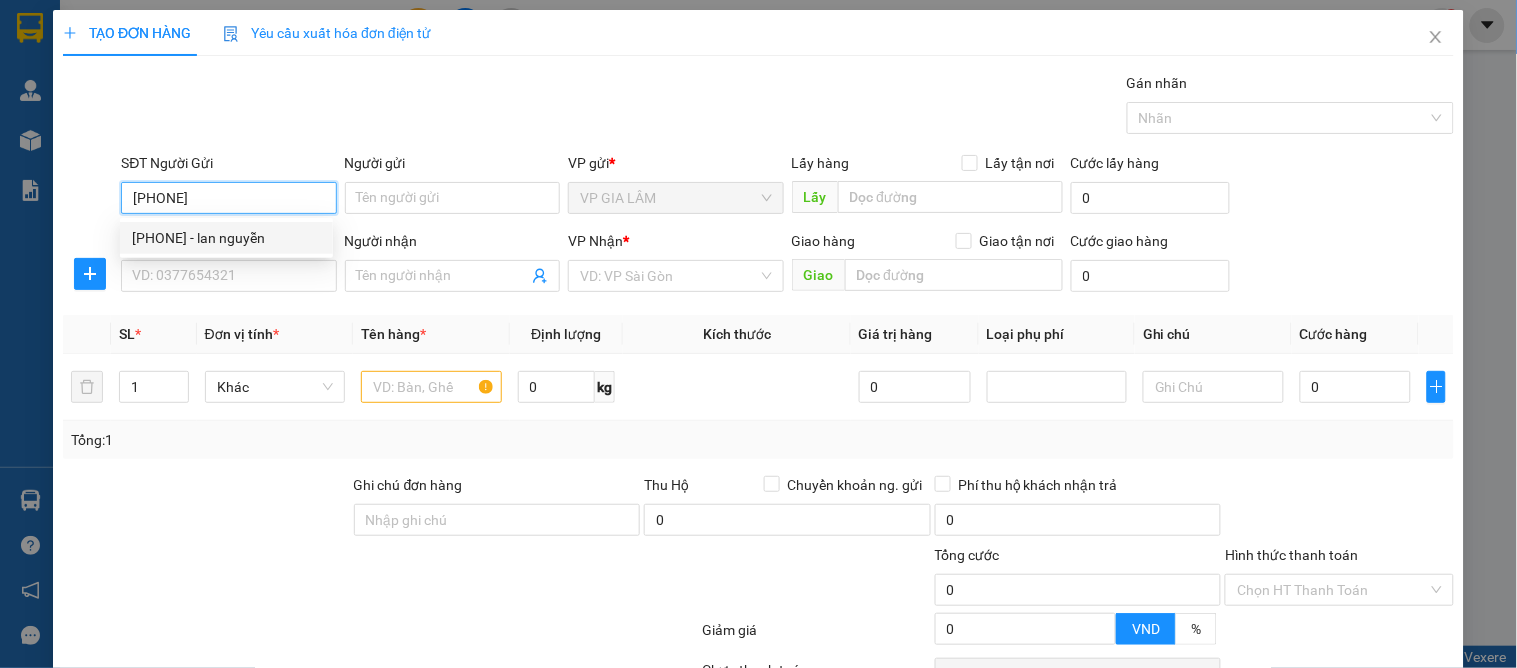 drag, startPoint x: 240, startPoint y: 206, endPoint x: 248, endPoint y: 237, distance: 32.01562 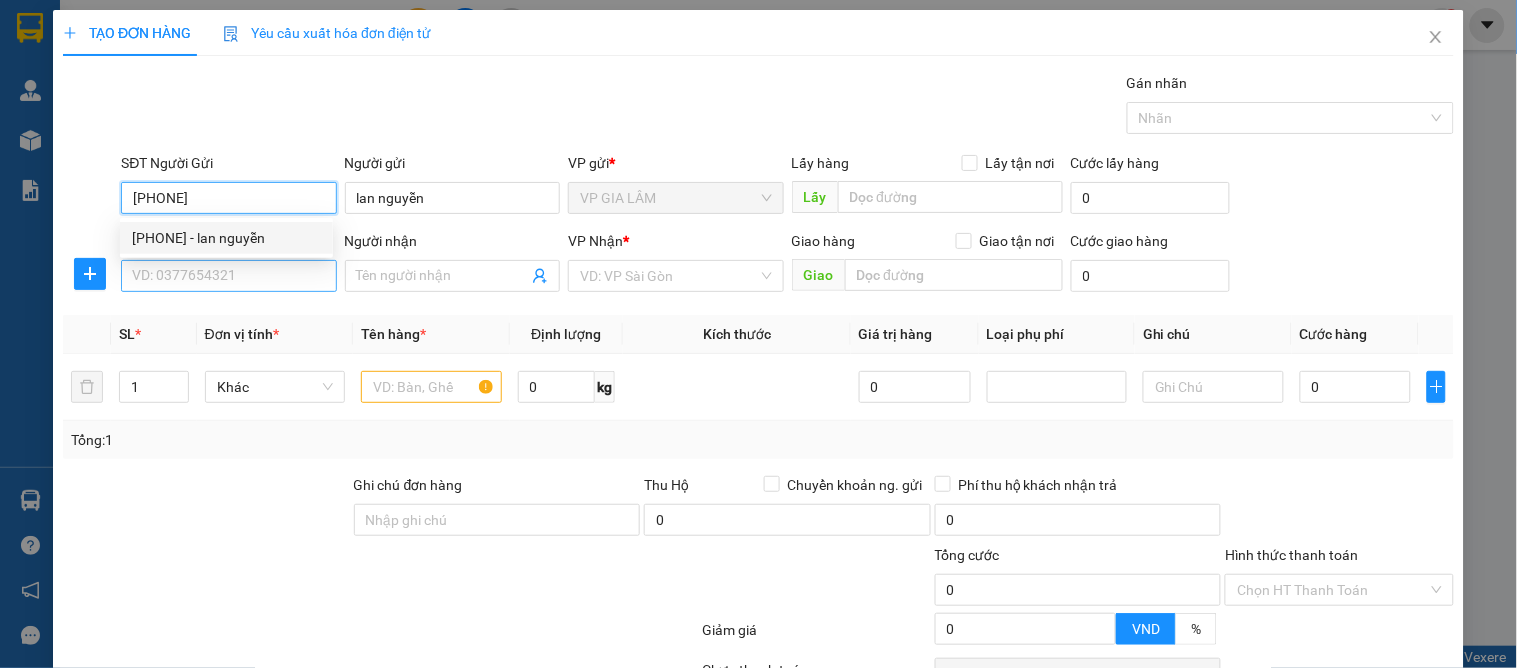 type on "[PHONE]" 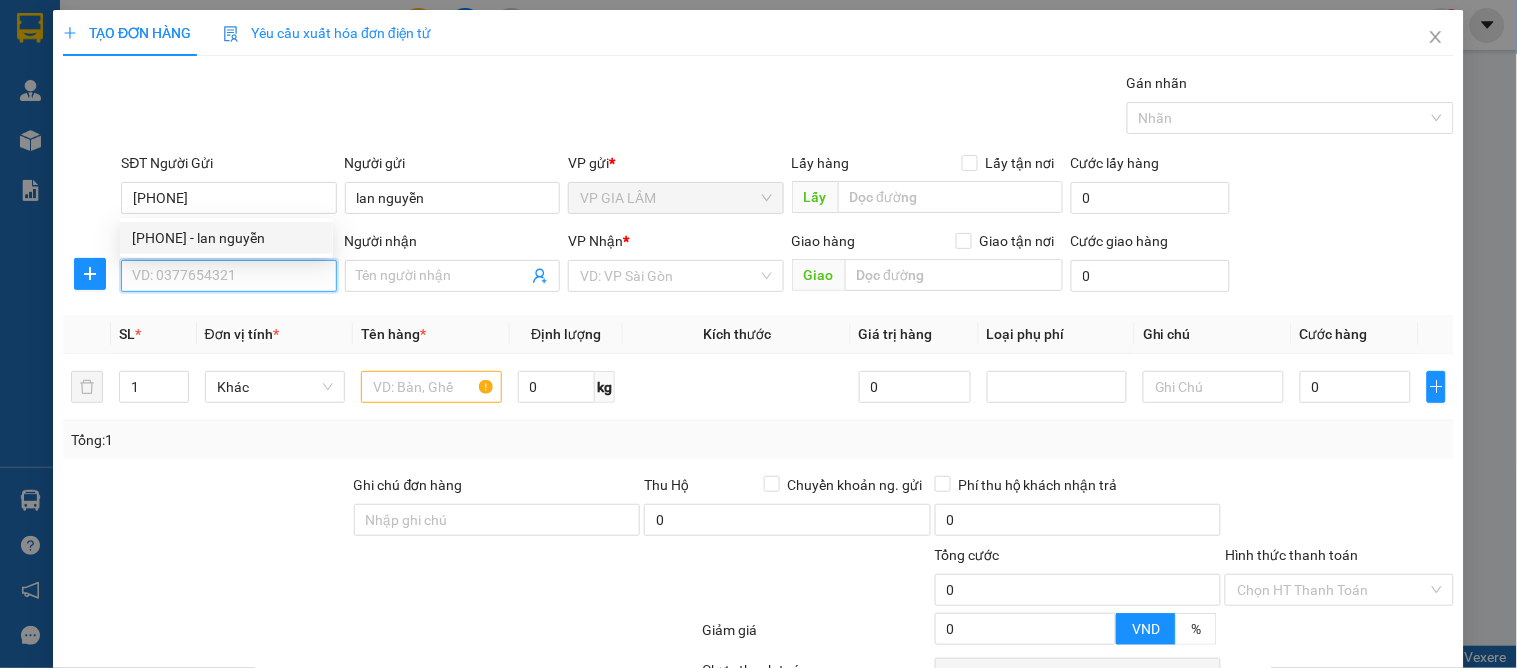 click on "SĐT Người Nhận" at bounding box center [228, 276] 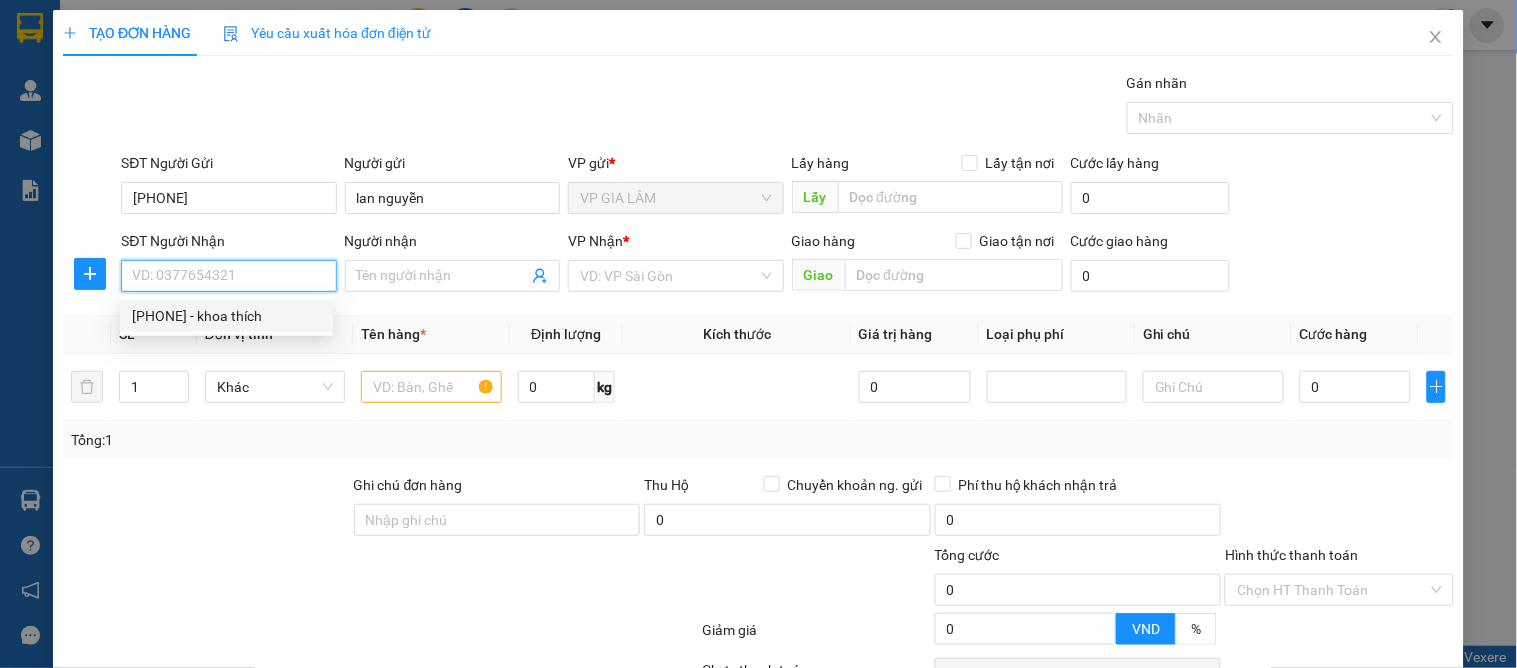 click on "0983887138 - khoa thích" at bounding box center (226, 316) 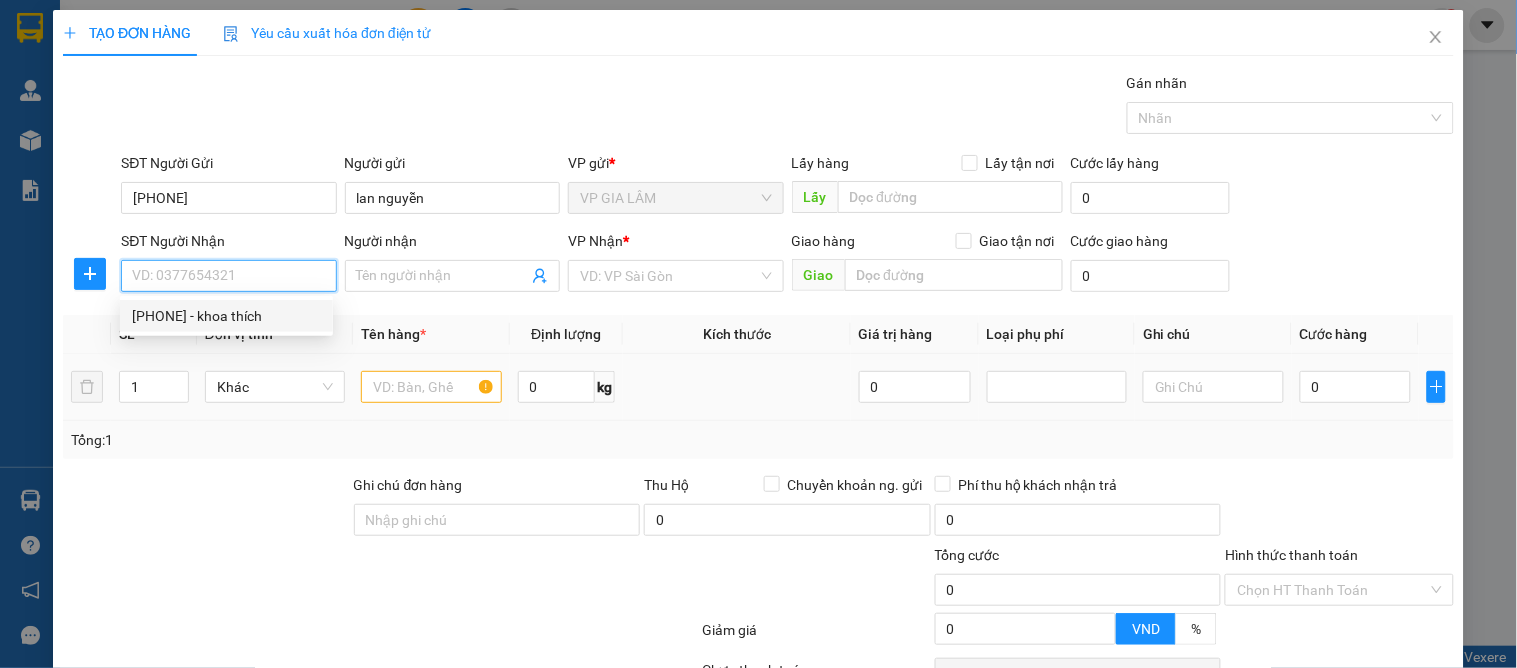 type on "0983887138" 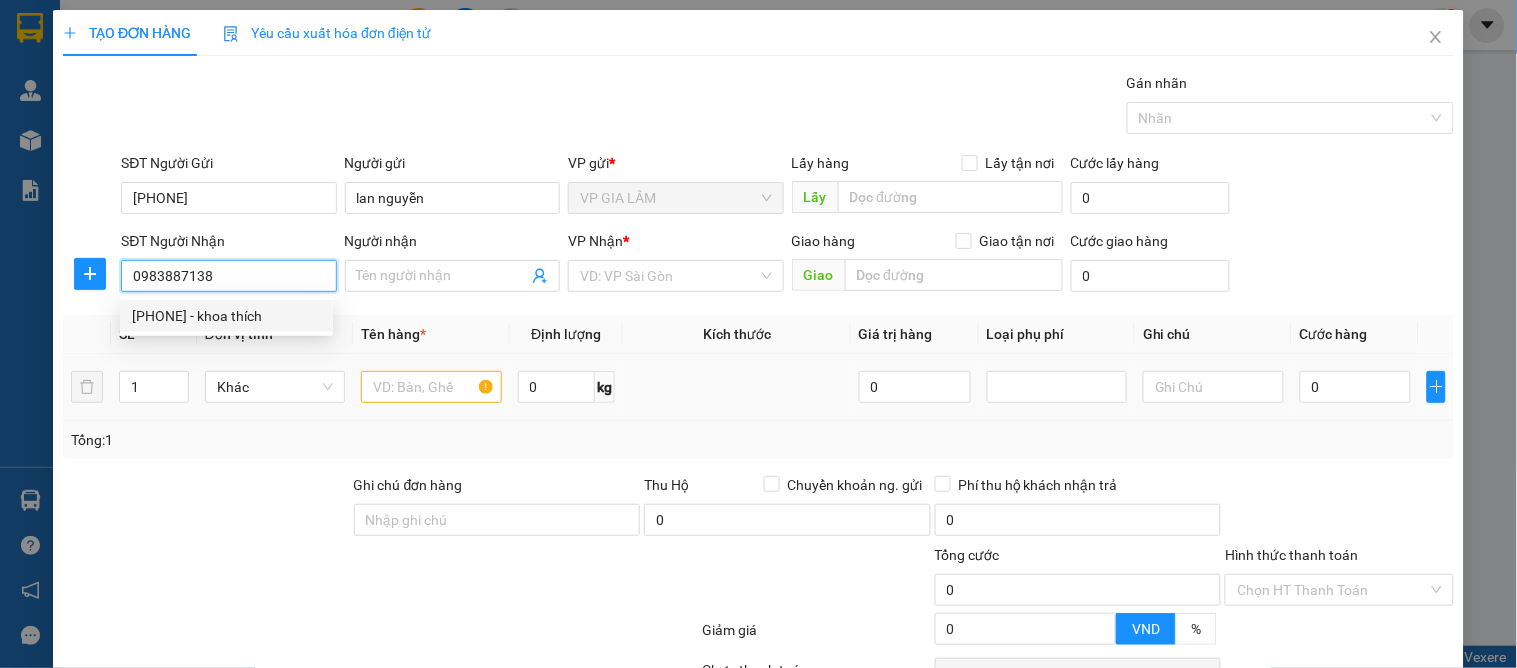 type on "khoa thích" 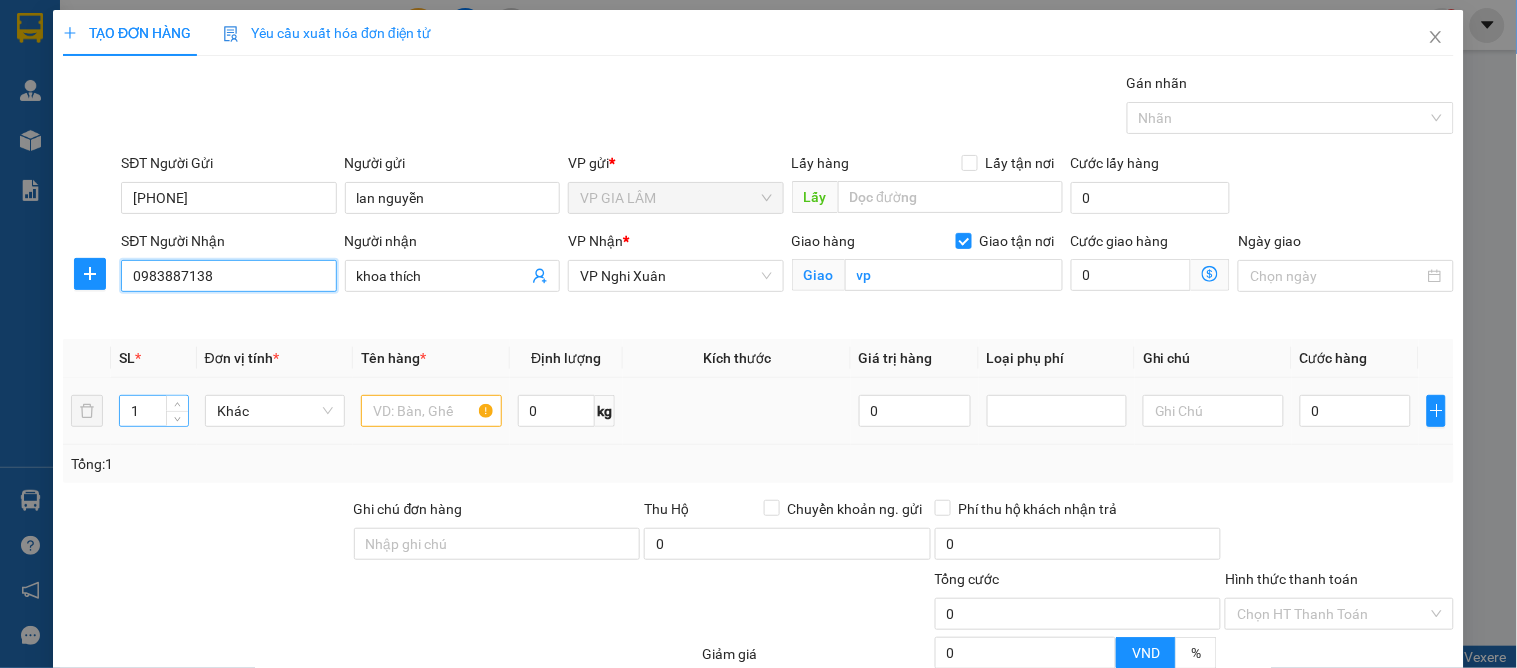 type on "10" 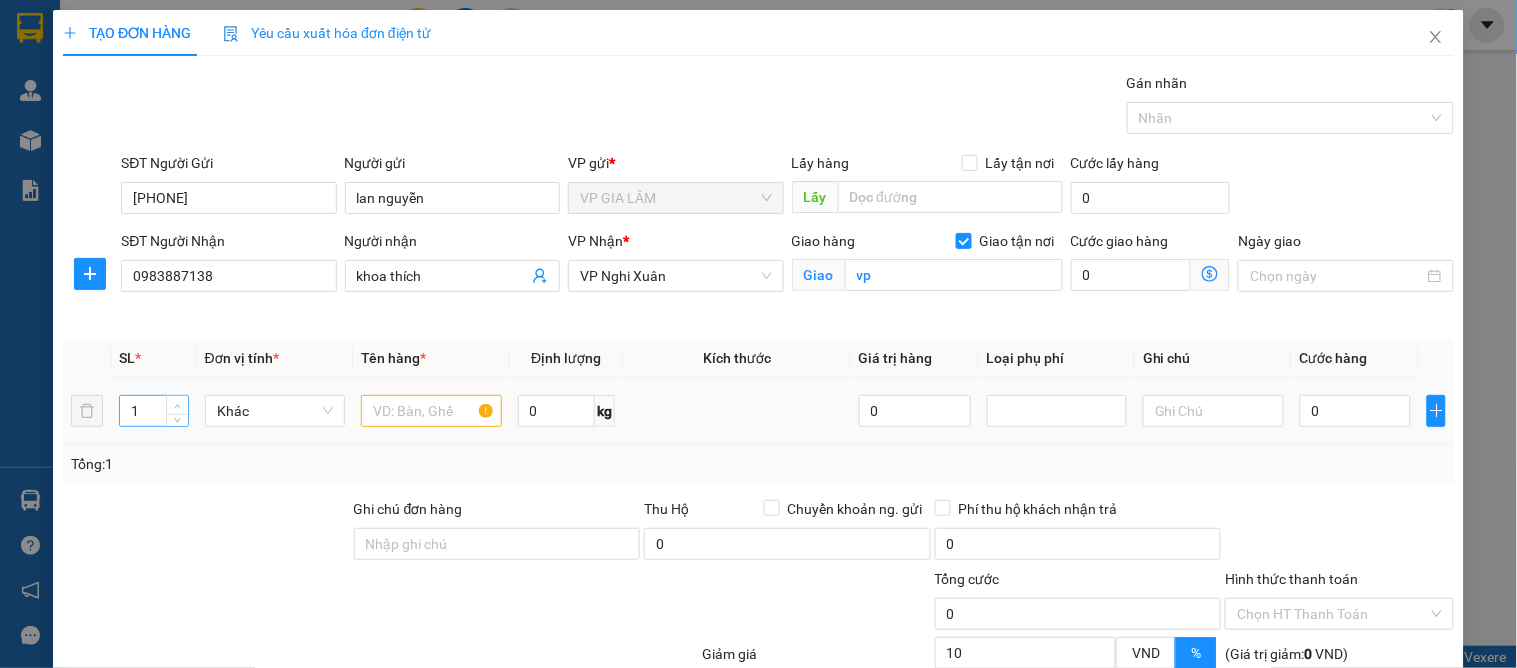 type on "2" 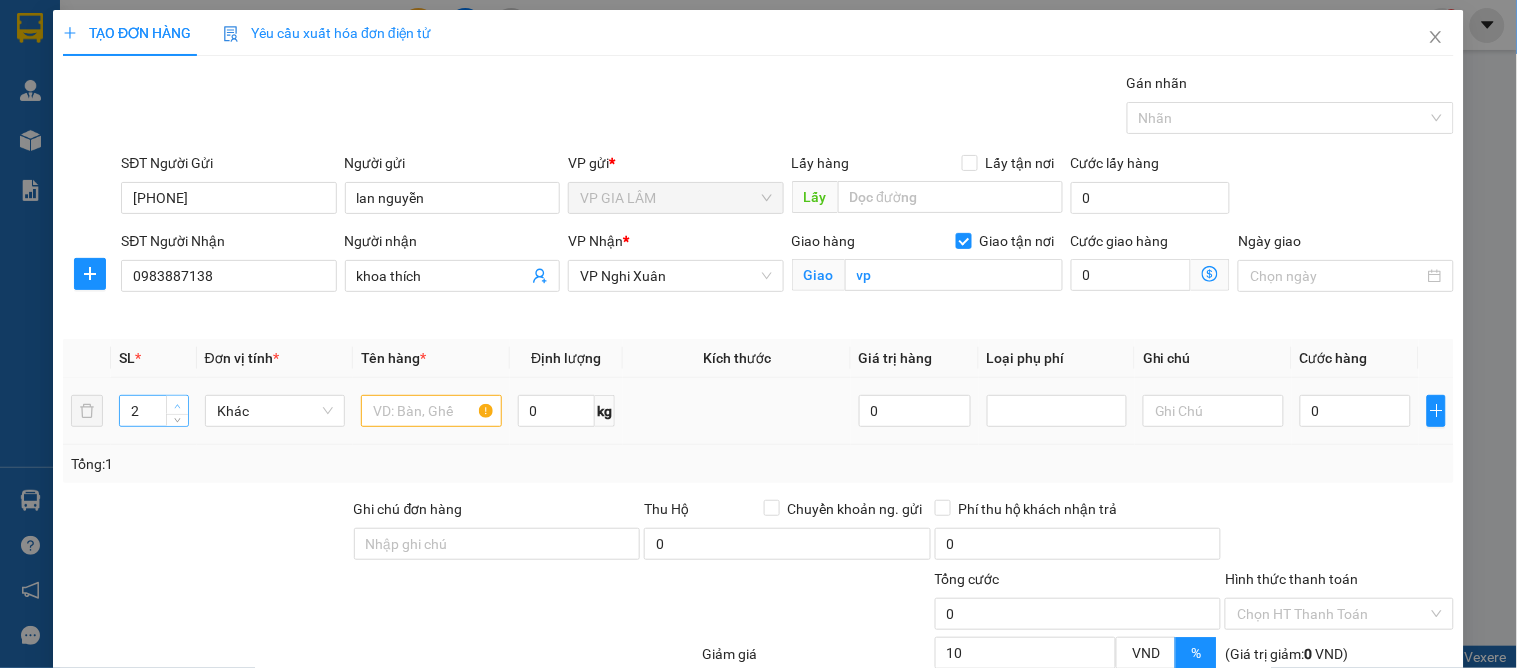 click at bounding box center [178, 406] 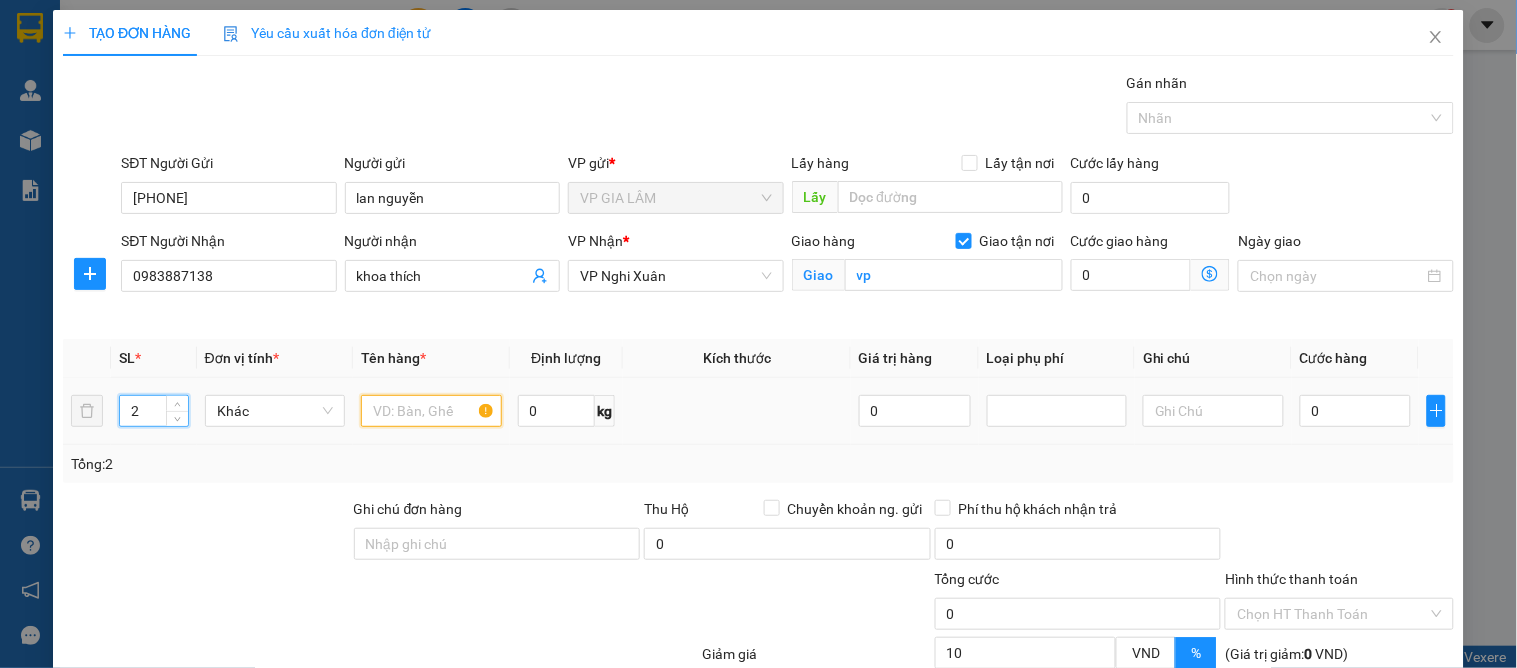 click at bounding box center (431, 411) 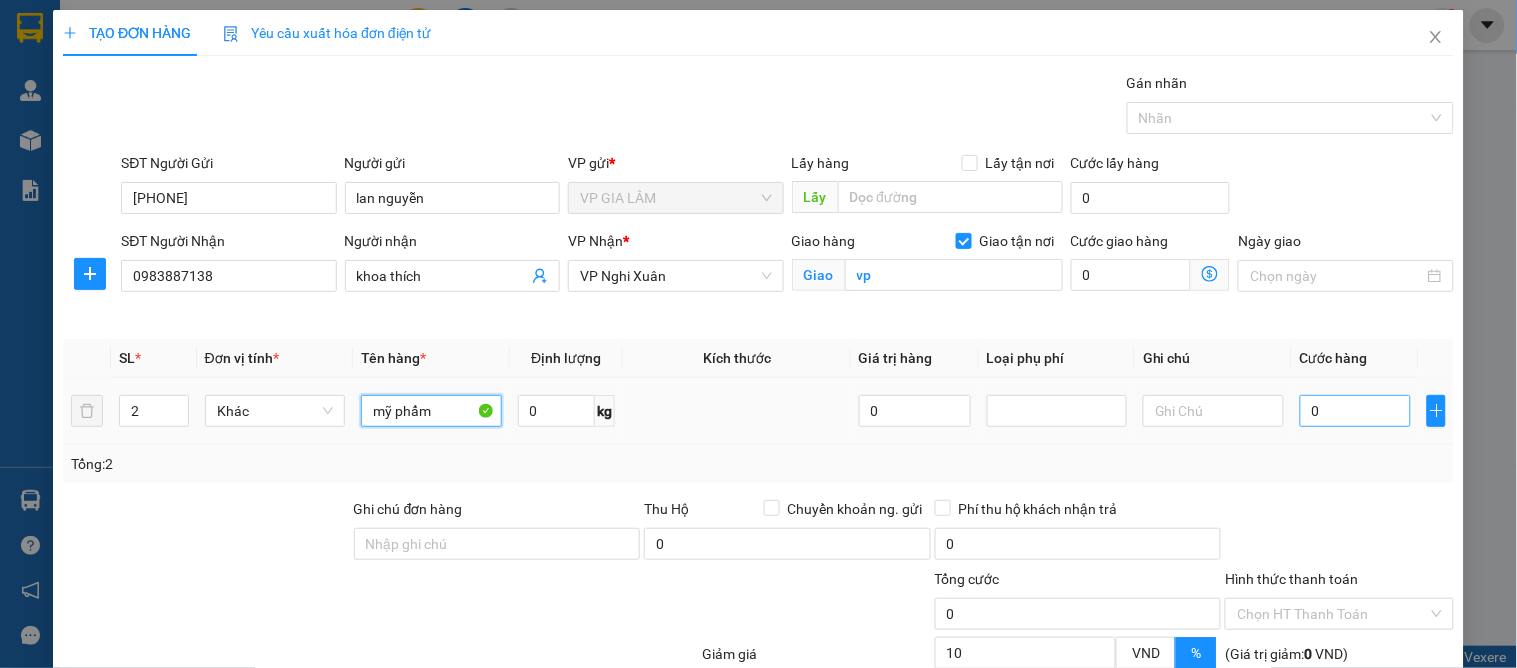 type on "mỹ phẩm" 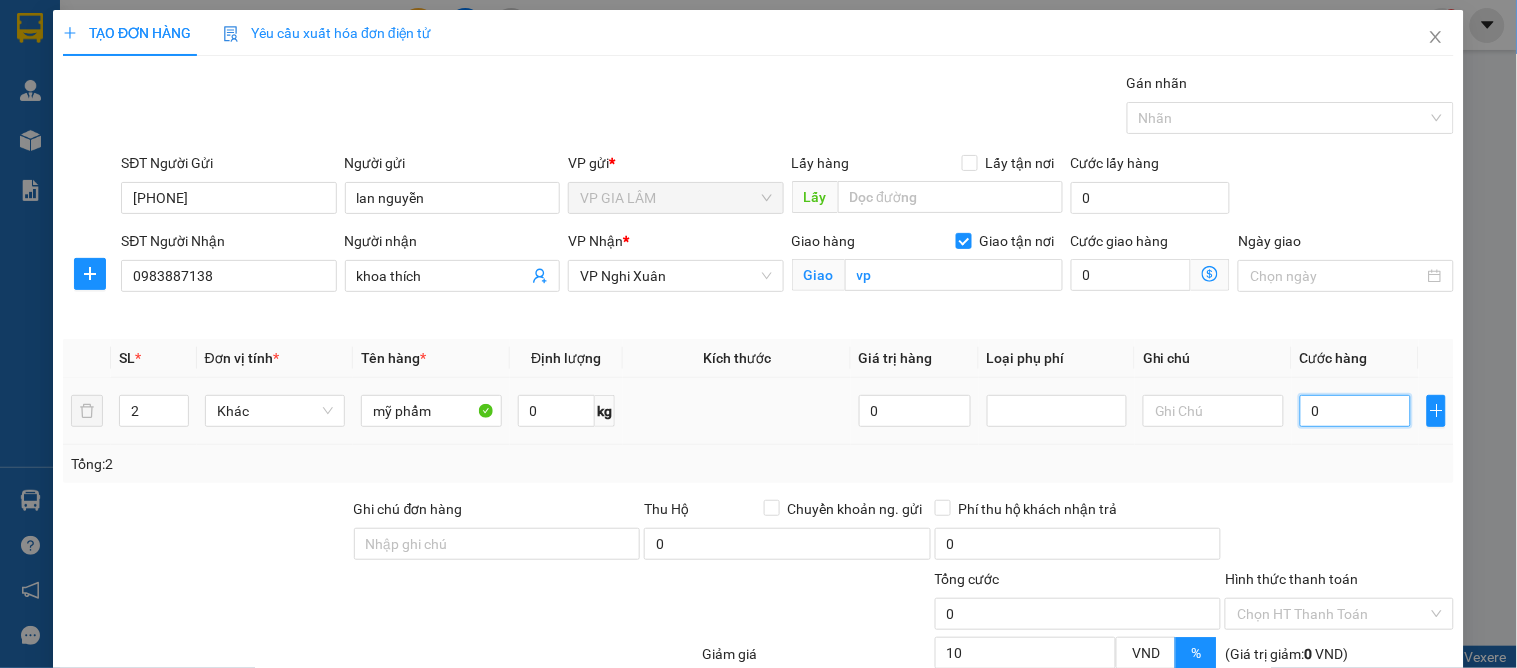 click on "0" at bounding box center (1356, 411) 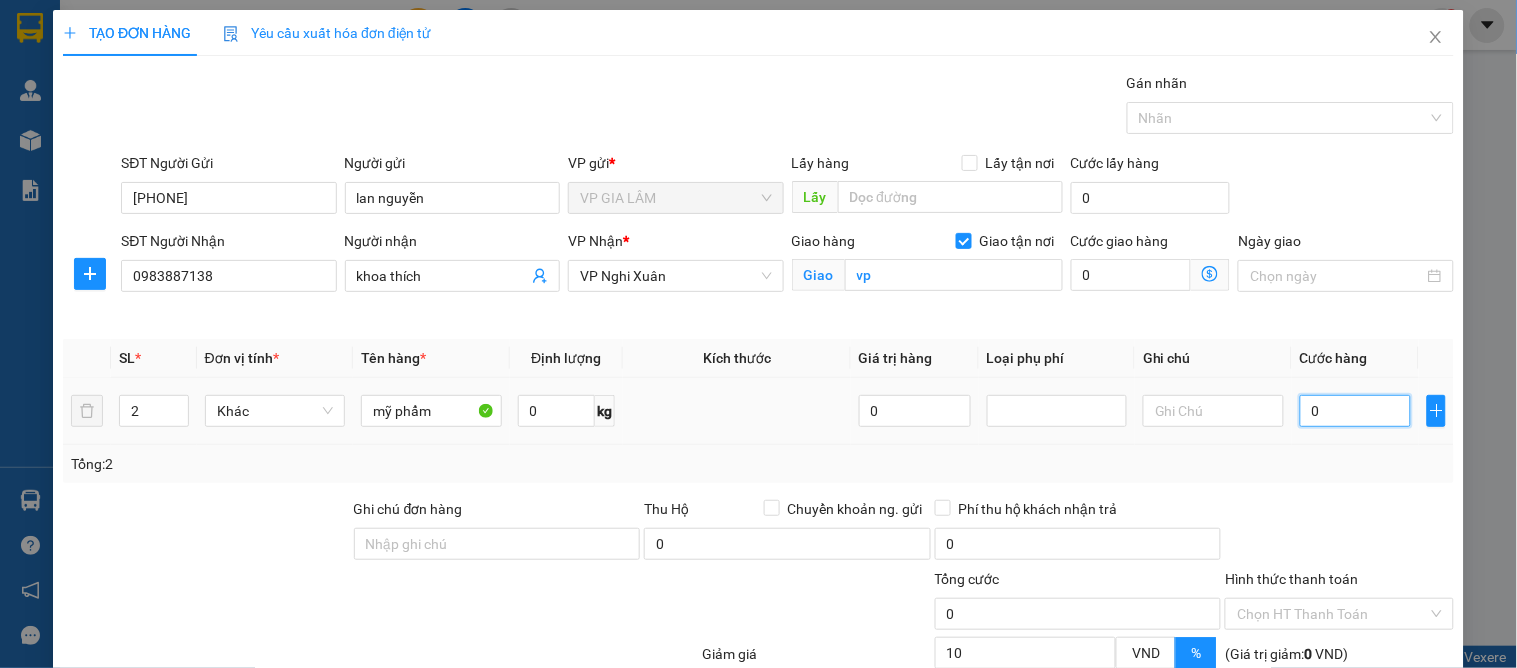 type on "9" 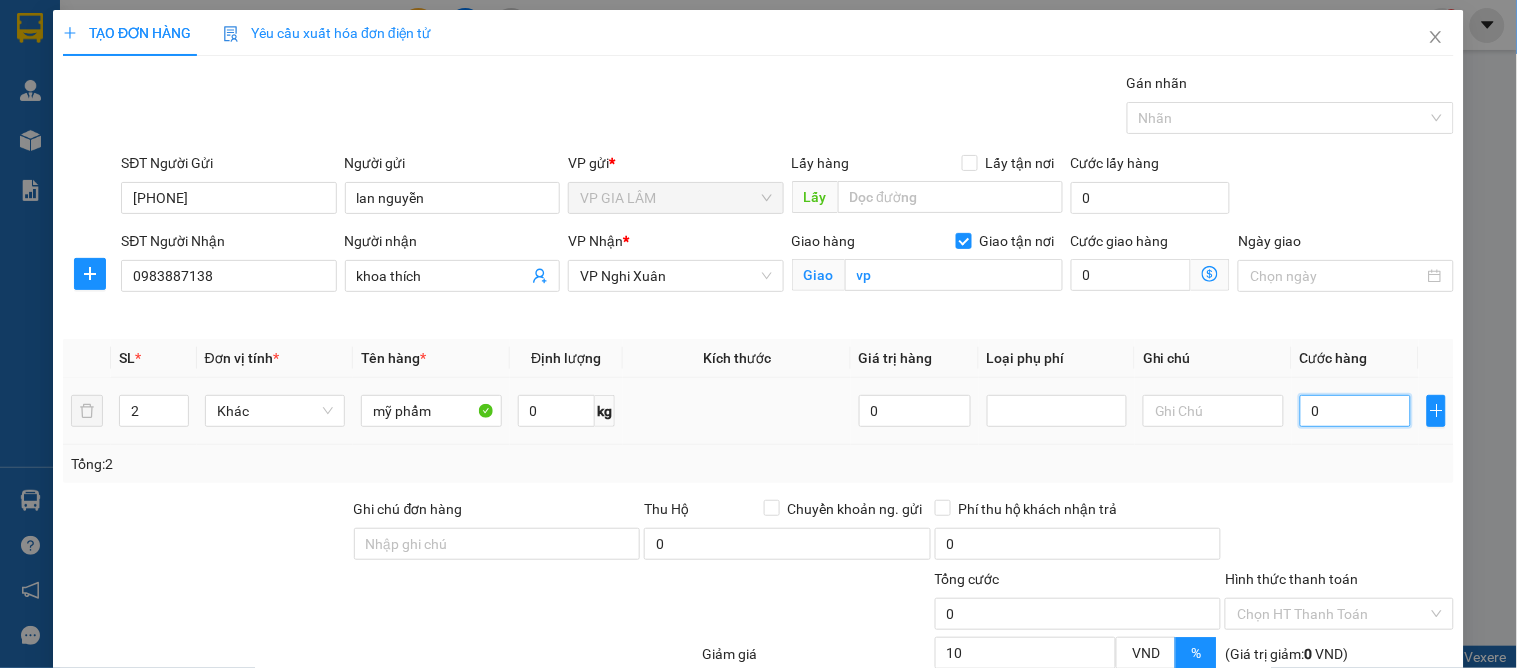type on "9" 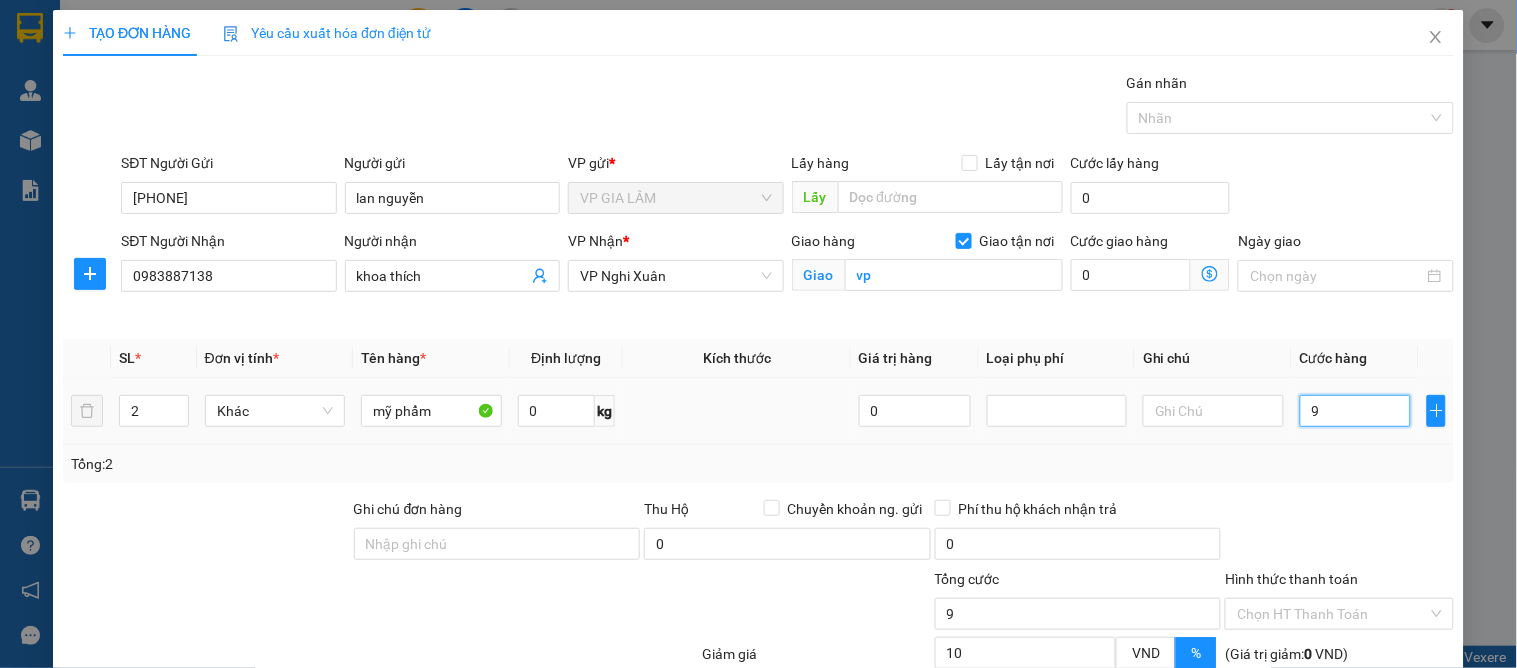 type on "90" 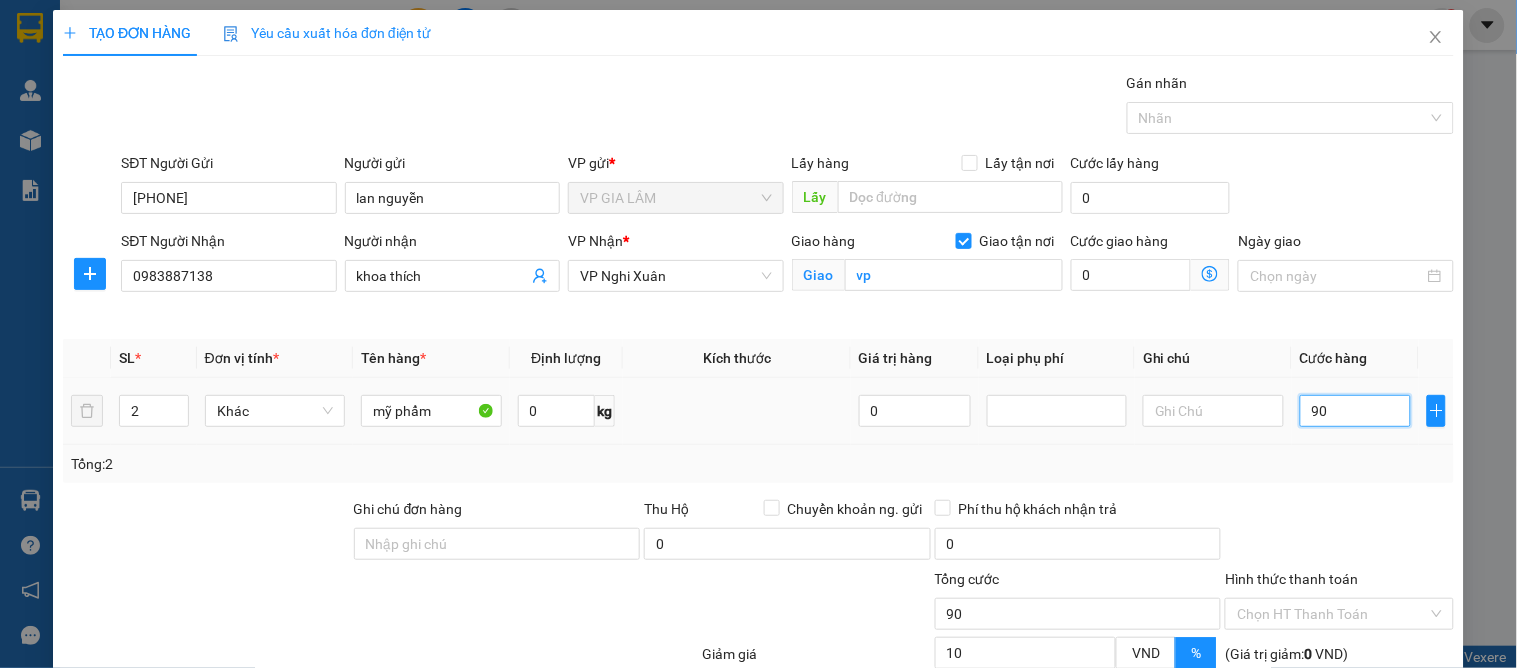 click on "90" at bounding box center [1356, 411] 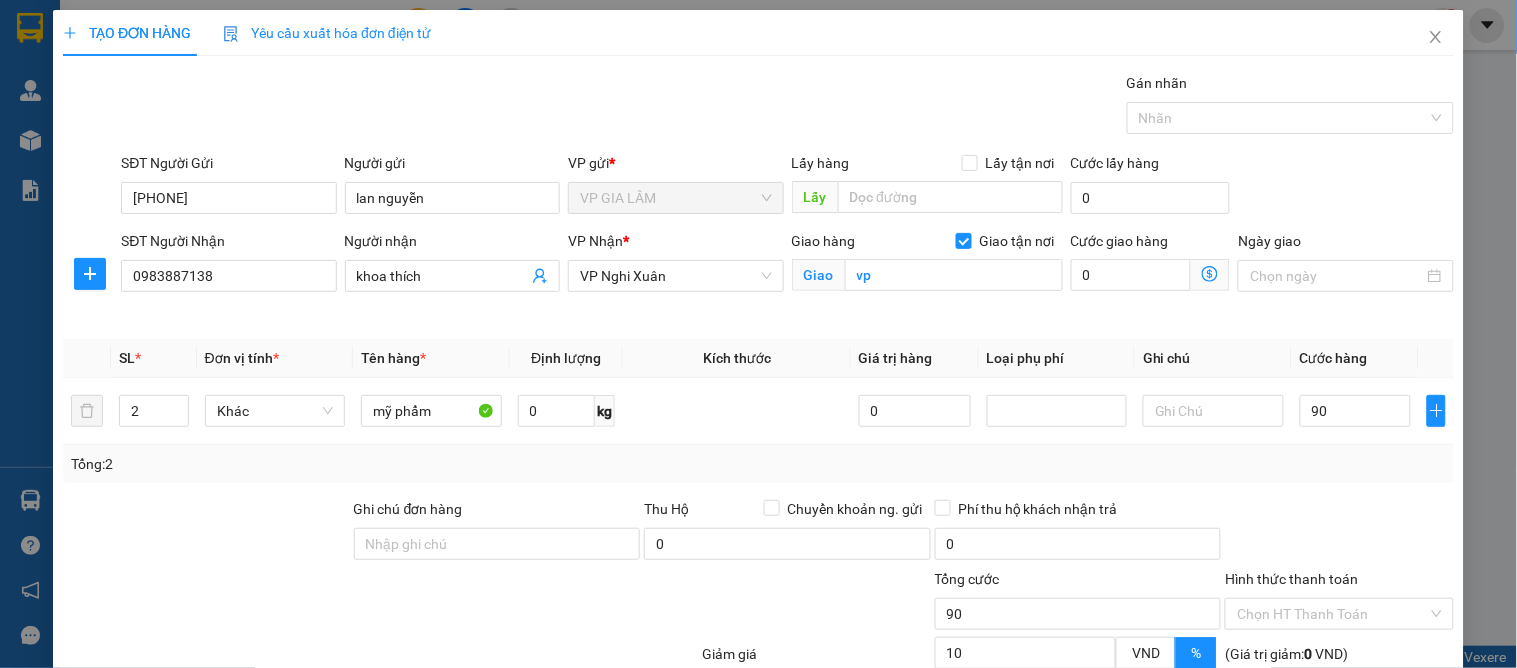 type on "90.000" 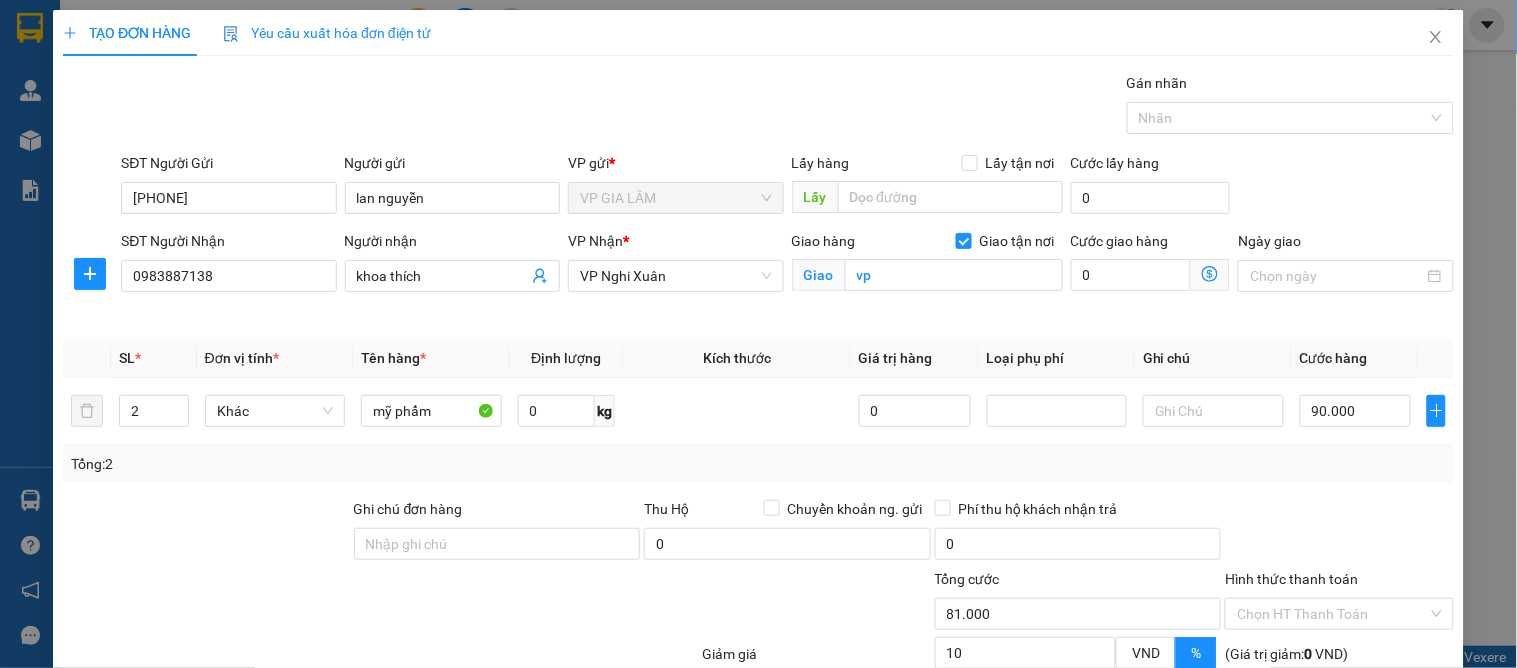 drag, startPoint x: 1322, startPoint y: 456, endPoint x: 1351, endPoint y: 520, distance: 70.26379 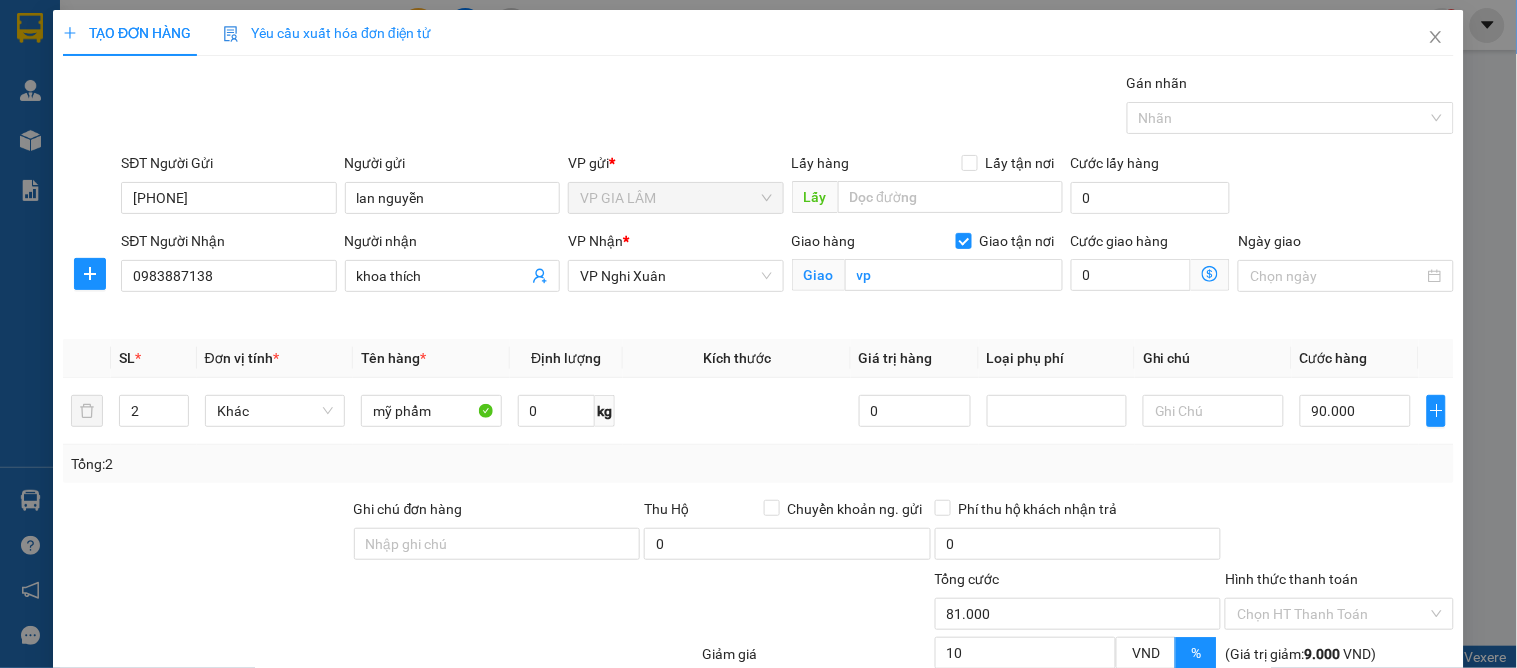 scroll, scrollTop: 197, scrollLeft: 0, axis: vertical 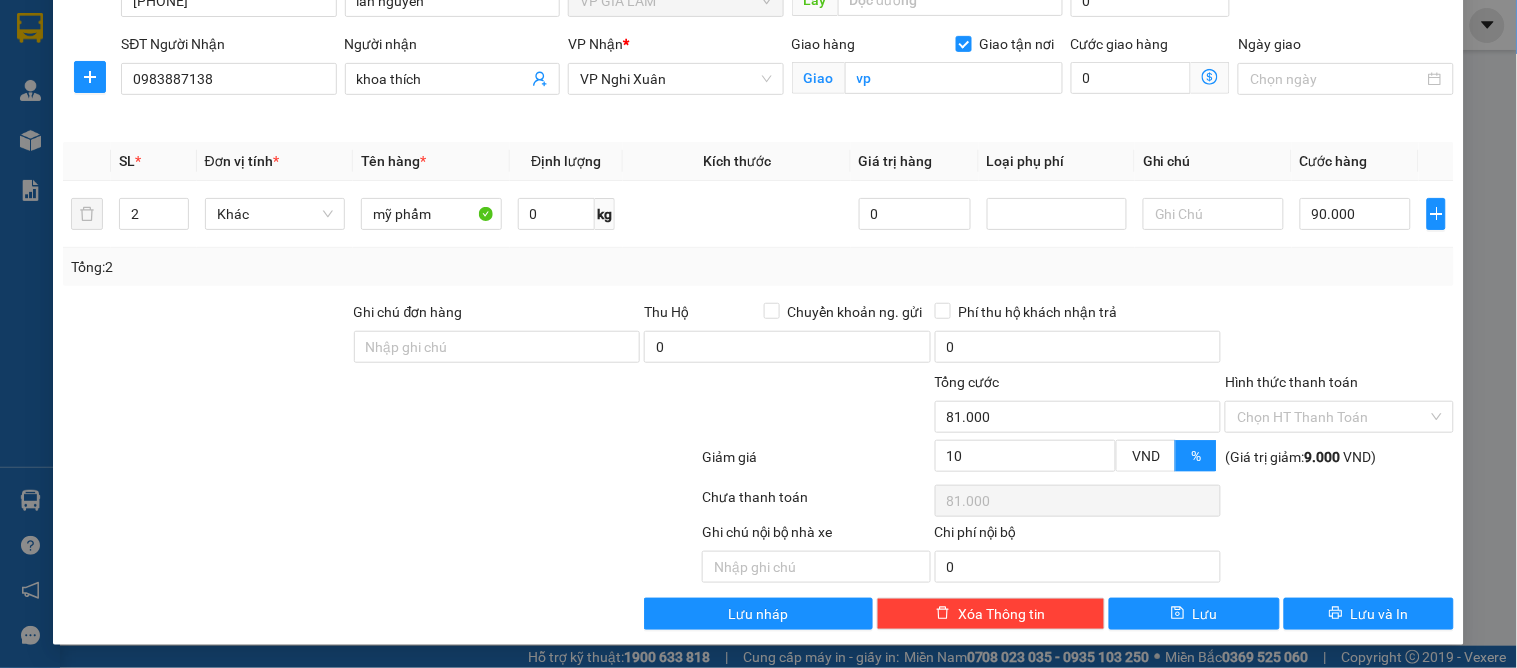 drag, startPoint x: 1347, startPoint y: 631, endPoint x: 1353, endPoint y: 610, distance: 21.84033 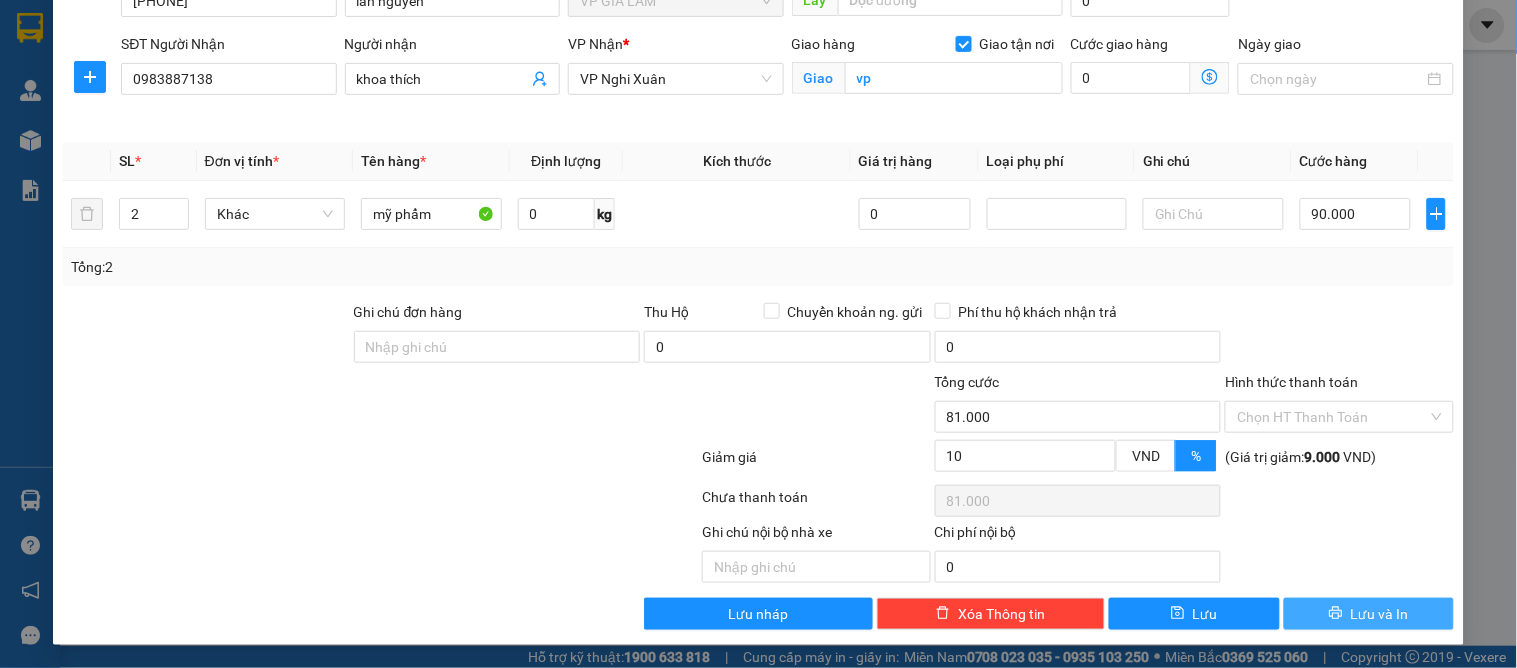 click on "Lưu và In" at bounding box center (1380, 614) 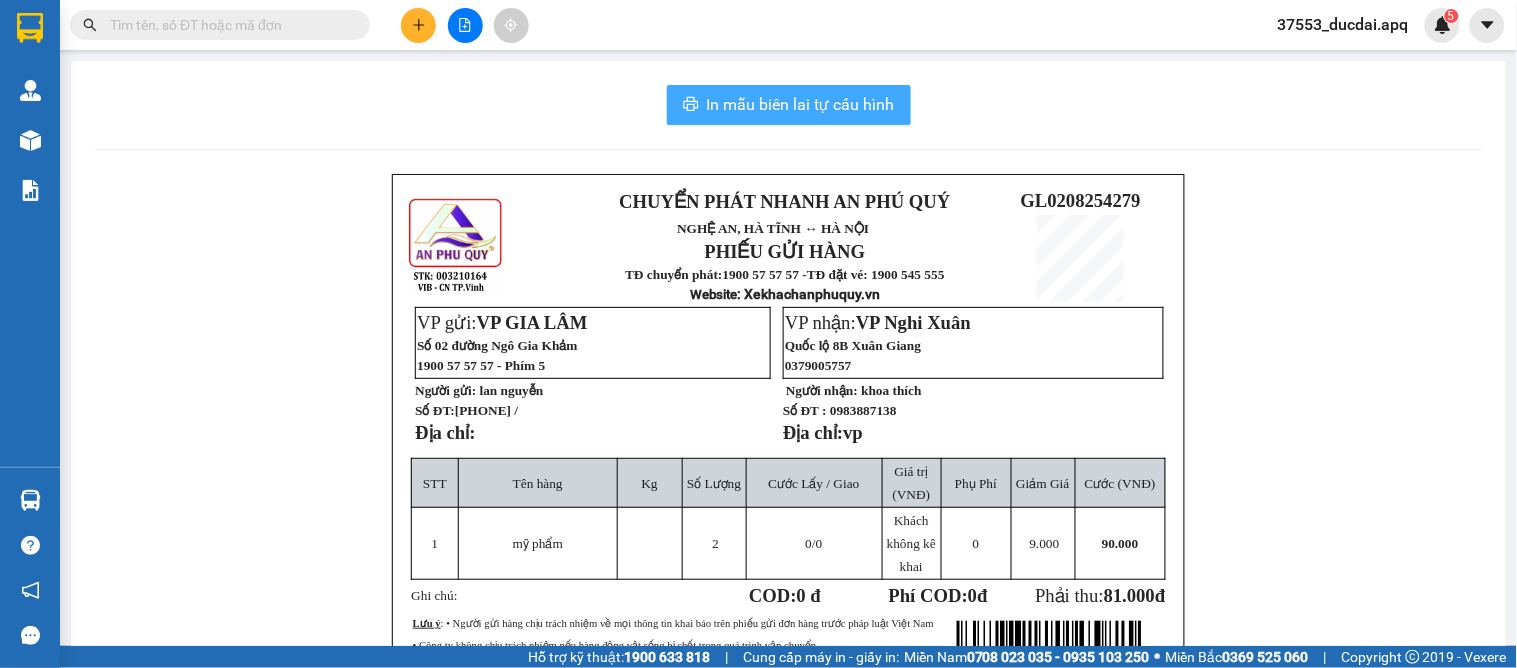 drag, startPoint x: 767, startPoint y: 124, endPoint x: 768, endPoint y: 105, distance: 19.026299 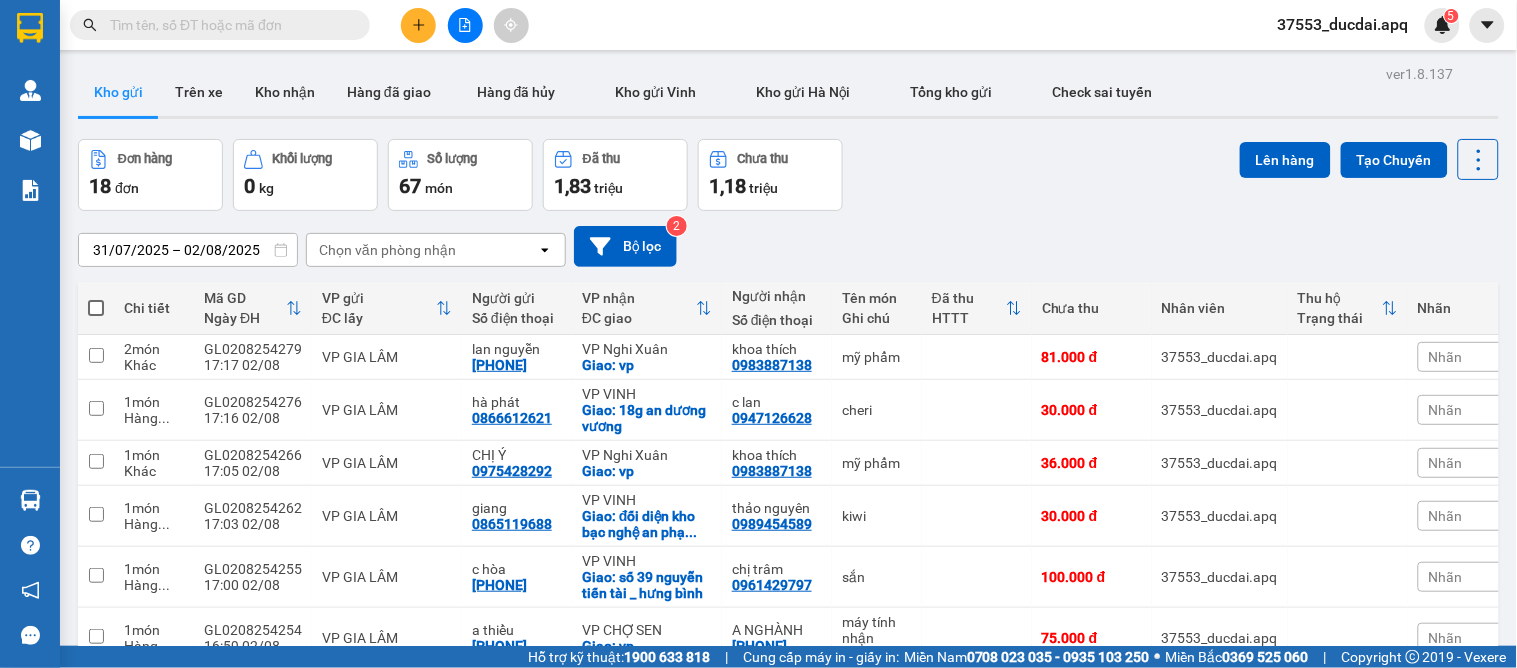 click on "31/07/2025 – 02/08/2025 Press the down arrow key to interact with the calendar and select a date. Press the escape button to close the calendar. Selected date range is from 31/07/2025 to 02/08/2025. Chọn văn phòng nhận open Bộ lọc 2" at bounding box center (788, 246) 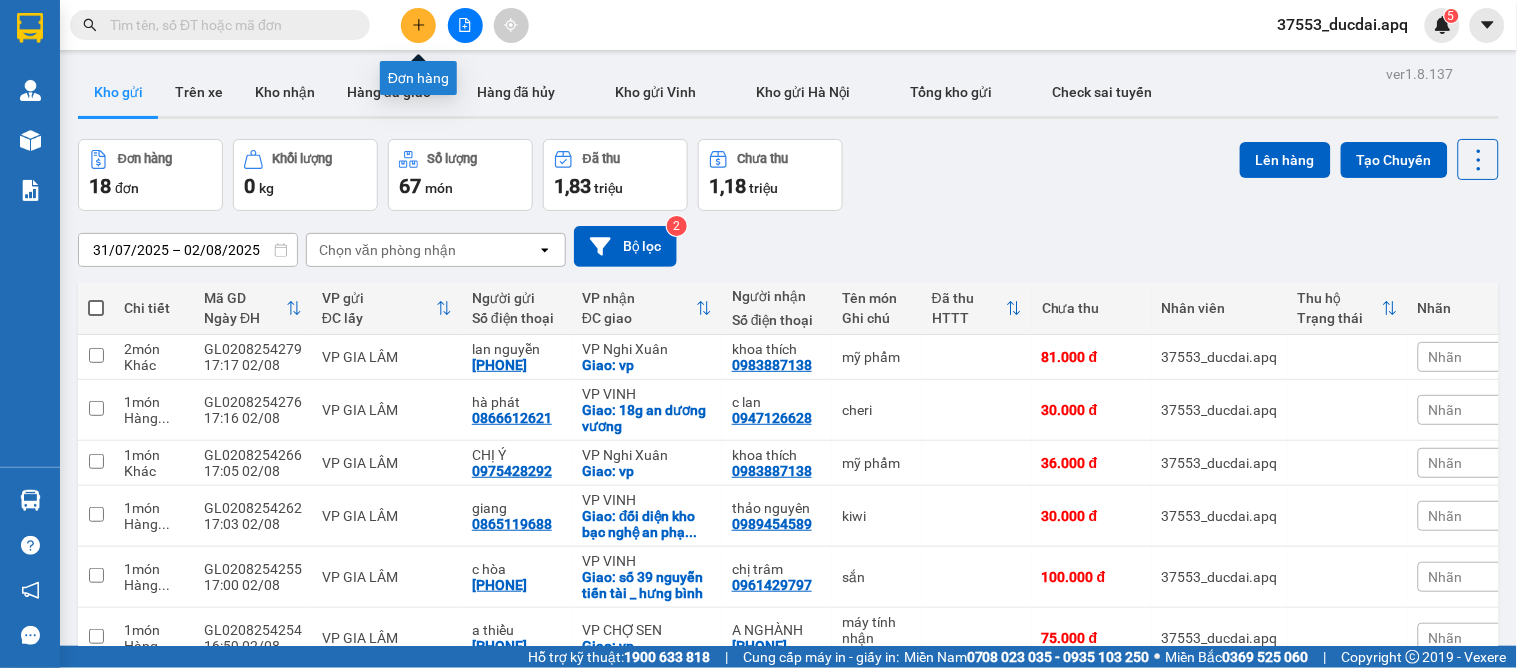 click at bounding box center [418, 25] 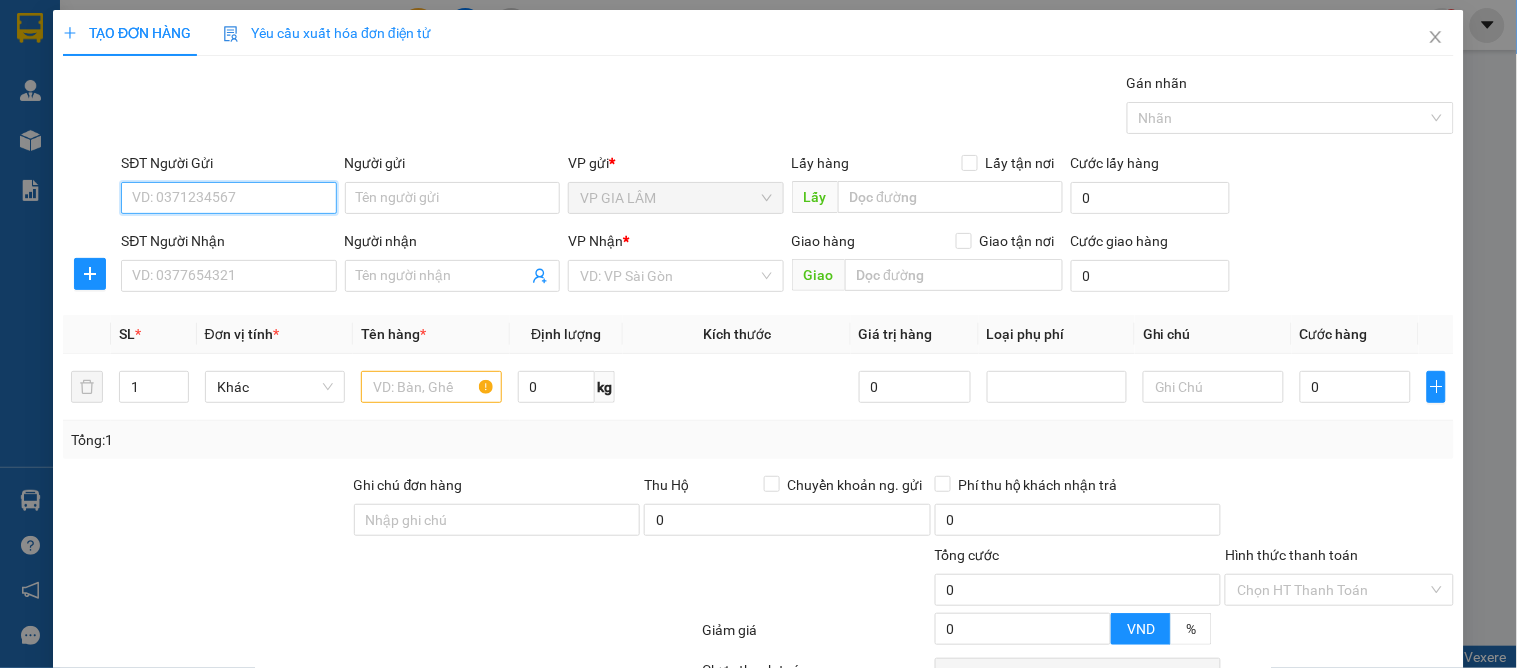 click on "SĐT Người Gửi" at bounding box center (228, 198) 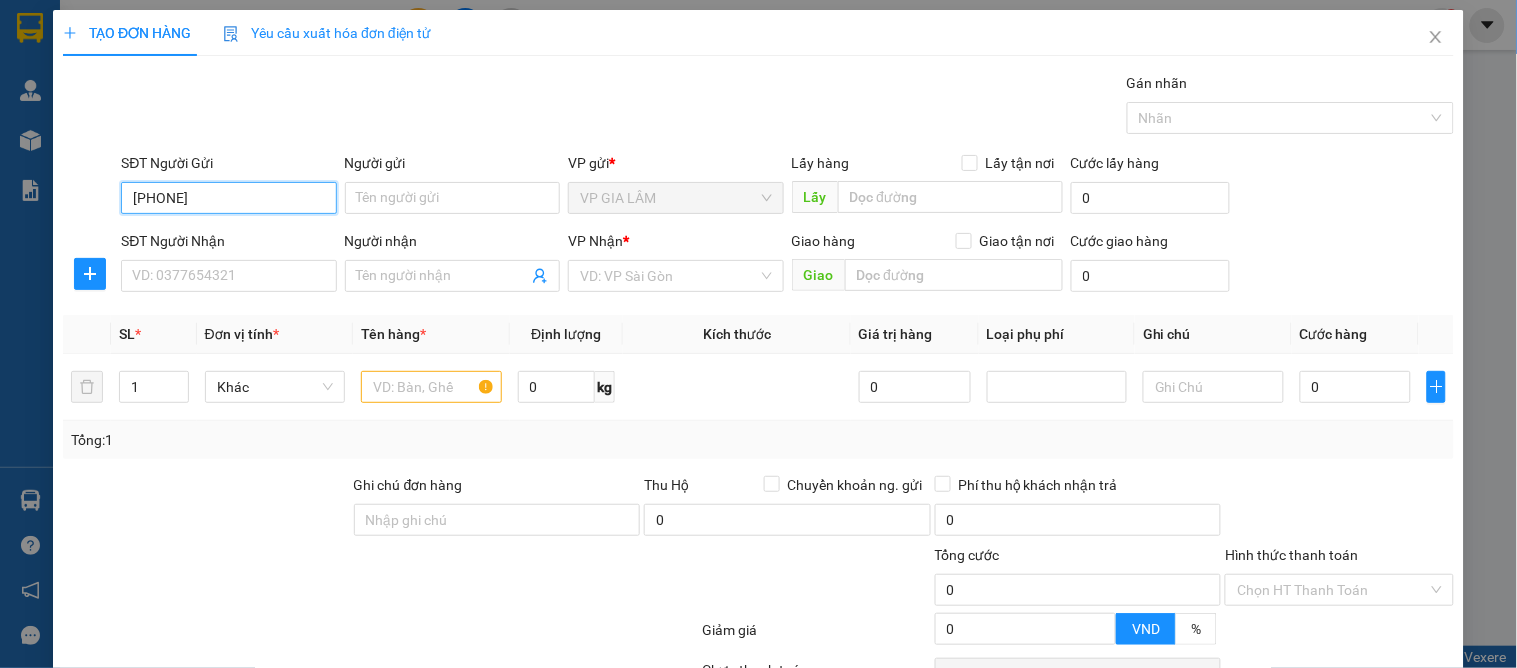 type on "0979586929" 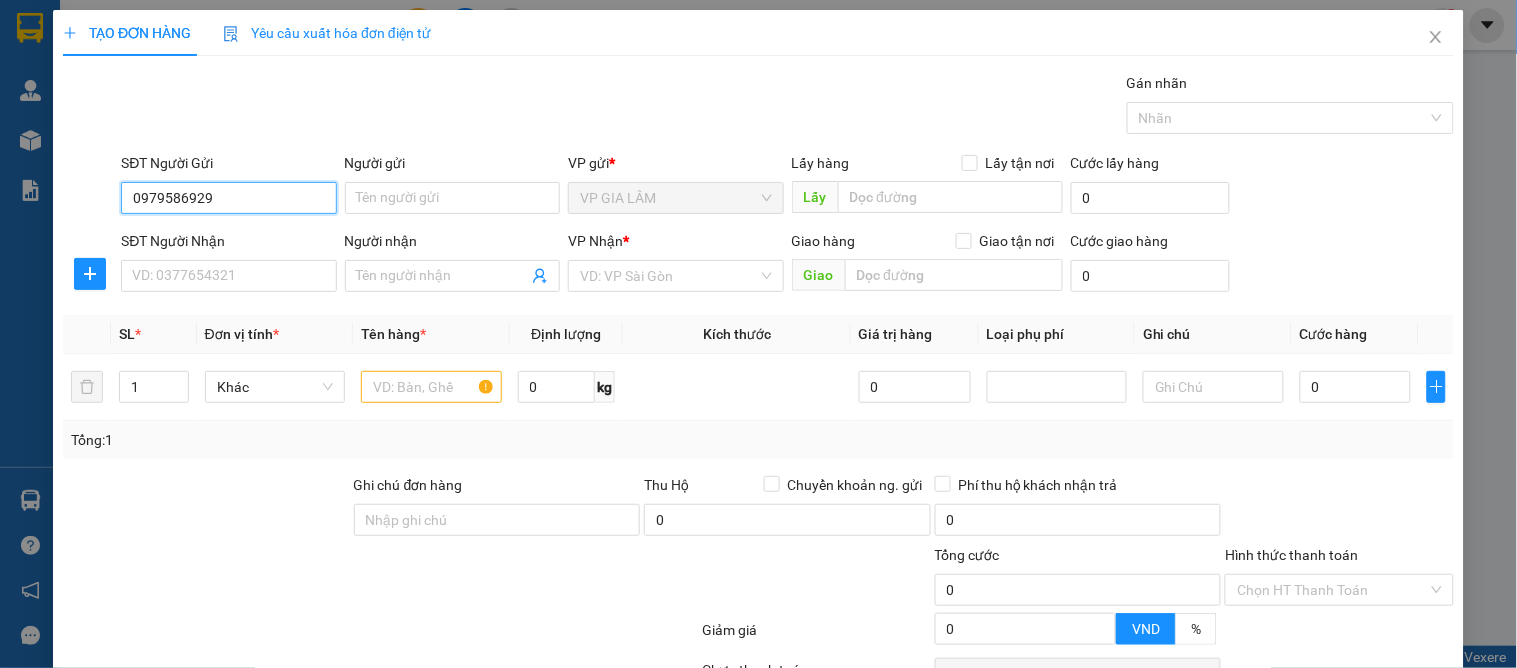 click on "0979586929" at bounding box center [228, 198] 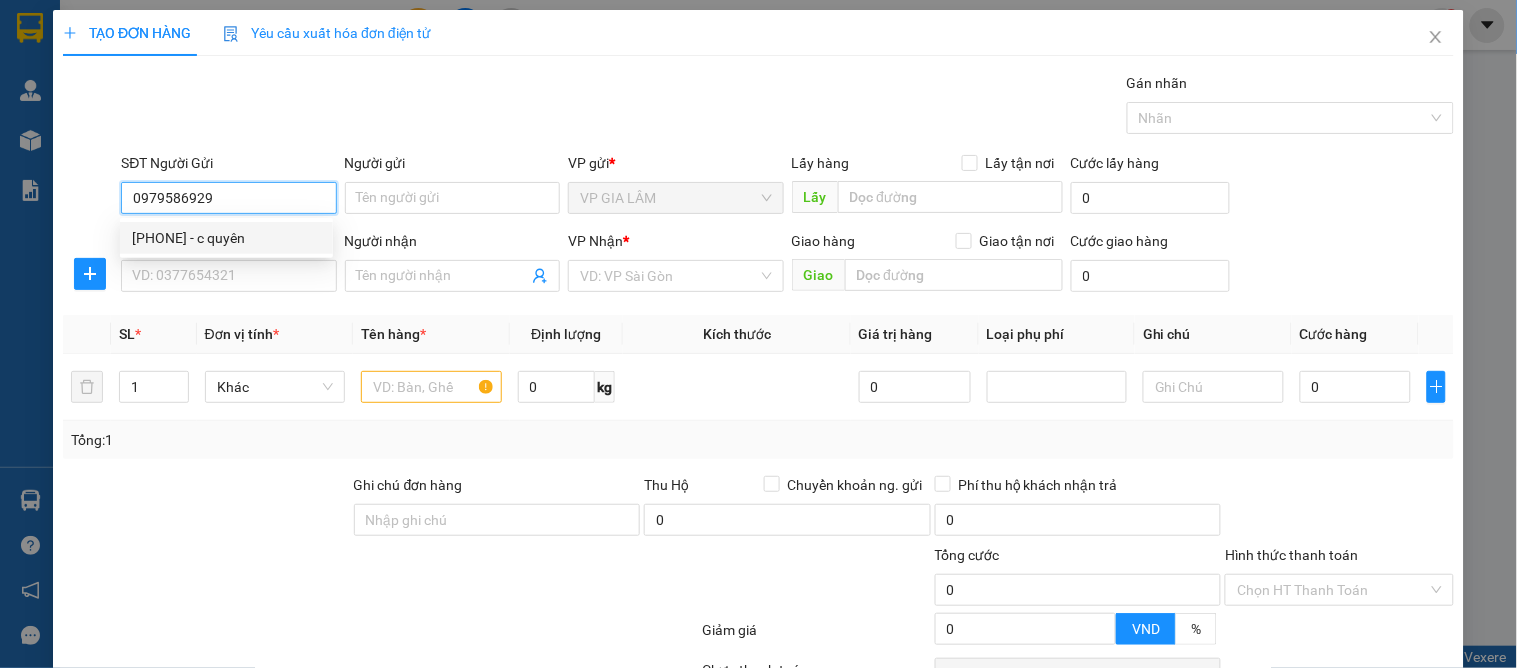 click on "0979586929" at bounding box center [228, 198] 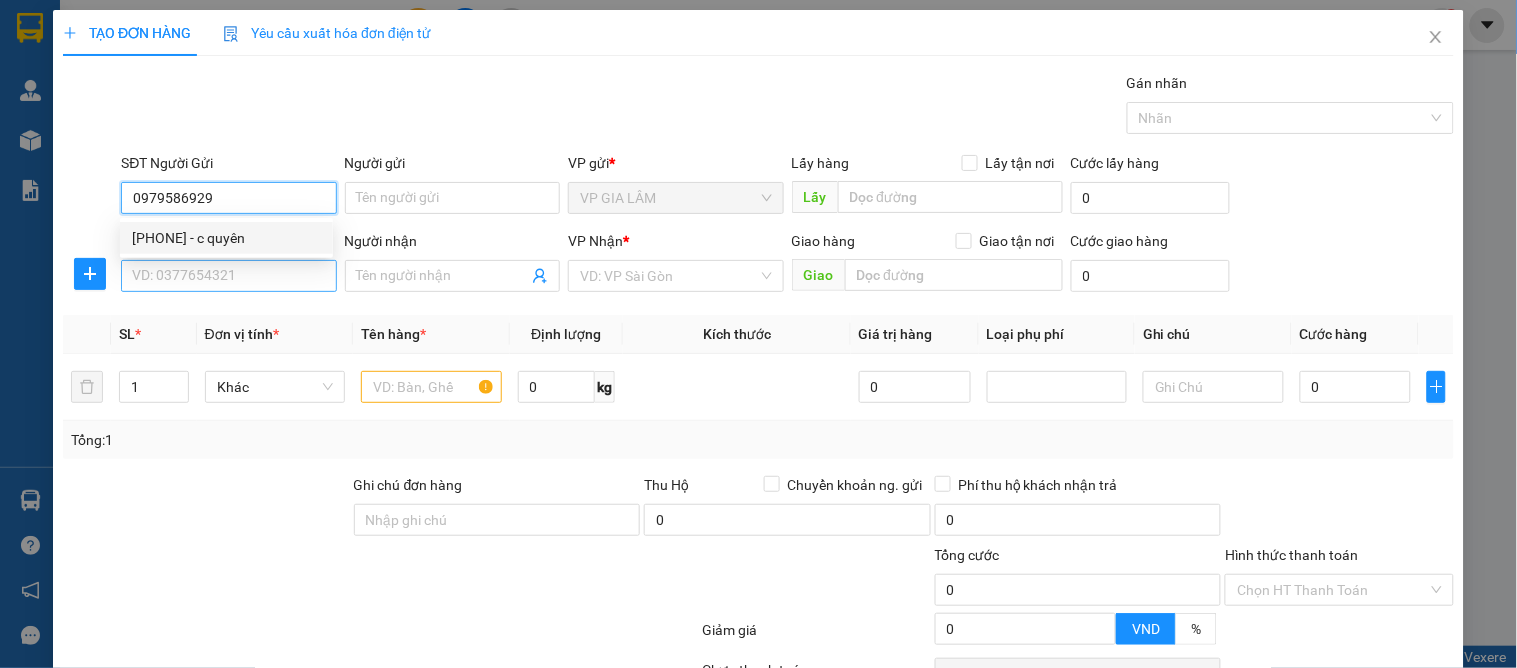drag, startPoint x: 265, startPoint y: 225, endPoint x: 256, endPoint y: 270, distance: 45.891174 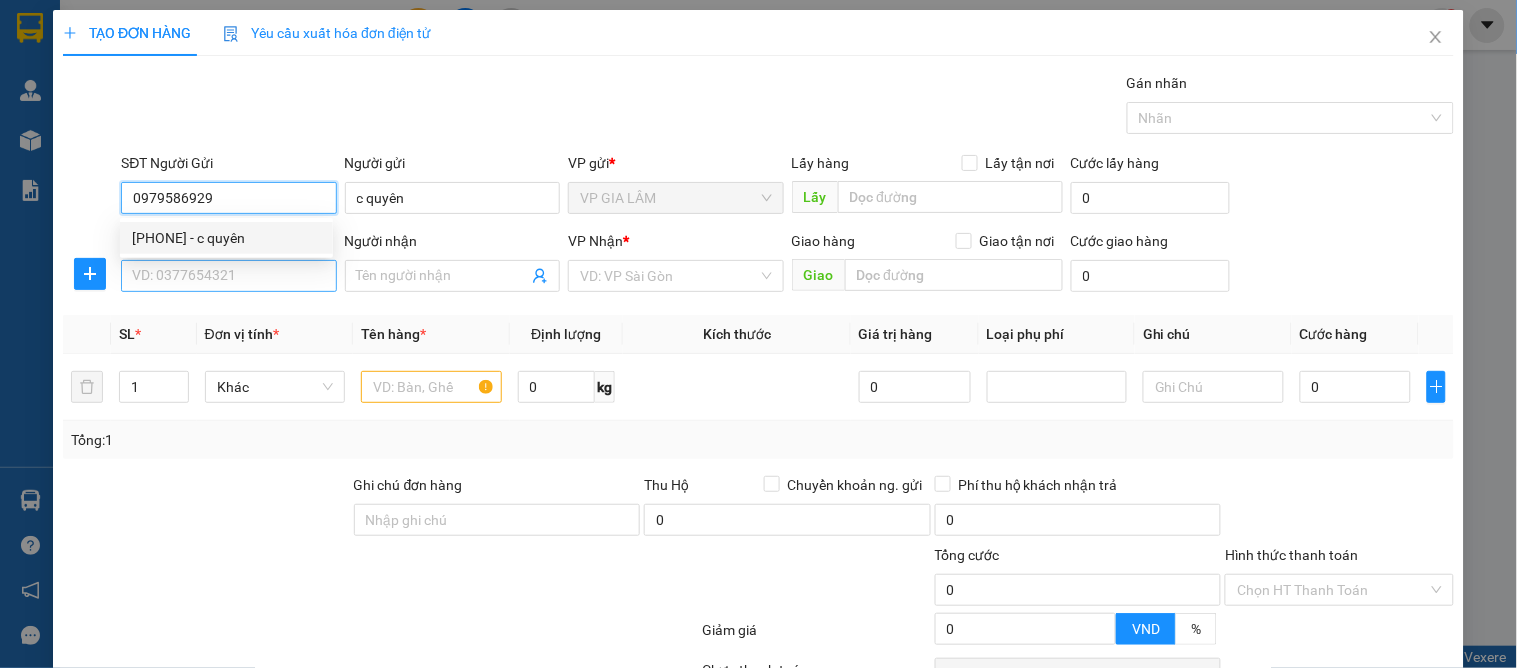 type on "0979586929" 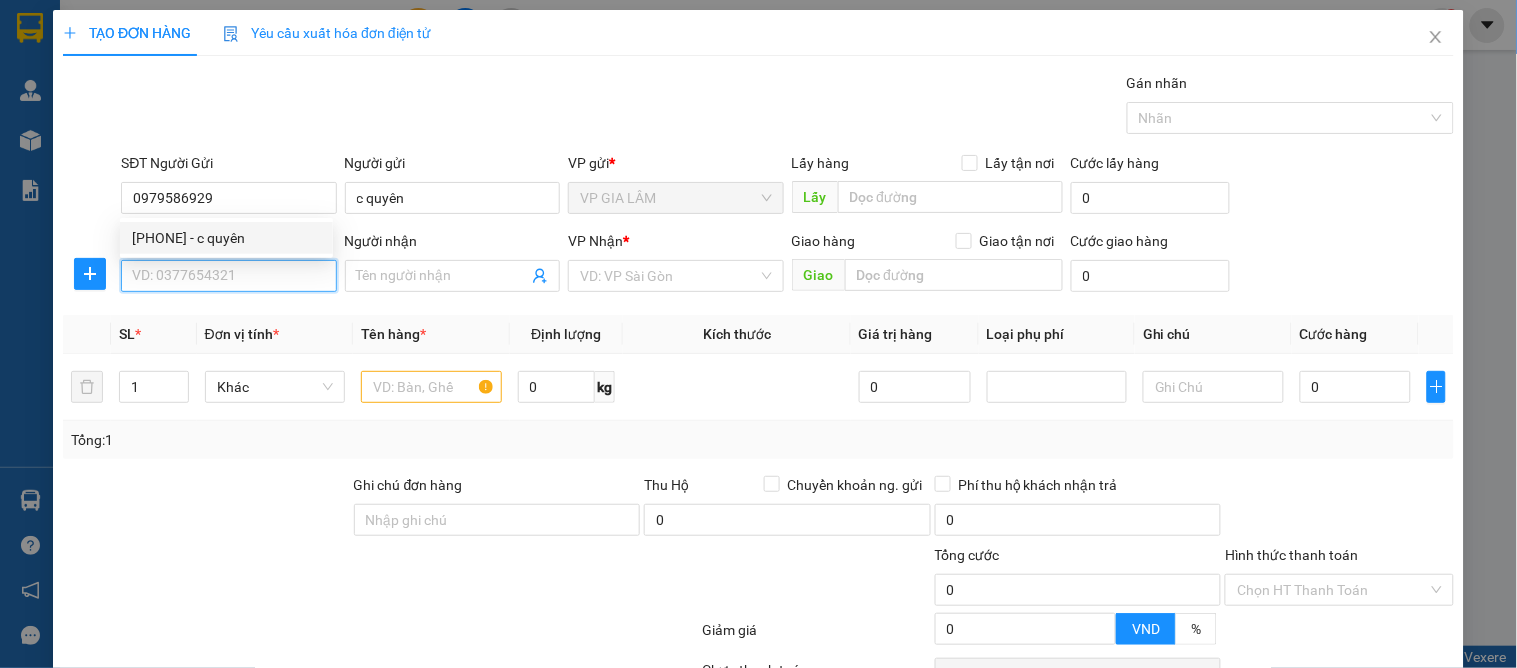 click on "SĐT Người Nhận" at bounding box center [228, 276] 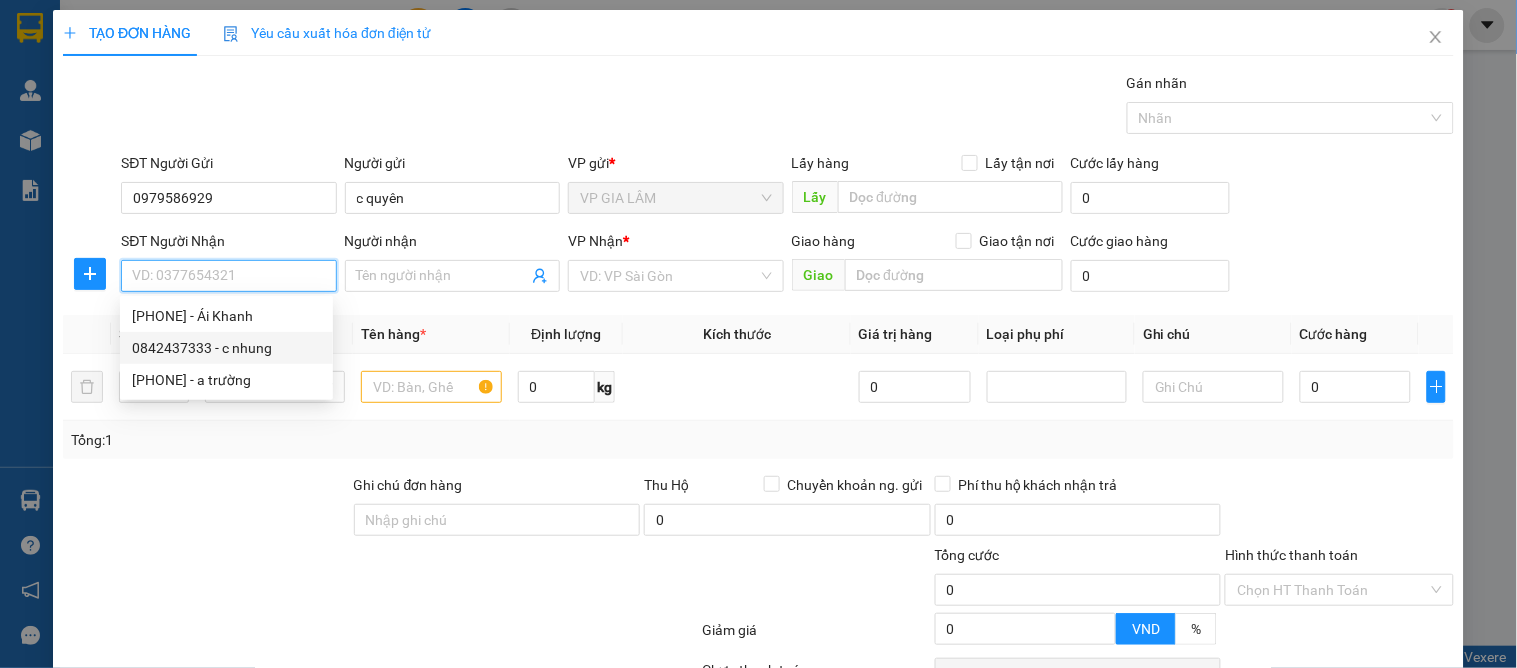 click on "0842437333 - c nhung" at bounding box center [226, 348] 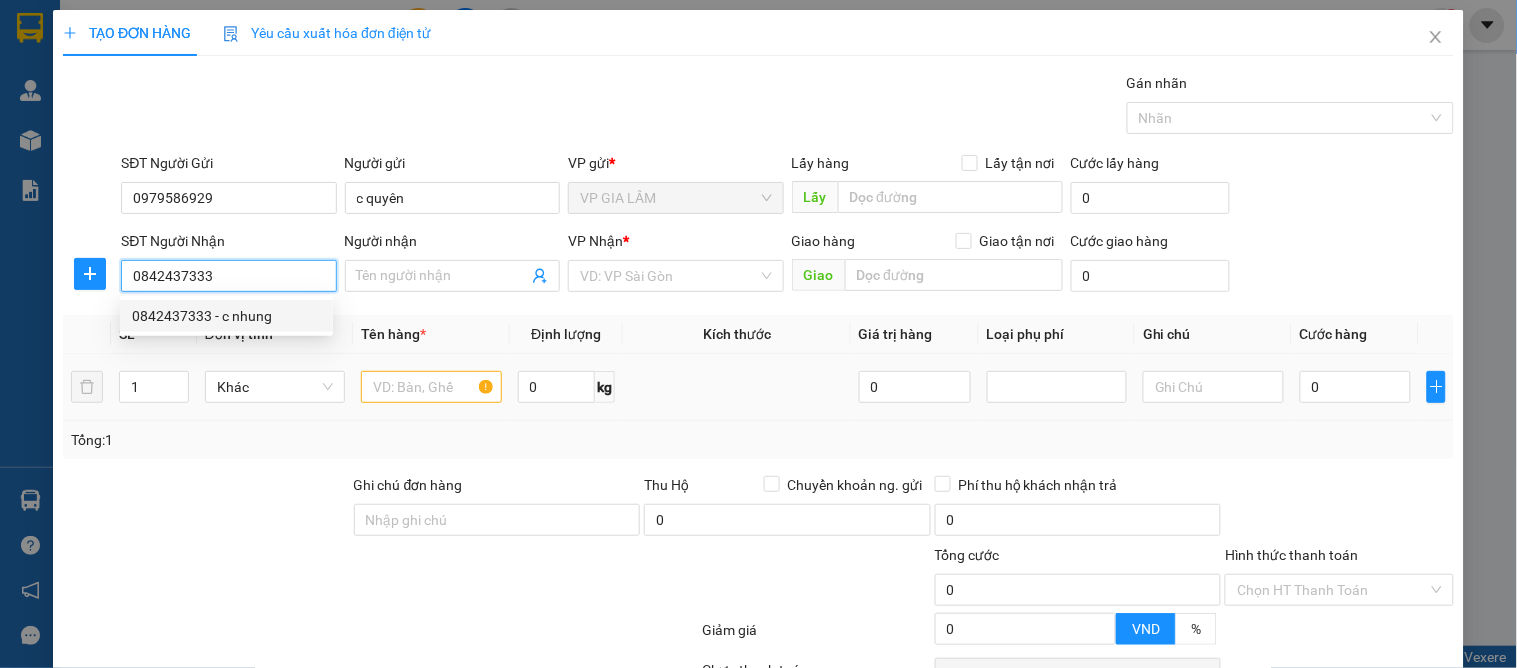 type on "c nhung" 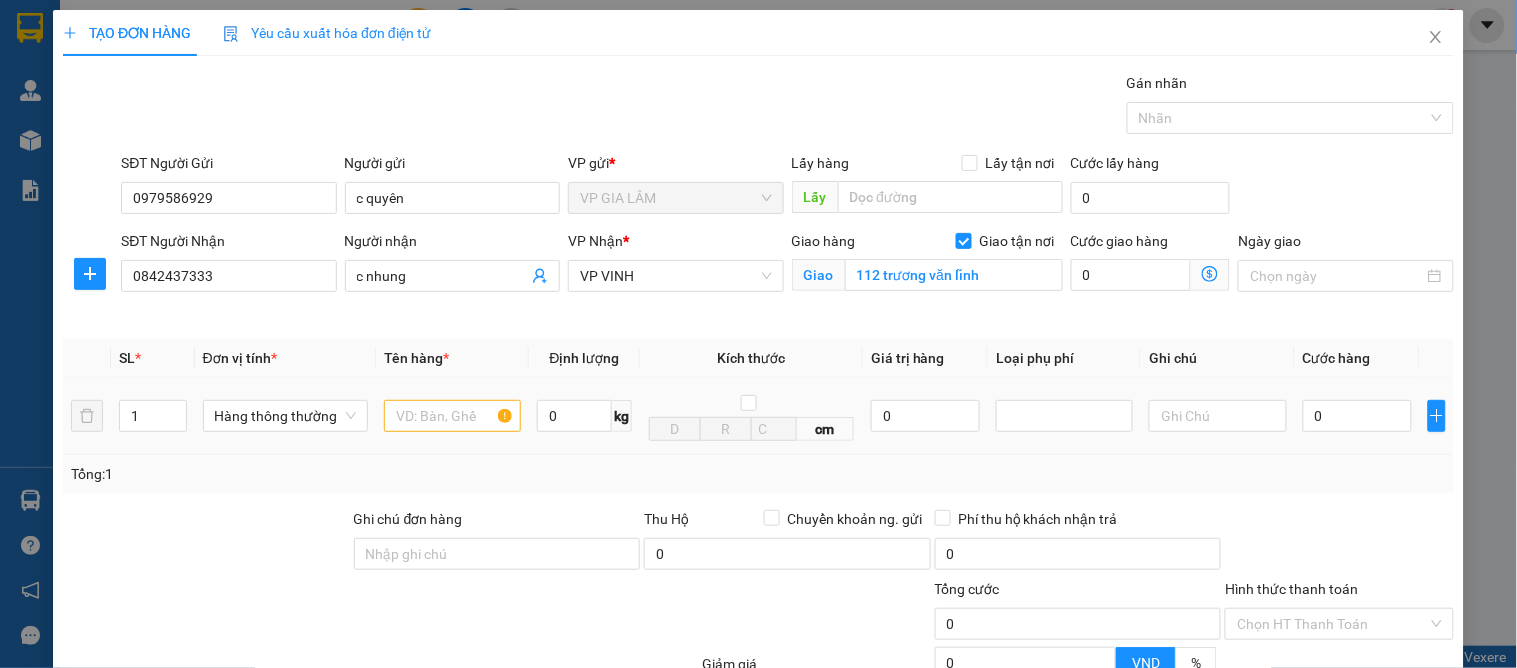 click at bounding box center (452, 416) 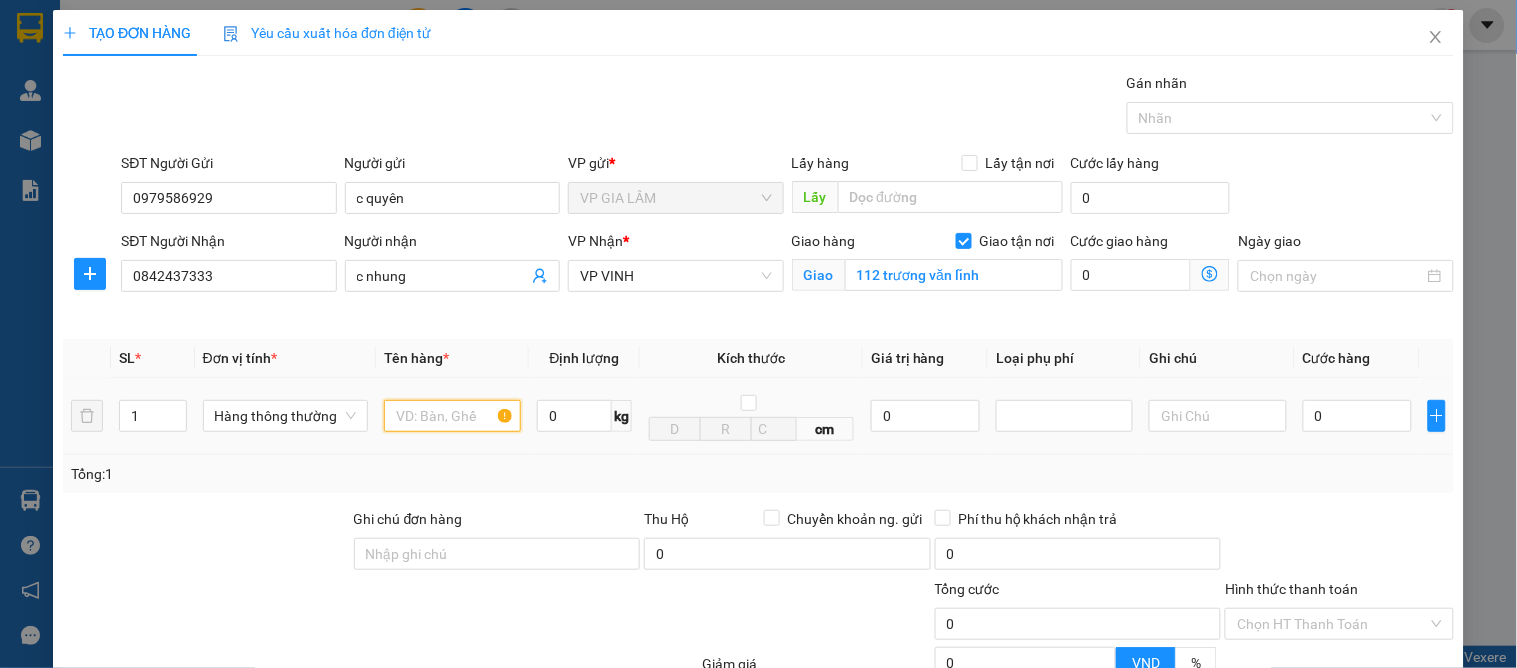 click at bounding box center (452, 416) 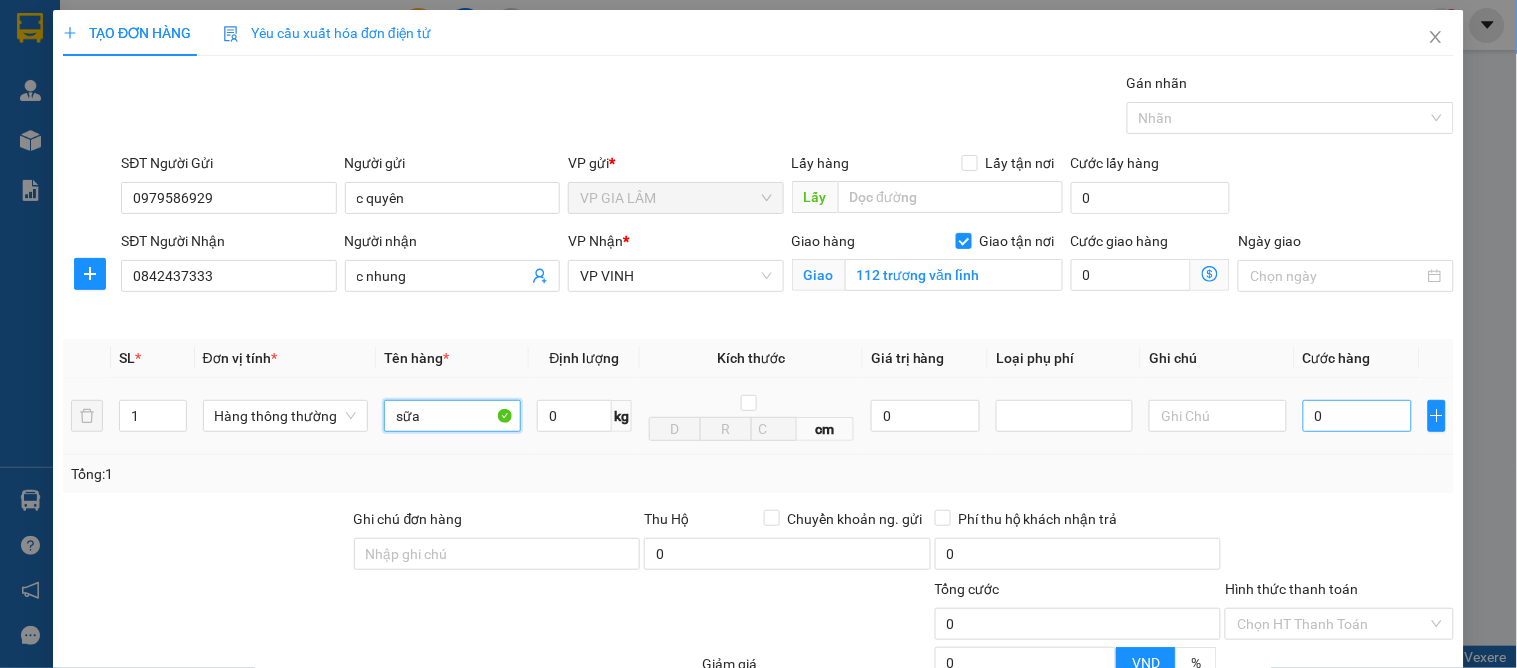 type on "sữa" 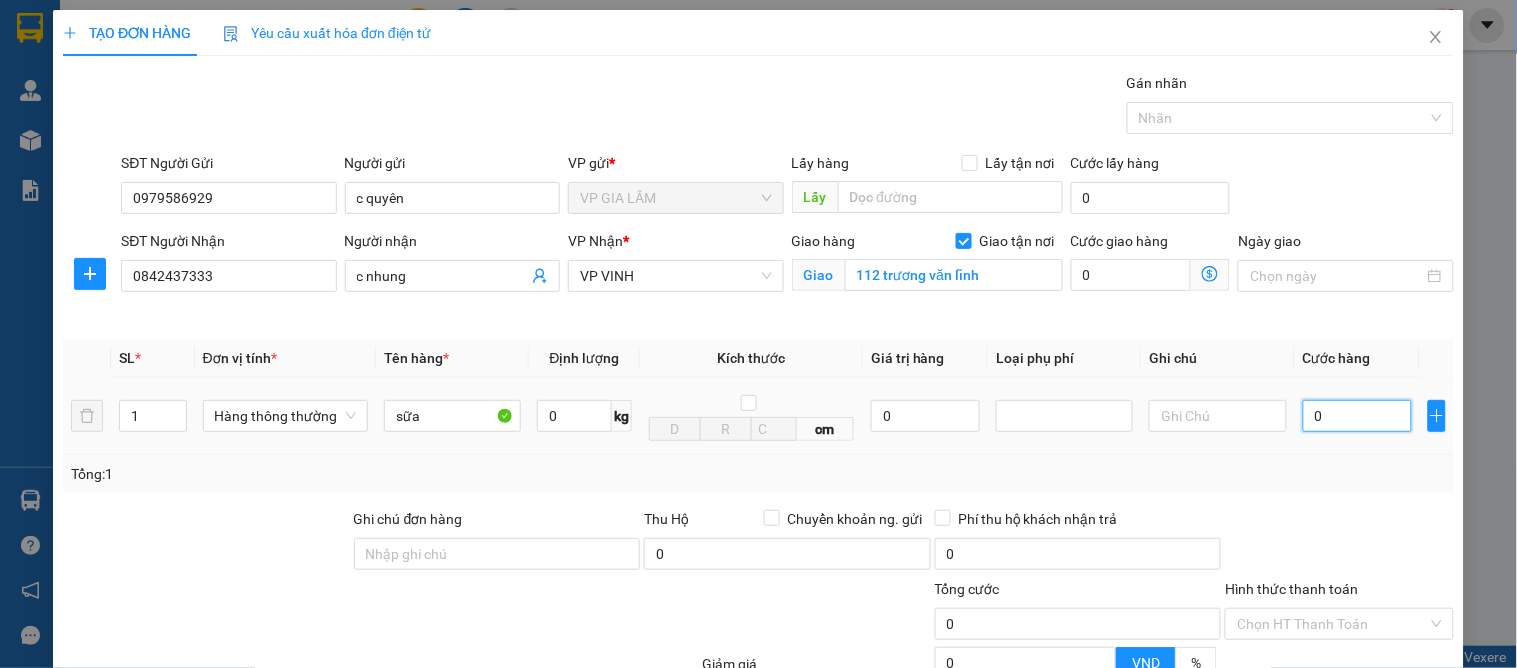 click on "0" at bounding box center (1357, 416) 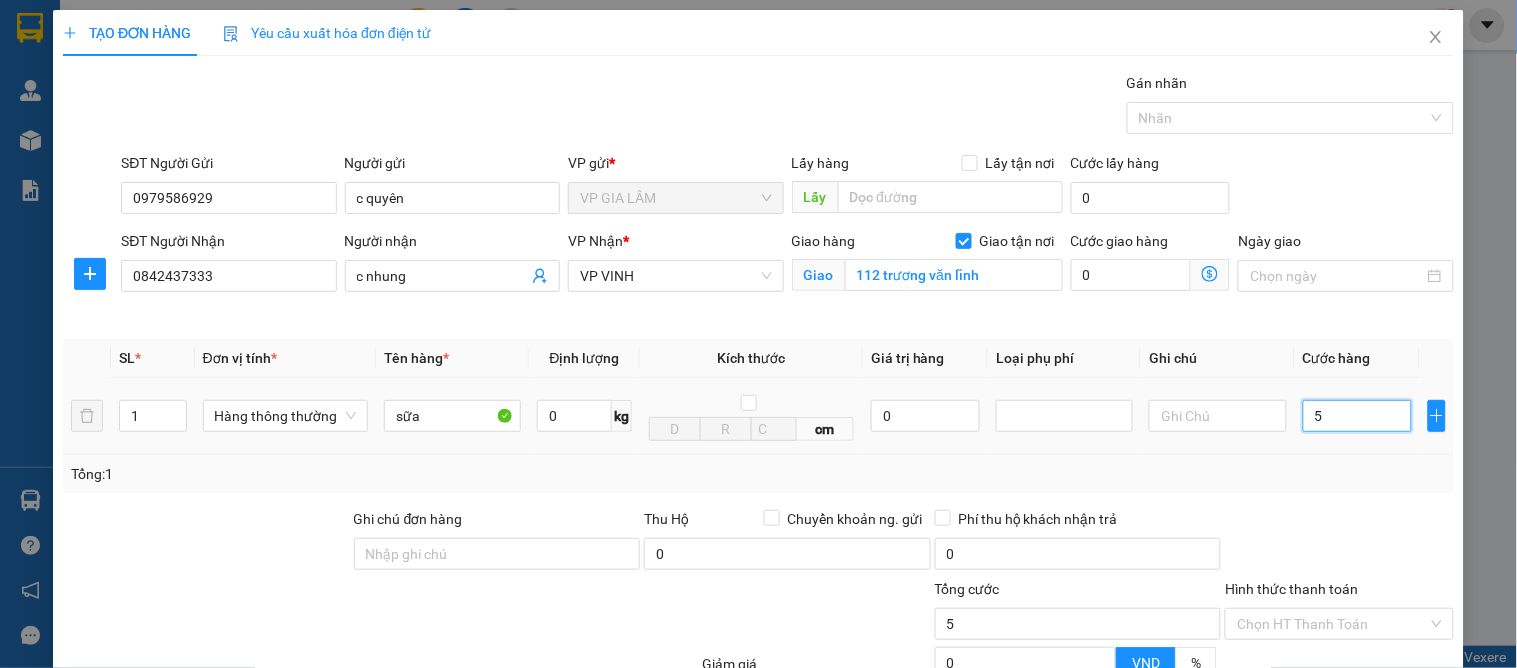 type on "50" 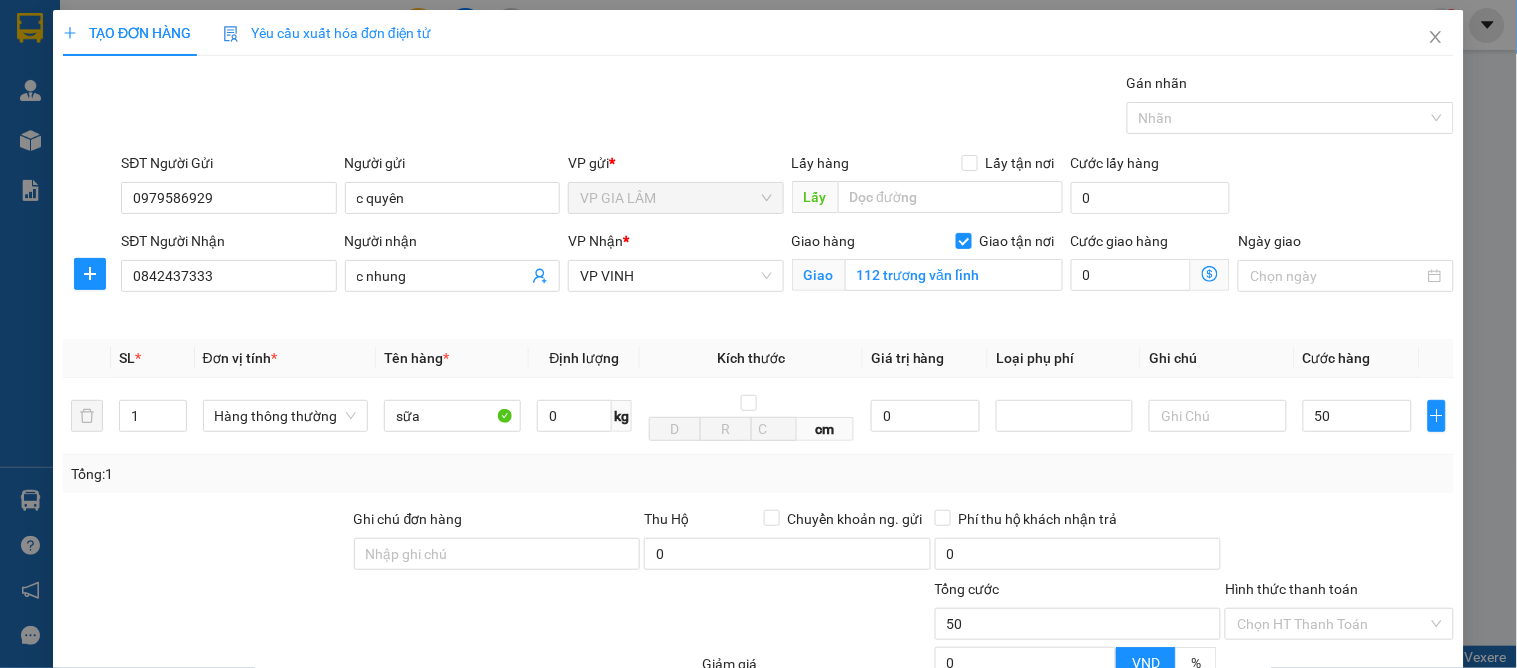 type on "50.000" 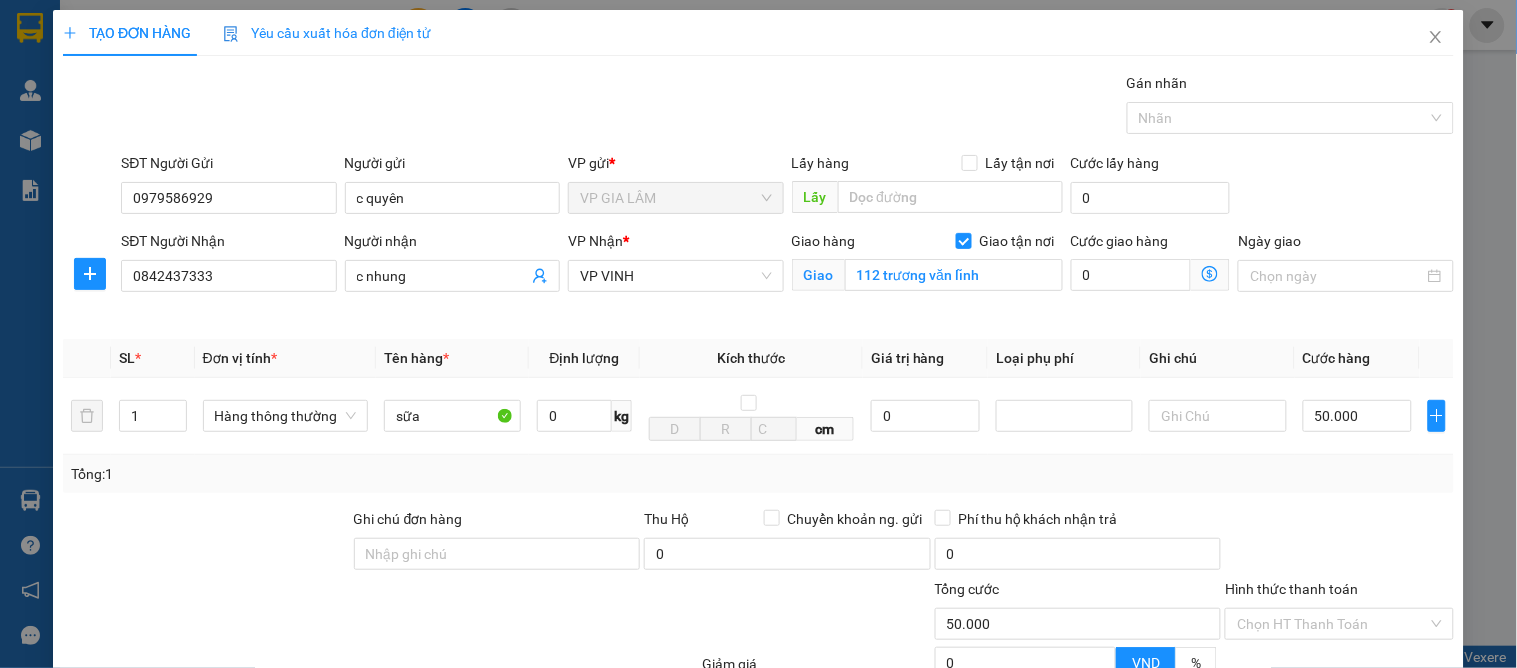 click at bounding box center [1339, 543] 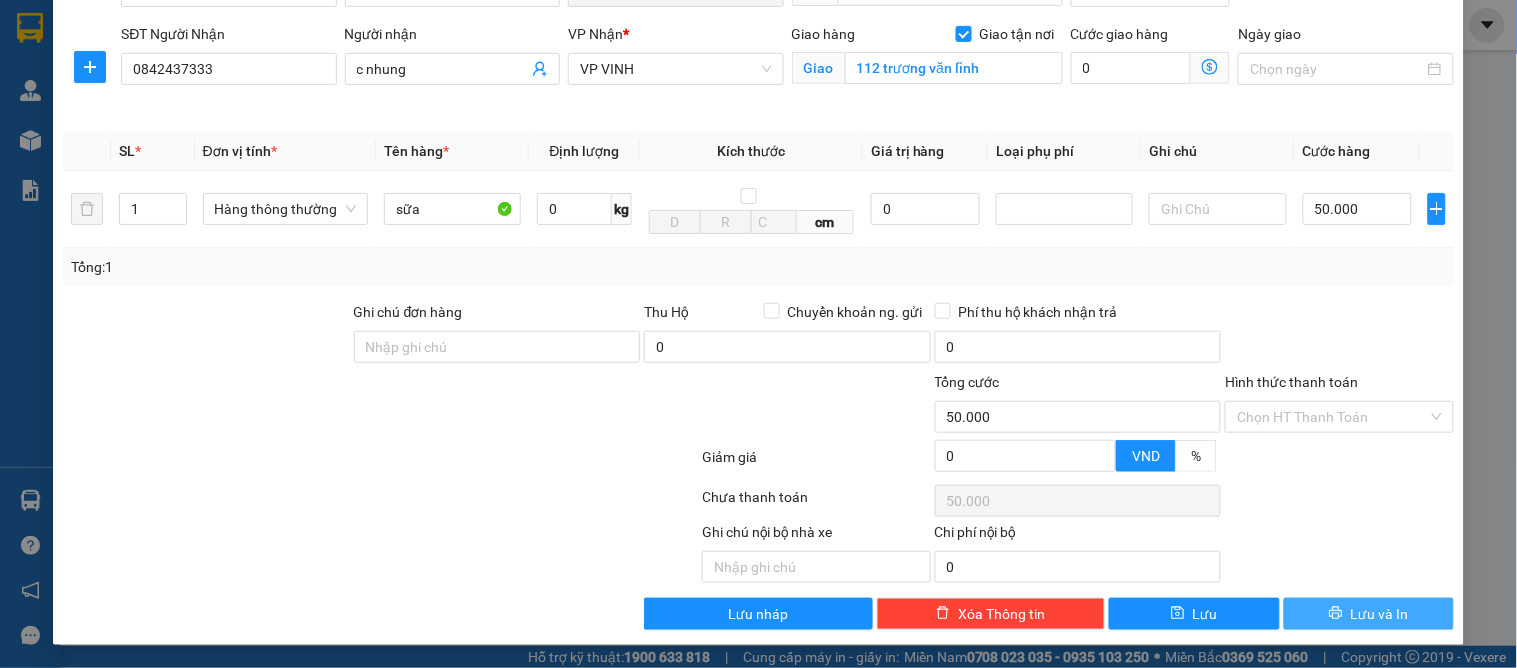click on "Lưu và In" at bounding box center (1369, 614) 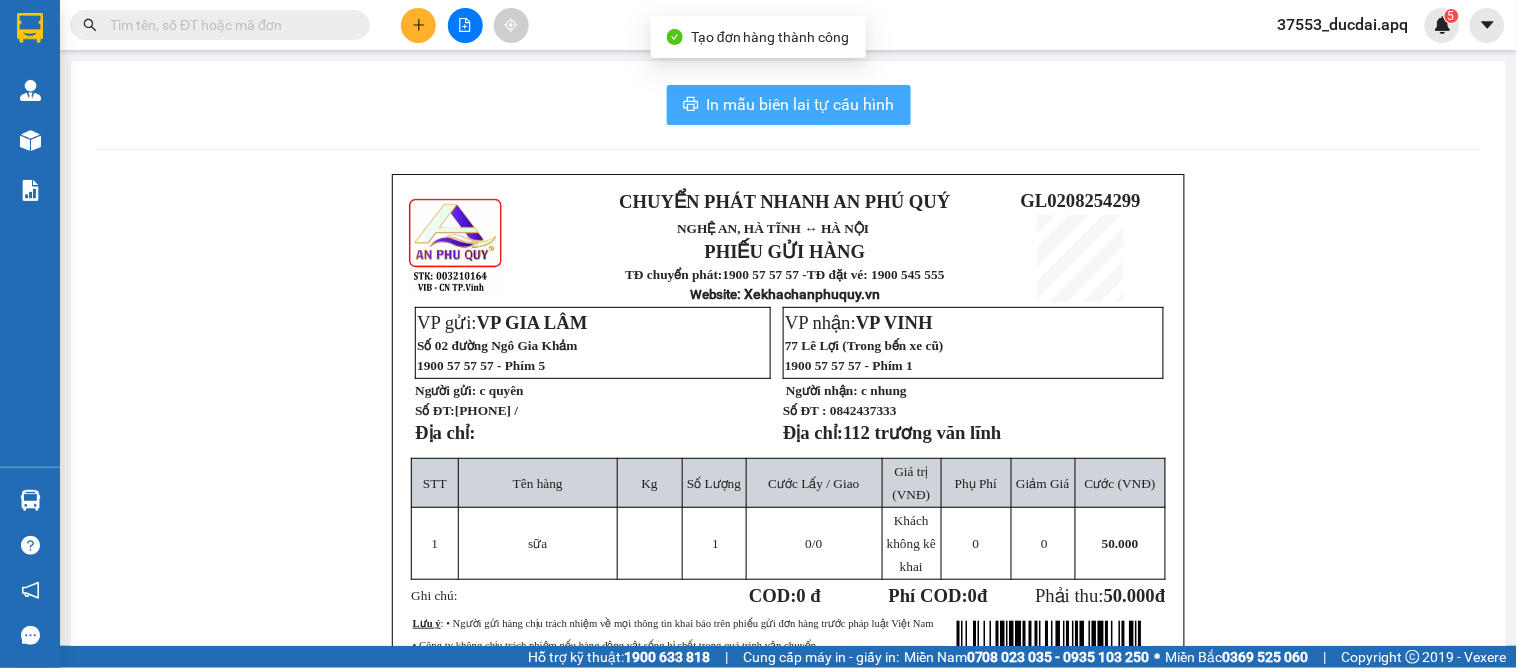 click on "In mẫu biên lai tự cấu hình" at bounding box center (801, 104) 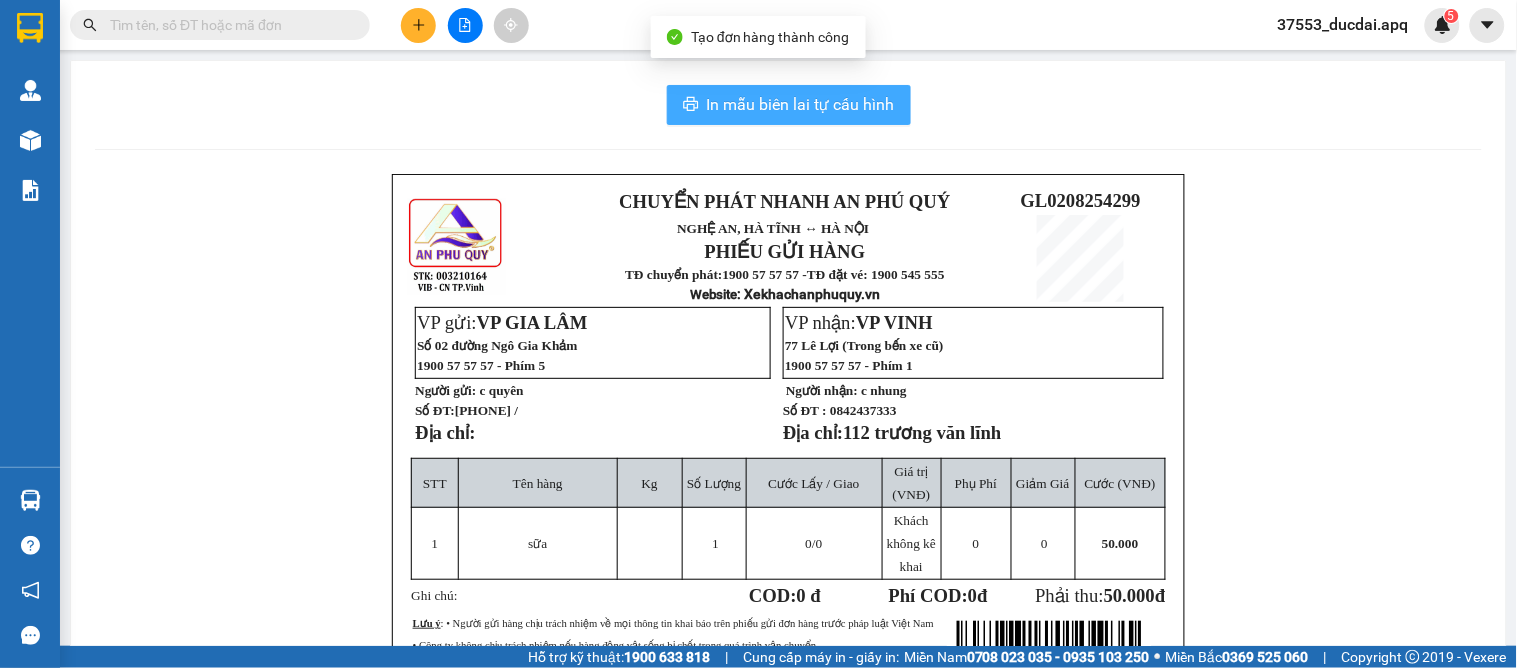 scroll, scrollTop: 0, scrollLeft: 0, axis: both 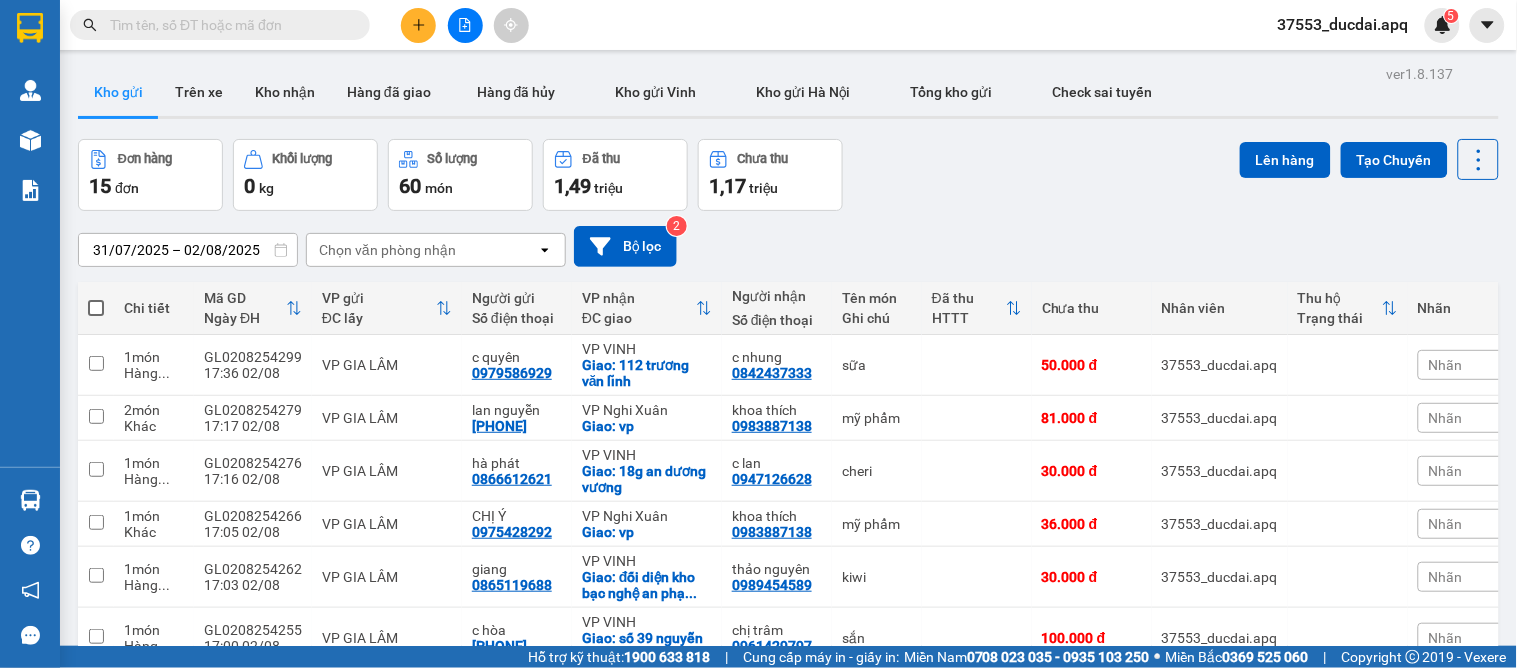 click at bounding box center [418, 25] 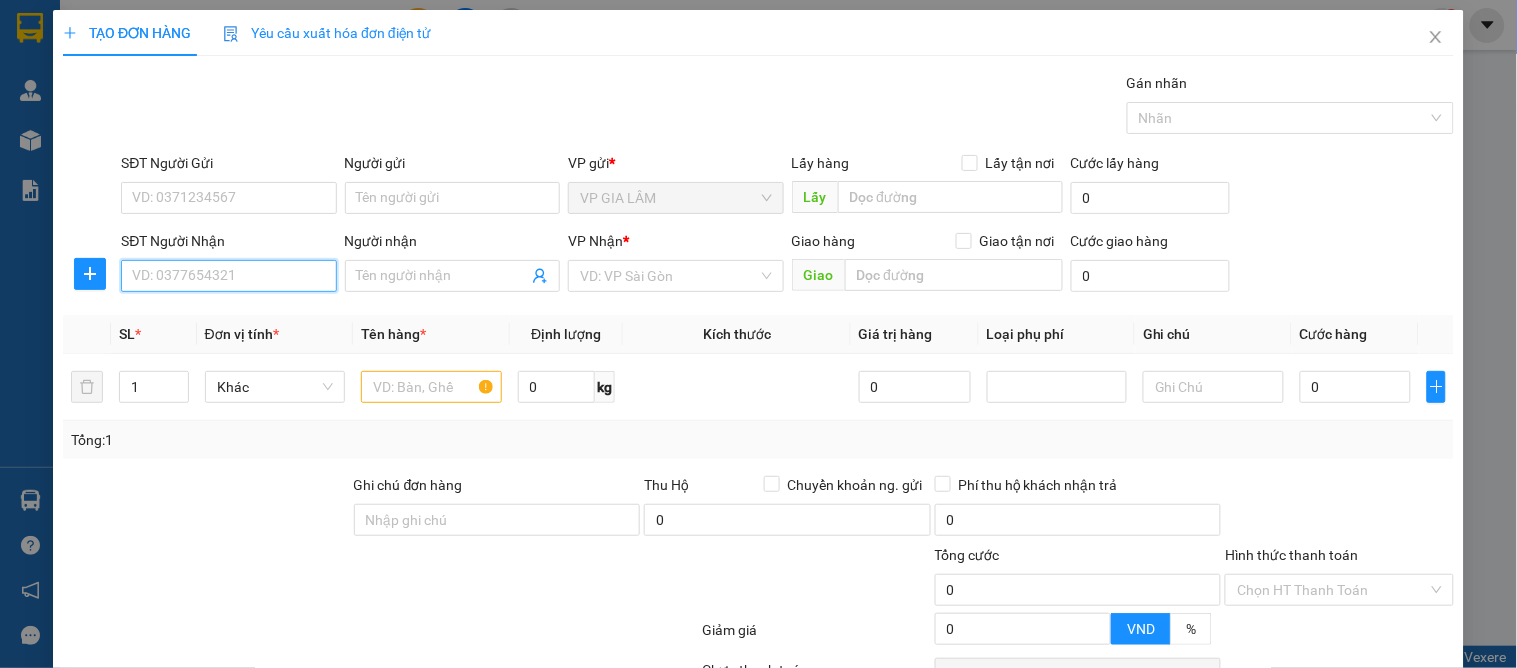 click on "SĐT Người Nhận" at bounding box center (228, 276) 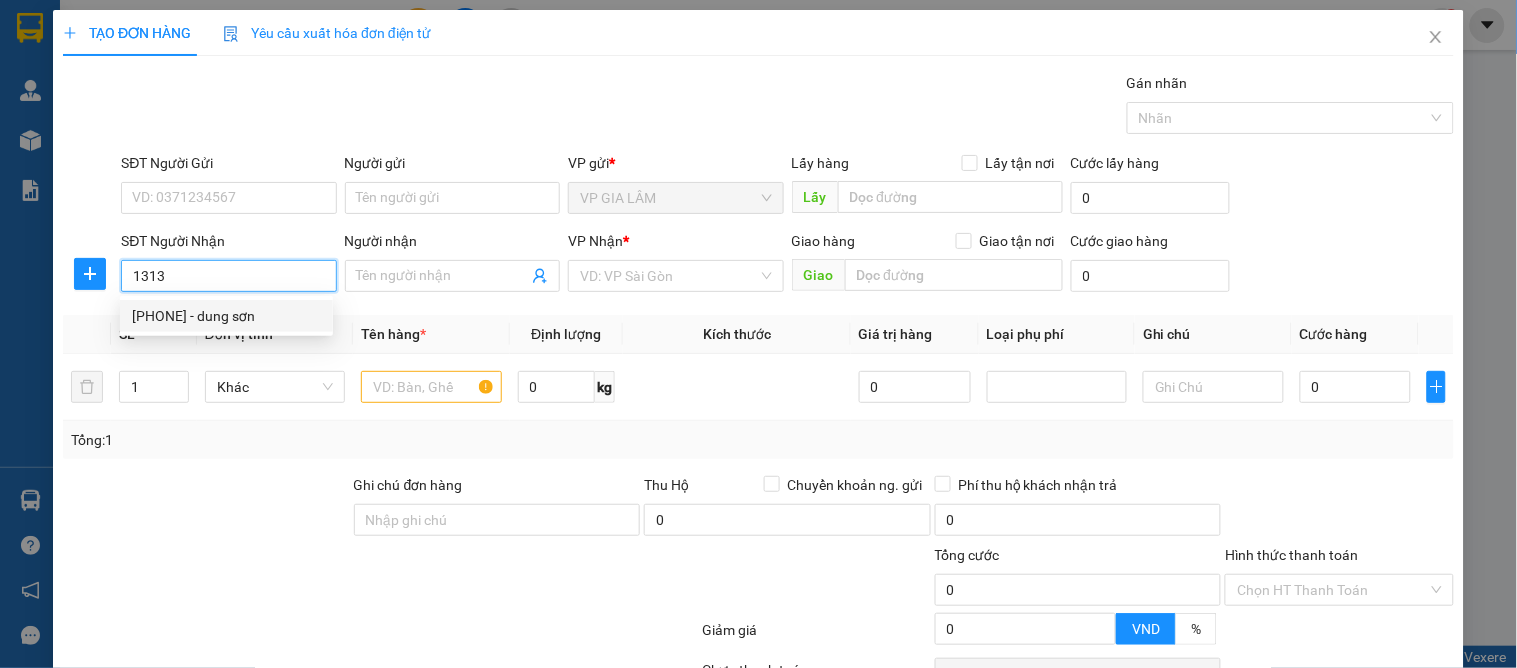 click on "0975131313 - dung sơn" at bounding box center [226, 316] 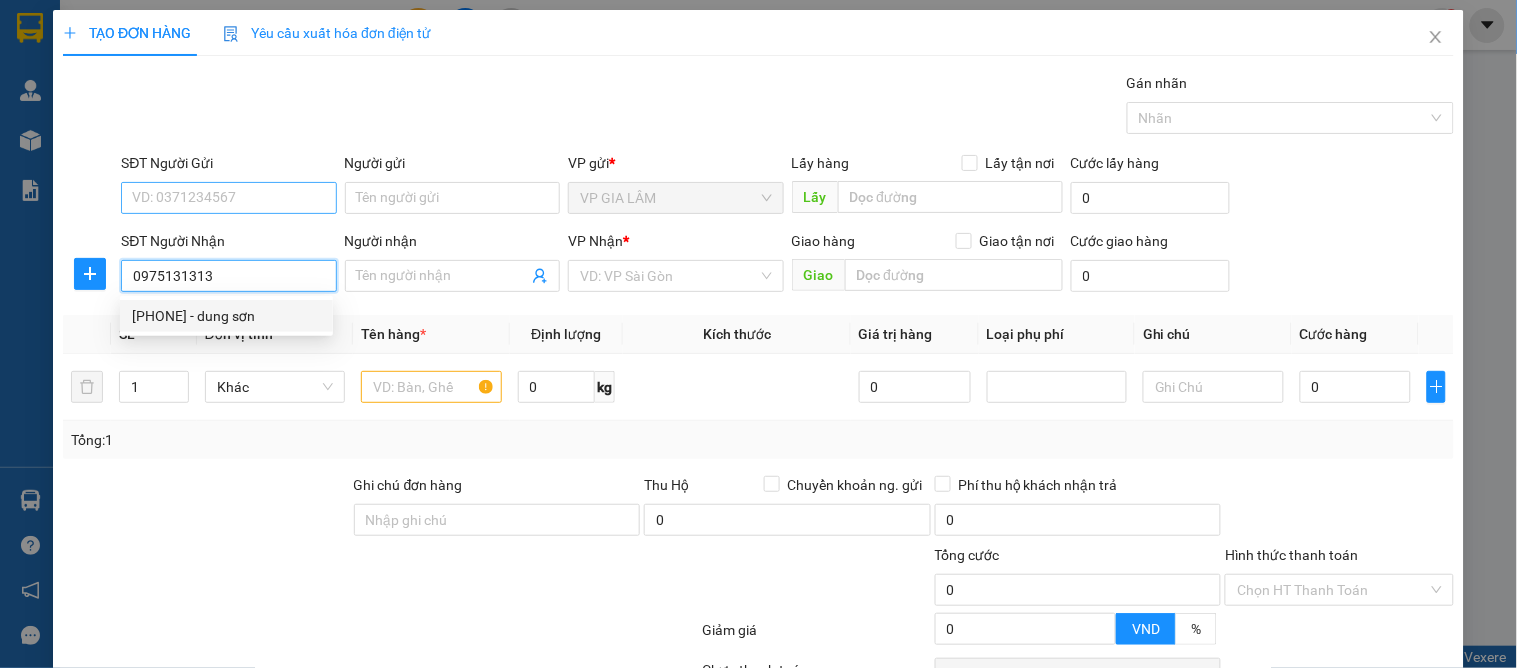 type on "dung sơn" 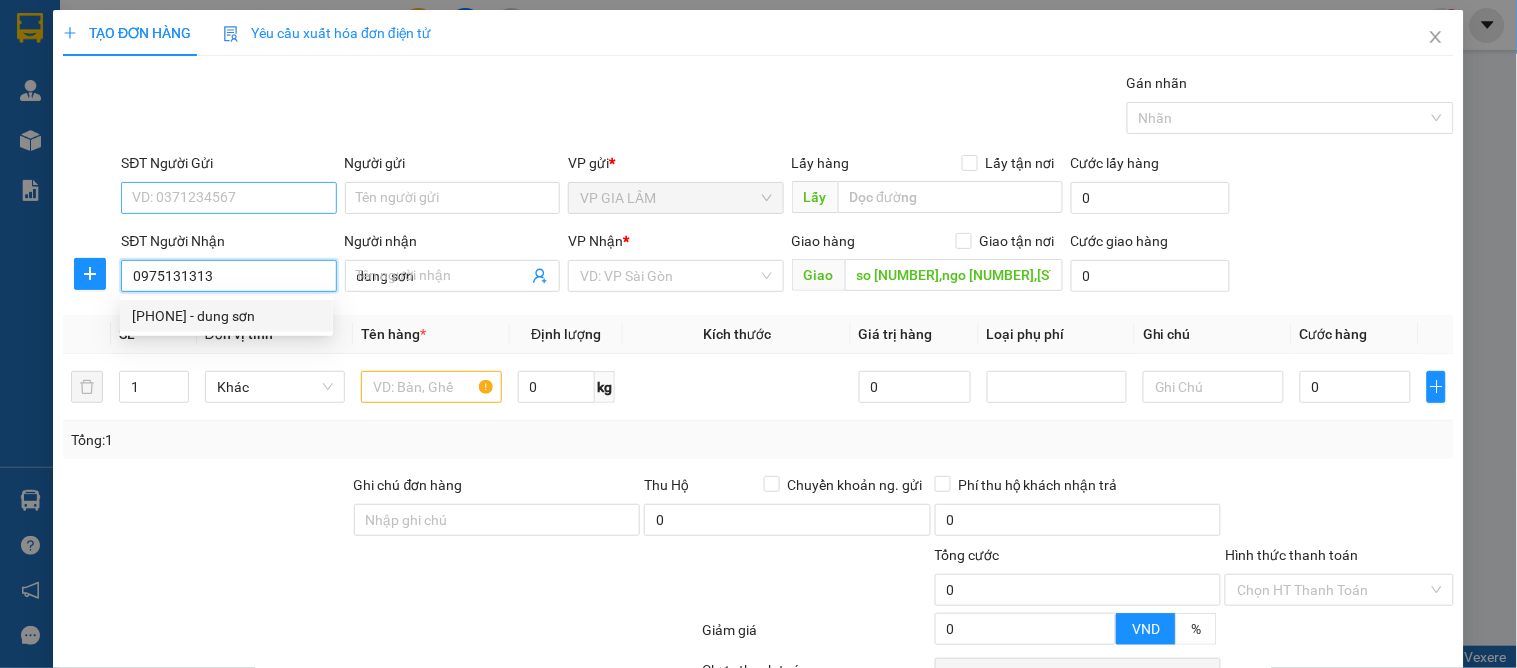 type on "0975131313" 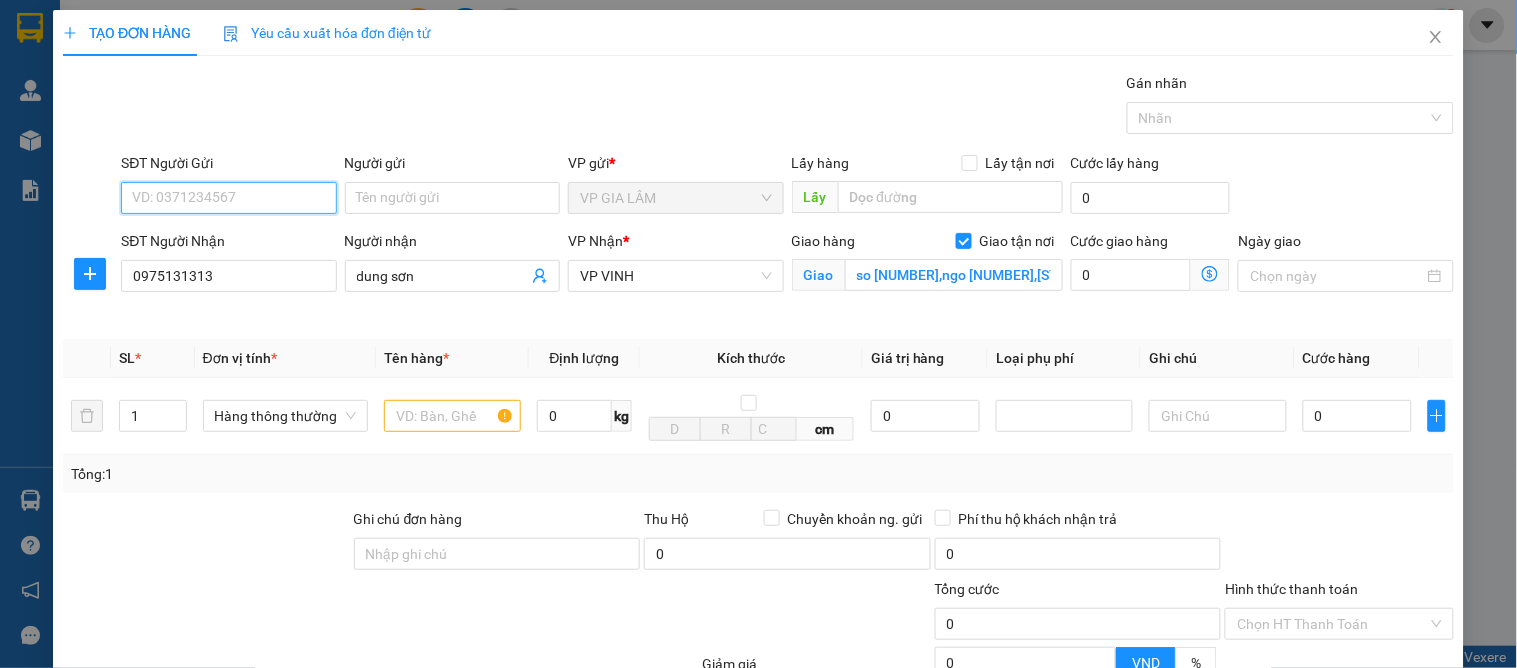 click on "SĐT Người Gửi" at bounding box center (228, 198) 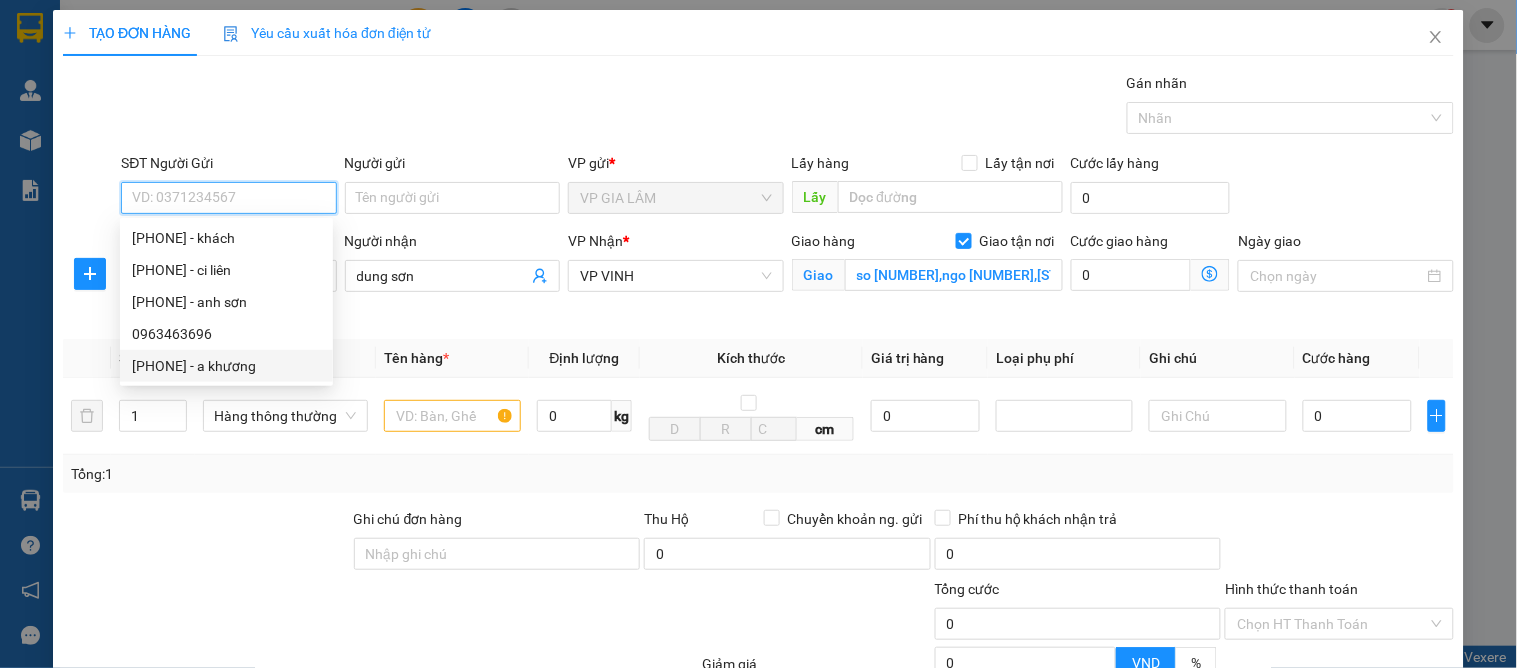 click on "0973269289 - a khương" at bounding box center (226, 366) 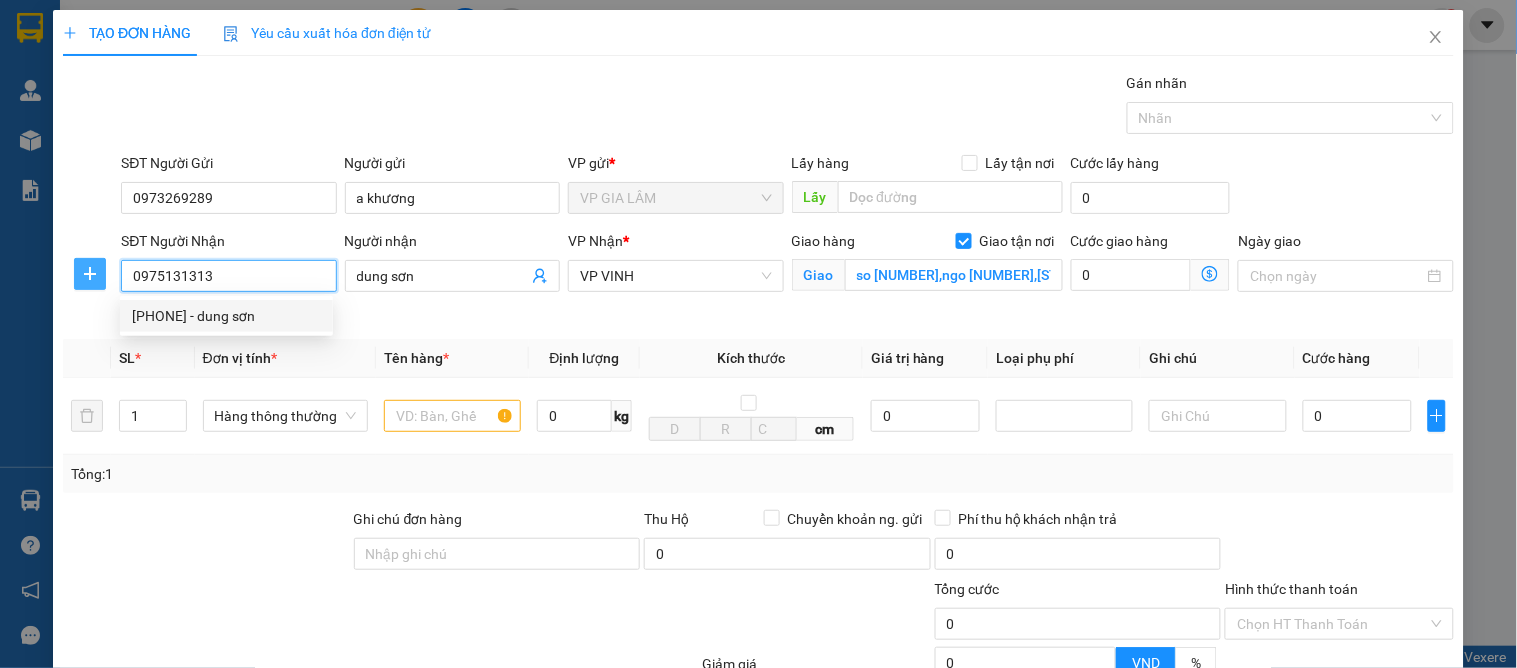 drag, startPoint x: 236, startPoint y: 286, endPoint x: 98, endPoint y: 266, distance: 139.44174 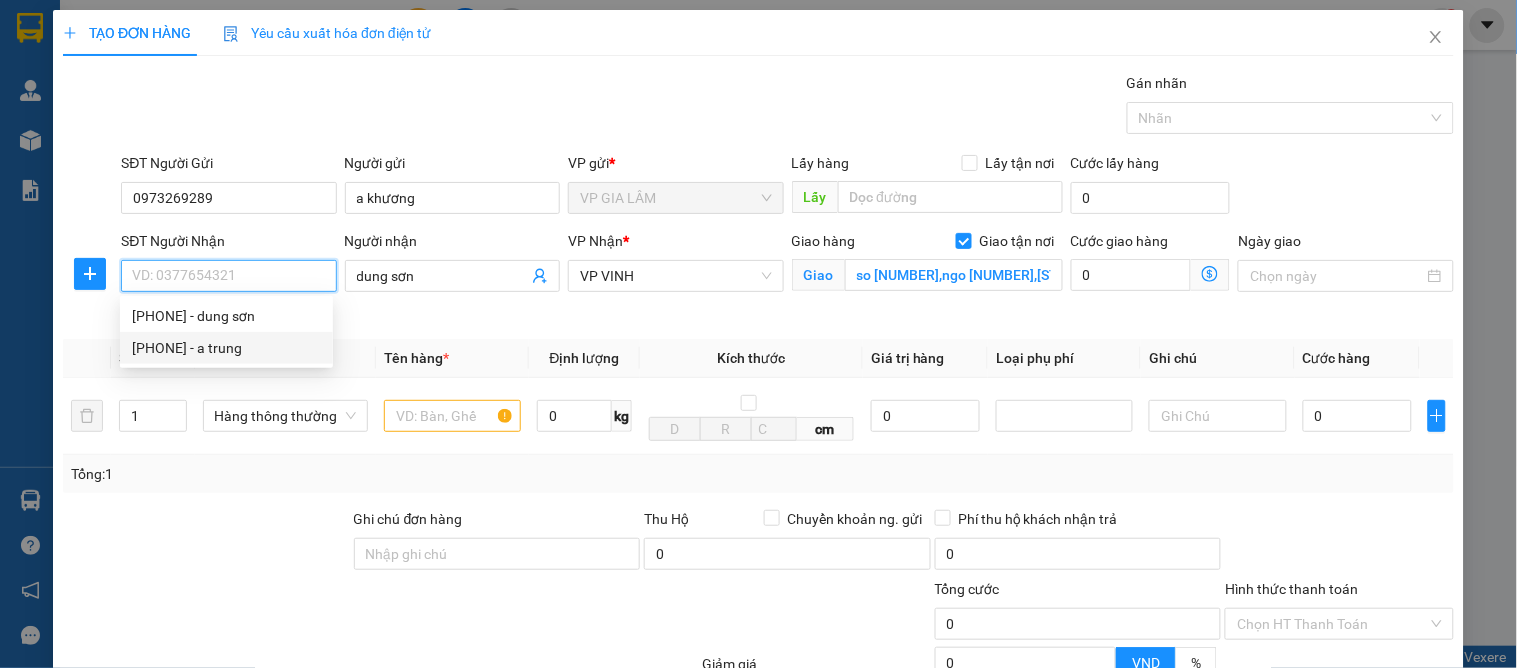 click on "0789376666 - a trung" at bounding box center (226, 348) 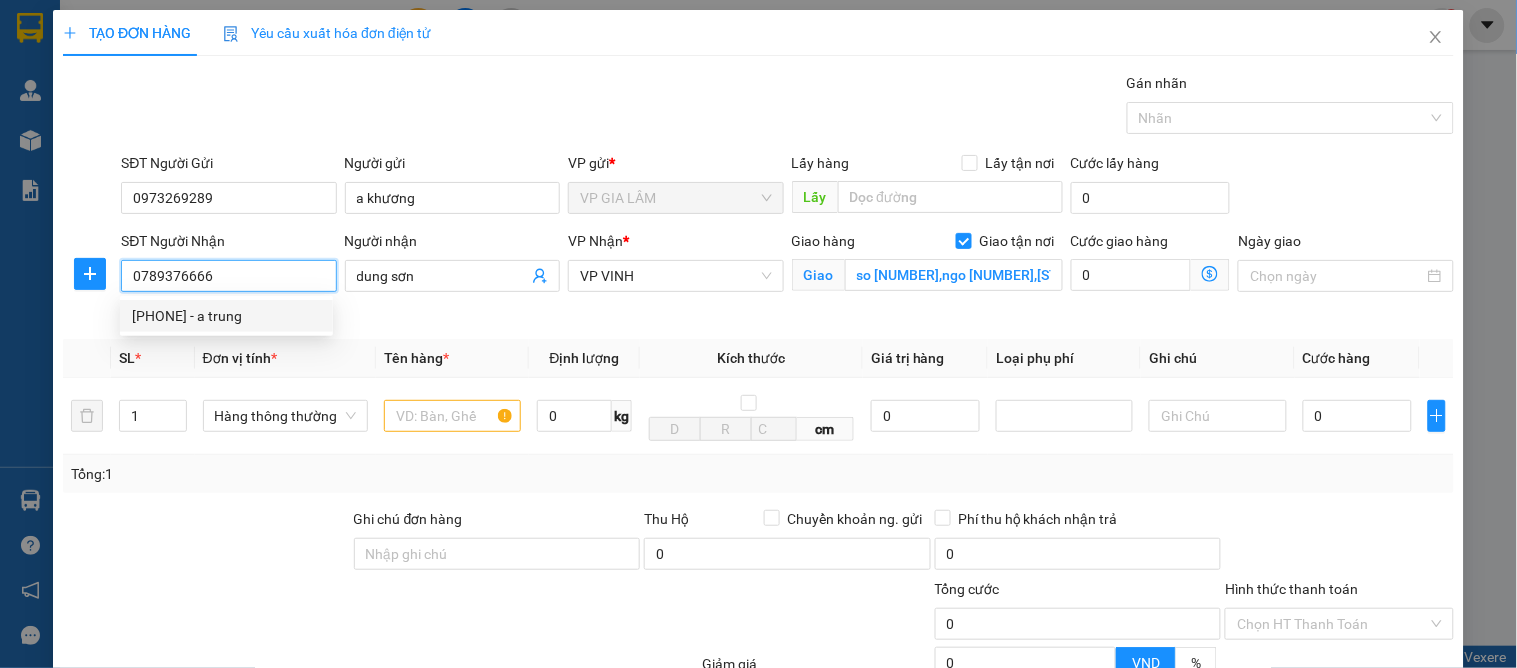 type on "a trung" 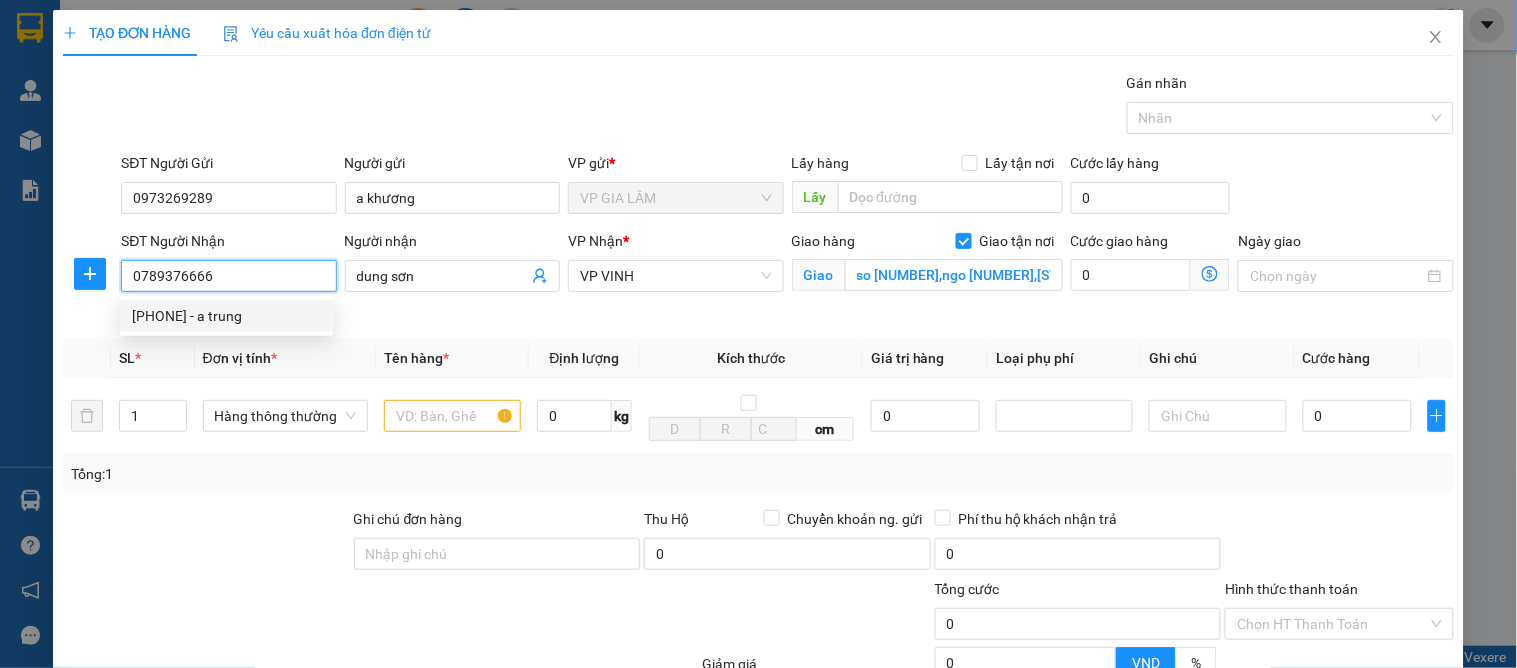 type on "253 võ nguyên hiến" 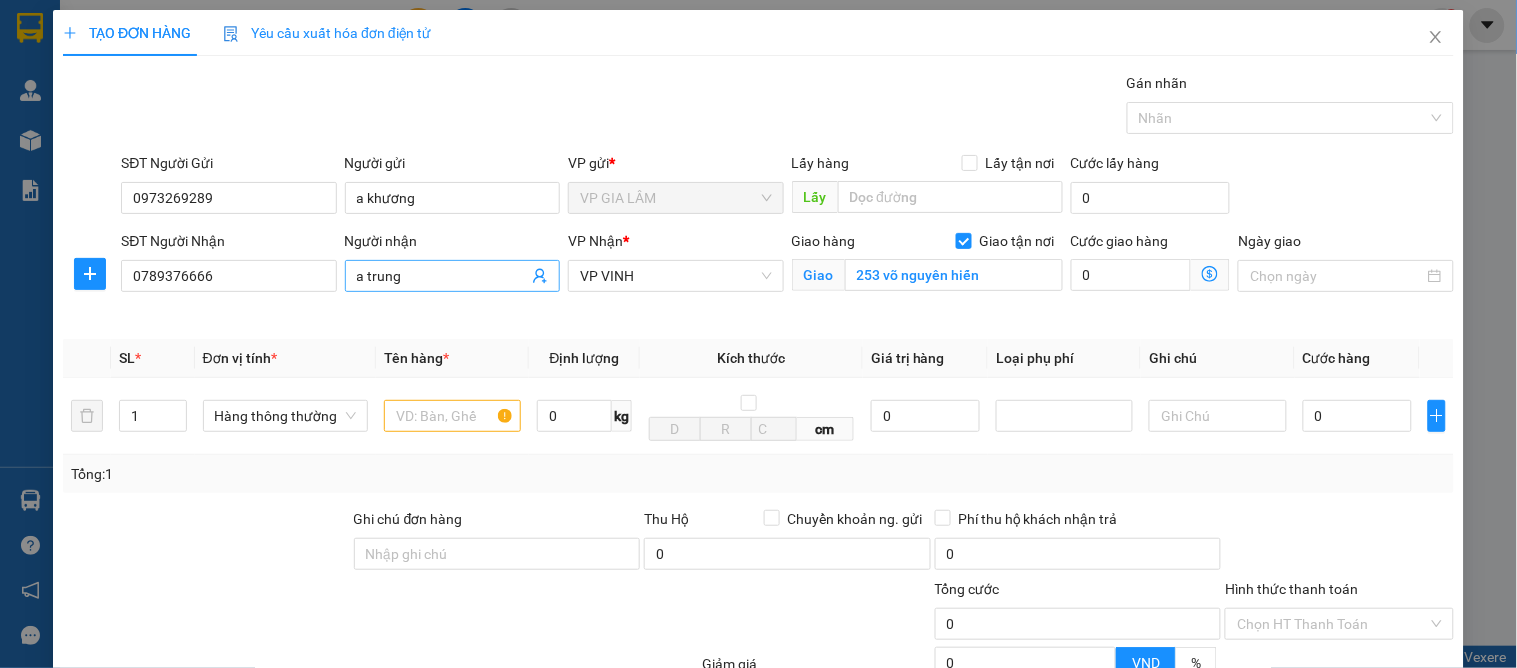 click 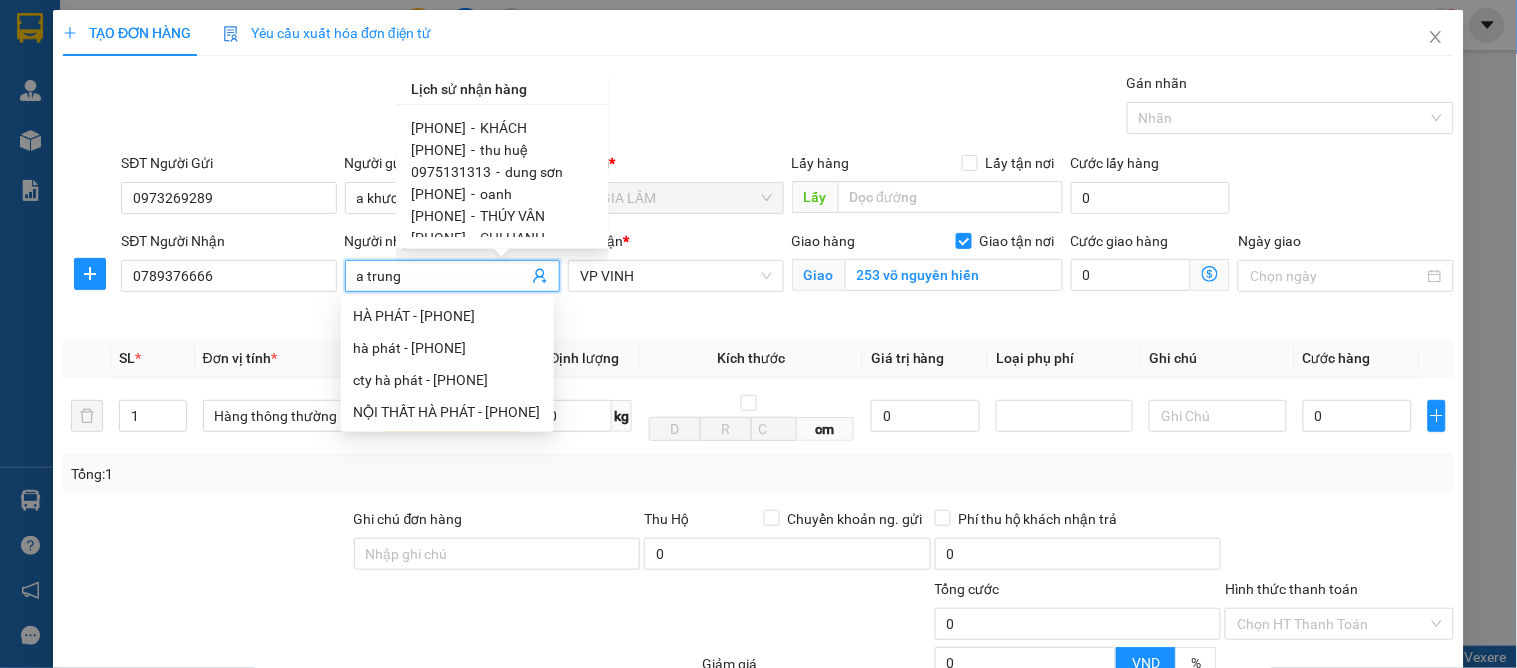 click on "C Hương" at bounding box center [508, 678] 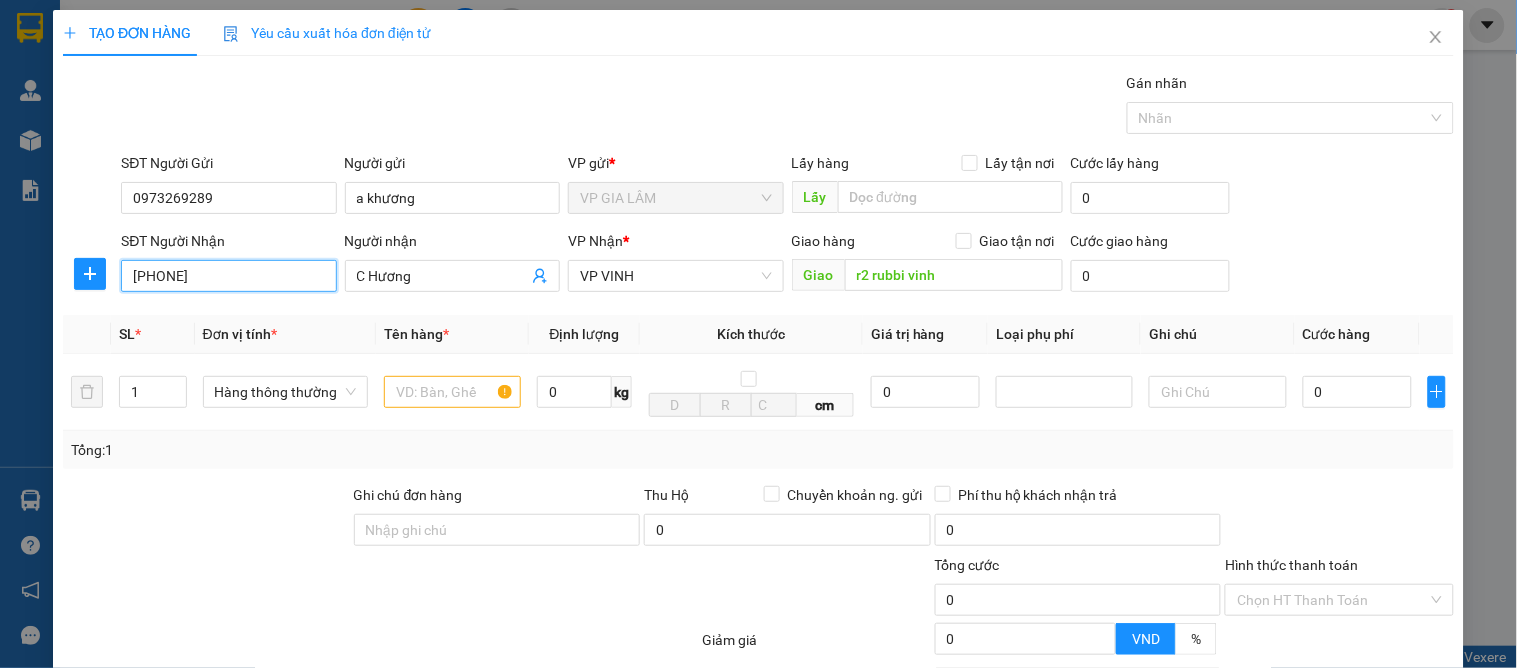click on "0916289777" at bounding box center (228, 276) 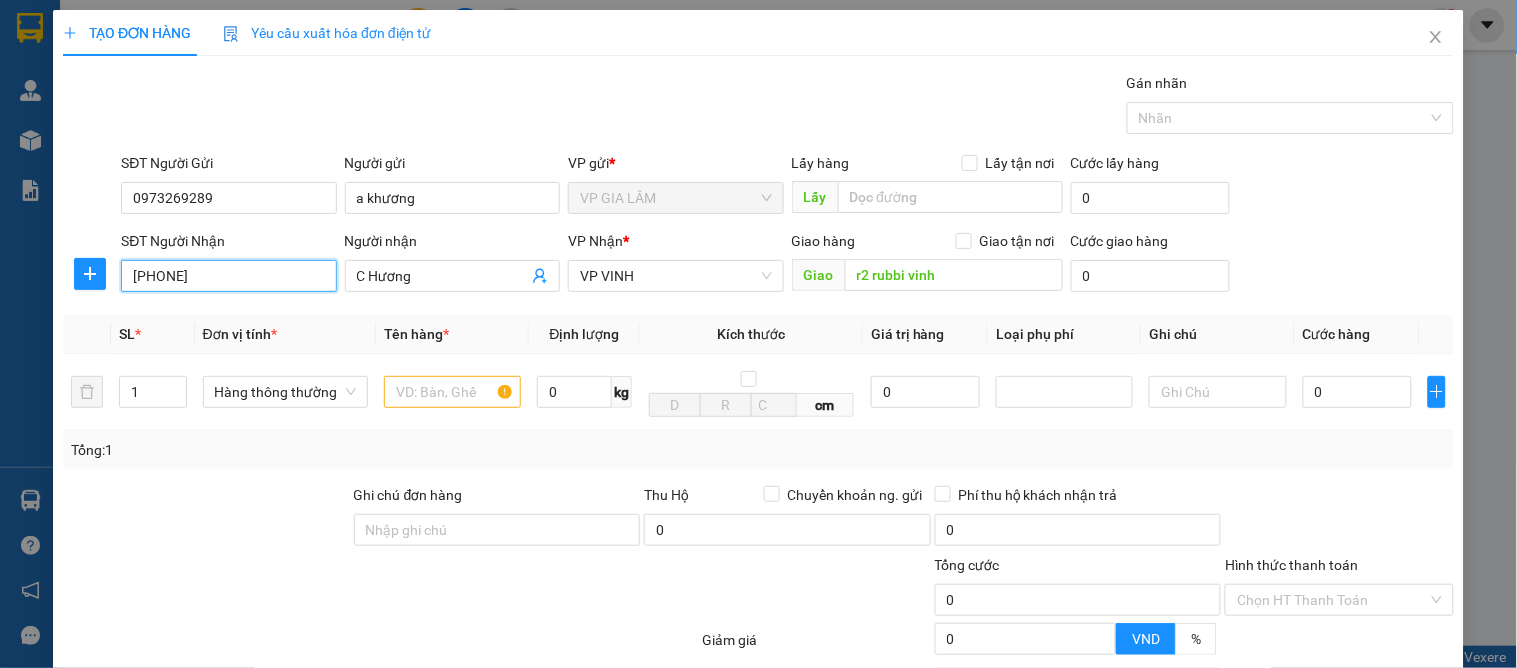 drag, startPoint x: 233, startPoint y: 278, endPoint x: 46, endPoint y: 250, distance: 189.08464 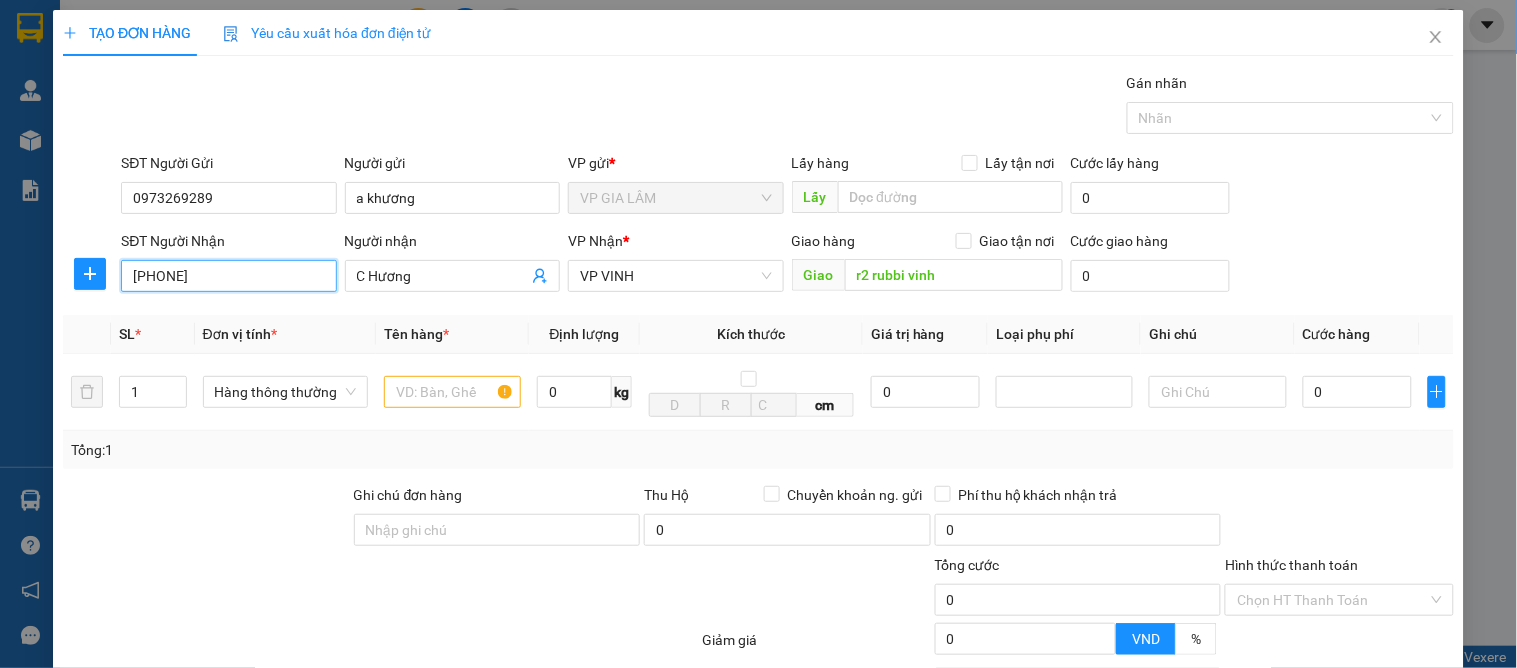 type on "0869888289" 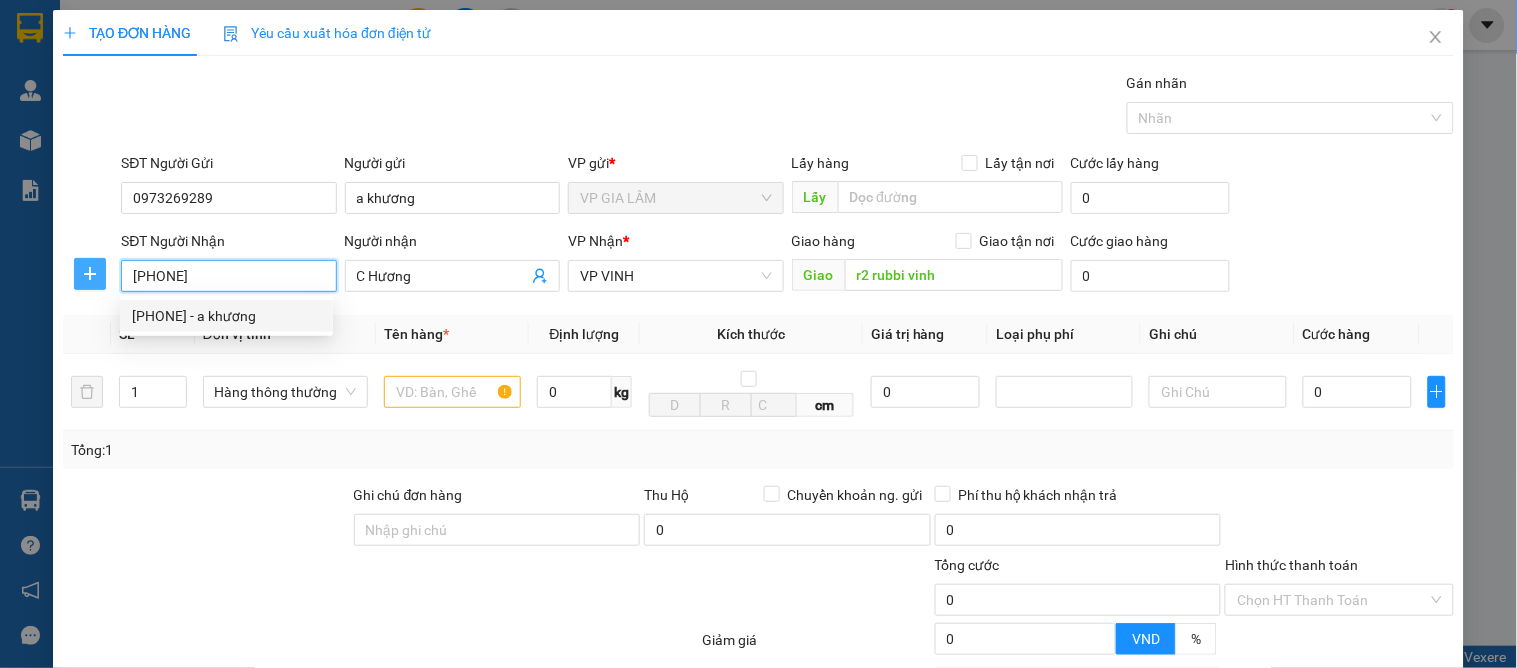 drag, startPoint x: 242, startPoint y: 312, endPoint x: 96, endPoint y: 268, distance: 152.48607 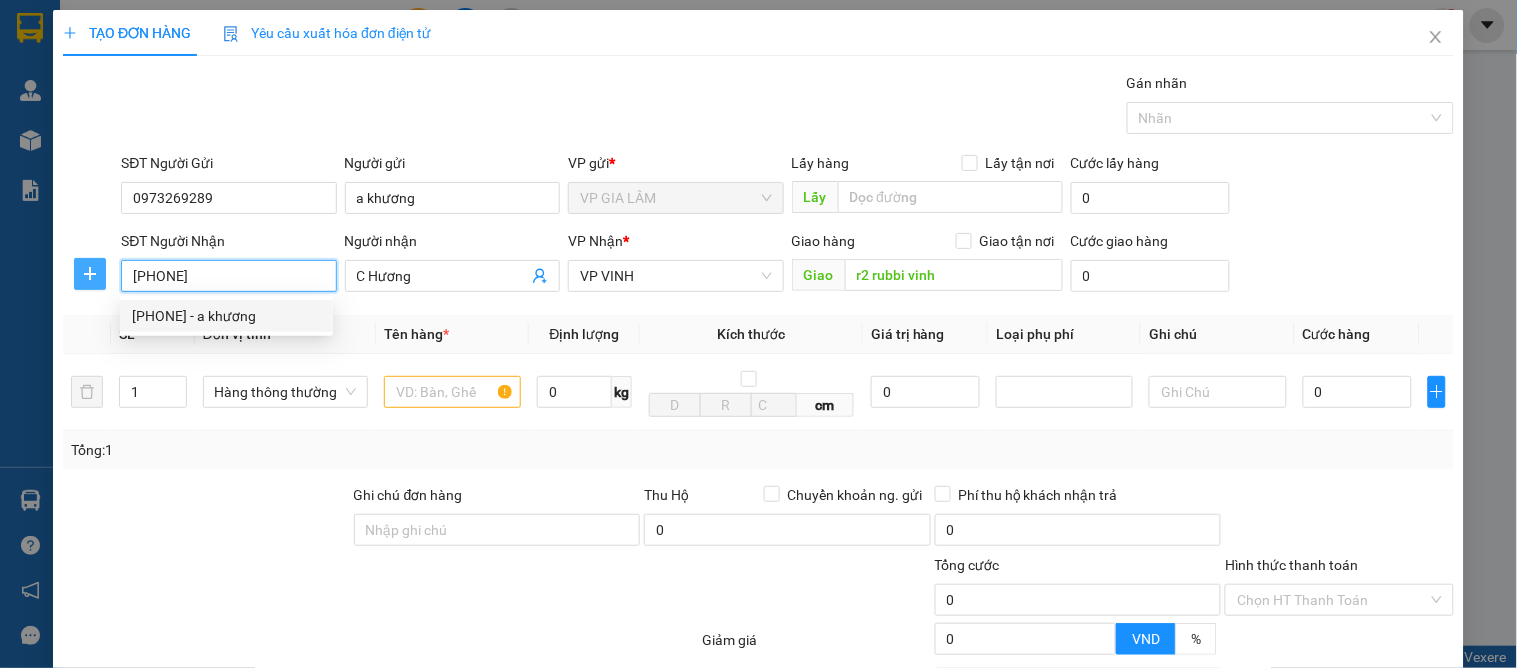 click on "Kết quả tìm kiếm ( 183 )  Bộ lọc  Mã ĐH Trạng thái Món hàng Thu hộ Tổng cước Chưa cước Nhãn Người gửi VP Gửi Người nhận VP Nhận VI0108253144 09:39 - 01/08 Chưa điều phối giao mỹ phẩm nợ cước SL:  9 405.000 ĐÃ GỌI 0983695936 C Sâm 0984932030 VP VINH 0984932030 a tuân anh VP GIA LÂM TC: vp MD0407253292 12:31 - 04/07 Trên xe   29h-145.35 14:00  -   04/07 mỹ phẩm SL:  3 180.000 0983695936 khách VP MỸ ĐÌNH 0984932030 a tuân anh VP GIA LÂM TC: vp VI3107252336 08:41 - 31/07 Đã giao   20:13 - 31/07 thuốc SL:  20 700.000 ĐÃ GỌI 0983695936 C Sâm 0984932030 VP VINH 0984932030 a tuân anh VP GIA LÂM TC: vp VI3007251856 15:22 - 30/07 Đã giao   10:25 - 31/07 mỹ phẩm SL:  1 60.000 ĐÃ GỌI 0328773428 huyền VP VINH TC: 196b trường chinh 0984932030 a tuân anh VP GIA LÂM TC: vp VI1807253564 15:38 - 18/07 Đã giao   07:50 - 19/07 thuốc nợ cước(2 thùng kẹp đôi SL:  2 120.000 ĐÃ GỌI 0328773428 huyền VP VINH" at bounding box center (758, 334) 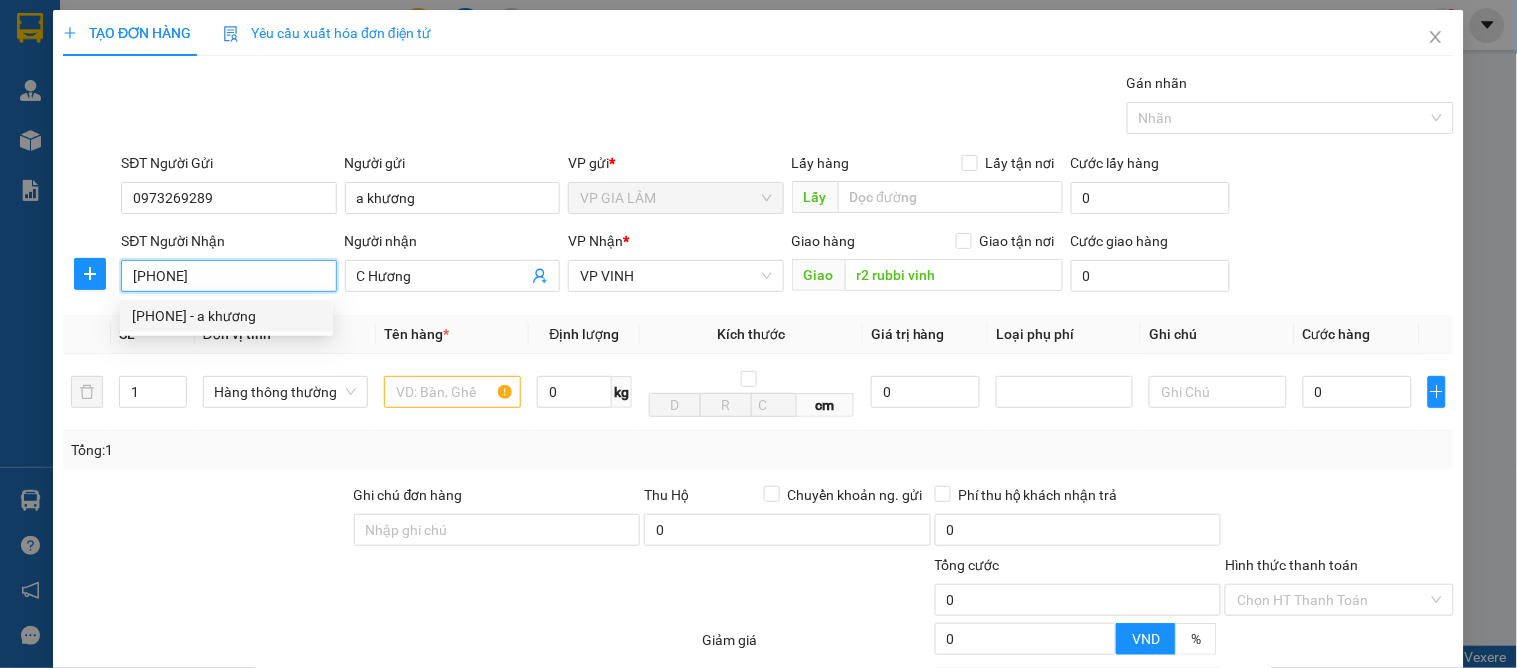drag, startPoint x: 232, startPoint y: 285, endPoint x: 124, endPoint y: 274, distance: 108.55874 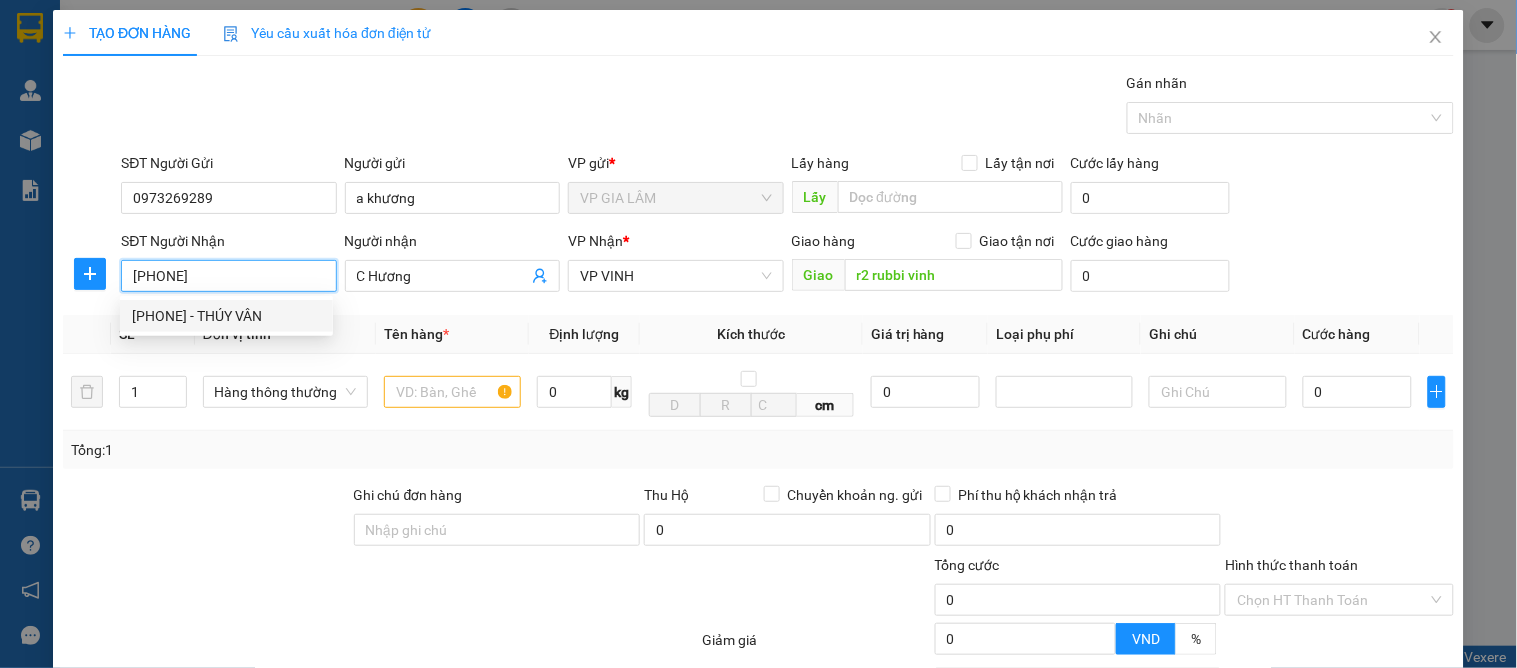 click on "0934209777 - THÚY VÂN" at bounding box center (226, 316) 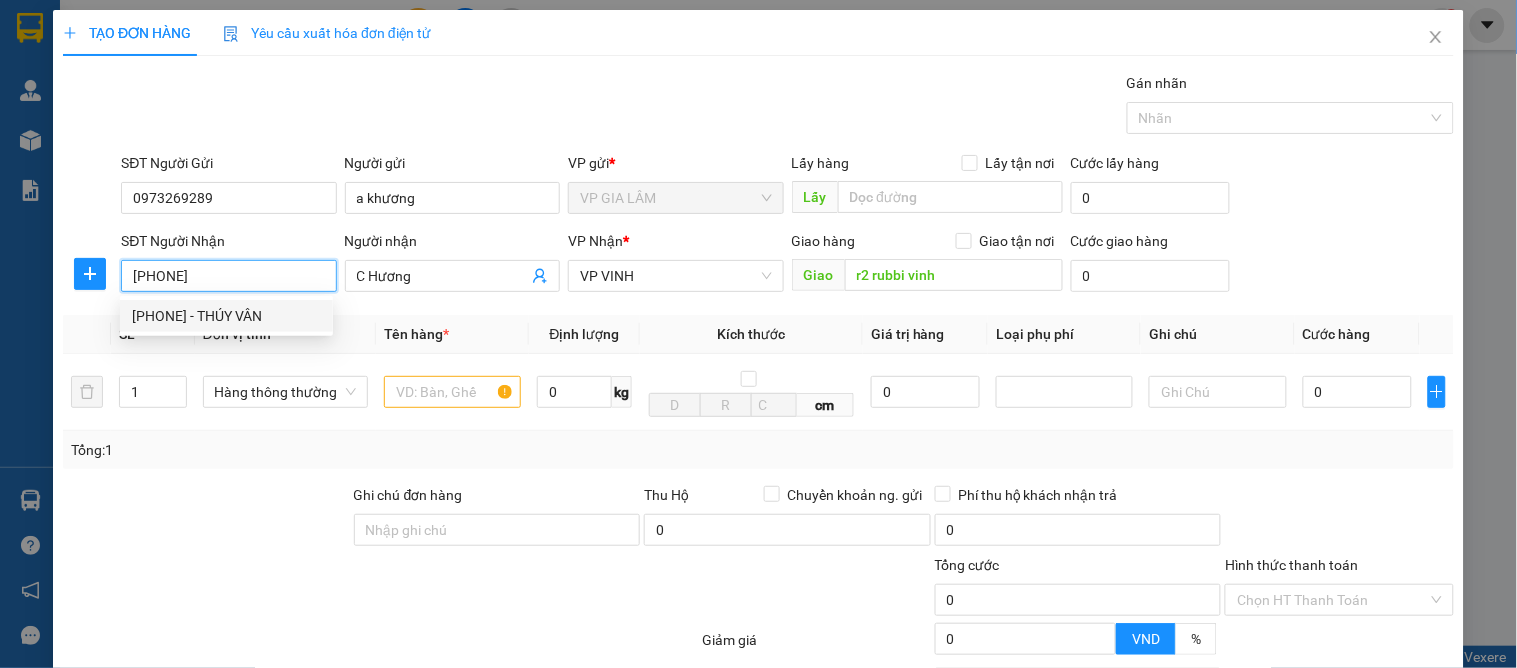 type on "THÚY VÂN" 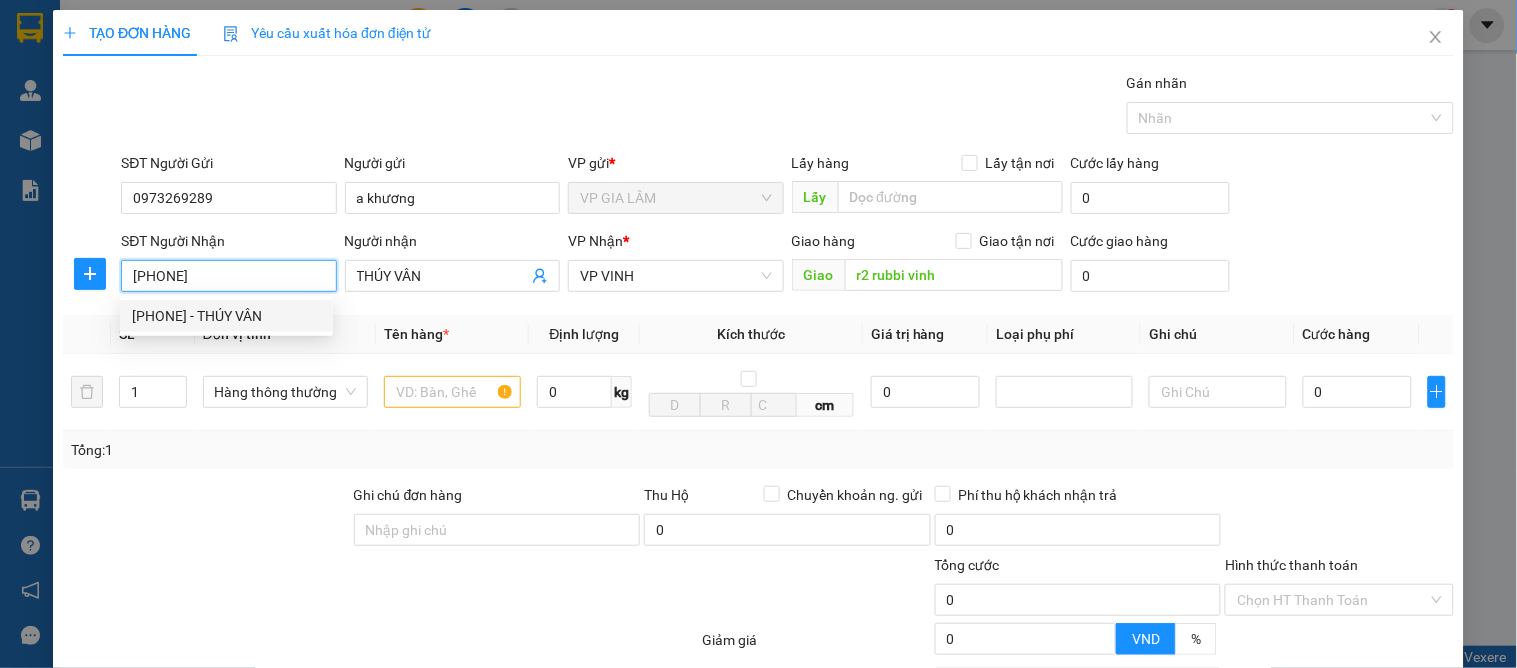 checkbox on "true" 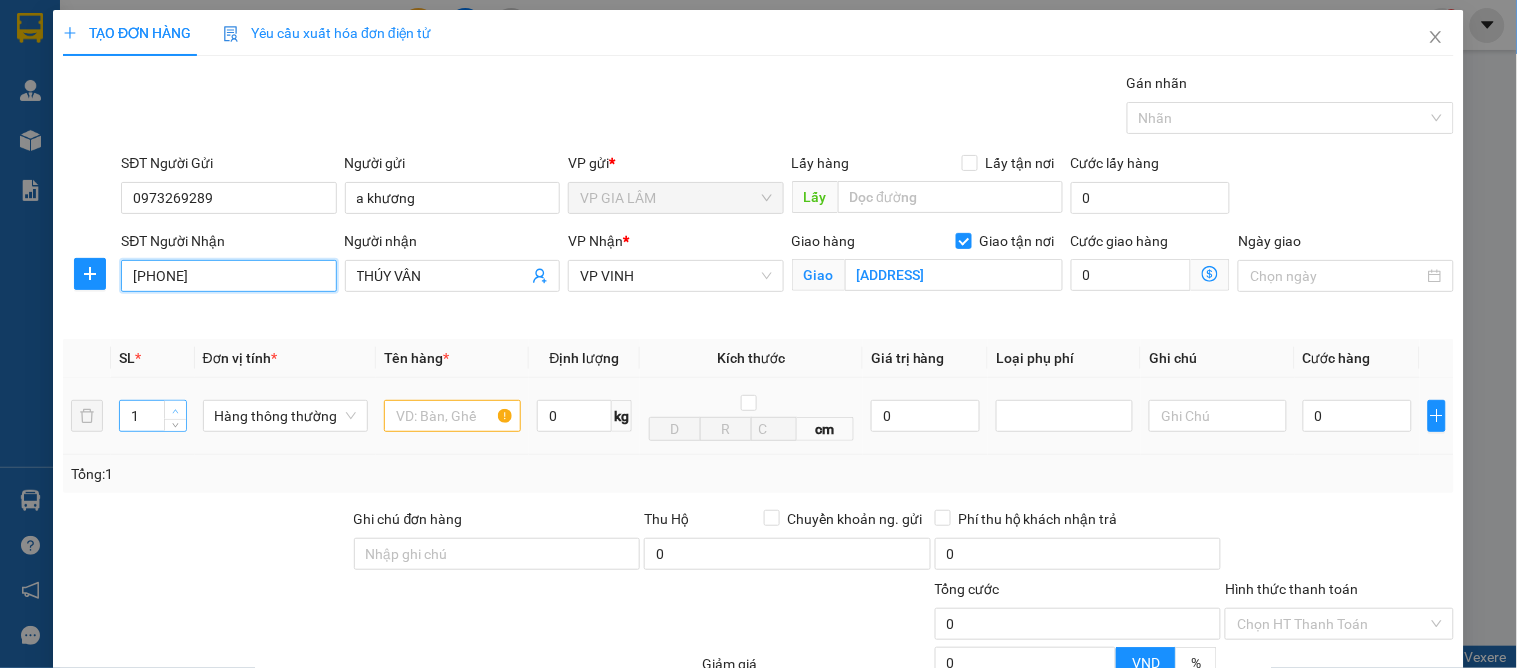type on "[PHONE]" 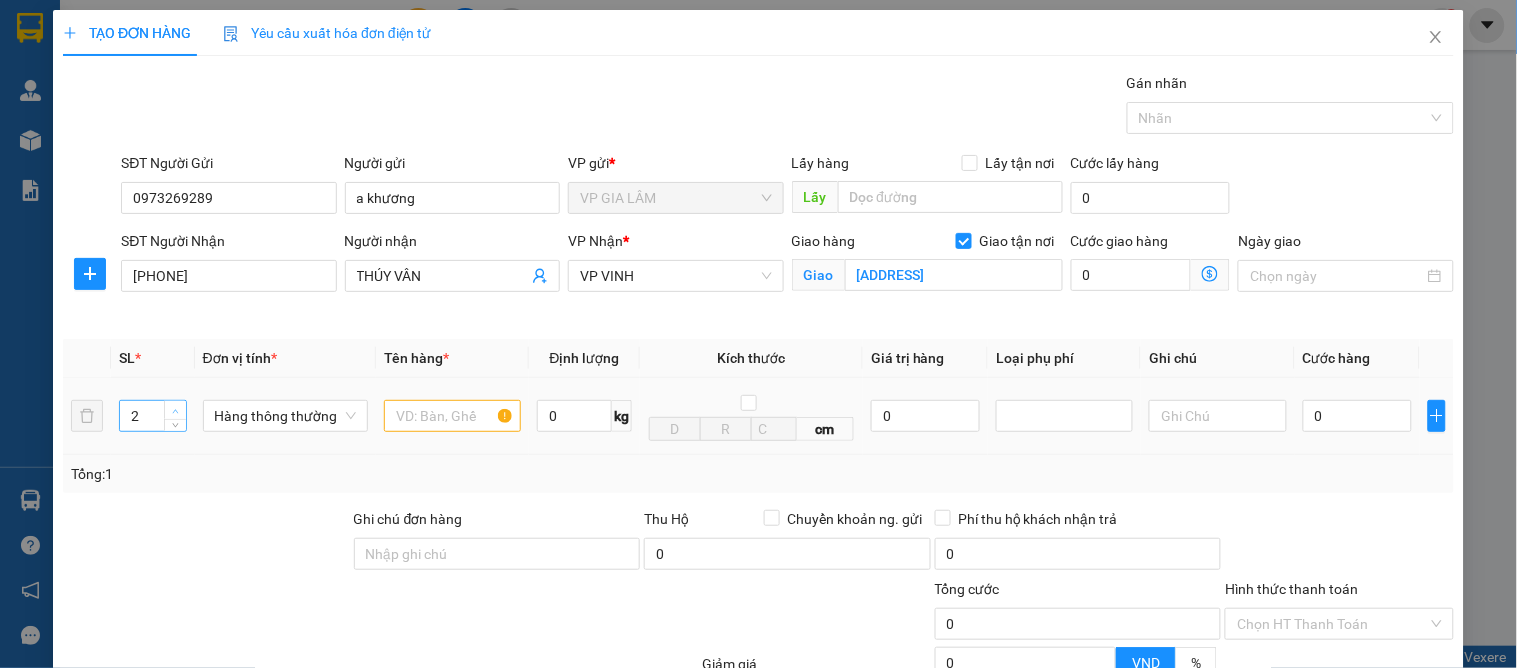 click at bounding box center [175, 410] 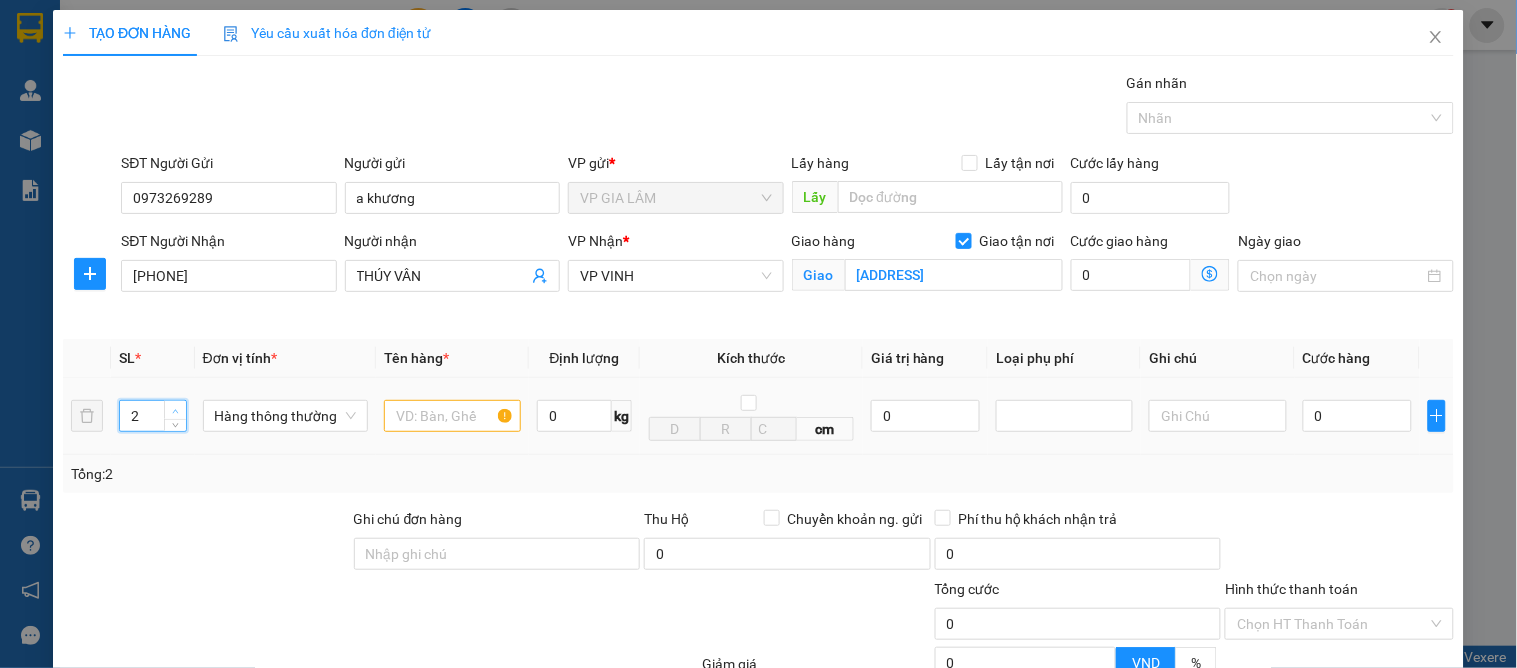 type on "3" 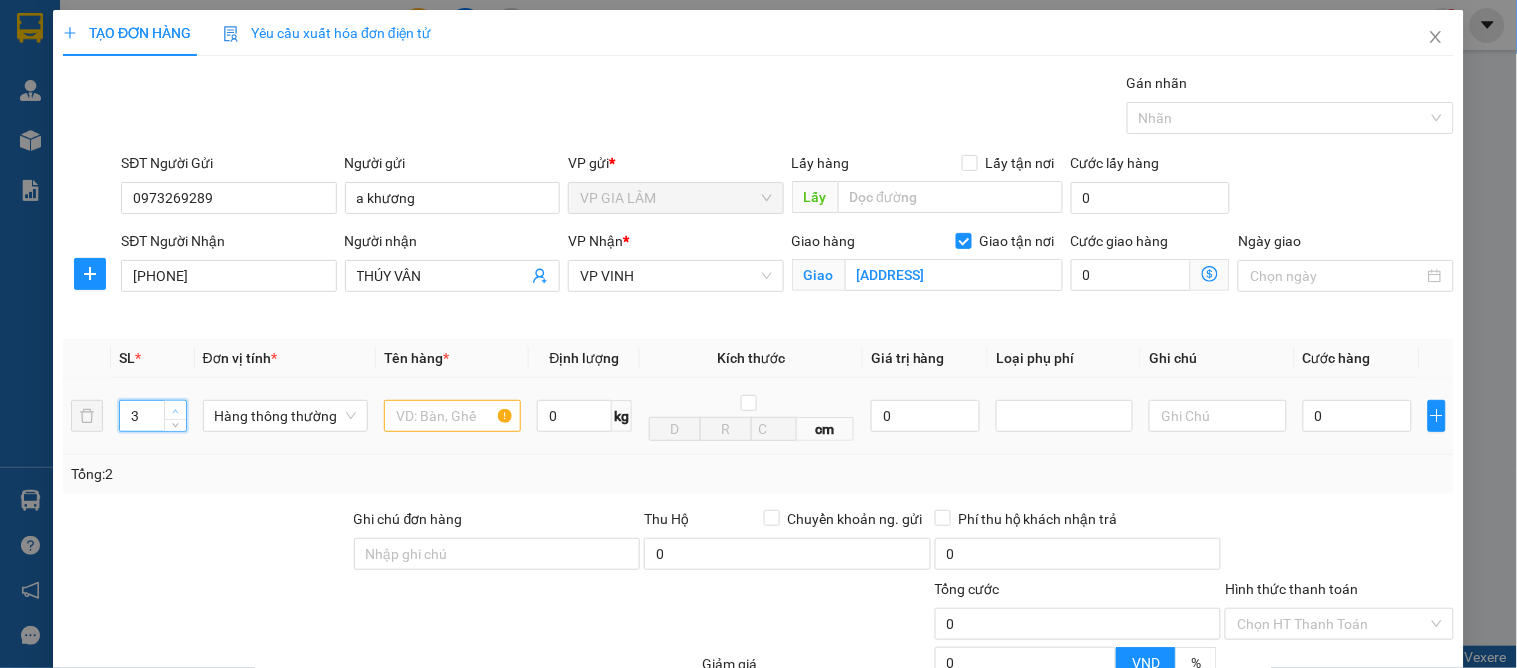 drag, startPoint x: 167, startPoint y: 403, endPoint x: 180, endPoint y: 405, distance: 13.152946 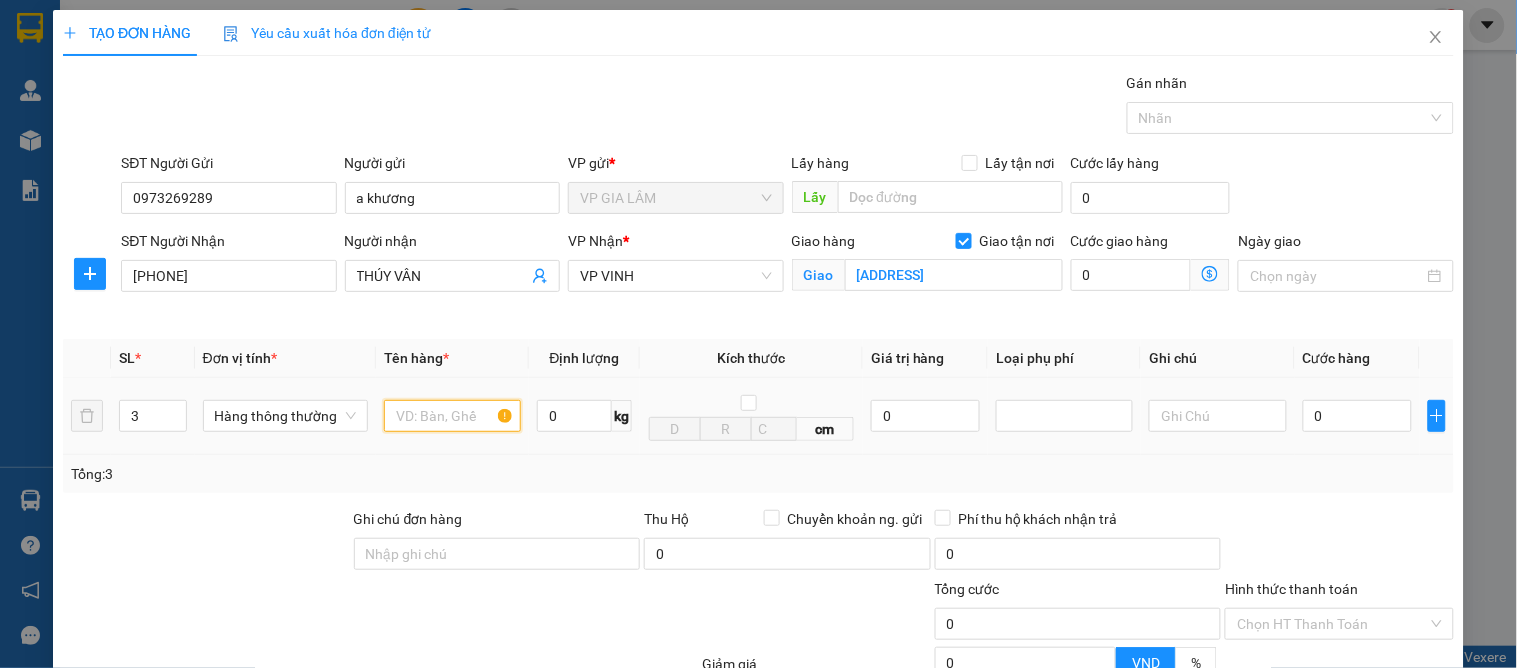 click at bounding box center [452, 416] 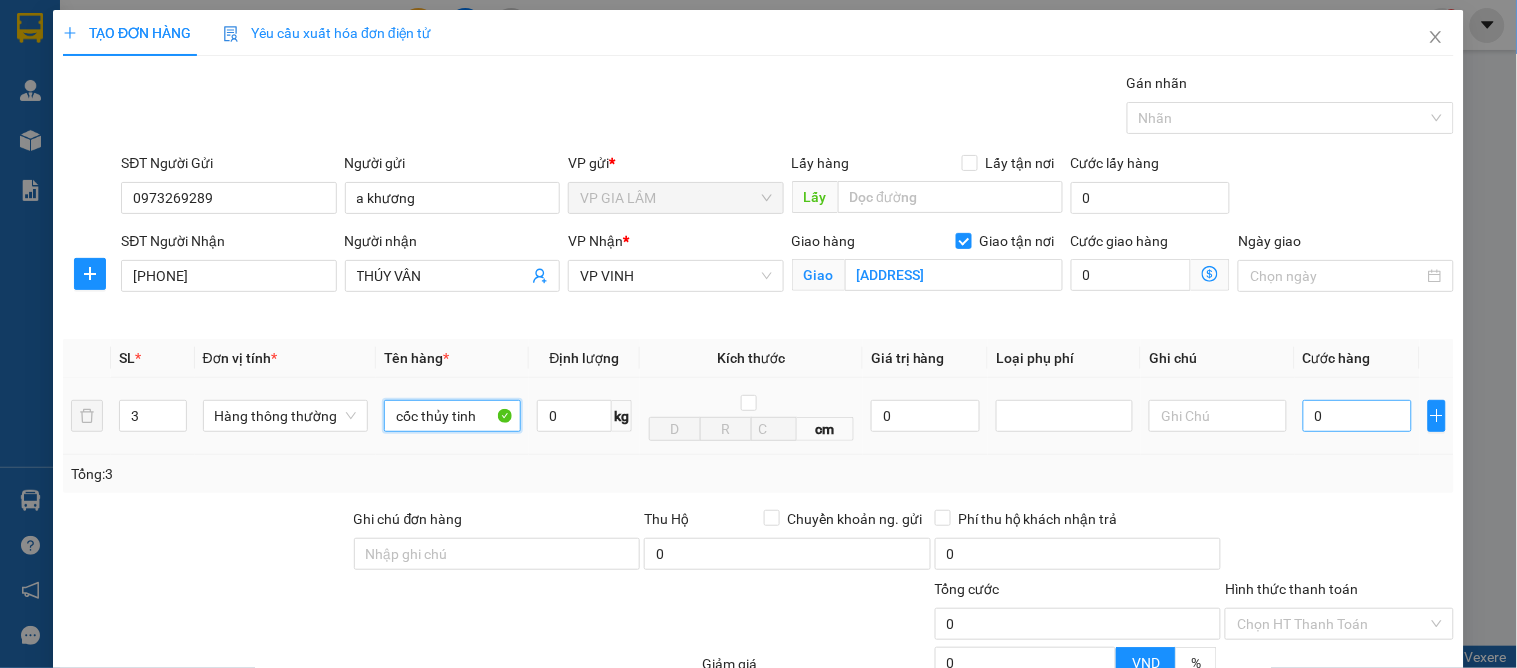 type on "cốc thủy tinh" 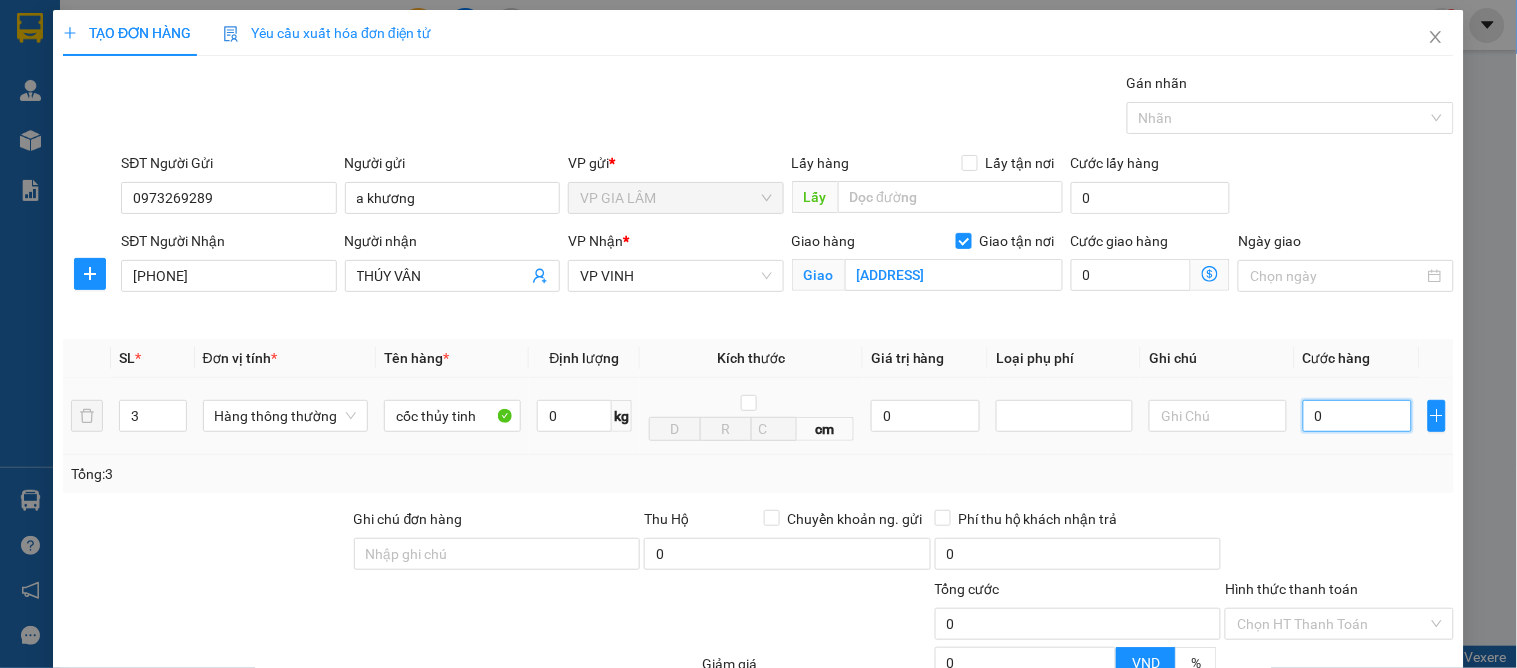 click on "0" at bounding box center [1357, 416] 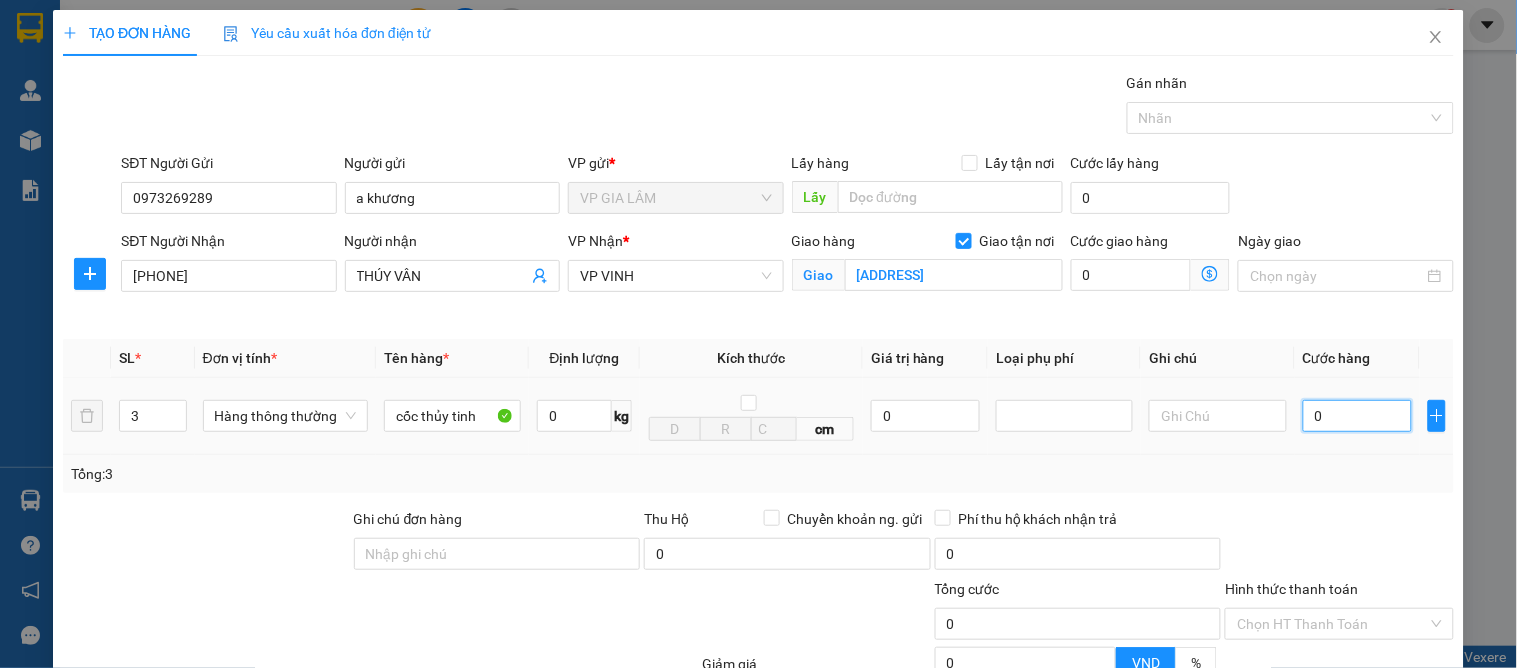 type on "1" 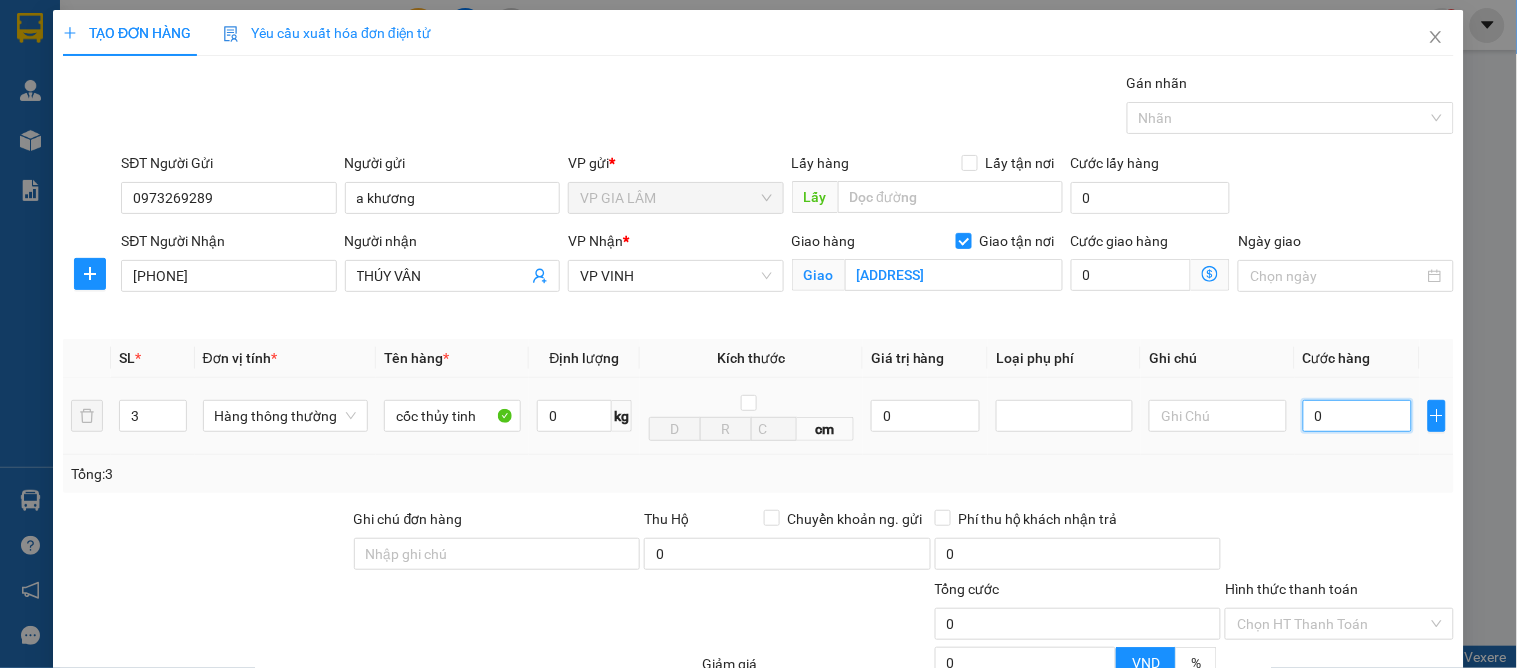 type on "1" 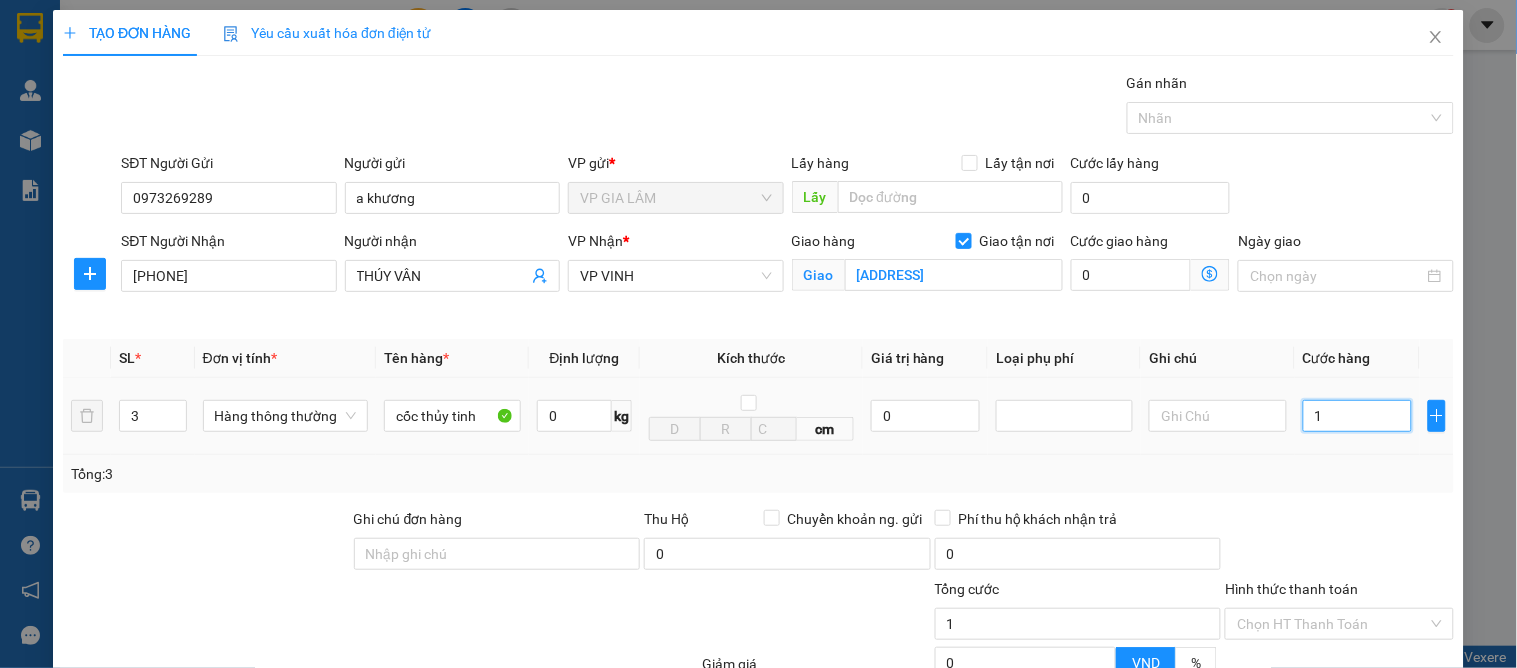 type on "15" 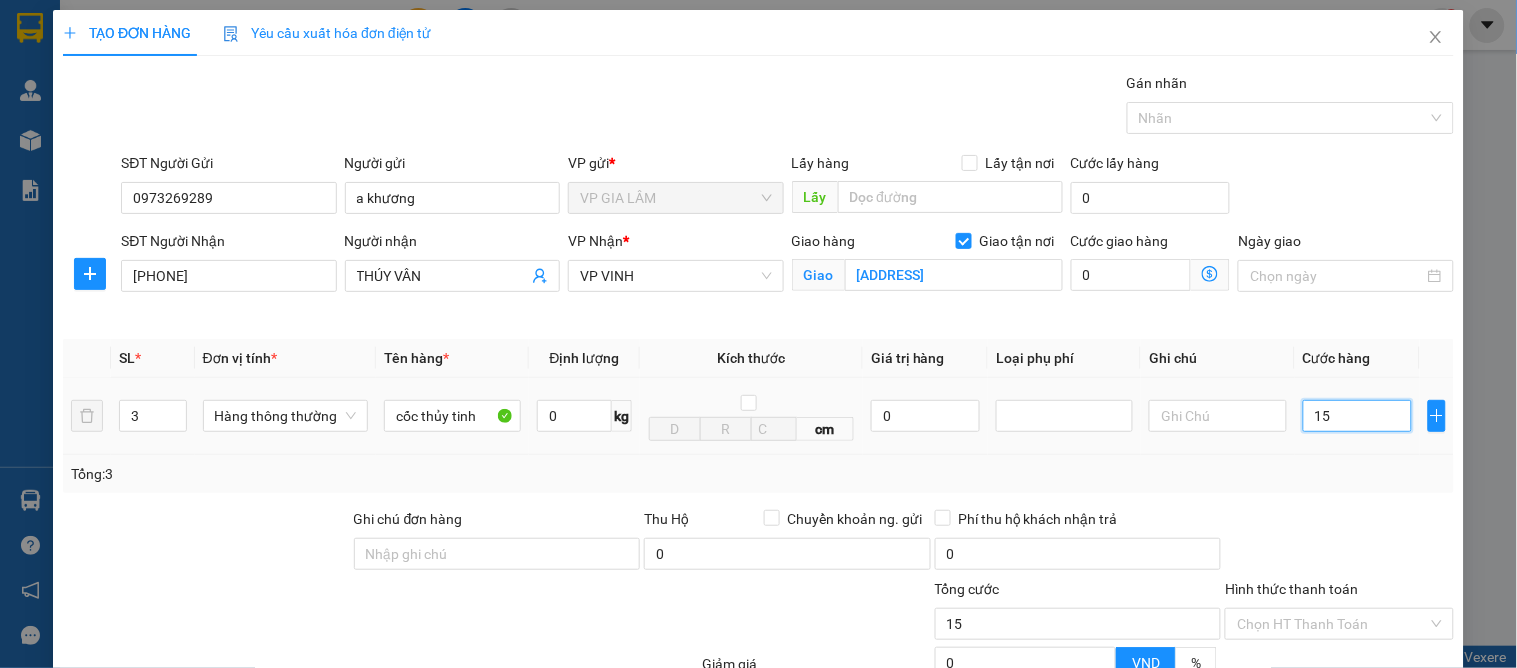 type on "150" 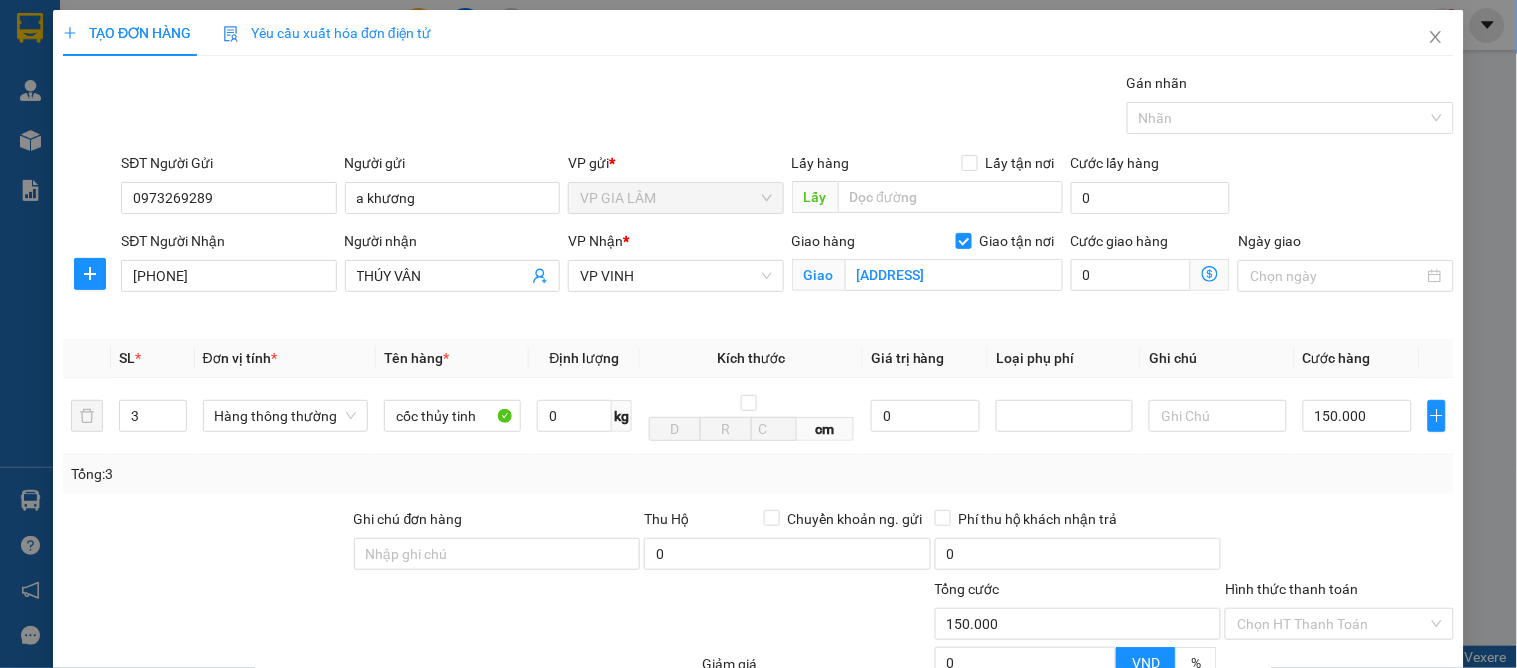 click on "Transit Pickup Surcharge Ids Transit Deliver Surcharge Ids Transit Deliver Surcharge Transit Deliver Surcharge Gói vận chuyển  * Tiêu chuẩn Gán nhãn   Nhãn SĐT Người Gửi 0973269289 Người gửi a khương VP gửi  * VP GIA LÂM Lấy hàng Lấy tận nơi Lấy Cước lấy hàng 0 SĐT Người Nhận 0934209777 Người nhận THÚY VÂN VP Nhận  * VP VINH Giao hàng Giao tận nơi Giao 18 bỉnh khiêm ( cố định ) Cước giao hàng 0 Ngày giao SL  * Đơn vị tính  * Tên hàng  * Định lượng Kích thước Giá trị hàng Loại phụ phí Ghi chú Cước hàng                       3 Hàng thông thường cốc thủy tinh 0 kg cm 0   150.000 Tổng:  3 Ghi chú đơn hàng Thu Hộ Chuyển khoản ng. gửi 0 Phí thu hộ khách nhận trả 0 Tổng cước 150.000 Hình thức thanh toán Chọn HT Thanh Toán Giảm giá 0 VND % Discount 0 Số tiền thu trước 0 Chưa thanh toán 150.000 Chọn HT Thanh Toán Ghi chú nội bộ nhà xe" at bounding box center (758, 454) 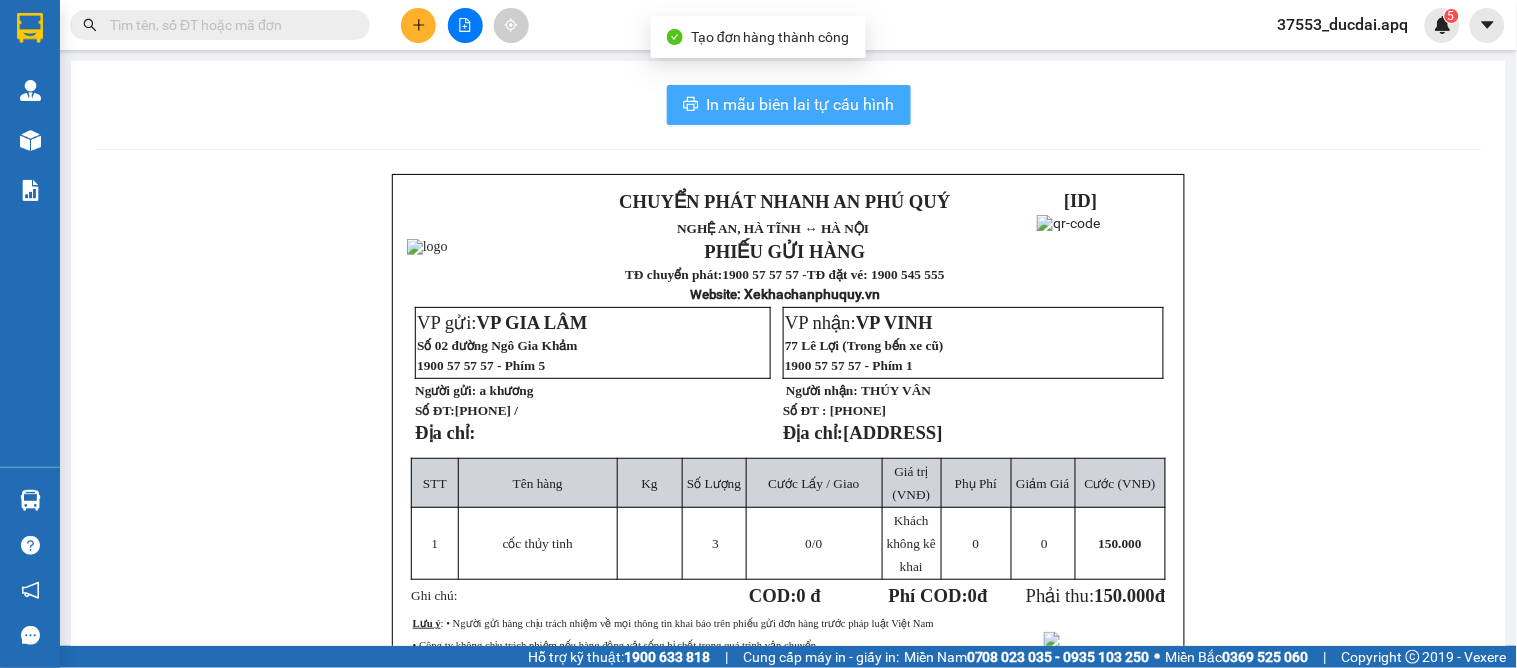 click on "In mẫu biên lai tự cấu hình" at bounding box center [801, 104] 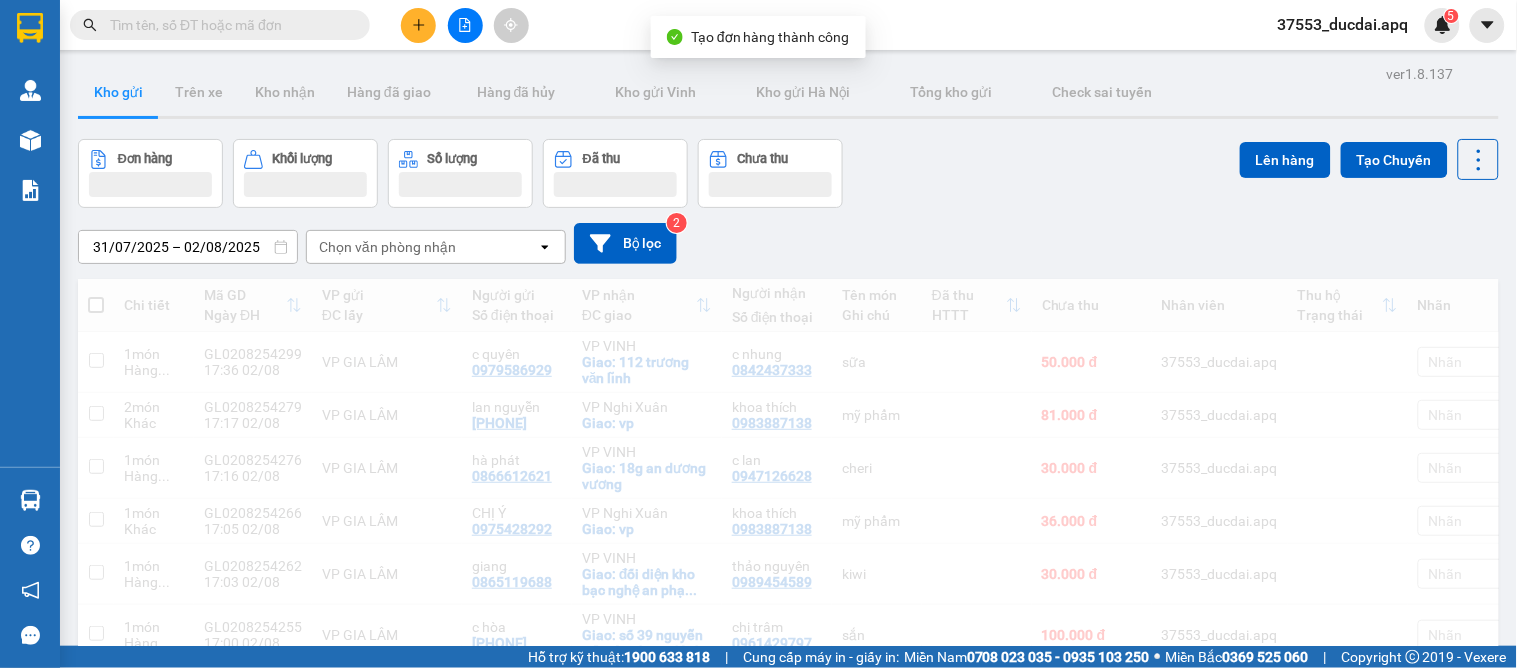 click at bounding box center (418, 25) 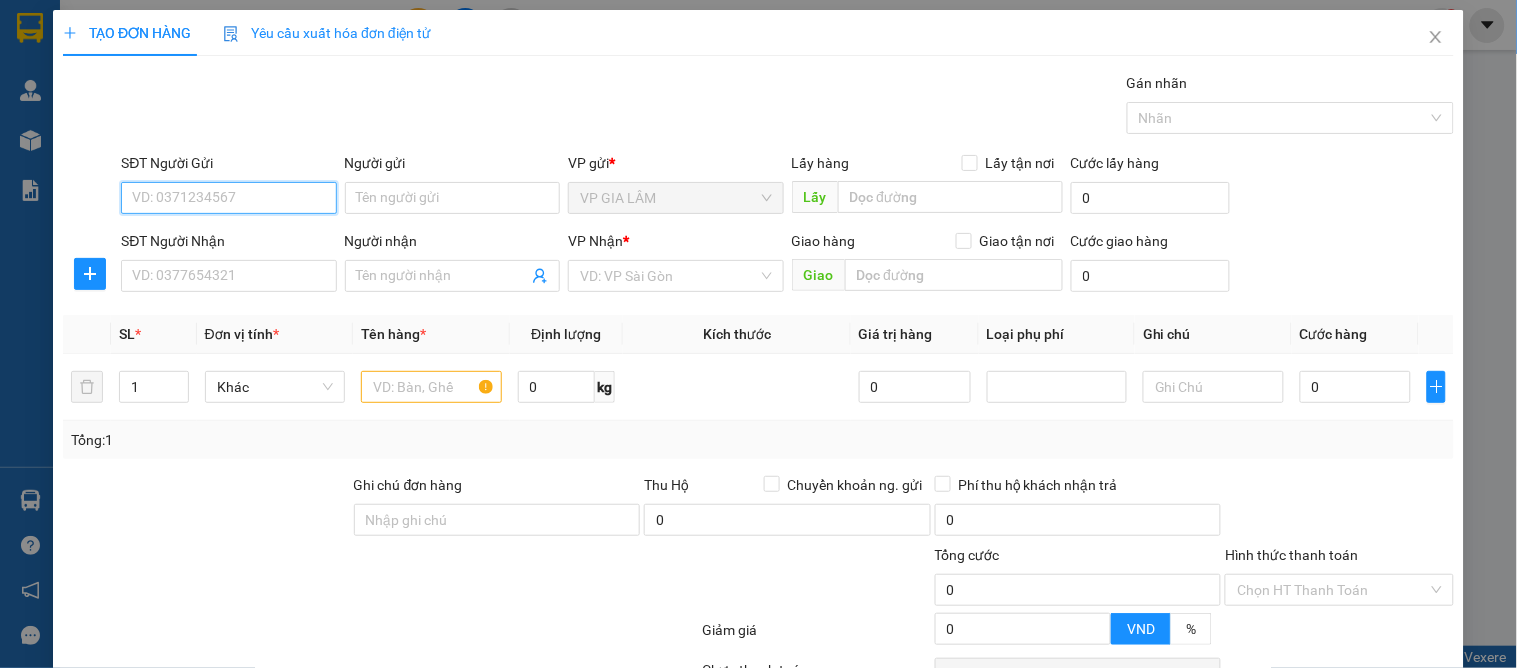 click on "SĐT Người Gửi" at bounding box center [228, 198] 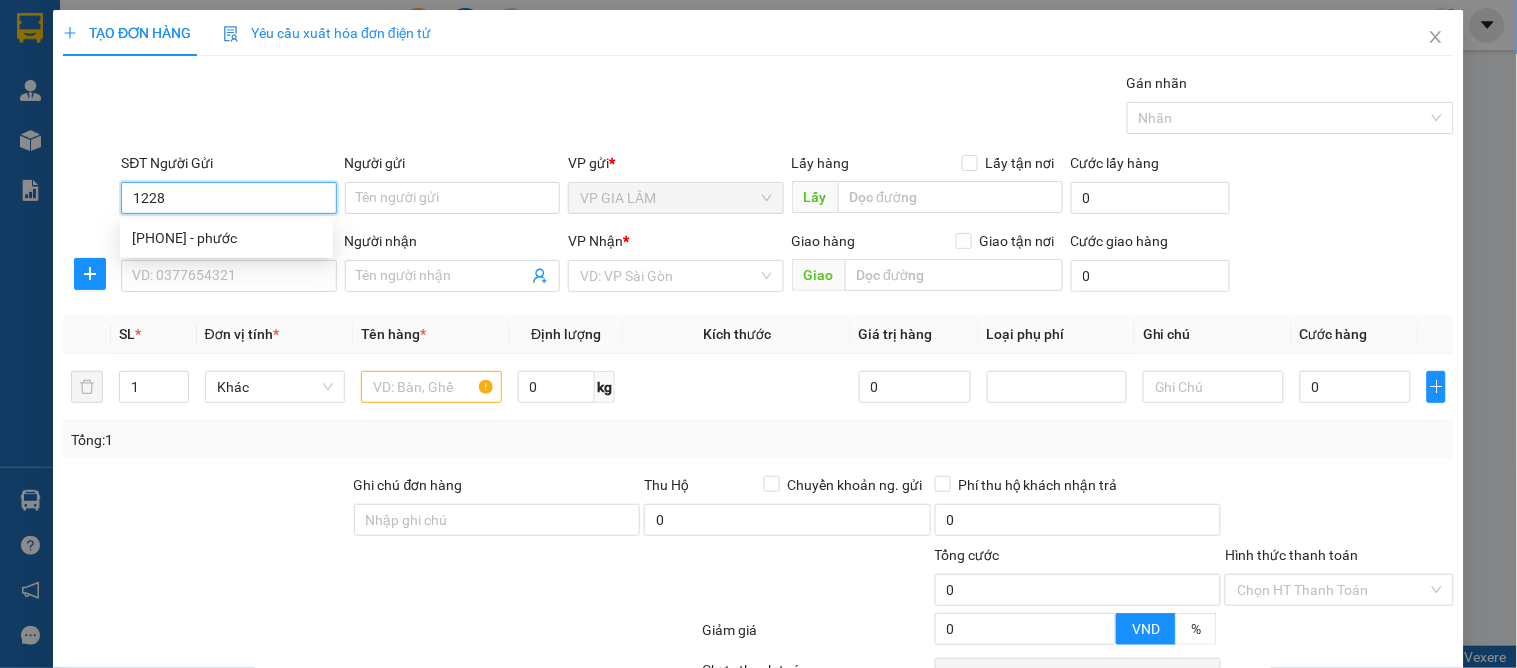 click on "1228" at bounding box center [228, 198] 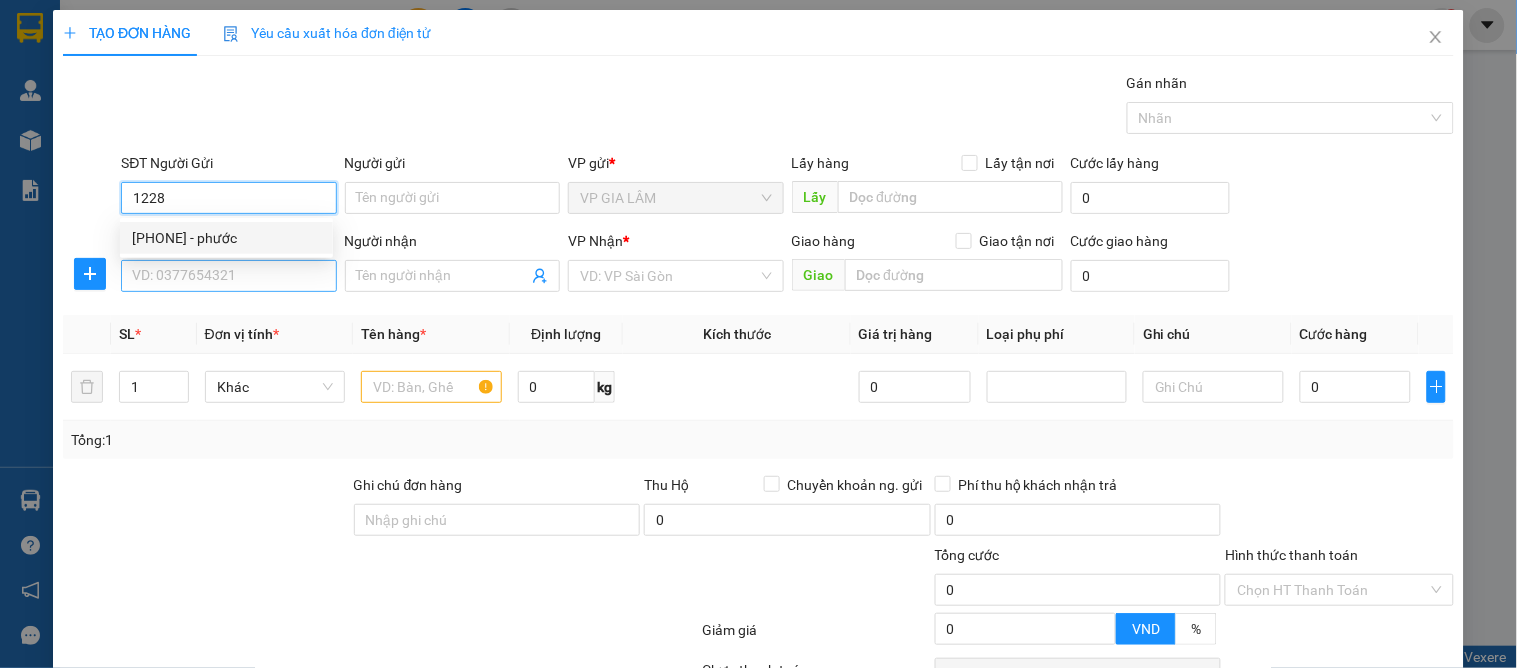 drag, startPoint x: 236, startPoint y: 224, endPoint x: 242, endPoint y: 283, distance: 59.3043 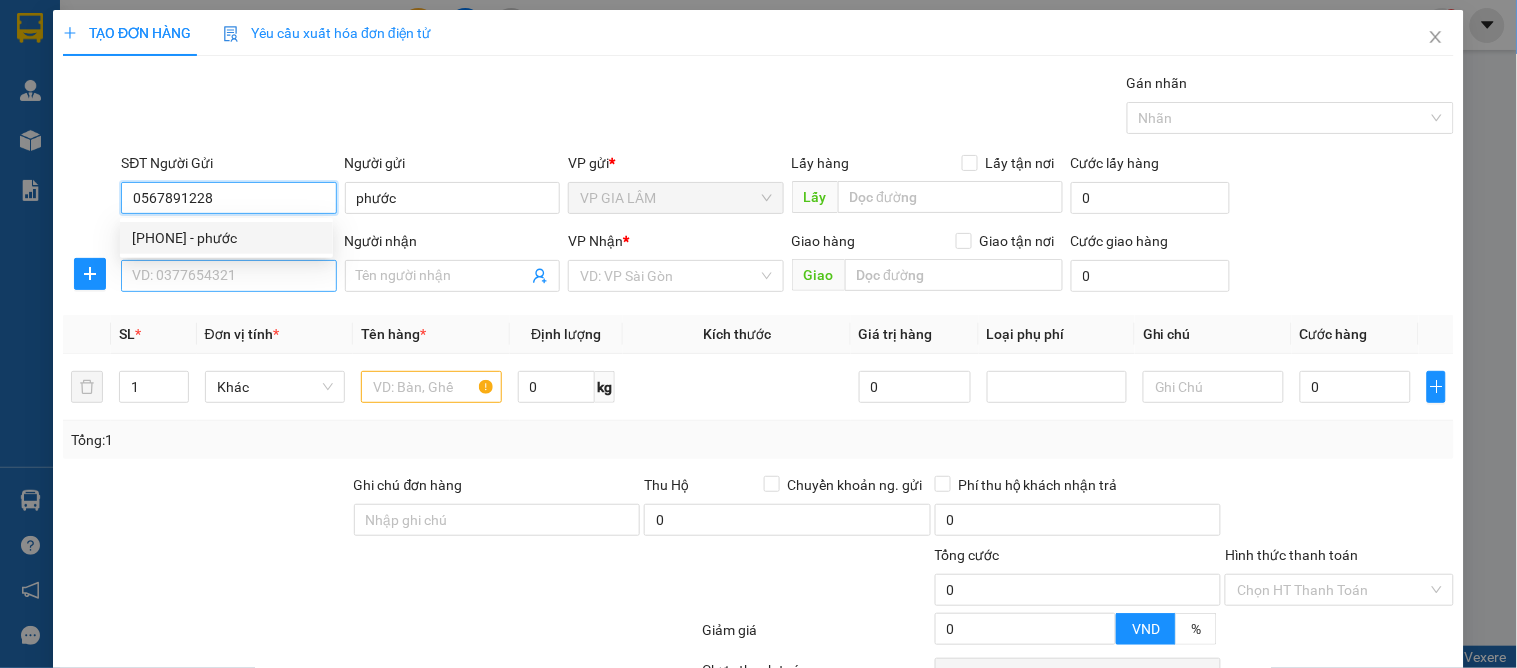 type on "0567891228" 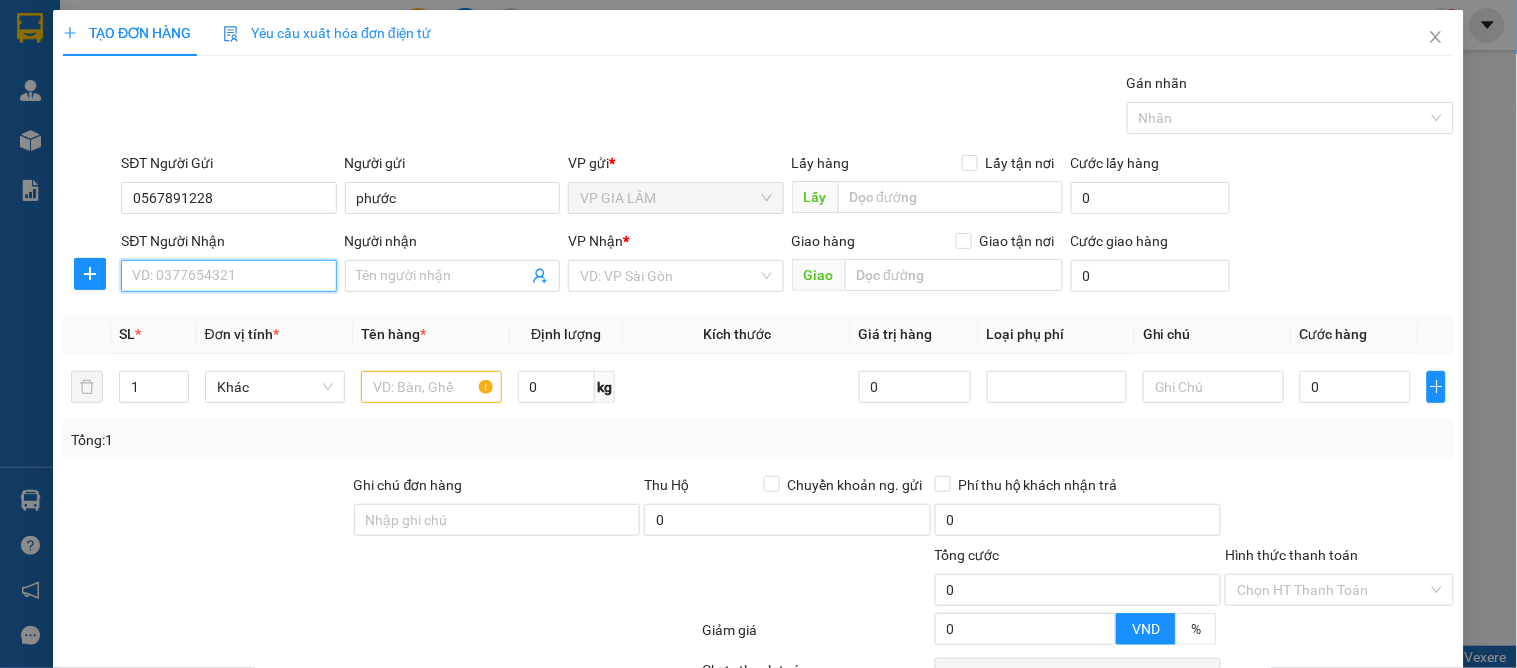 click on "SĐT Người Nhận" at bounding box center [228, 276] 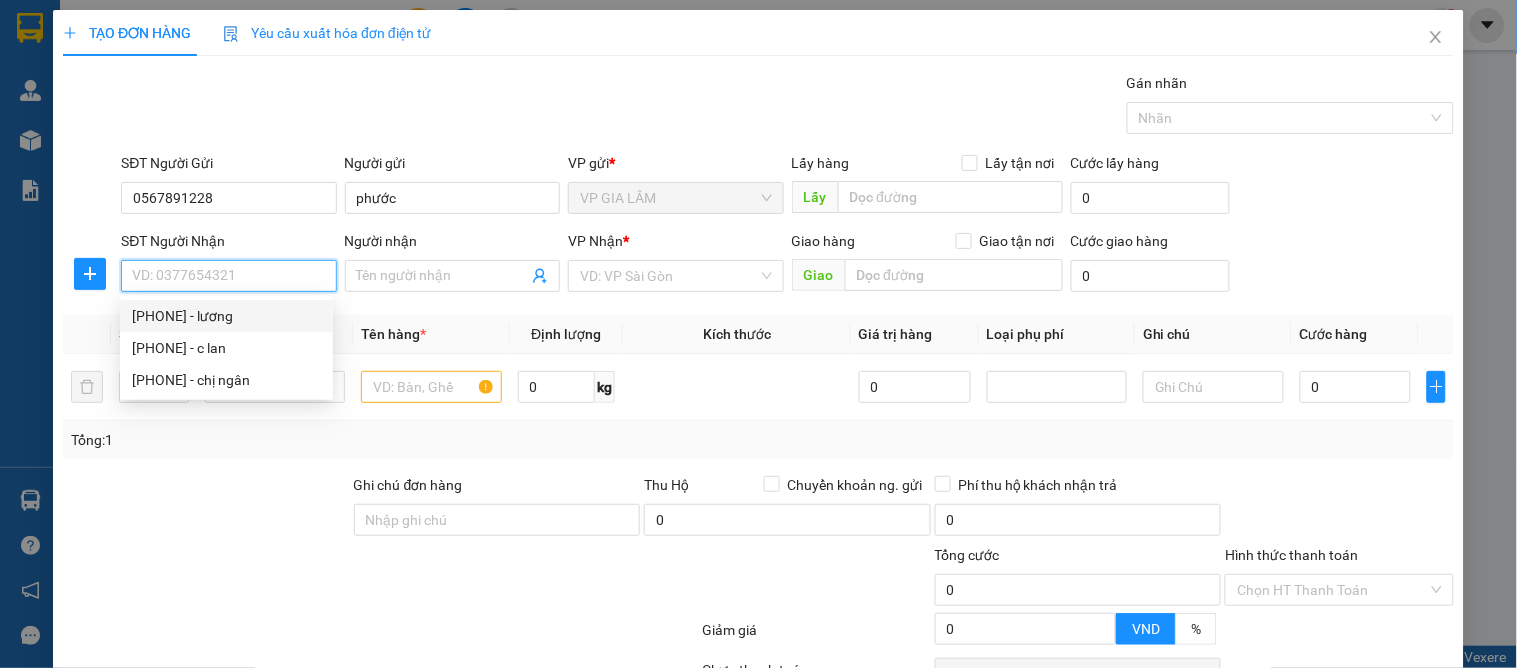 click on "0975775992 - lương" at bounding box center [226, 316] 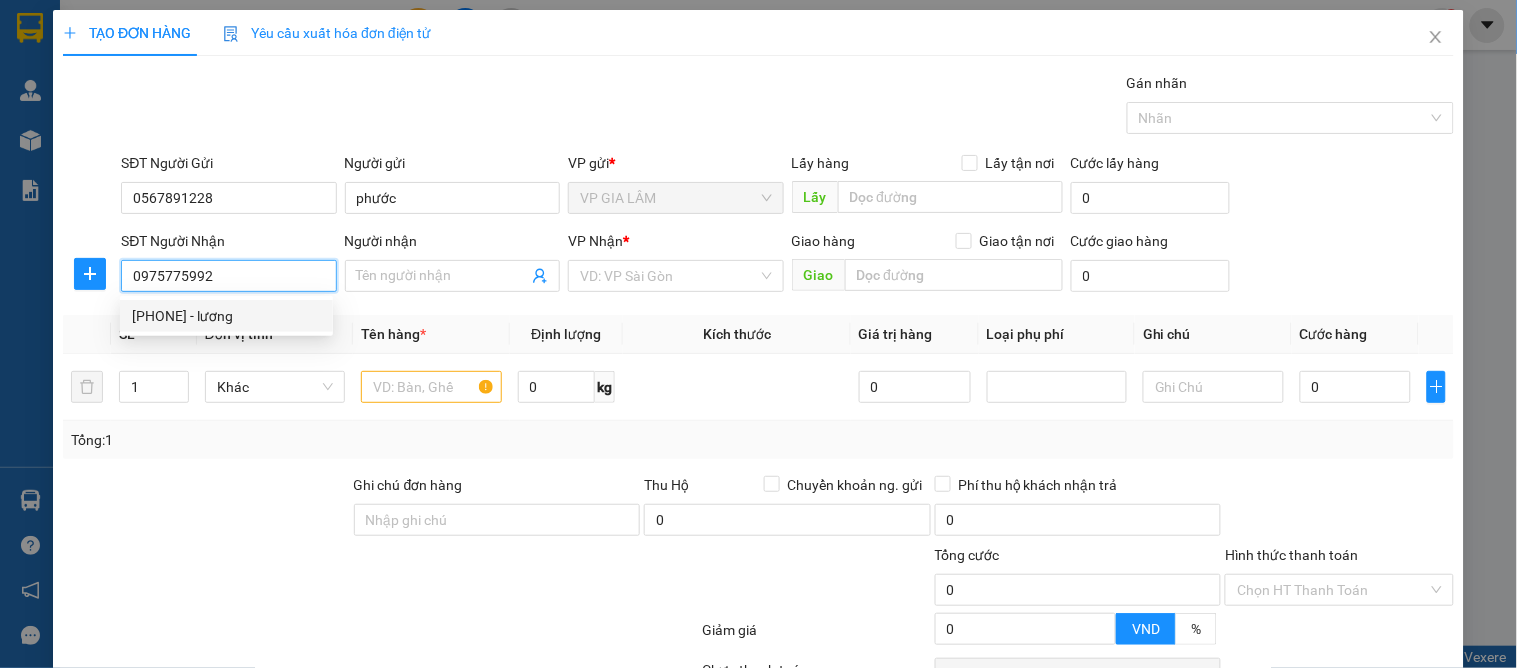 type on "lương" 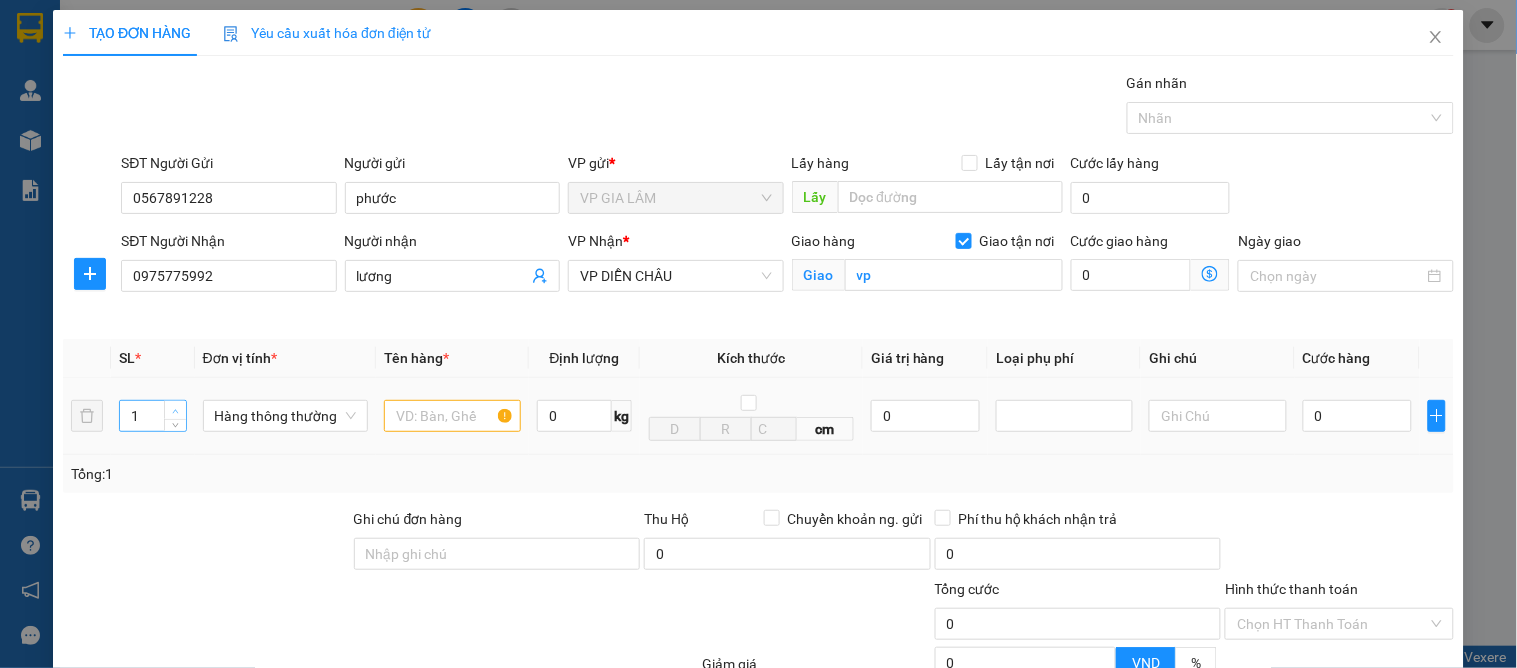 type on "2" 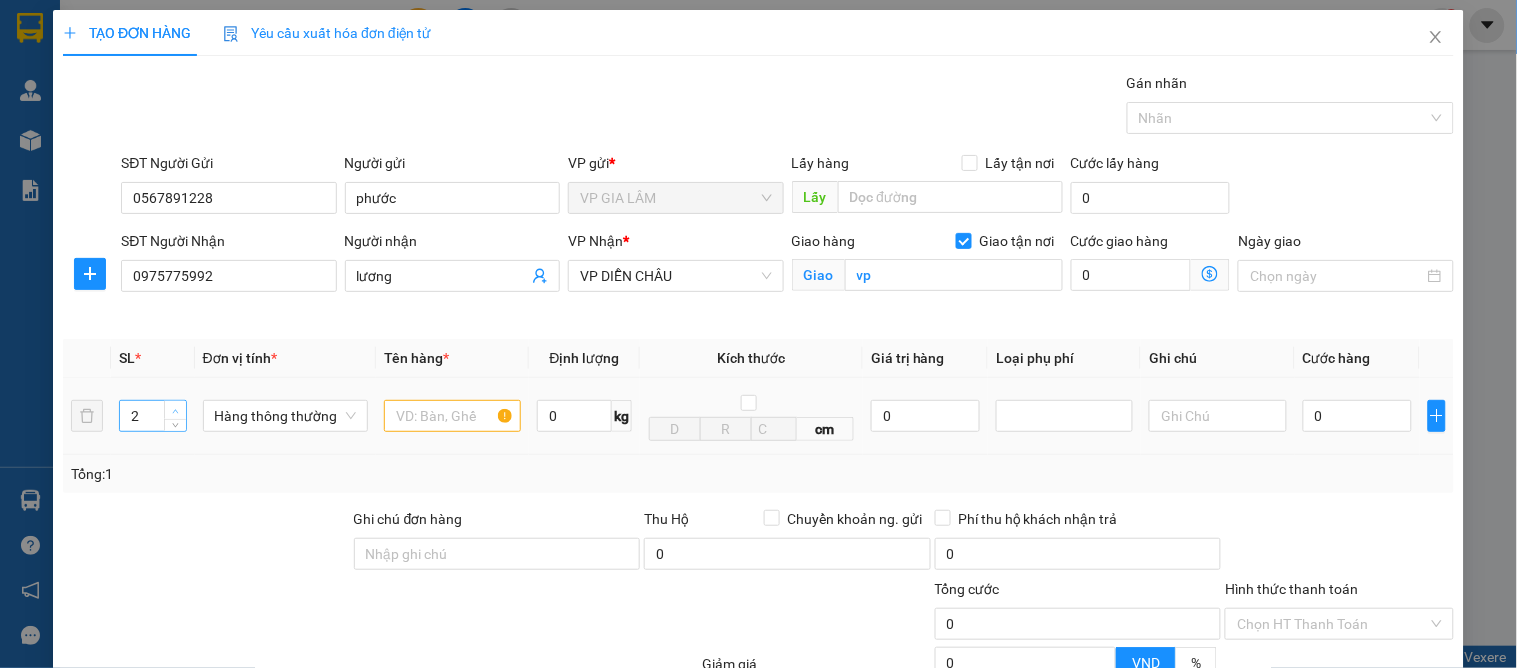 click 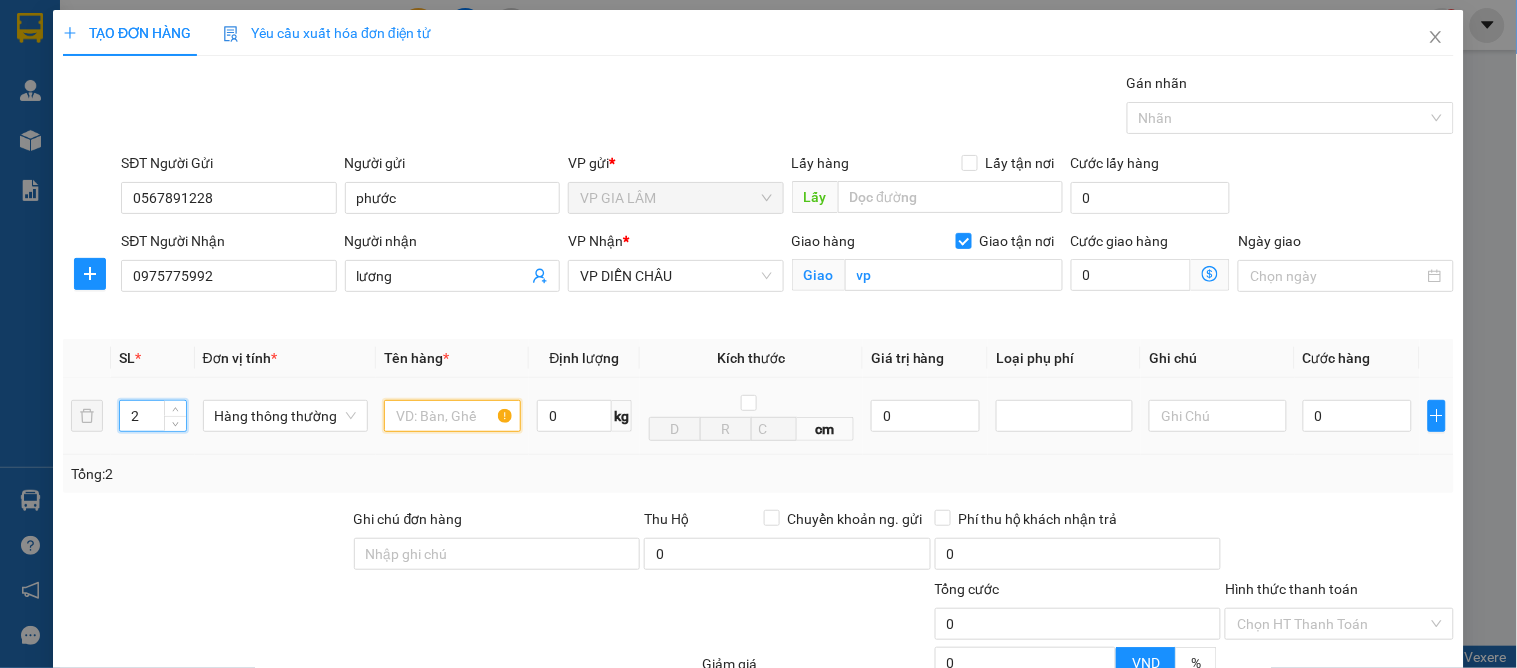 click at bounding box center [452, 416] 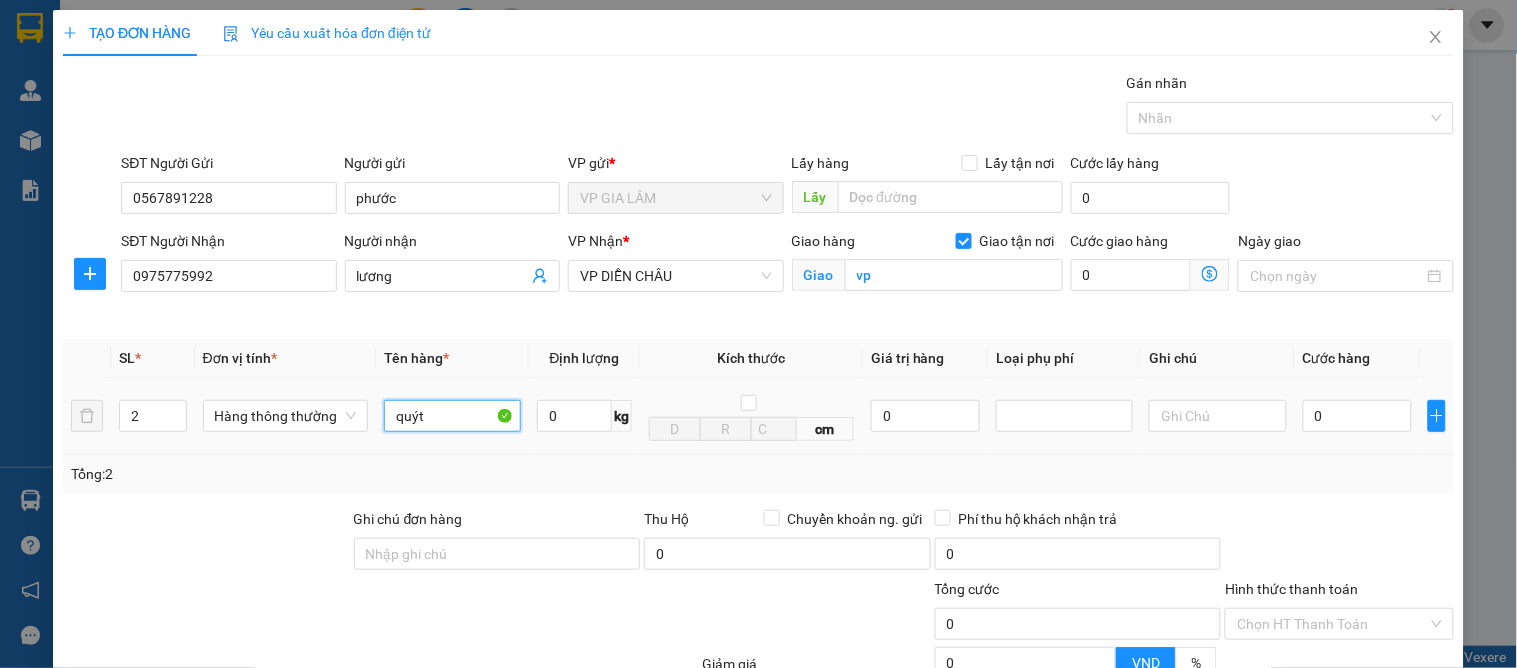 type on "quýt" 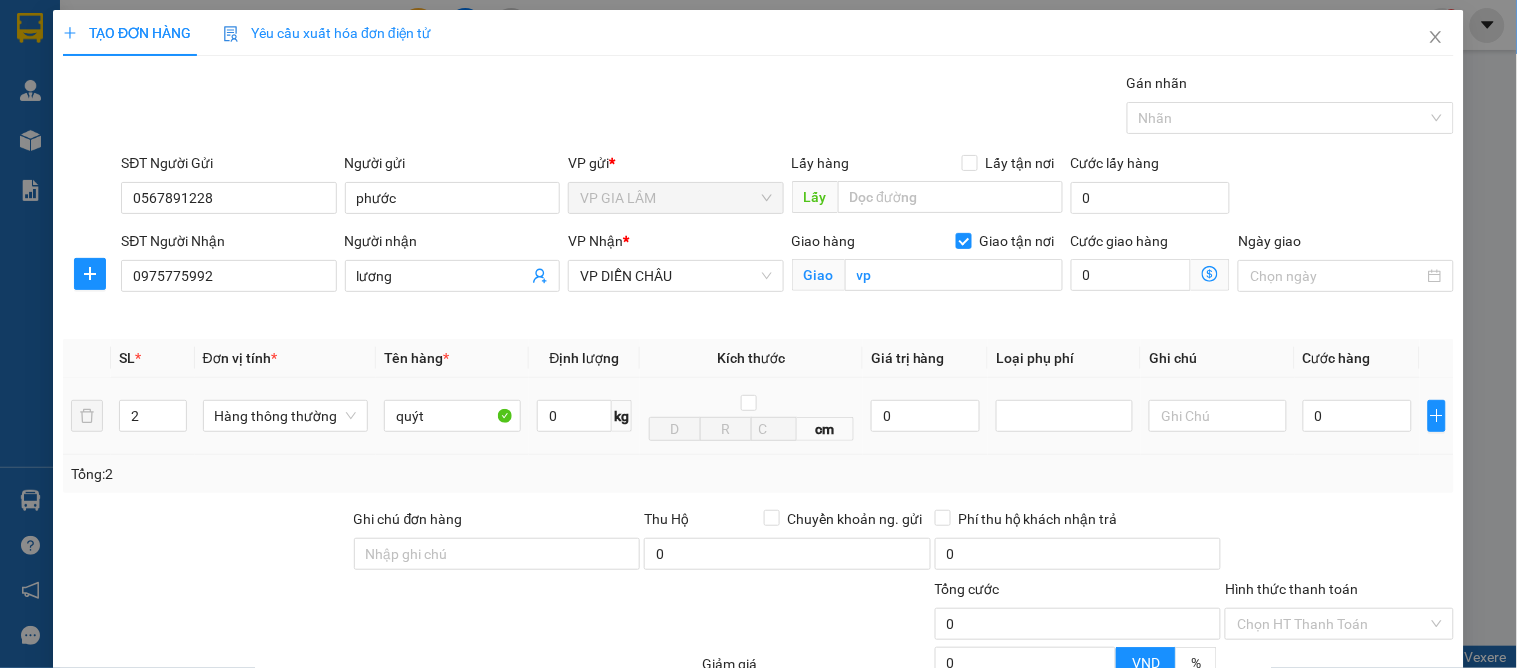 click on "0" at bounding box center (1357, 416) 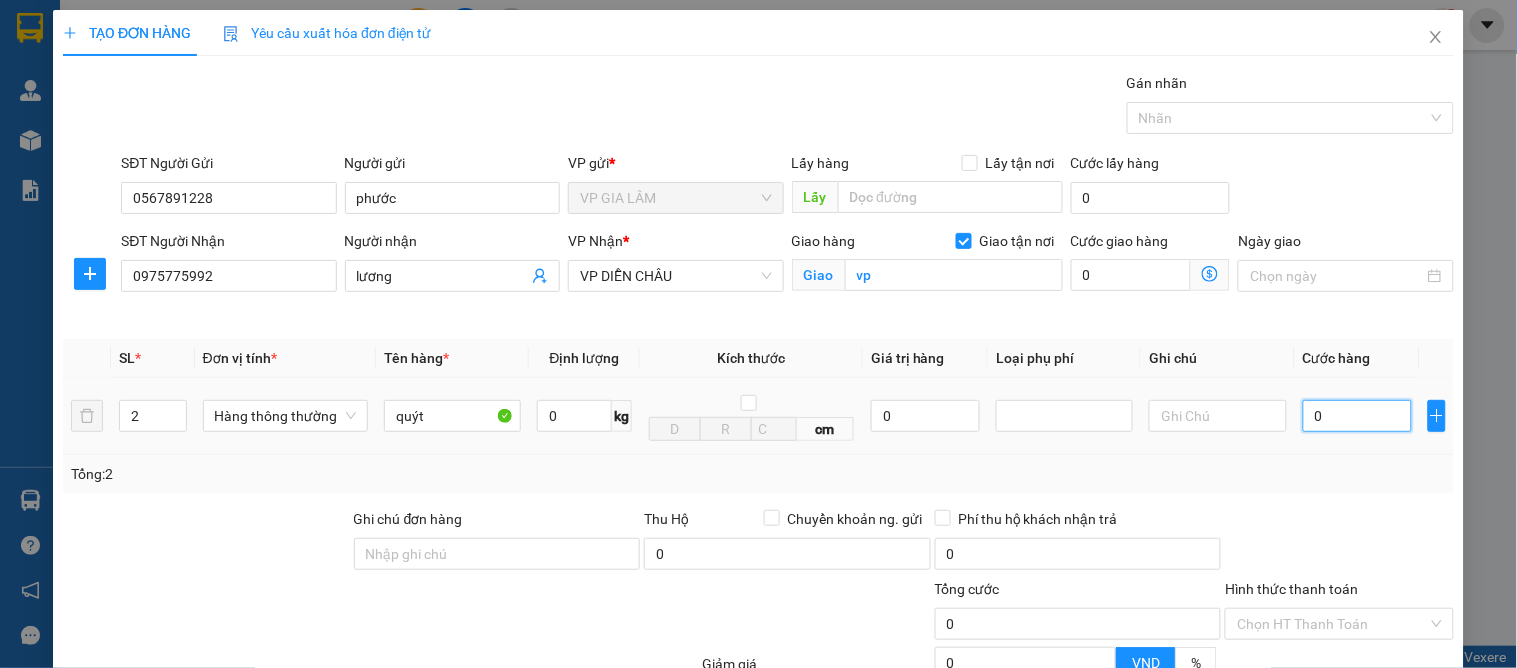 click on "0" at bounding box center [1357, 416] 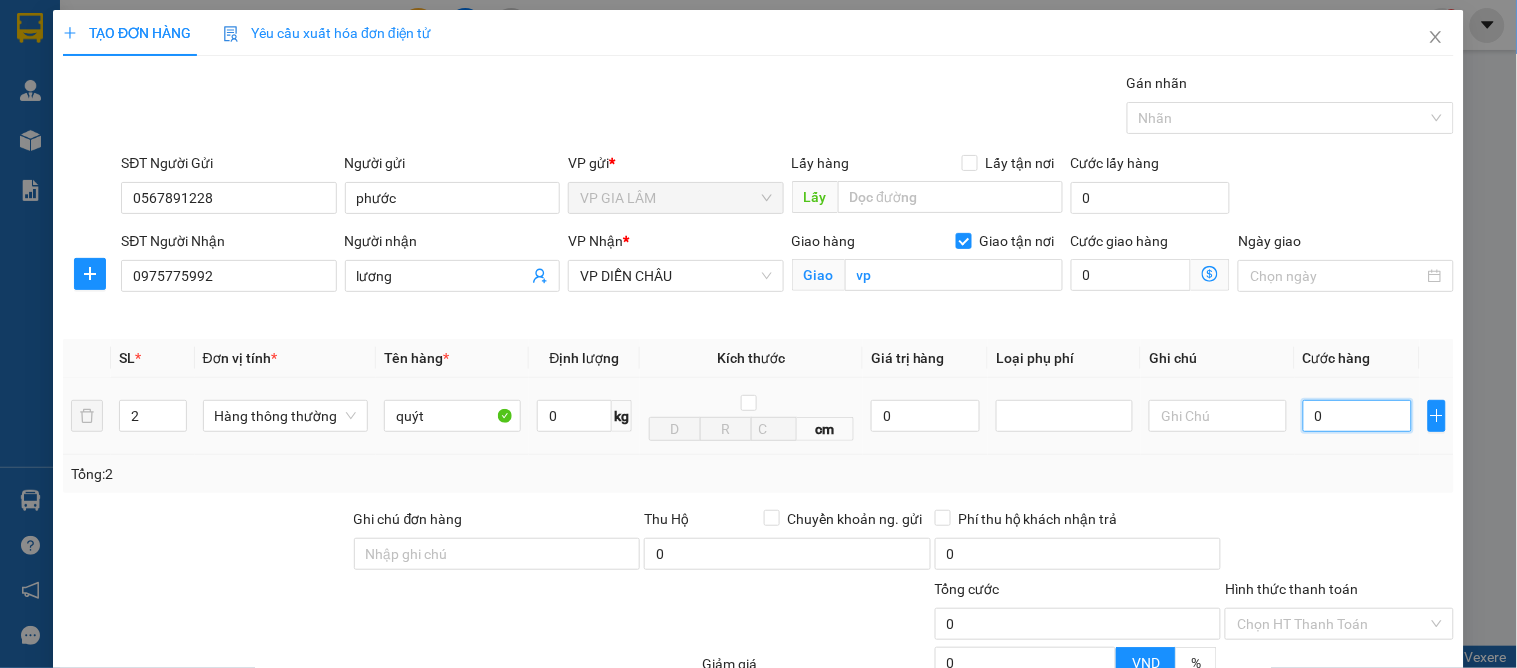 type on "9" 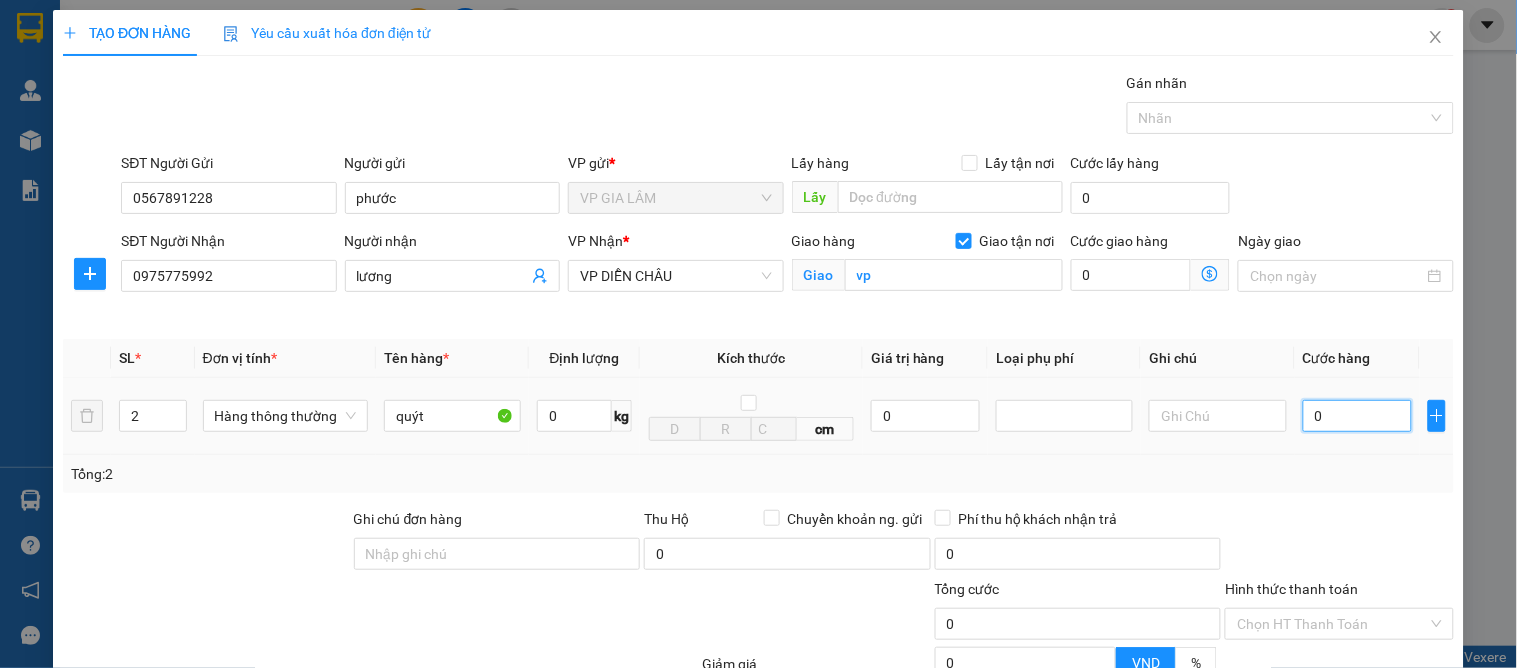 type on "9" 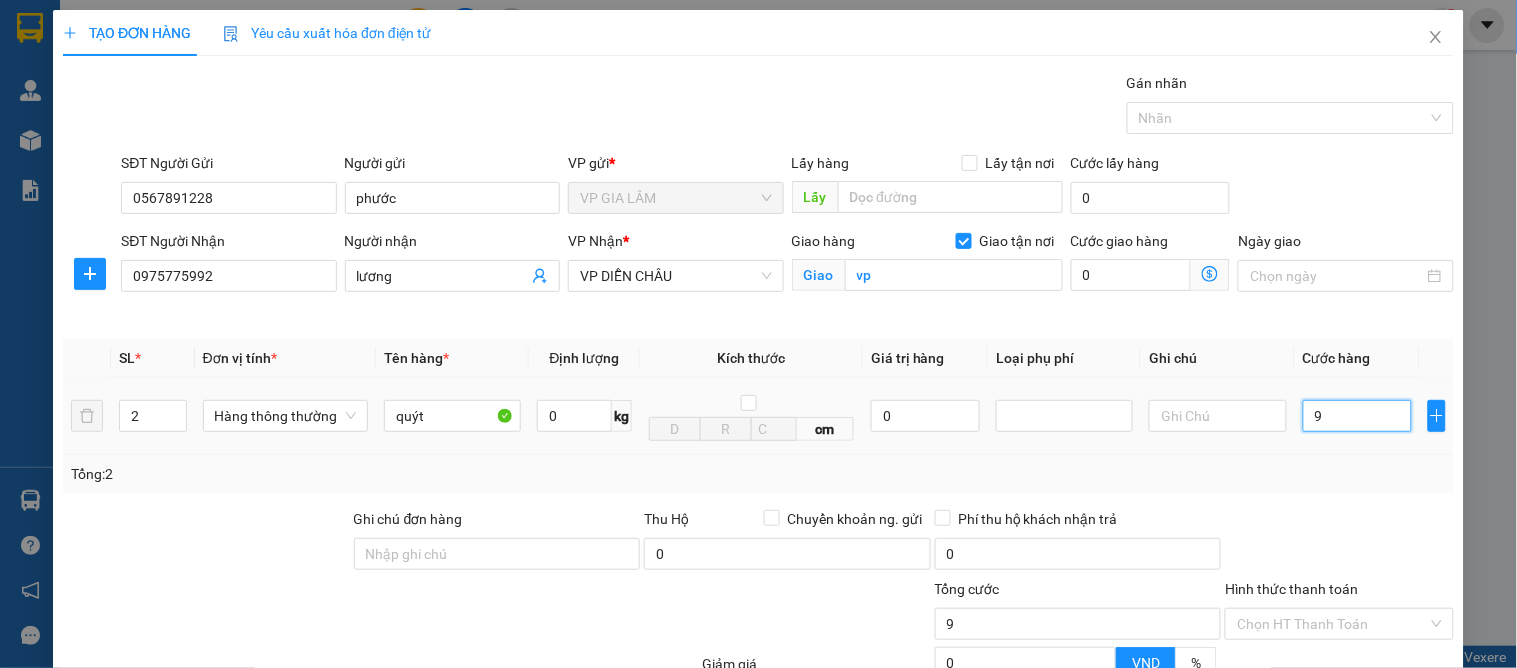 type on "90" 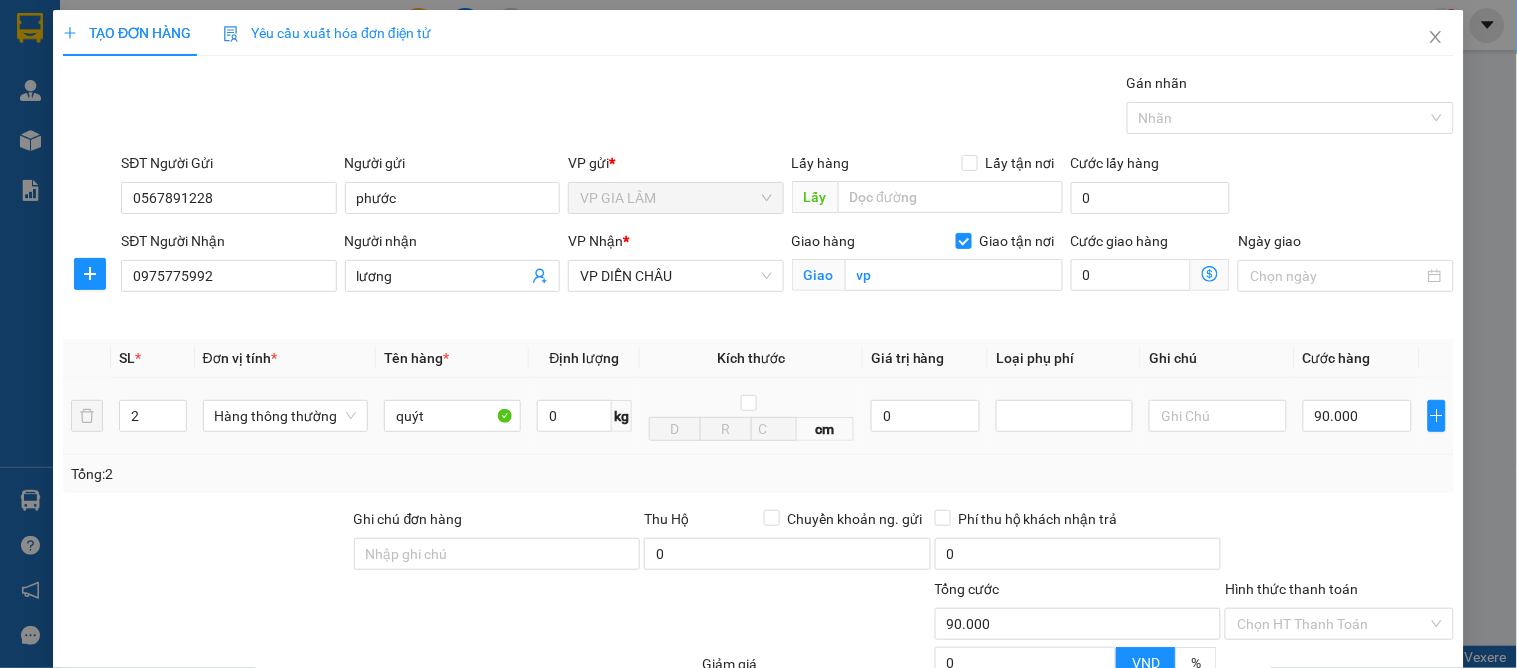 drag, startPoint x: 1306, startPoint y: 463, endPoint x: 1362, endPoint y: 492, distance: 63.06346 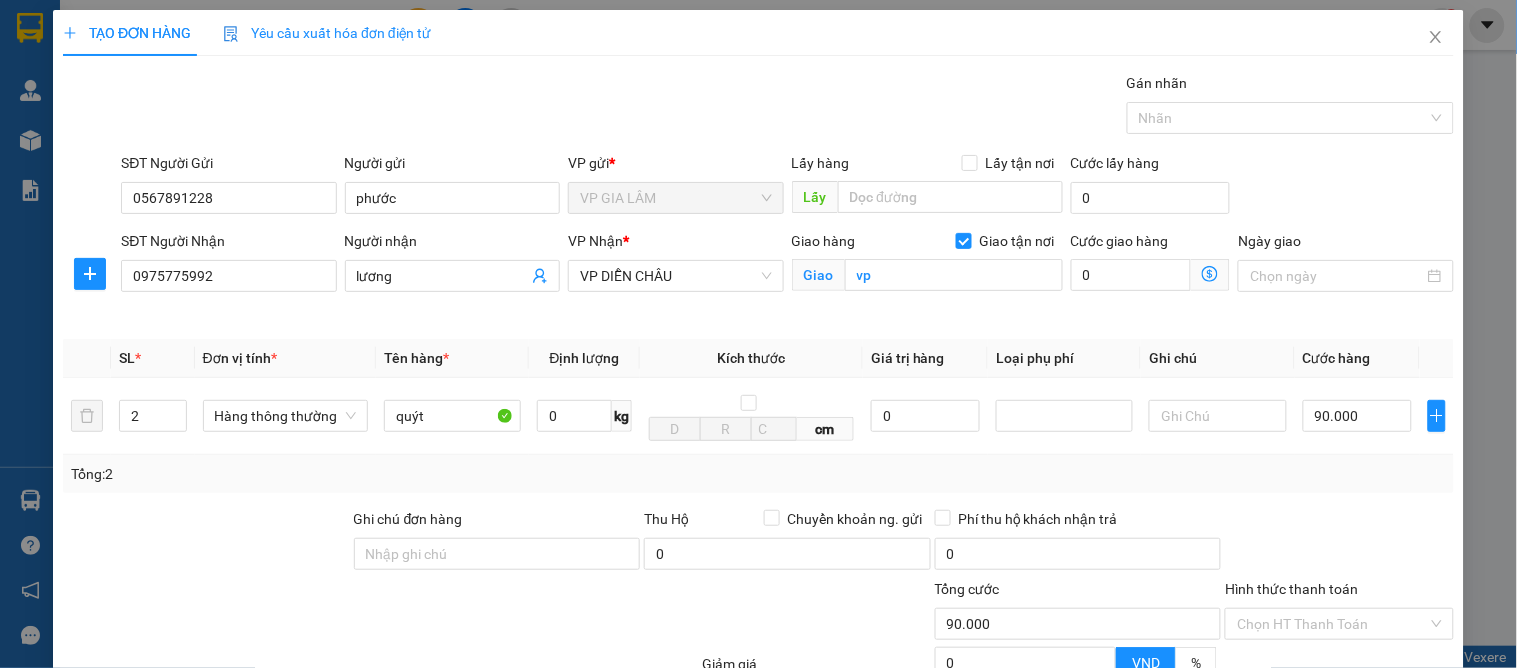 click 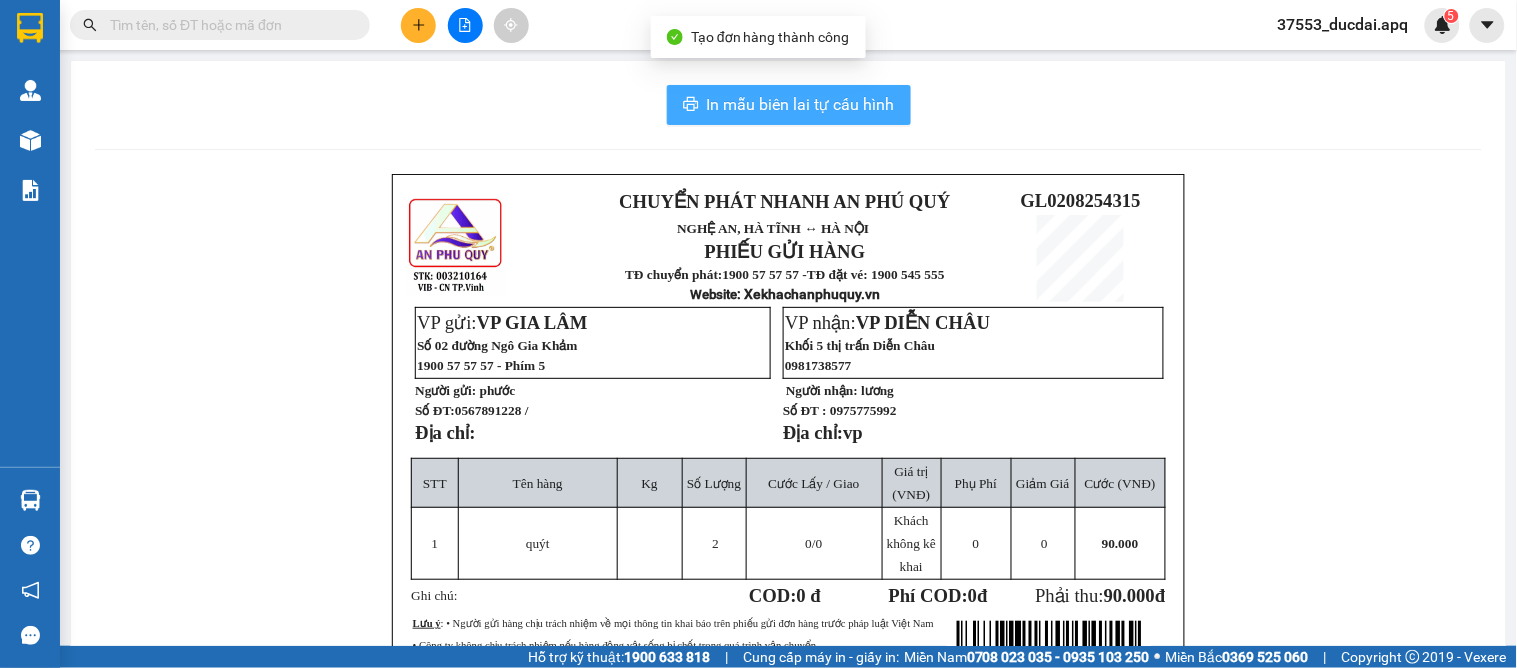 click on "In mẫu biên lai tự cấu hình" at bounding box center [801, 104] 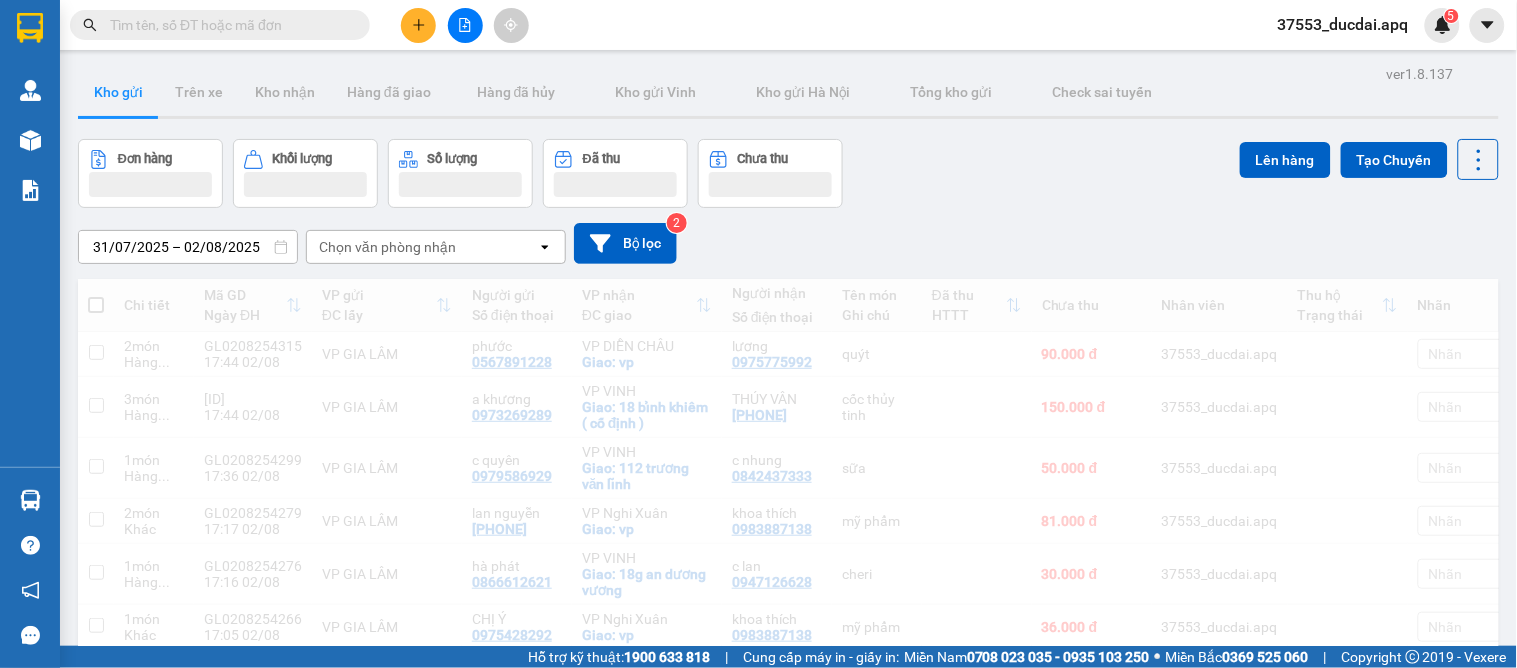click at bounding box center [418, 25] 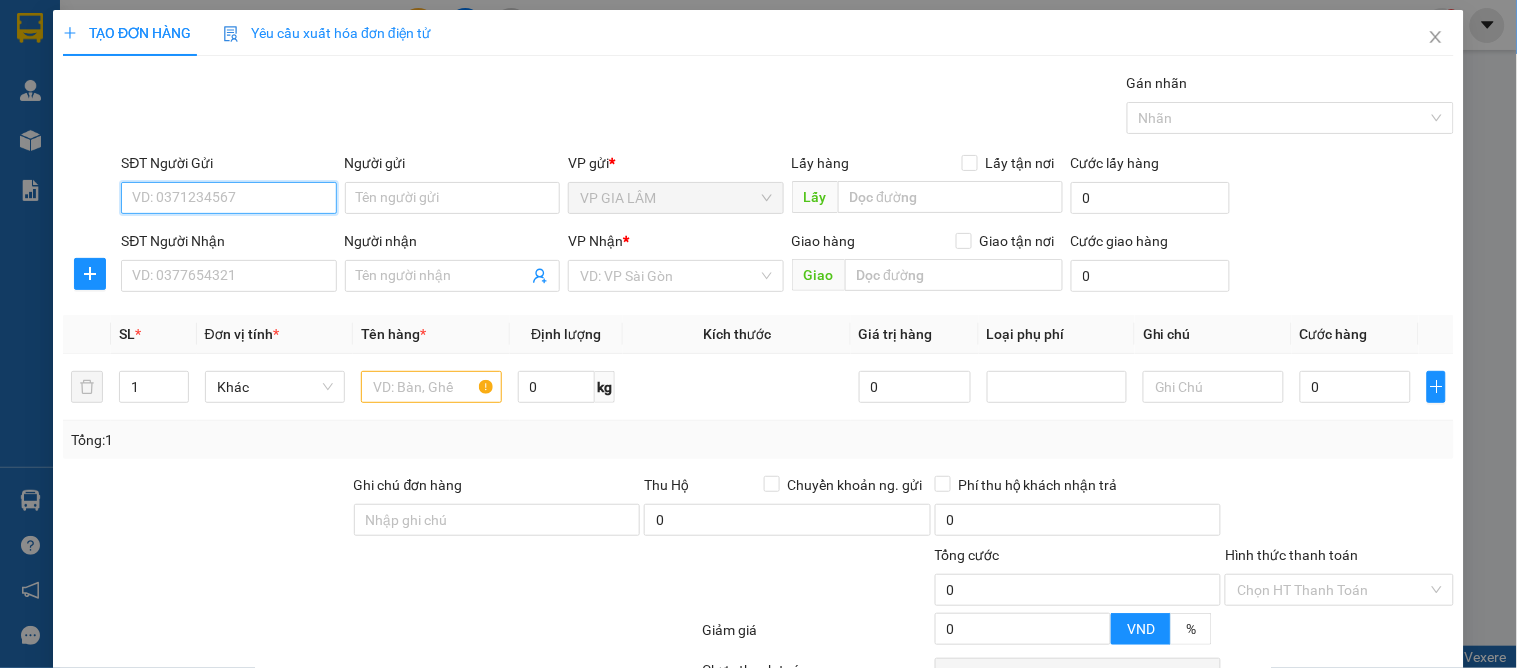 click on "SĐT Người Gửi" at bounding box center [228, 198] 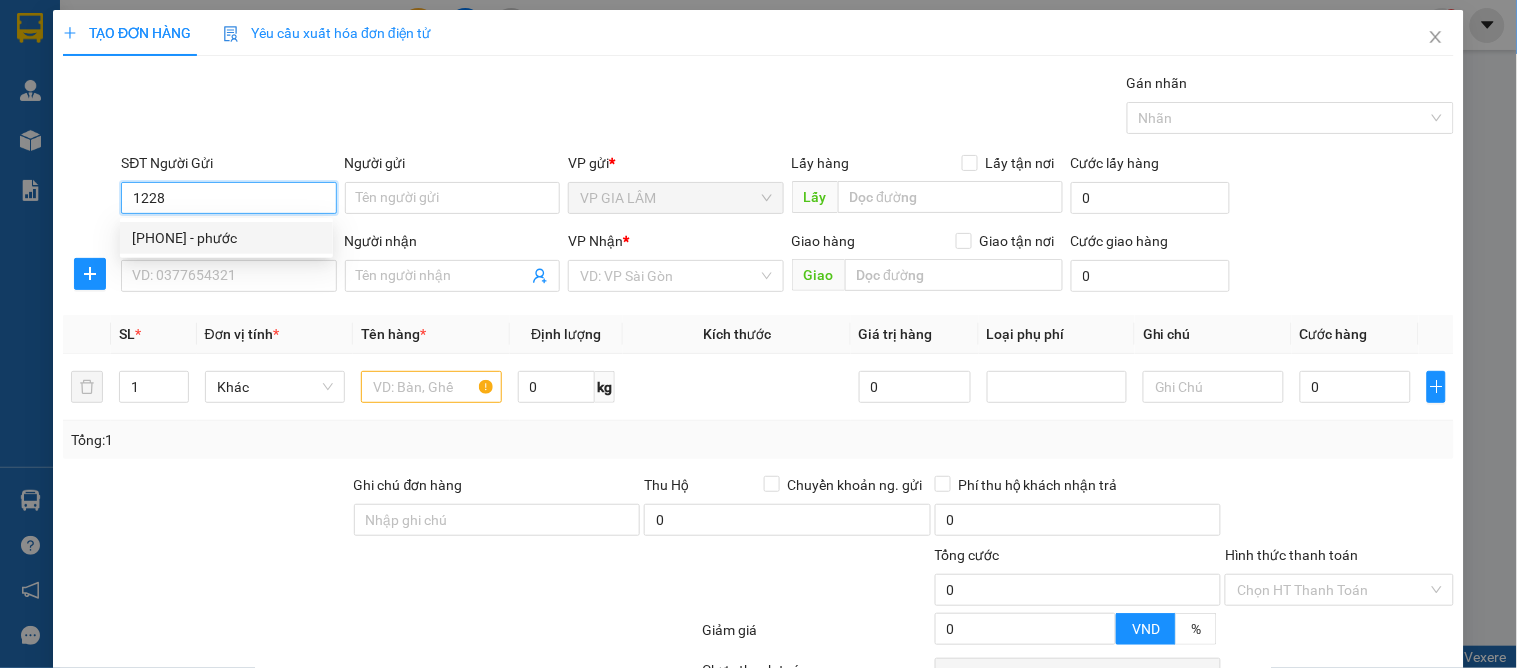 click on "0567891228 - phước" at bounding box center [226, 238] 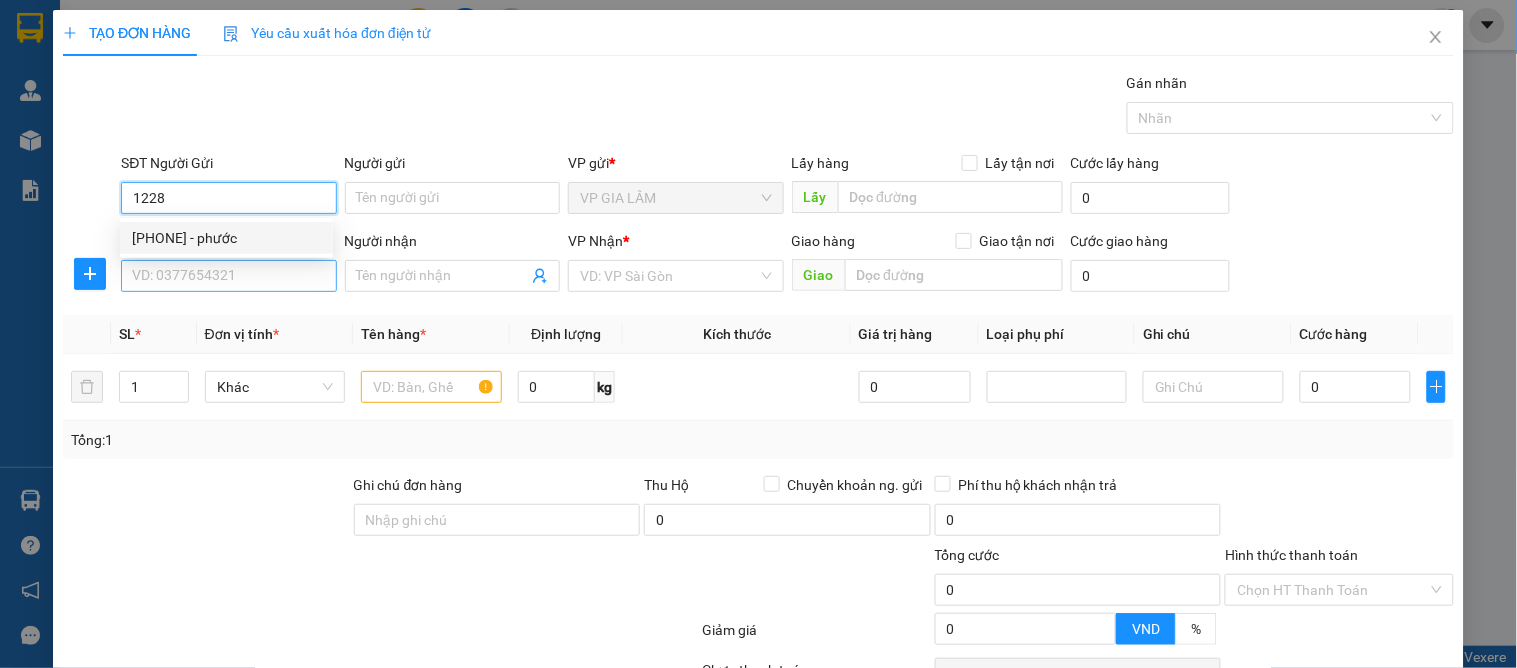 type on "0567891228" 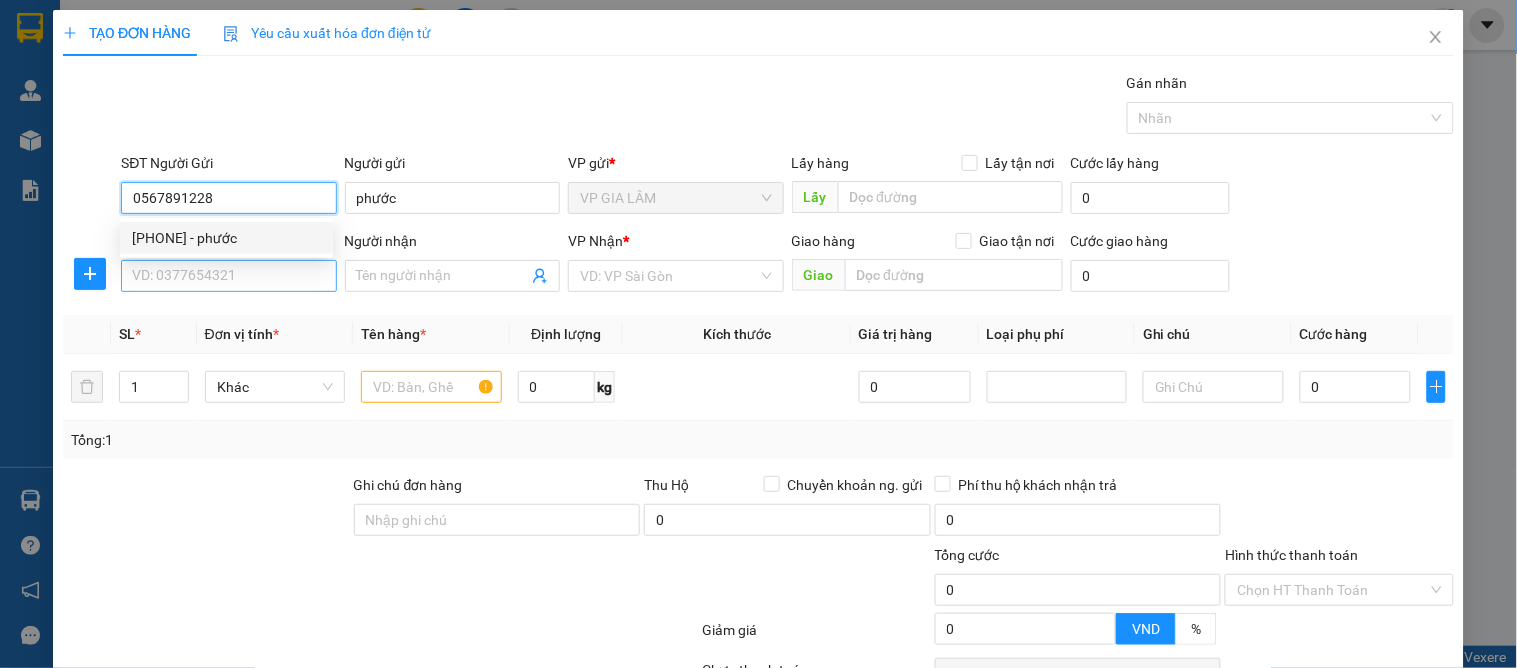 type on "0567891228" 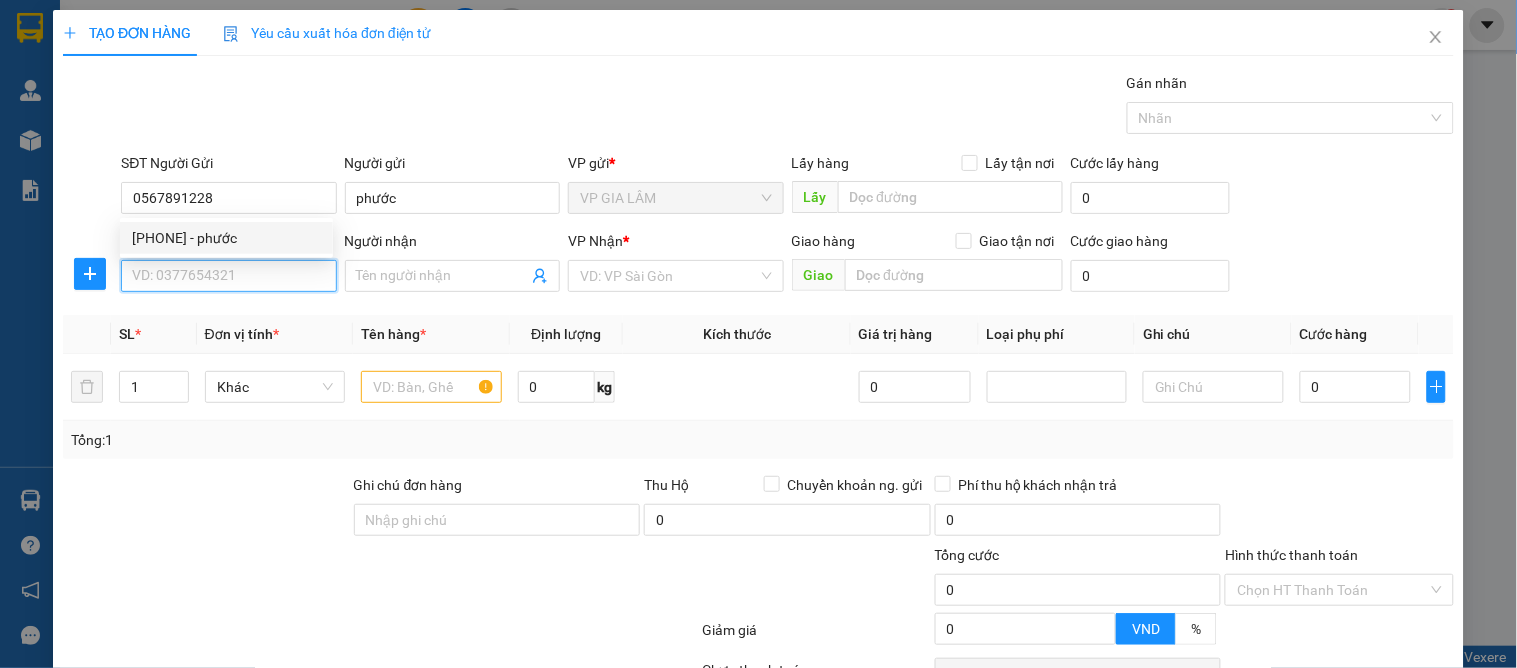 click on "SĐT Người Nhận" at bounding box center (228, 276) 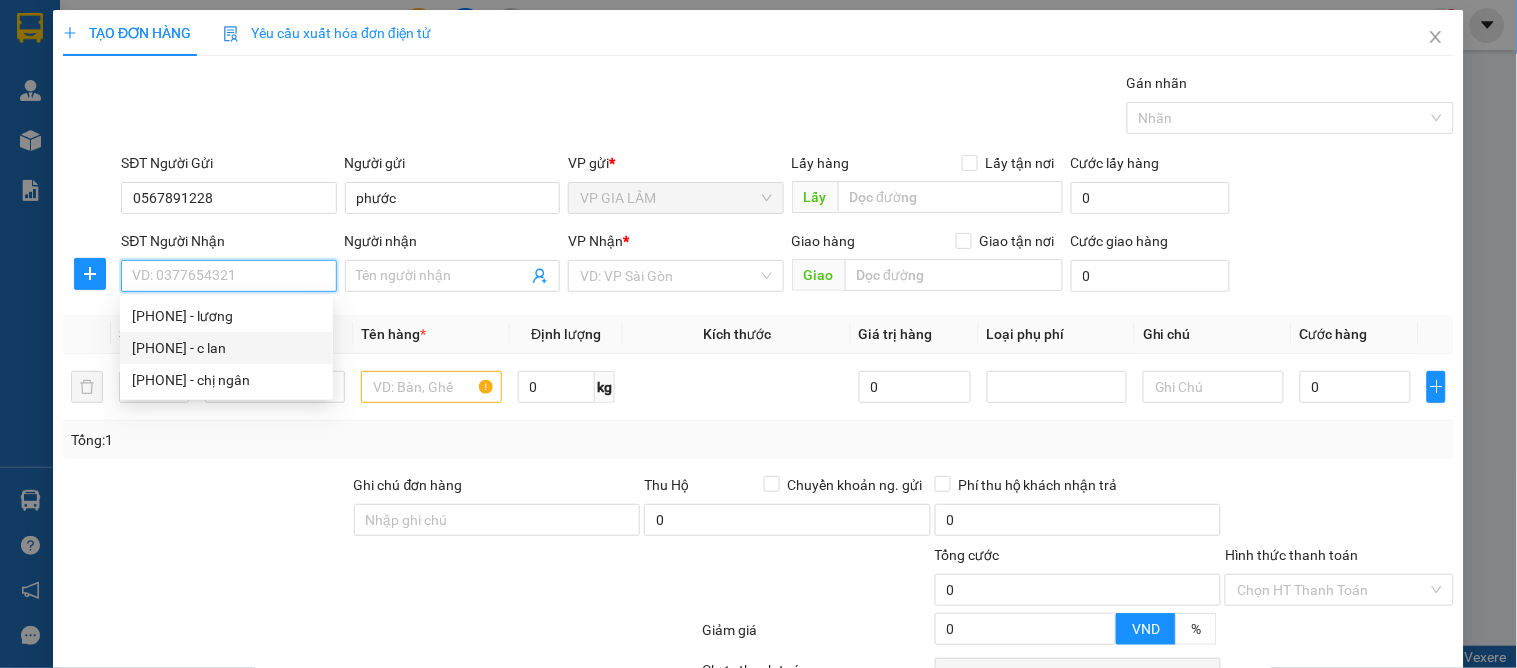click on "0947126628 - c lan" at bounding box center (226, 348) 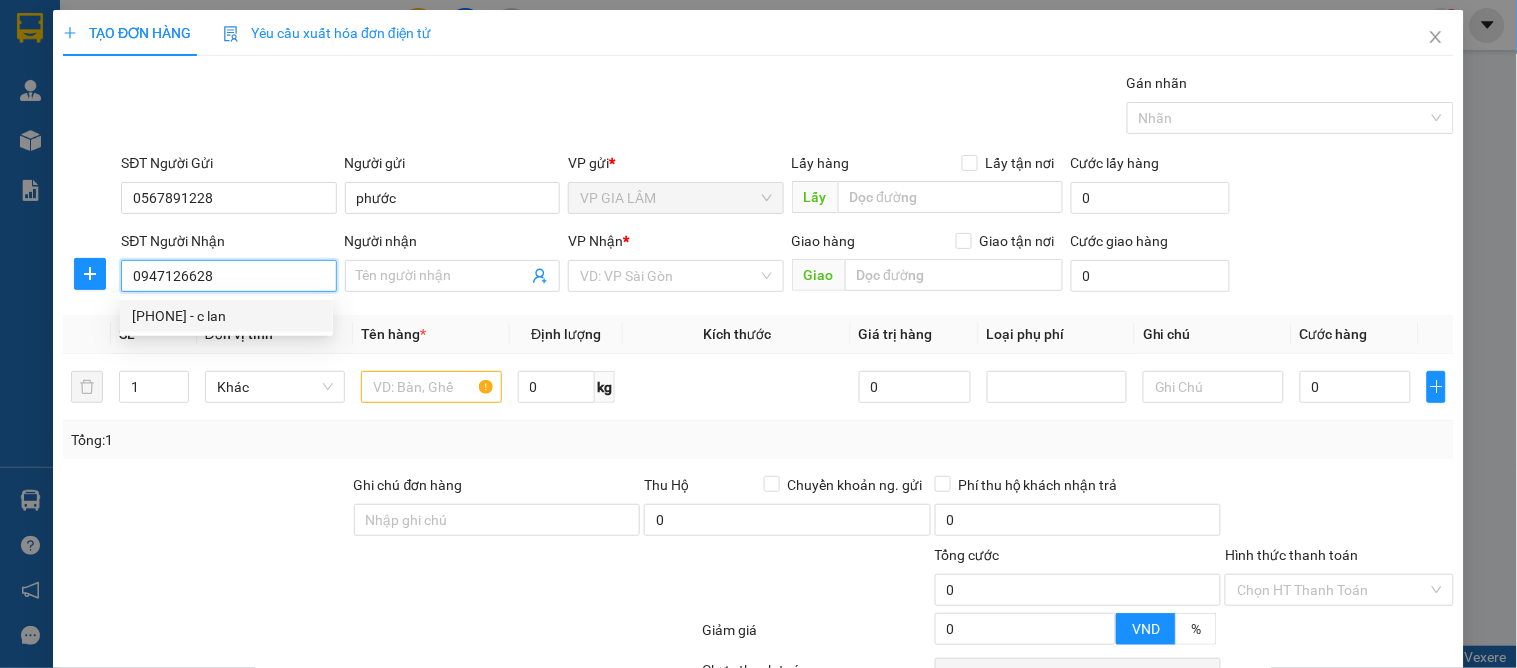 type on "c lan" 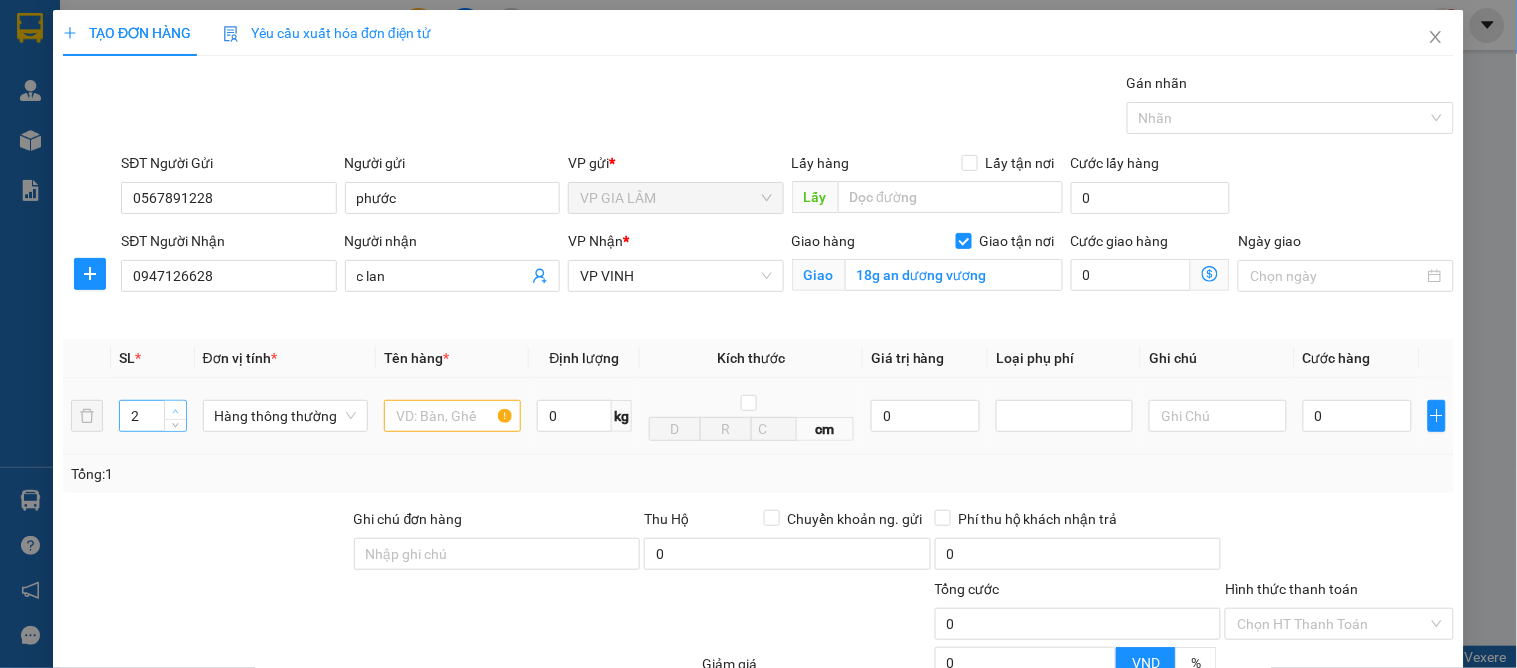 click at bounding box center [176, 411] 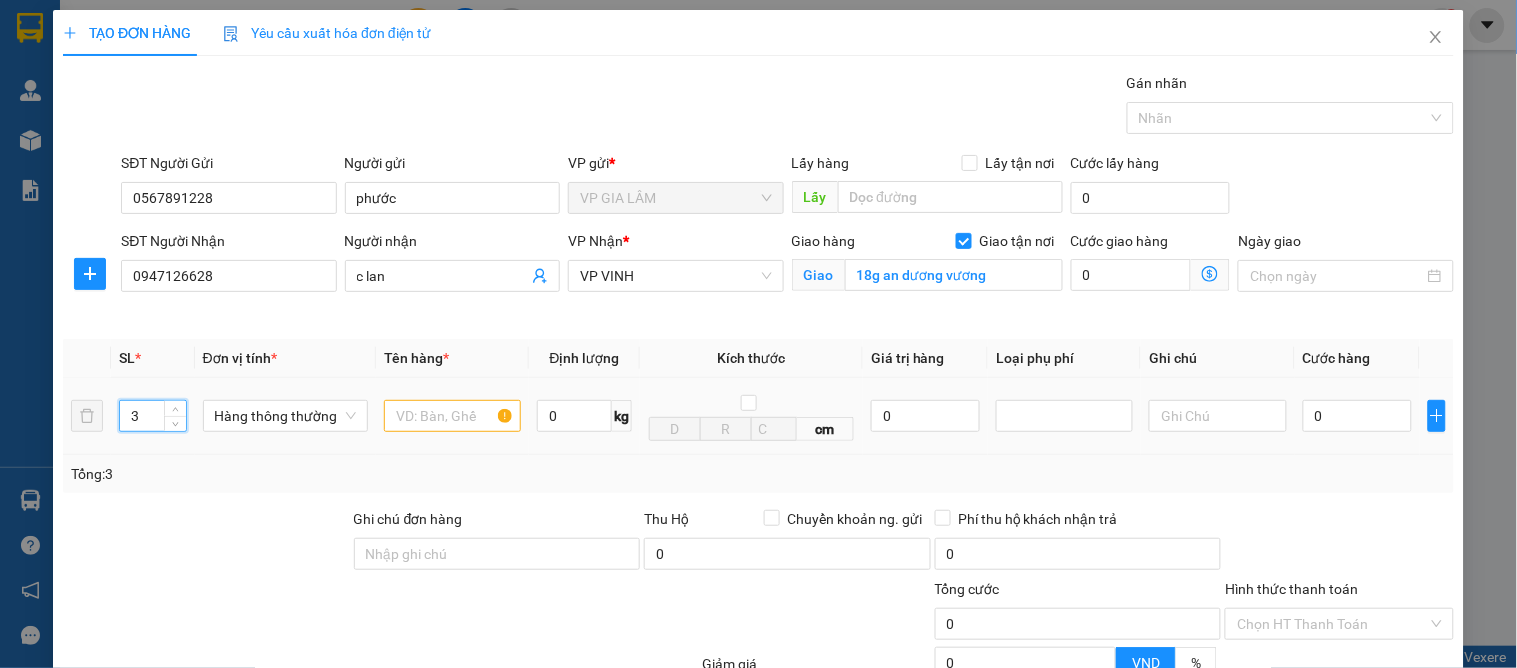 drag, startPoint x: 177, startPoint y: 404, endPoint x: 186, endPoint y: 414, distance: 13.453624 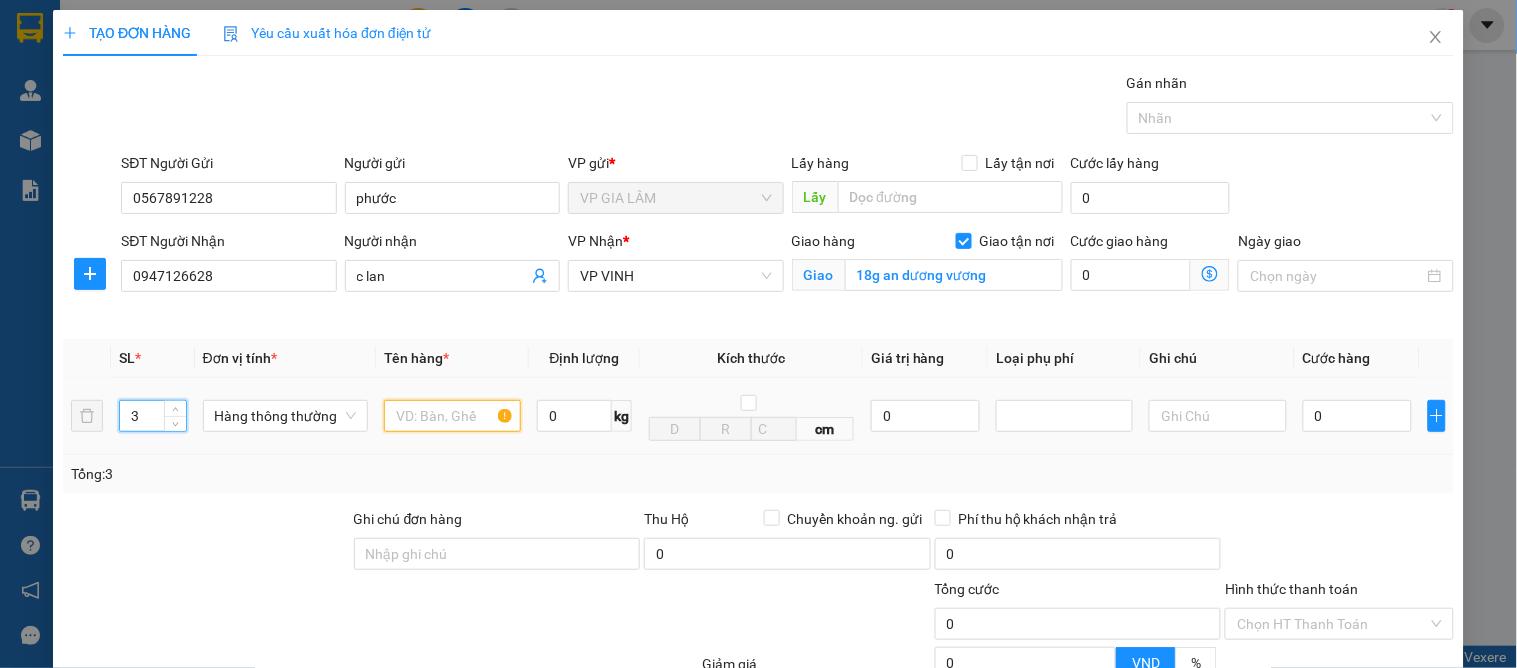 click at bounding box center [452, 416] 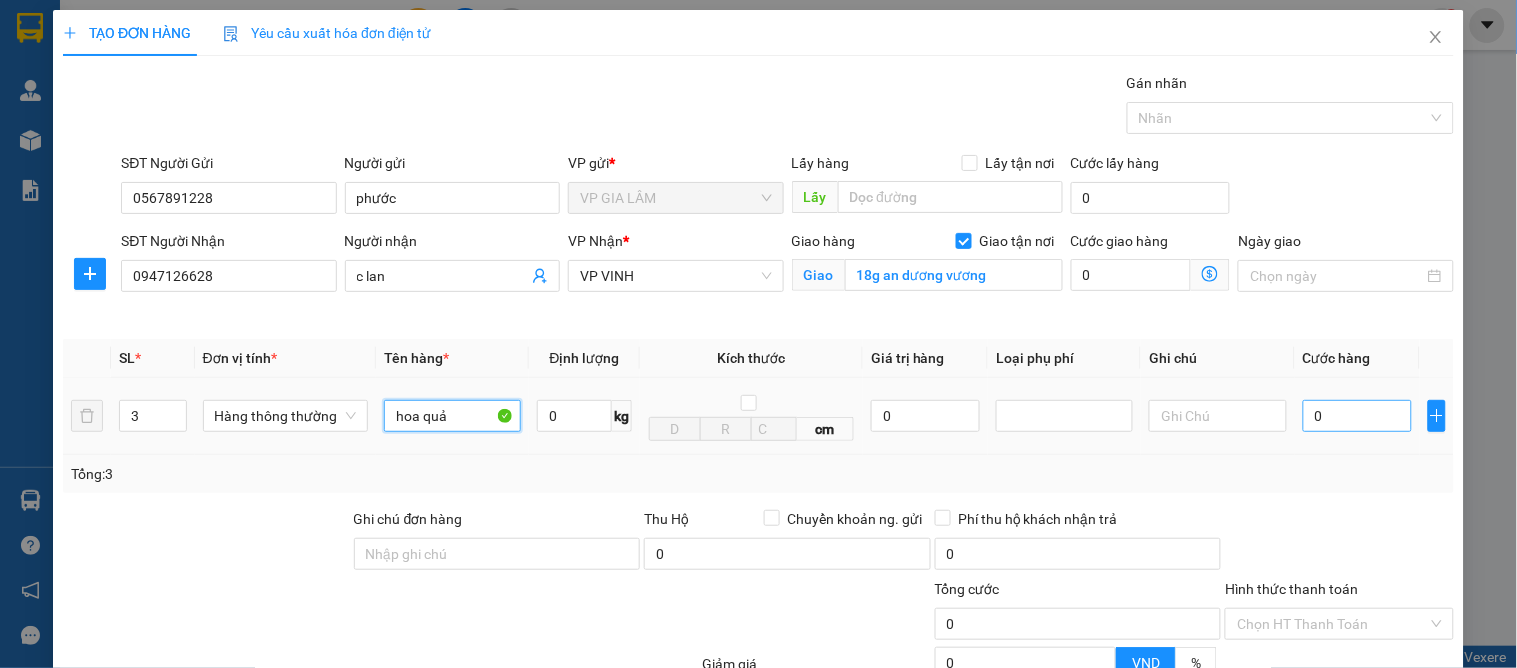type on "hoa quả" 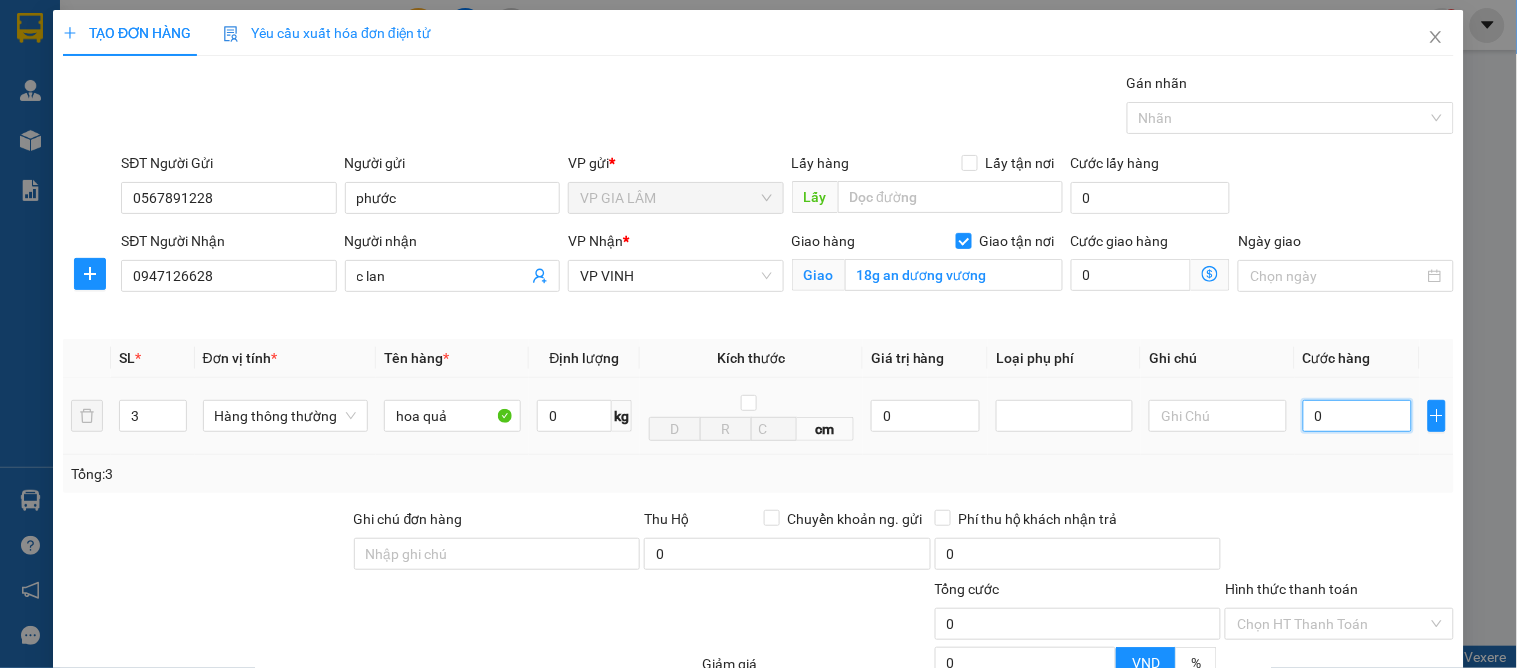 click on "0" at bounding box center [1357, 416] 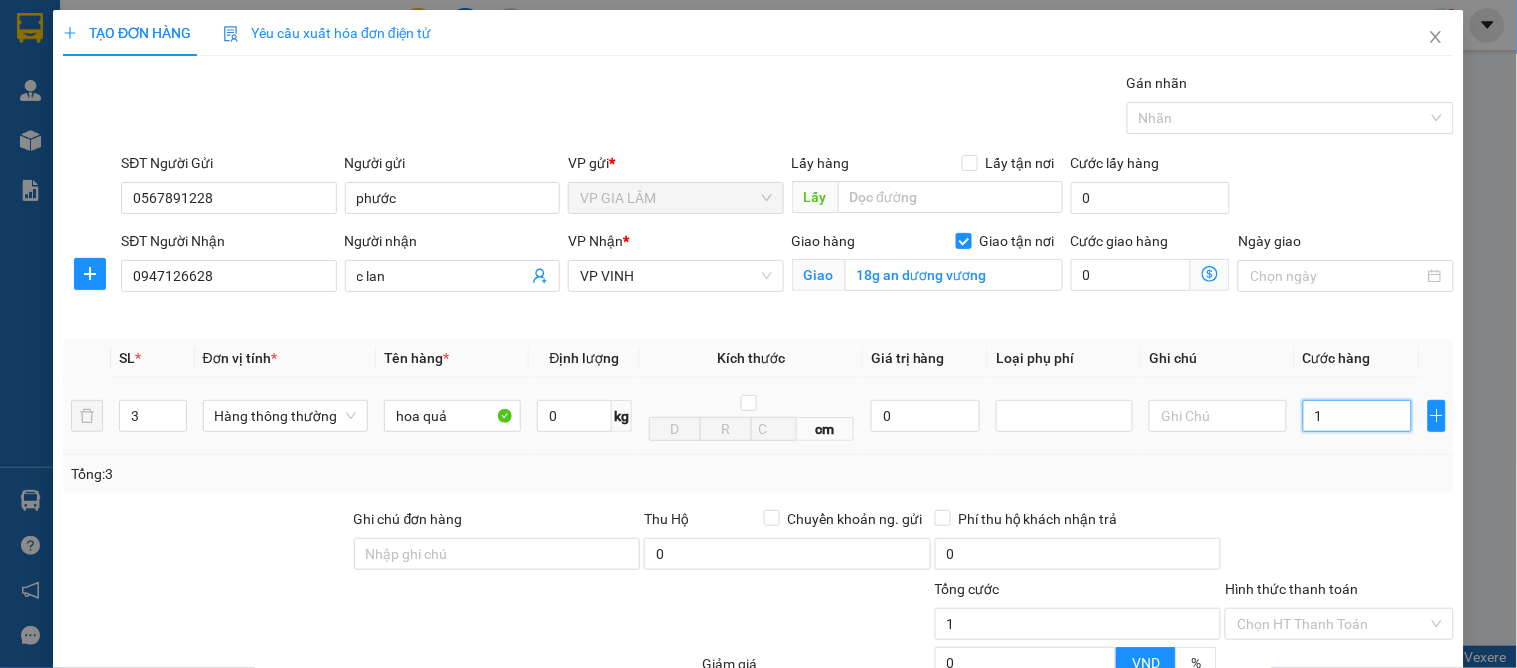 type on "12" 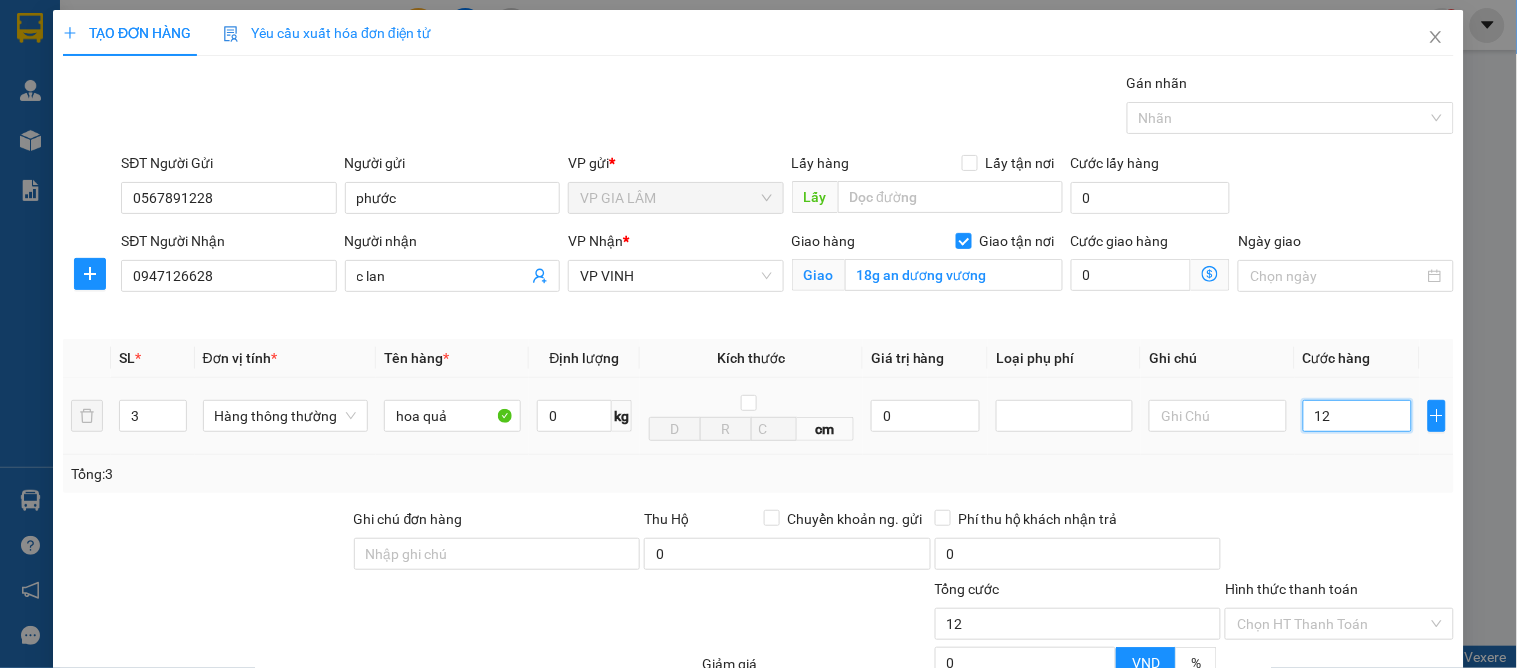type on "120" 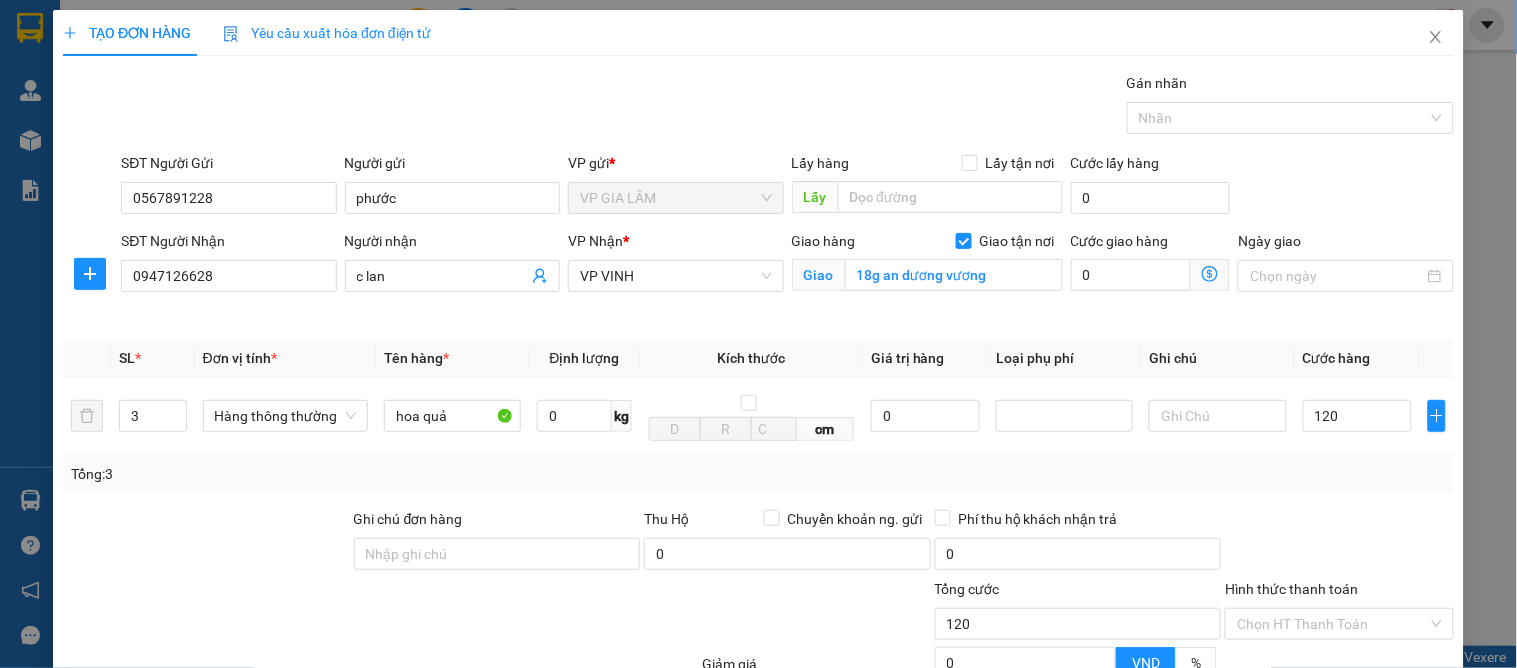 type on "120.000" 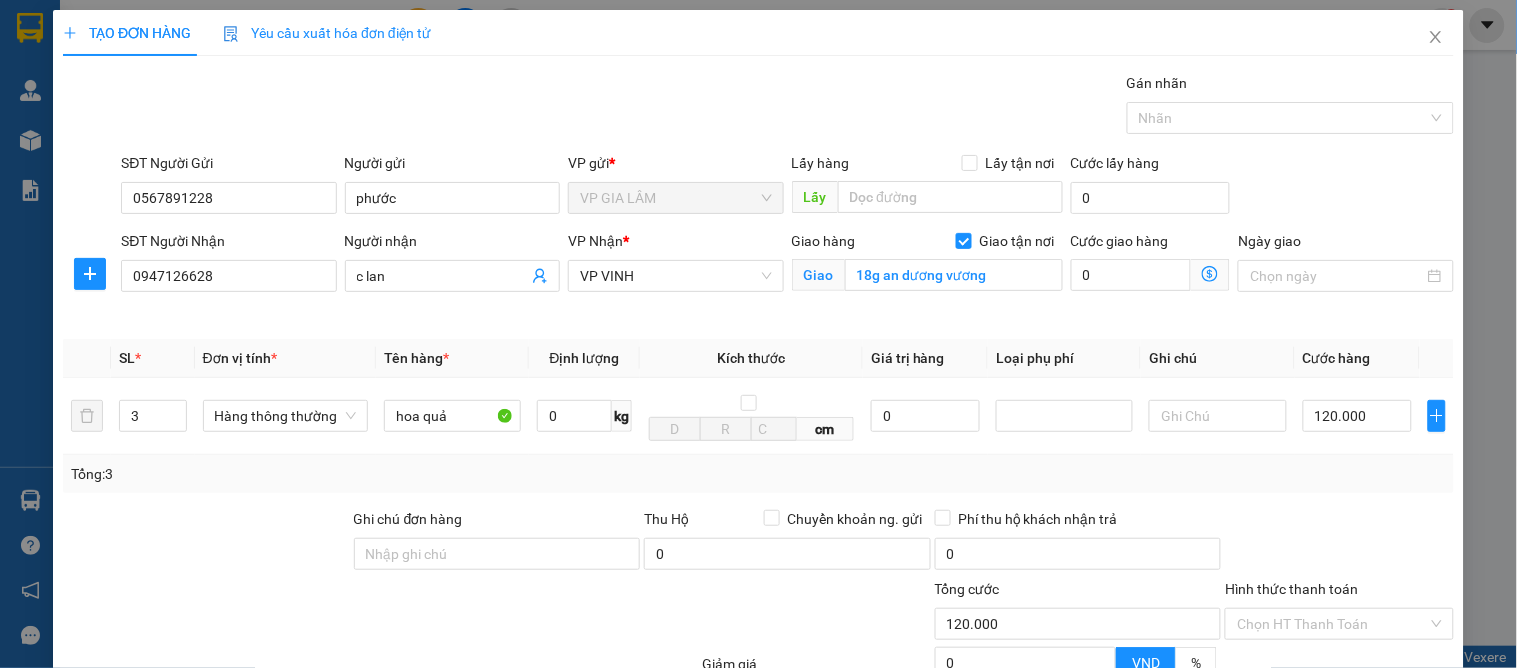 click on "Tổng:  3" at bounding box center (758, 474) 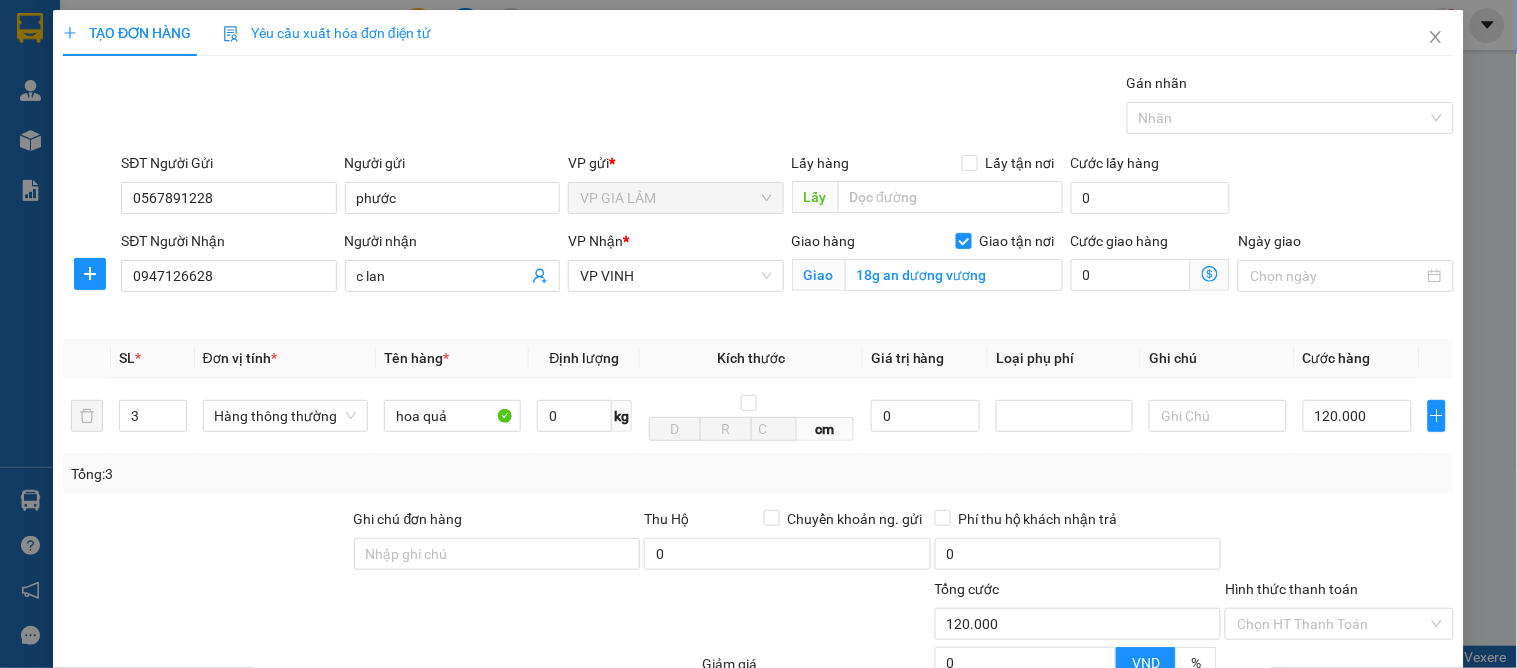 click on "Lưu và In" at bounding box center (1380, 821) 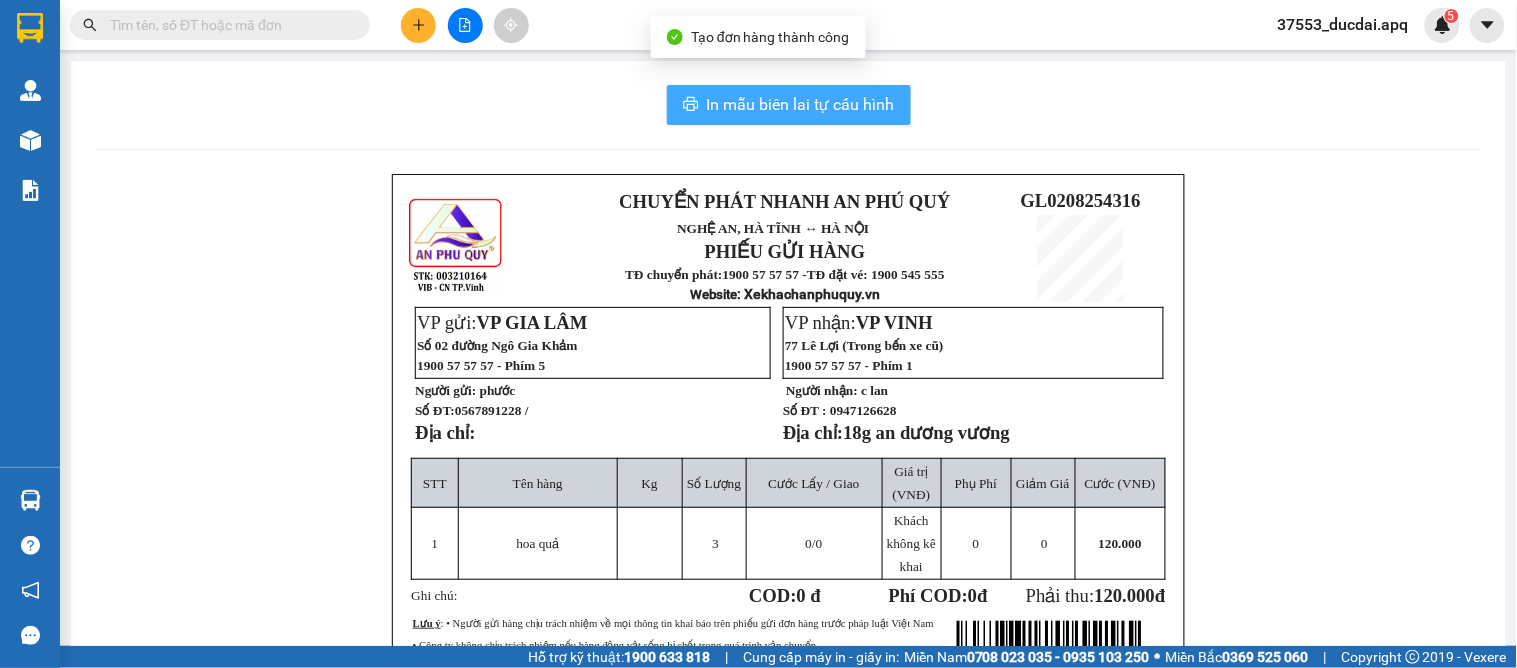 click on "In mẫu biên lai tự cấu hình" at bounding box center (789, 105) 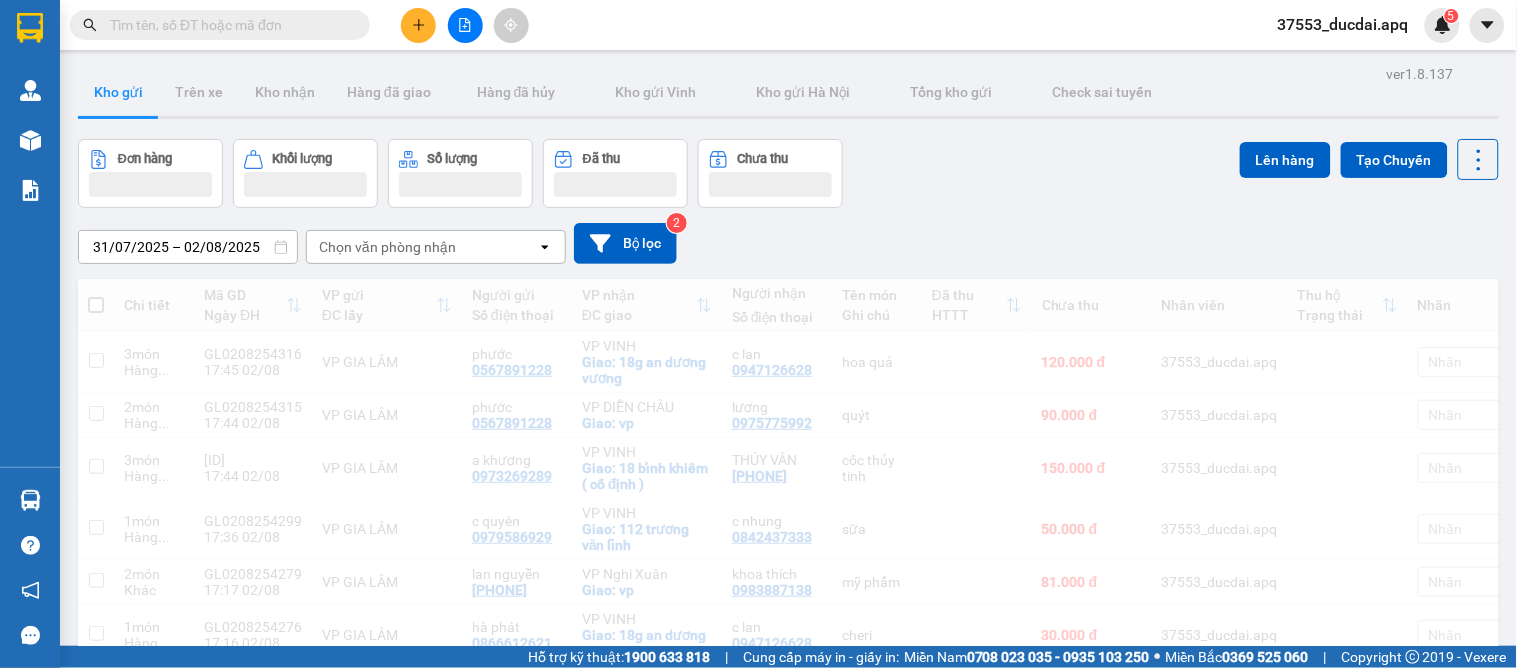 click at bounding box center (418, 25) 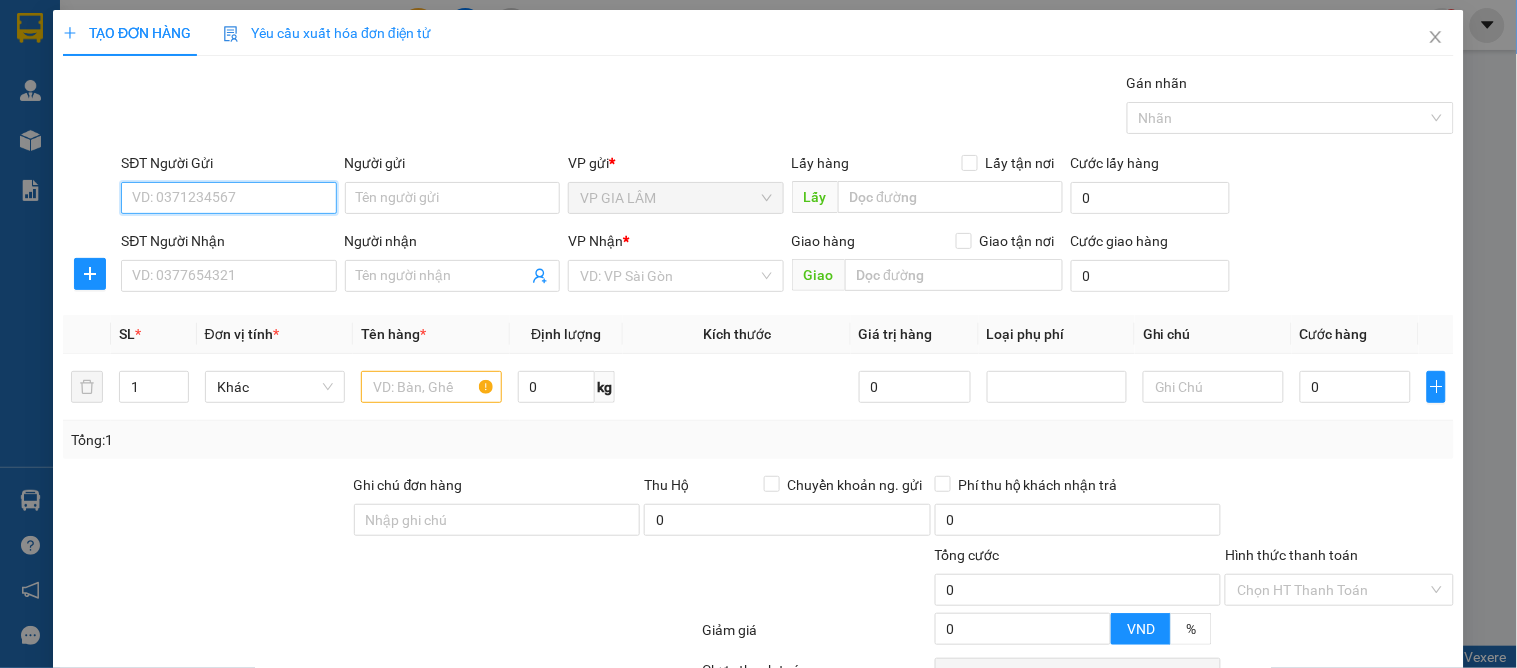click on "SĐT Người Gửi" at bounding box center (228, 198) 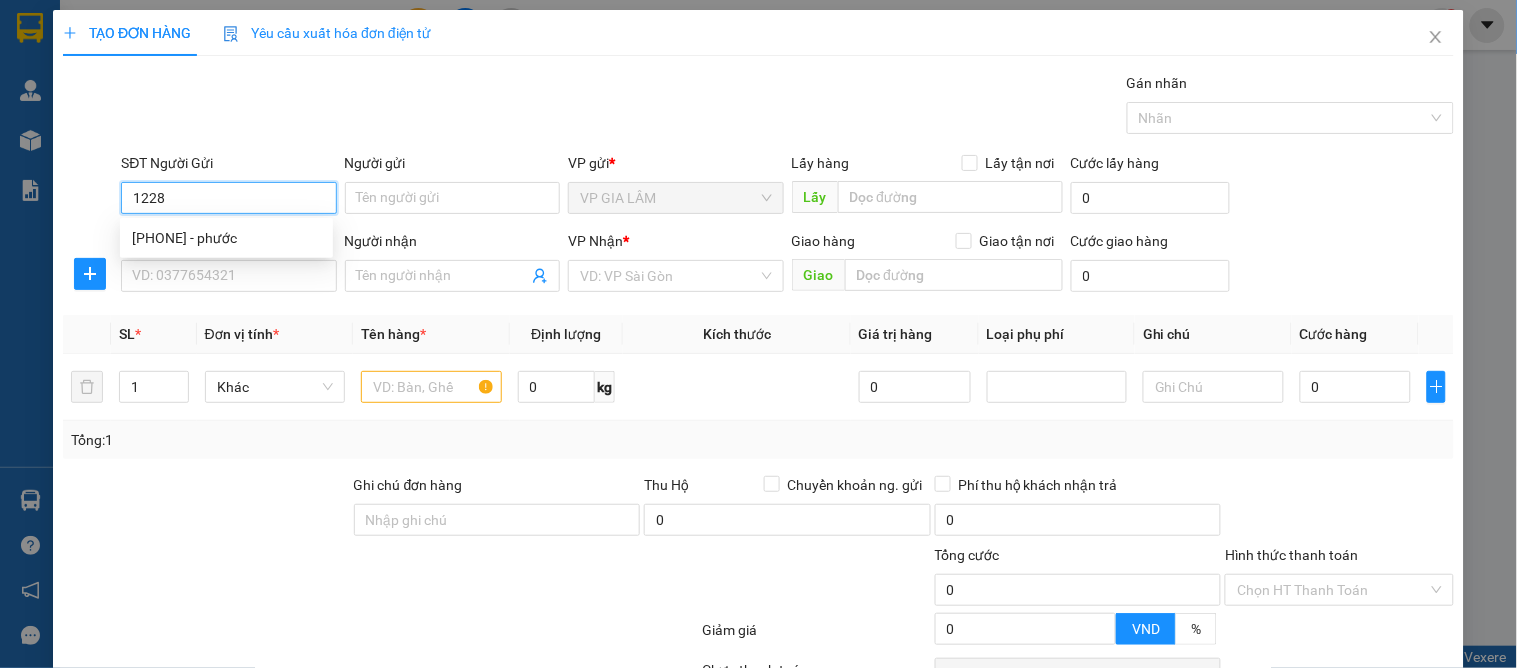 click on "1228" at bounding box center (228, 198) 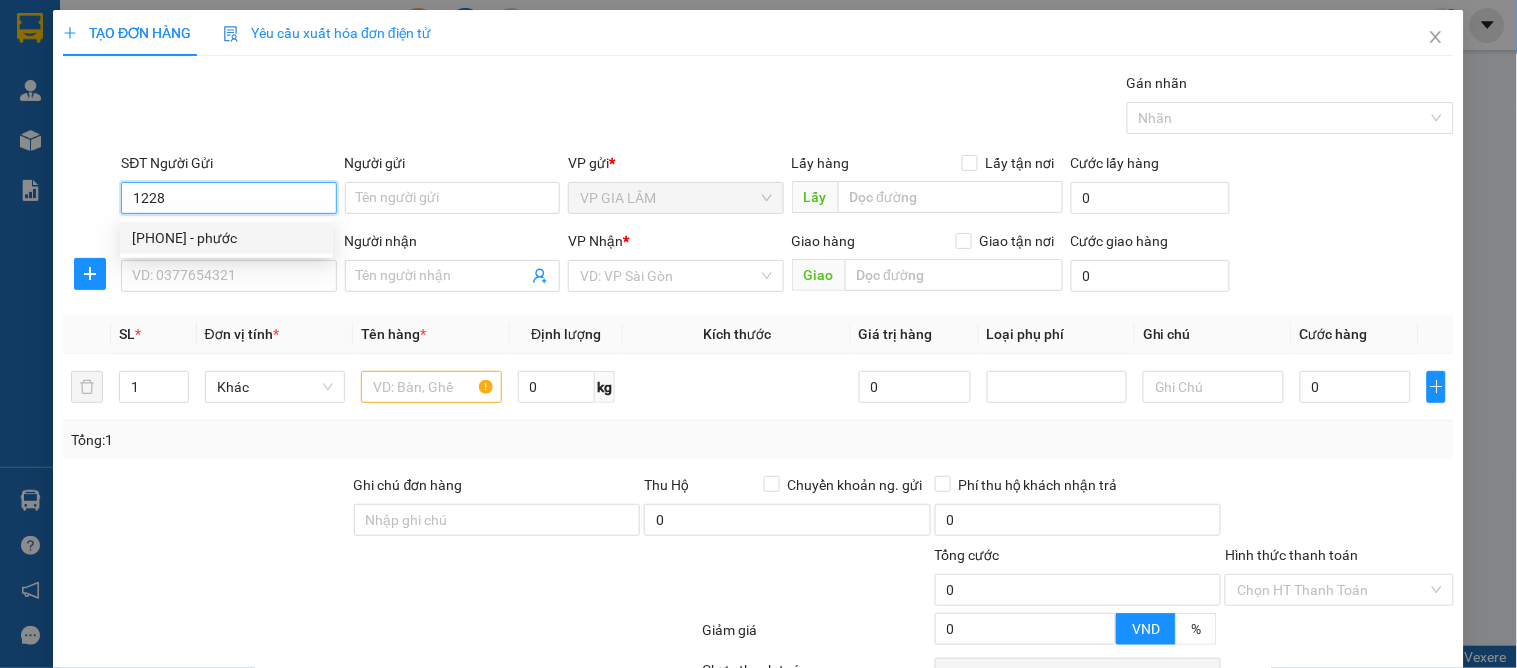 click on "0567891228 - phước" at bounding box center (226, 238) 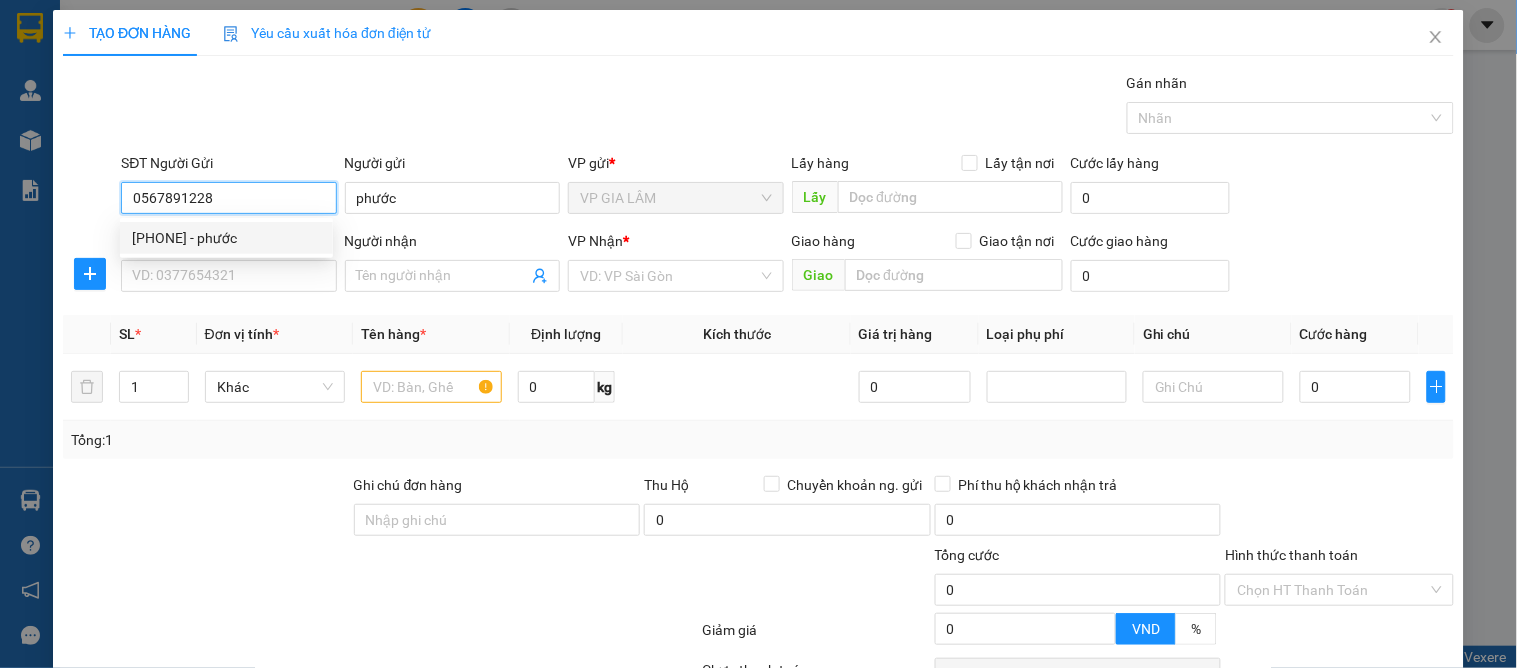 type on "0567891228" 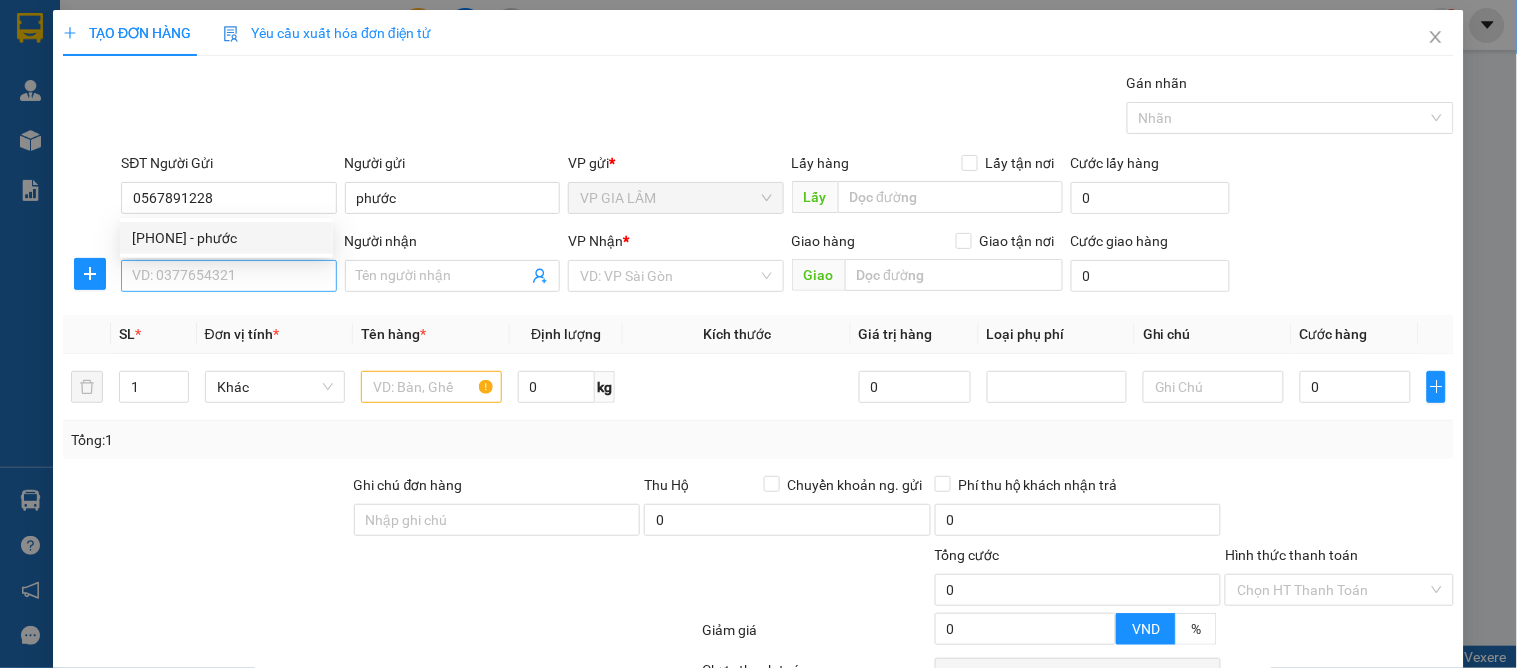 drag, startPoint x: 241, startPoint y: 257, endPoint x: 253, endPoint y: 265, distance: 14.422205 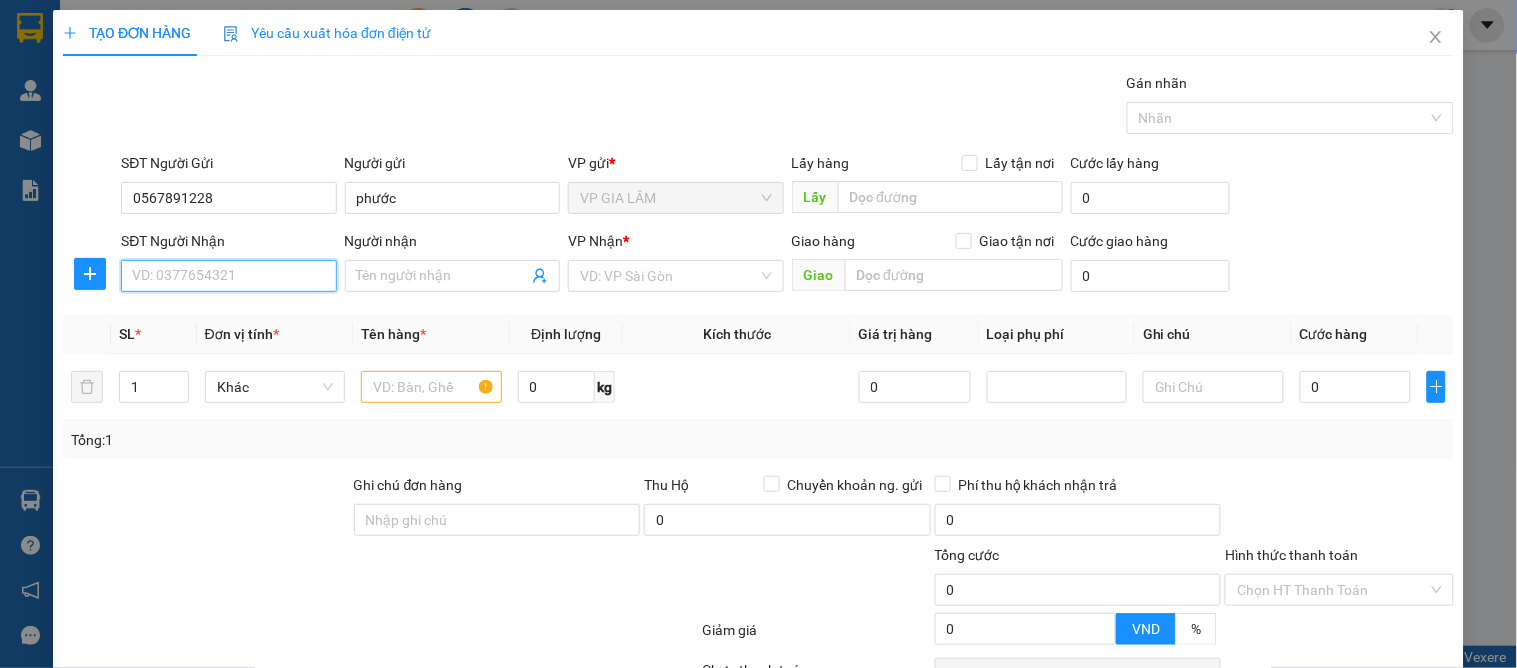 click on "SĐT Người Nhận" at bounding box center [228, 276] 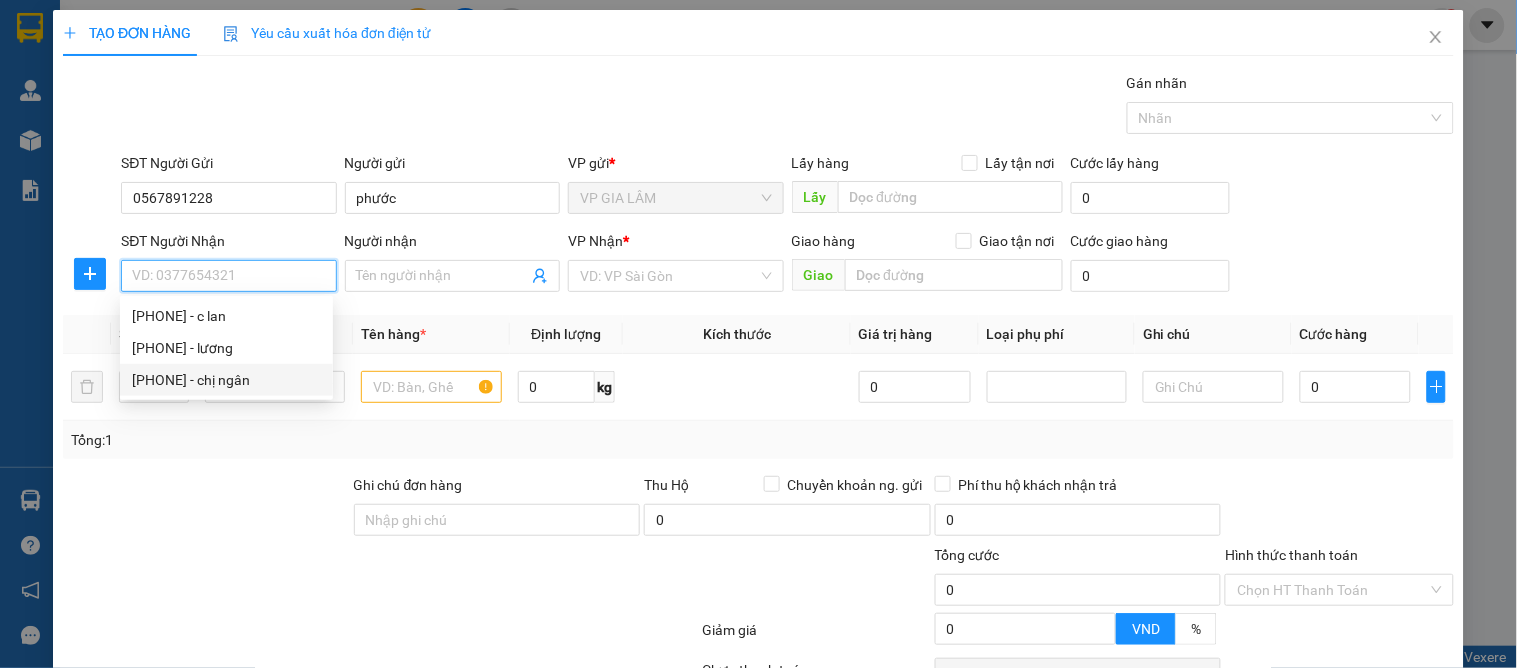 click on "0901748899 - chị ngân" at bounding box center (226, 380) 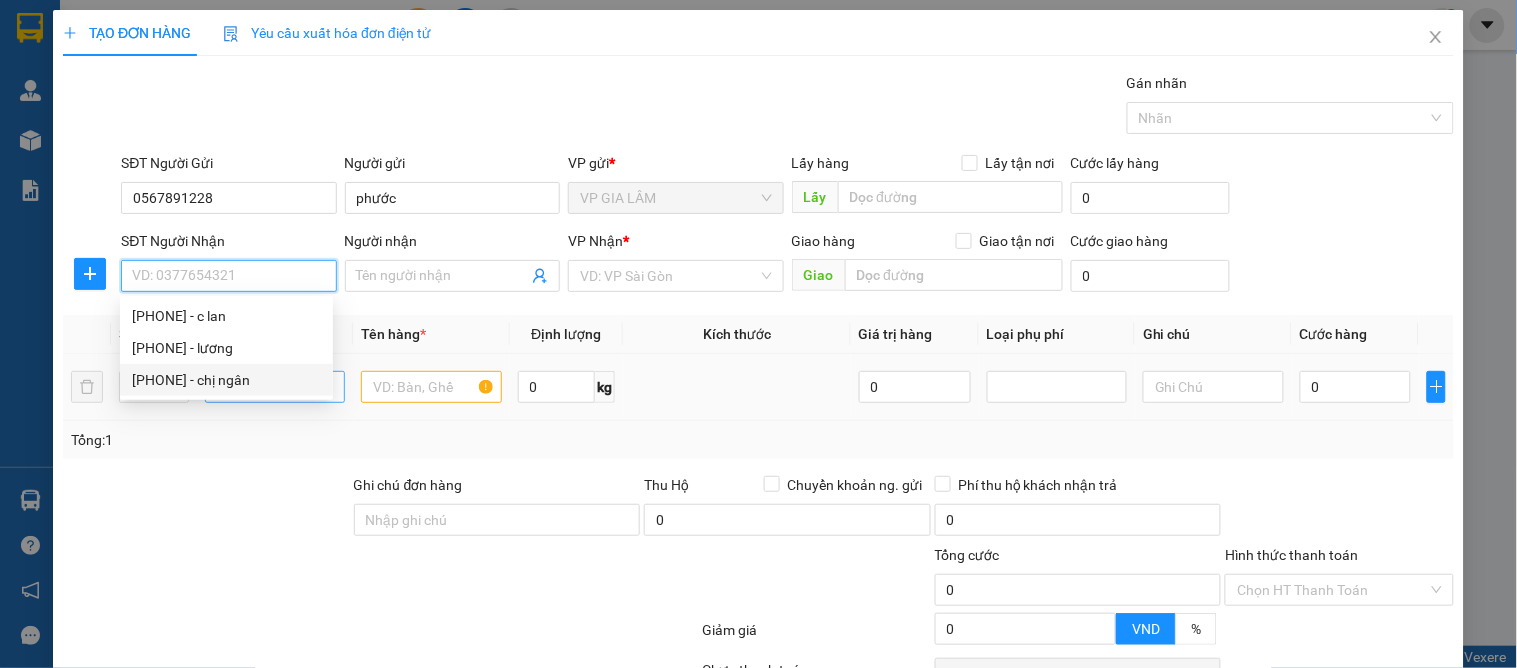 type on "0901748899" 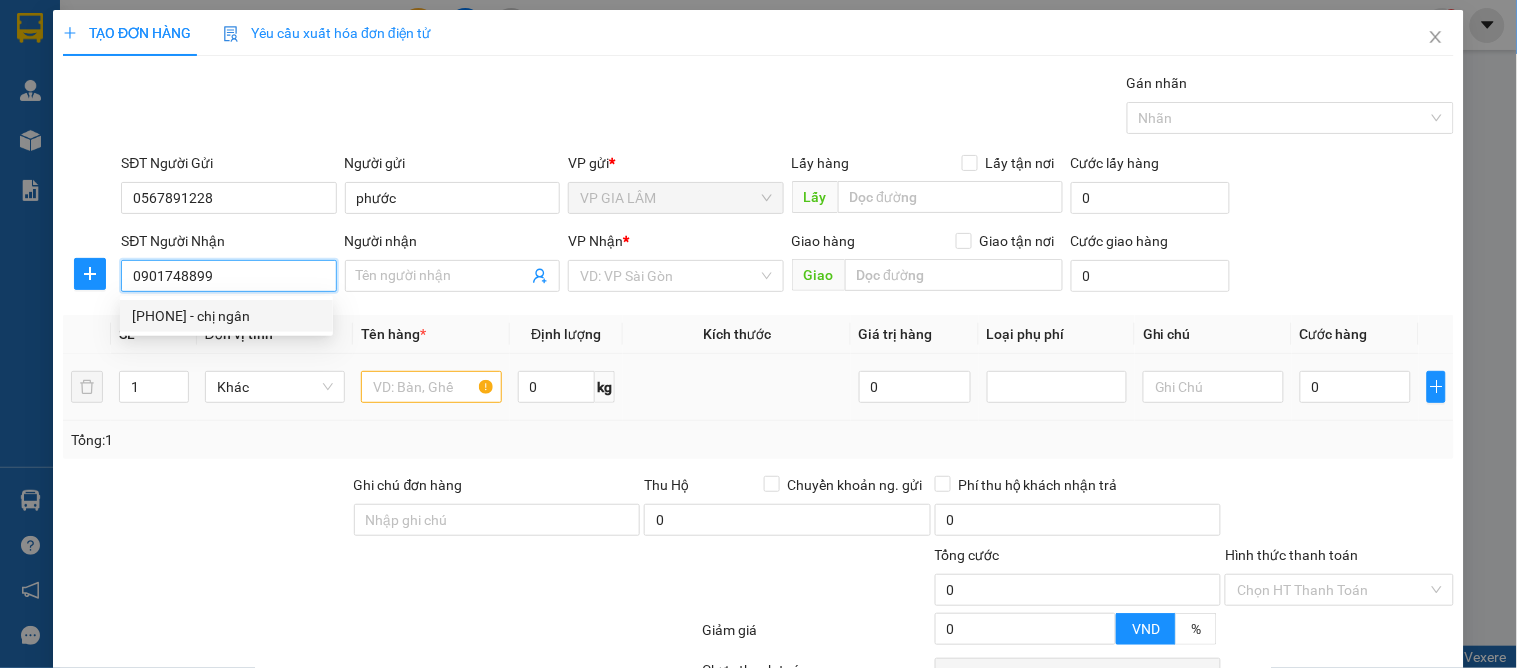 type on "chị ngân" 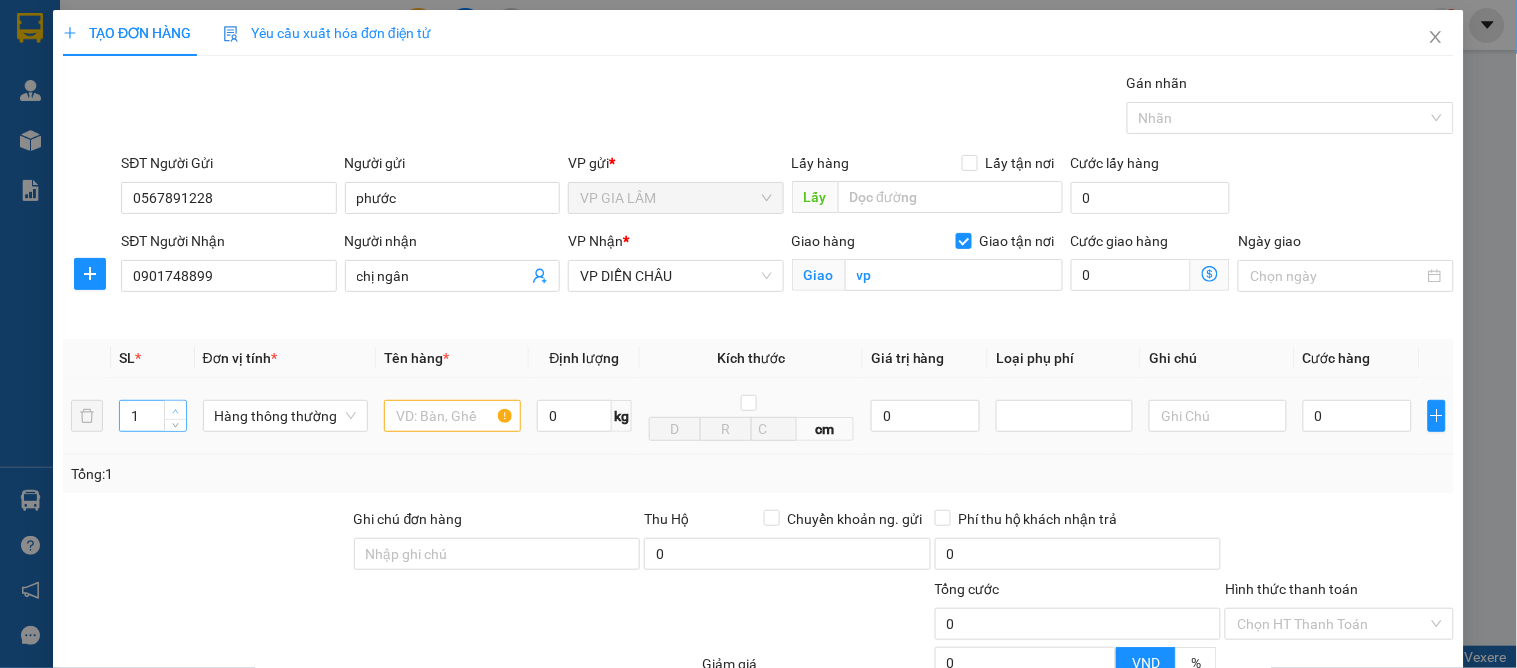 type on "2" 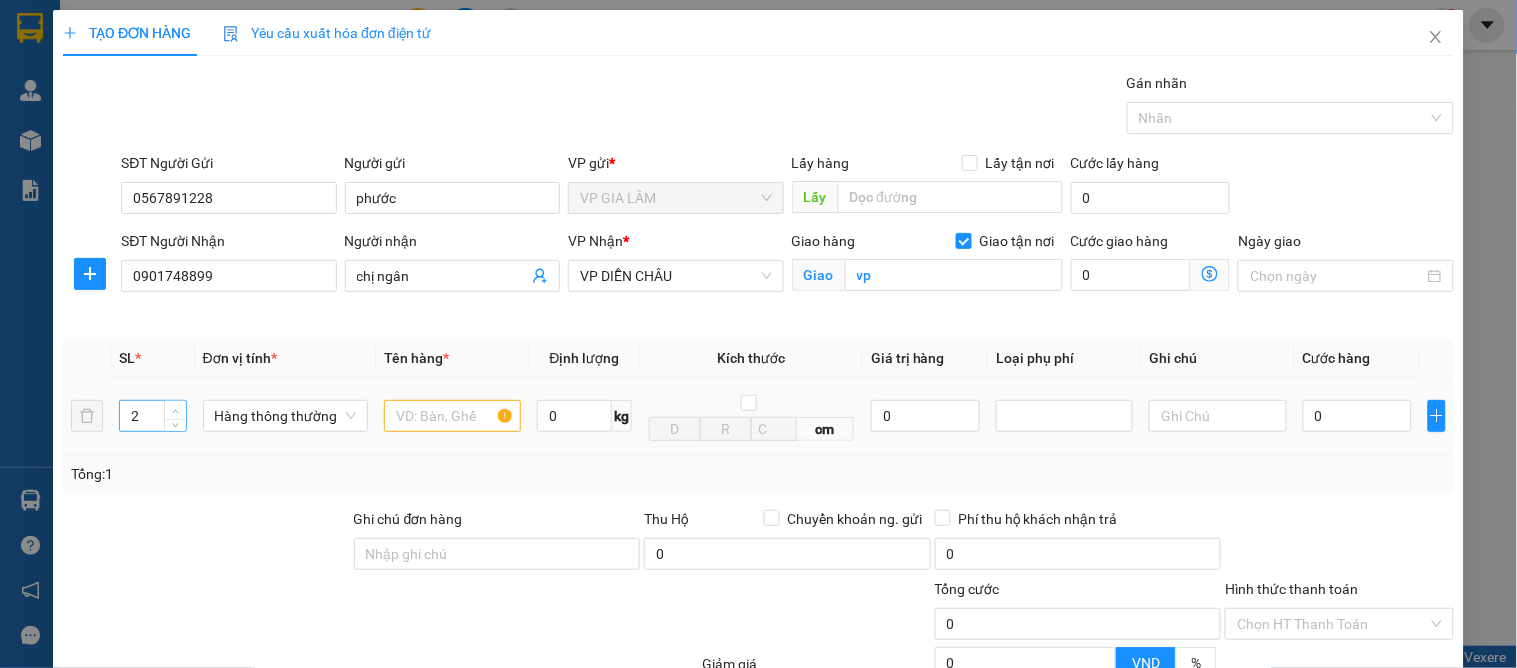 click 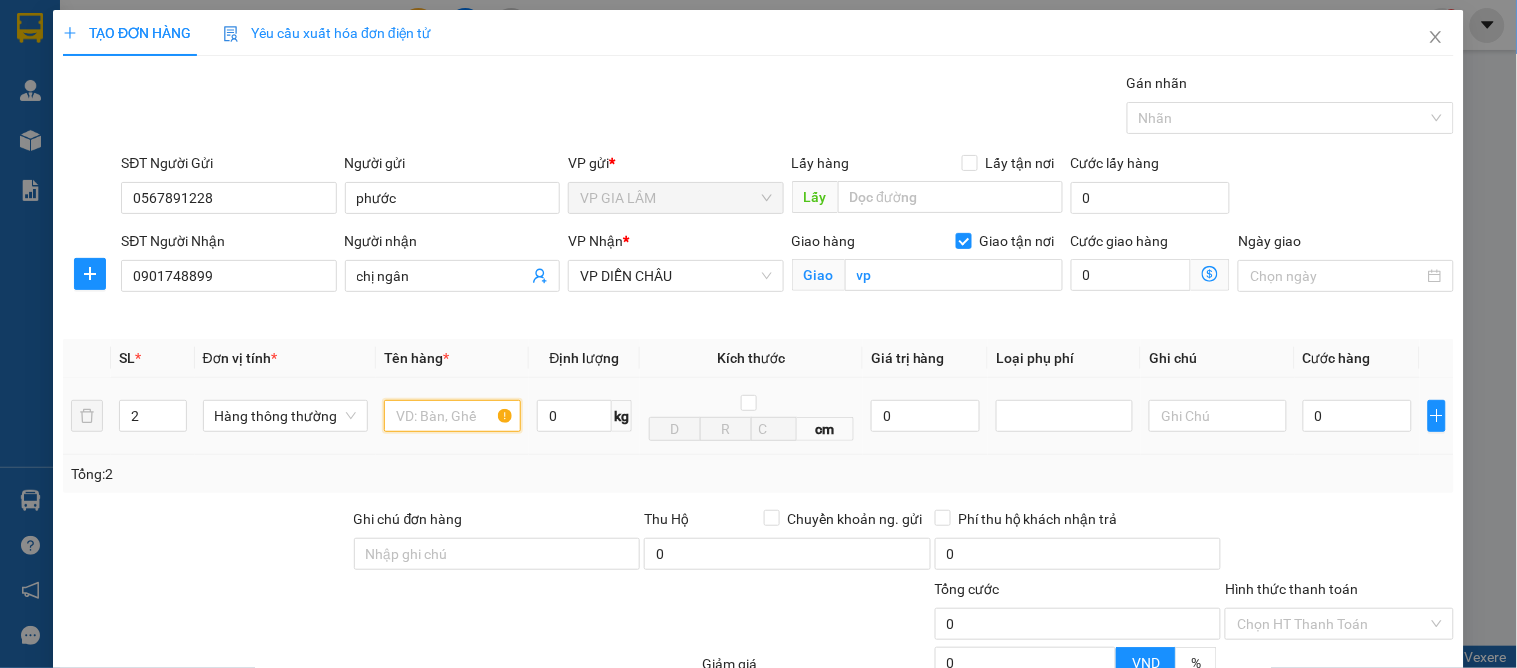 click at bounding box center [452, 416] 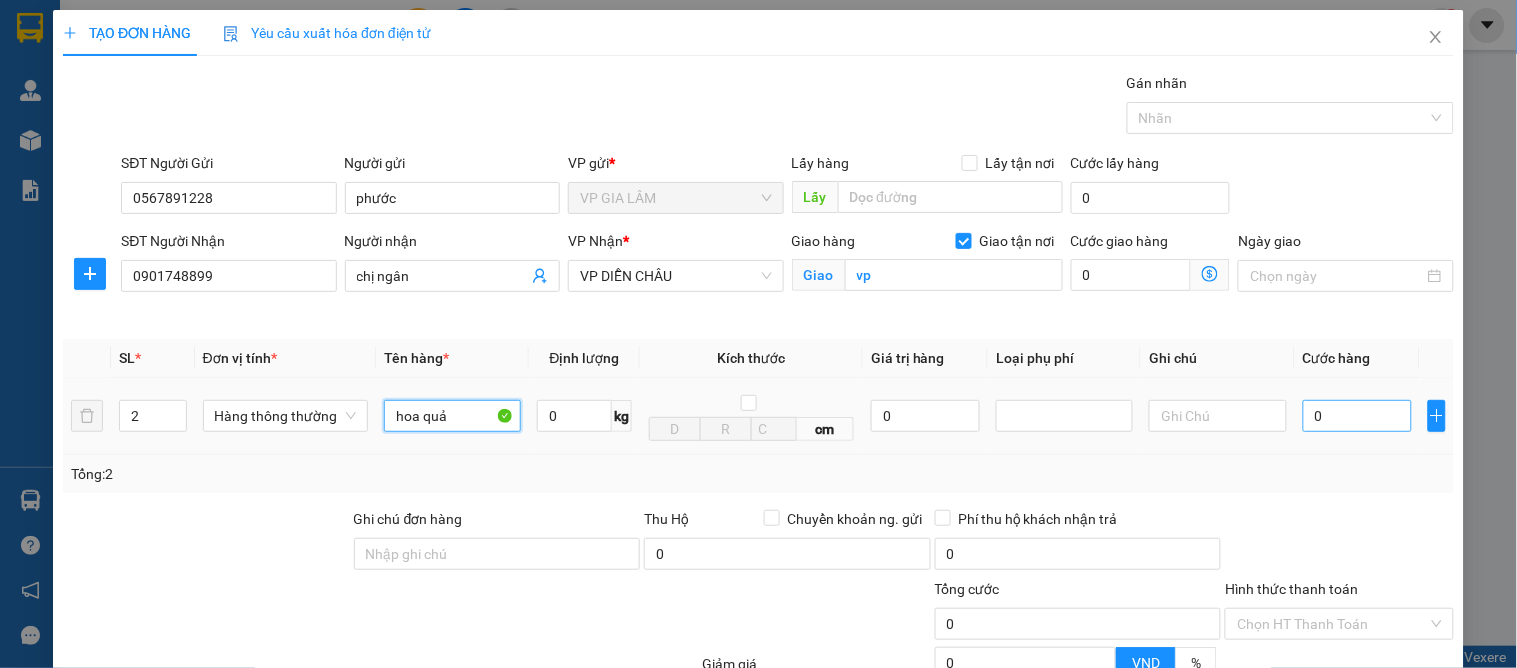 type on "hoa quả" 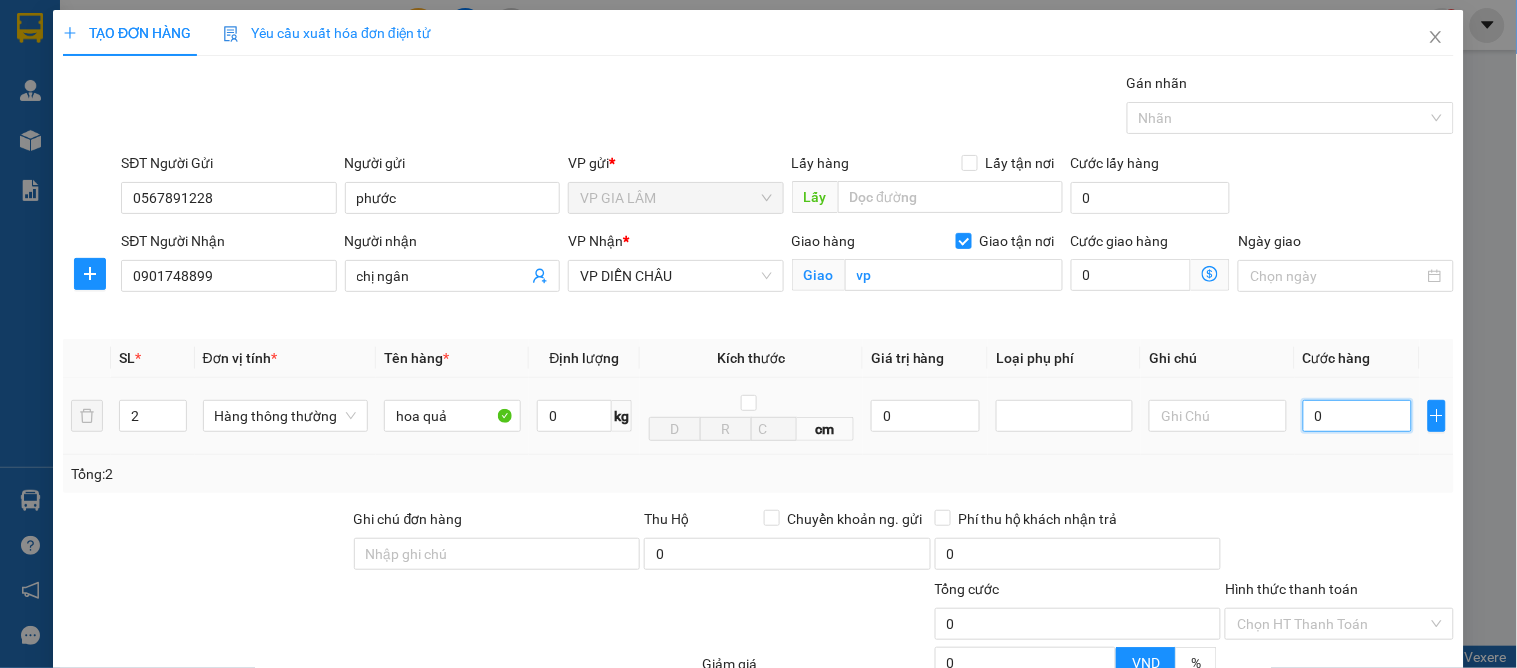 click on "0" at bounding box center (1357, 416) 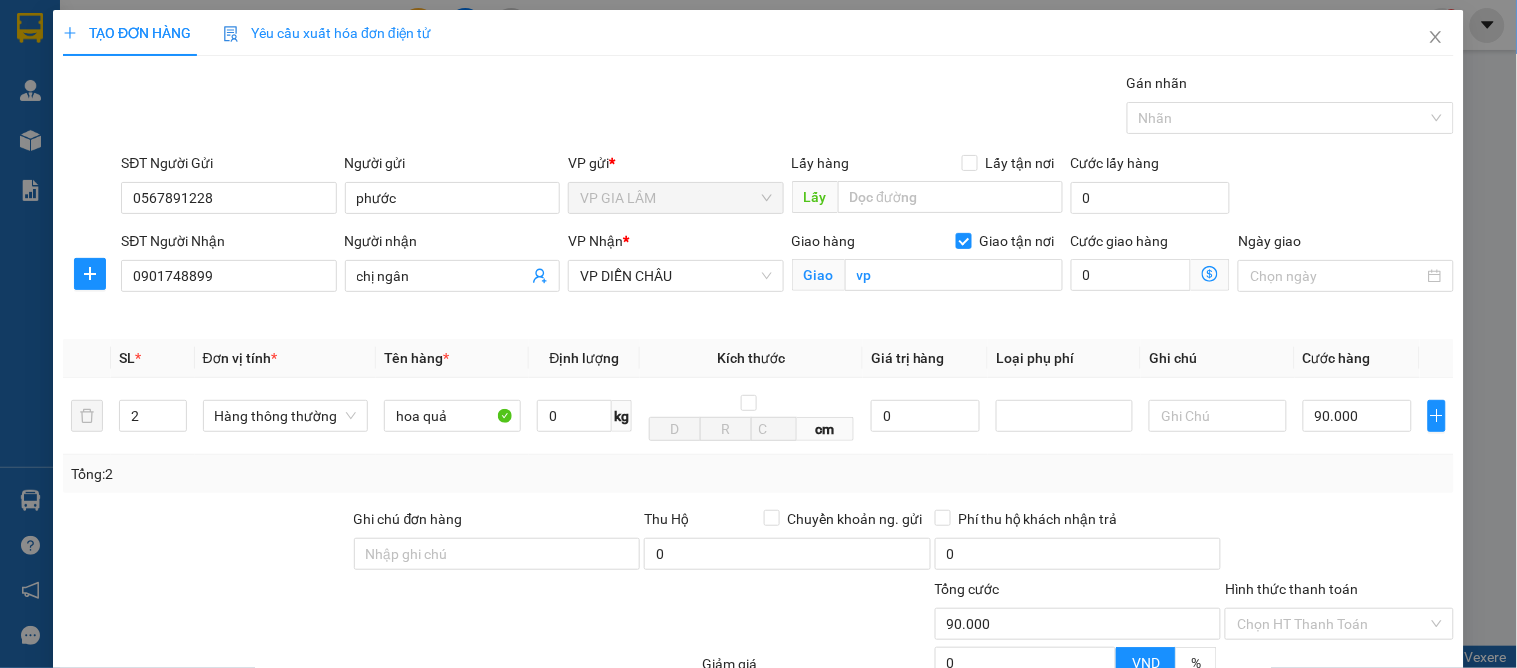 click on "Tổng:  2" at bounding box center [758, 474] 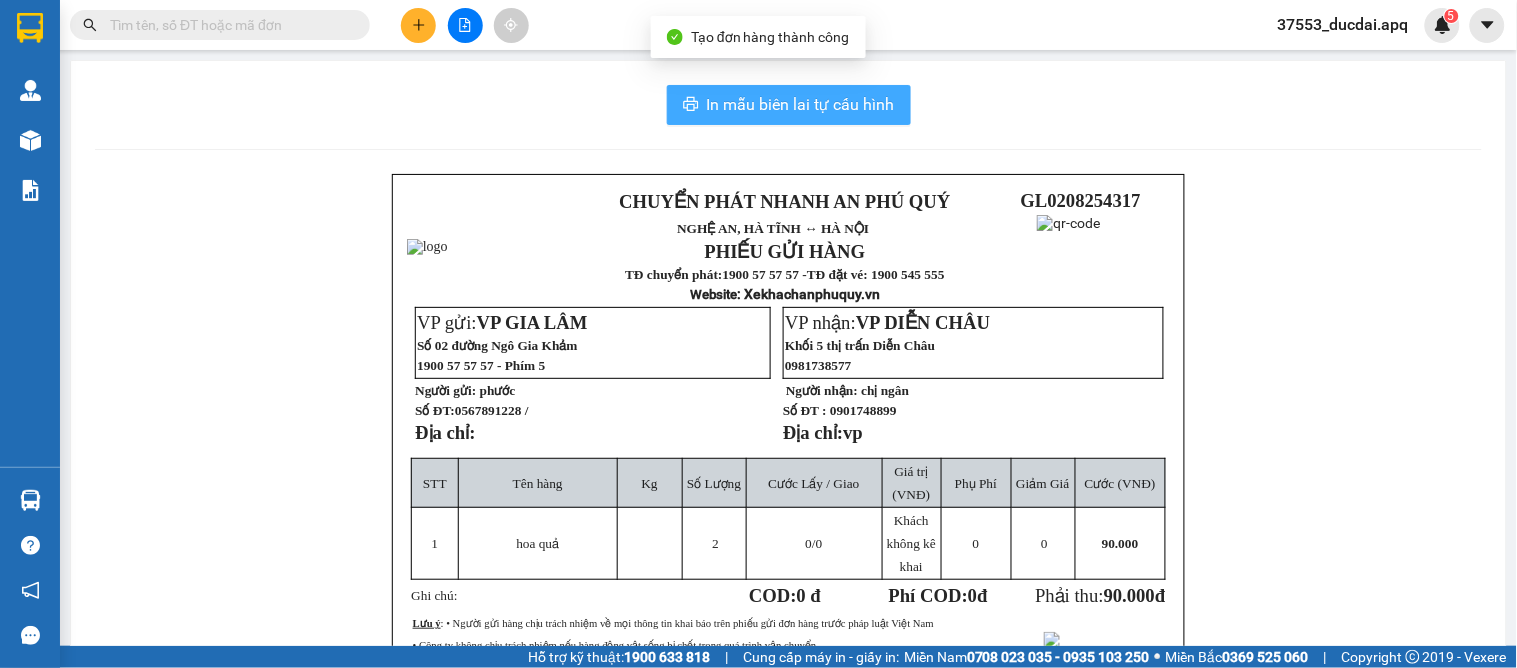drag, startPoint x: 678, startPoint y: 90, endPoint x: 692, endPoint y: 90, distance: 14 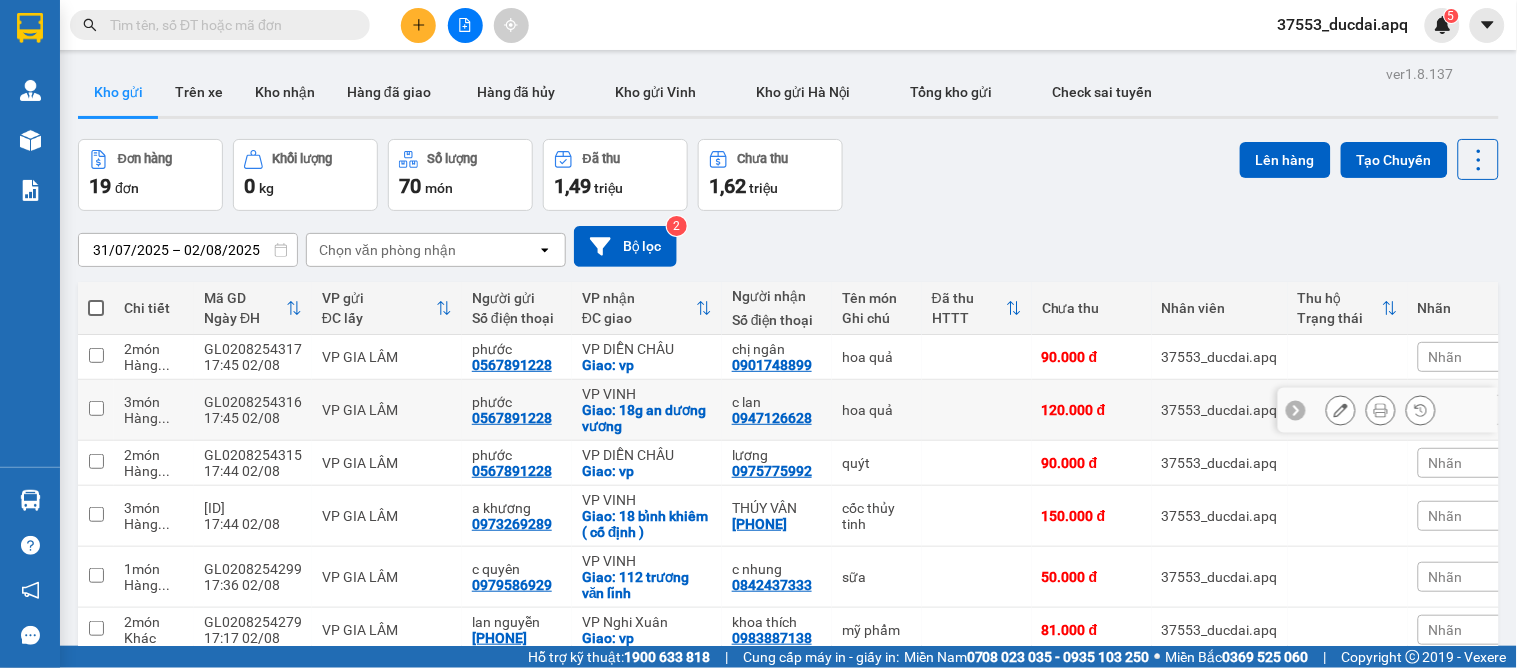click 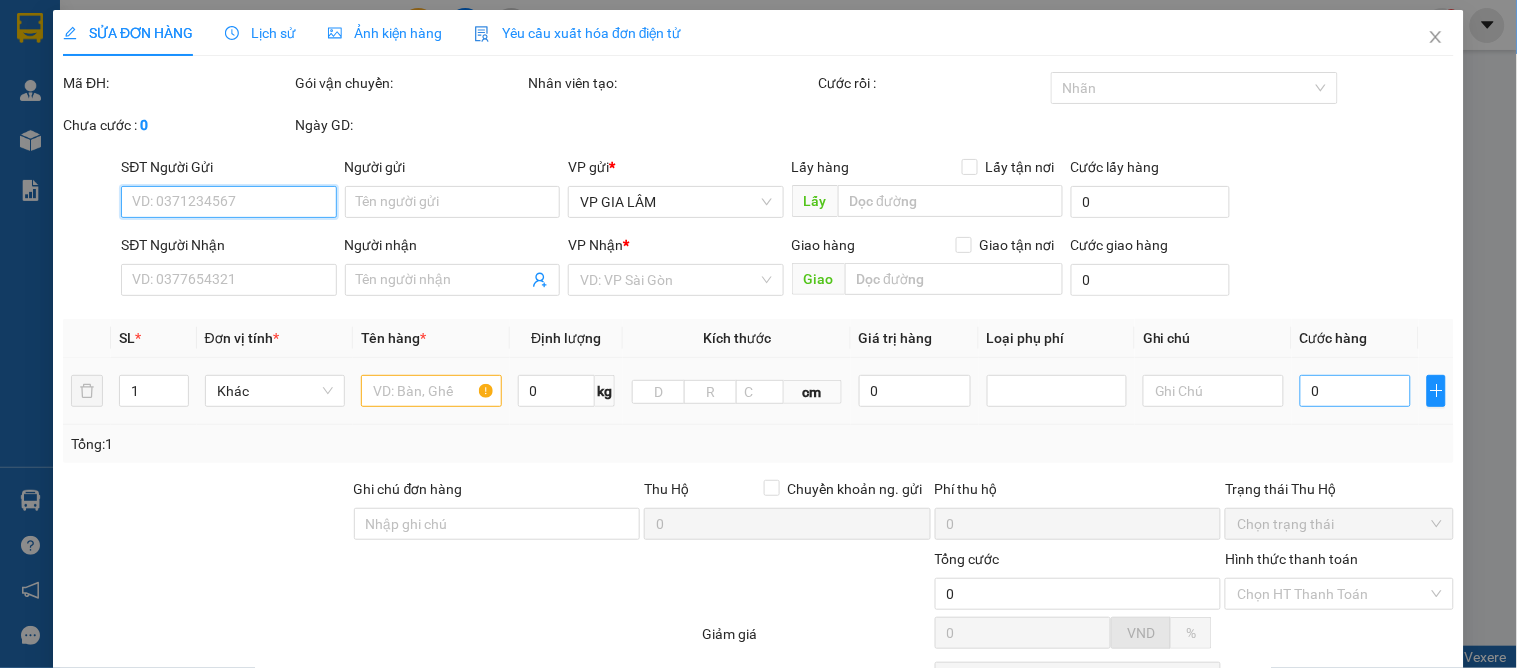 type on "0567891228" 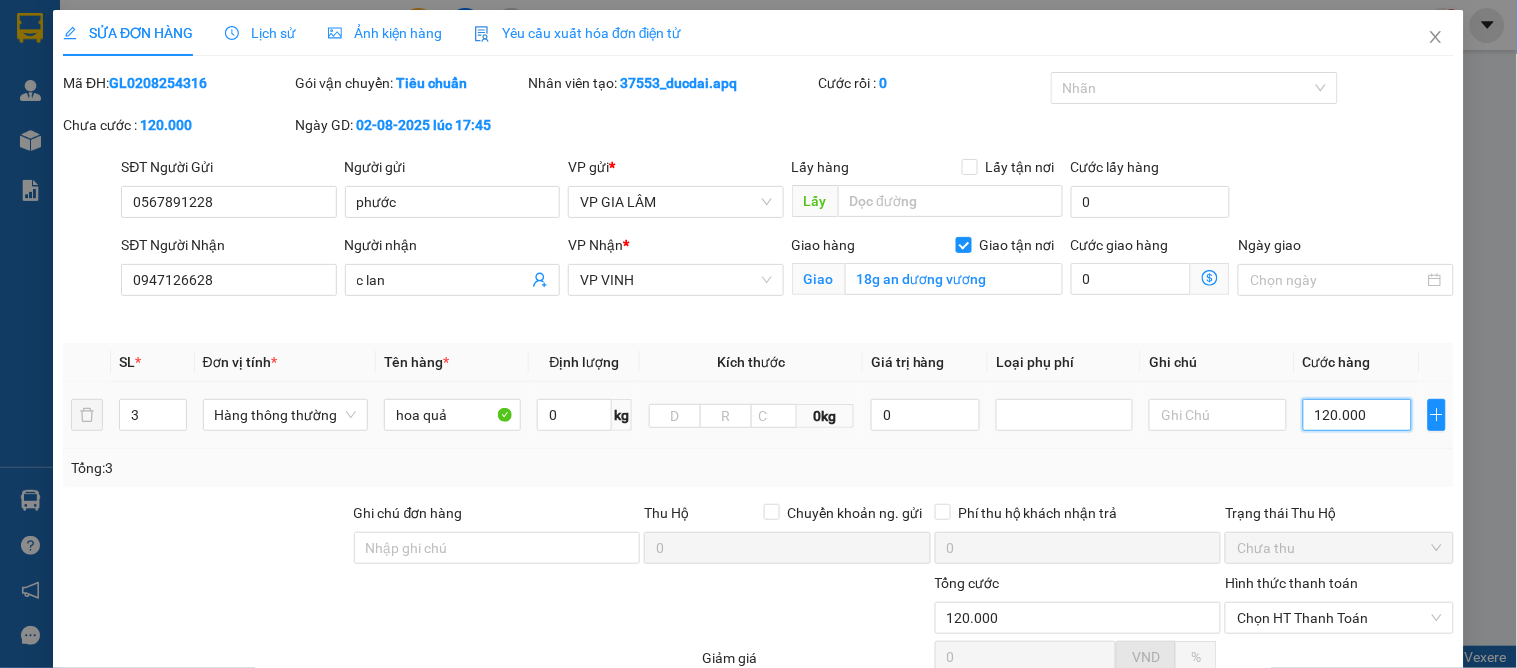 click on "120.000" at bounding box center [1357, 415] 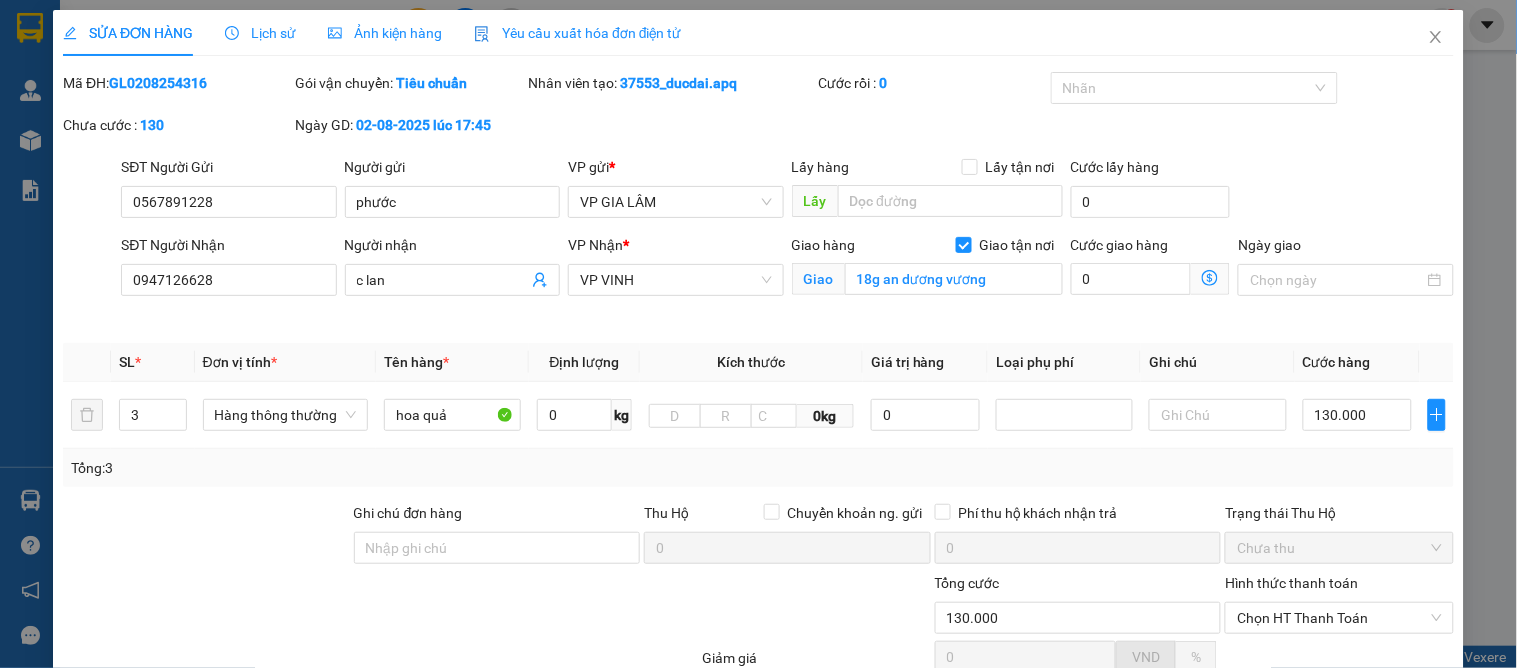 click on "Tổng:  3" at bounding box center (758, 468) 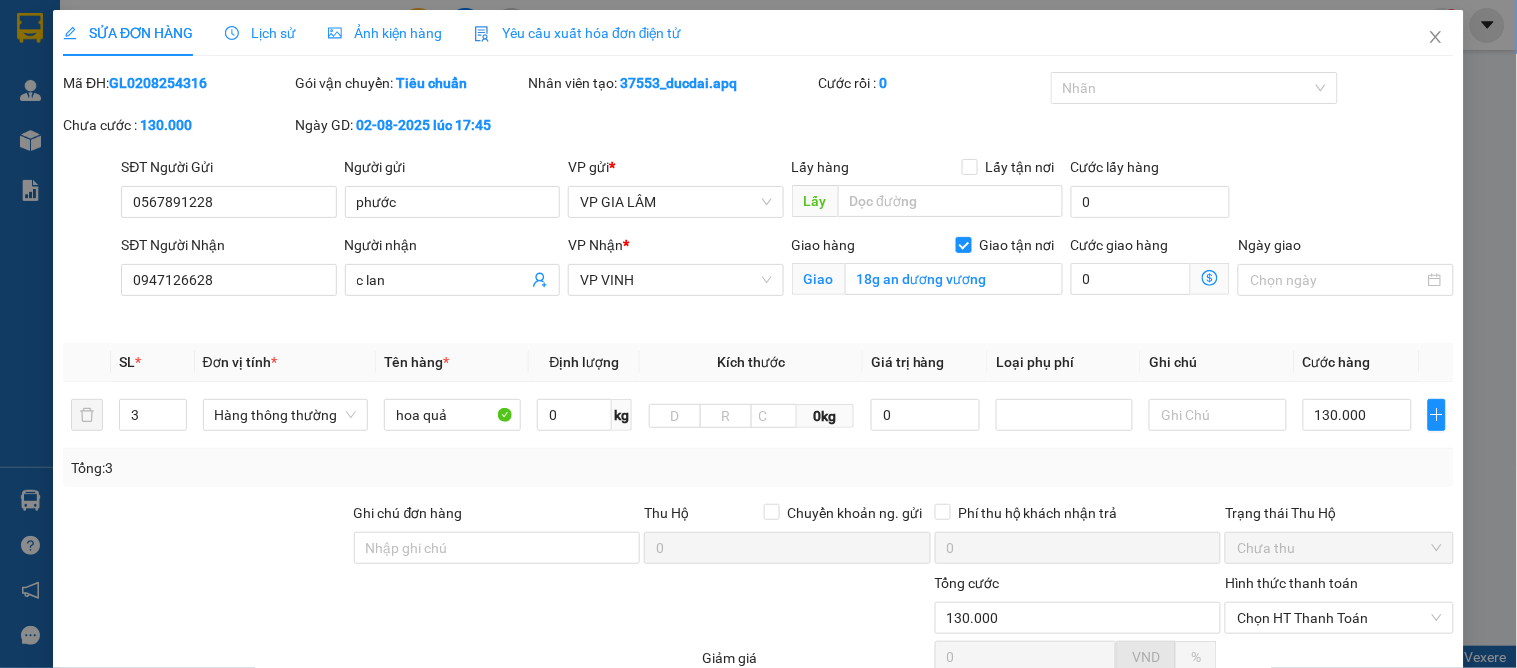 click on "Lưu và In" at bounding box center (1380, 815) 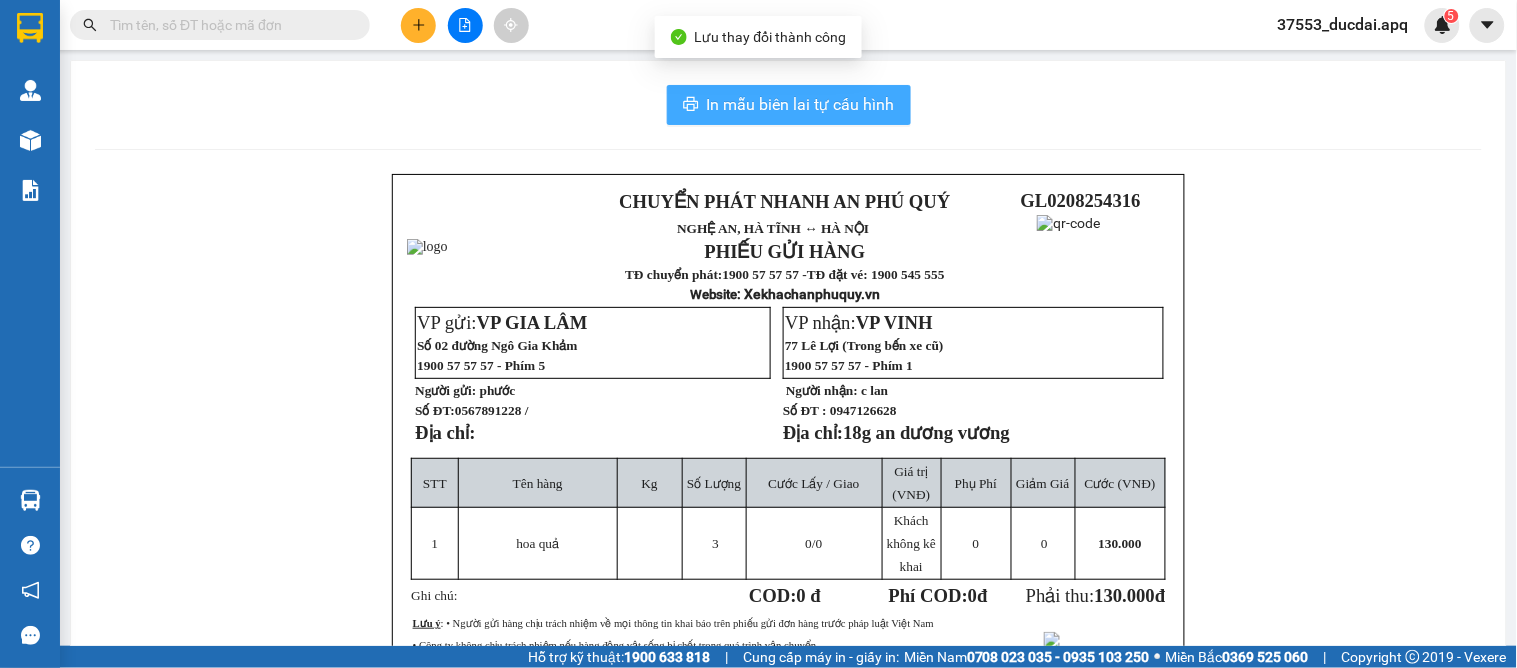 click on "In mẫu biên lai tự cấu hình" at bounding box center [801, 104] 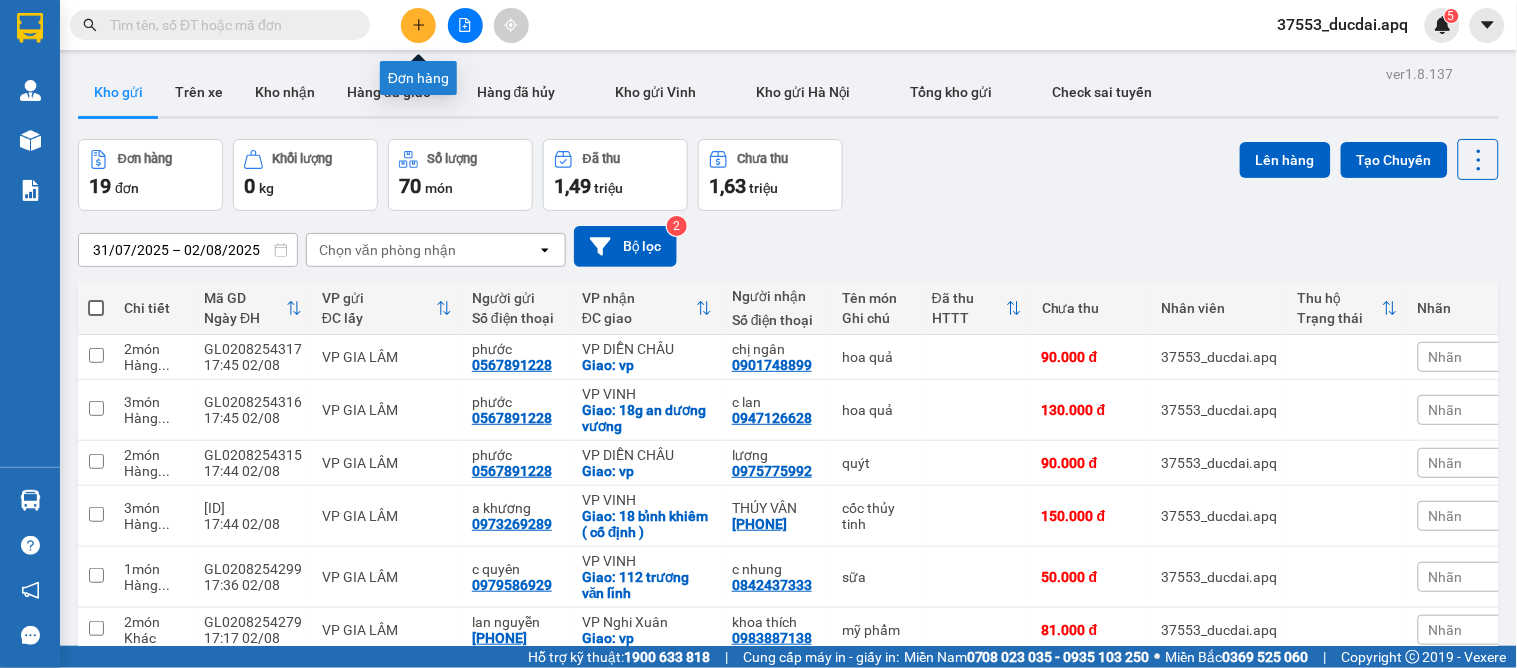 click at bounding box center [418, 25] 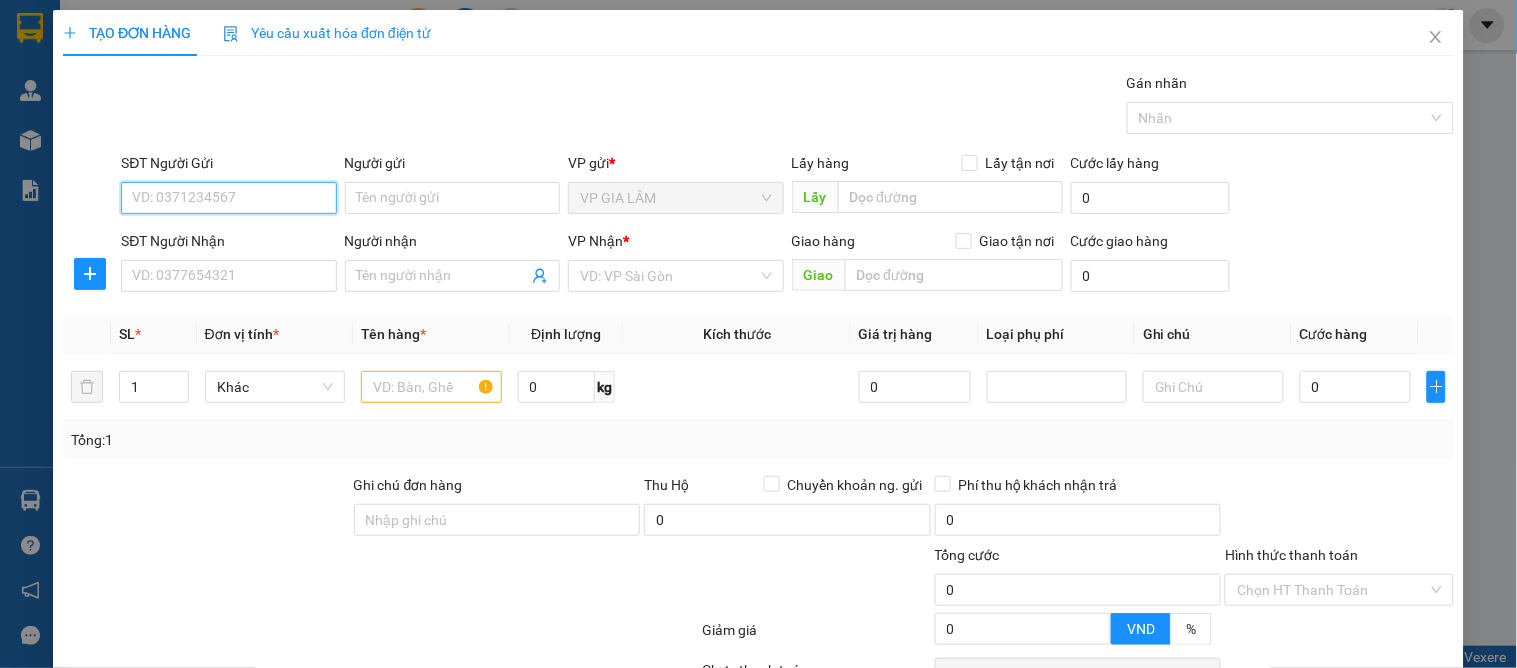 click on "SĐT Người Gửi" at bounding box center [228, 198] 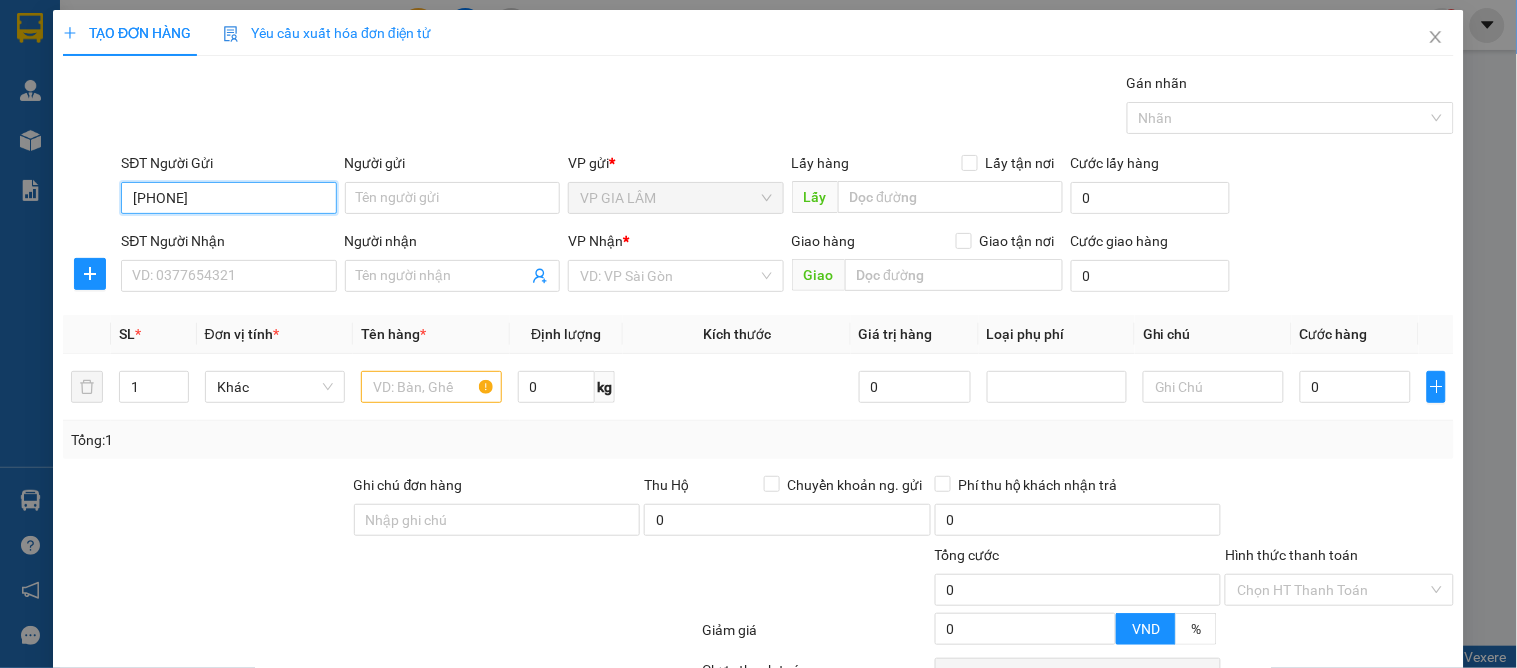 type on "[PHONE]" 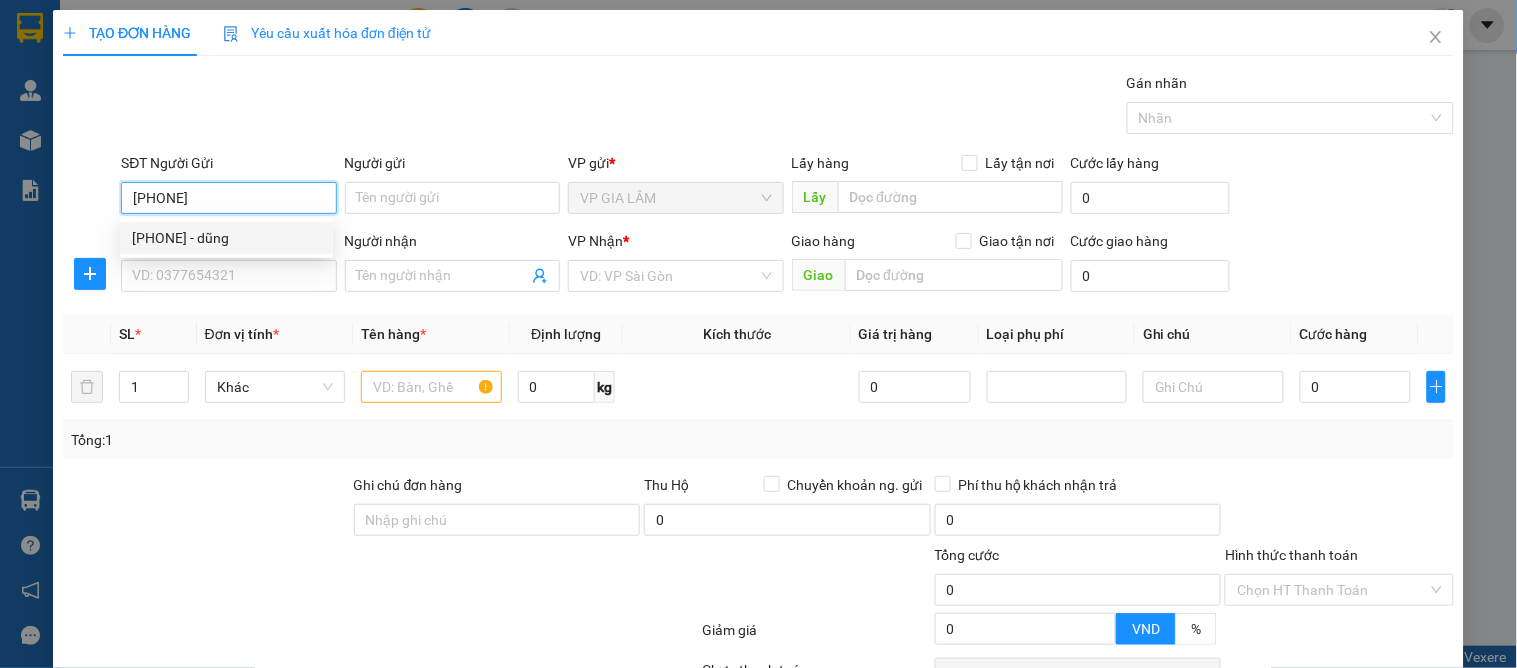 click on "0357688311 - dũng" at bounding box center [226, 238] 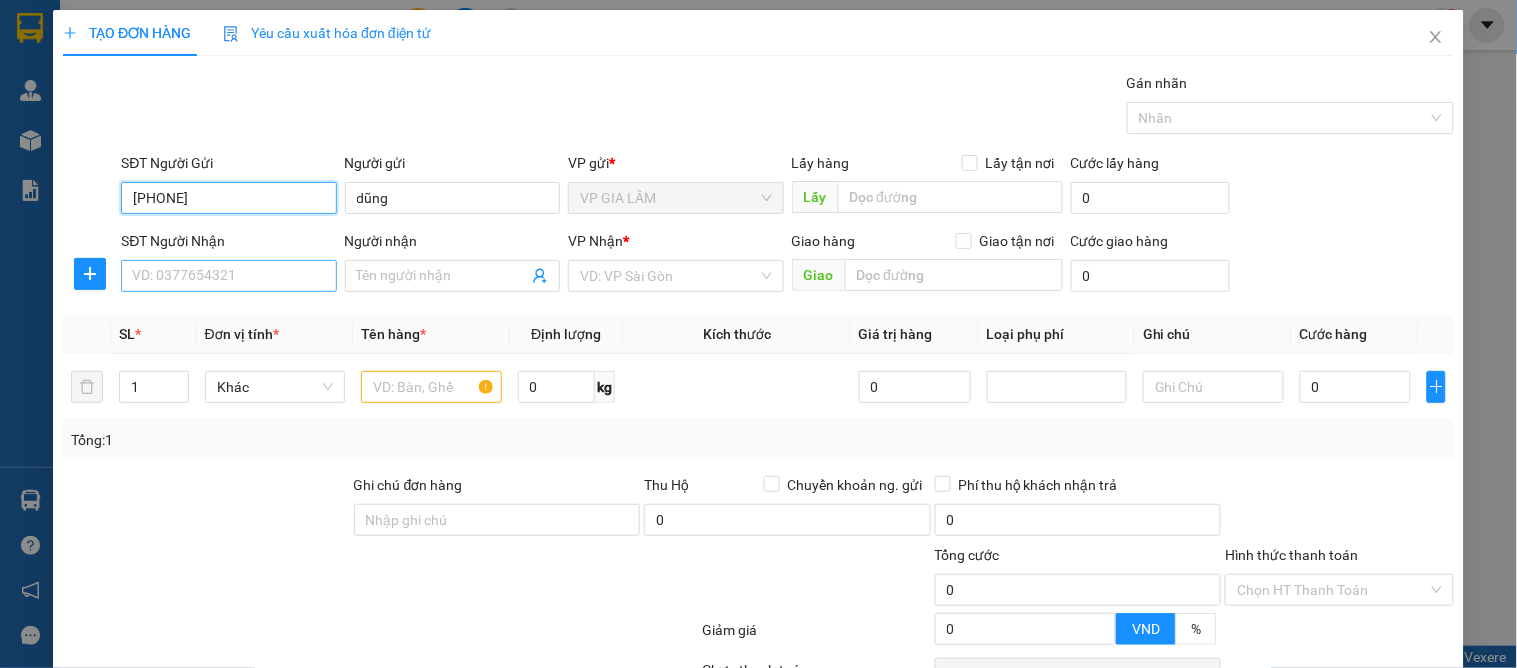 type on "[PHONE]" 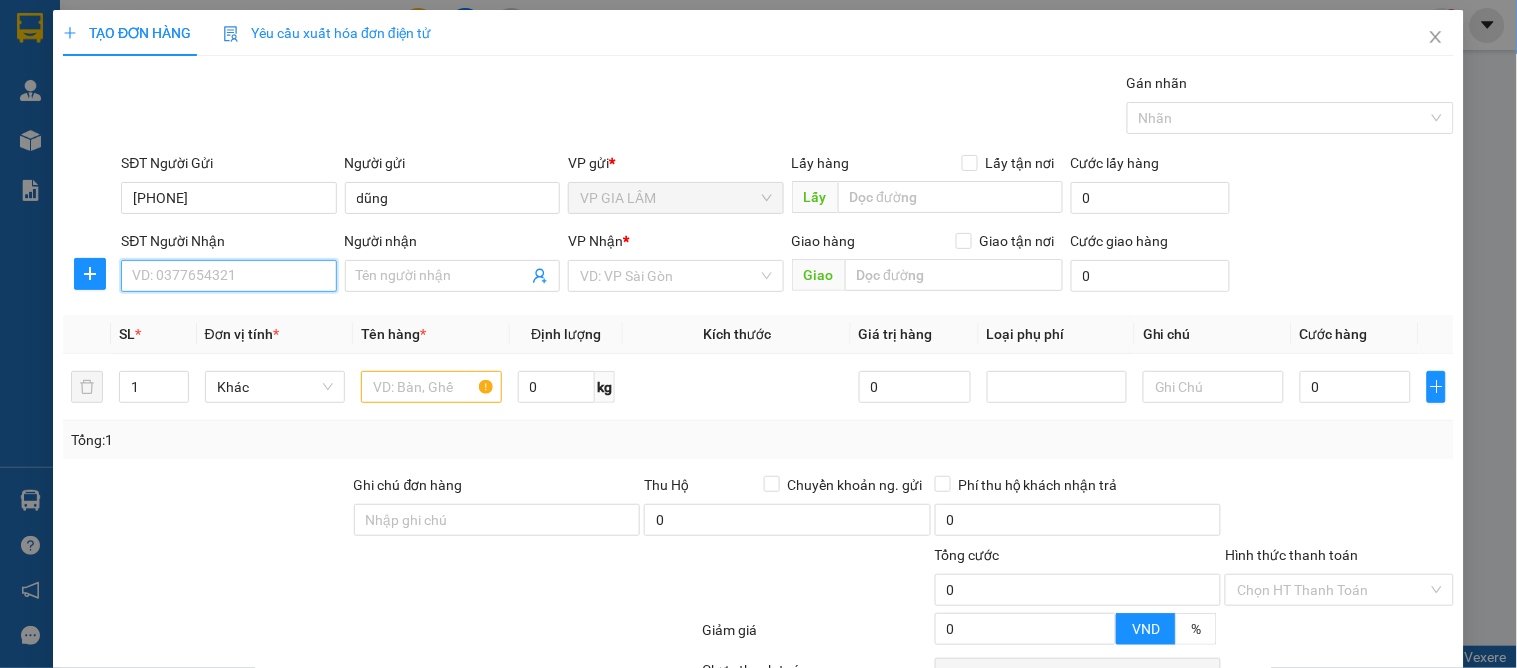 click on "SĐT Người Nhận" at bounding box center [228, 276] 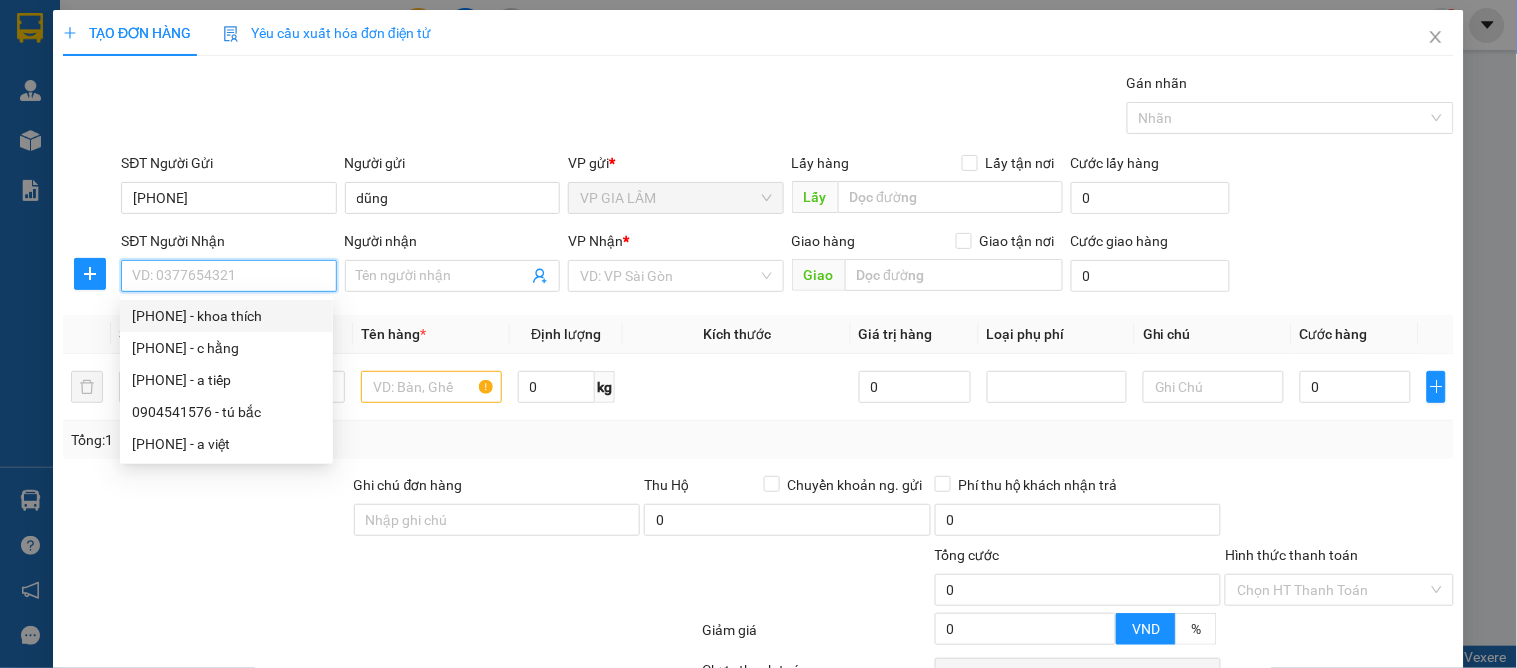 click on "0983887138 - khoa thích" at bounding box center [226, 316] 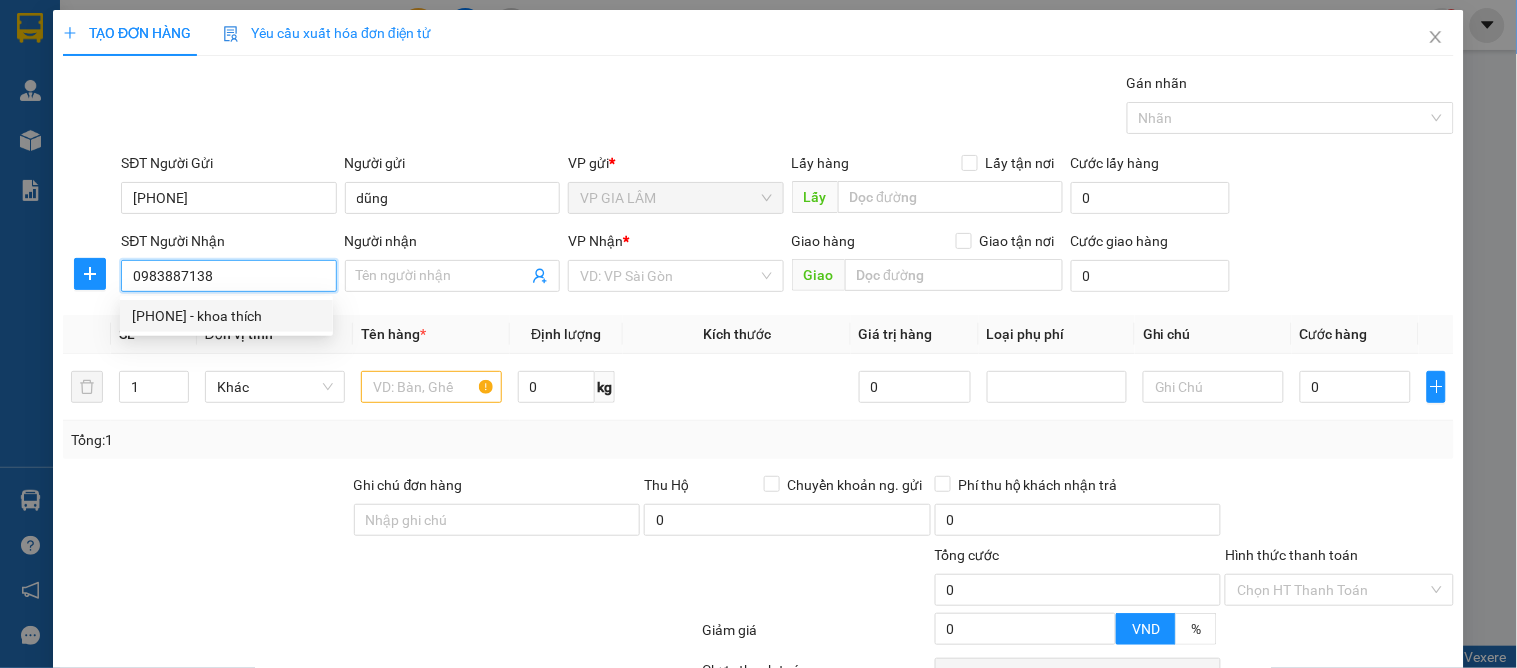 type on "khoa thích" 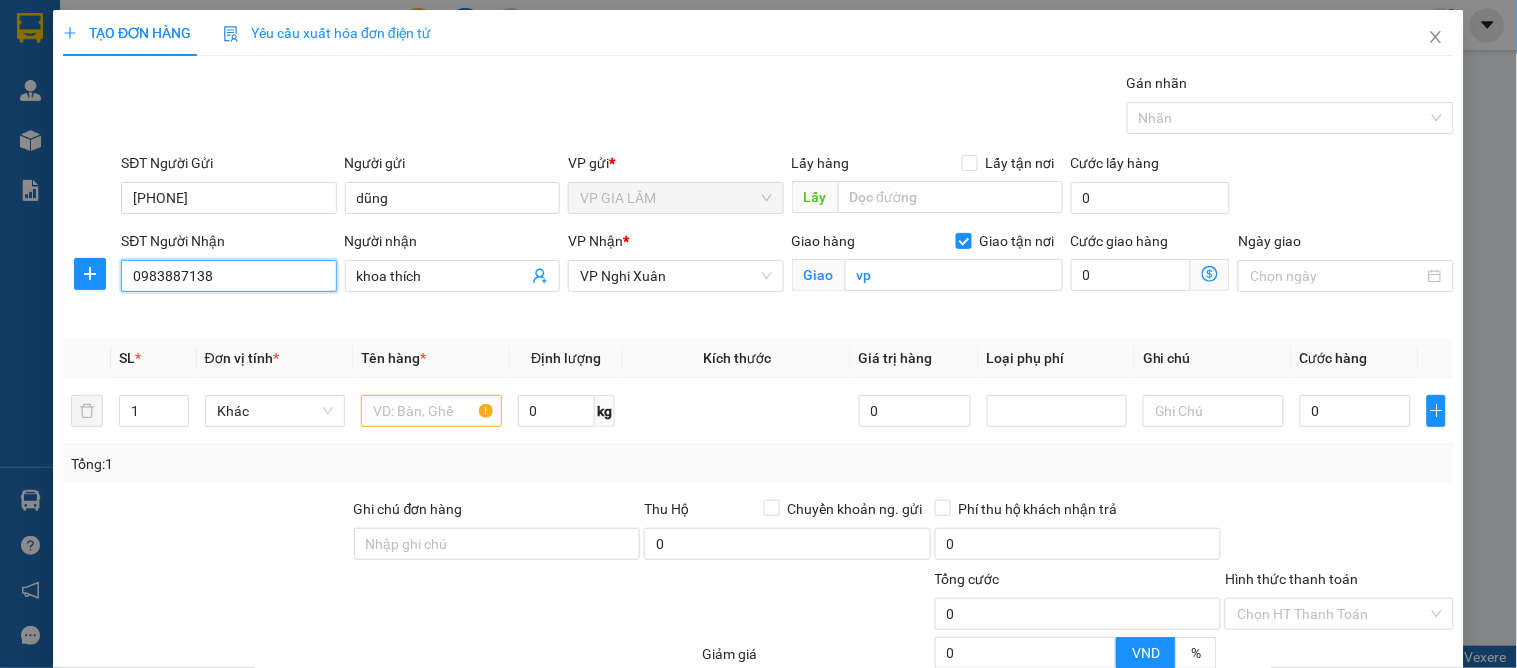 type on "10" 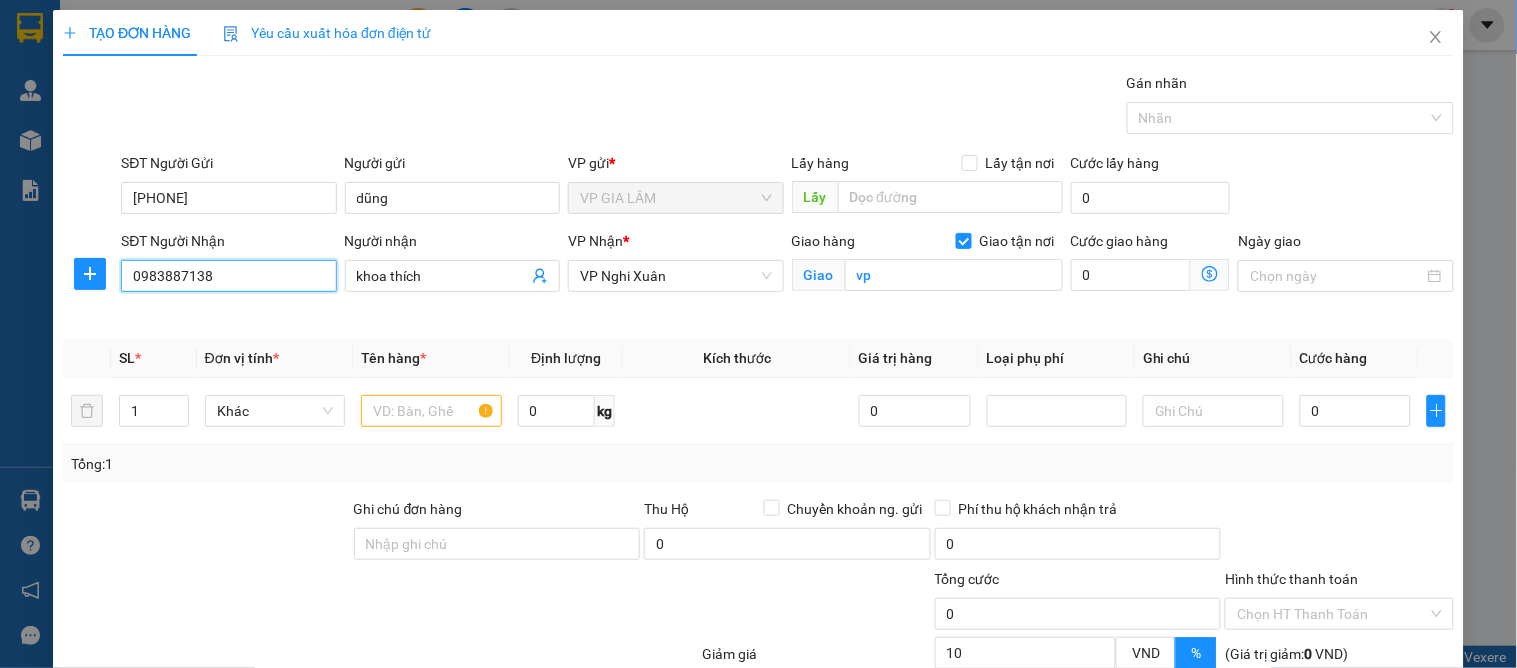 click on "0983887138" at bounding box center [228, 276] 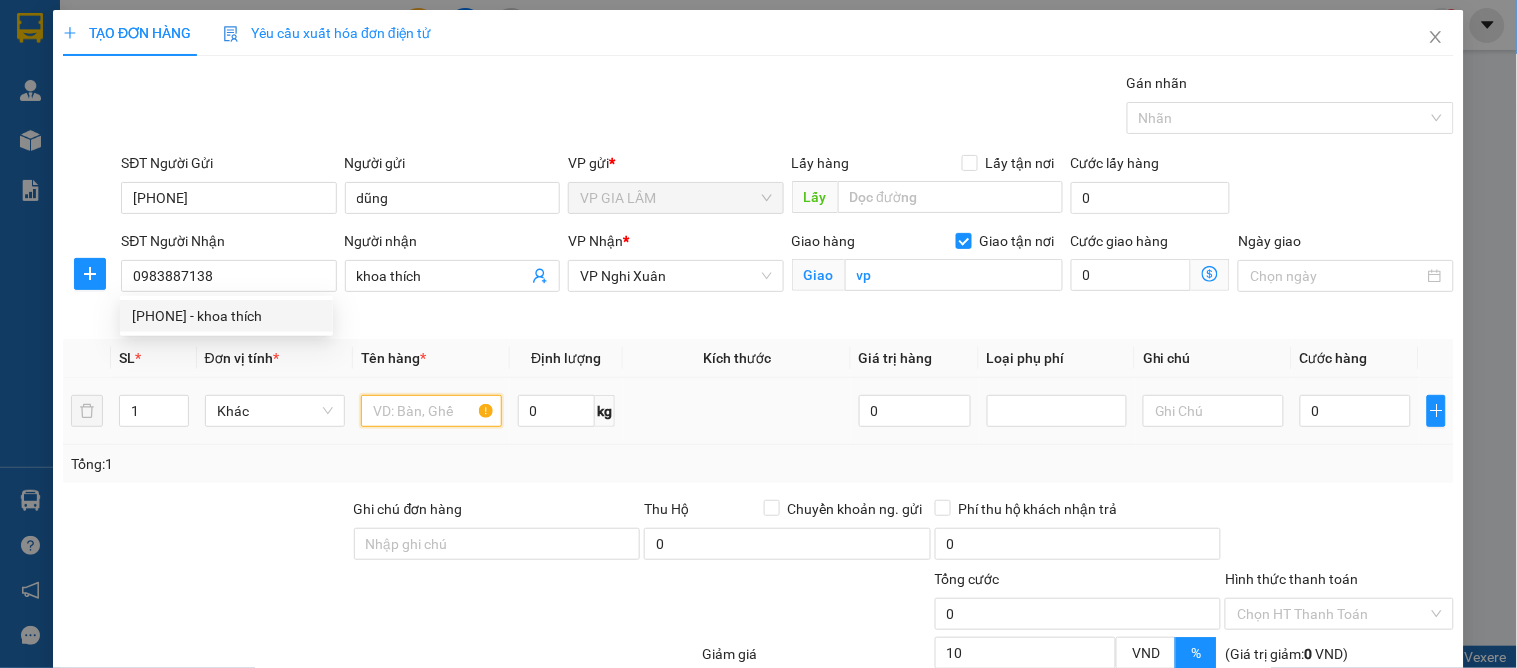 click at bounding box center [431, 411] 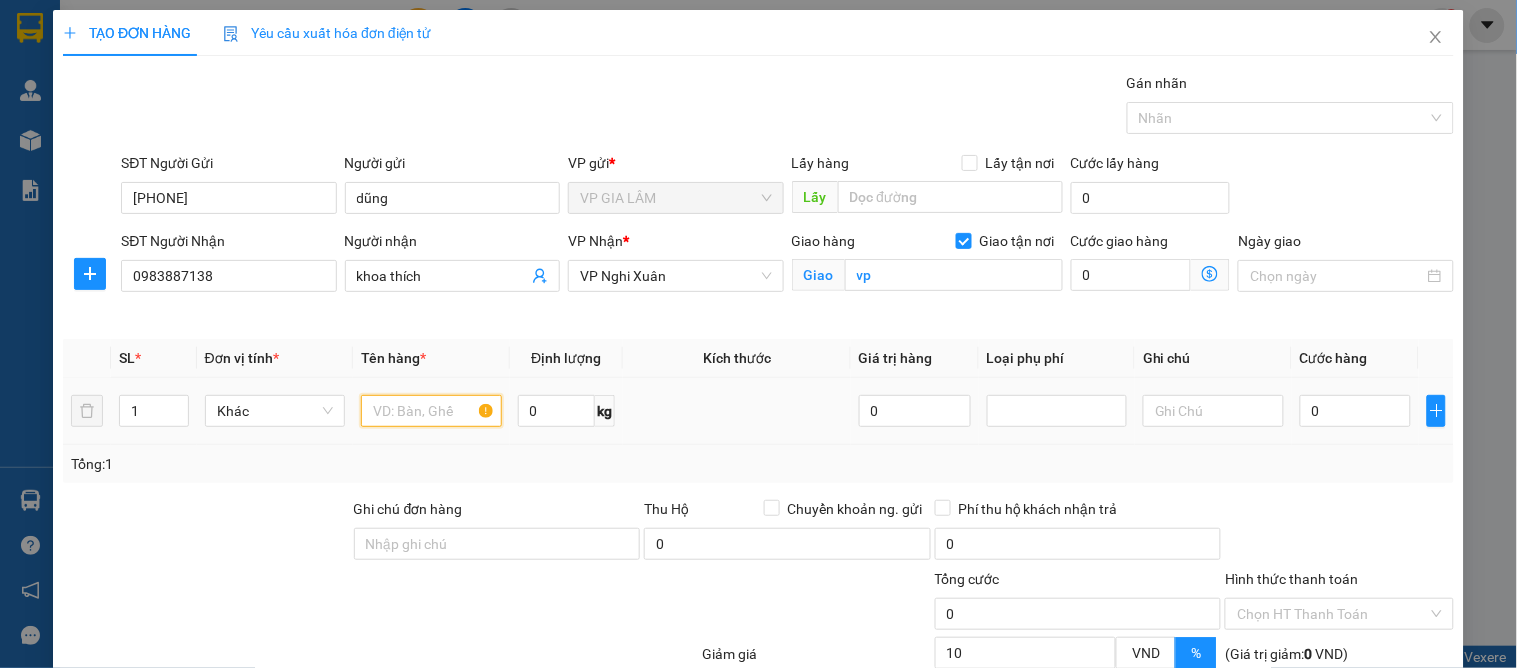 click at bounding box center [431, 411] 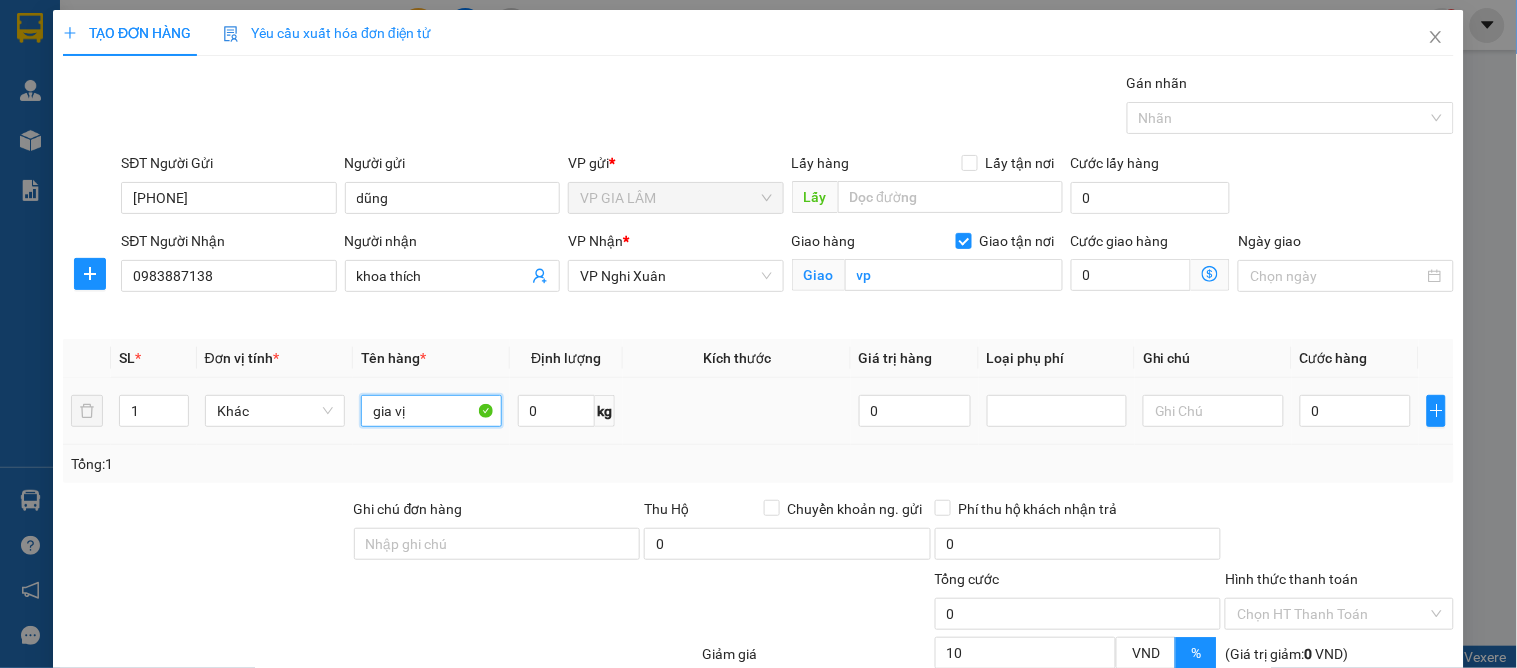 type on "gia vị" 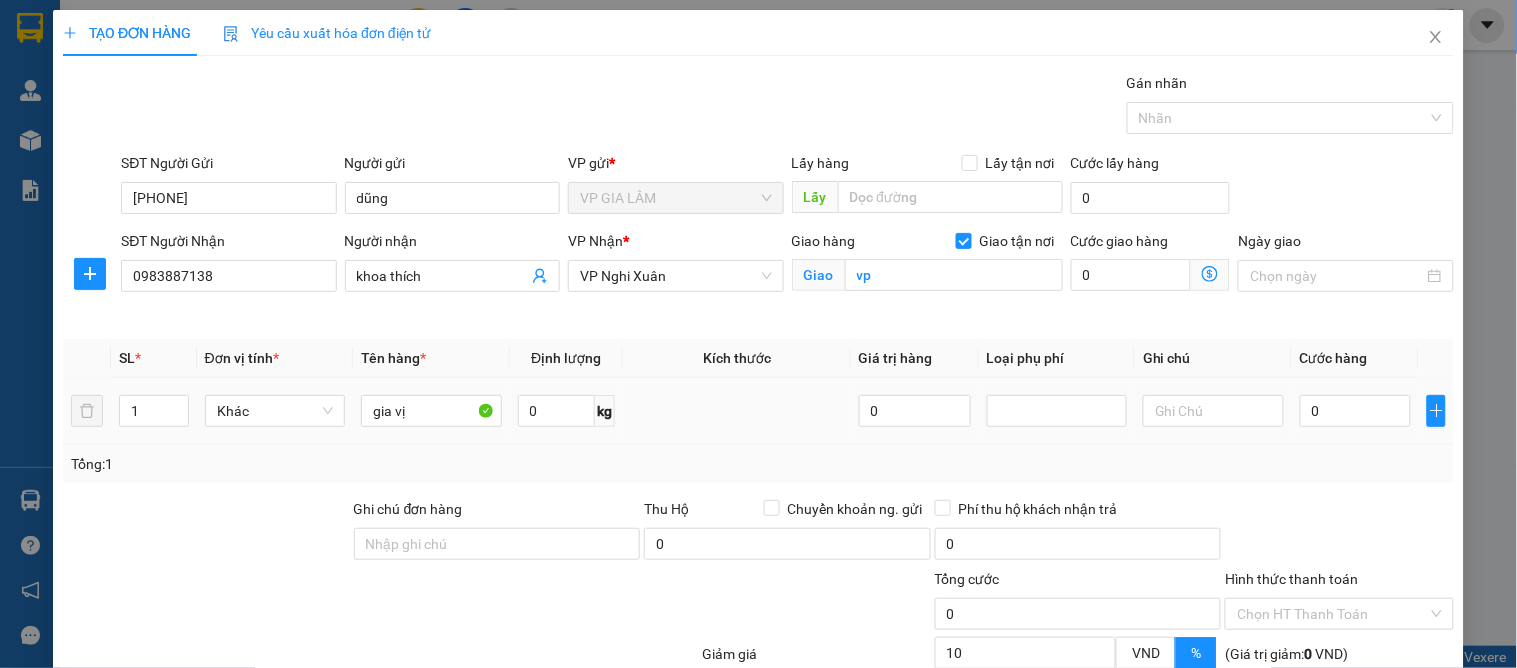 click on "0" at bounding box center (1356, 411) 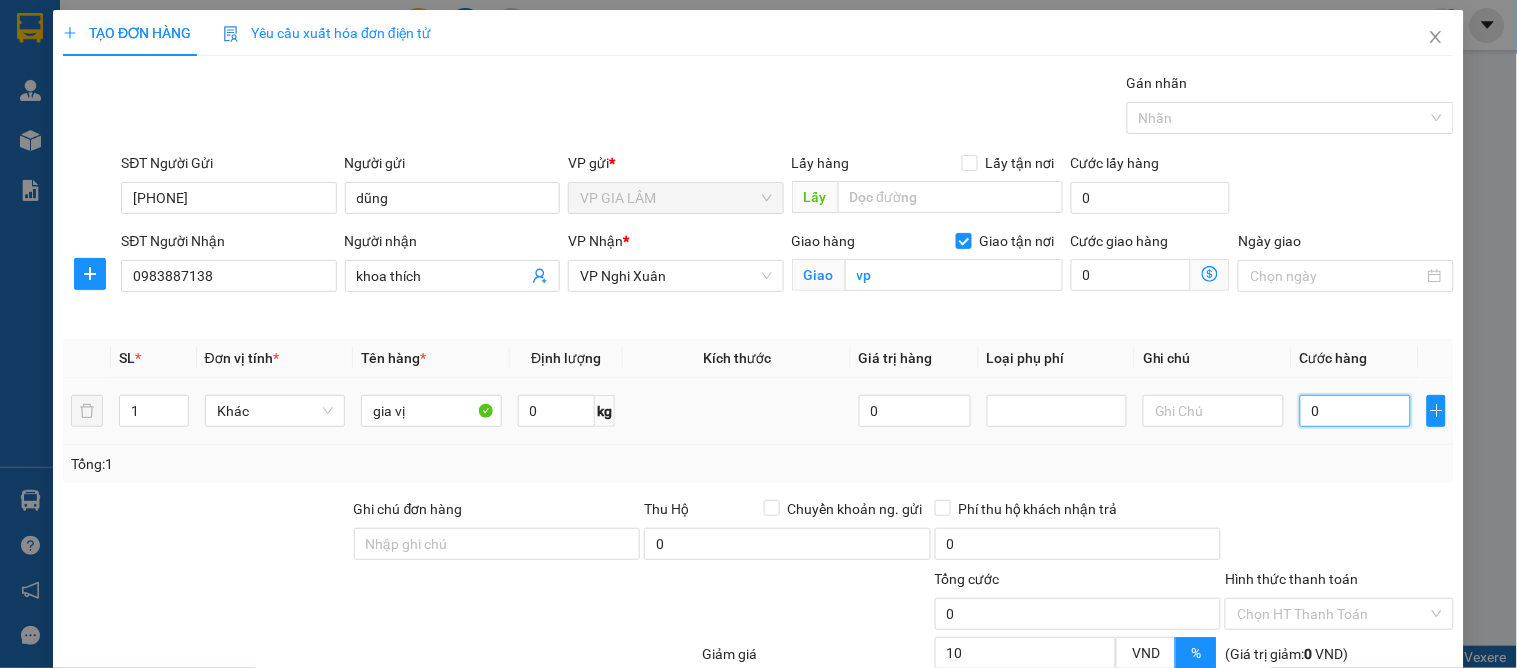 type on "5" 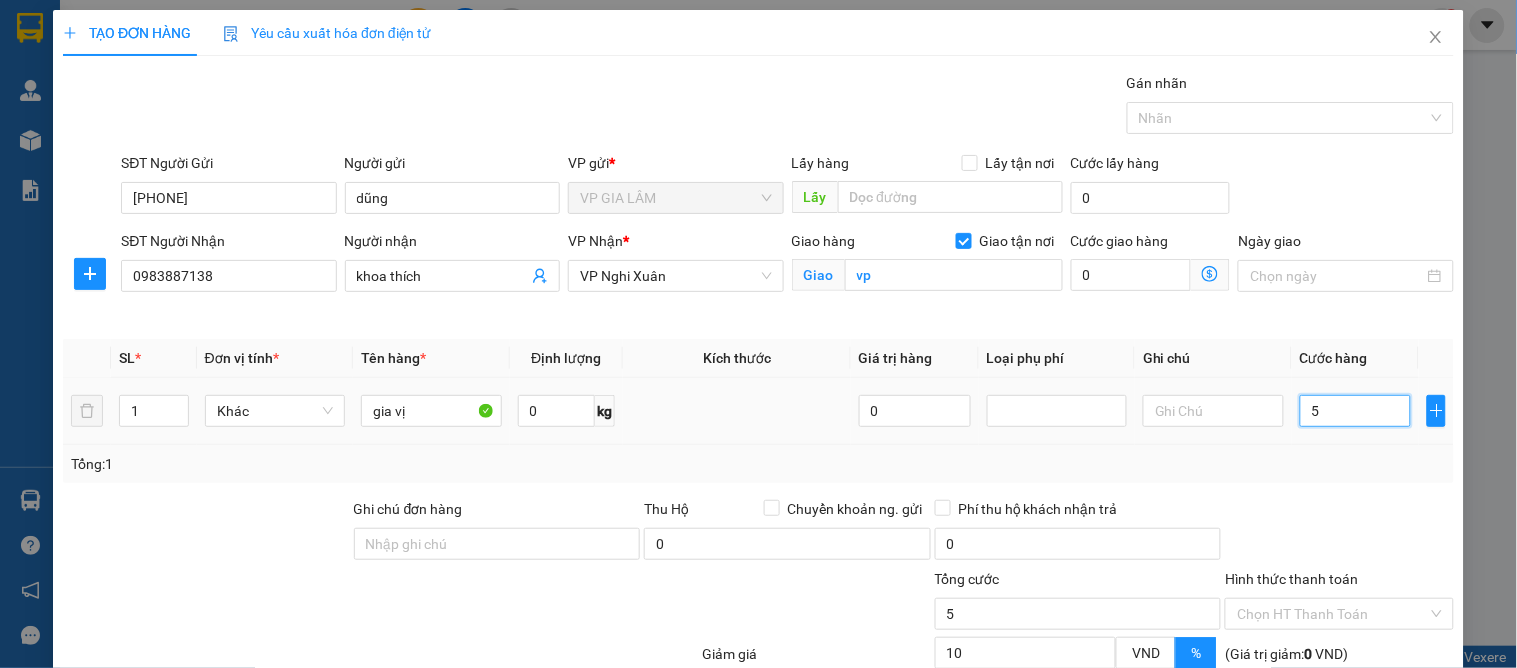type on "50" 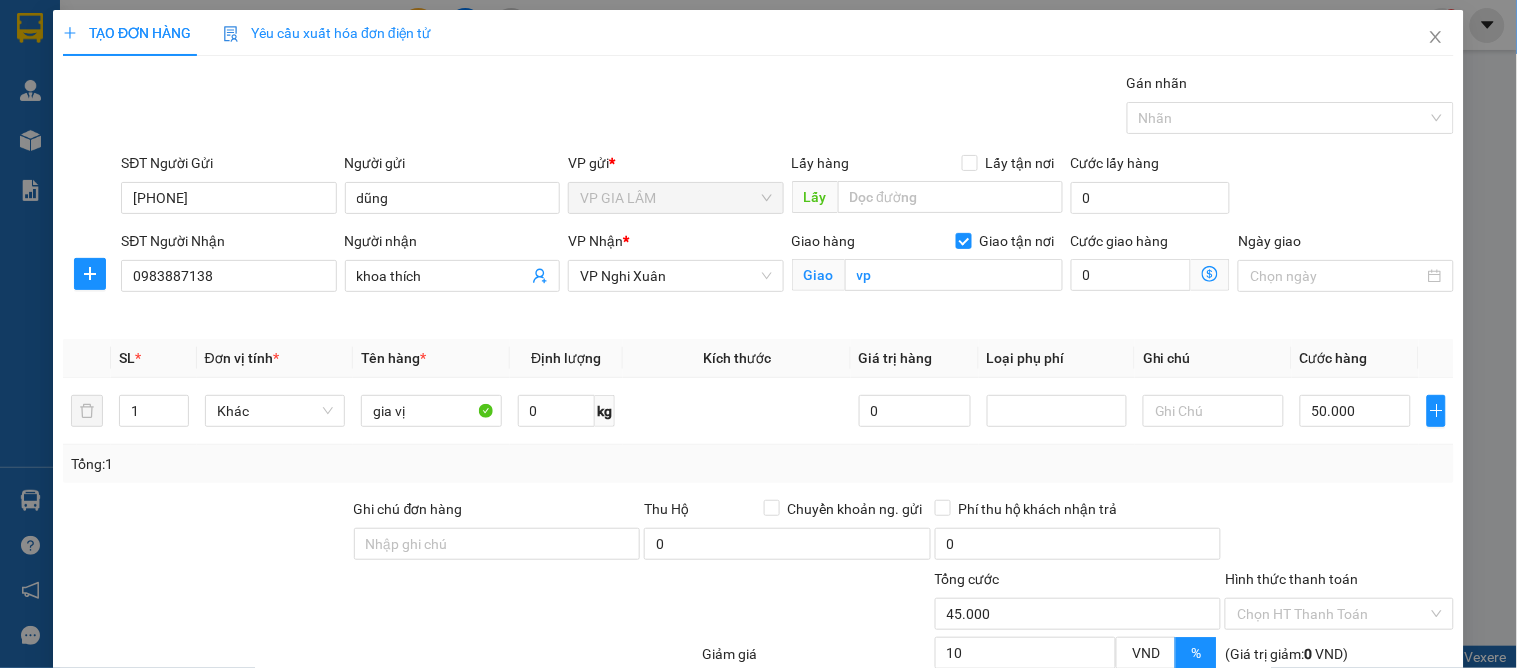click at bounding box center [1339, 533] 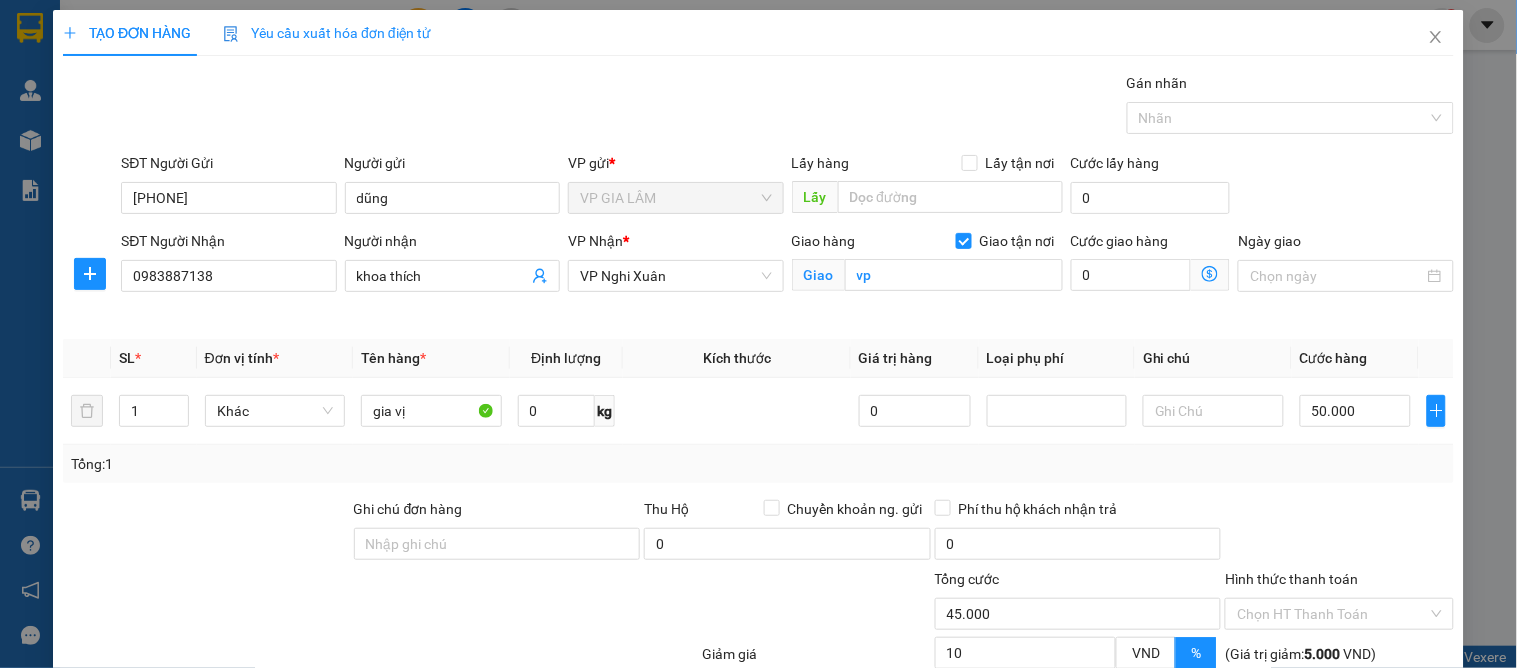 click on "Lưu và In" at bounding box center (1380, 811) 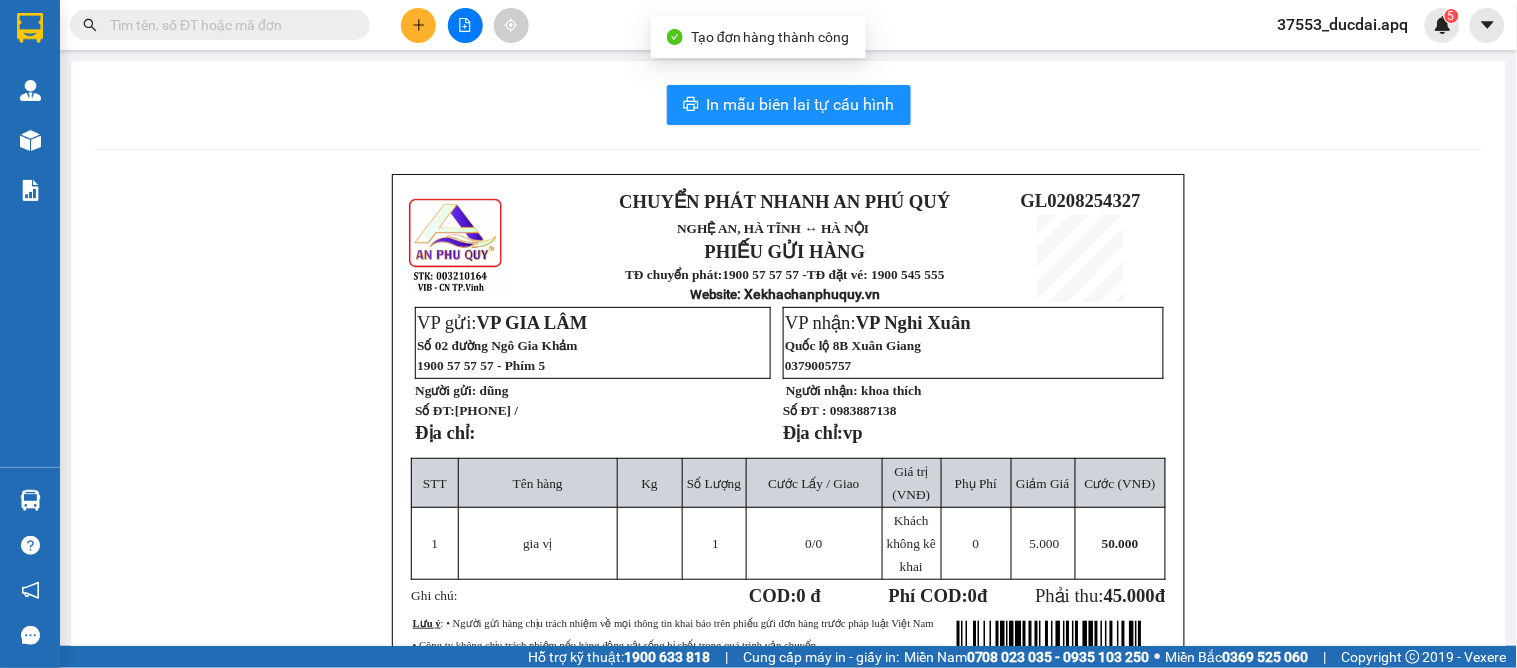 click on "In mẫu biên lai tự cấu hình
CHUYỂN PHÁT NHANH AN PHÚ QUÝ
NGHỆ AN, HÀ TĨNH ↔ HÀ NỘI
PHIẾU GỬI HÀNG
TĐ chuyển phát:   1900 57 57 57 -  TĐ đặt vé: 1900 545 555
Website  : Xekhachanphuquy.vn
GL0208254327
VP gửi:  VP GIA LÂM
Số 02 đường Ngô Gia Khảm
1900 57 57 57 - Phím 5
Người gửi:    dũng
Số ĐT:  0357688311 /
Địa chỉ:
VP nhận:  VP Nghi Xuân
Quốc lộ 8B Xuân Giang
0379005757
Người nhận:    khoa thích
Số ĐT :    0983887138
Địa chỉ:  vp
STT
Tên hàng
Kg
Số Lượng
Cước Lấy / Giao
Giá trị (VNĐ)
Phụ Phí
Giảm Giá
Cước (VNĐ)
1
gia vị
1
0 /0
Khách không kê khai
0
5.000
50.000
Ghi chú:
COD:  0 đ
Phí COD:  0  đ
Phải thu:  45.000  đ" at bounding box center (788, 471) 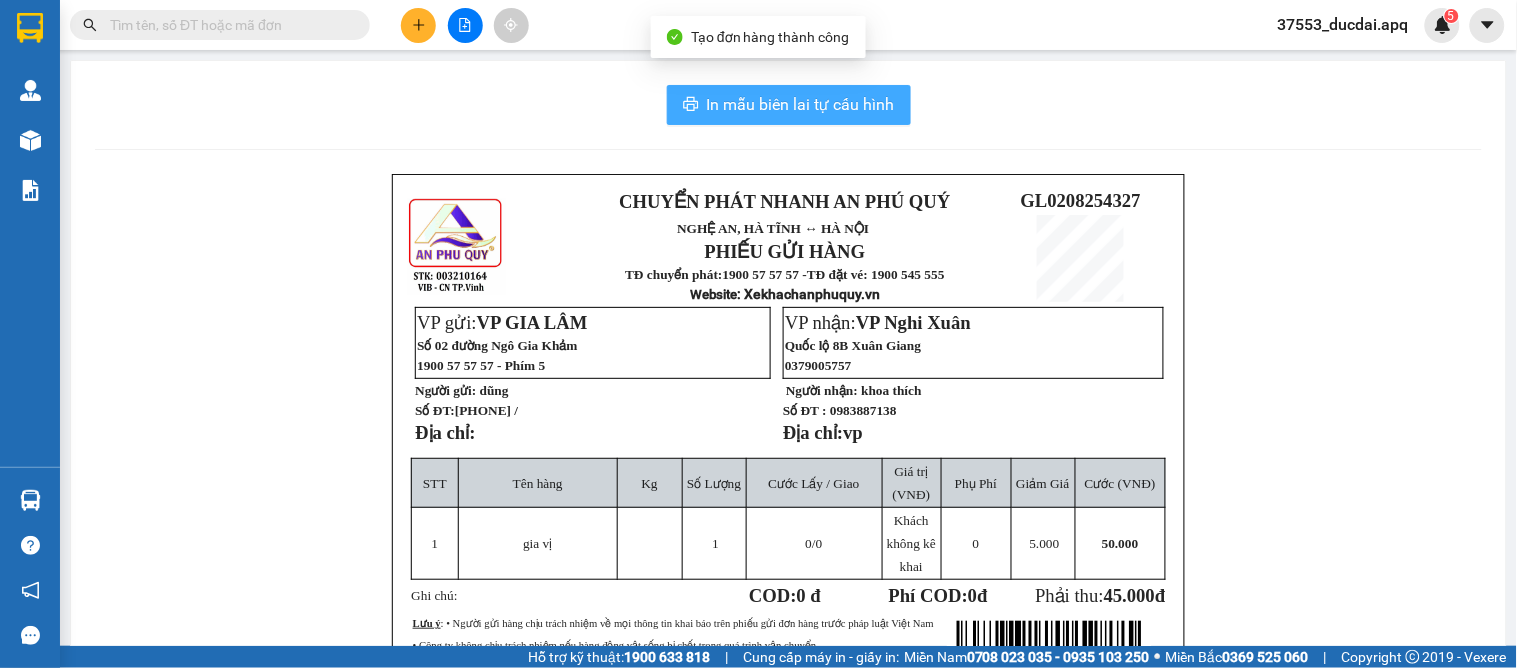 click on "In mẫu biên lai tự cấu hình" at bounding box center [789, 105] 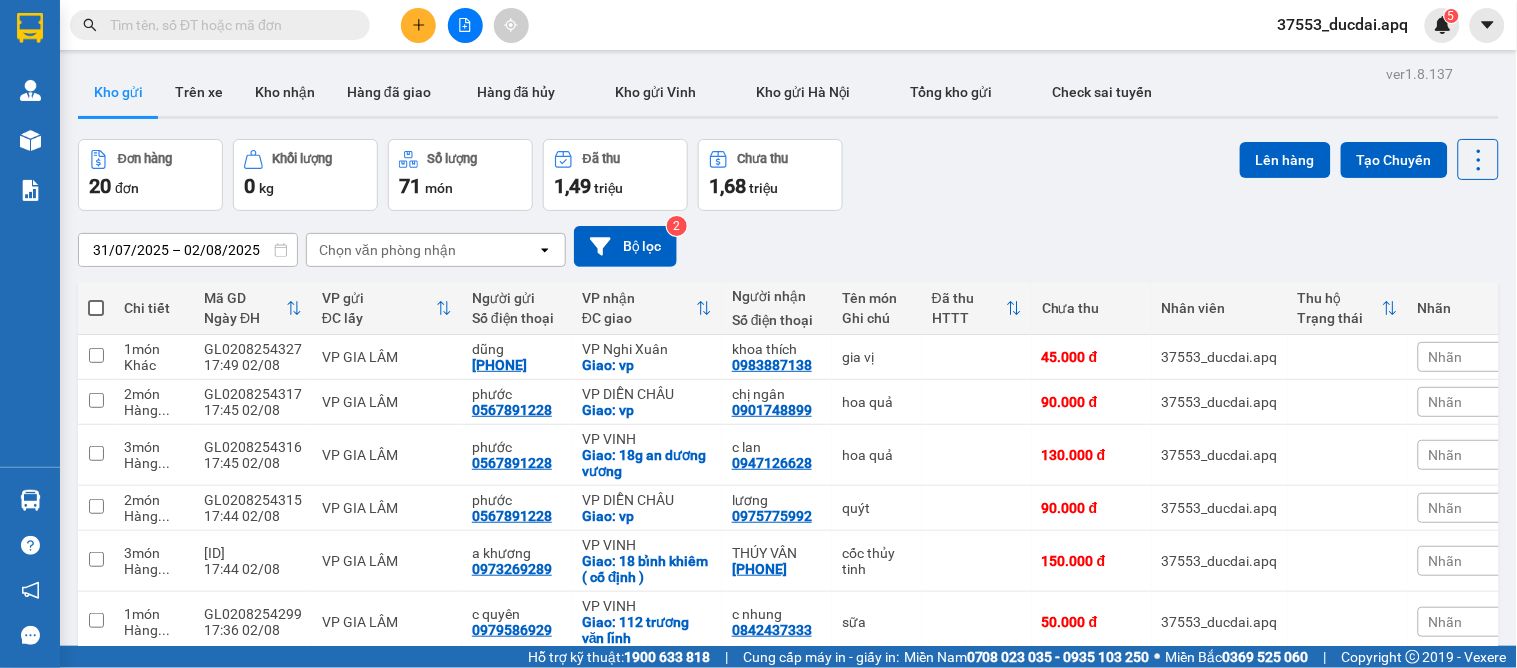 drag, startPoint x: 913, startPoint y: 210, endPoint x: 955, endPoint y: 212, distance: 42.047592 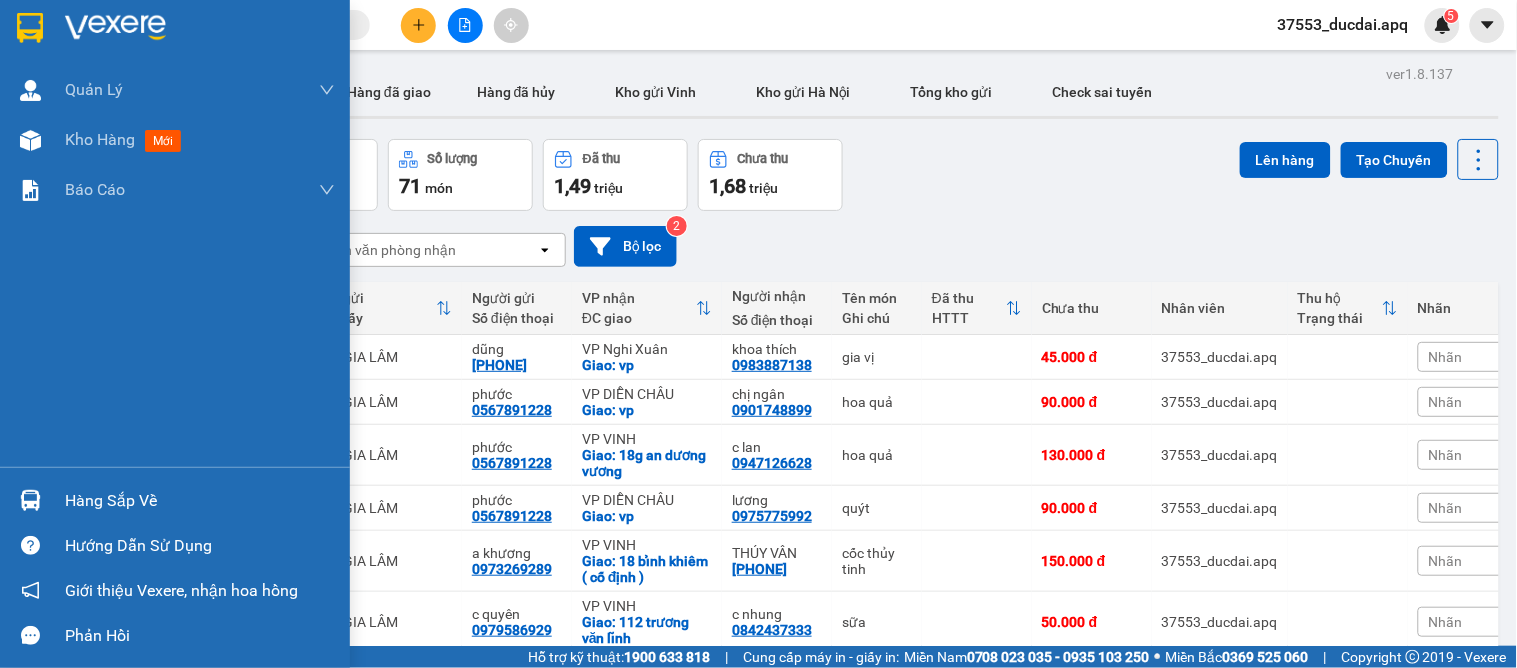 click at bounding box center (30, 500) 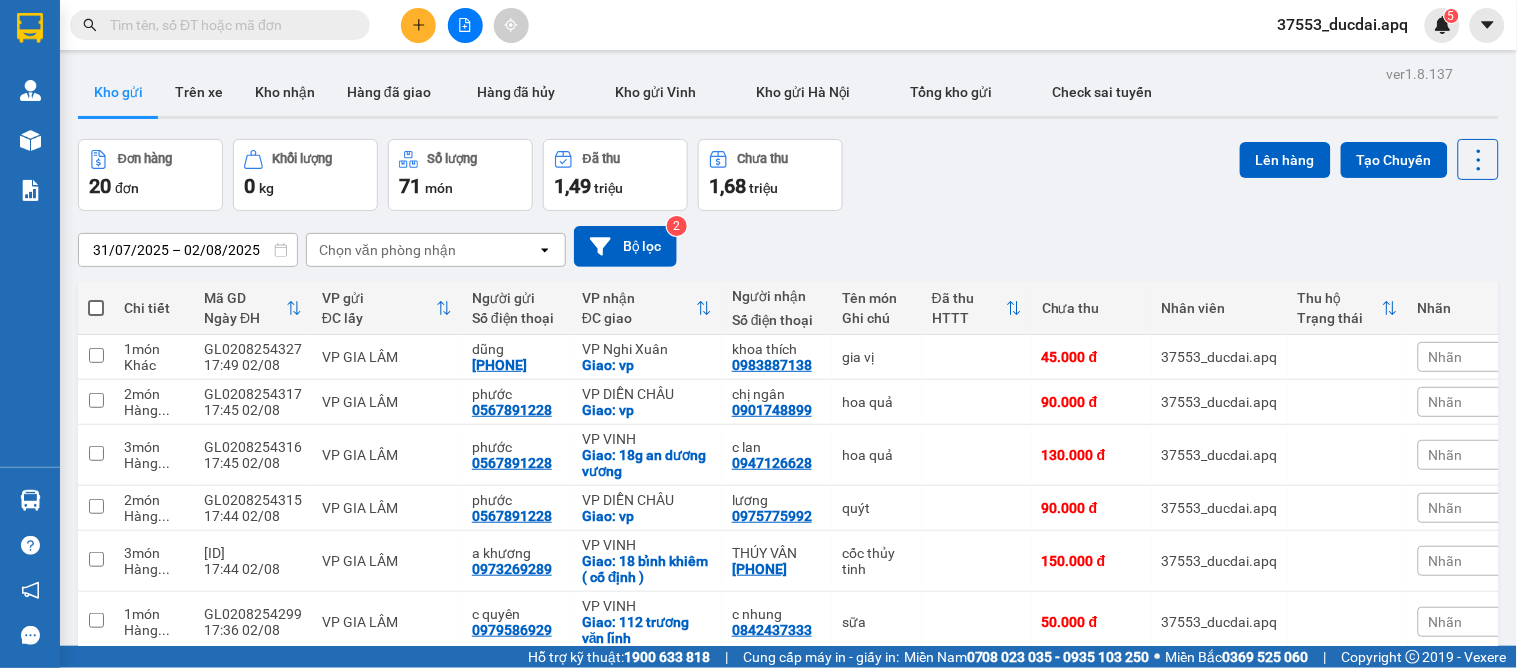click on "Kết quả tìm kiếm ( 183 )  Bộ lọc  Mã ĐH Trạng thái Món hàng Thu hộ Tổng cước Chưa cước Nhãn Người gửi VP Gửi Người nhận VP Nhận VI0108253144 09:39 - 01/08 Chưa điều phối giao mỹ phẩm nợ cước SL:  9 405.000 ĐÃ GỌI 0983695936 C Sâm 0984932030 VP VINH 0984932030 a tuân anh VP GIA LÂM TC: vp MD0407253292 12:31 - 04/07 Trên xe   29h-145.35 14:00  -   04/07 mỹ phẩm SL:  3 180.000 0983695936 khách VP MỸ ĐÌNH 0984932030 a tuân anh VP GIA LÂM TC: vp VI3107252336 08:41 - 31/07 Đã giao   20:13 - 31/07 thuốc SL:  20 700.000 ĐÃ GỌI 0983695936 C Sâm 0984932030 VP VINH 0984932030 a tuân anh VP GIA LÂM TC: vp VI3007251856 15:22 - 30/07 Đã giao   10:25 - 31/07 mỹ phẩm SL:  1 60.000 ĐÃ GỌI 0328773428 huyền VP VINH TC: 196b trường chinh 0984932030 a tuân anh VP GIA LÂM TC: vp VI1807253564 15:38 - 18/07 Đã giao   07:50 - 19/07 thuốc nợ cước(2 thùng kẹp đôi SL:  2 120.000 ĐÃ GỌI 0328773428 huyền VP VINH" at bounding box center [758, 334] 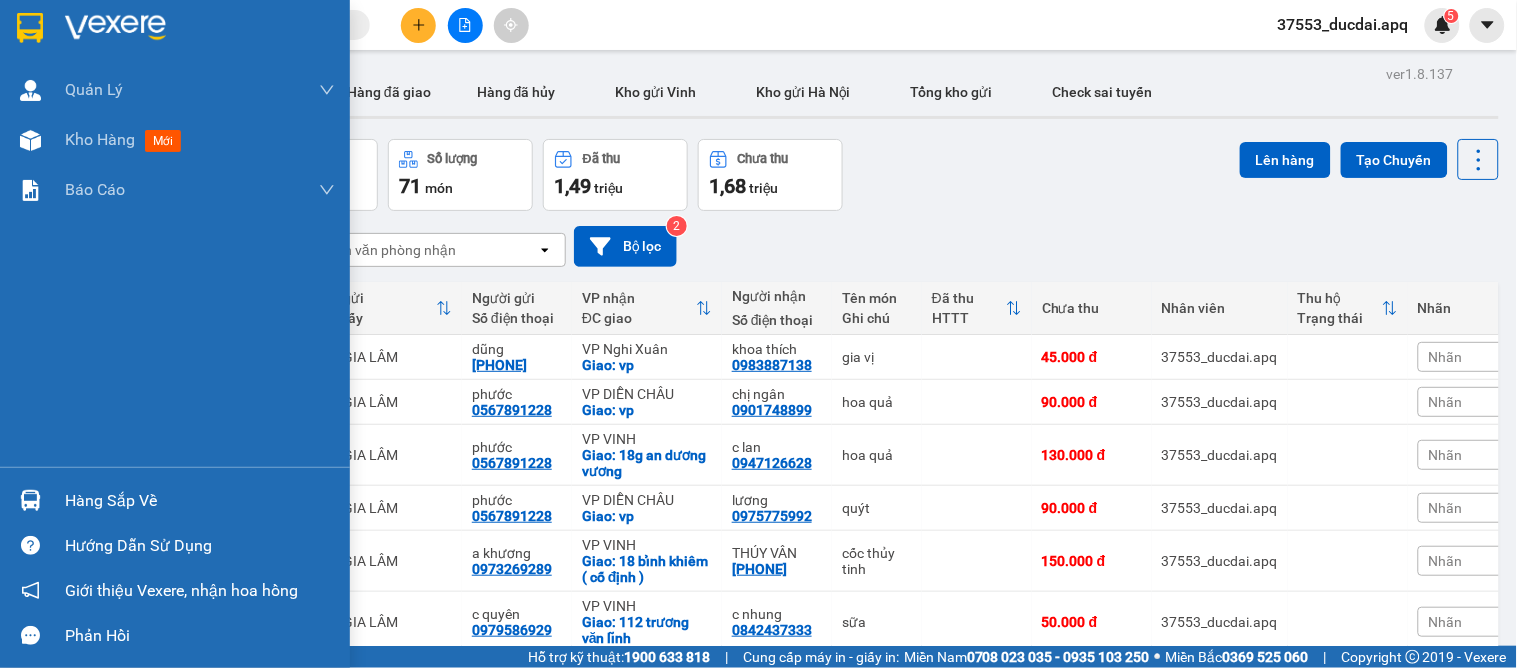 click at bounding box center (30, 500) 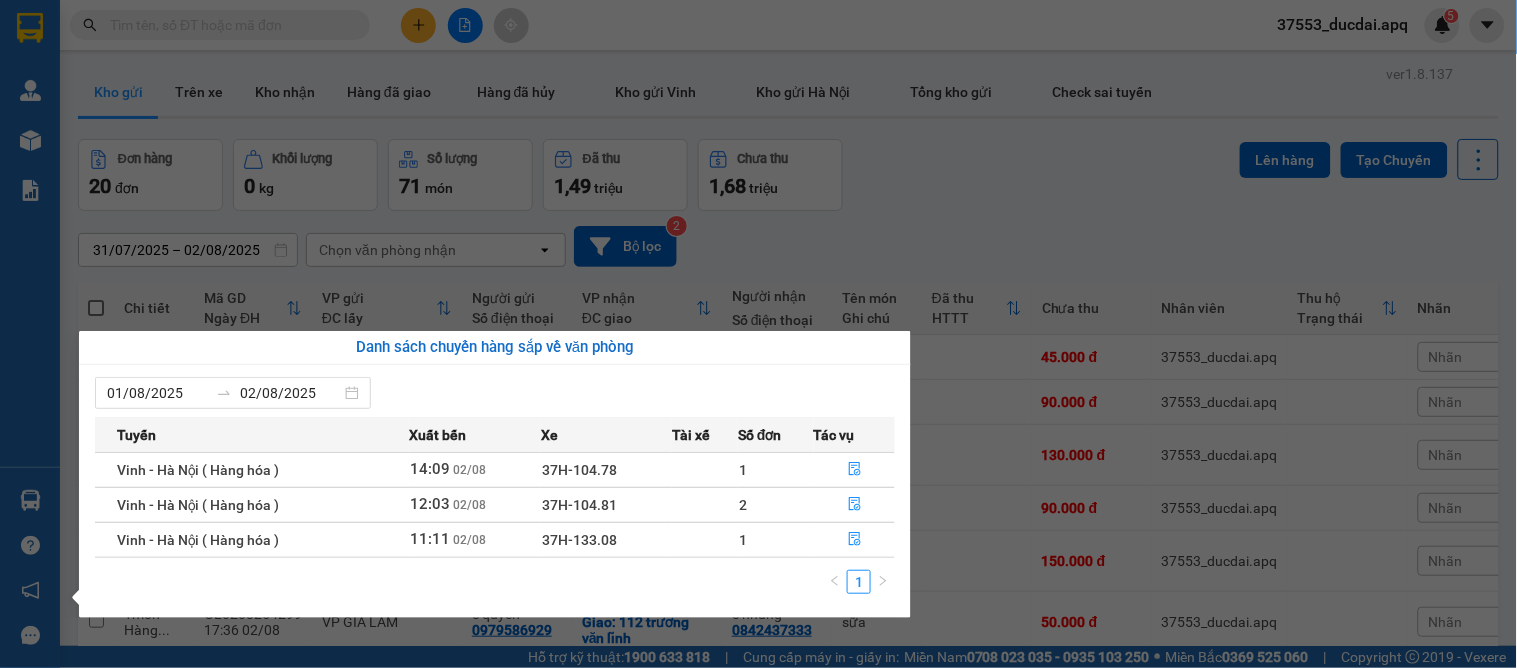 click on "Kết quả tìm kiếm ( 183 )  Bộ lọc  Mã ĐH Trạng thái Món hàng Thu hộ Tổng cước Chưa cước Nhãn Người gửi VP Gửi Người nhận VP Nhận VI0108253144 09:39 - 01/08 Chưa điều phối giao mỹ phẩm nợ cước SL:  9 405.000 ĐÃ GỌI 0983695936 C Sâm 0984932030 VP VINH 0984932030 a tuân anh VP GIA LÂM TC: vp MD0407253292 12:31 - 04/07 Trên xe   29h-145.35 14:00  -   04/07 mỹ phẩm SL:  3 180.000 0983695936 khách VP MỸ ĐÌNH 0984932030 a tuân anh VP GIA LÂM TC: vp VI3107252336 08:41 - 31/07 Đã giao   20:13 - 31/07 thuốc SL:  20 700.000 ĐÃ GỌI 0983695936 C Sâm 0984932030 VP VINH 0984932030 a tuân anh VP GIA LÂM TC: vp VI3007251856 15:22 - 30/07 Đã giao   10:25 - 31/07 mỹ phẩm SL:  1 60.000 ĐÃ GỌI 0328773428 huyền VP VINH TC: 196b trường chinh 0984932030 a tuân anh VP GIA LÂM TC: vp VI1807253564 15:38 - 18/07 Đã giao   07:50 - 19/07 thuốc nợ cước(2 thùng kẹp đôi SL:  2 120.000 ĐÃ GỌI 0328773428 huyền VP VINH" at bounding box center [758, 334] 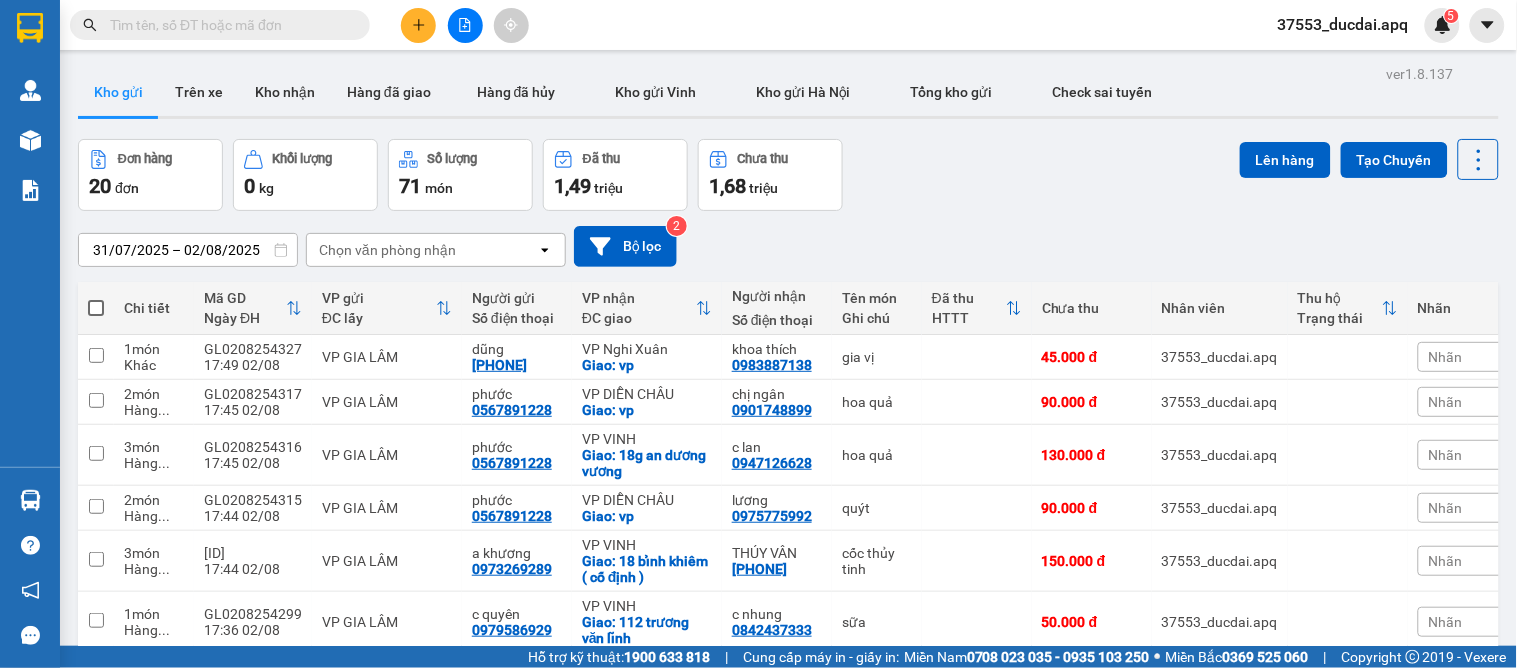 click at bounding box center [228, 25] 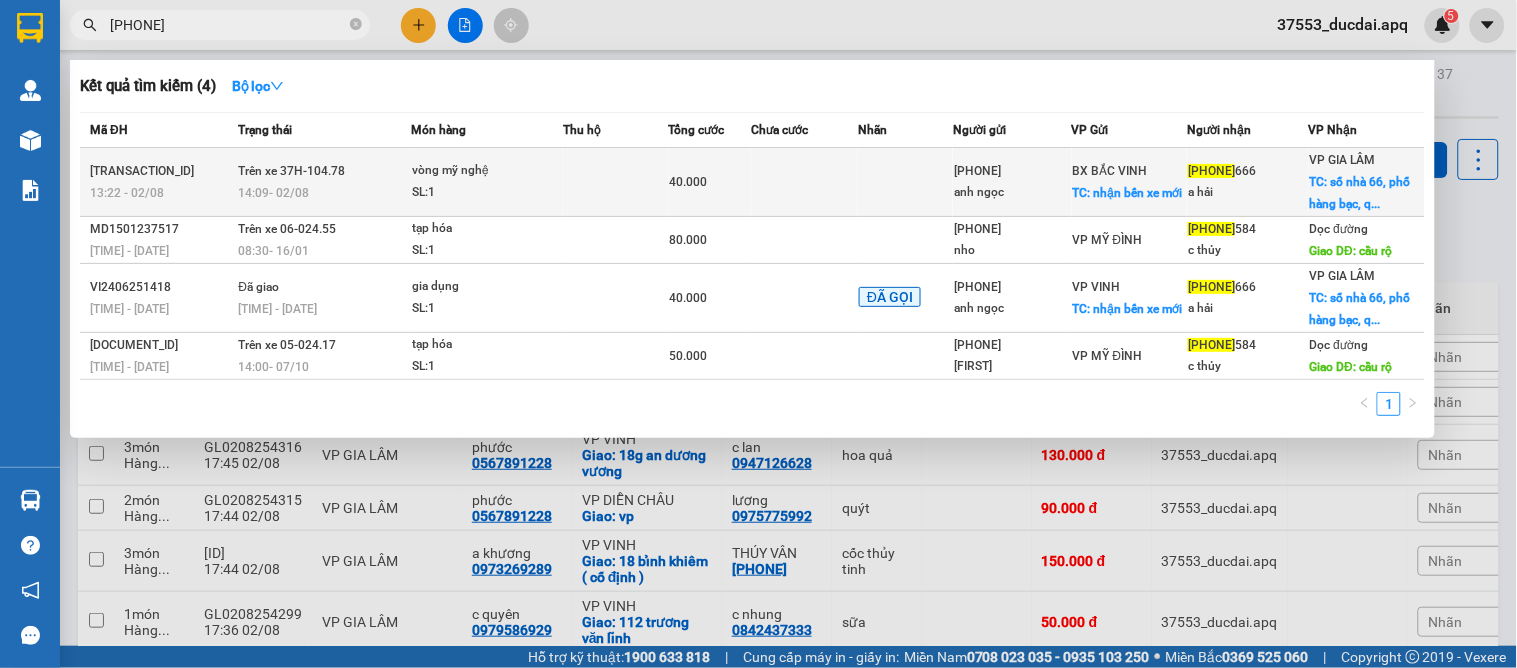 type on "0395779" 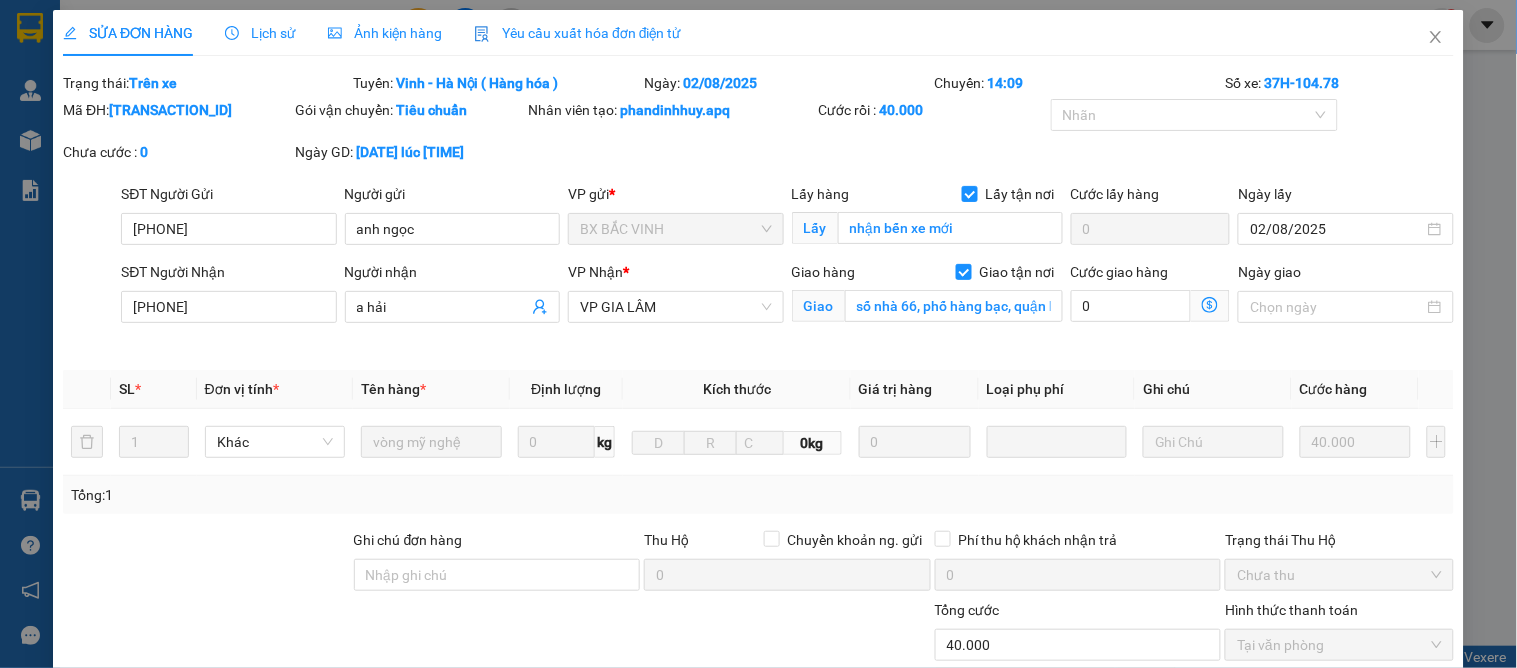 click on "Lịch sử" at bounding box center [260, 33] 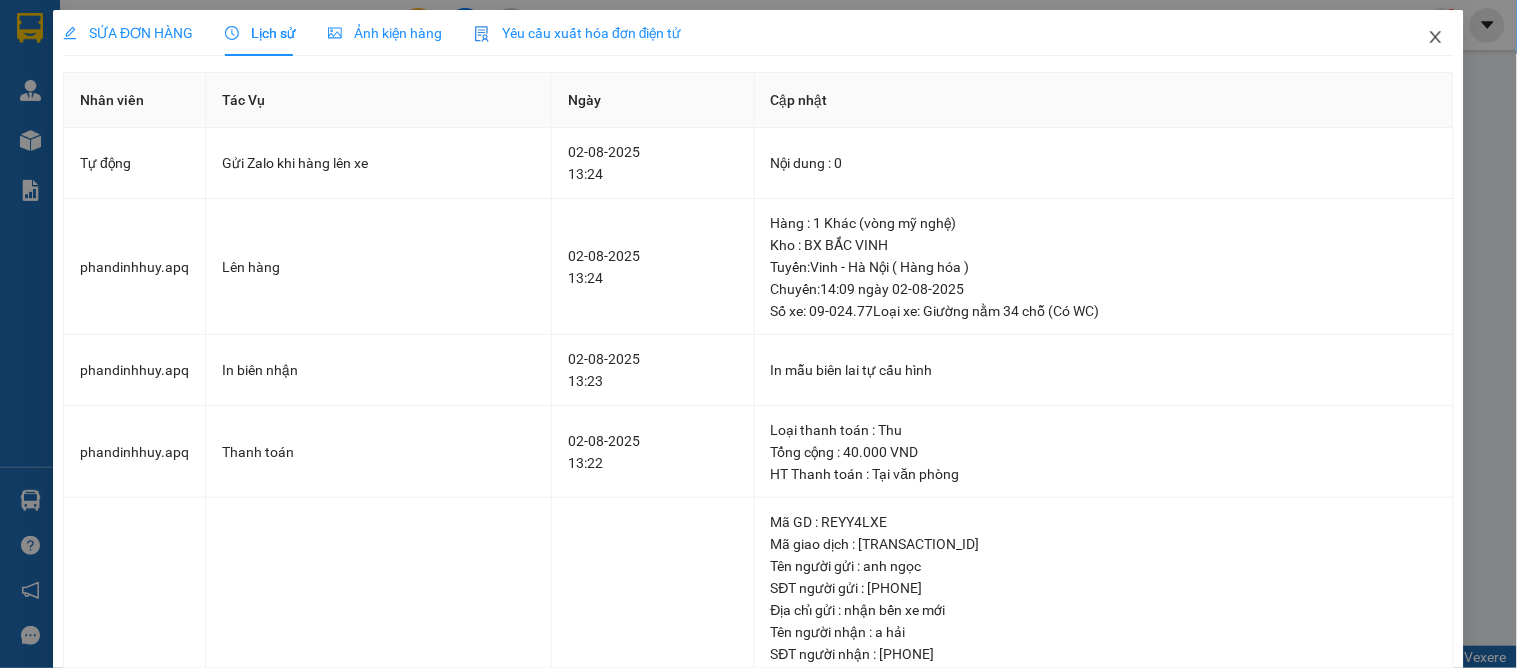 click 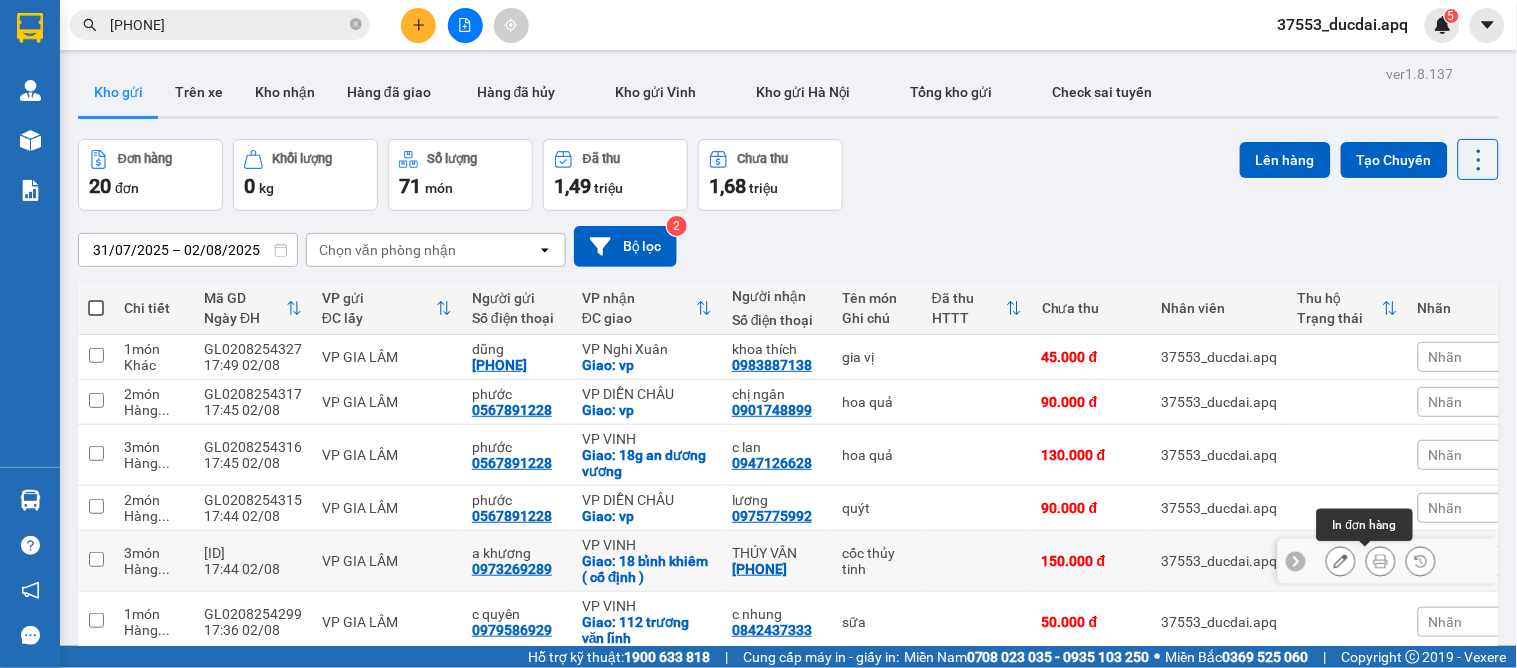 click 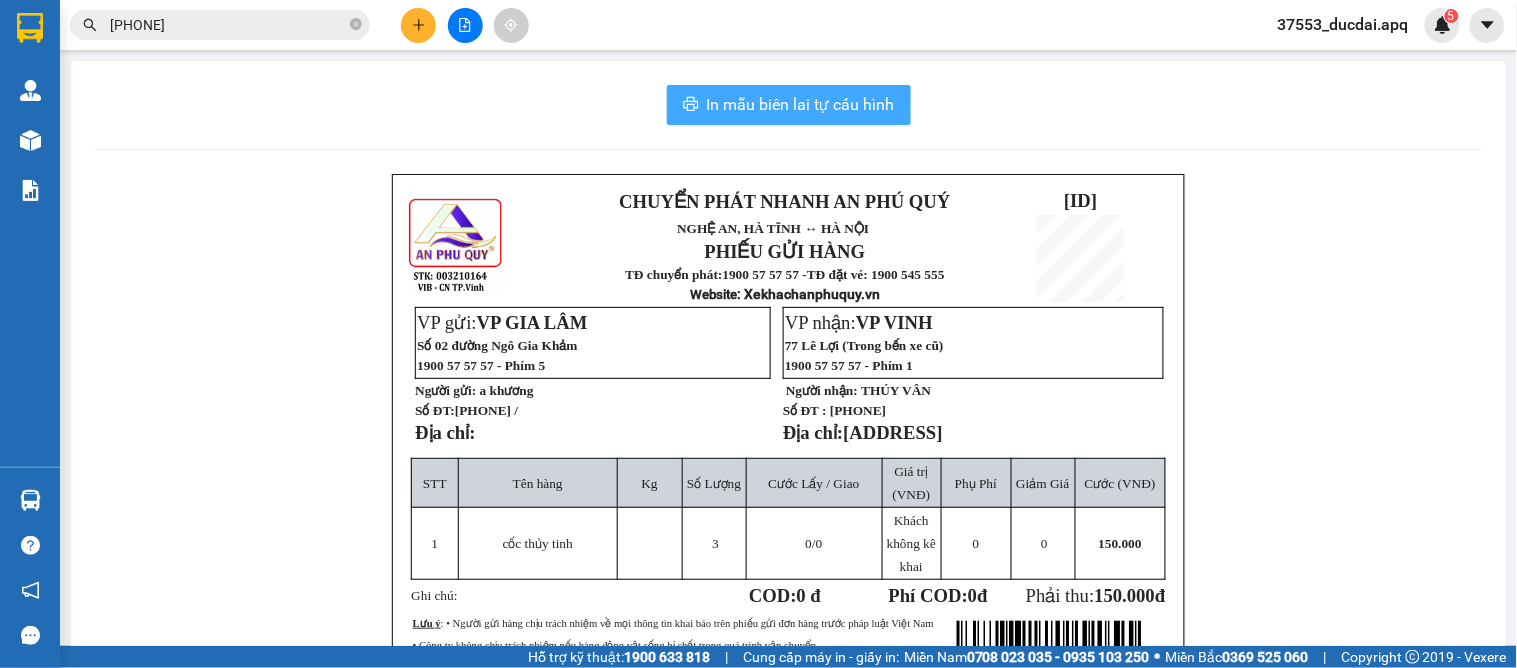 click on "In mẫu biên lai tự cấu hình" at bounding box center [801, 104] 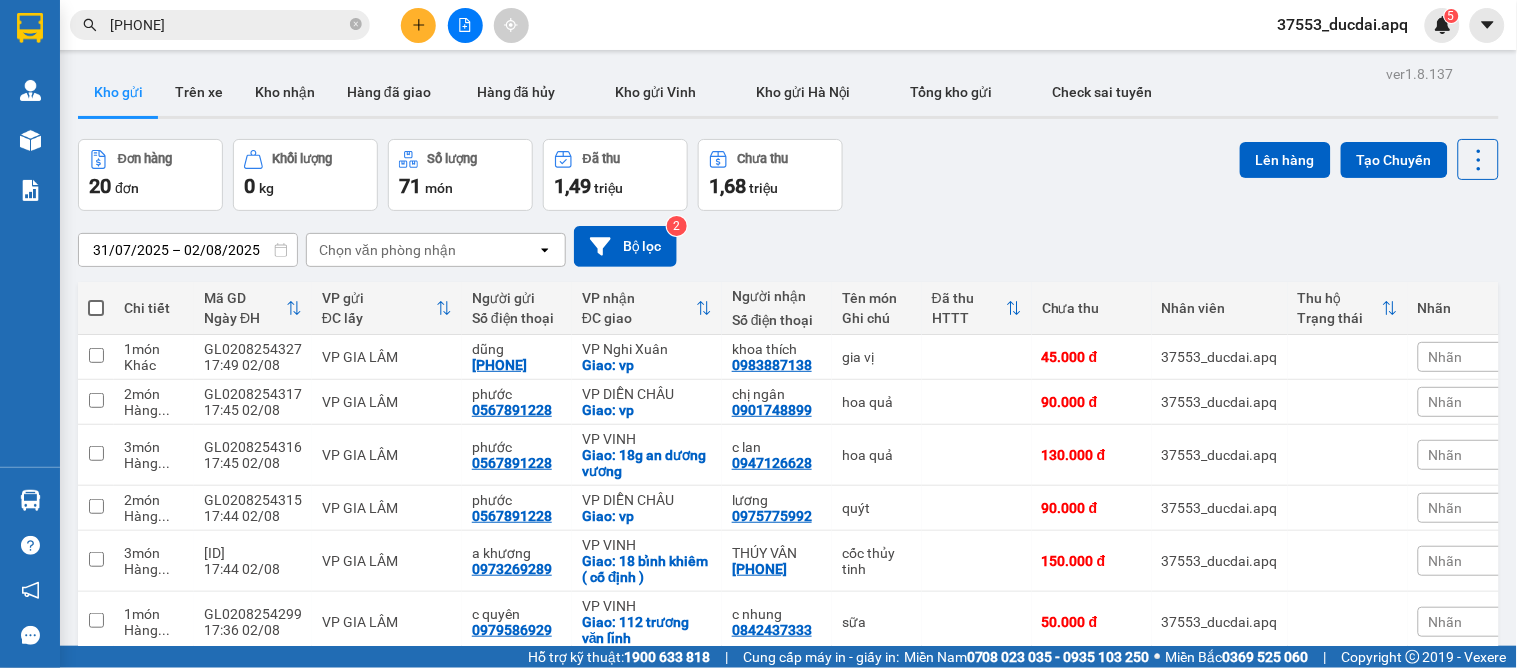 click at bounding box center (465, 25) 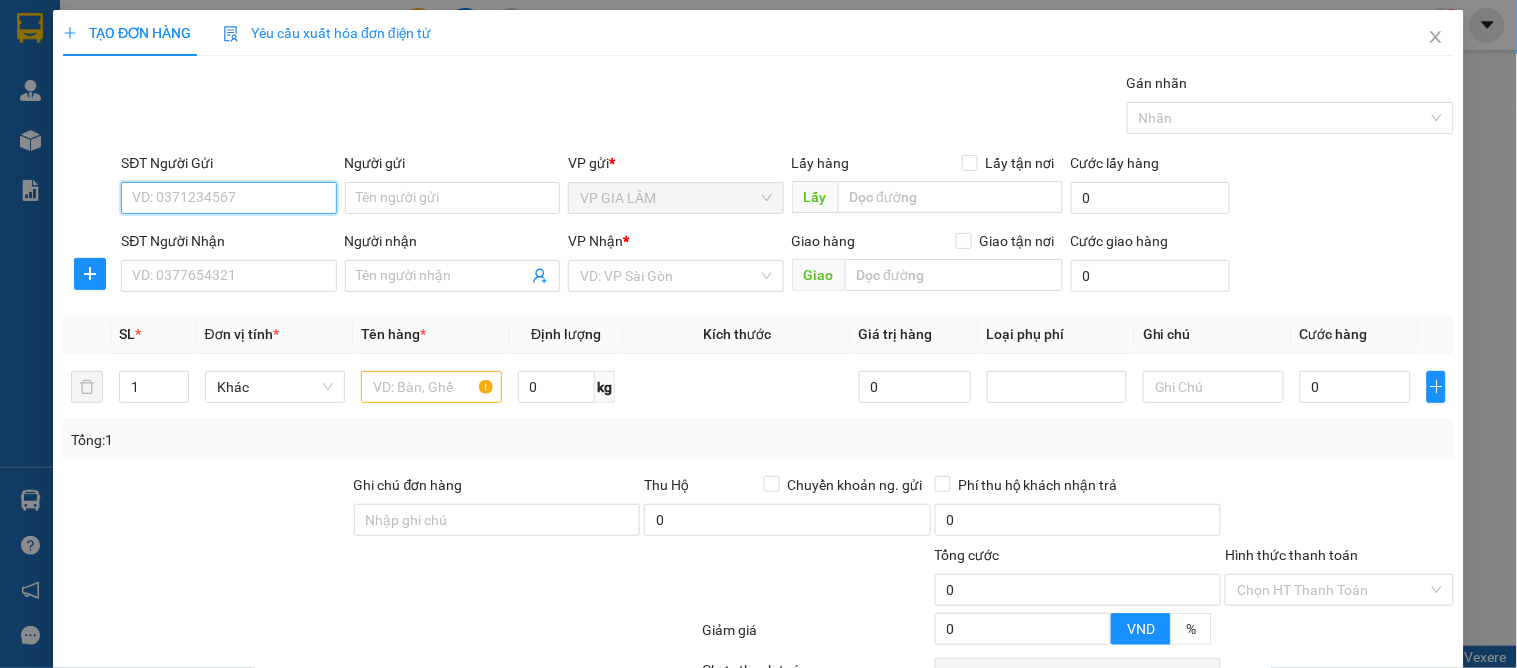click on "SĐT Người Gửi" at bounding box center [228, 198] 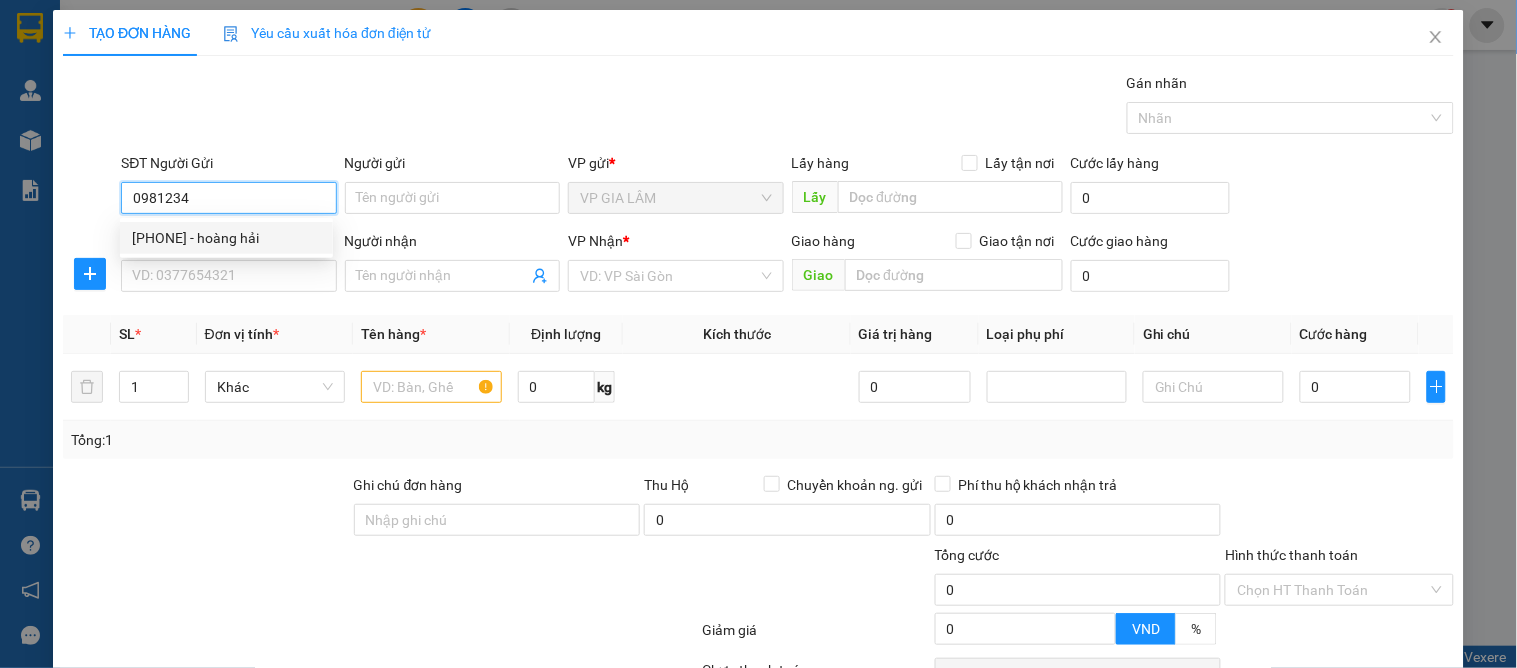 click on "0981234020 - hoàng hải" at bounding box center (226, 238) 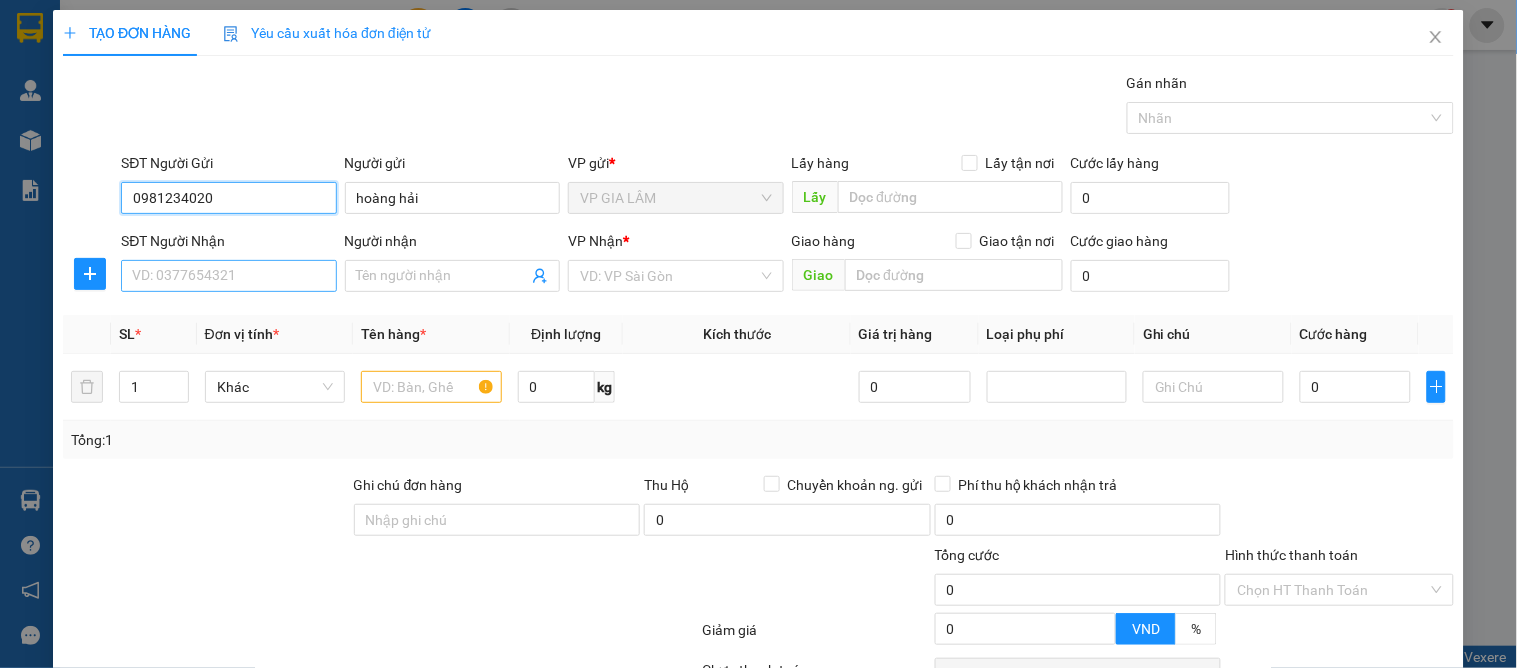 type on "0981234020" 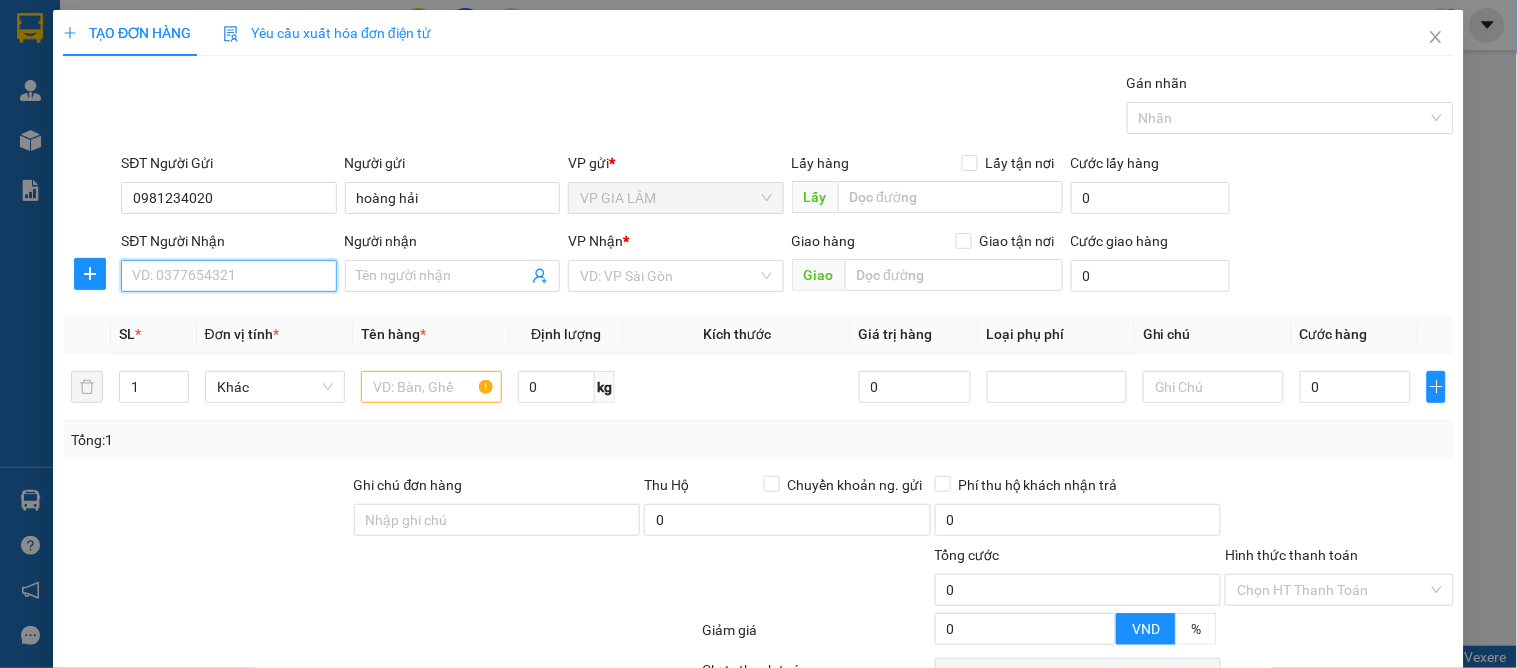 click on "SĐT Người Nhận" at bounding box center [228, 276] 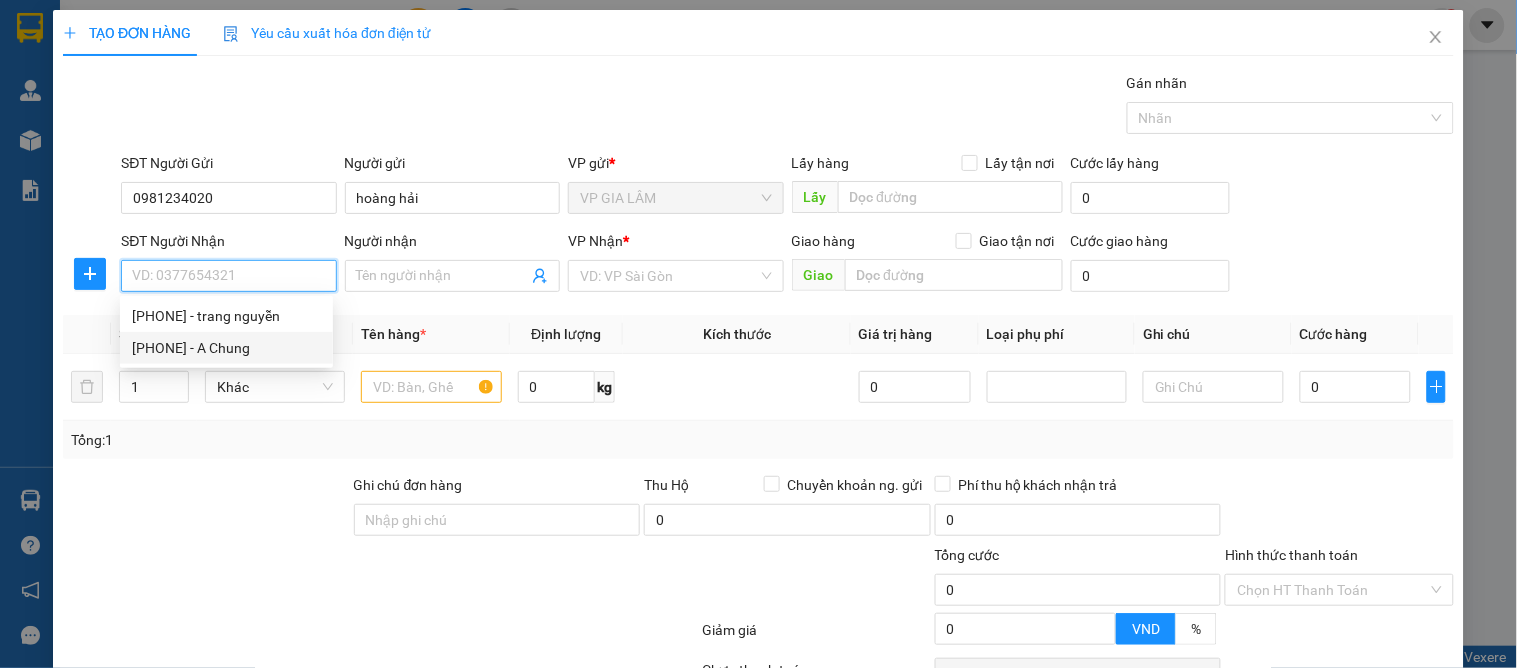 click on "0363625333 - A Chung" at bounding box center (226, 348) 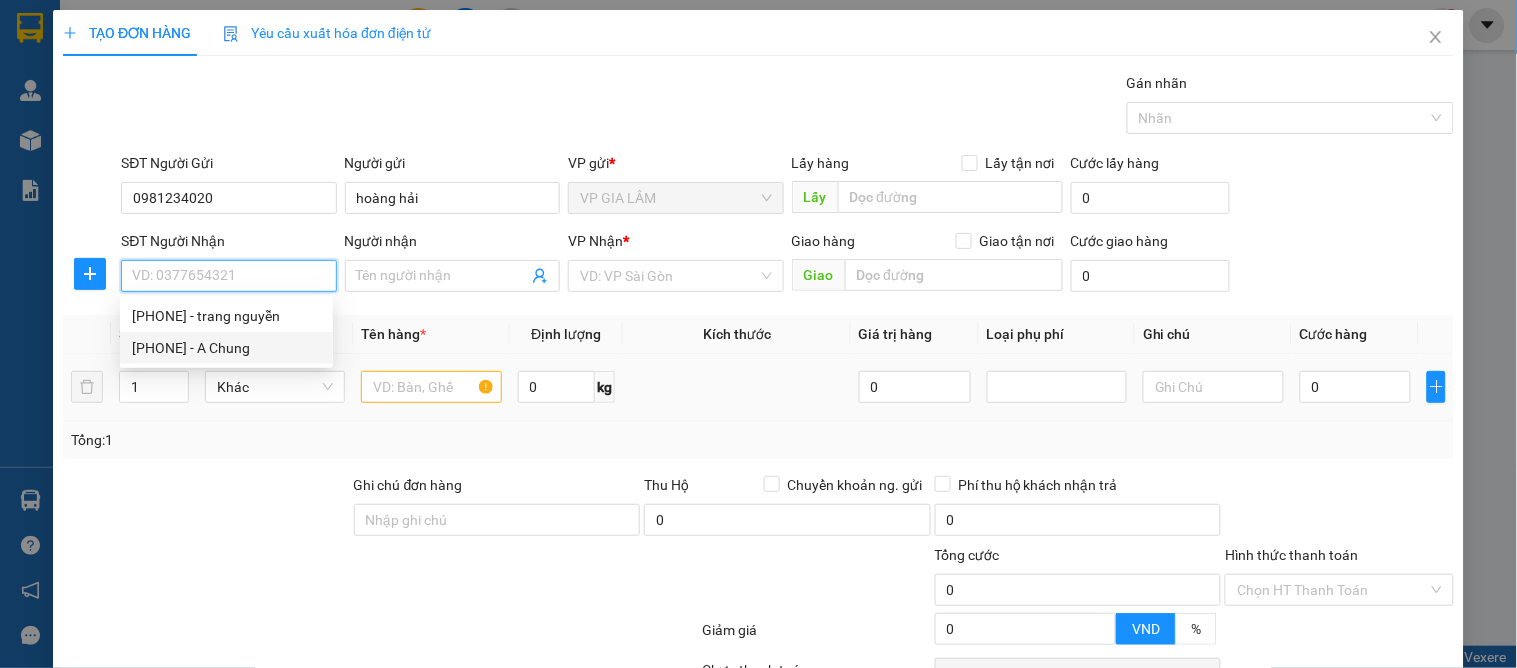 type on "0363625333" 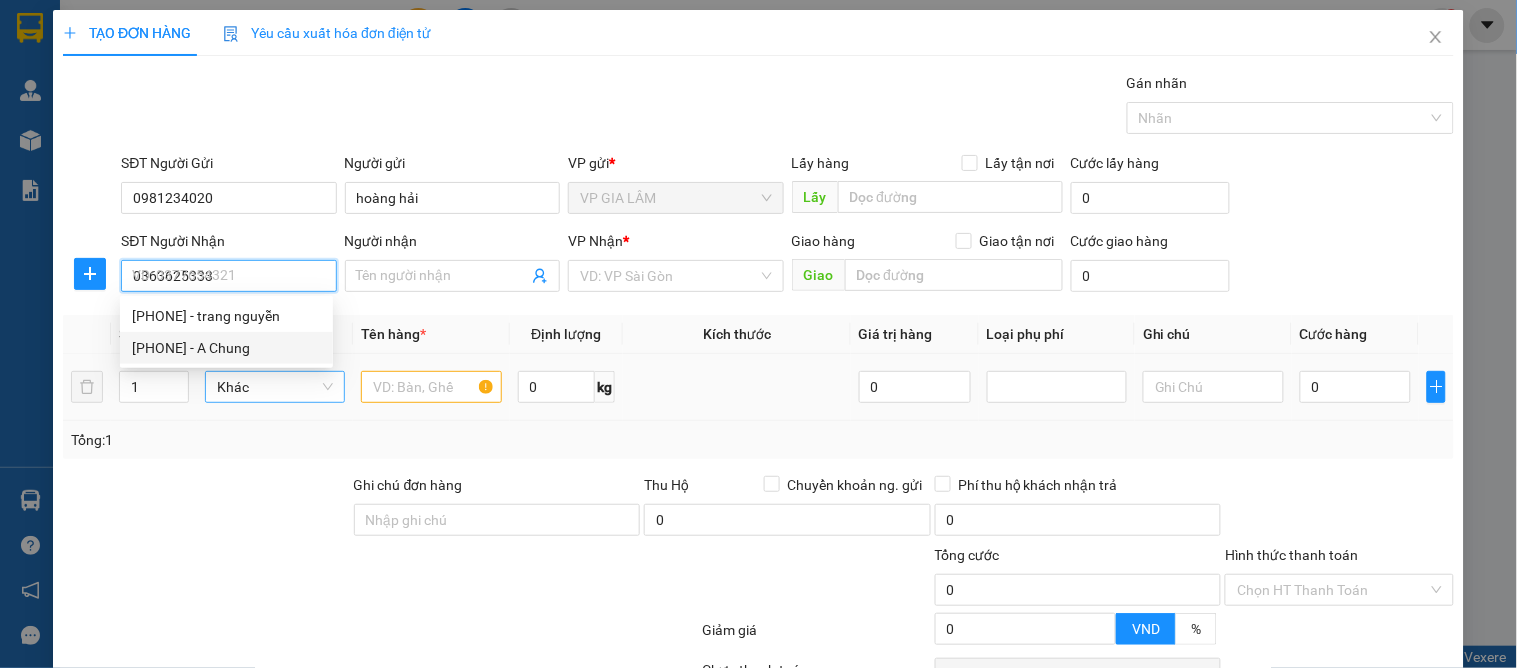type on "A Chung" 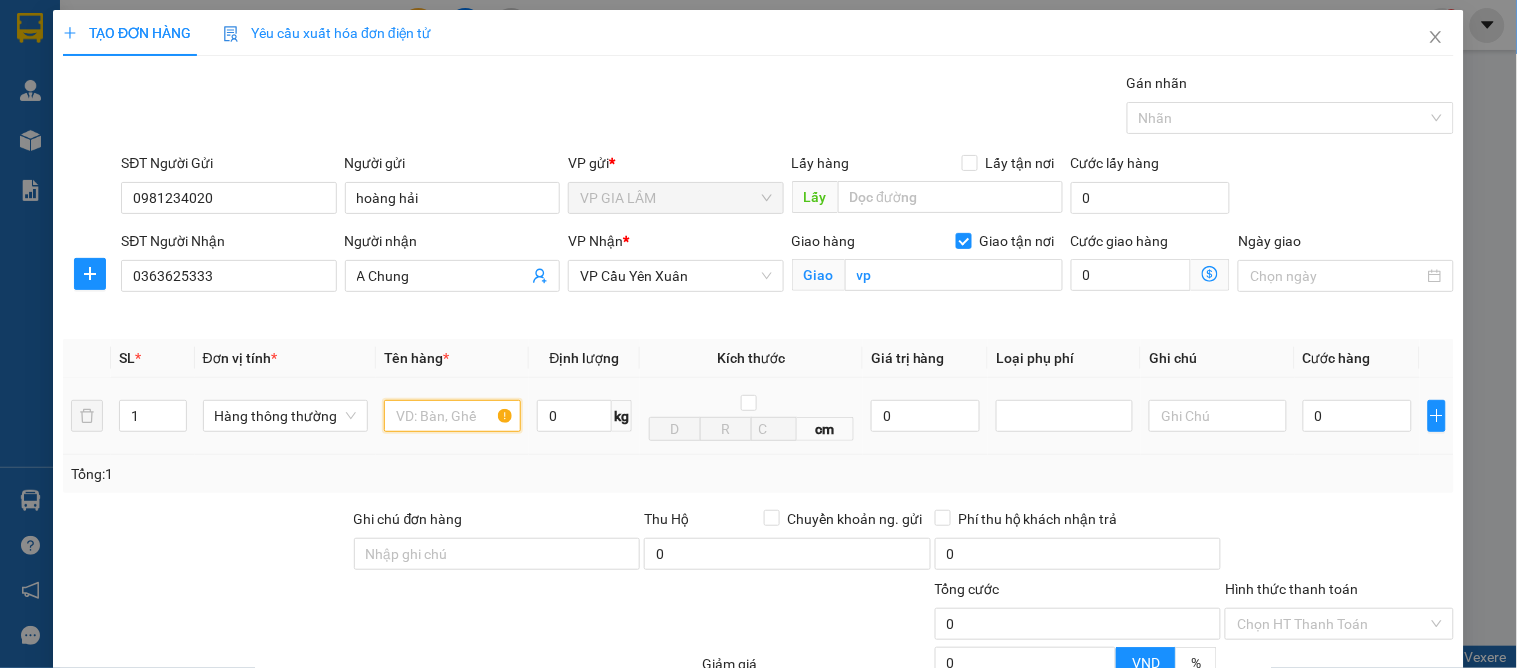 click at bounding box center [452, 416] 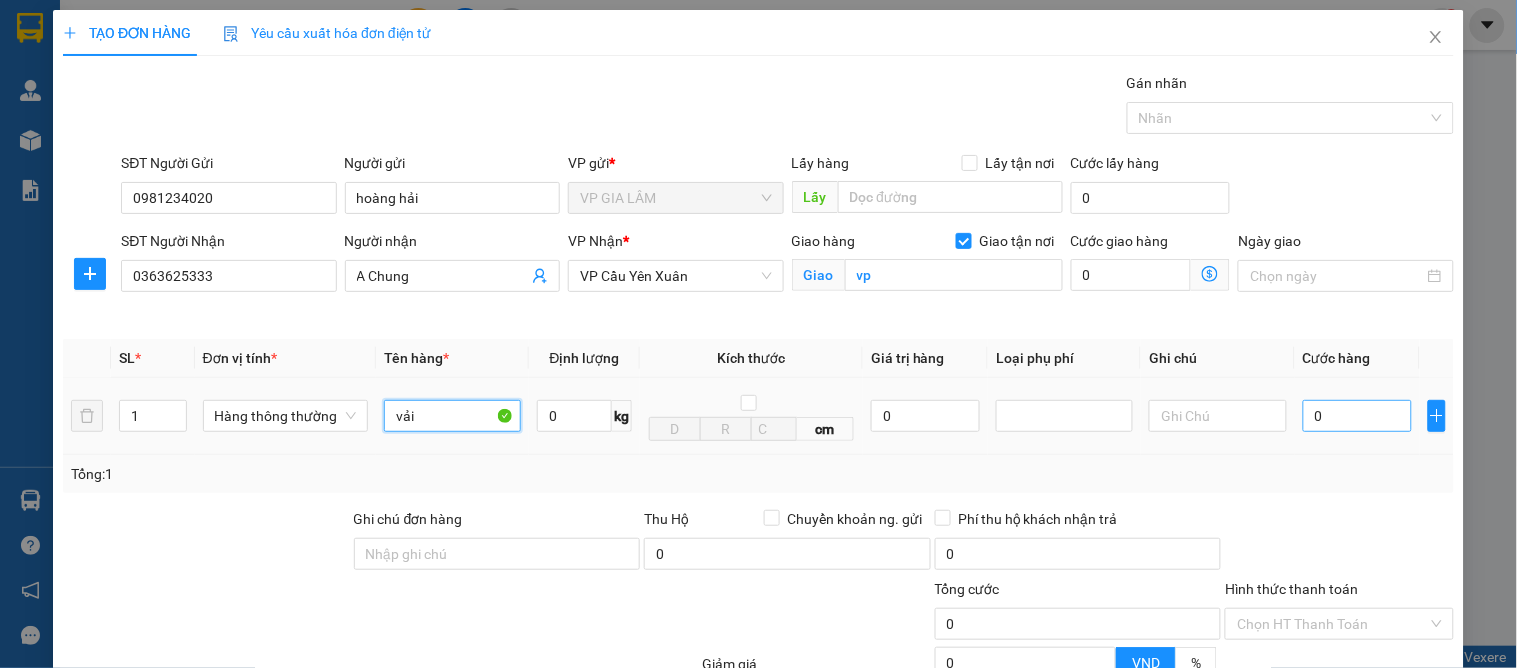 type on "vải" 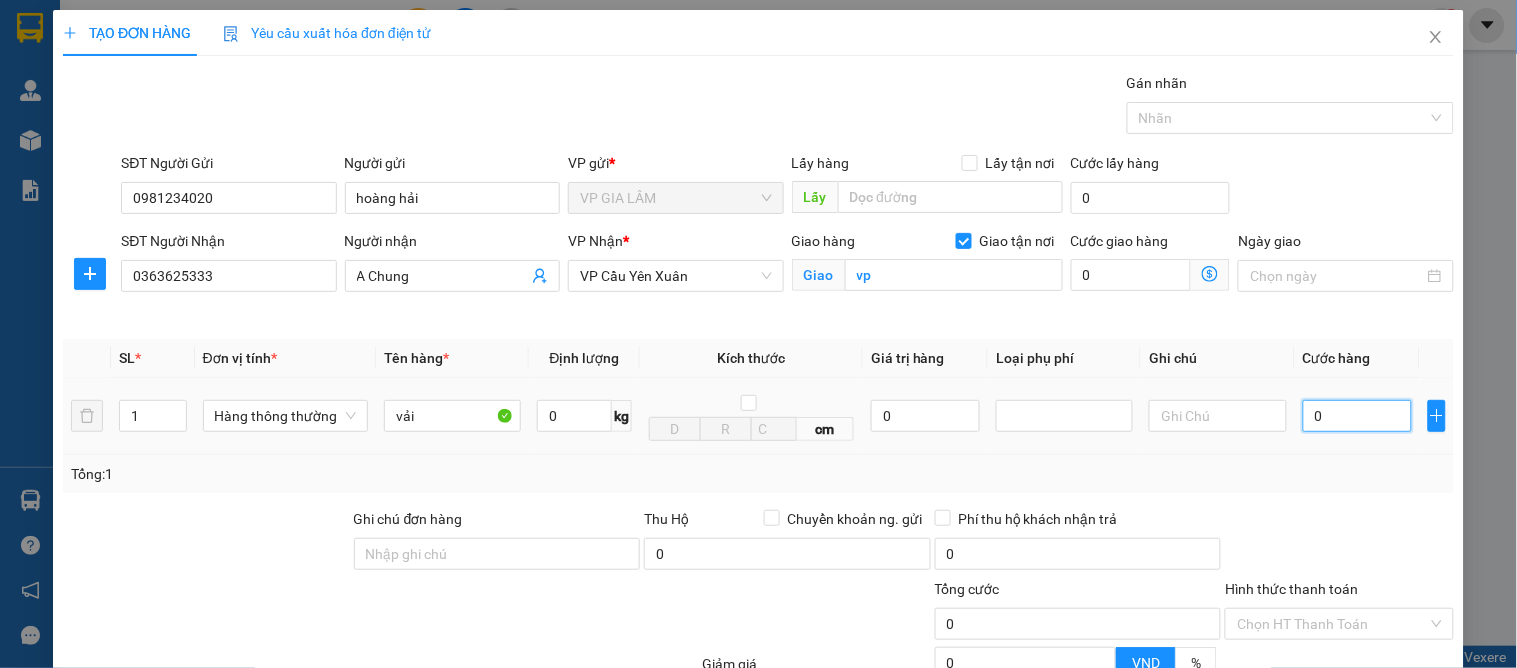 click on "0" at bounding box center [1357, 416] 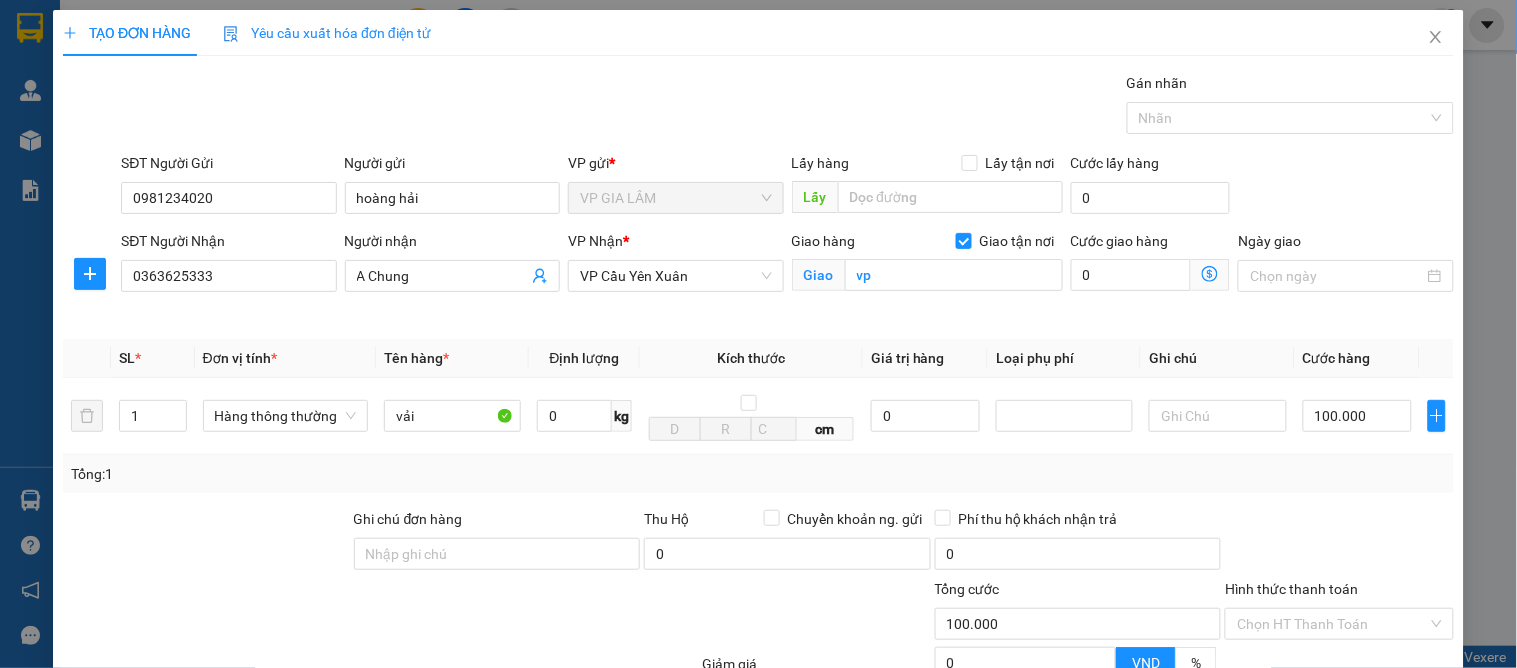 drag, startPoint x: 1343, startPoint y: 498, endPoint x: 1373, endPoint y: 545, distance: 55.758408 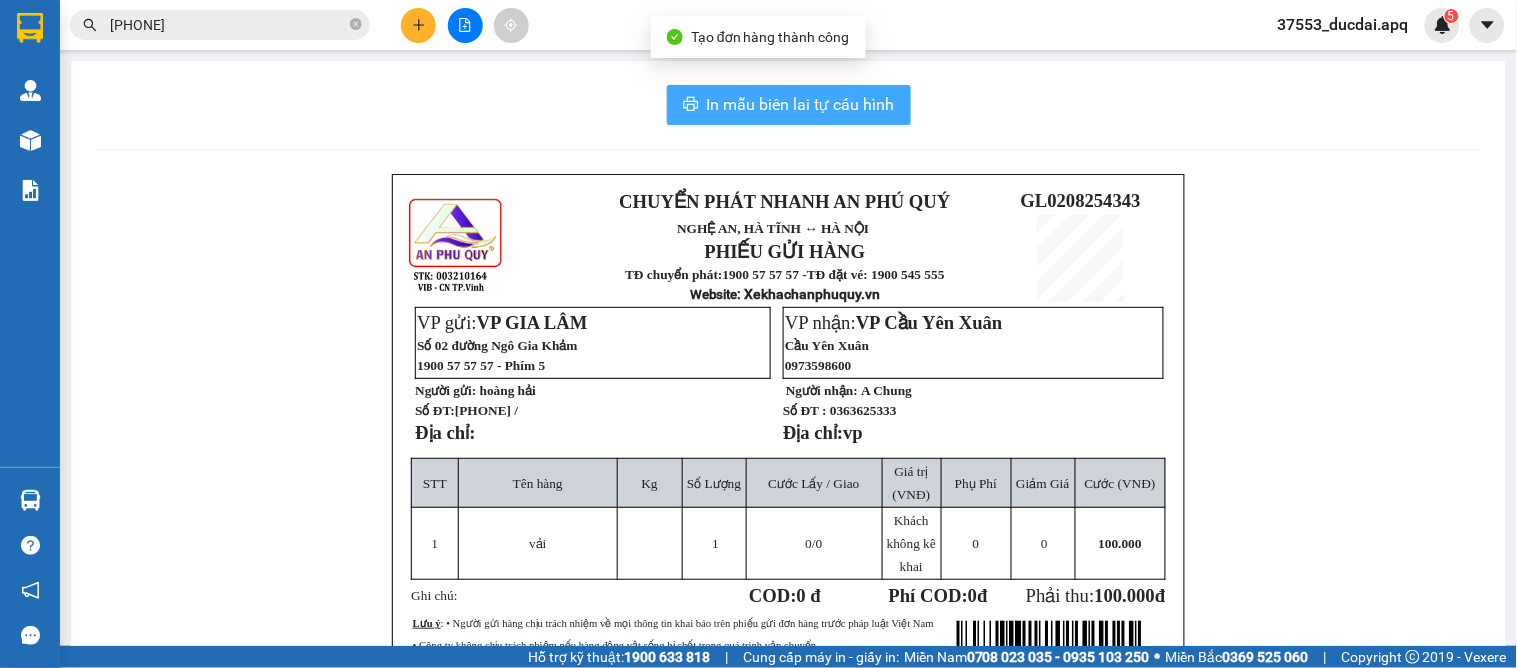 click on "In mẫu biên lai tự cấu hình" at bounding box center [801, 104] 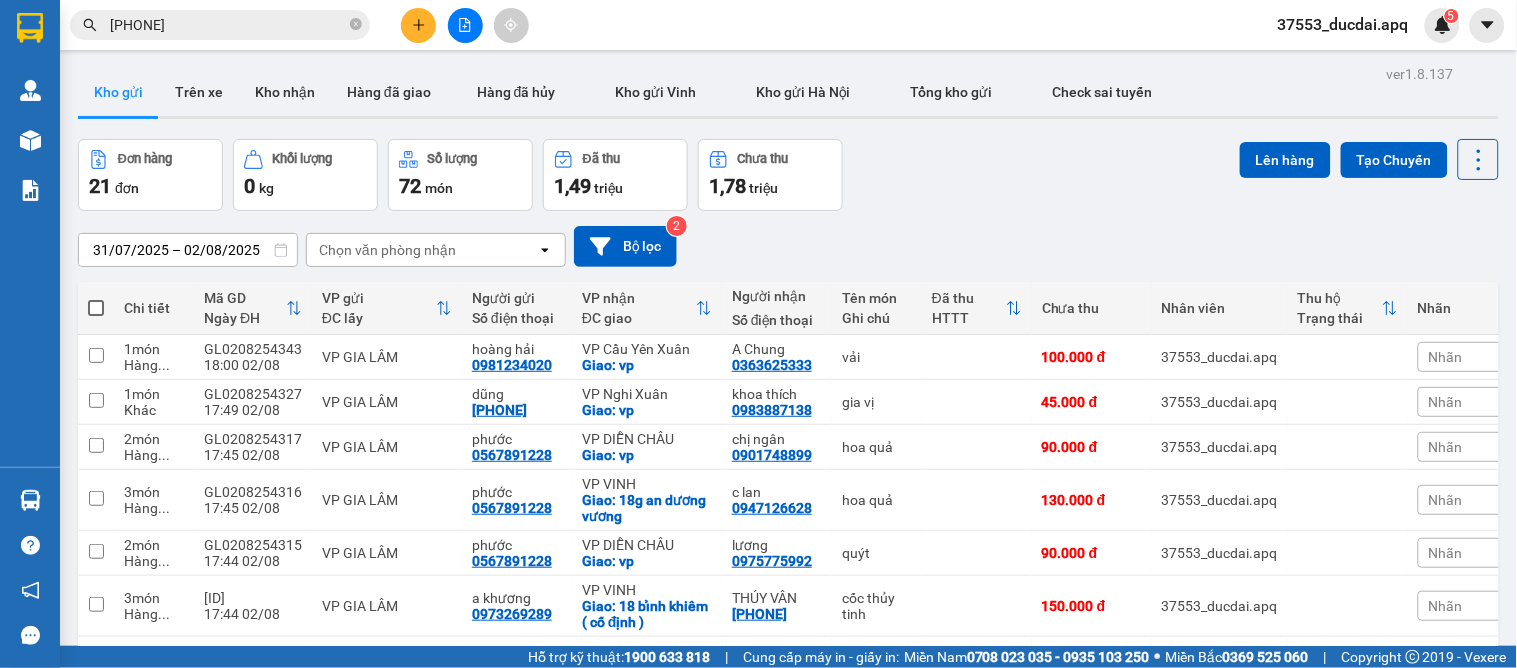 click on "Đơn hàng 21 đơn Khối lượng 0 kg Số lượng 72 món Đã thu 1,49   triệu Chưa thu 1,78   triệu Lên hàng Tạo Chuyến" at bounding box center (788, 175) 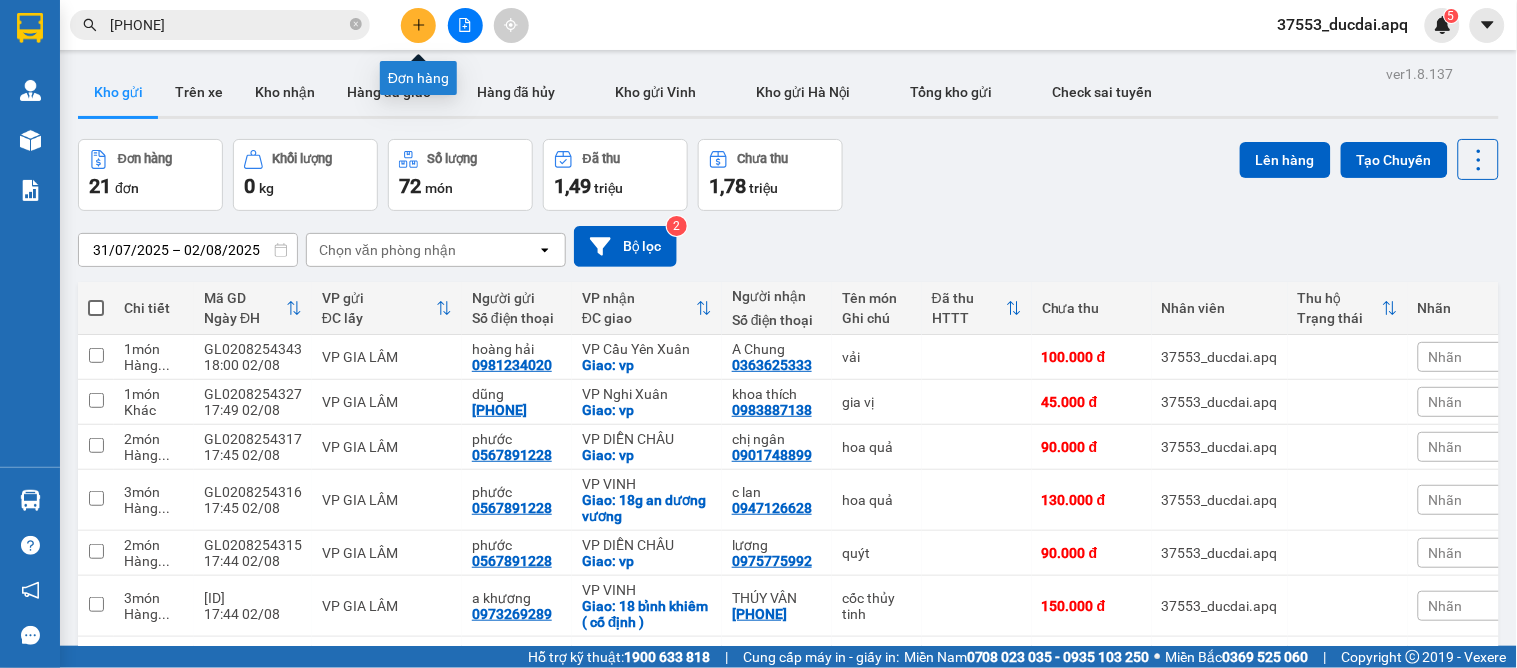 click 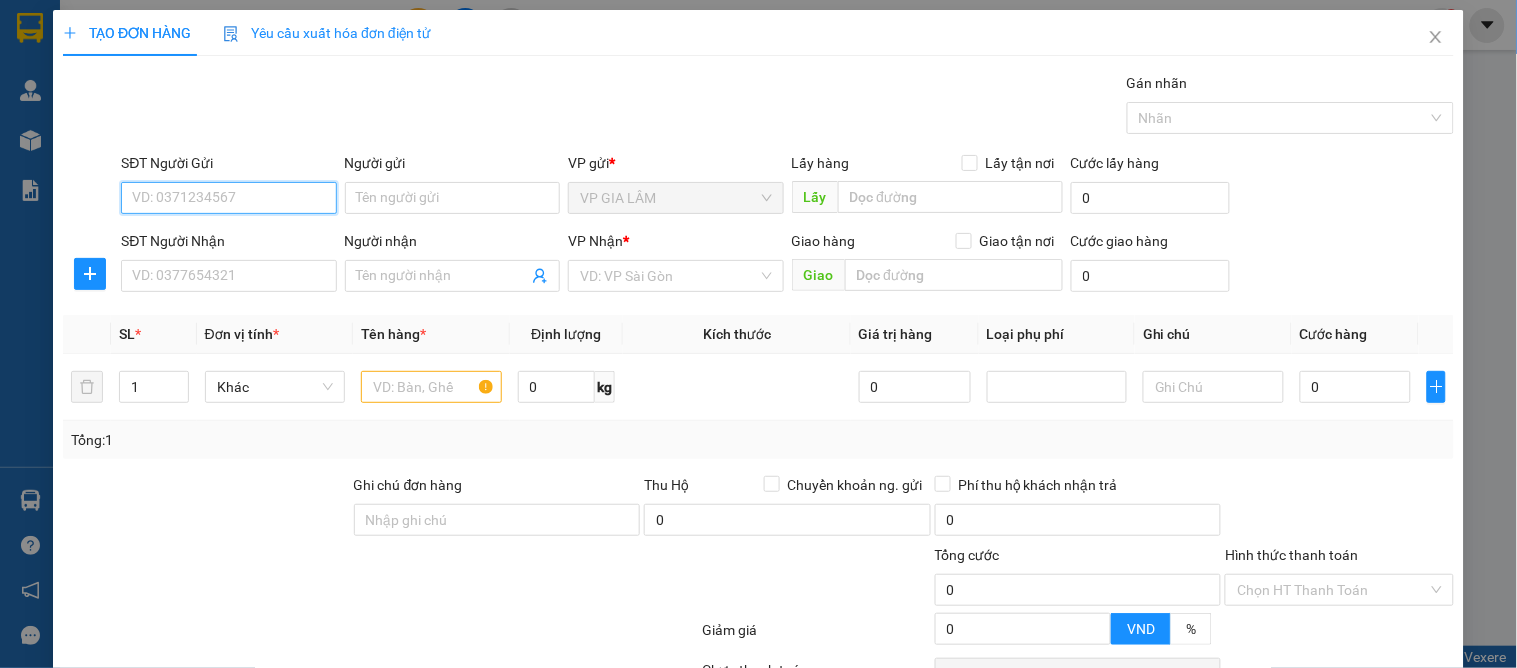 drag, startPoint x: 203, startPoint y: 198, endPoint x: 332, endPoint y: 218, distance: 130.54118 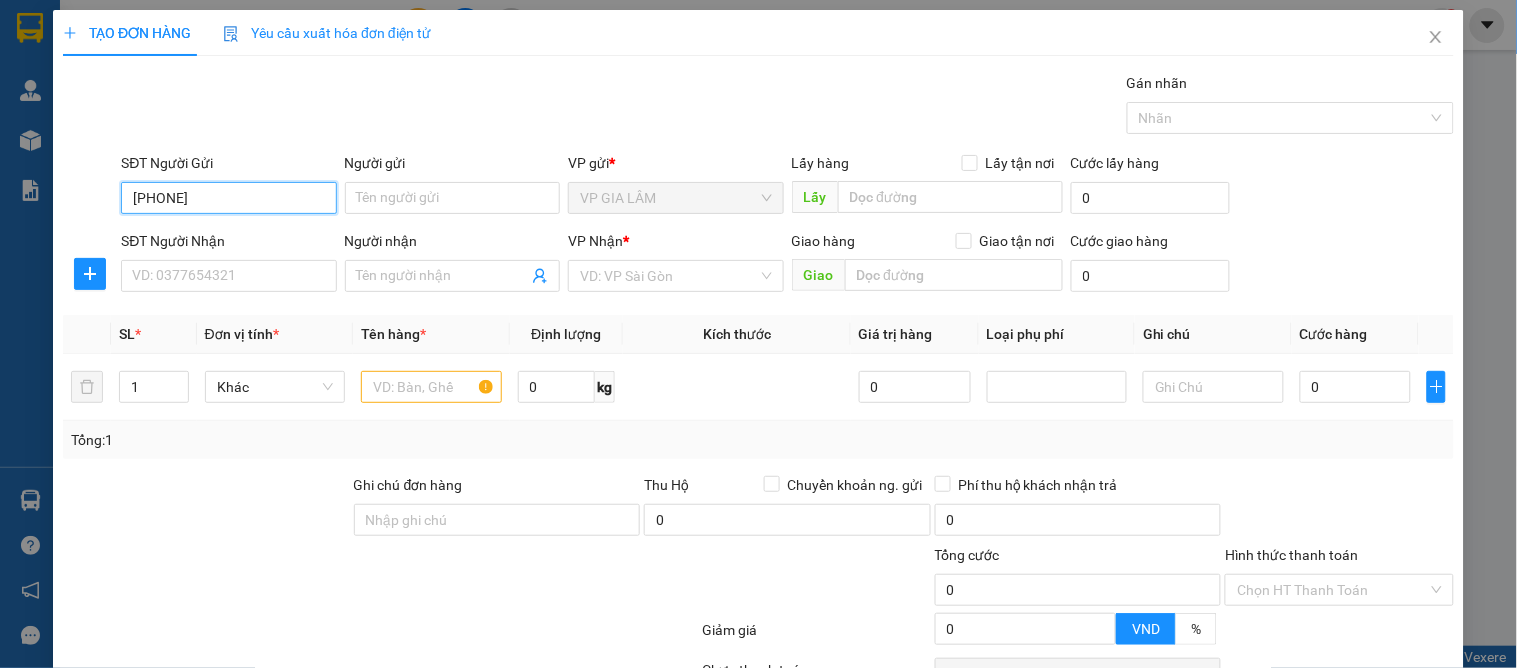 type on "0919076228" 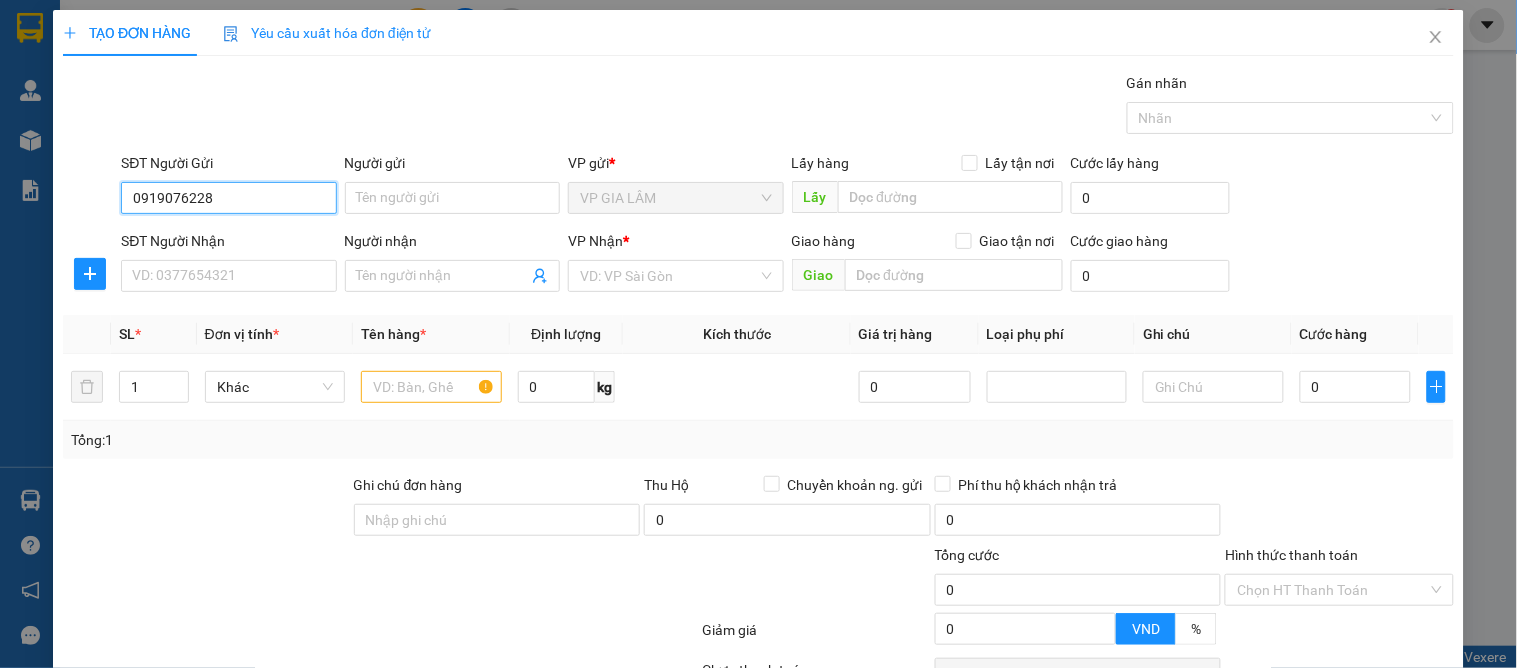 click on "0919076228" at bounding box center [228, 198] 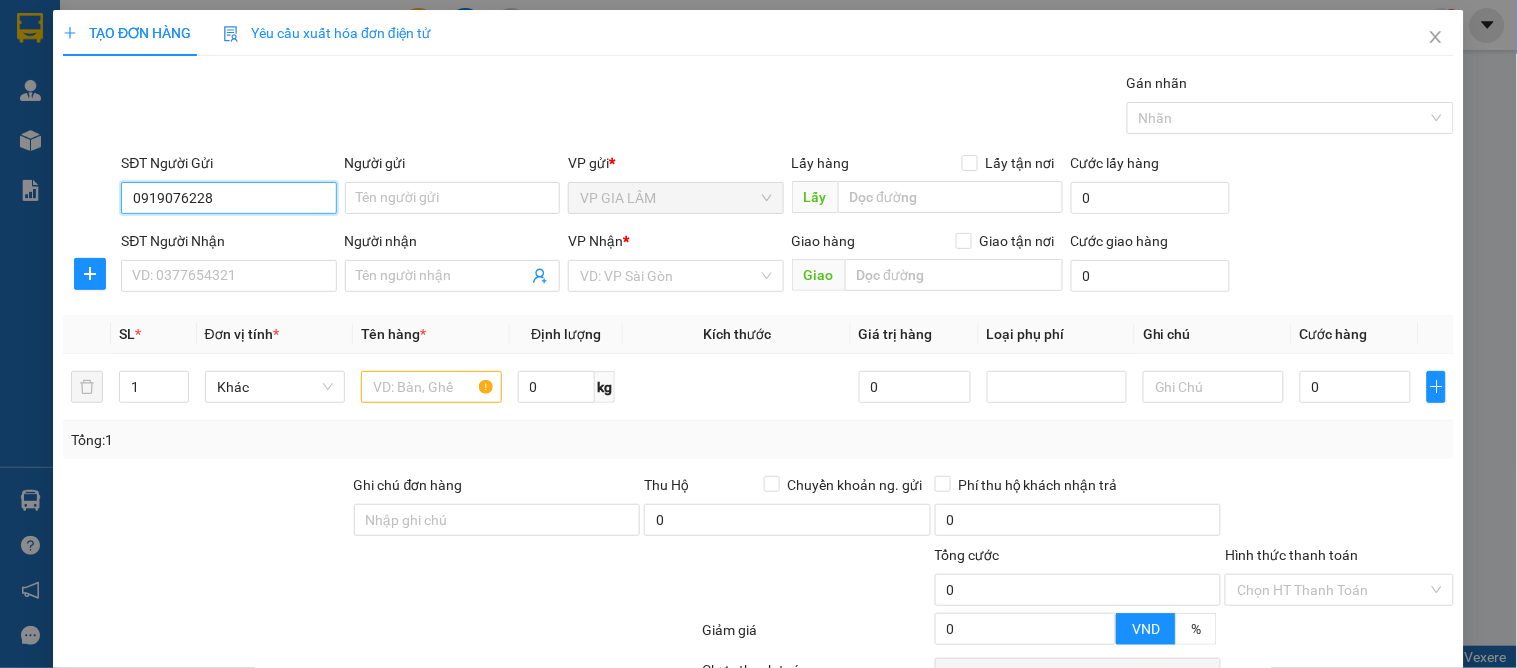 click on "0919076228" at bounding box center [228, 198] 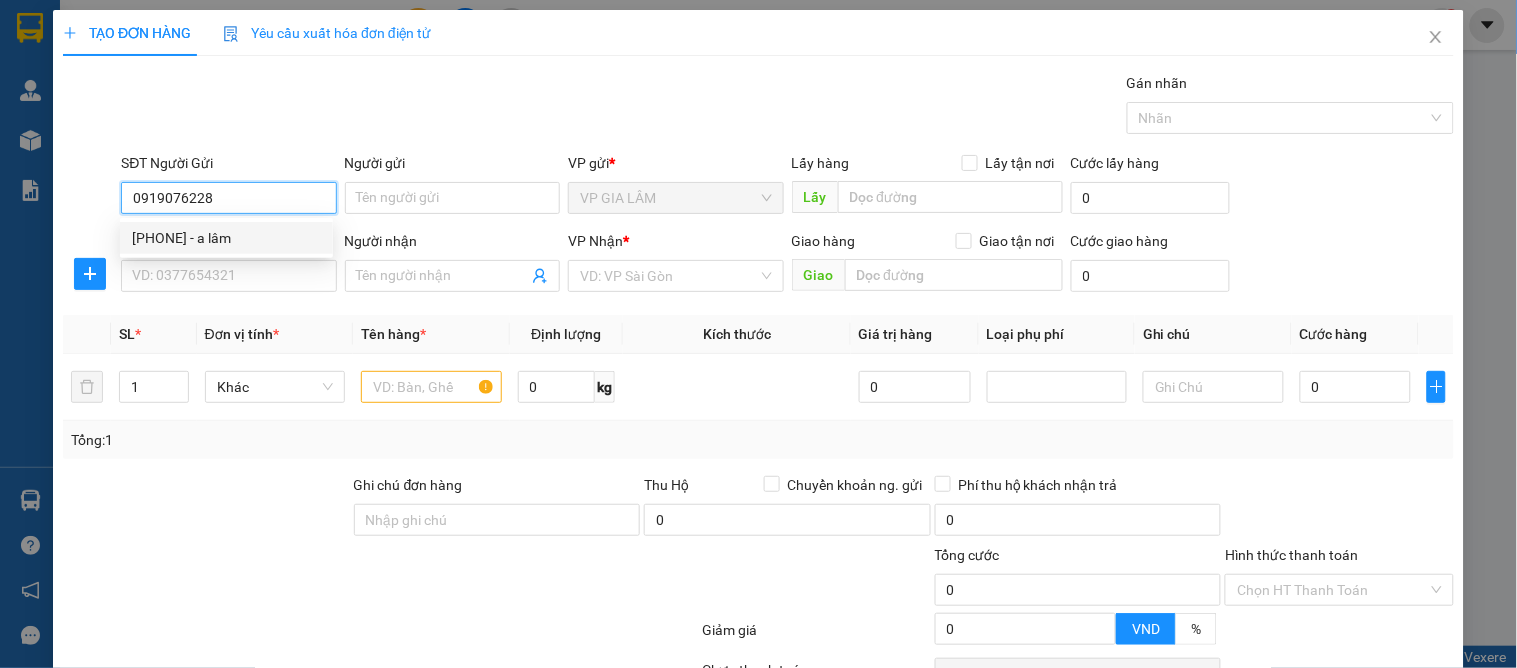 drag, startPoint x: 246, startPoint y: 224, endPoint x: 250, endPoint y: 246, distance: 22.36068 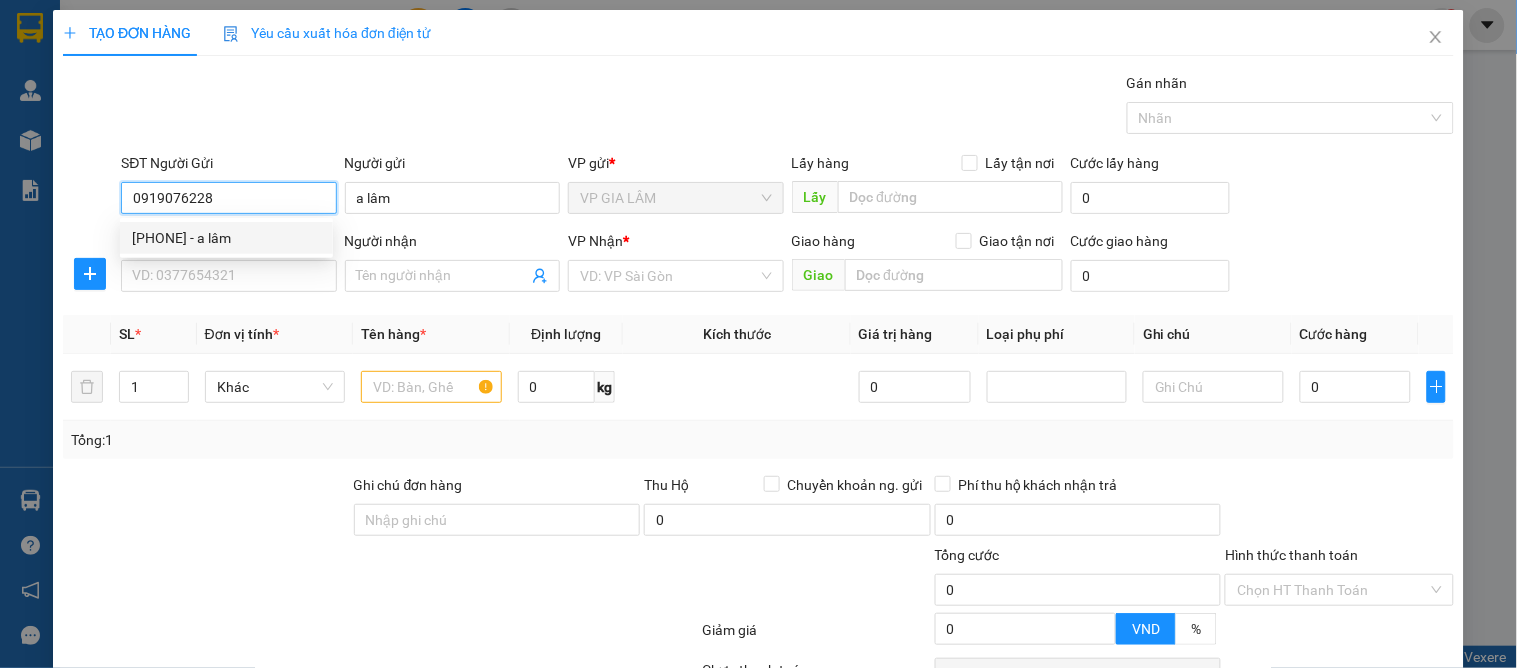 type on "0919076228" 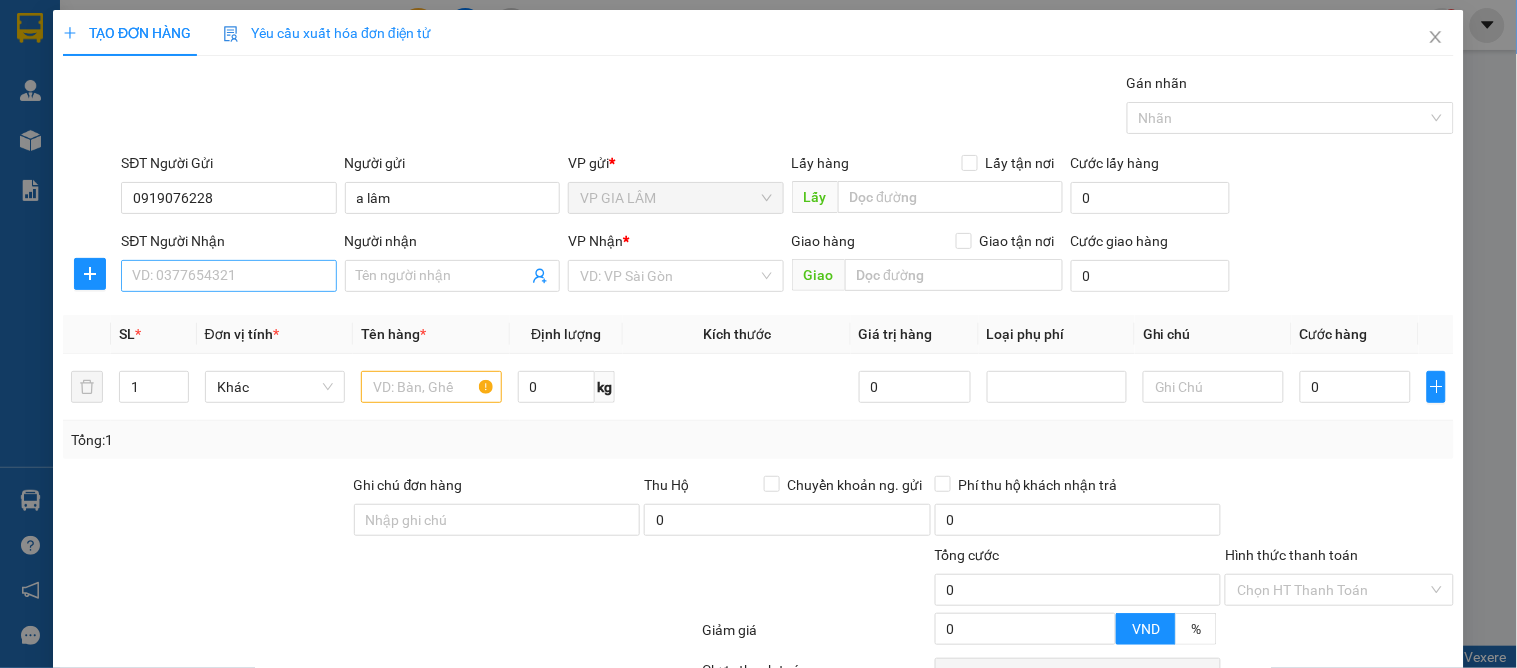 drag, startPoint x: 242, startPoint y: 258, endPoint x: 267, endPoint y: 273, distance: 29.15476 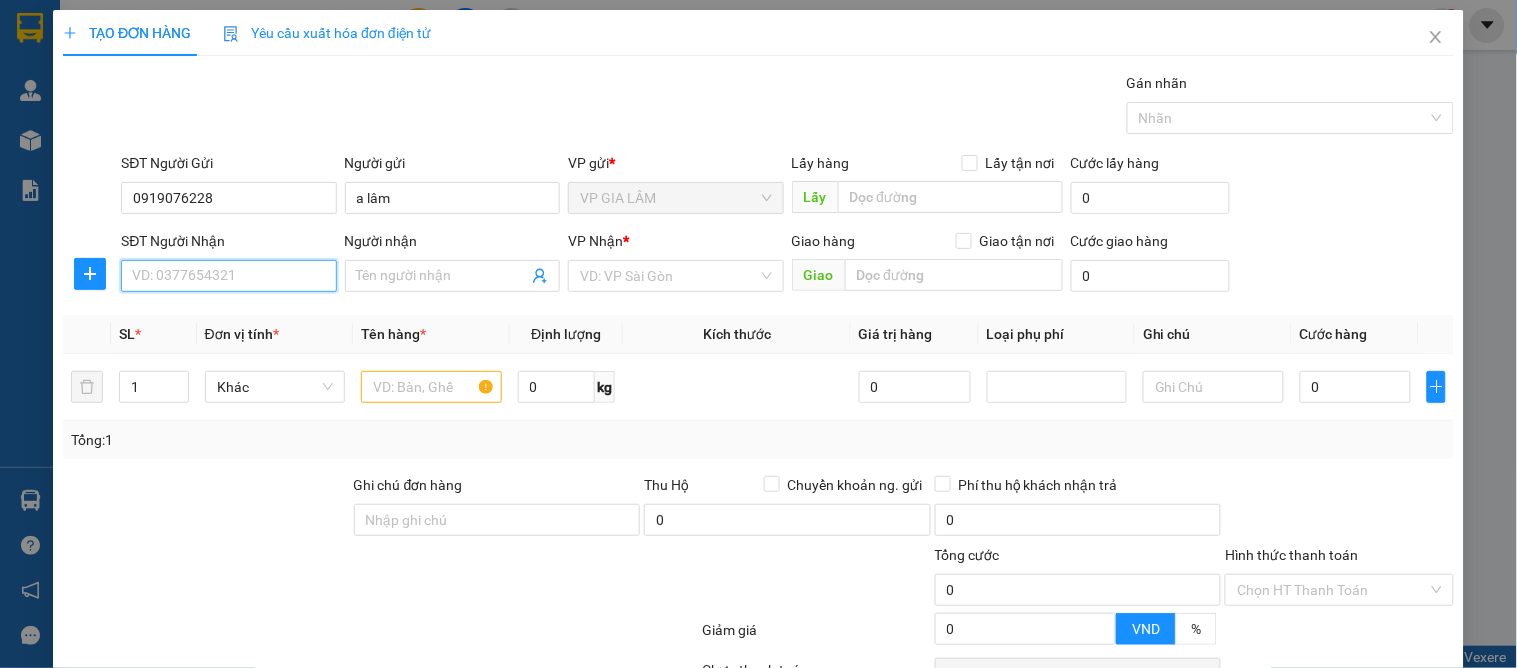 click on "SĐT Người Nhận" at bounding box center (228, 276) 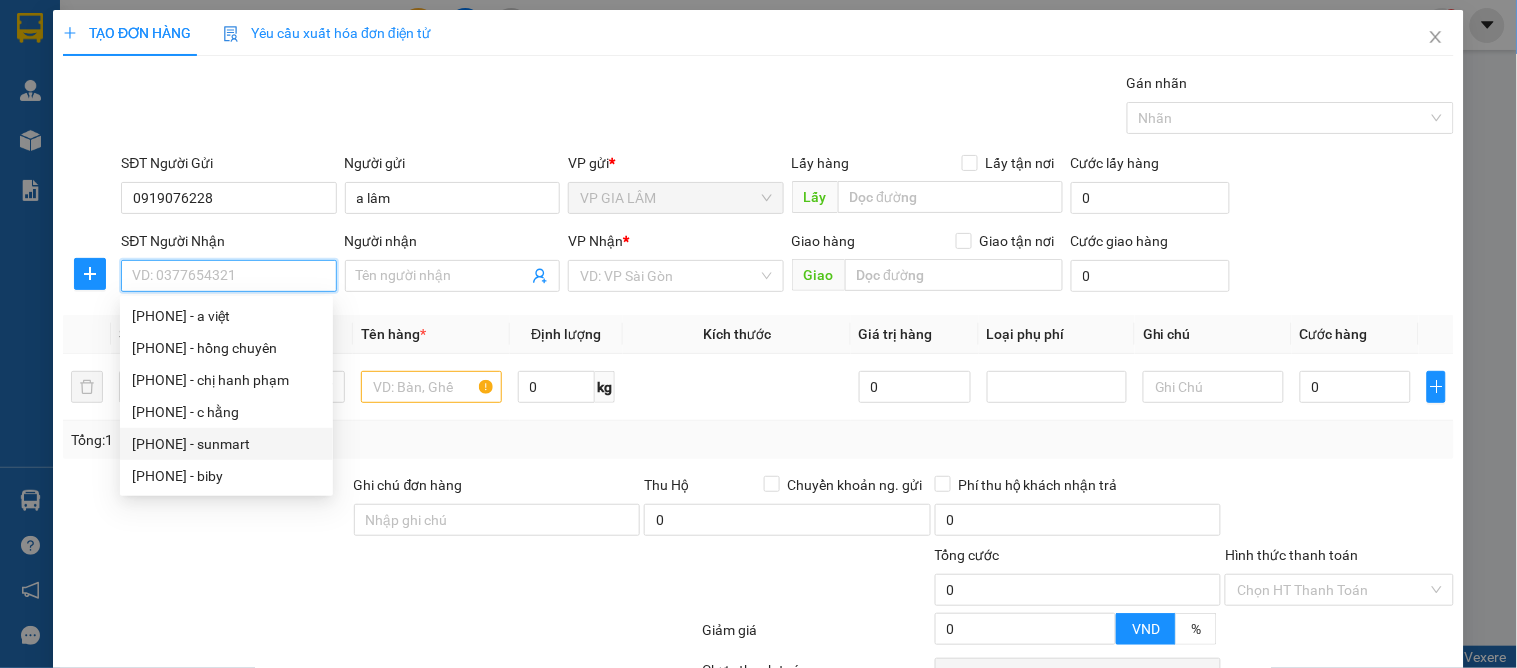 click on "0967566566 - sunmart" at bounding box center [226, 444] 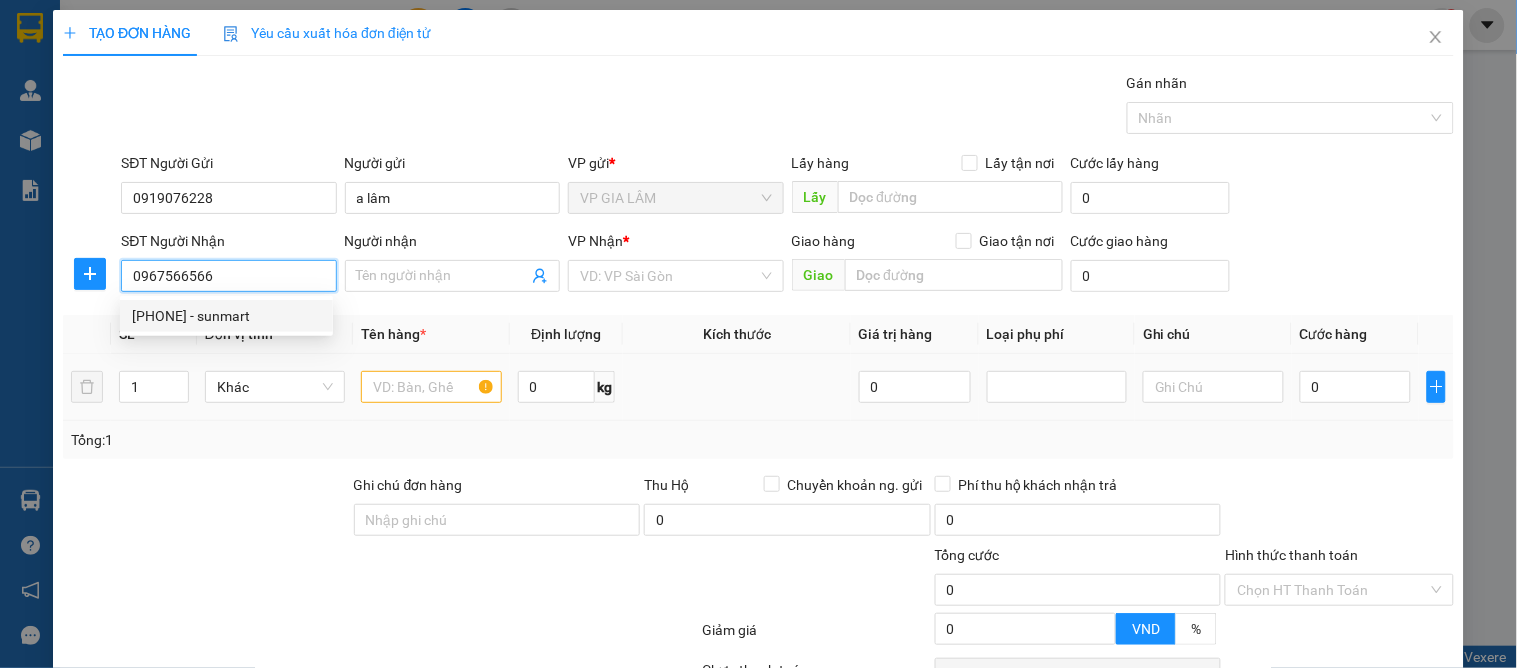 type on "sunmart" 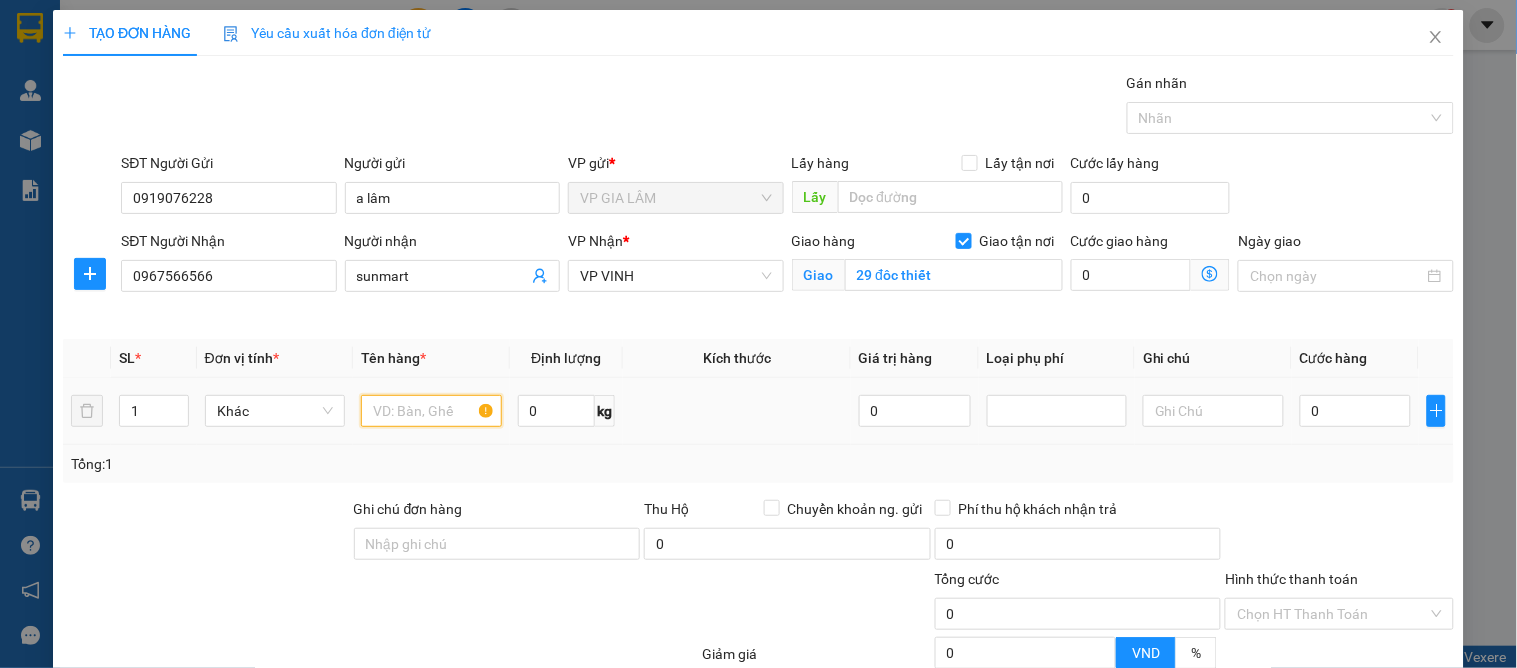 click at bounding box center [431, 411] 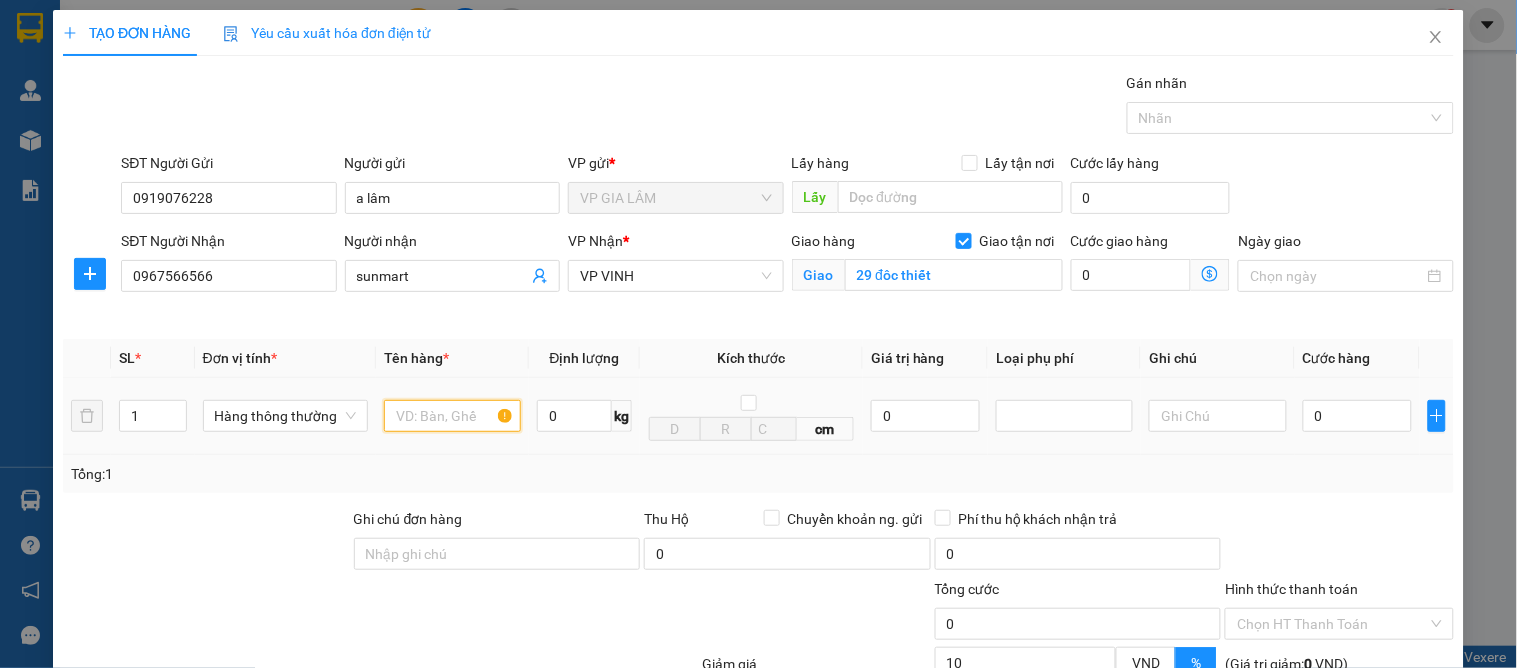 click at bounding box center (452, 416) 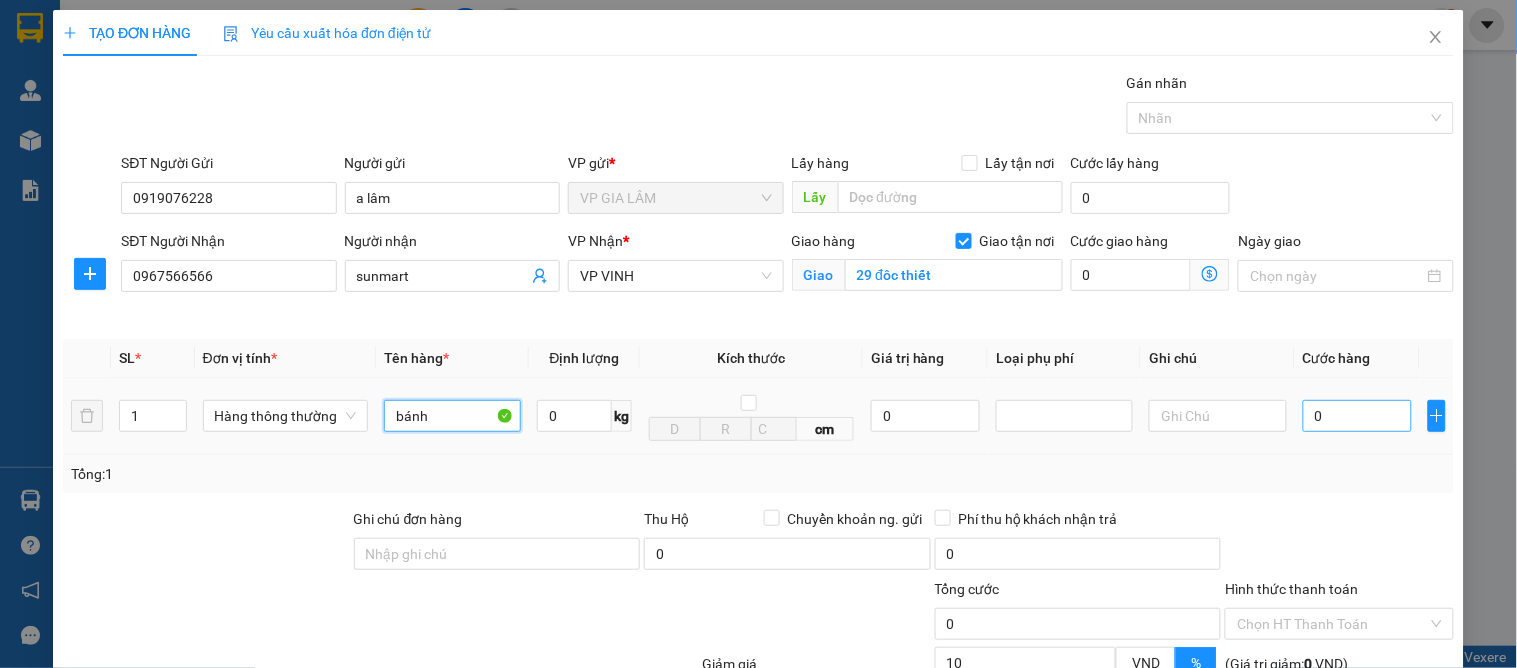 type on "bánh" 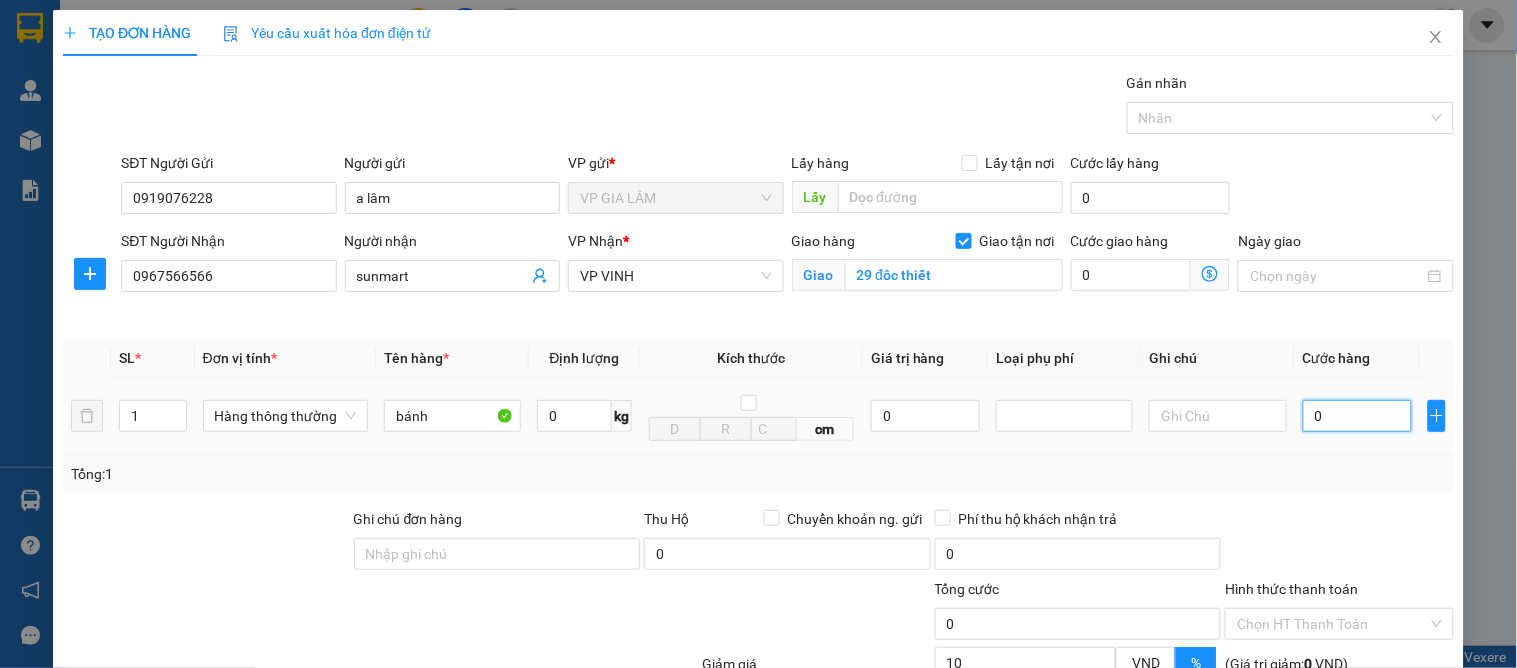 click on "0" at bounding box center (1357, 416) 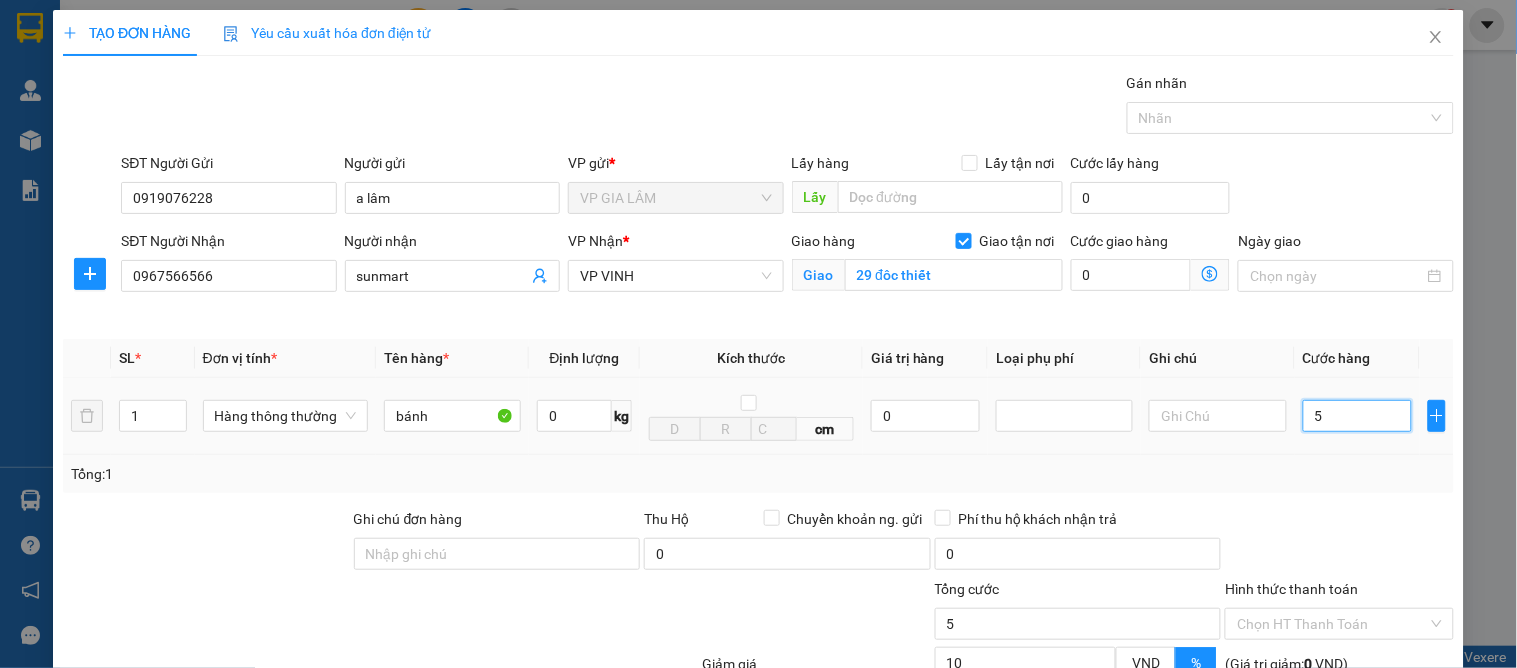 type on "50" 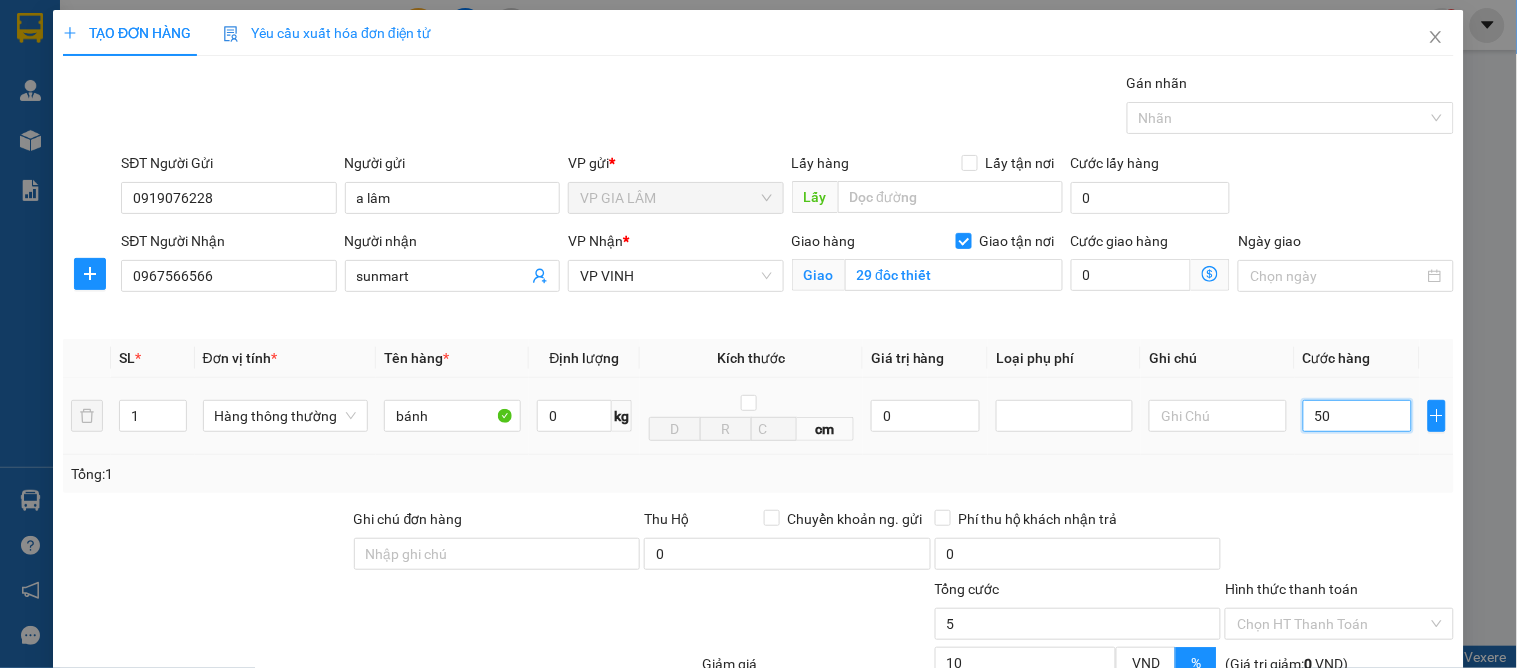 type on "50" 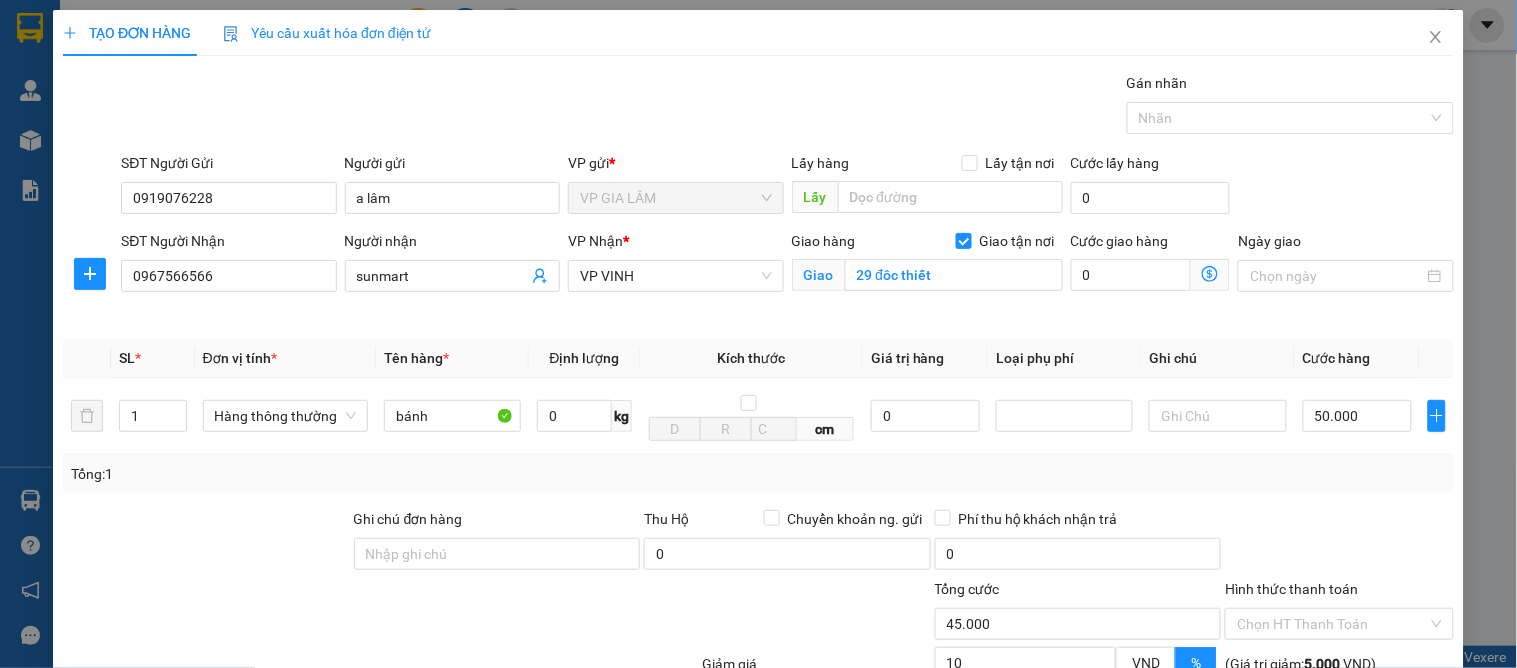 click on "Hình thức thanh toán" at bounding box center [1339, 593] 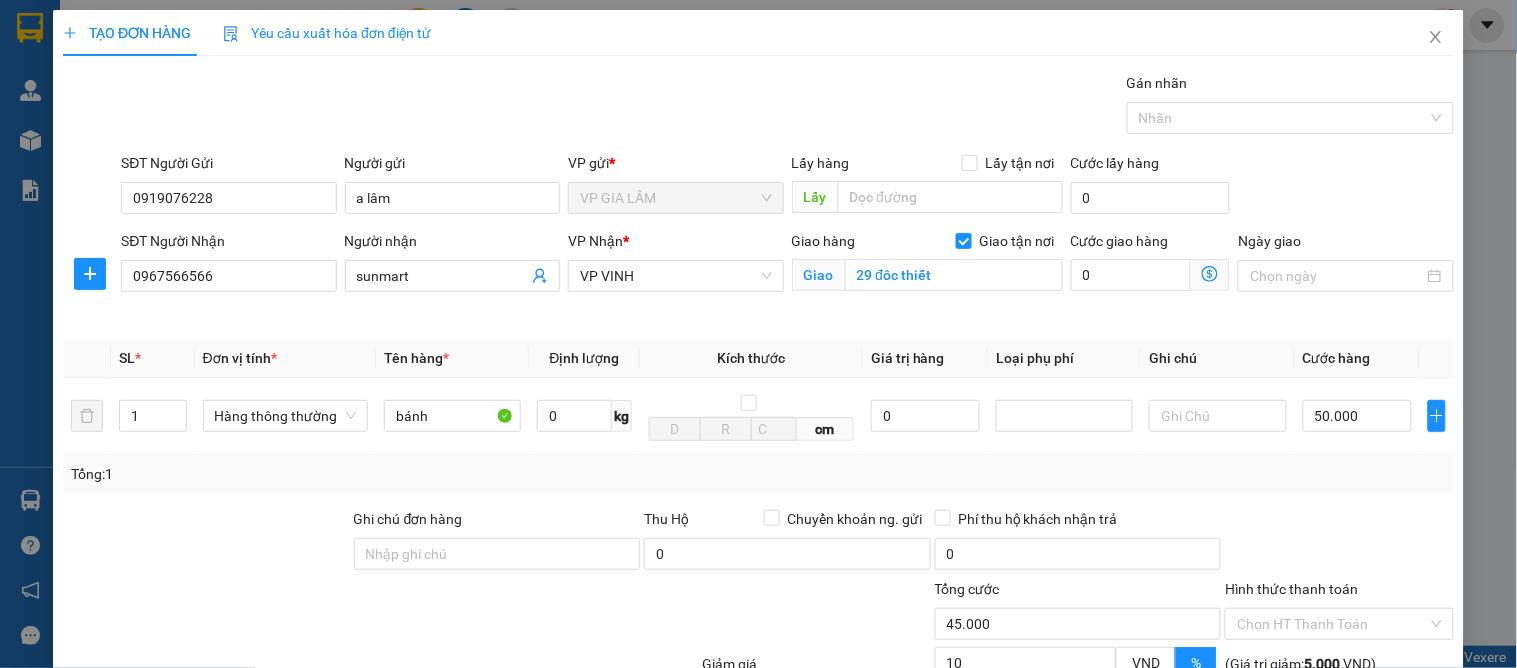 click on "Lưu và In" at bounding box center (1380, 821) 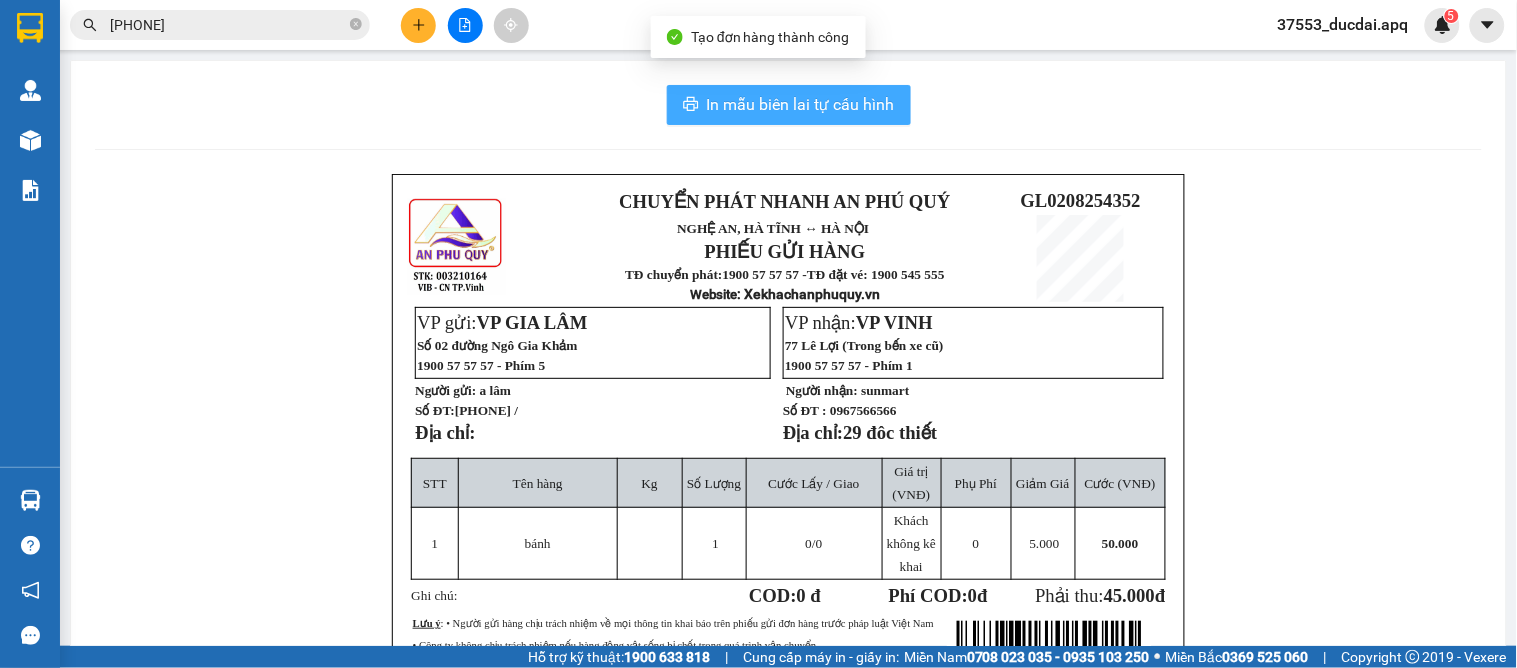 click on "In mẫu biên lai tự cấu hình" at bounding box center (801, 104) 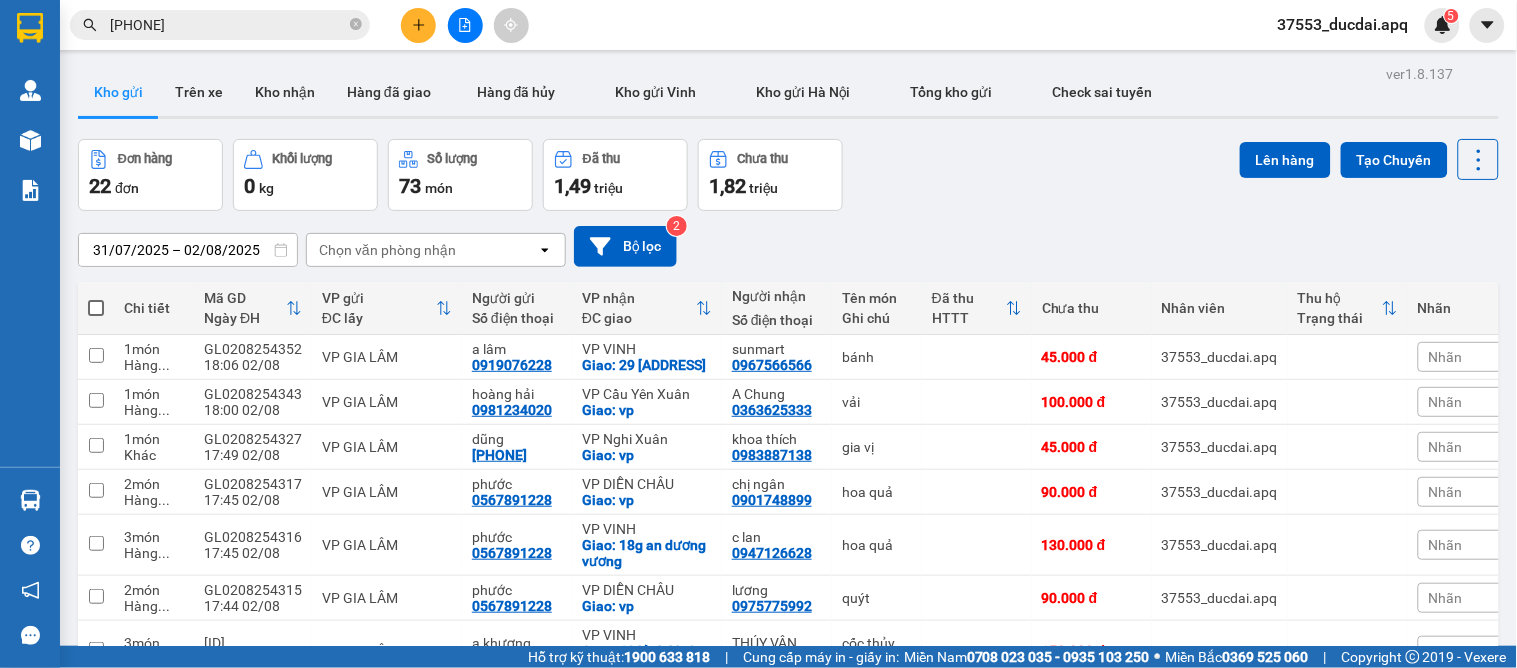 click on "31/07/2025 – 02/08/2025 Press the down arrow key to interact with the calendar and select a date. Press the escape button to close the calendar. Selected date range is from 31/07/2025 to 02/08/2025. Chọn văn phòng nhận open Bộ lọc 2" at bounding box center [788, 246] 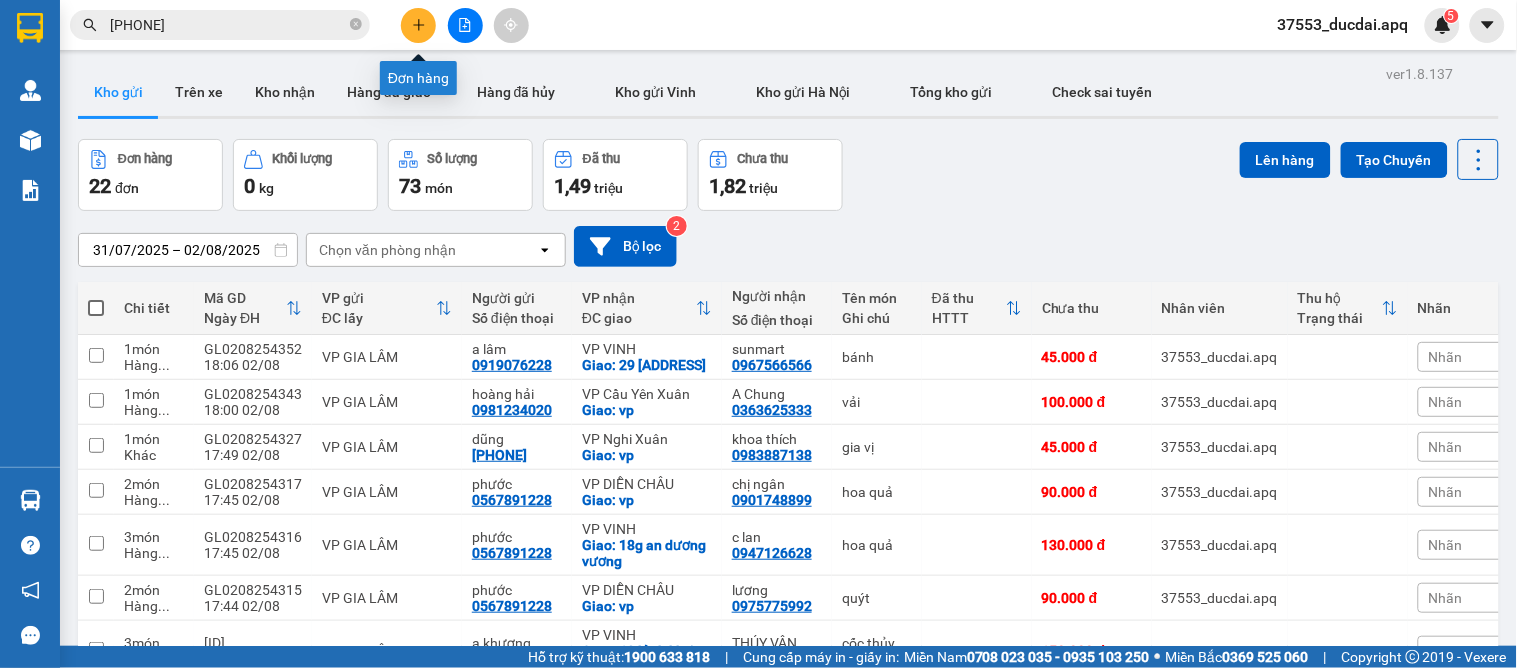 click at bounding box center (418, 25) 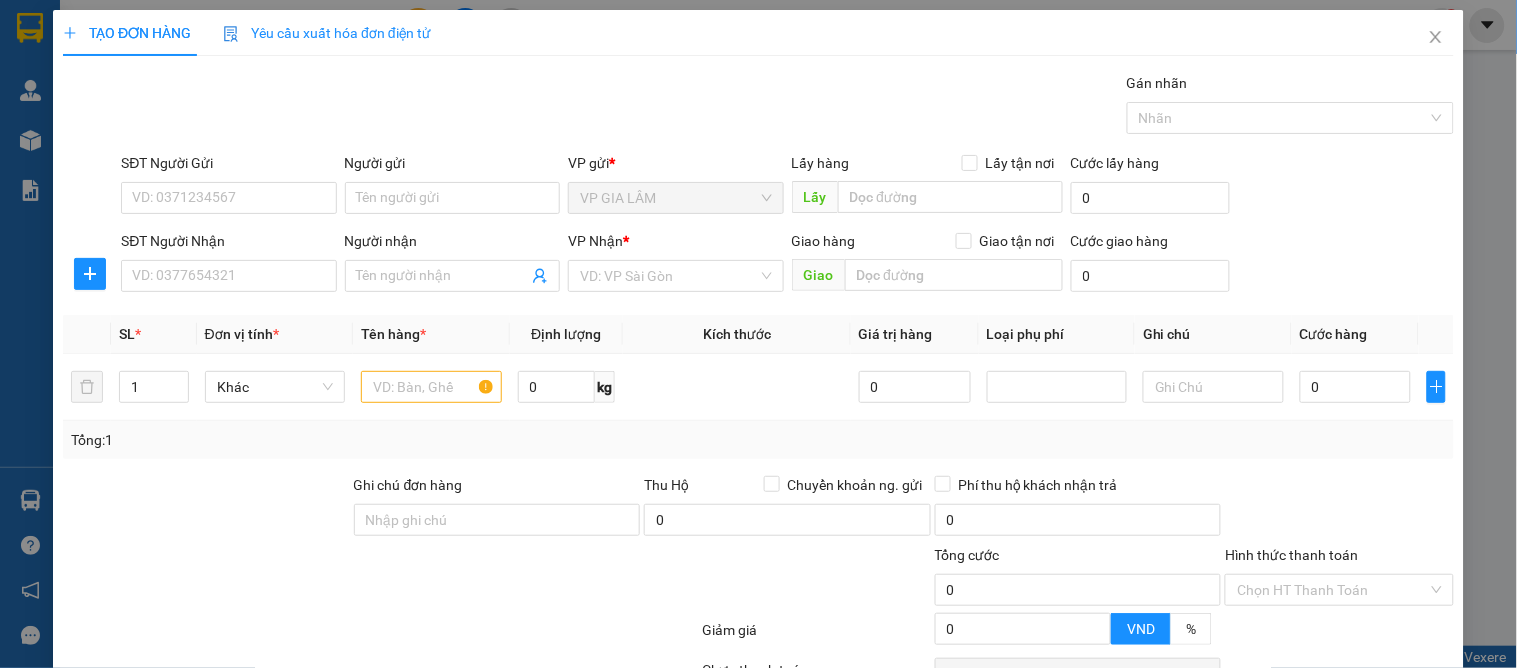 click on "SĐT Người Gửi VD: 0371234567" at bounding box center [228, 187] 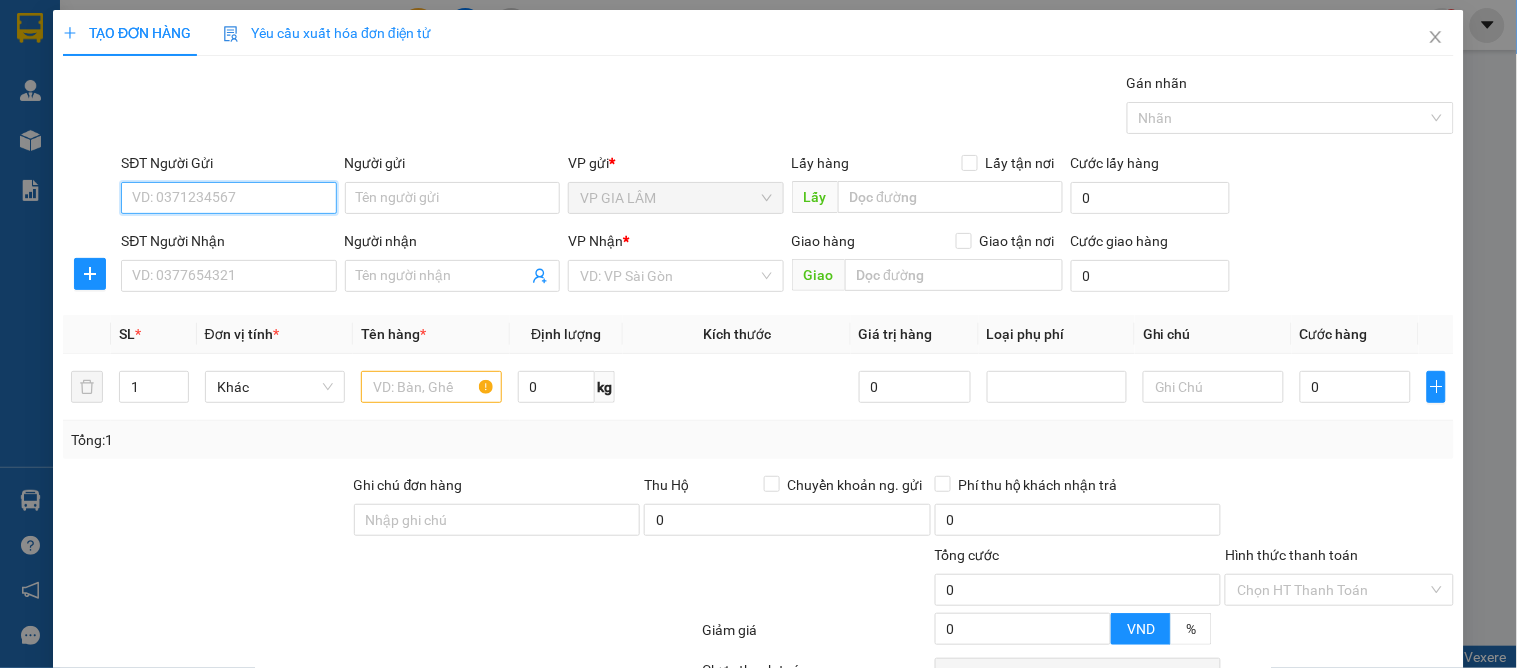 click on "SĐT Người Gửi" at bounding box center (228, 198) 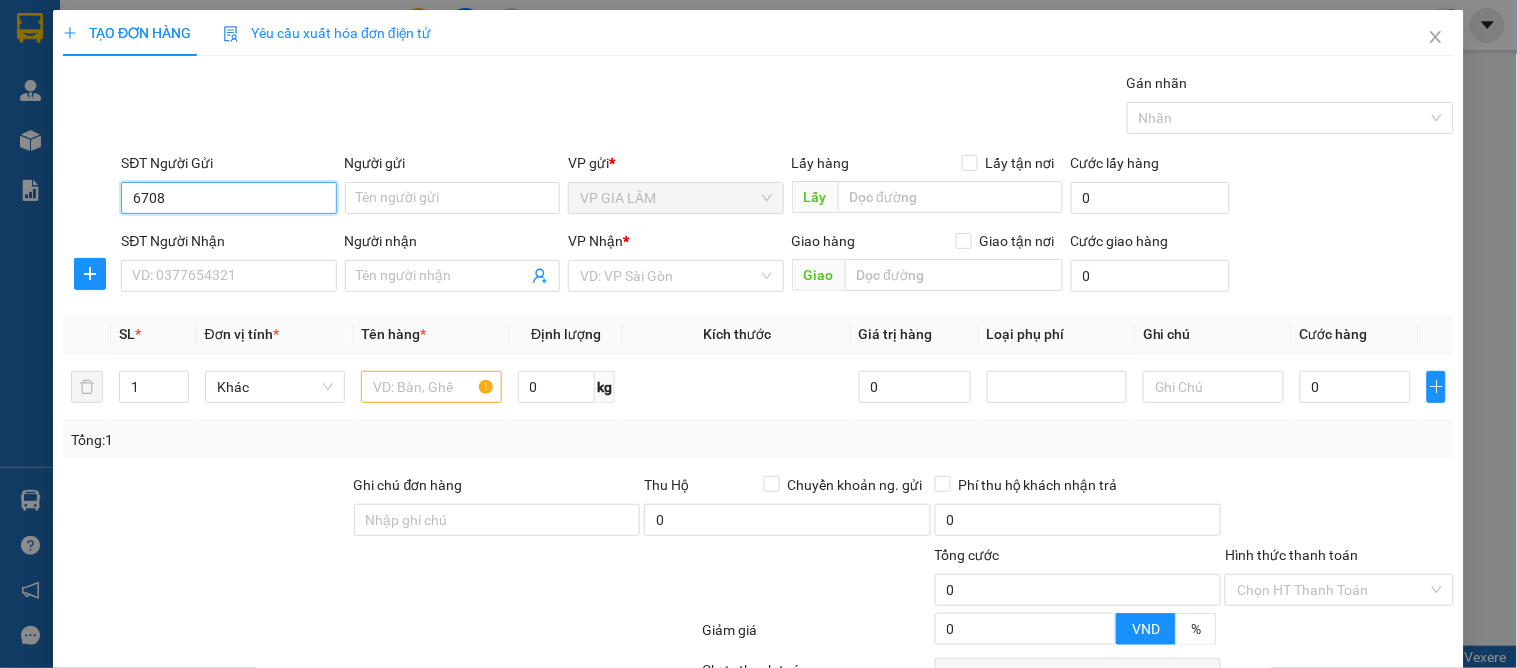click on "6708" at bounding box center (228, 198) 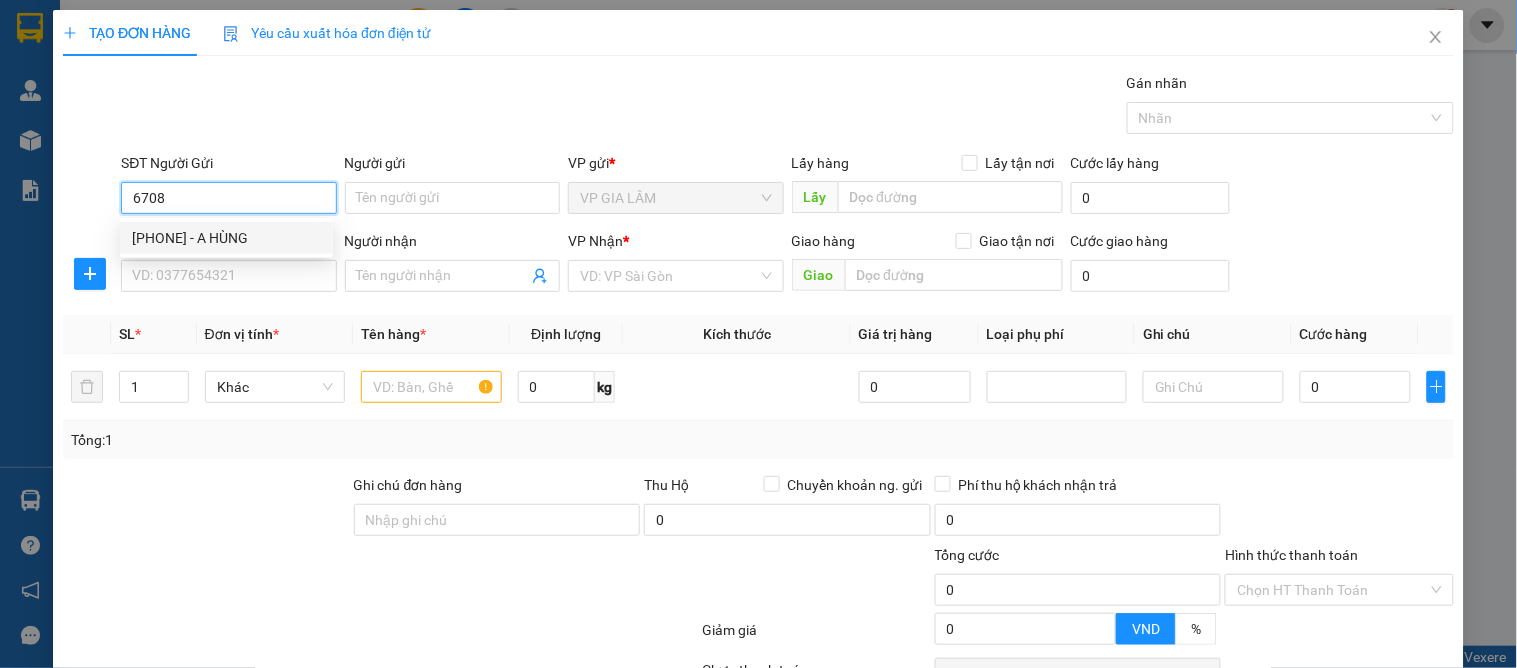click on "0373956708 - A HÙNG" at bounding box center (226, 238) 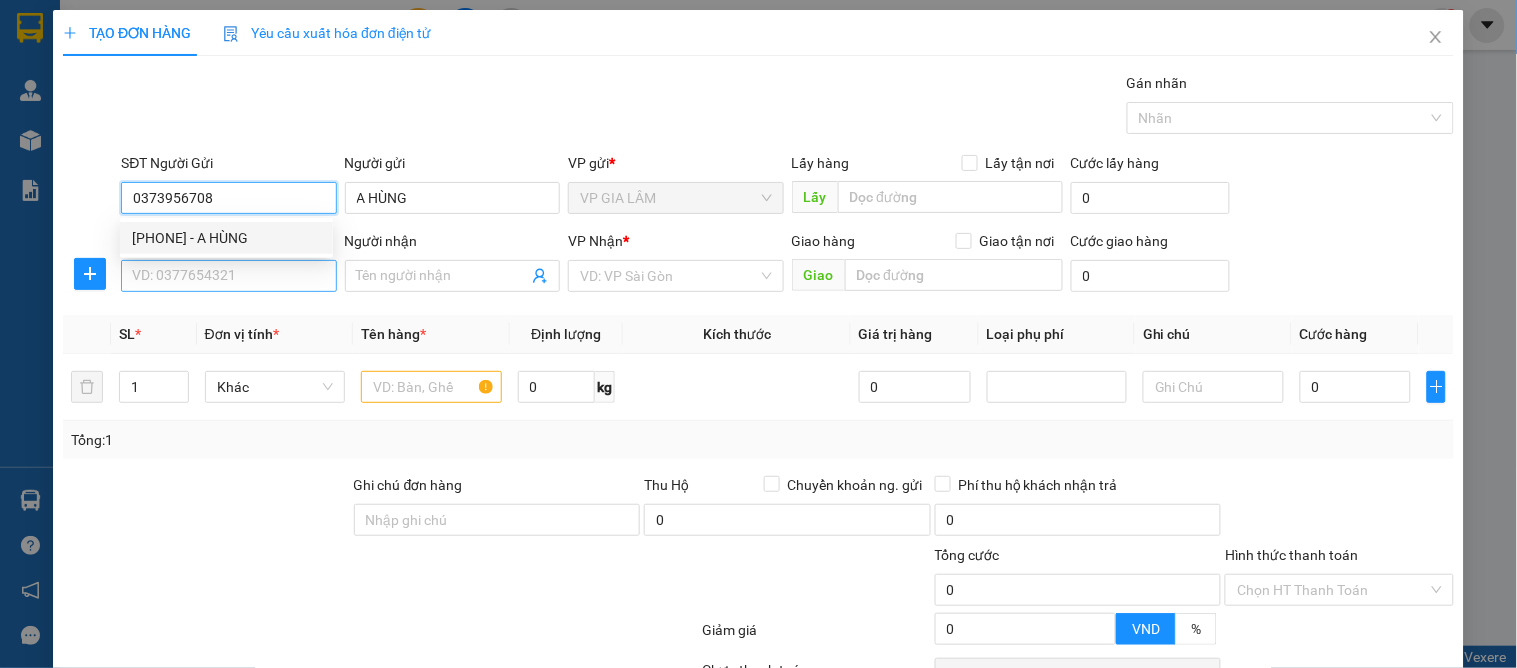 type on "0373956708" 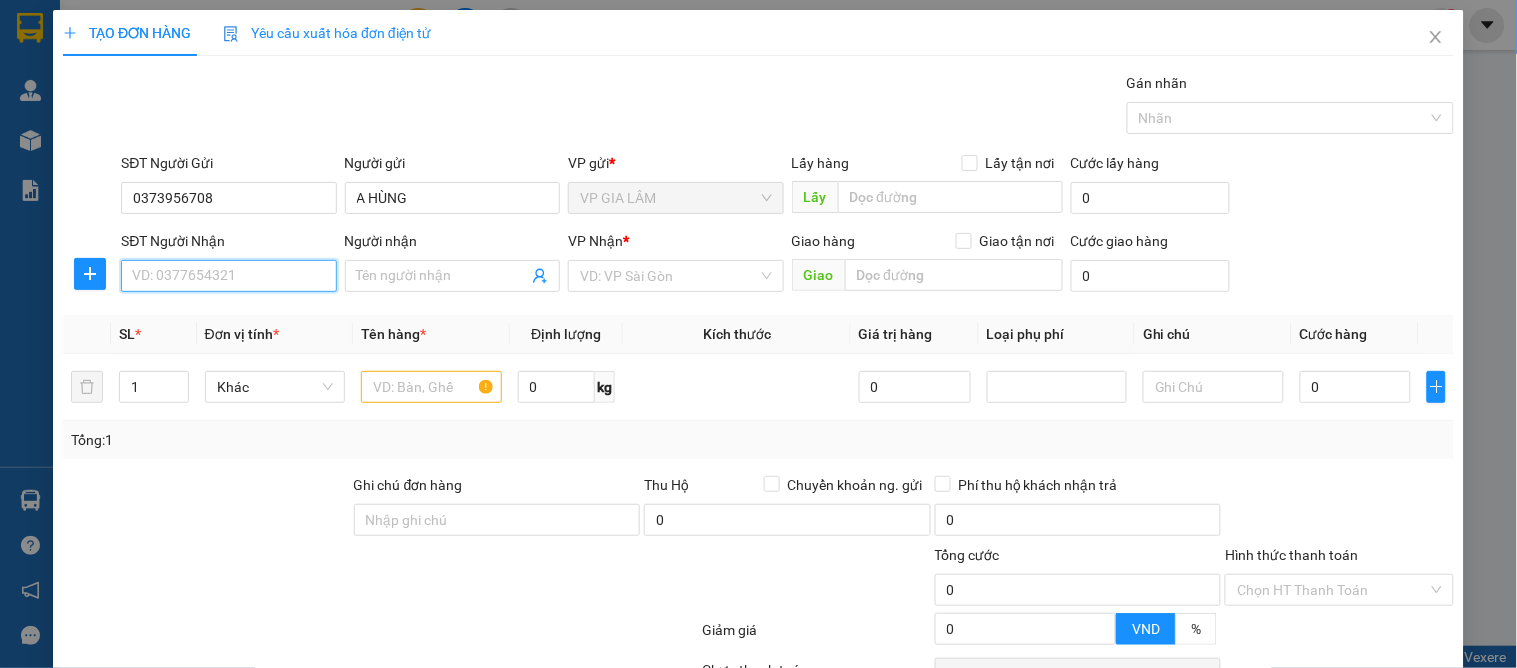 drag, startPoint x: 243, startPoint y: 270, endPoint x: 256, endPoint y: 282, distance: 17.691807 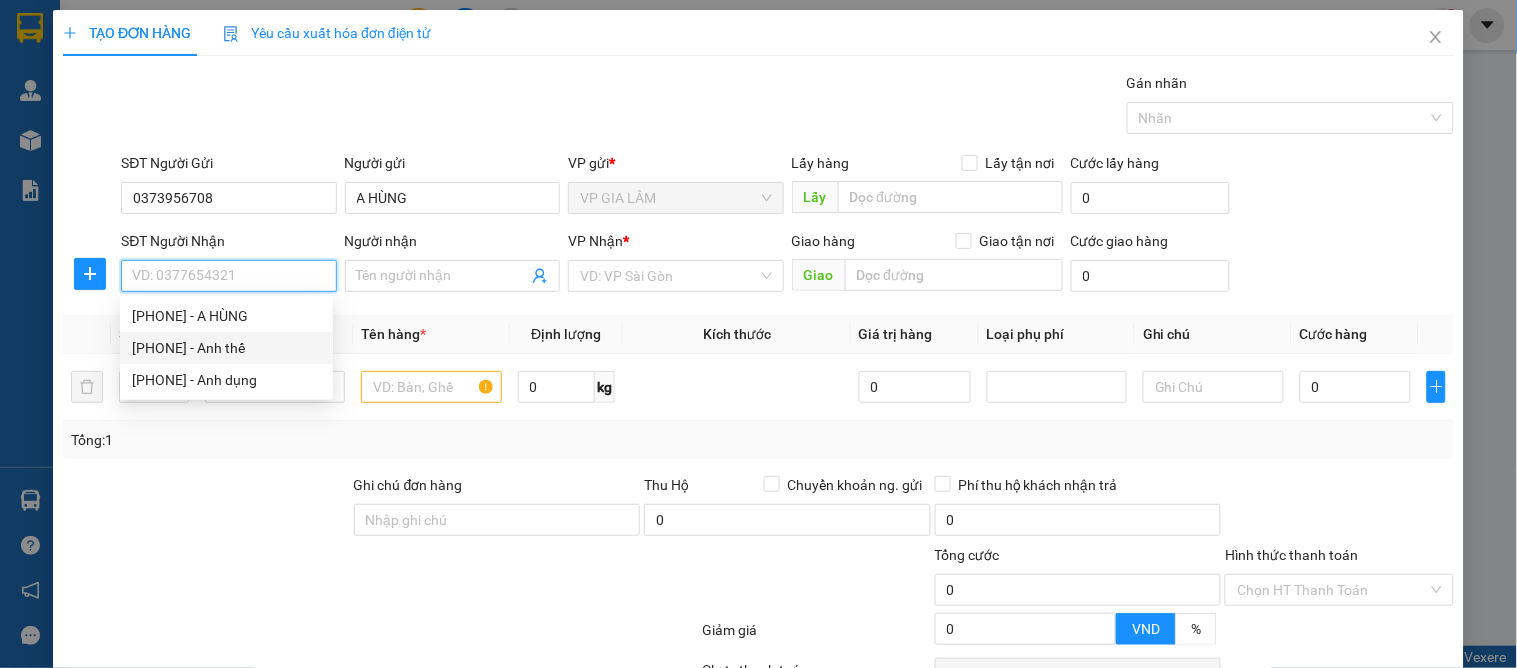click on "0974454909 - Anh thế" at bounding box center (226, 348) 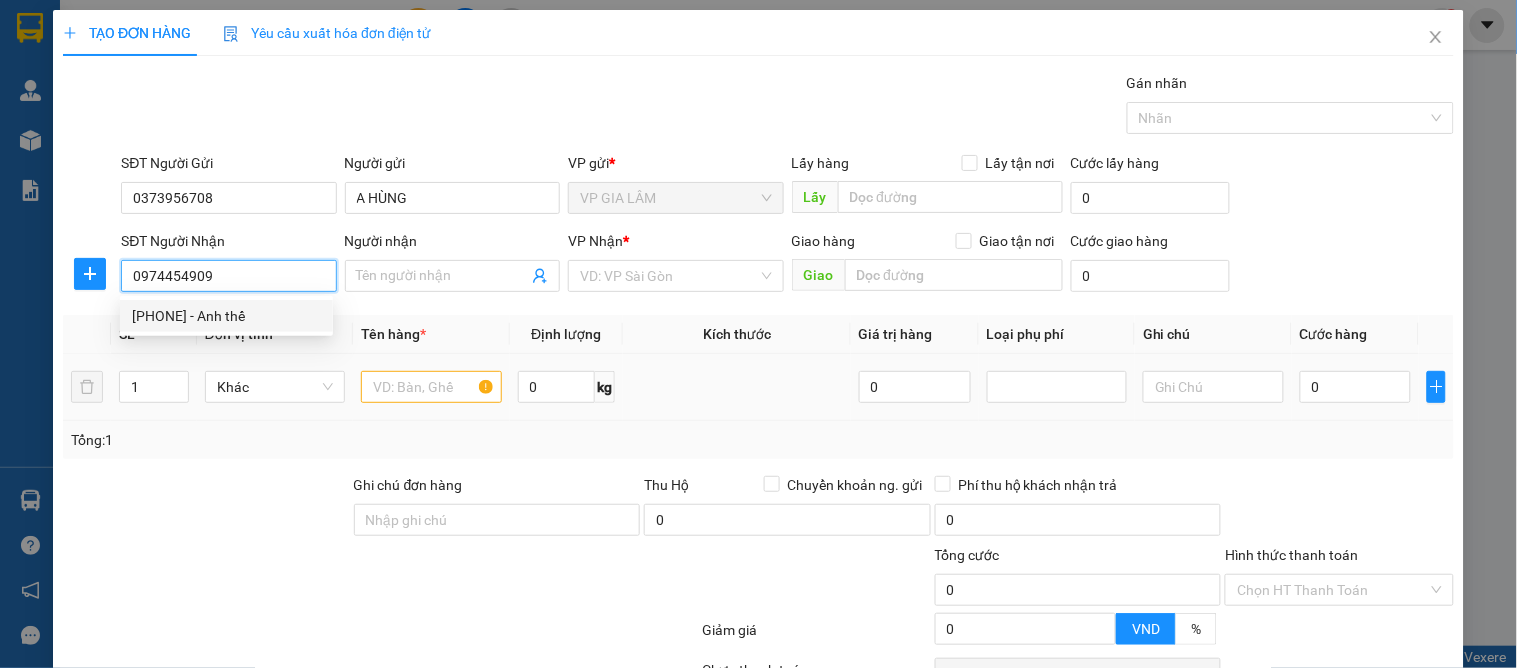 type on "Anh thế" 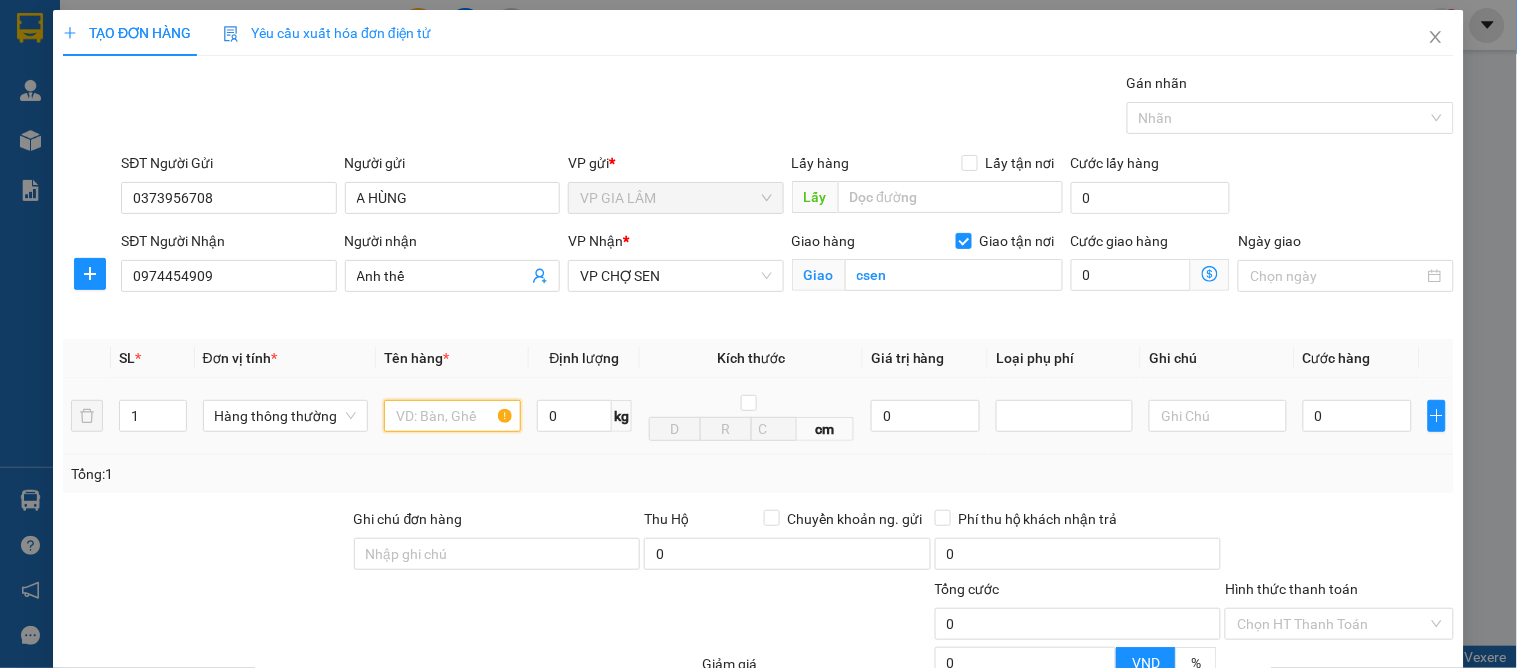 click at bounding box center [452, 416] 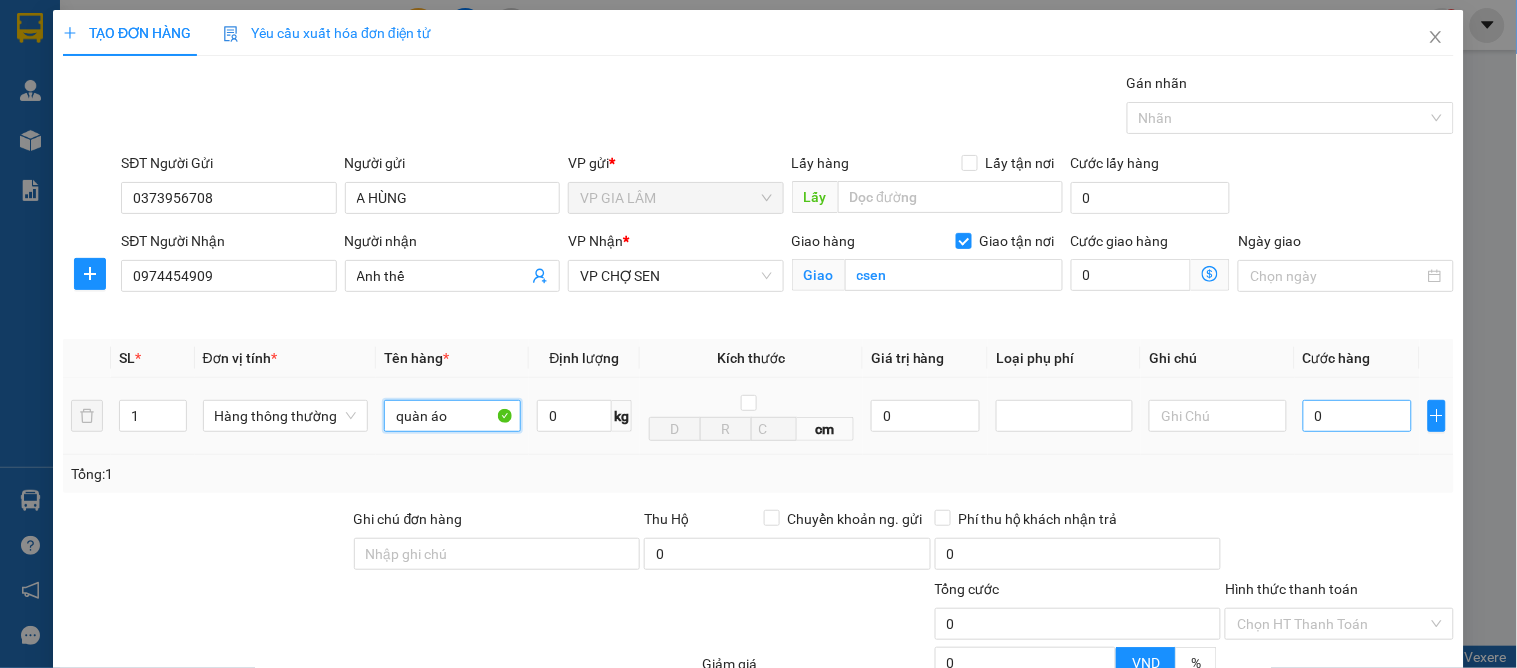 type on "quàn áo" 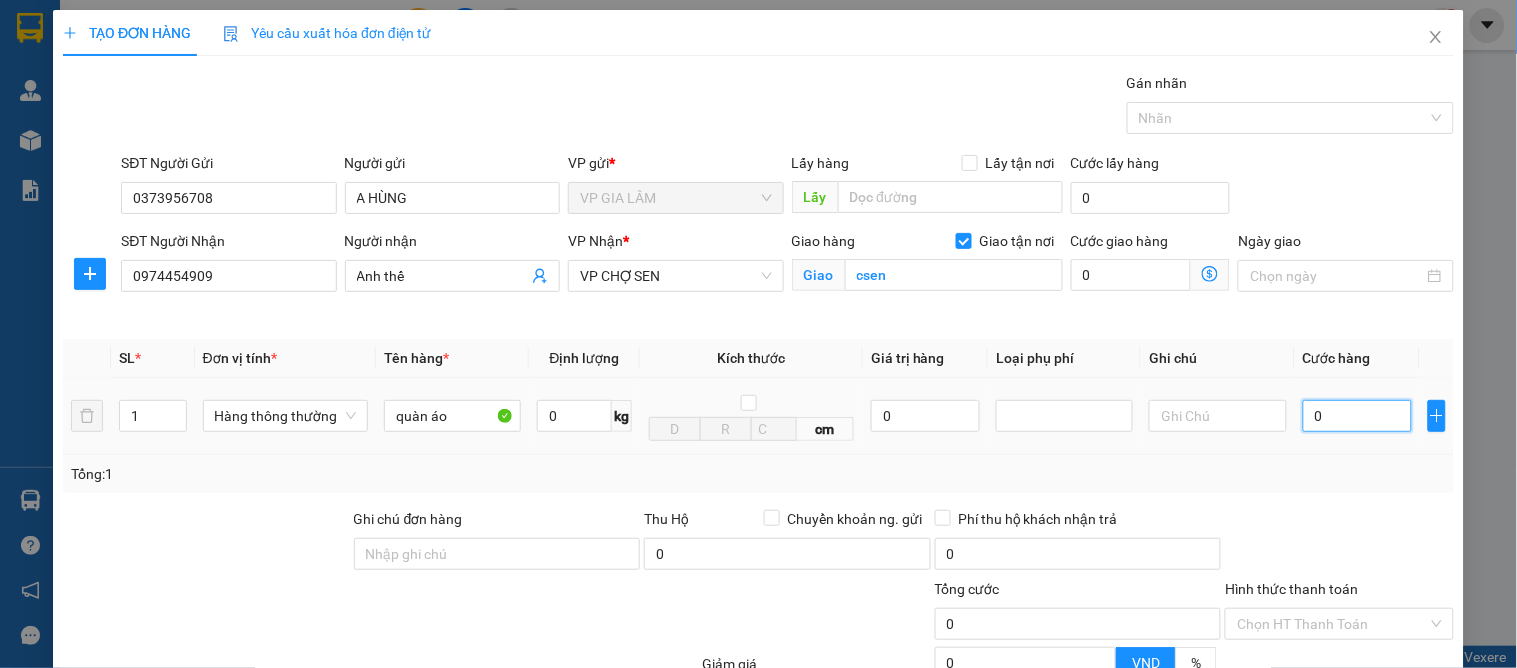 click on "0" at bounding box center (1357, 416) 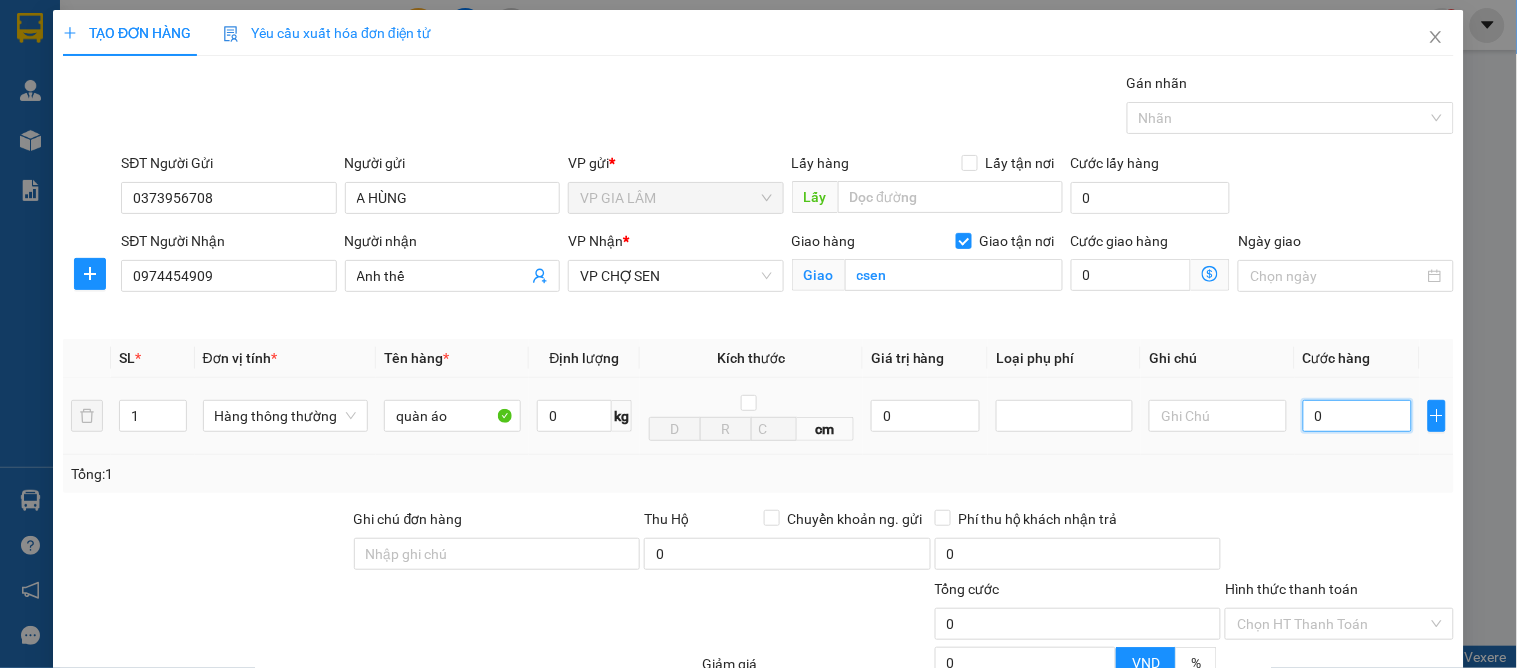 type on "9" 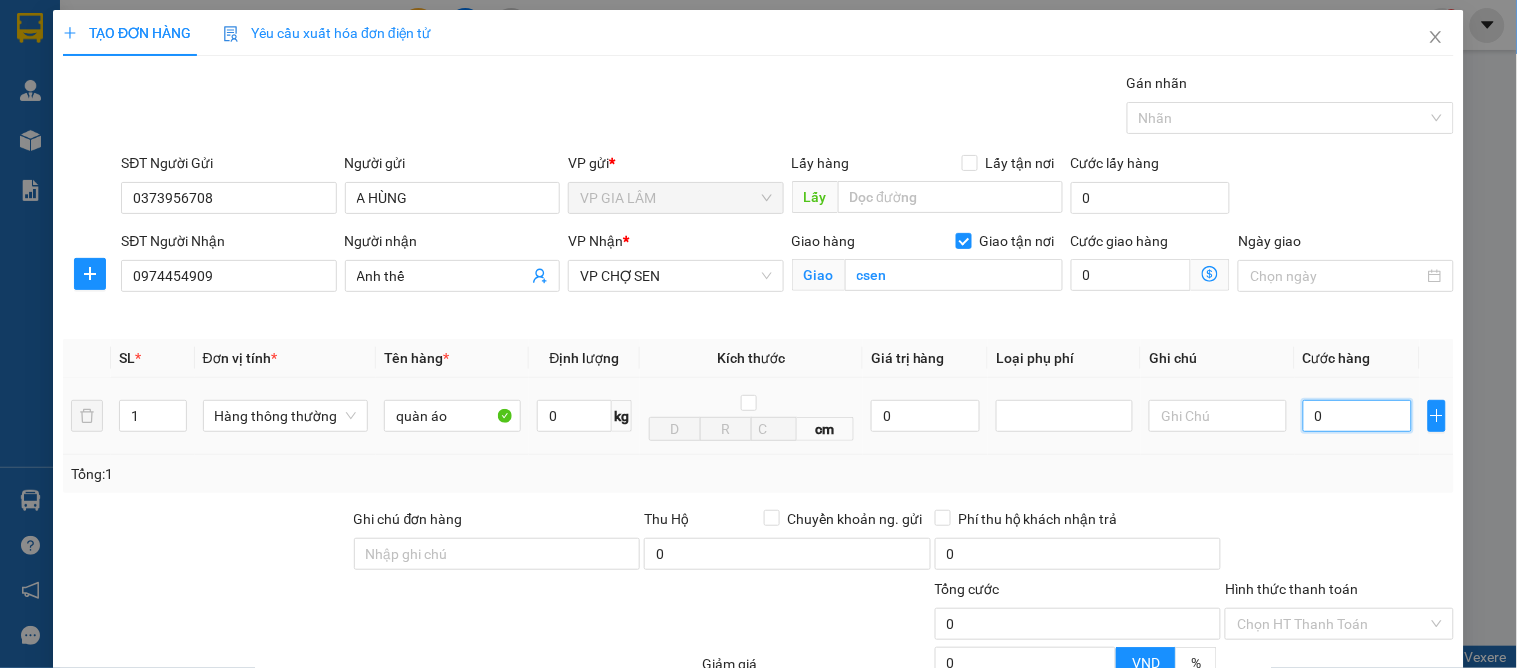 type on "9" 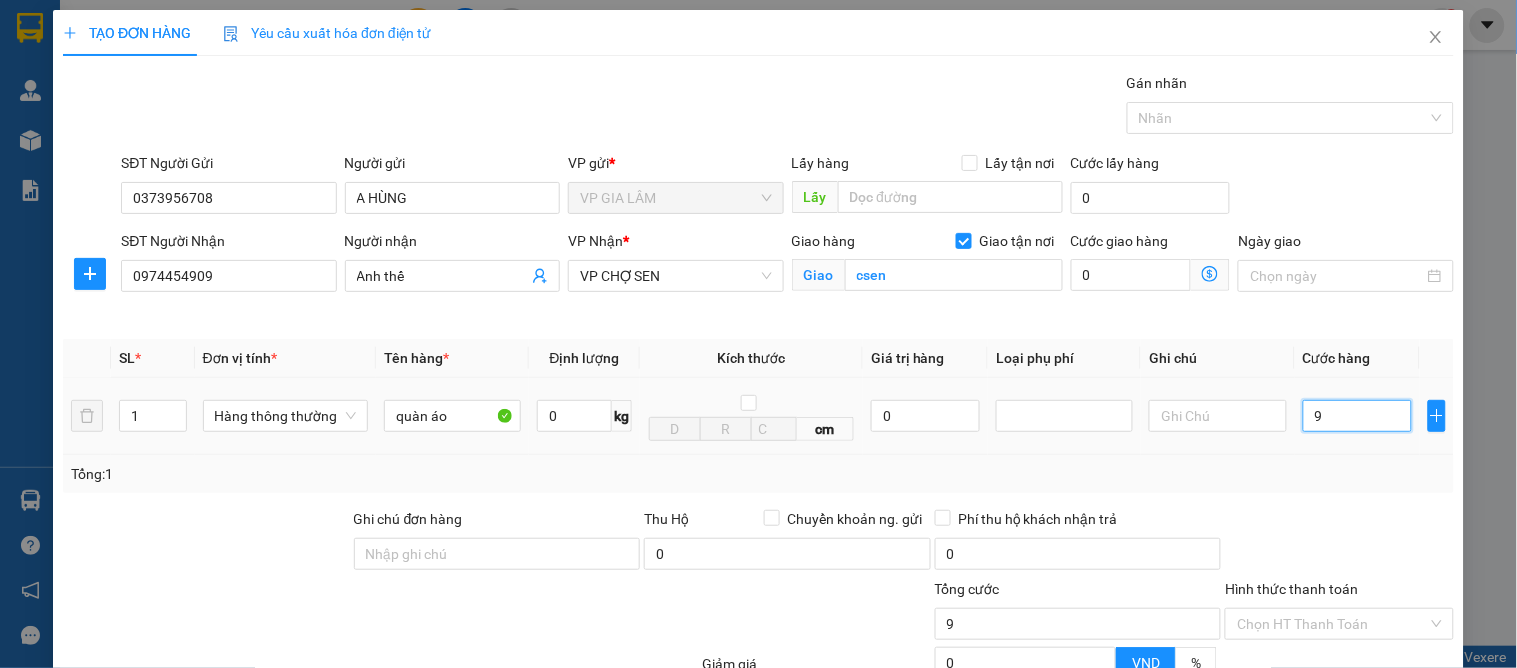 type on "90" 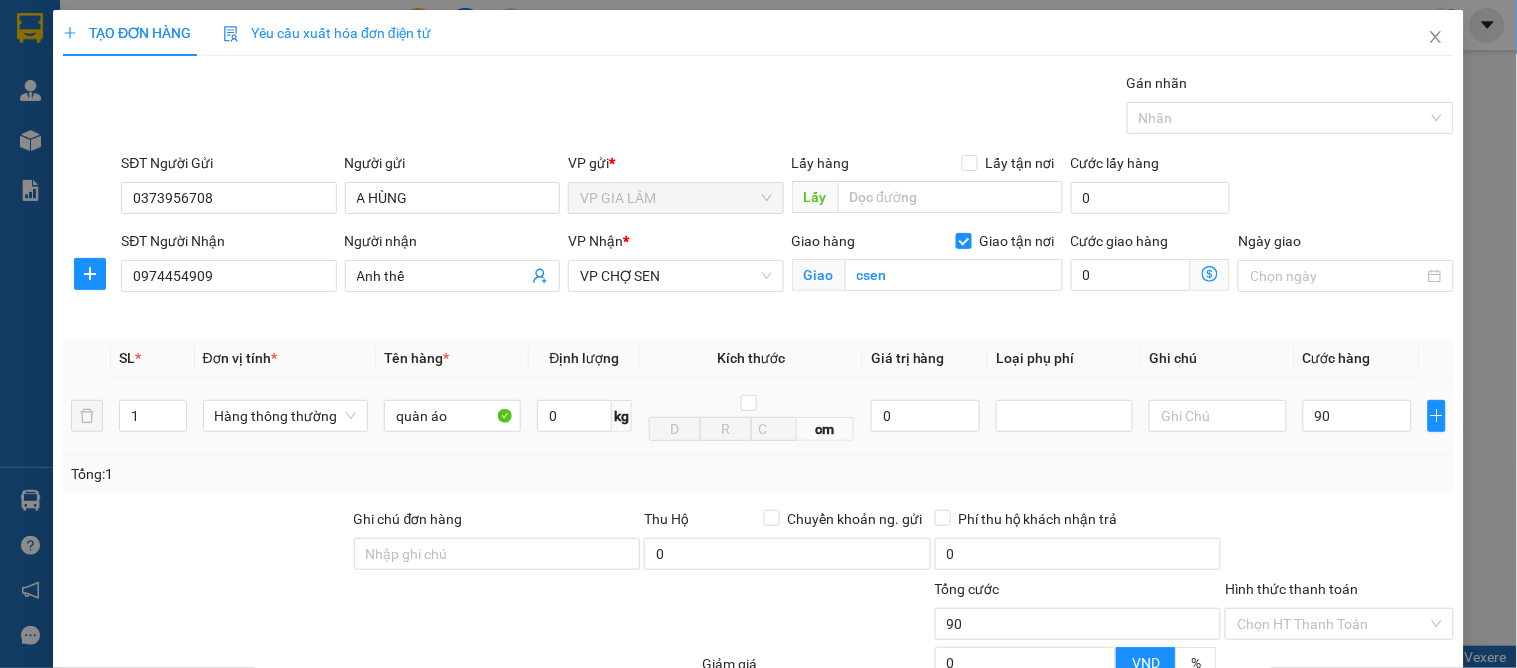 type on "90.000" 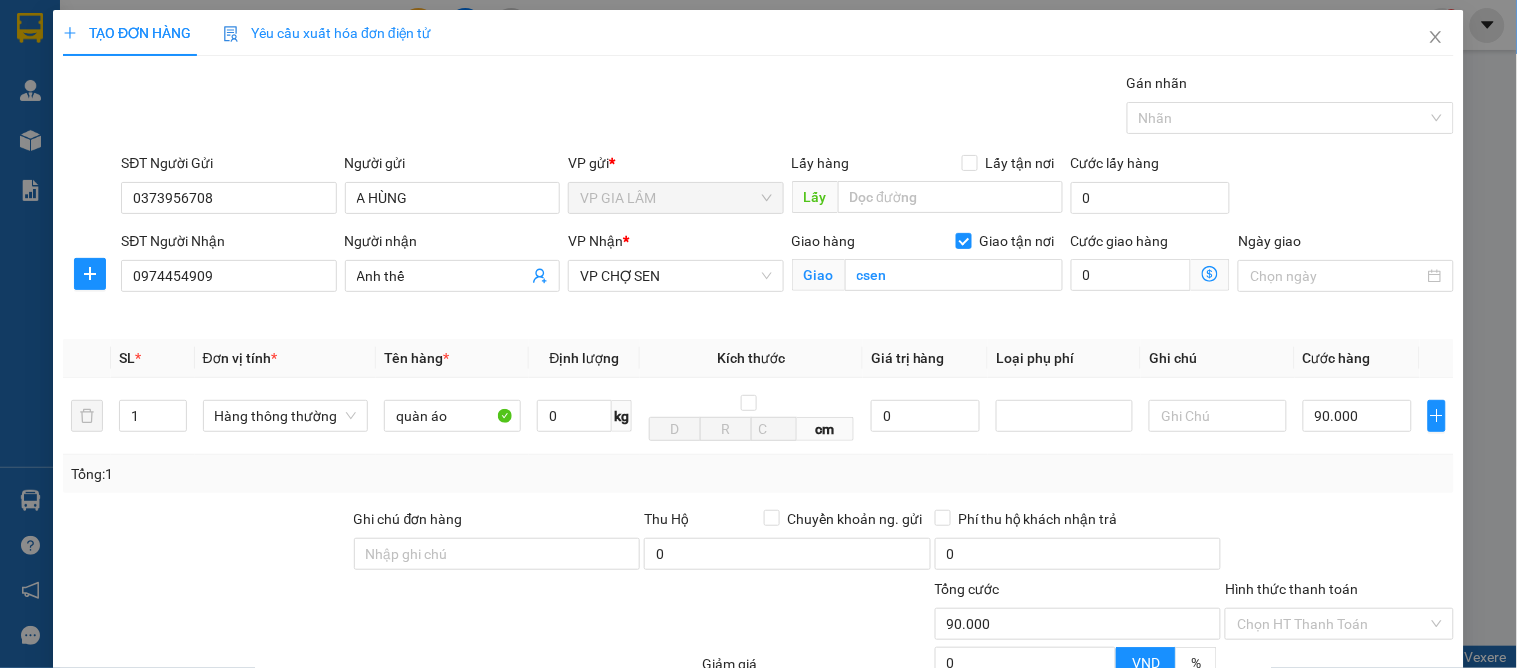 click on "Transit Pickup Surcharge Ids Transit Deliver Surcharge Ids Transit Deliver Surcharge Transit Deliver Surcharge Gói vận chuyển  * Tiêu chuẩn Gán nhãn   Nhãn SĐT Người Gửi 0373956708 Người gửi A HÙNG VP gửi  * VP GIA LÂM Lấy hàng Lấy tận nơi Lấy Cước lấy hàng 0 SĐT Người Nhận 0974454909 Người nhận Anh thế VP Nhận  * VP CHỢ SEN Giao hàng Giao tận nơi Giao csen Cước giao hàng 0 Ngày giao SL  * Đơn vị tính  * Tên hàng  * Định lượng Kích thước Giá trị hàng Loại phụ phí Ghi chú Cước hàng                       1 Hàng thông thường quàn áo 0 kg cm 0   90.000 Tổng:  1 Ghi chú đơn hàng Thu Hộ Chuyển khoản ng. gửi 0 Phí thu hộ khách nhận trả 0 Tổng cước 90.000 Hình thức thanh toán Chọn HT Thanh Toán Giảm giá 0 VND % Discount 0 Số tiền thu trước 0 Chưa thanh toán 90.000 Chọn HT Thanh Toán Ghi chú nội bộ nhà xe Chi phí nội bộ 0 Lưu nháp Lưu" at bounding box center (758, 454) 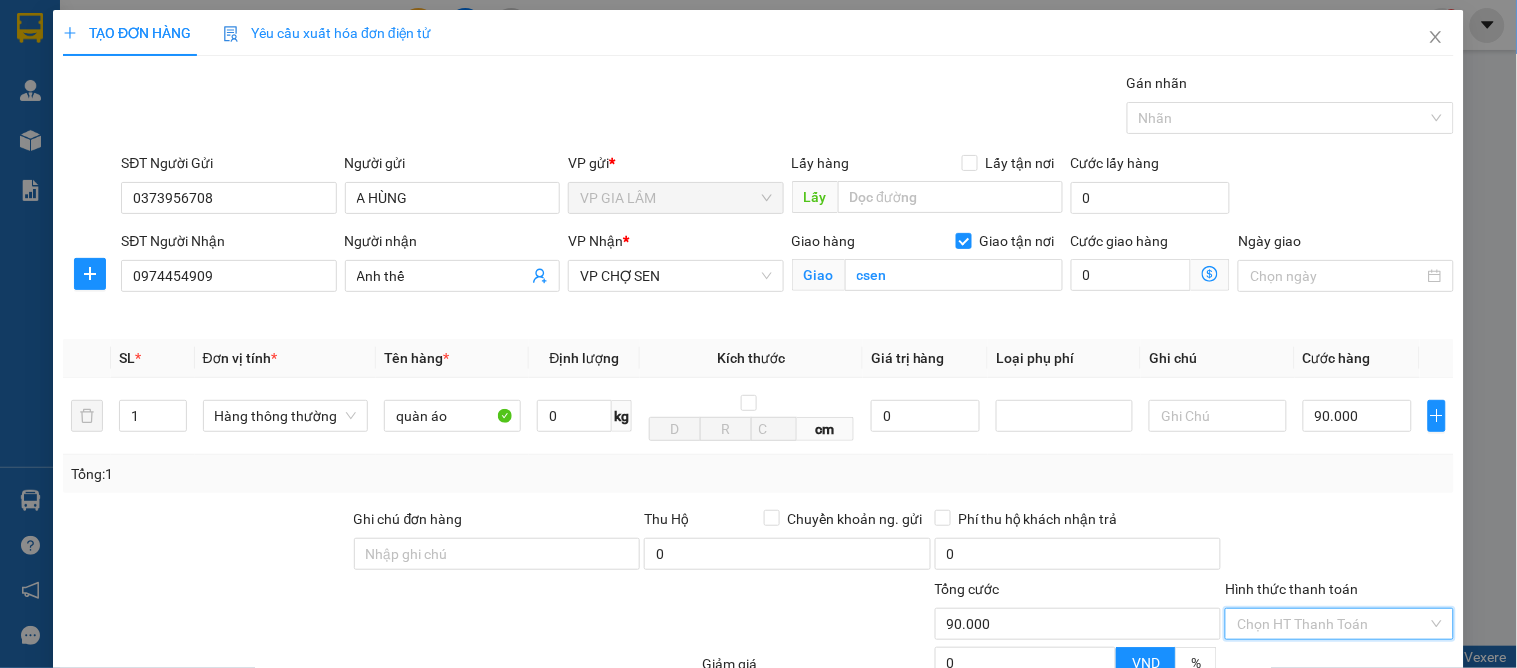click on "Hình thức thanh toán" at bounding box center [1332, 624] 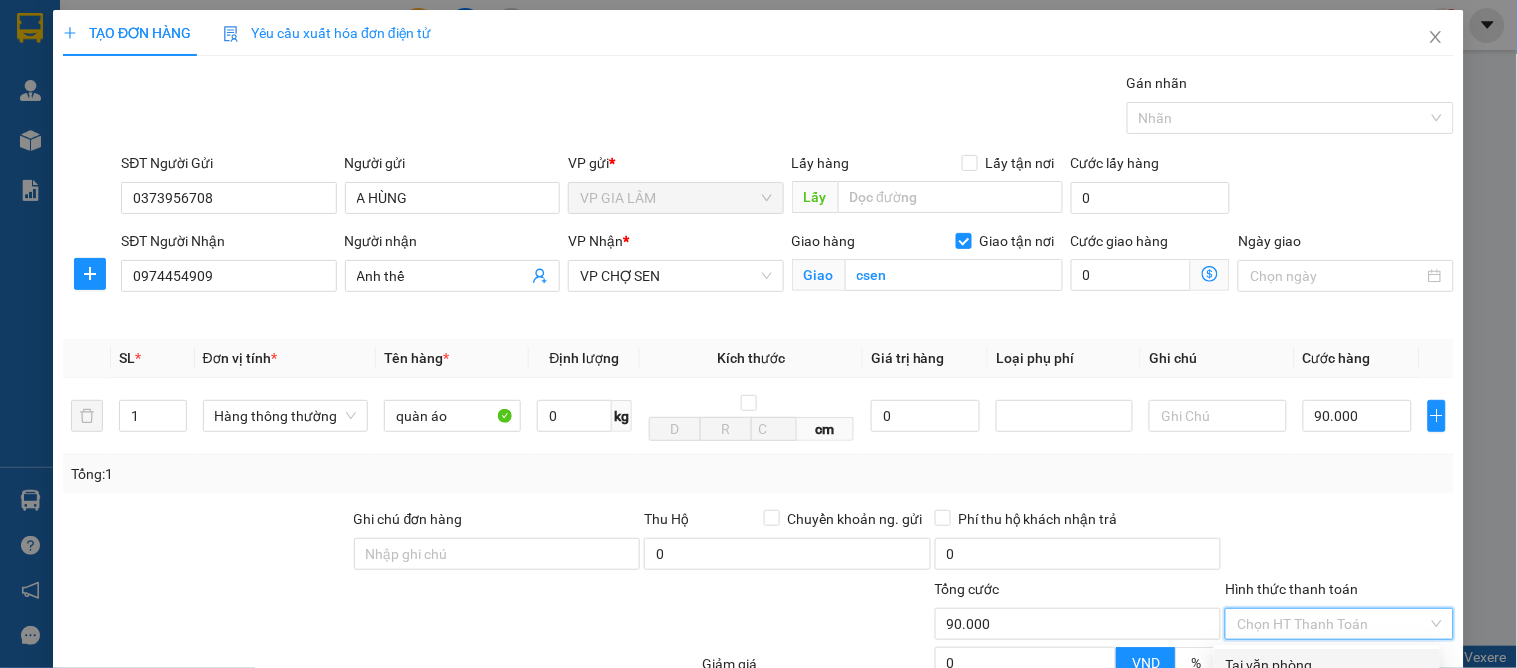 click on "Tại văn phòng" at bounding box center [1327, 665] 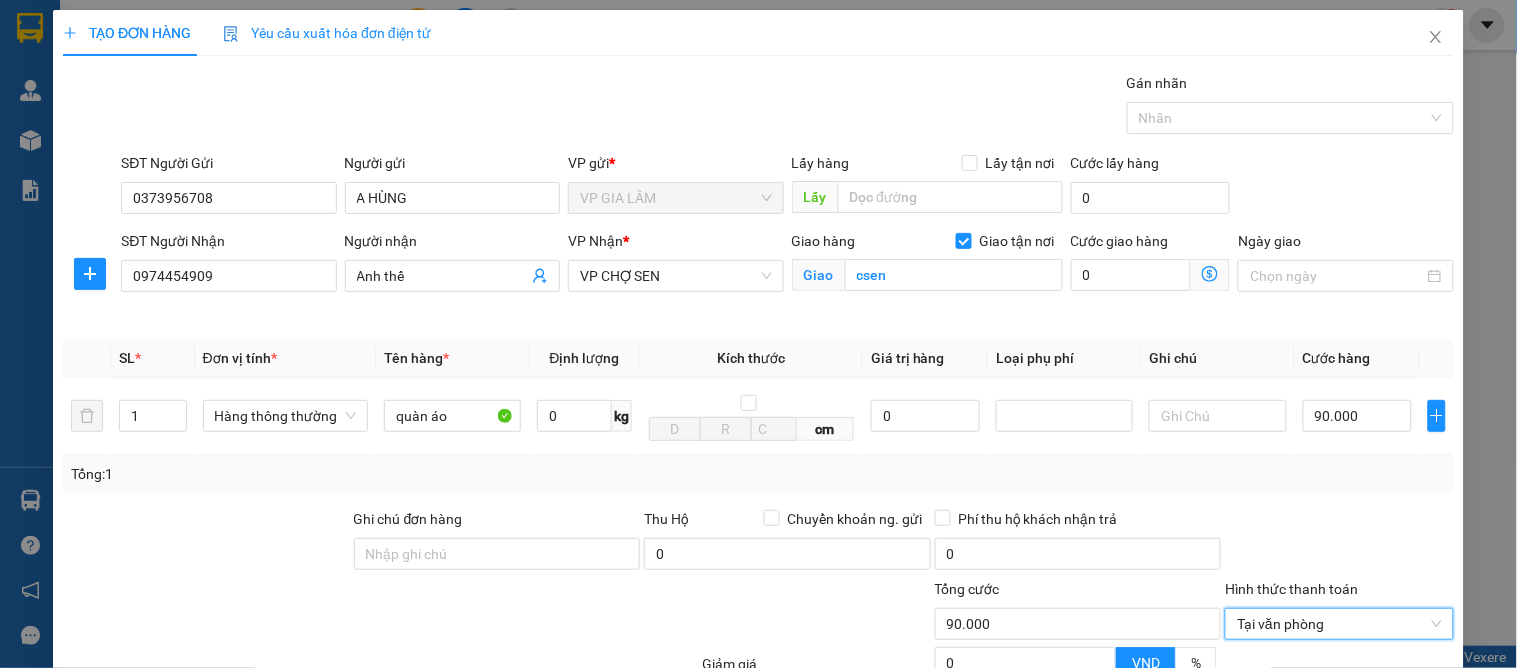 click on "Lưu" at bounding box center [1194, 821] 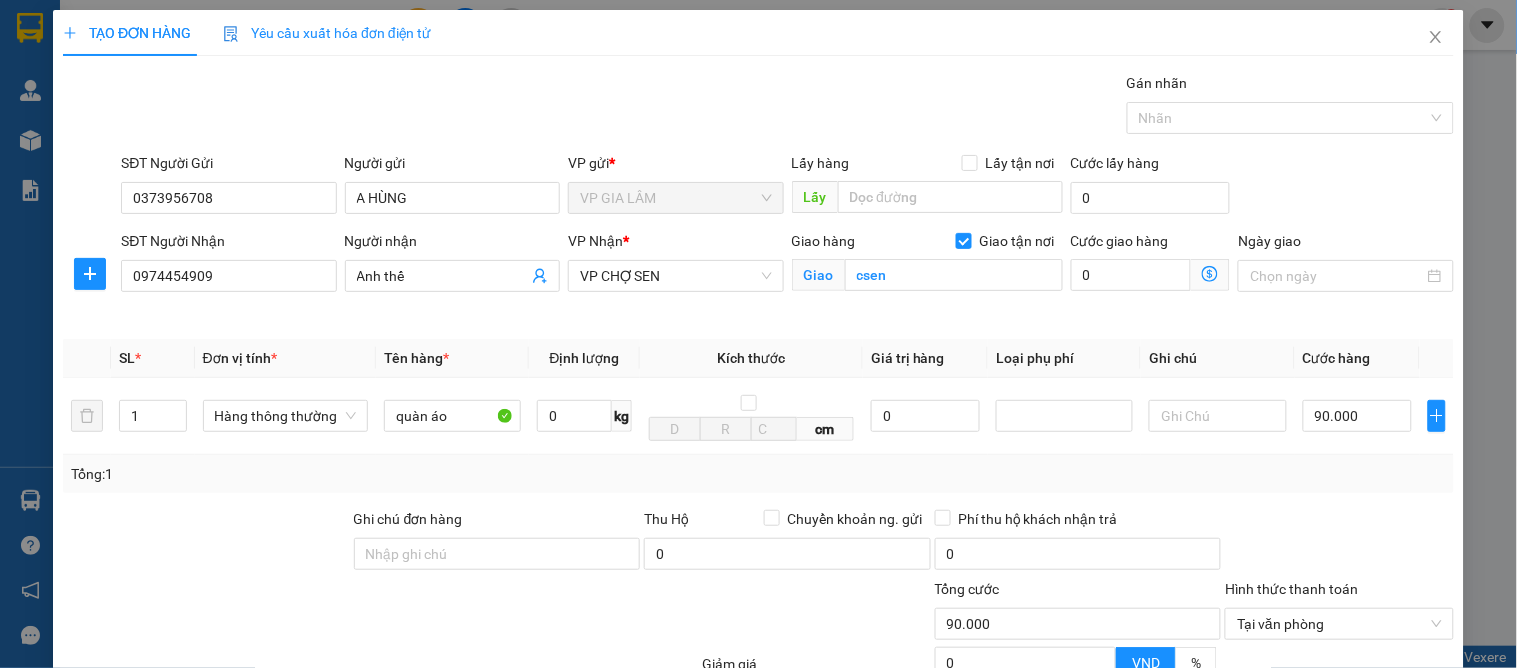 type 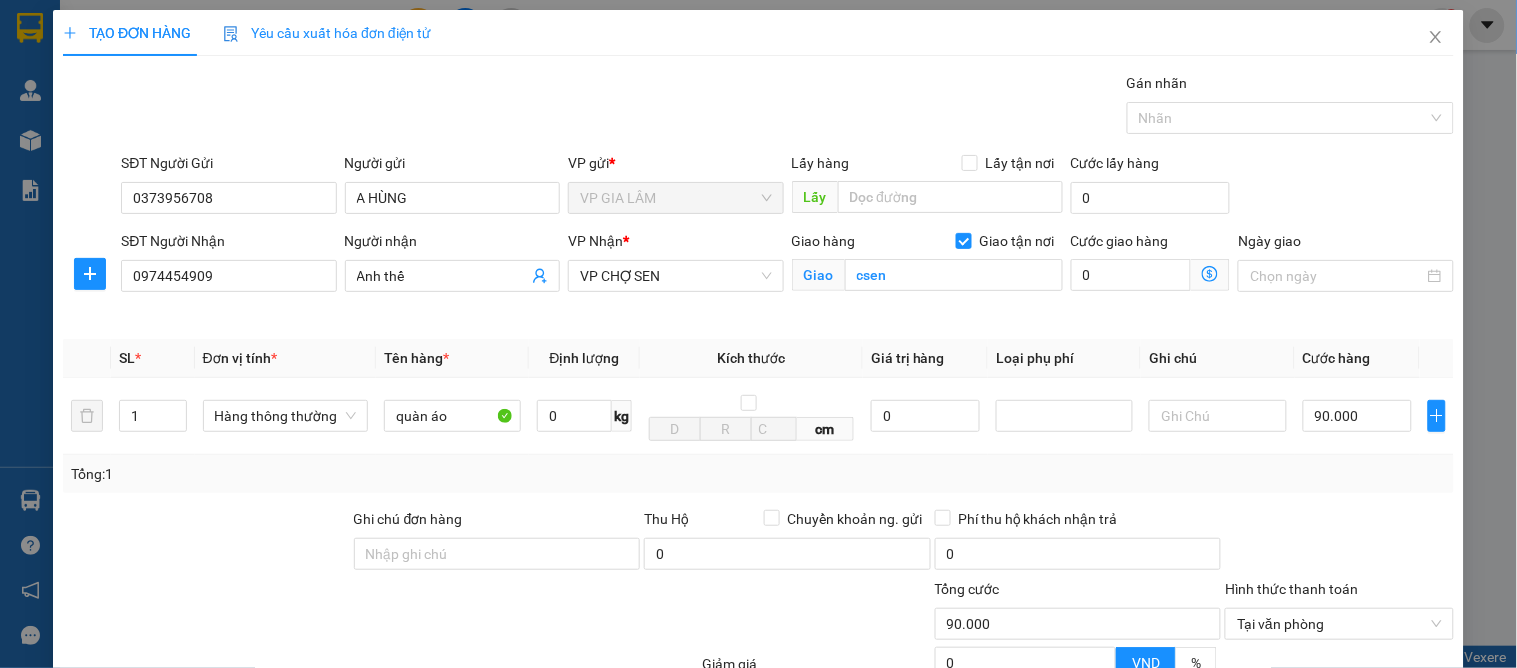 type 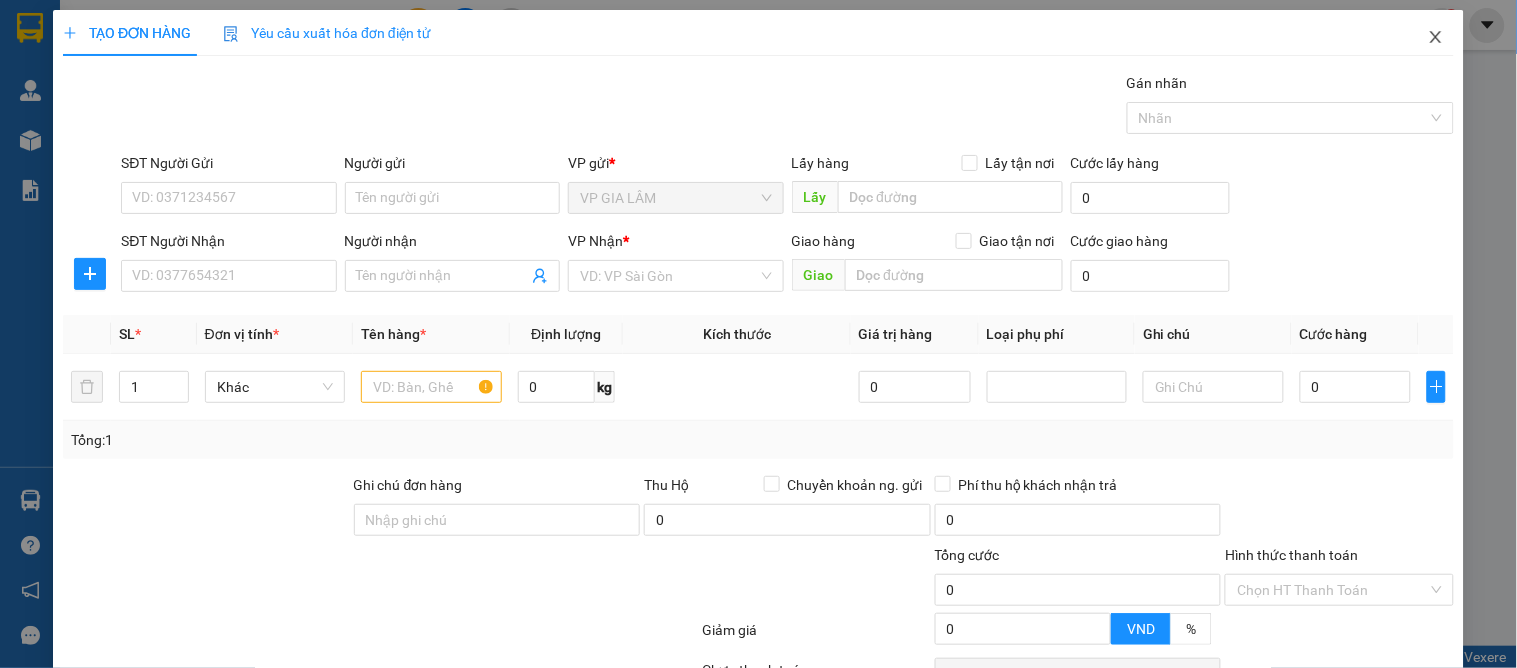 click 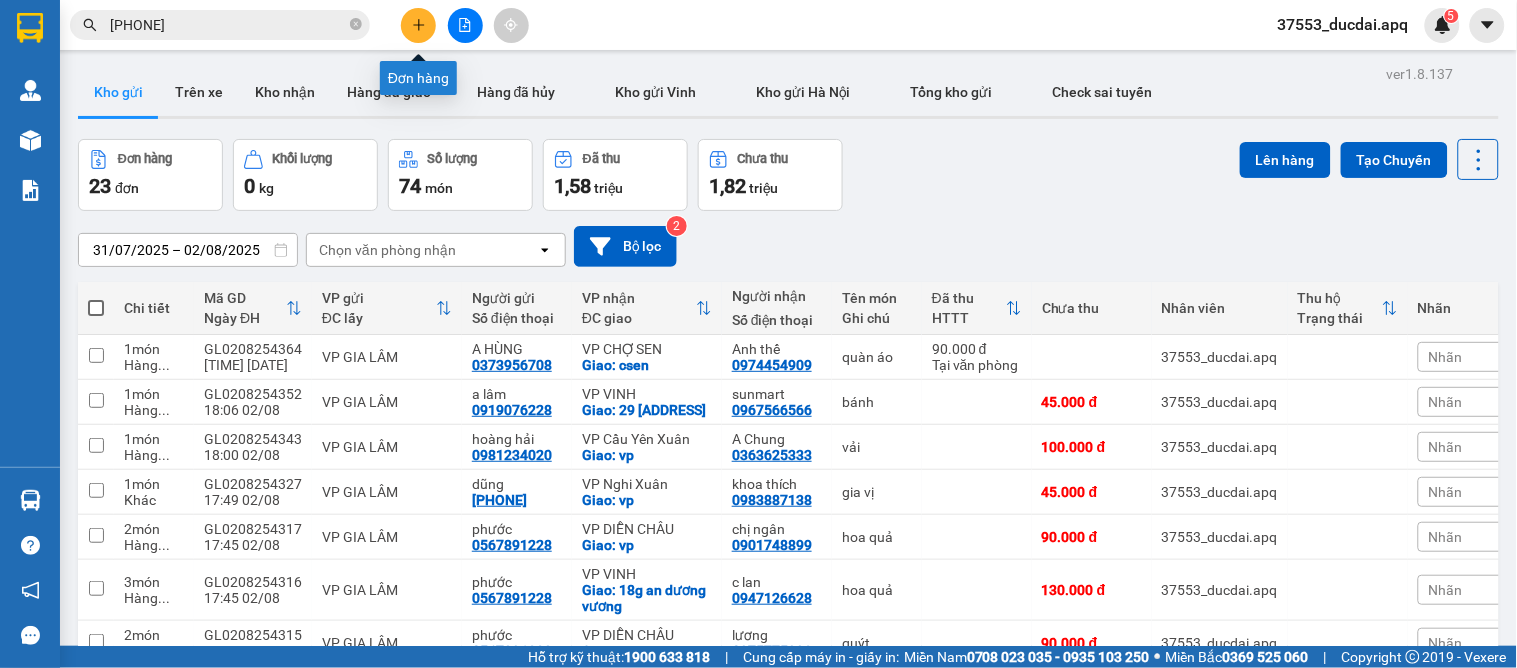 click at bounding box center (418, 25) 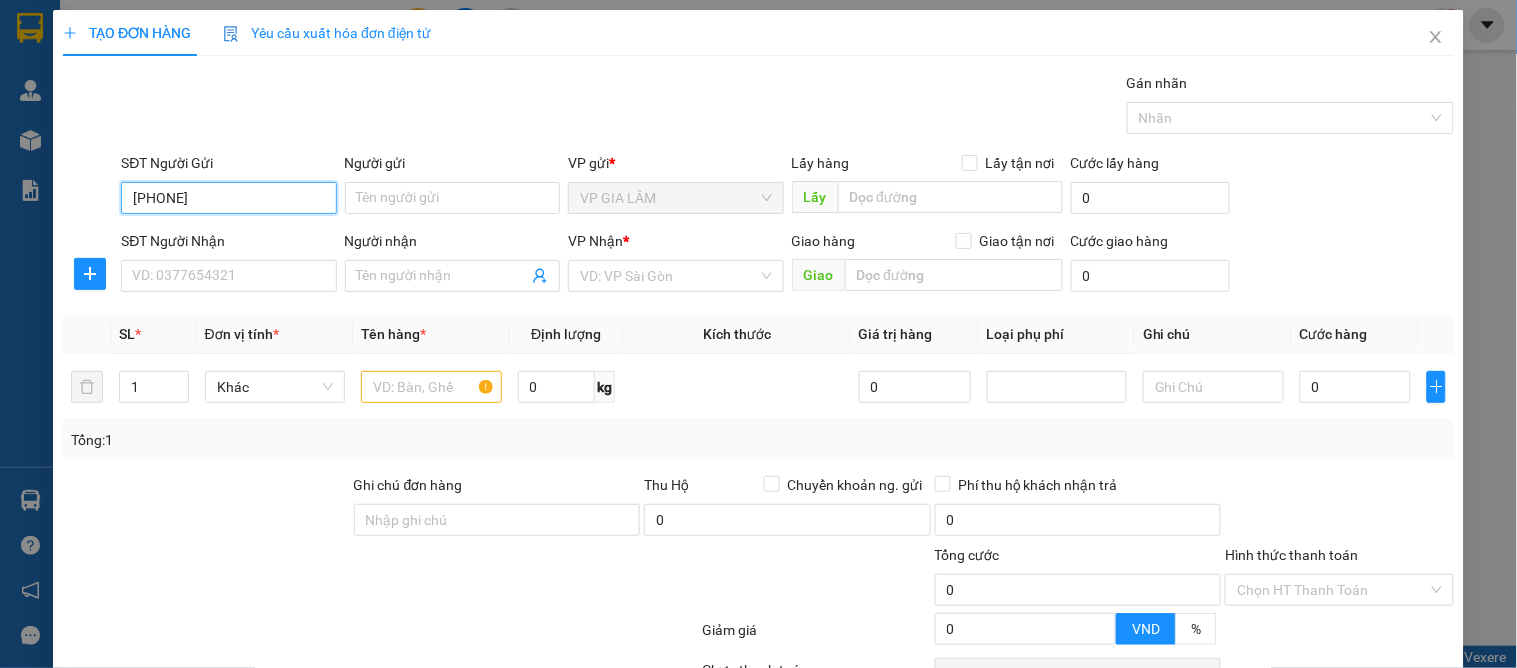 type on "0961584895" 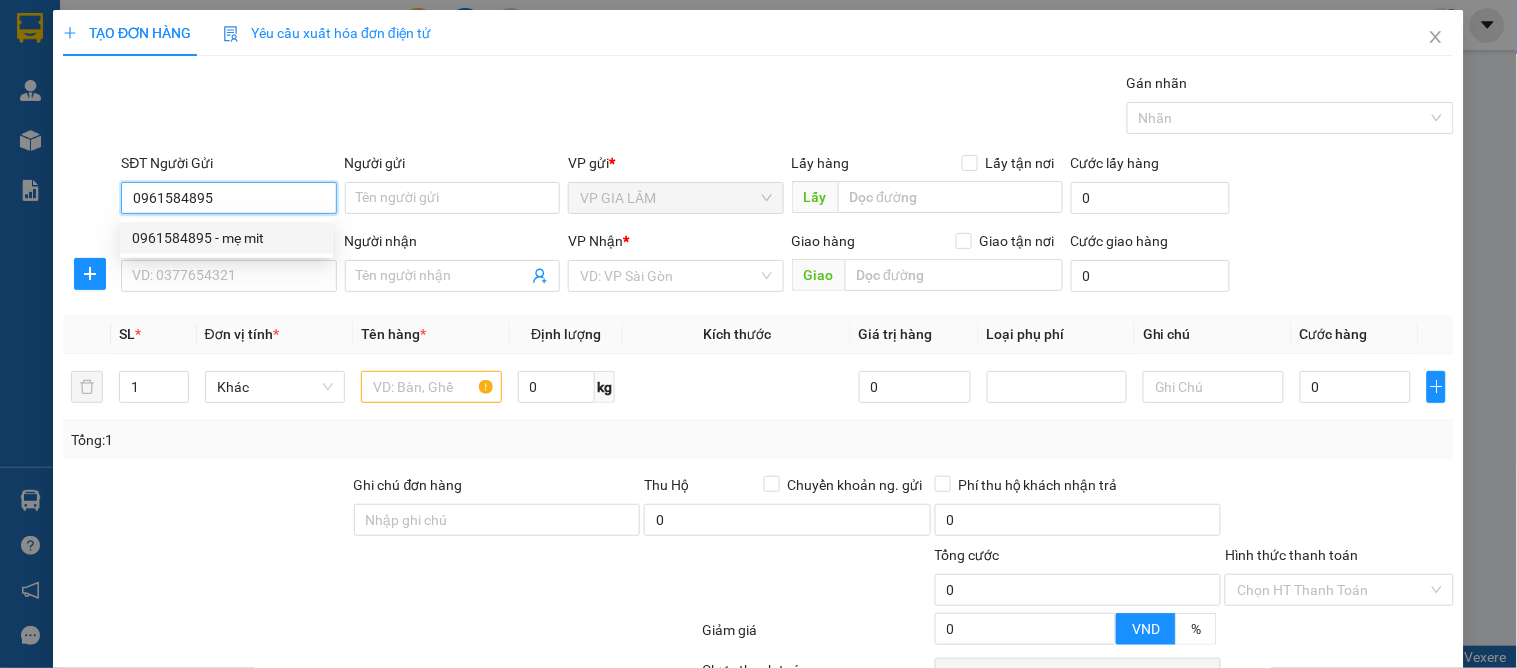 click on "0961584895 - mẹ mit" at bounding box center (226, 238) 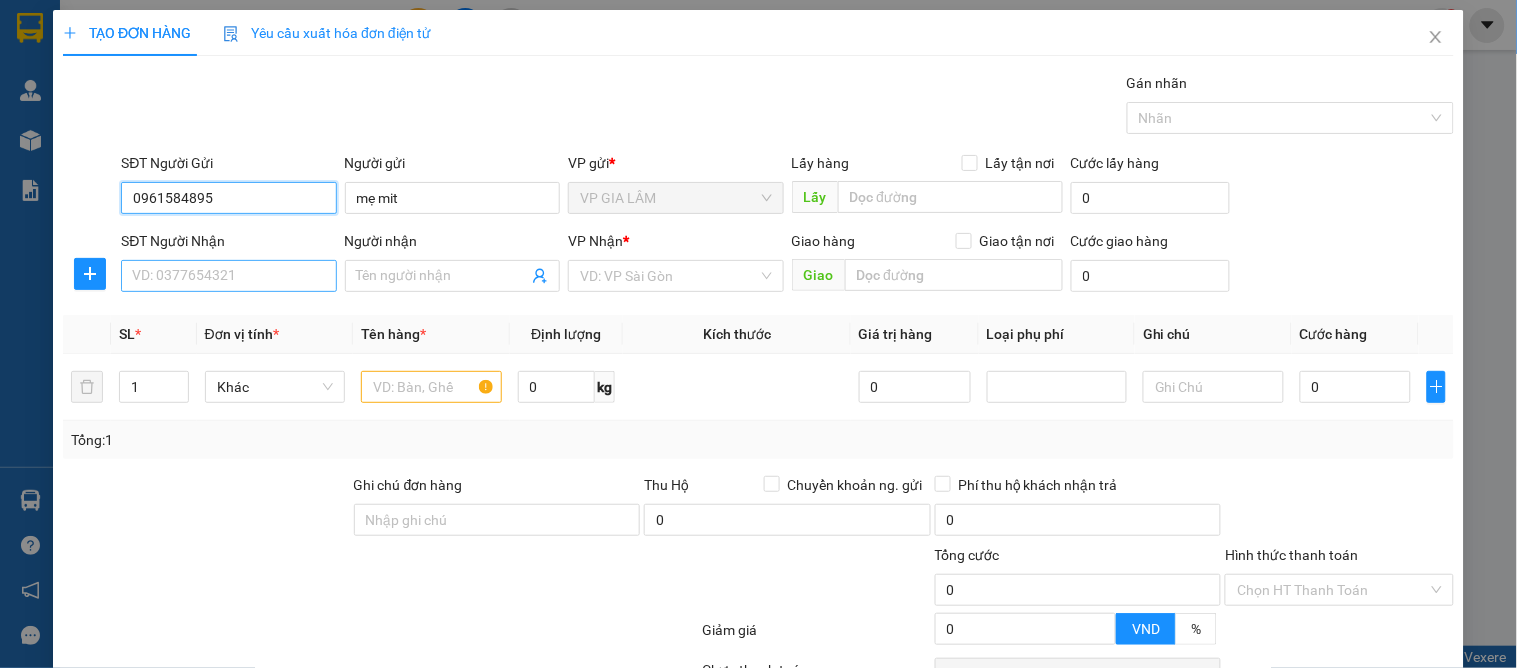 type on "0961584895" 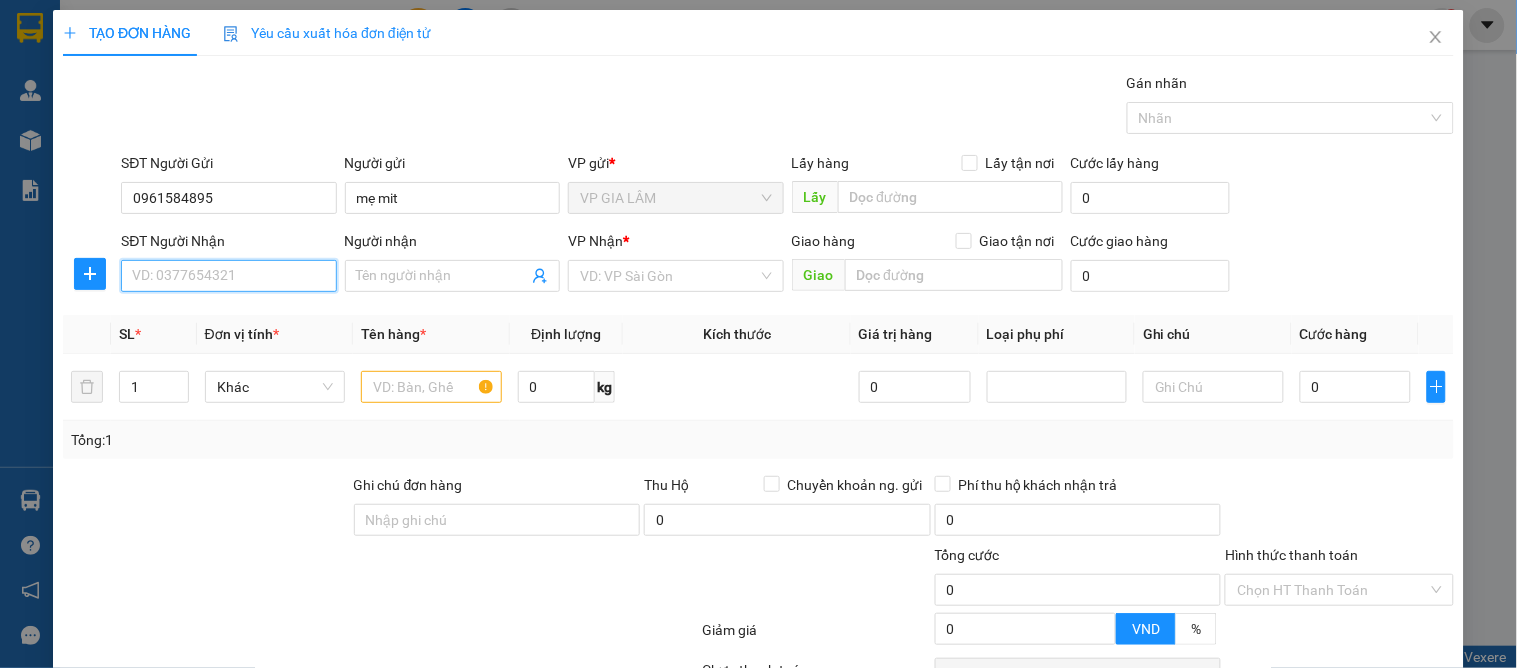 click on "SĐT Người Nhận" at bounding box center [228, 276] 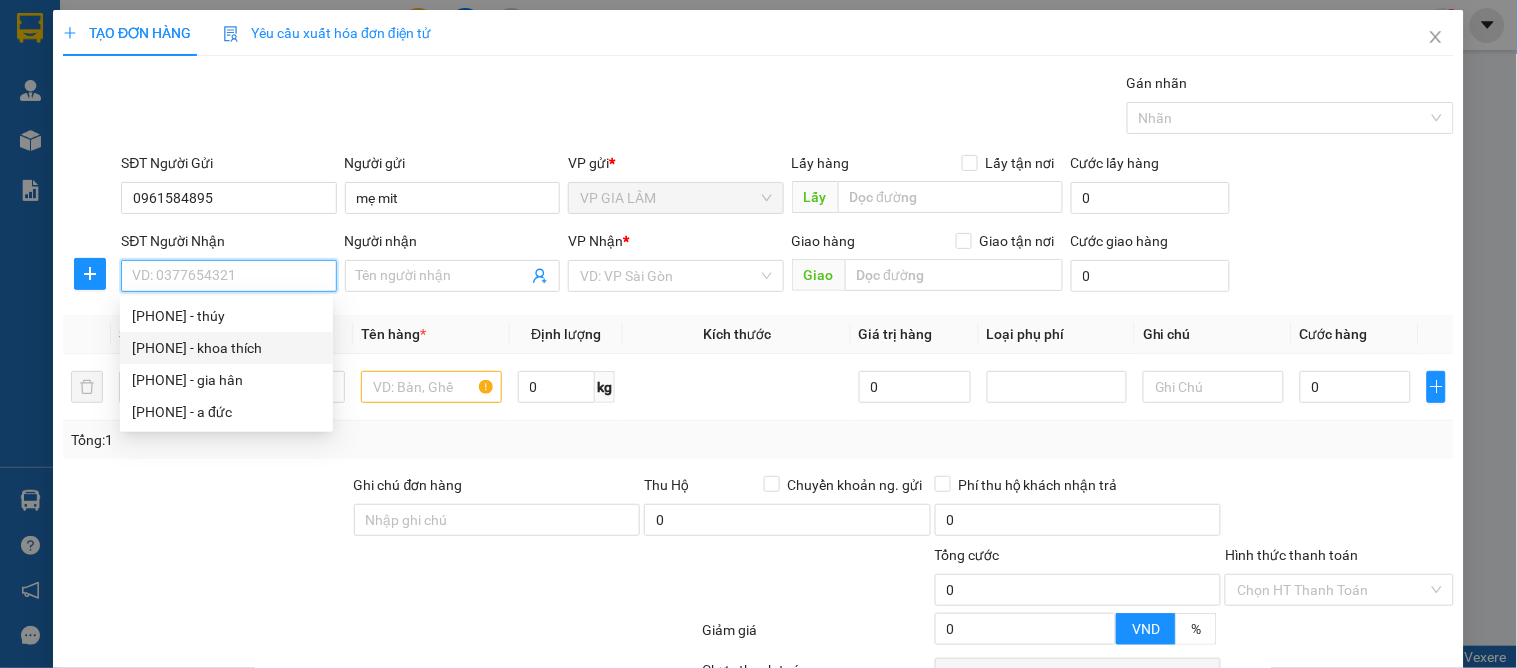 click on "0983887138 - khoa thích" at bounding box center [226, 348] 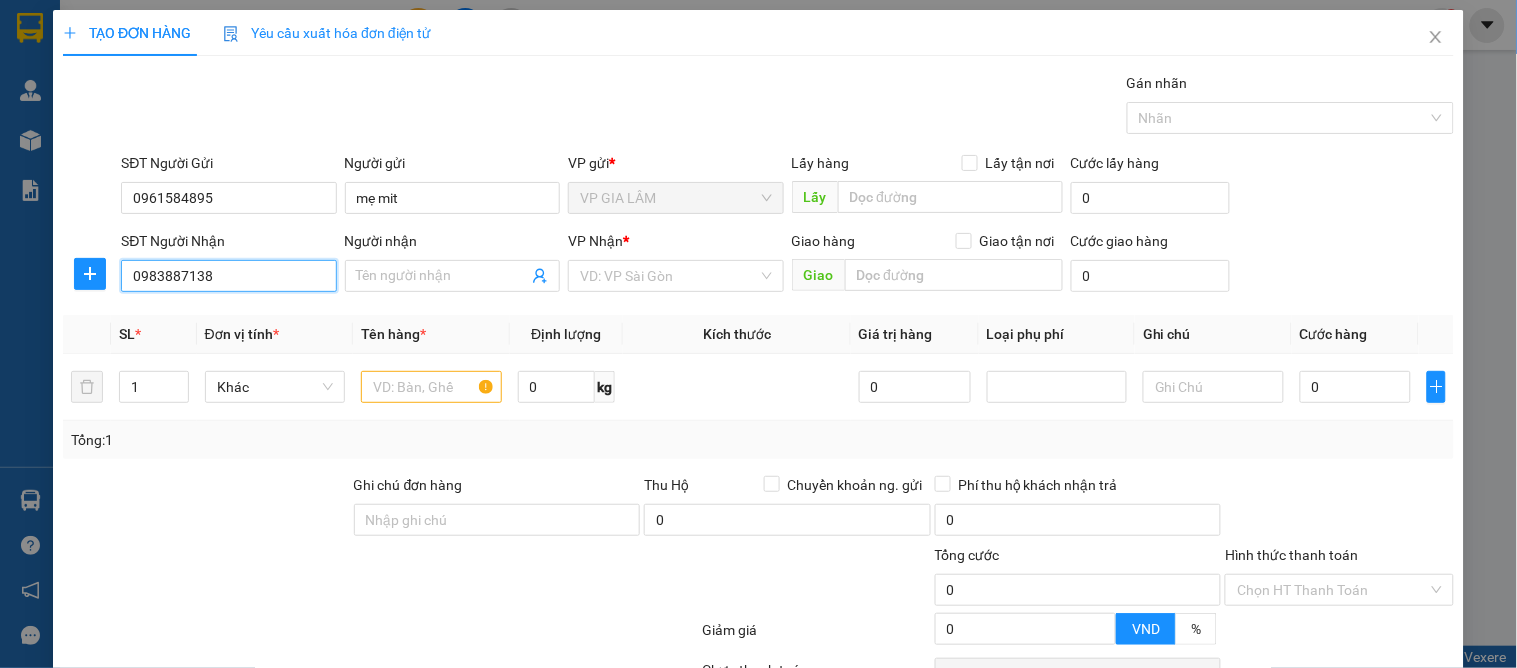 type on "khoa thích" 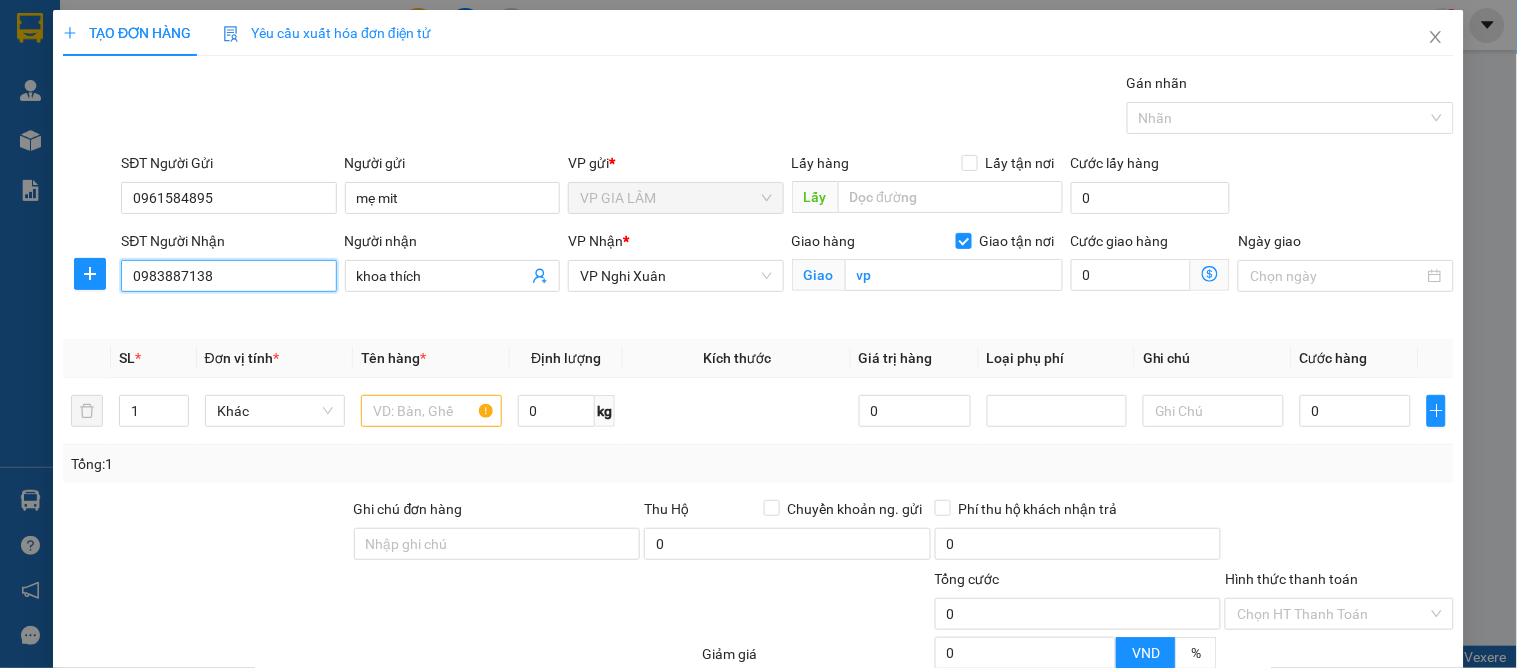 type on "10" 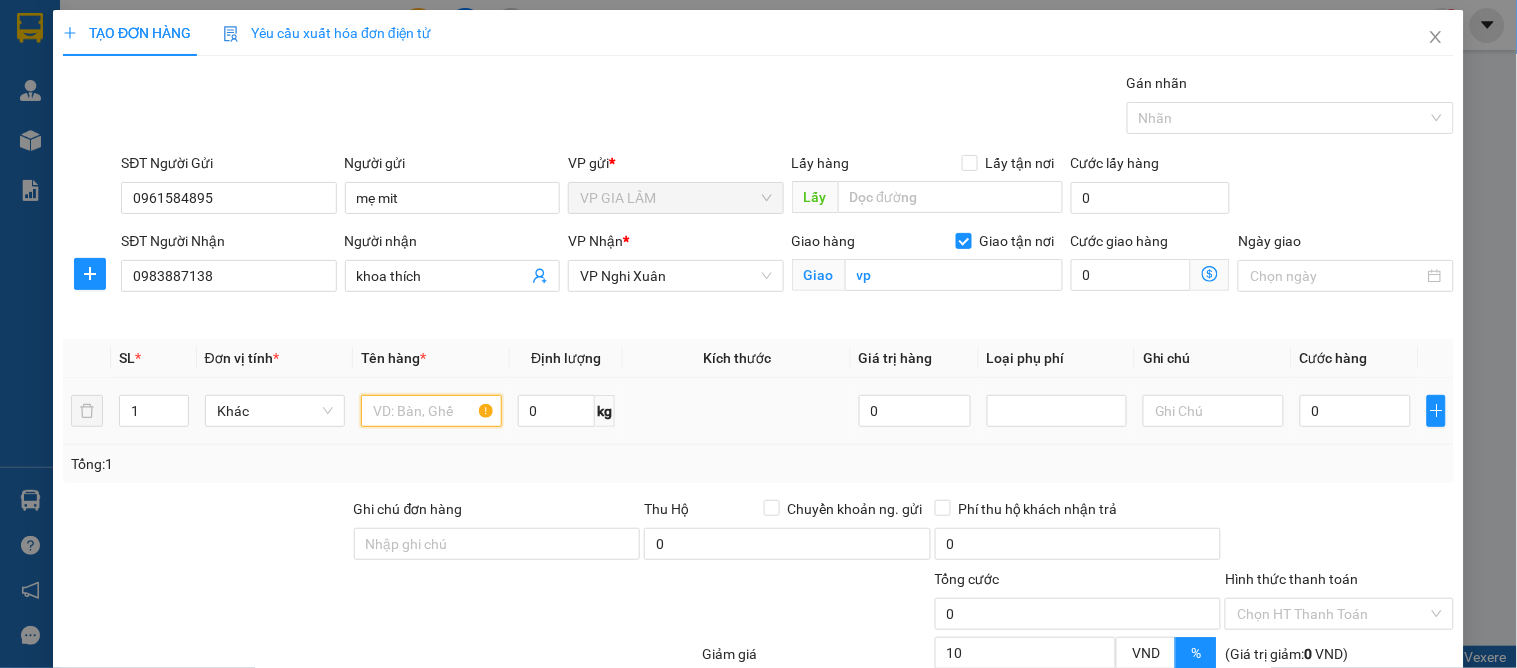 click at bounding box center (431, 411) 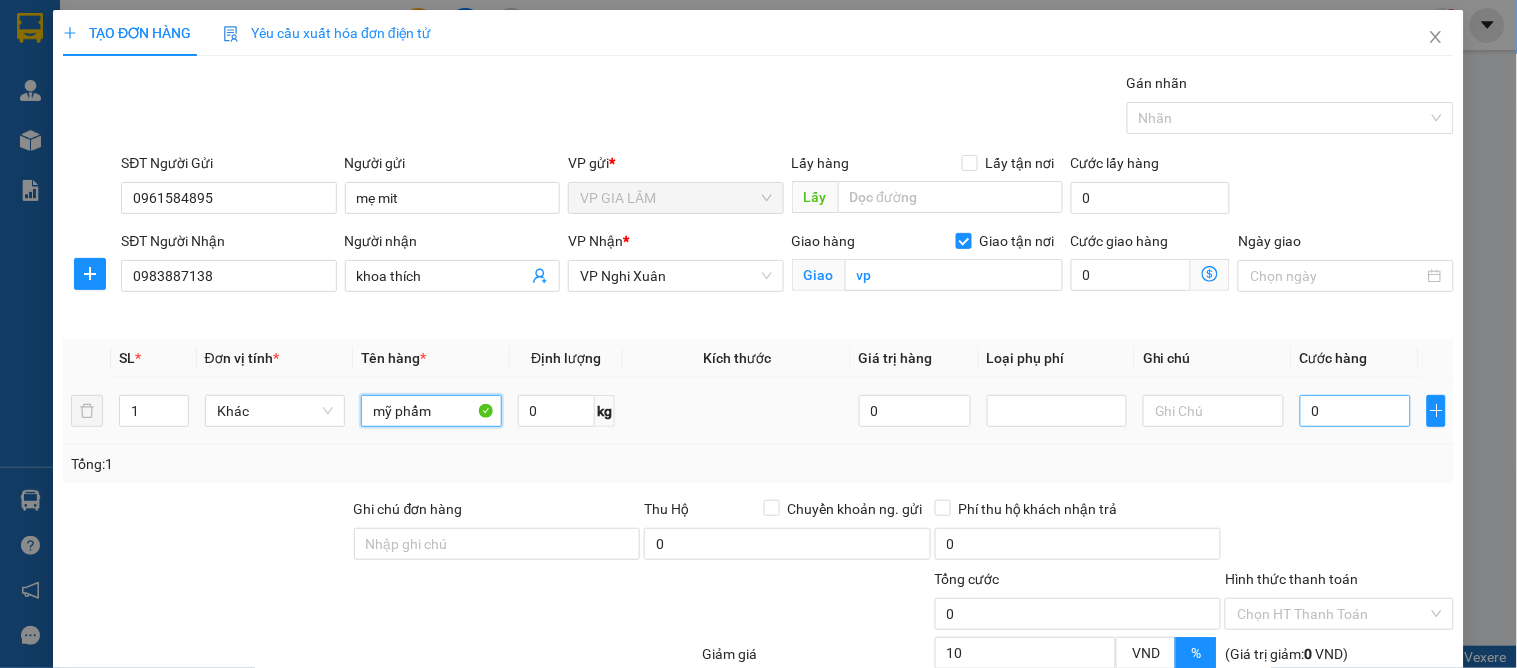 type on "mỹ phẩm" 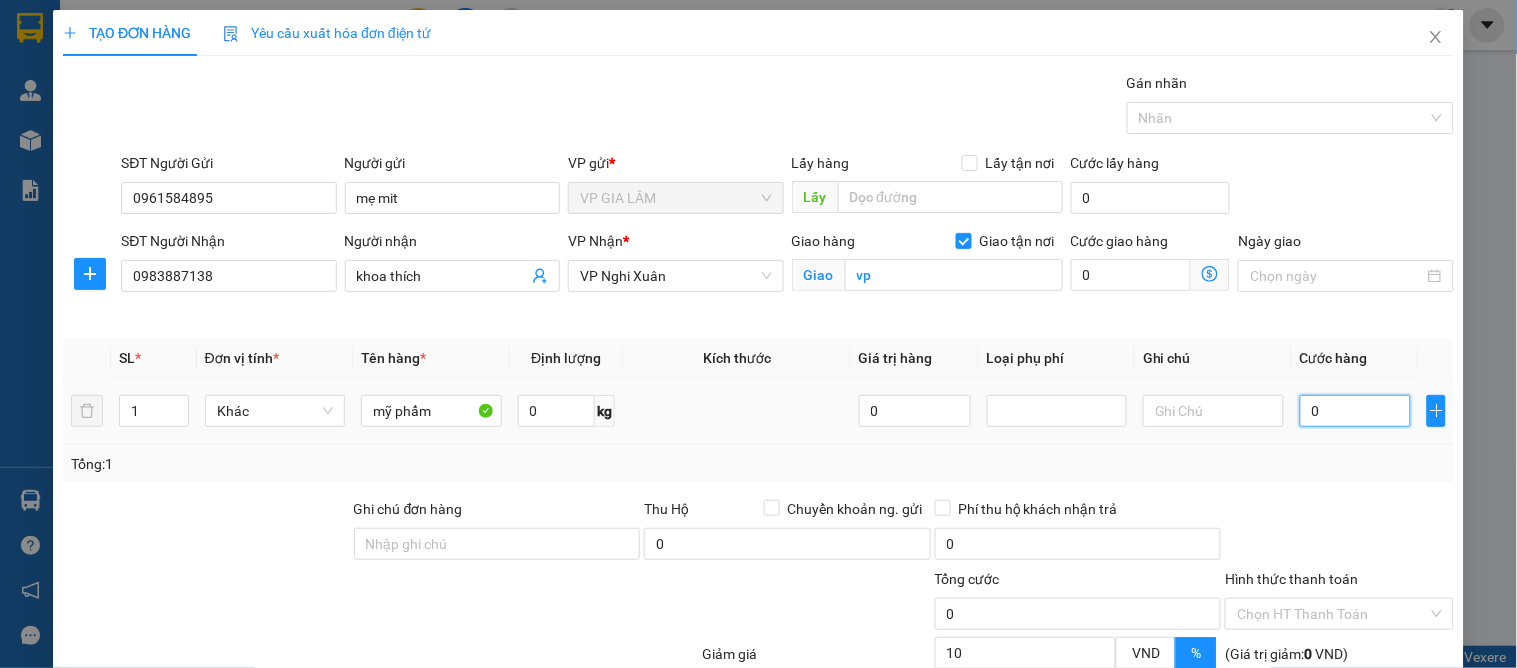 drag, startPoint x: 1327, startPoint y: 420, endPoint x: 1311, endPoint y: 403, distance: 23.345236 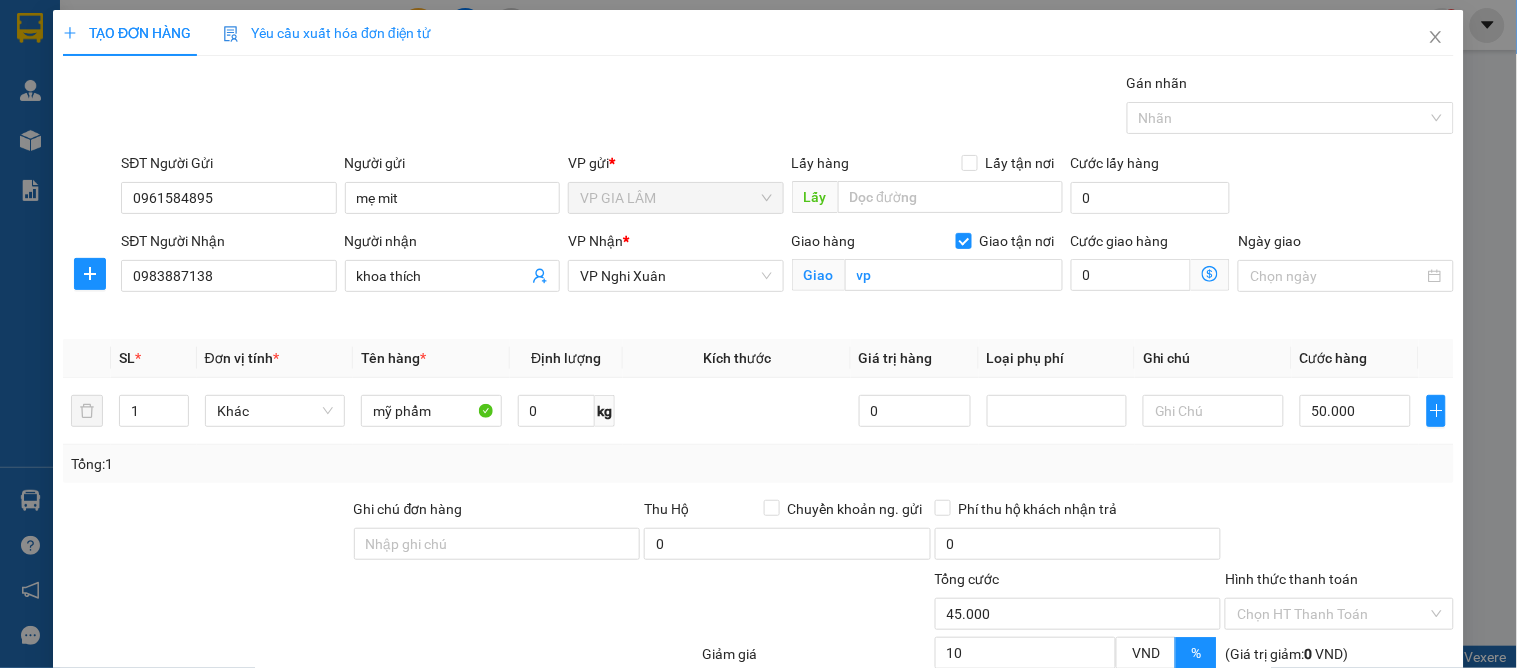 click on "Tổng:  1" at bounding box center (758, 464) 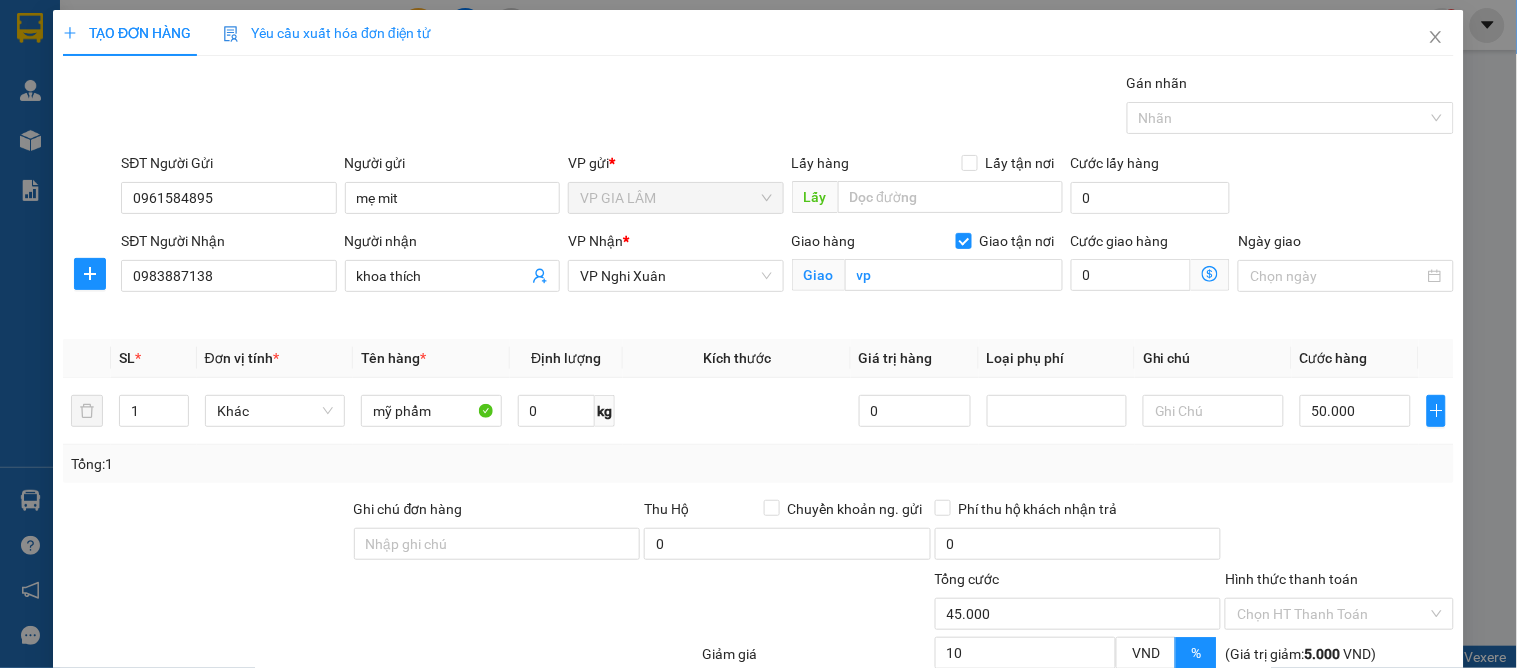 click on "Lưu và In" at bounding box center (1369, 811) 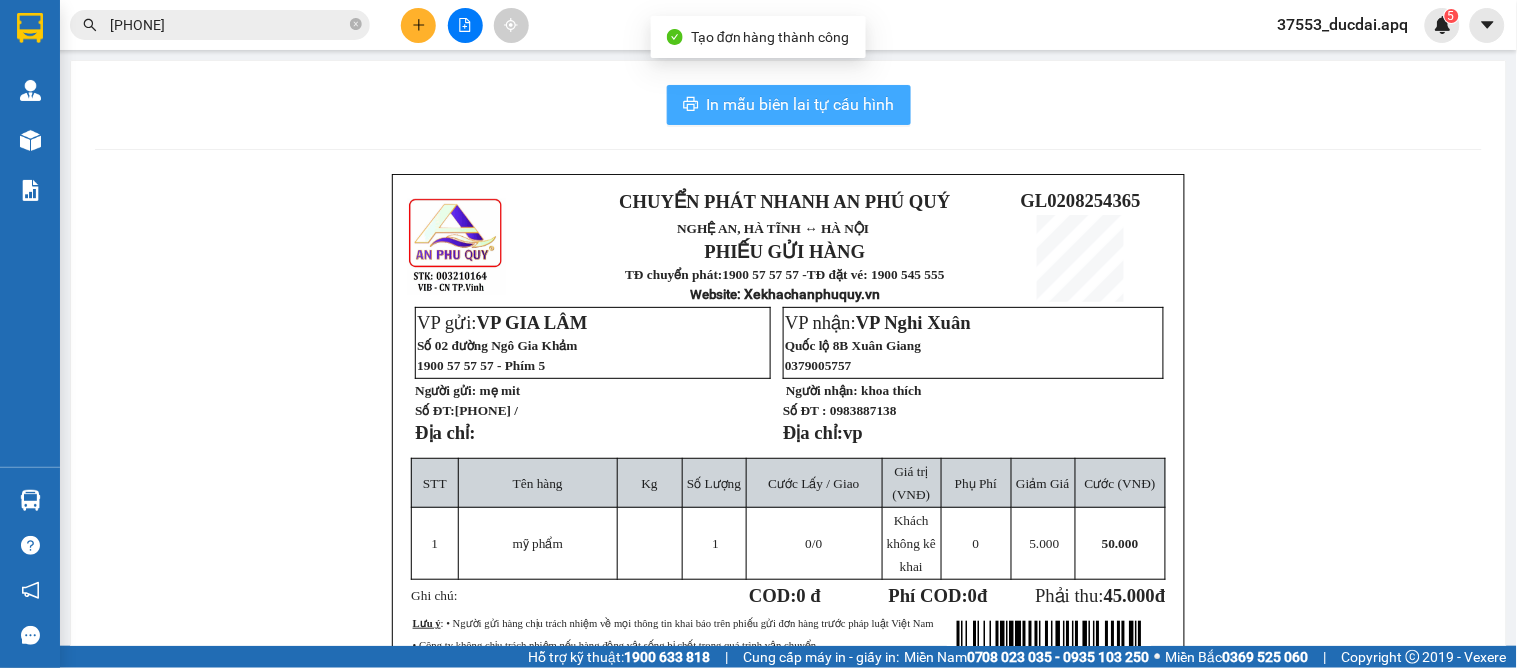 click on "In mẫu biên lai tự cấu hình" at bounding box center [801, 104] 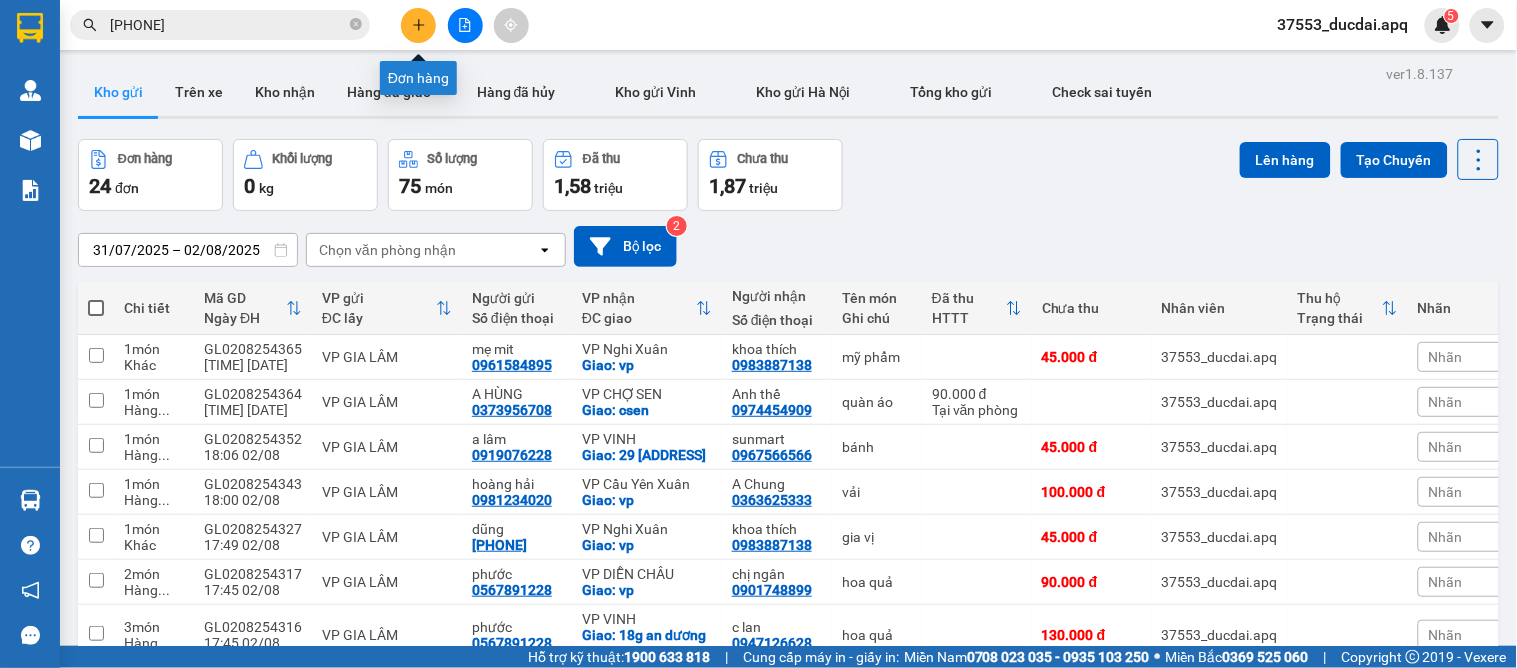 click at bounding box center (418, 25) 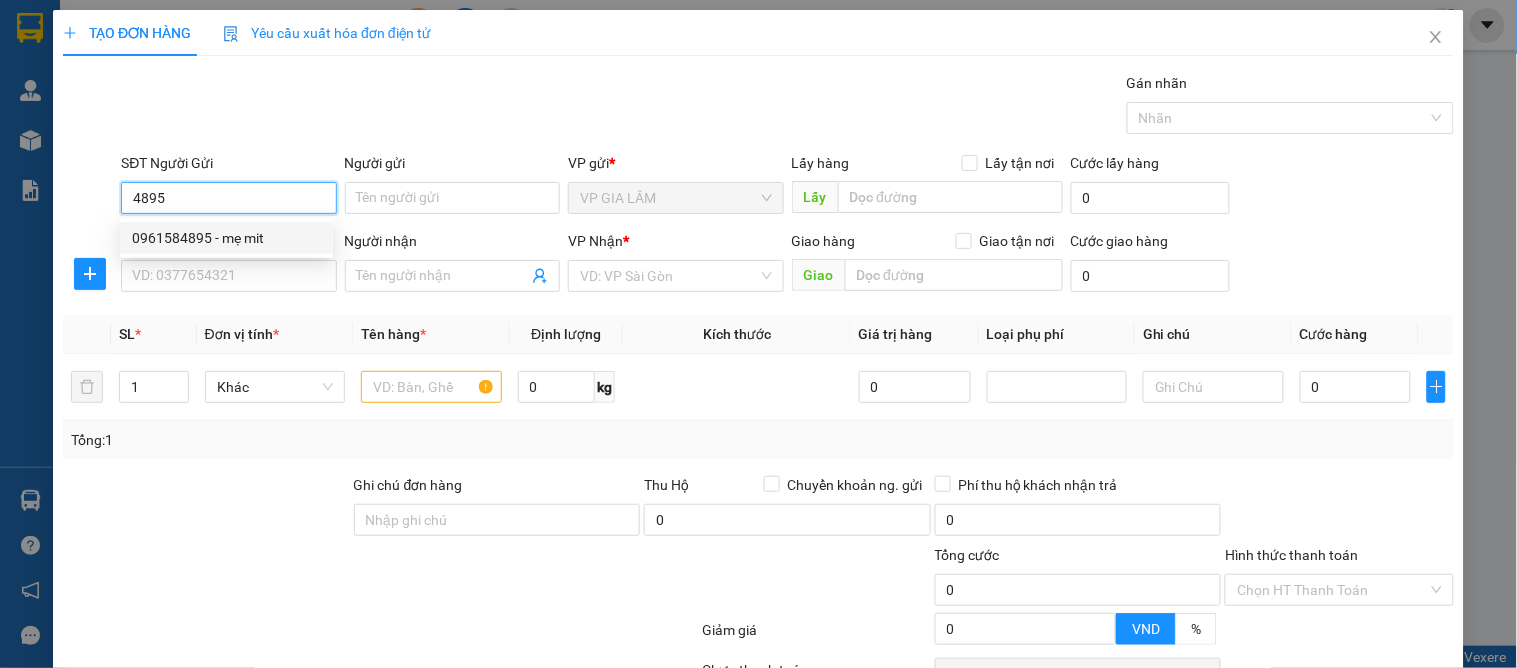click on "0961584895 - mẹ mit" at bounding box center (226, 238) 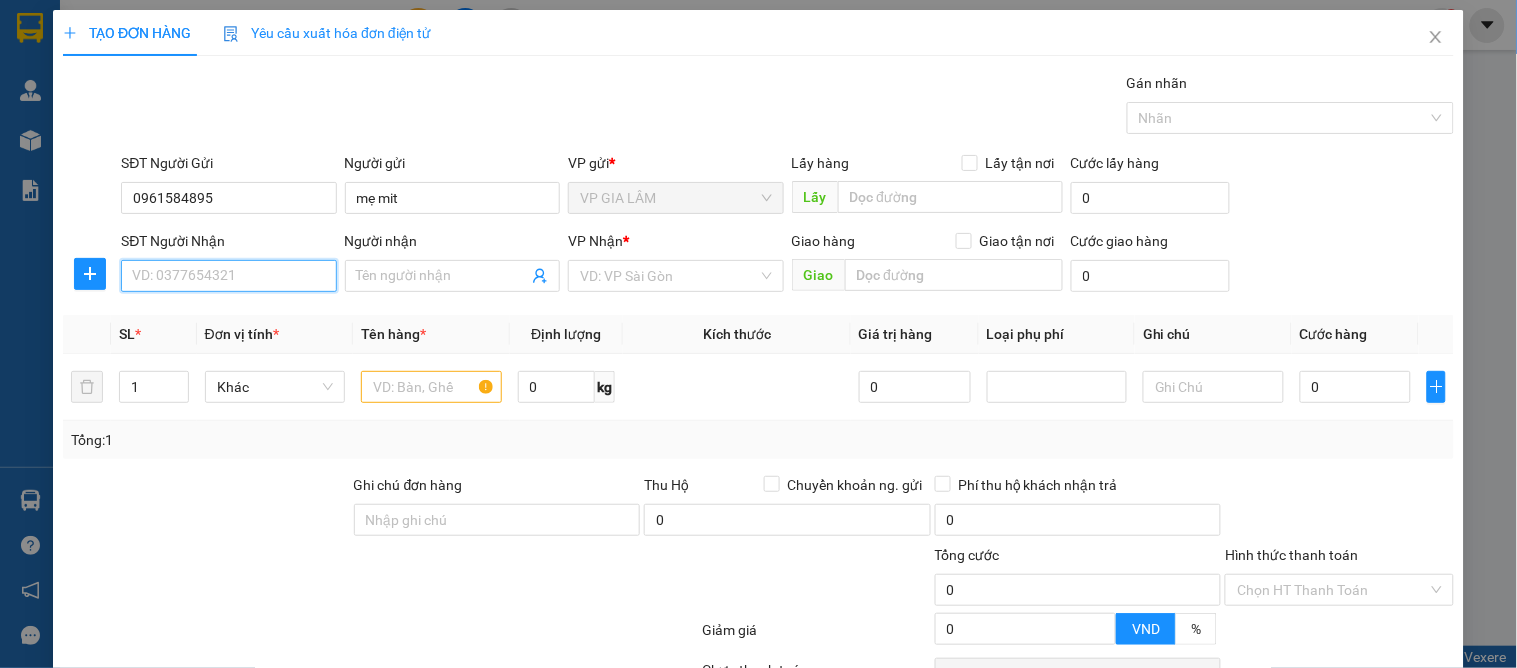 click on "SĐT Người Nhận" at bounding box center (228, 276) 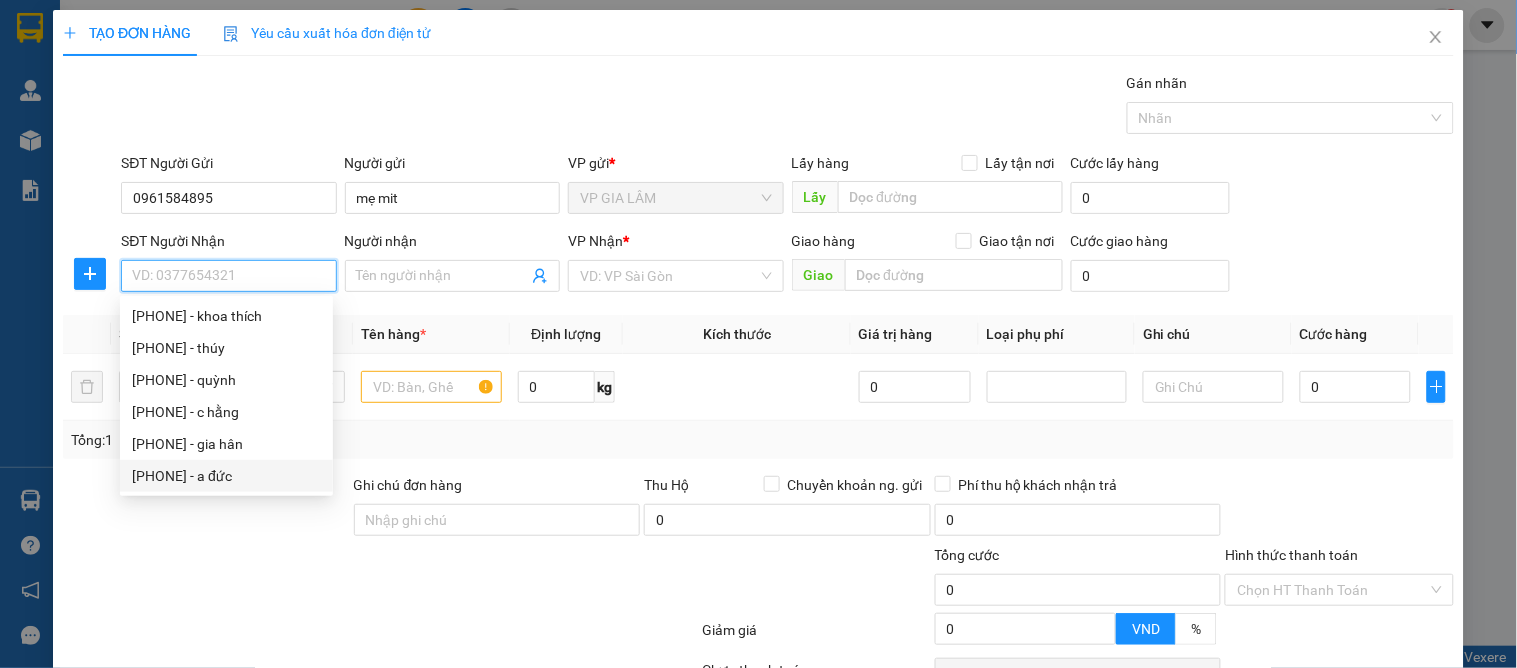 click on "0976594302 - a đức" at bounding box center (226, 476) 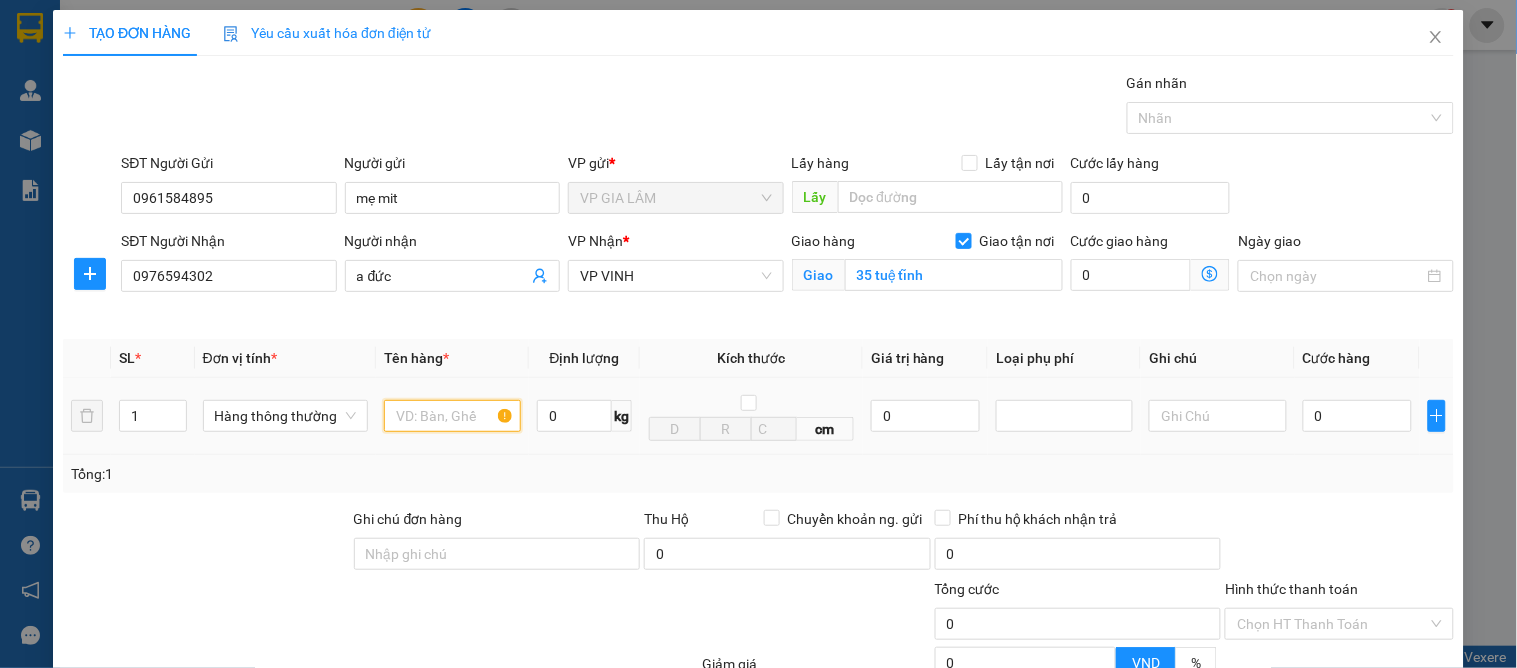 click at bounding box center (452, 416) 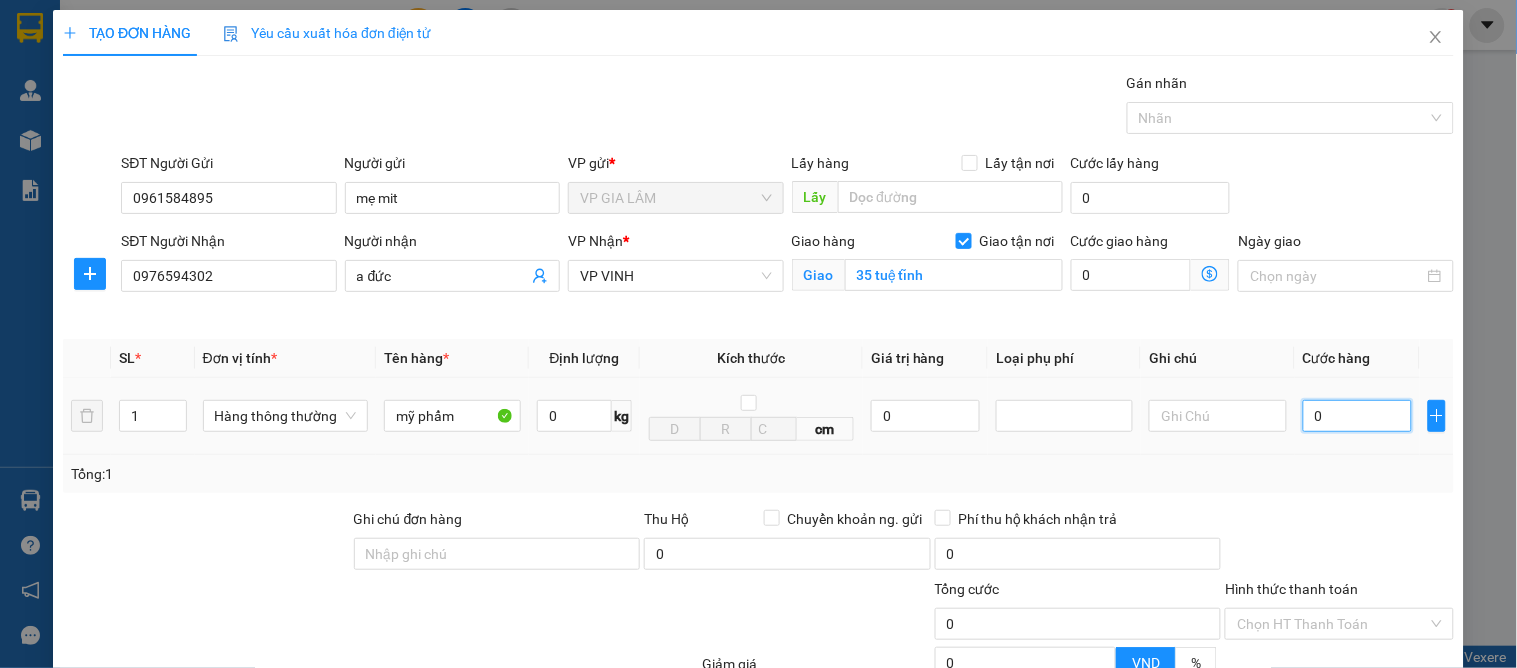 click on "0" at bounding box center [1357, 416] 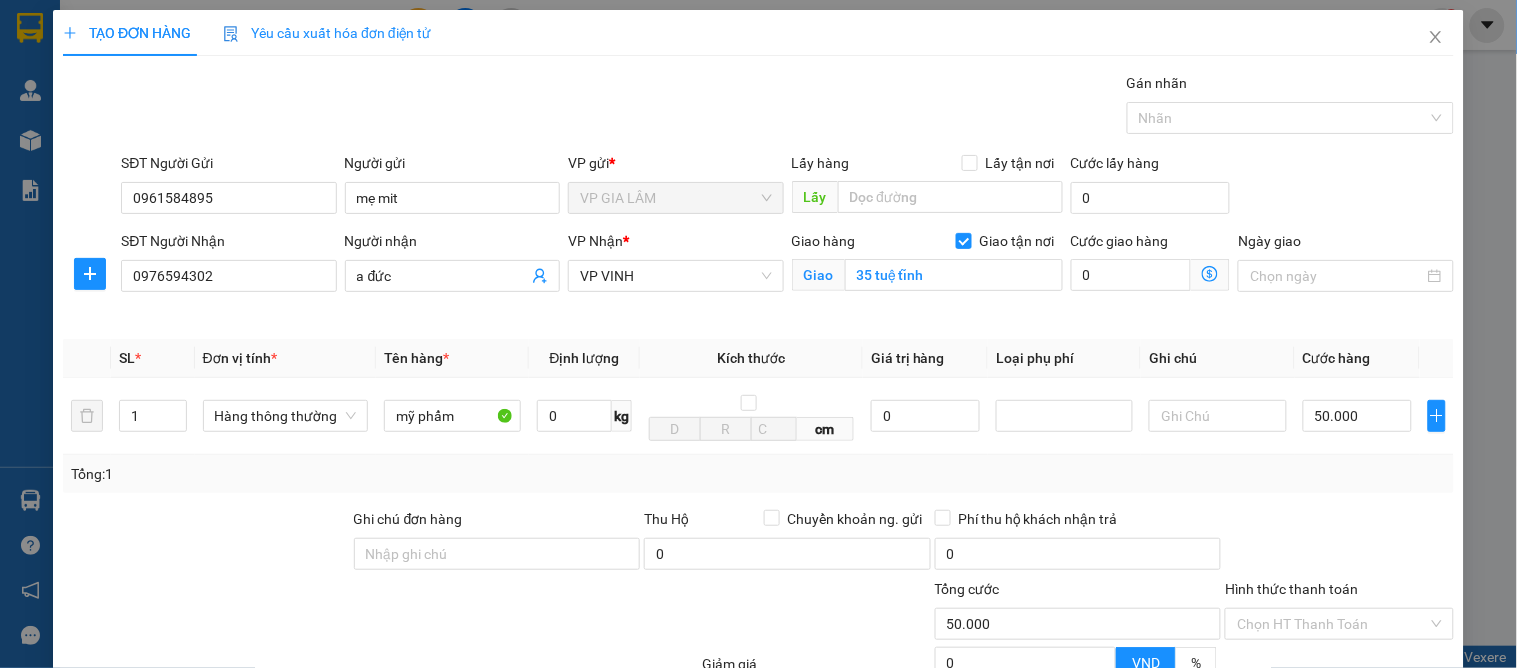 click at bounding box center (1339, 543) 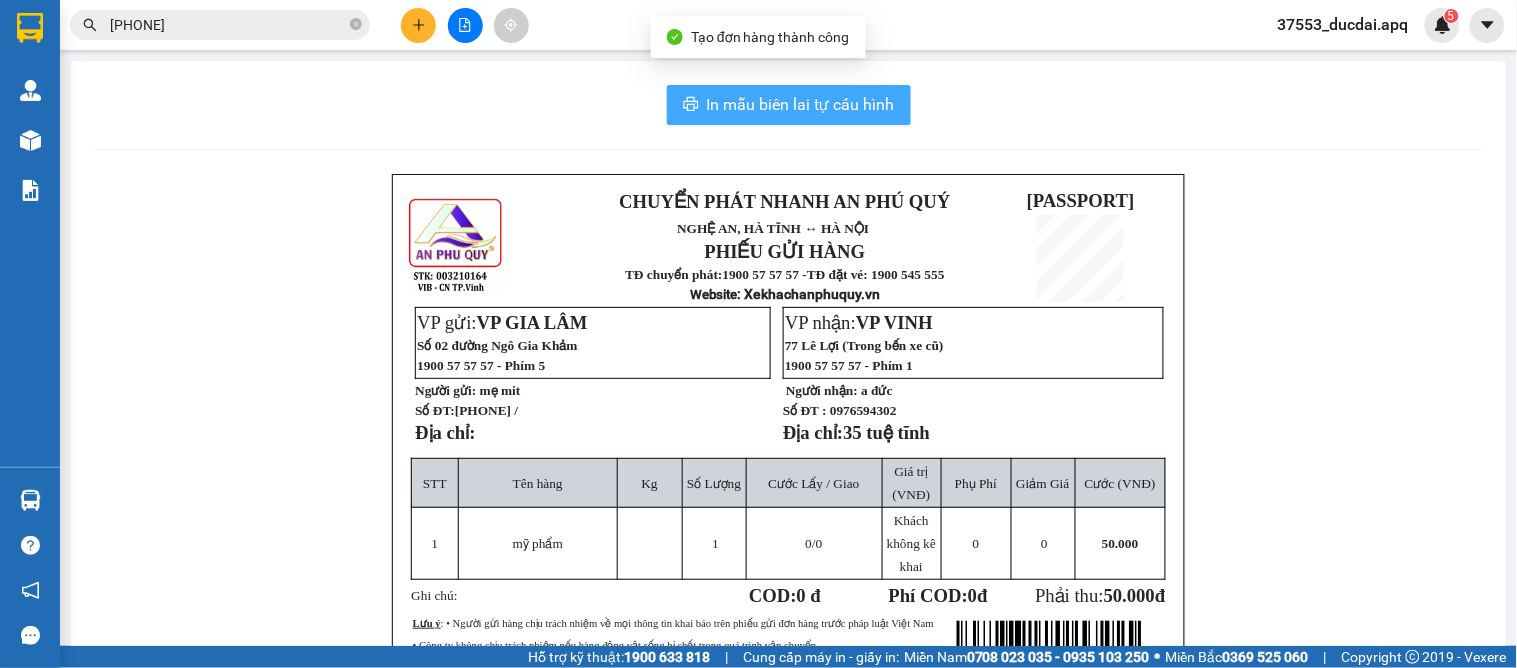 drag, startPoint x: 748, startPoint y: 106, endPoint x: 732, endPoint y: 113, distance: 17.464249 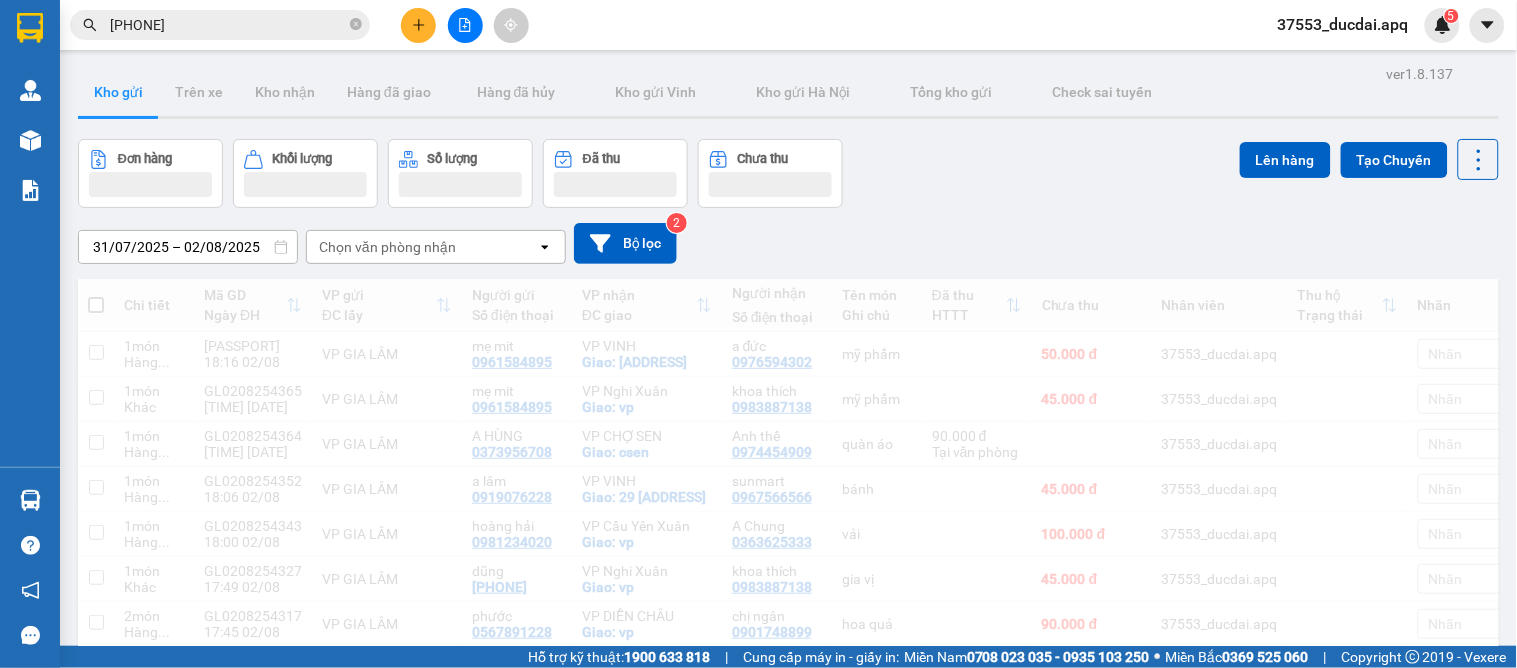 click on "31/07/2025 – 02/08/2025 Press the down arrow key to interact with the calendar and select a date. Press the escape button to close the calendar. Selected date range is from 31/07/2025 to 02/08/2025. Chọn văn phòng nhận open Bộ lọc 2" at bounding box center (788, 243) 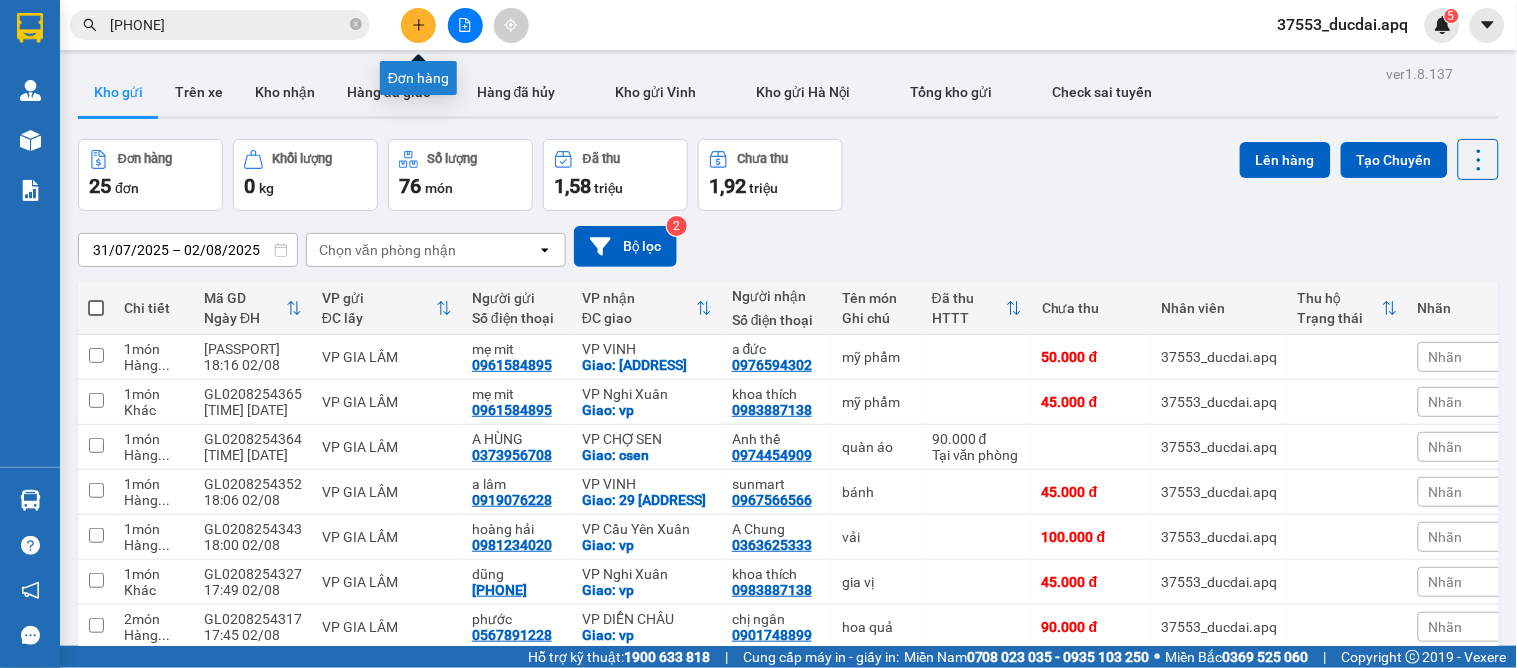 click at bounding box center [418, 25] 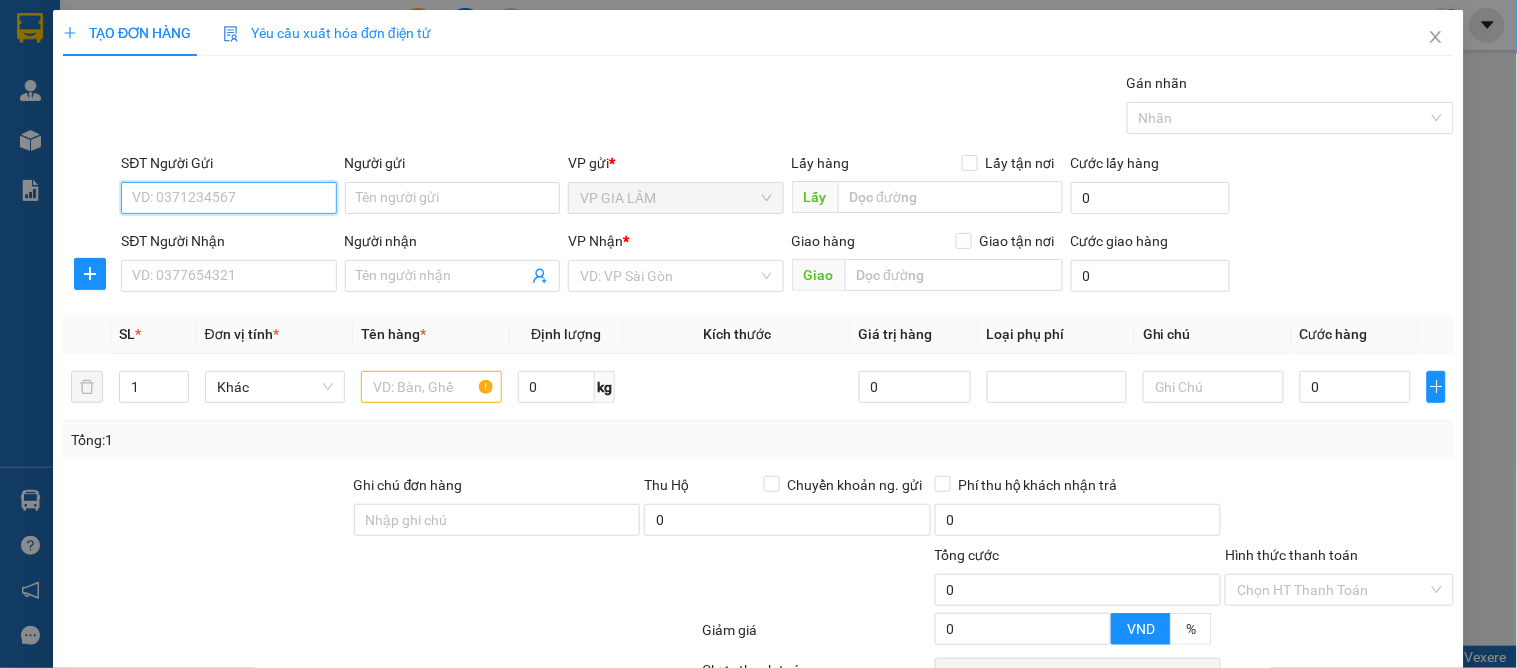 click on "SĐT Người Gửi" at bounding box center (228, 198) 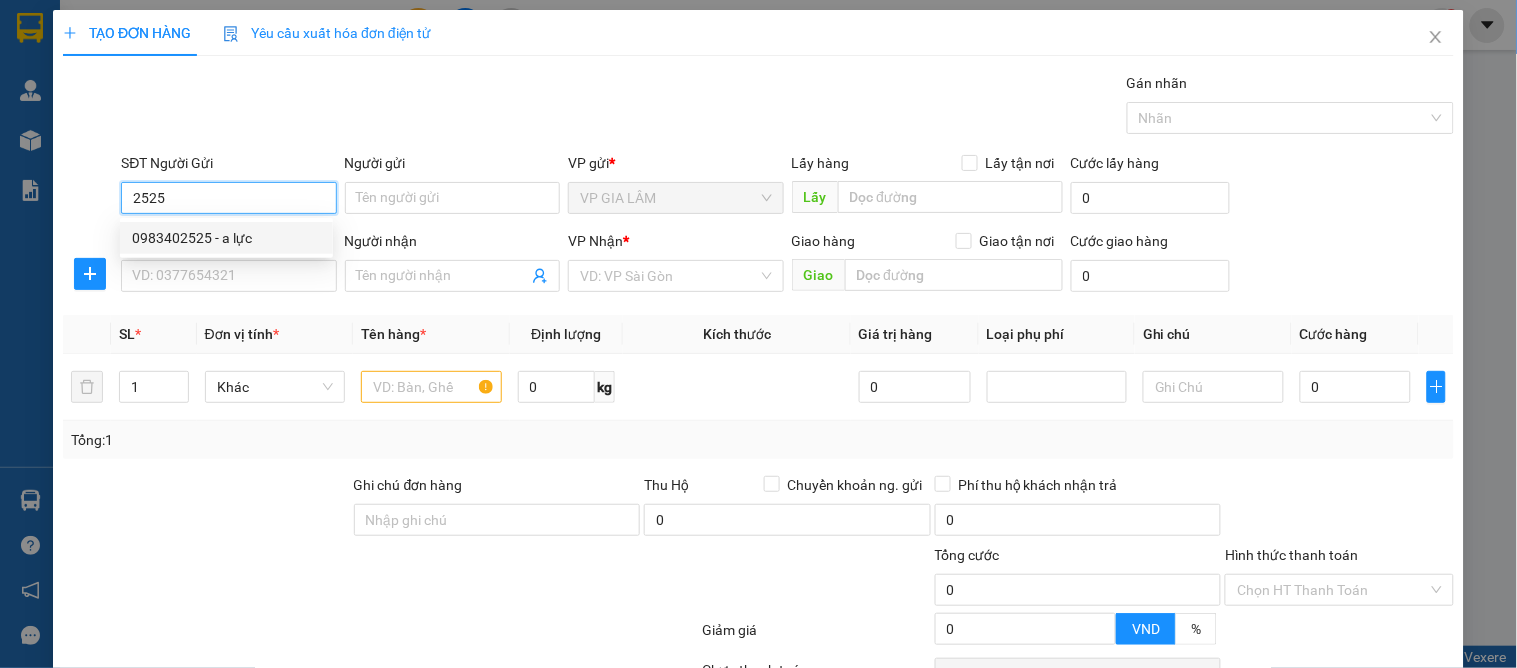 click on "0983402525 - a lực" at bounding box center [226, 238] 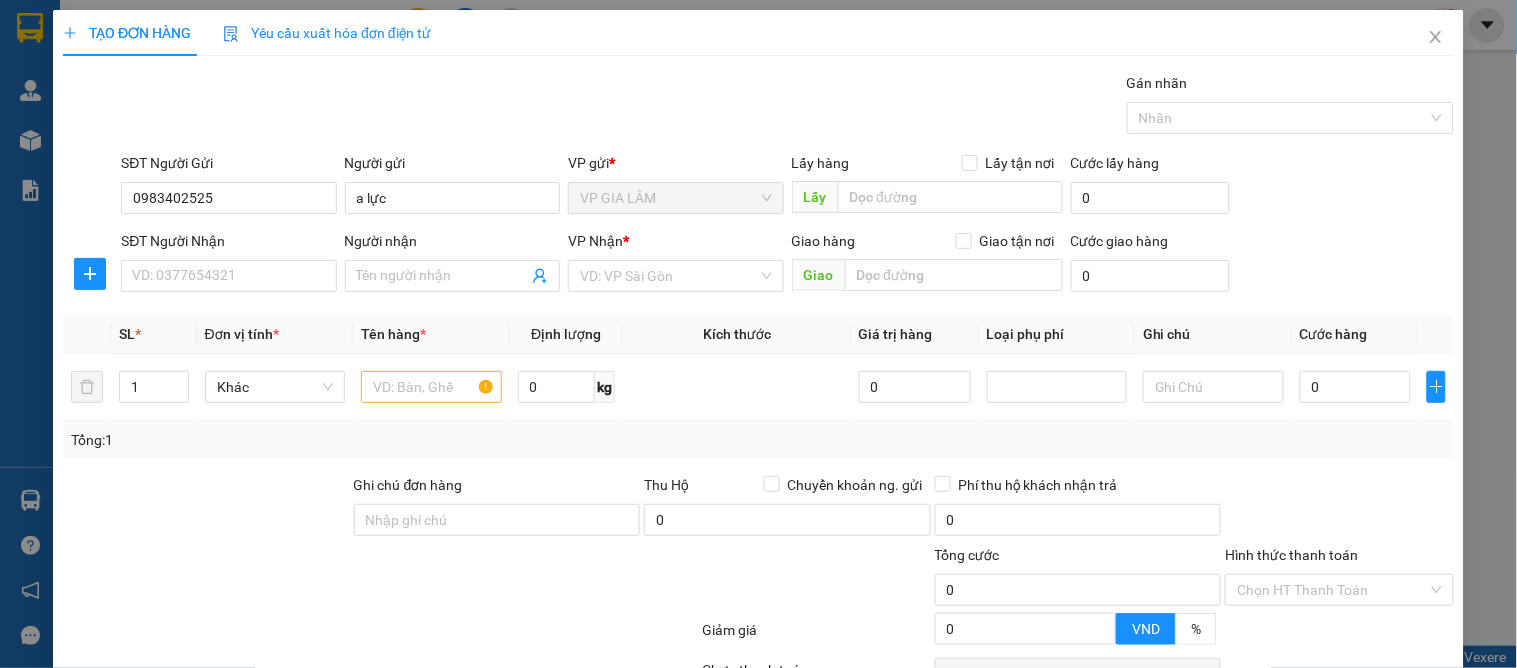 click on "SĐT Người Nhận VD: 0377654321" at bounding box center [228, 265] 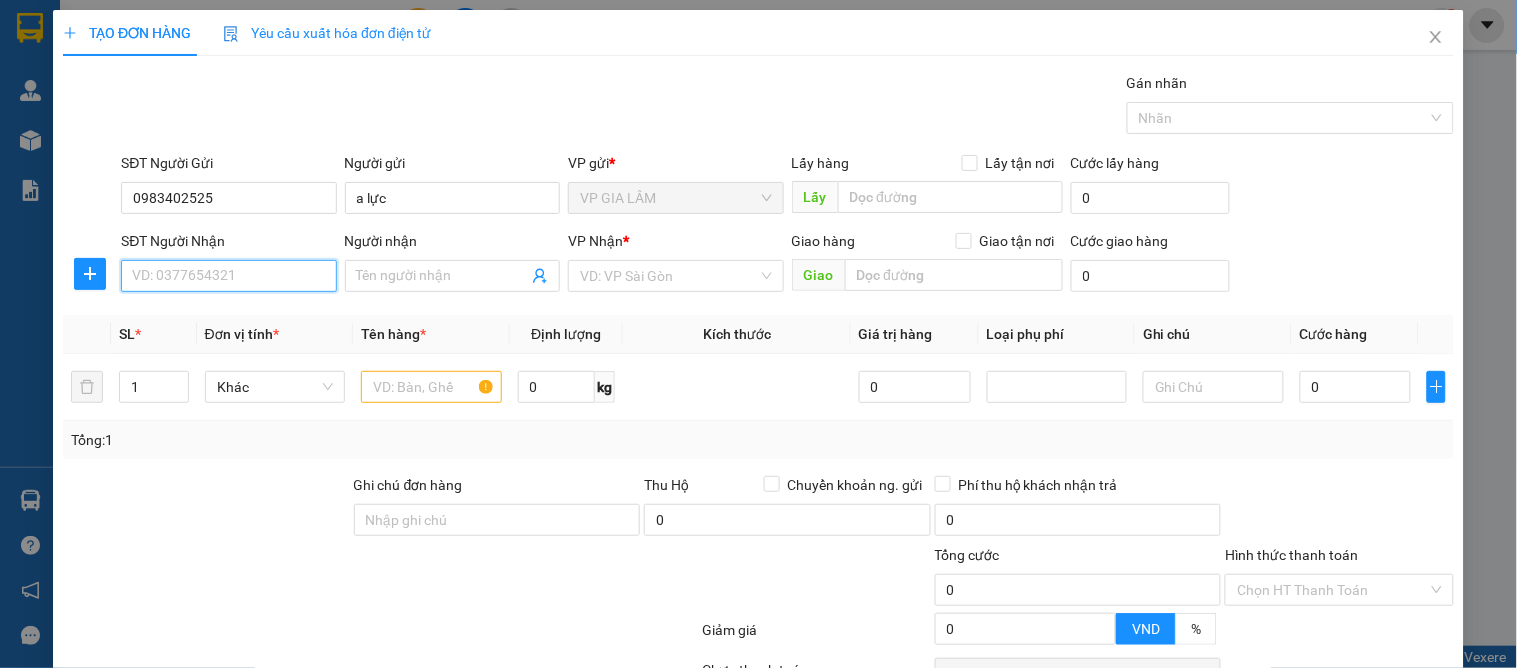 click on "SĐT Người Nhận" at bounding box center (228, 276) 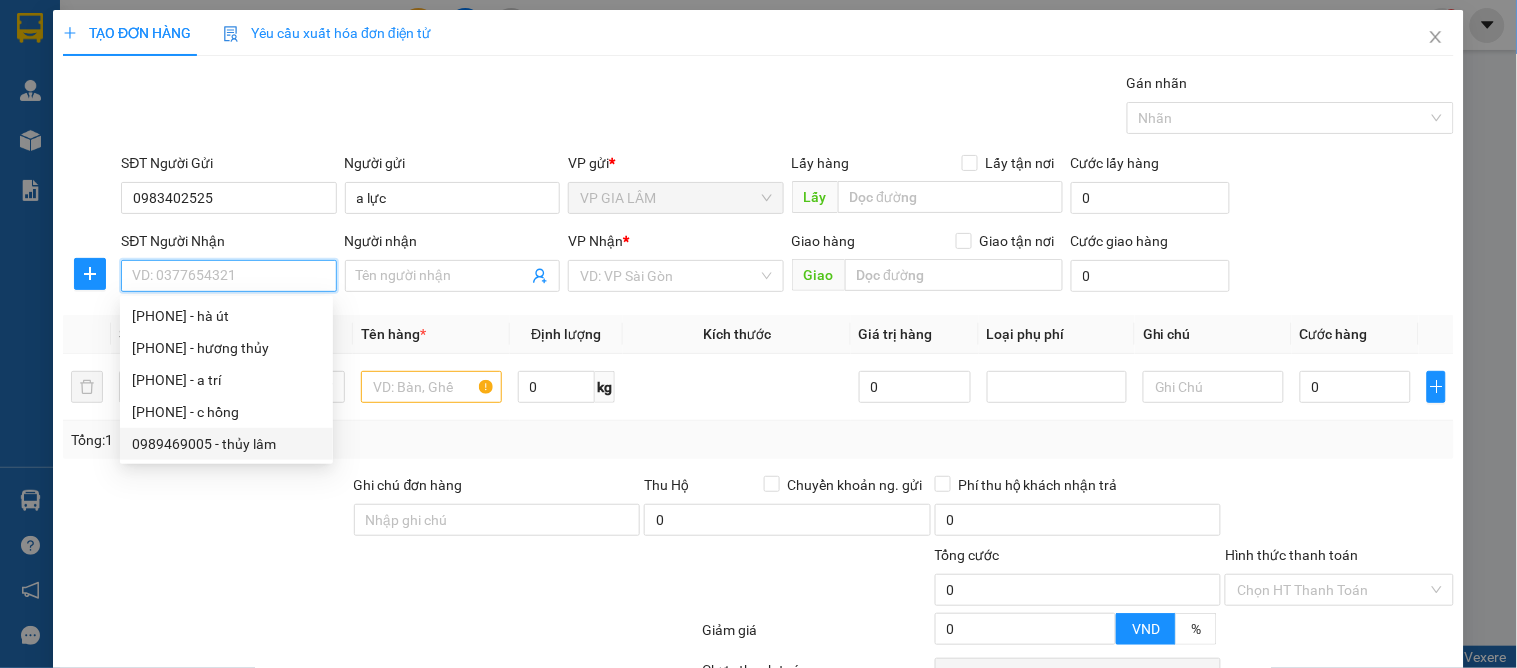 click on "0989469005 - thủy lâm" at bounding box center (226, 444) 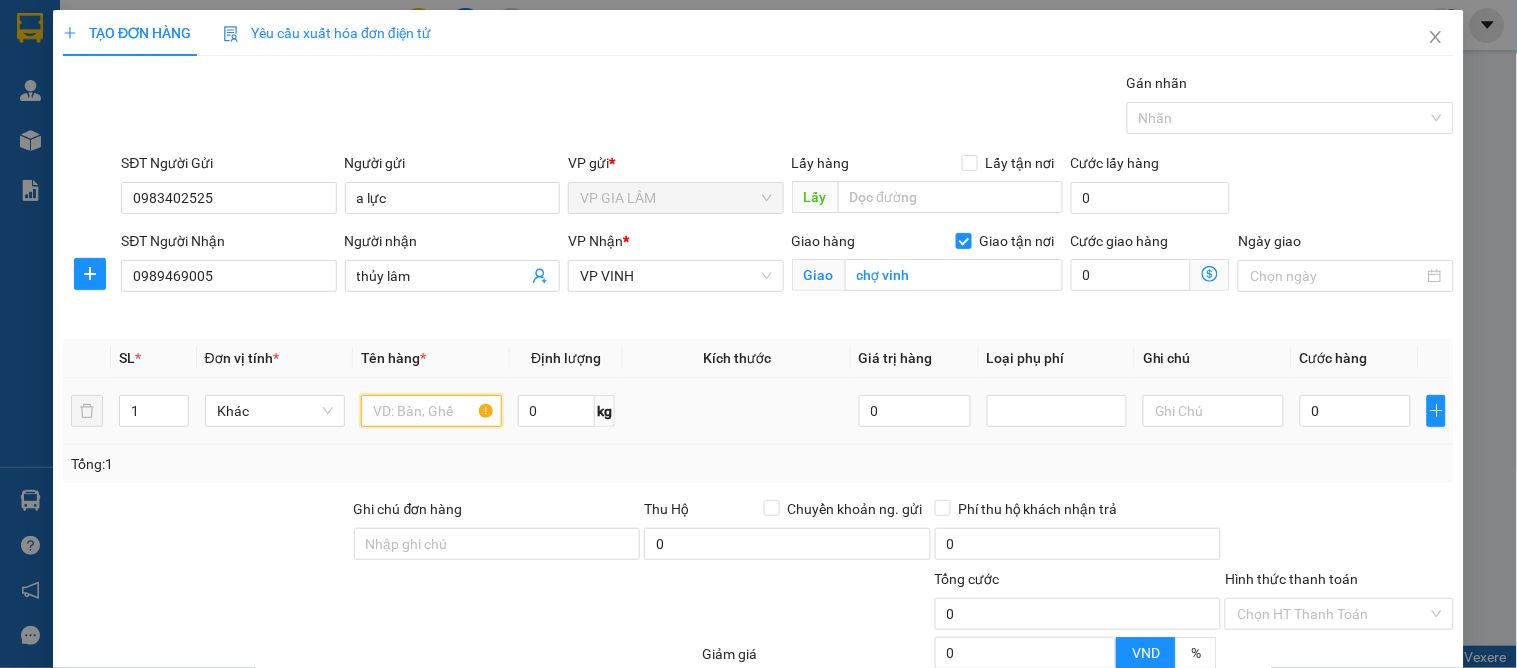 click at bounding box center (431, 411) 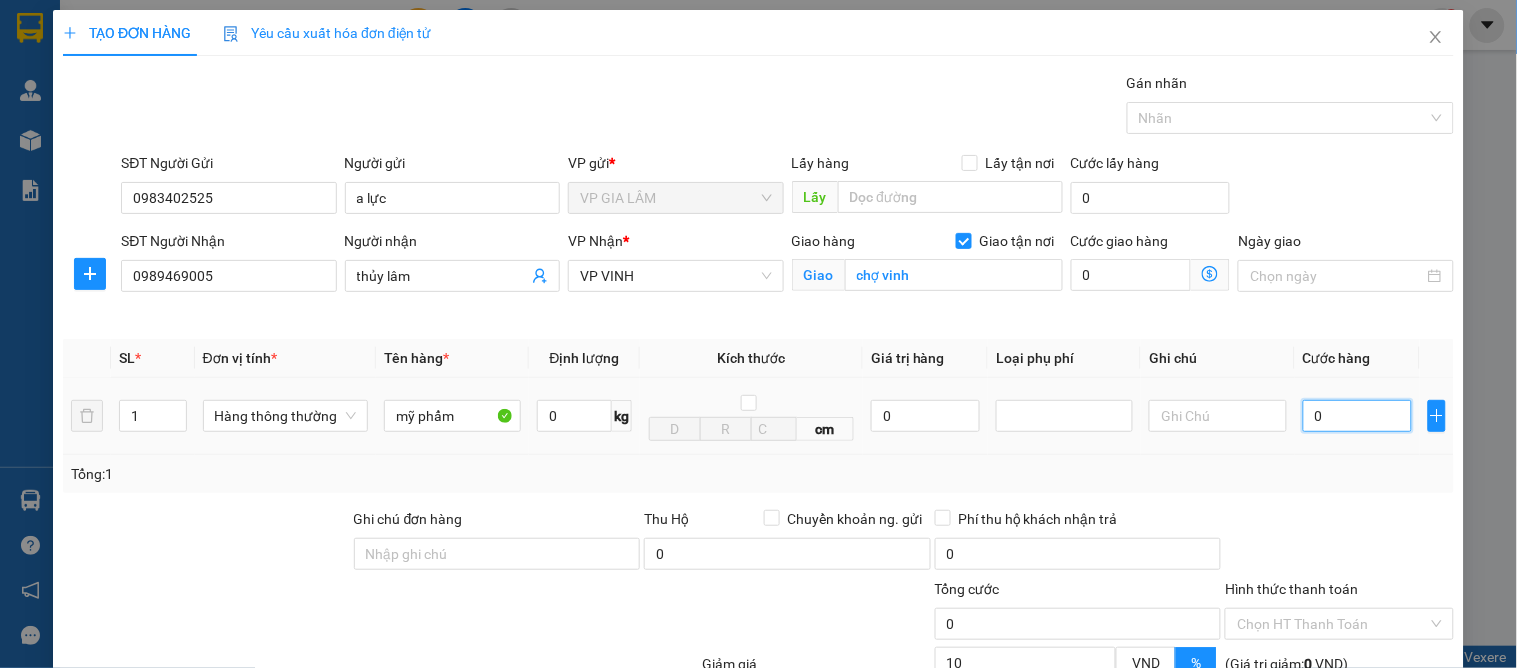 click on "0" at bounding box center (1357, 416) 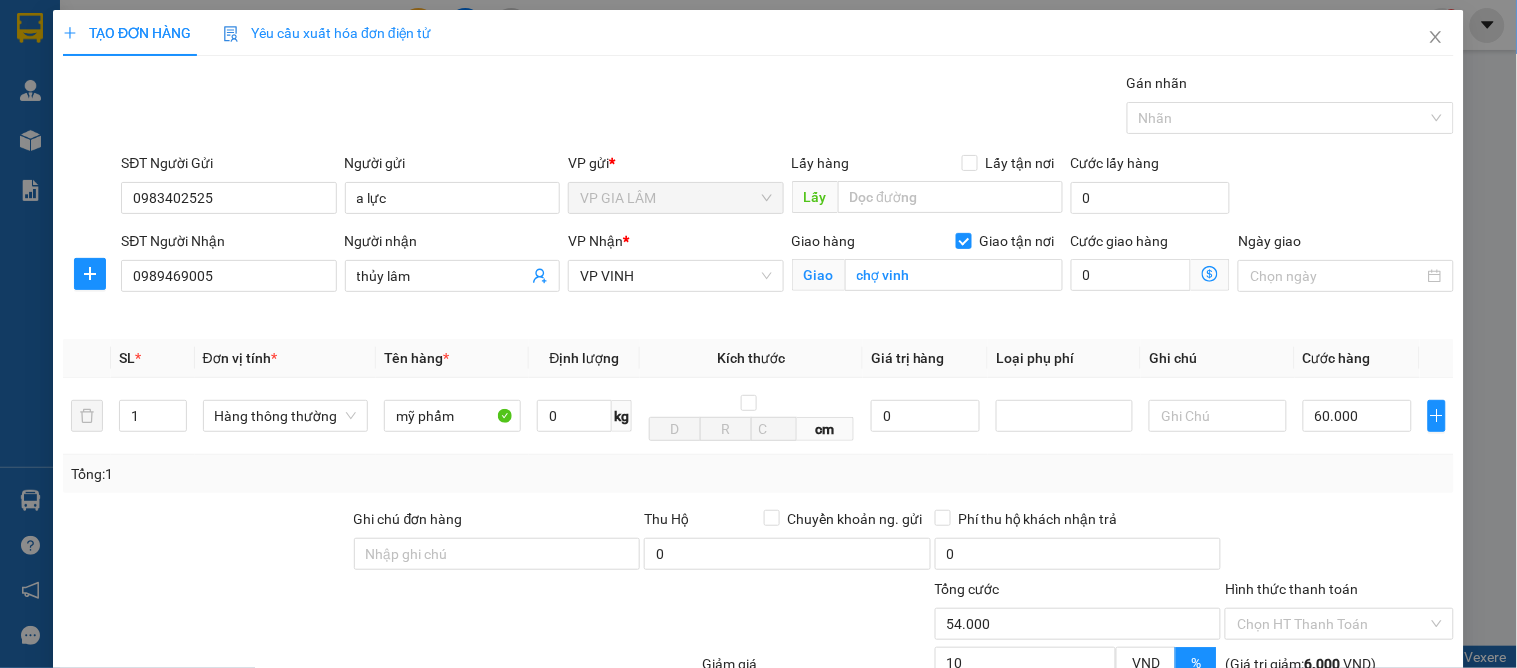 click at bounding box center [1339, 543] 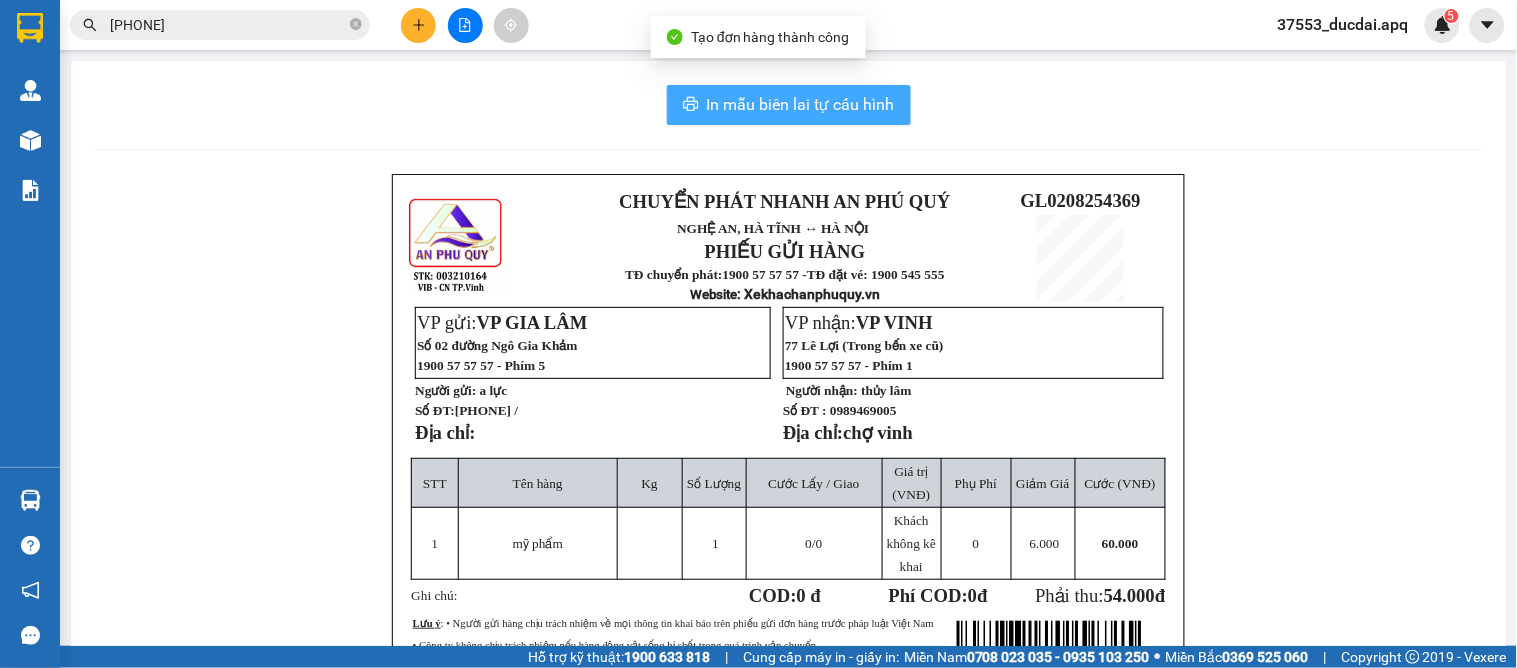 click on "In mẫu biên lai tự cấu hình" at bounding box center [801, 104] 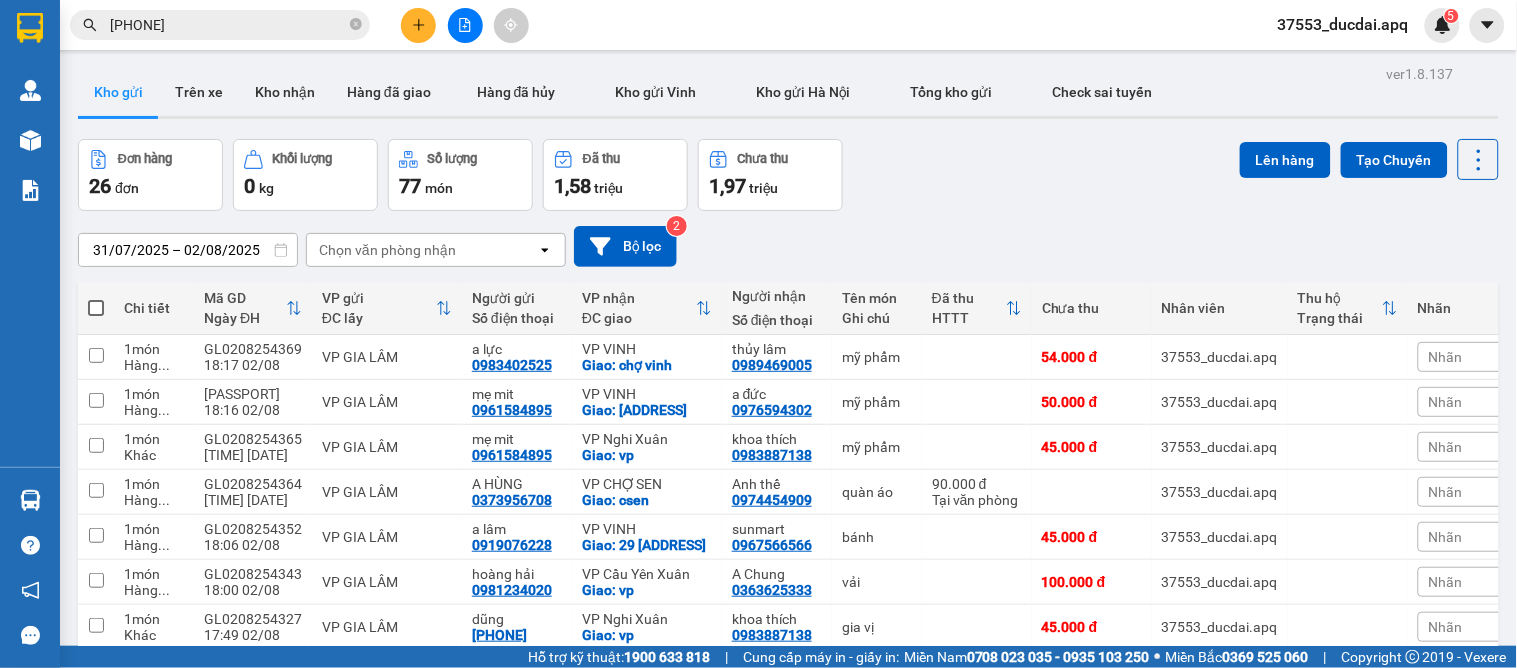 click at bounding box center (418, 25) 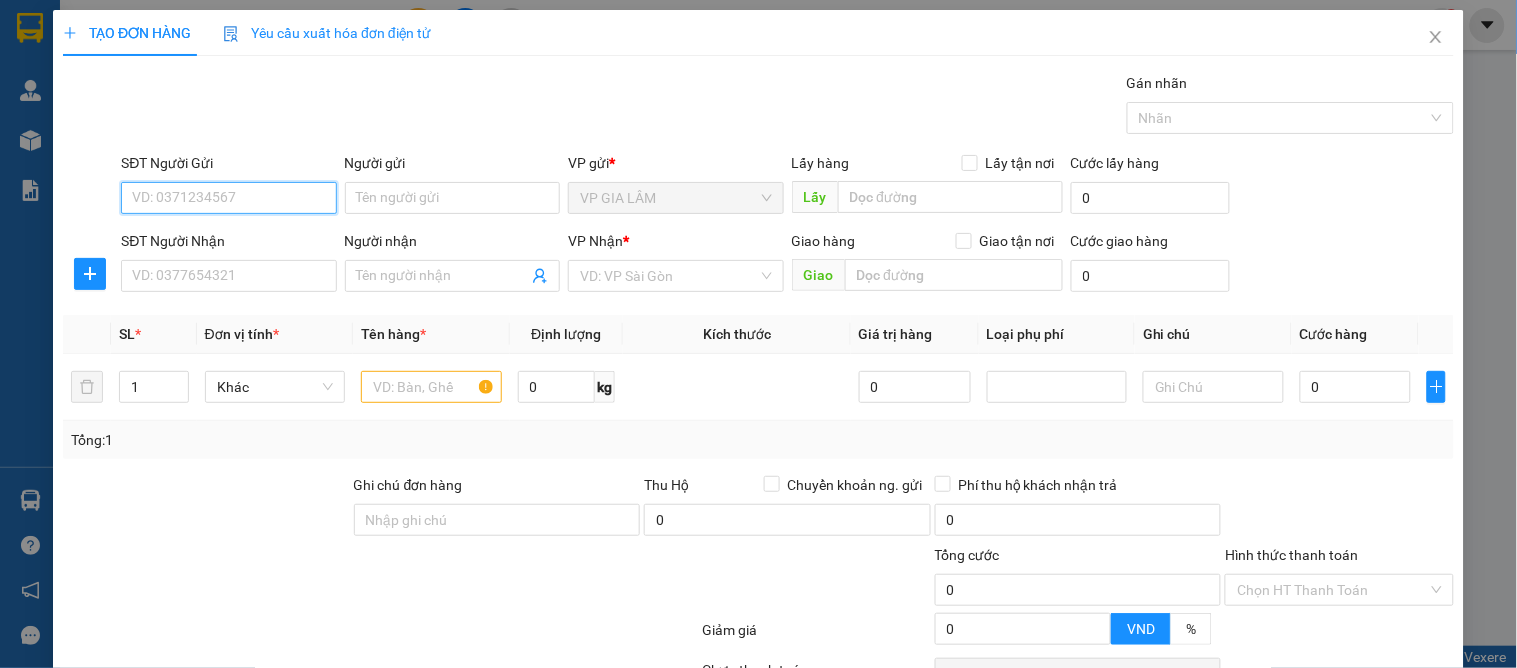 click on "SĐT Người Gửi" at bounding box center (228, 198) 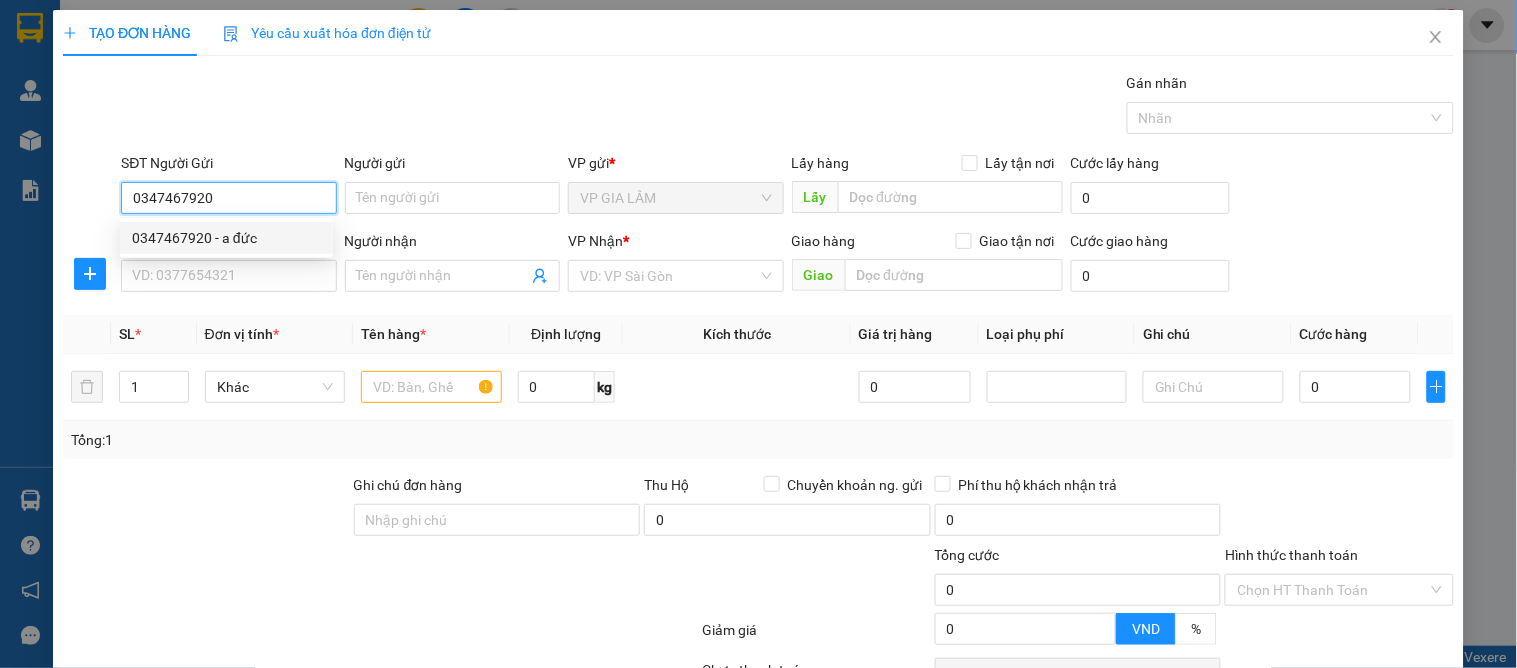 click on "0347467920 - a đức" at bounding box center [226, 238] 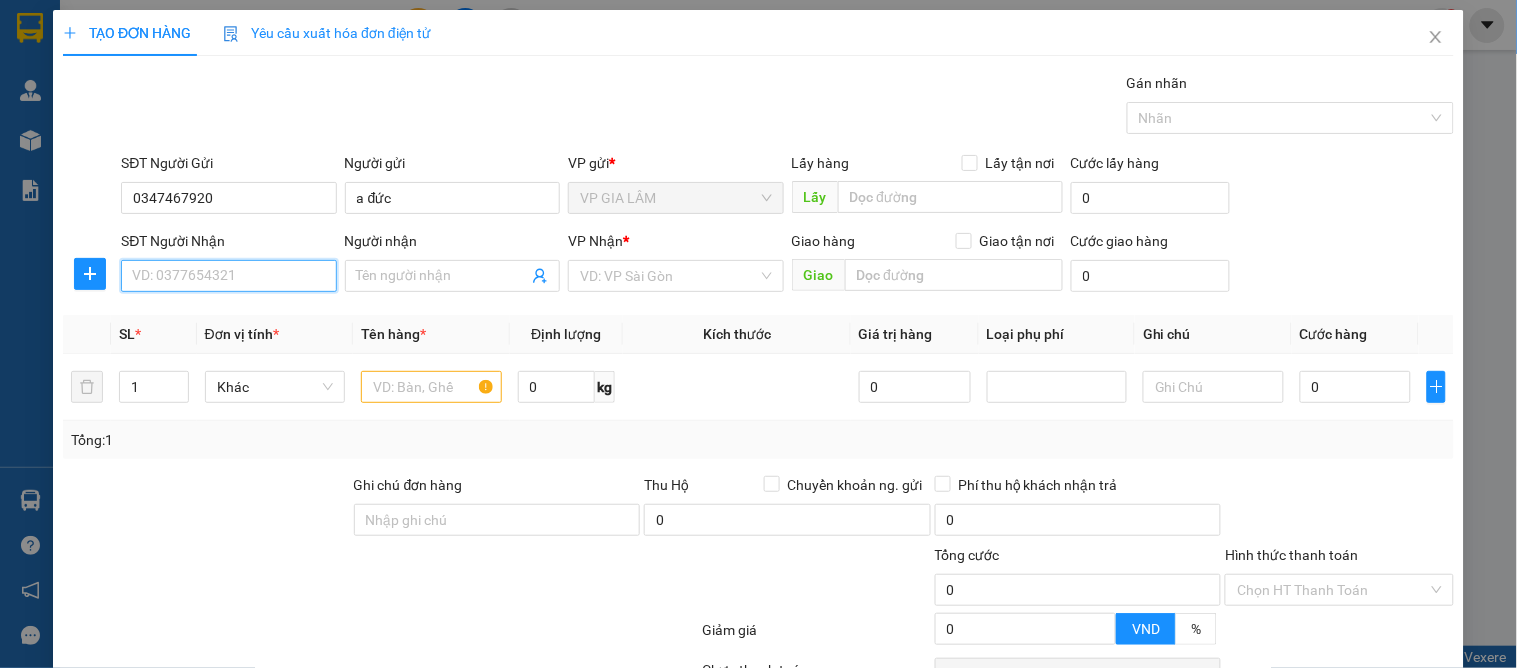 click on "SĐT Người Nhận" at bounding box center [228, 276] 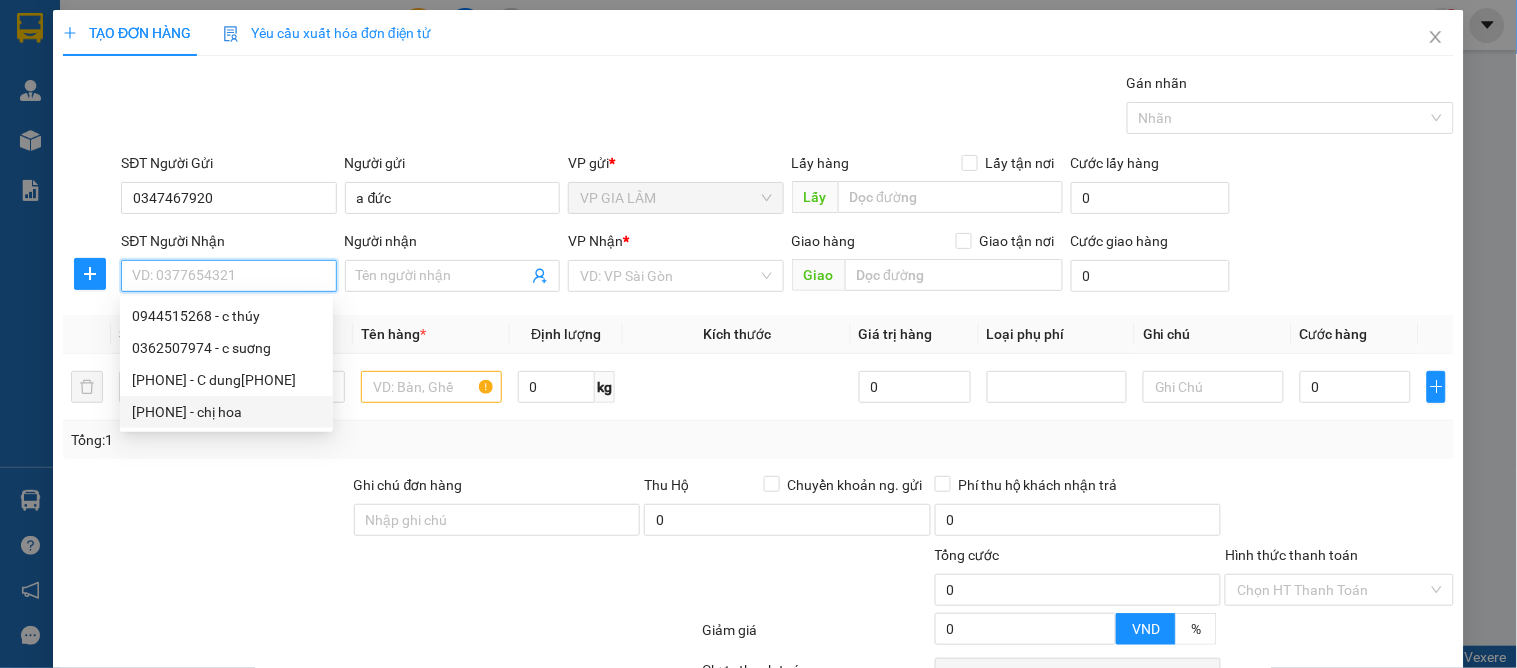 click on "0982452751 - chị hoa" at bounding box center (226, 412) 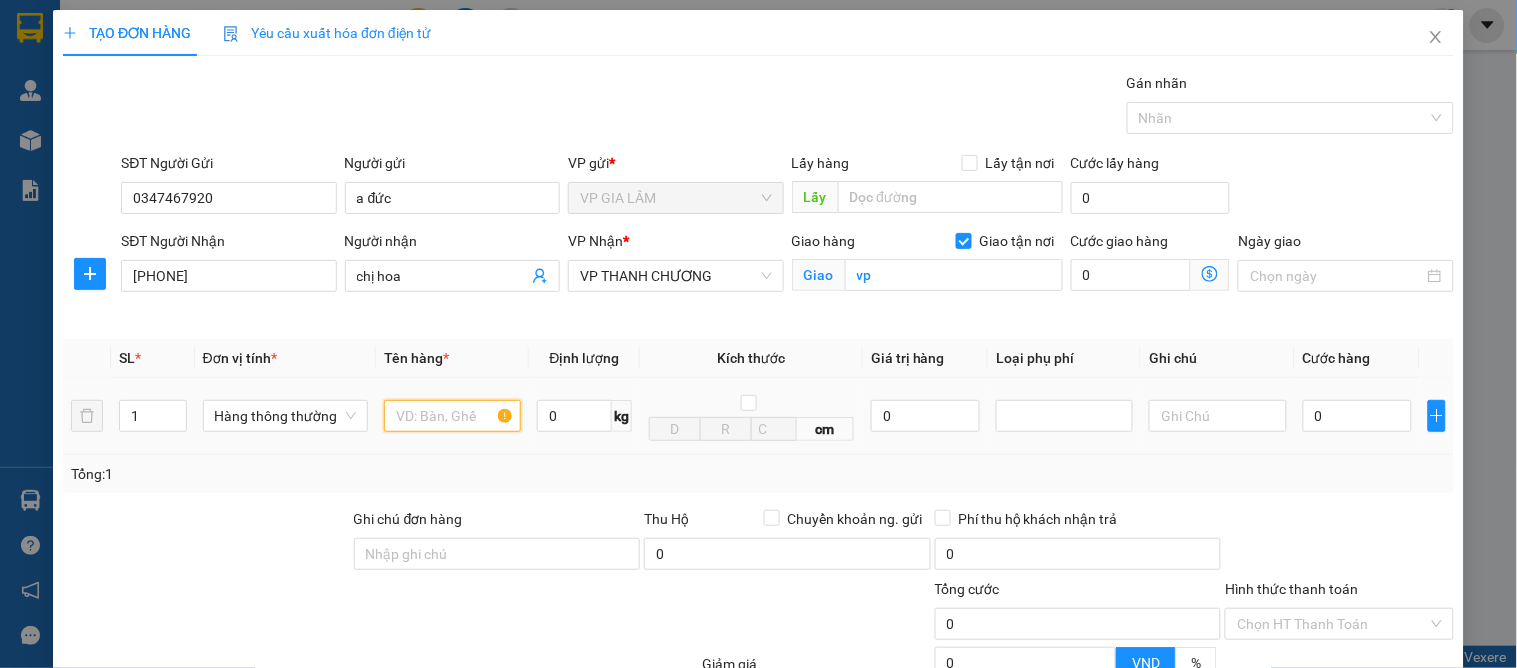 click at bounding box center [452, 416] 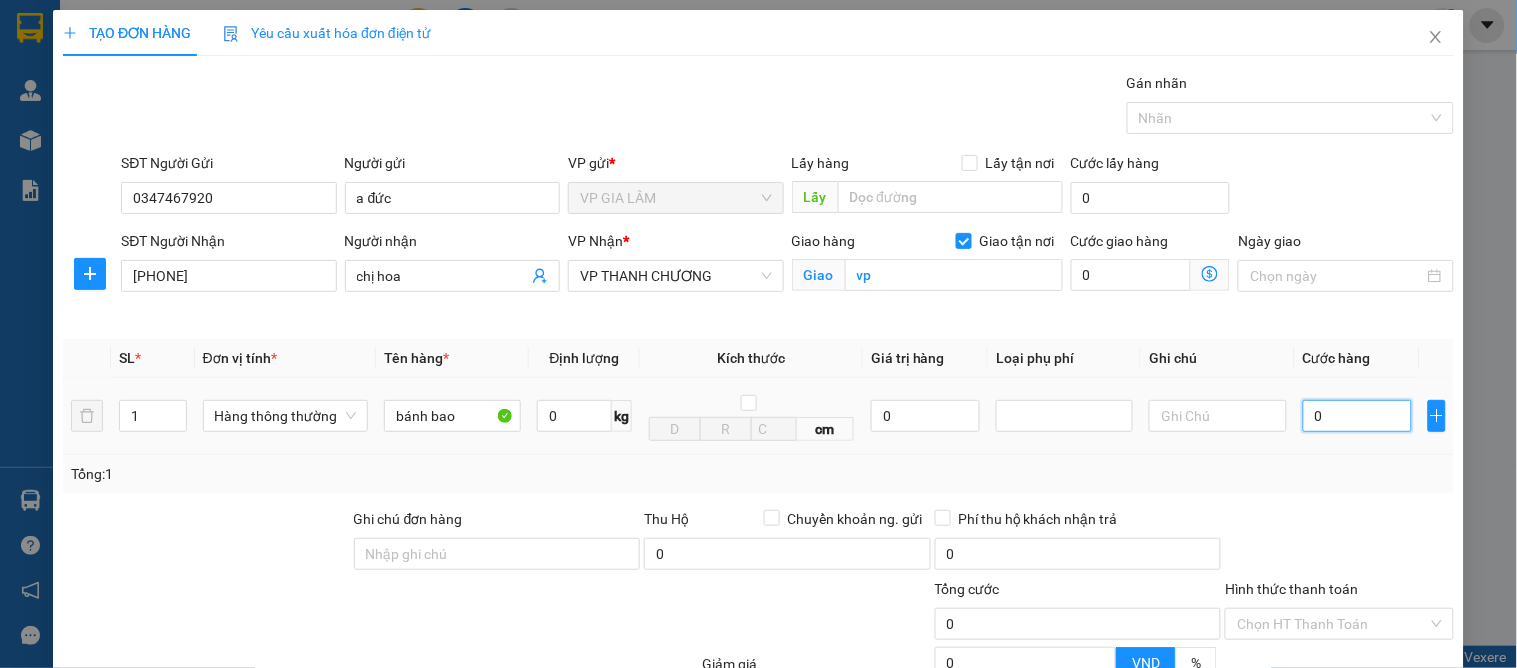 click on "0" at bounding box center (1357, 416) 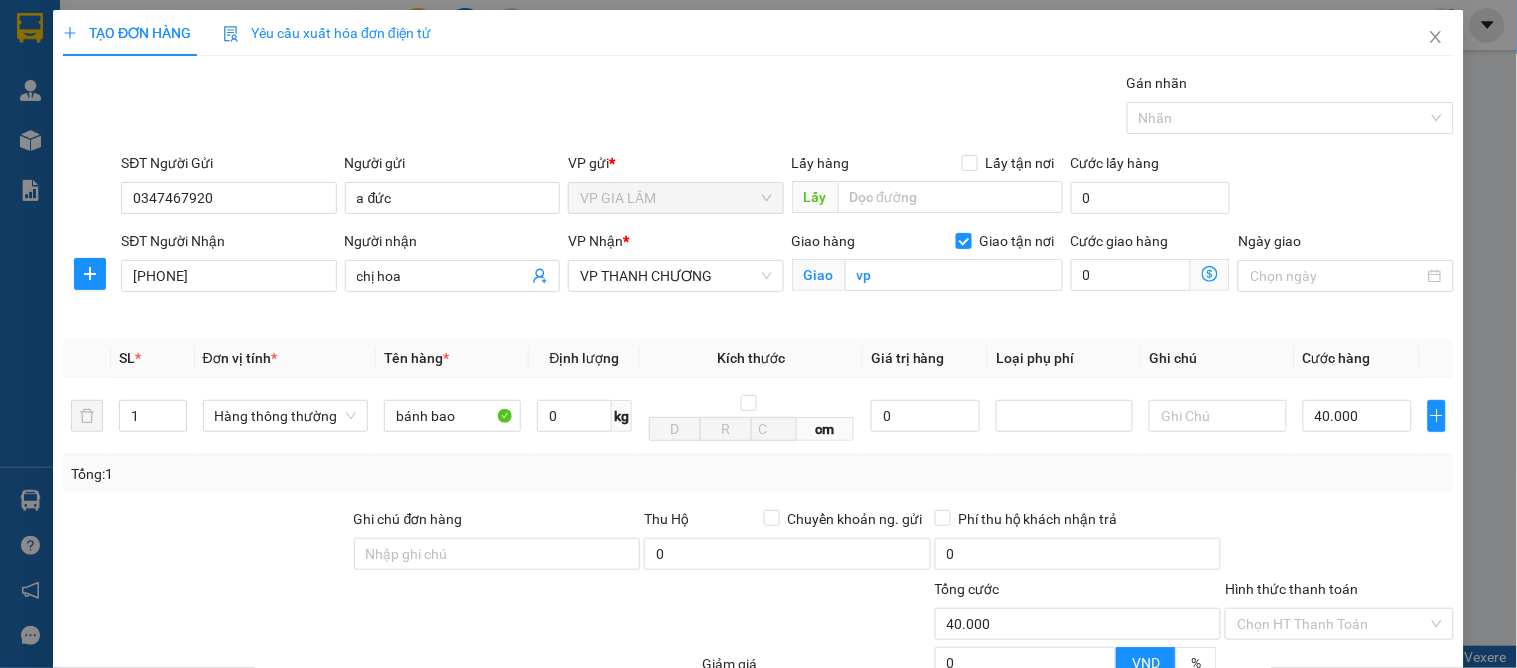 click on "Transit Pickup Surcharge Ids Transit Deliver Surcharge Ids Transit Deliver Surcharge Transit Deliver Surcharge Gói vận chuyển  * Tiêu chuẩn Gán nhãn   Nhãn SĐT Người Gửi 0347467920 Người gửi a đức VP gửi  * VP GIA LÂM Lấy hàng Lấy tận nơi Lấy Cước lấy hàng 0 SĐT Người Nhận 0982452751 Người nhận chị hoa VP Nhận  * VP THANH CHƯƠNG Giao hàng Giao tận nơi Giao vp Cước giao hàng 0 Ngày giao SL  * Đơn vị tính  * Tên hàng  * Định lượng Kích thước Giá trị hàng Loại phụ phí Ghi chú Cước hàng                       1 Hàng thông thường bánh bao 0 kg cm 0   40.000 Tổng:  1 Ghi chú đơn hàng Thu Hộ Chuyển khoản ng. gửi 0 Phí thu hộ khách nhận trả 0 Tổng cước 40.000 Hình thức thanh toán Chọn HT Thanh Toán Giảm giá 0 VND % Discount 0 Số tiền thu trước 0 Chưa thanh toán 40.000 Chọn HT Thanh Toán Ghi chú nội bộ nhà xe Chi phí nội bộ 0 Lưu nháp" at bounding box center [758, 454] 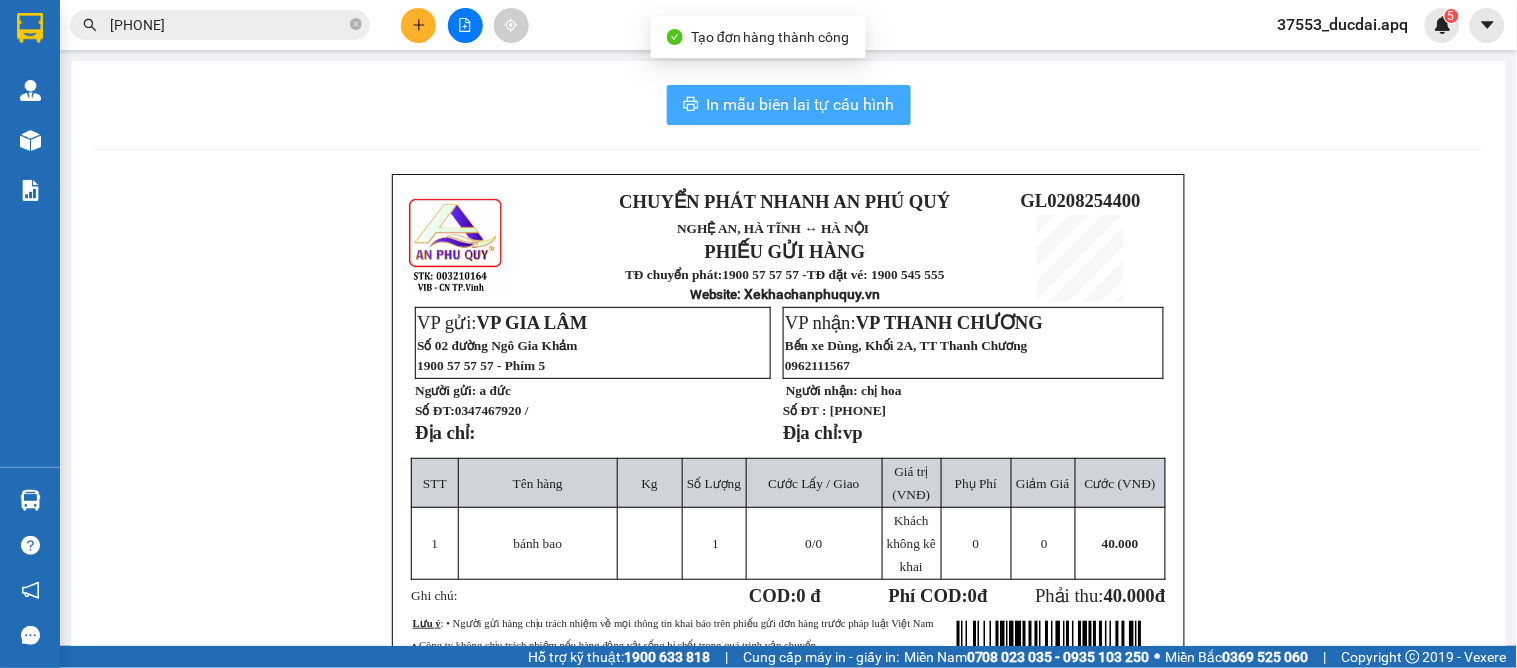 click on "In mẫu biên lai tự cấu hình" at bounding box center [801, 104] 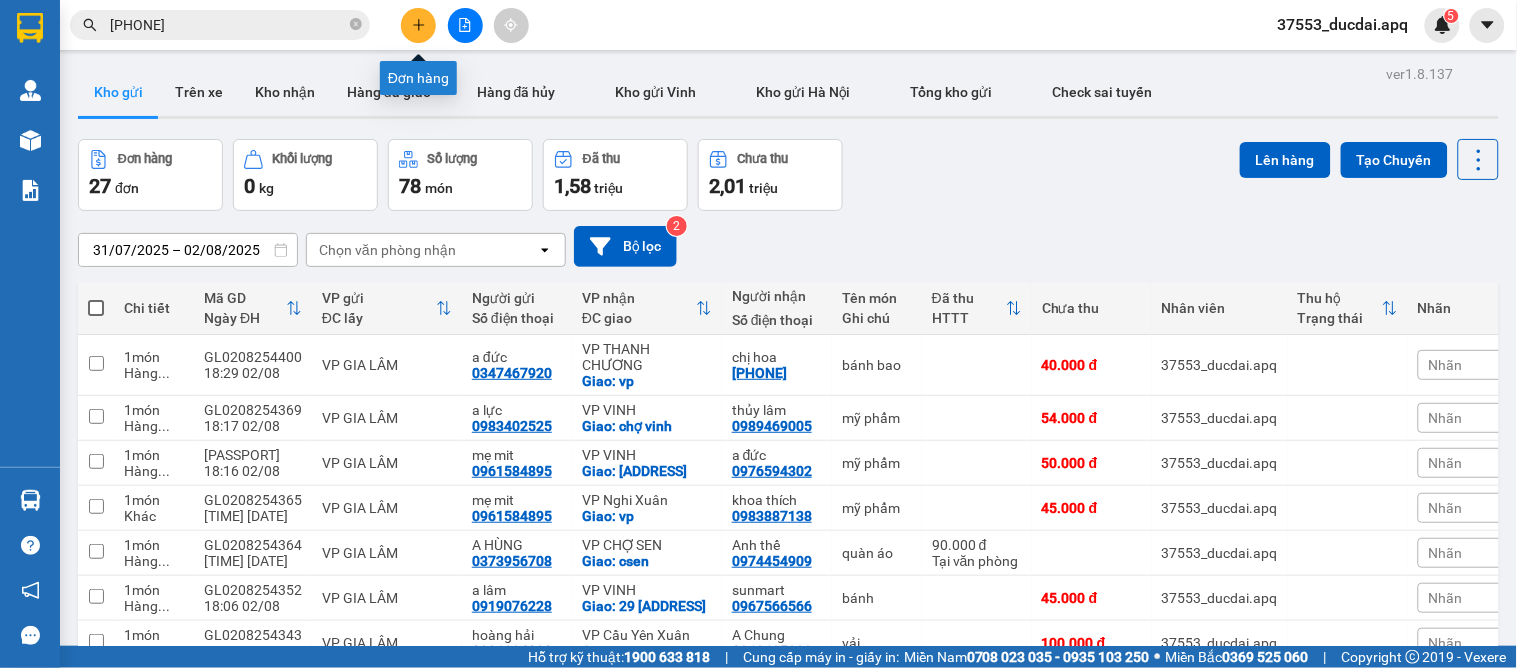 click 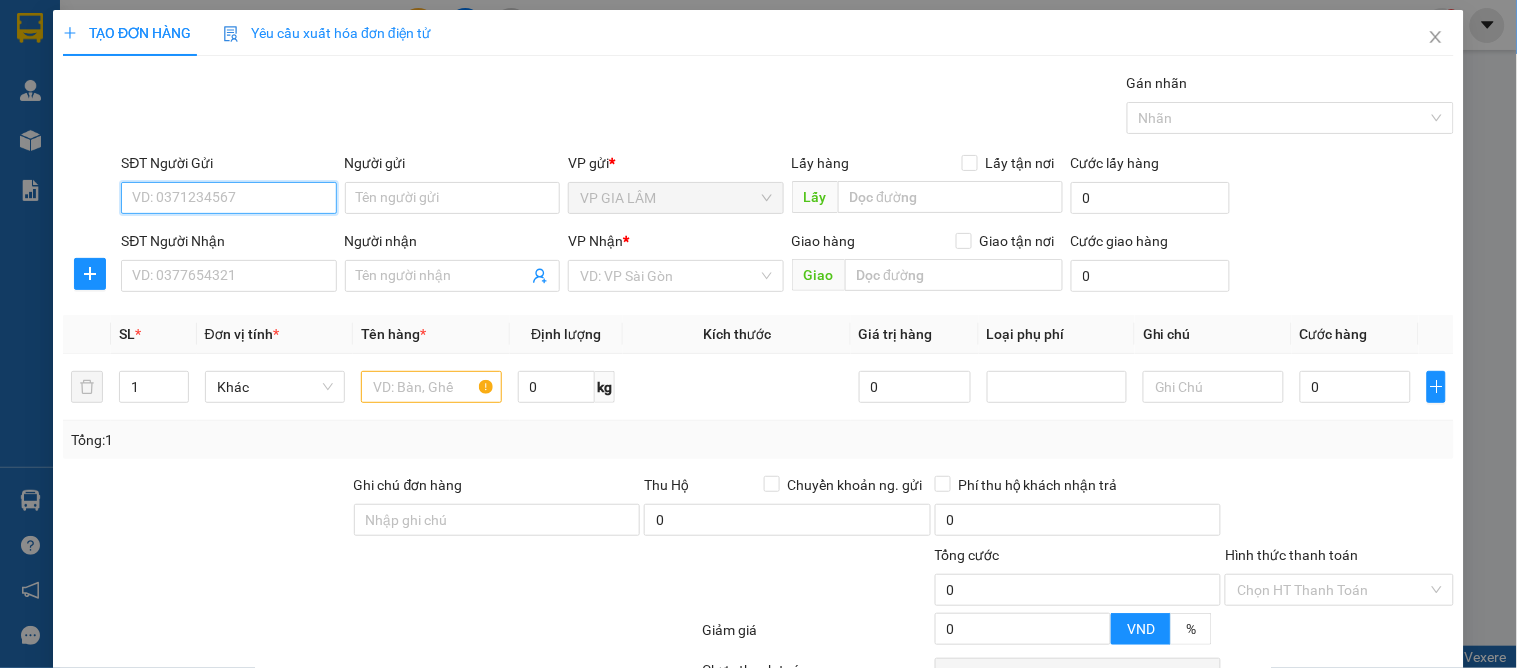 click on "SĐT Người Gửi" at bounding box center [228, 198] 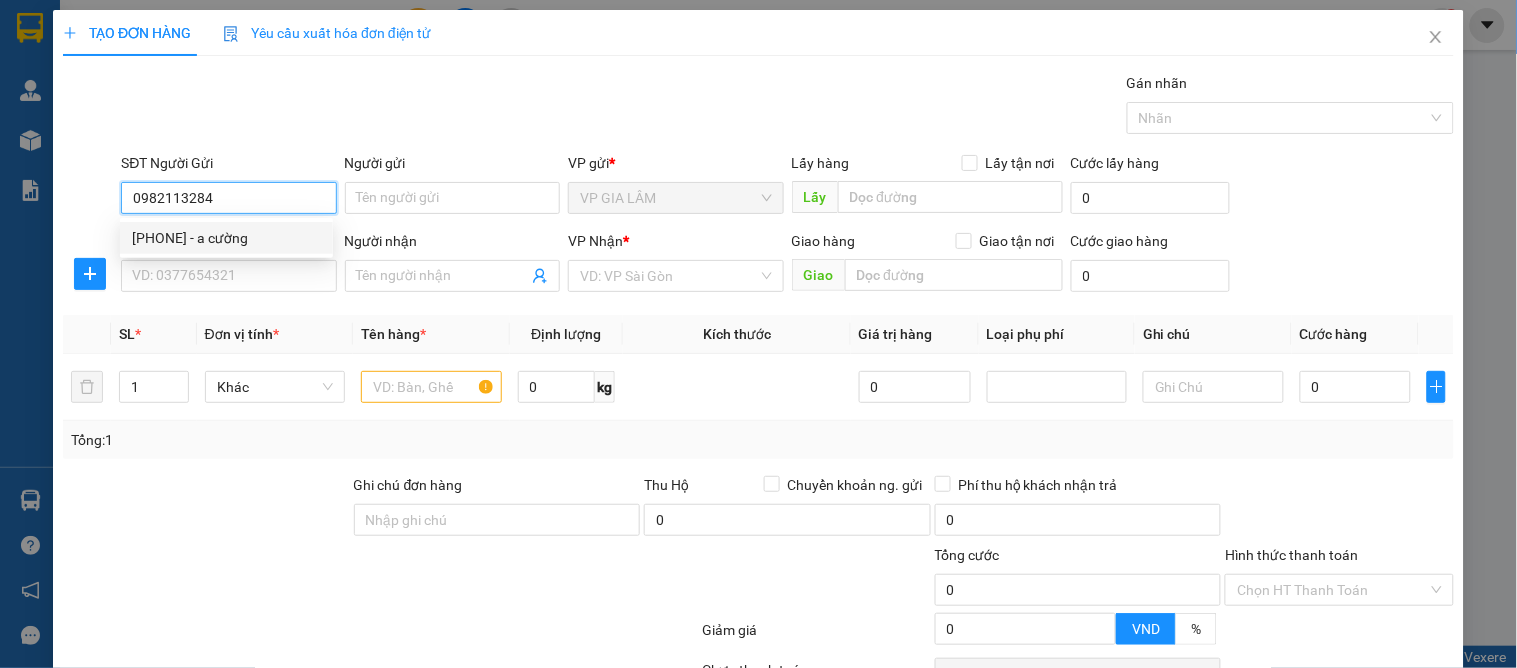 click on "0982113284 - a cường" at bounding box center [226, 238] 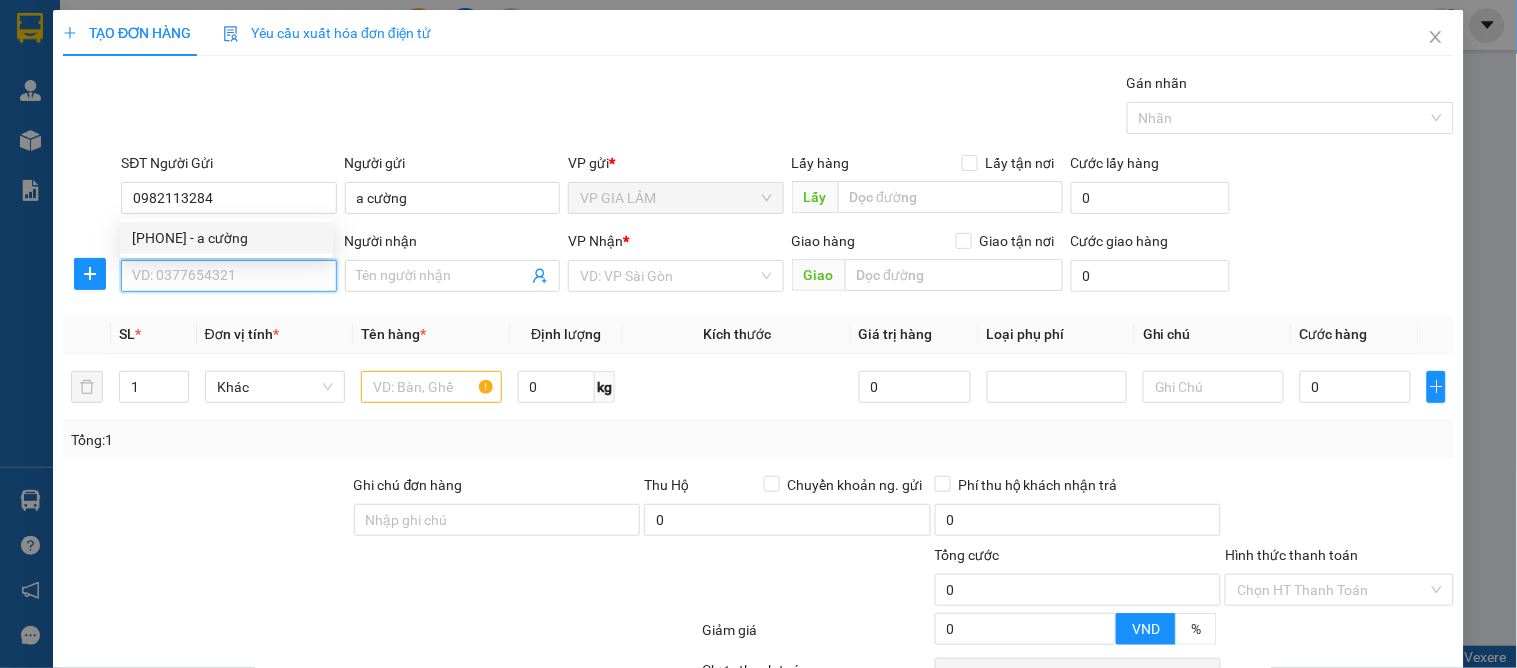 click on "SĐT Người Nhận" at bounding box center (228, 276) 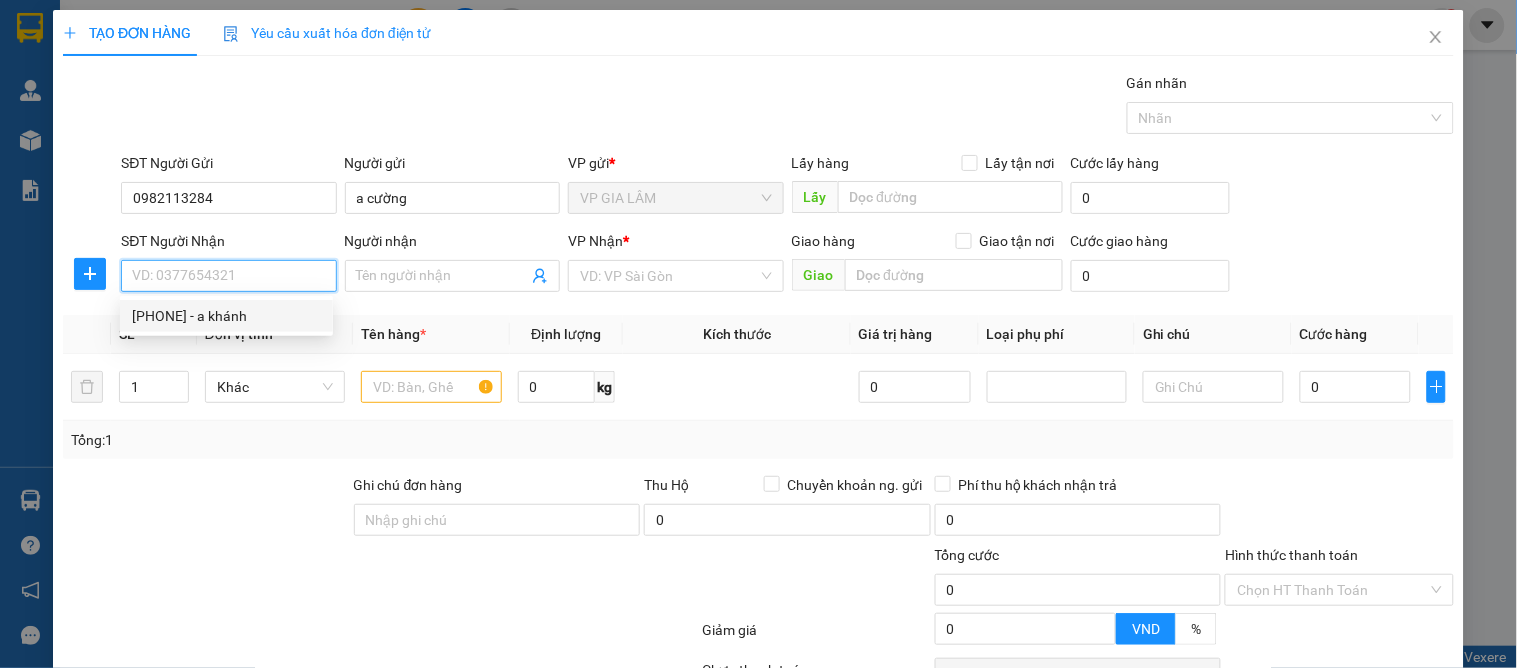 click on "0945667893 - a khánh" at bounding box center [226, 316] 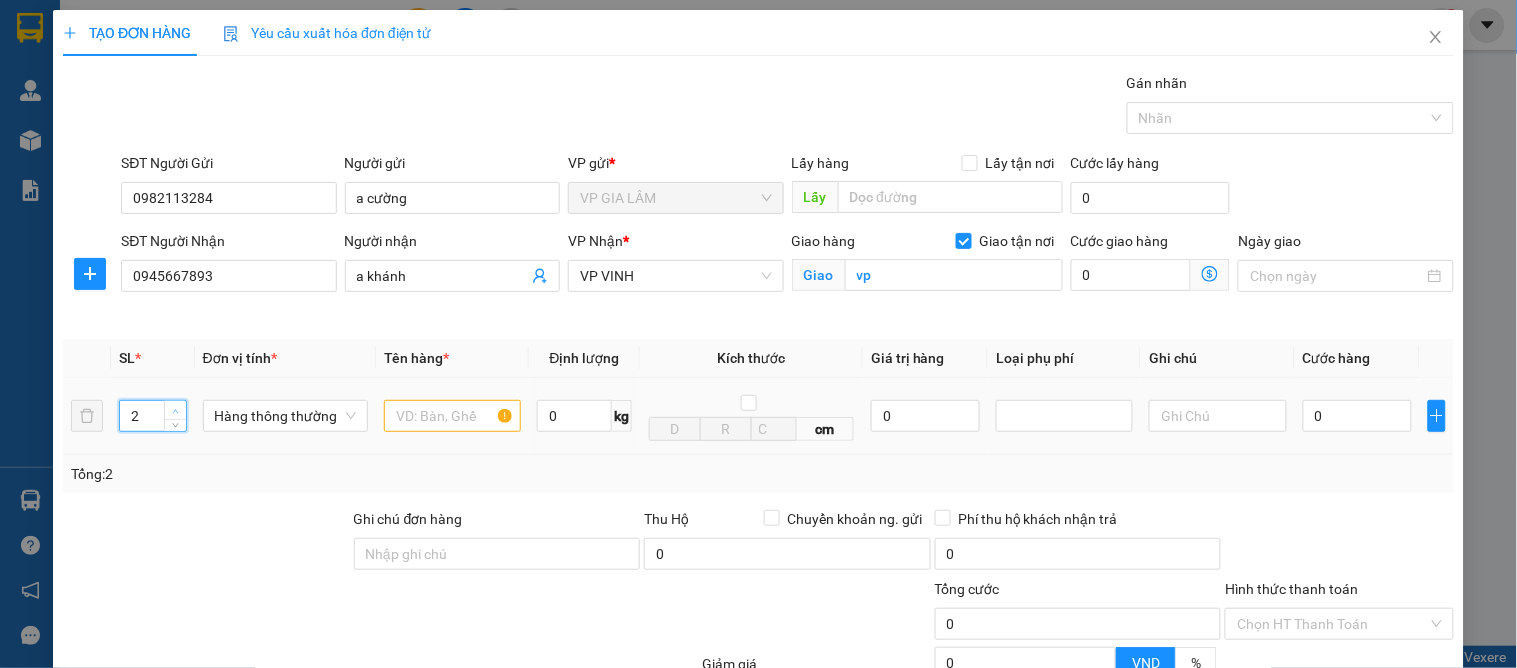 click 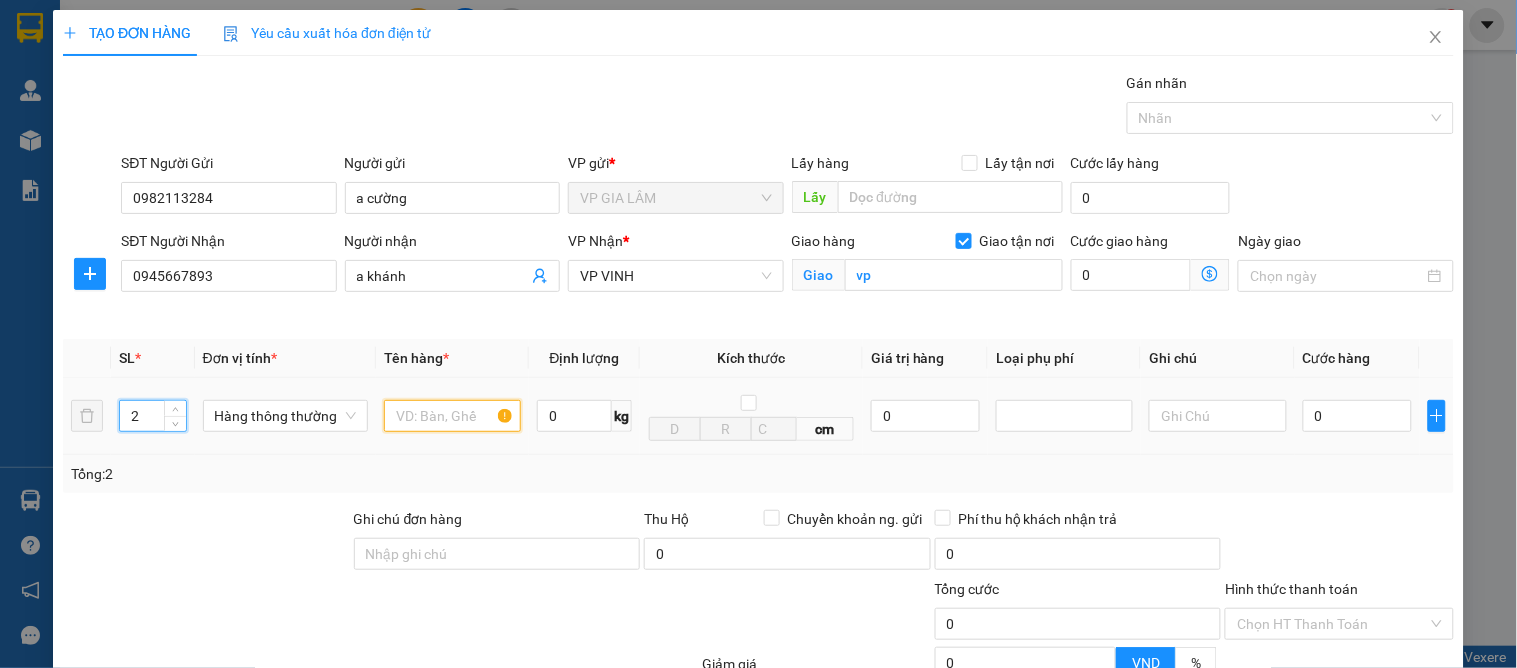 click at bounding box center [452, 416] 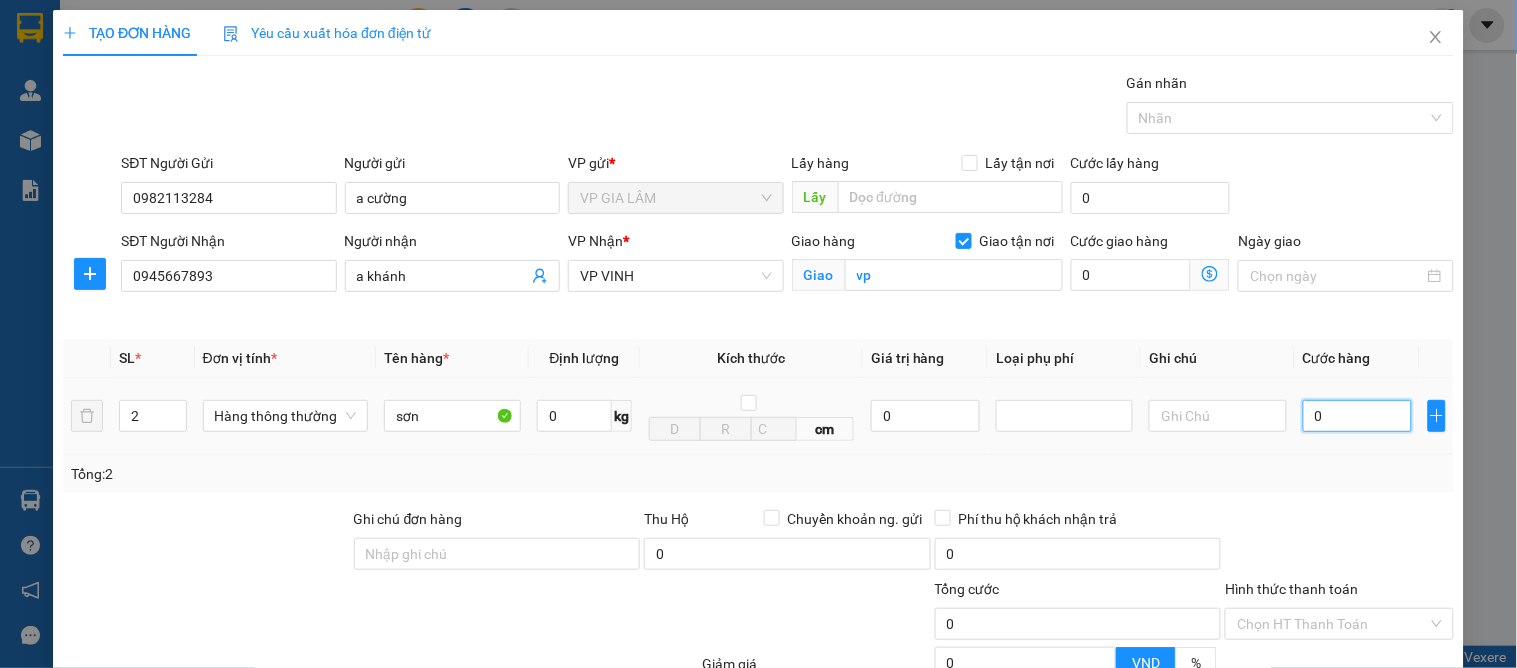 click on "0" at bounding box center (1357, 416) 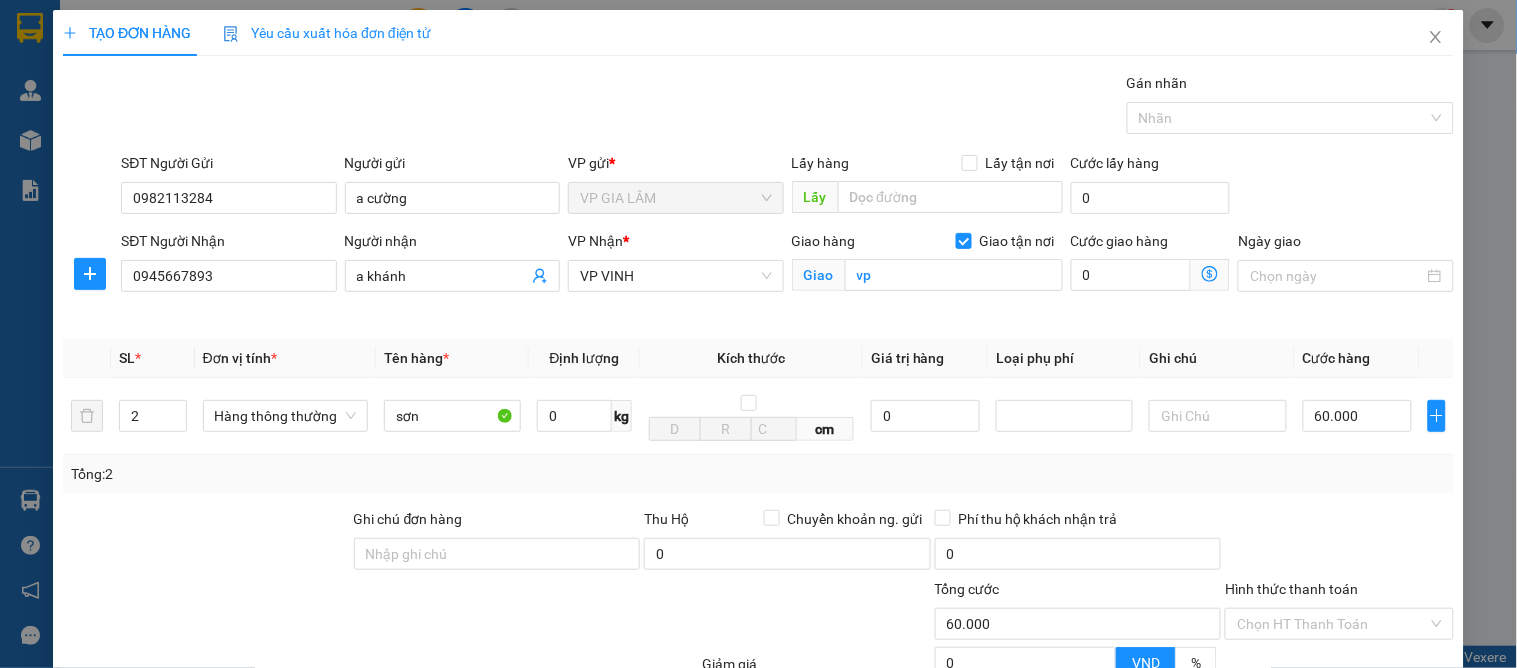 drag, startPoint x: 1293, startPoint y: 540, endPoint x: 1325, endPoint y: 551, distance: 33.83785 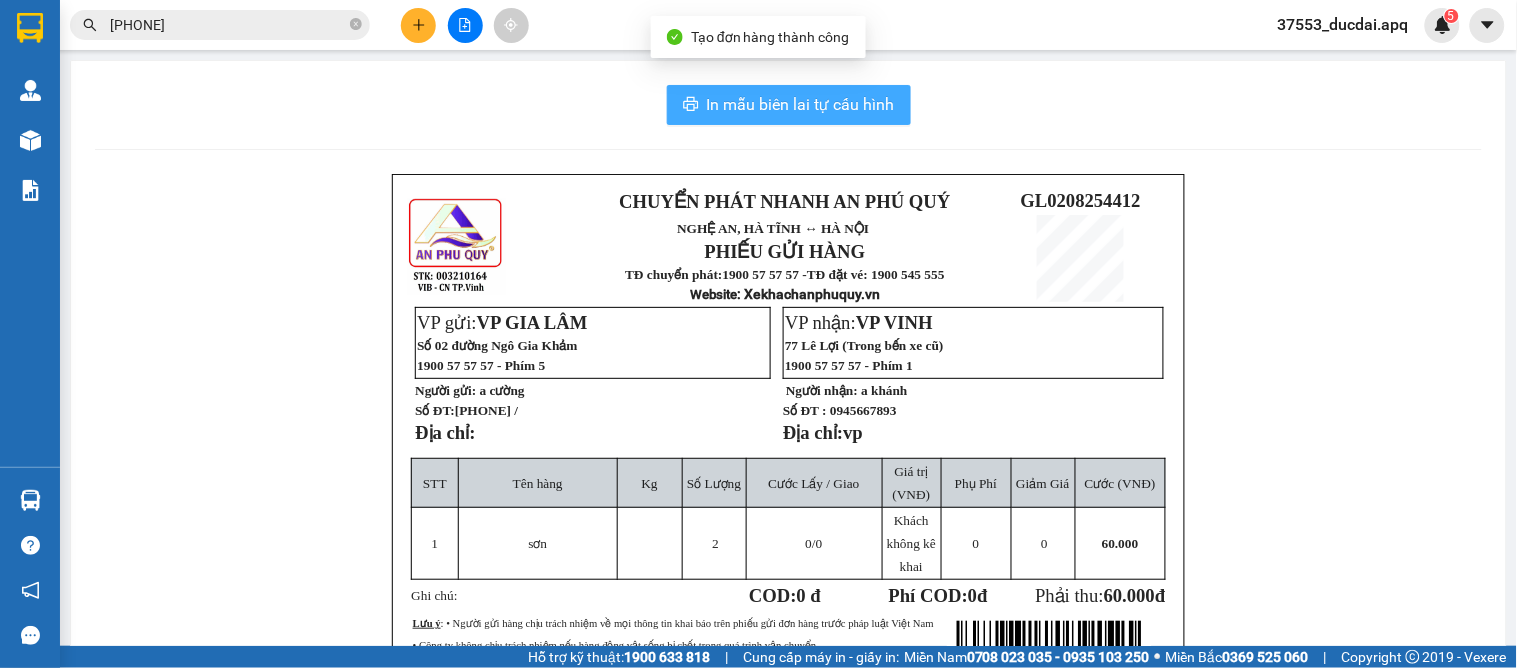 click on "In mẫu biên lai tự cấu hình" at bounding box center [801, 104] 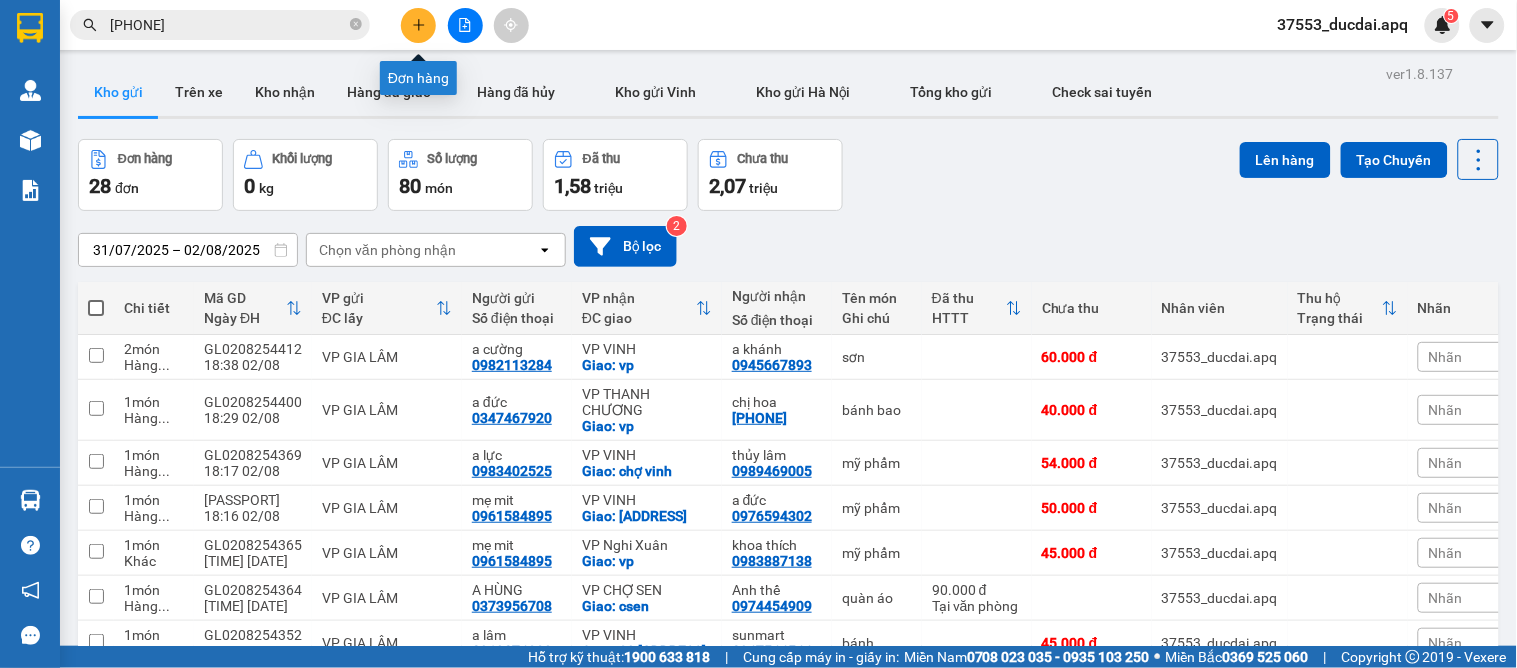 click at bounding box center (418, 25) 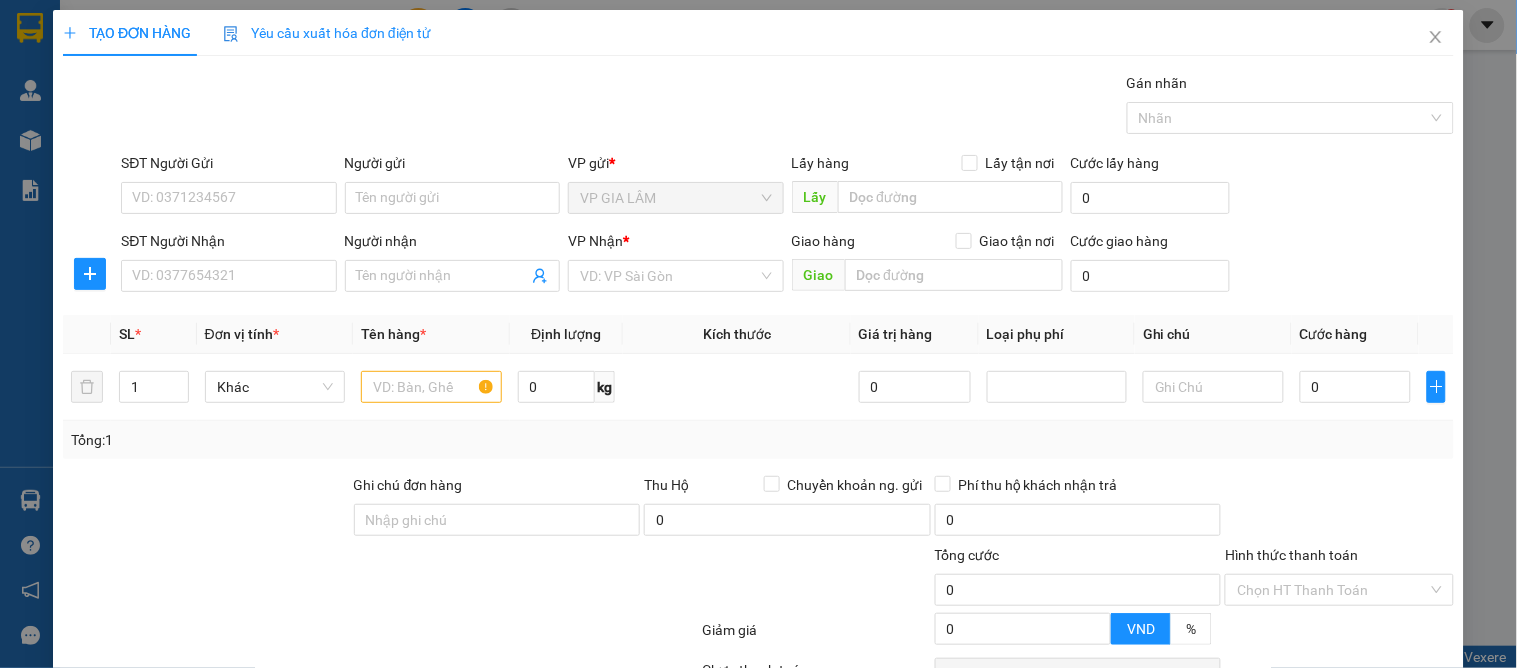 click on "SĐT Người Gửi VD: 0371234567" at bounding box center [228, 187] 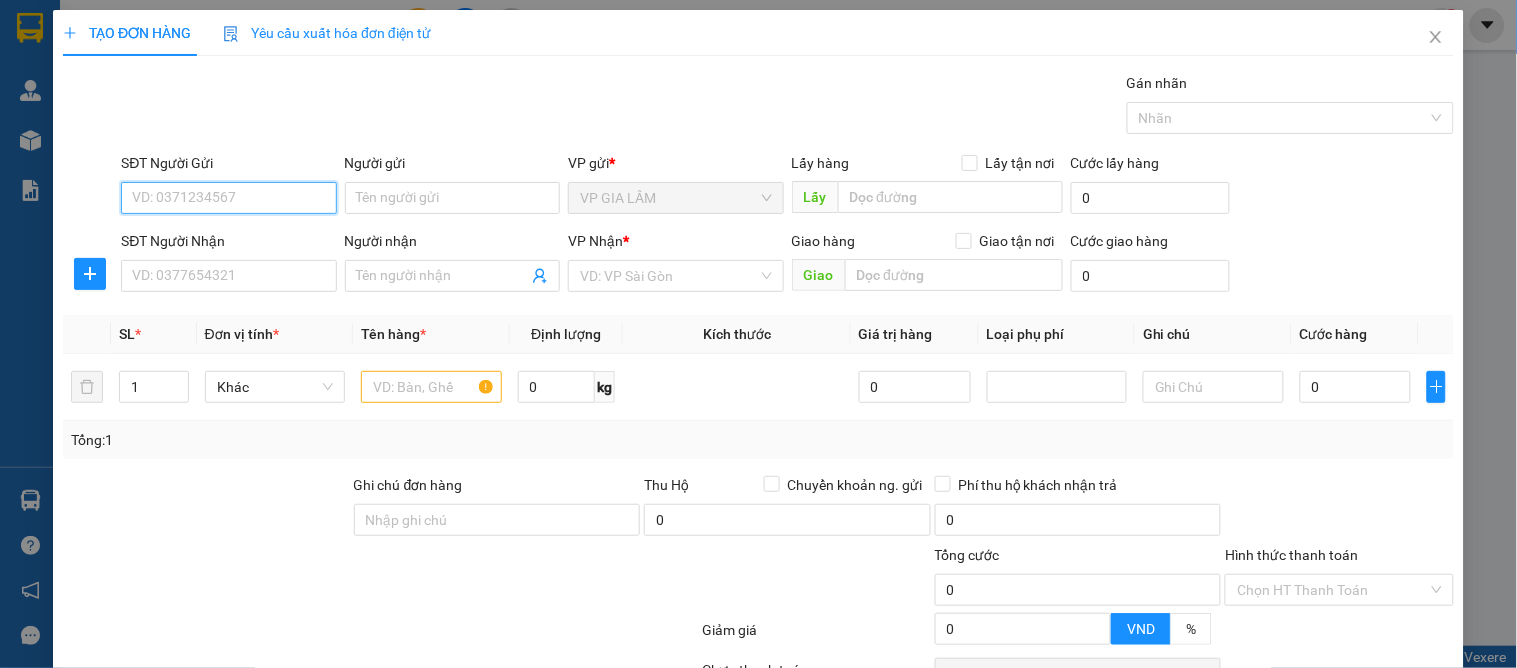 click on "SĐT Người Gửi" at bounding box center (228, 198) 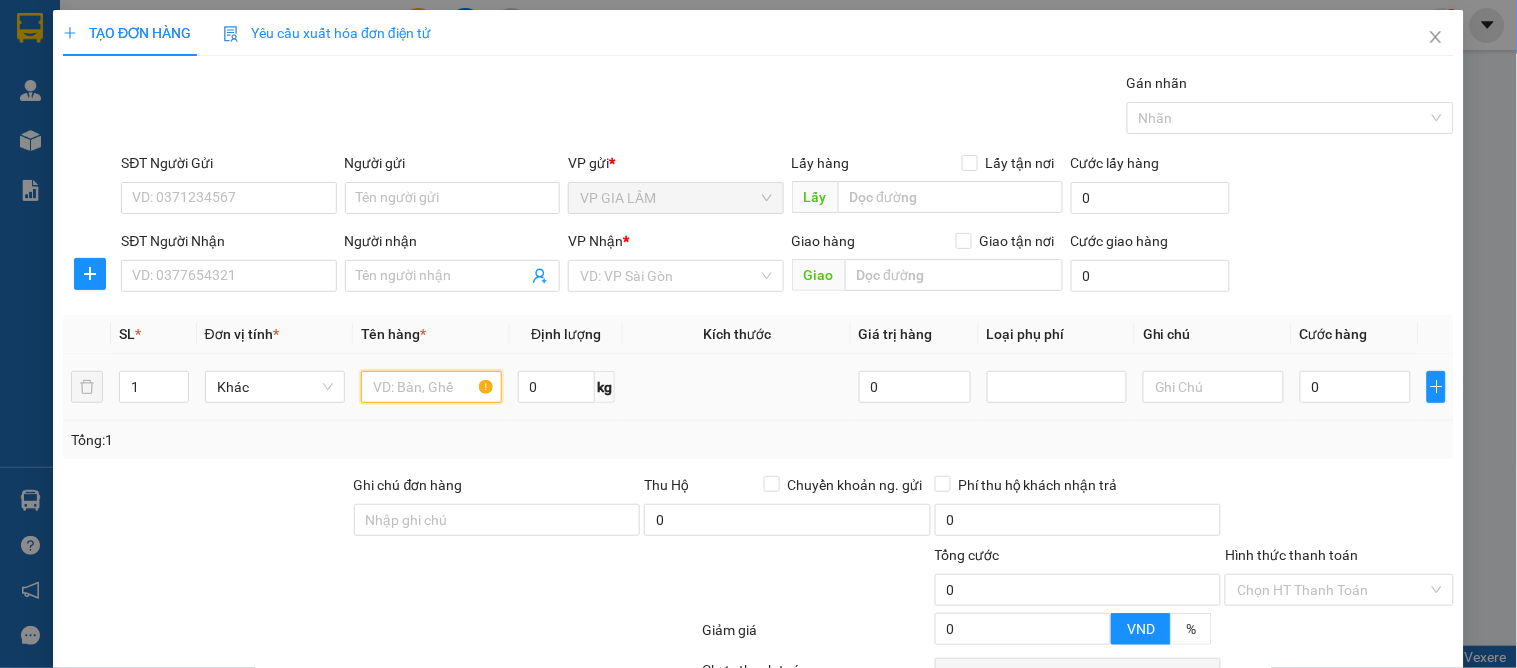 click at bounding box center (431, 387) 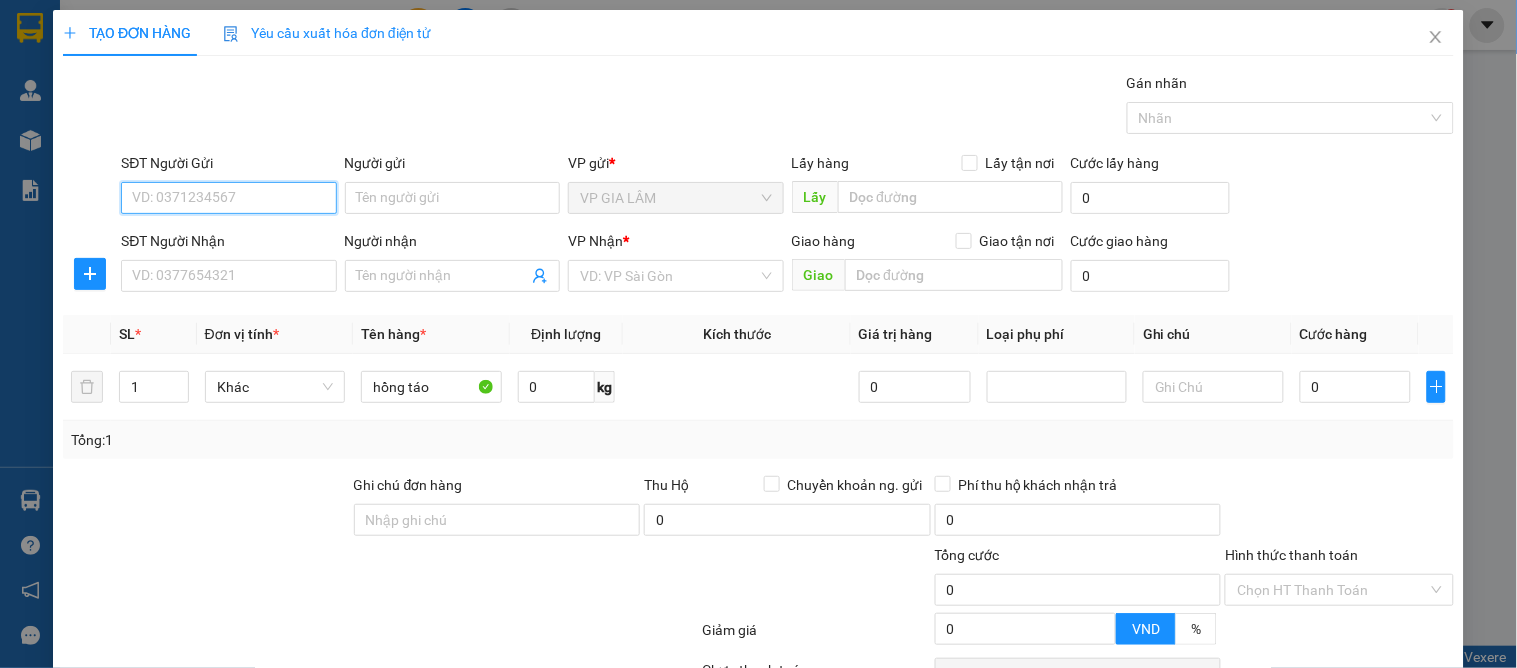 click on "SĐT Người Gửi" at bounding box center (228, 198) 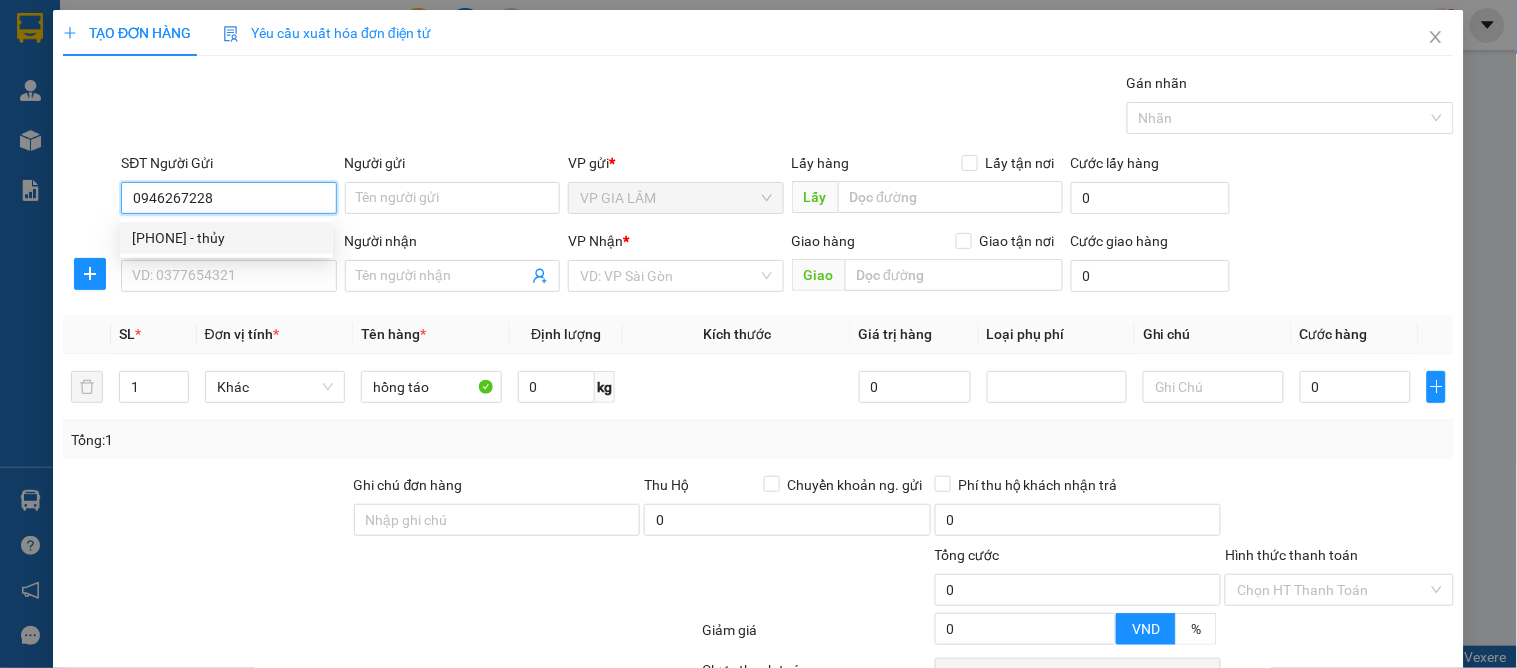 click on "0946267228 - thủy" at bounding box center (226, 238) 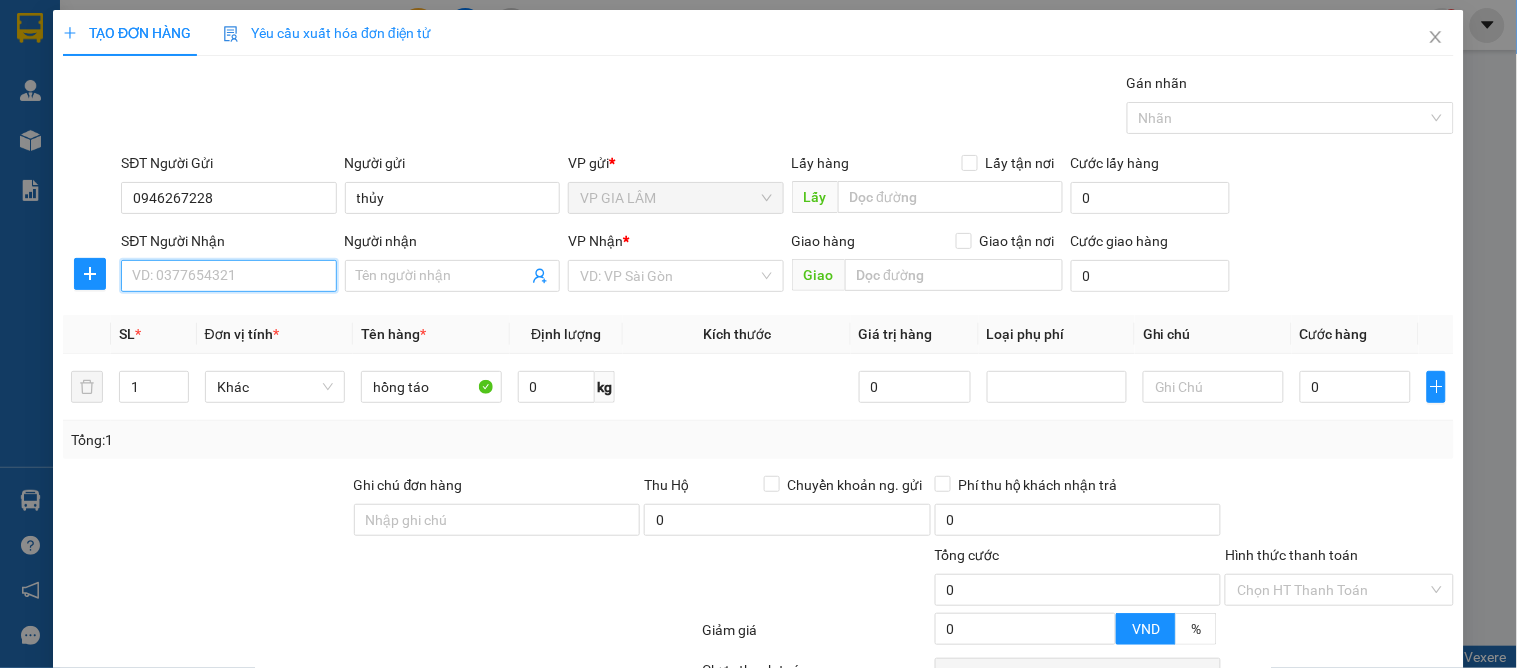 click on "SĐT Người Nhận" at bounding box center (228, 276) 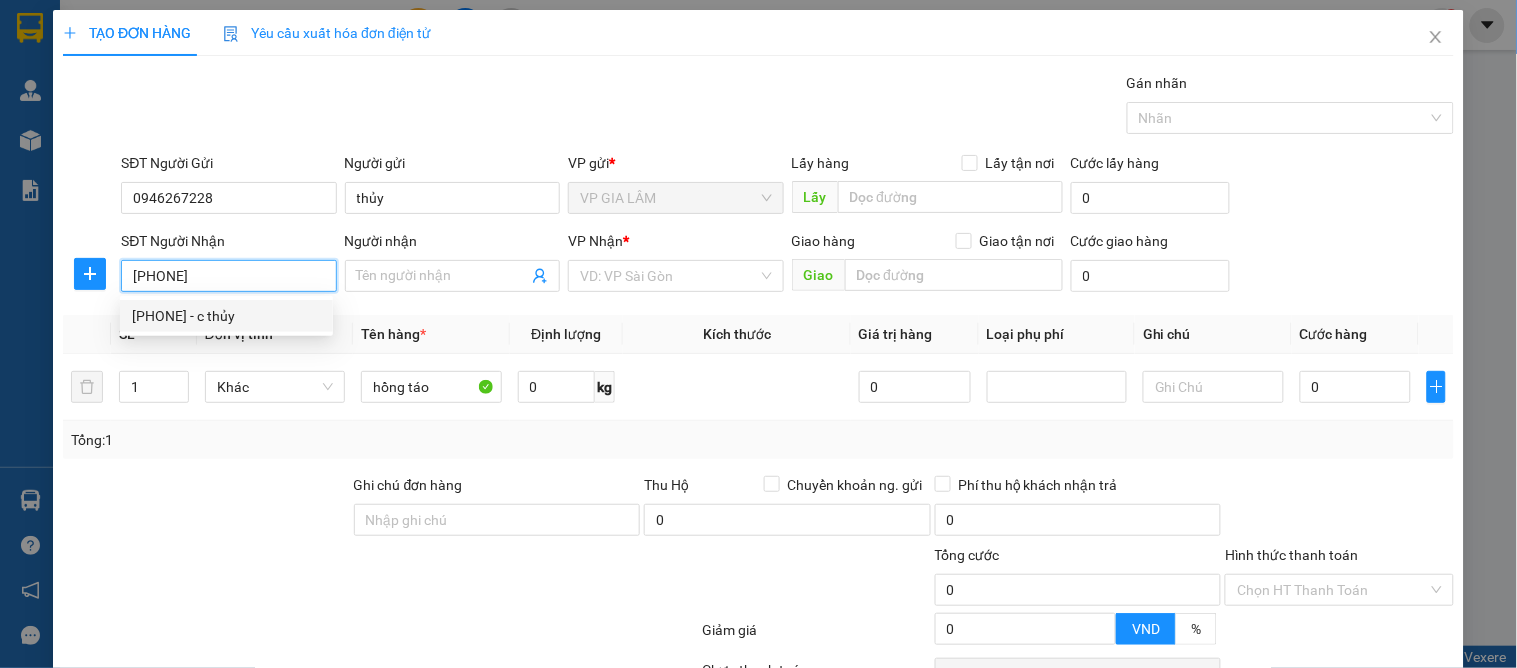 click on "0981975789 - c thủy" at bounding box center (226, 316) 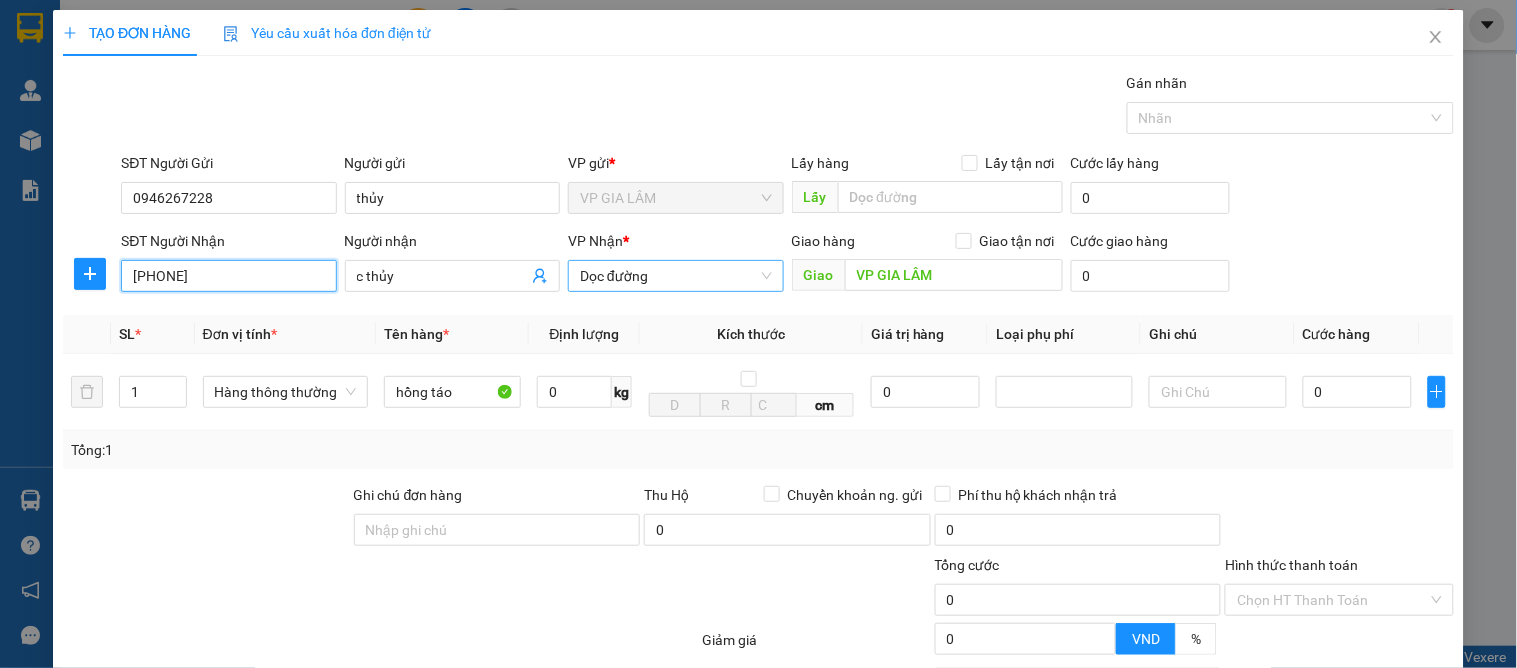 click on "Dọc đường" at bounding box center (675, 276) 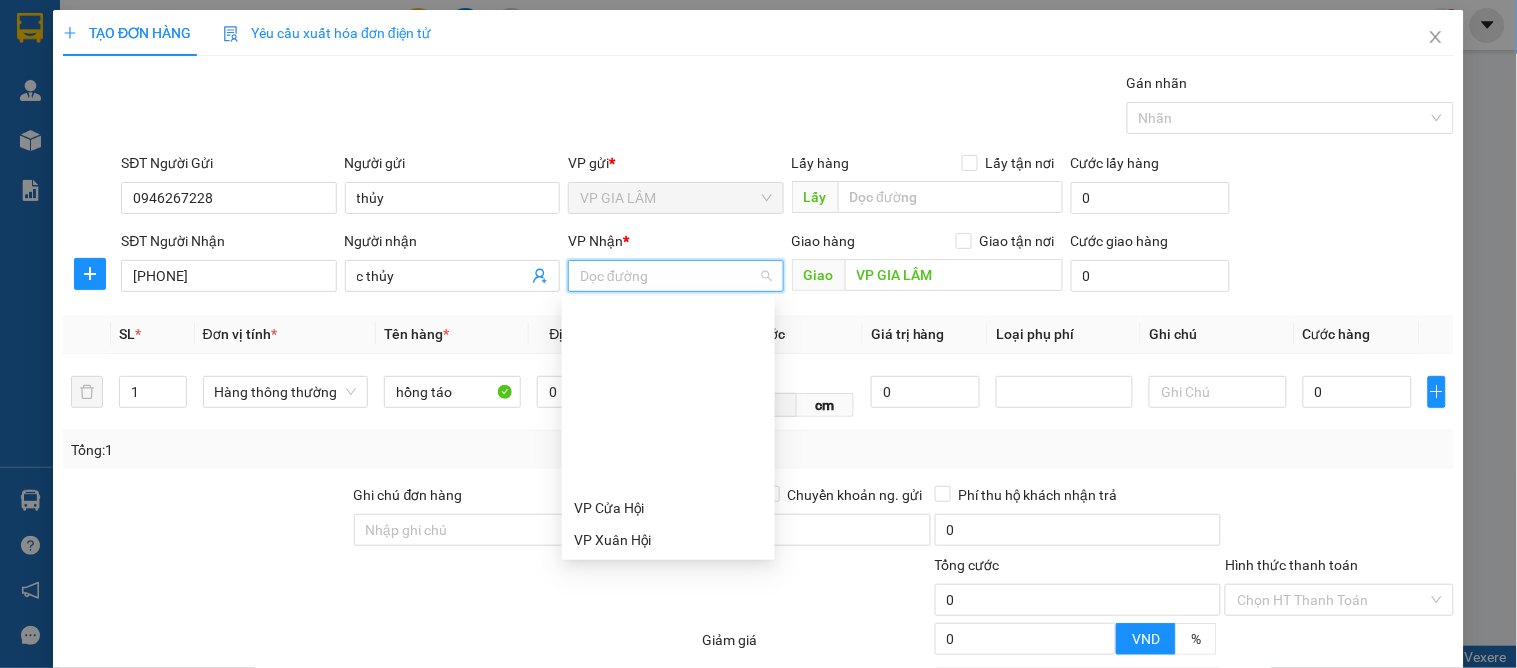 click on "VP VINH" at bounding box center (668, 668) 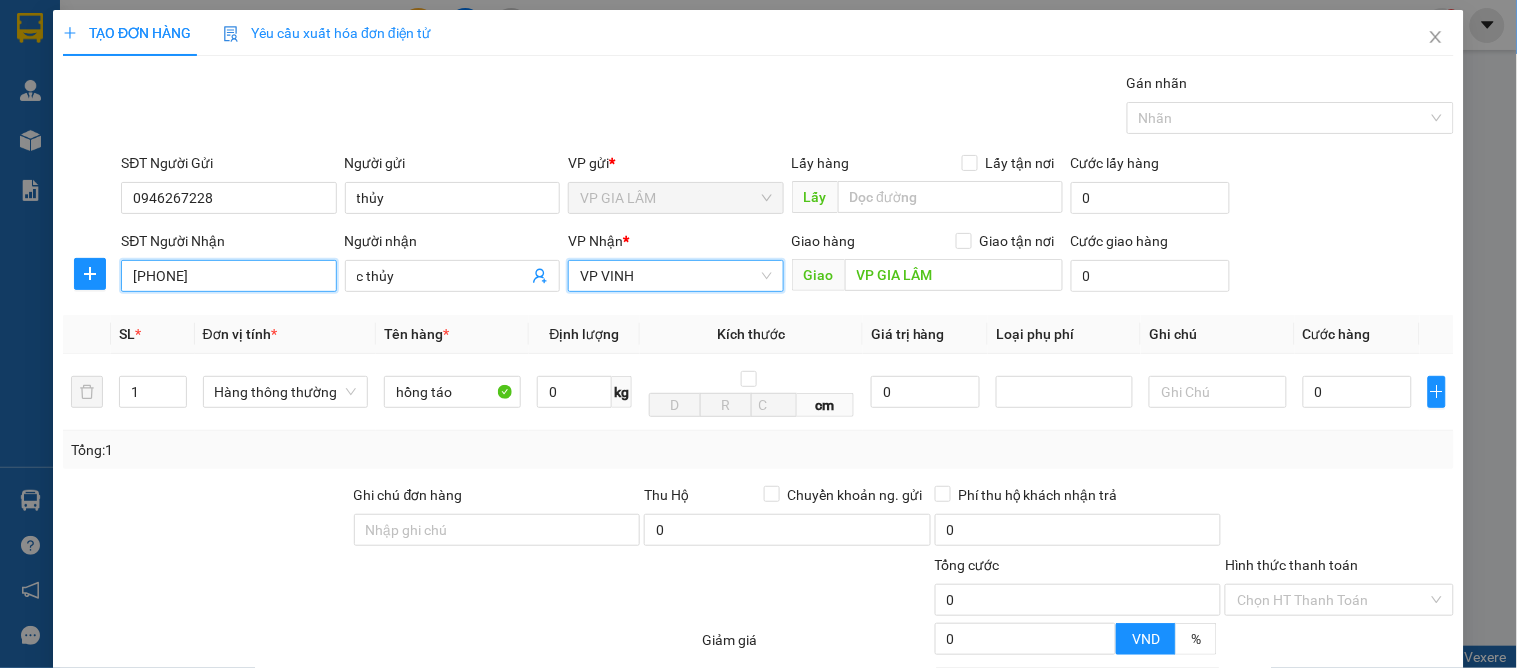 click on "0981975789" at bounding box center (228, 276) 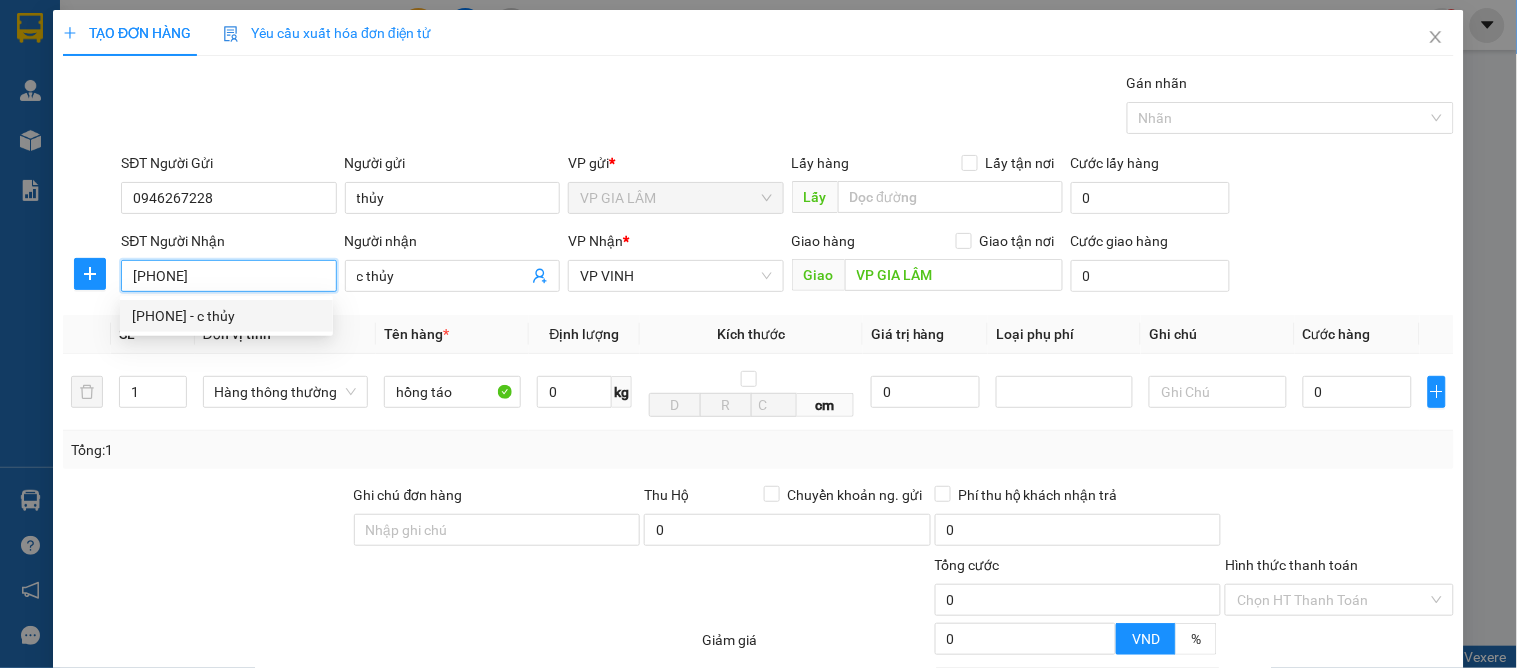 drag, startPoint x: 274, startPoint y: 276, endPoint x: 13, endPoint y: 295, distance: 261.69064 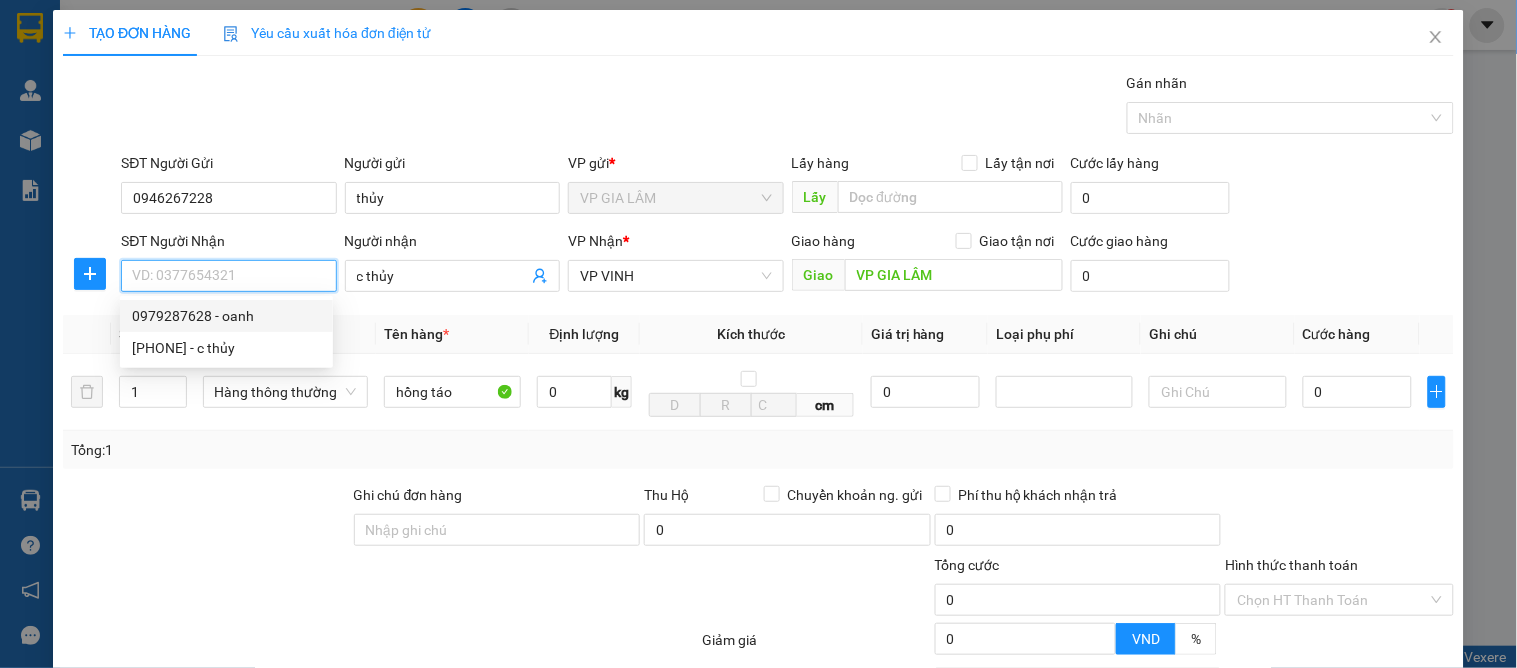 click on "0979287628 - oanh" at bounding box center [226, 316] 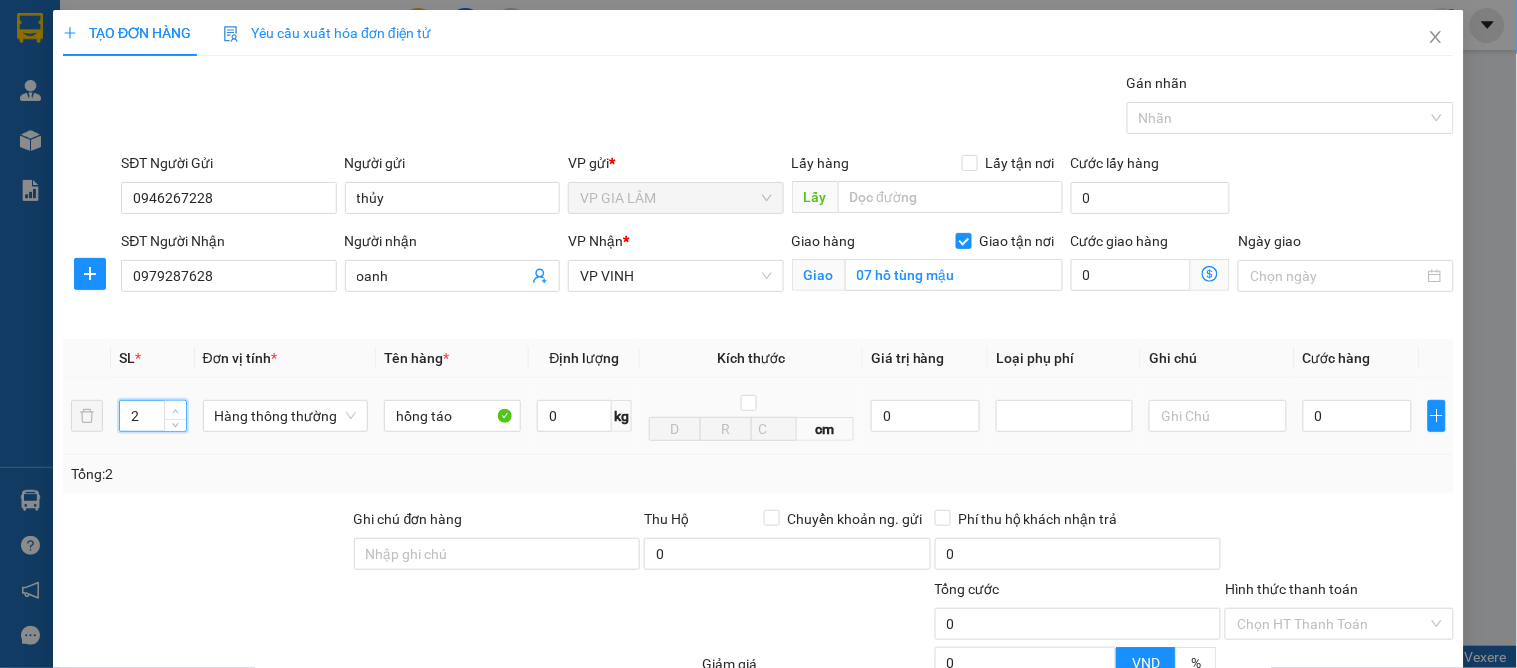 click at bounding box center (175, 410) 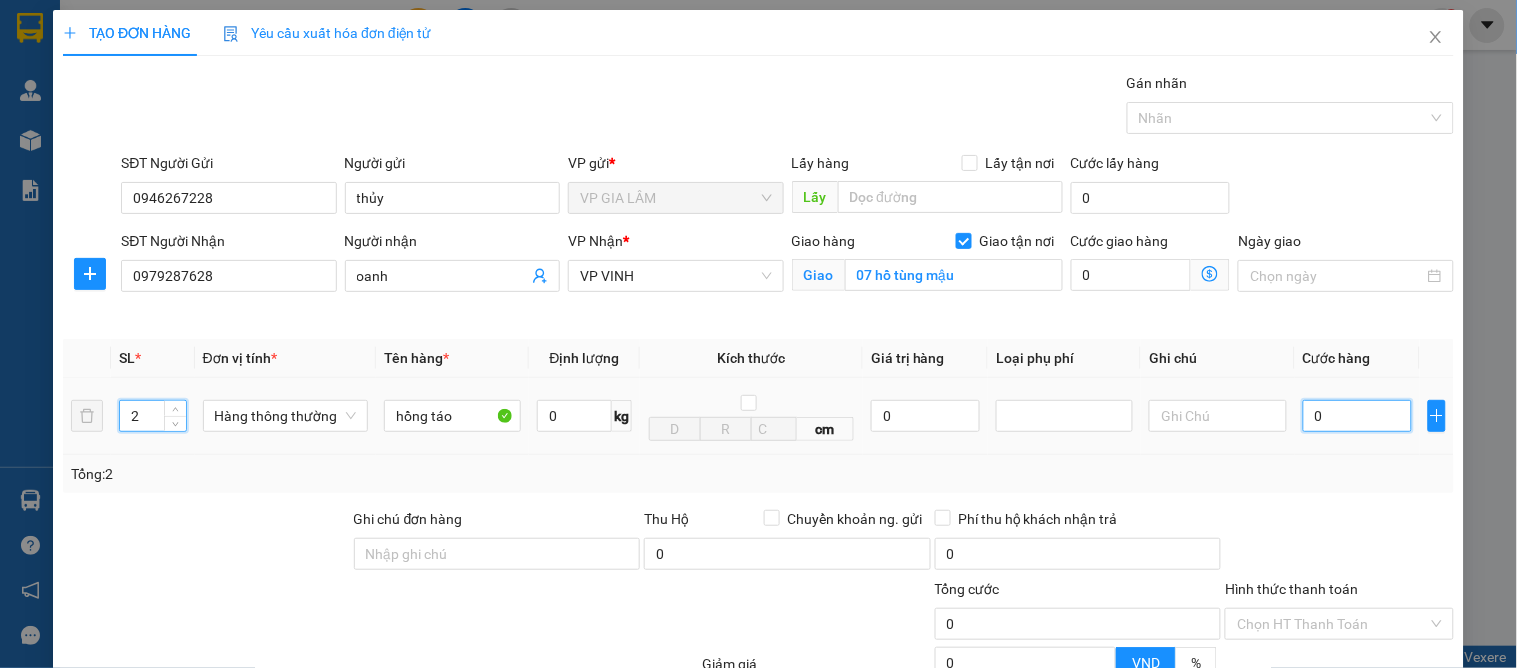 click on "0" at bounding box center (1357, 416) 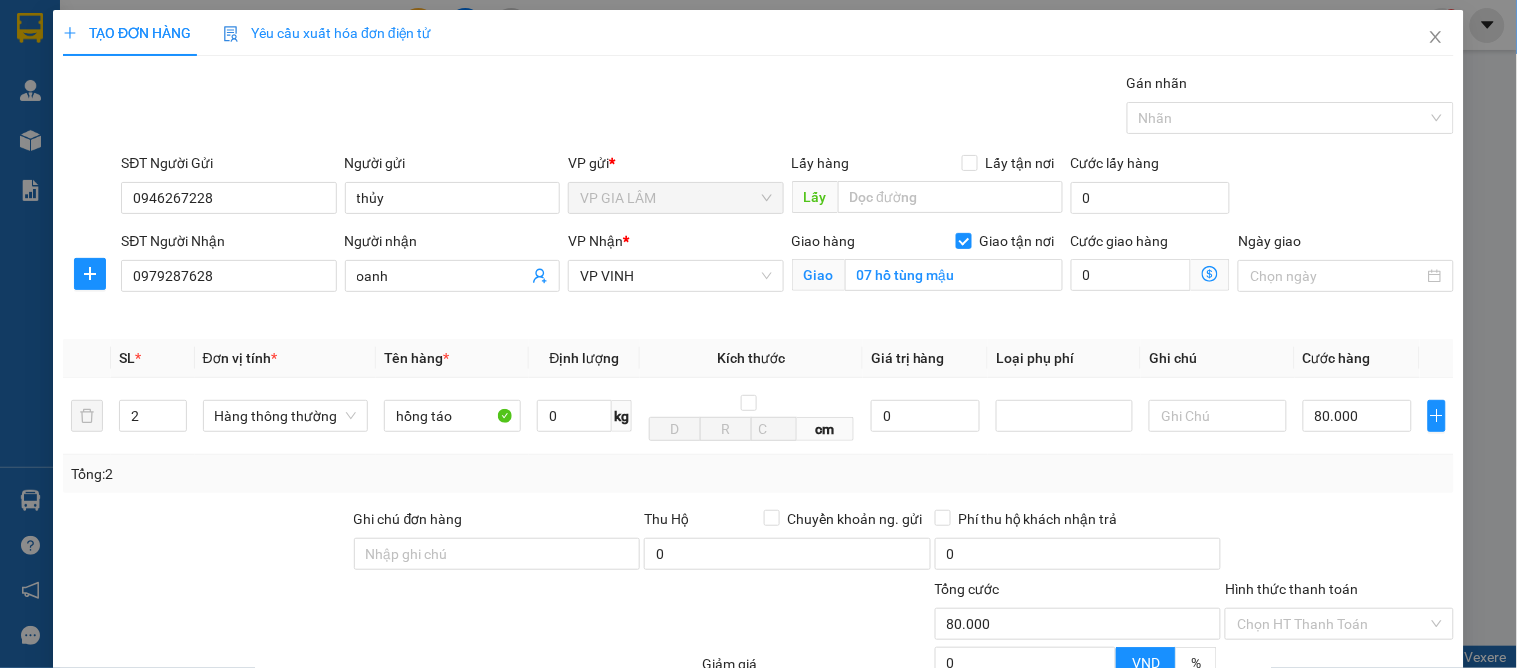 click on "Tổng:  2" at bounding box center (758, 474) 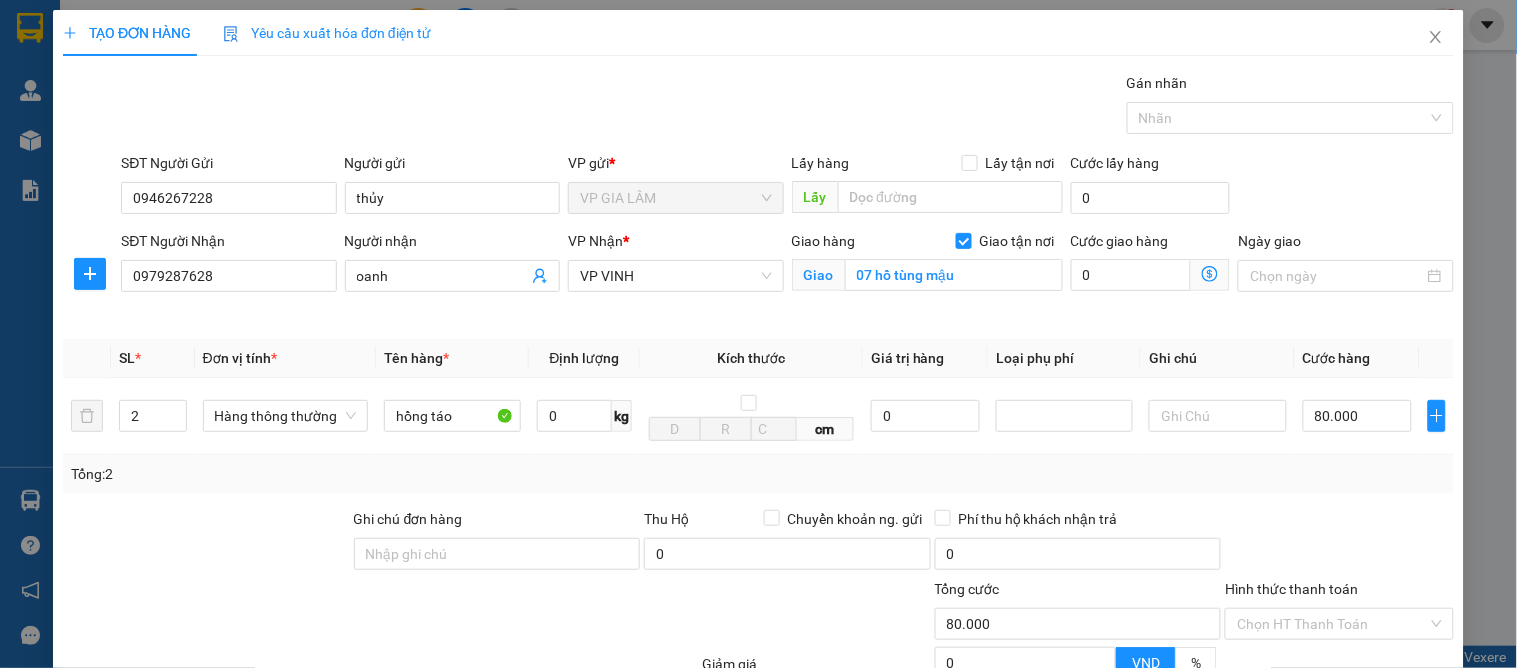 click on "Lưu và In" at bounding box center (1380, 821) 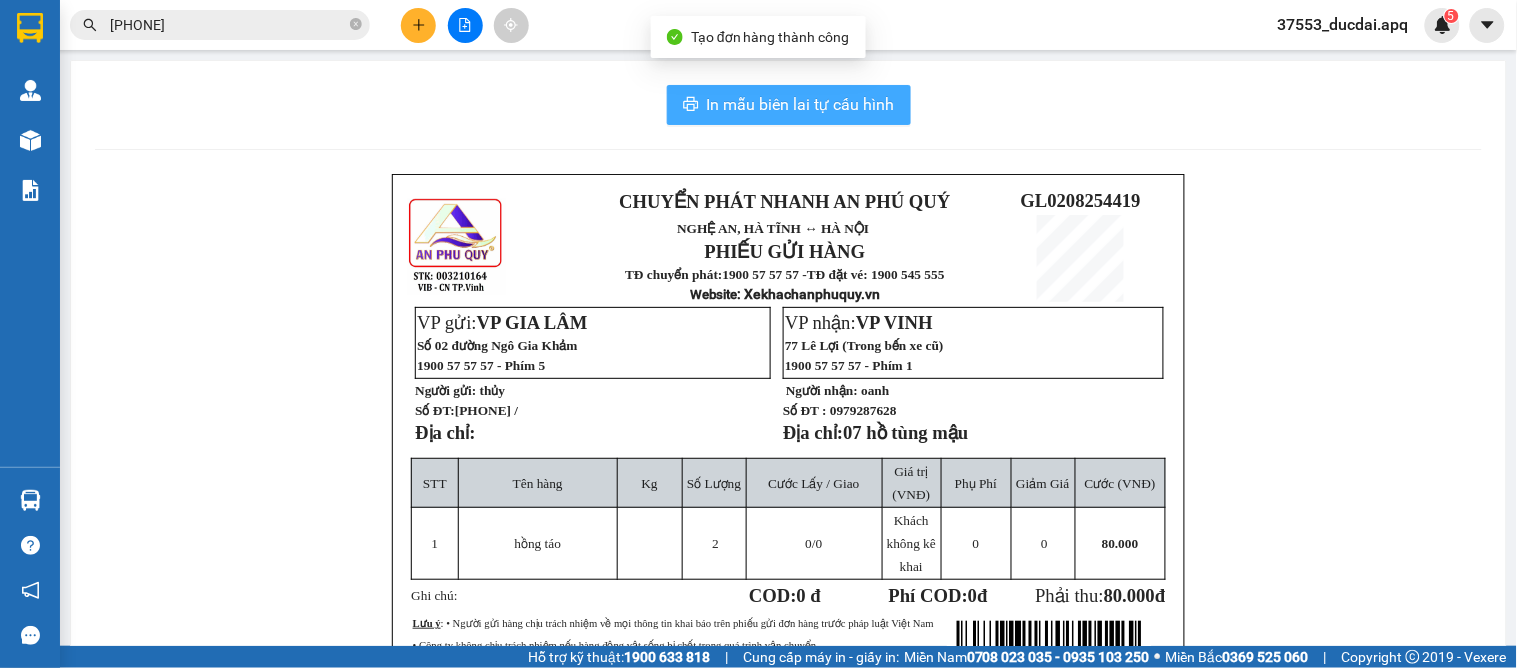click on "In mẫu biên lai tự cấu hình" at bounding box center [801, 104] 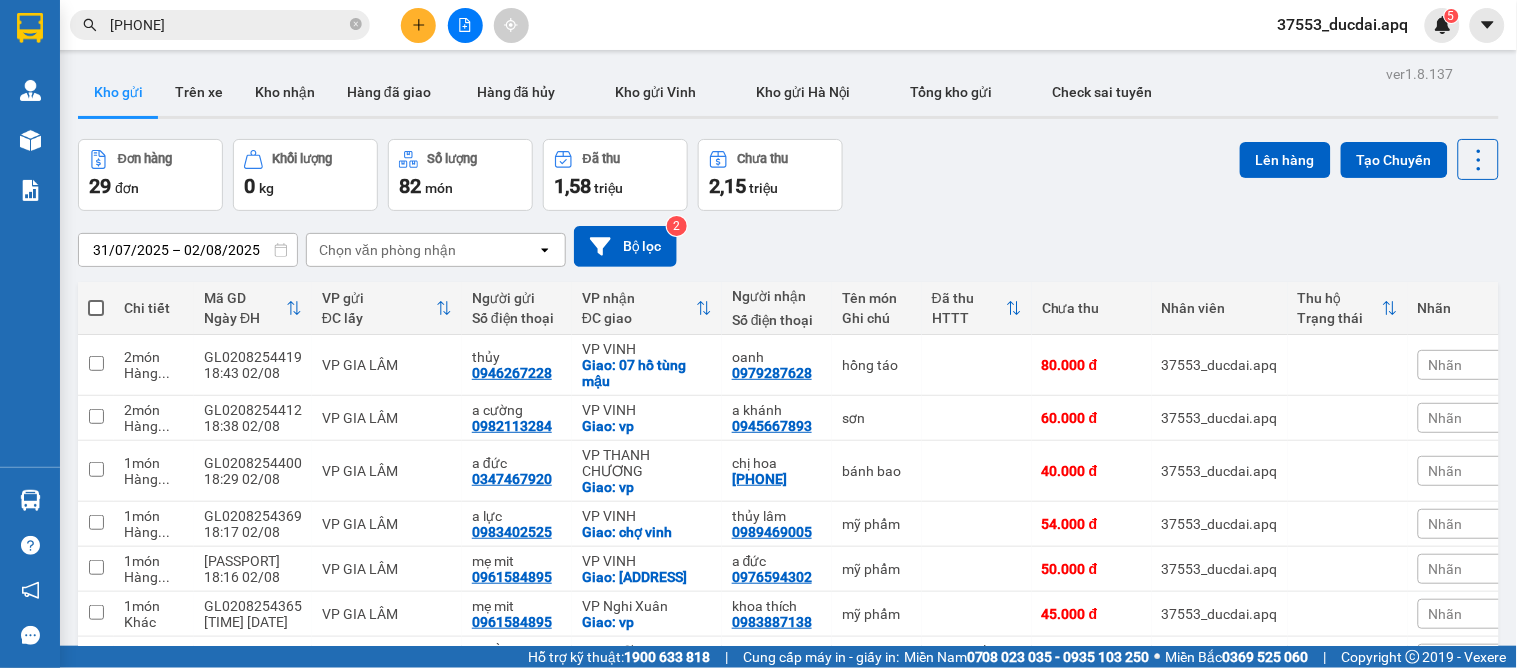 click on "31/07/2025 – 02/08/2025 Press the down arrow key to interact with the calendar and select a date. Press the escape button to close the calendar. Selected date range is from 31/07/2025 to 02/08/2025. Chọn văn phòng nhận open Bộ lọc 2" at bounding box center [788, 246] 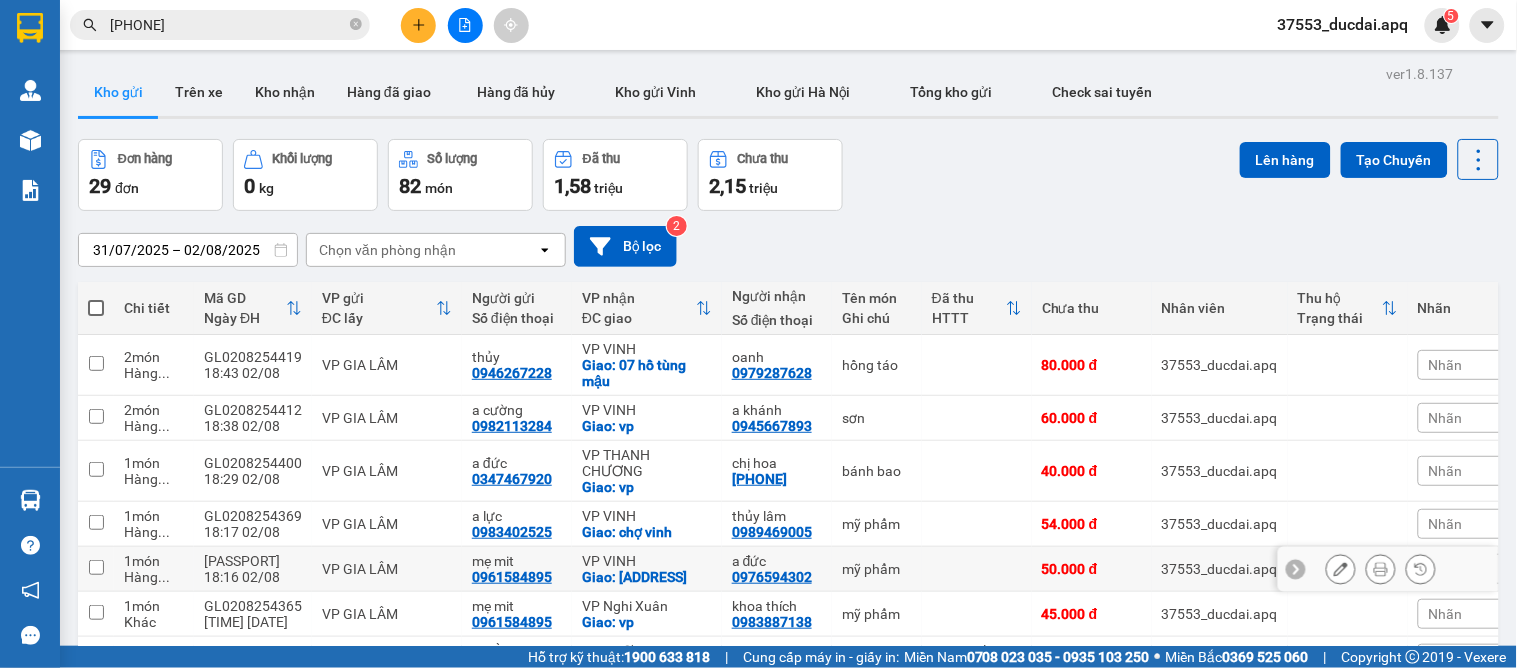 drag, startPoint x: 1296, startPoint y: 610, endPoint x: 1283, endPoint y: 484, distance: 126.66886 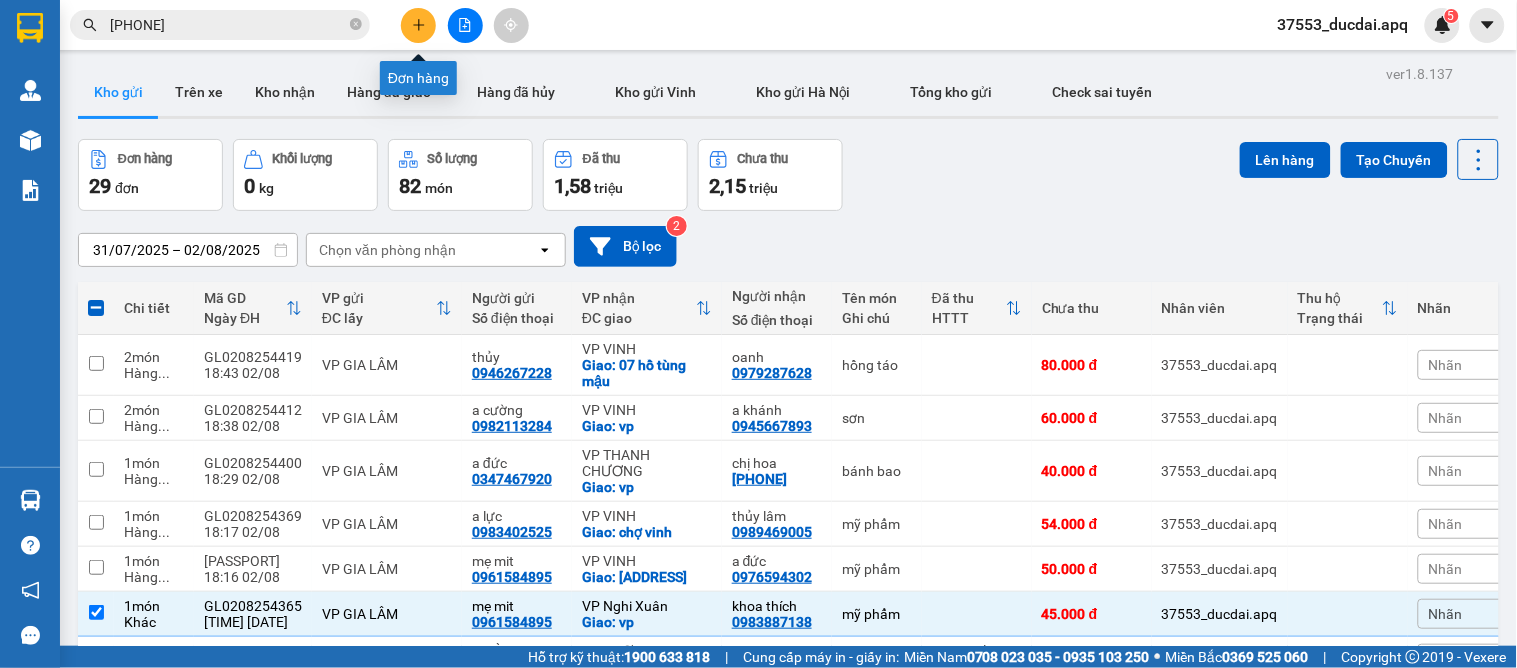 click at bounding box center [418, 25] 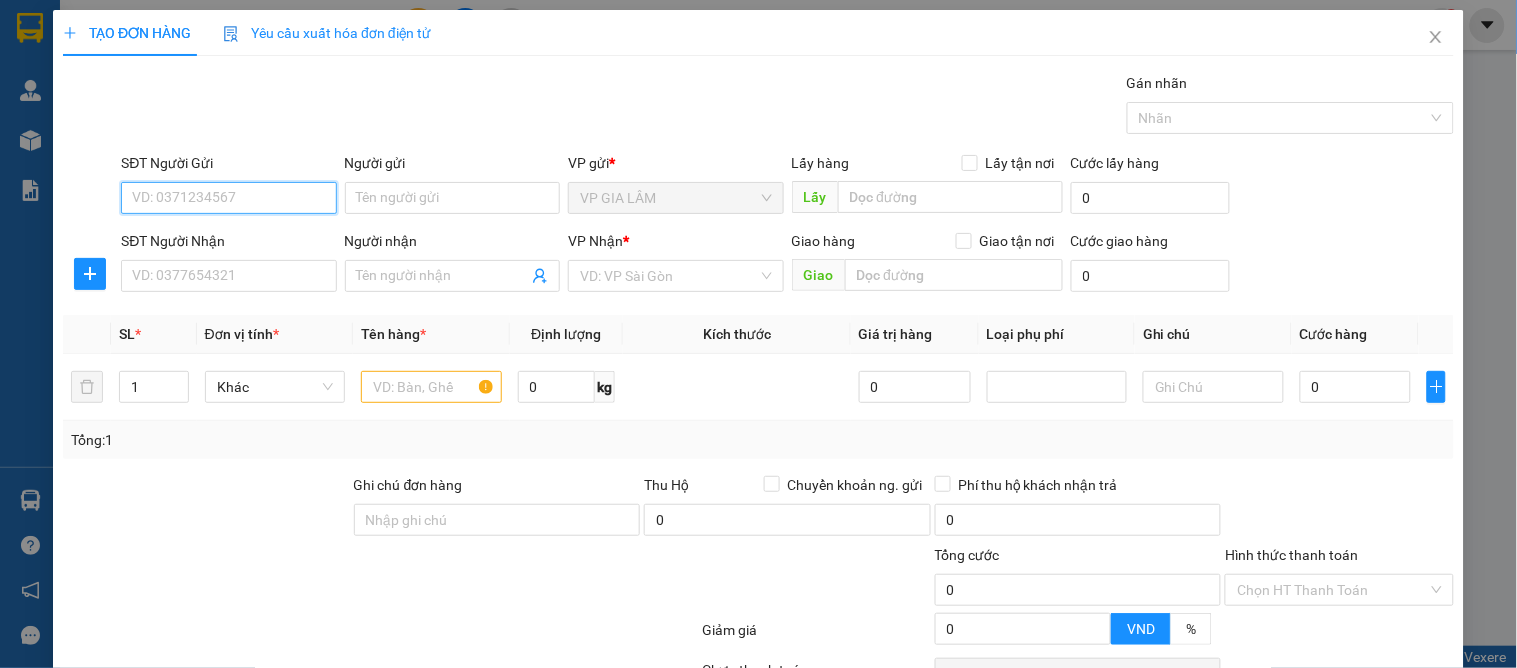 click on "SĐT Người Gửi" at bounding box center [228, 198] 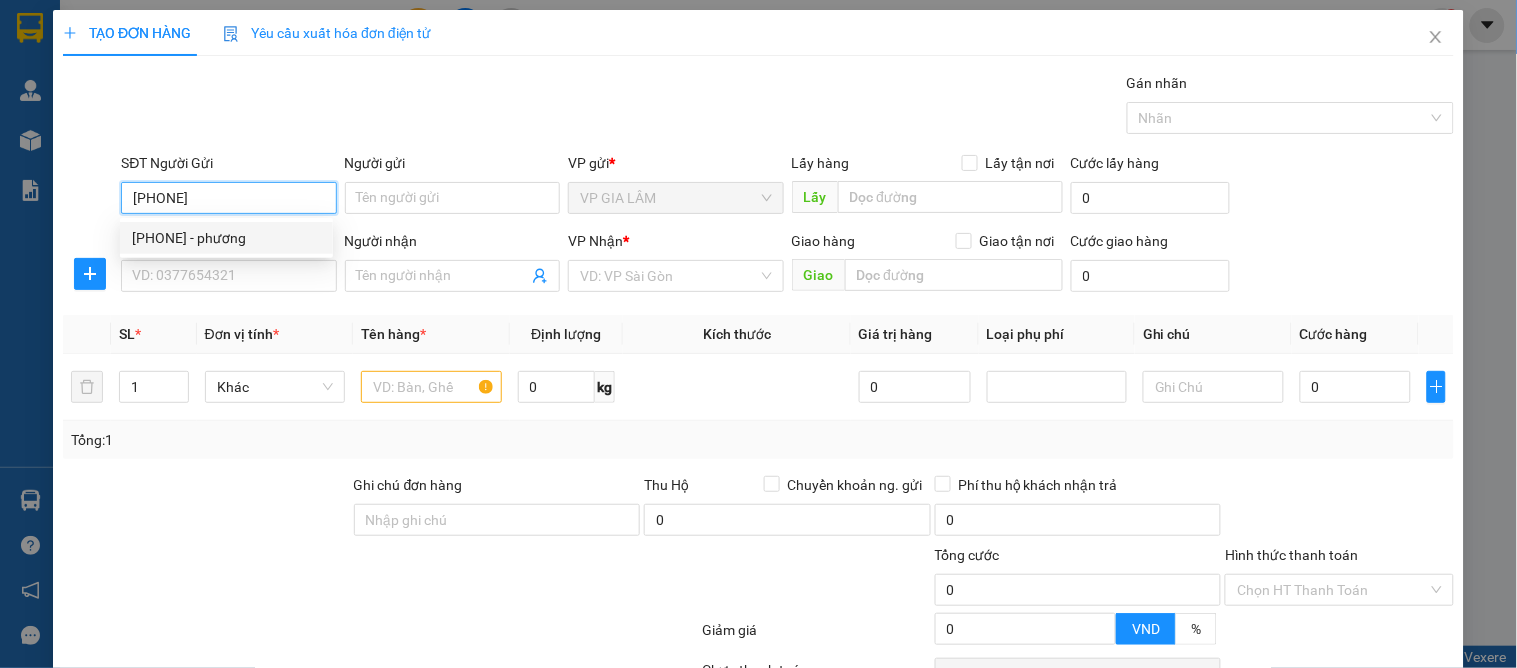 drag, startPoint x: 213, startPoint y: 227, endPoint x: 214, endPoint y: 255, distance: 28.01785 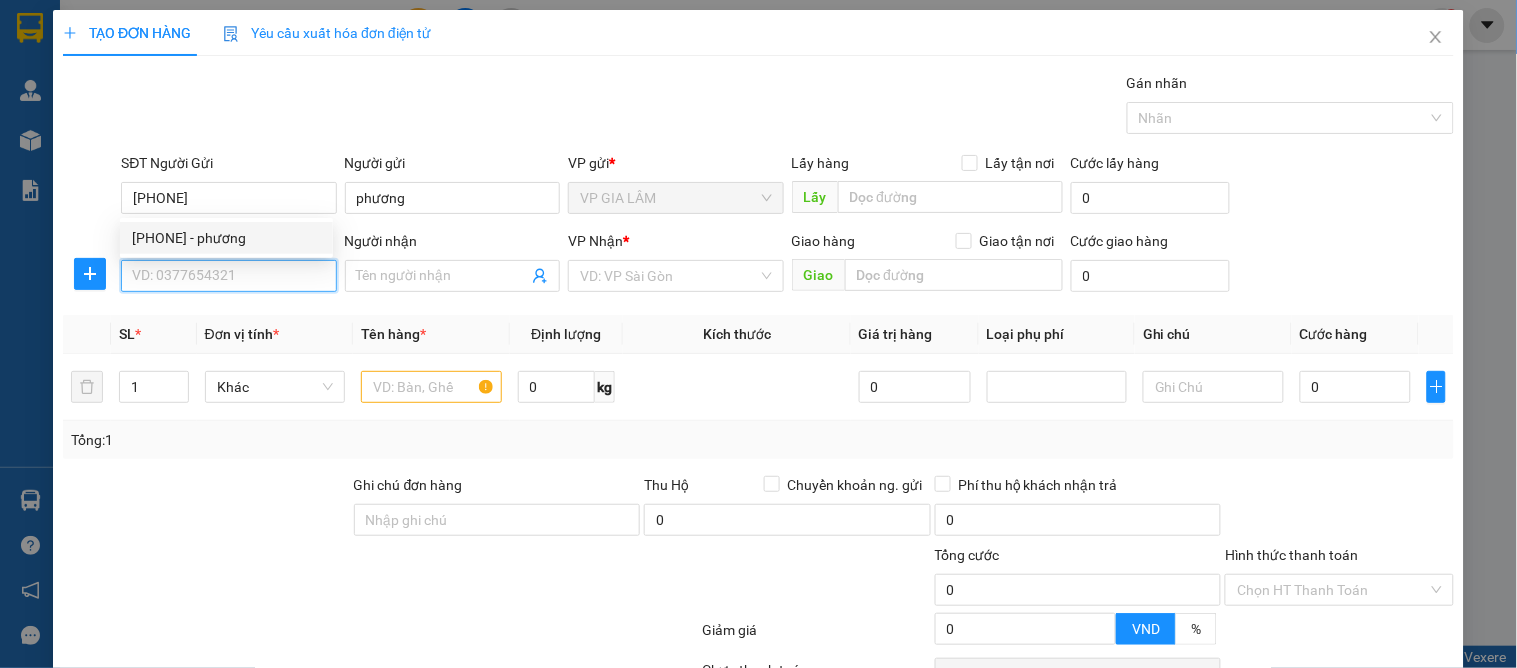 click on "SĐT Người Nhận" at bounding box center (228, 276) 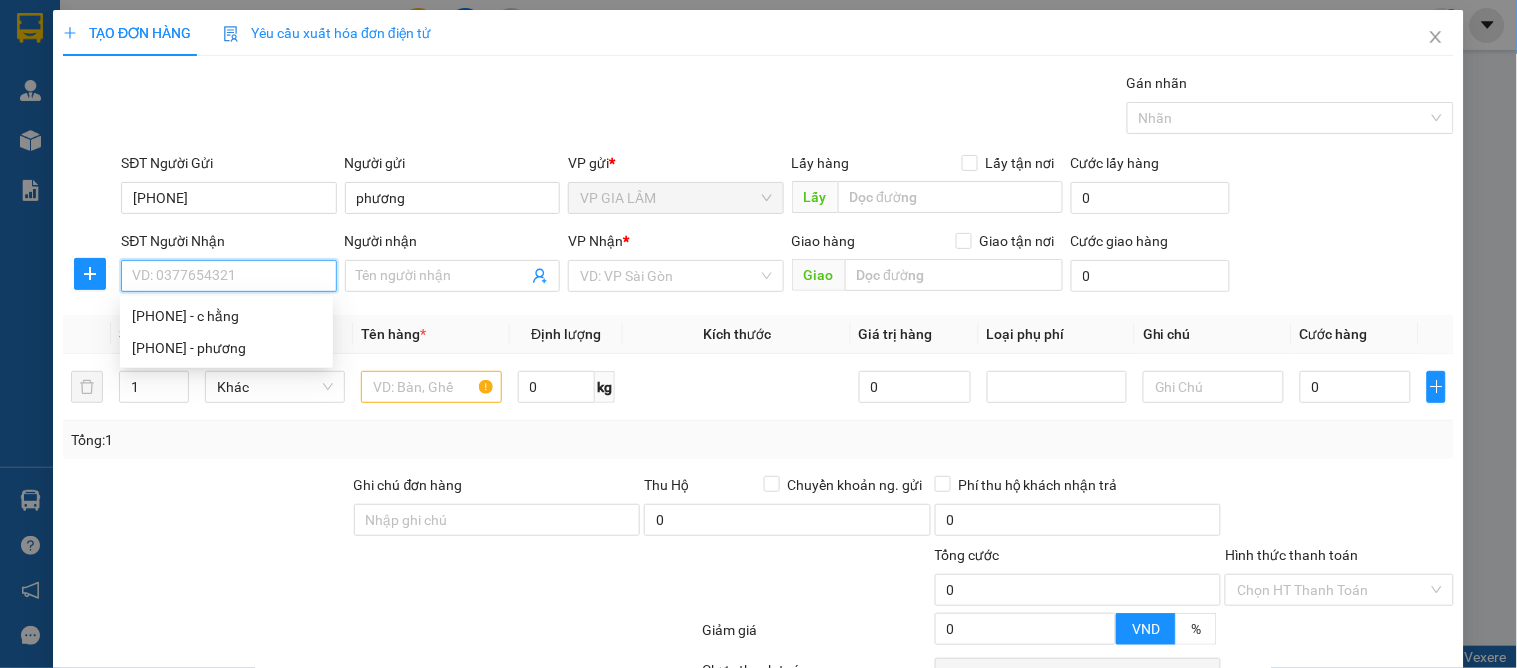 click on "SĐT Người Nhận" at bounding box center (228, 276) 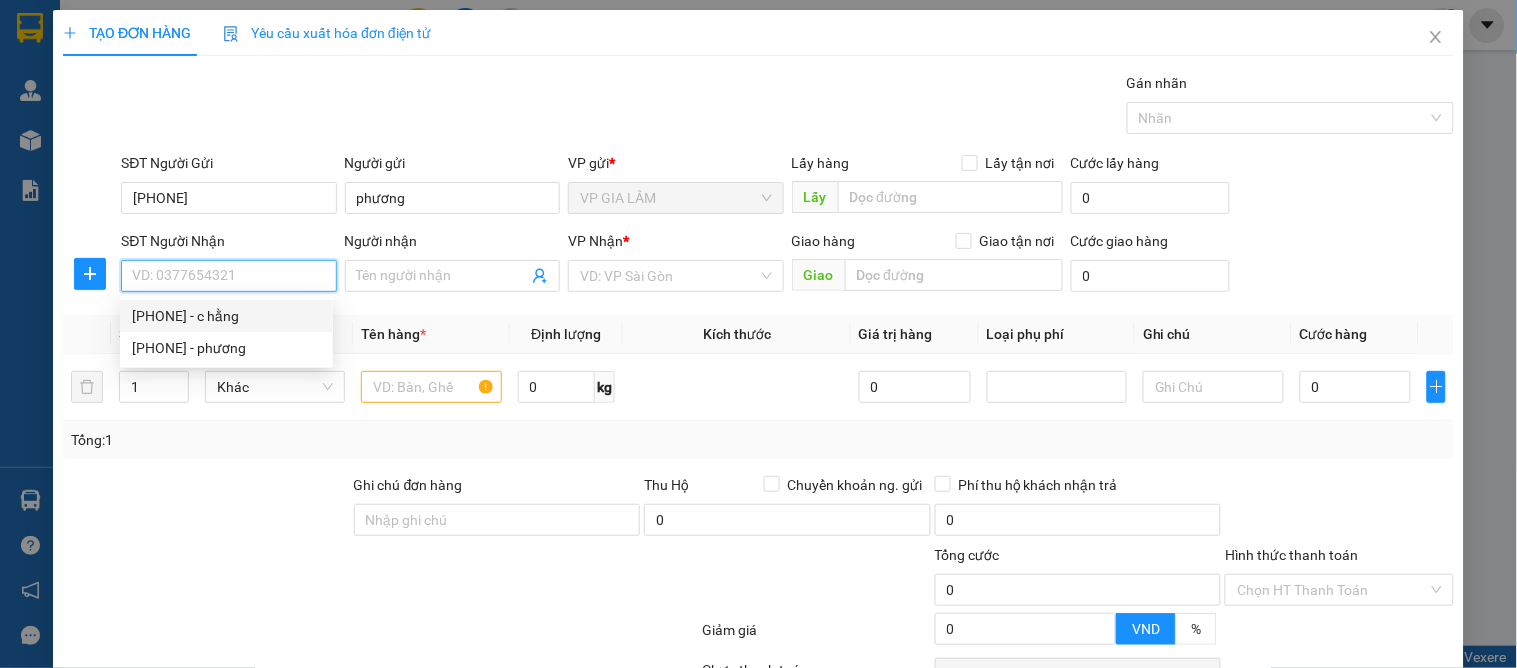 click on "0966266556 - c hằng" at bounding box center [226, 316] 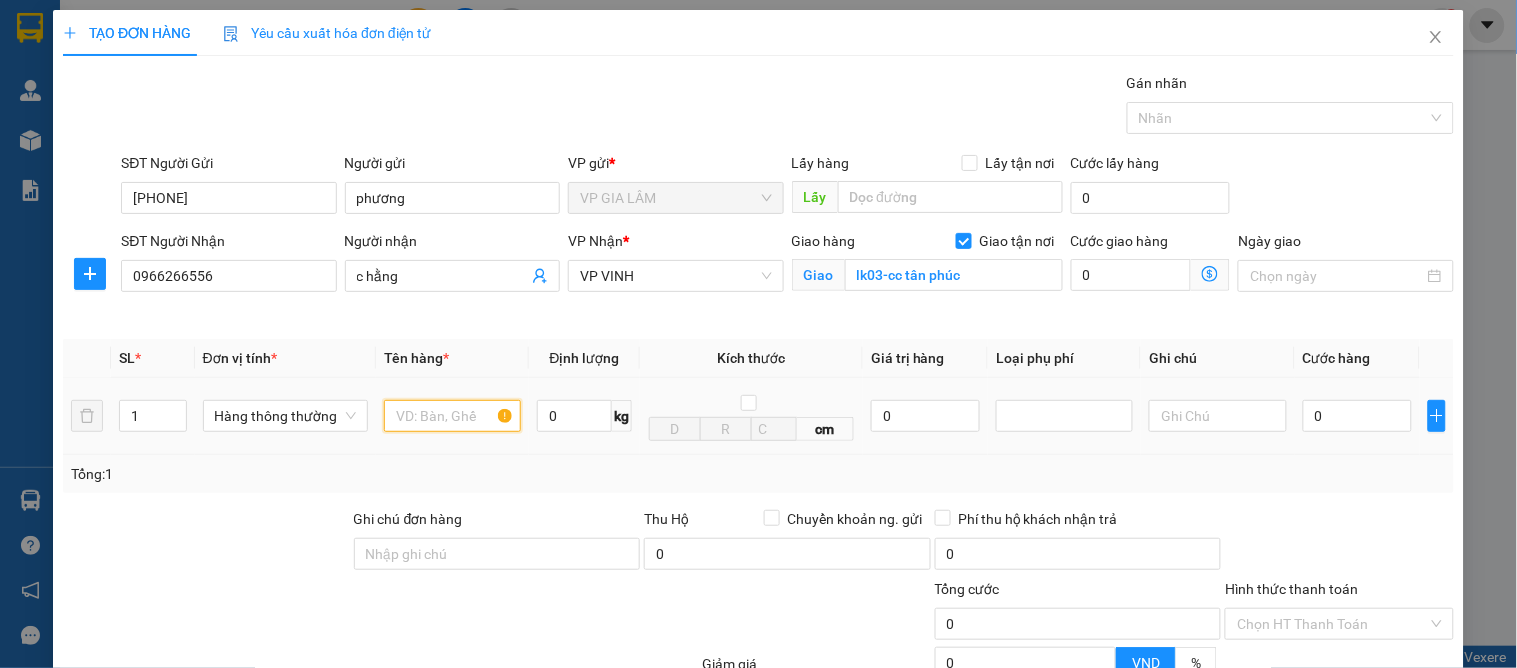 click at bounding box center (452, 416) 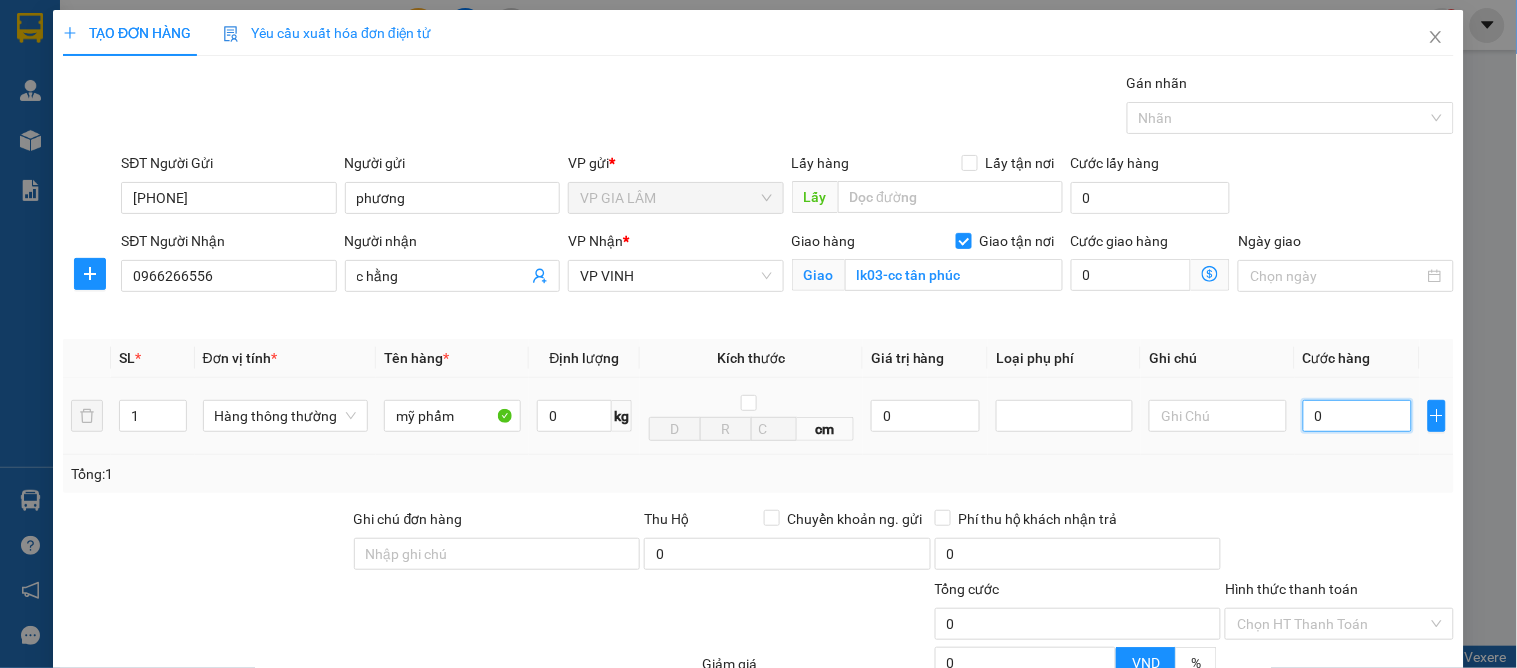 click on "0" at bounding box center [1357, 416] 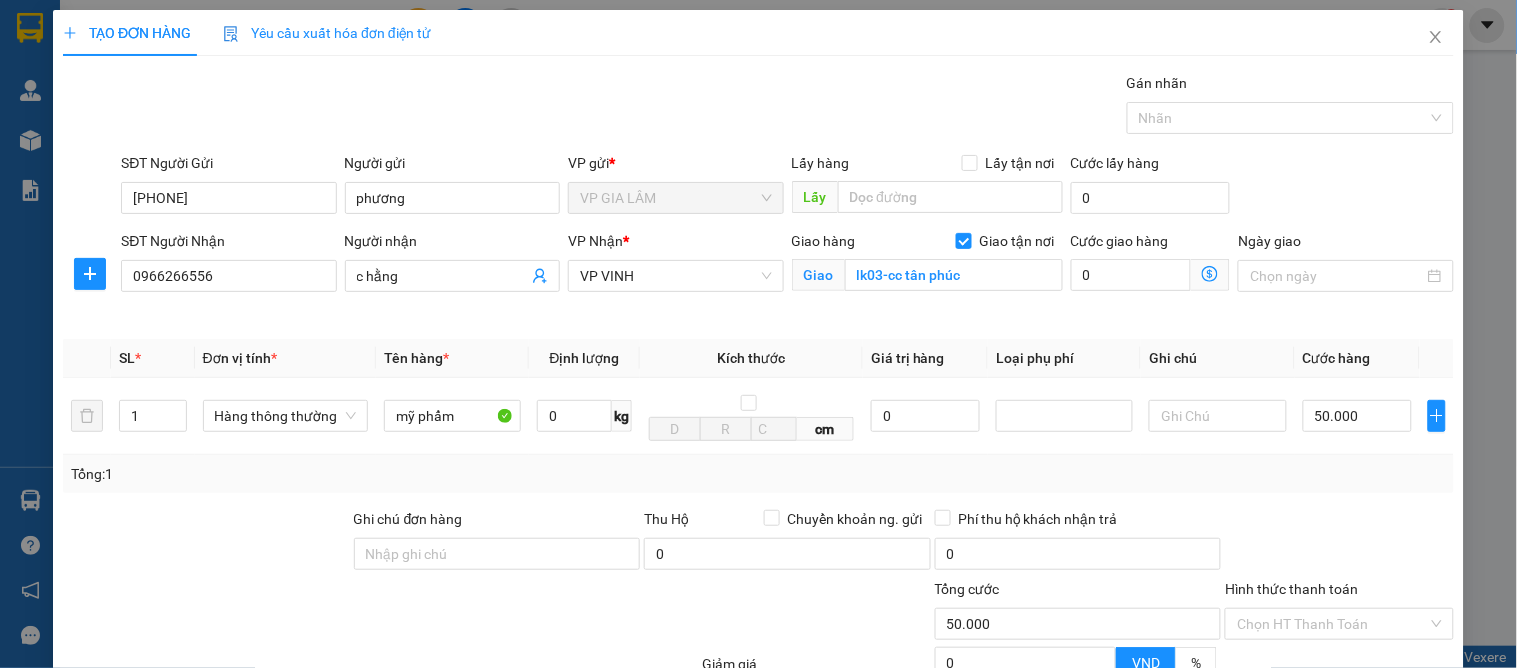 click on "Tổng:  1" at bounding box center [758, 474] 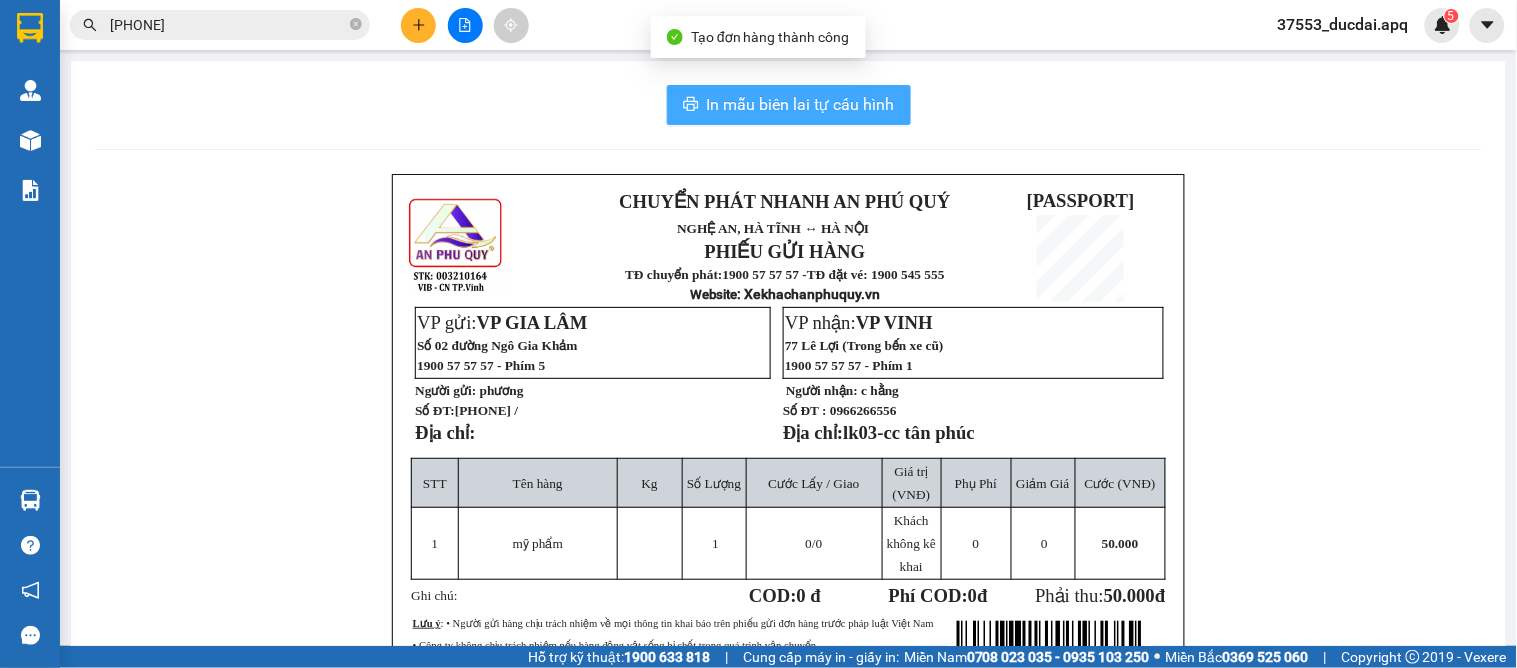 click on "In mẫu biên lai tự cấu hình" at bounding box center (801, 104) 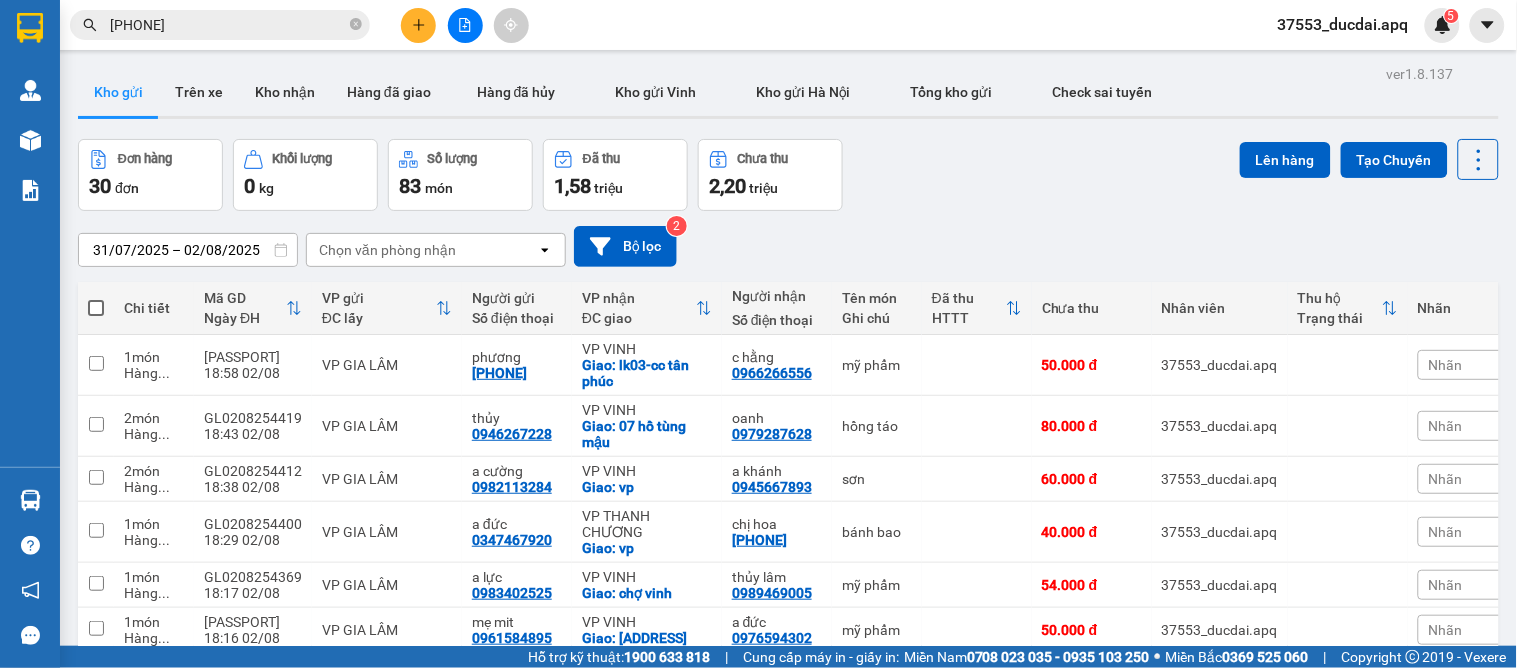 click on "31/07/2025 – 02/08/2025 Press the down arrow key to interact with the calendar and select a date. Press the escape button to close the calendar. Selected date range is from 31/07/2025 to 02/08/2025. Chọn văn phòng nhận open Bộ lọc 2" at bounding box center [788, 246] 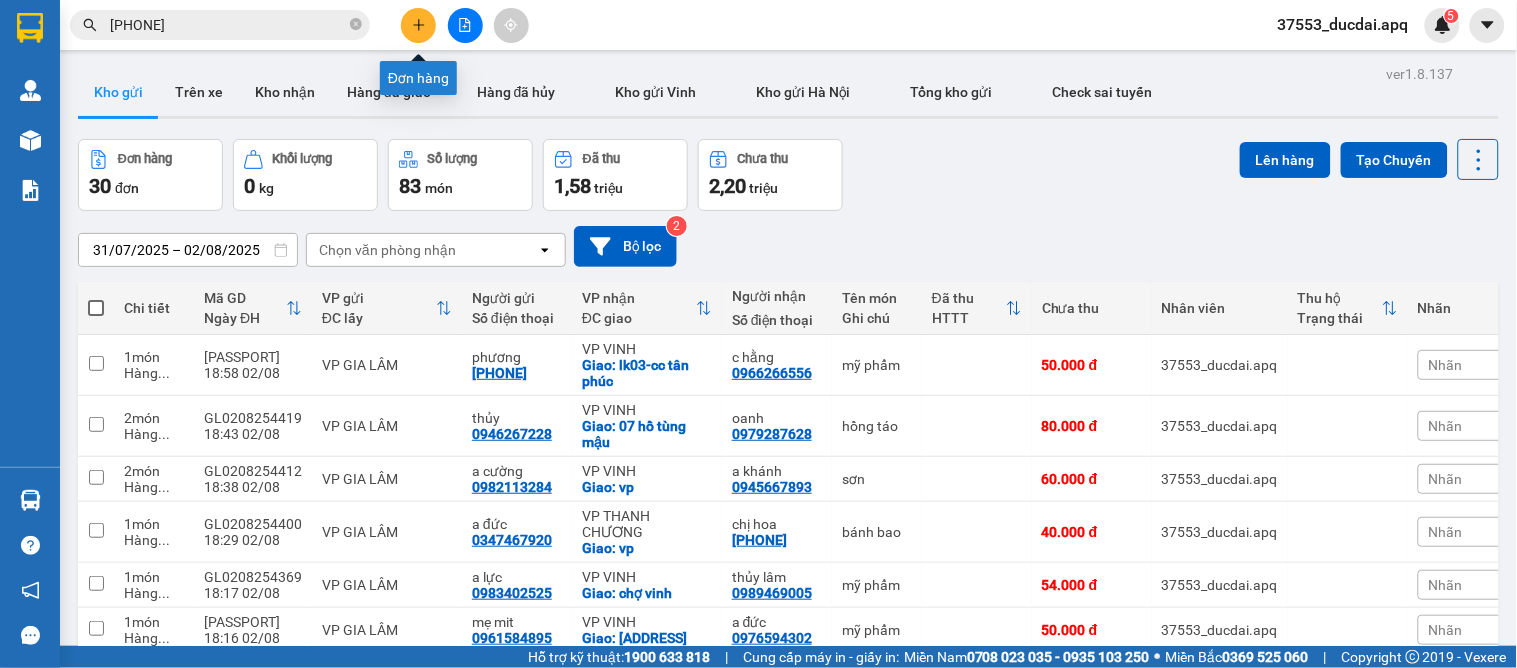 click at bounding box center (418, 25) 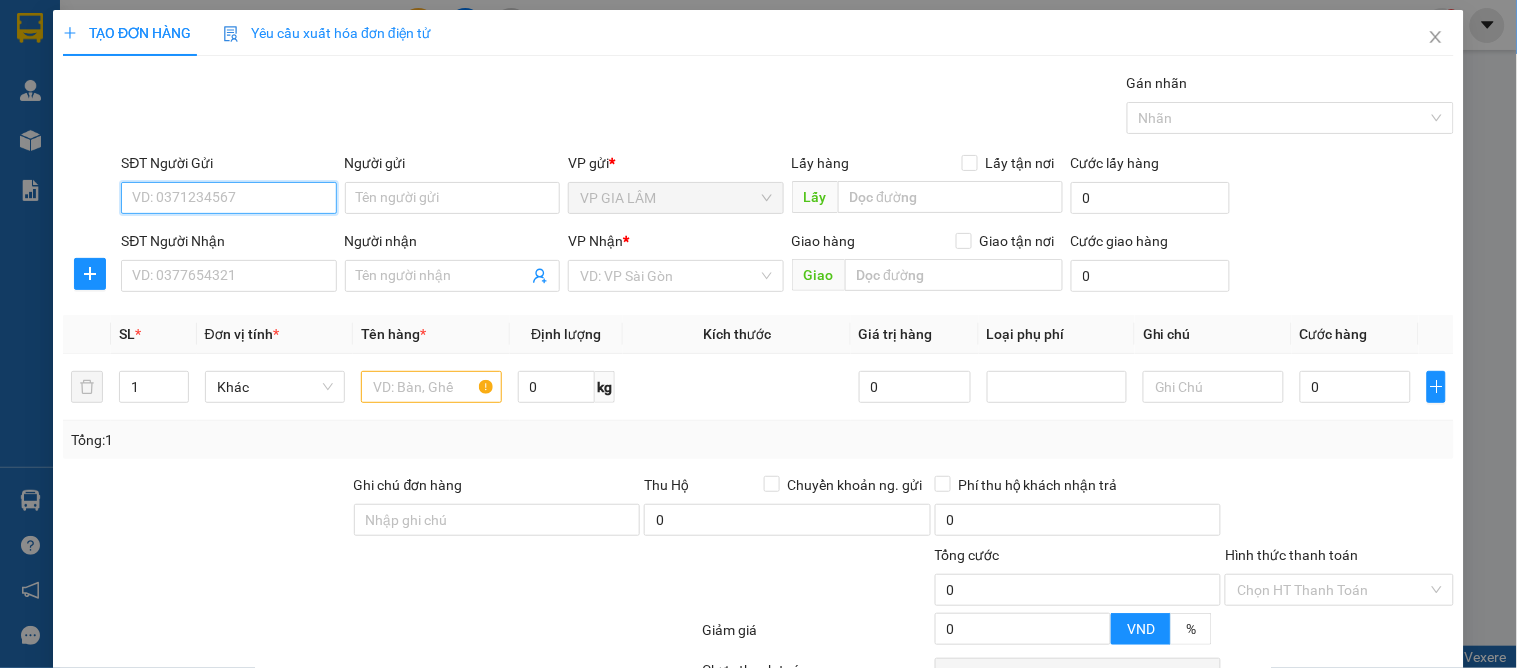 click on "SĐT Người Gửi" at bounding box center (228, 198) 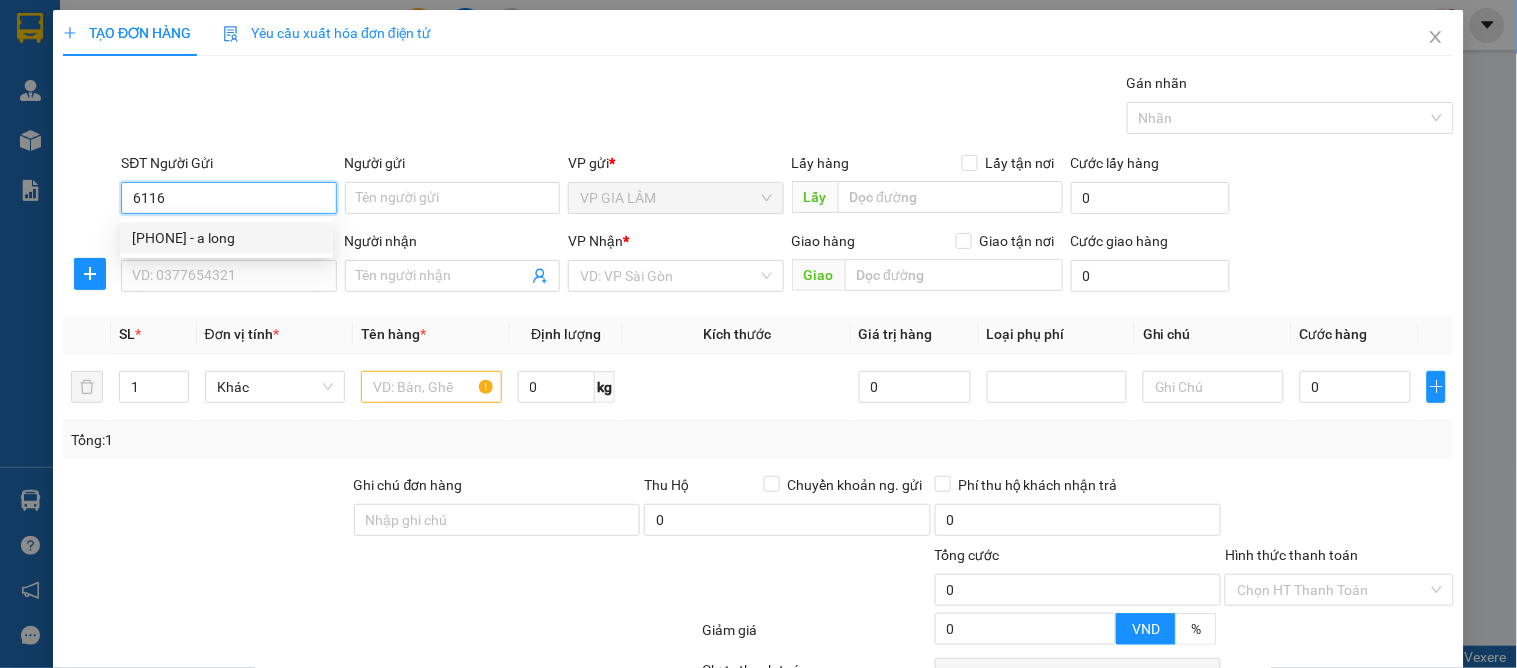 click on "0796166116 - a long" at bounding box center (226, 238) 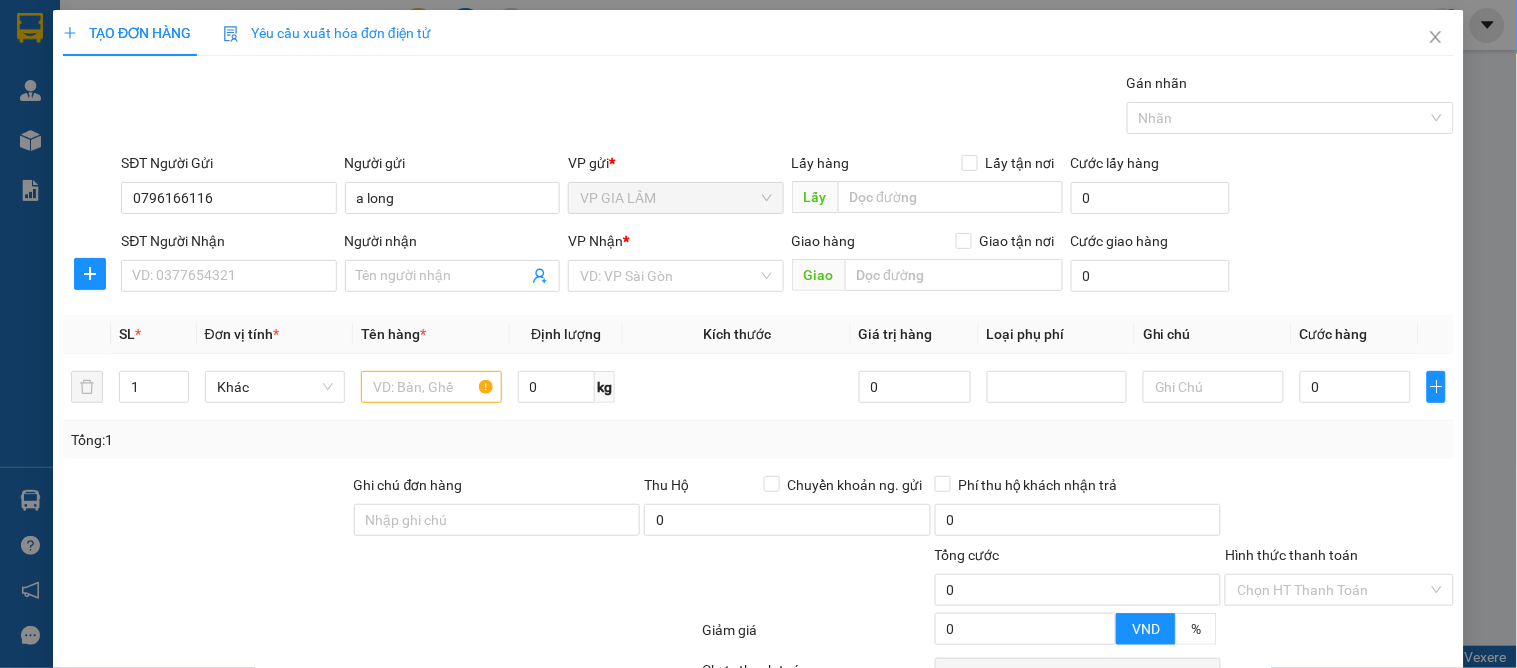 click on "SĐT Người Nhận VD: 0377654321" at bounding box center (228, 265) 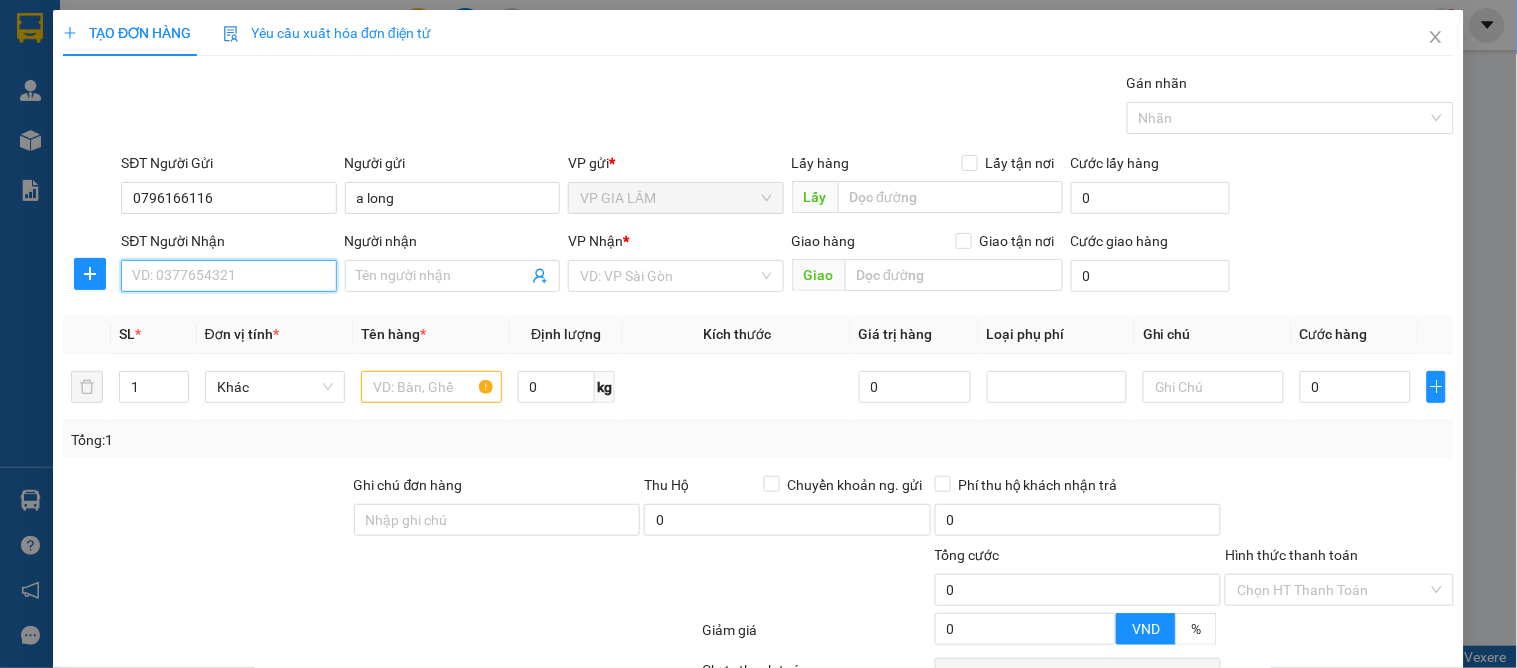 click on "SĐT Người Nhận" at bounding box center (228, 276) 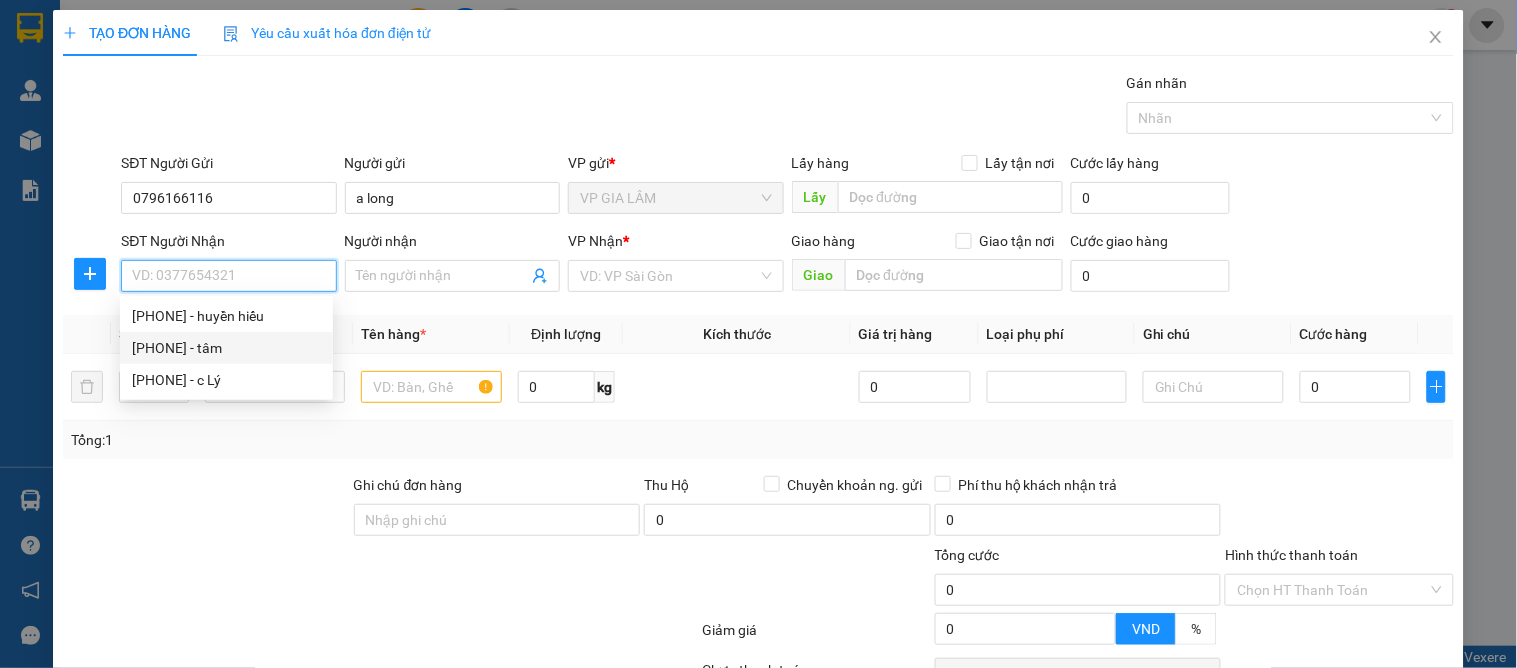 click on "0399287259 - tâm" at bounding box center (226, 348) 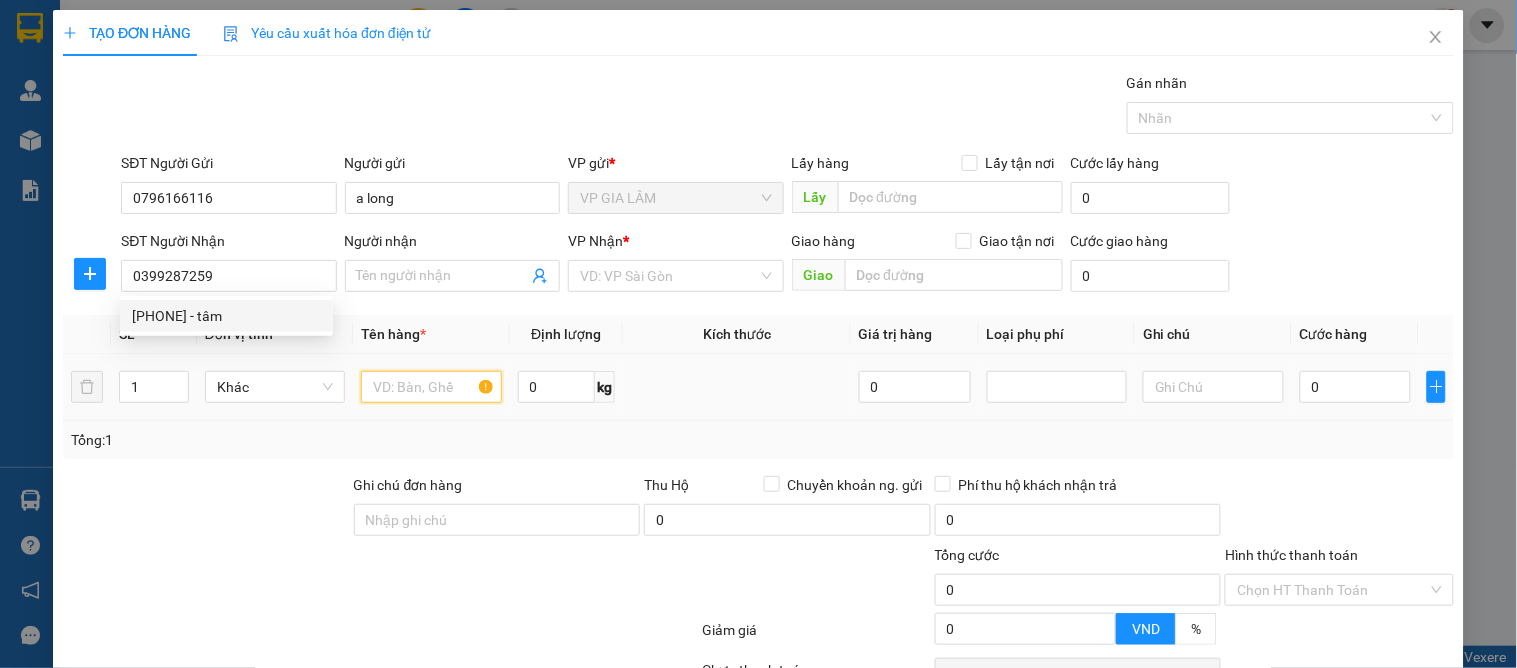 click at bounding box center (431, 387) 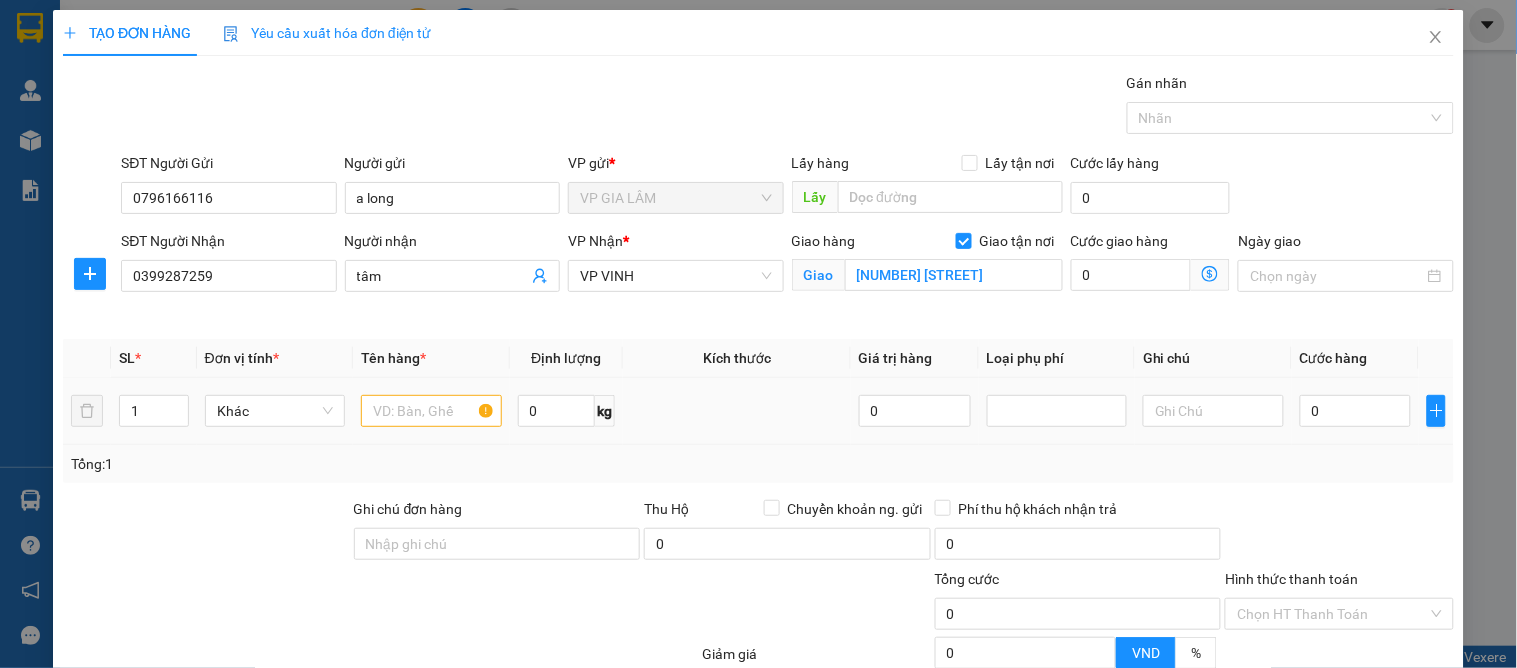 click at bounding box center [431, 411] 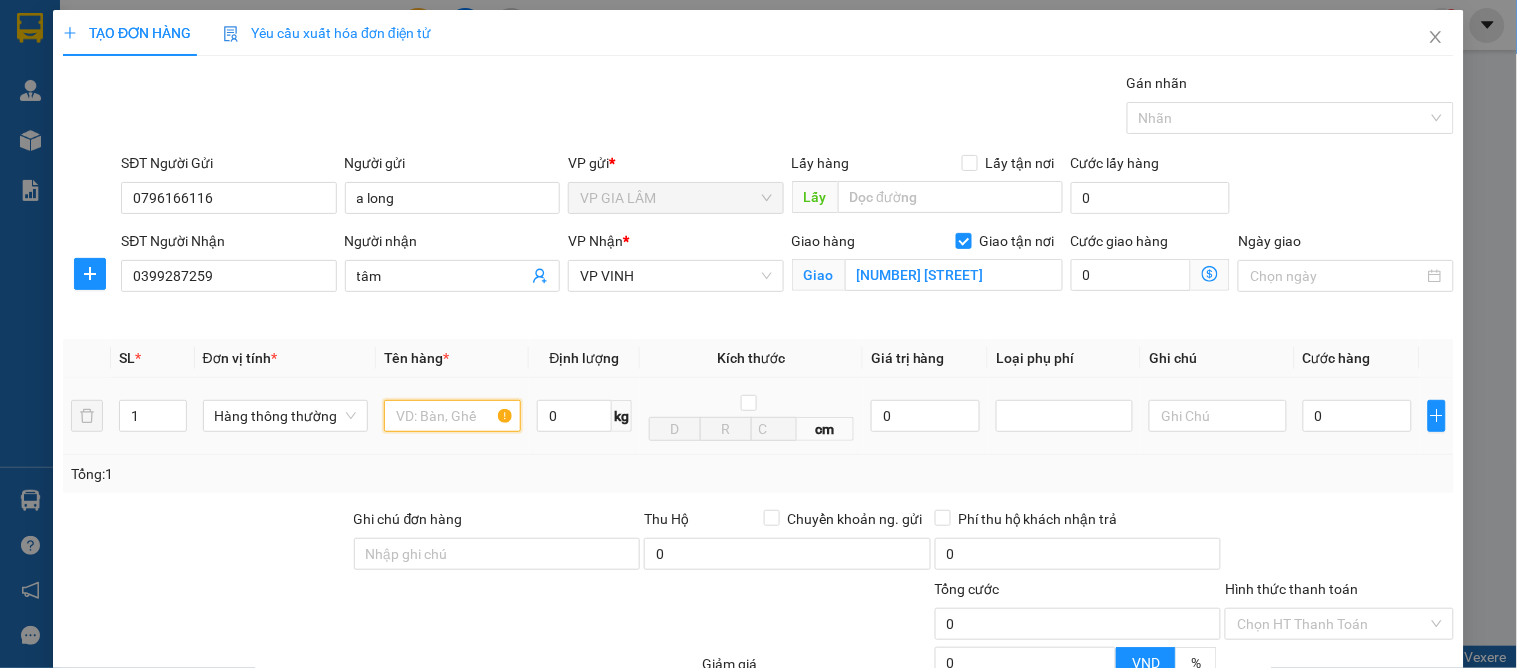 click at bounding box center (452, 416) 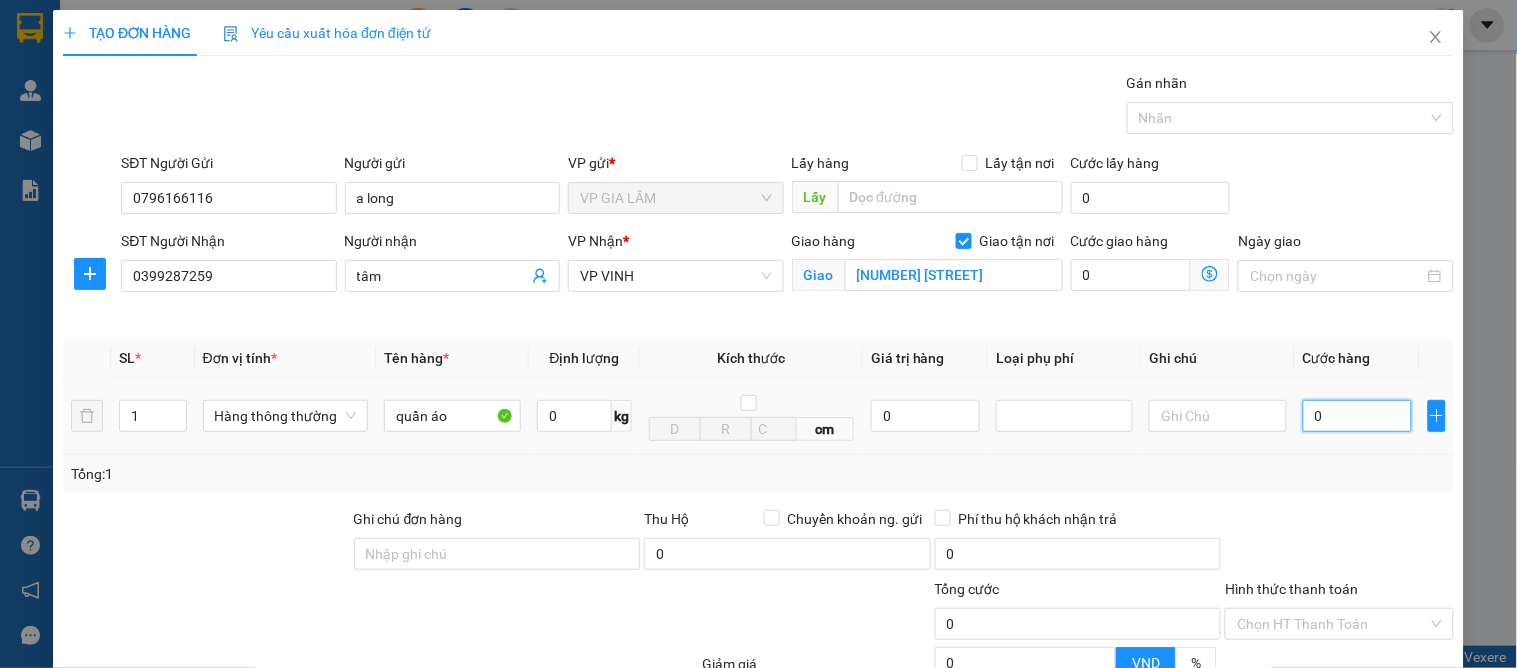 click on "0" at bounding box center [1357, 416] 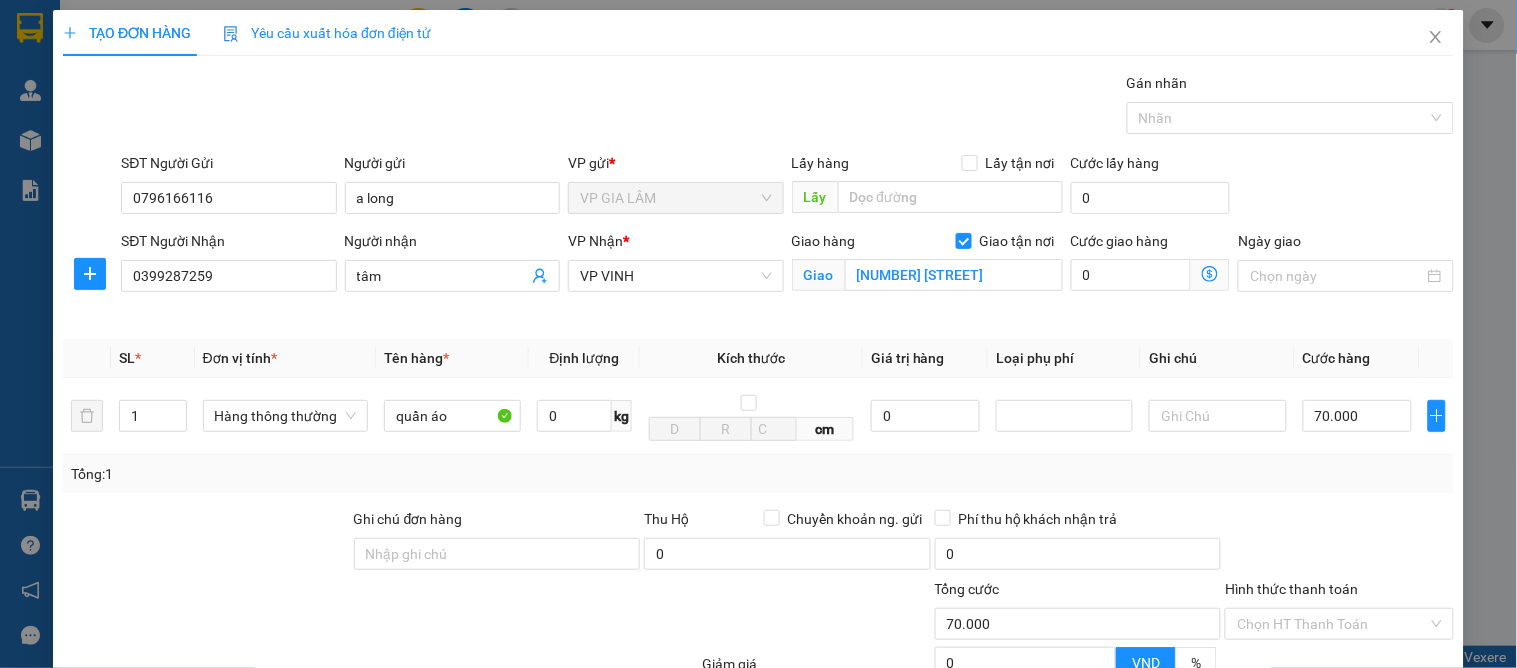 click on "Transit Pickup Surcharge Ids Transit Deliver Surcharge Ids Transit Deliver Surcharge Transit Deliver Surcharge Gói vận chuyển  * Tiêu chuẩn Gán nhãn   Nhãn SĐT Người Gửi 0796166116 Người gửi a long VP gửi  * VP GIA LÂM Lấy hàng Lấy tận nơi Lấy Cước lấy hàng 0 SĐT Người Nhận 0399287259 Người nhận tâm VP Nhận  * VP VINH Giao hàng Giao tận nơi Giao 194 phan chu trinh Cước giao hàng 0 Ngày giao SL  * Đơn vị tính  * Tên hàng  * Định lượng Kích thước Giá trị hàng Loại phụ phí Ghi chú Cước hàng                       1 Hàng thông thường quần áo 0 kg cm 0   70.000 Tổng:  1 Ghi chú đơn hàng Thu Hộ Chuyển khoản ng. gửi 0 Phí thu hộ khách nhận trả 0 Tổng cước 70.000 Hình thức thanh toán Chọn HT Thanh Toán Giảm giá 0 VND % Discount 0 Số tiền thu trước 0 Chưa thanh toán 70.000 Chọn HT Thanh Toán Ghi chú nội bộ nhà xe Chi phí nội bộ 0 Lưu nháp" at bounding box center (758, 454) 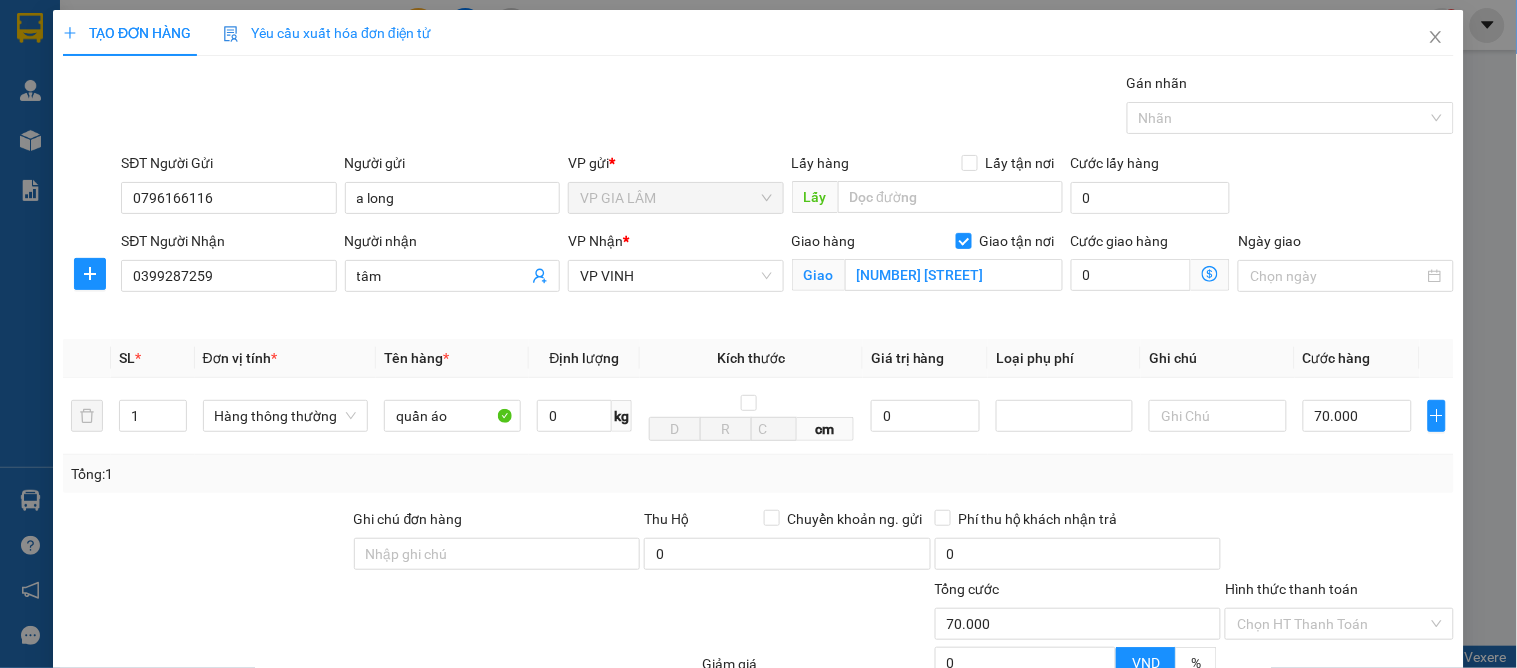 click on "Lưu và In" at bounding box center [1369, 821] 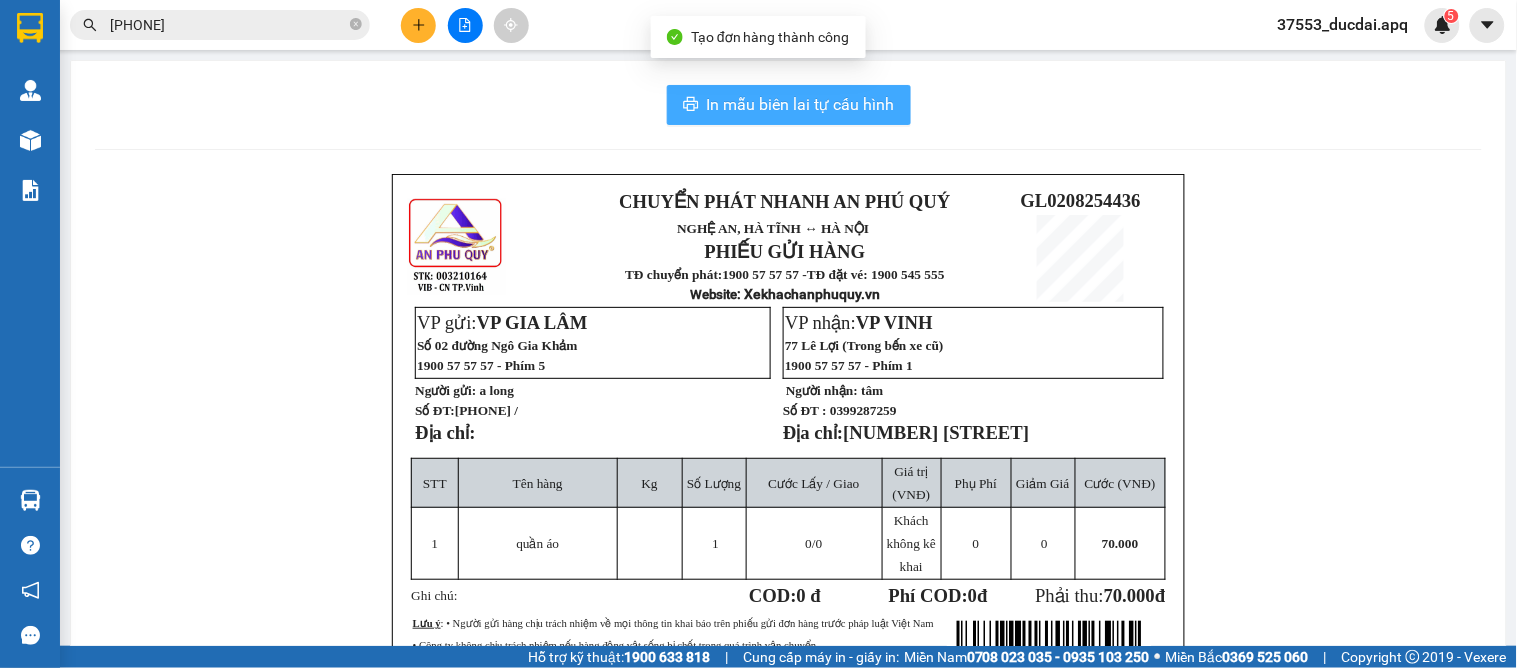 click on "In mẫu biên lai tự cấu hình" at bounding box center (801, 104) 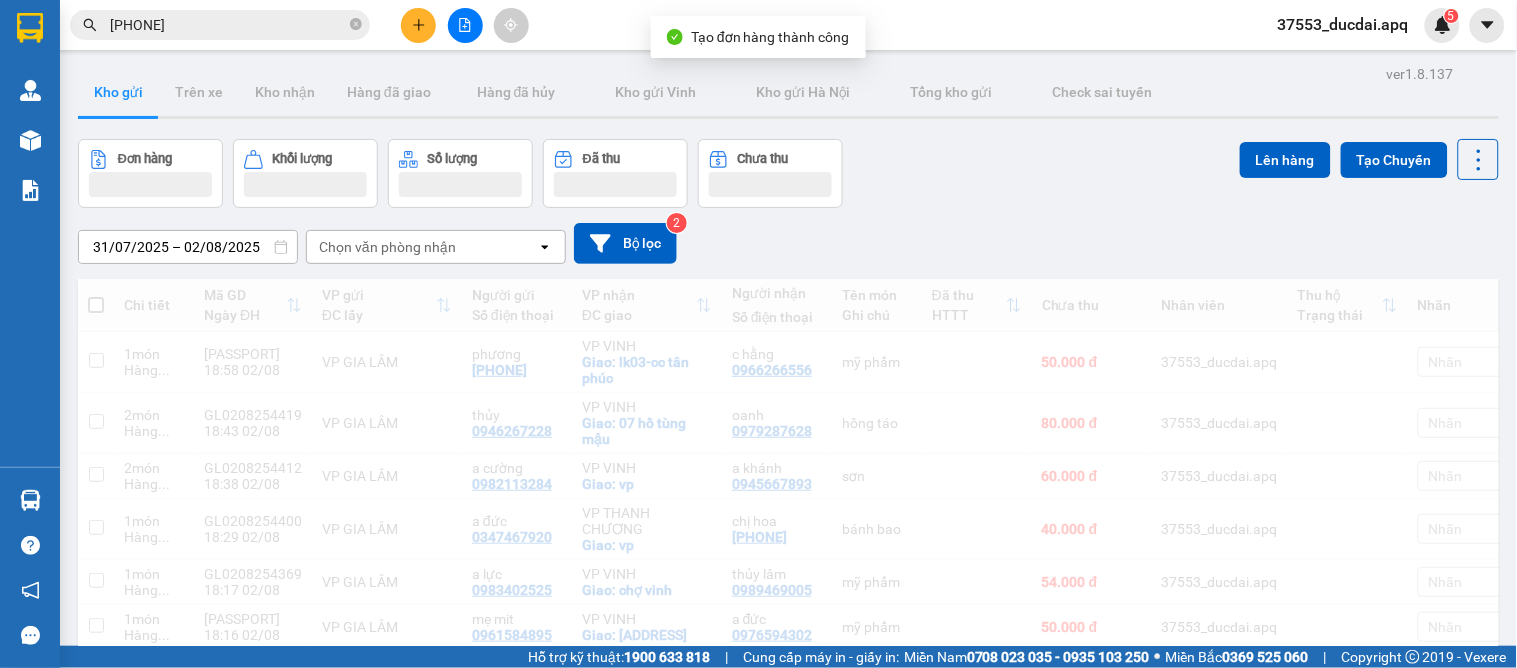 click 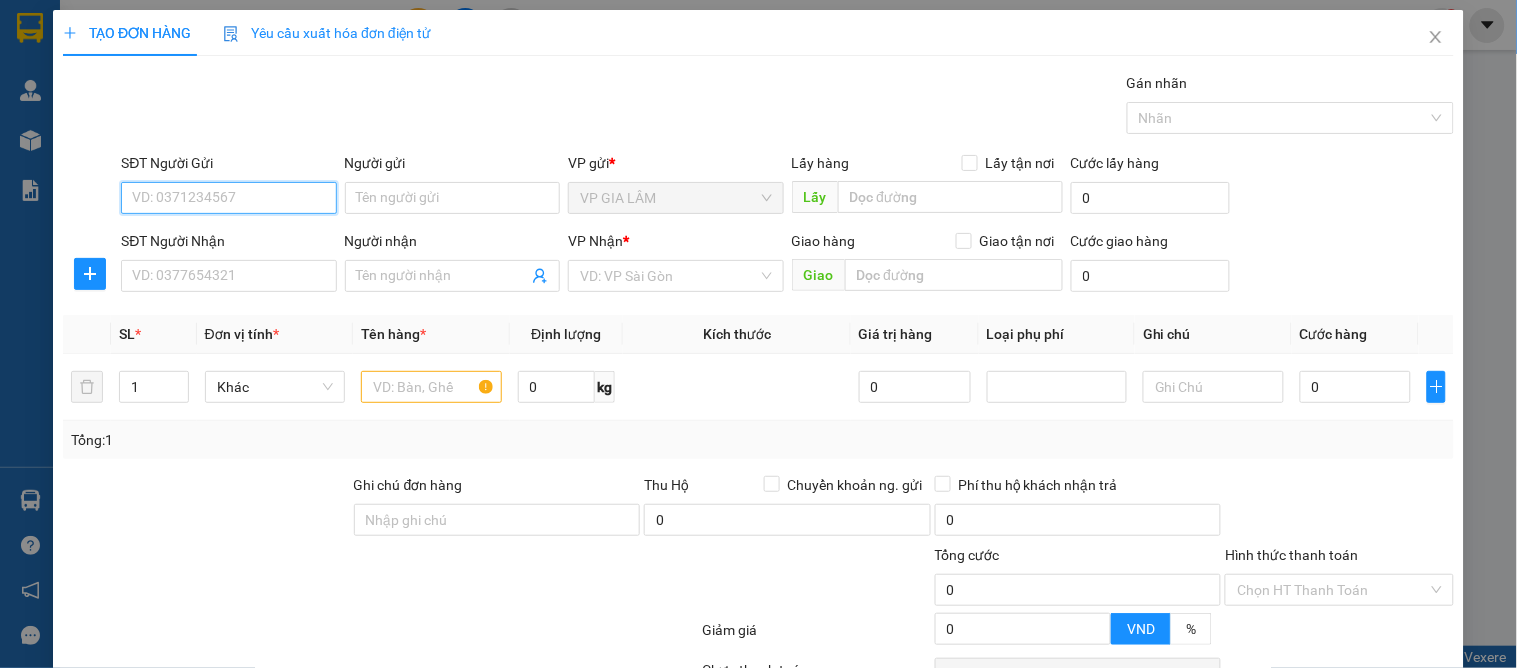 drag, startPoint x: 238, startPoint y: 198, endPoint x: 263, endPoint y: 195, distance: 25.179358 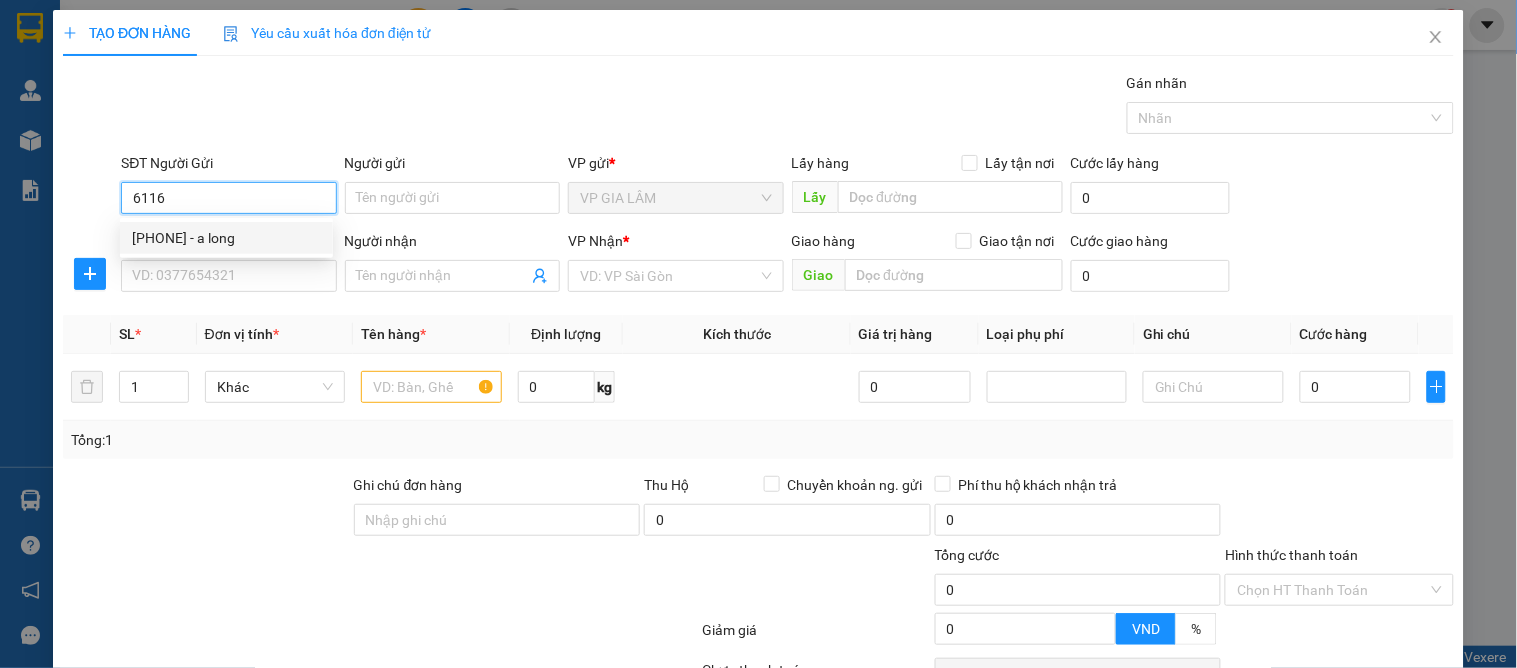 drag, startPoint x: 248, startPoint y: 233, endPoint x: 248, endPoint y: 264, distance: 31 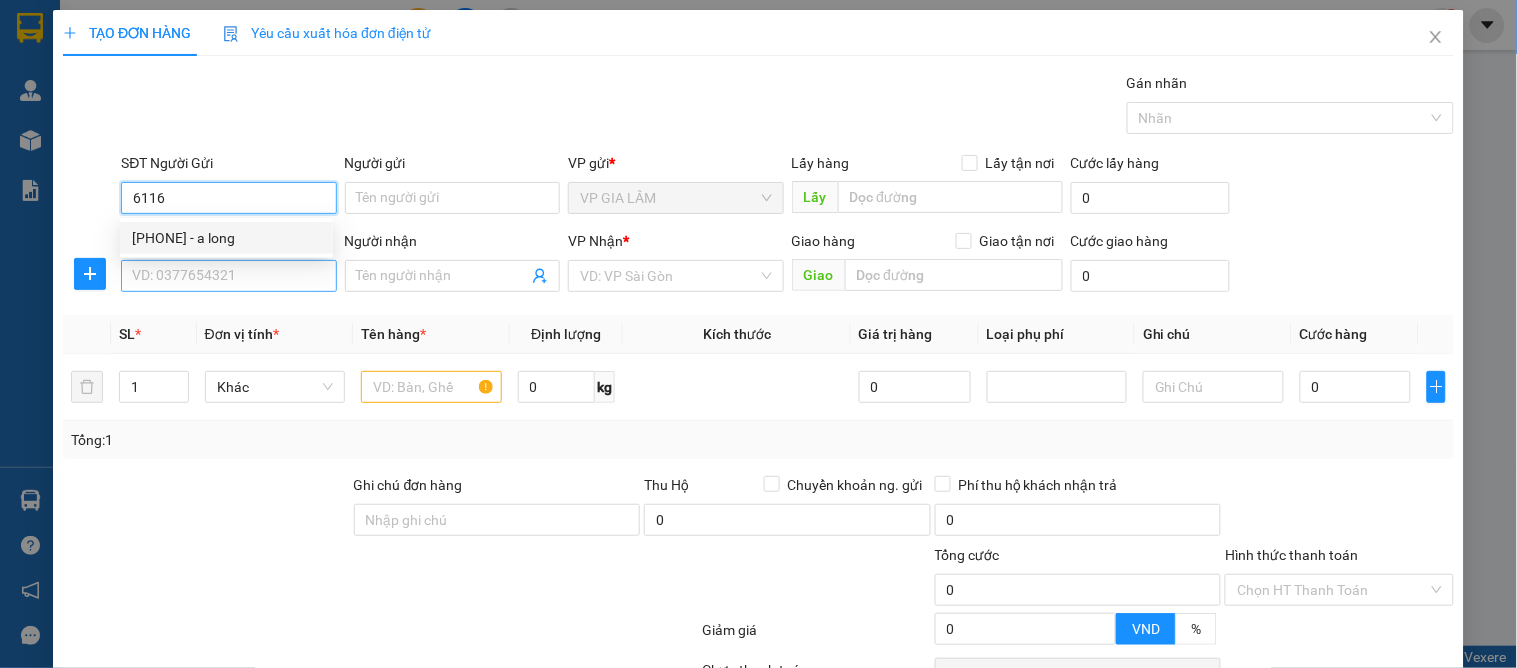 click on "0796166116 - a long" at bounding box center [226, 238] 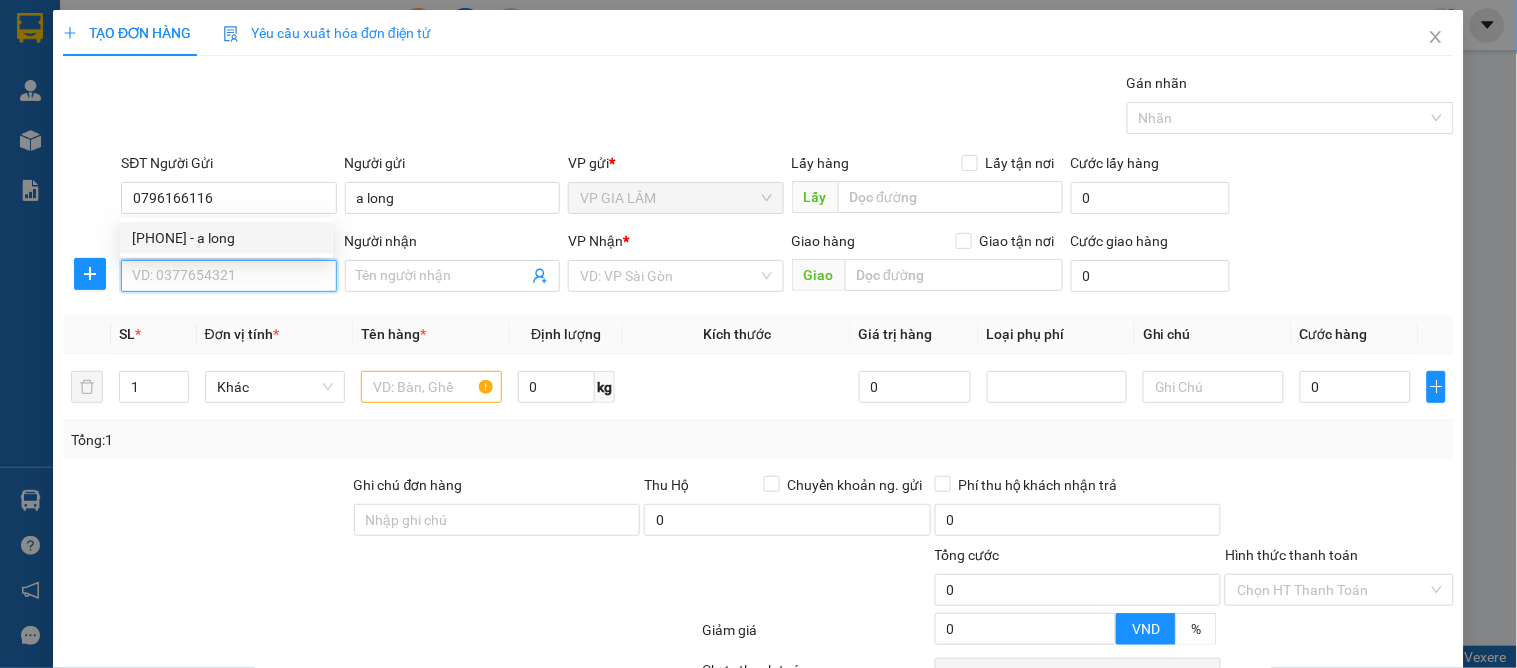 click on "SĐT Người Nhận" at bounding box center [228, 276] 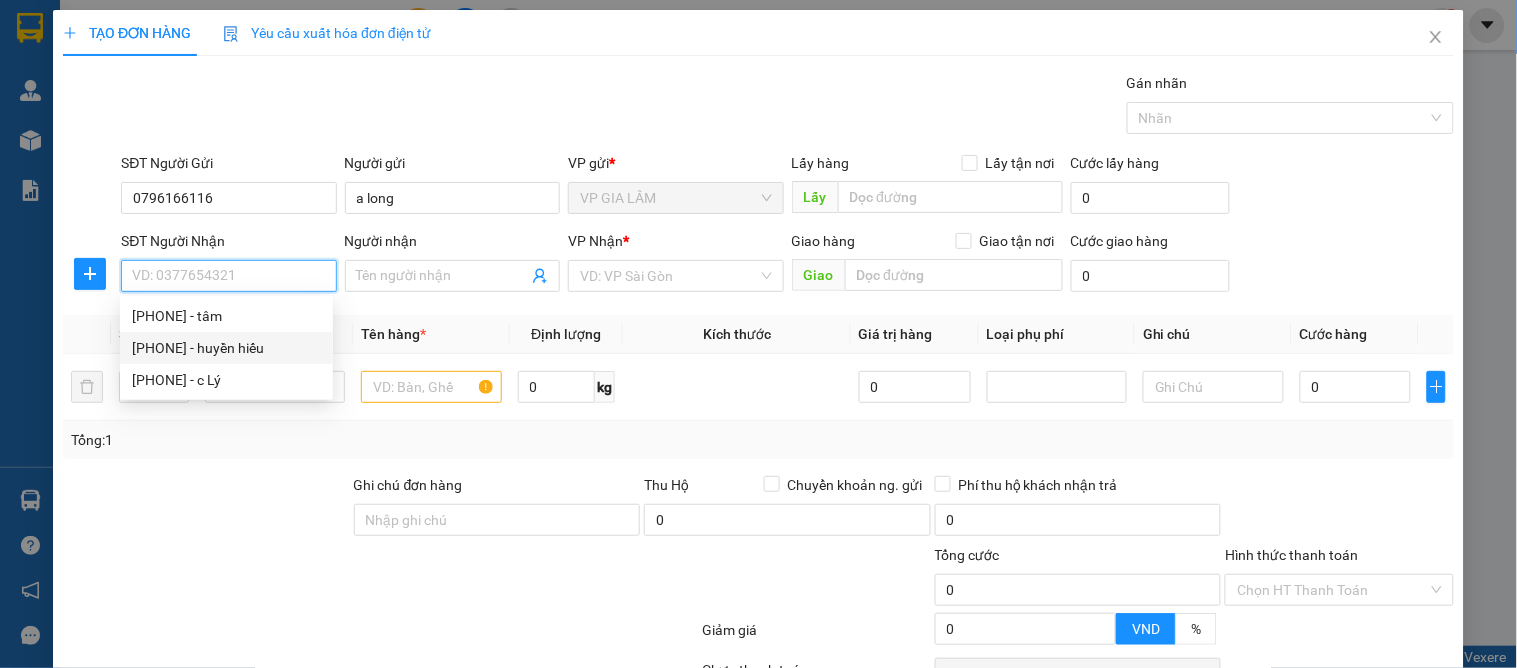 click on "0979971874 - huyền hiếu" at bounding box center [226, 348] 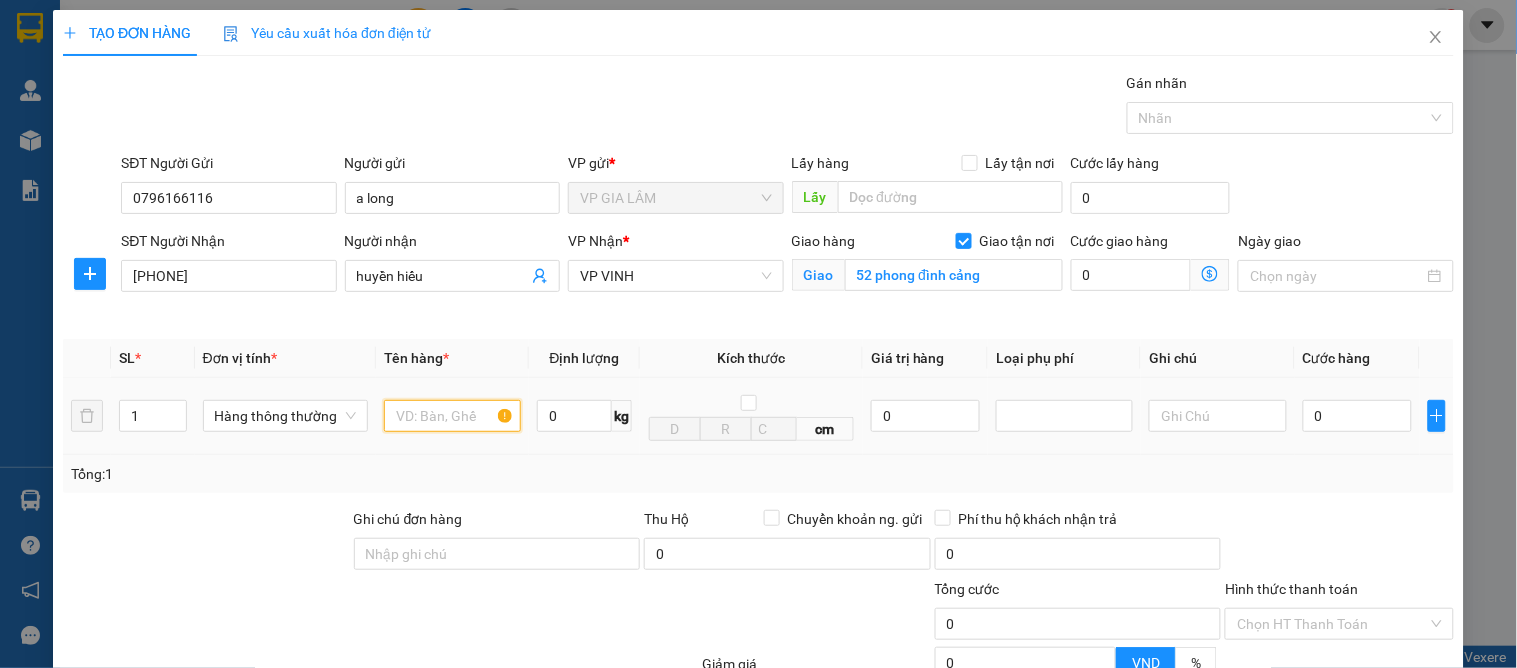click at bounding box center [452, 416] 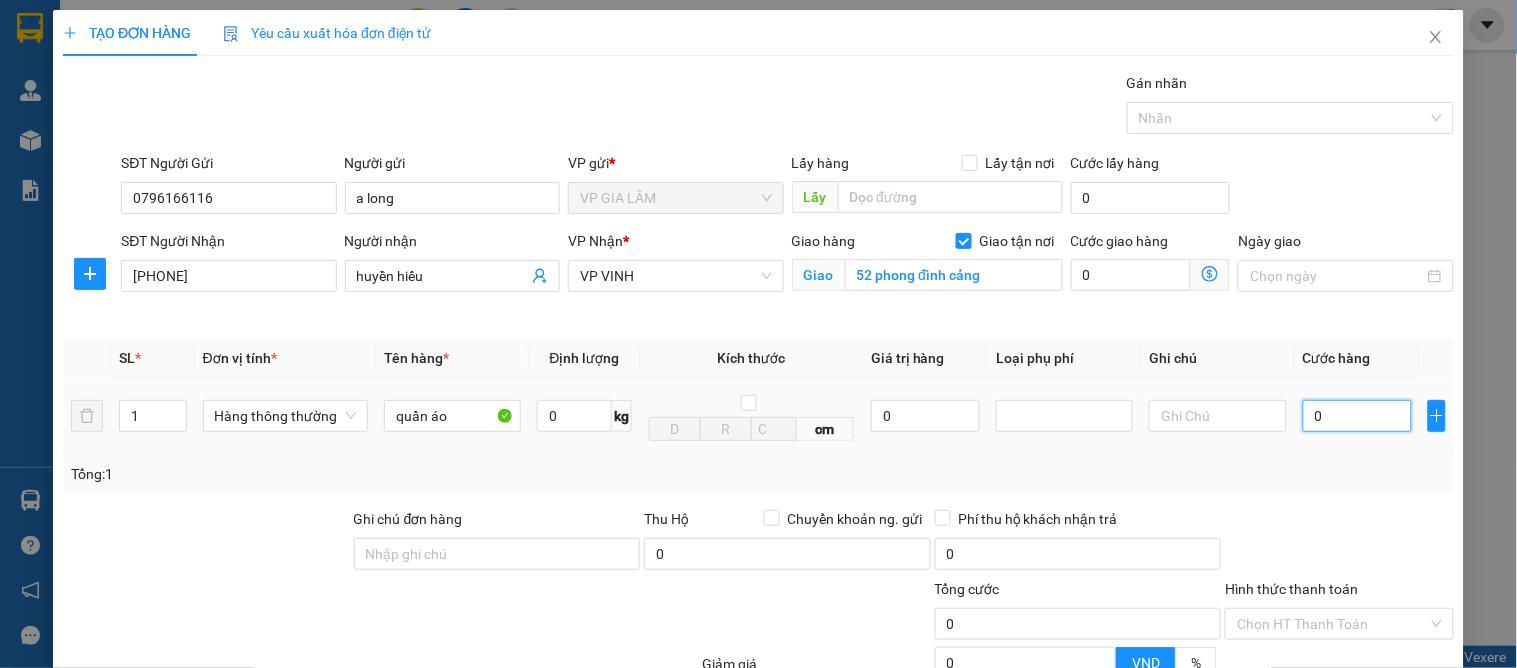 click on "0" at bounding box center [1357, 416] 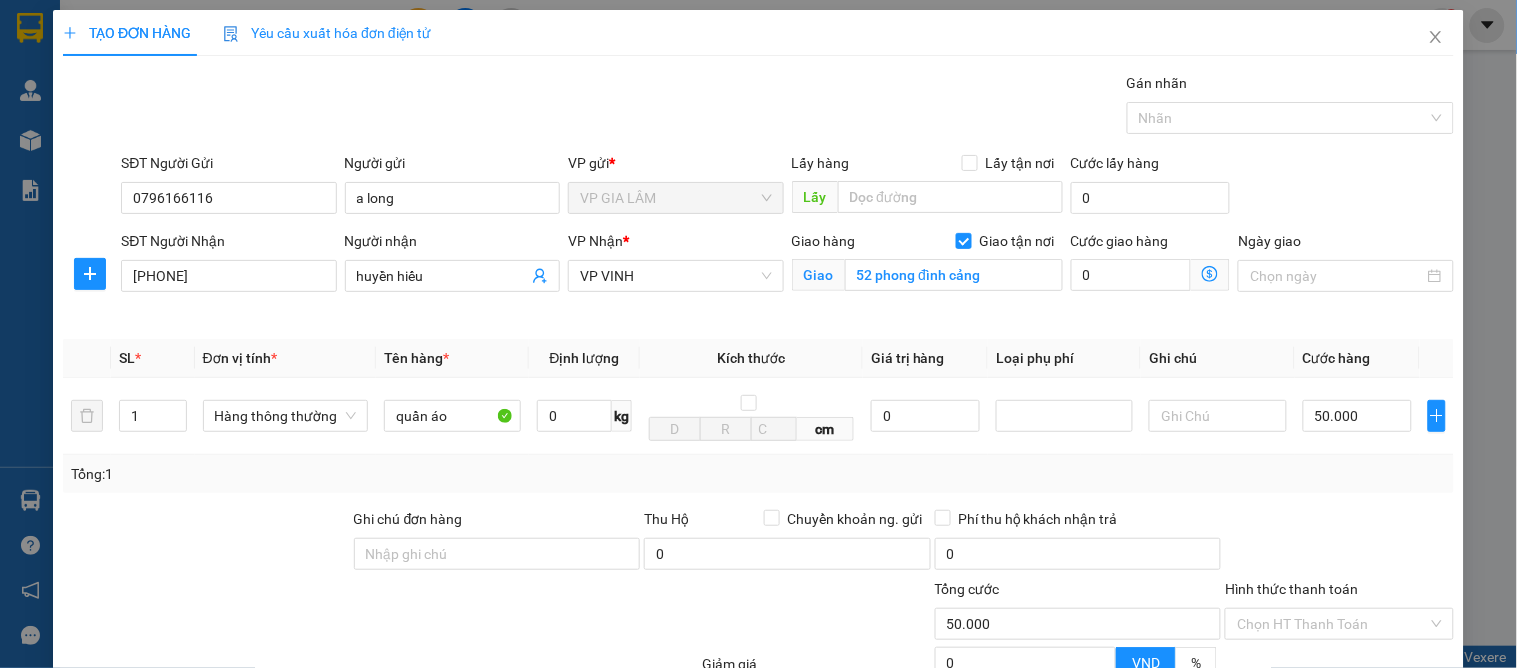 click on "Hình thức thanh toán" at bounding box center [1339, 593] 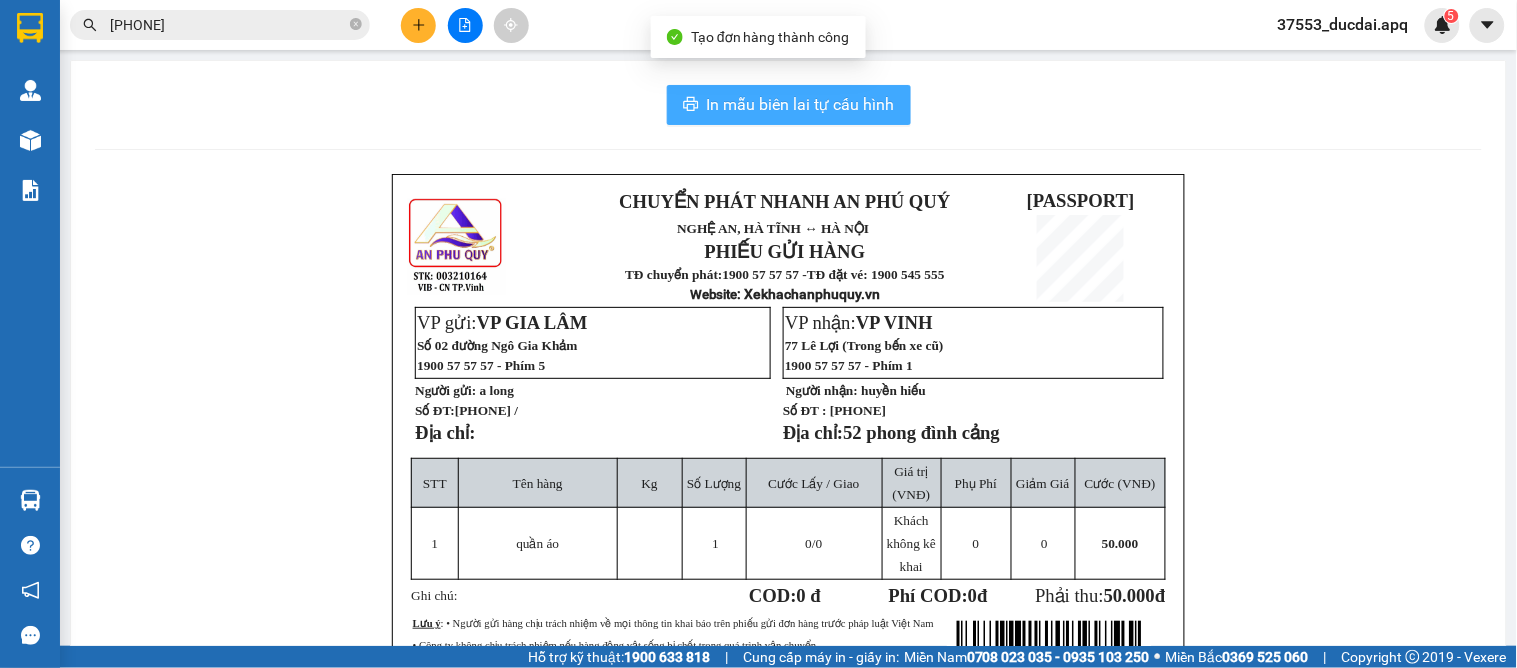 click on "In mẫu biên lai tự cấu hình" at bounding box center (801, 104) 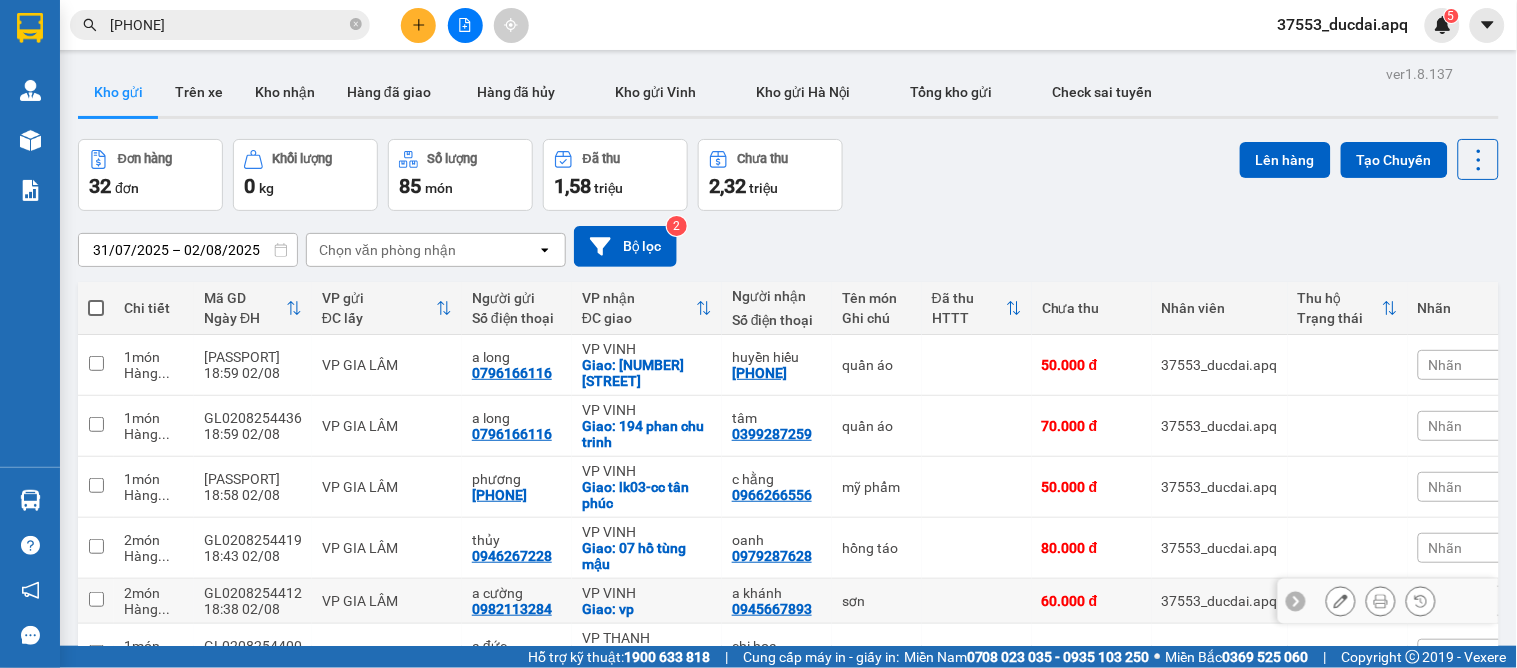 scroll, scrollTop: 0, scrollLeft: 0, axis: both 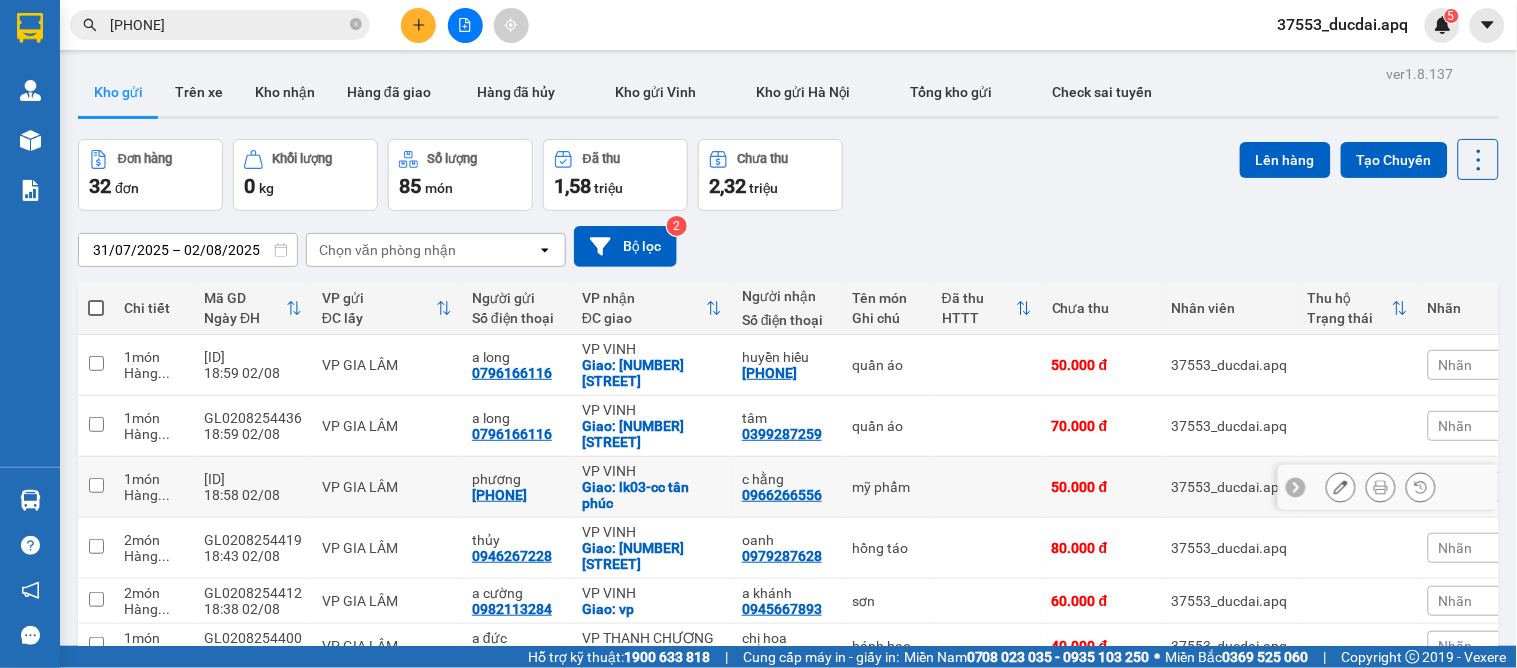 click 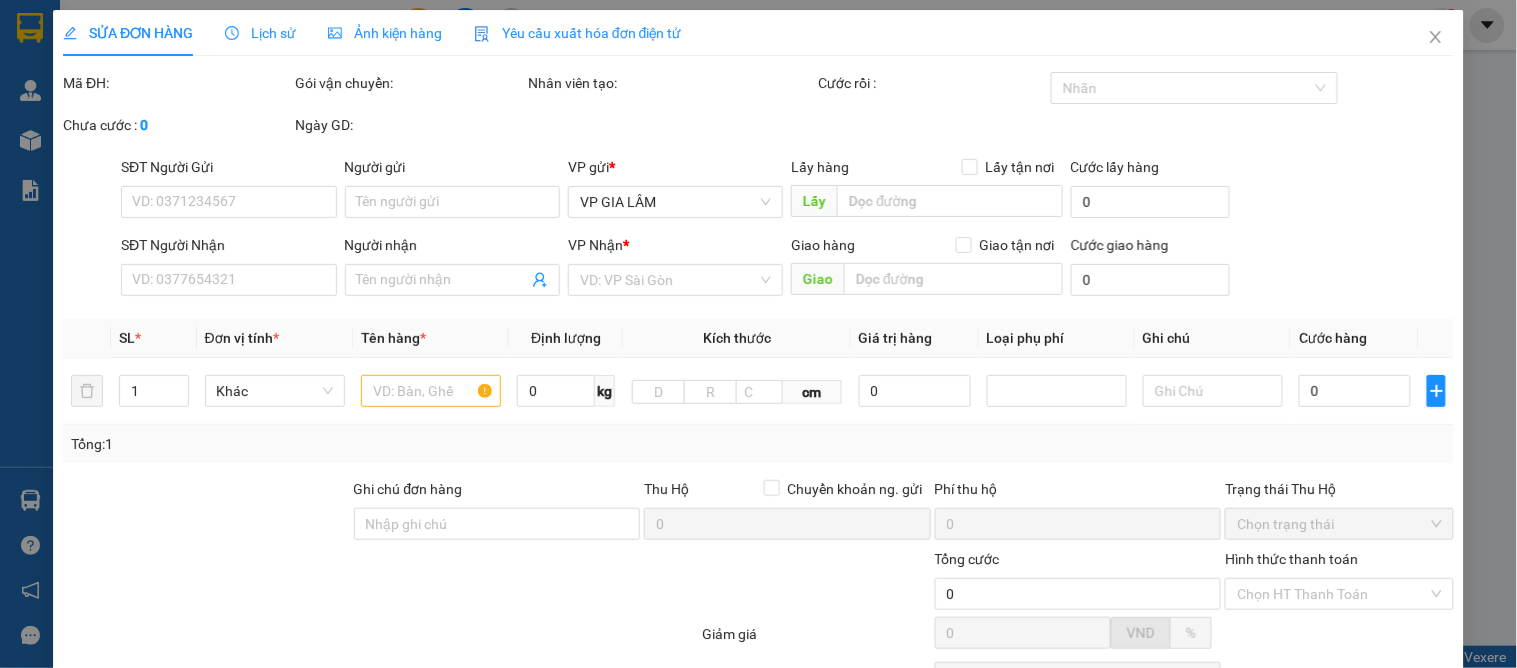 type on "[PHONE]" 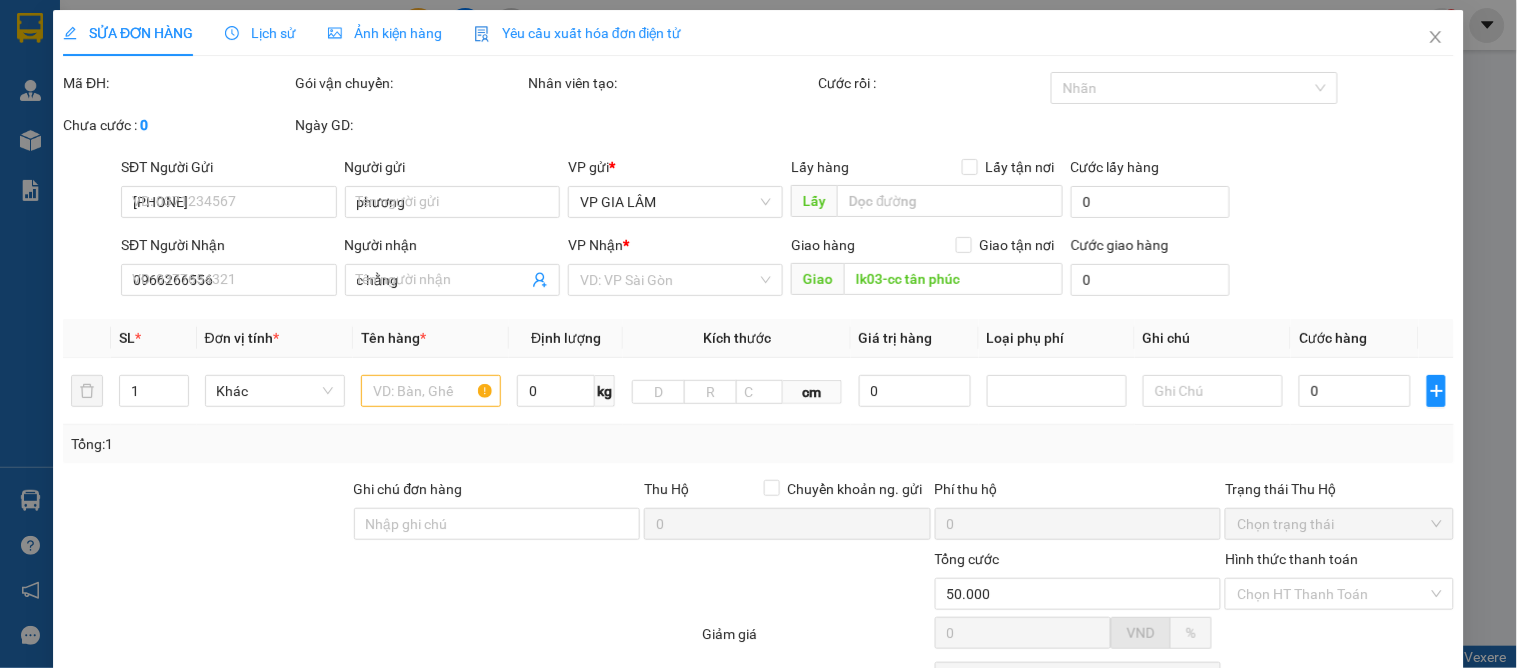 type on "50.000" 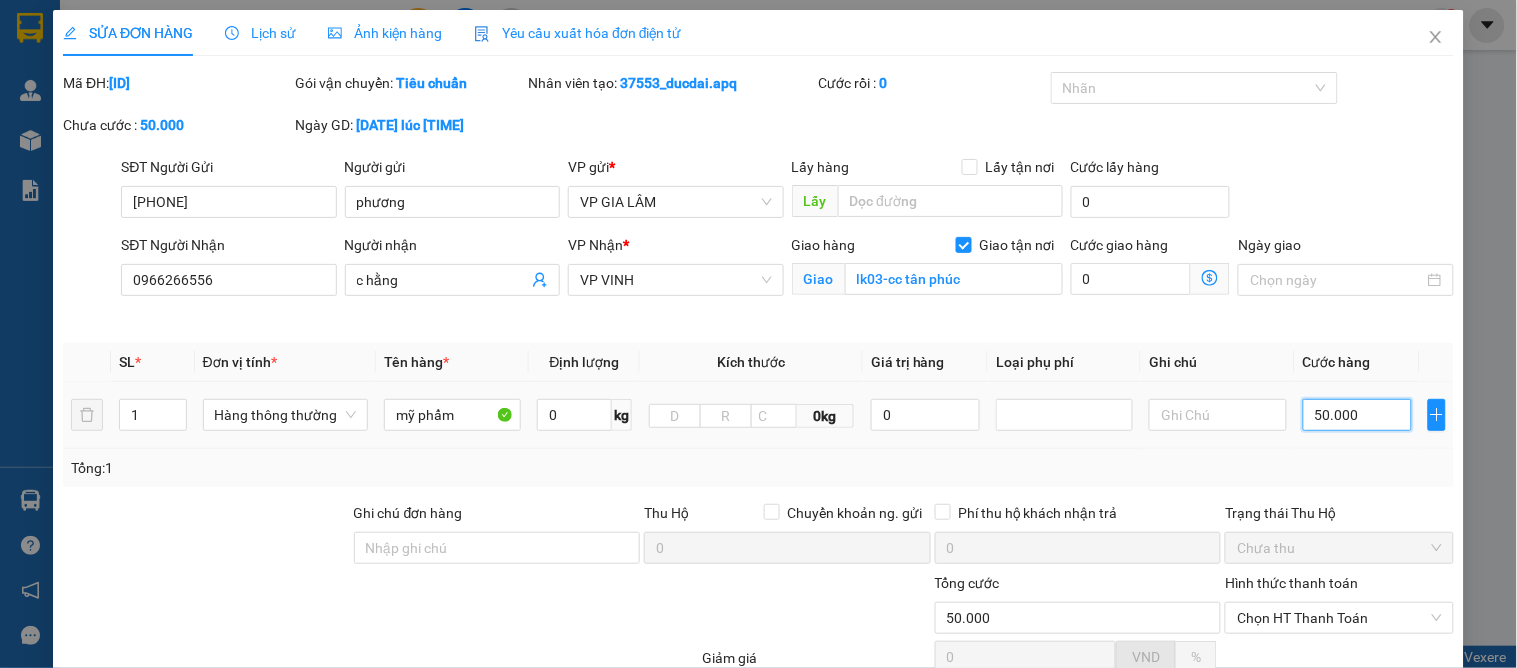 type on "4" 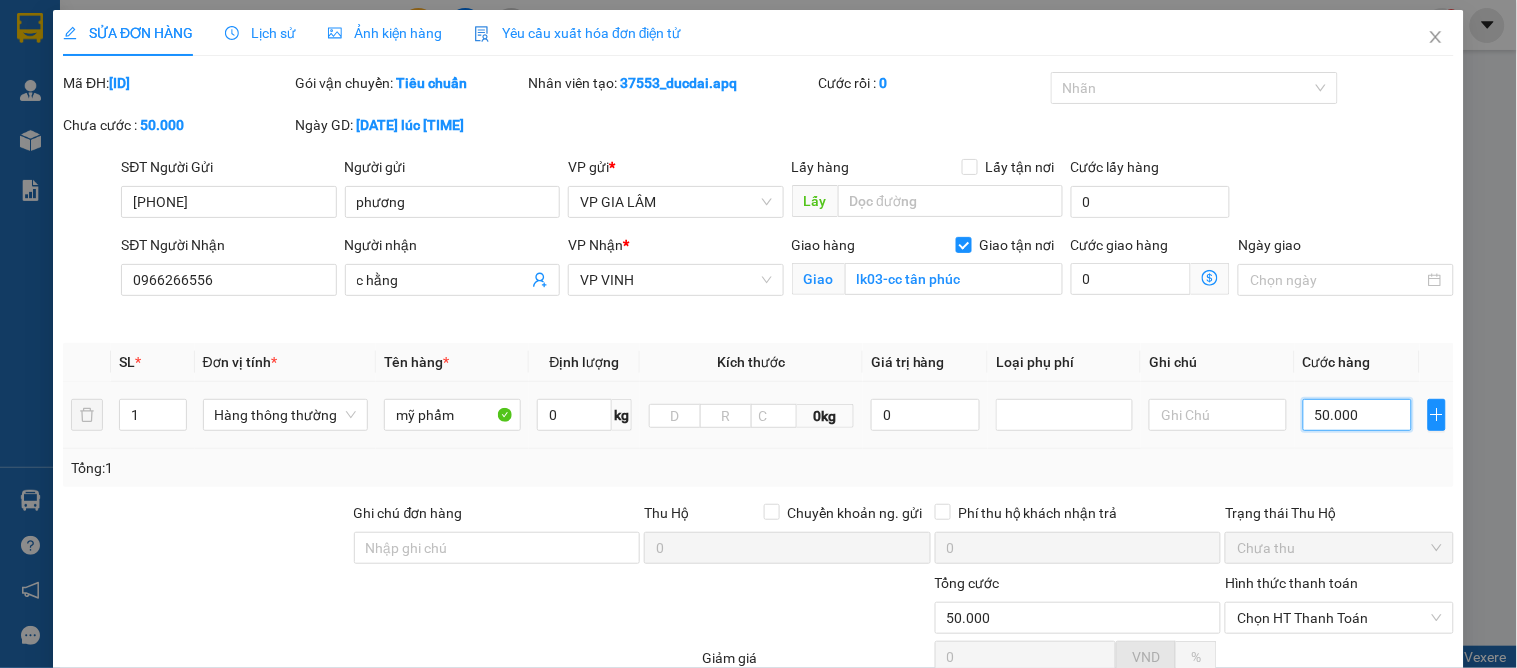 type on "4" 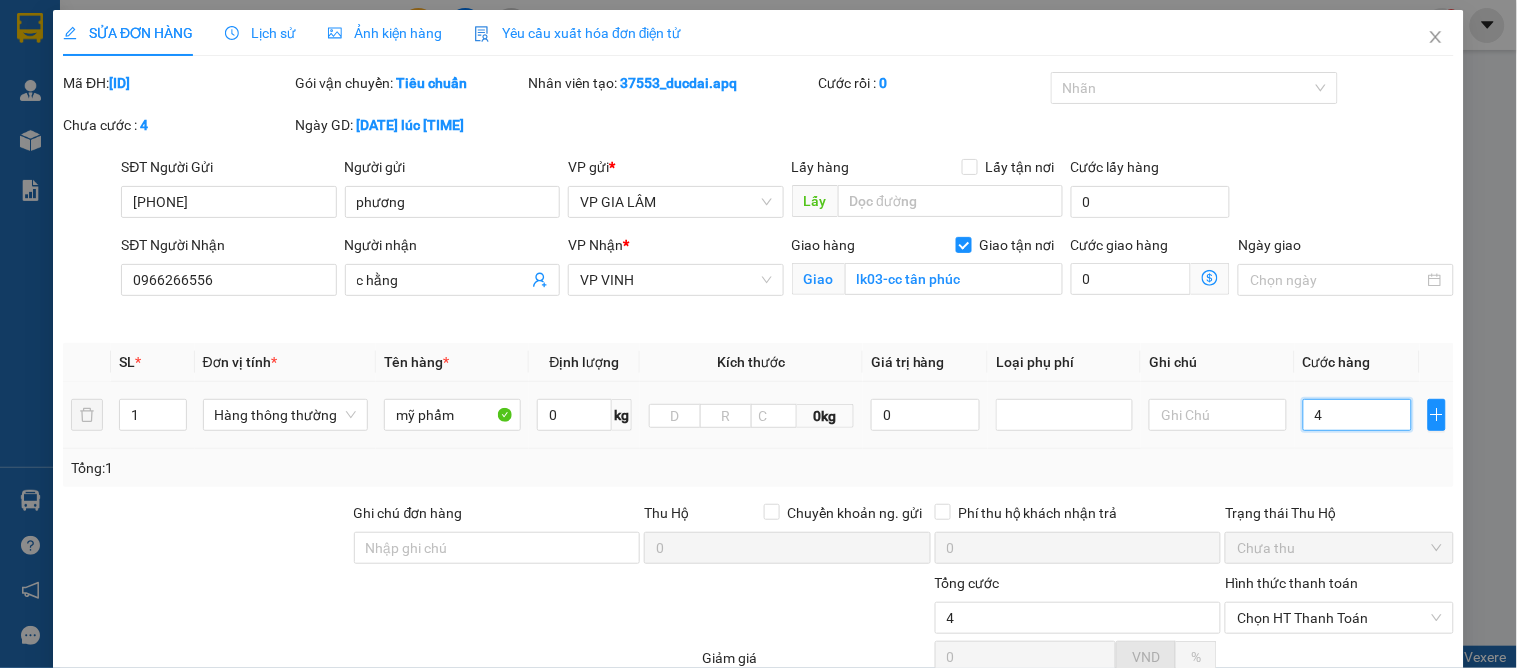 type on "40" 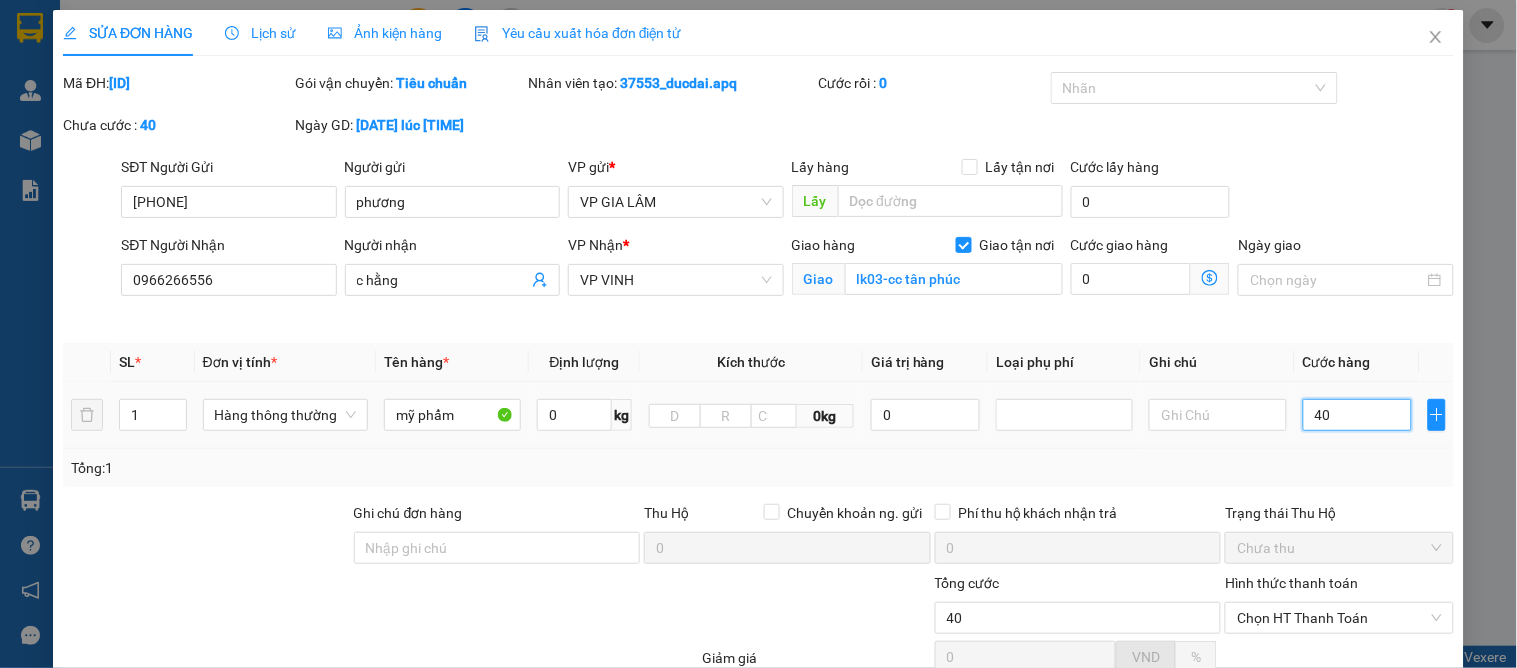 type on "40" 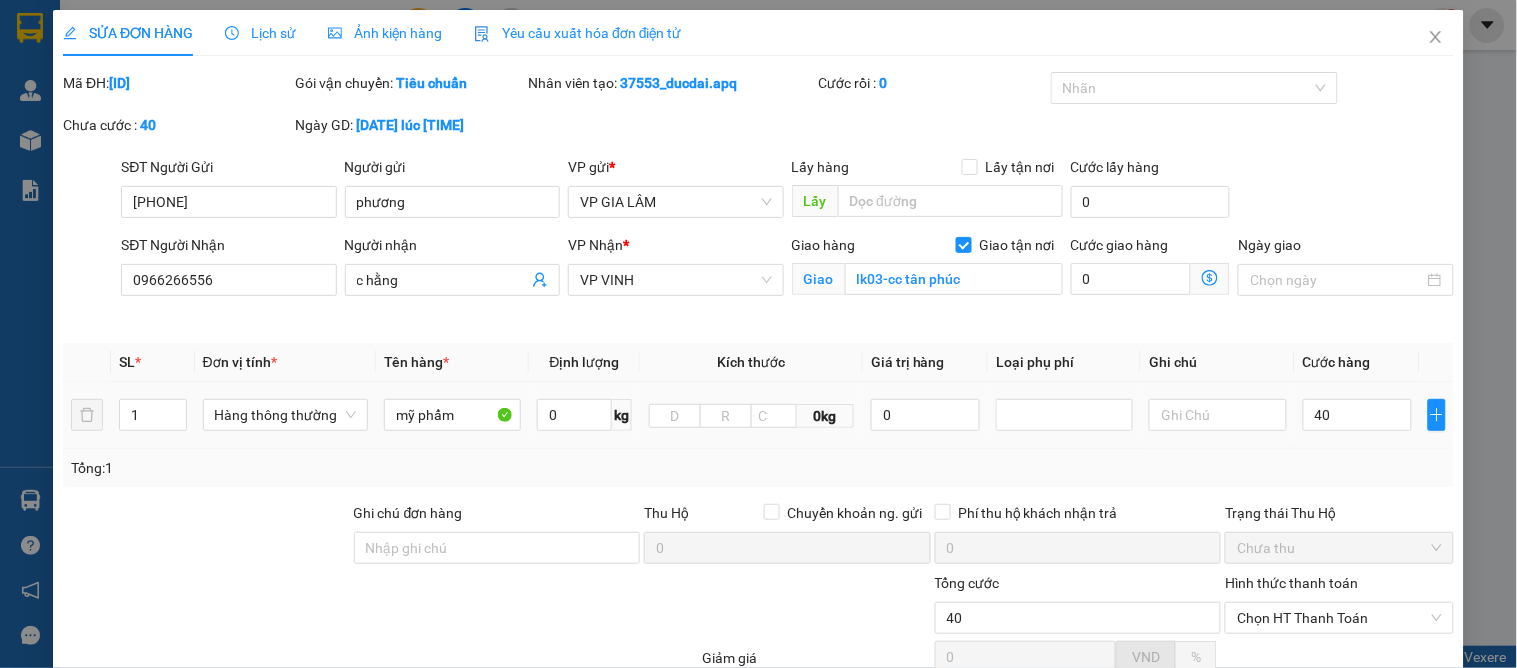 type on "40.000" 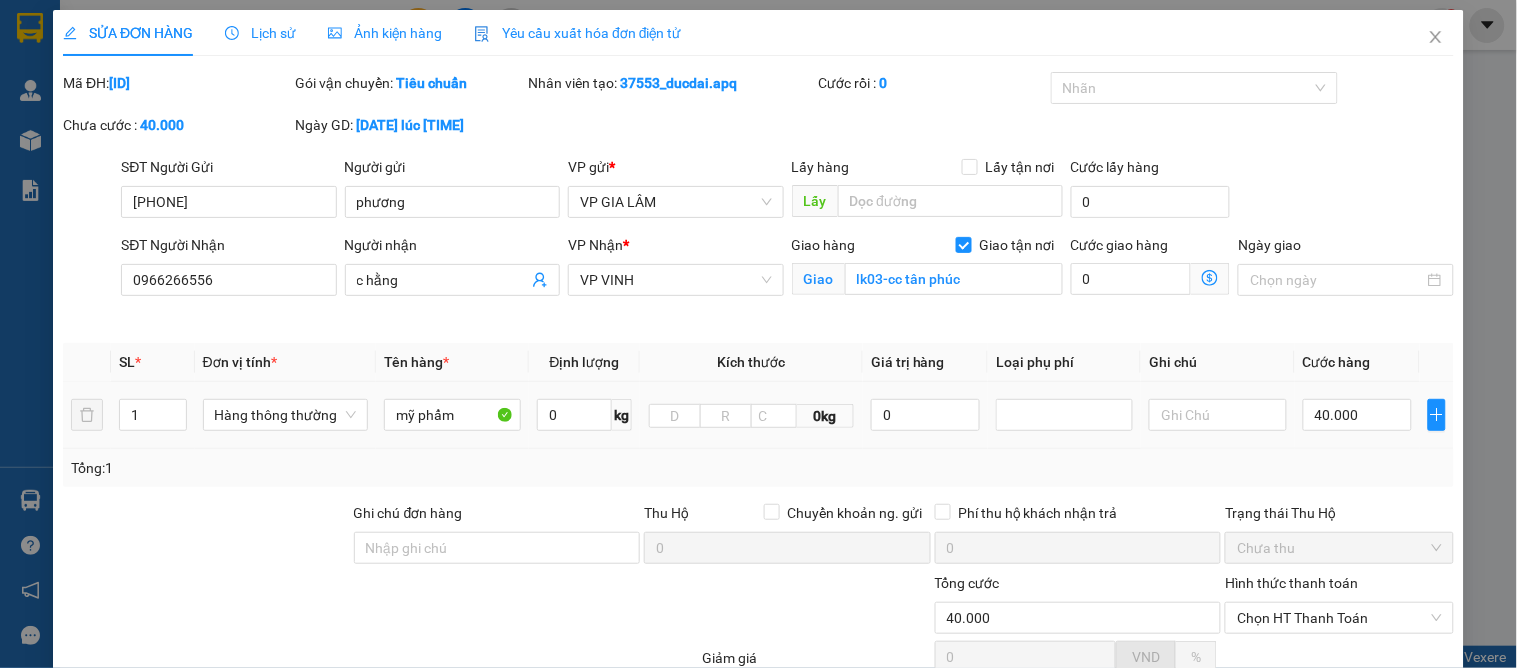 click at bounding box center (1217, 415) 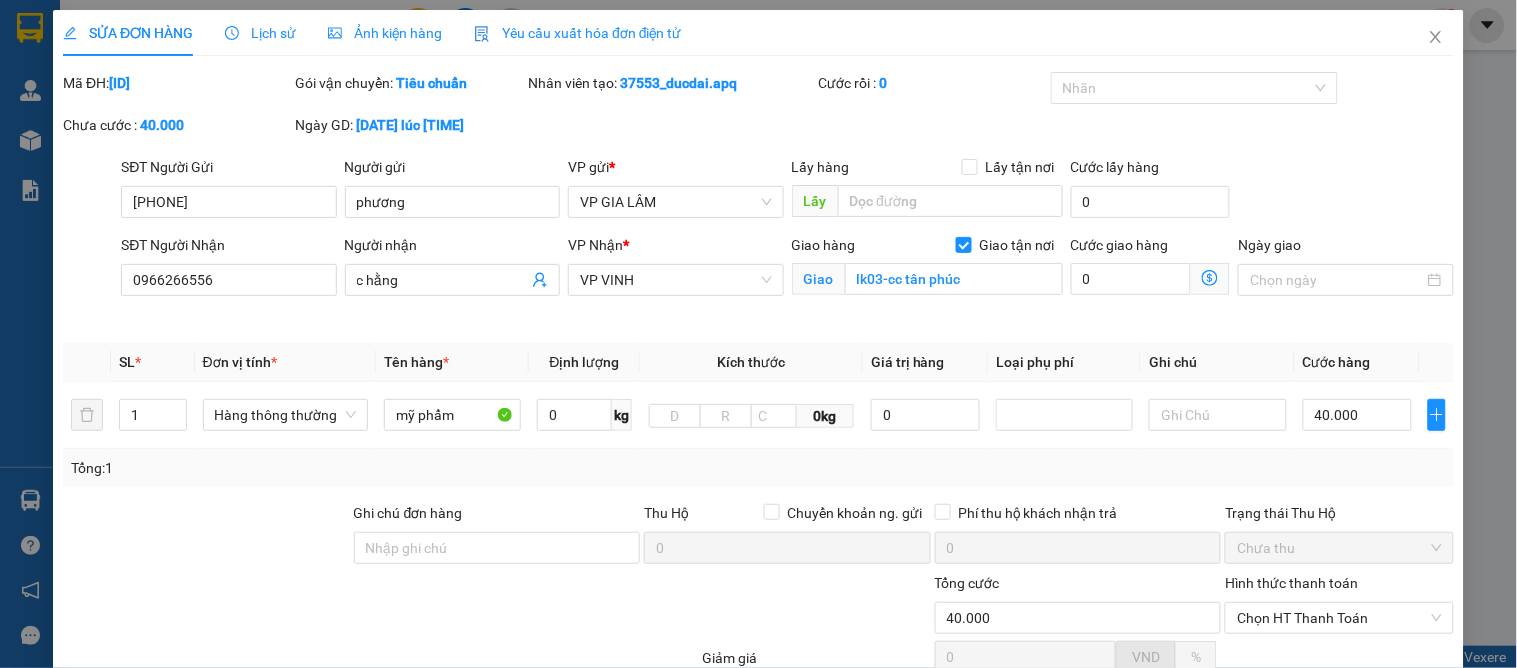 scroll, scrollTop: 201, scrollLeft: 0, axis: vertical 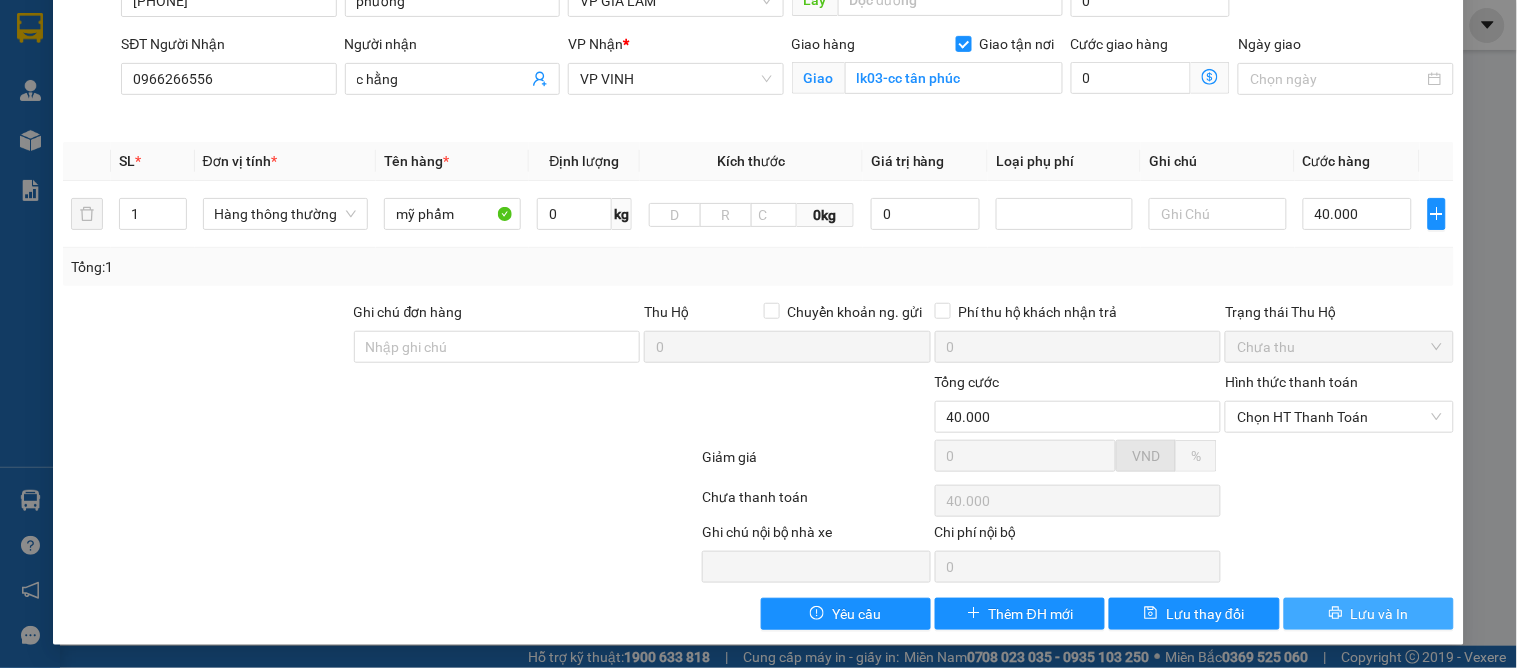click on "Lưu và In" at bounding box center [1380, 614] 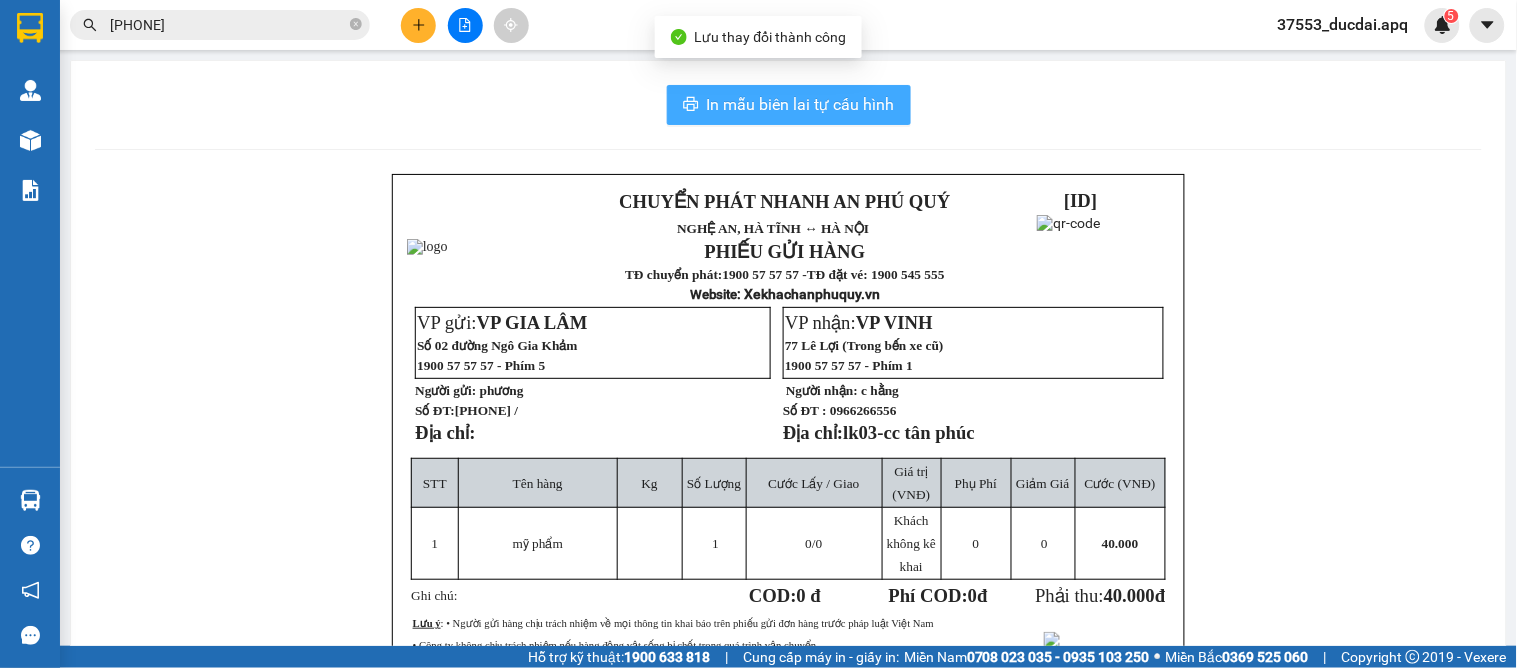 click on "In mẫu biên lai tự cấu hình" at bounding box center (789, 105) 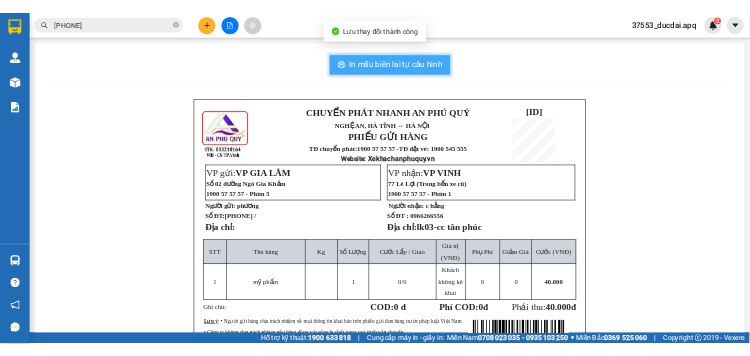 scroll, scrollTop: 0, scrollLeft: 0, axis: both 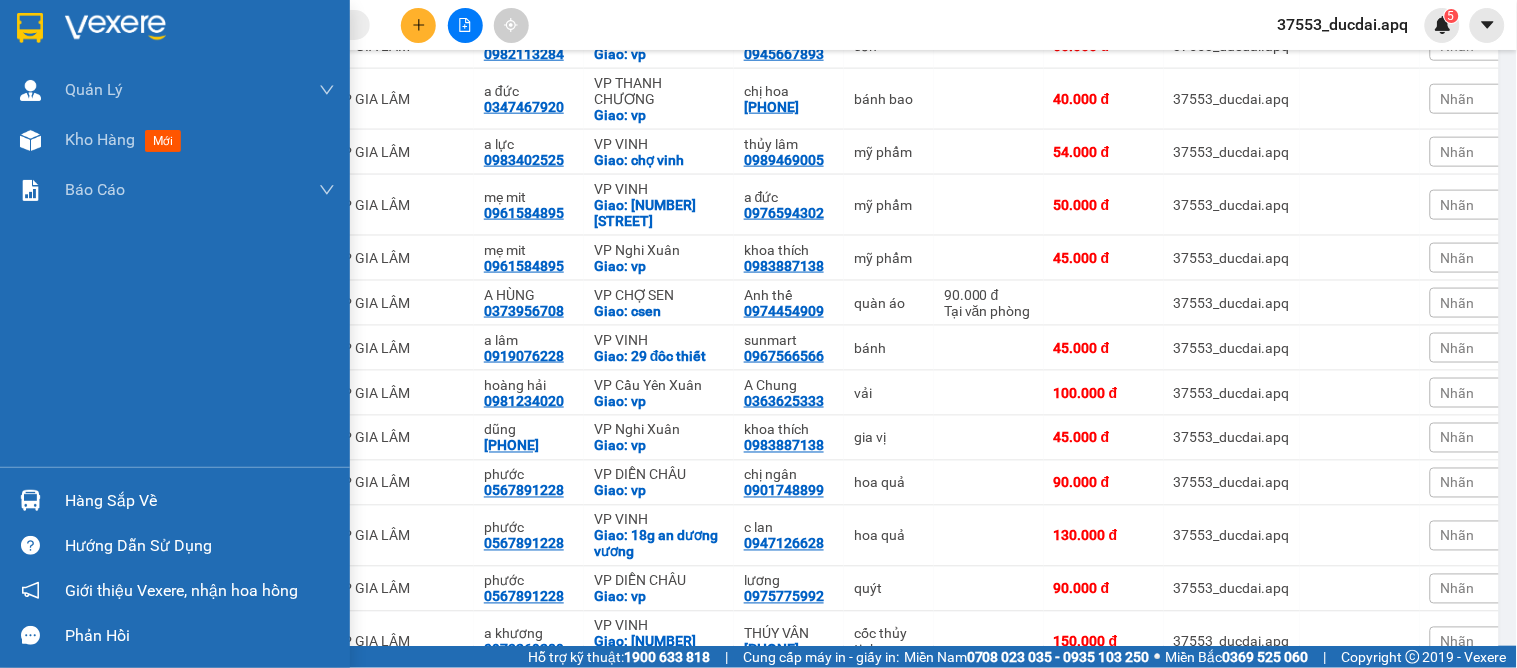 click at bounding box center [30, 500] 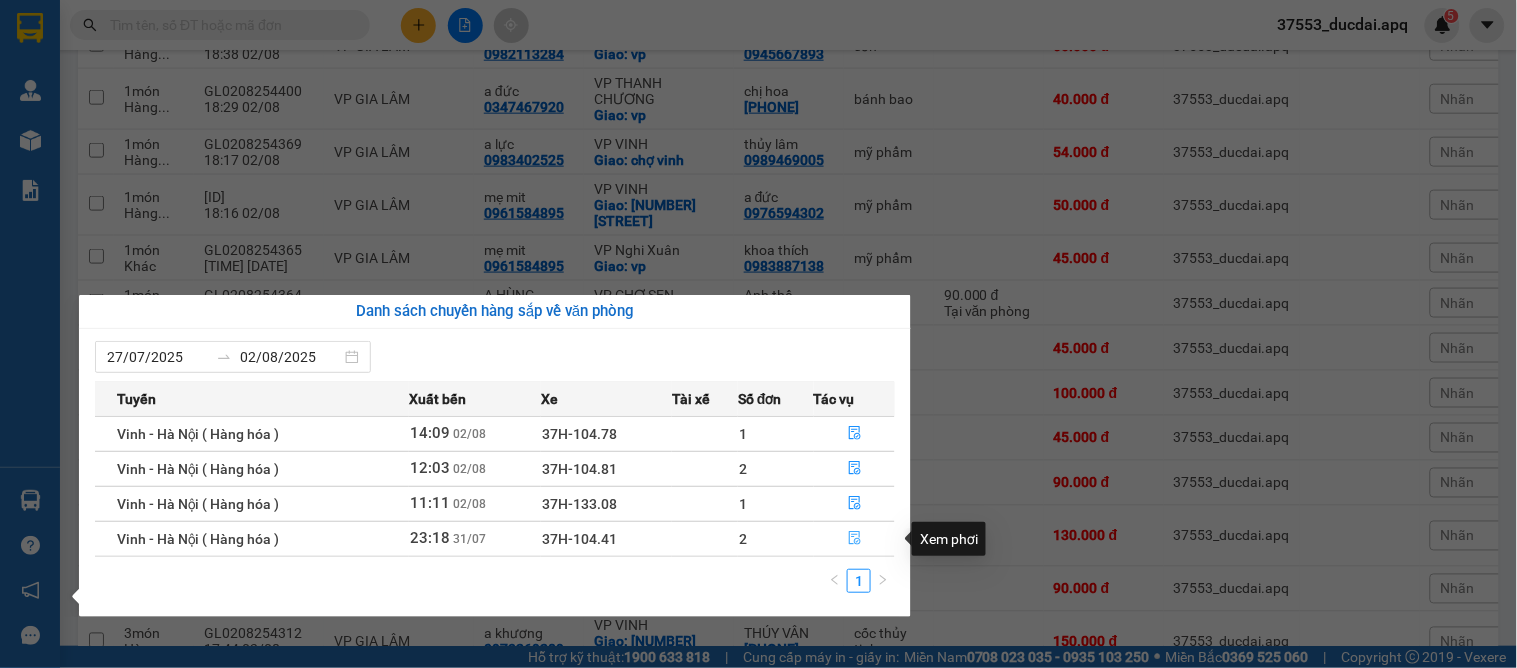 click 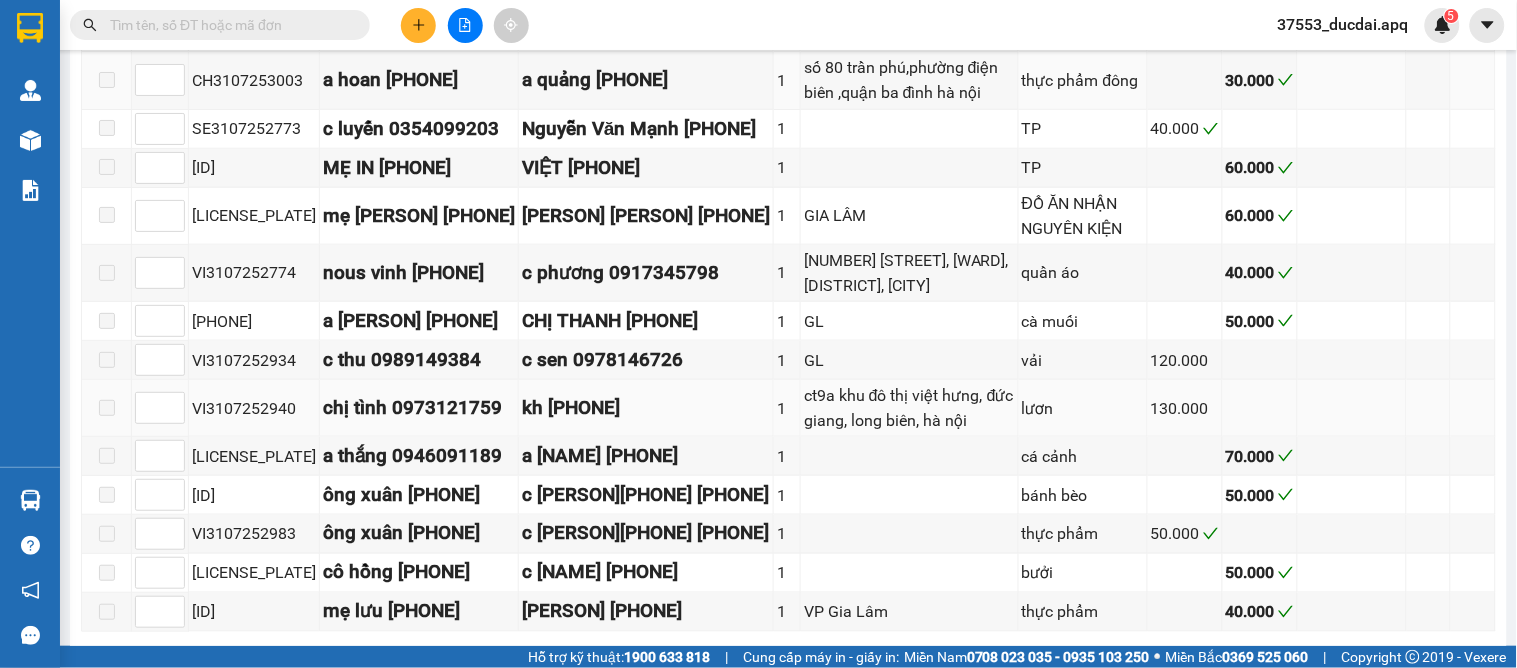 scroll, scrollTop: 555, scrollLeft: 0, axis: vertical 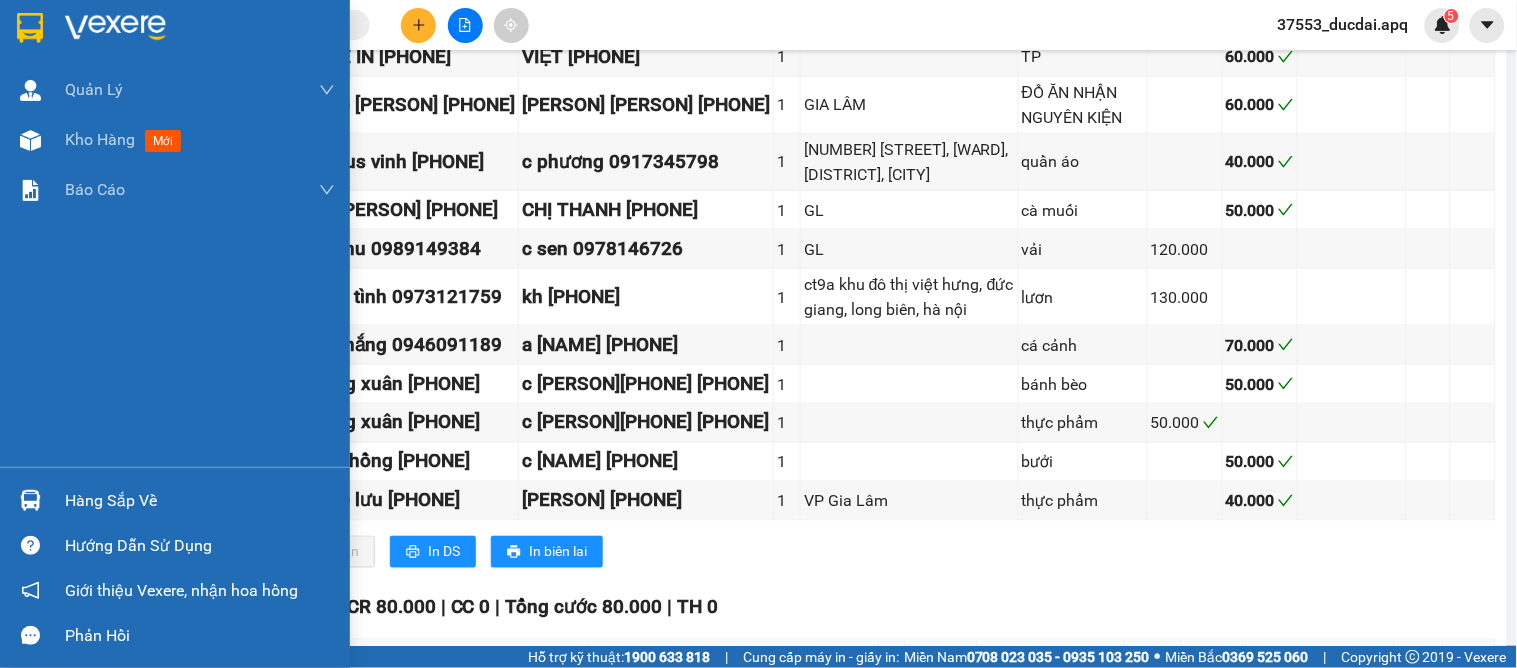 click at bounding box center (30, 500) 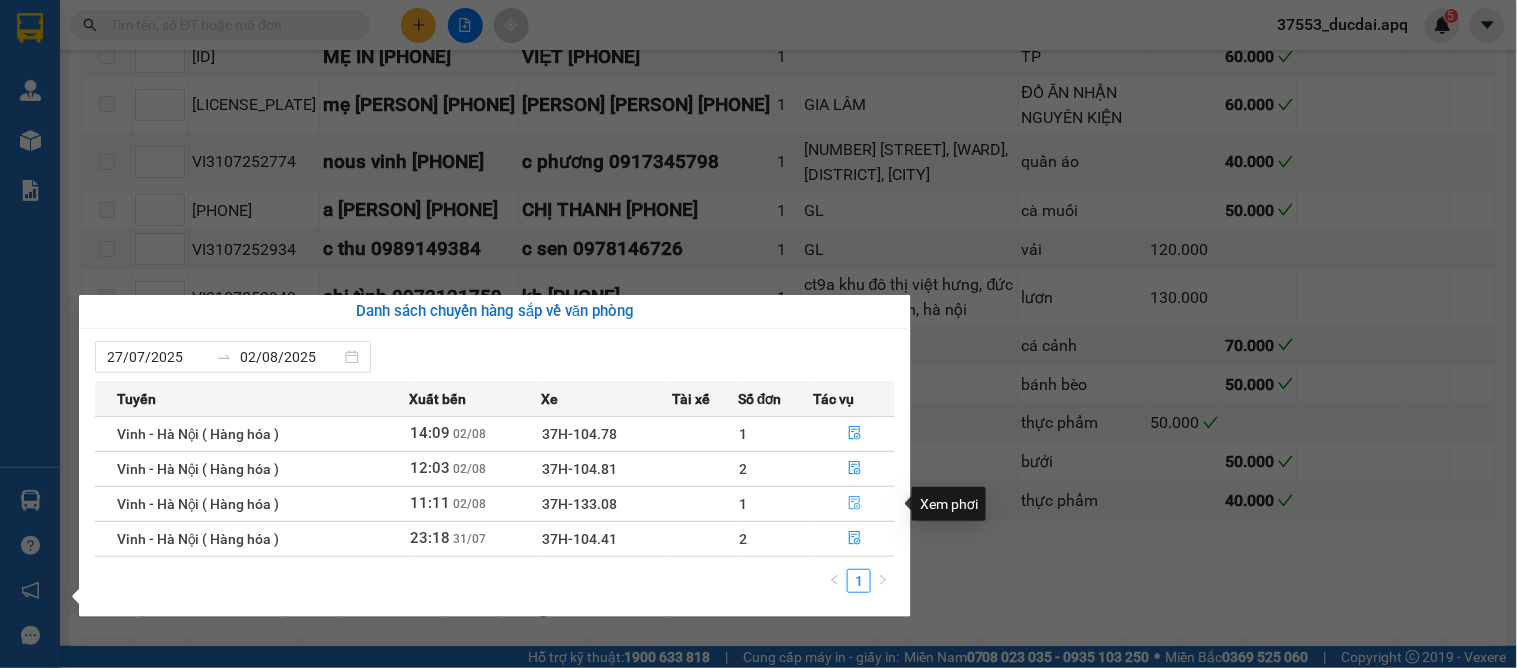 click 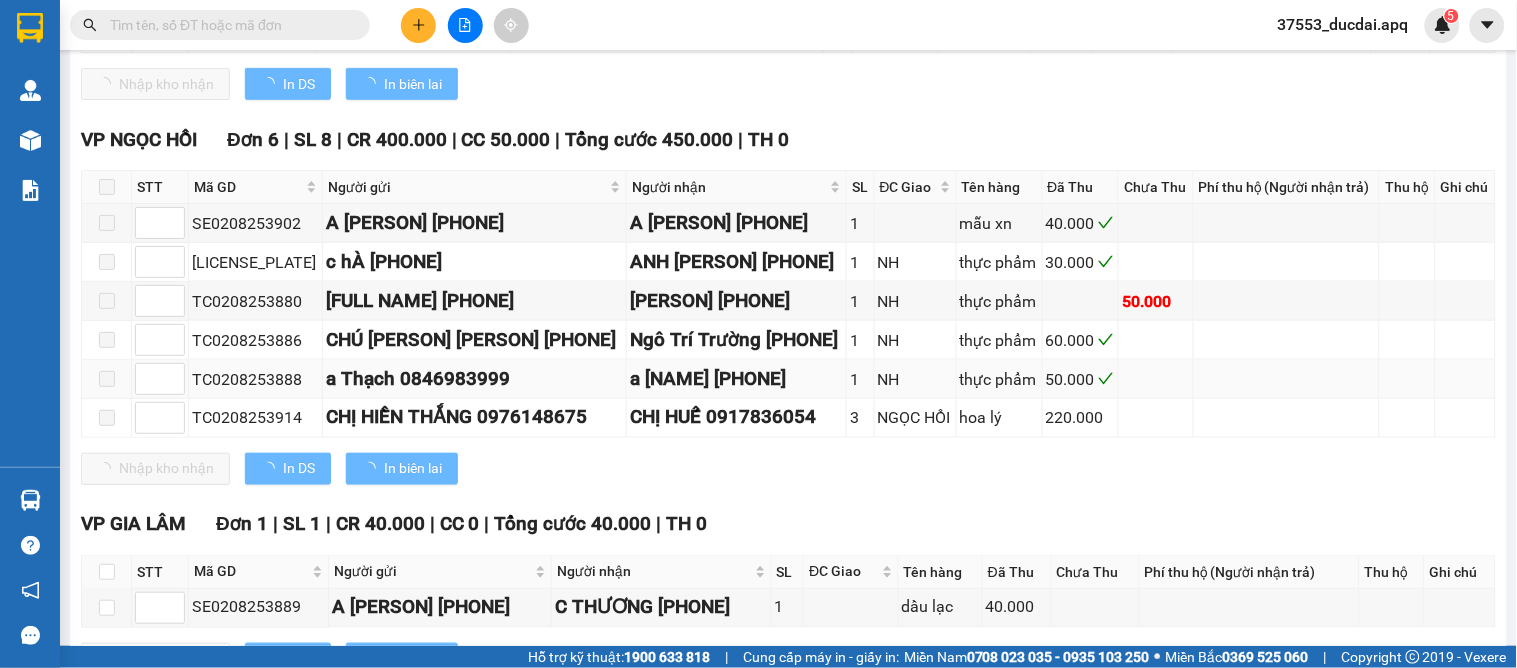 type on "02/08/2025" 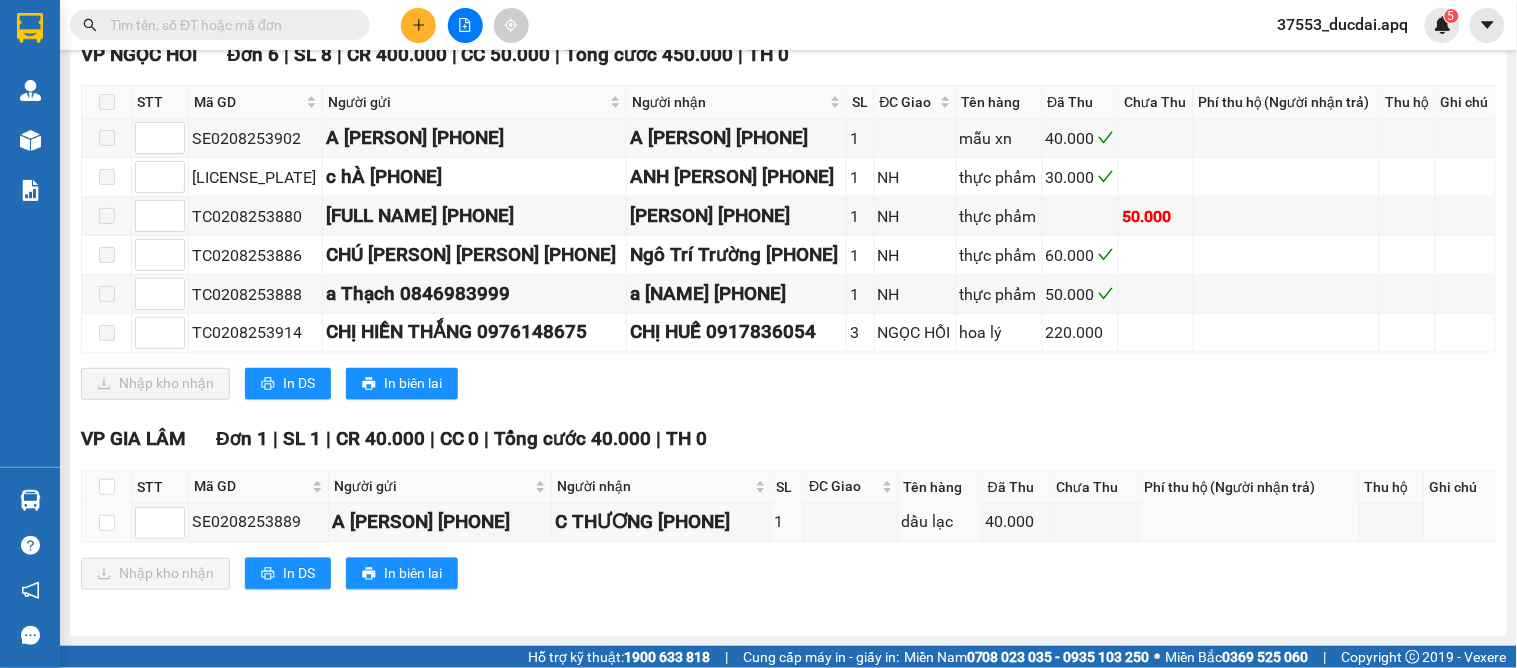 scroll, scrollTop: 444, scrollLeft: 0, axis: vertical 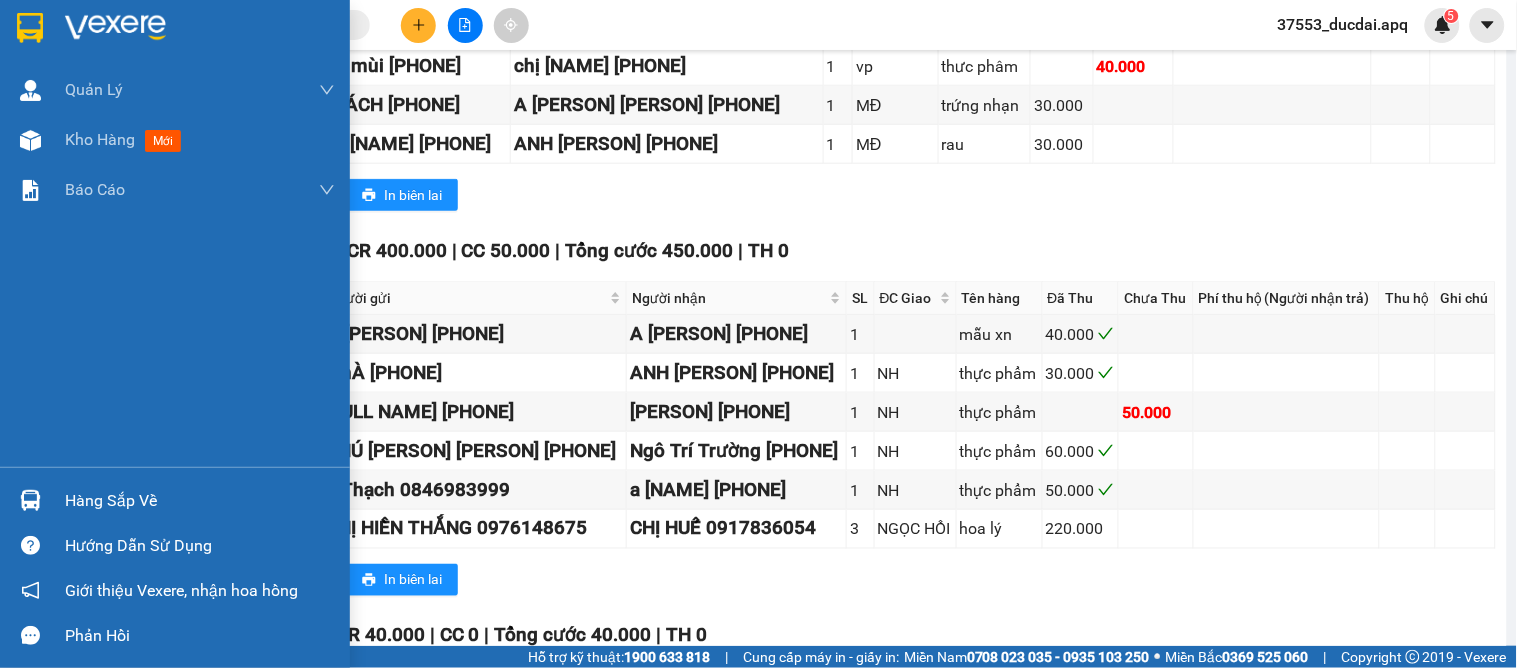 click at bounding box center [30, 500] 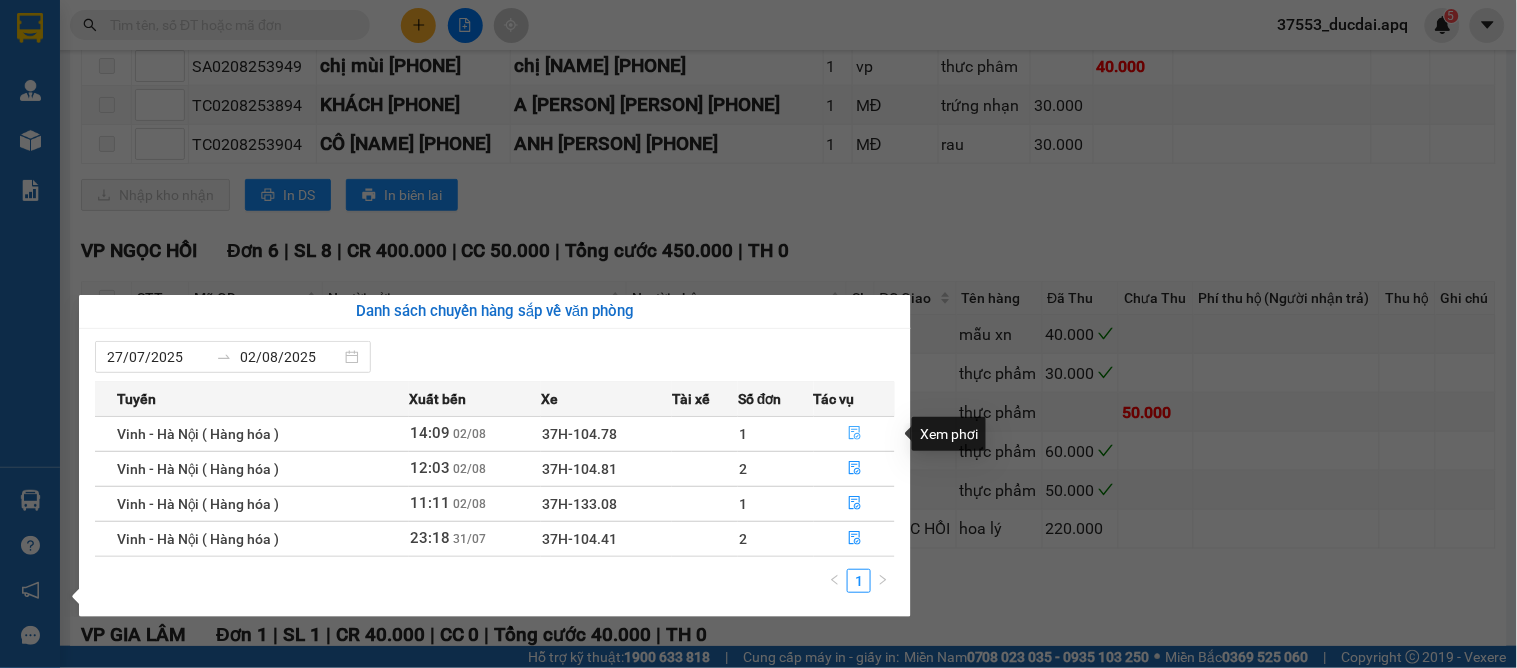 click at bounding box center [854, 434] 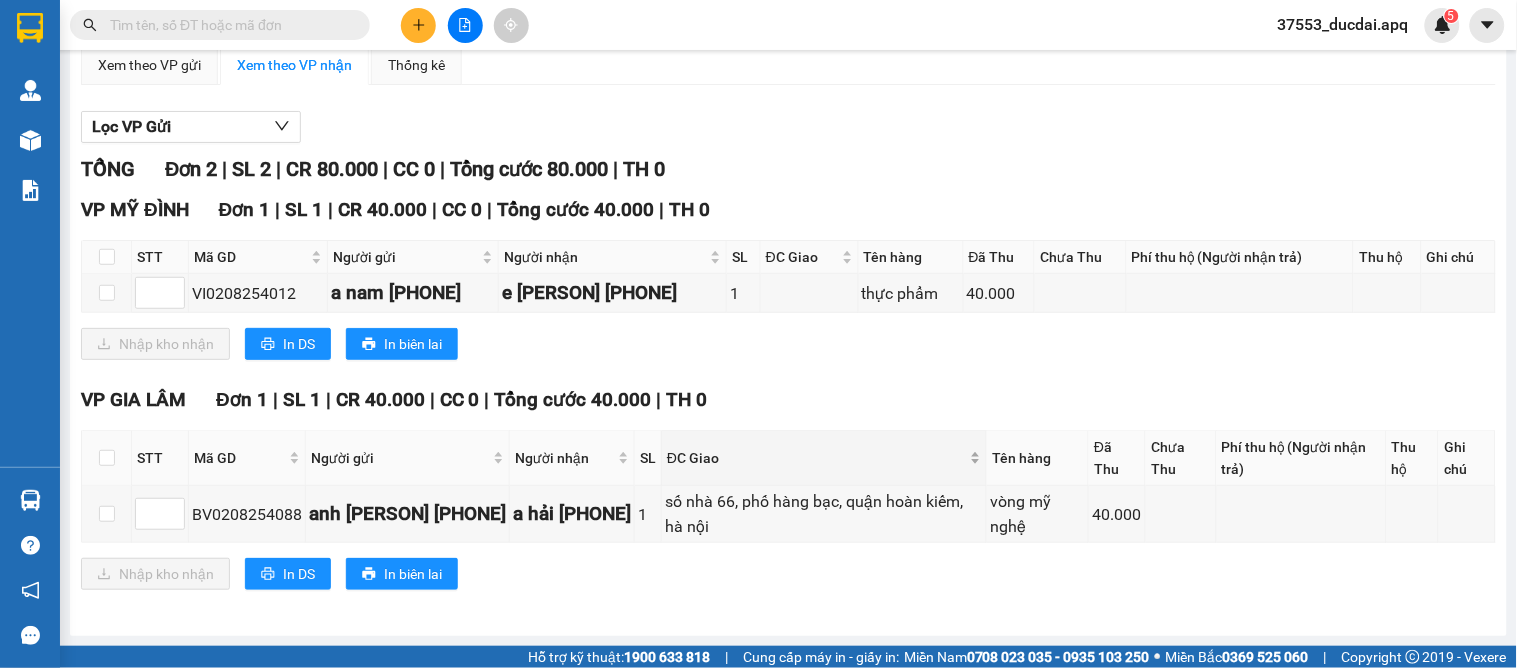 scroll, scrollTop: 201, scrollLeft: 0, axis: vertical 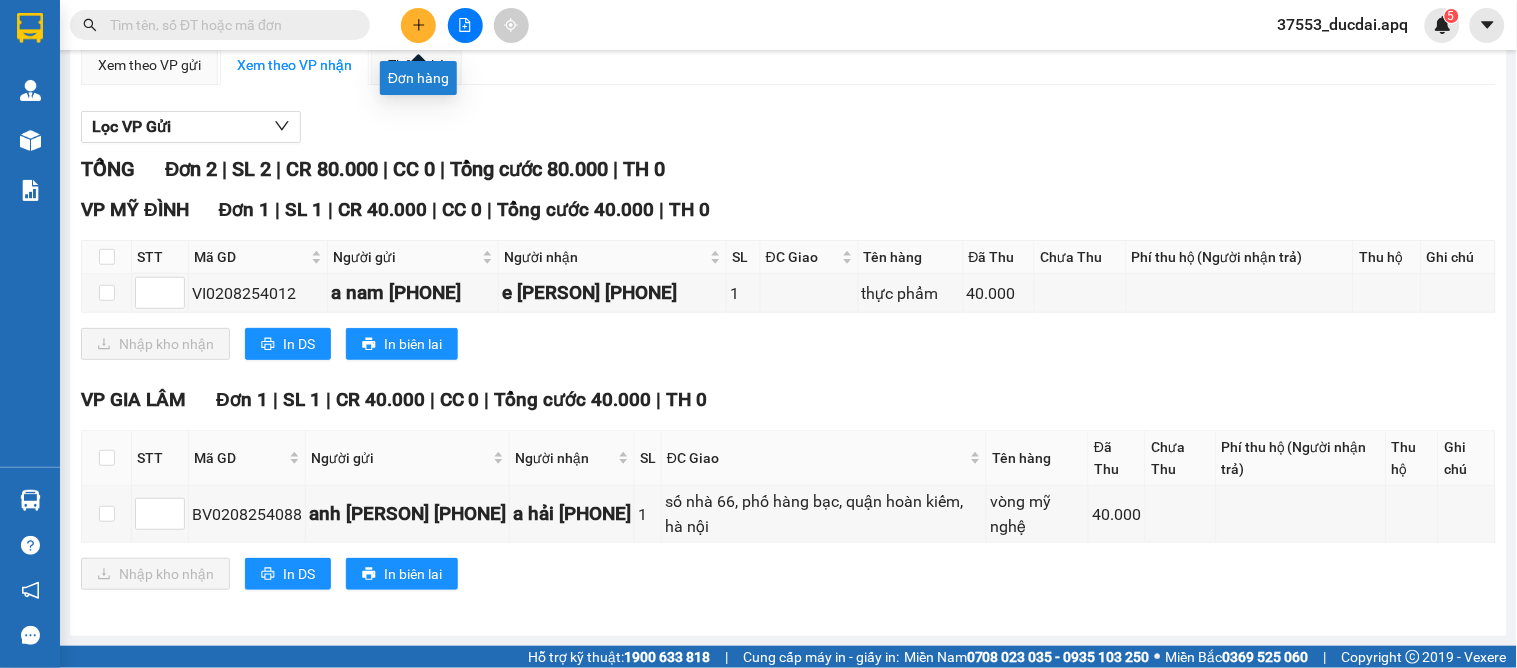 click at bounding box center (418, 25) 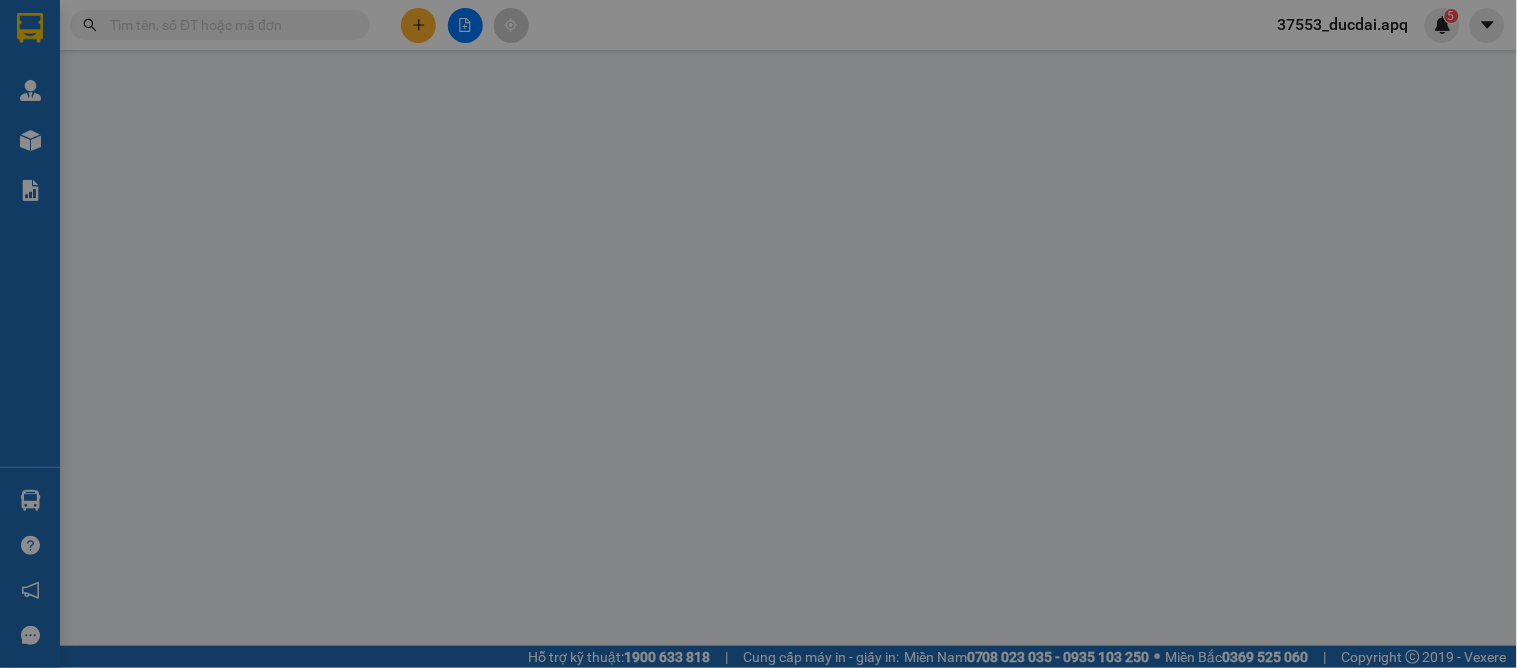 scroll, scrollTop: 0, scrollLeft: 0, axis: both 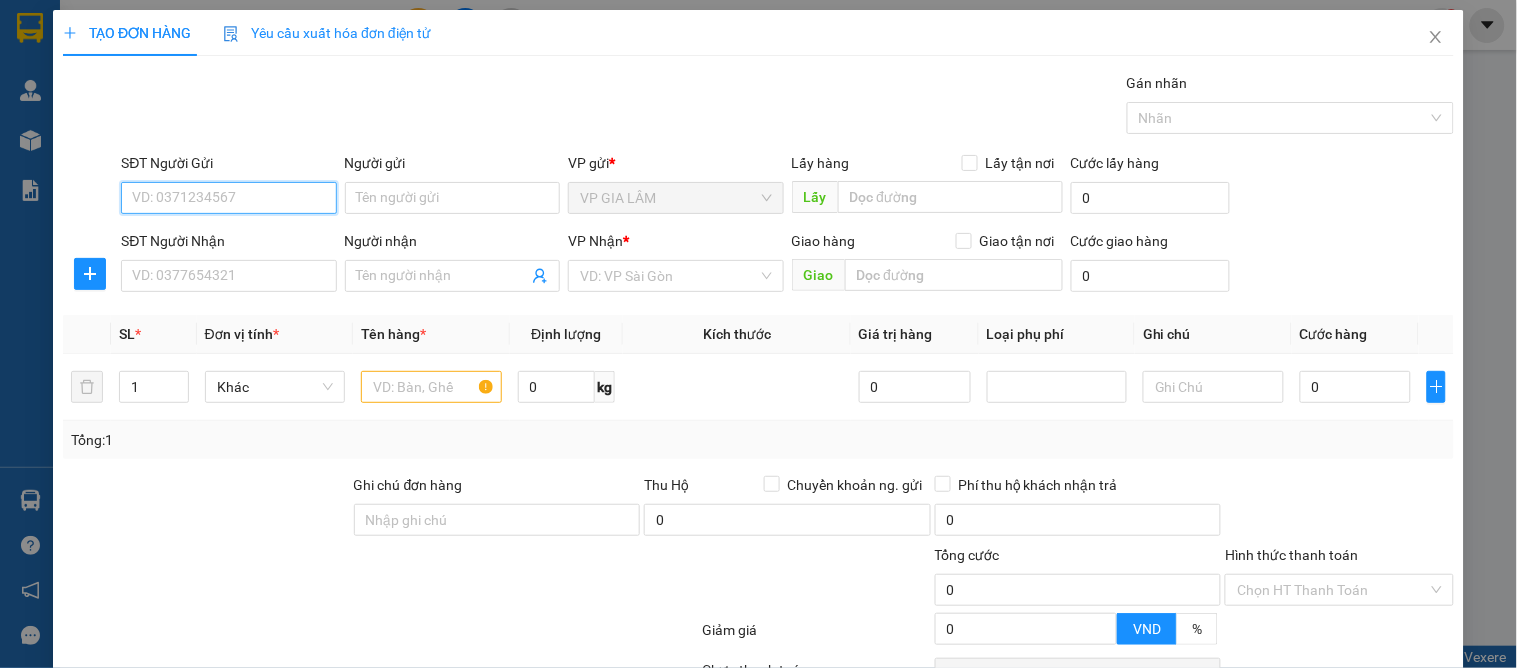 click on "SĐT Người Gửi" at bounding box center [228, 198] 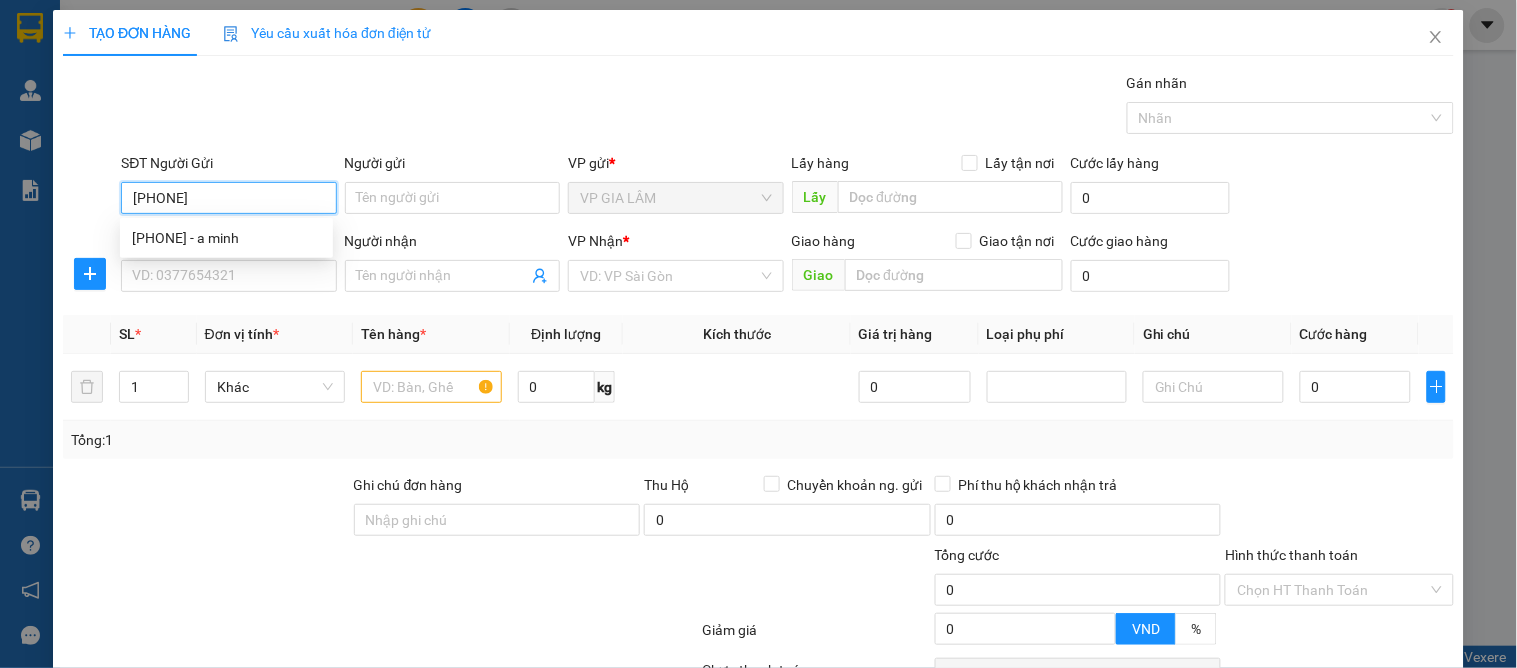 type on "[PHONE]" 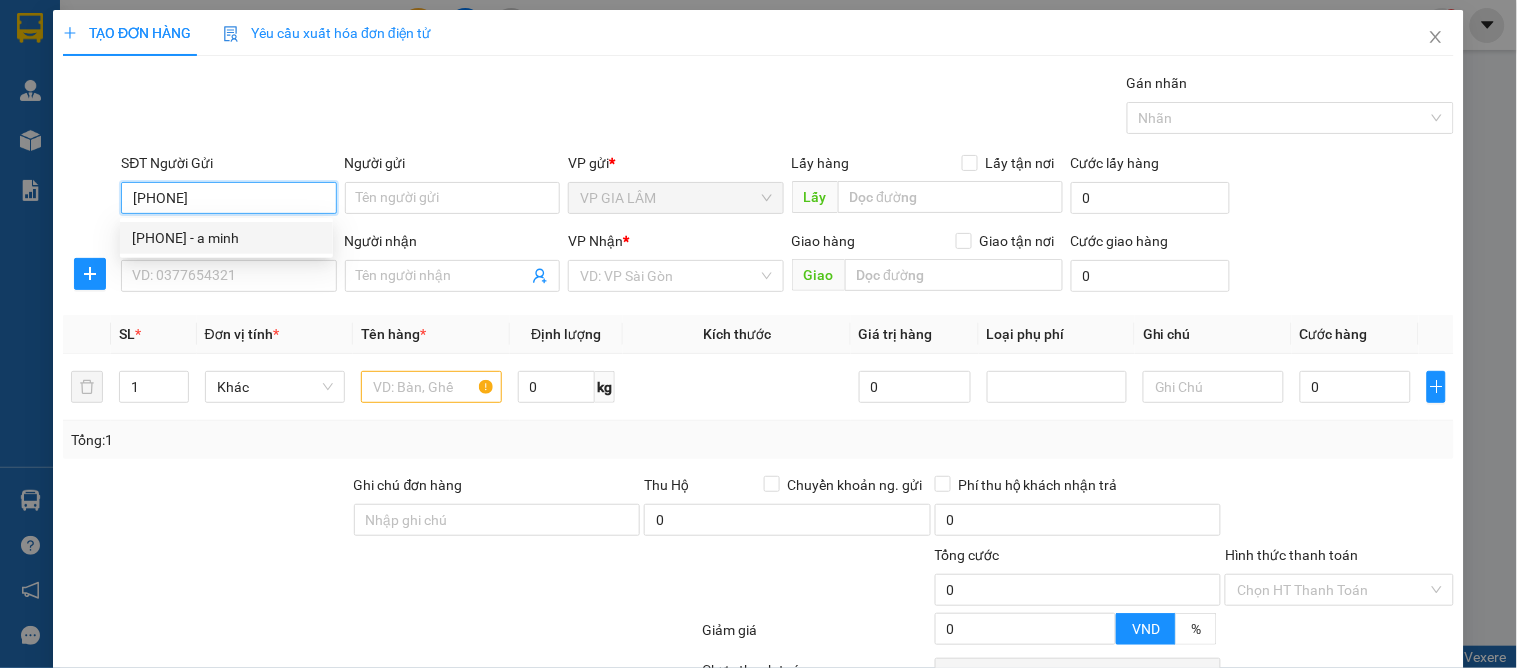 drag, startPoint x: 246, startPoint y: 240, endPoint x: 238, endPoint y: 268, distance: 29.12044 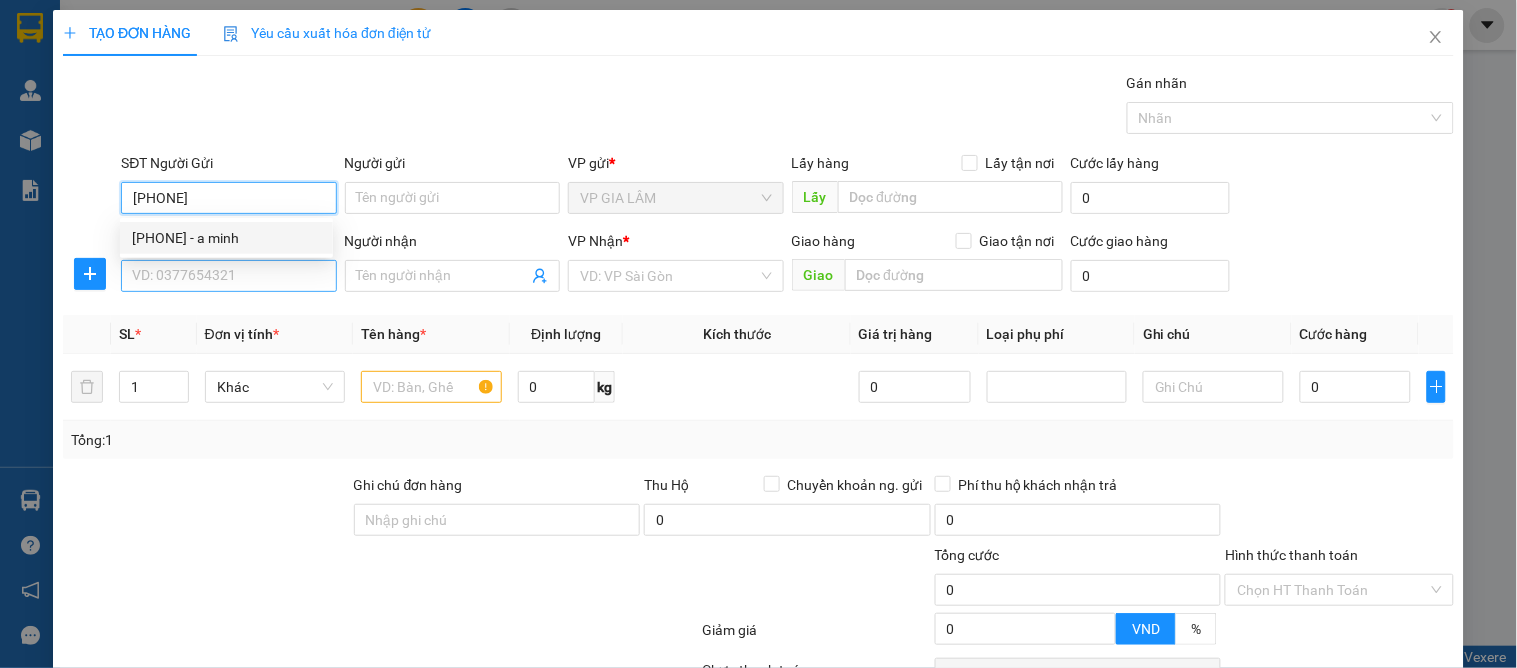 click on "0915338349 - a minh" at bounding box center [226, 238] 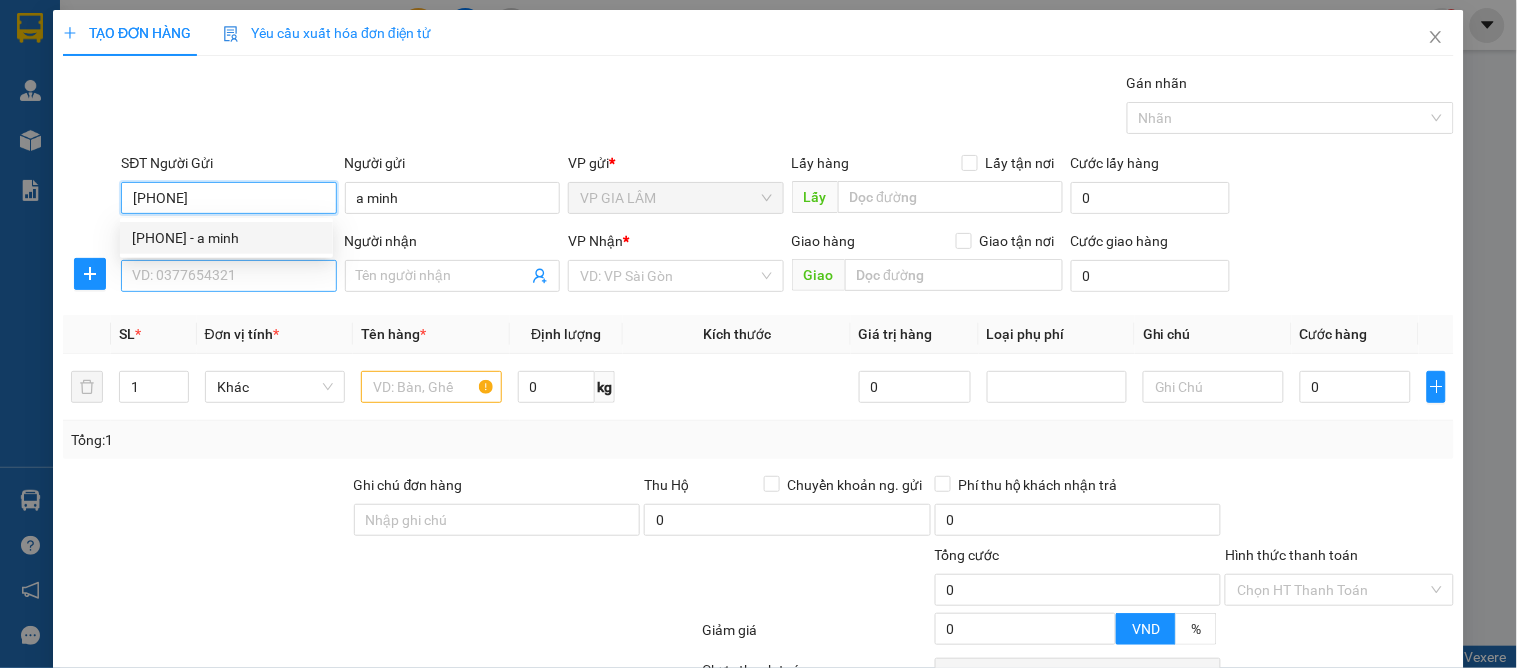 type on "[PHONE]" 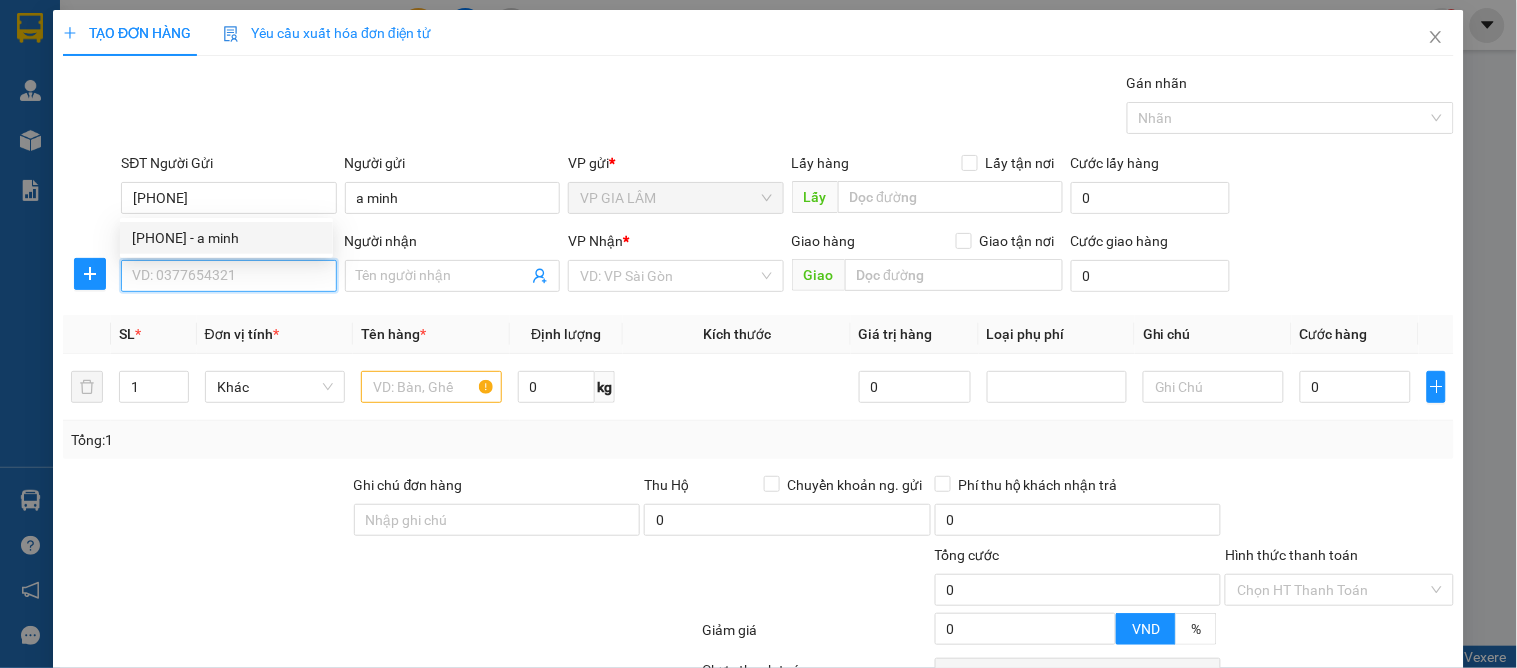 click on "SĐT Người Nhận" at bounding box center [228, 276] 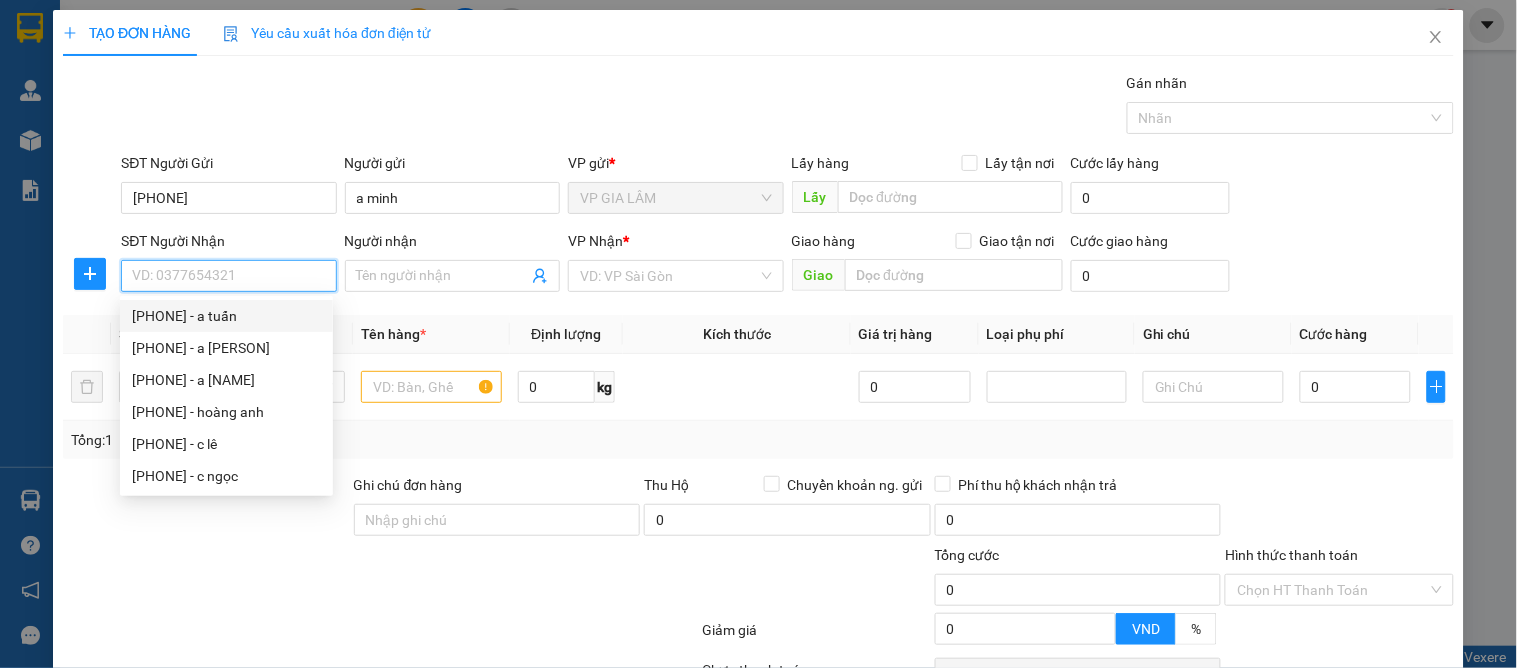 drag, startPoint x: 270, startPoint y: 307, endPoint x: 317, endPoint y: 320, distance: 48.76474 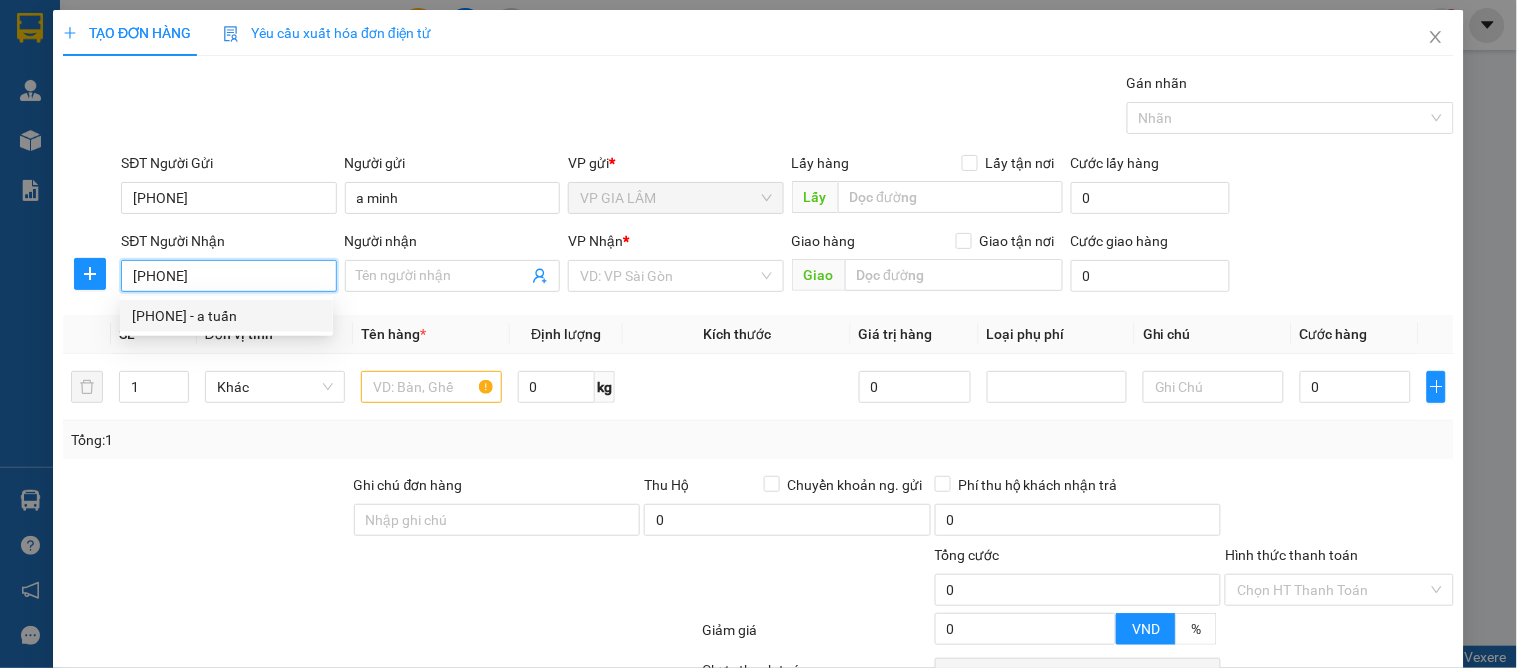 type on "a tuấn" 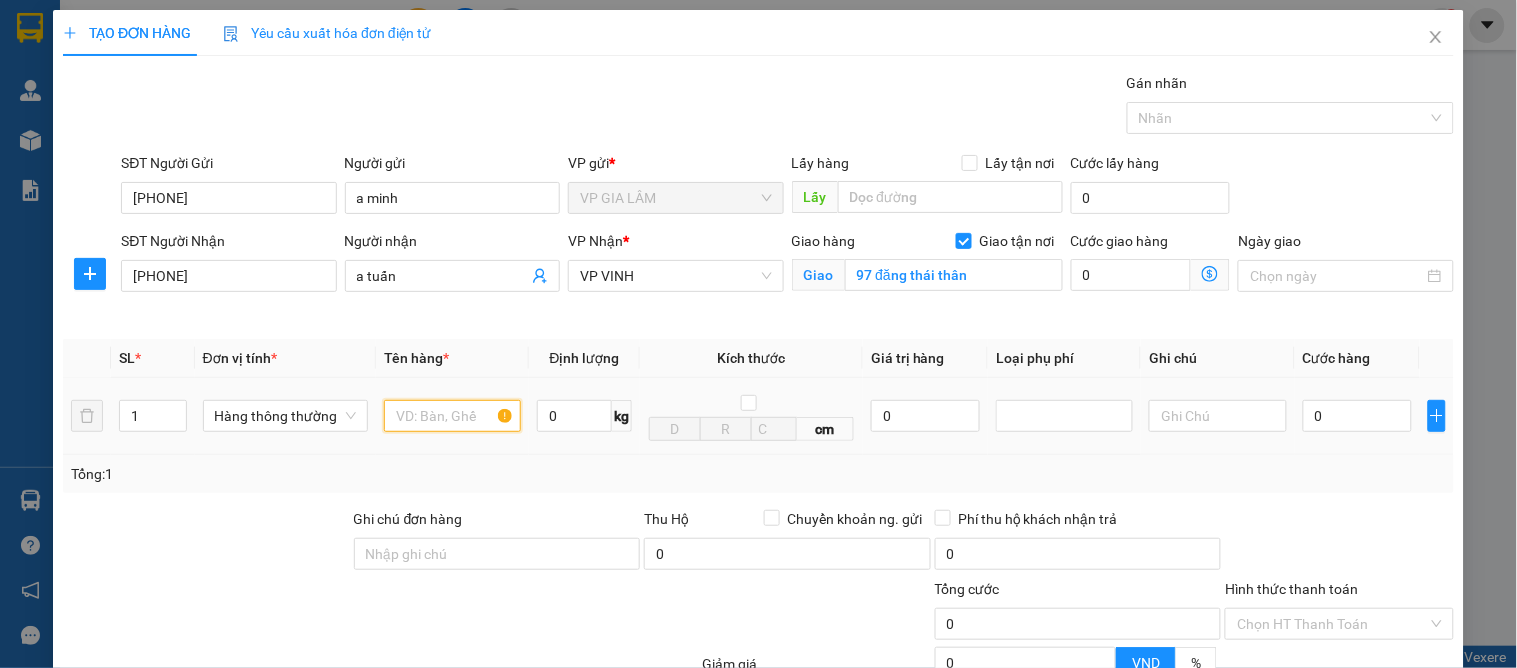 click at bounding box center (452, 416) 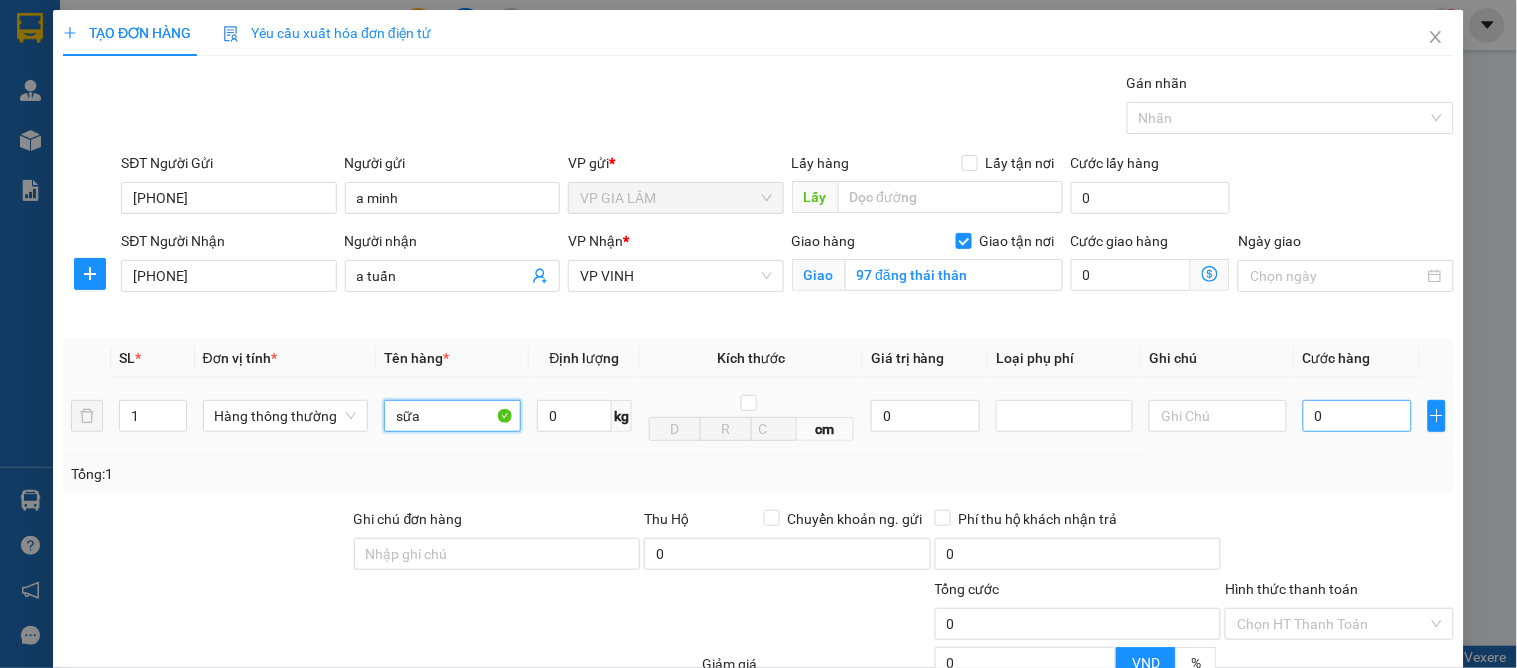 type on "sữa" 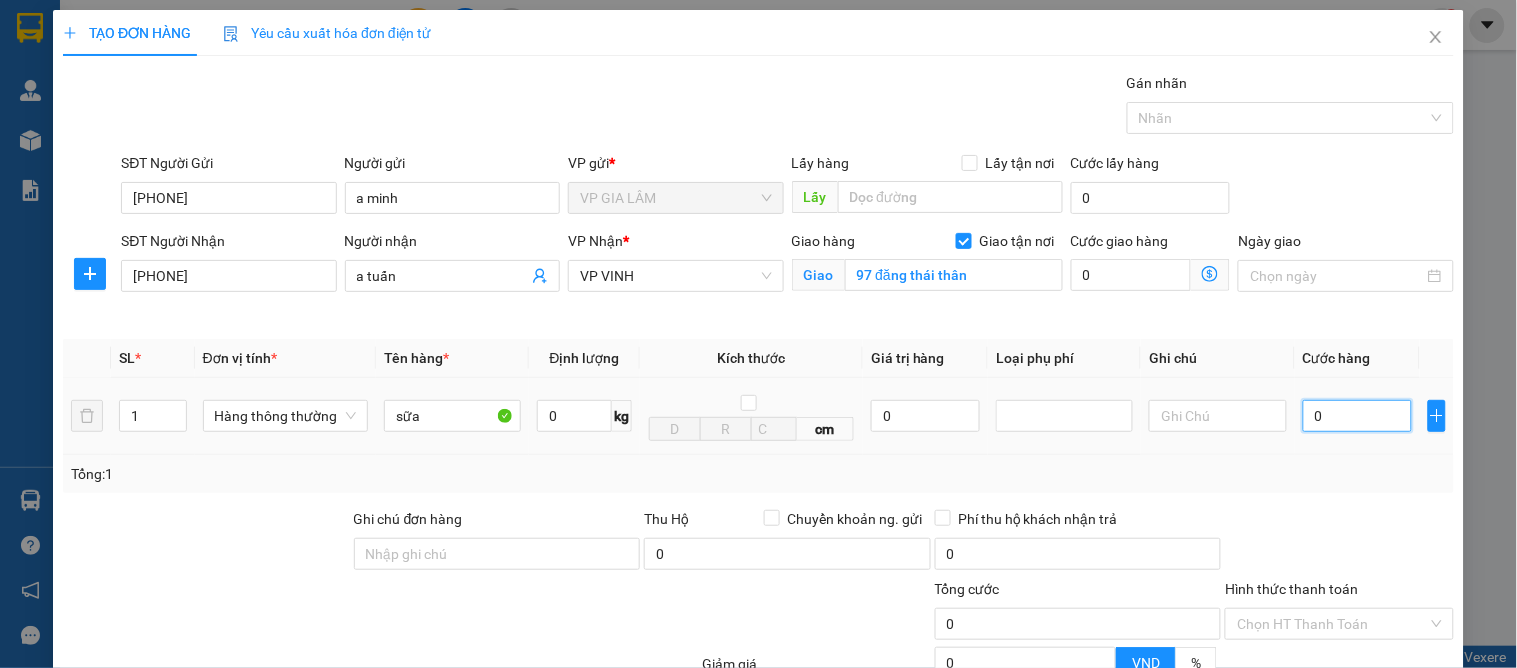 click on "0" at bounding box center (1357, 416) 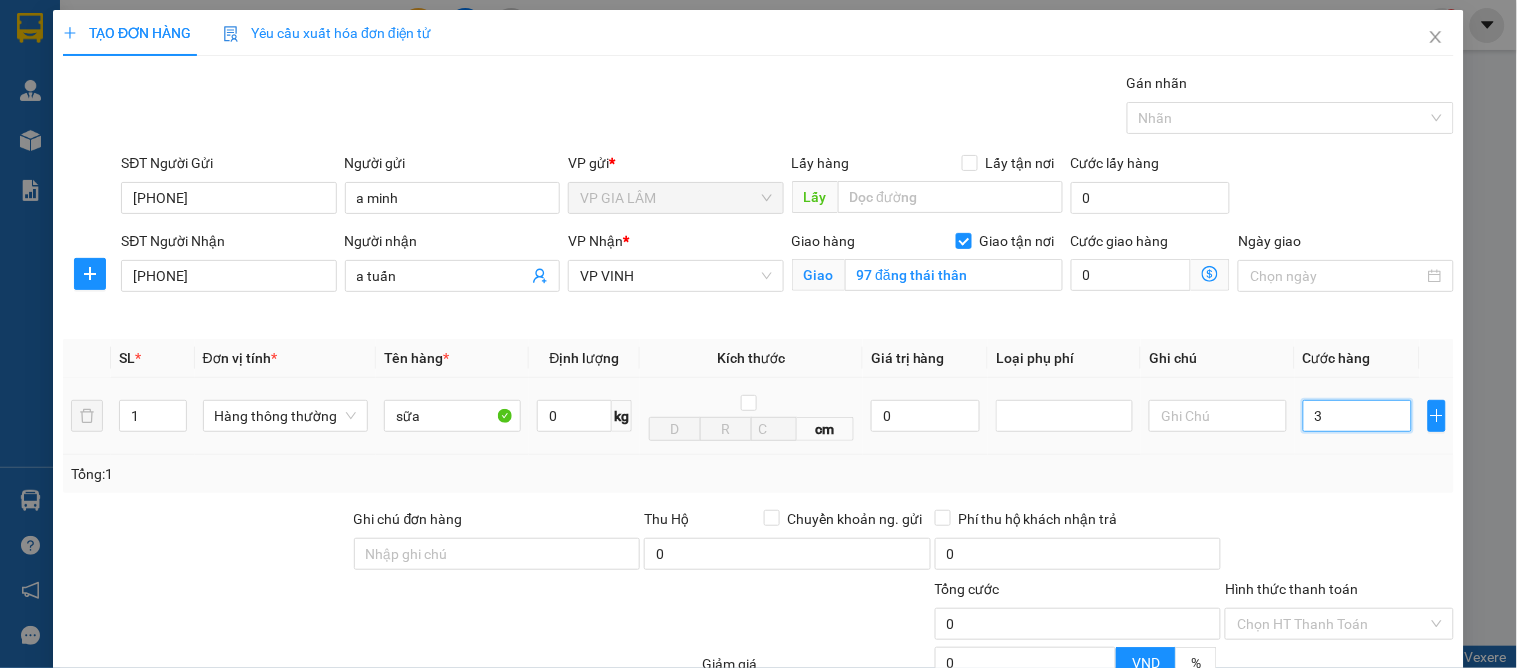type on "3" 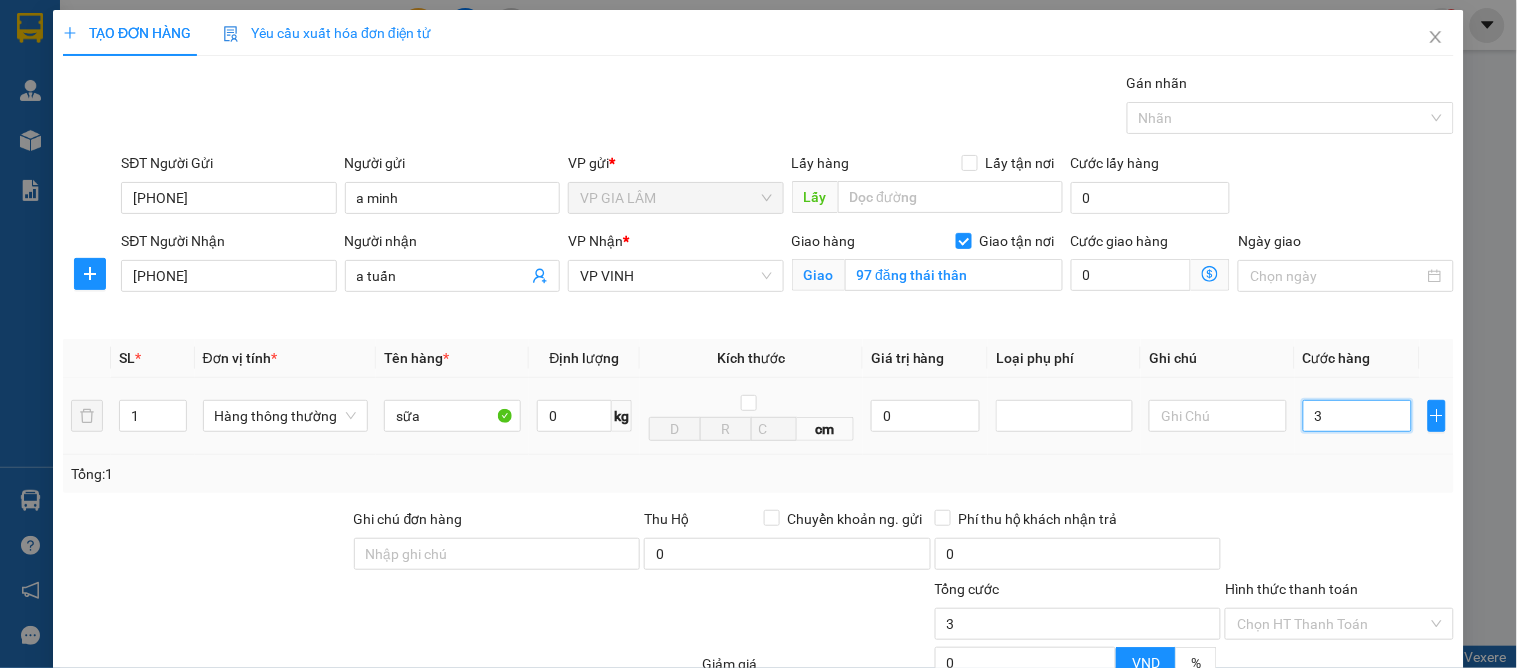 type on "30" 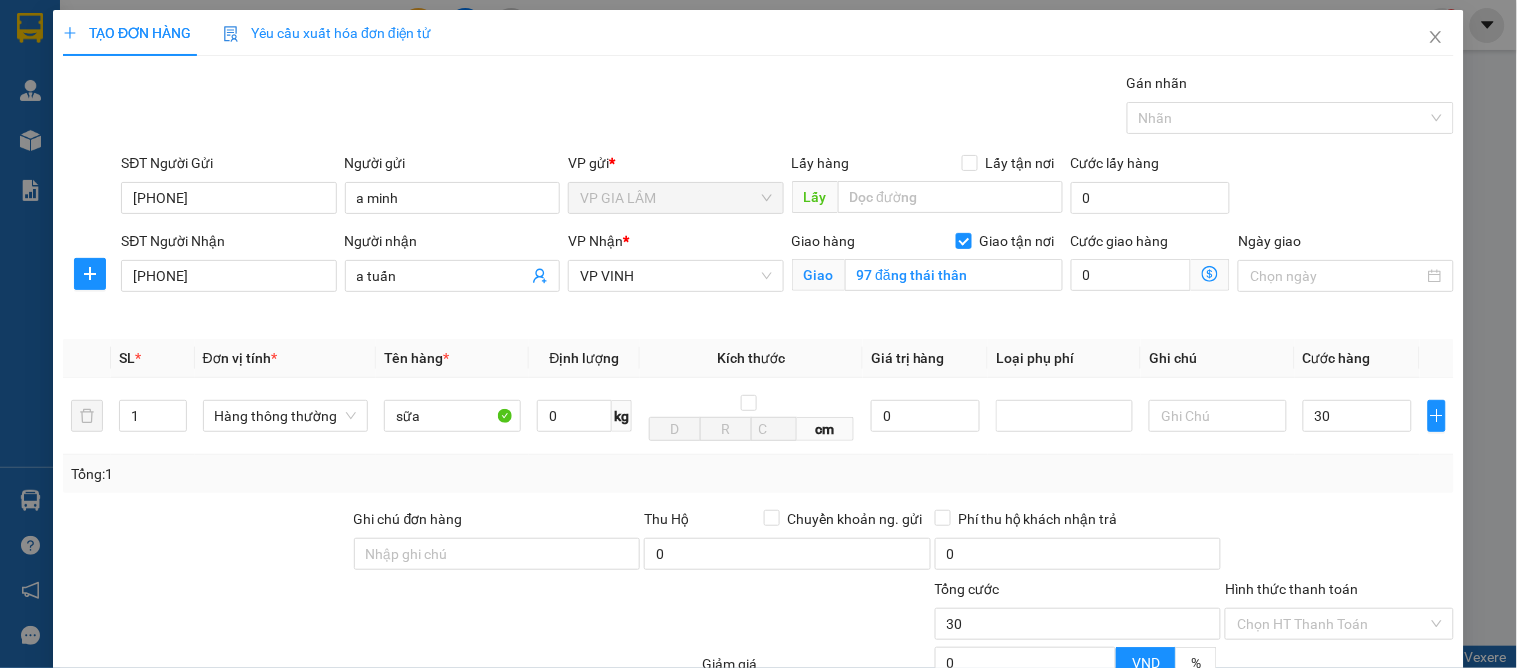type on "30.000" 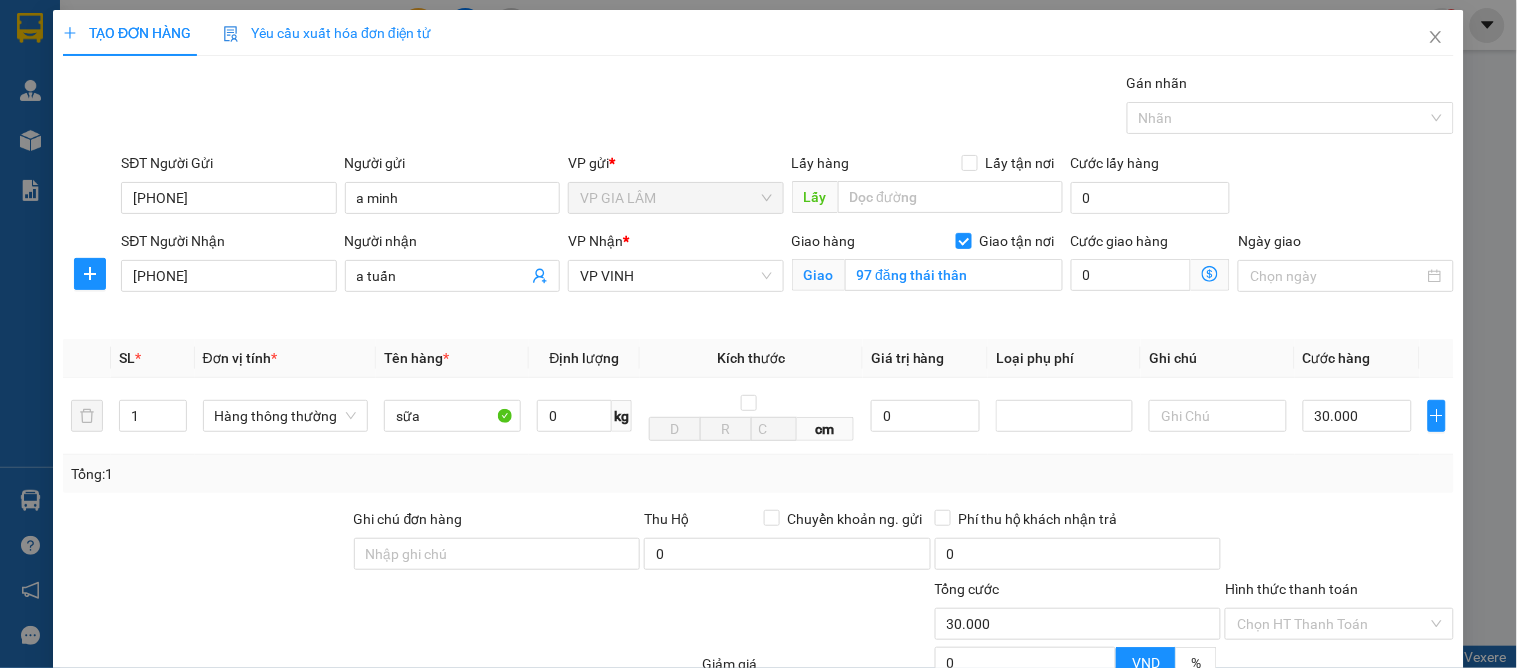 click at bounding box center (1339, 543) 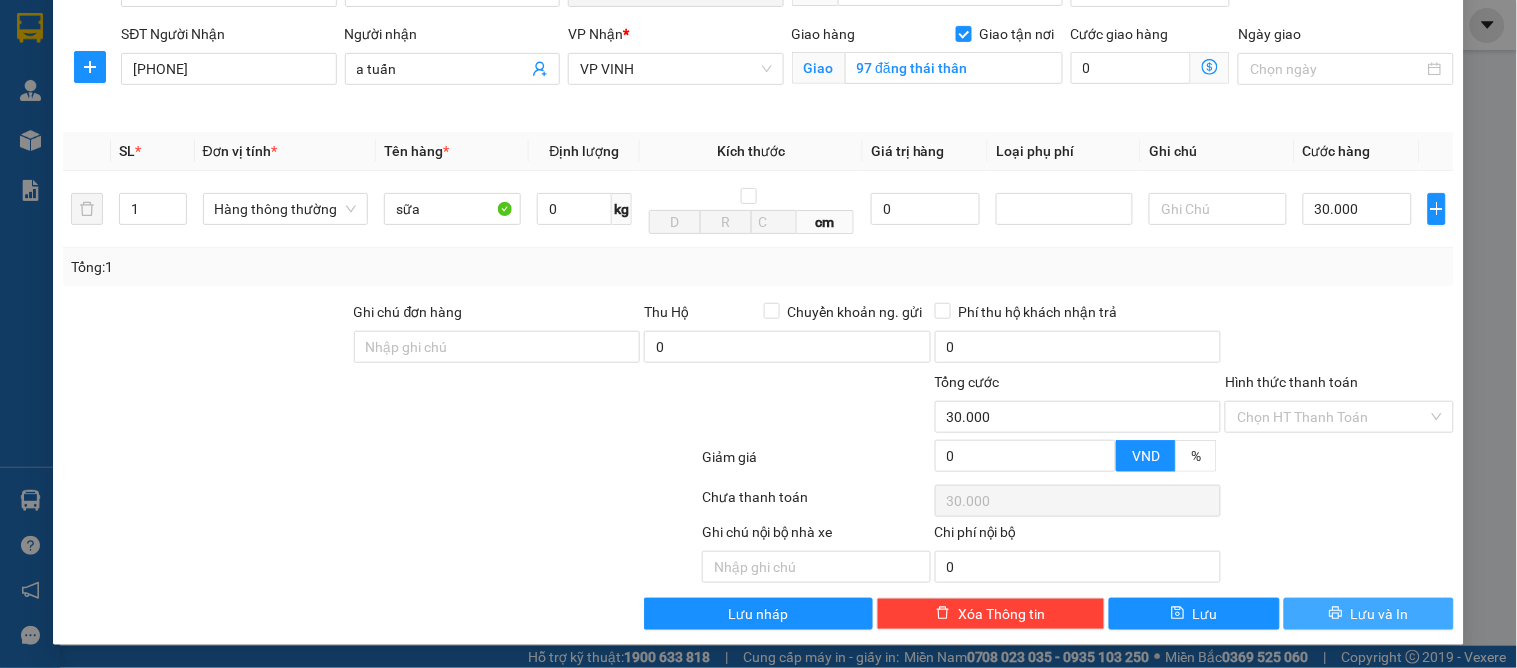 click on "Lưu và In" at bounding box center (1380, 614) 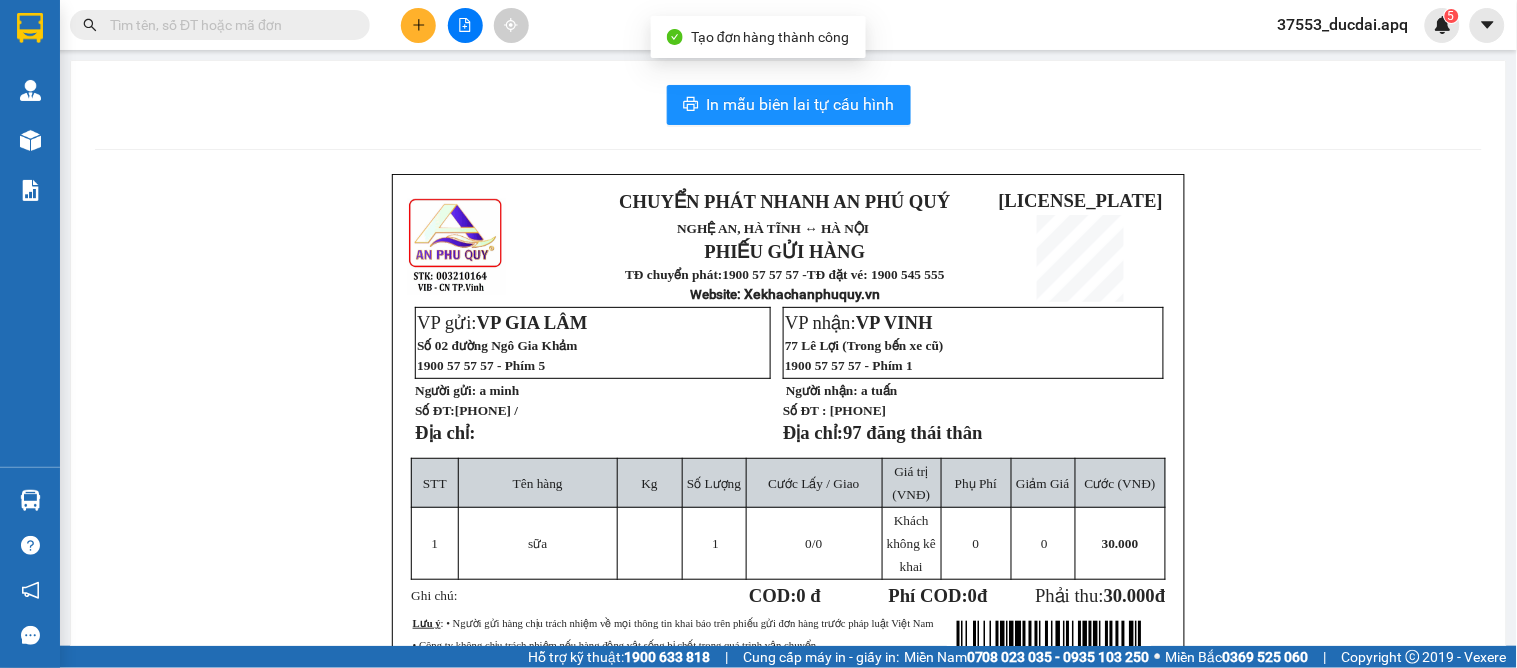 click on "In mẫu biên lai tự cấu hình
CHUYỂN PHÁT NHANH AN PHÚ QUÝ
NGHỆ AN, HÀ TĨNH ↔ HÀ NỘI
PHIẾU GỬI HÀNG
TĐ chuyển phát:   1900 57 57 57 -  TĐ đặt vé: 1900 545 555
Website  : Xekhachanphuquy.vn
GL0208254451
VP gửi:  VP GIA LÂM
Số 02 đường Ngô Gia Khảm
1900 57 57 57 - Phím 5
Người gửi:    a minh
Số ĐT:  0915338349 /
Địa chỉ:
VP nhận:  VP VINH
77 Lê Lợi (Trong bến xe cũ)
1900 57 57 57 - Phím 1
Người nhận:    a tuấn
Số ĐT :    0972039433
Địa chỉ:  97 đăng thái thân
STT
Tên hàng
Kg
Số Lượng
Cước Lấy / Giao
Giá trị (VNĐ)
Phụ Phí
Giảm Giá
Cước (VNĐ)
1
sữa
1
0 /0
Khách không kê khai
0
0
30.000
Ghi chú:
COD:  0 đ
Phí COD:  0  đ
Phải thu:   đ" at bounding box center [788, 471] 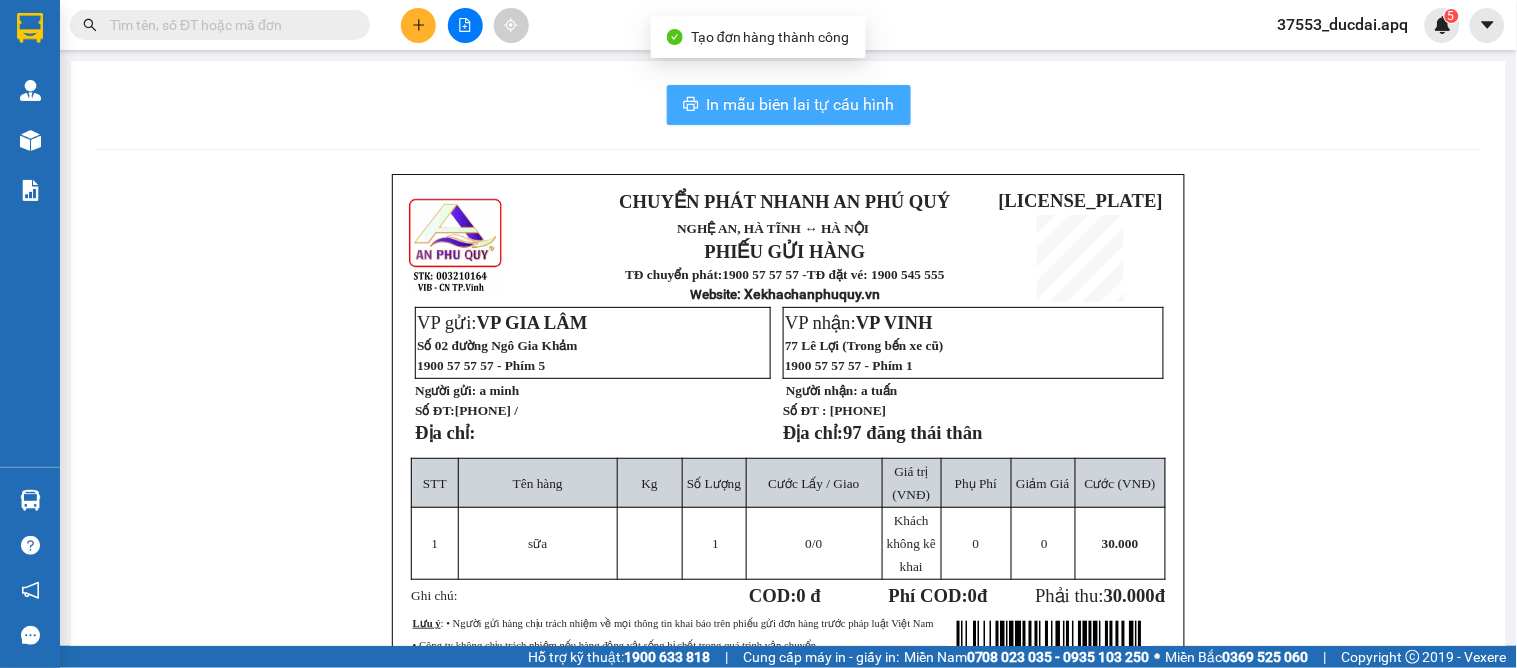 click on "In mẫu biên lai tự cấu hình" at bounding box center (789, 105) 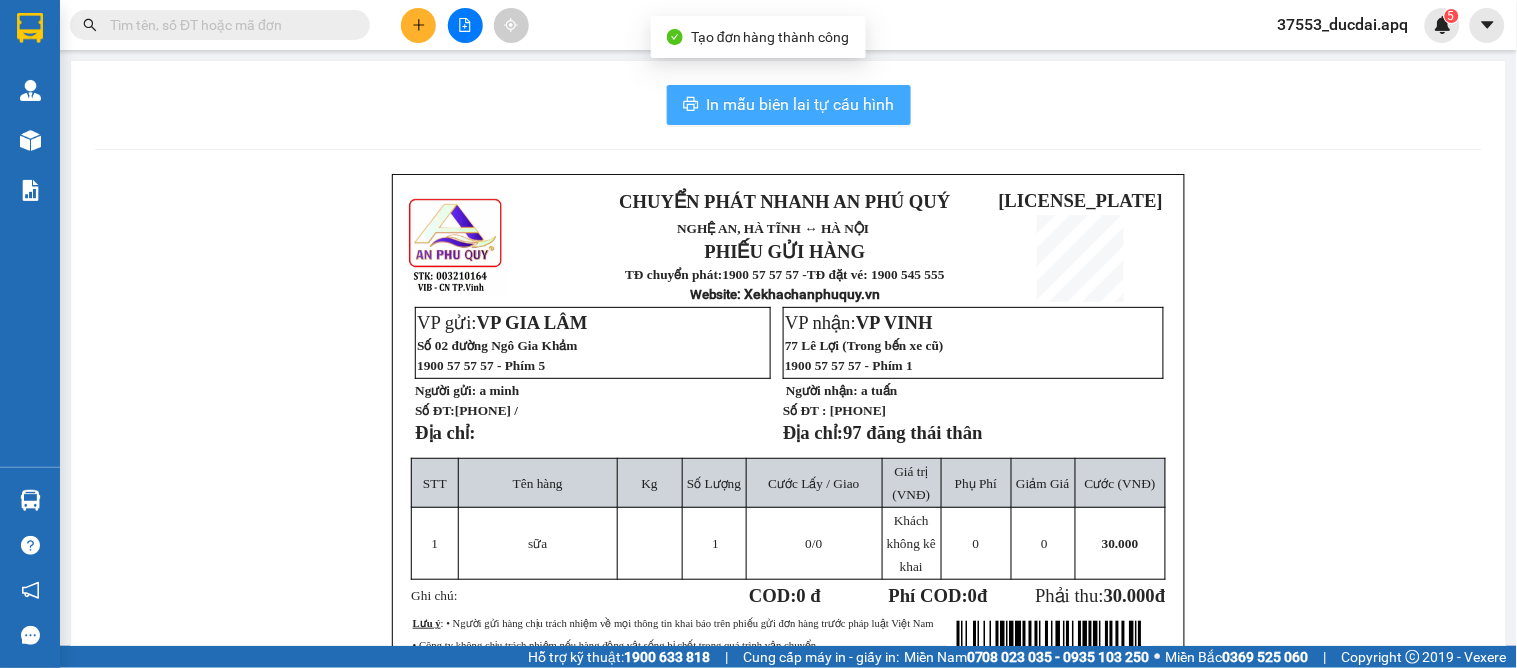 scroll, scrollTop: 0, scrollLeft: 0, axis: both 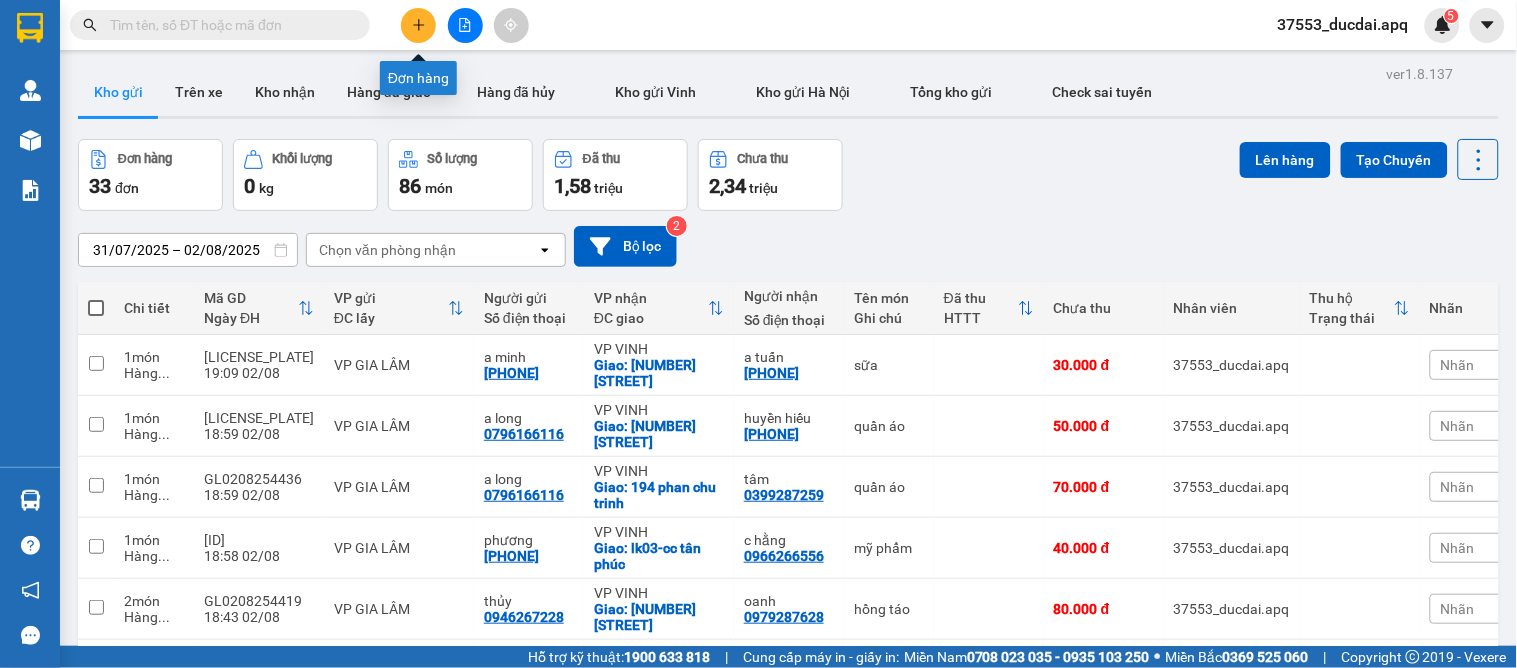 click 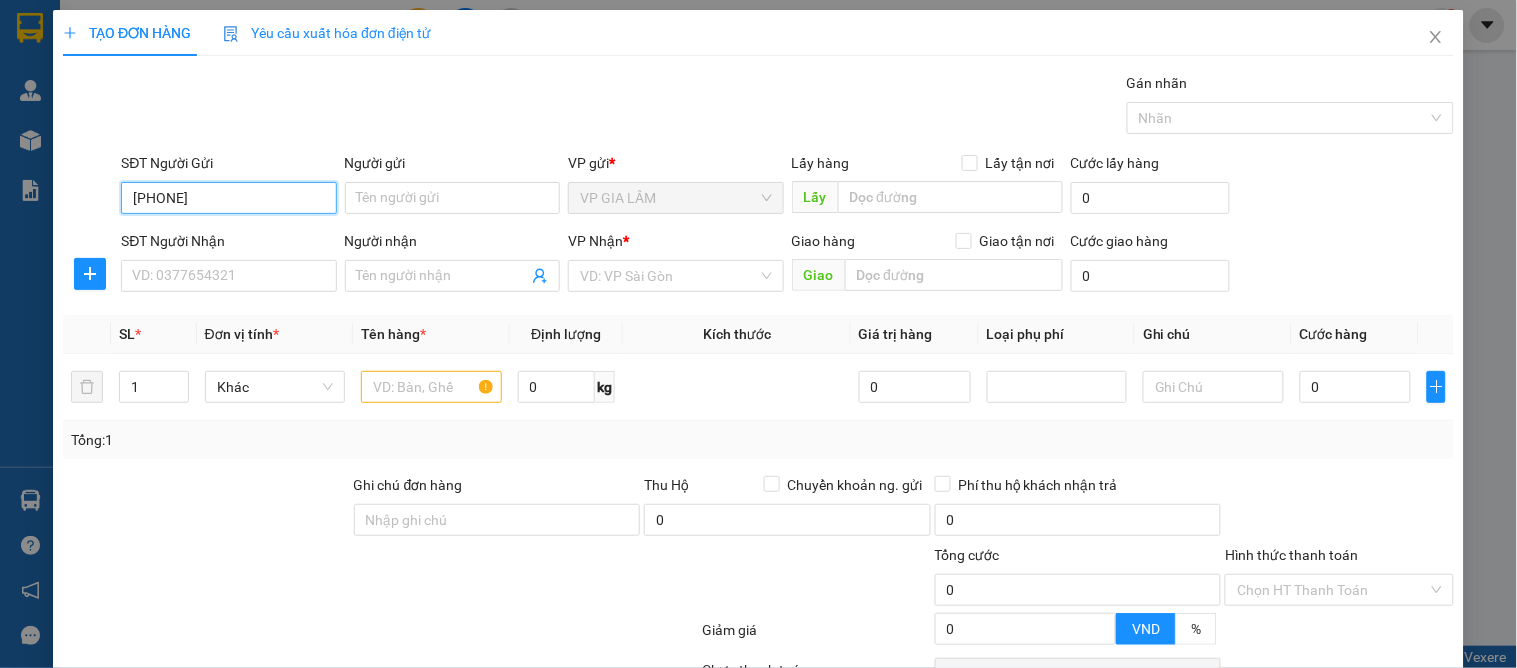 click on "0968523590" at bounding box center (228, 198) 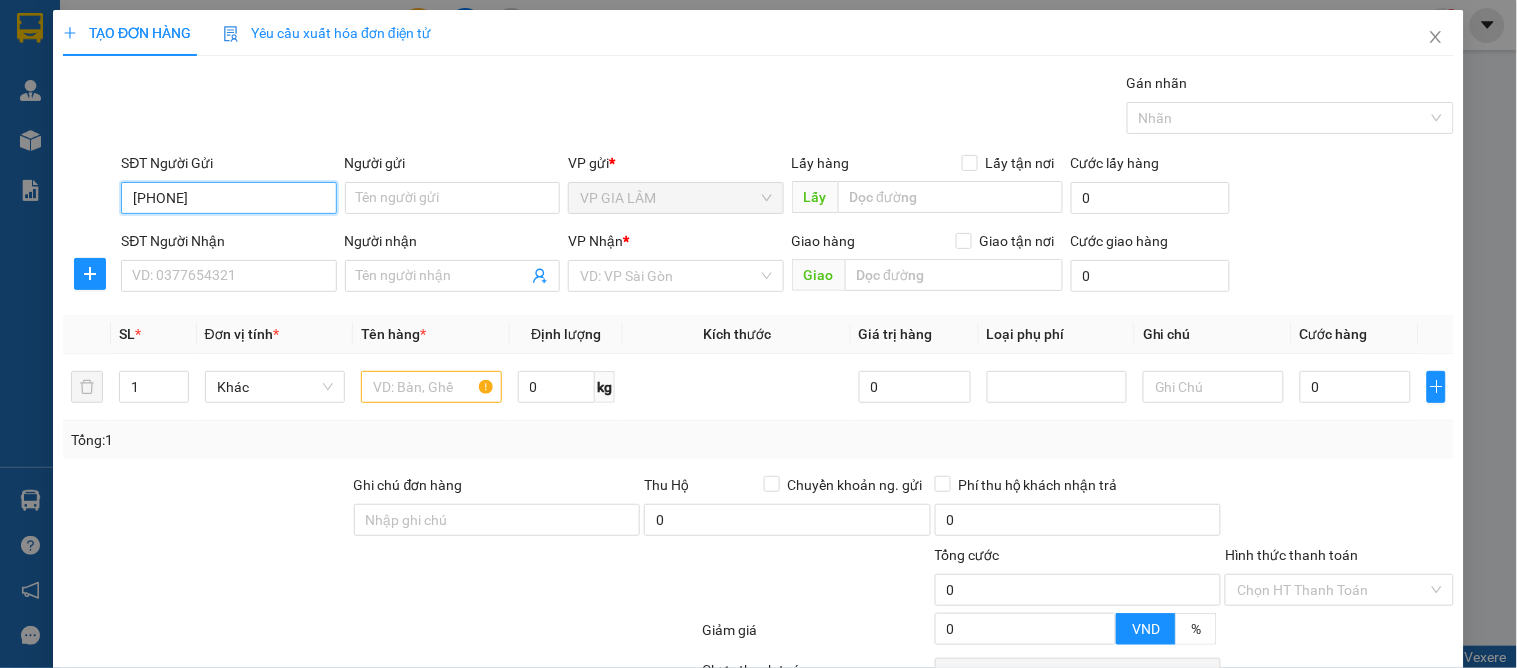 click on "0968523590" at bounding box center [228, 198] 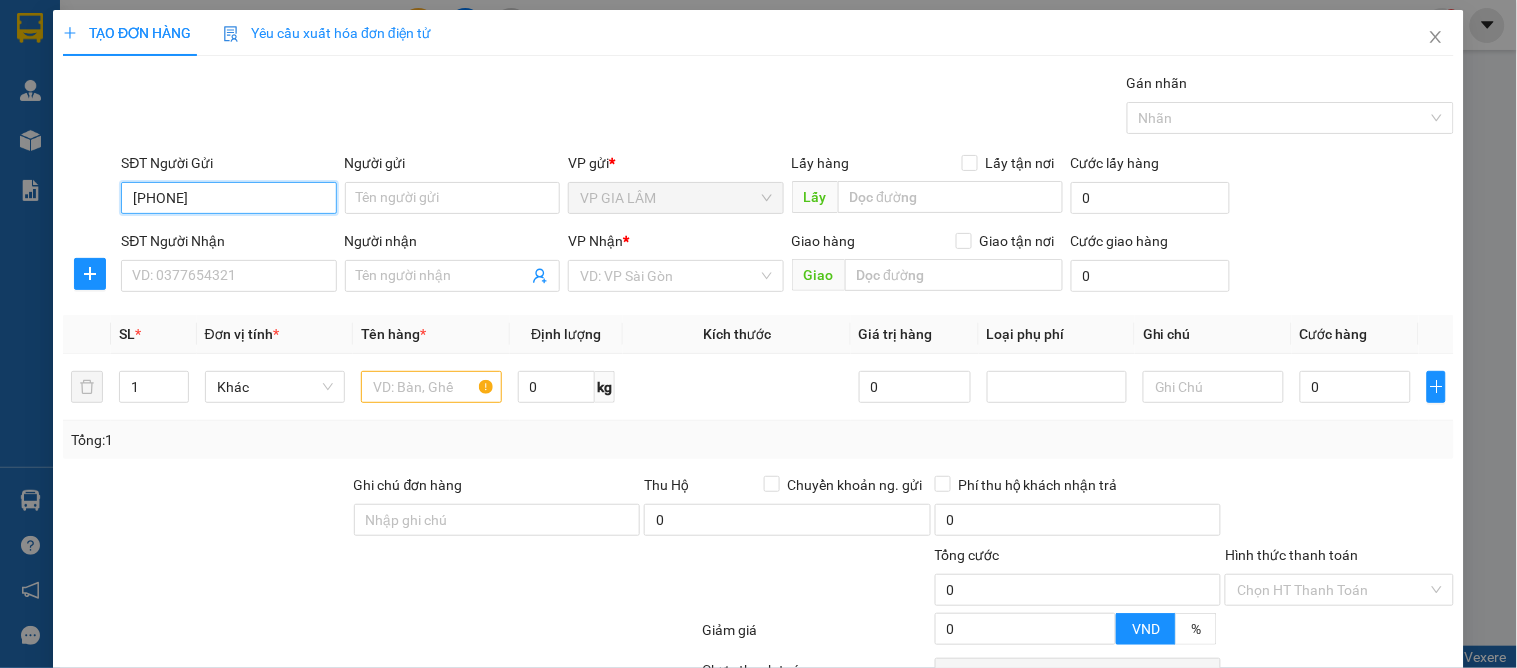 type on "0968823590" 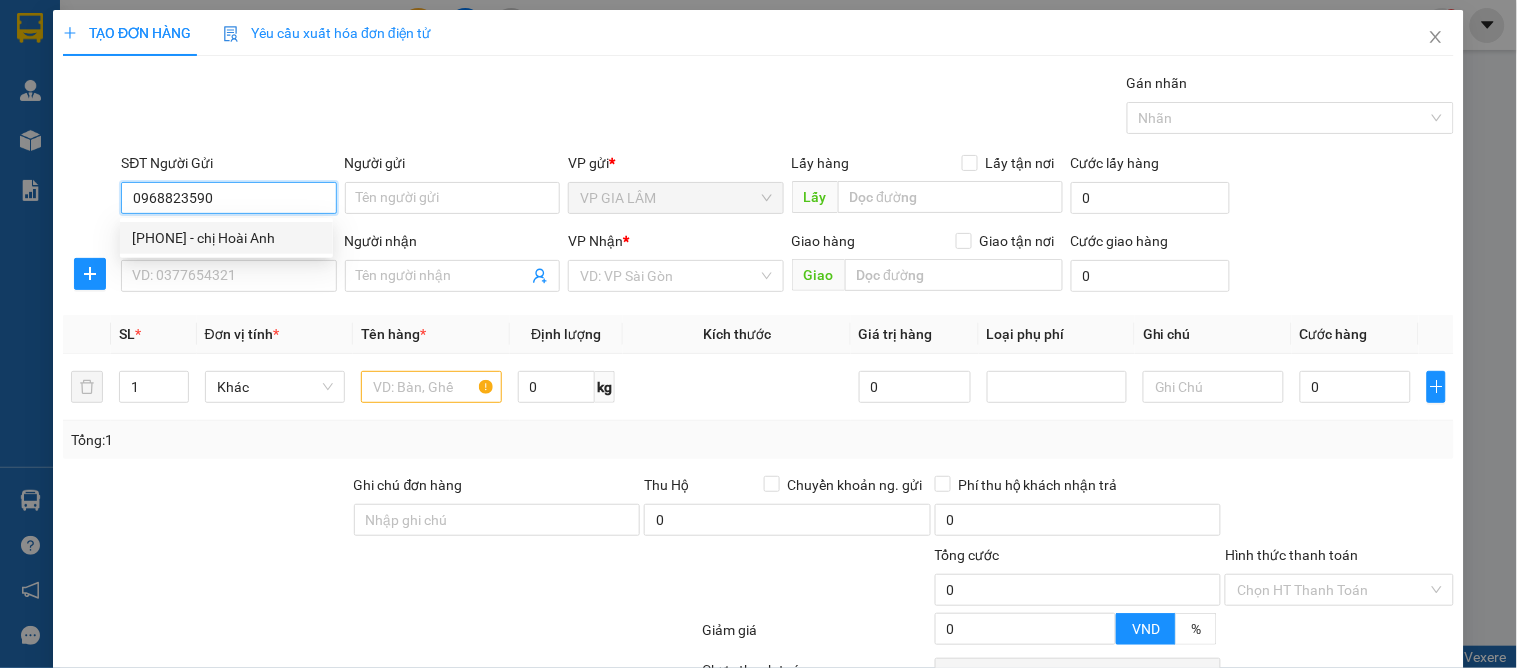 click on "0968823590 - chị Hoài Anh" at bounding box center (226, 238) 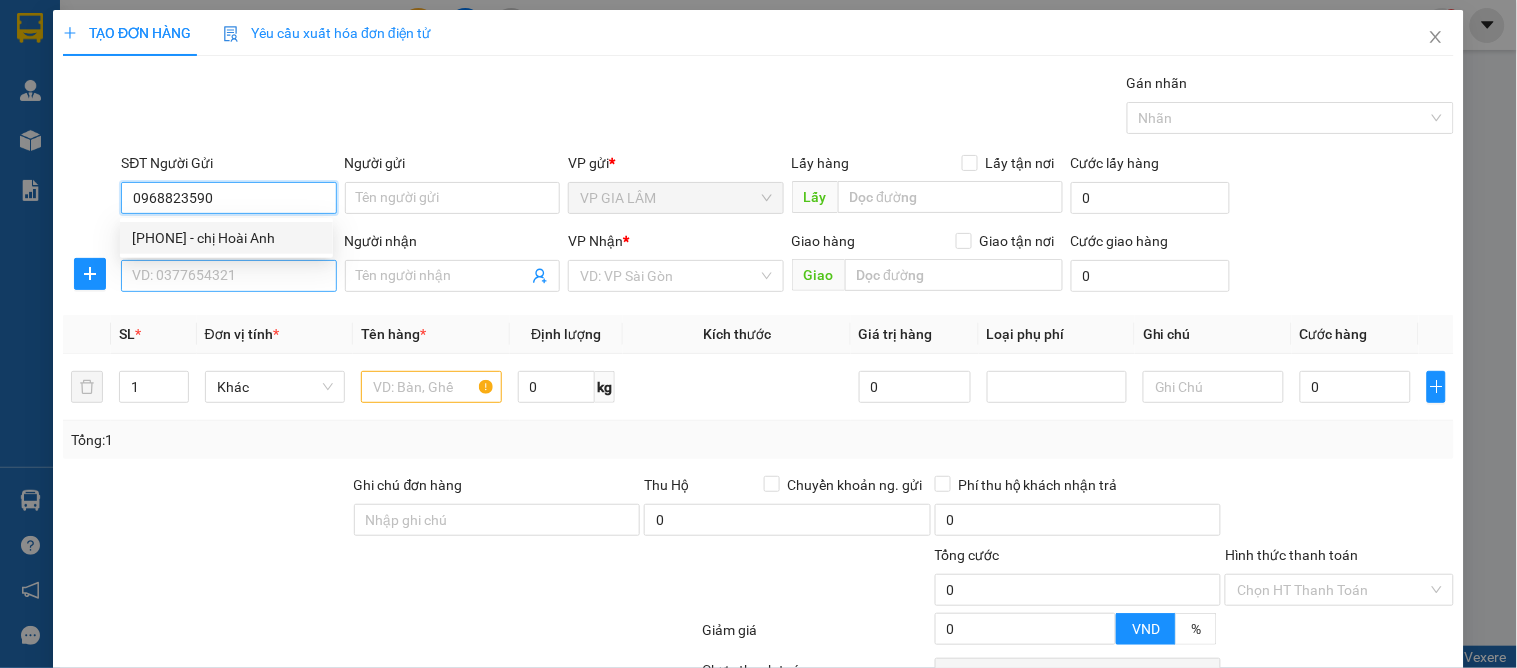 type on "chị Hoài Anh" 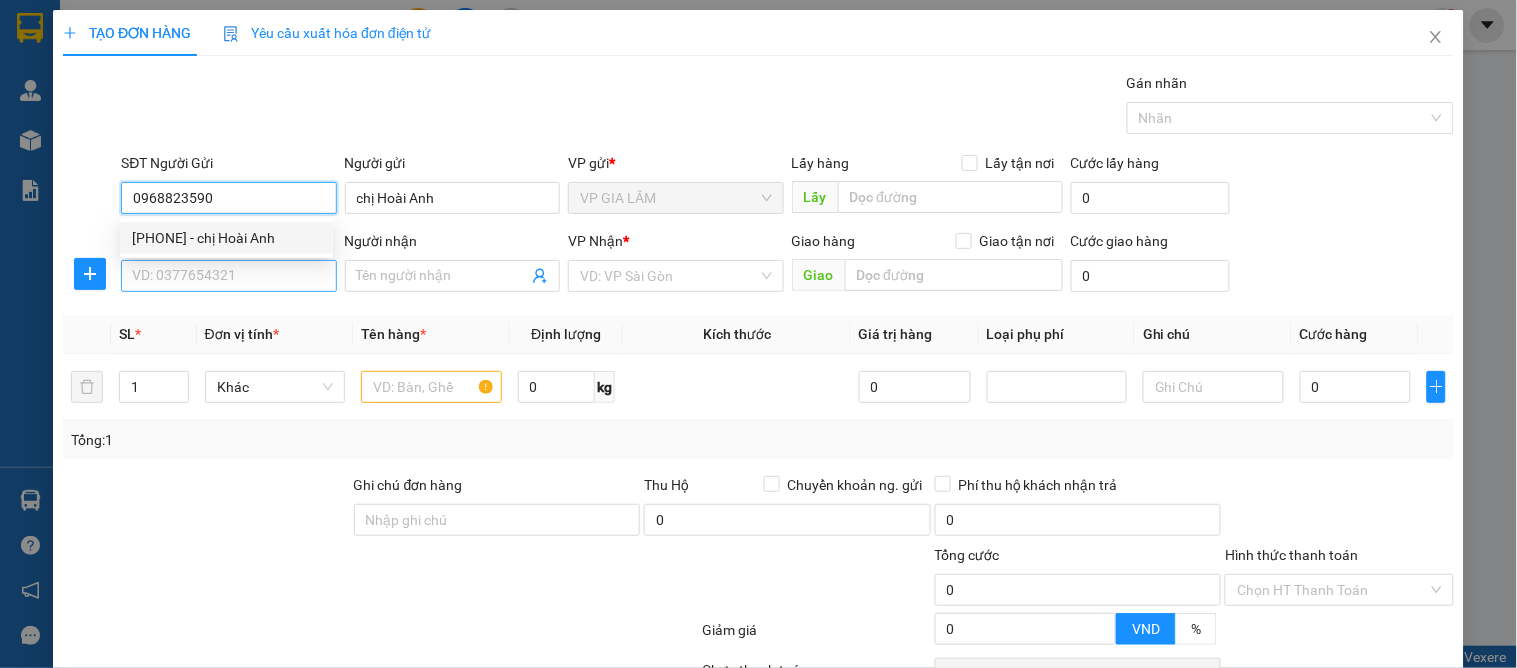 type on "0968823590" 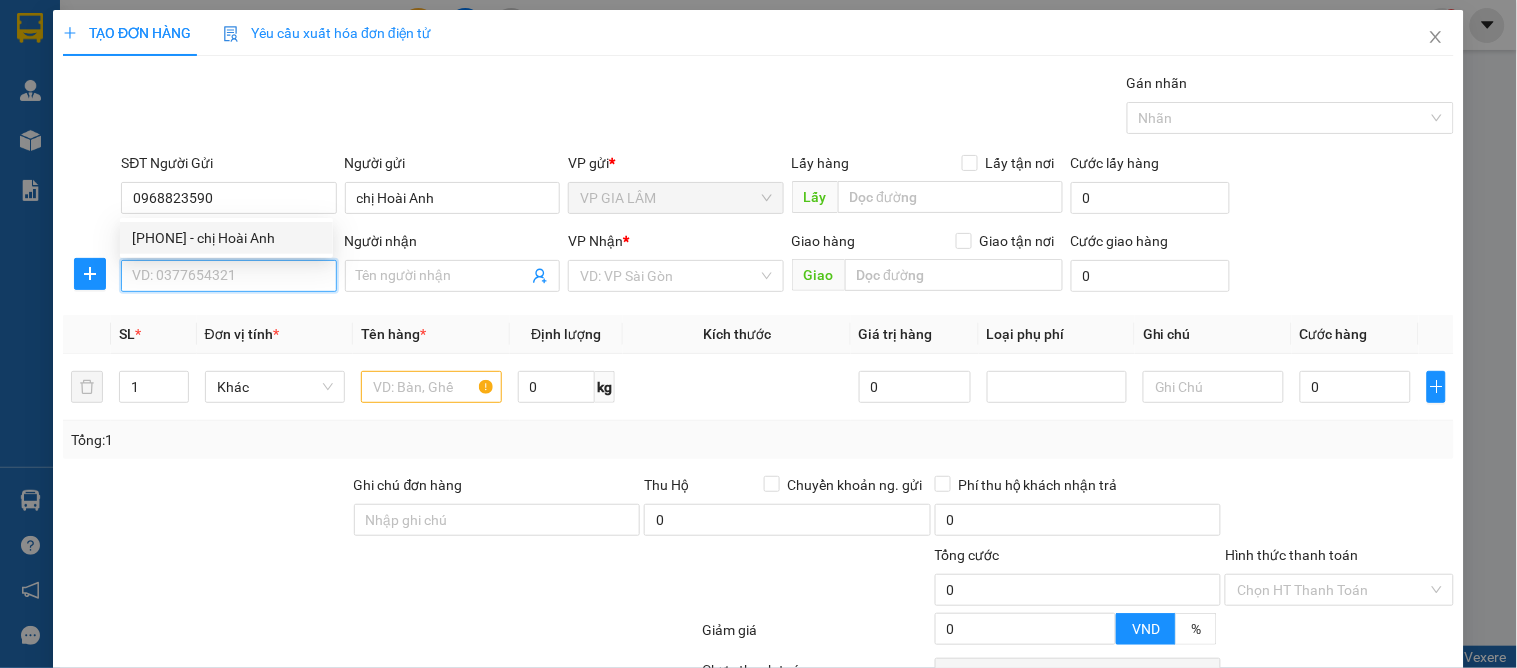 click on "SĐT Người Nhận" at bounding box center (228, 276) 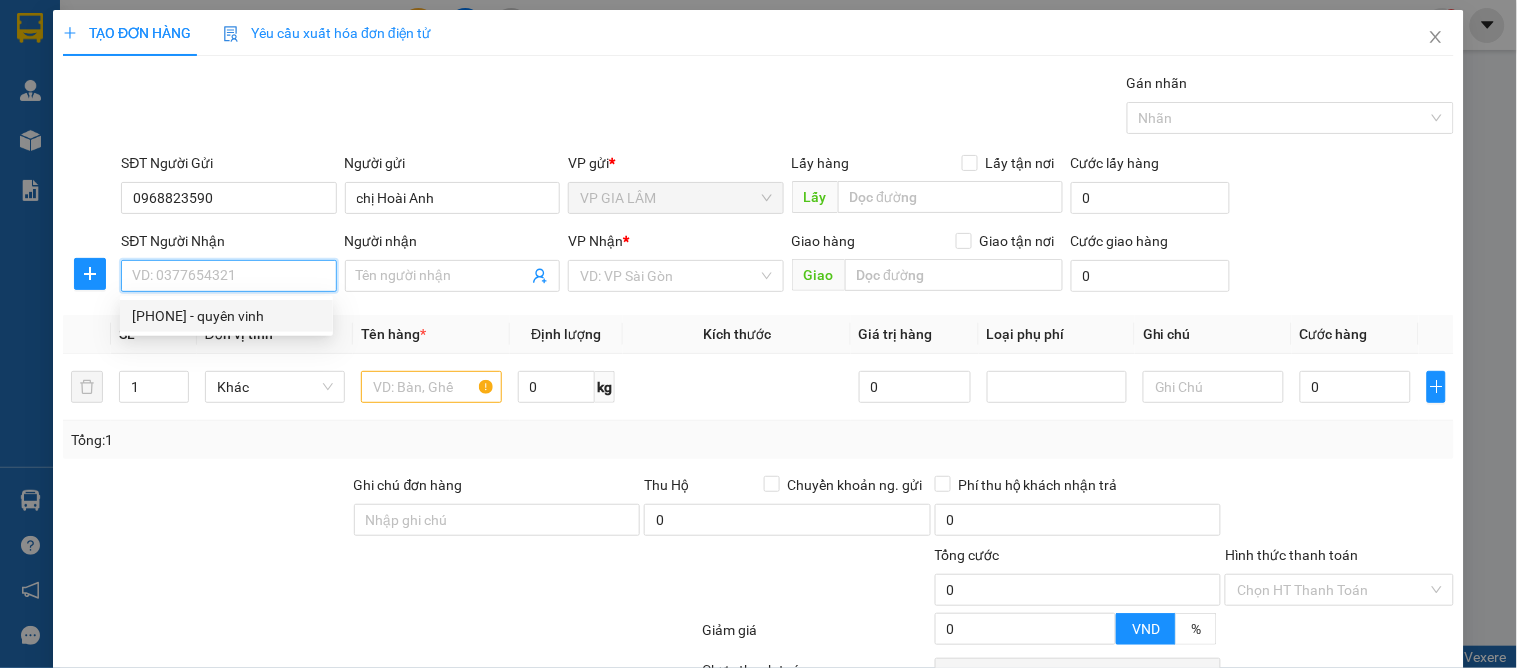 drag, startPoint x: 275, startPoint y: 308, endPoint x: 260, endPoint y: 321, distance: 19.849434 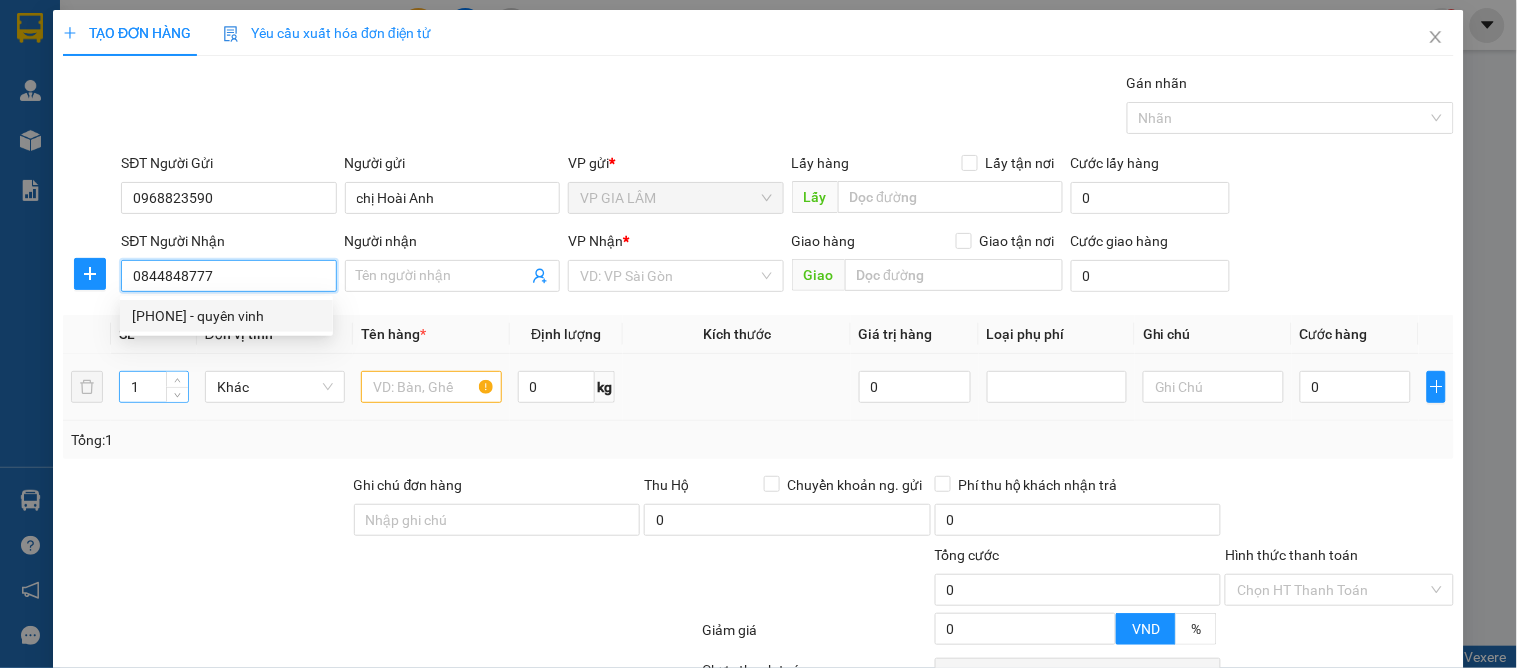 type on "quyên vinh" 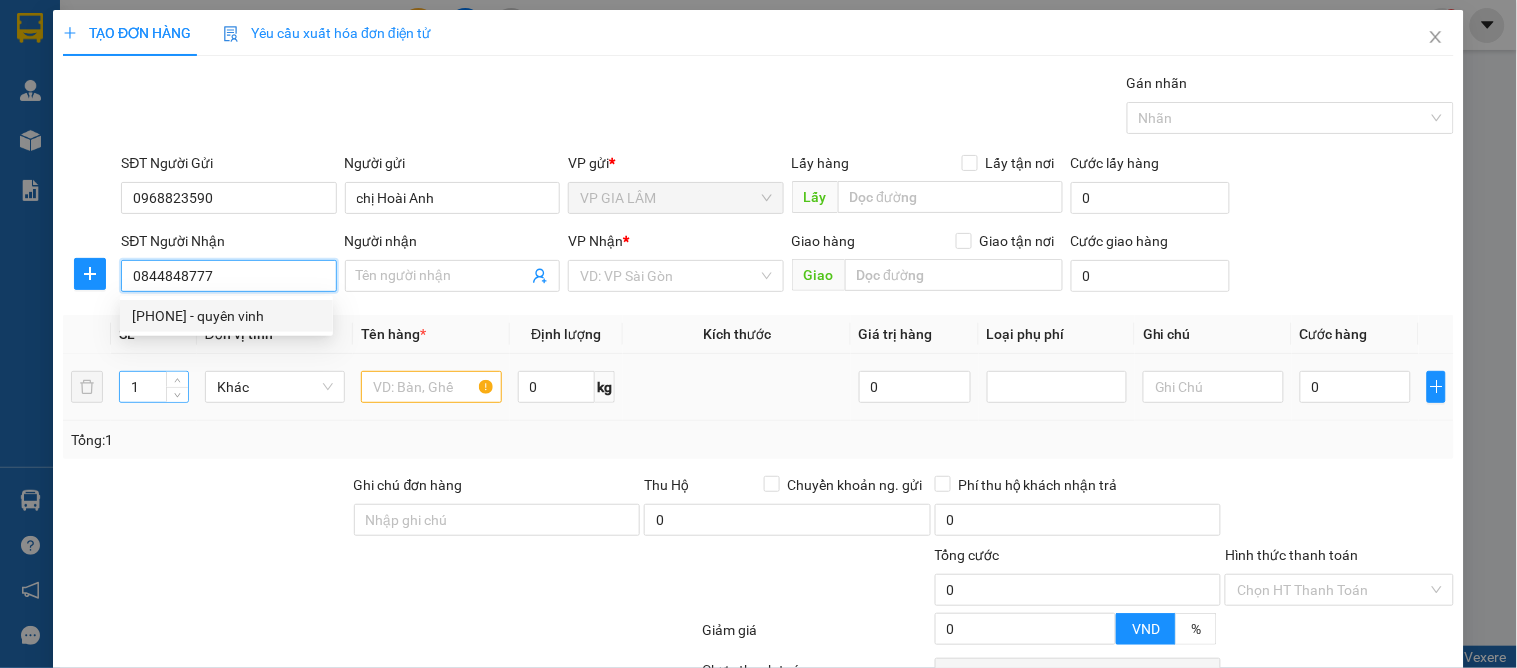 checkbox on "true" 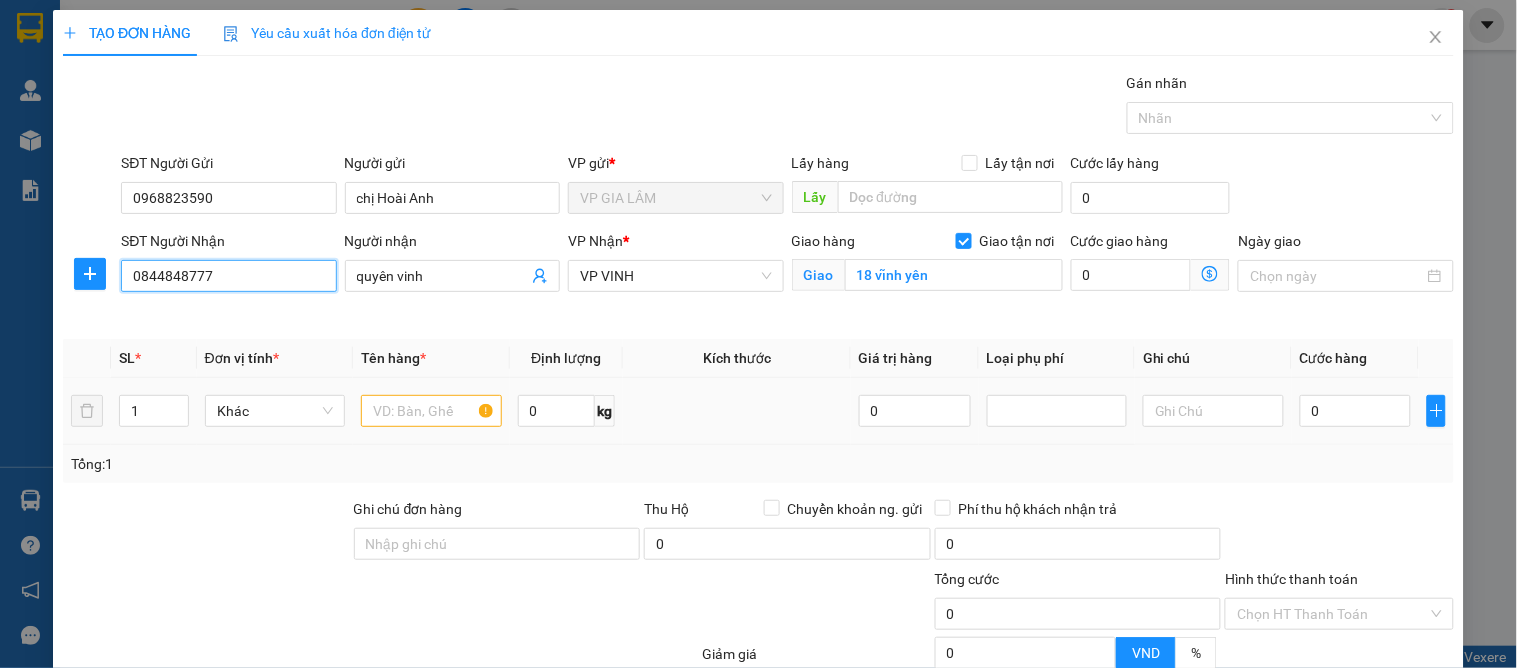 type on "10" 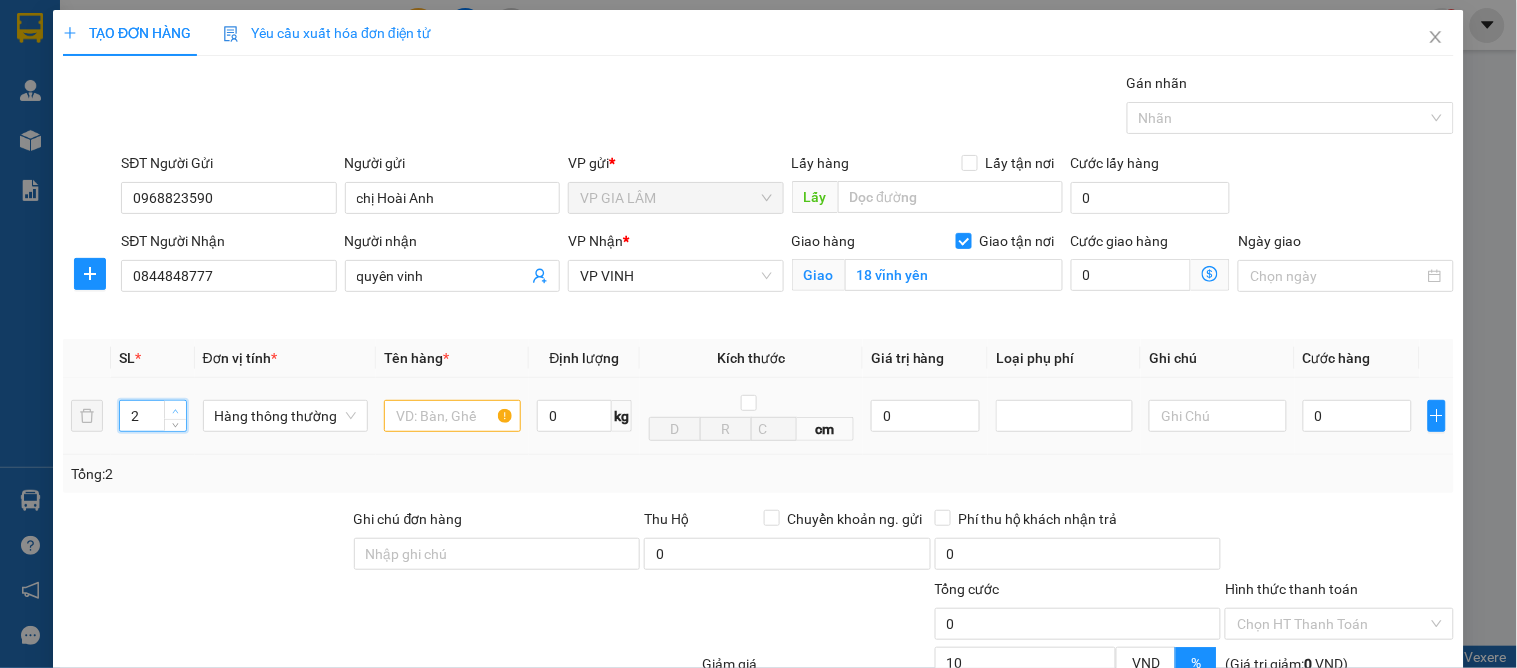 click at bounding box center [176, 411] 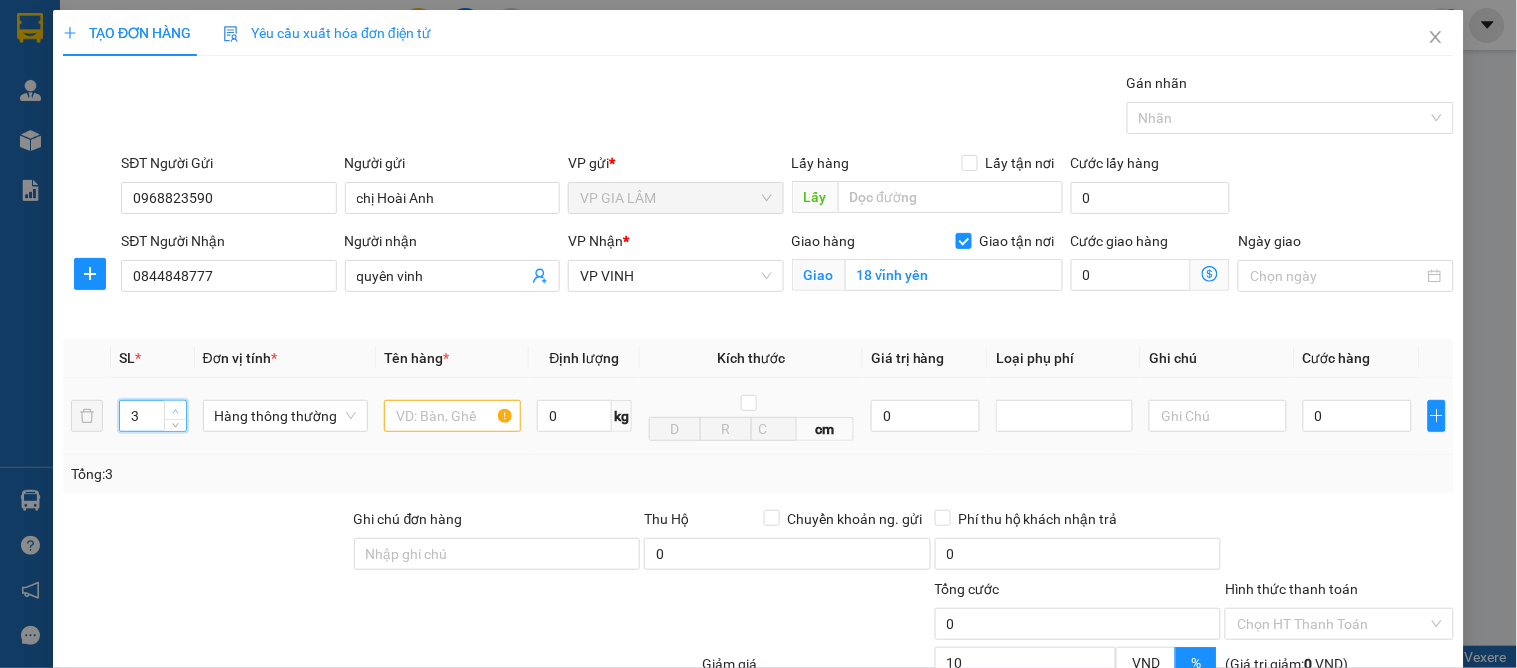 click at bounding box center [176, 411] 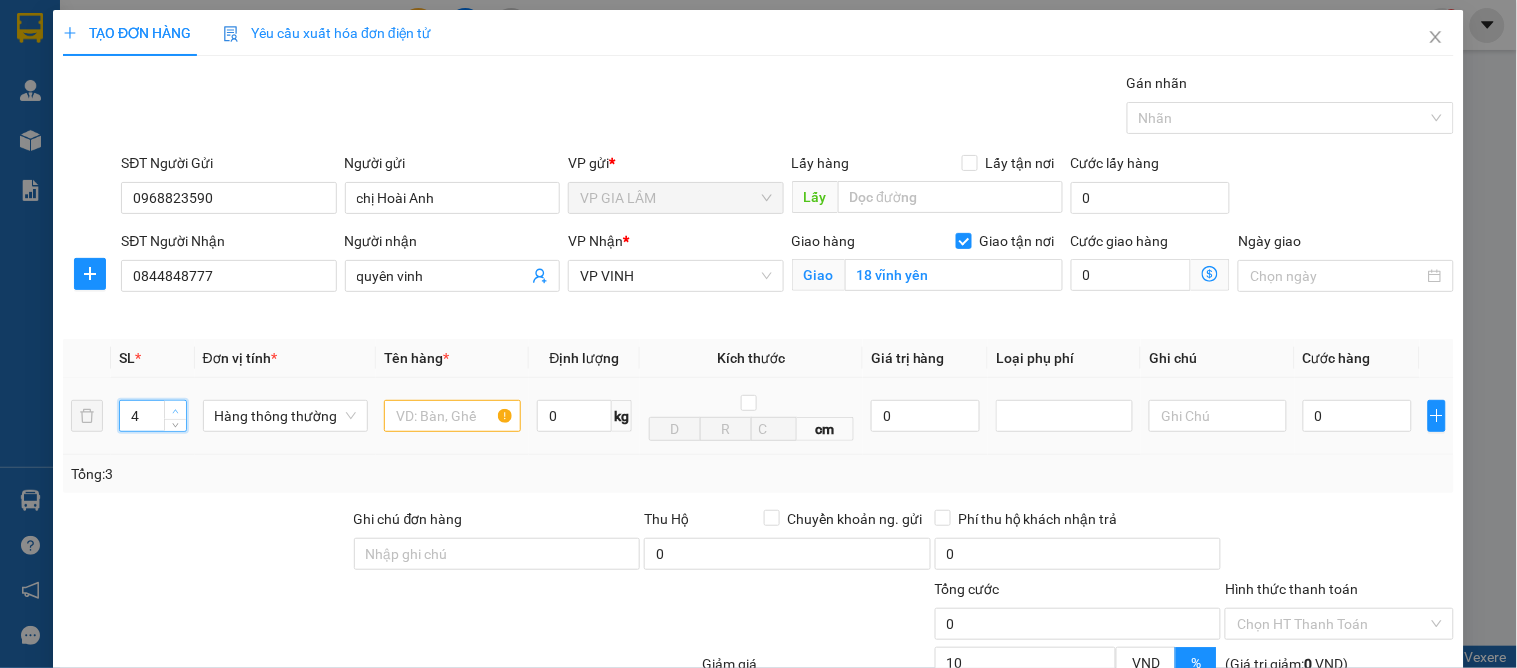 click at bounding box center (176, 411) 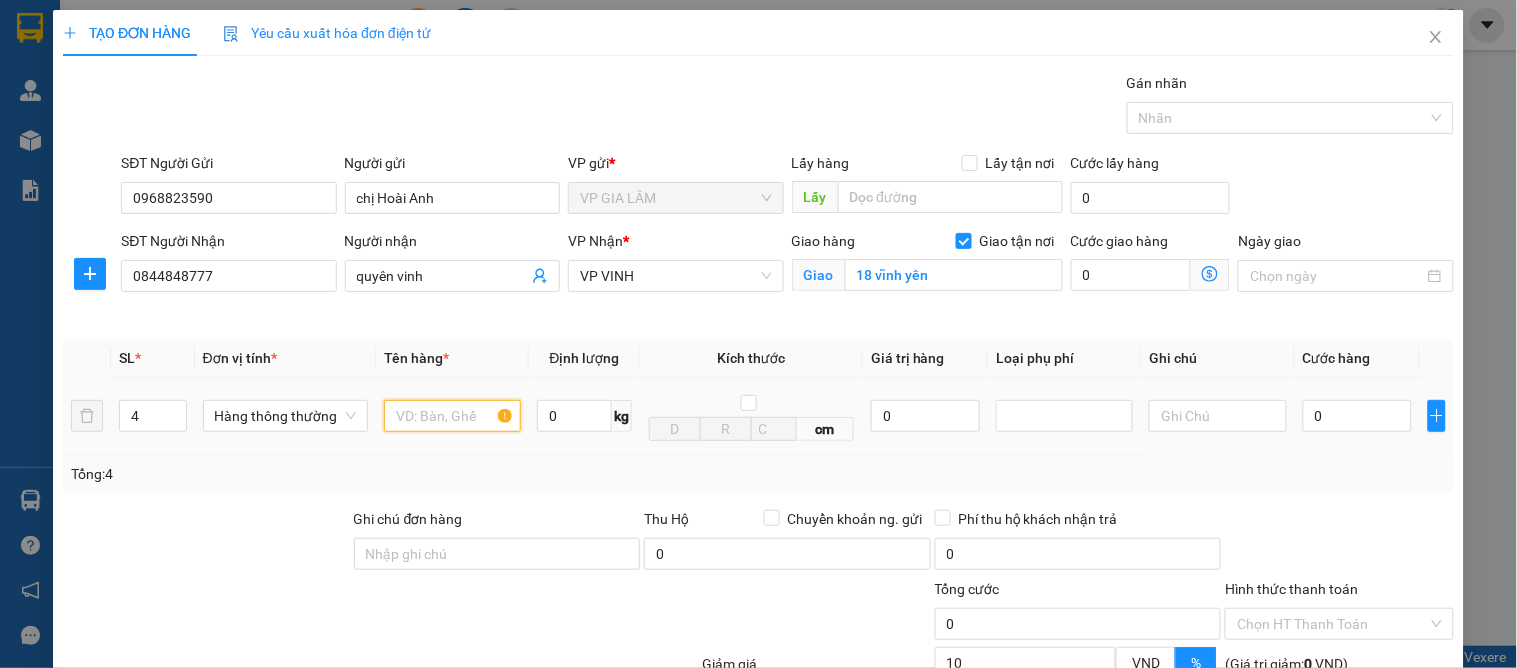 click at bounding box center (452, 416) 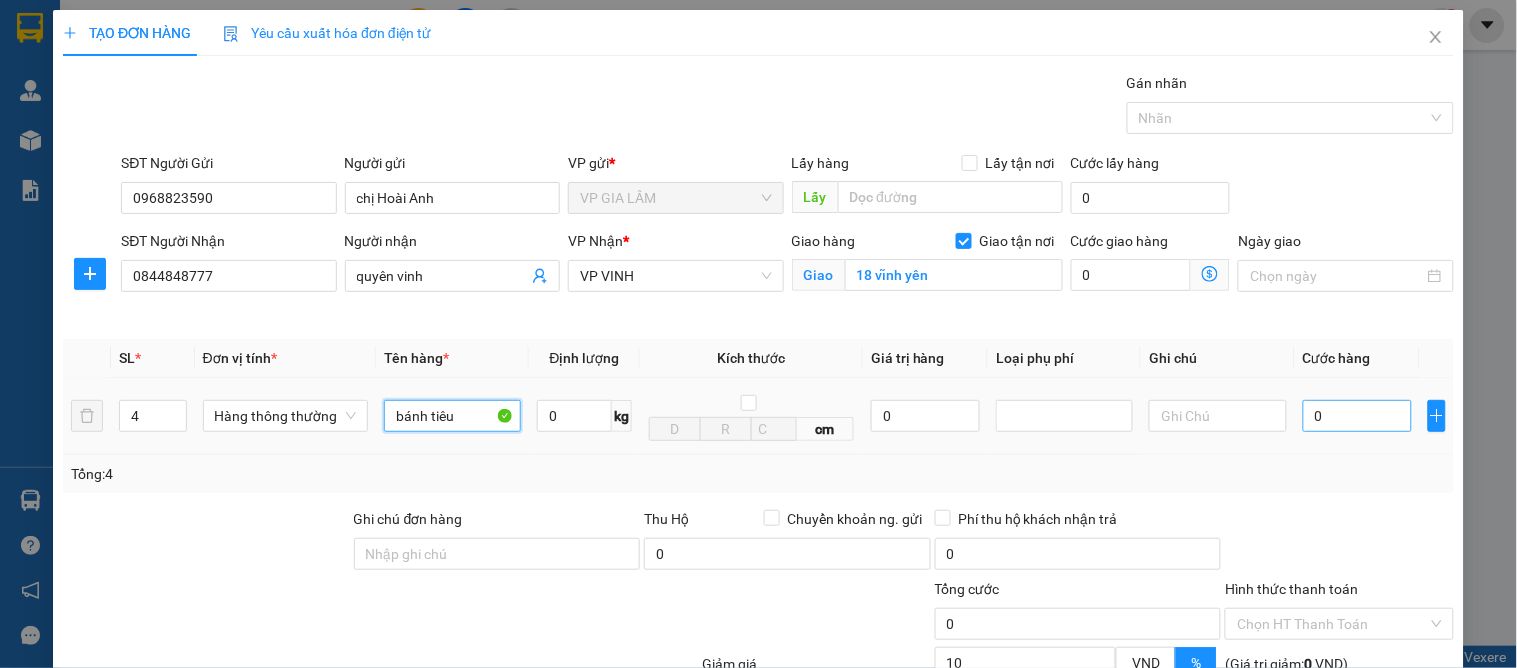 type on "bánh tiêu" 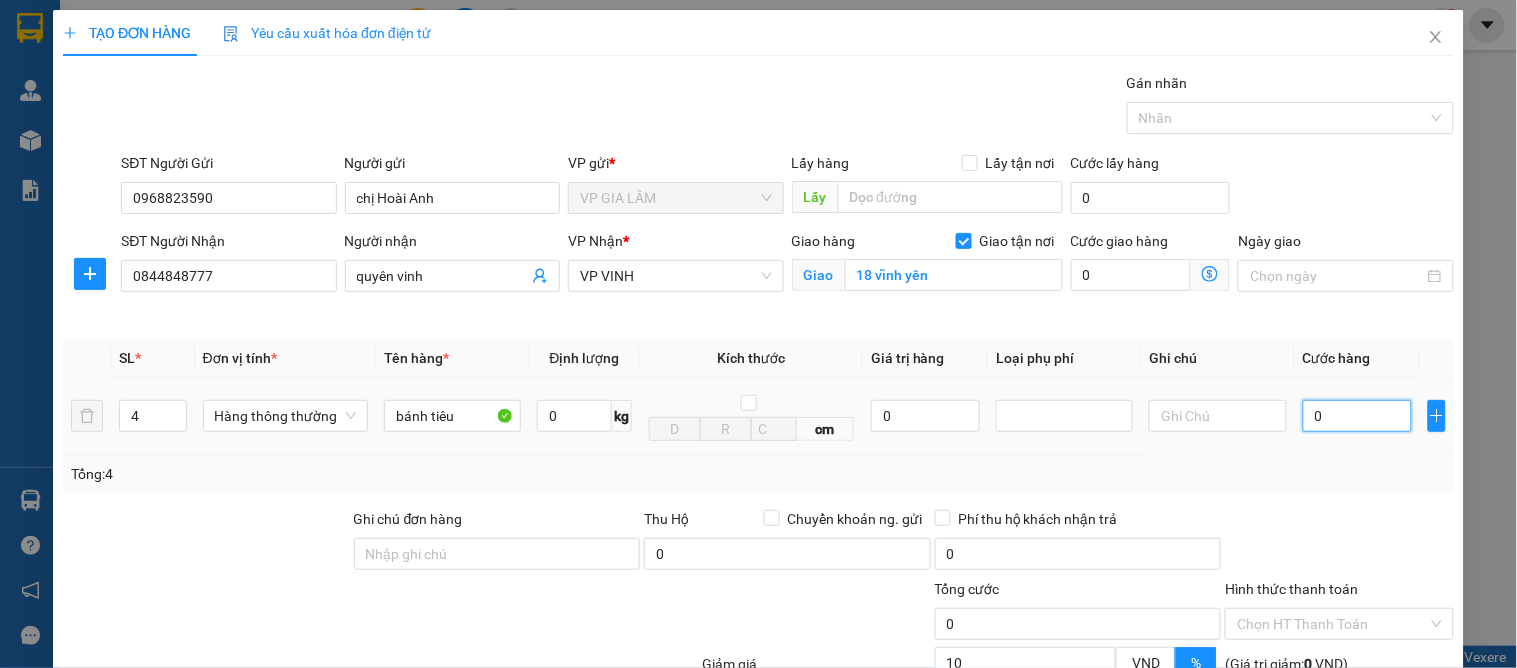 click on "0" at bounding box center (1357, 416) 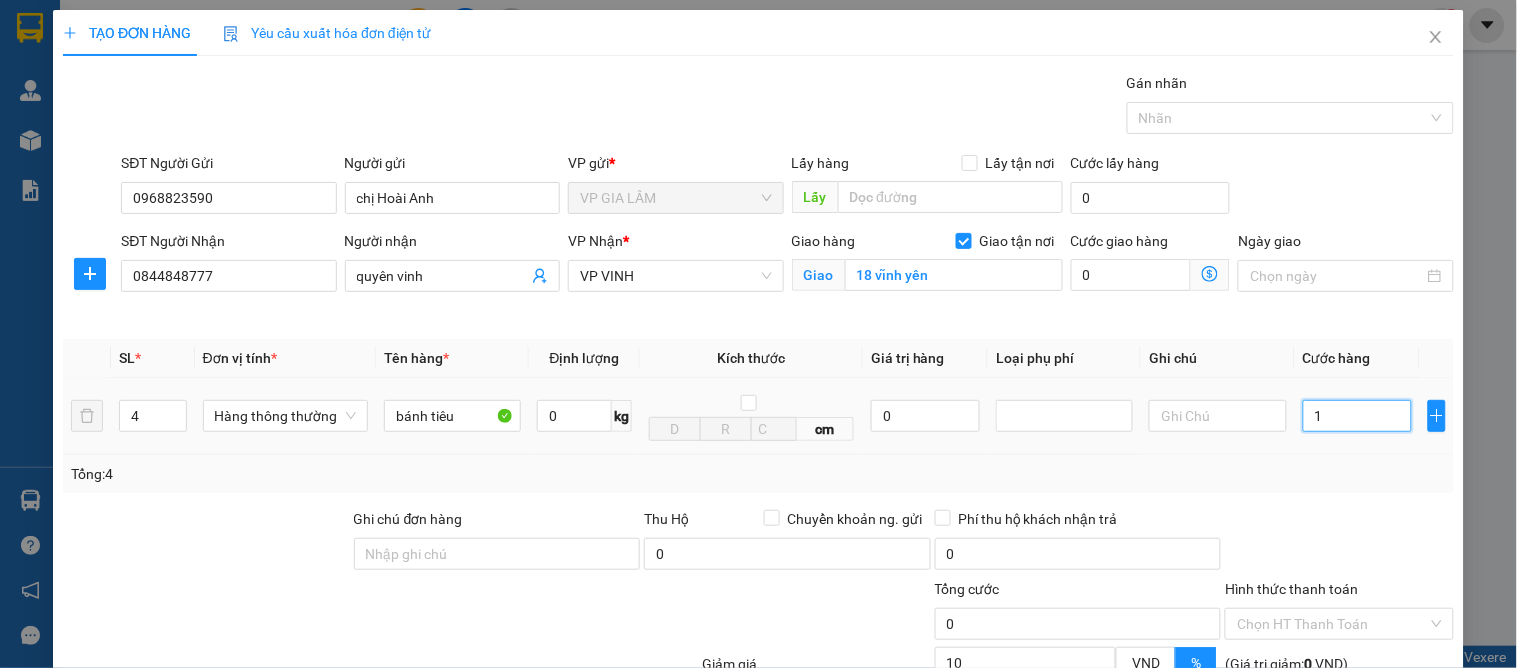 type on "1" 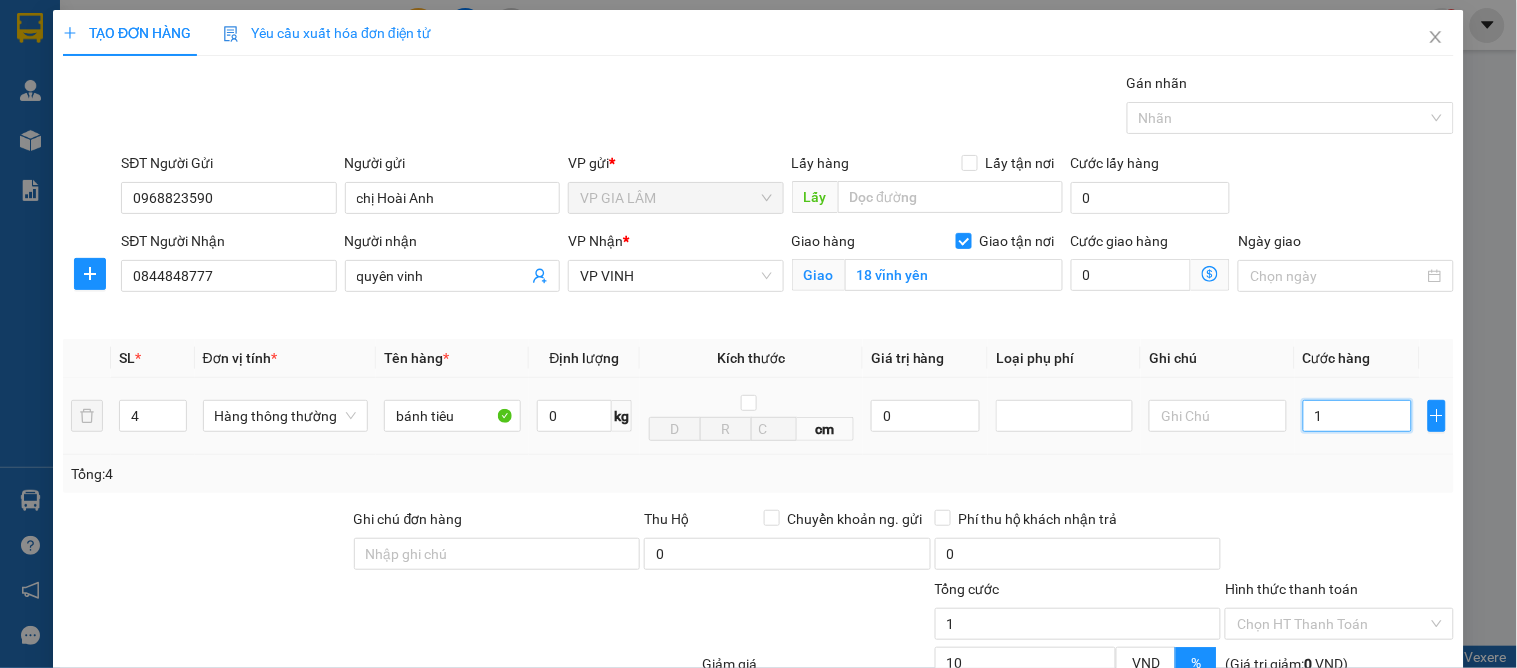 type on "16" 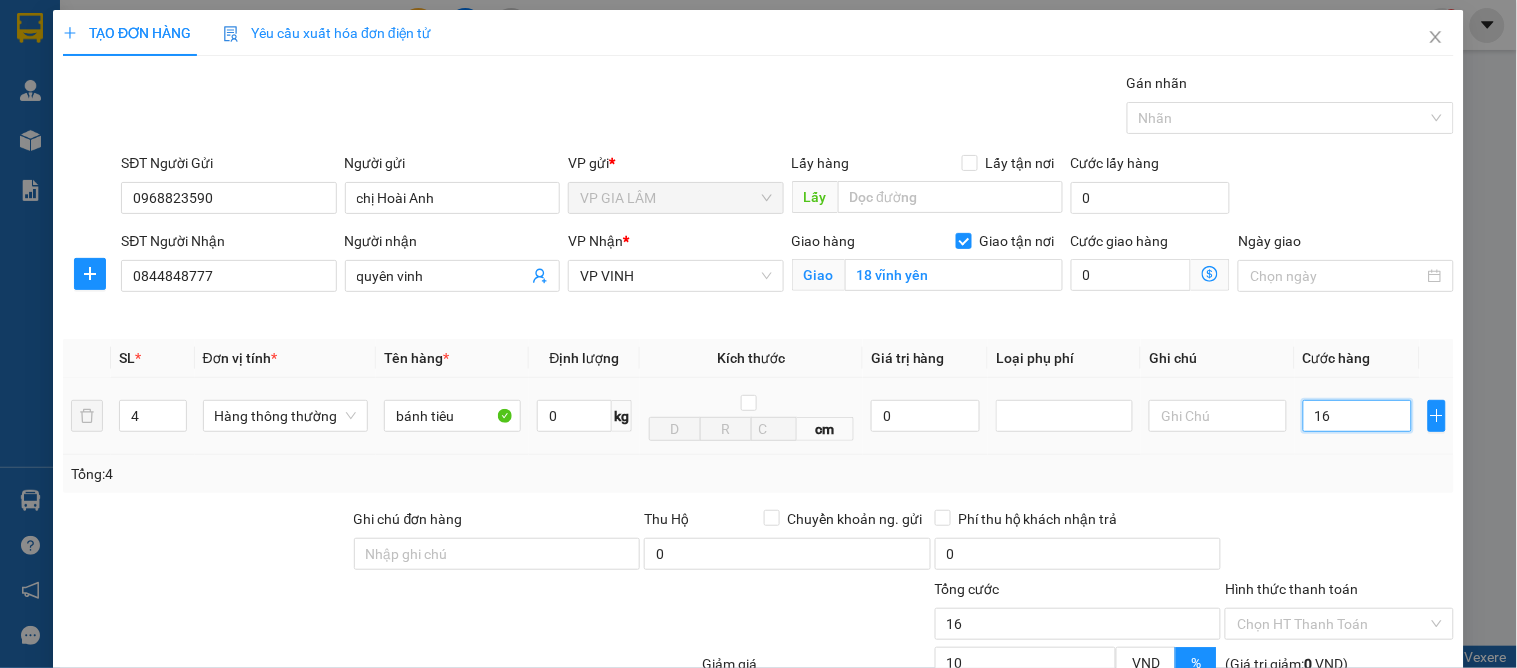 type on "160" 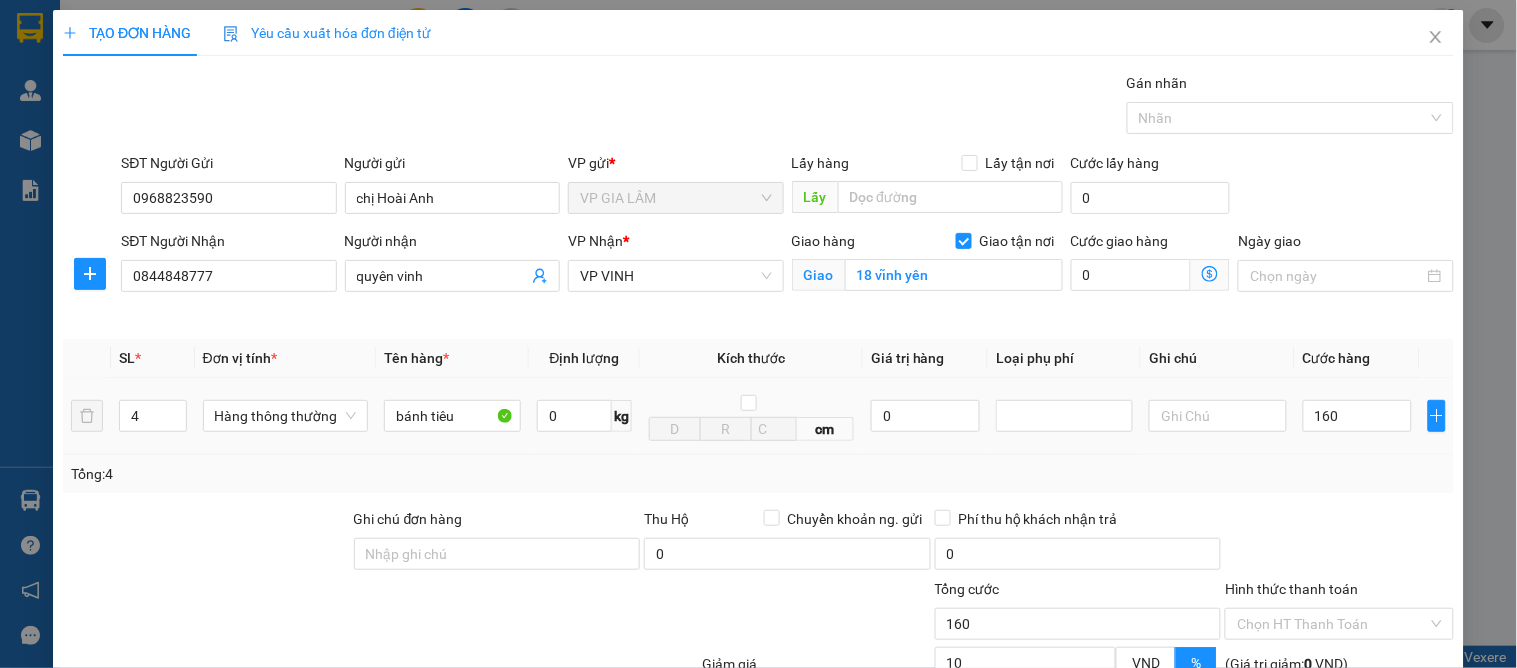 type on "160.000" 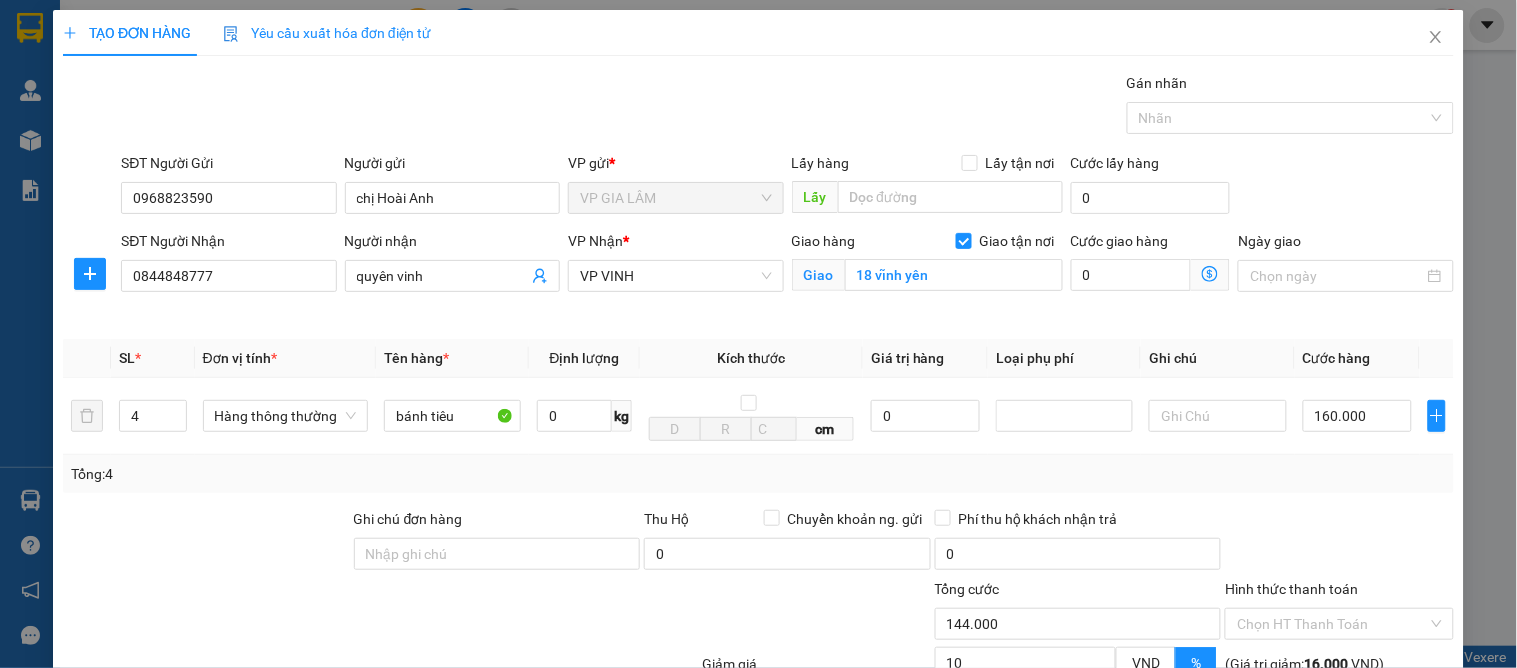 click on "Tổng:  4" at bounding box center [758, 474] 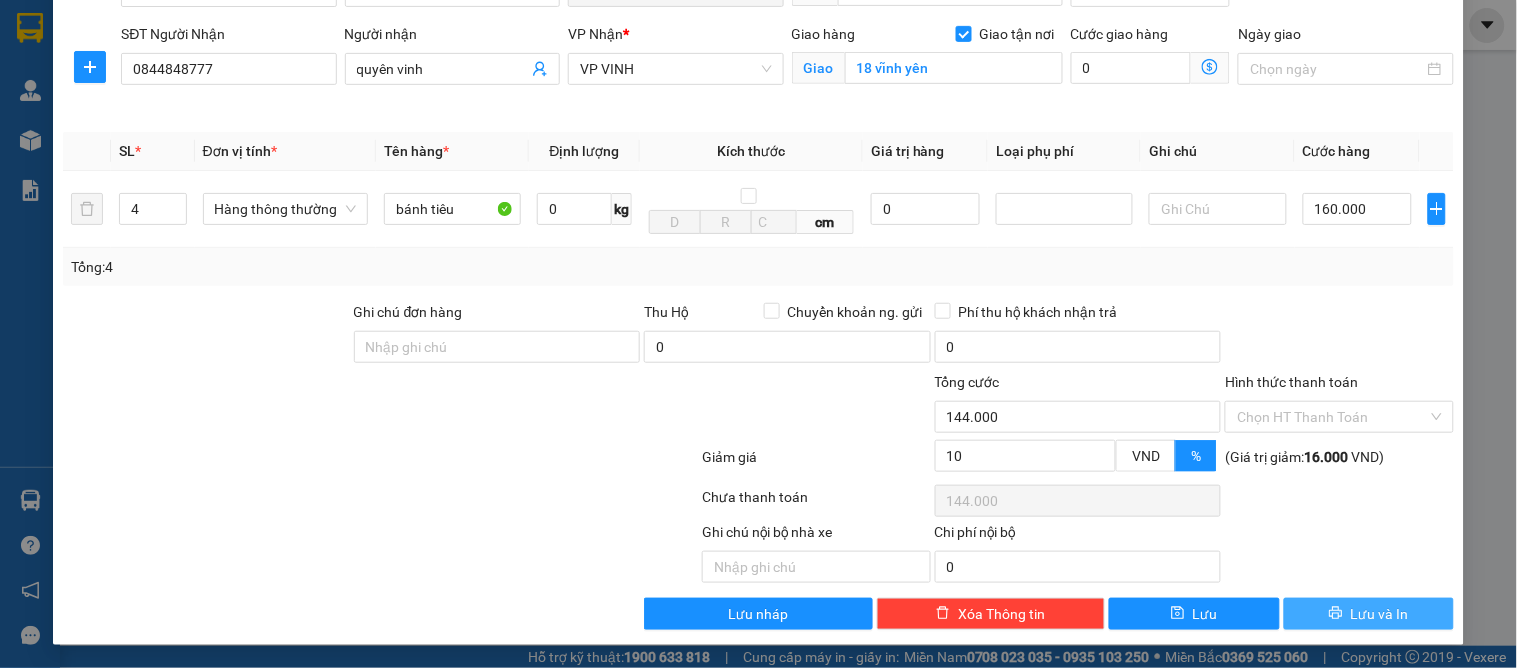click on "Lưu và In" at bounding box center (1380, 614) 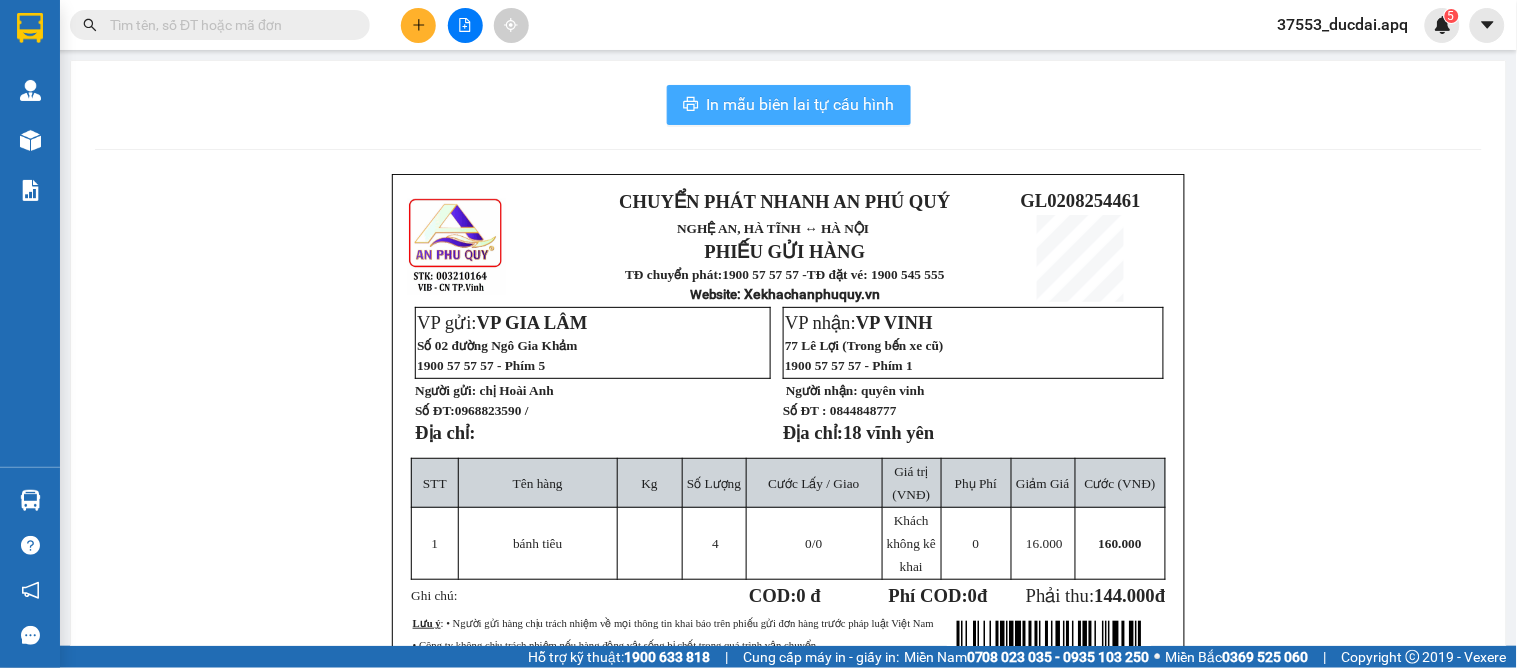 click on "In mẫu biên lai tự cấu hình" at bounding box center (789, 105) 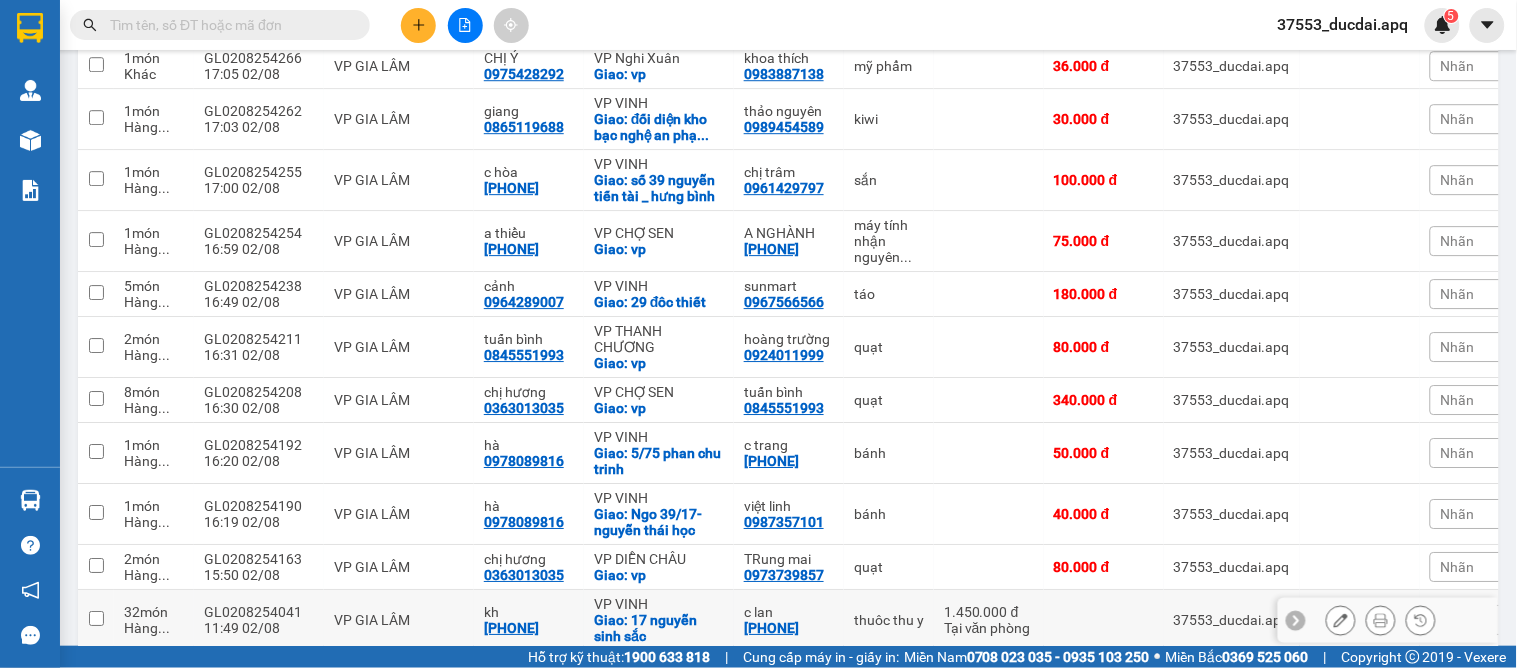 scroll, scrollTop: 1584, scrollLeft: 0, axis: vertical 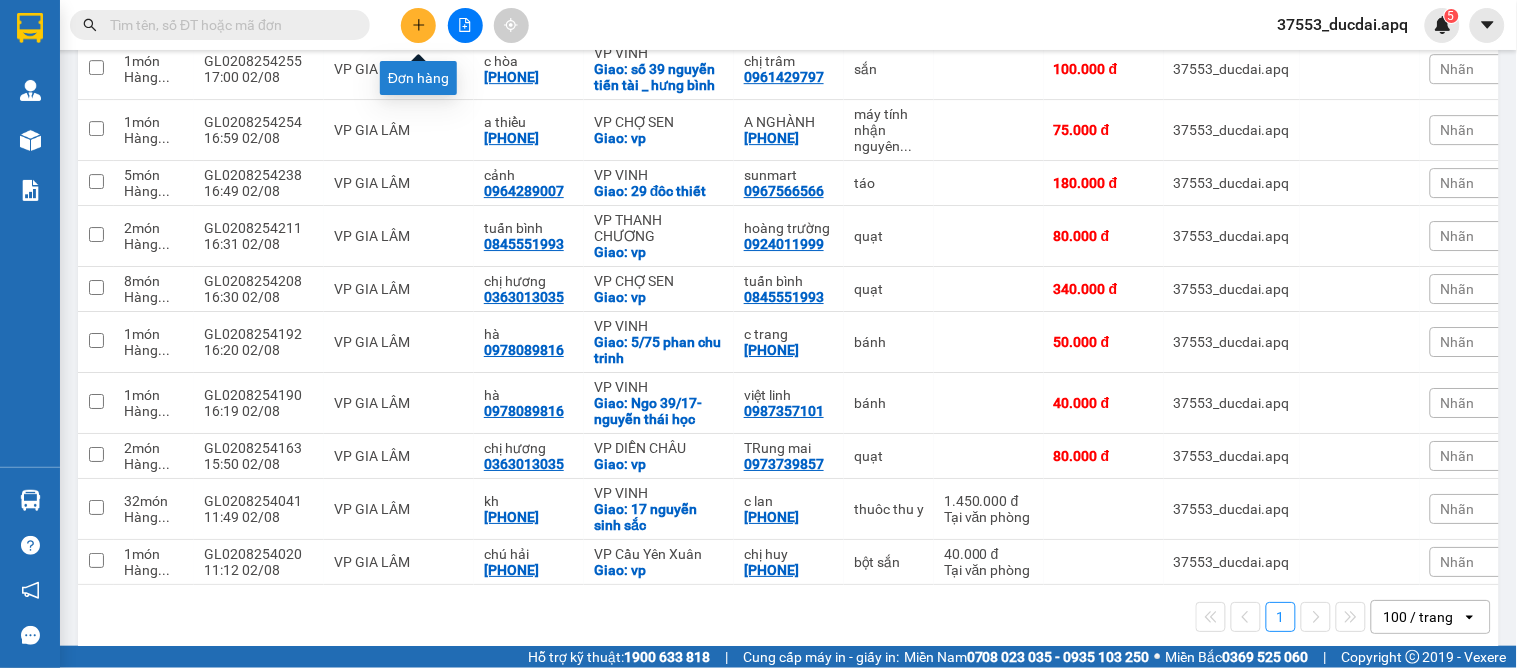 click 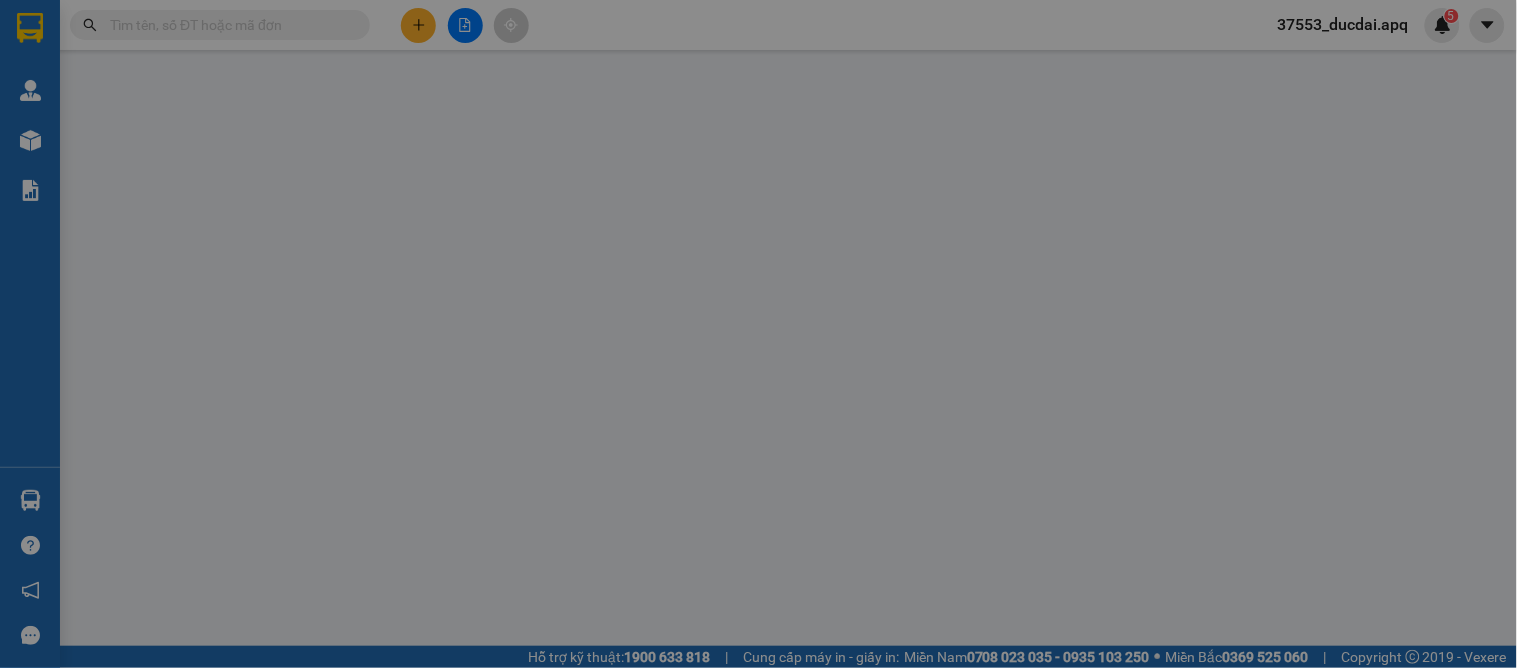scroll, scrollTop: 0, scrollLeft: 0, axis: both 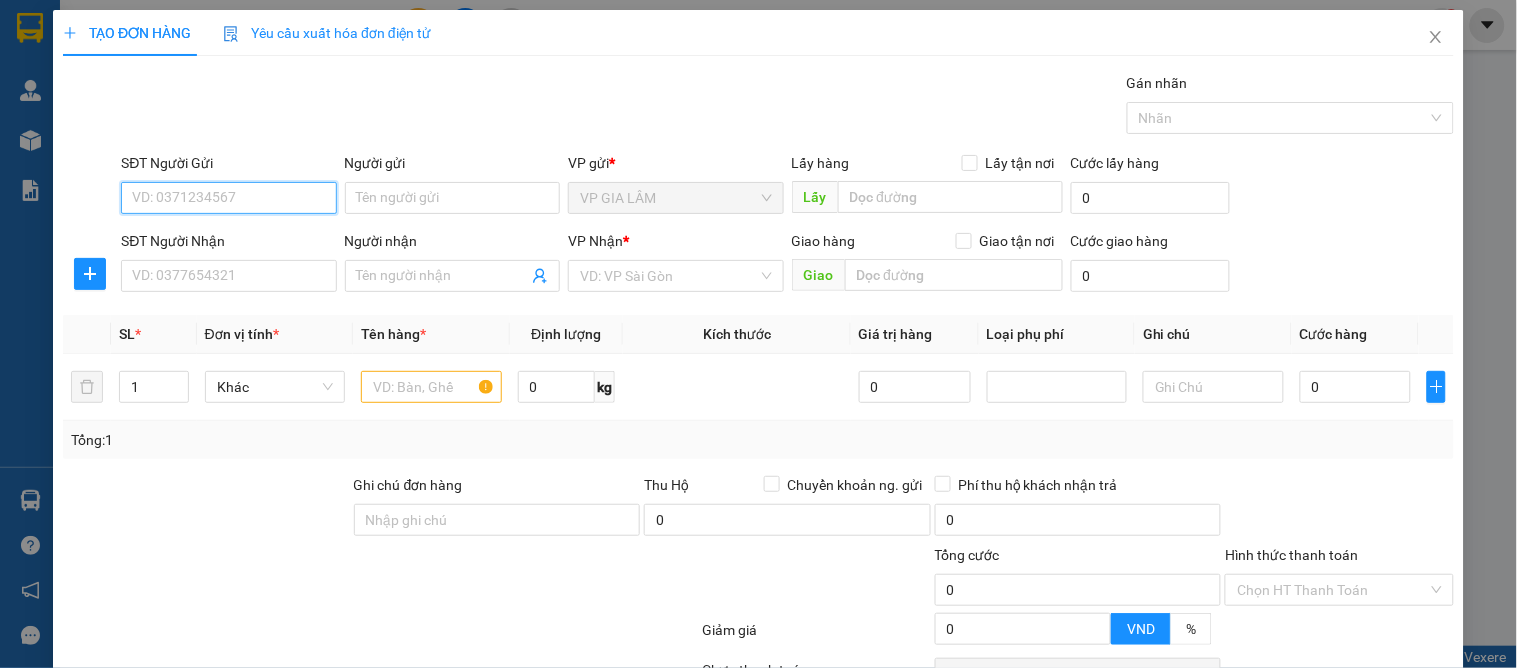 click on "SĐT Người Gửi" at bounding box center (228, 198) 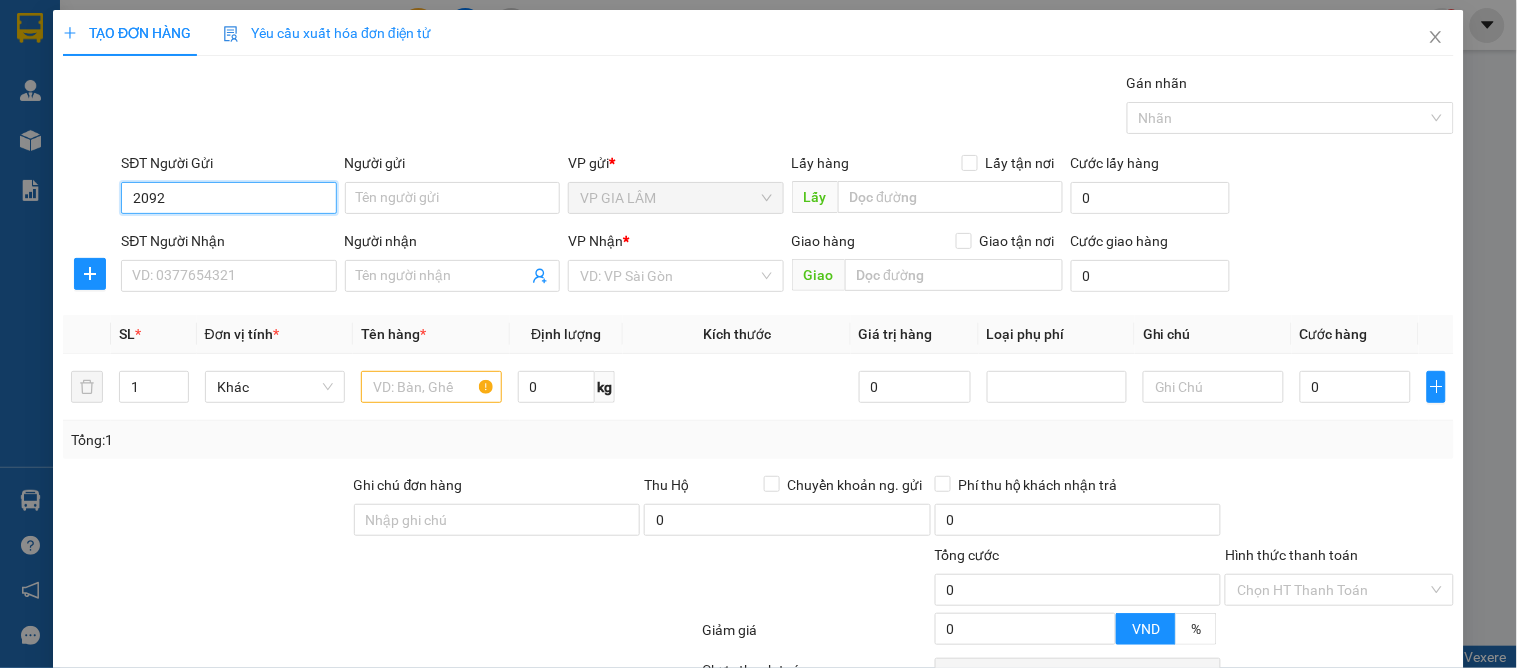 click on "2092" at bounding box center (228, 198) 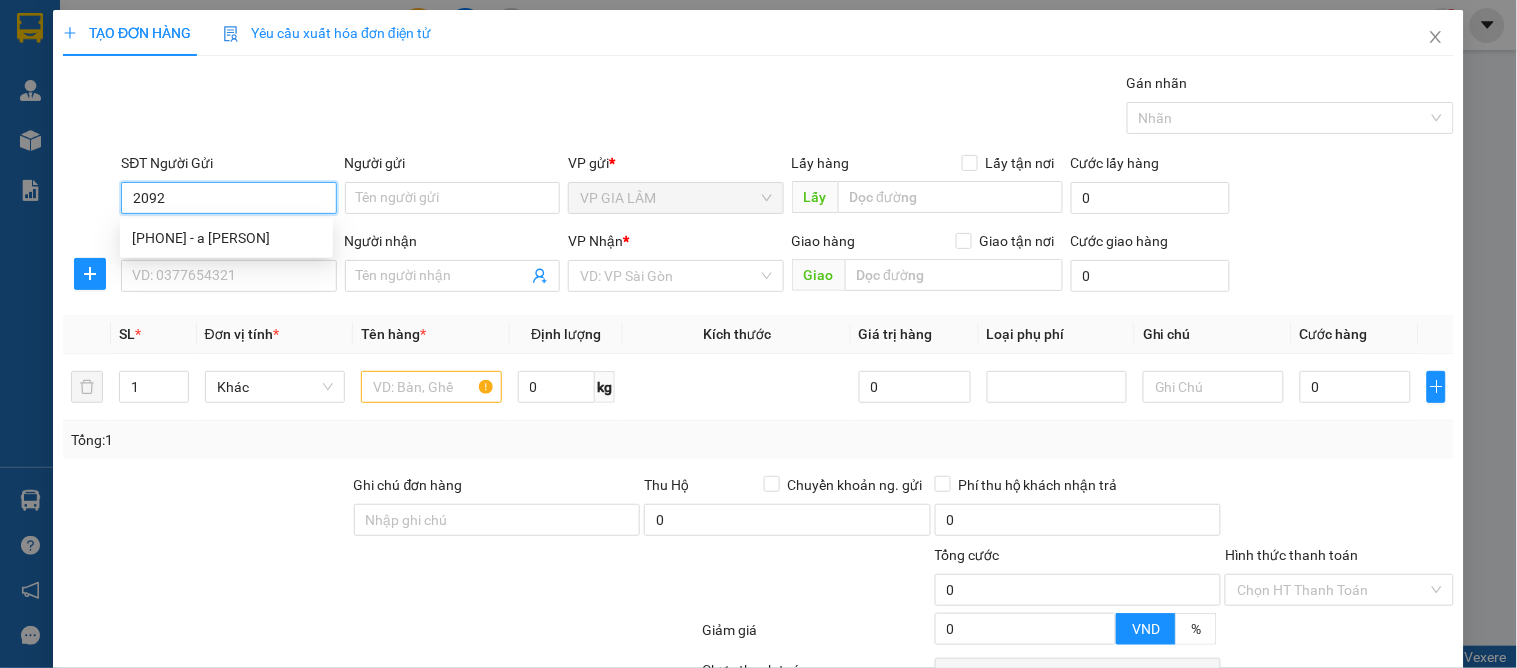 click on "2092" at bounding box center [228, 198] 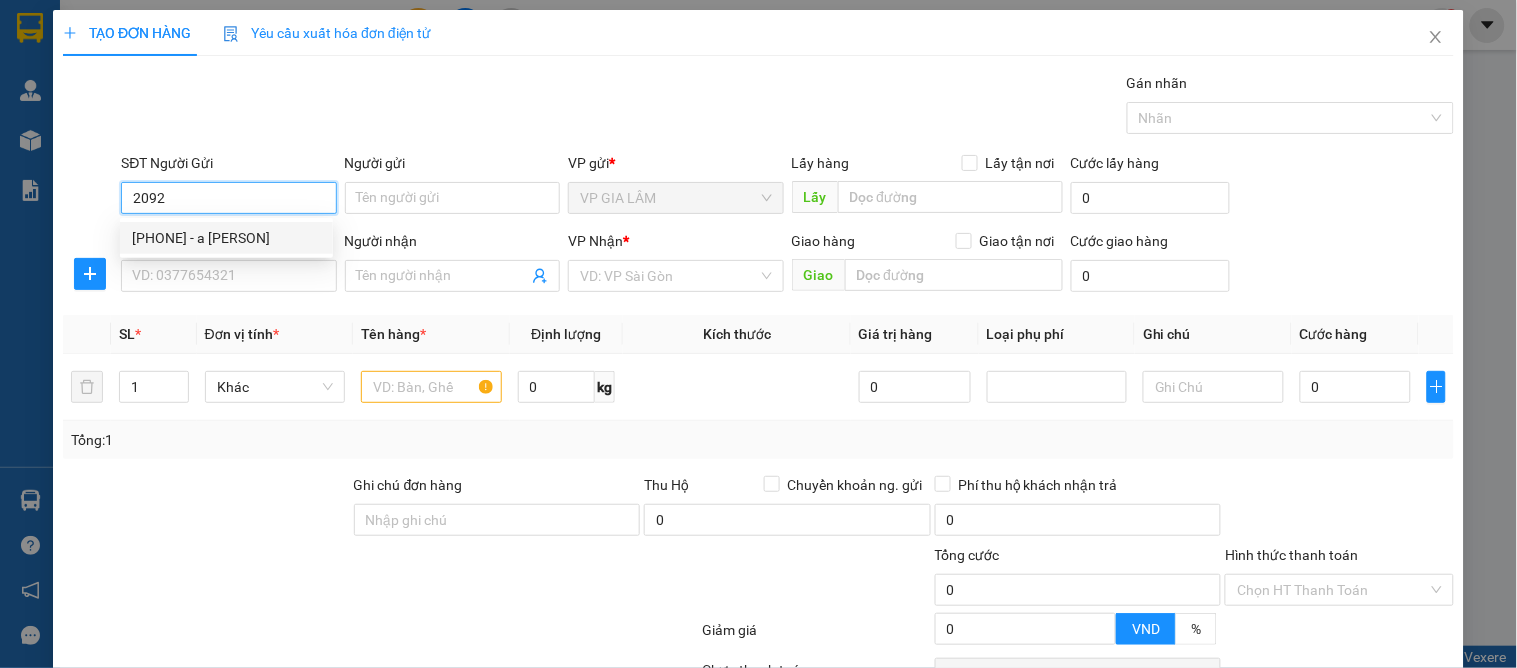 click on "0904902092 - a cảnh" at bounding box center [226, 238] 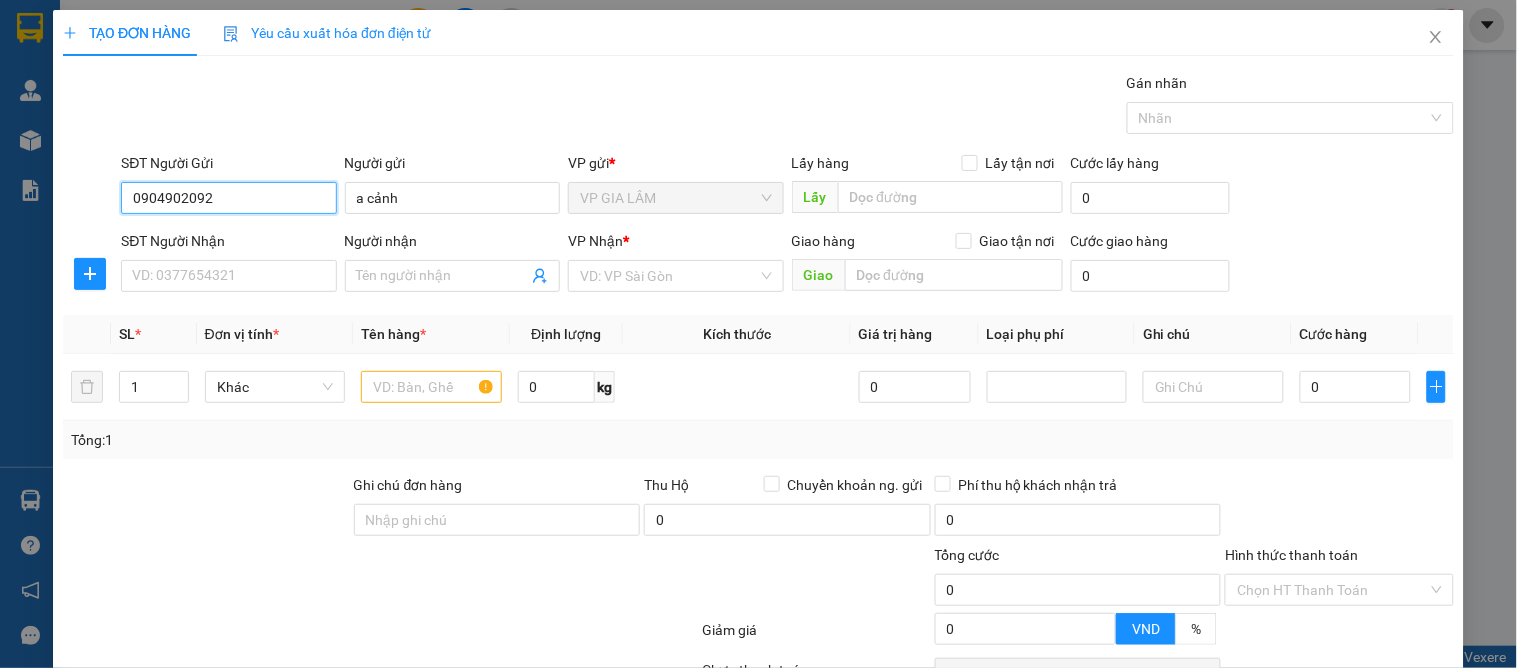 type on "0904902092" 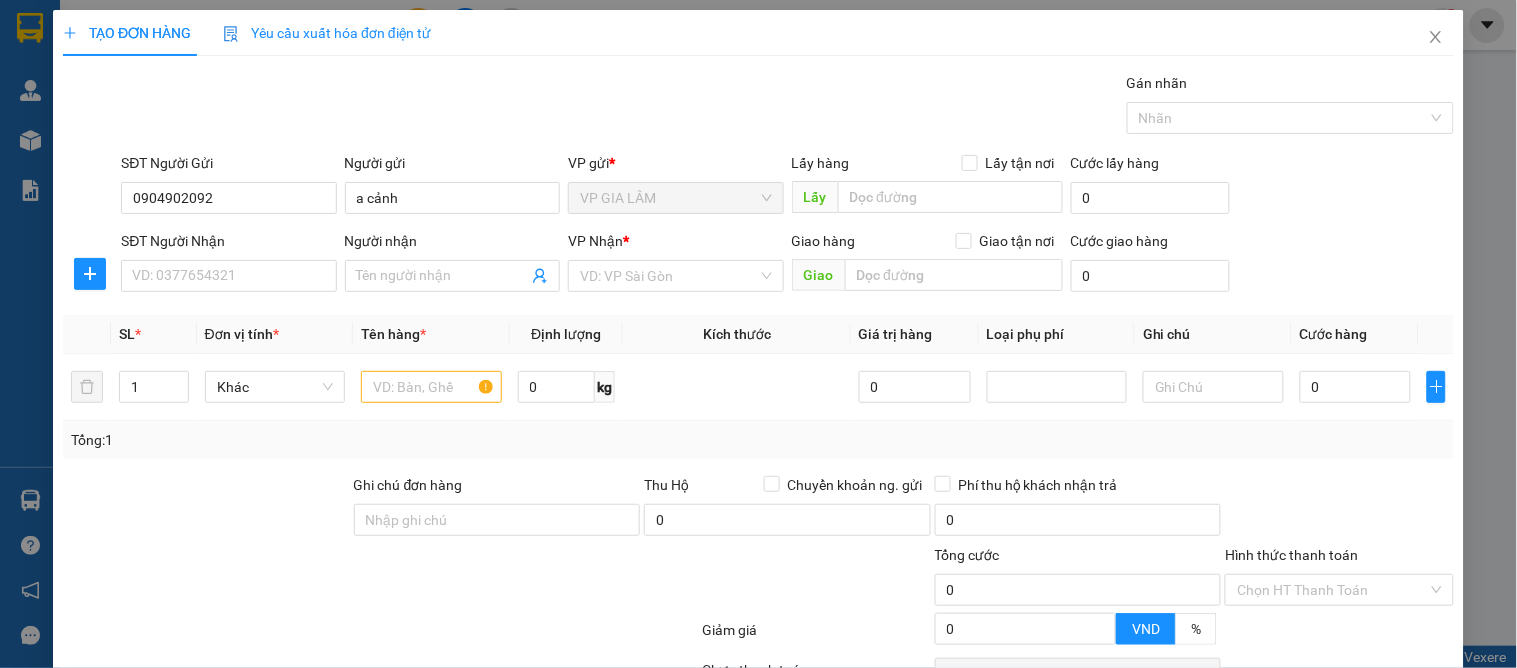 click on "SĐT Người Nhận" at bounding box center [228, 245] 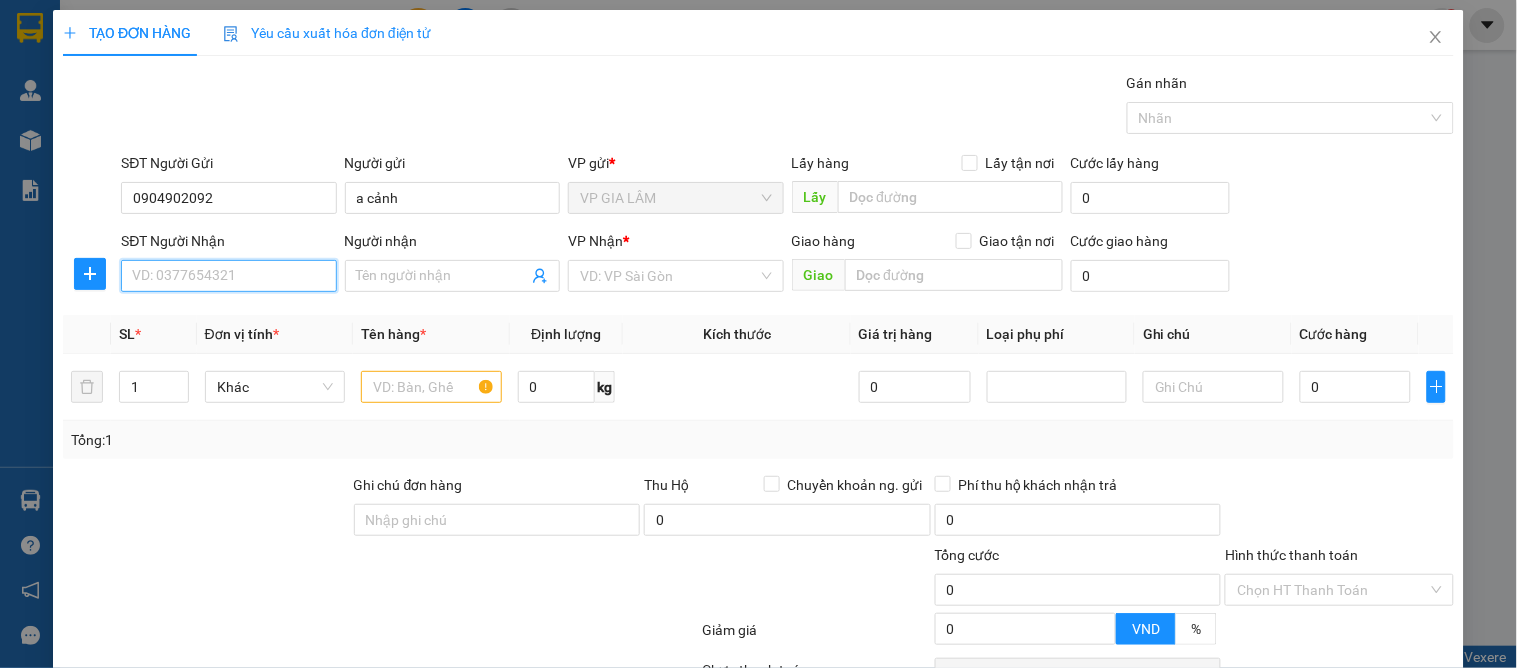 click on "SĐT Người Nhận" at bounding box center [228, 276] 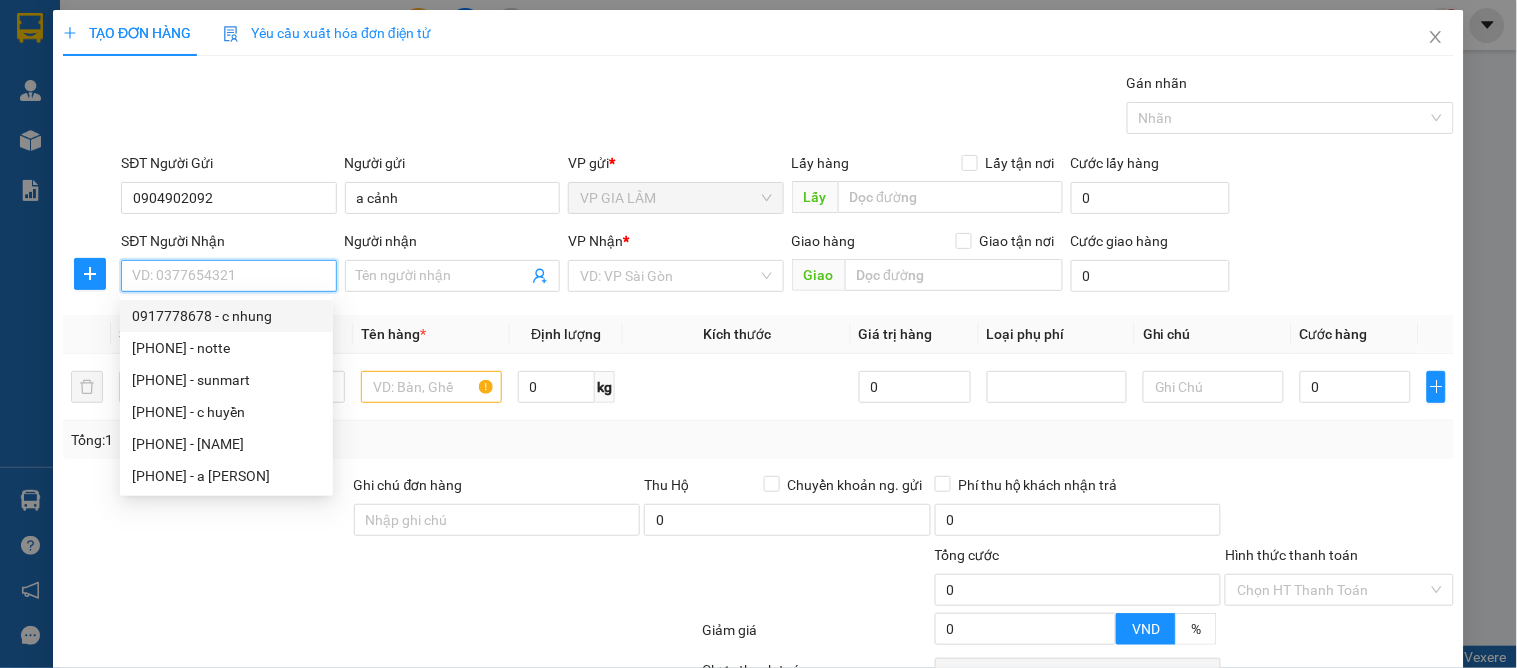 click on "0917778678 - c nhung" at bounding box center (226, 316) 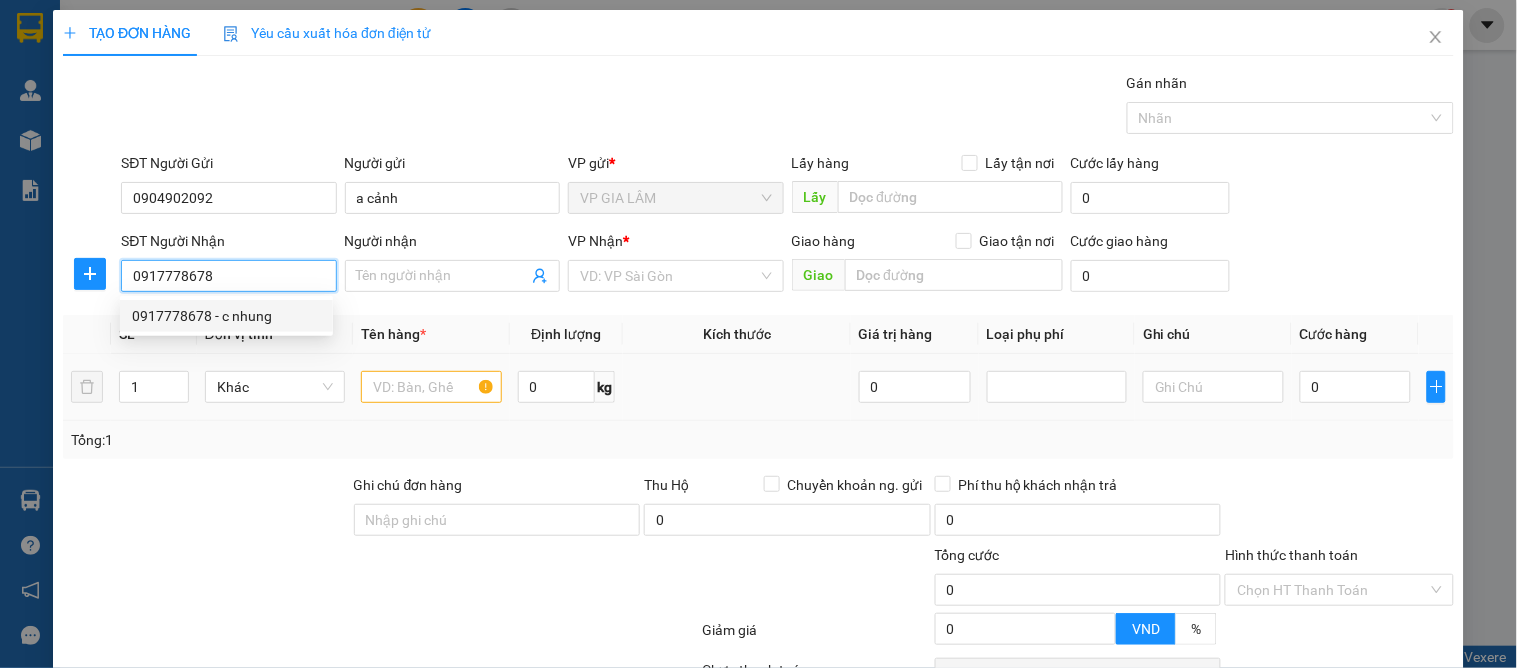 type on "c nhung" 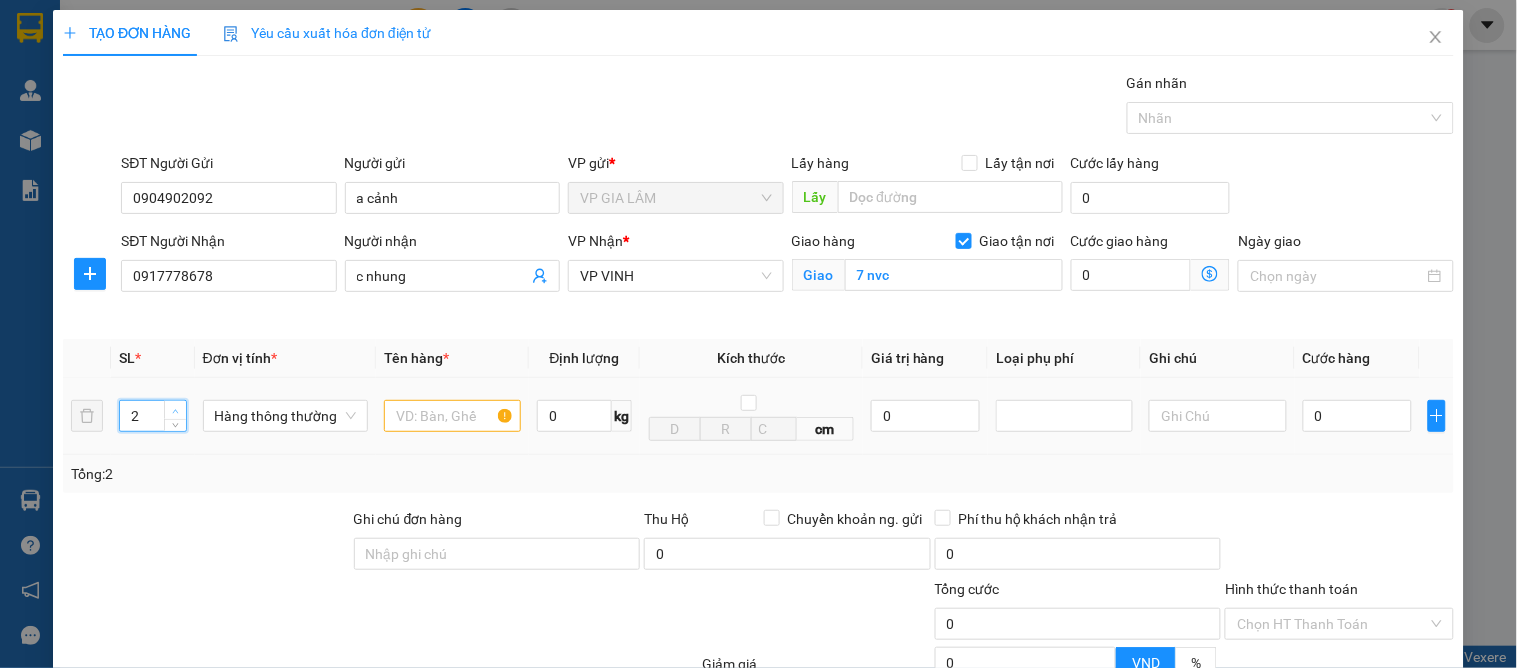 click at bounding box center (175, 410) 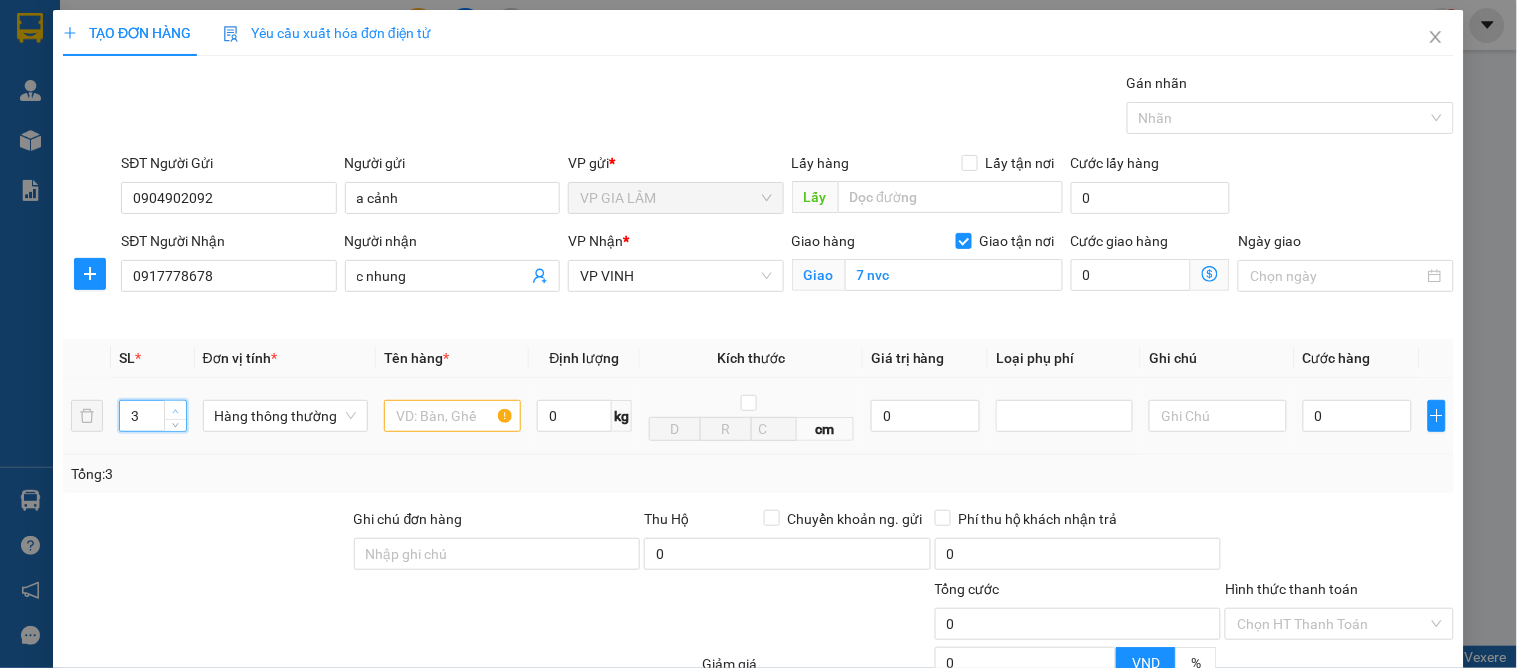 click at bounding box center (175, 410) 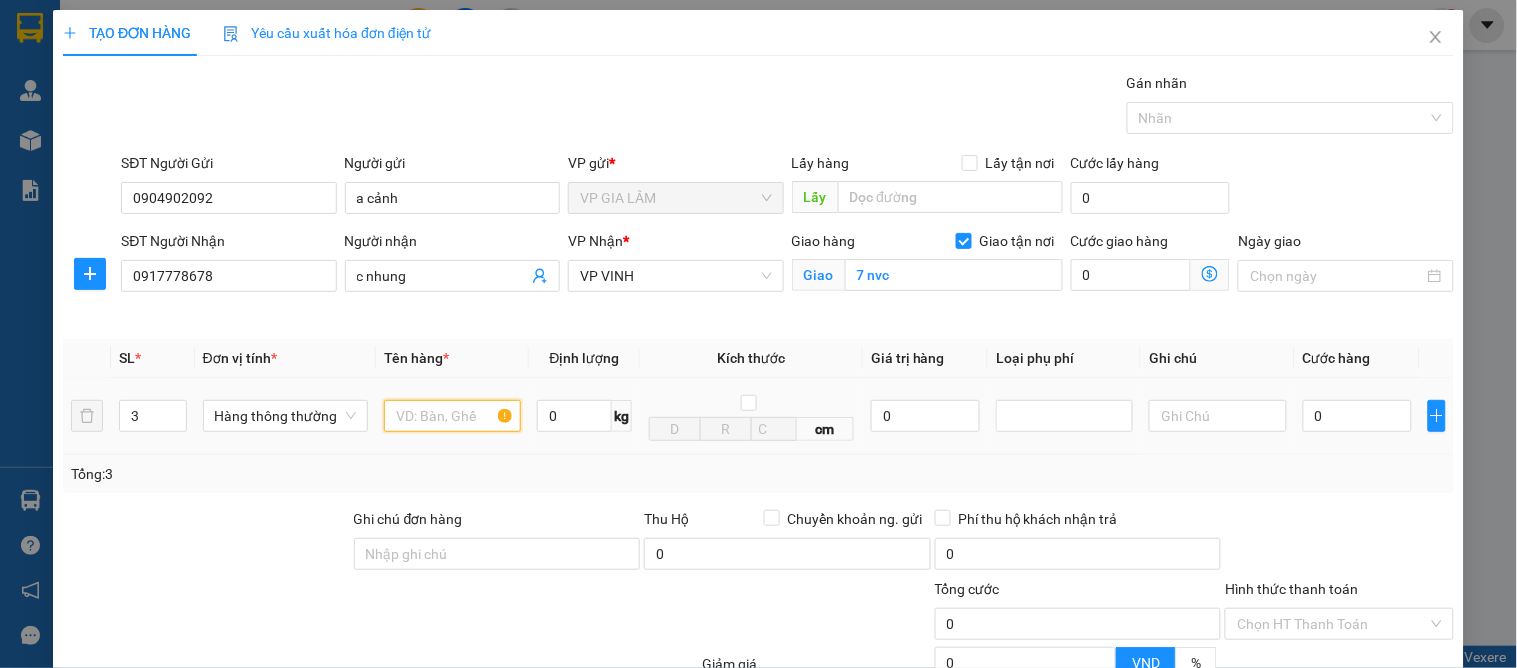 click at bounding box center (452, 416) 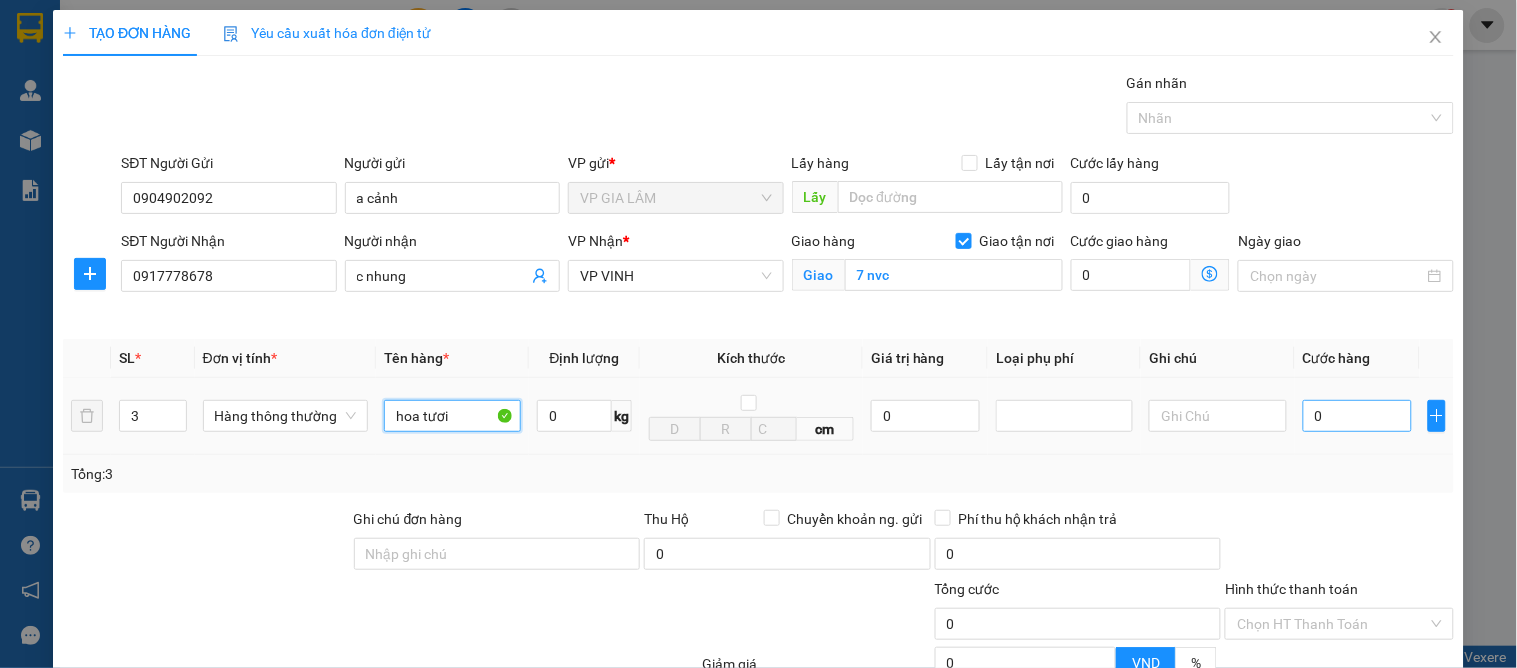 type on "hoa tươi" 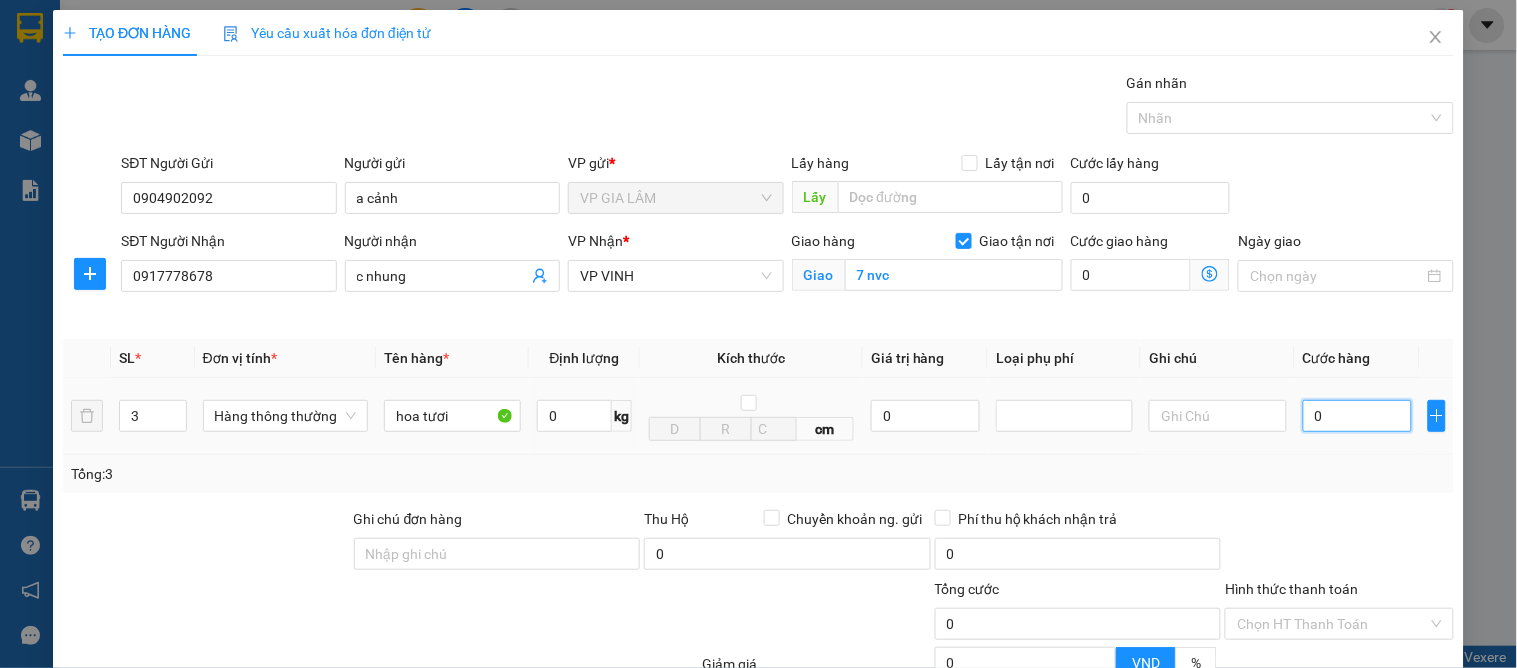 click on "0" at bounding box center (1357, 416) 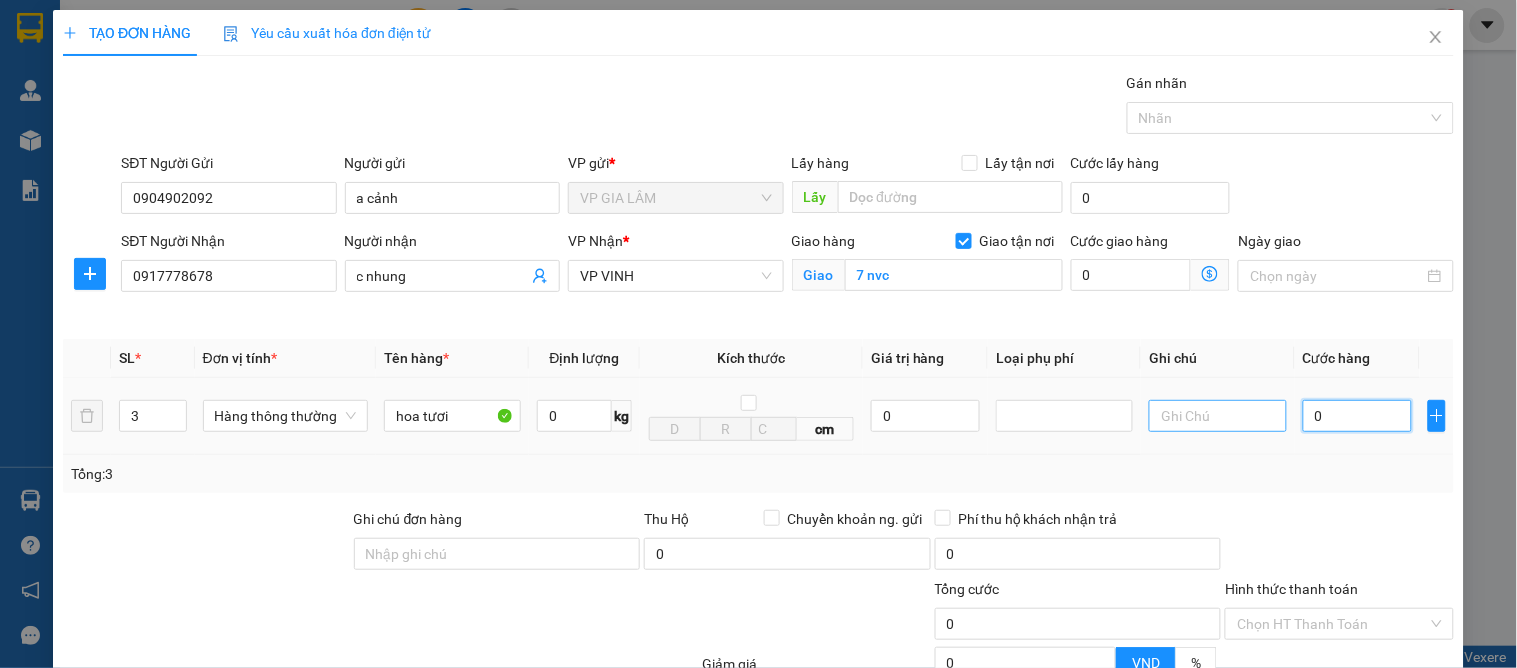 type on "1" 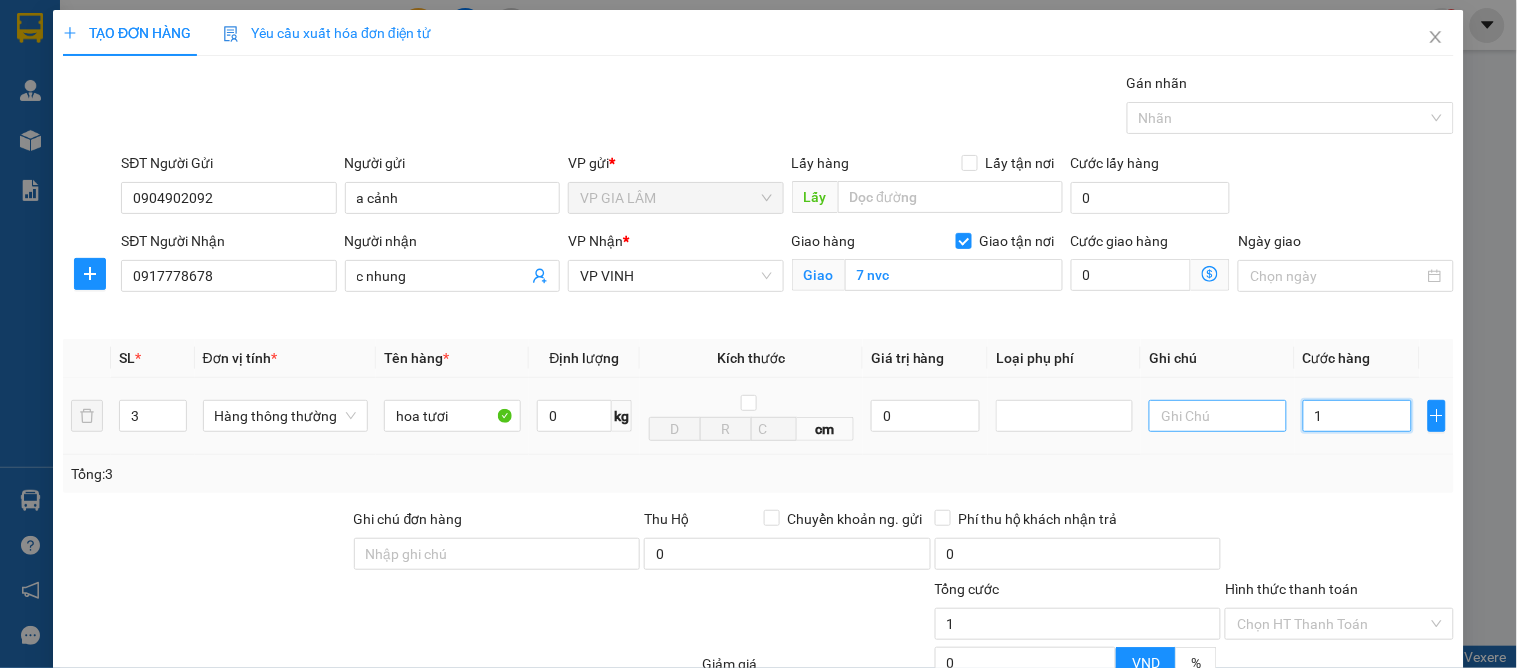 type on "18" 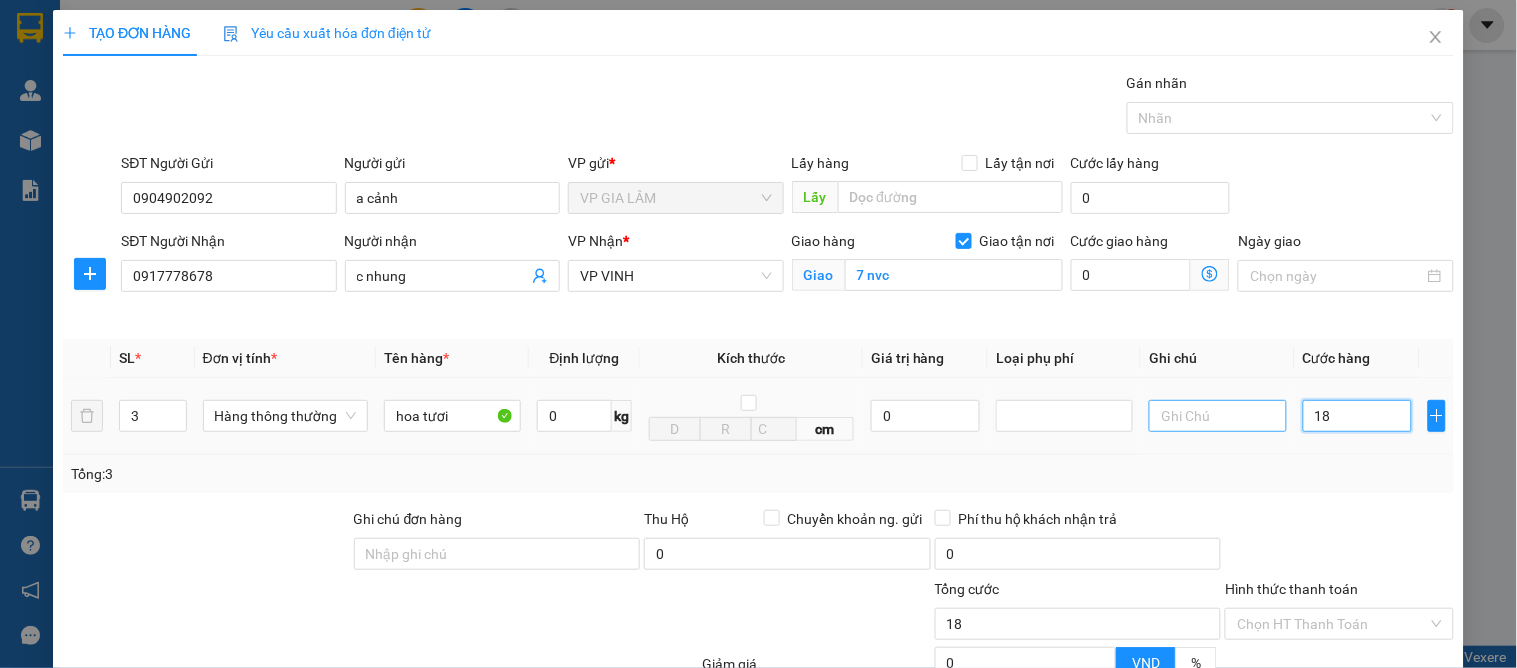 type on "180" 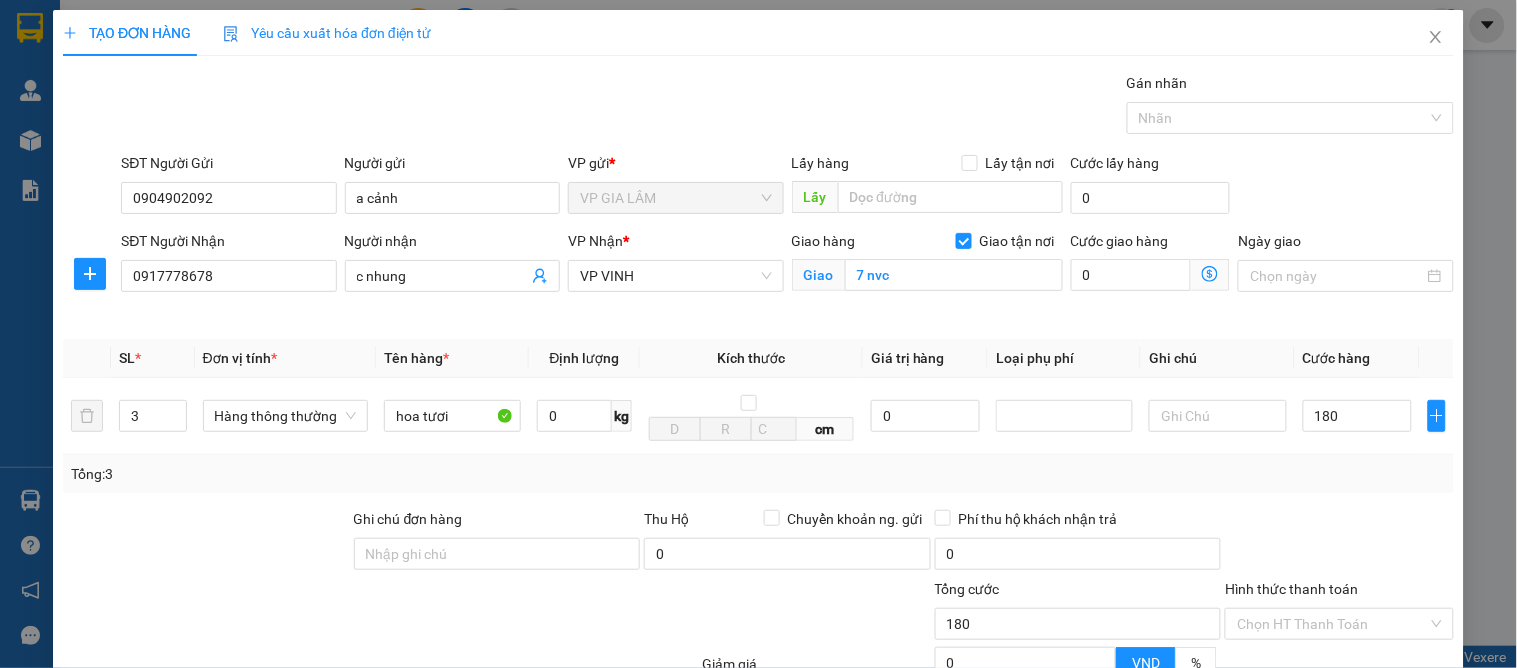 type on "180.000" 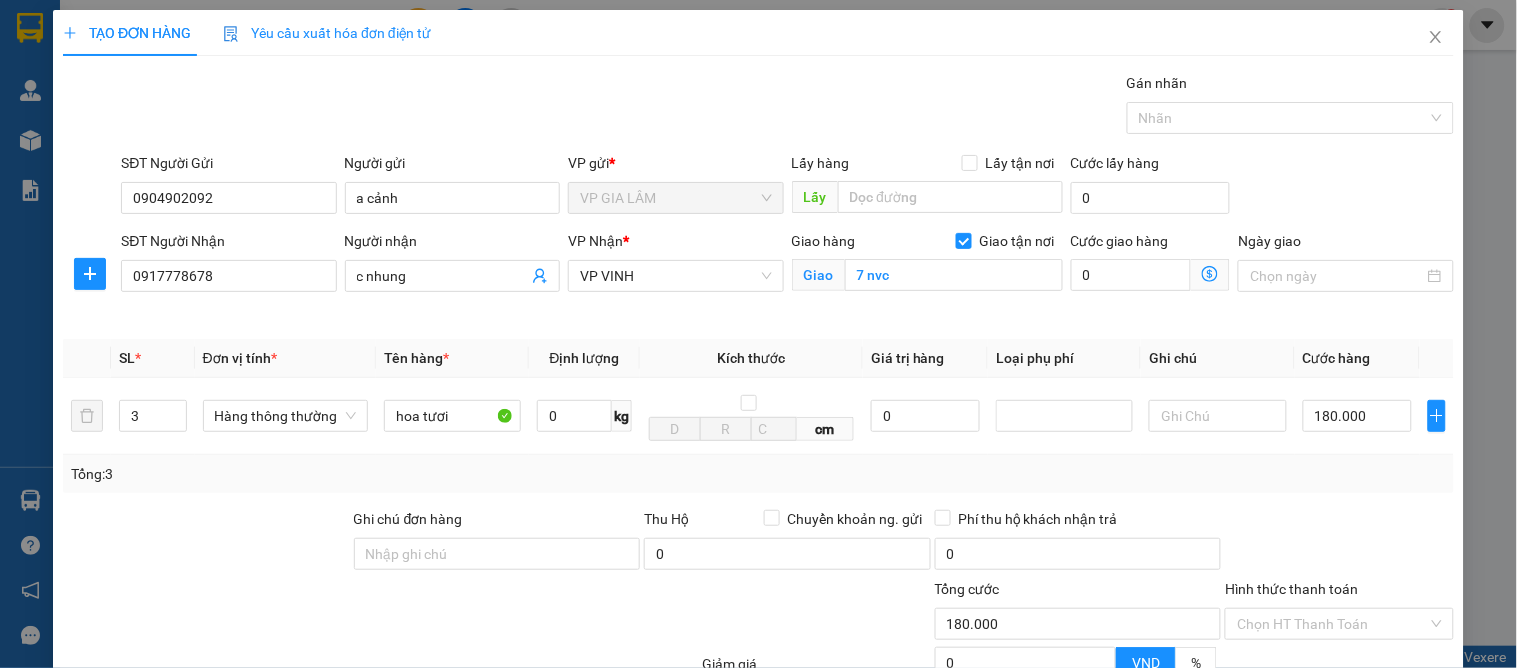 click on "Tổng:  3" at bounding box center [758, 474] 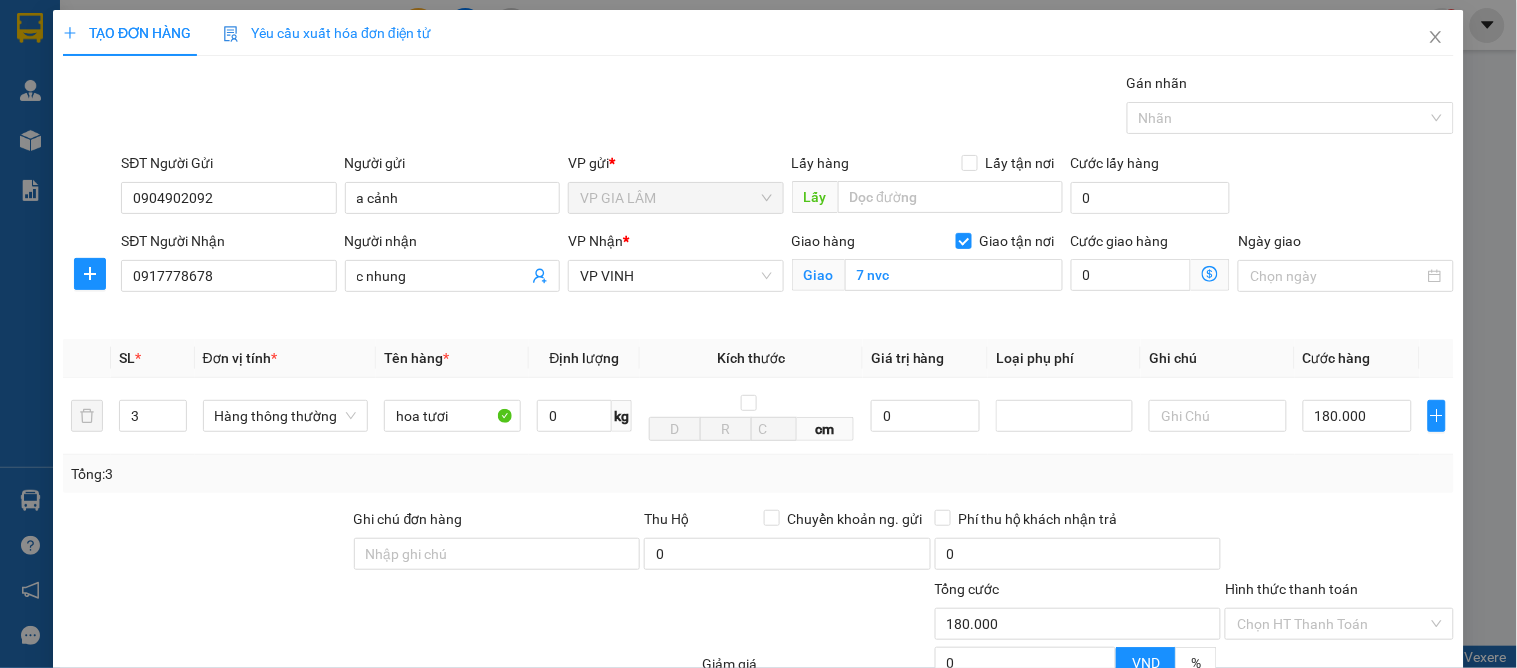 scroll, scrollTop: 207, scrollLeft: 0, axis: vertical 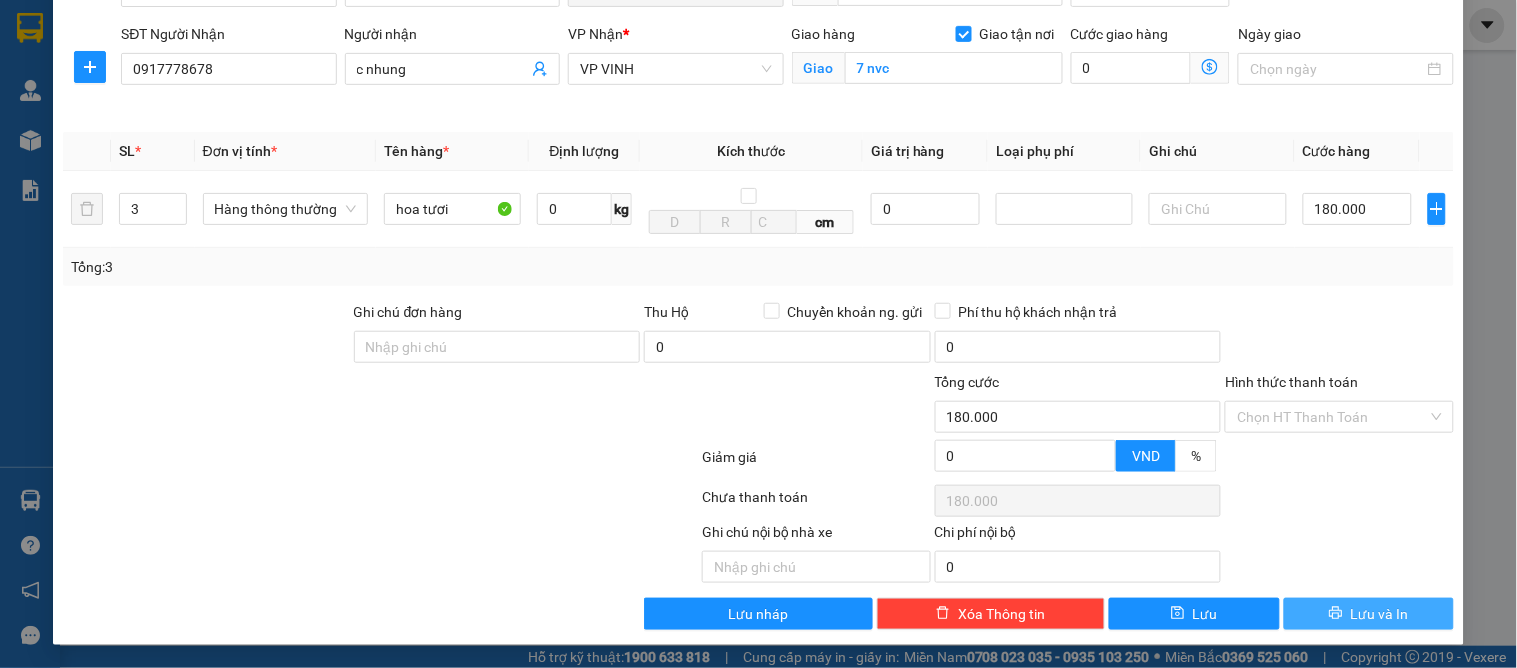 click on "Lưu và In" at bounding box center (1380, 614) 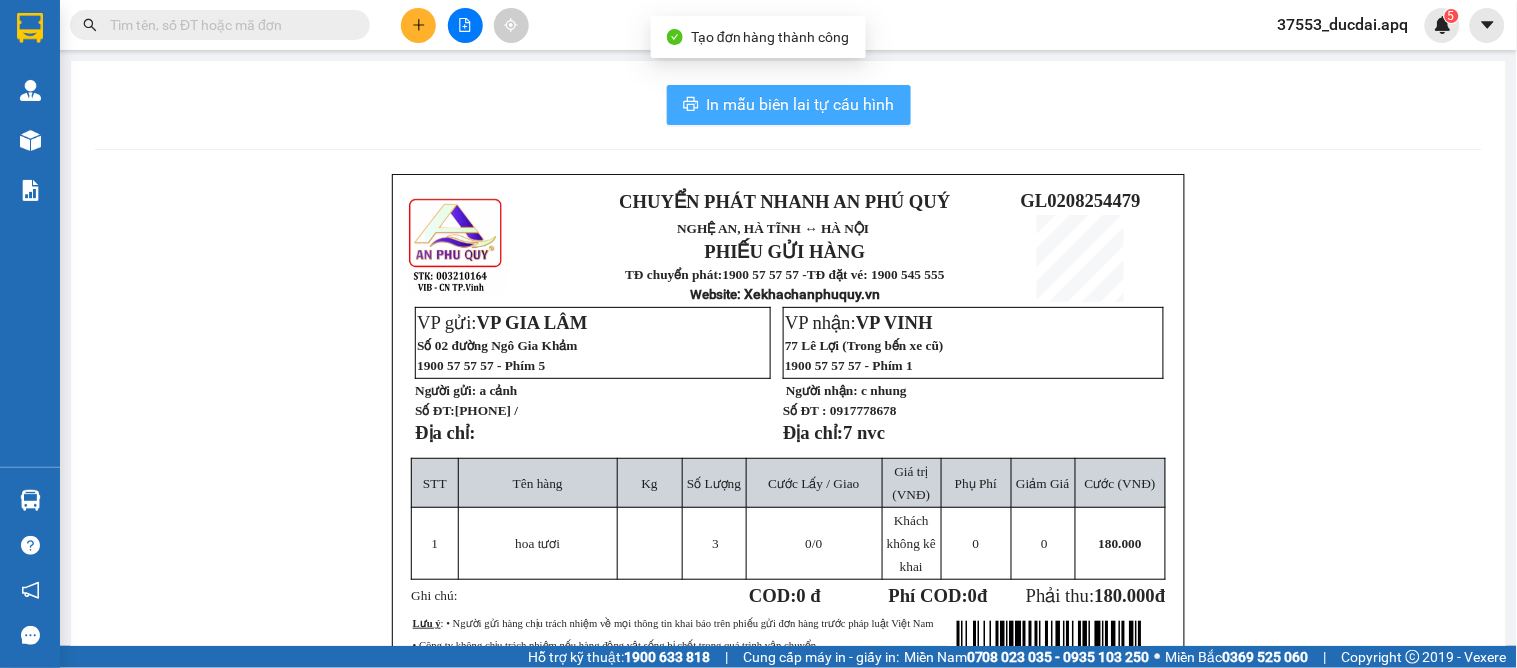 click on "In mẫu biên lai tự cấu hình" at bounding box center (789, 105) 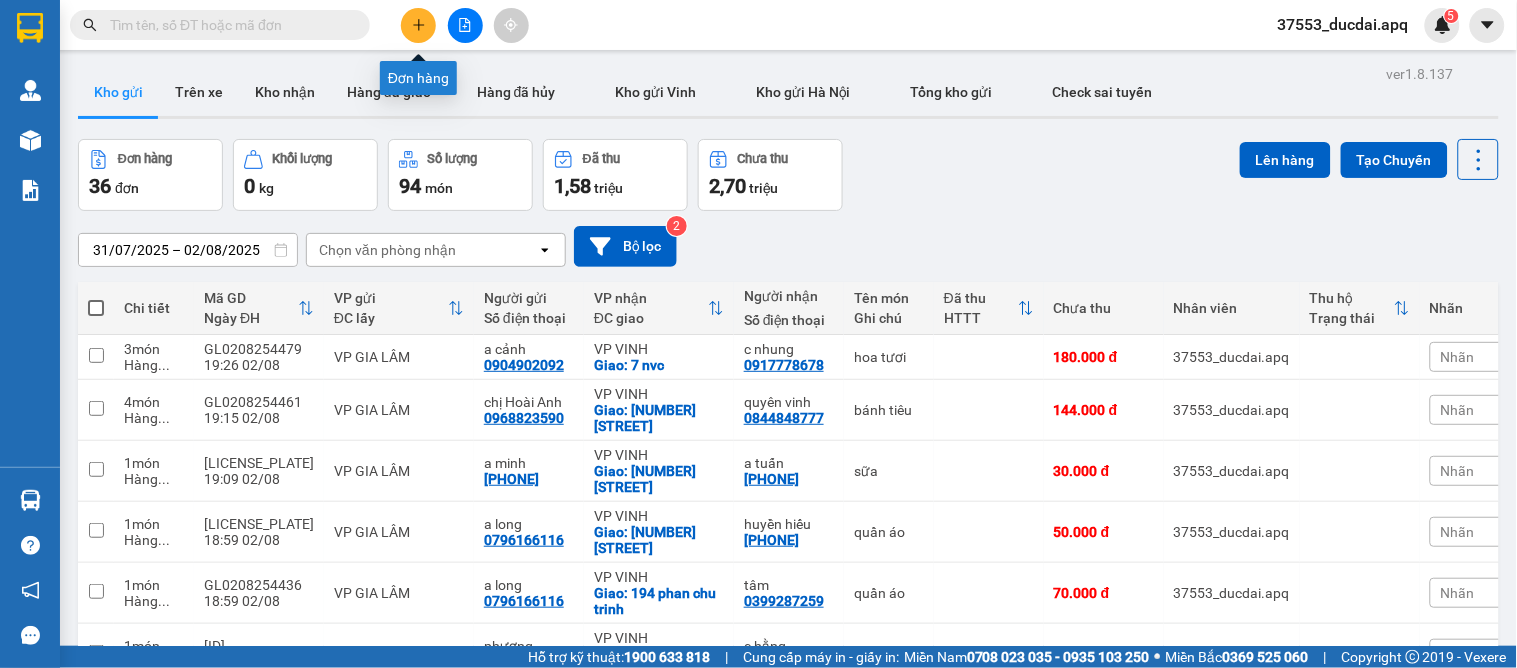 click 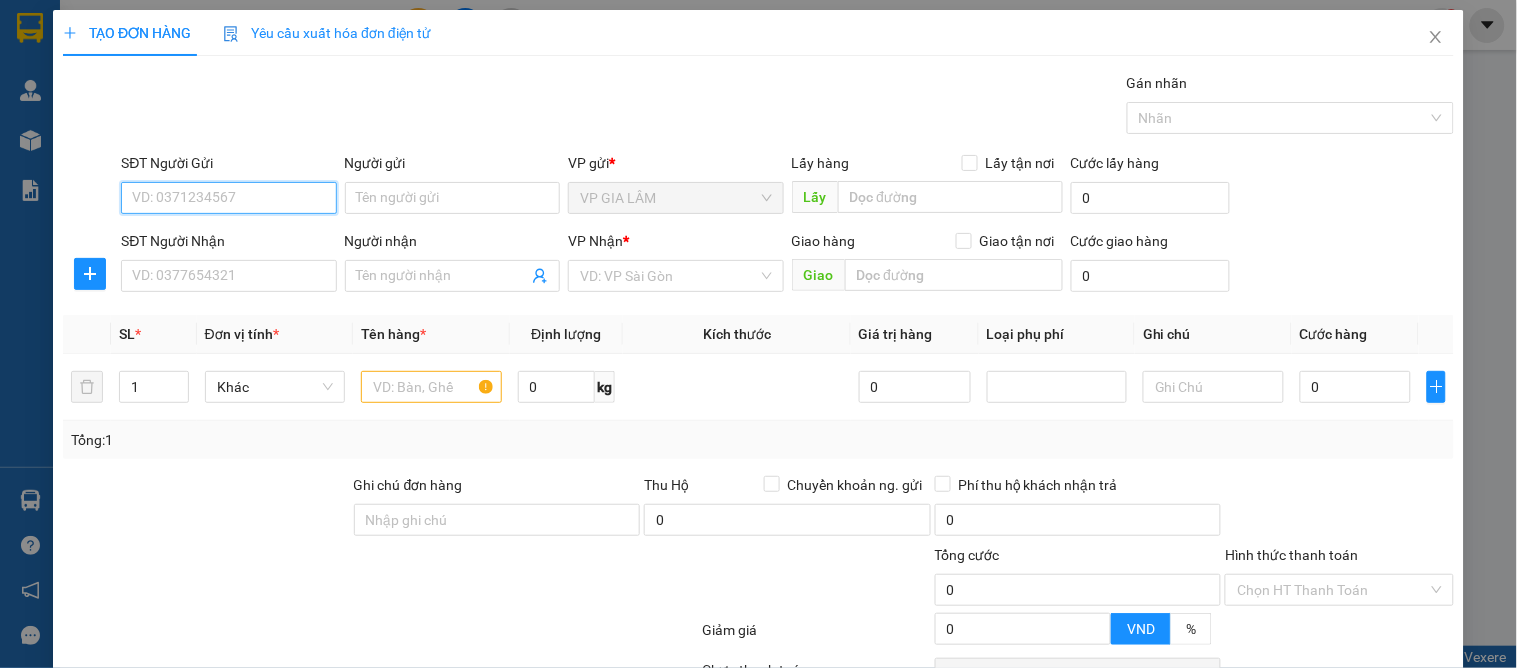 click on "SĐT Người Gửi" at bounding box center (228, 198) 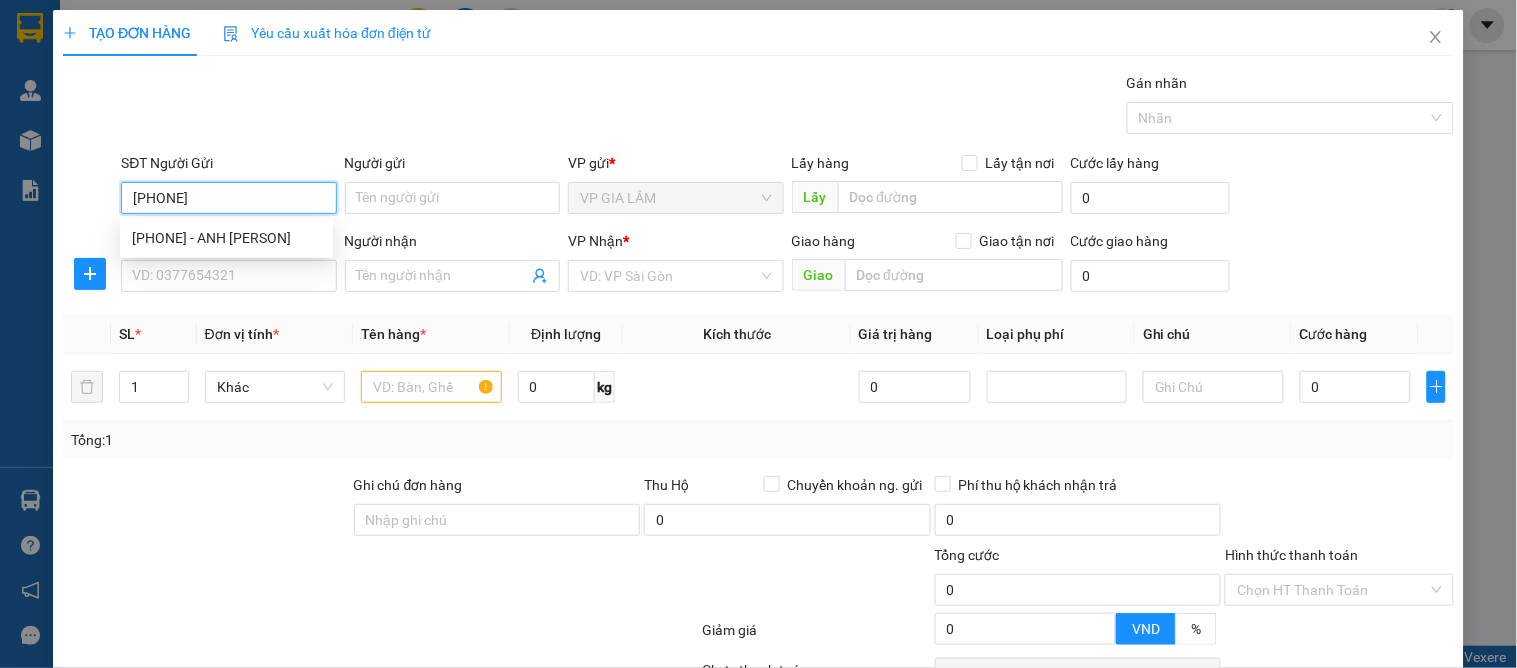 type on "0843775678" 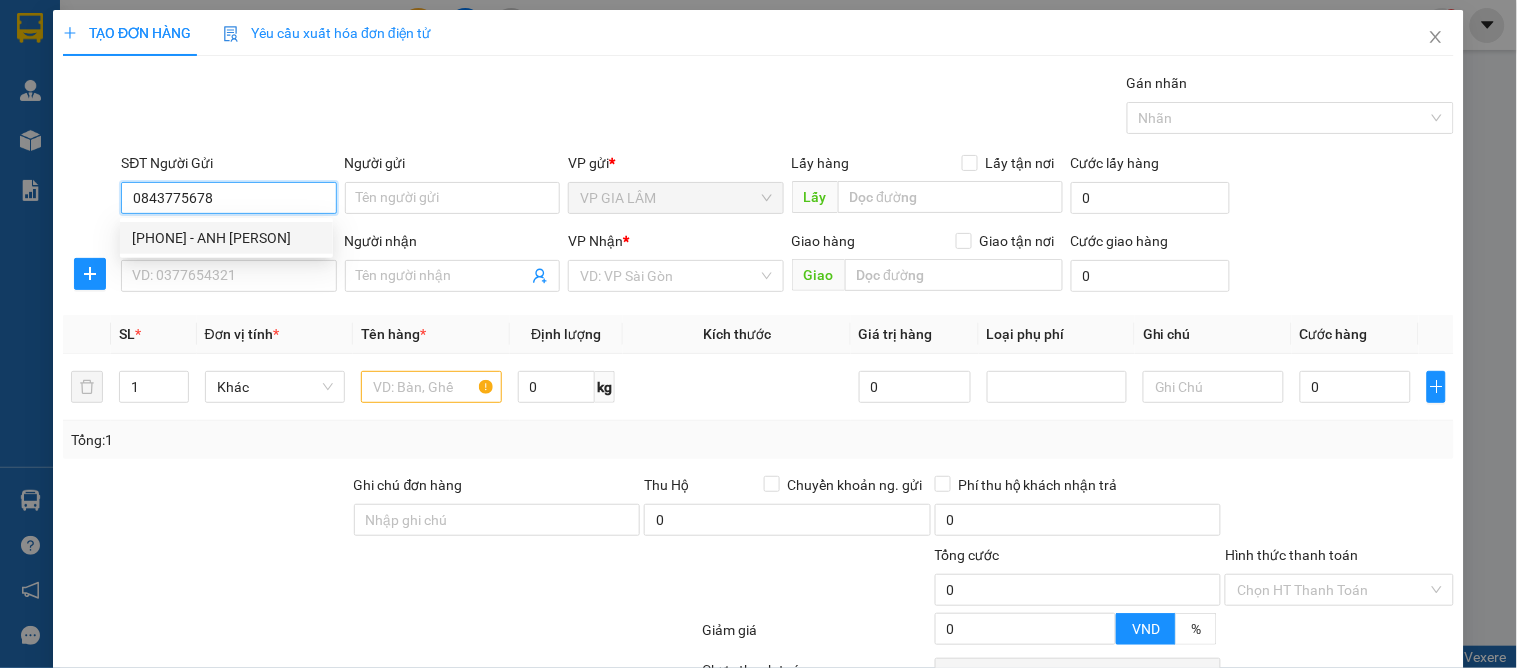 click on "0843775678 - ANH DUY" at bounding box center (226, 238) 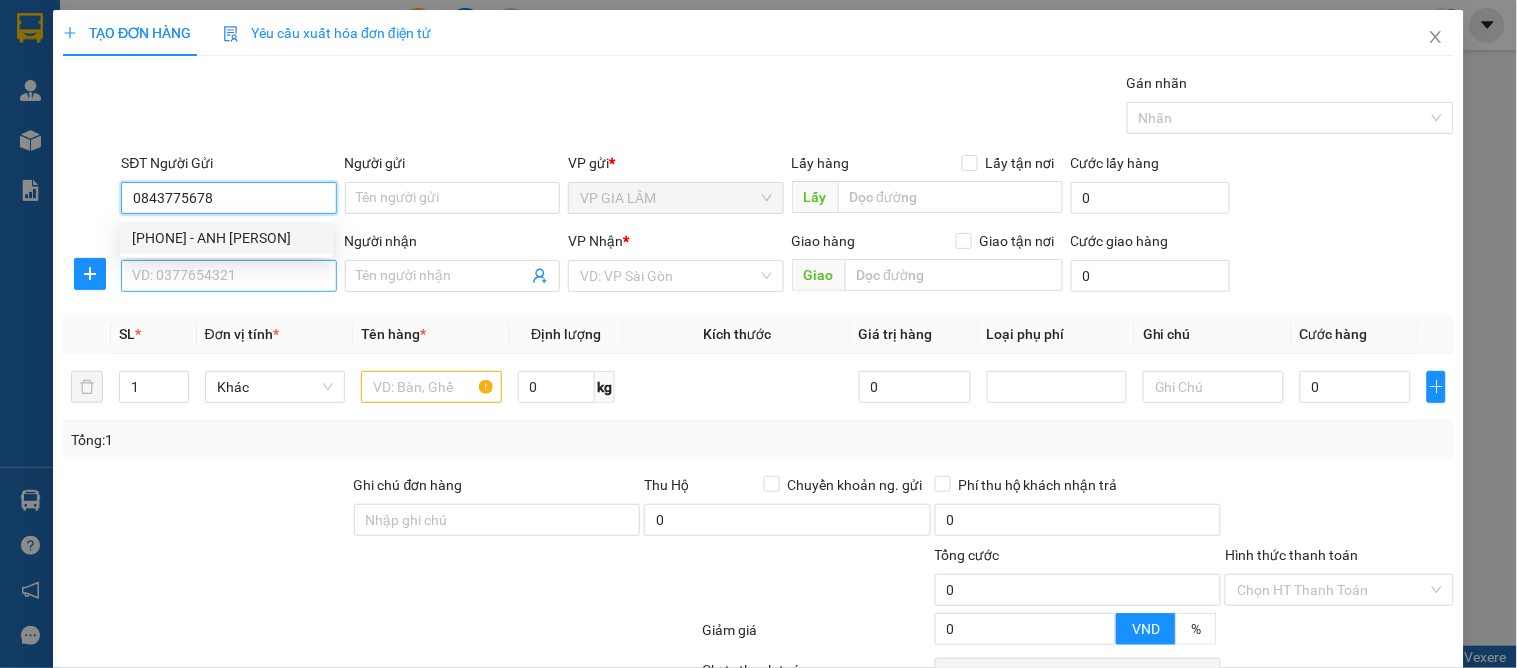 type on "ANH DUY" 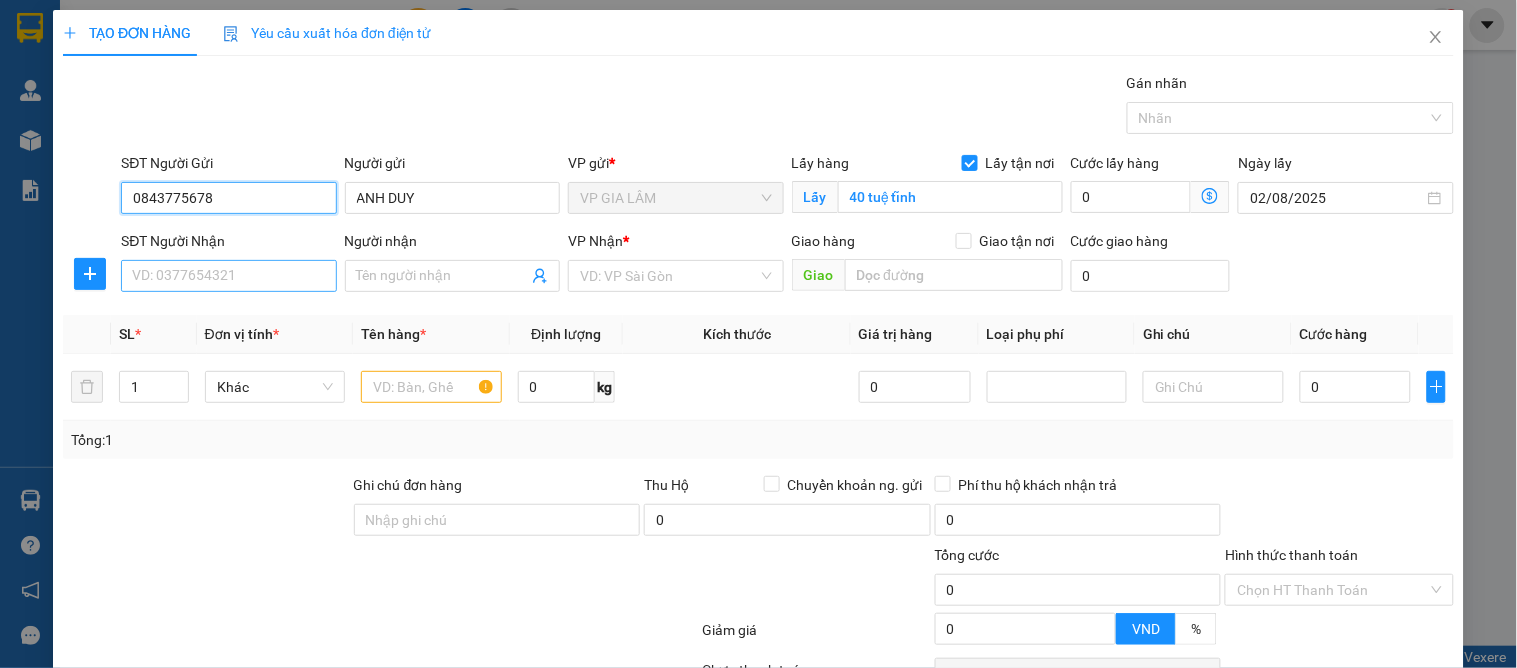 type on "0843775678" 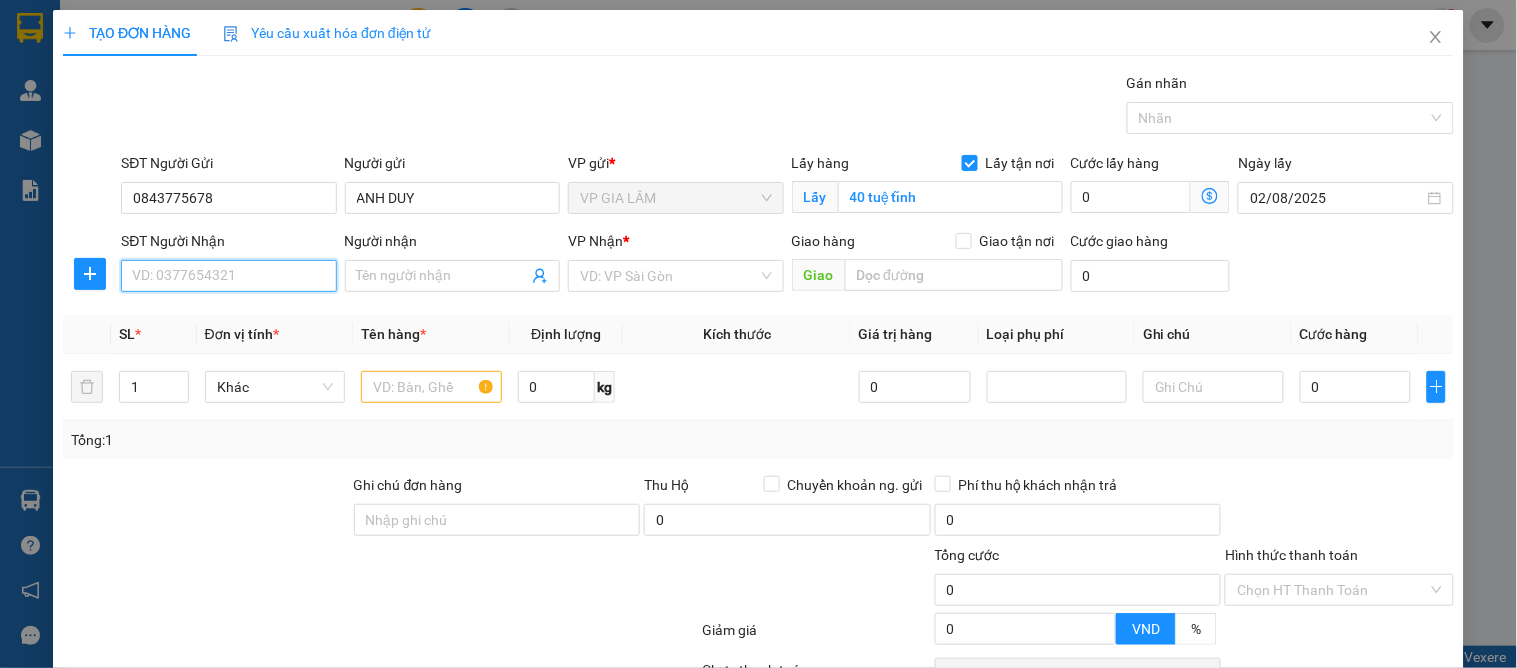 click on "SĐT Người Nhận" at bounding box center (228, 276) 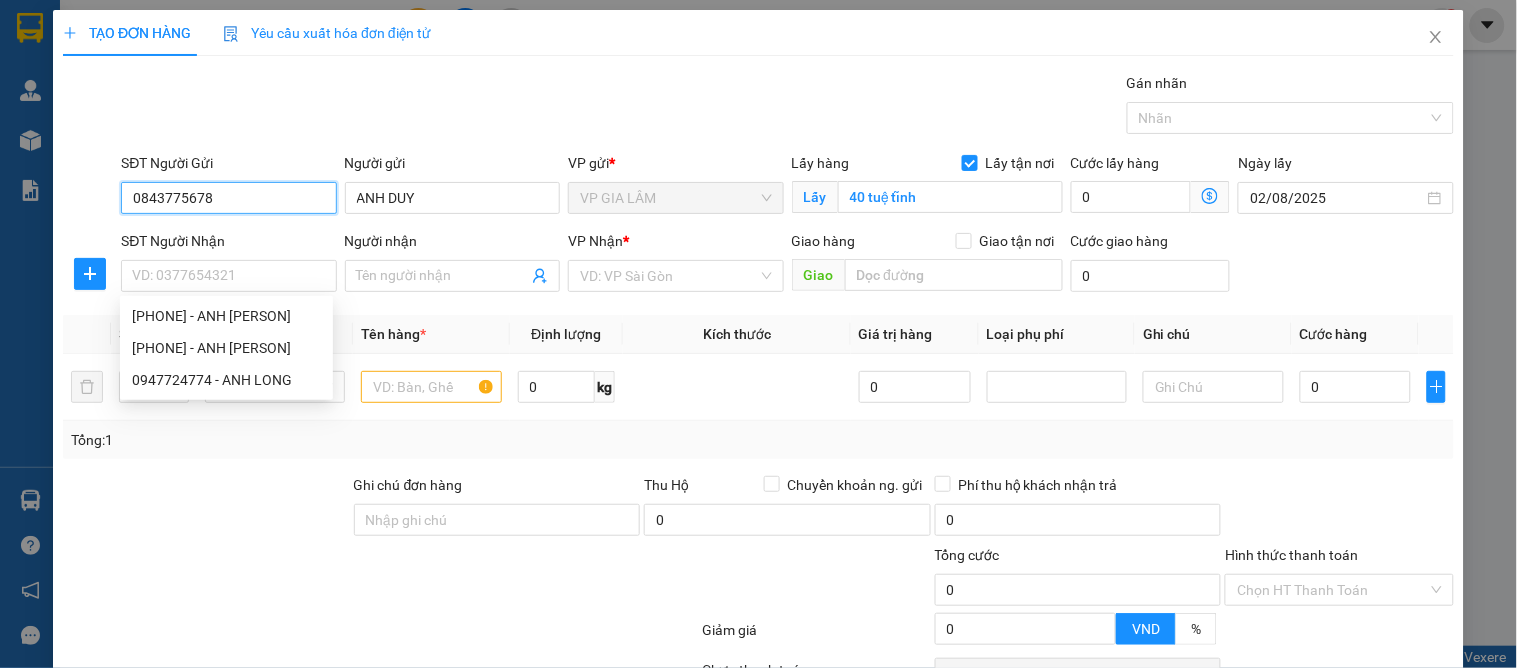 drag, startPoint x: 238, startPoint y: 205, endPoint x: 82, endPoint y: 186, distance: 157.15279 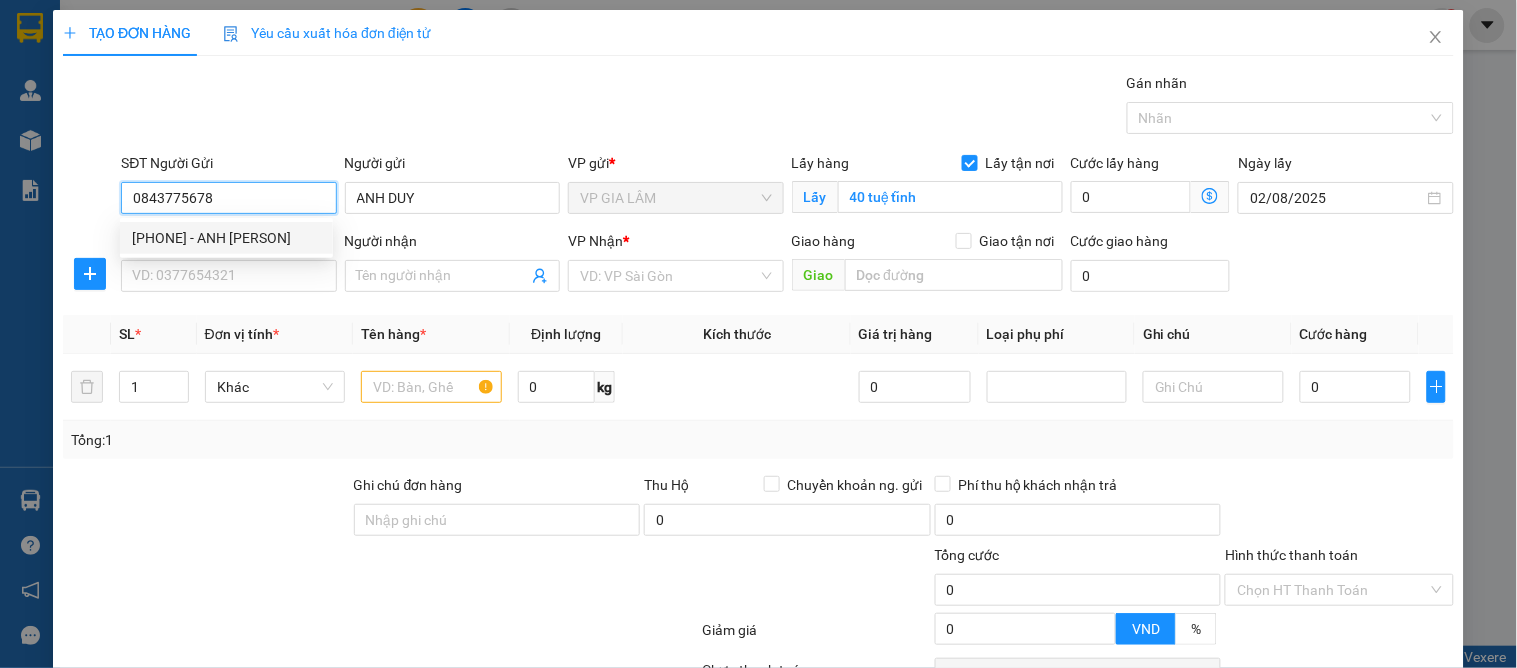type 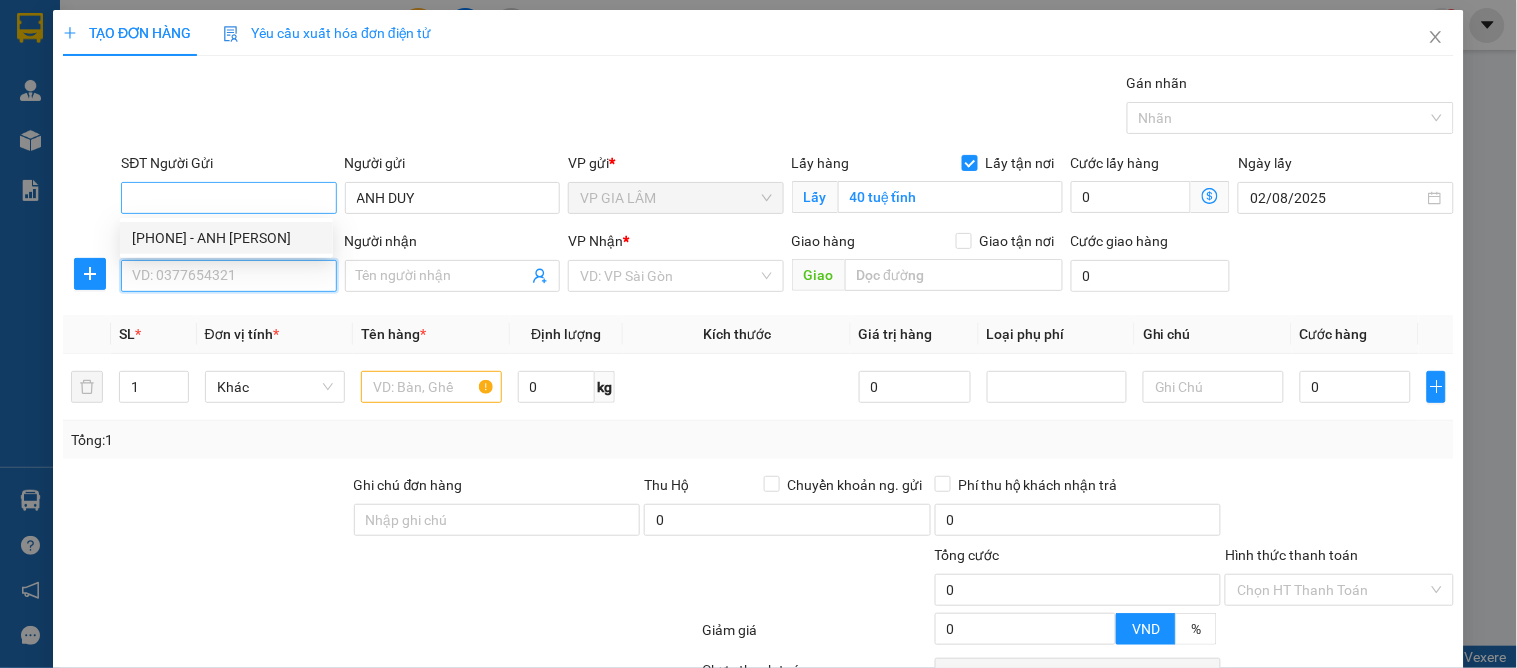 type on "0843775678" 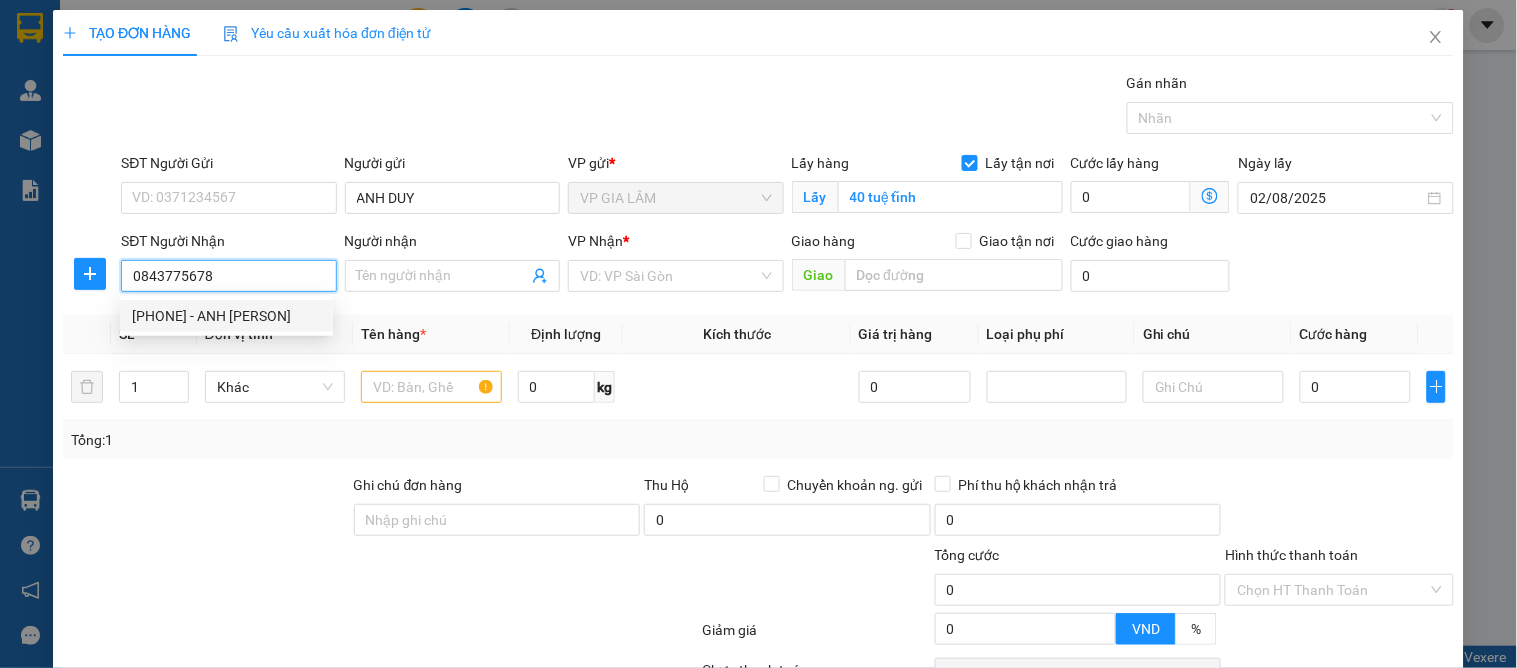 click on "0843775678 - ANH DUY" at bounding box center (226, 316) 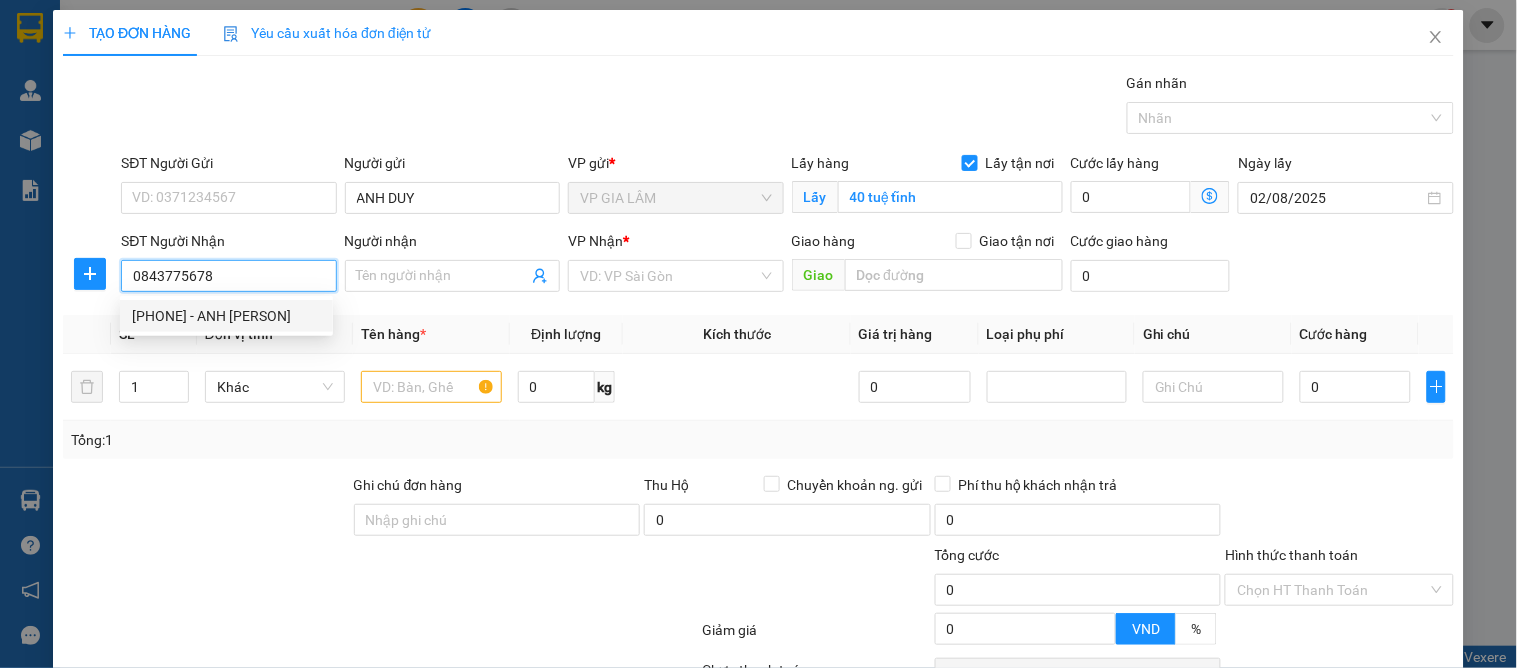 type on "ANH DUY" 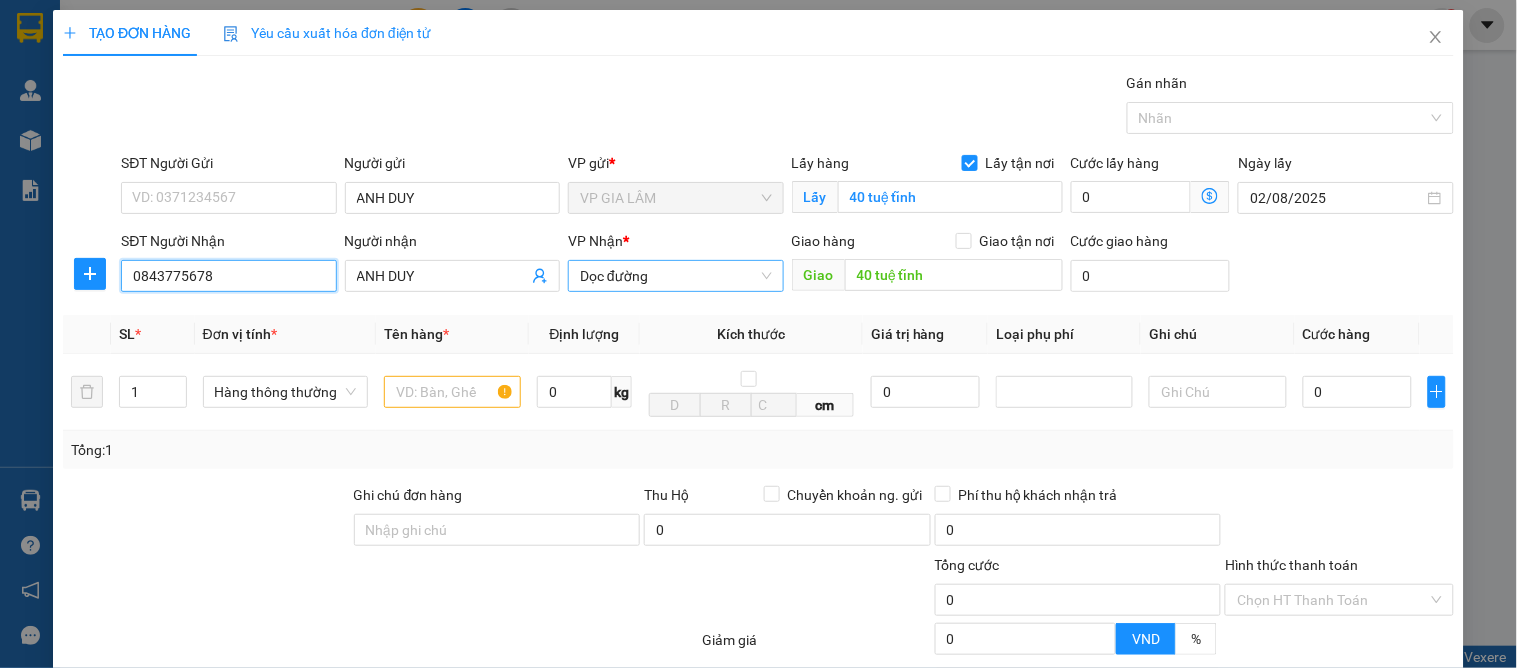 click on "Dọc đường" at bounding box center (675, 276) 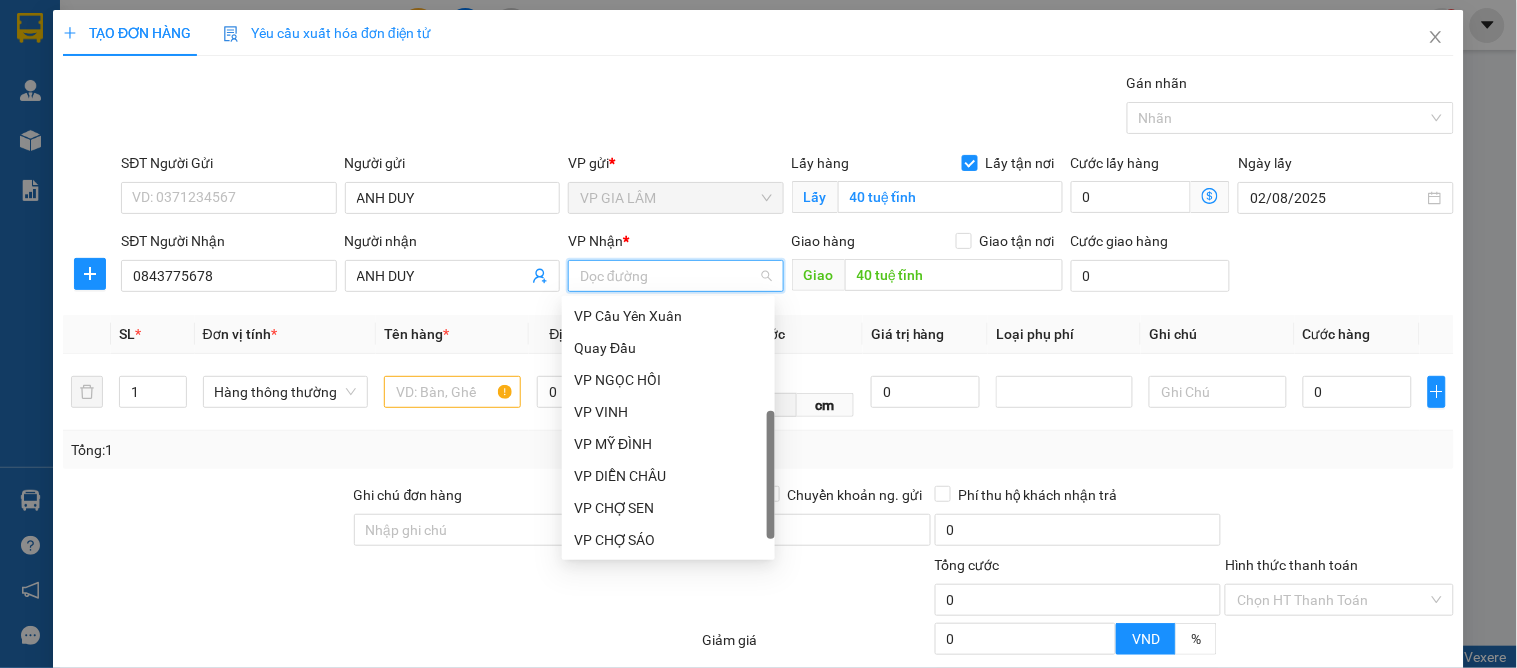 scroll, scrollTop: 287, scrollLeft: 0, axis: vertical 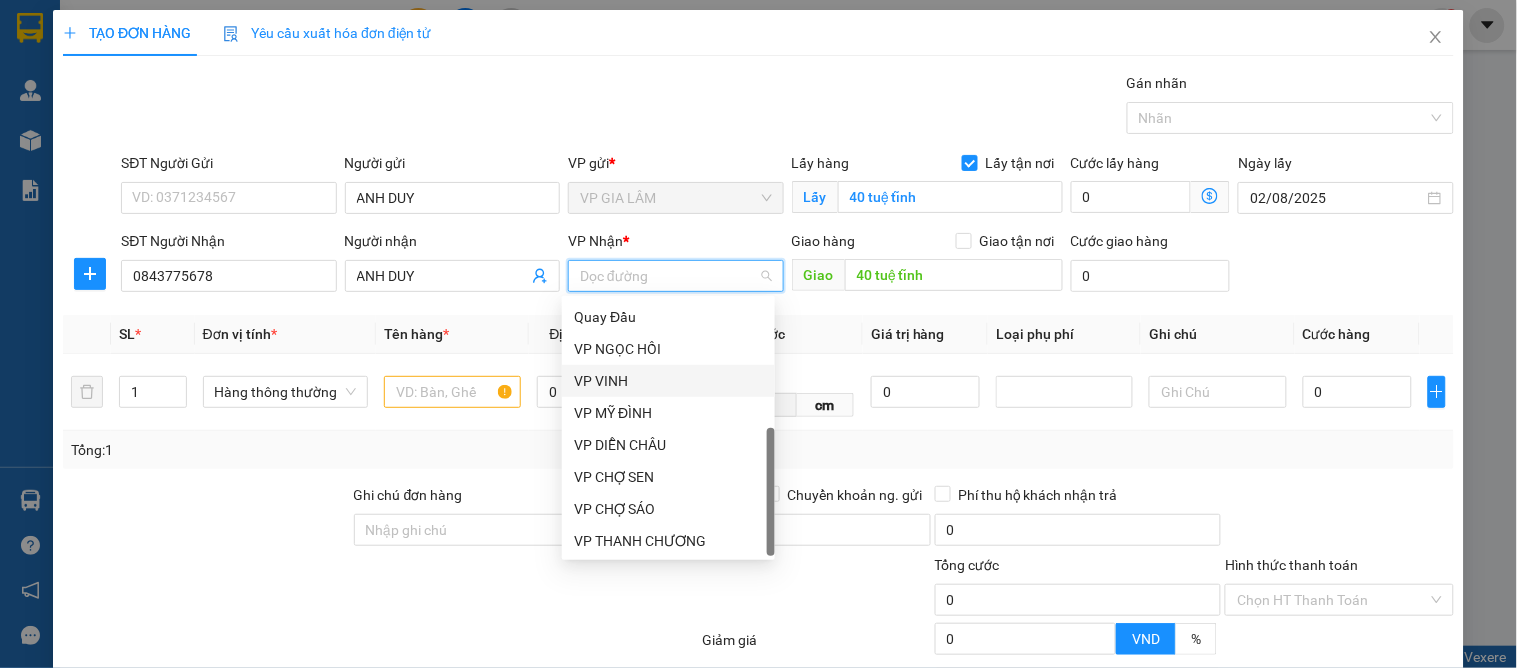 click on "VP VINH" at bounding box center (668, 381) 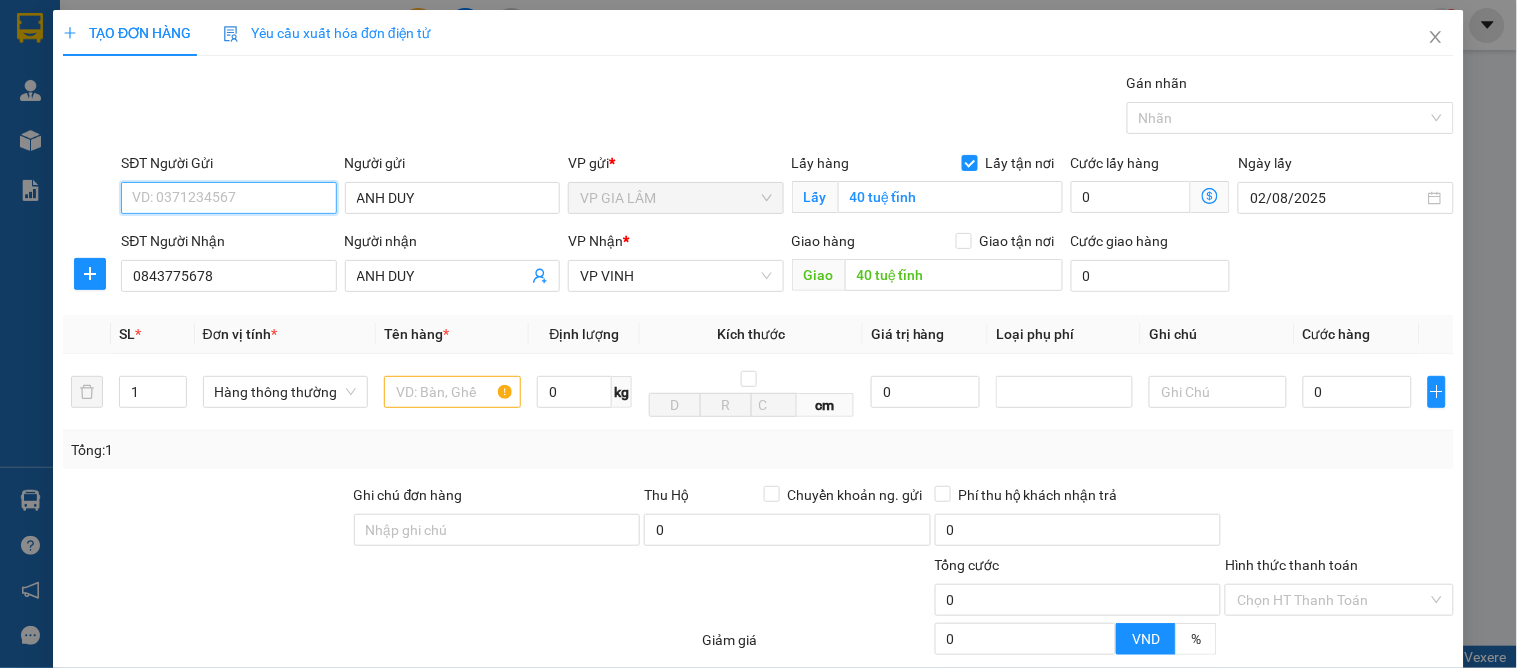 click on "SĐT Người Gửi" at bounding box center (228, 198) 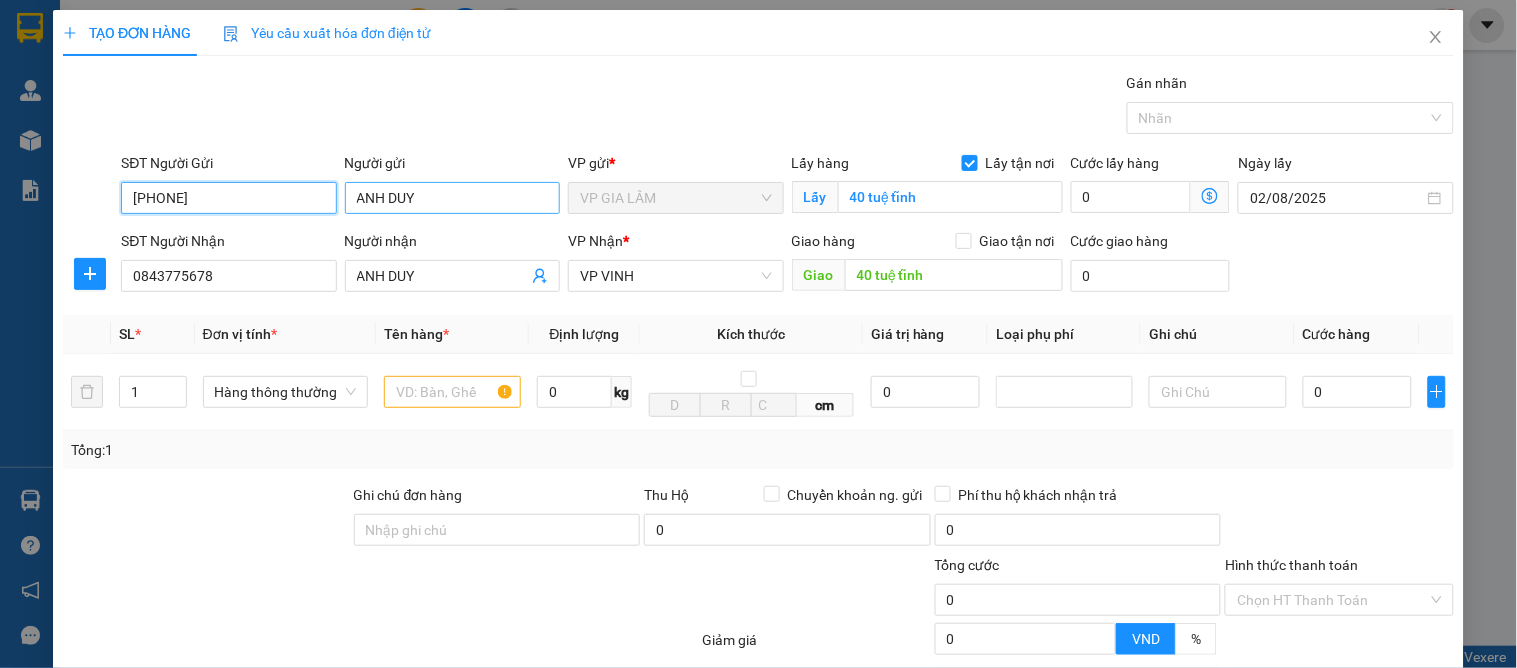 type on "[PHONE]" 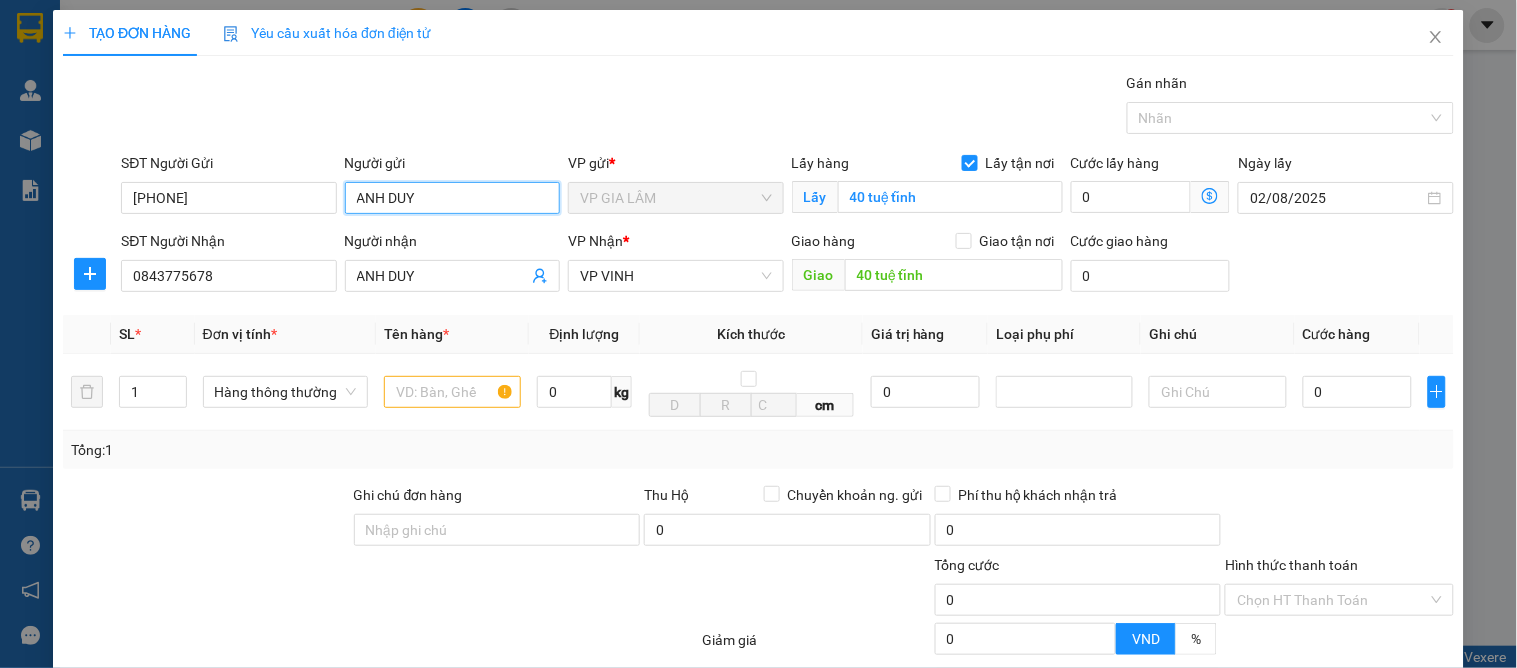 click on "ANH DUY" at bounding box center [452, 198] 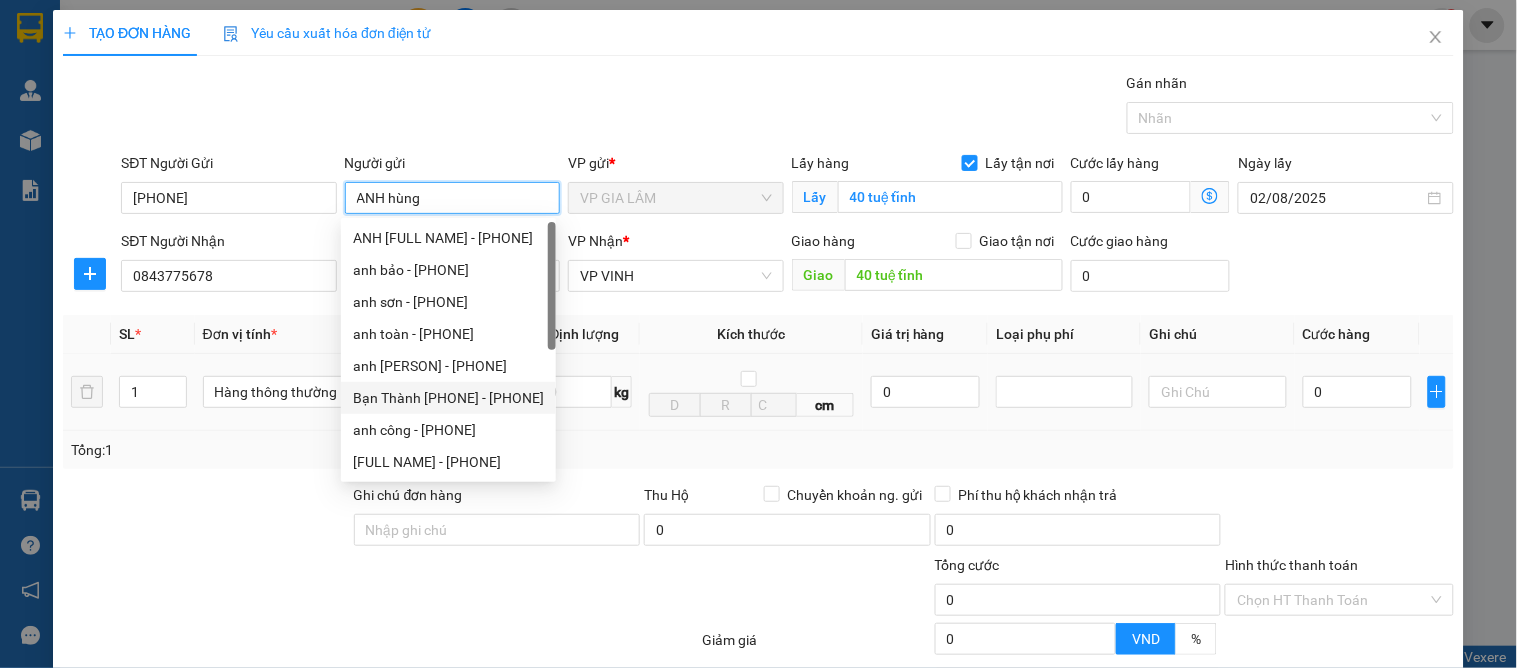 type on "ANH hùng" 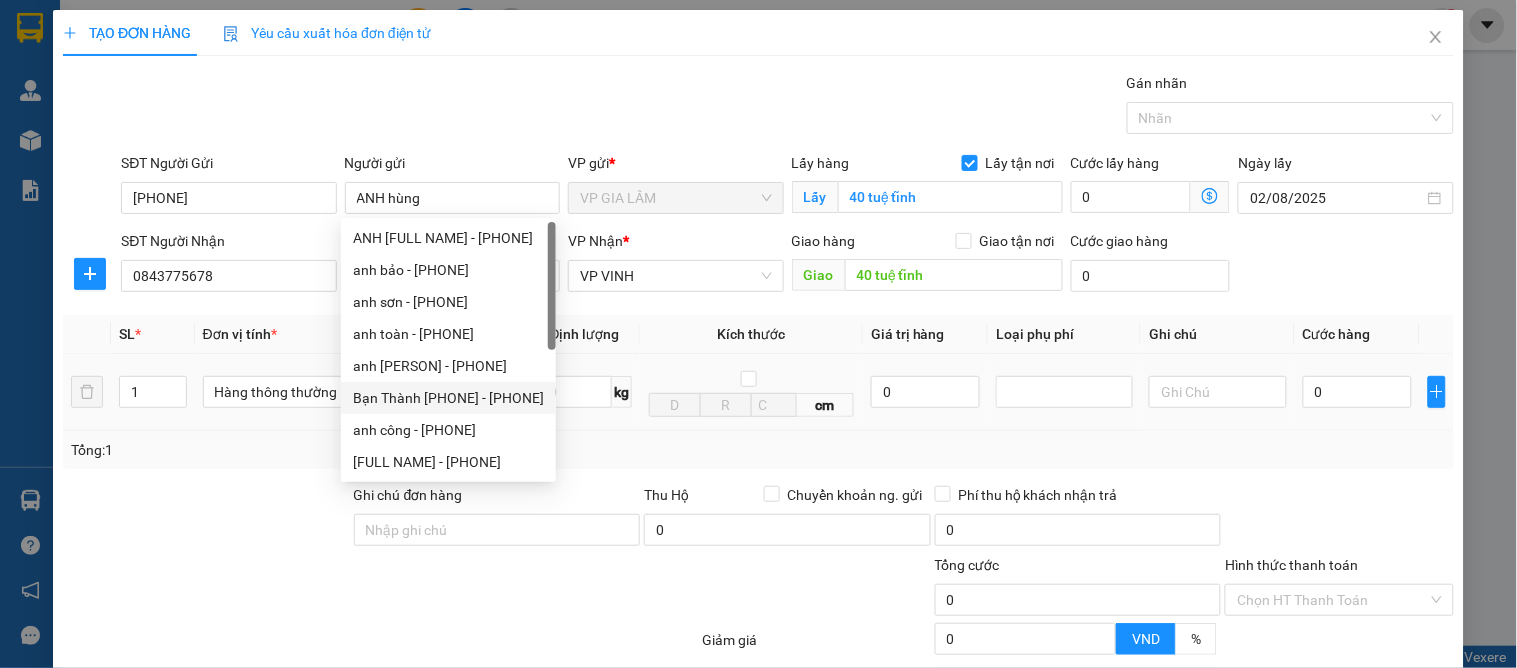 click on "Tổng:  1" at bounding box center (329, 450) 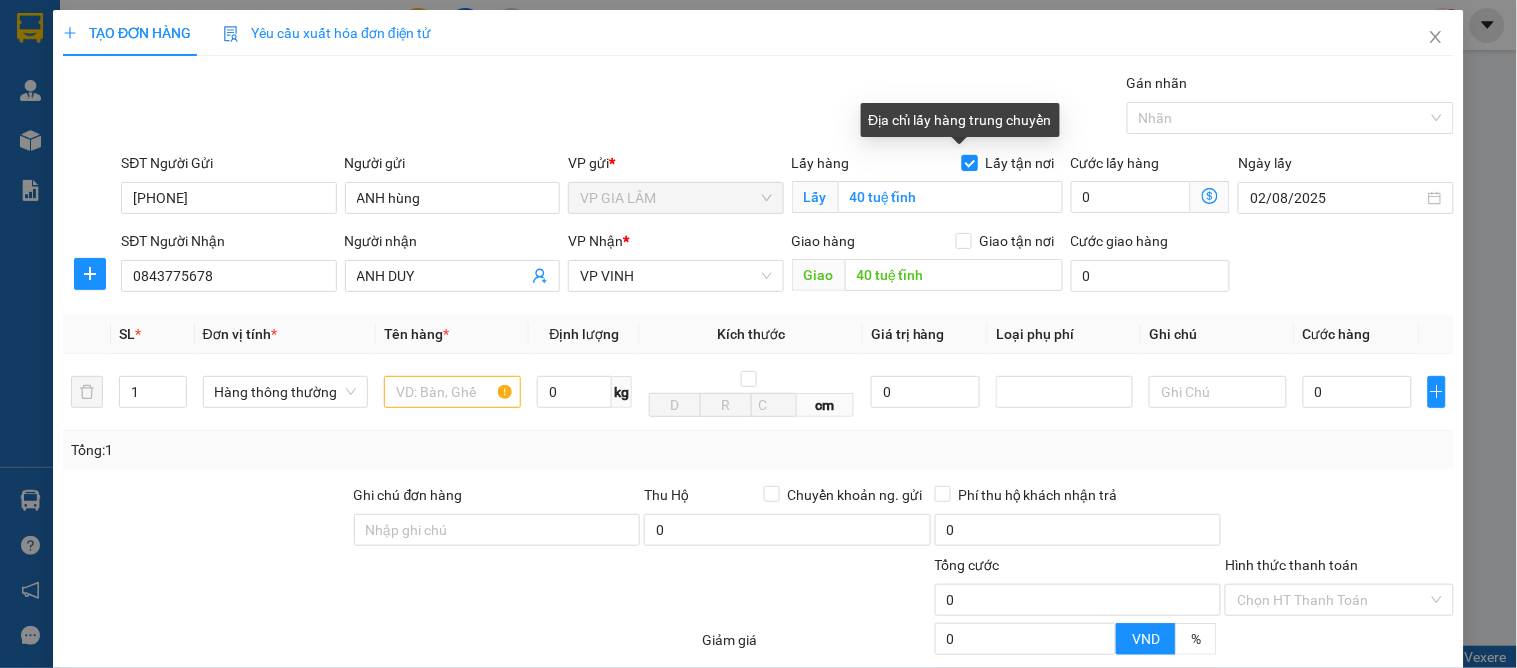 click on "Lấy tận nơi" at bounding box center [969, 162] 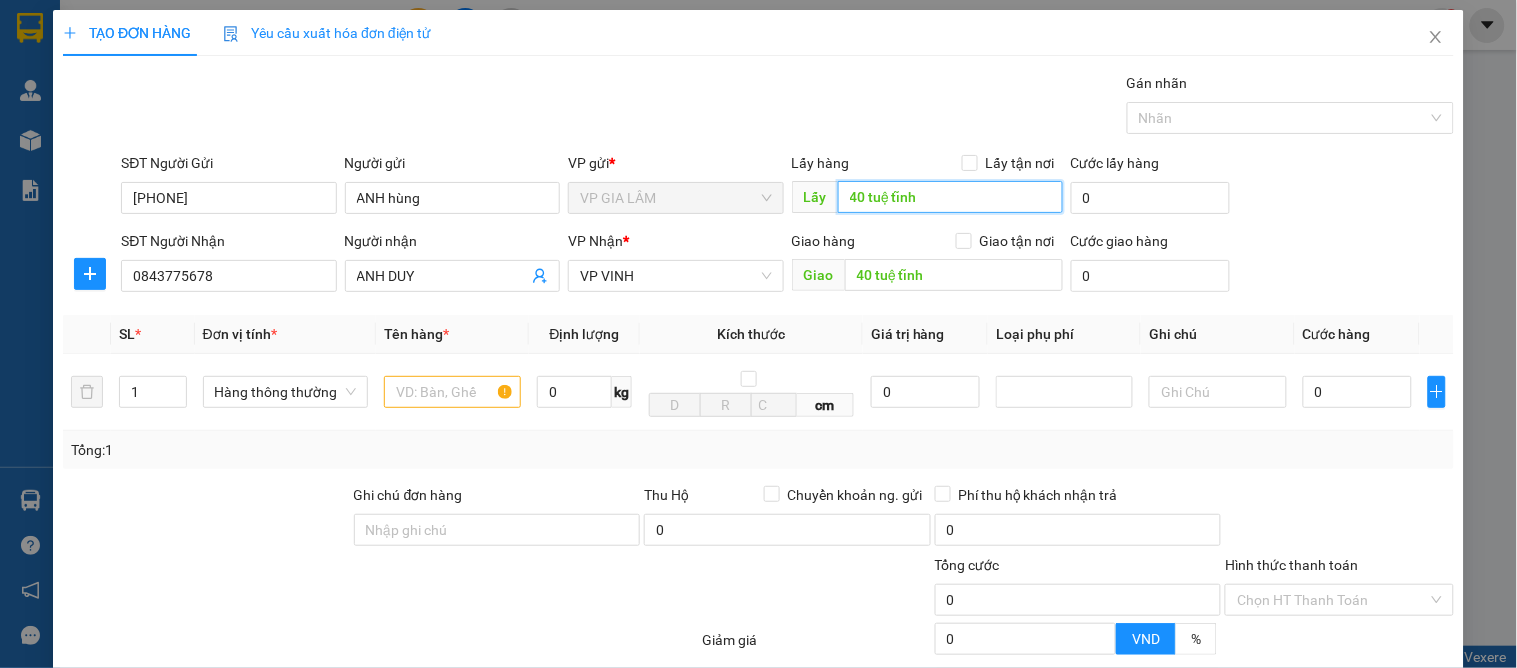 click on "40 tuệ tĩnh" at bounding box center (950, 197) 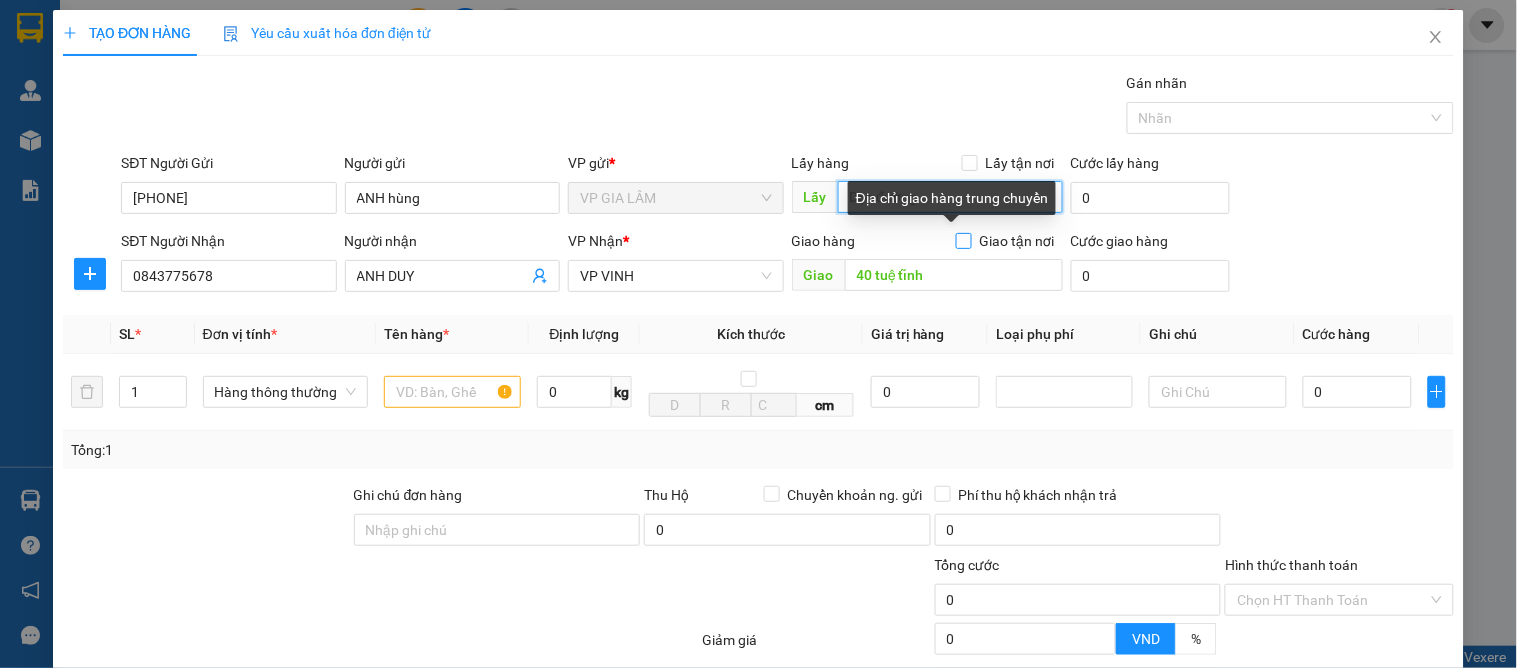 type 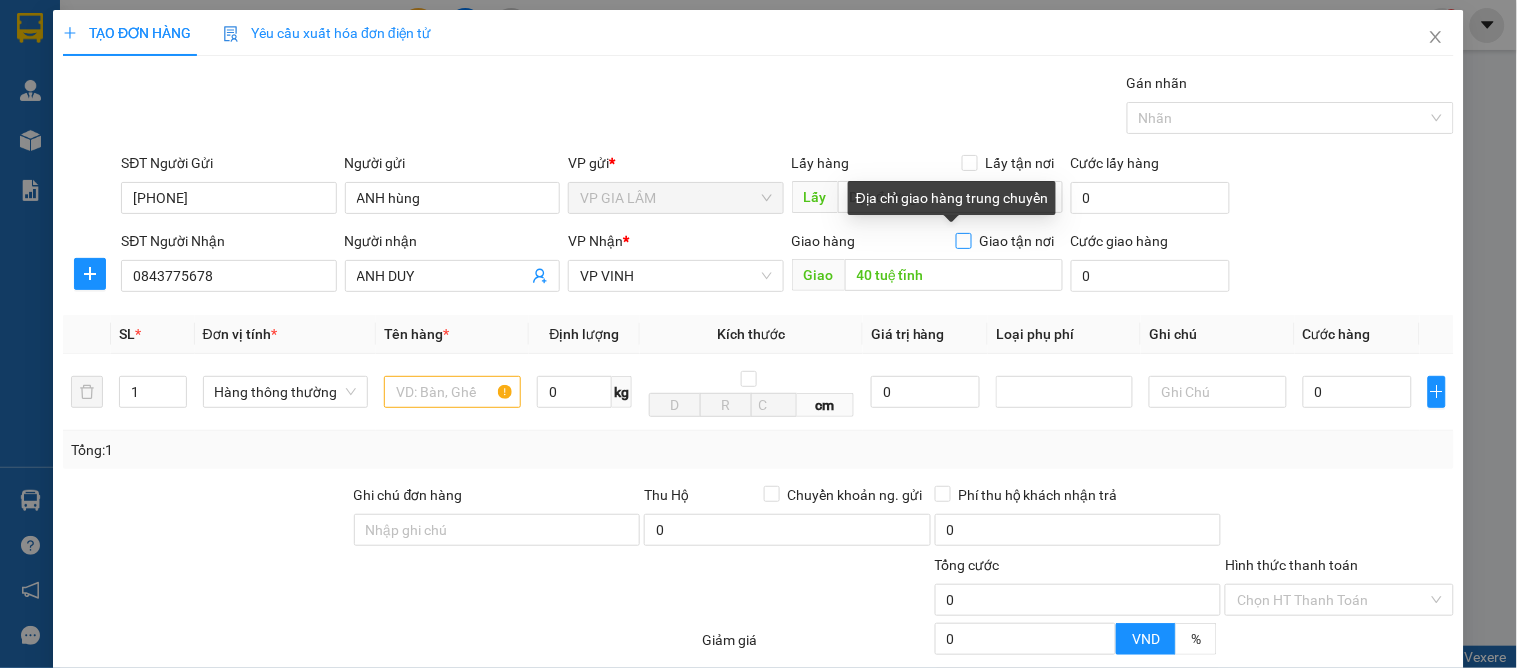 click on "Giao tận nơi" at bounding box center (963, 240) 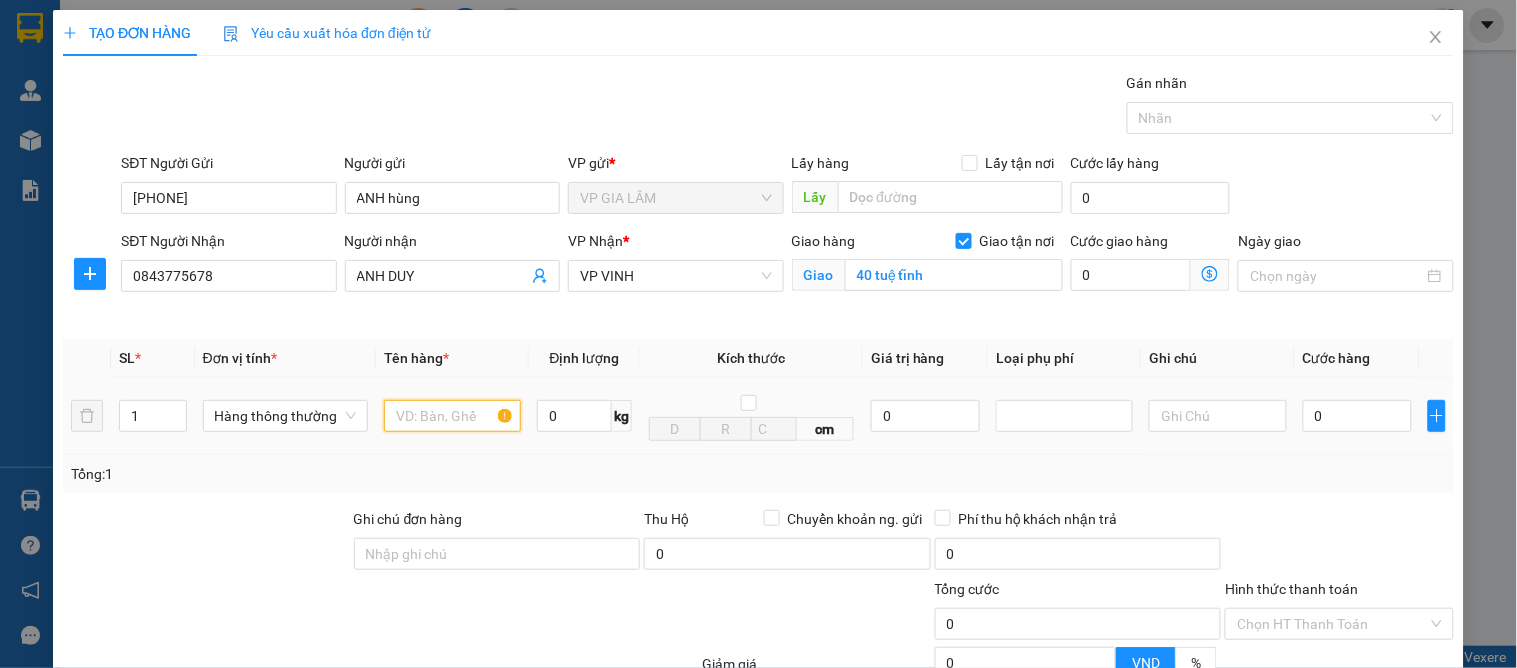 click at bounding box center [452, 416] 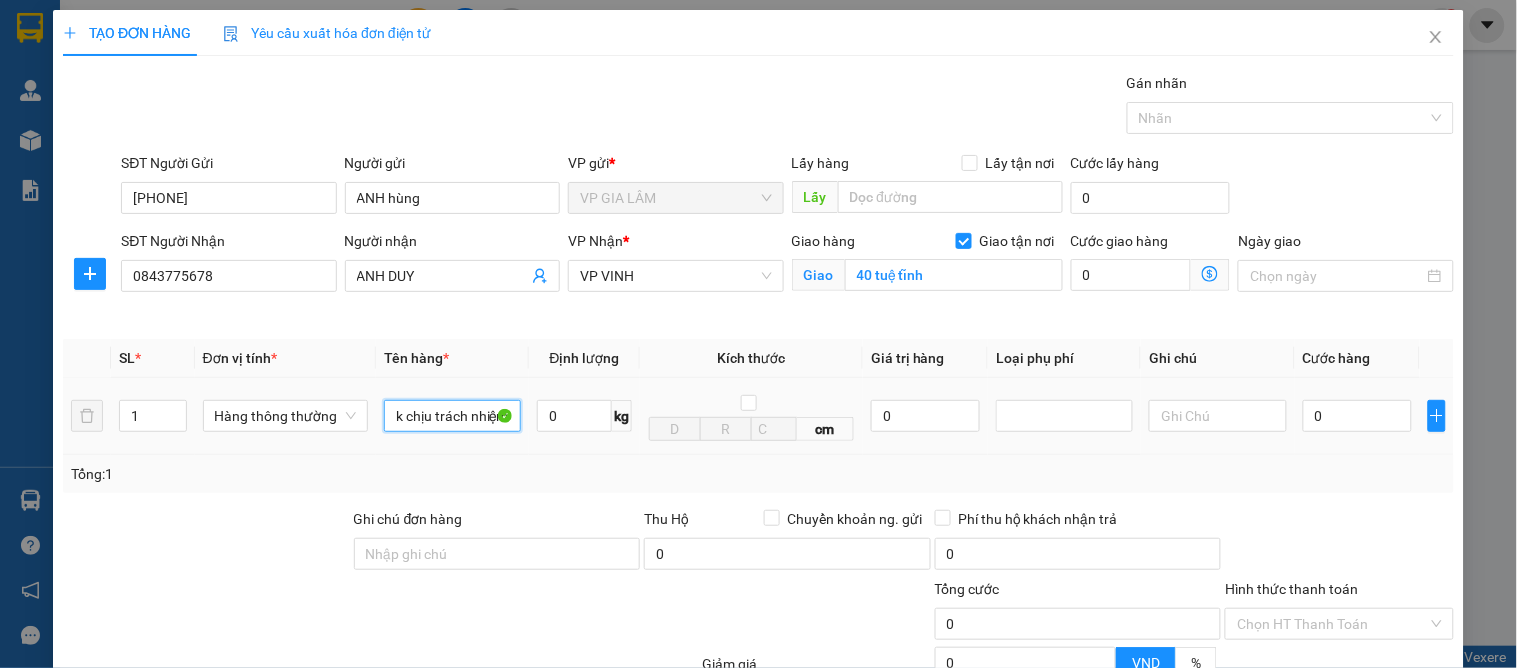 scroll, scrollTop: 0, scrollLeft: 96, axis: horizontal 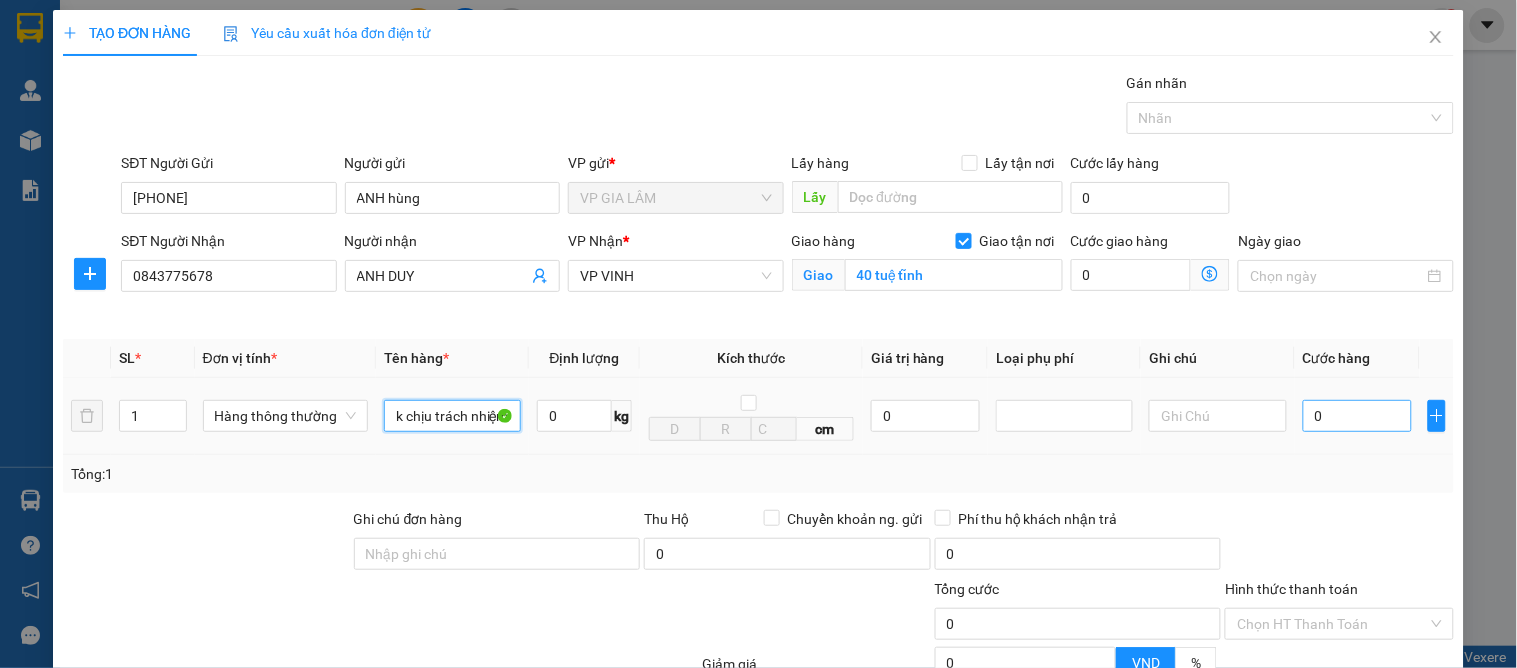 type on "gà chết nhà xe k chịu trách nhiệm" 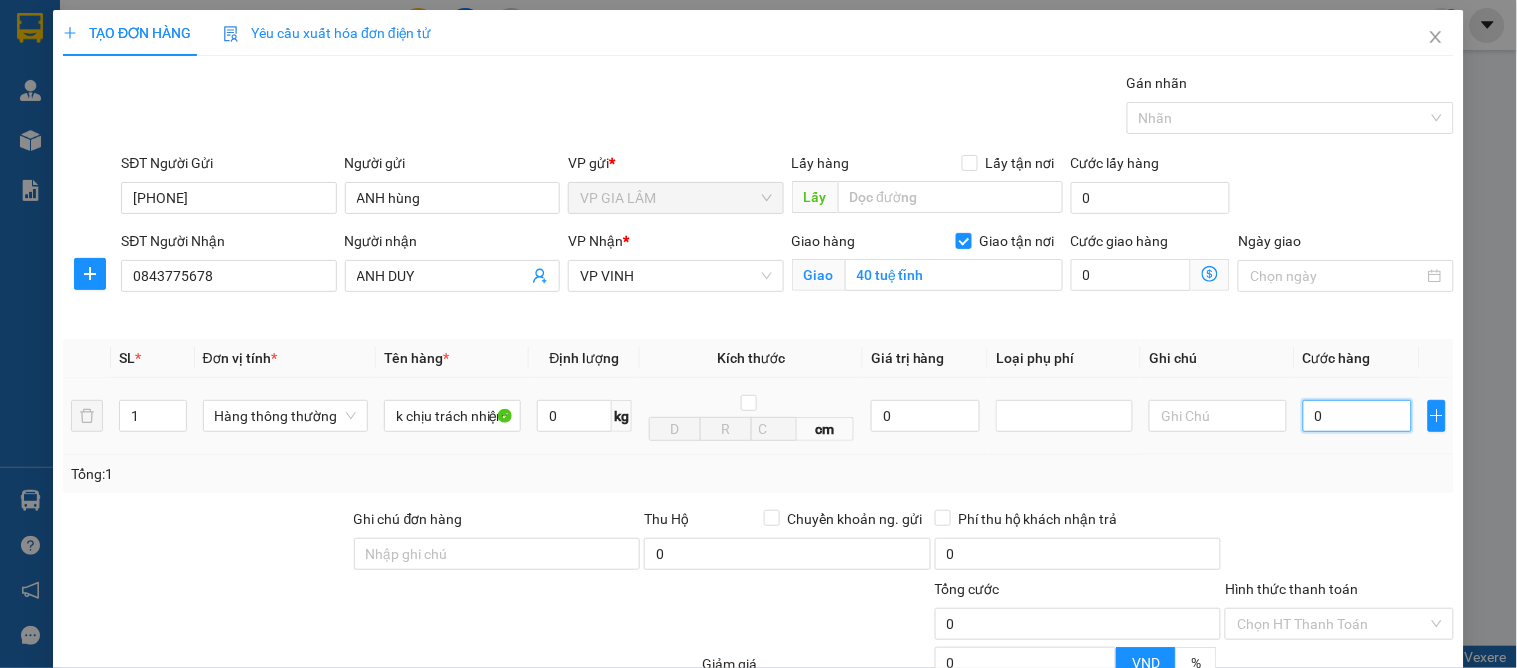 scroll, scrollTop: 0, scrollLeft: 0, axis: both 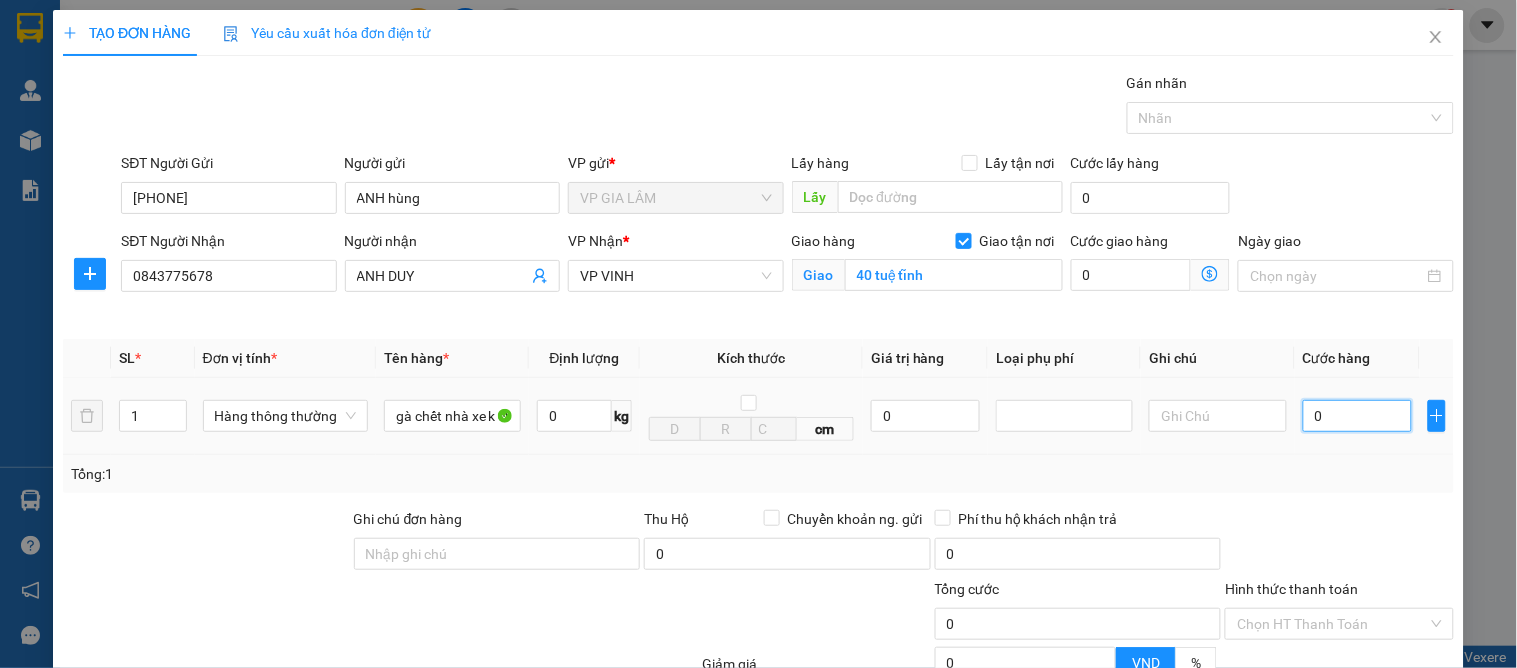 click on "0" at bounding box center (1357, 416) 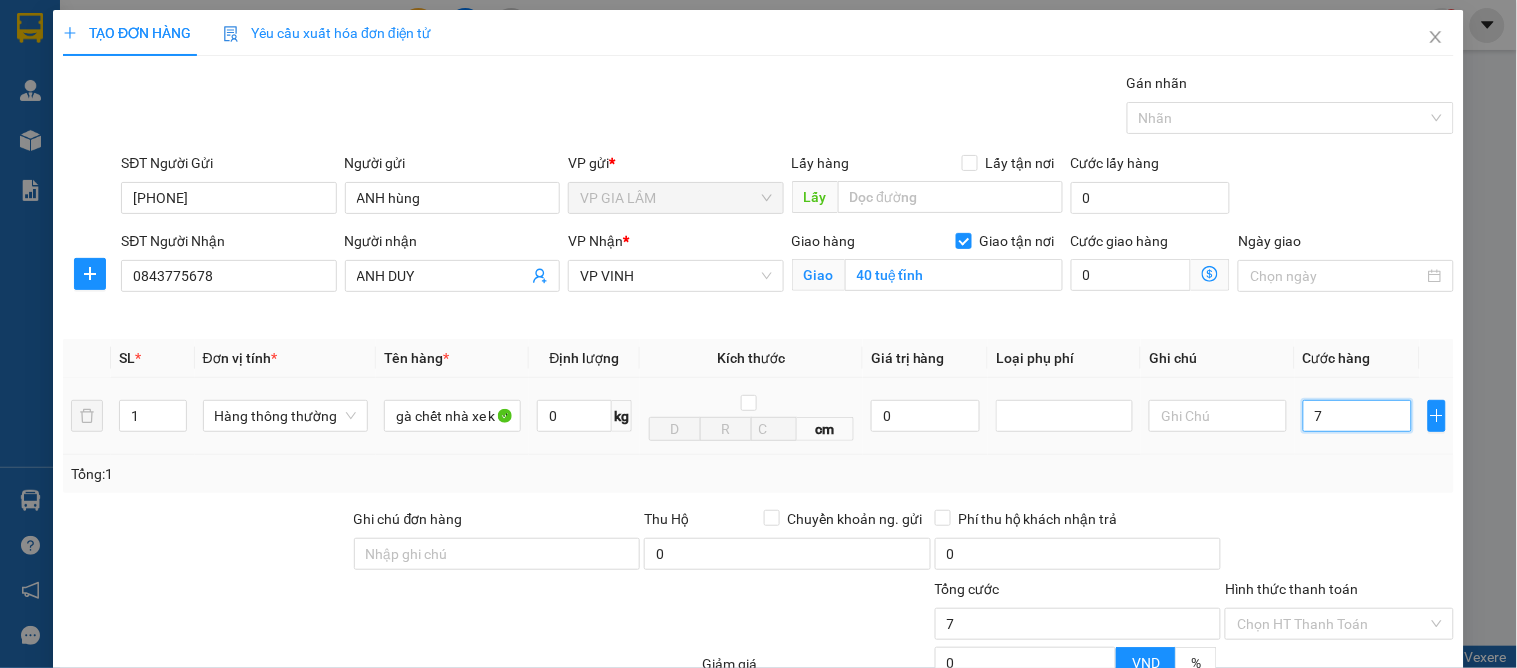 type on "70" 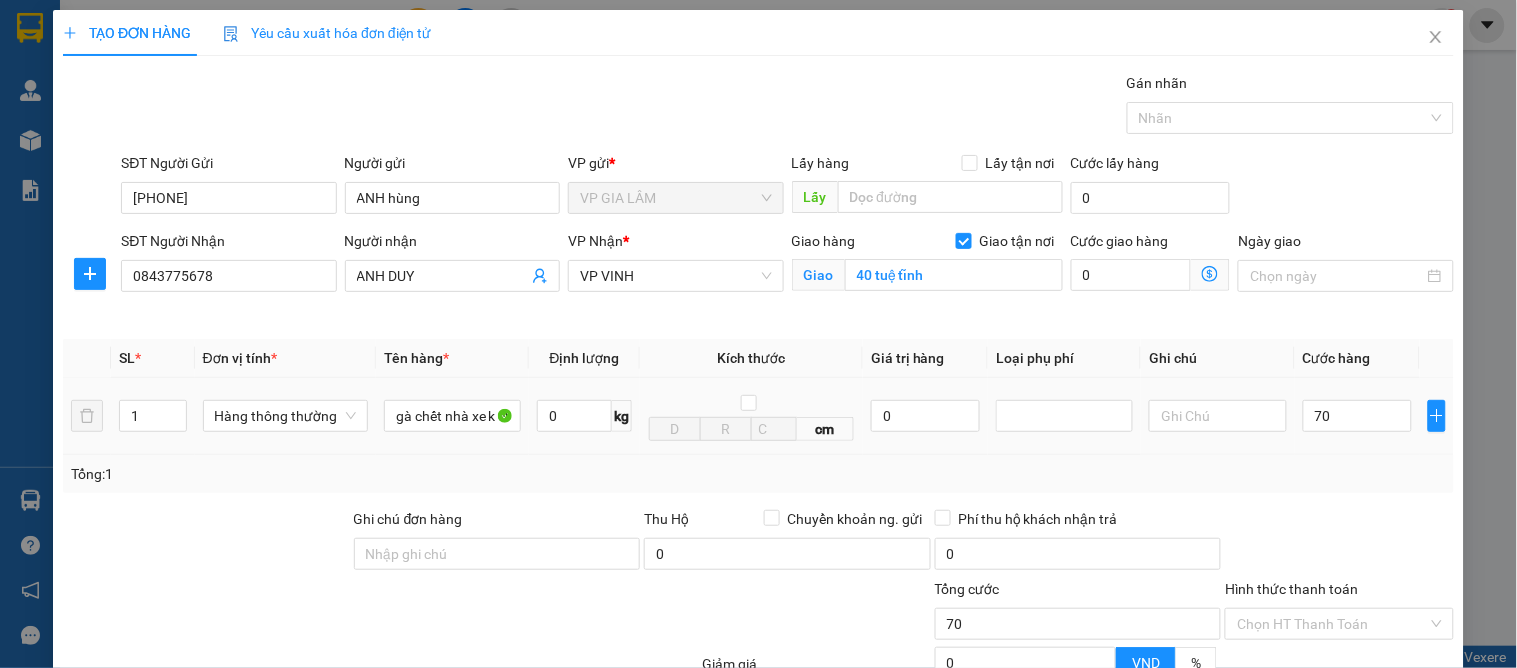 type on "70.000" 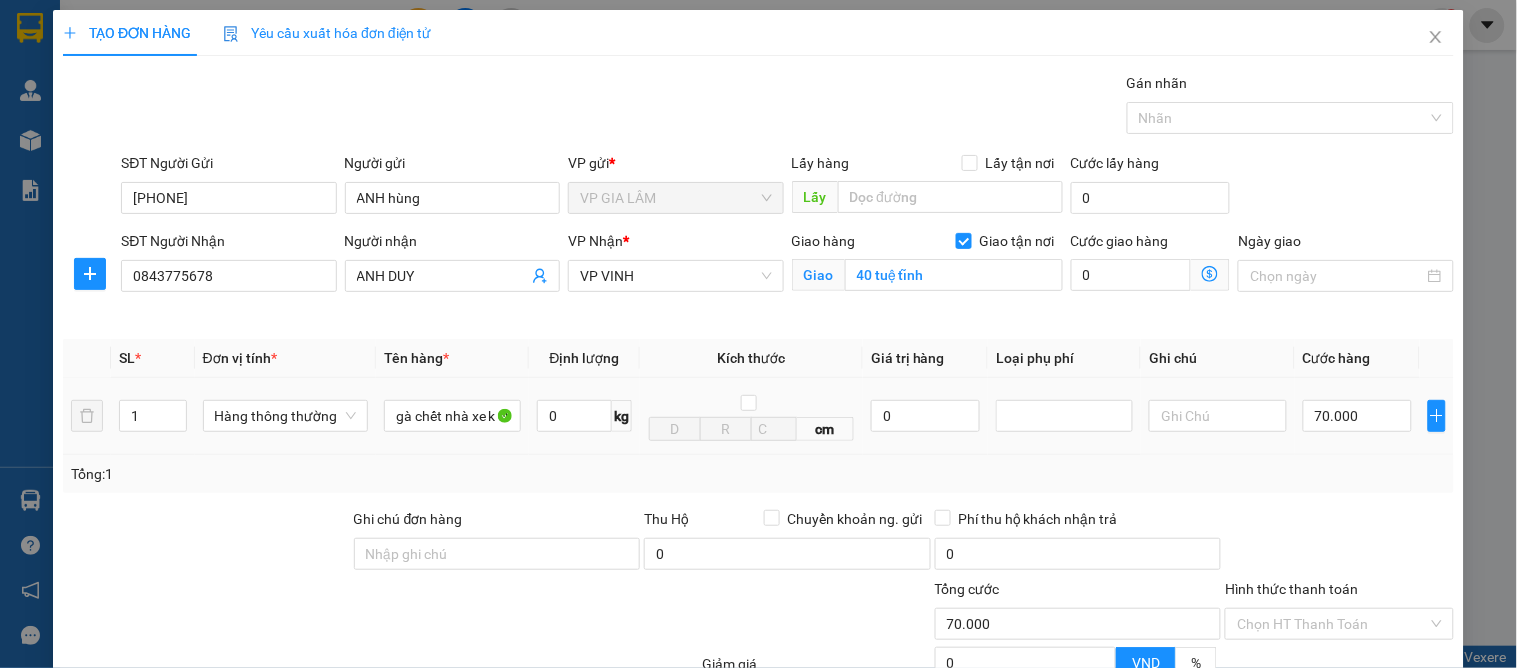 click on "70.000" at bounding box center [1357, 416] 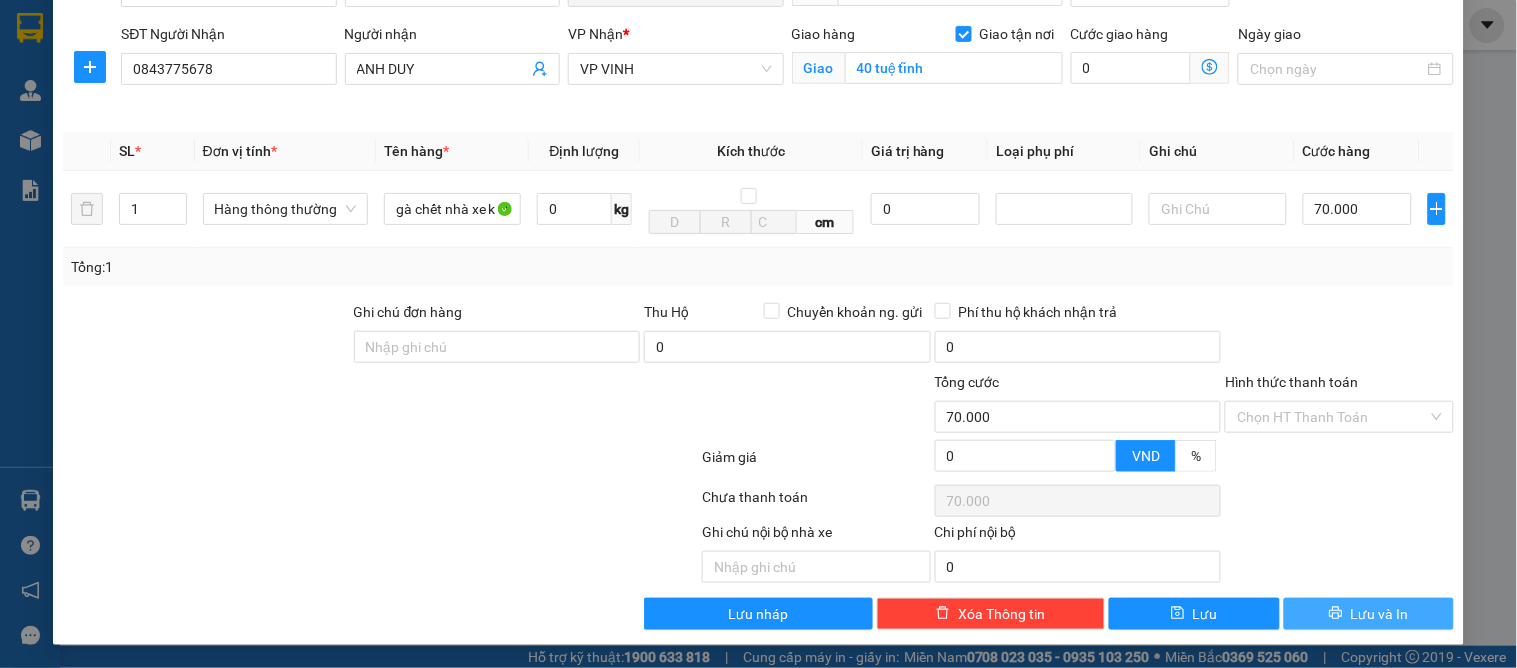 click 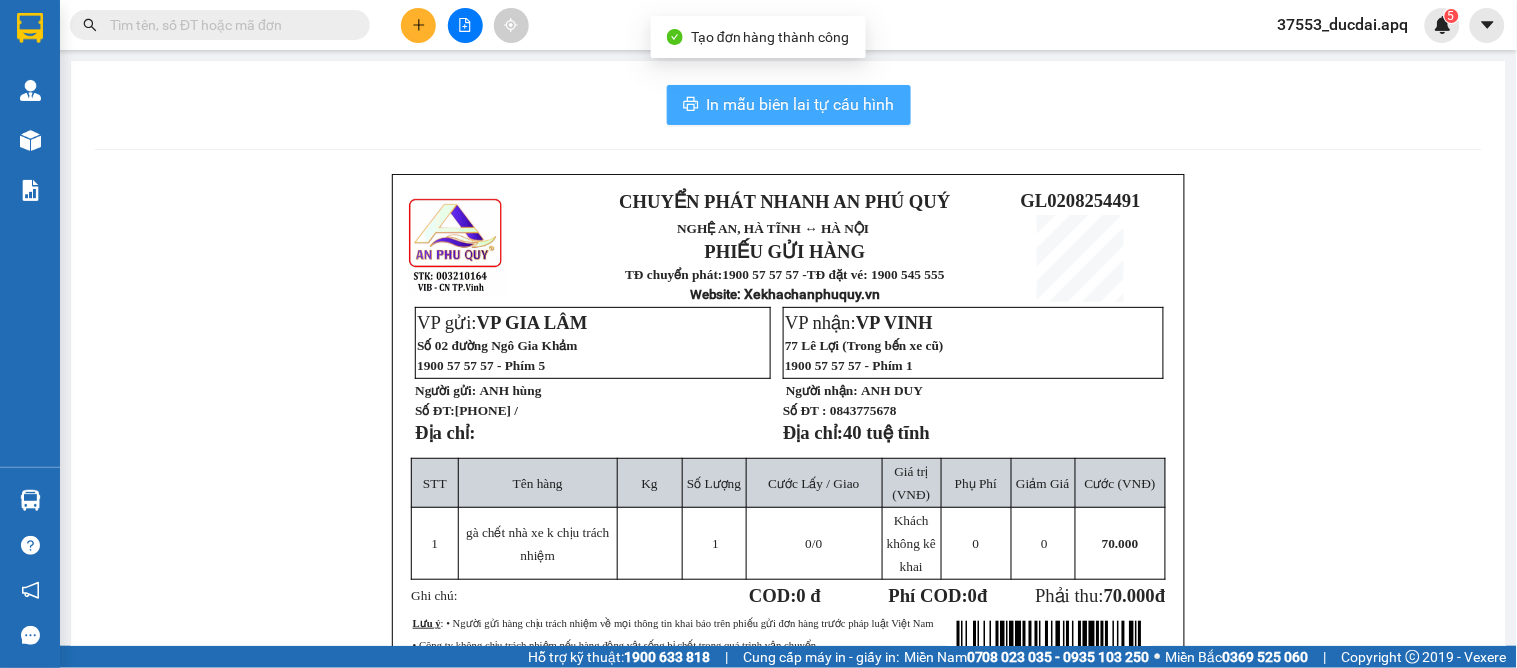 click on "In mẫu biên lai tự cấu hình" at bounding box center [801, 104] 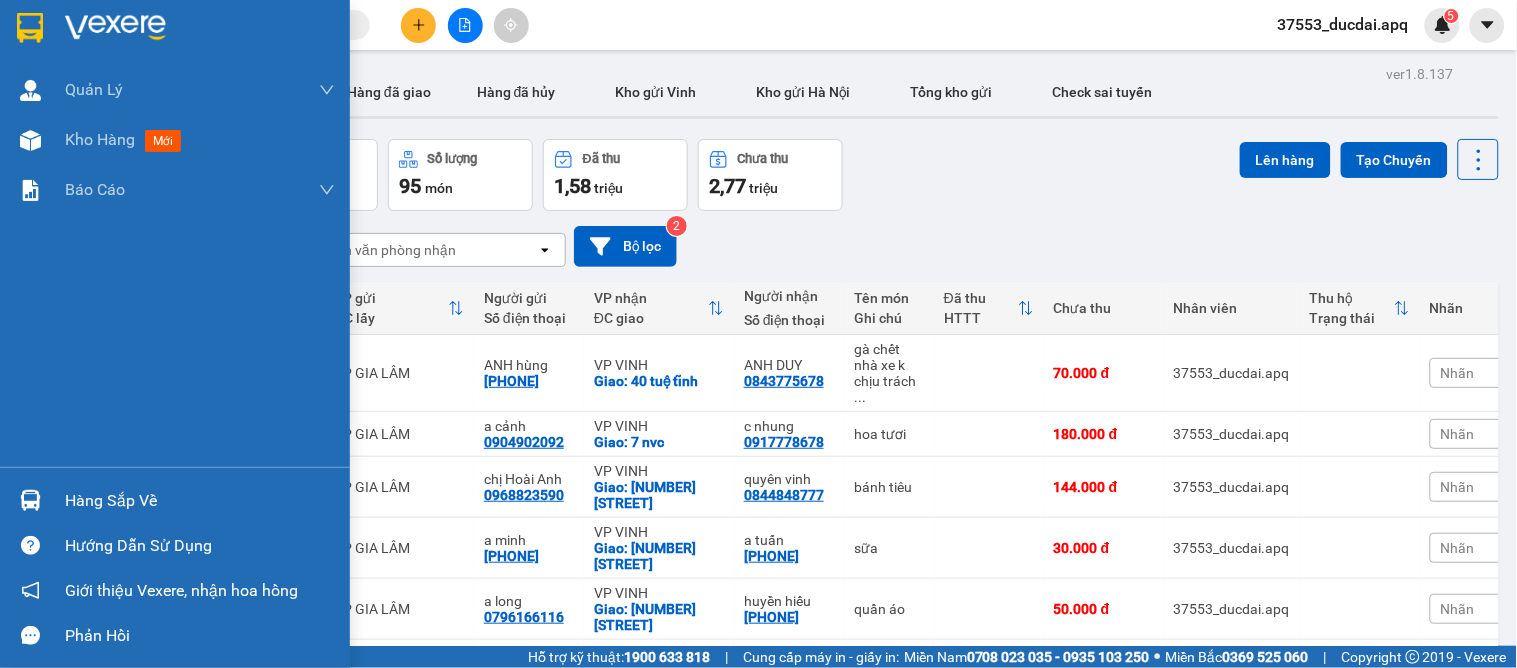click on "Hàng sắp về" at bounding box center (175, 500) 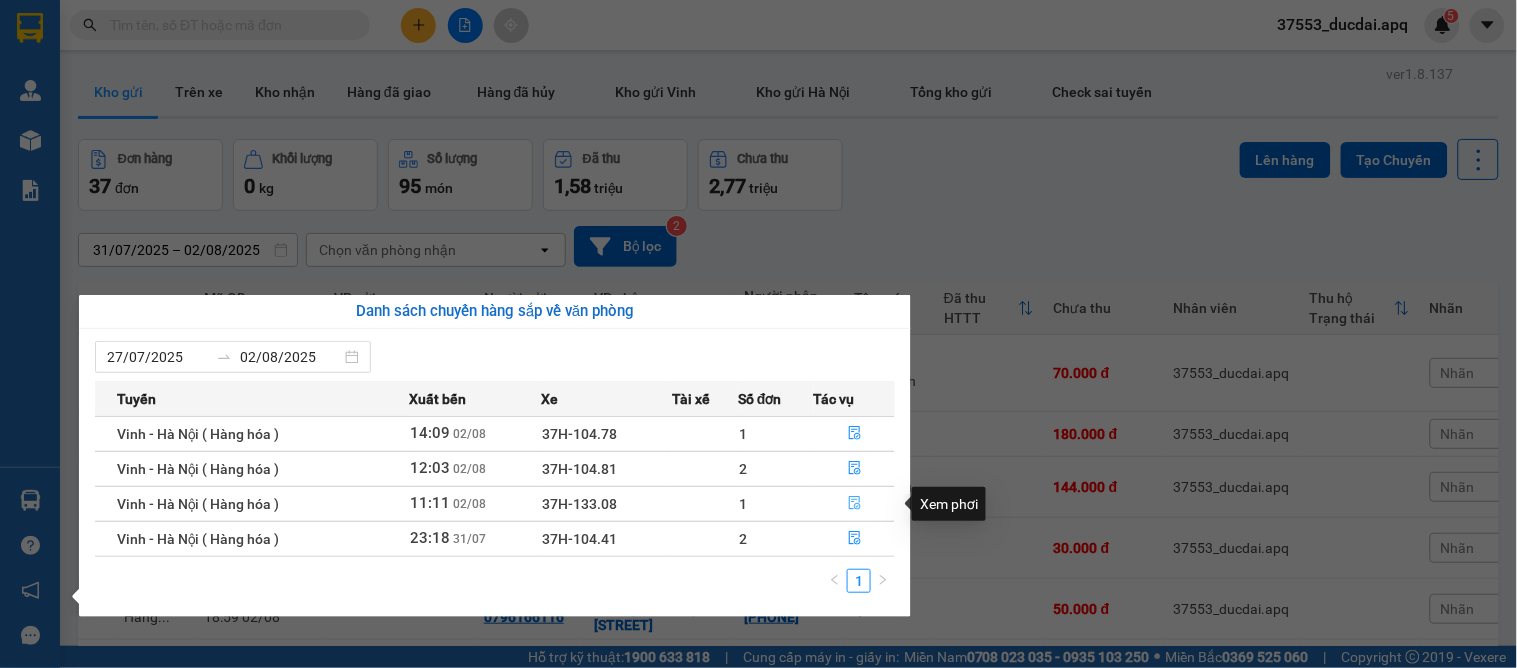 click 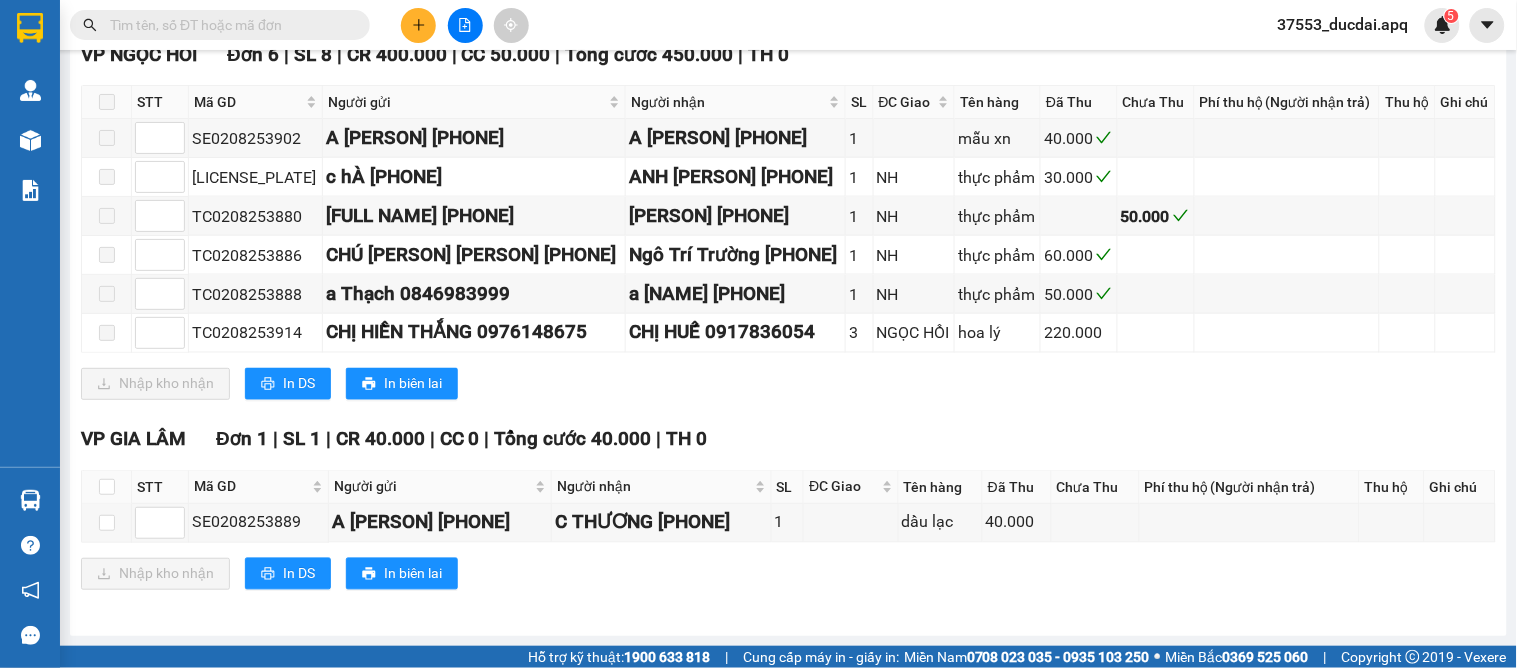 scroll, scrollTop: 777, scrollLeft: 0, axis: vertical 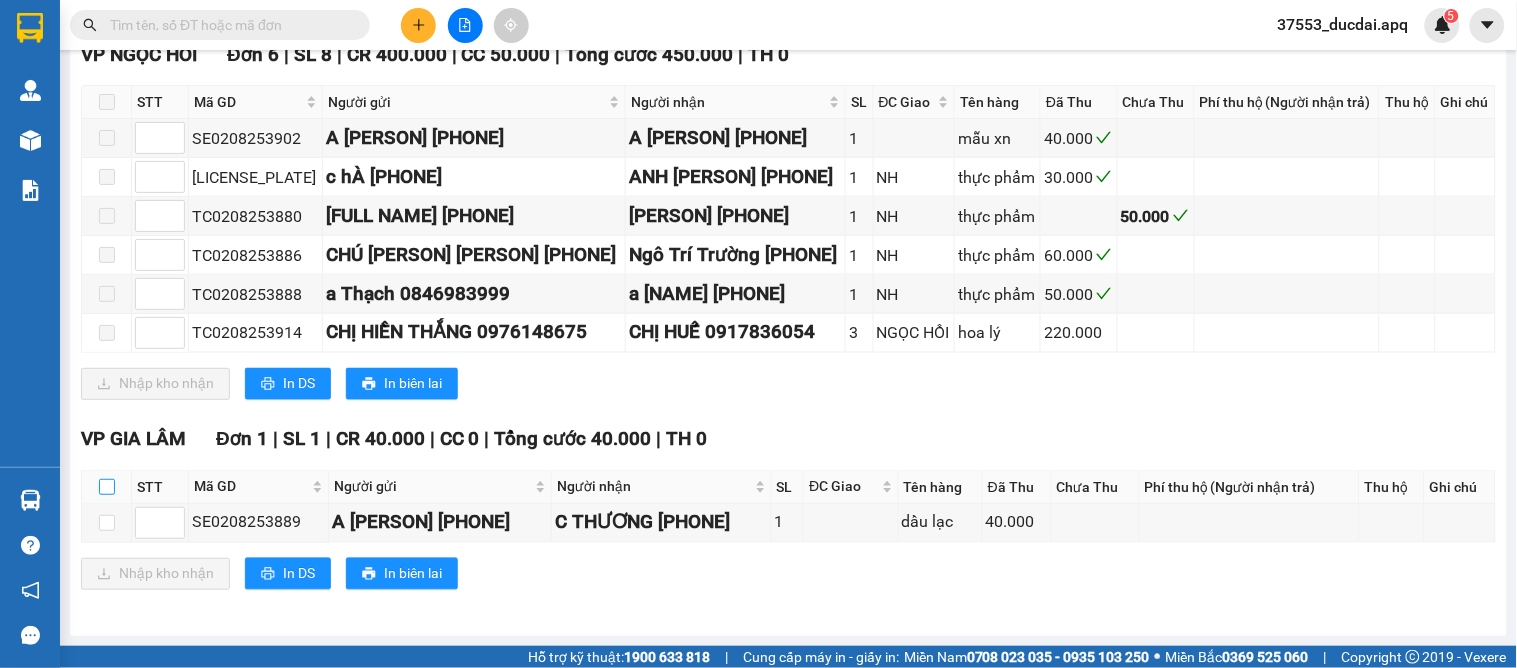 click at bounding box center (107, 487) 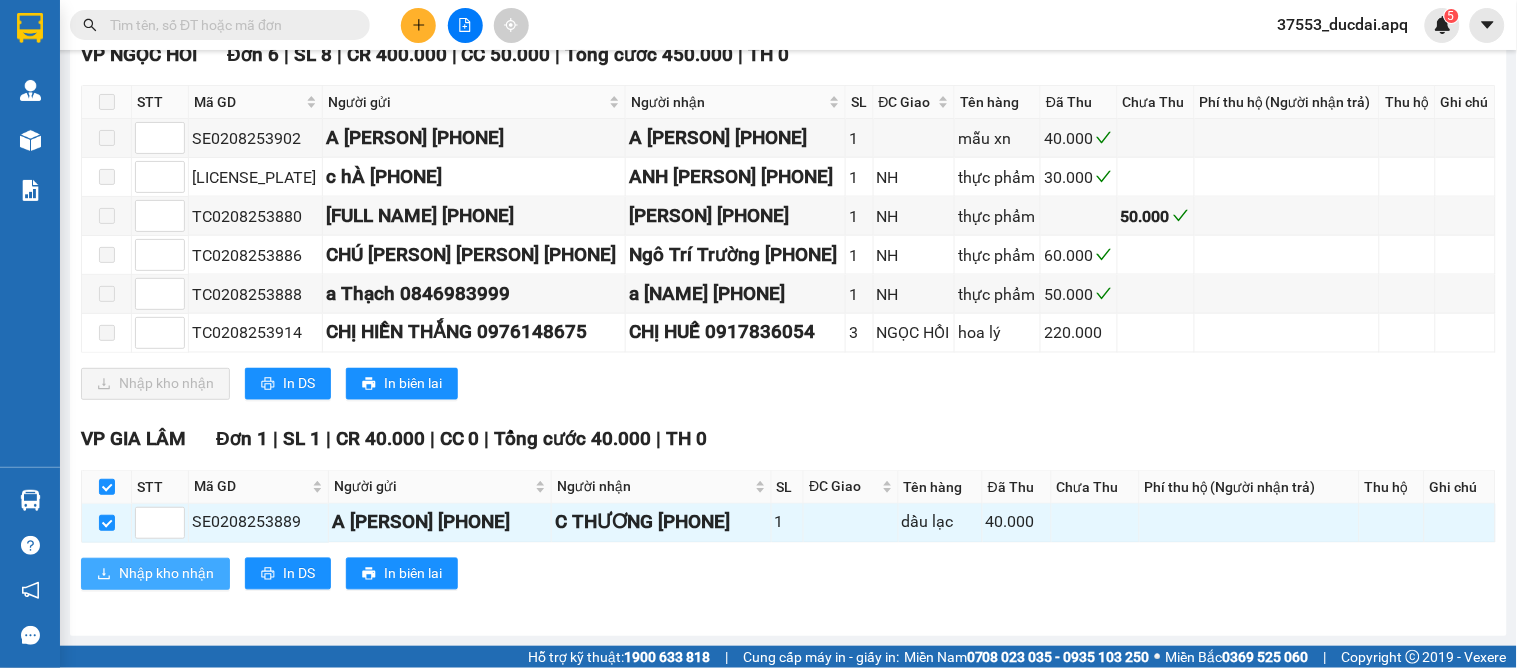 click on "Nhập kho nhận" at bounding box center [155, 574] 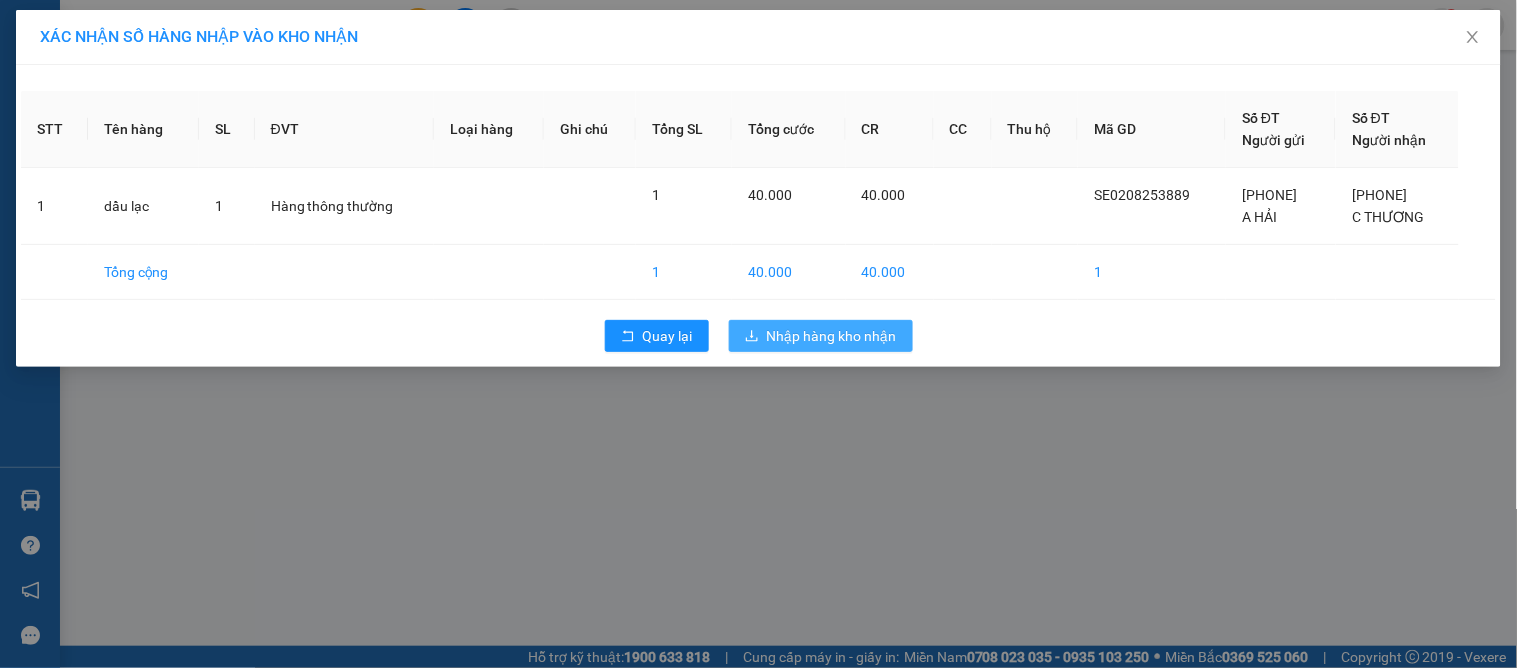 click on "Nhập hàng kho nhận" at bounding box center (821, 336) 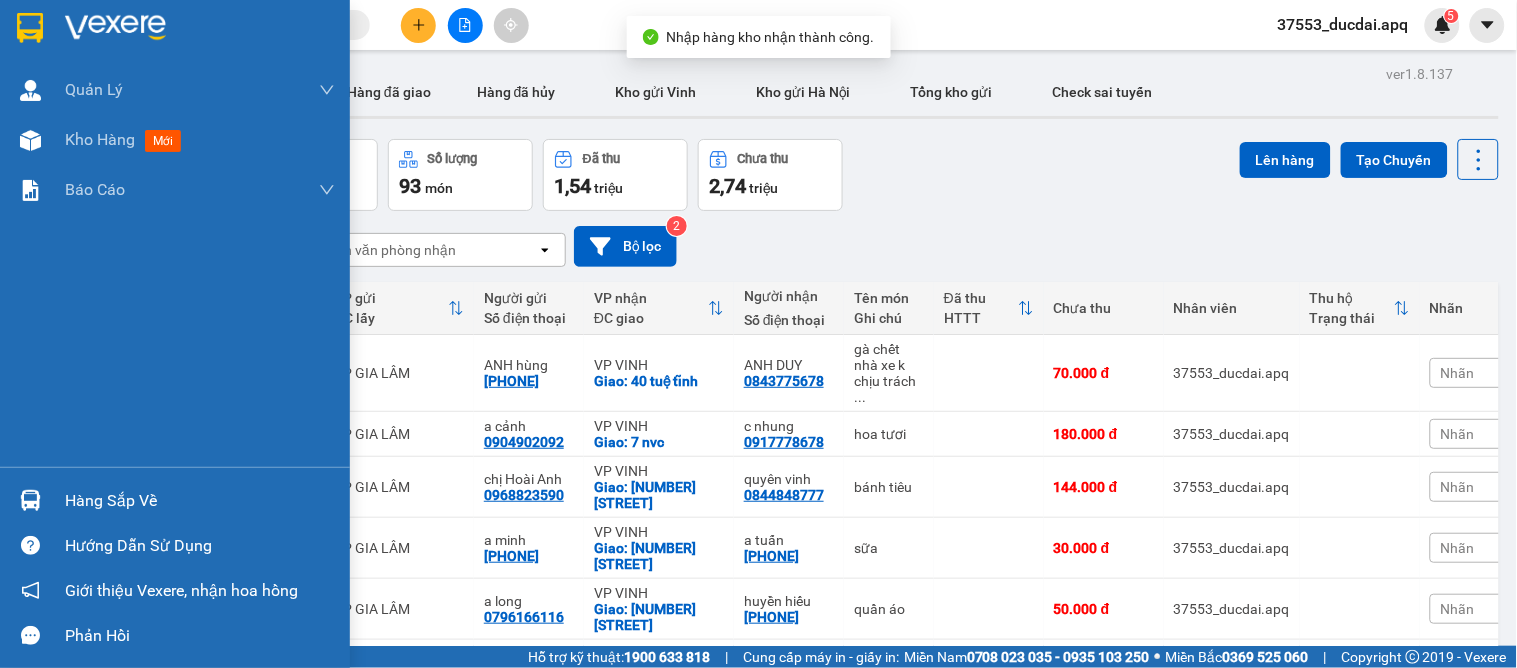 click at bounding box center [30, 500] 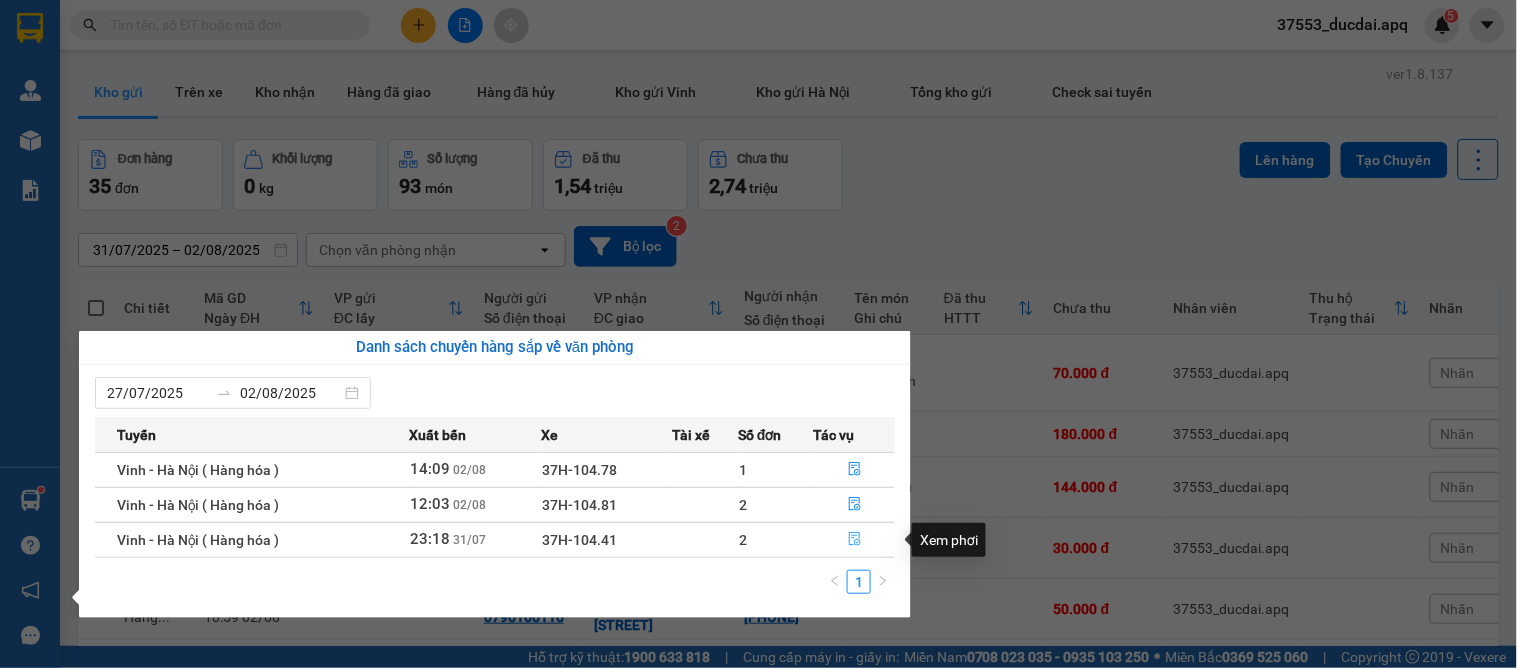 click at bounding box center [854, 540] 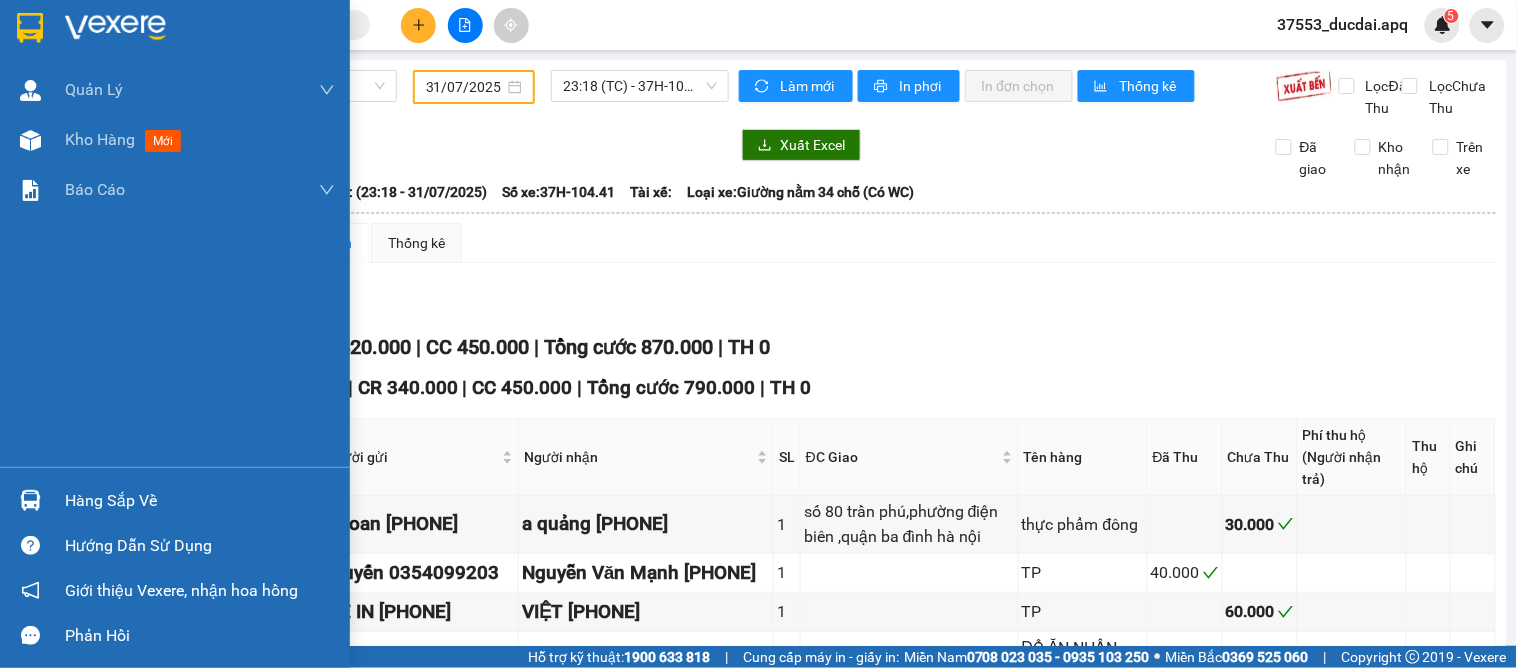 click on "Hàng sắp về" at bounding box center [175, 500] 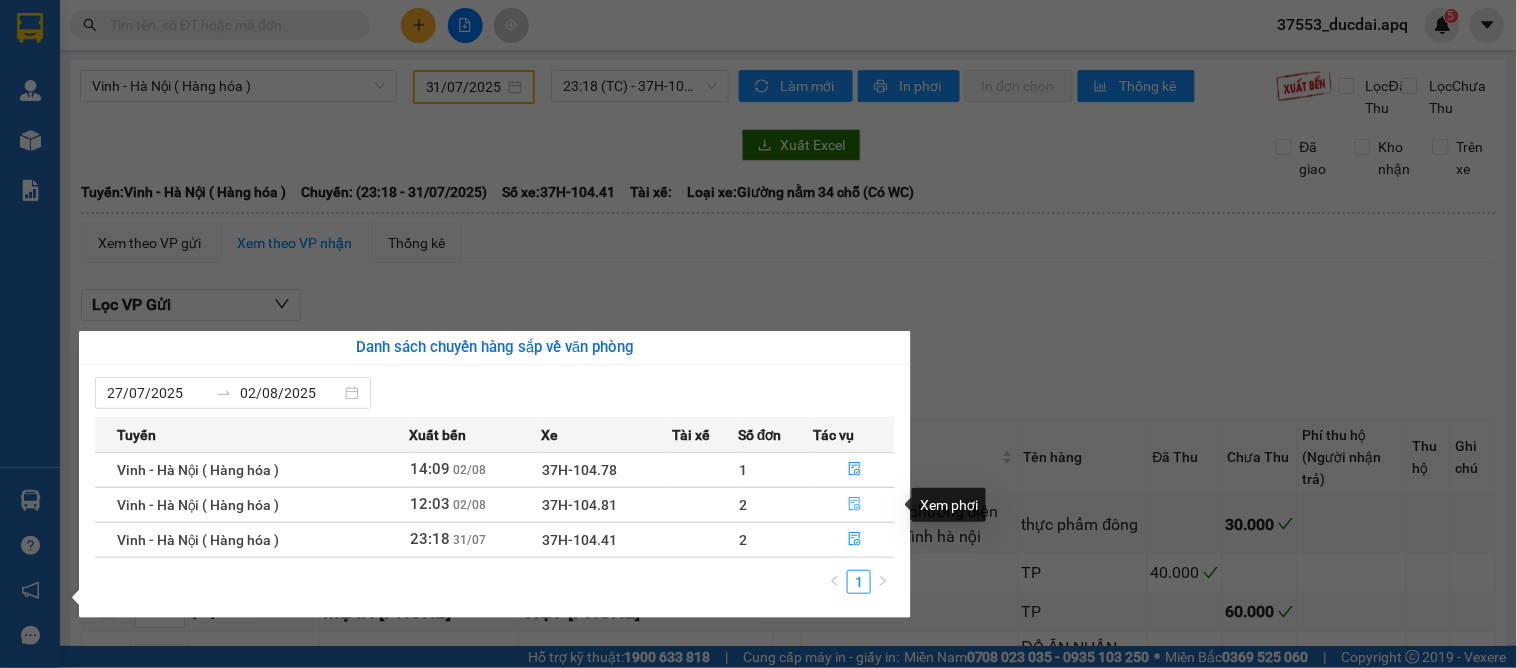 click 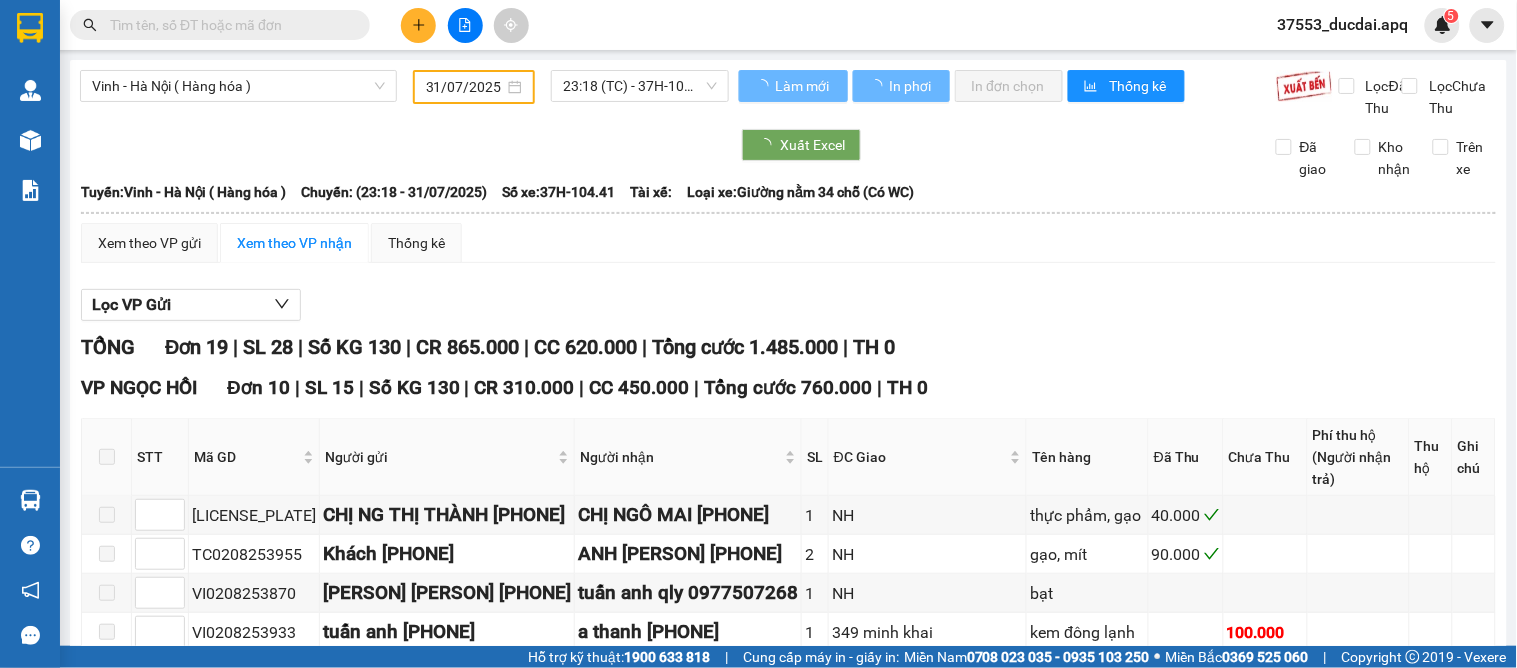 type on "02/08/2025" 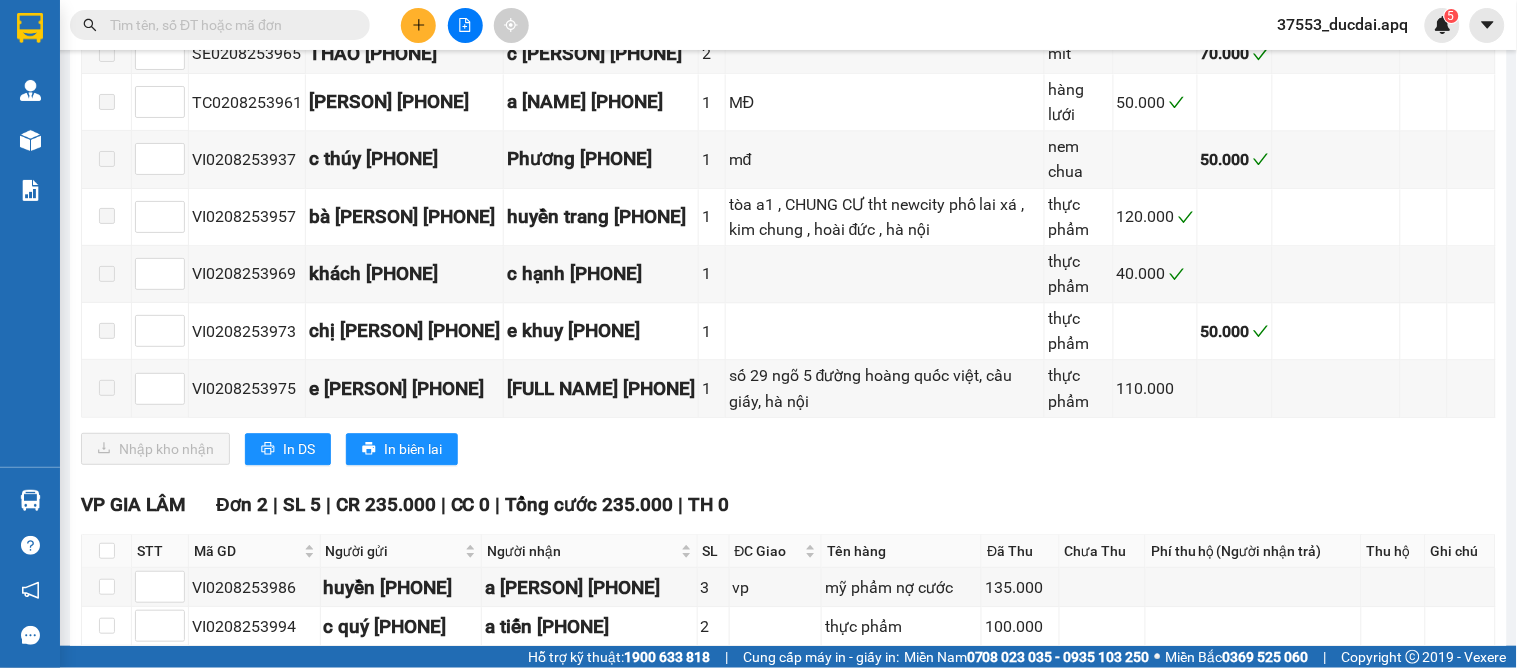 scroll, scrollTop: 1281, scrollLeft: 0, axis: vertical 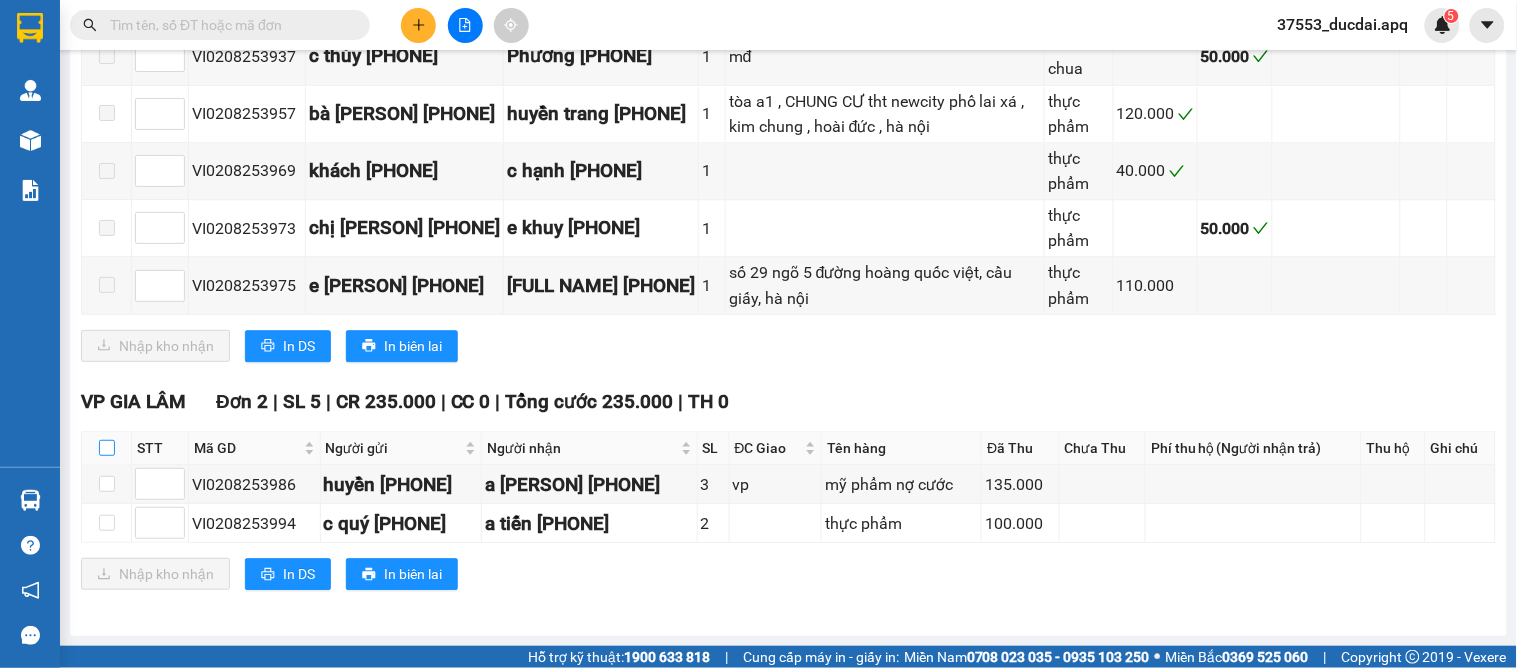 click at bounding box center [107, 448] 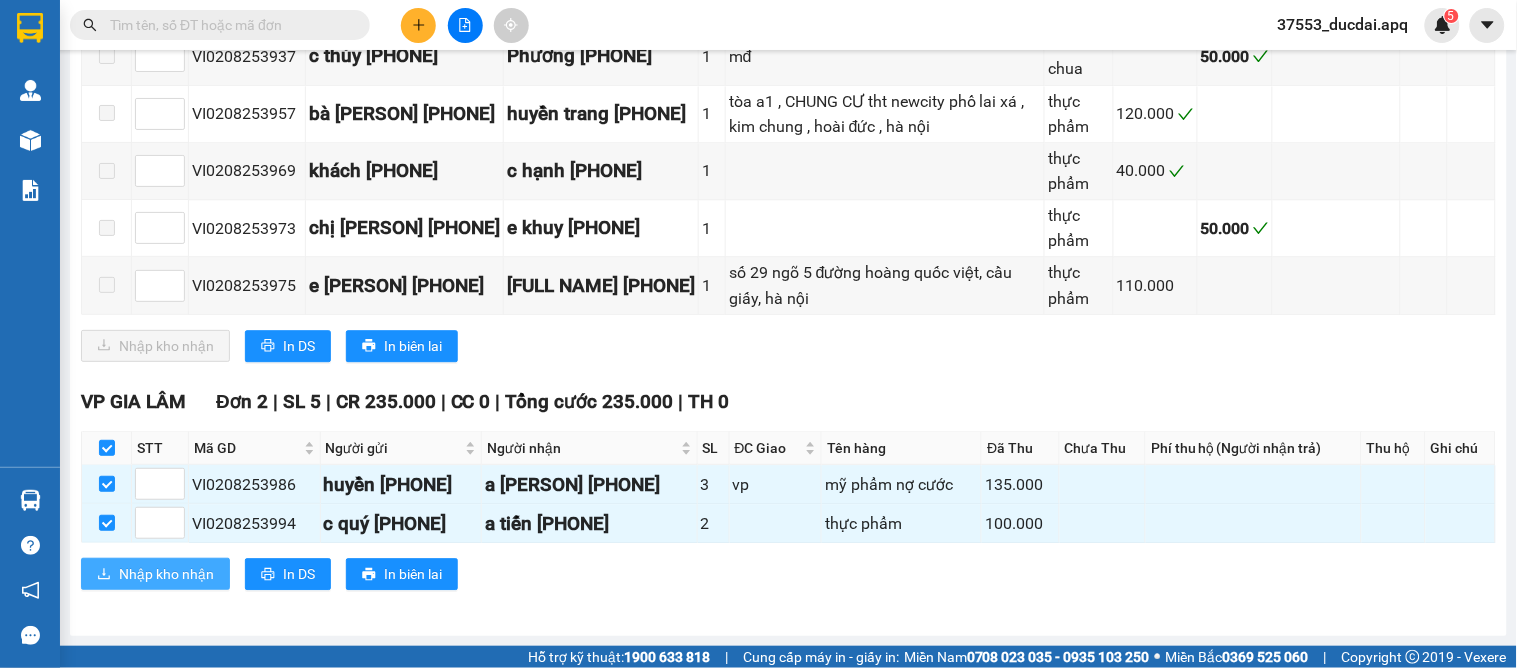 click on "Nhập kho nhận" at bounding box center (166, 574) 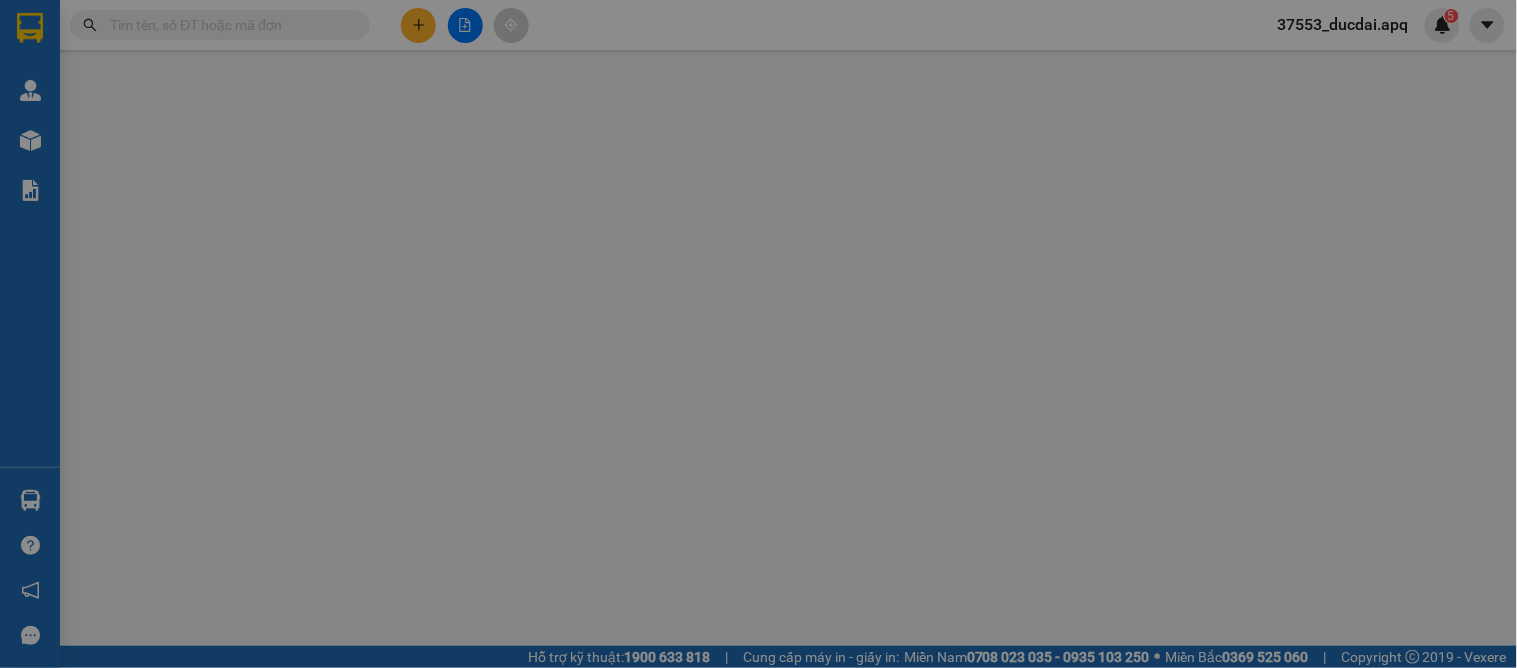 scroll, scrollTop: 0, scrollLeft: 0, axis: both 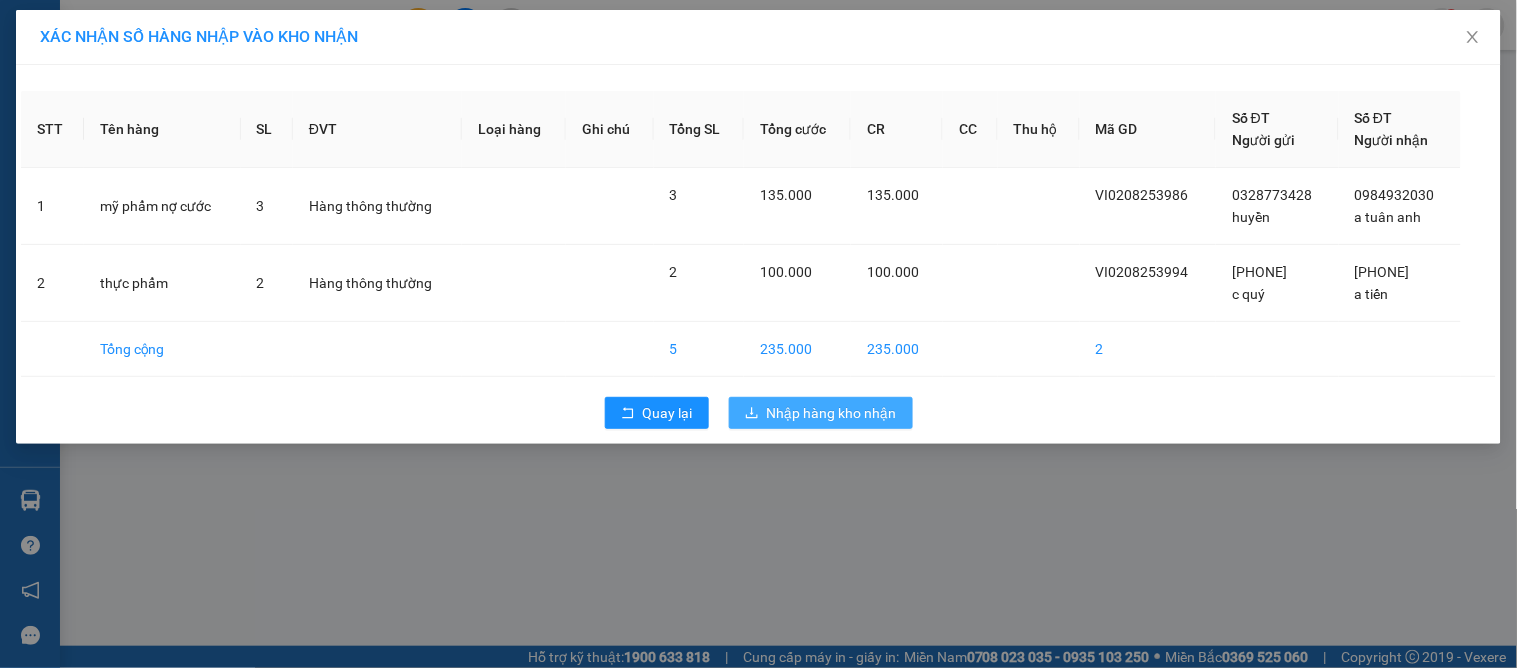 click on "Nhập hàng kho nhận" at bounding box center [832, 413] 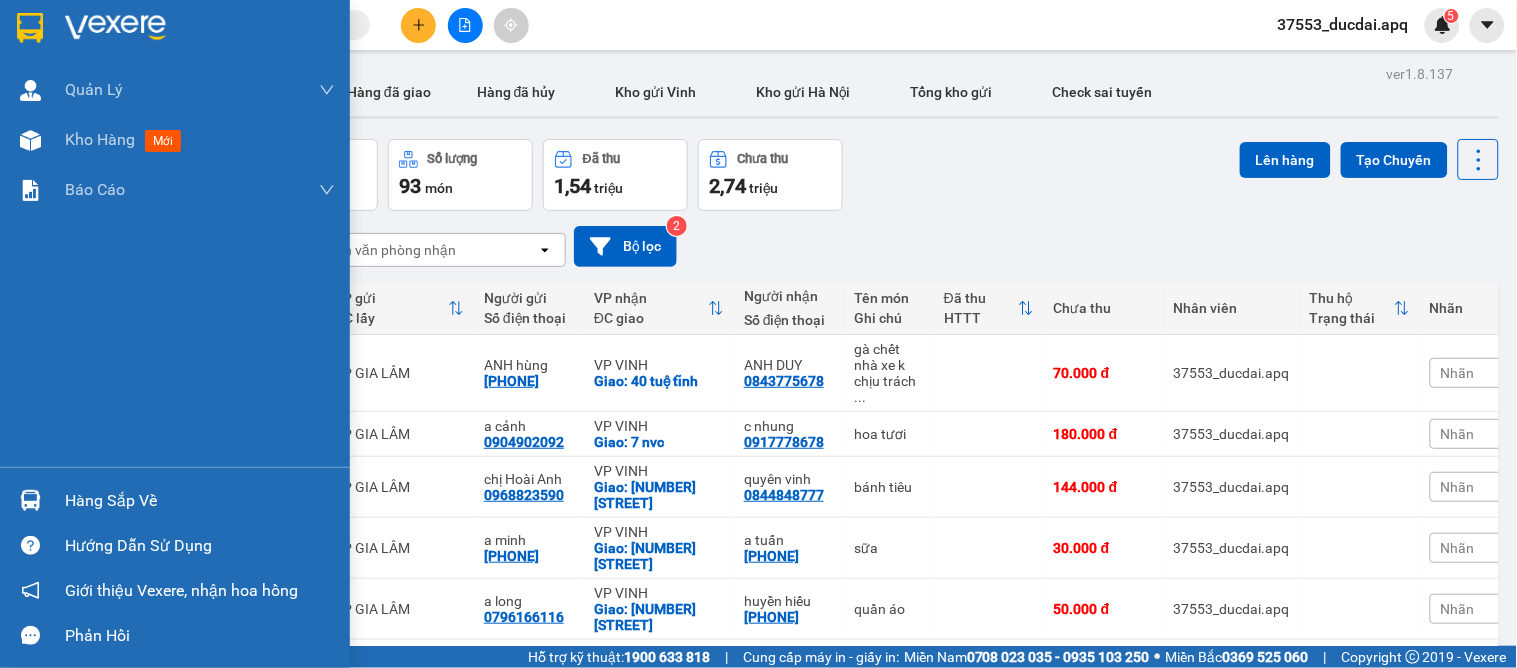 click at bounding box center [30, 500] 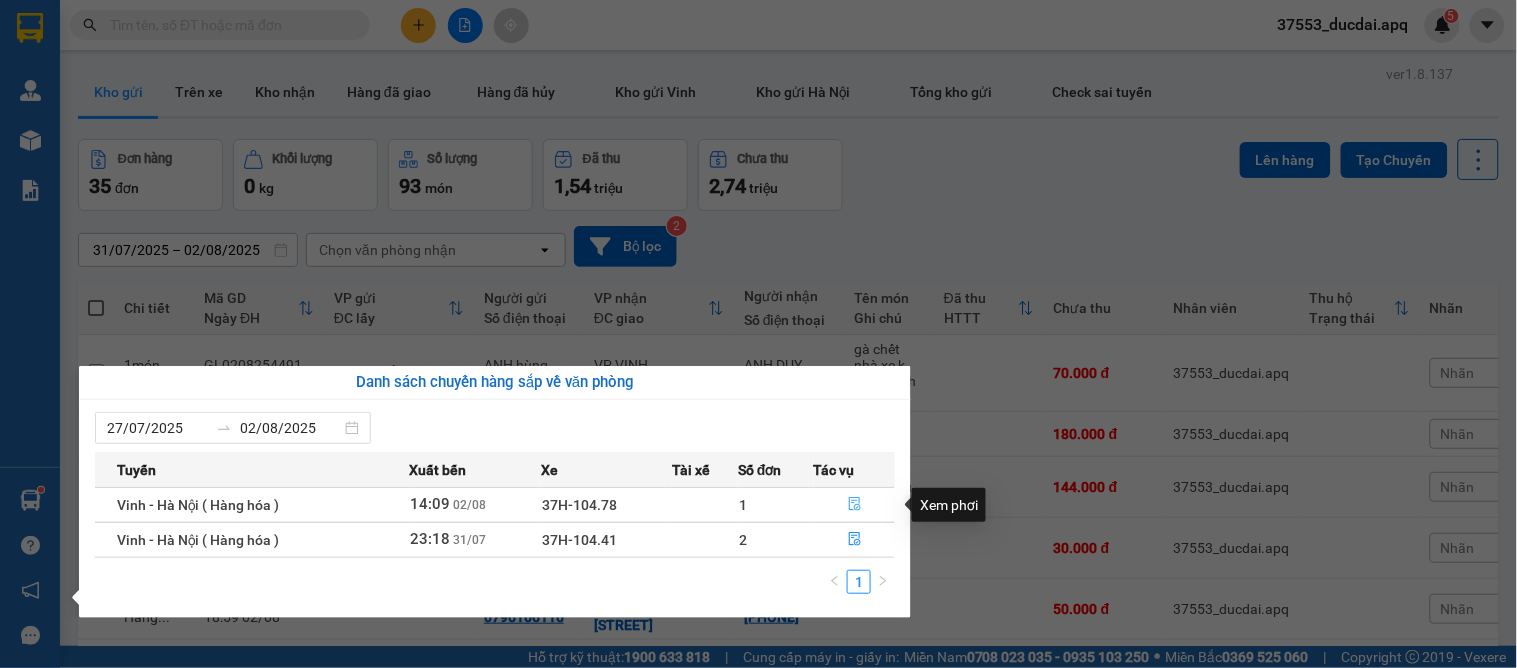 click at bounding box center (854, 505) 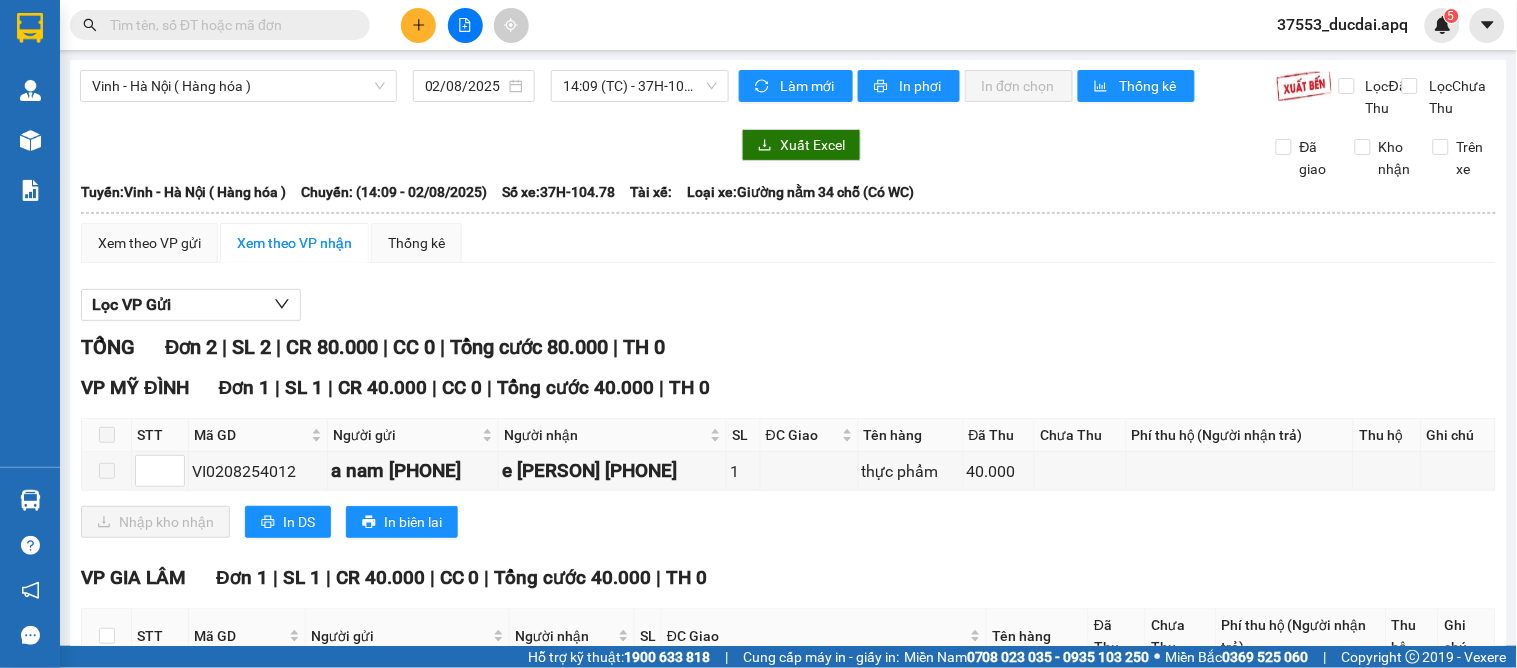 scroll, scrollTop: 201, scrollLeft: 0, axis: vertical 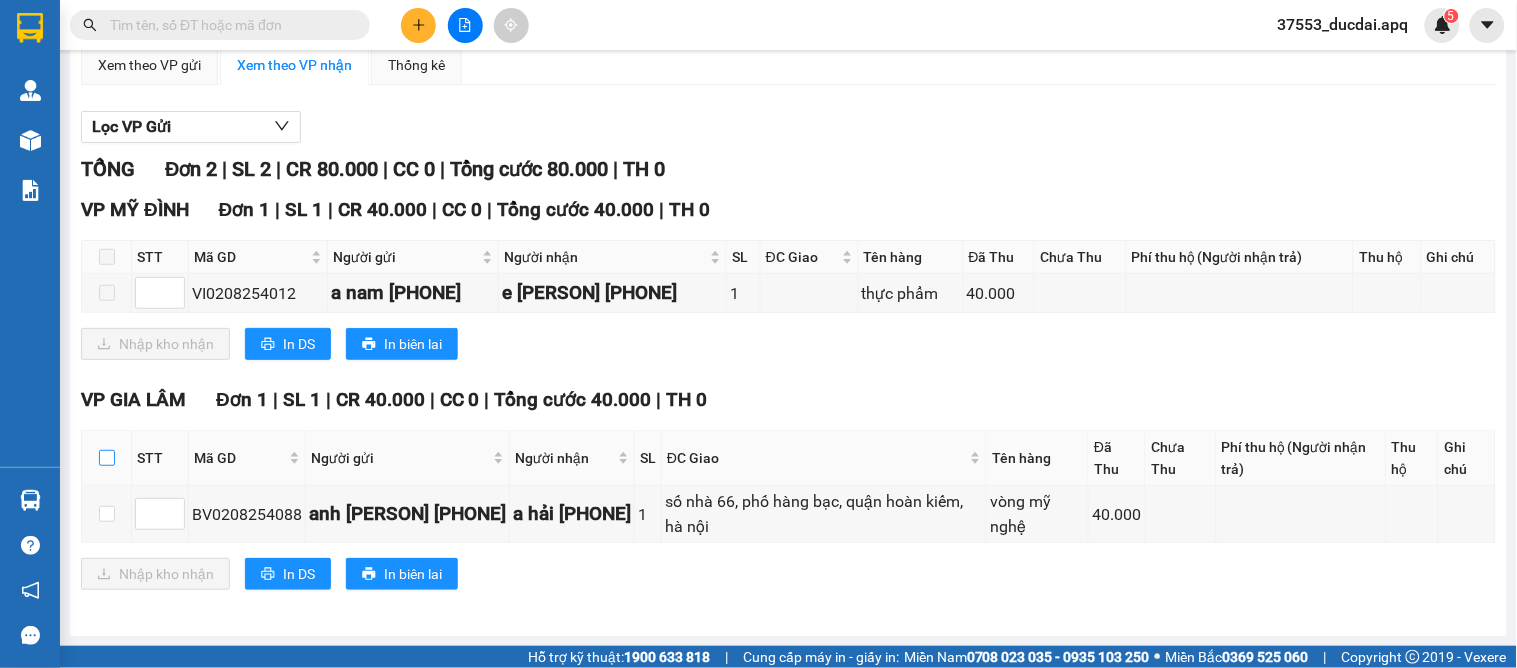 click at bounding box center [107, 458] 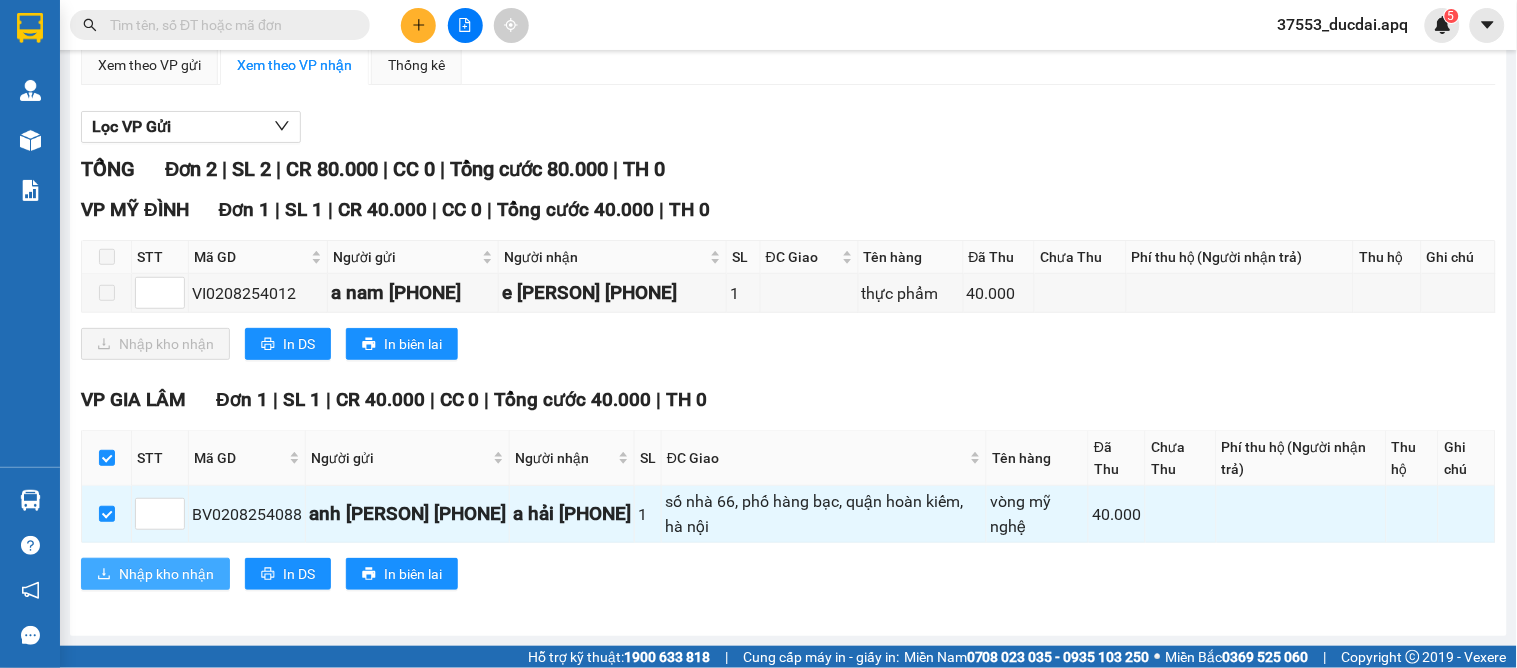 click on "Nhập kho nhận" at bounding box center [155, 574] 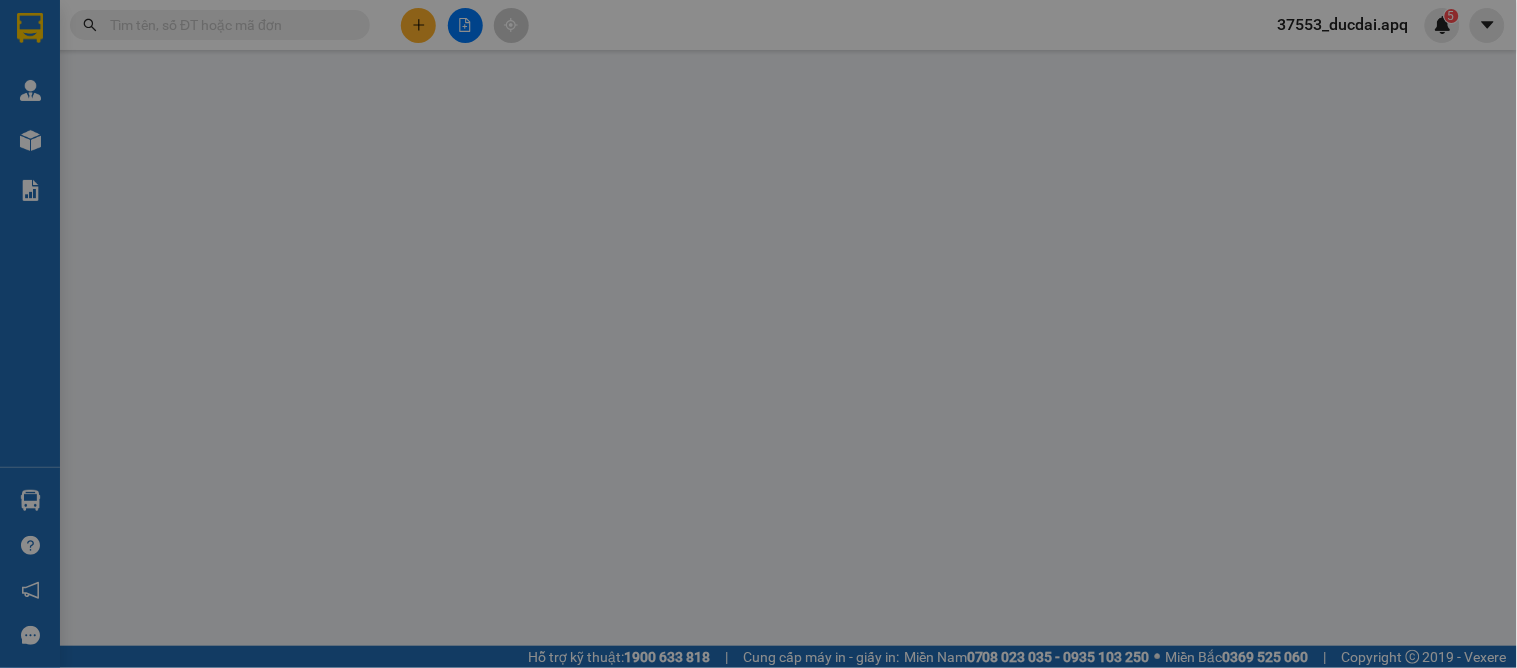 scroll, scrollTop: 0, scrollLeft: 0, axis: both 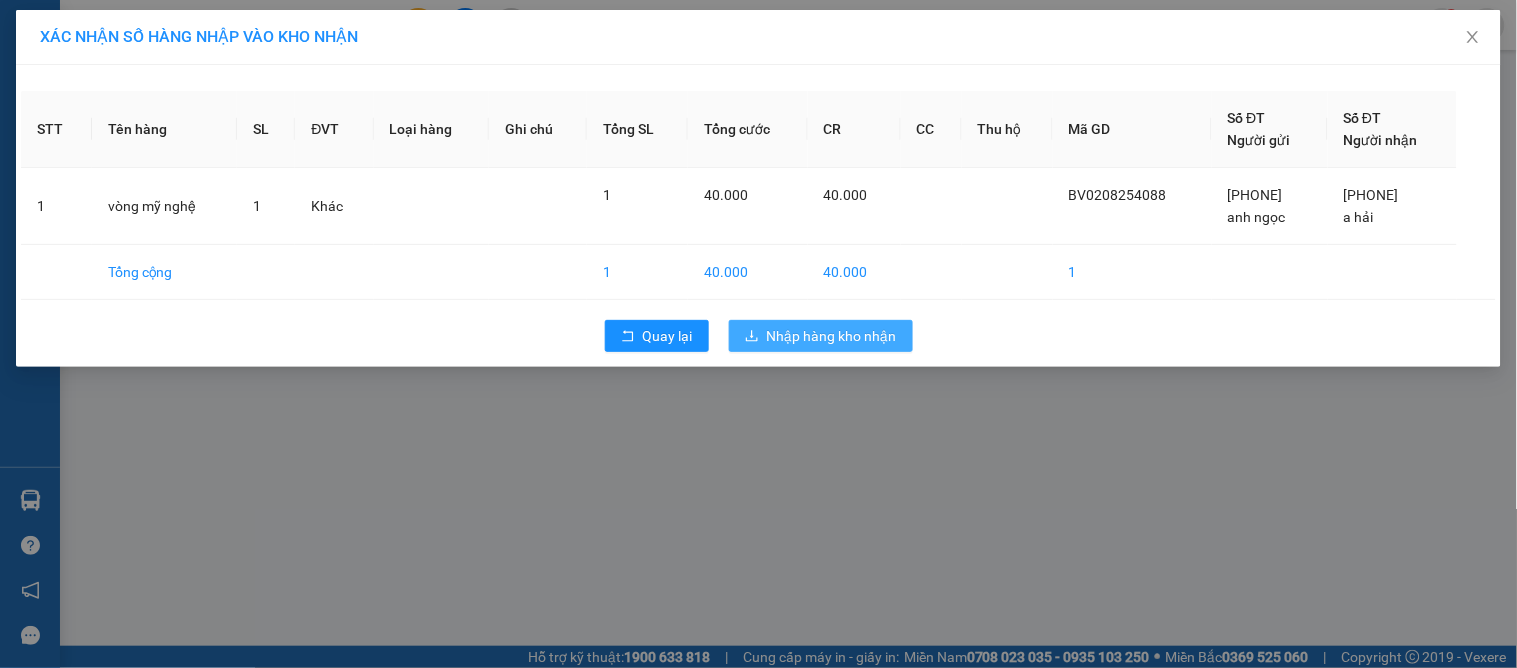 click on "Nhập hàng kho nhận" at bounding box center (832, 336) 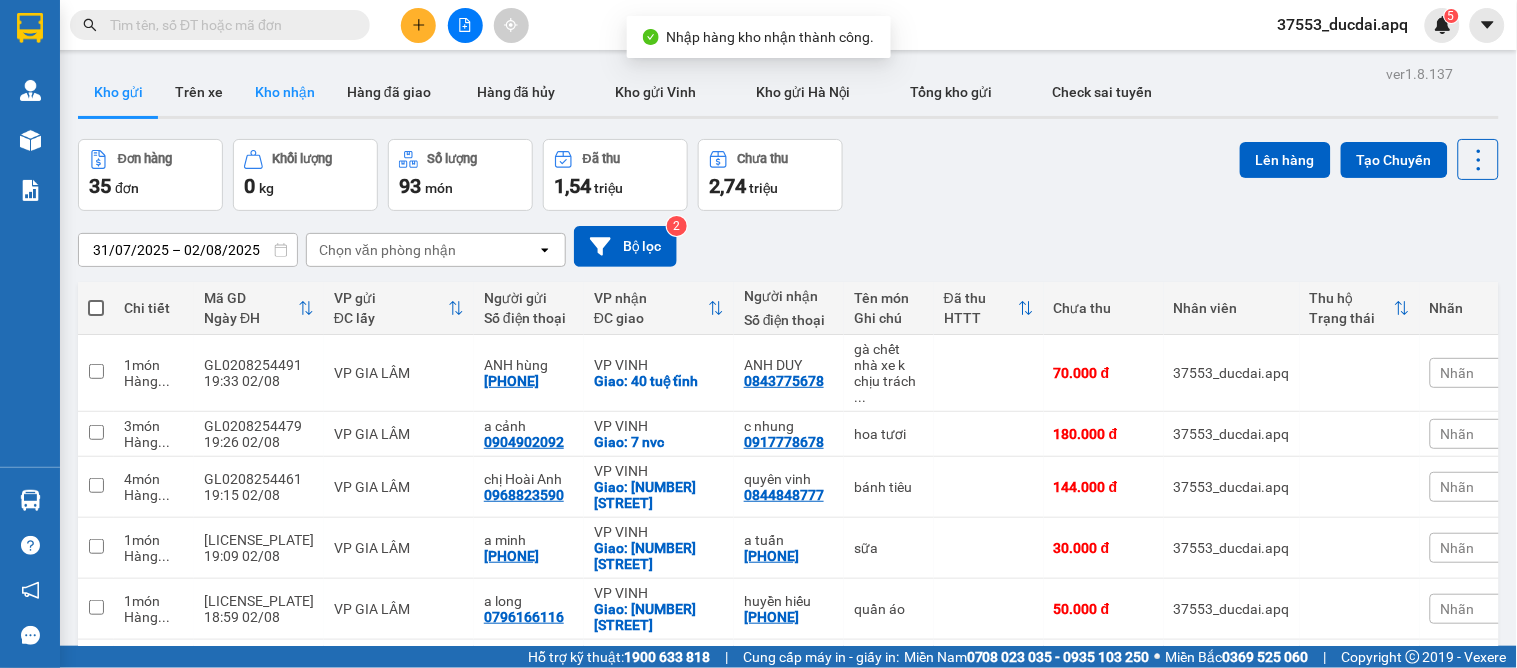 click on "Kho nhận" at bounding box center (285, 92) 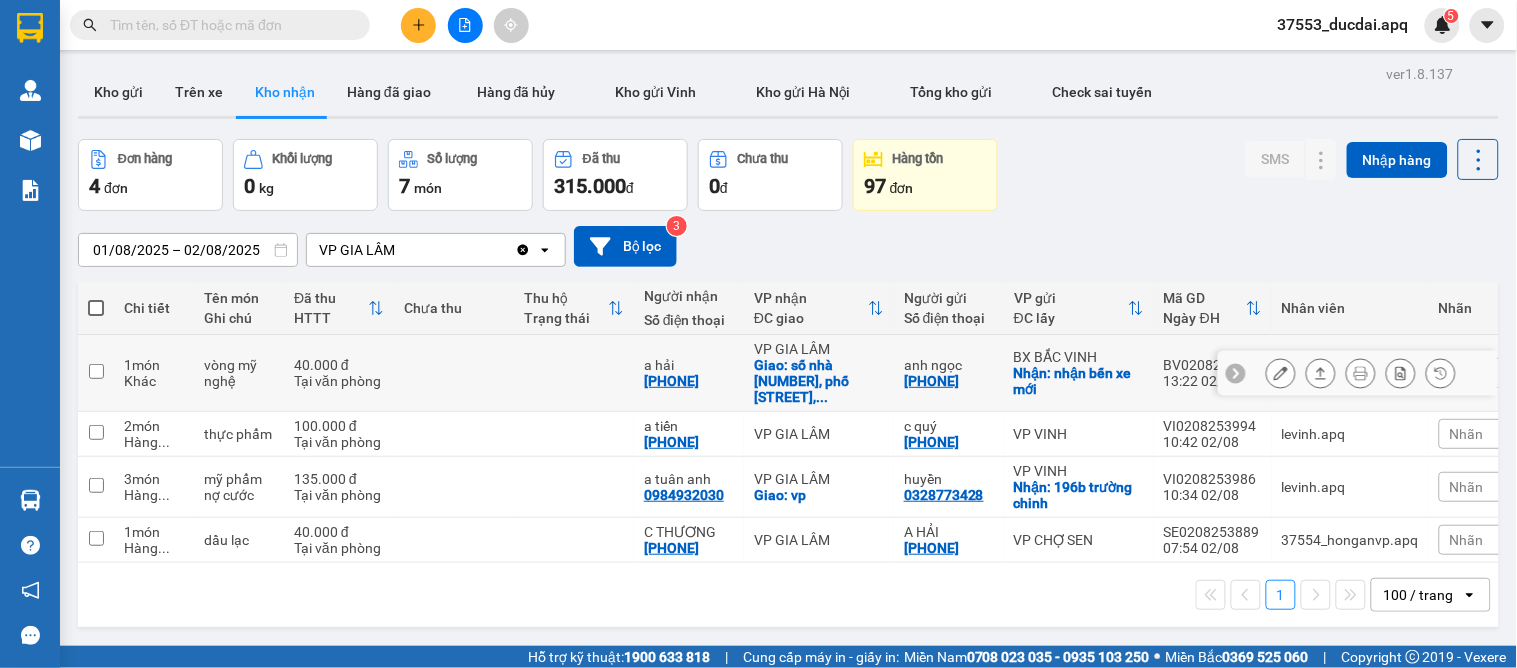 click 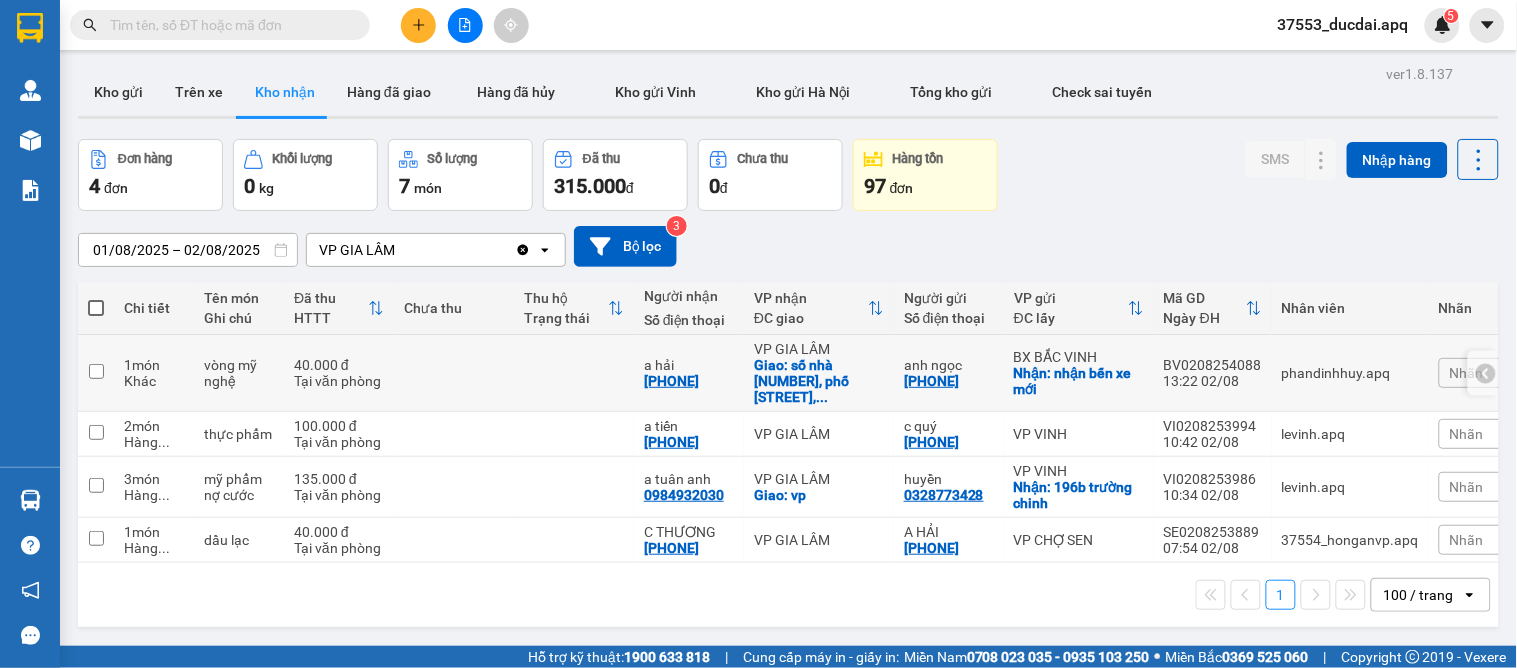 click on "Nhãn" at bounding box center (1489, 373) 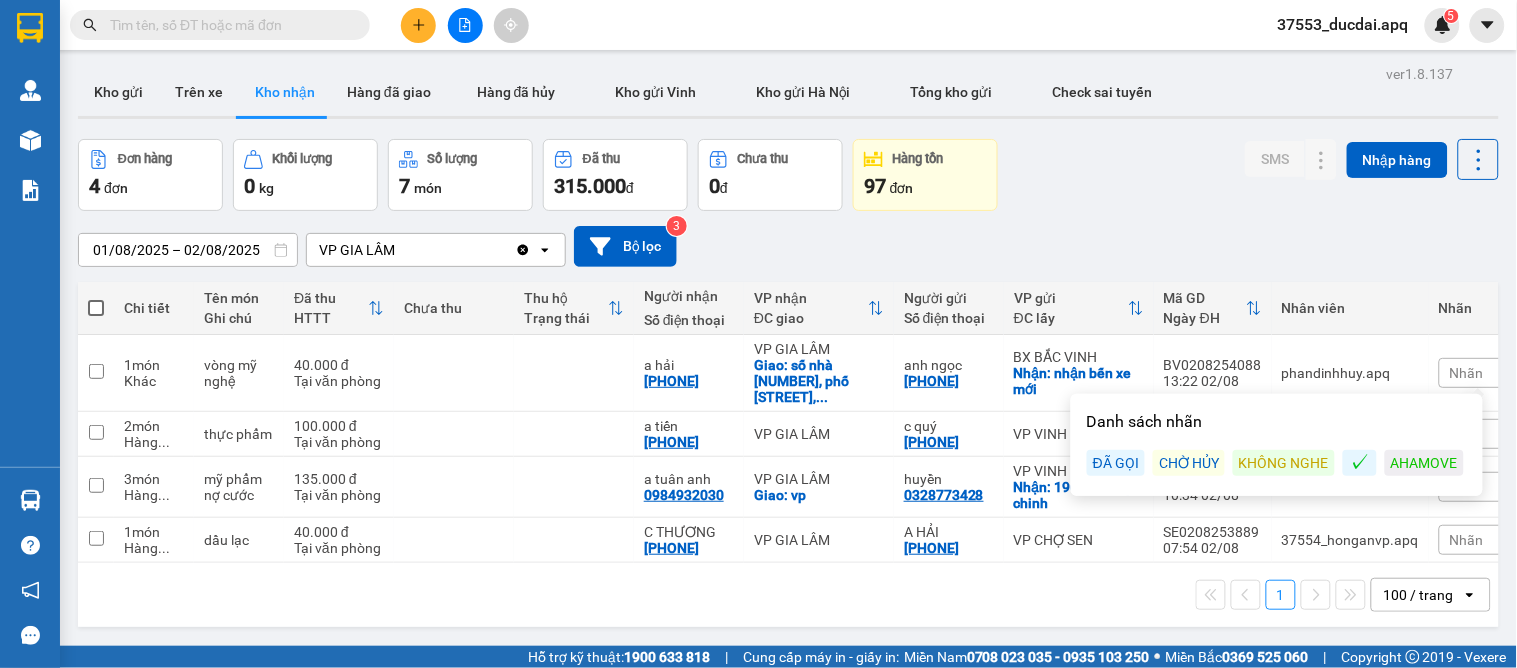 click on "ĐÃ GỌI" at bounding box center [1116, 463] 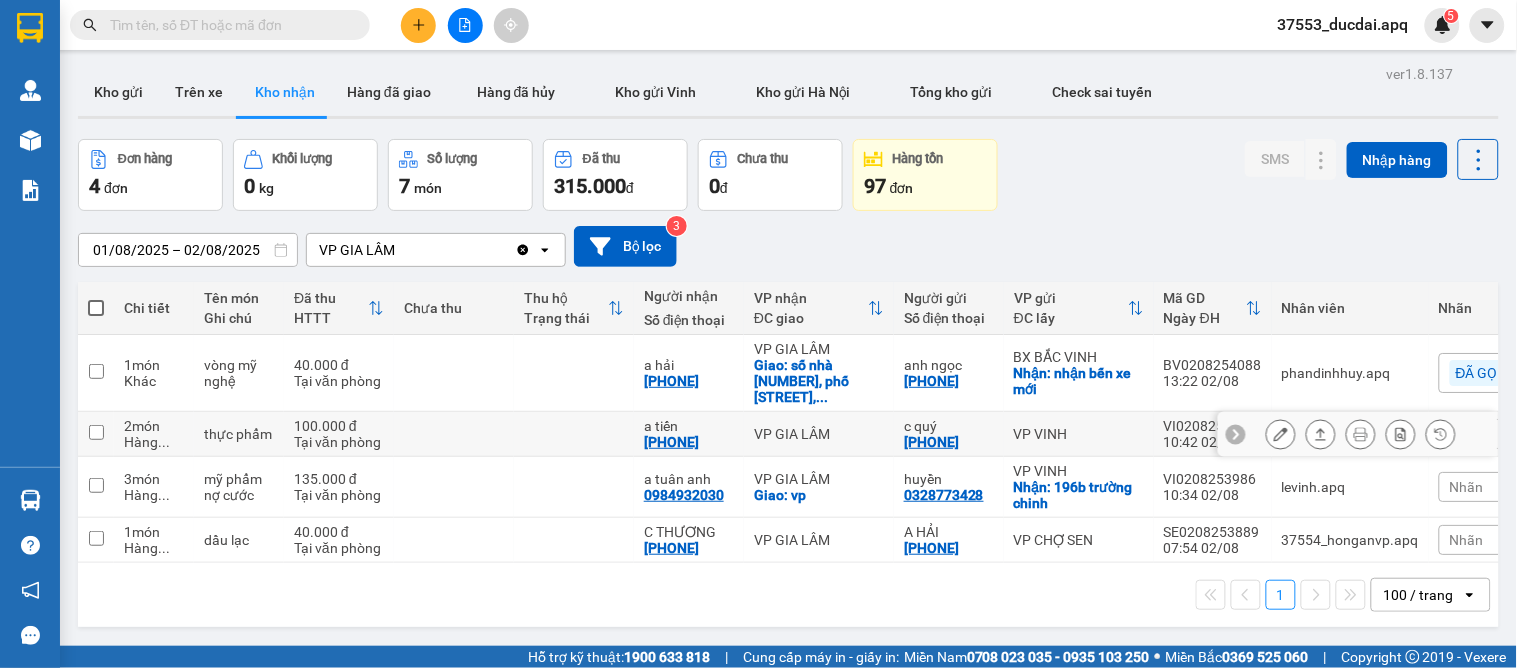 click on "VP GIA LÂM" at bounding box center (819, 434) 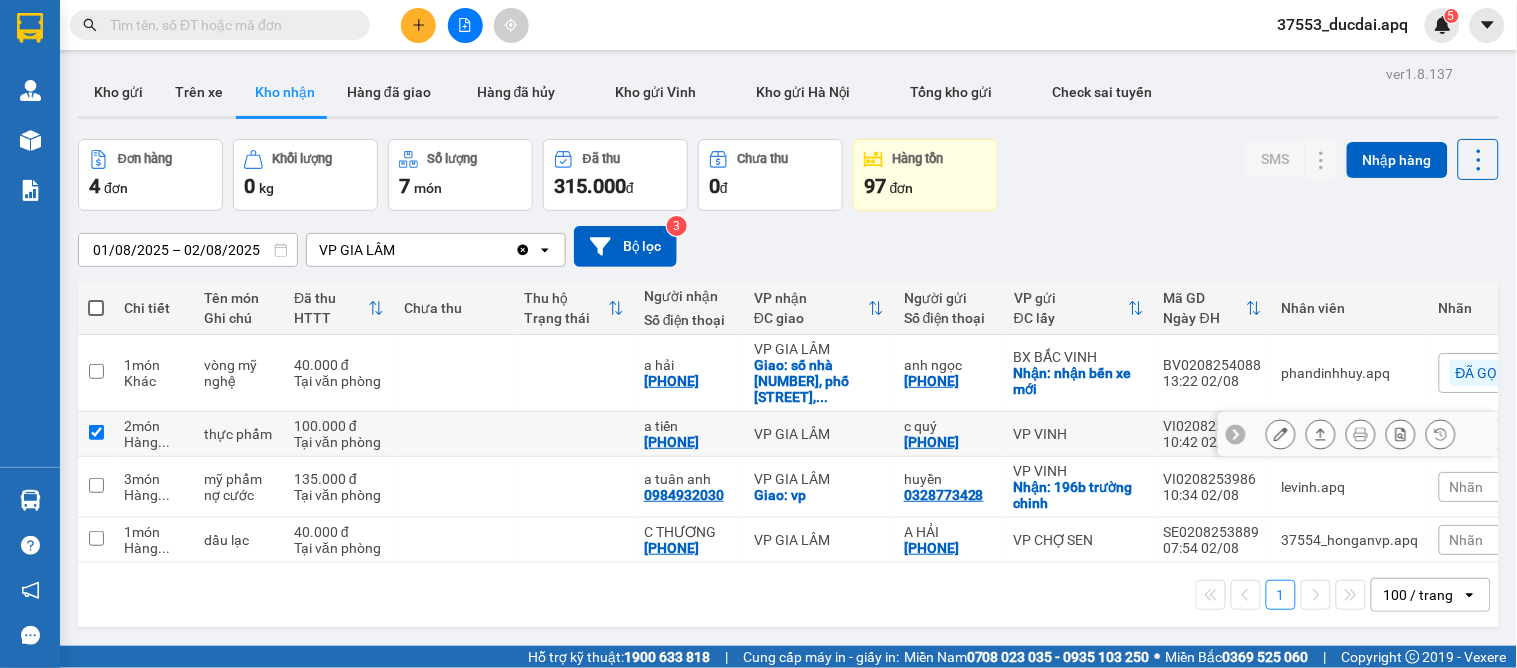 checkbox on "true" 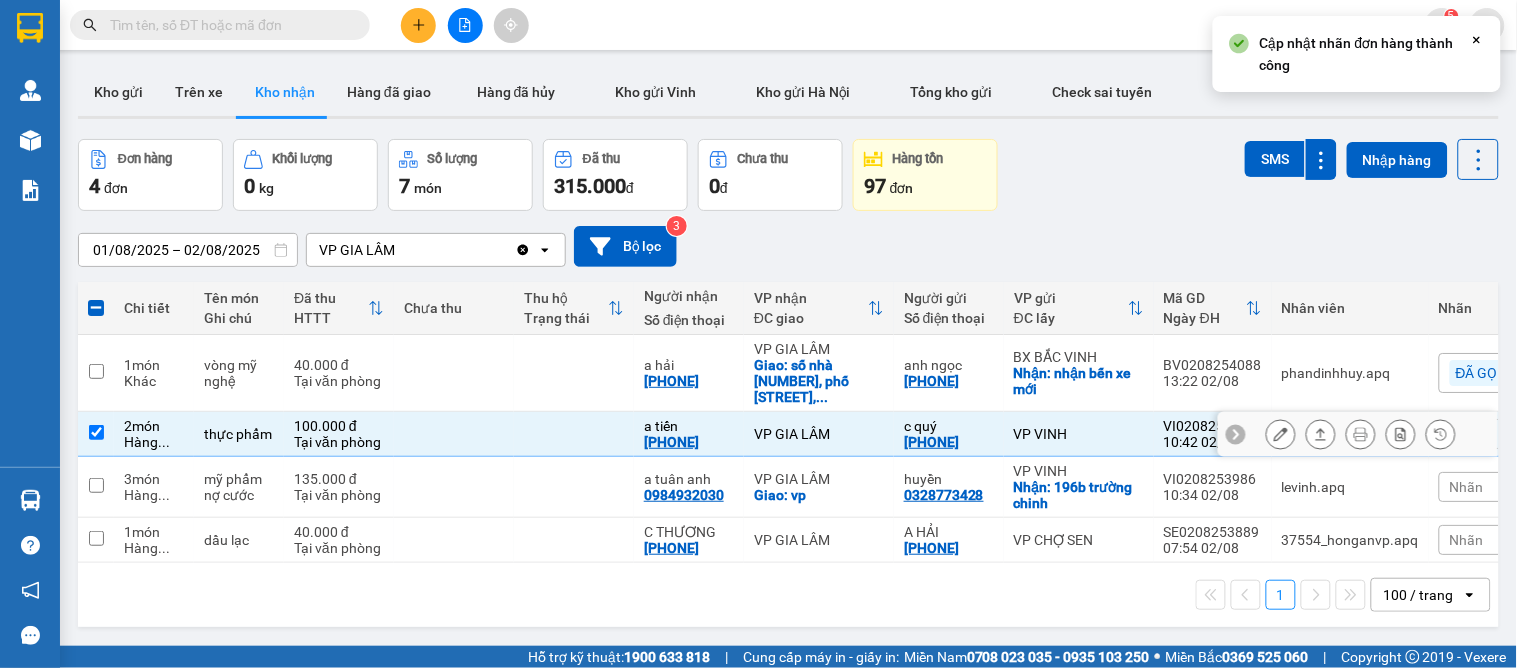 click 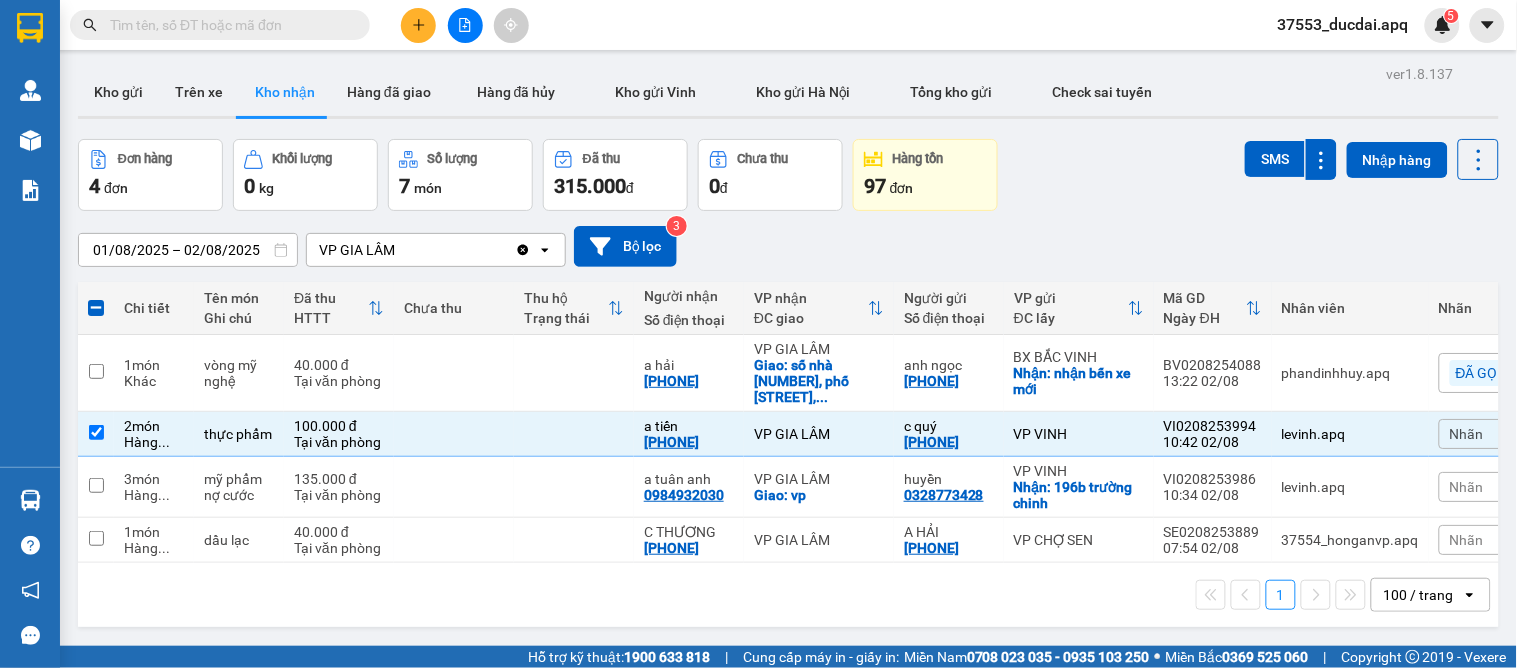 click on "Nhãn" at bounding box center (1489, 434) 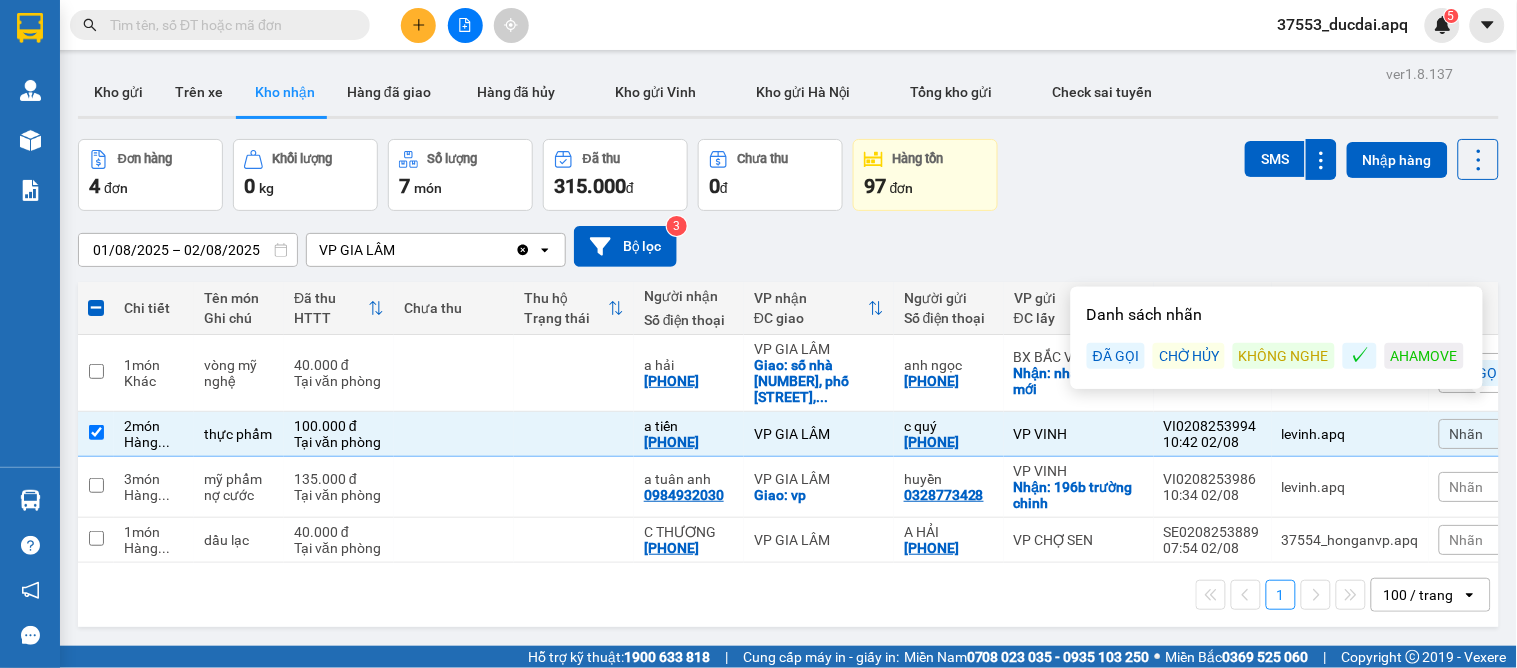 click on "Nhãn" at bounding box center [1467, 434] 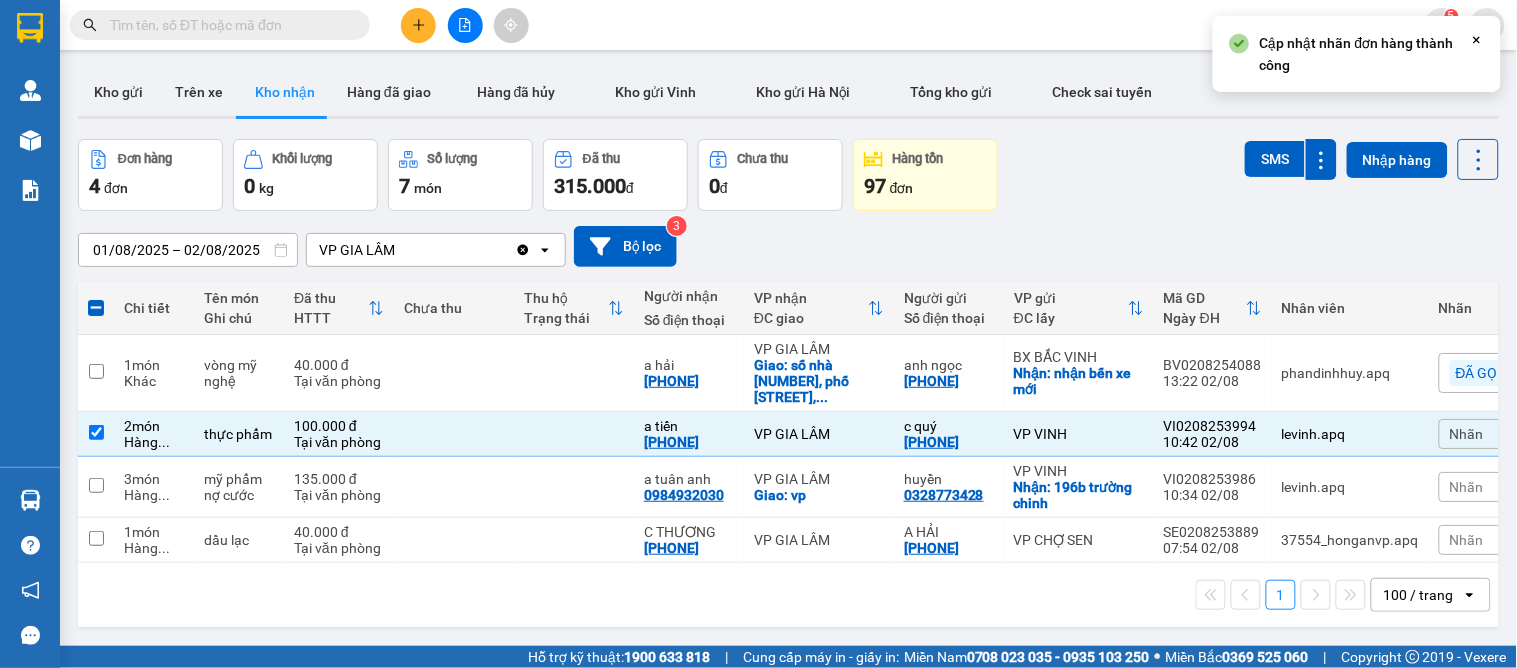 click on "Nhãn" at bounding box center (1467, 434) 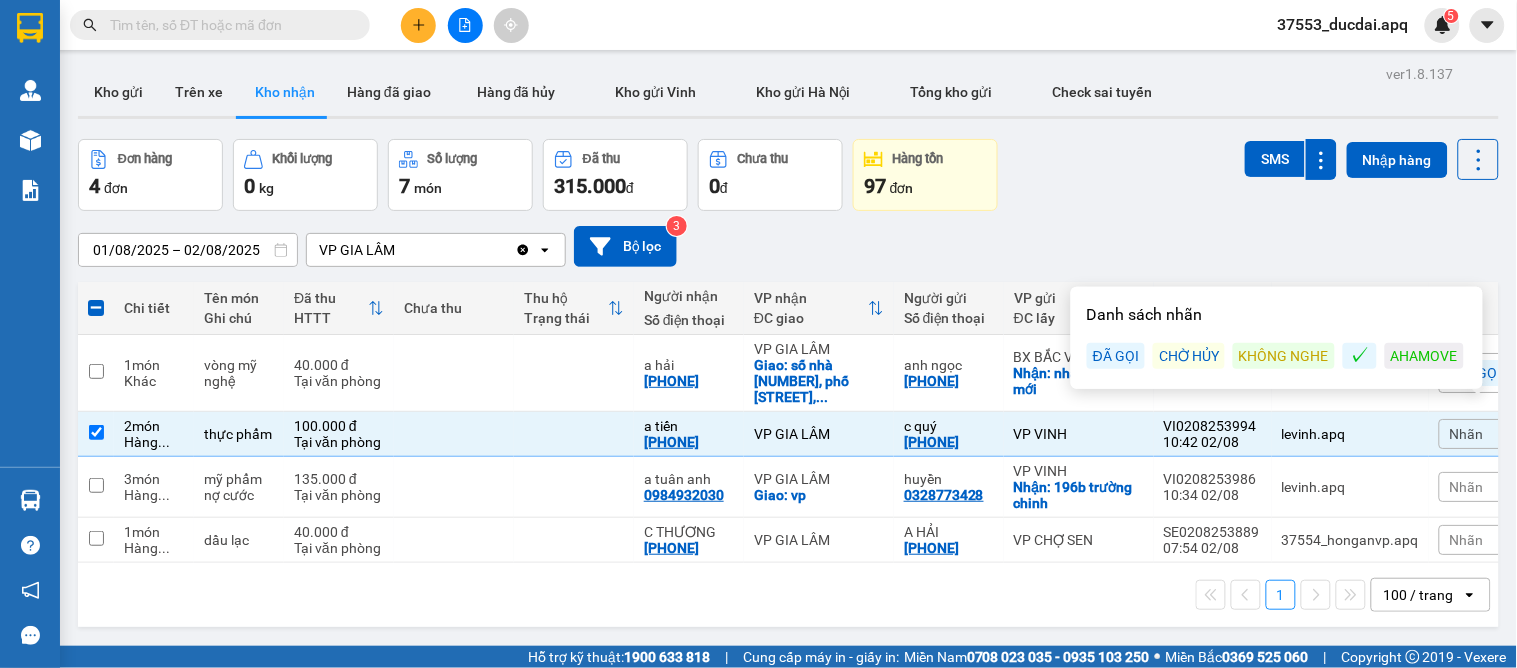click on "ĐÃ GỌI" at bounding box center [1116, 356] 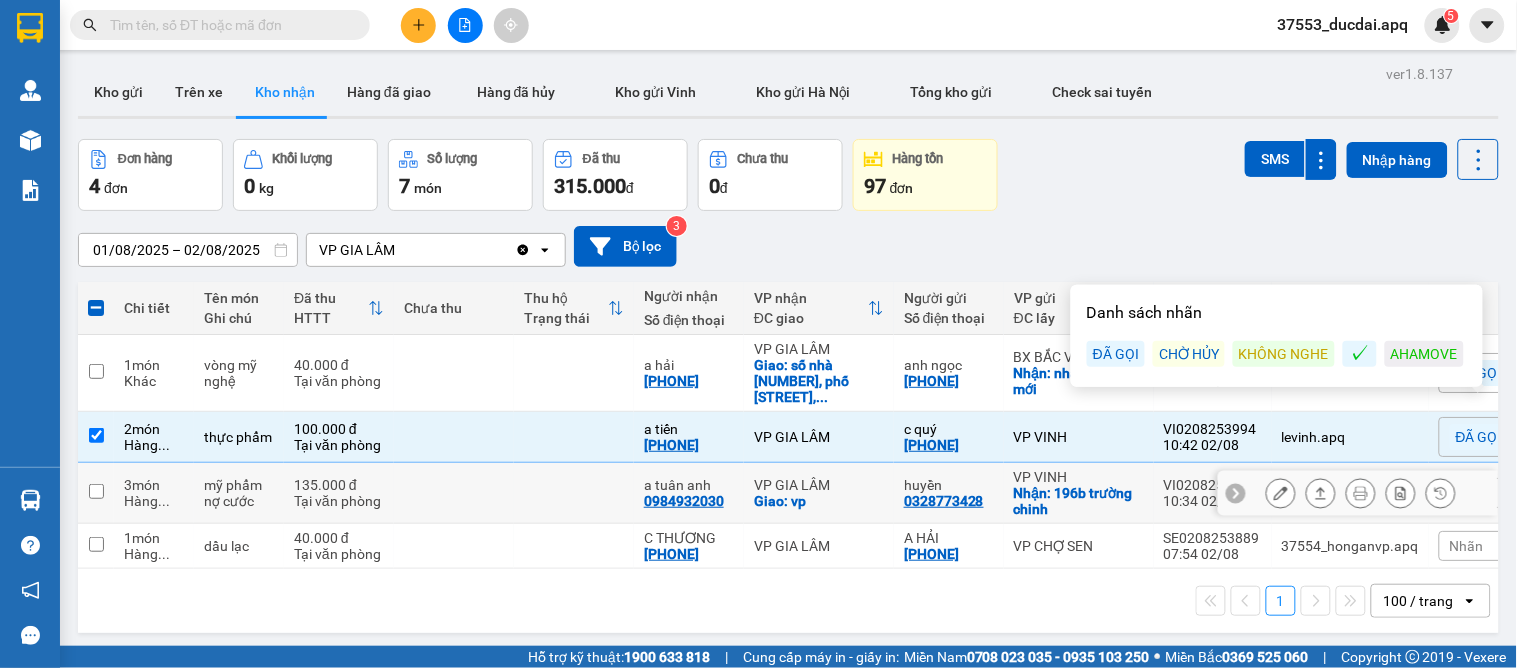 click 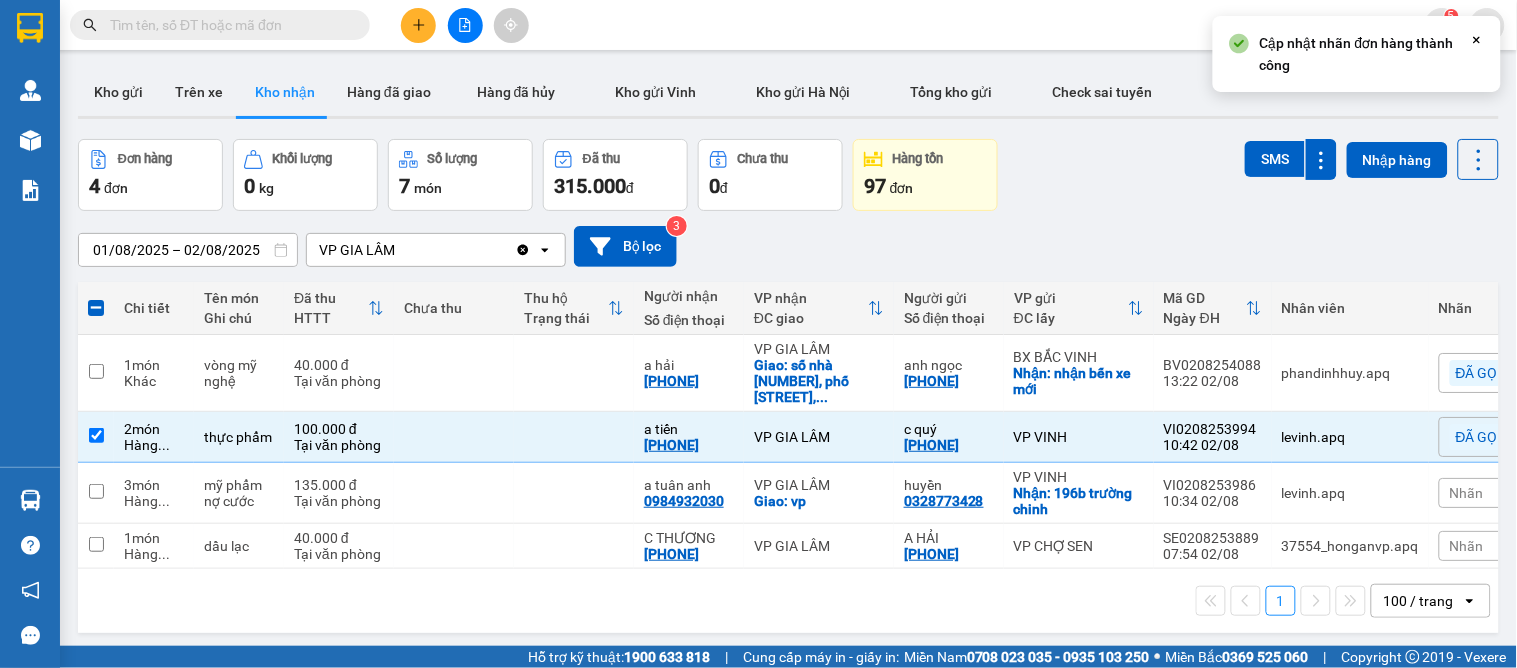 click on "Nhãn" at bounding box center (1467, 493) 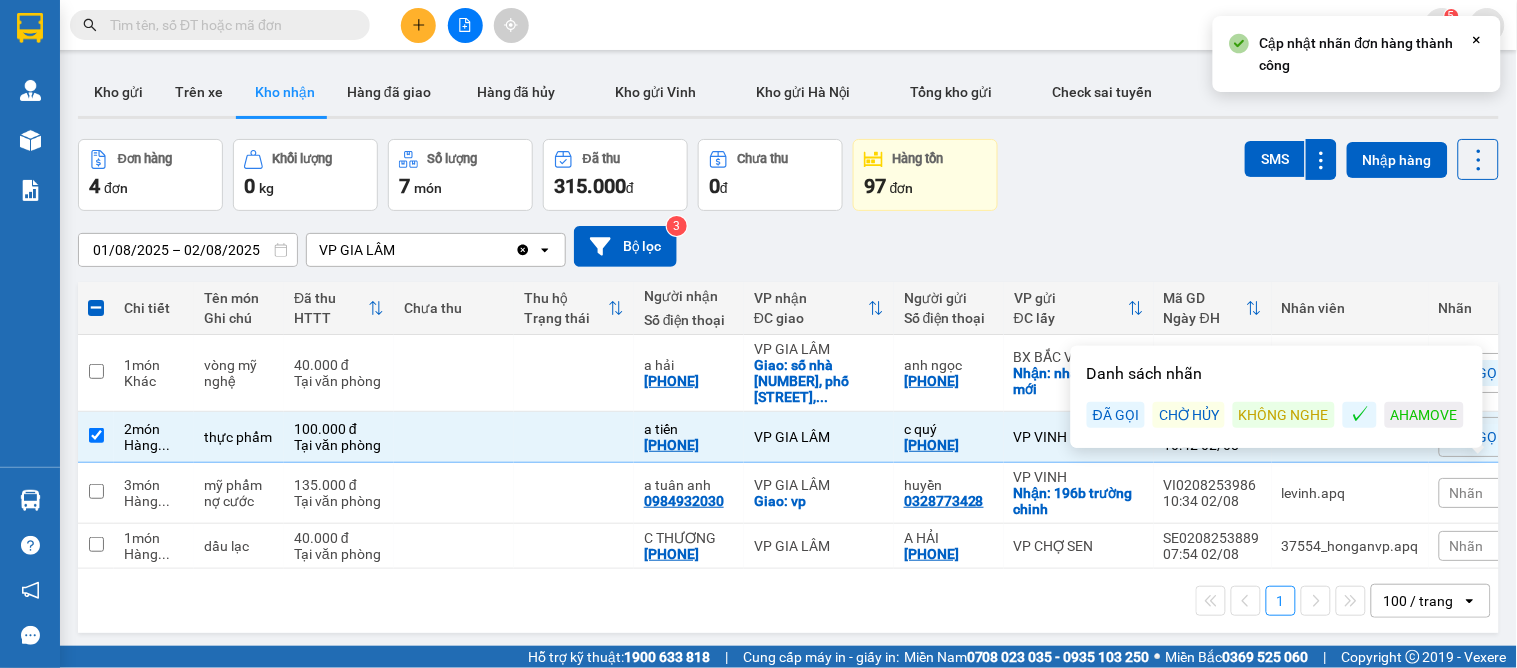 click on "ĐÃ GỌI" at bounding box center [1116, 415] 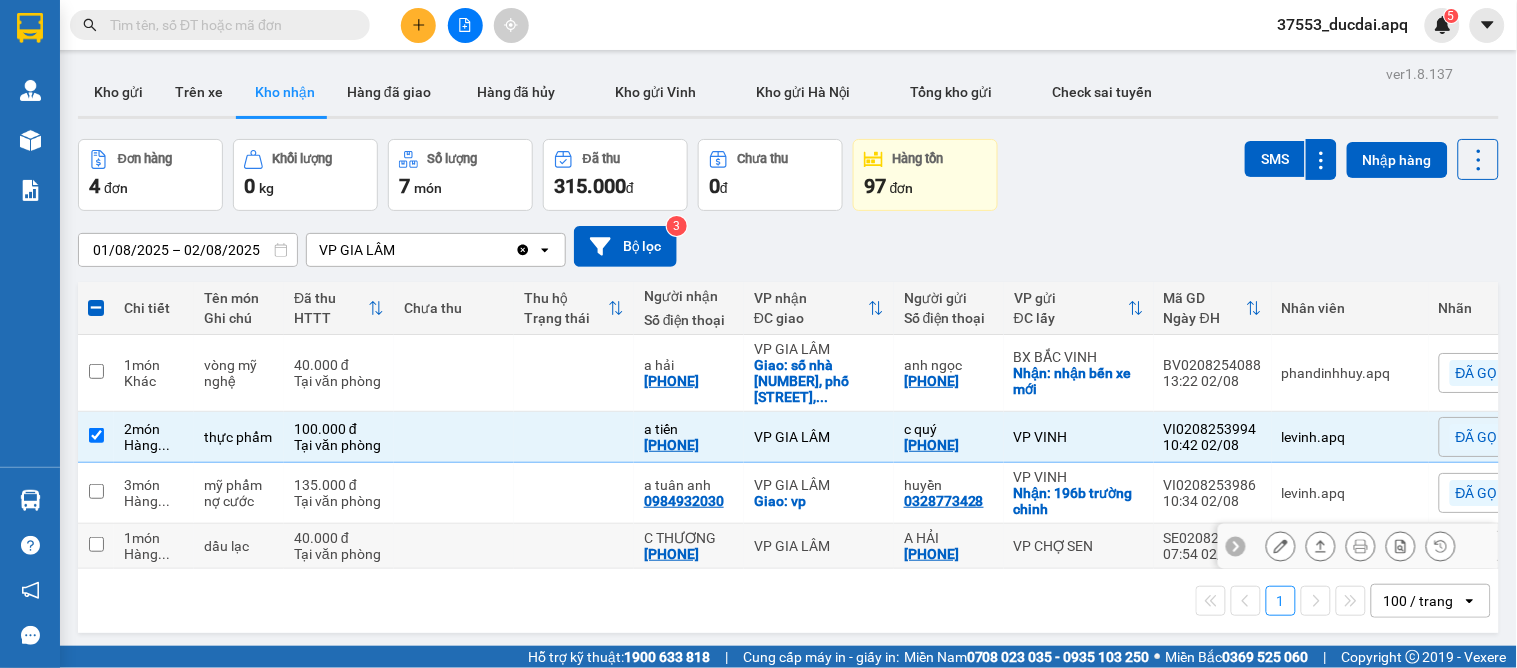 click 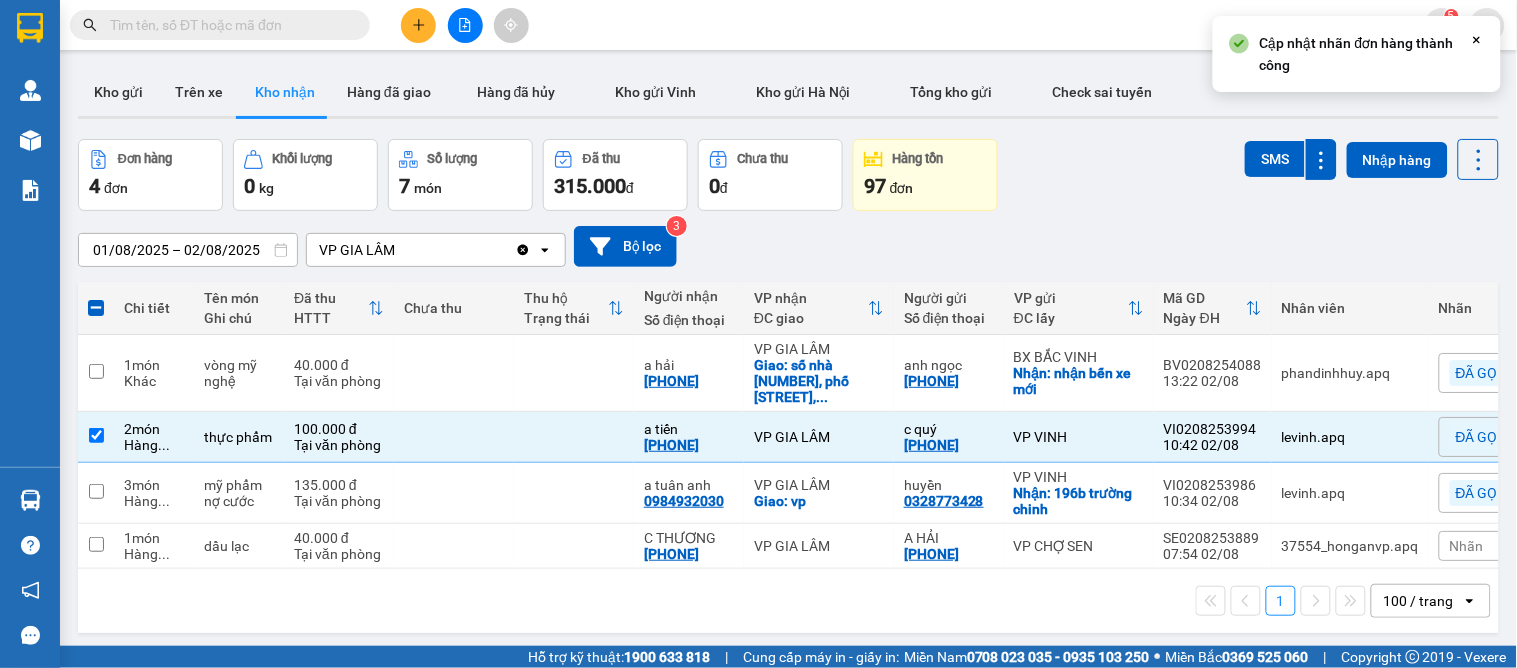 click on "1  món Khác vòng mỹ nghệ 40.000 đ Tại văn phòng a hải 0395779666 VP GIA LÂM Giao: số nhà 66, phố hàng bạc, ... anh ngọc 0328895185 BX BẮC VINH Nhận: nhận bến xe mới BV0208254088 13:22 02/08 phandinhhuy.apq ĐÃ GỌI 2  món Hàng ... thực phẩm 100.000 đ Tại văn phòng a tiến 0939845323 VP GIA LÂM c quý 0911213887 VP VINH VI0208253994 10:42 02/08 levinh.apq ĐÃ GỌI 3  món Hàng ... mỹ phẩm  nợ cước  135.000 đ Tại văn phòng a tuân anh 0984932030 VP GIA LÂM Giao: vp huyền 0328773428 VP VINH Nhận: 196b trường chinh VI0208253986 10:34 02/08 levinh.apq ĐÃ GỌI 1  món Hàng ... dầu lạc 40.000 đ Tại văn phòng C THƯƠNG 0375770562 VP GIA LÂM A HẢI 0397178595 VP CHỢ SEN SE0208253889 07:54 02/08 37554_honganvp.apq Nhãn" at bounding box center (814, 452) 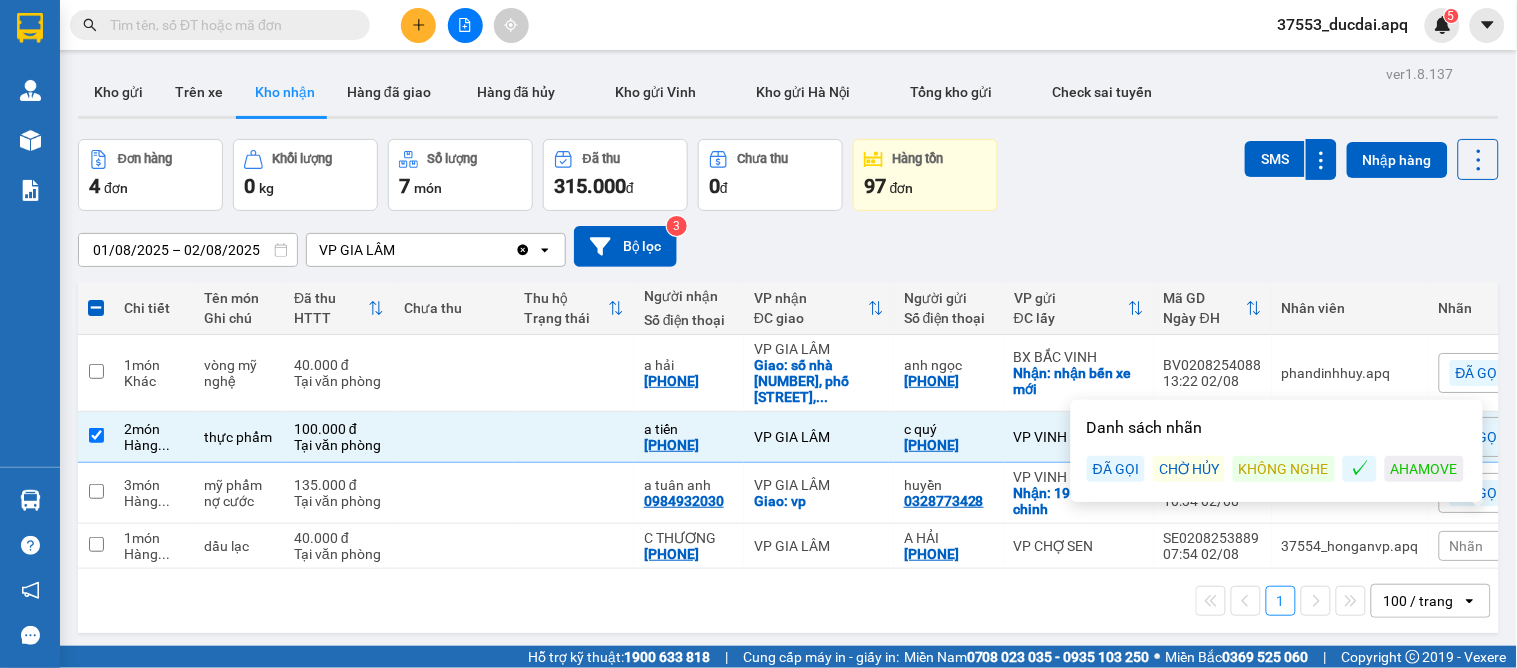 click on "ĐÃ GỌI" at bounding box center (1116, 469) 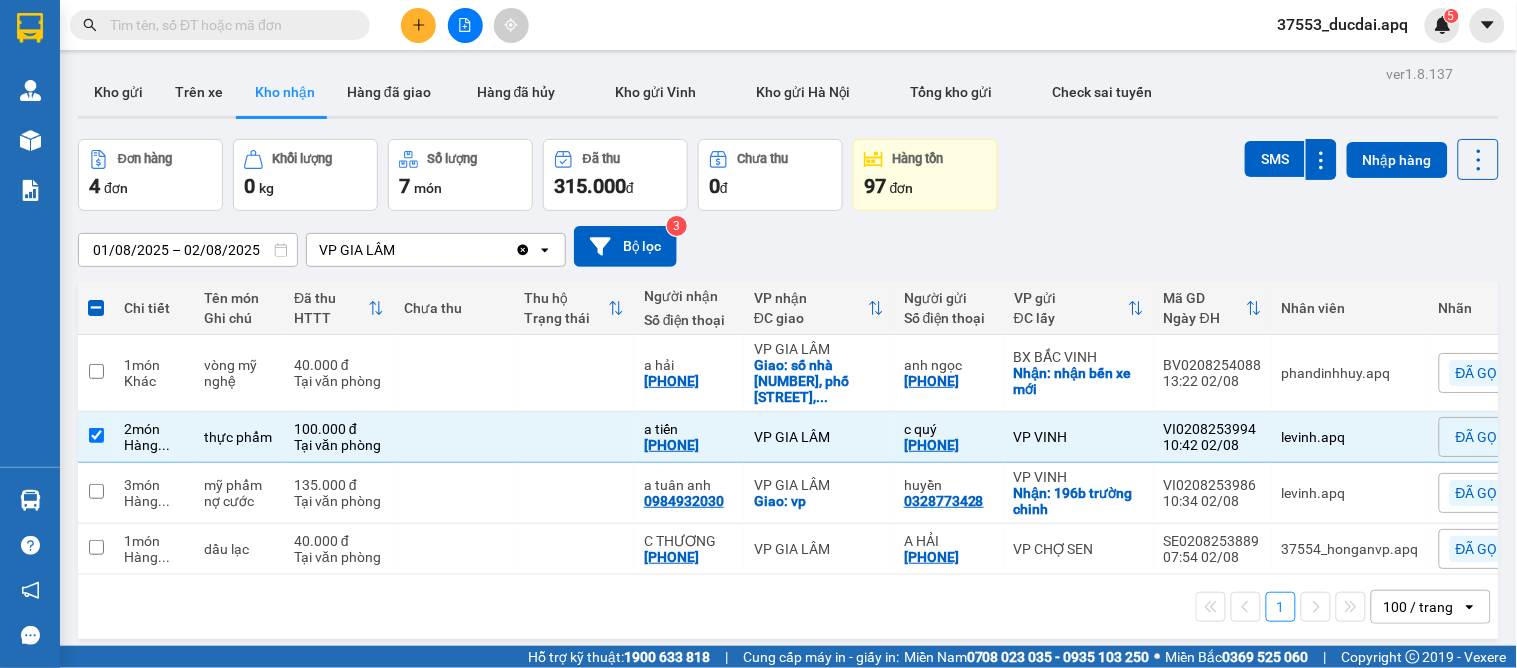 click on "1 100 / trang open" at bounding box center (788, 607) 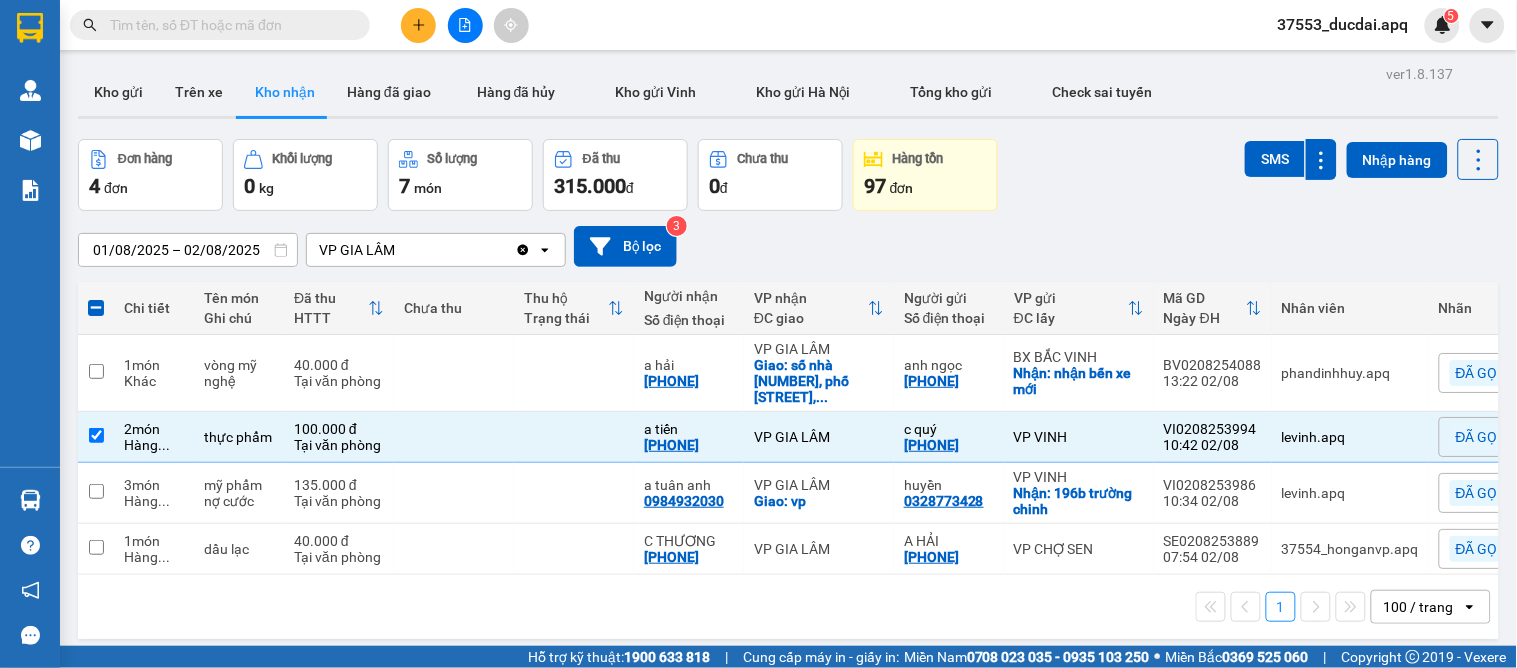 scroll, scrollTop: 92, scrollLeft: 0, axis: vertical 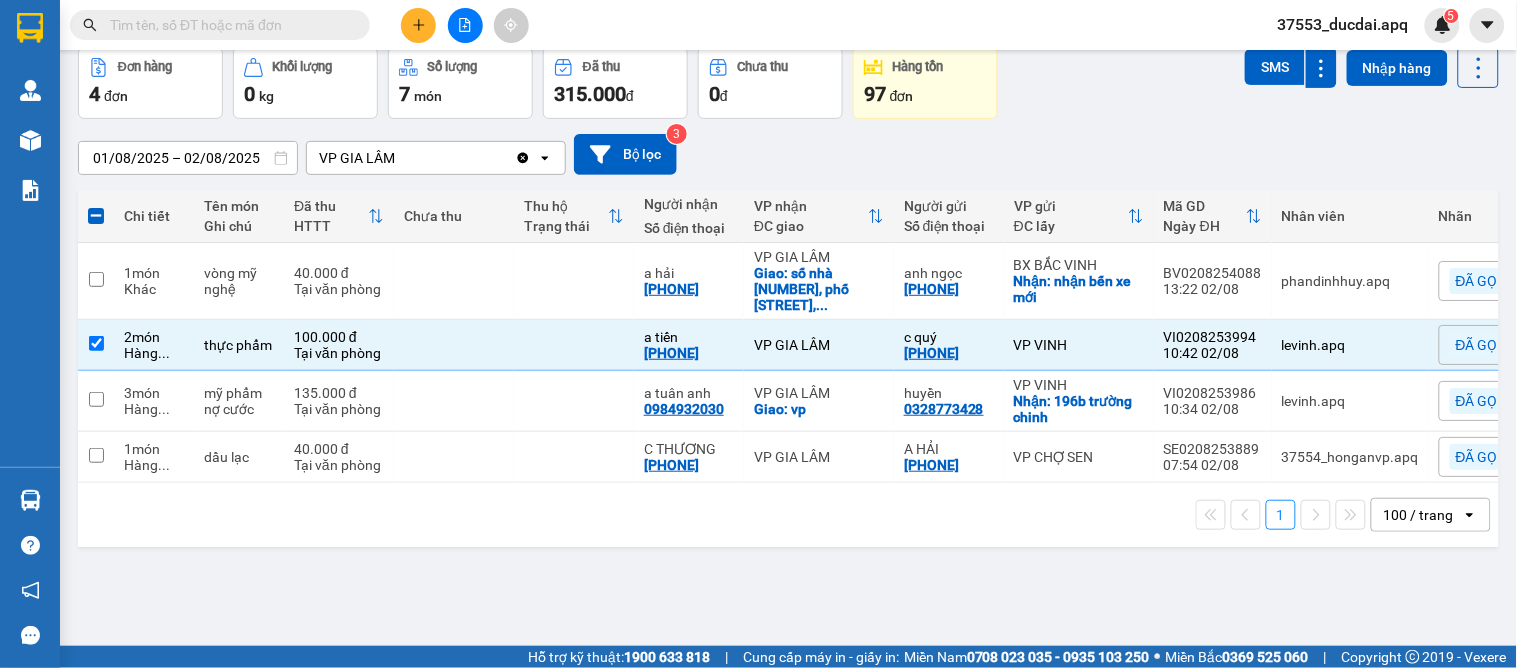 click on "1 100 / trang open" at bounding box center [788, 515] 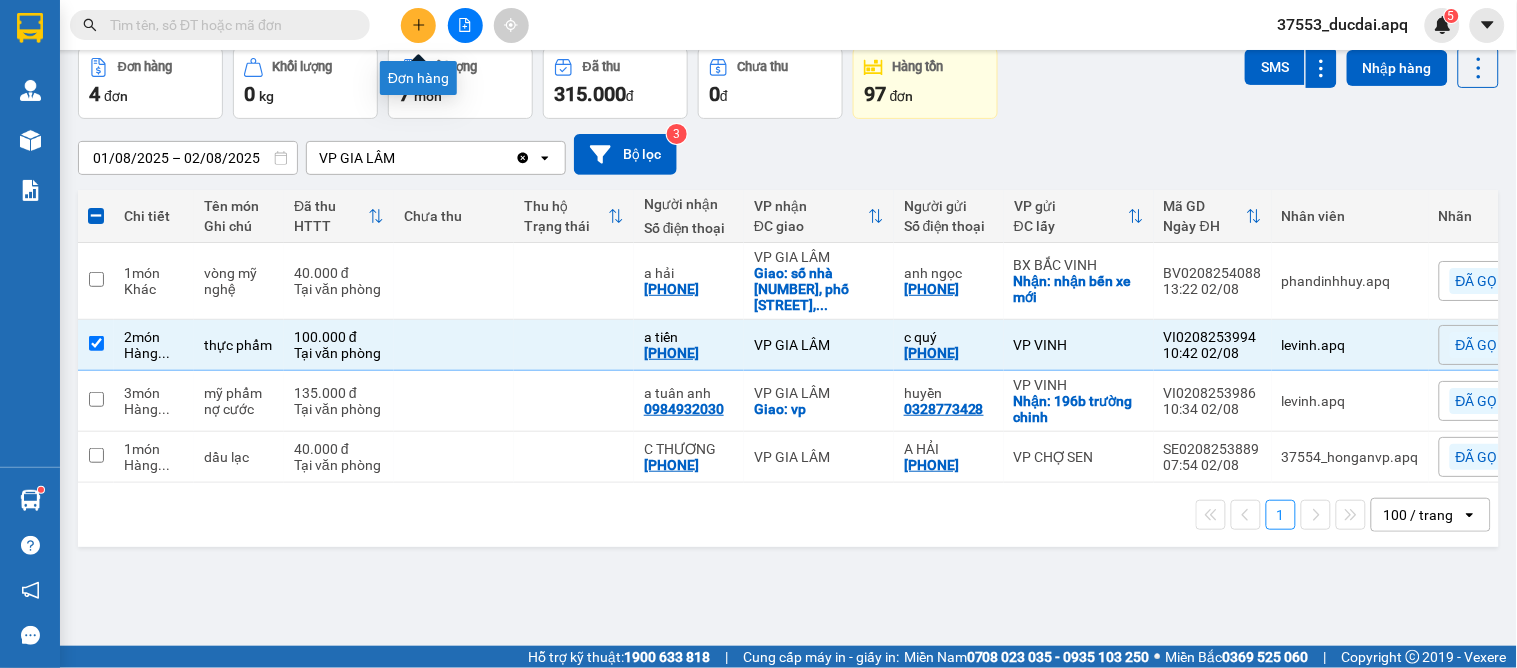 click 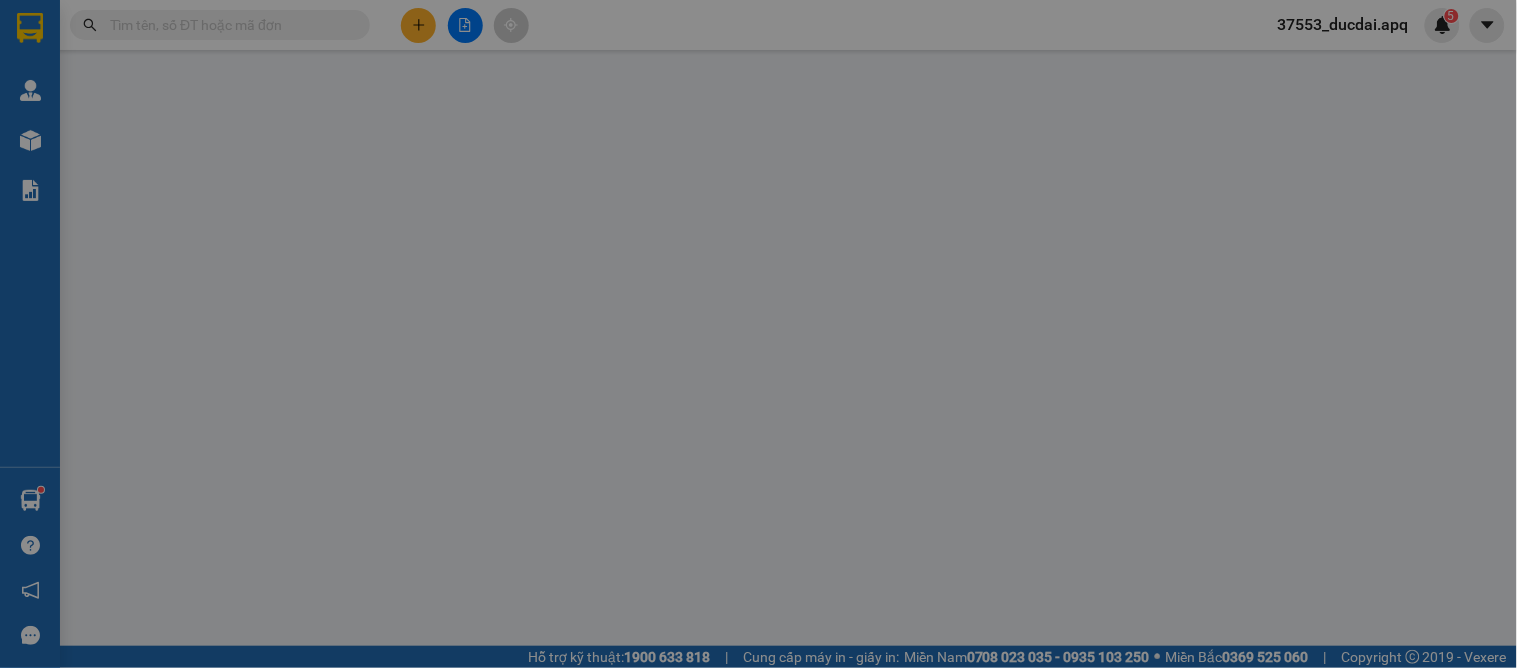 scroll, scrollTop: 0, scrollLeft: 0, axis: both 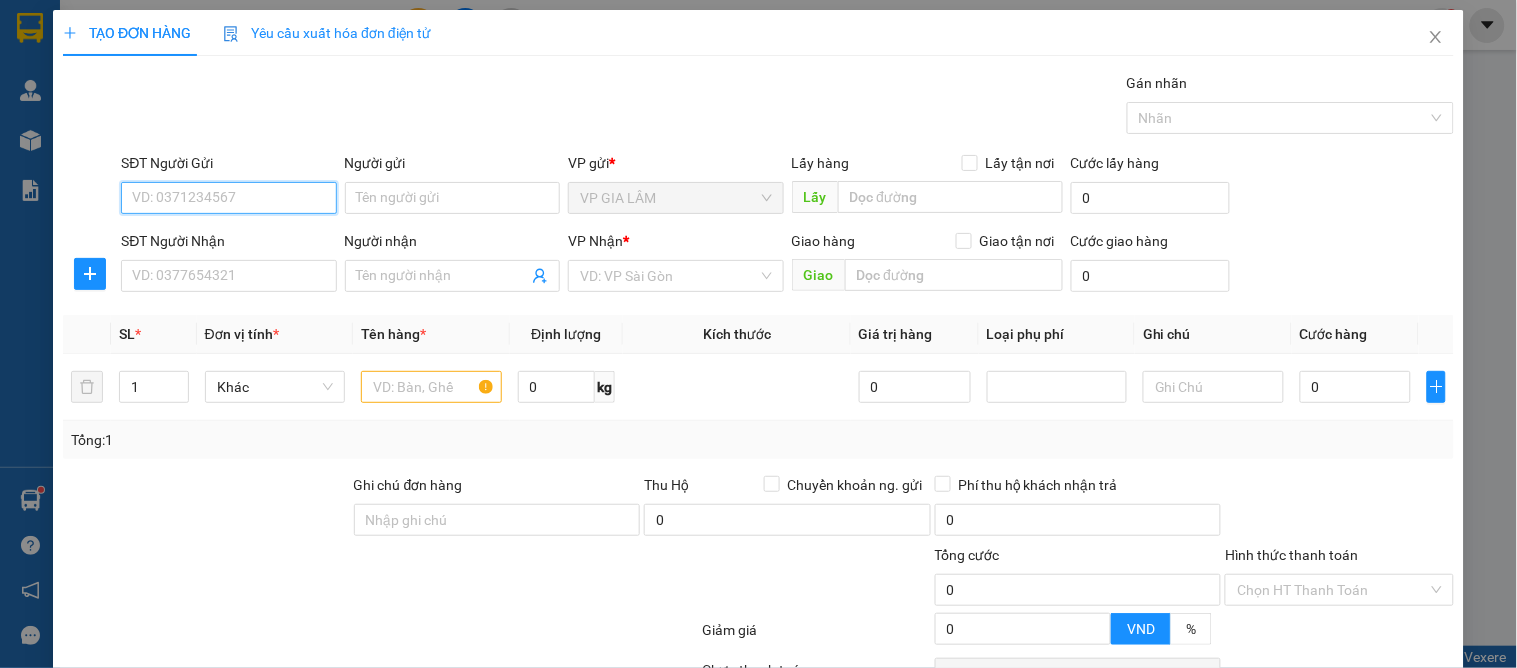 click on "SĐT Người Gửi" at bounding box center [228, 198] 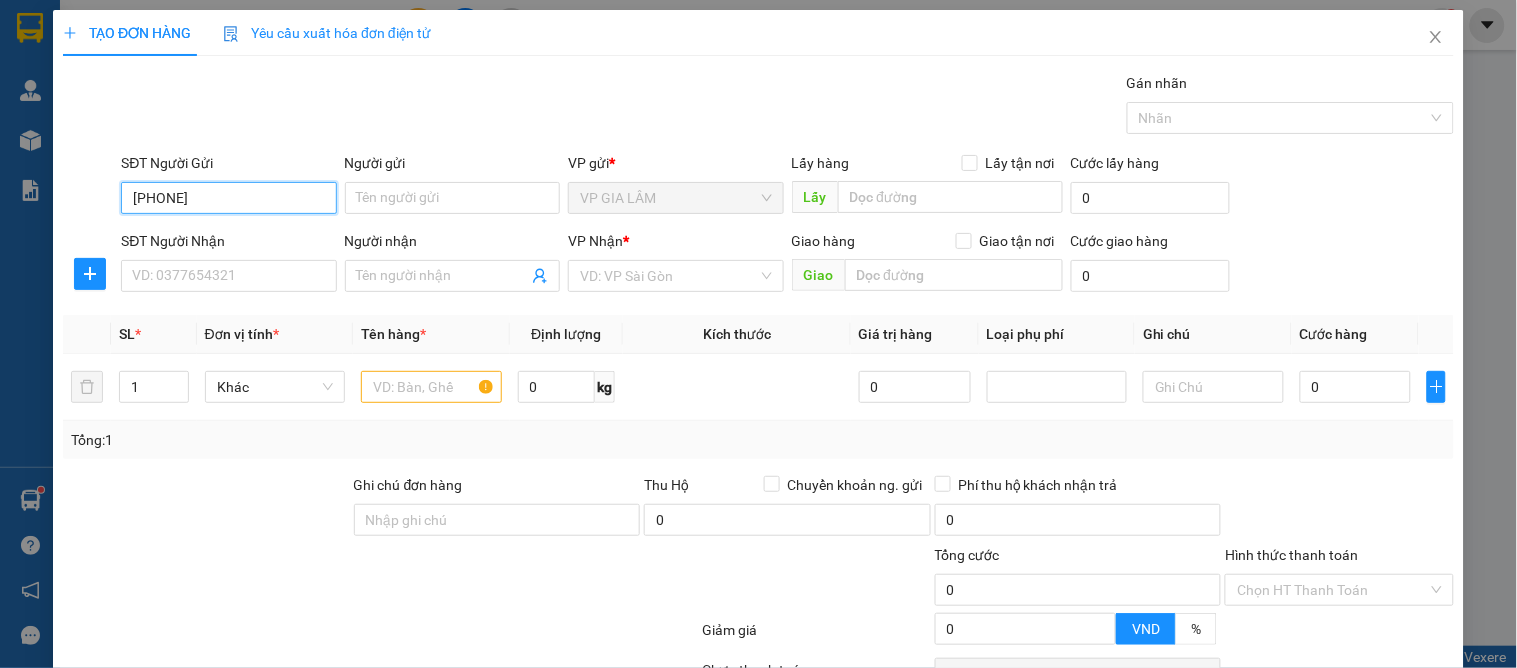 type on "0968087823" 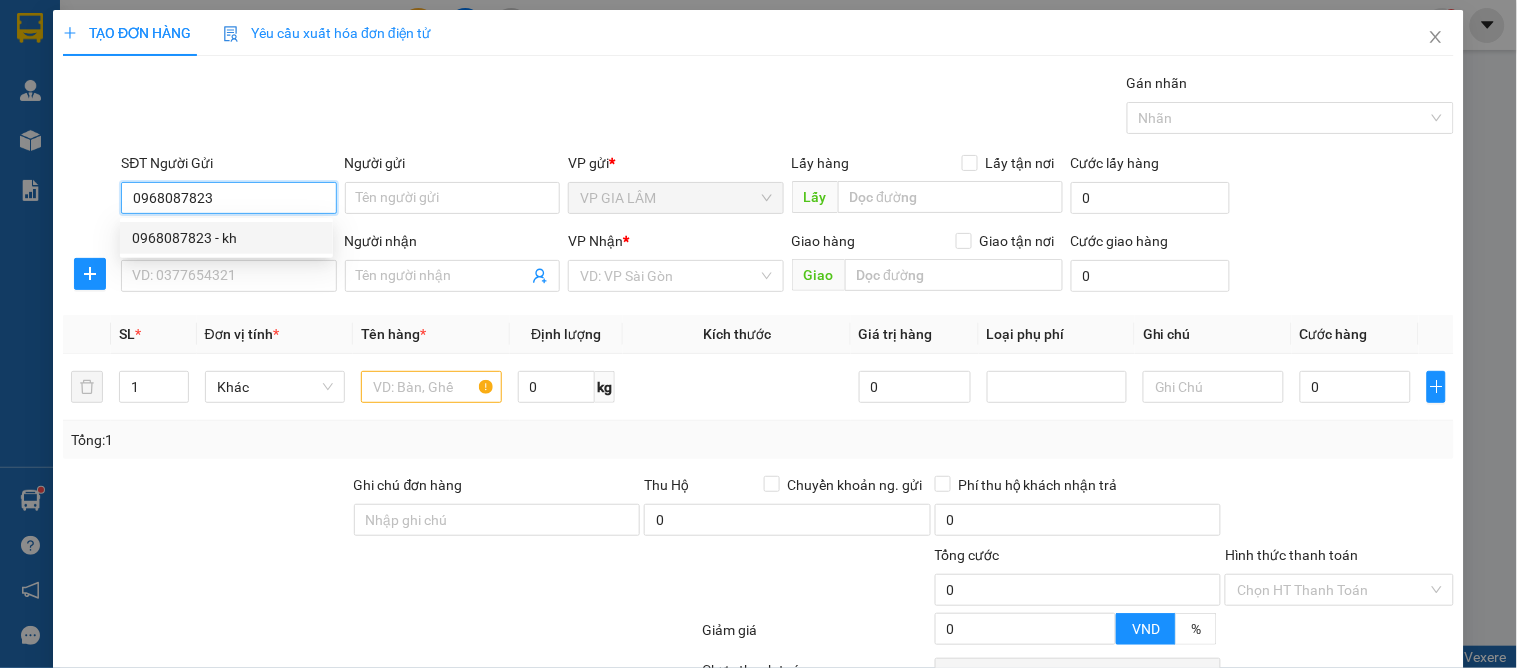 click on "0968087823 - kh" at bounding box center [226, 238] 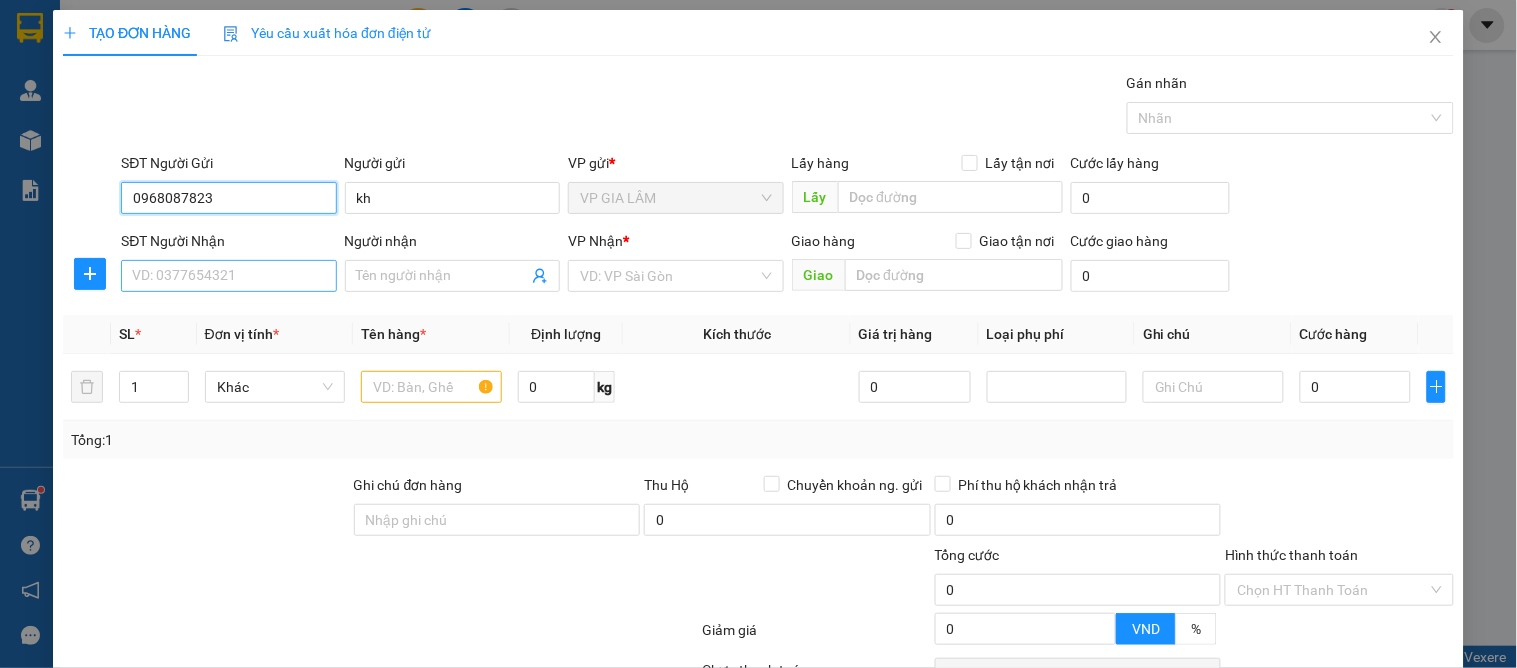type on "0968087823" 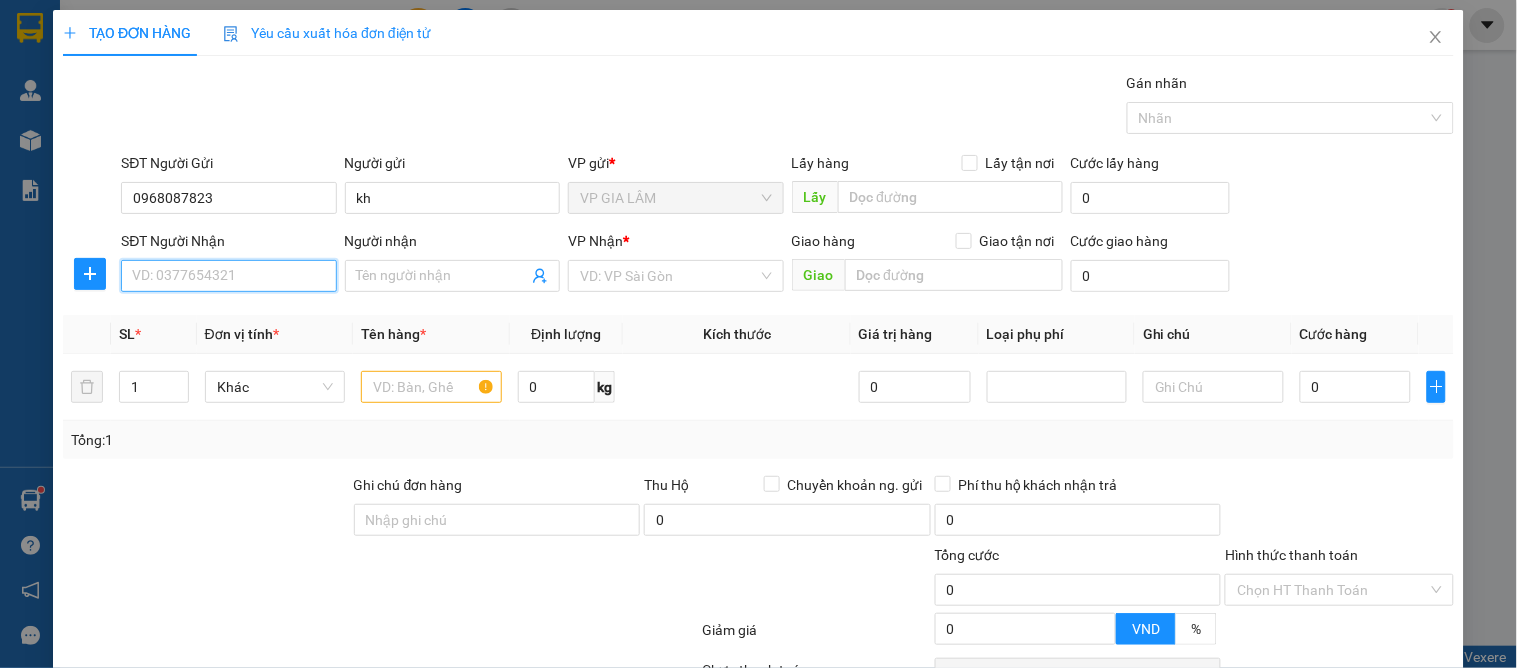click on "SĐT Người Nhận" at bounding box center (228, 276) 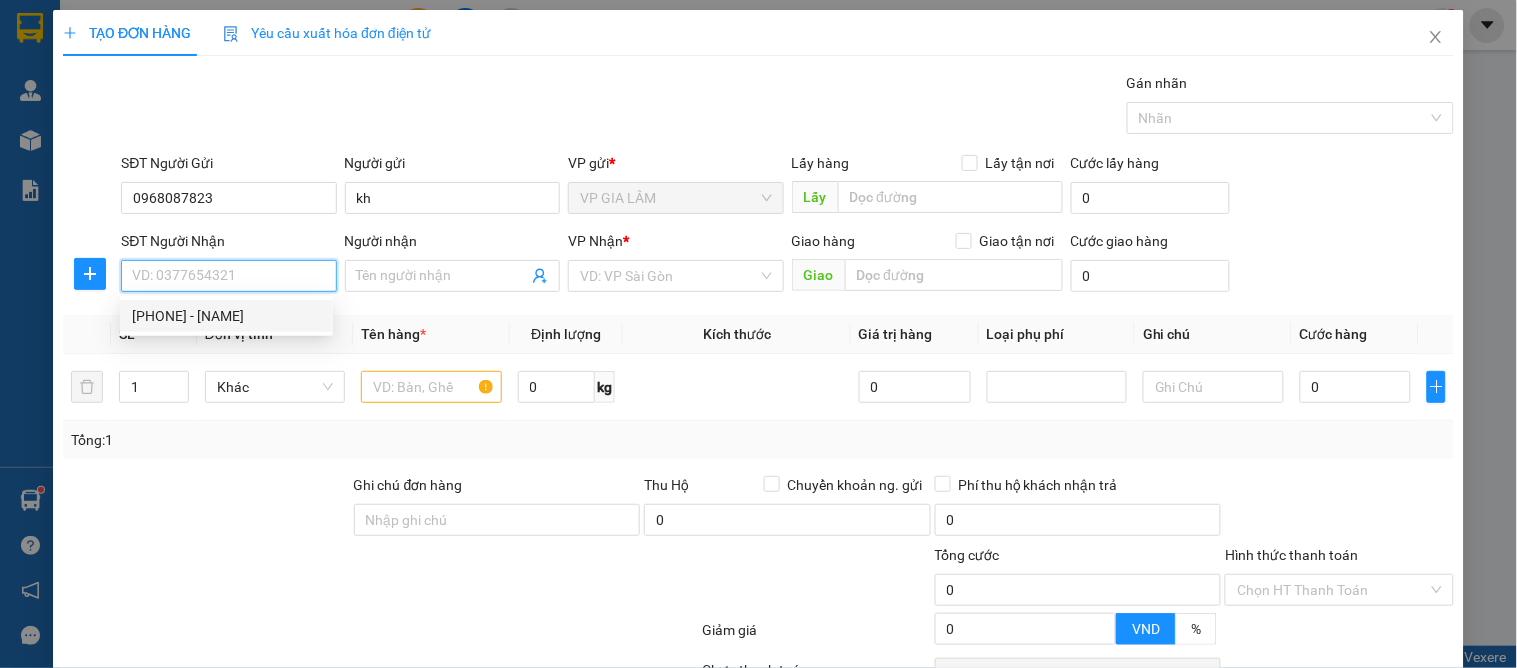 click on "0983887138 - khoa thích" at bounding box center [226, 316] 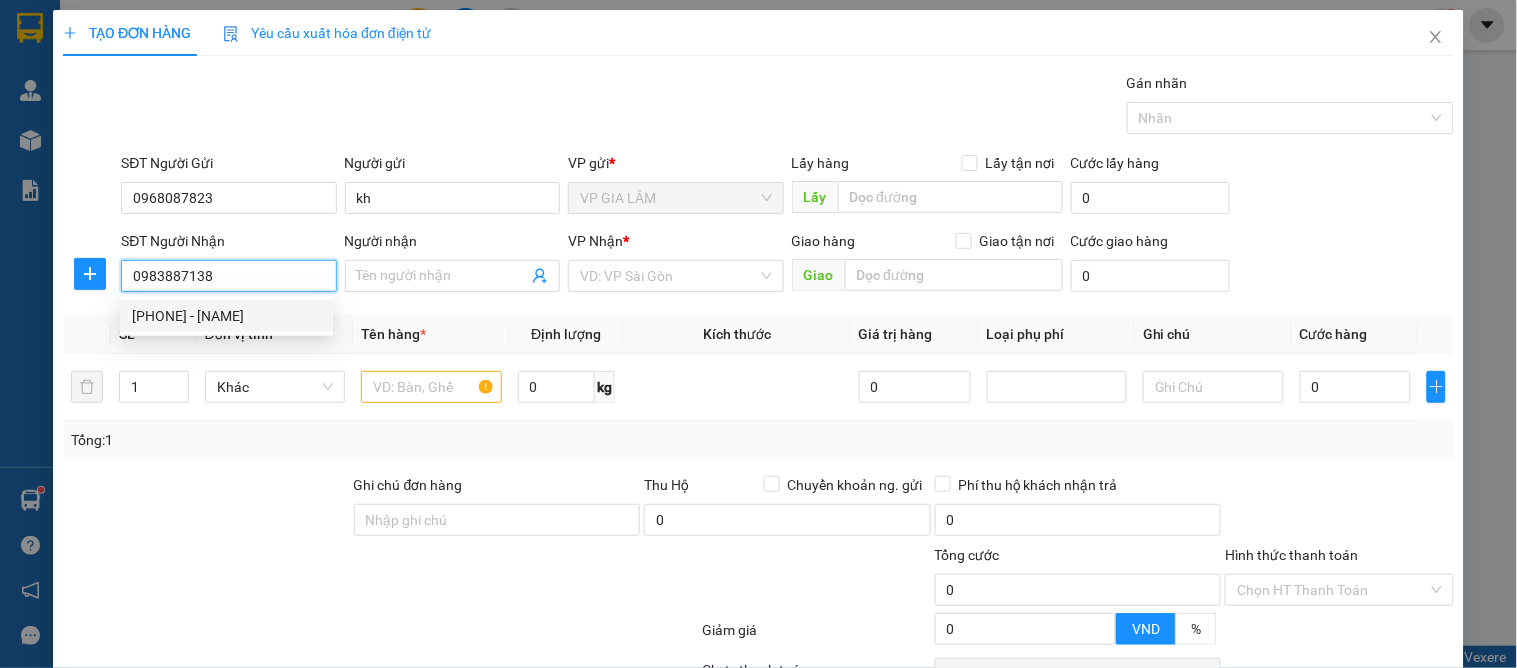 type on "khoa thích" 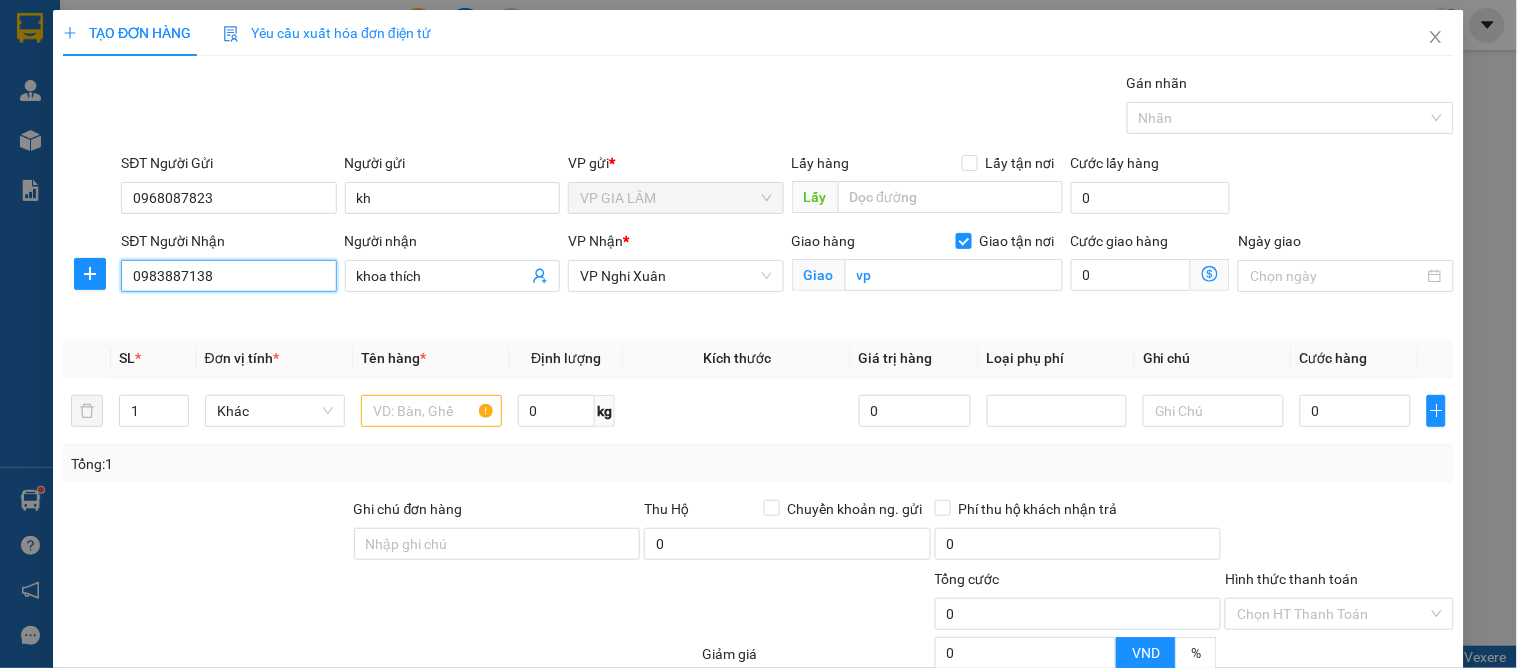 type on "10" 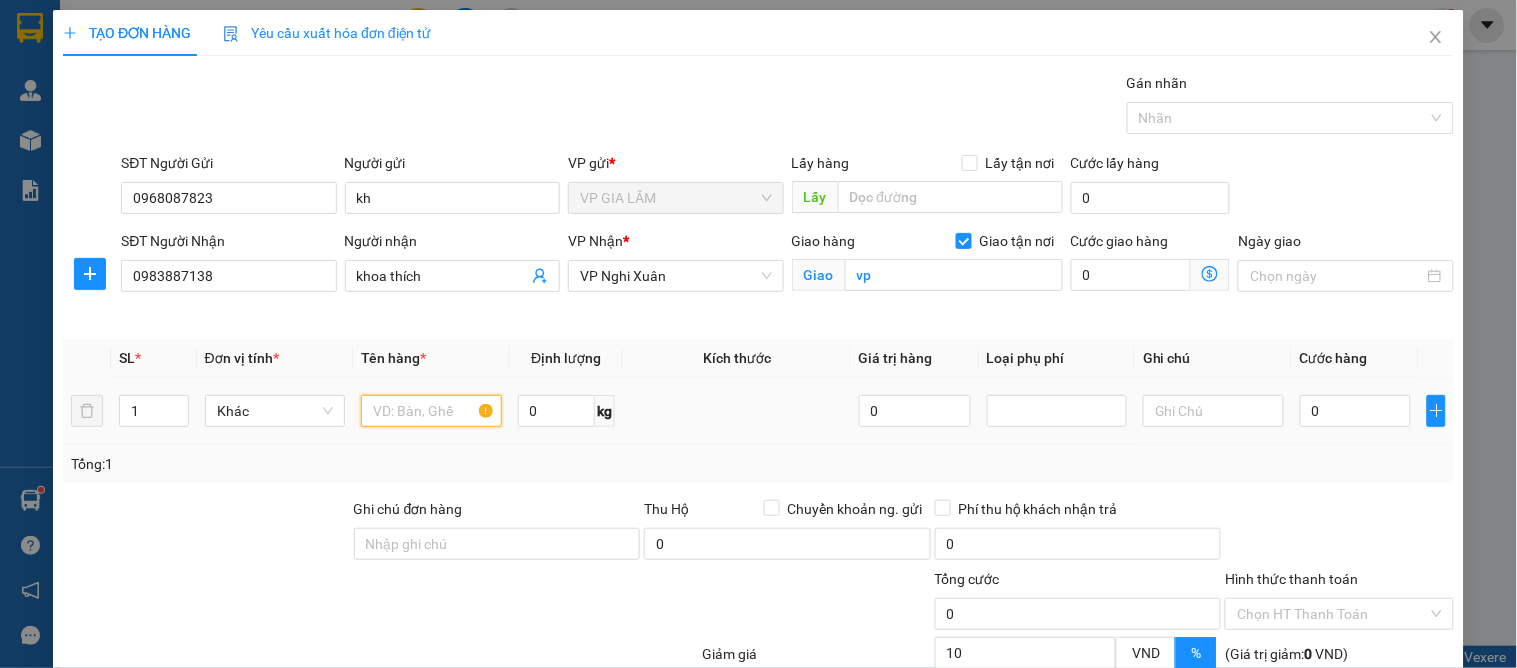 drag, startPoint x: 392, startPoint y: 420, endPoint x: 428, endPoint y: 416, distance: 36.221542 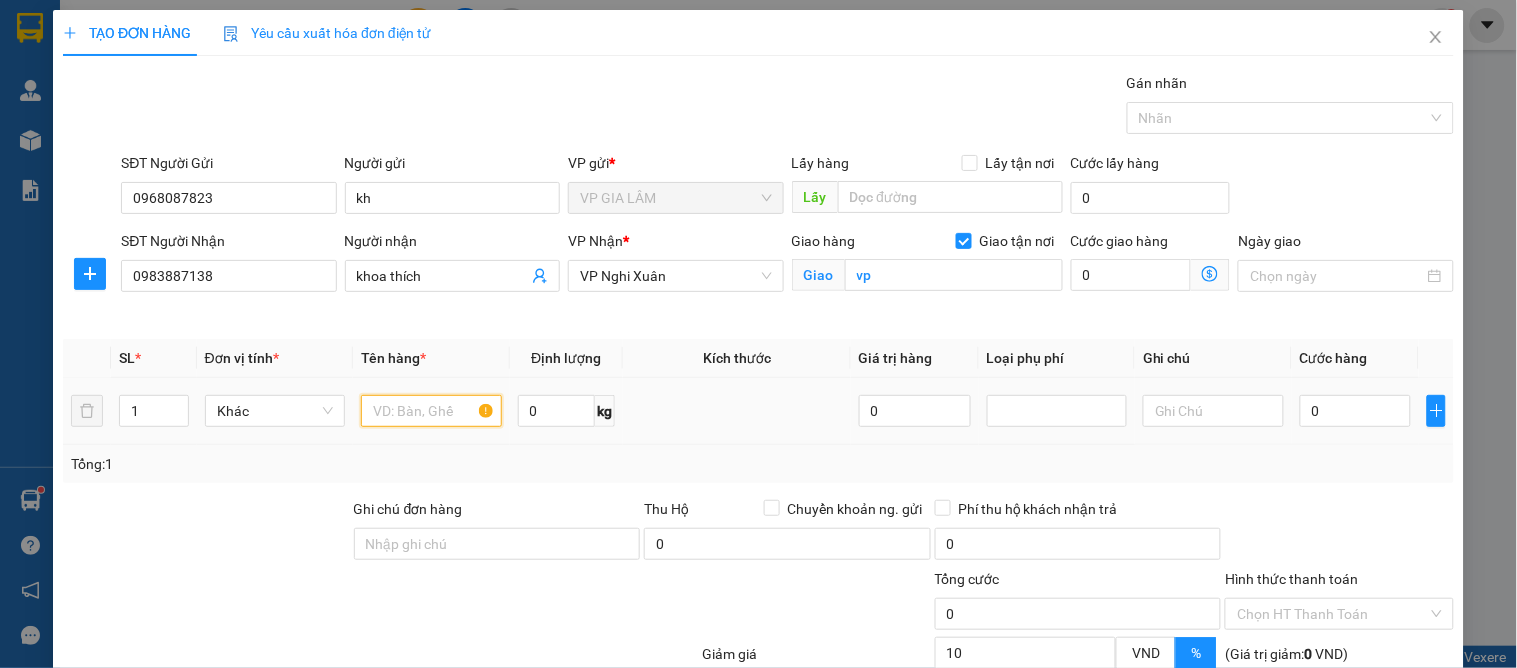 click at bounding box center [431, 411] 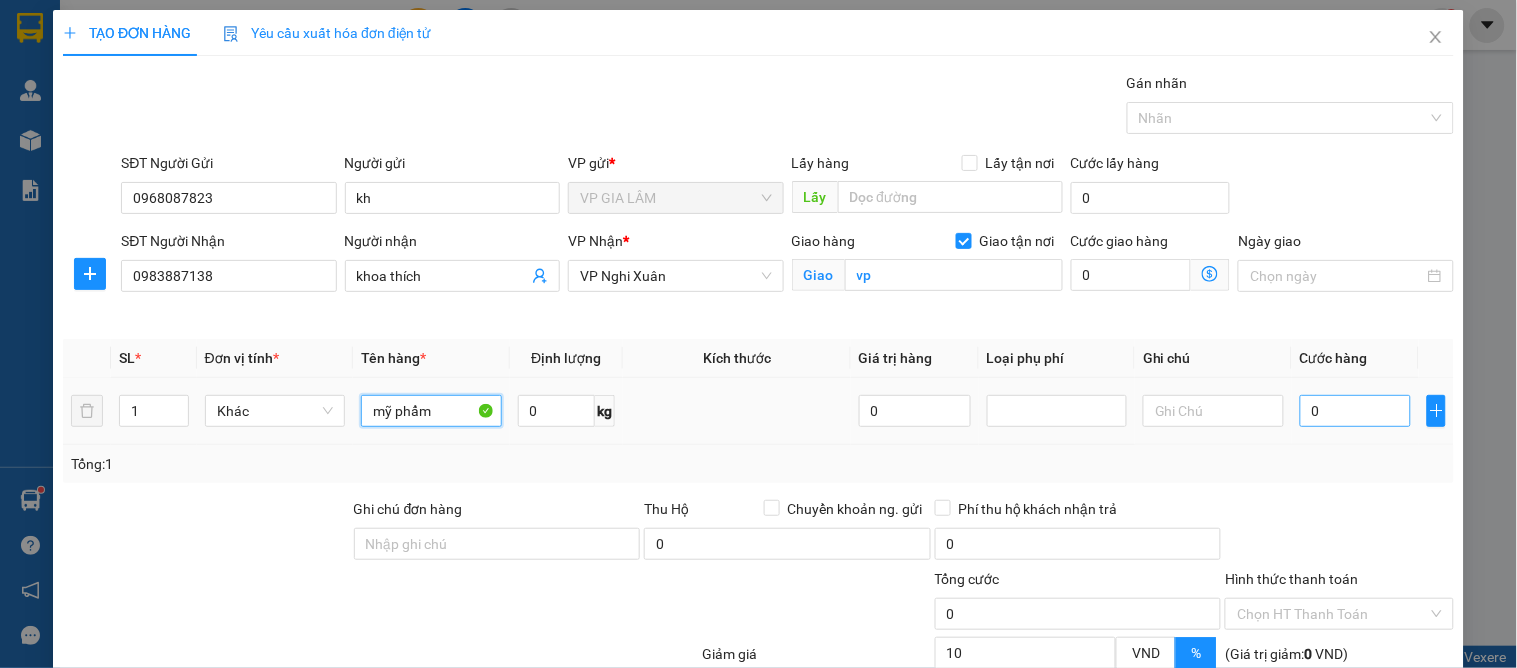 type on "mỹ phẩm" 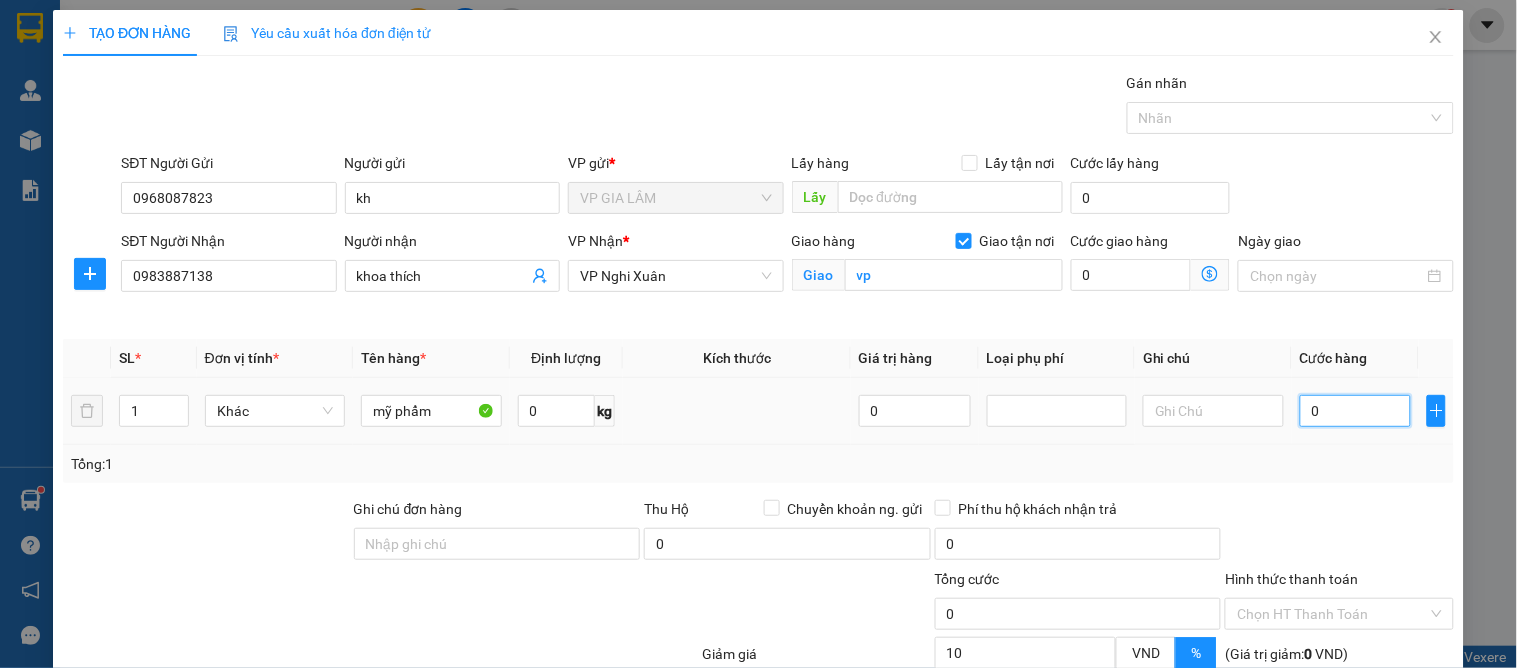 click on "0" at bounding box center [1356, 411] 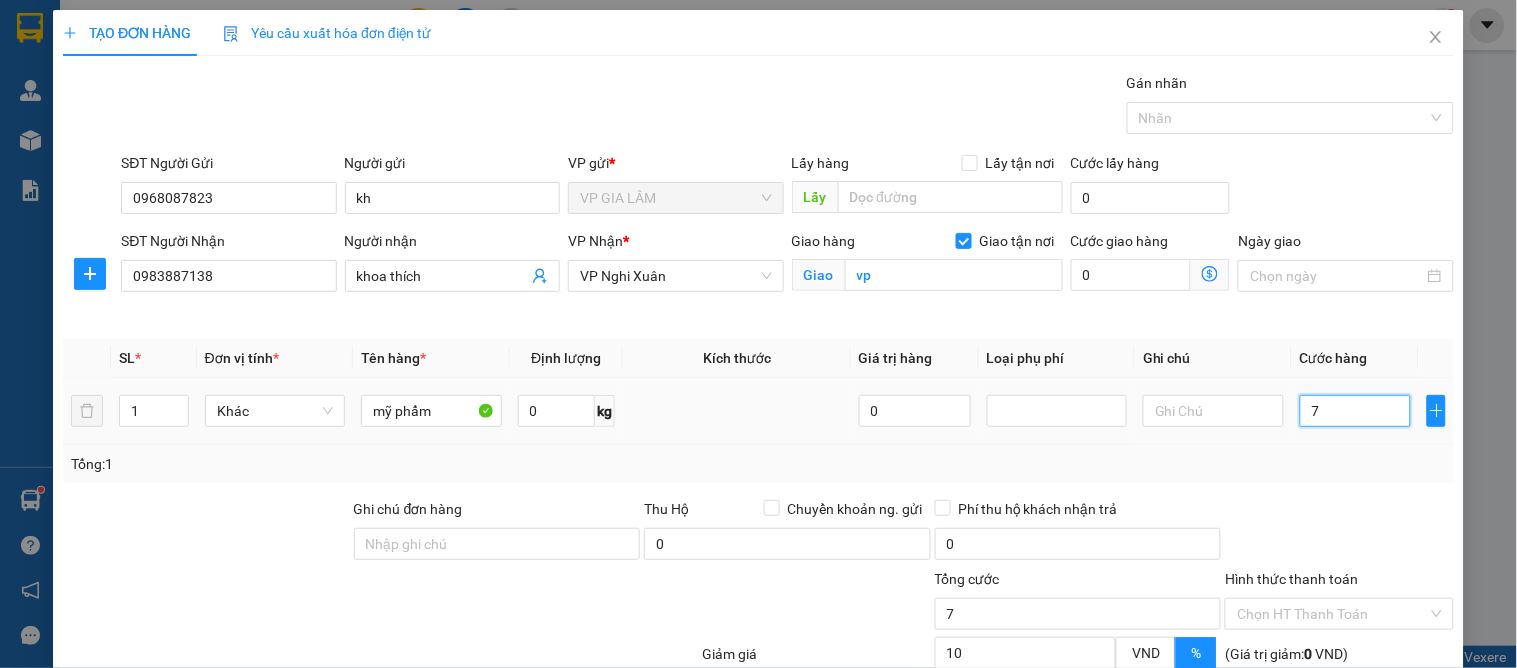 type on "70" 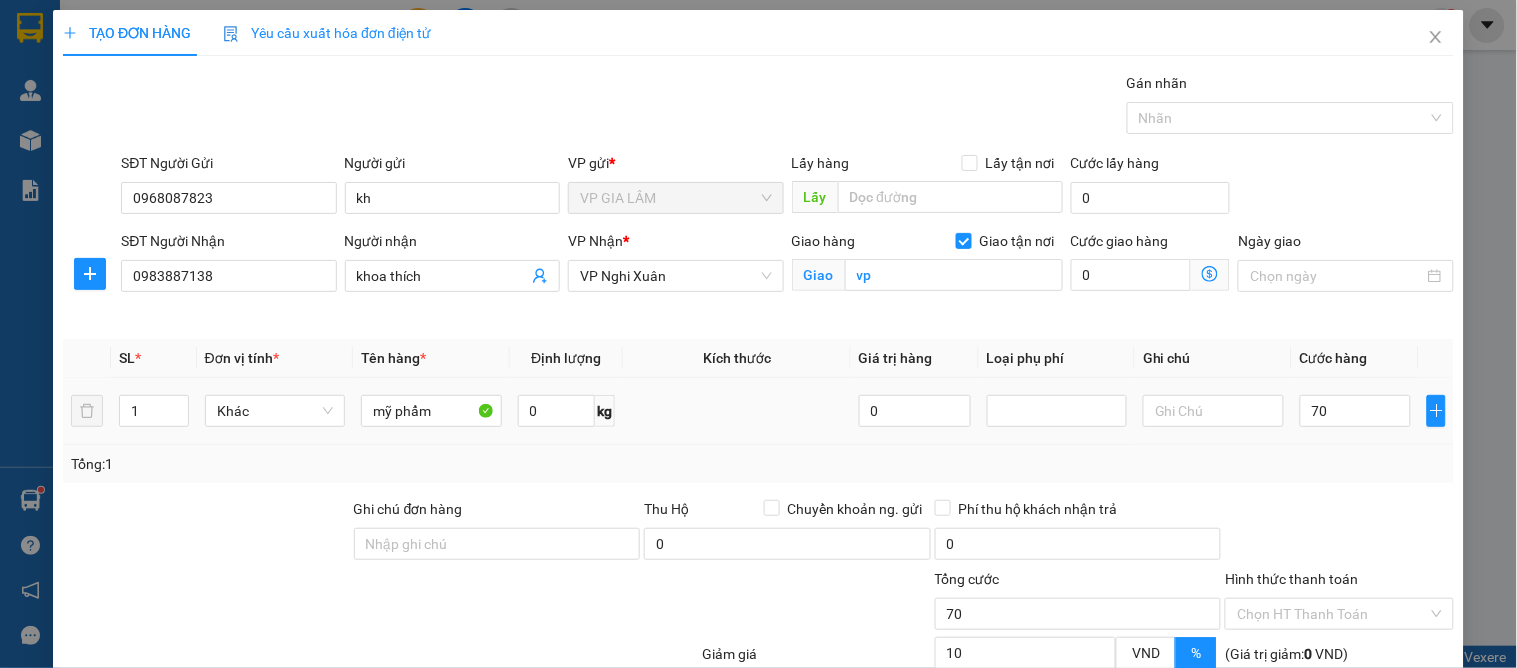 type on "70.000" 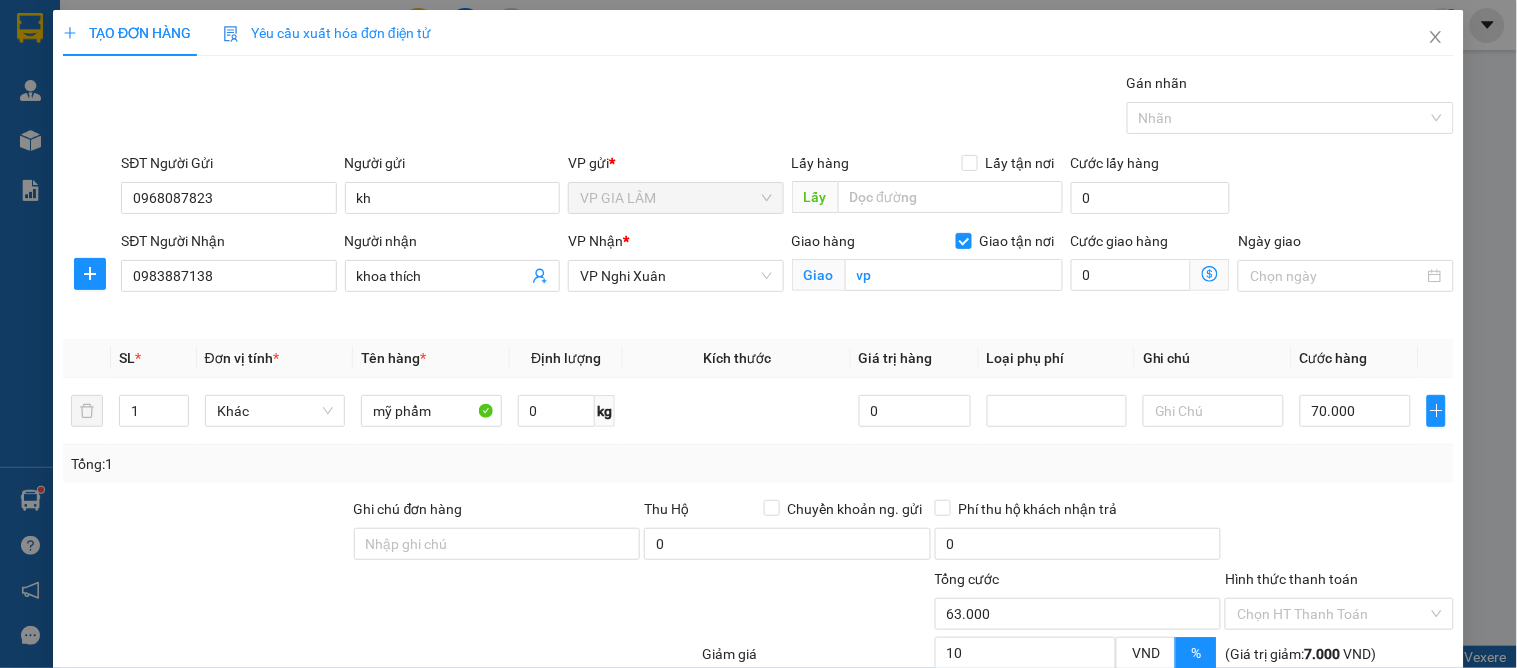click on "TẠO ĐƠN HÀNG Yêu cầu xuất hóa đơn điện tử Transit Pickup Surcharge Ids Transit Deliver Surcharge Ids Transit Deliver Surcharge Transit Deliver Surcharge Gói vận chuyển  * Tiêu chuẩn Gán nhãn   Nhãn SĐT Người Gửi 0968087823 Người gửi kh VP gửi  * VP GIA LÂM Lấy hàng Lấy tận nơi Lấy Cước lấy hàng 0 SĐT Người Nhận 0983887138 Người nhận khoa thích VP Nhận  * VP Nghi Xuân Giao hàng Giao tận nơi Giao vp Cước giao hàng 0 Ngày giao SL  * Đơn vị tính  * Tên hàng  * Định lượng Kích thước Giá trị hàng Loại phụ phí Ghi chú Cước hàng                       1 Khác mỹ phẩm 0 kg 0   70.000 Tổng:  1 Ghi chú đơn hàng Thu Hộ Chuyển khoản ng. gửi 0 Phí thu hộ khách nhận trả 0 Tổng cước 63.000 Hình thức thanh toán Chọn HT Thanh Toán Giảm giá 10 VND % (Giá trị giảm:  7.000   VND ) Discount 7.000 Số tiền thu trước 0 Chưa thanh toán 63.000 0 Lưu" at bounding box center (758, 334) 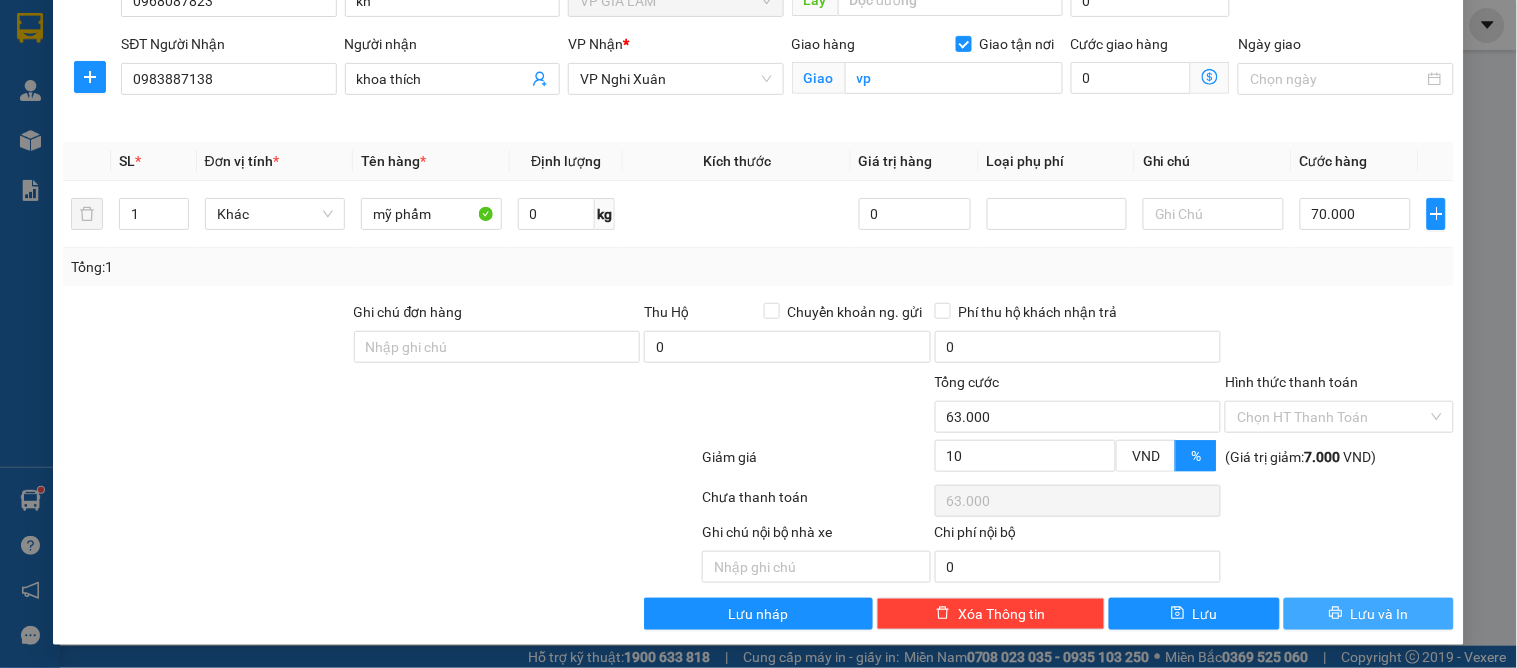 click on "Lưu và In" at bounding box center (1369, 614) 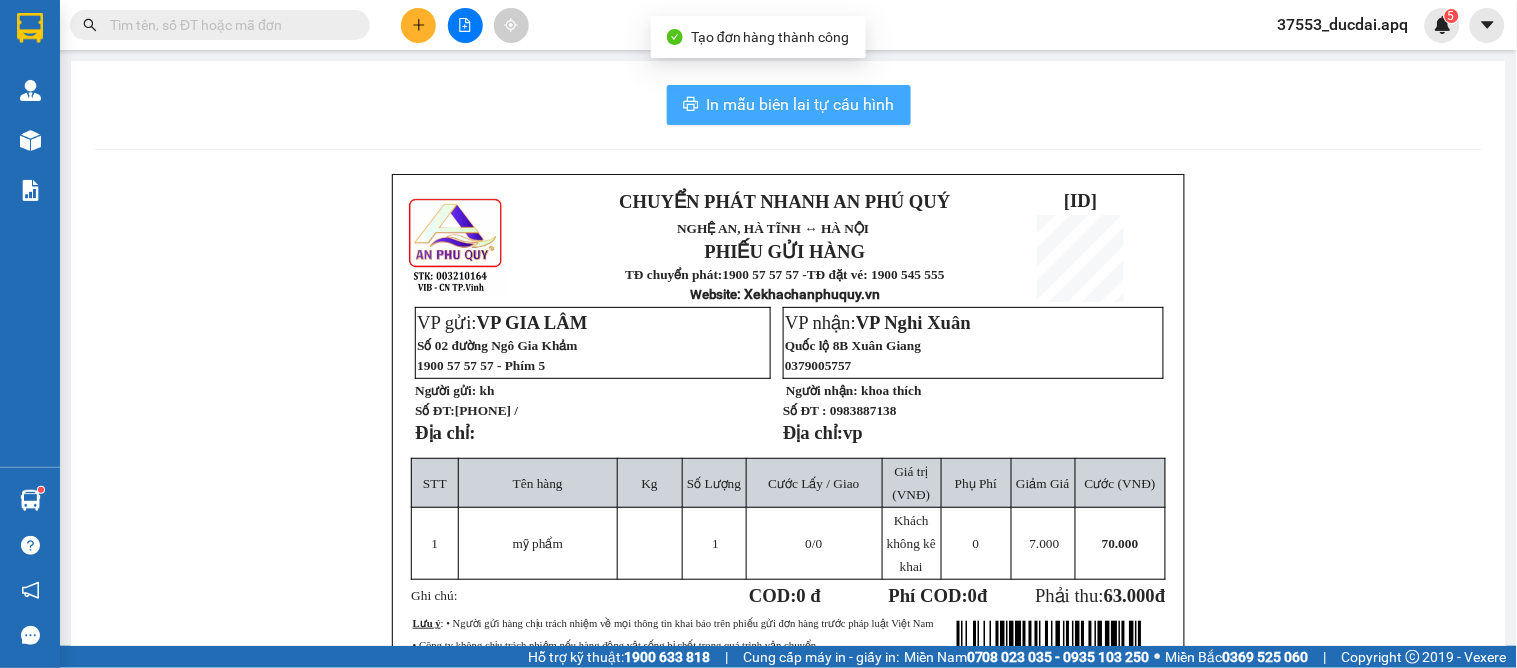 click on "In mẫu biên lai tự cấu hình" at bounding box center (789, 105) 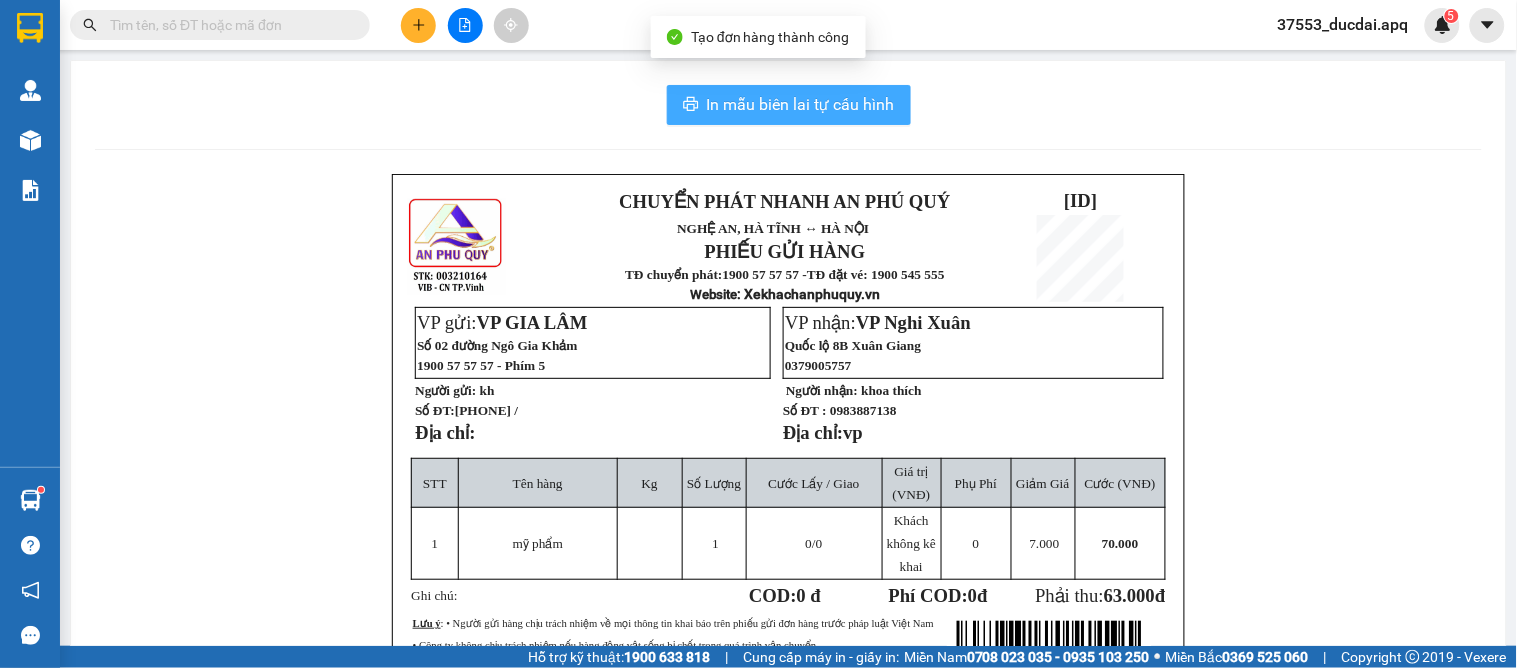 scroll, scrollTop: 0, scrollLeft: 0, axis: both 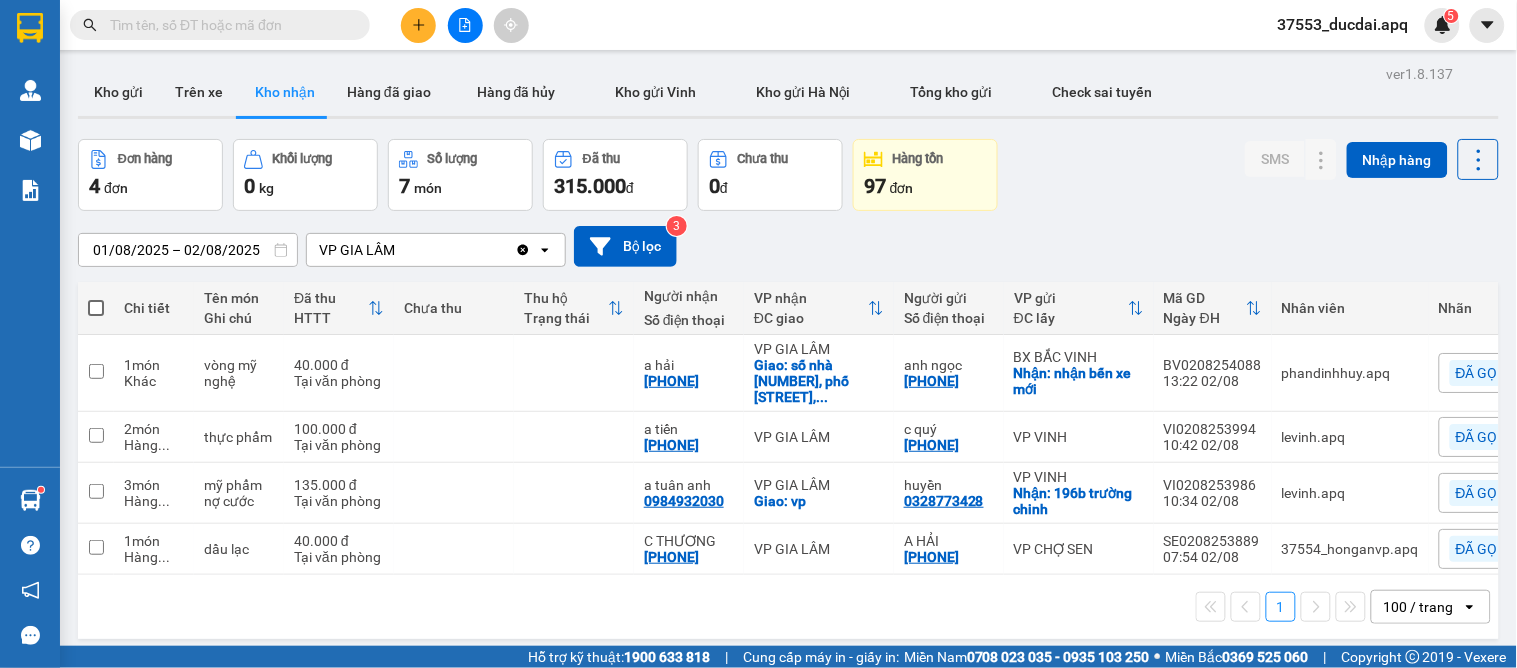 click on "01/08/2025 – 02/08/2025 Press the down arrow key to interact with the calendar and select a date. Press the escape button to close the calendar. Selected date range is from 01/08/2025 to 02/08/2025. VP GIA LÂM Clear value open Bộ lọc 3" at bounding box center (788, 246) 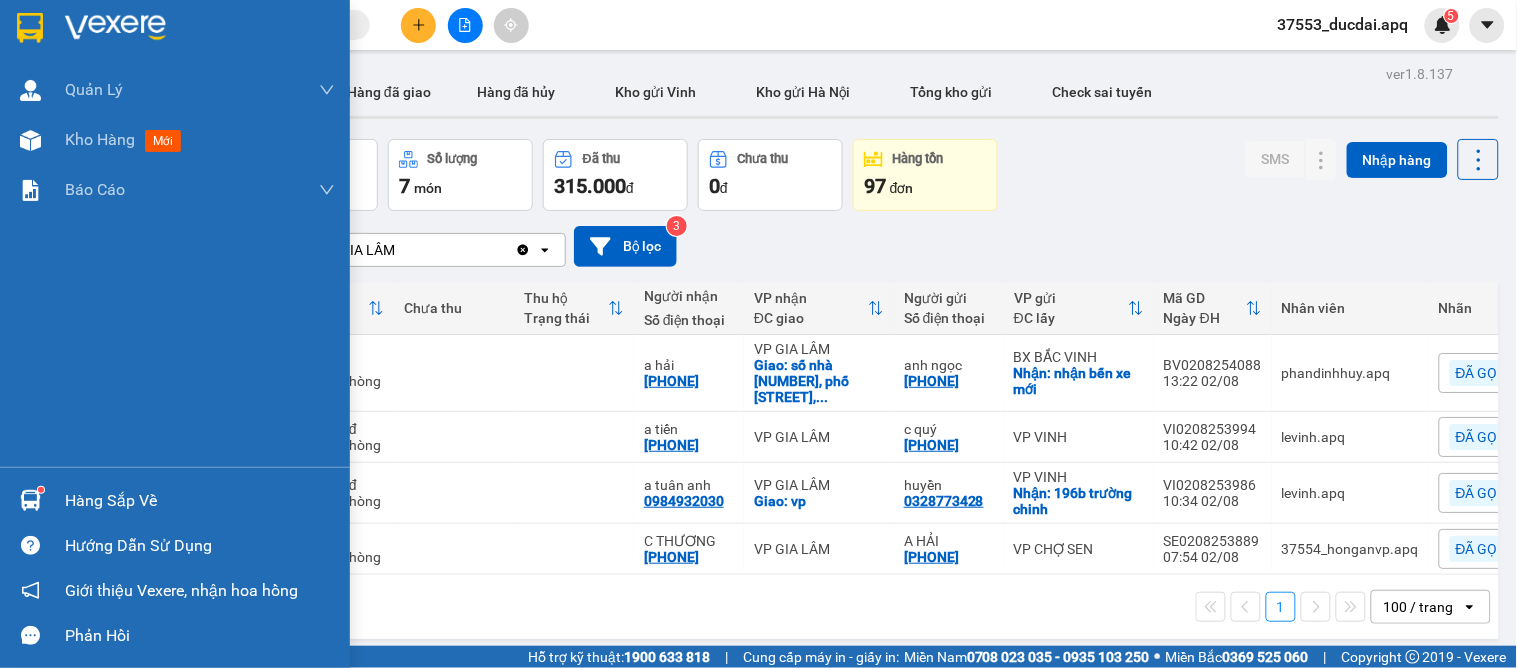 click on "Hàng sắp về" at bounding box center (175, 500) 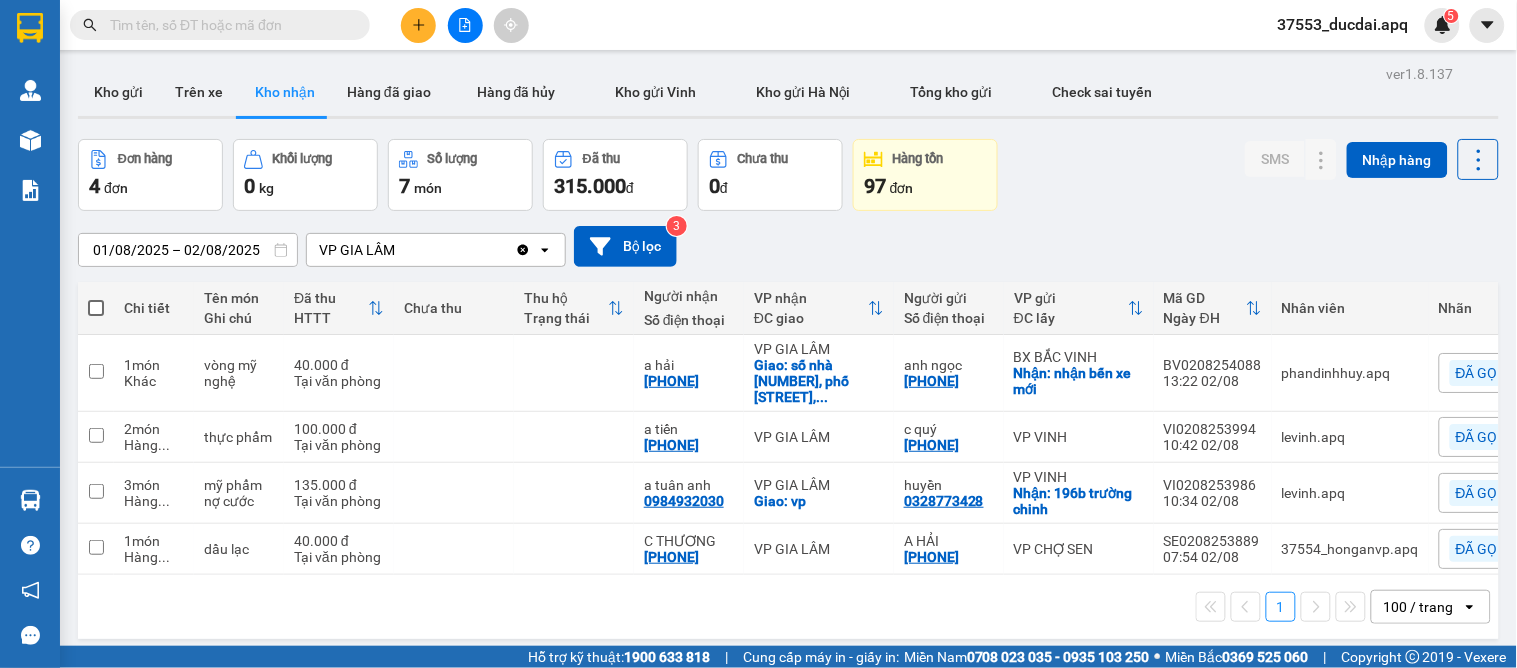 drag, startPoint x: 1003, startPoint y: 608, endPoint x: 1058, endPoint y: 576, distance: 63.631752 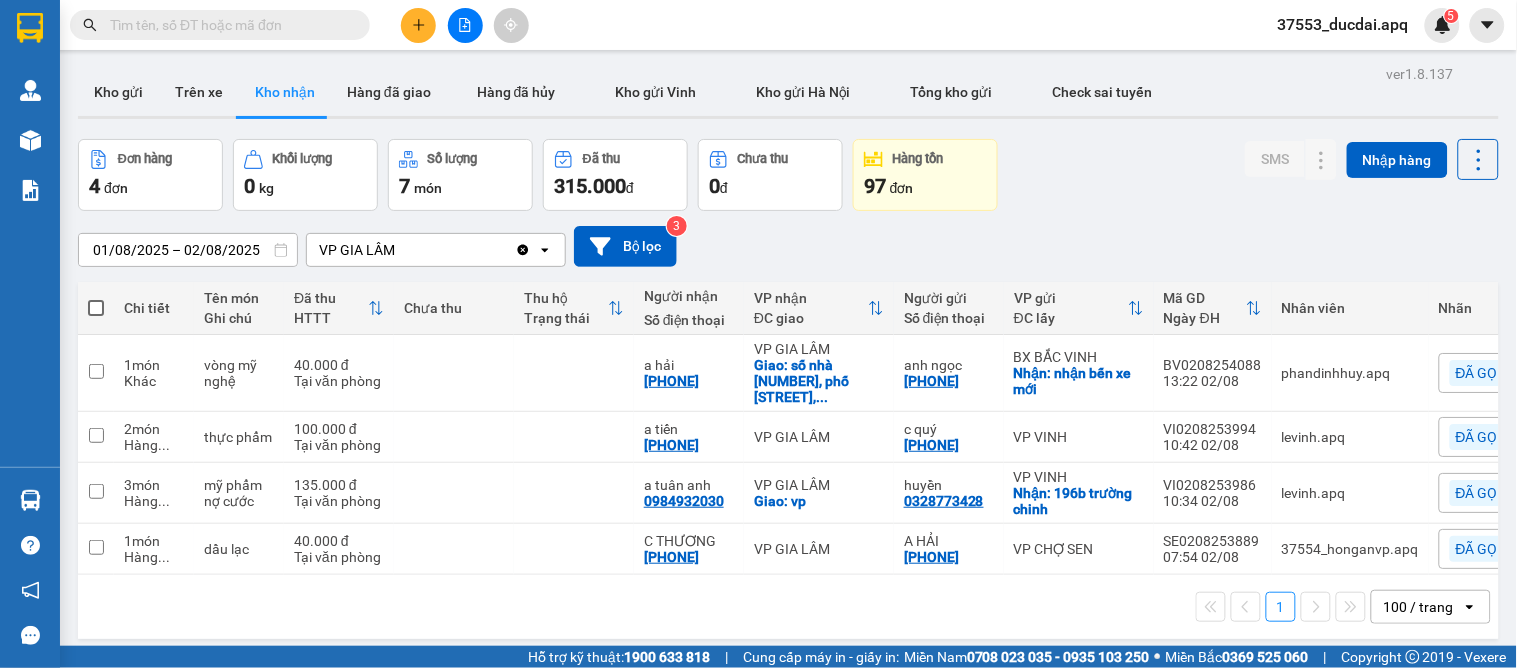click on "01/08/2025 – 02/08/2025 Press the down arrow key to interact with the calendar and select a date. Press the escape button to close the calendar. Selected date range is from 01/08/2025 to 02/08/2025. VP GIA LÂM Clear value open Bộ lọc 3" at bounding box center (788, 246) 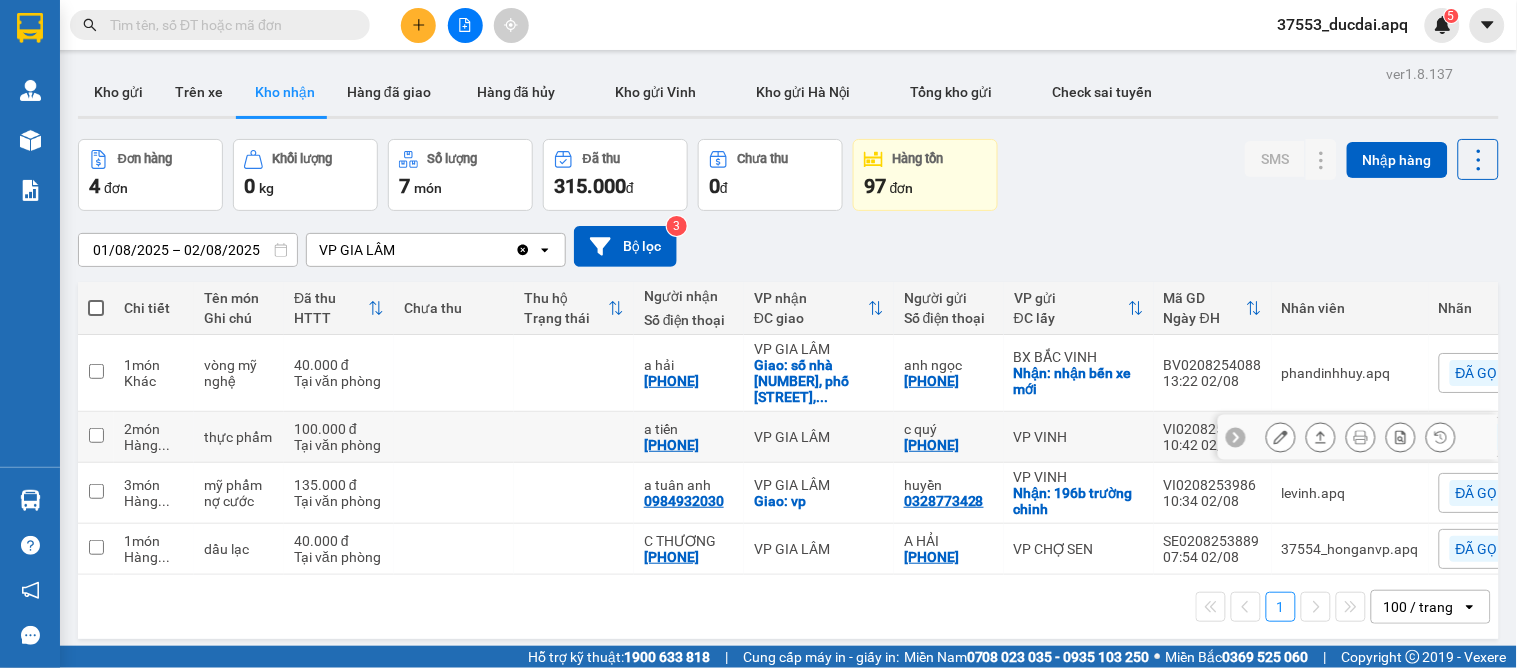 click 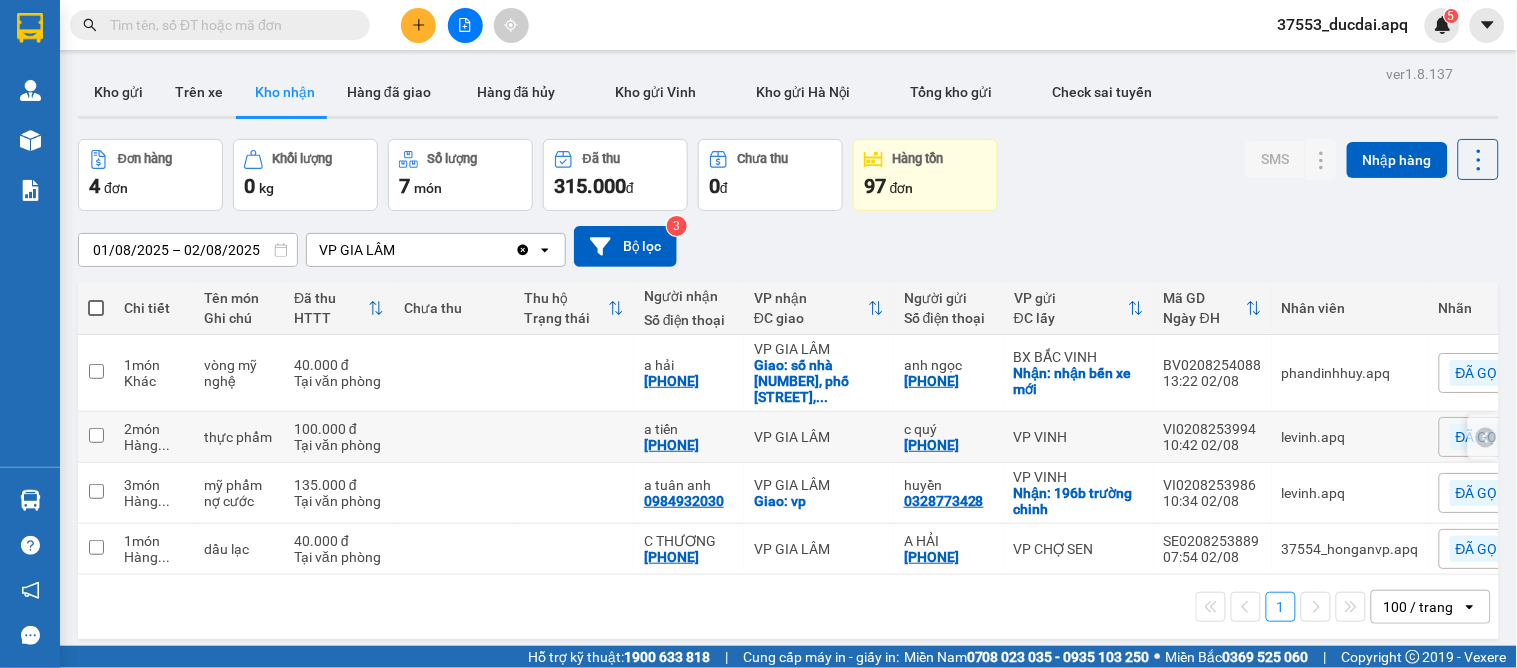 click 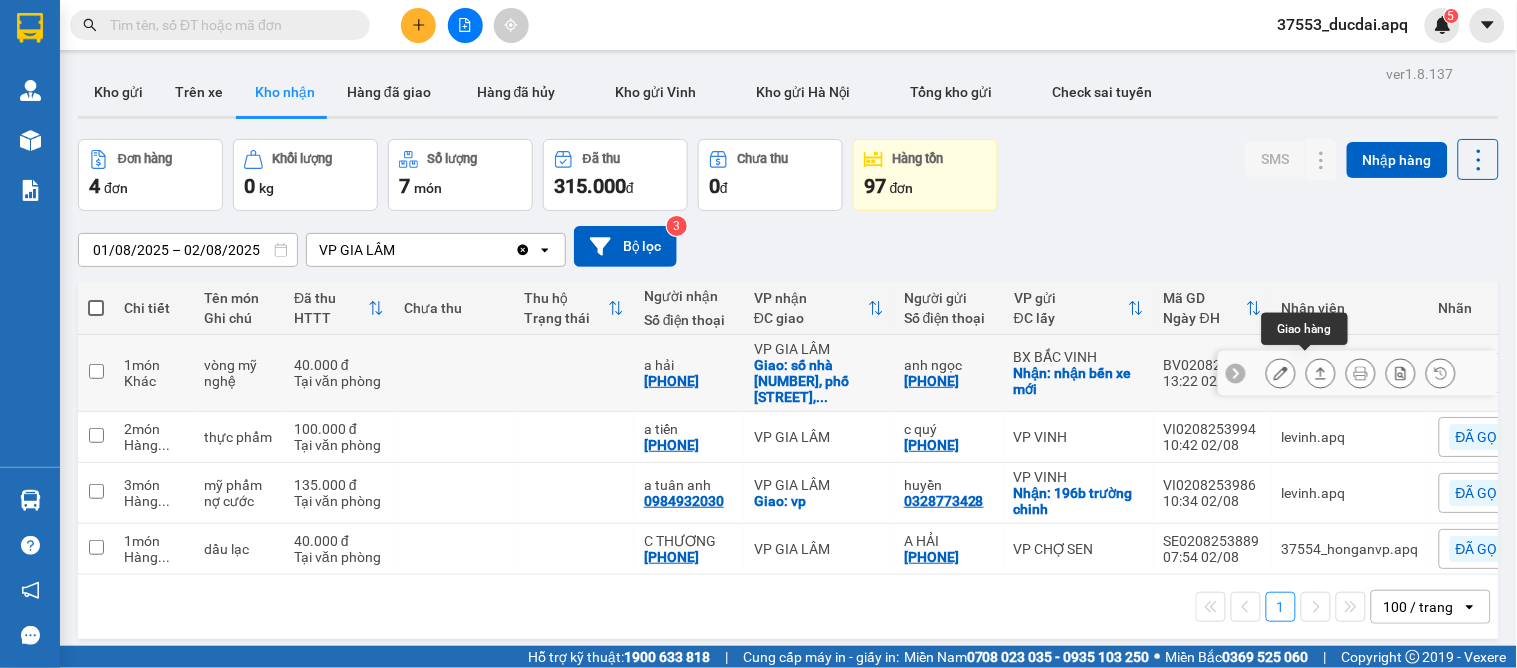 click 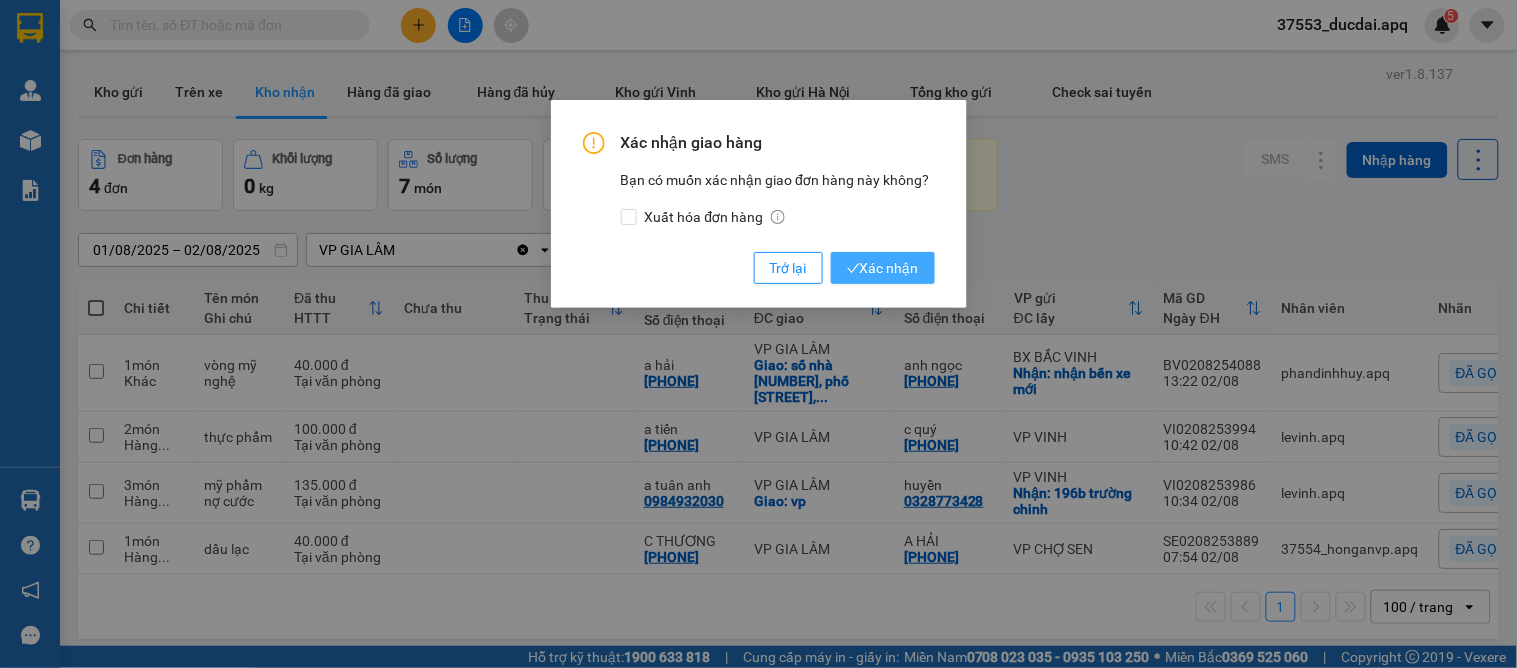 click on "Xác nhận" at bounding box center (883, 268) 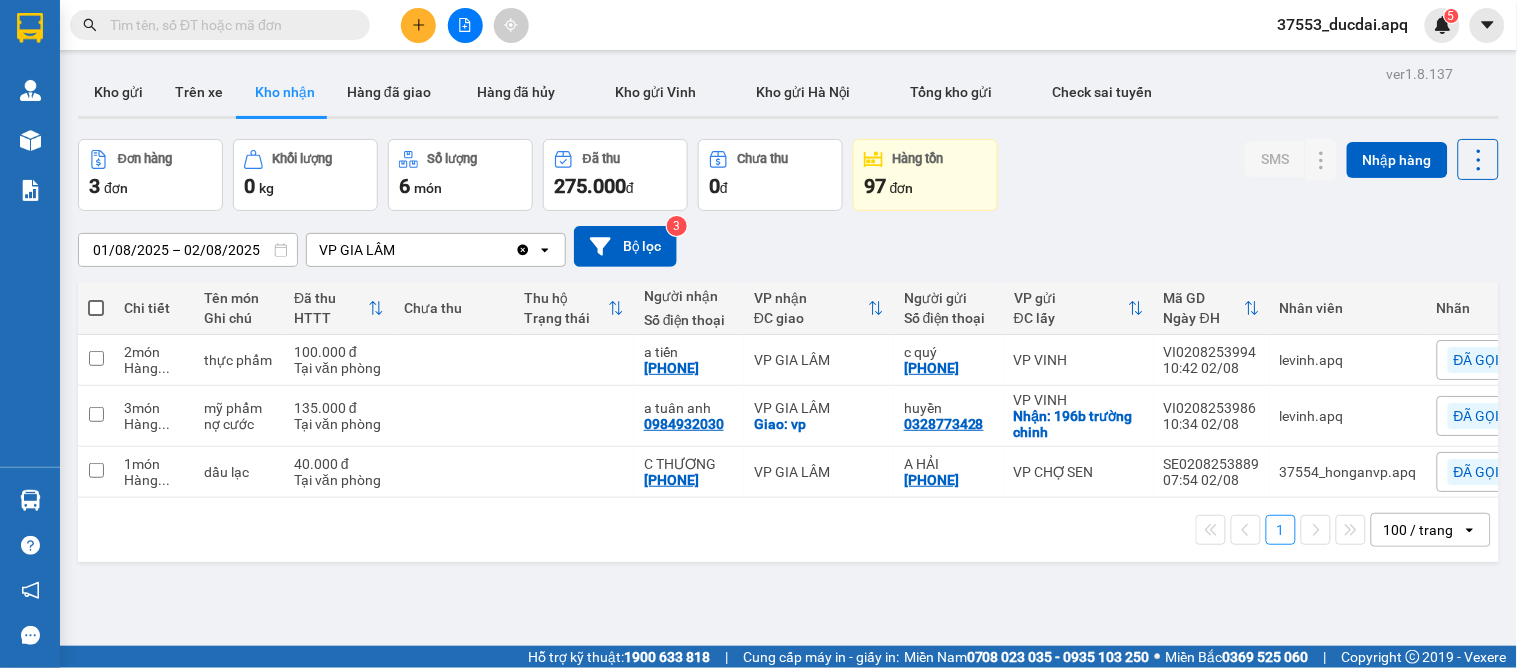 drag, startPoint x: 438, startPoint y: 24, endPoint x: 424, endPoint y: 24, distance: 14 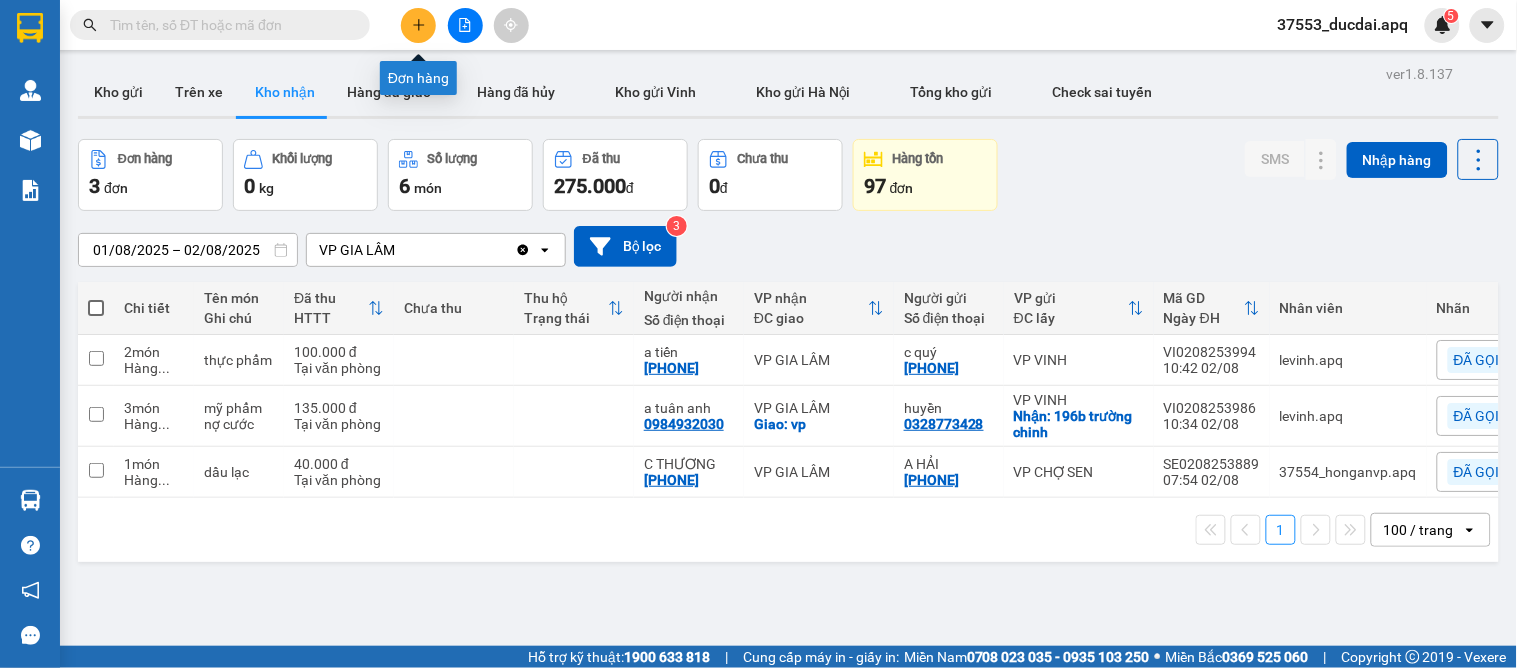 click 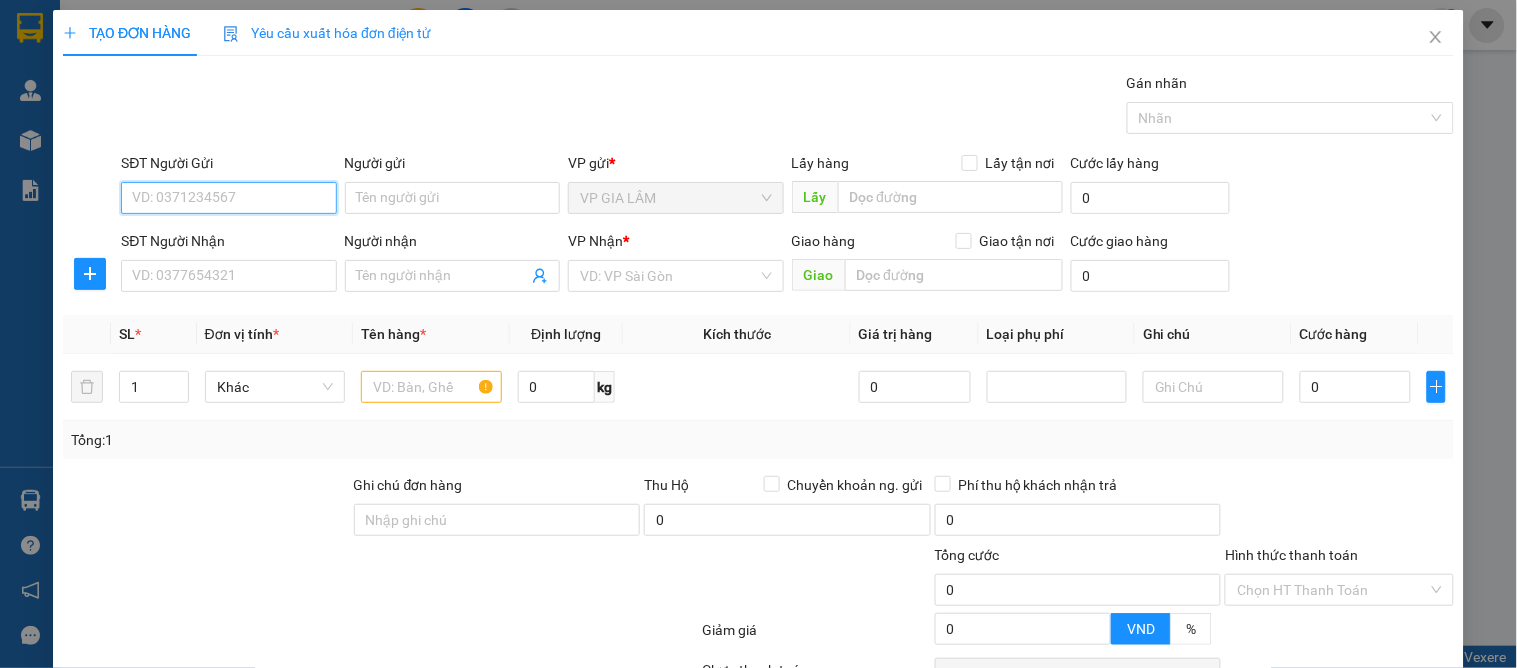 click on "SĐT Người Gửi" at bounding box center (228, 198) 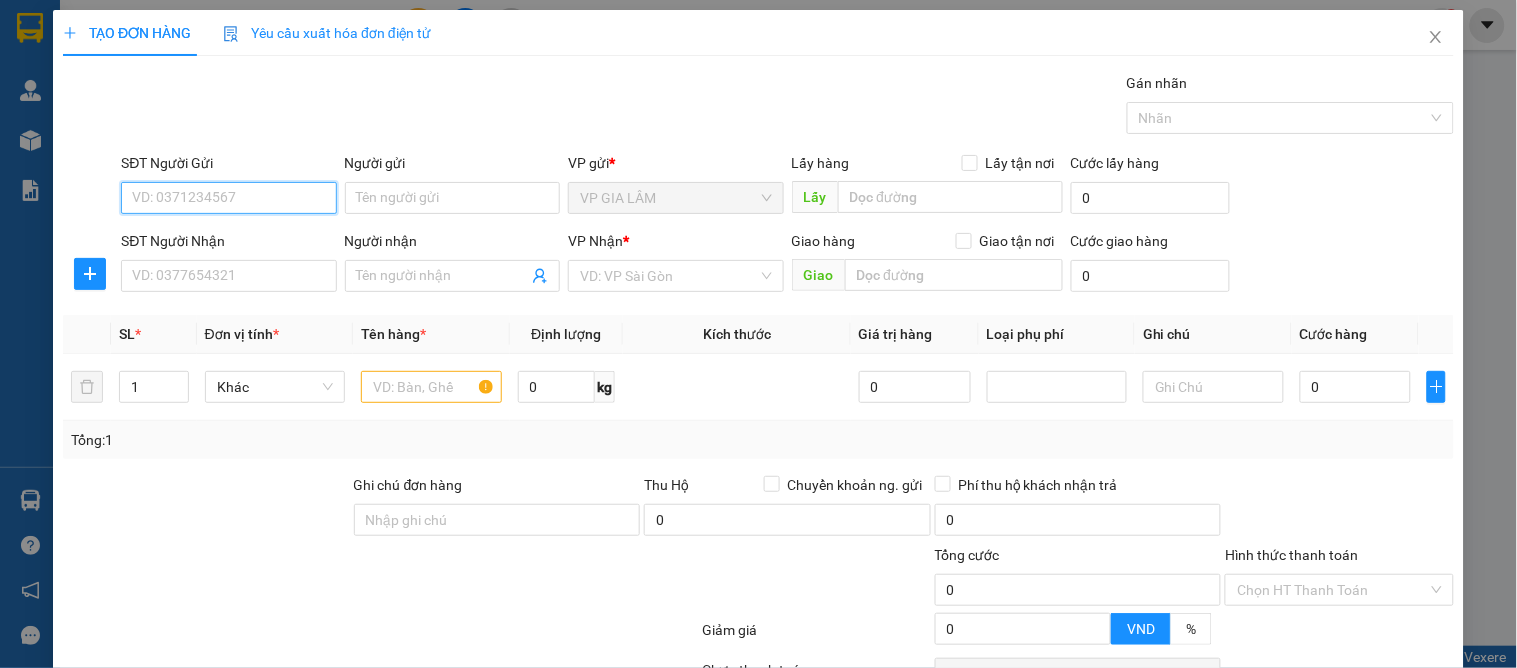 click on "SĐT Người Gửi" at bounding box center [228, 198] 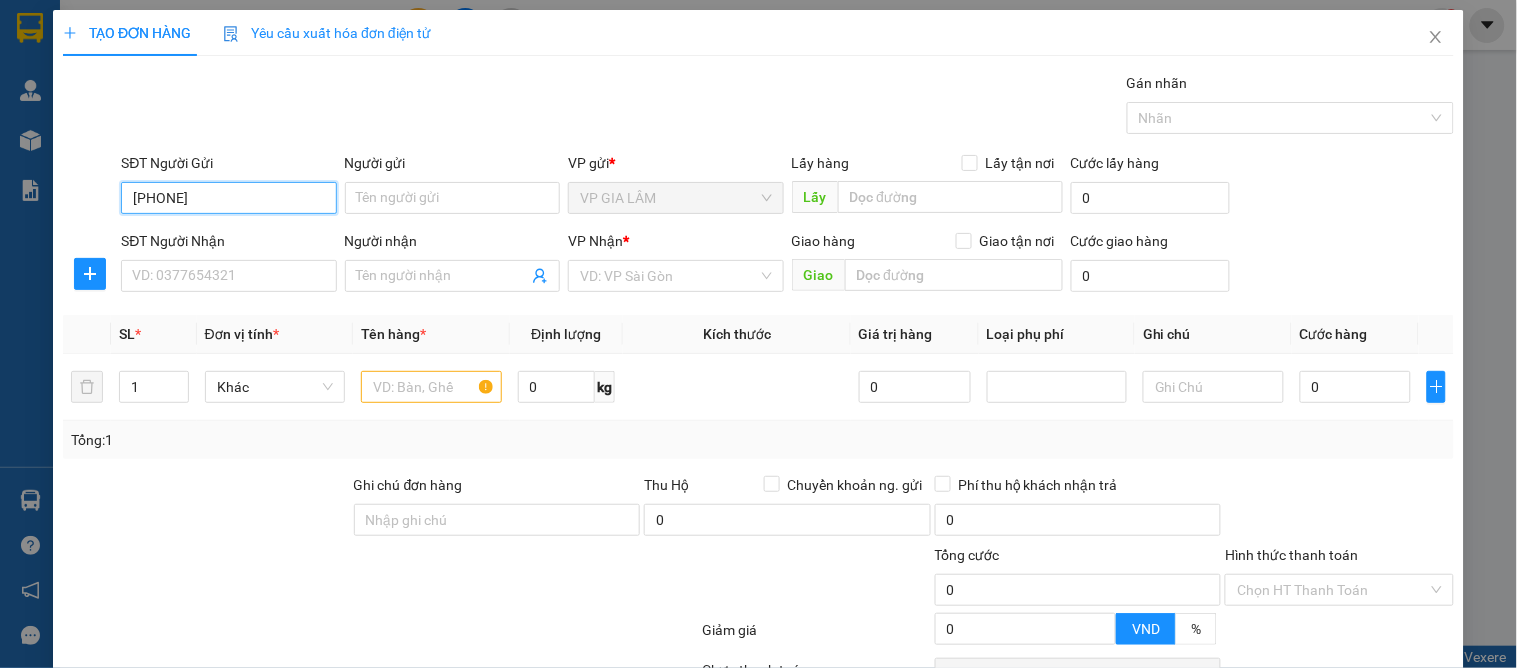 click on "0966747000" at bounding box center (228, 198) 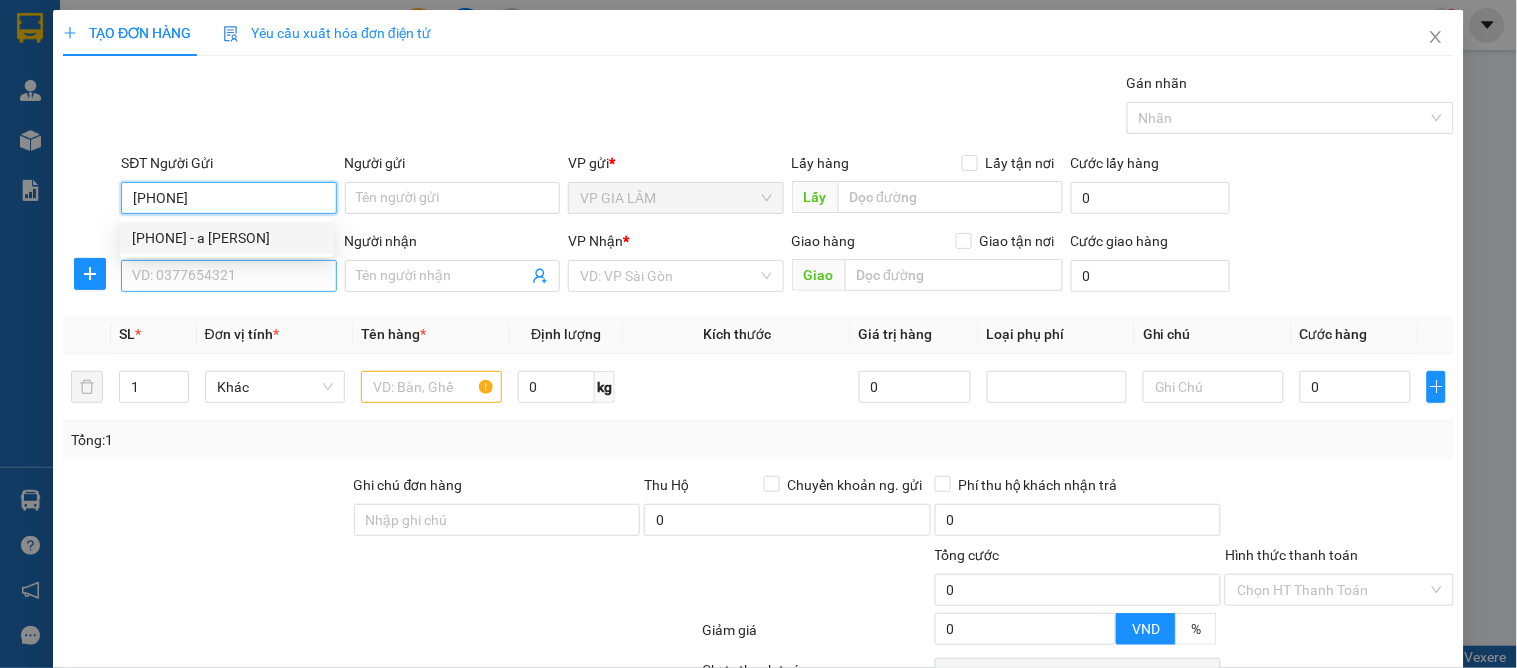 drag, startPoint x: 253, startPoint y: 231, endPoint x: 247, endPoint y: 267, distance: 36.496574 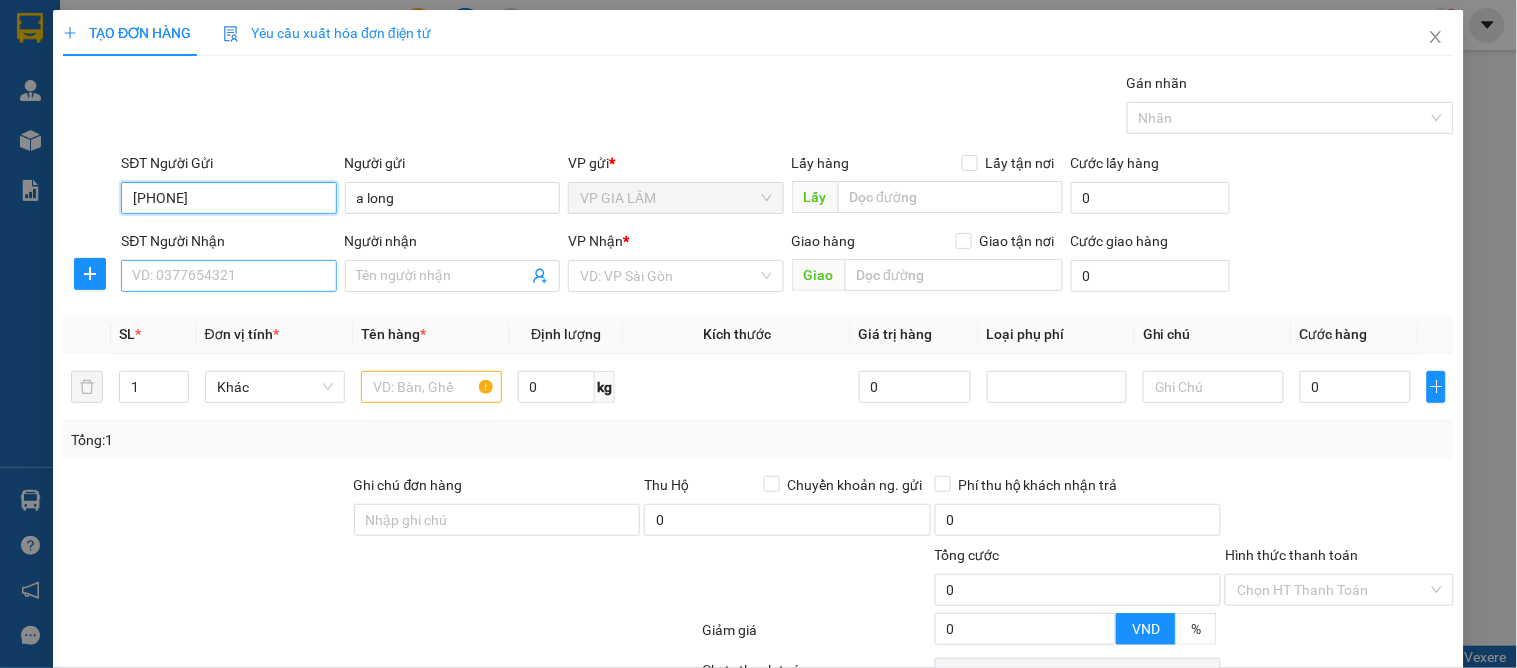 type on "[PHONE]" 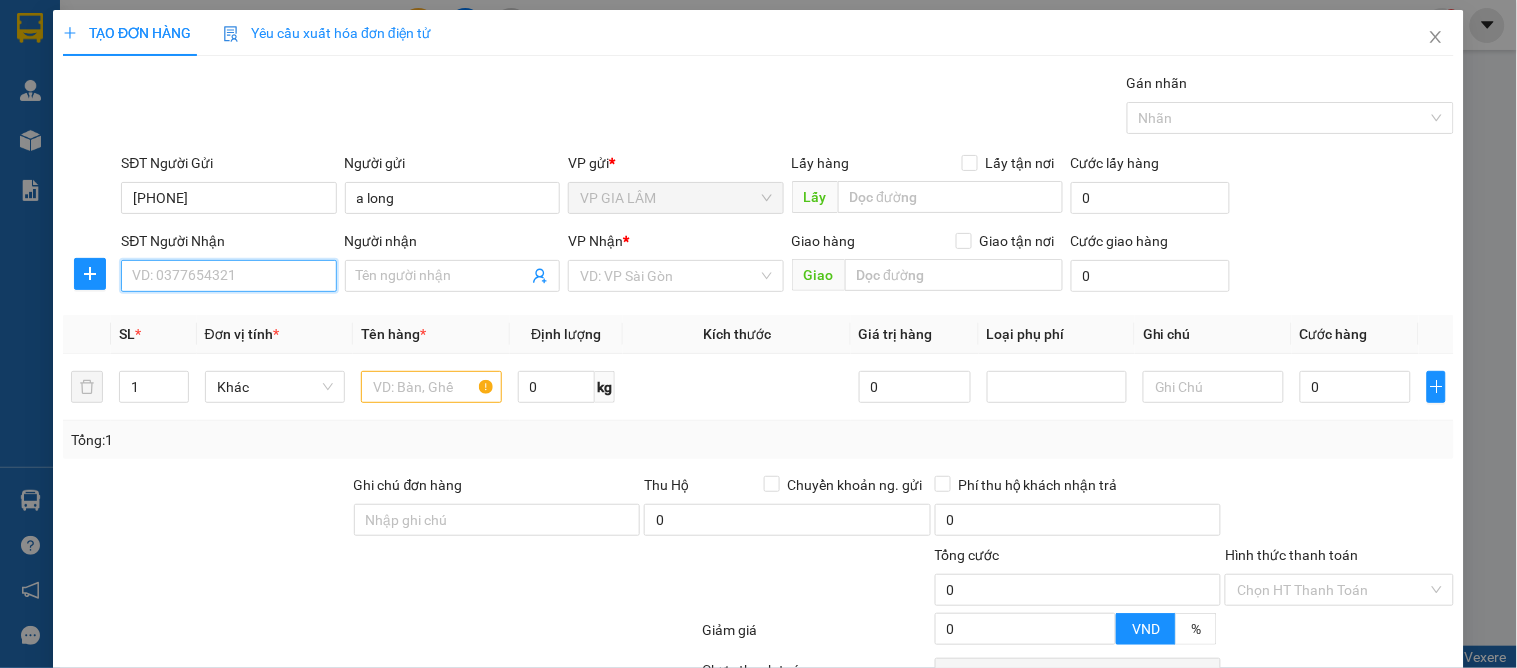 click on "SĐT Người Nhận" at bounding box center (228, 276) 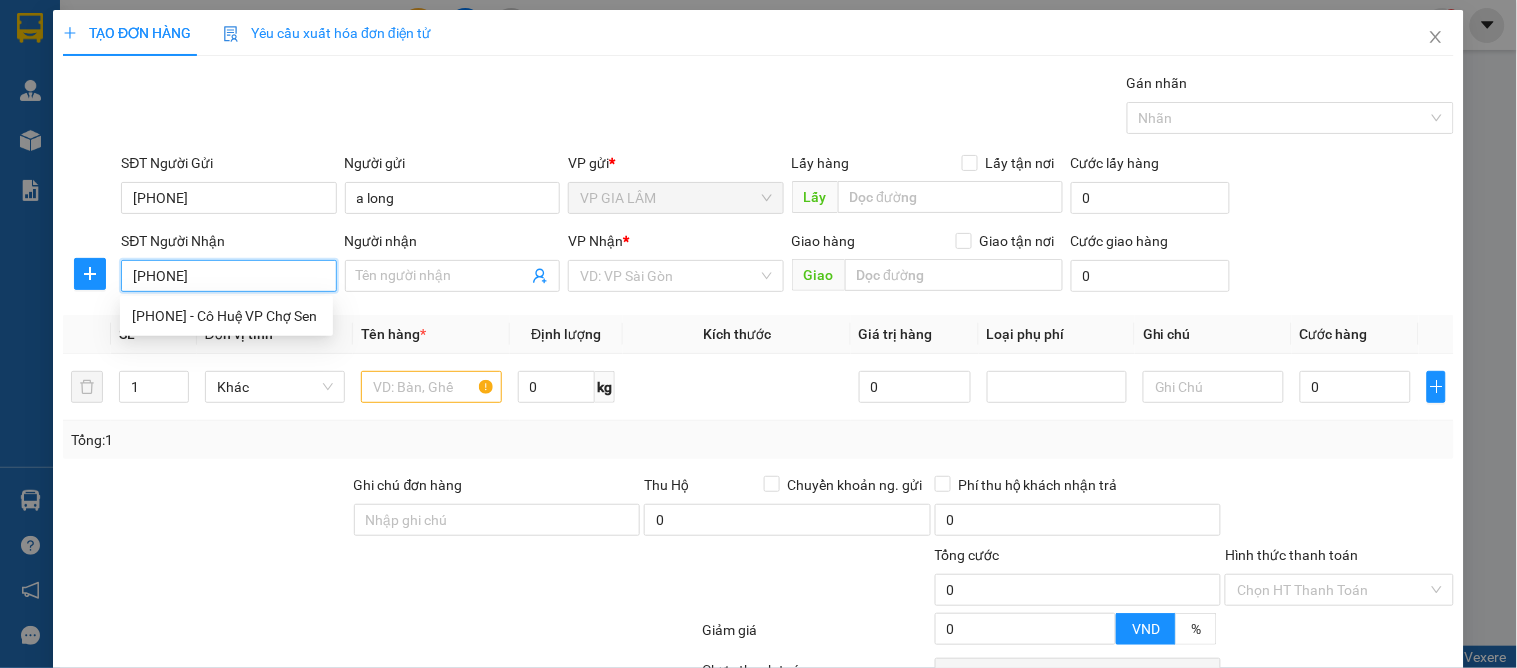 type on "0981824577" 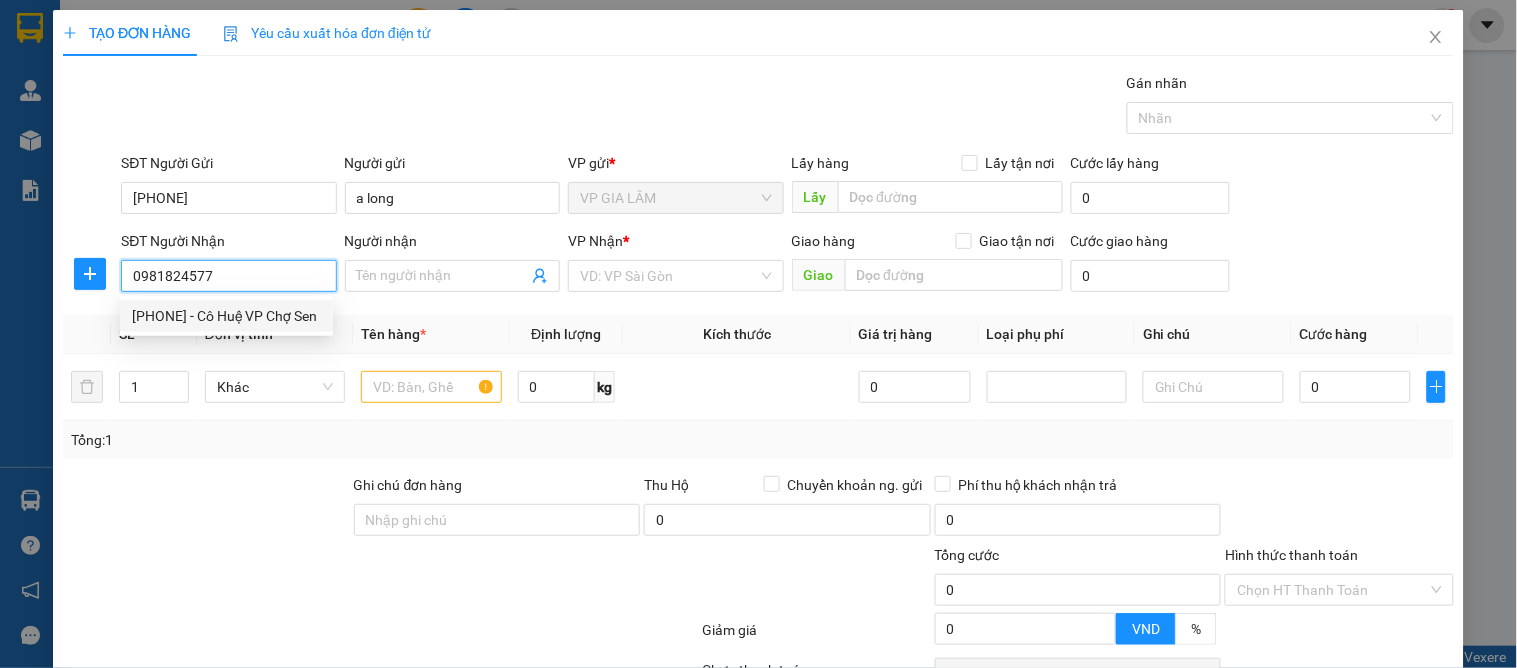 click on "0981824577 - Cô Huệ VP Chợ Sen" at bounding box center [226, 316] 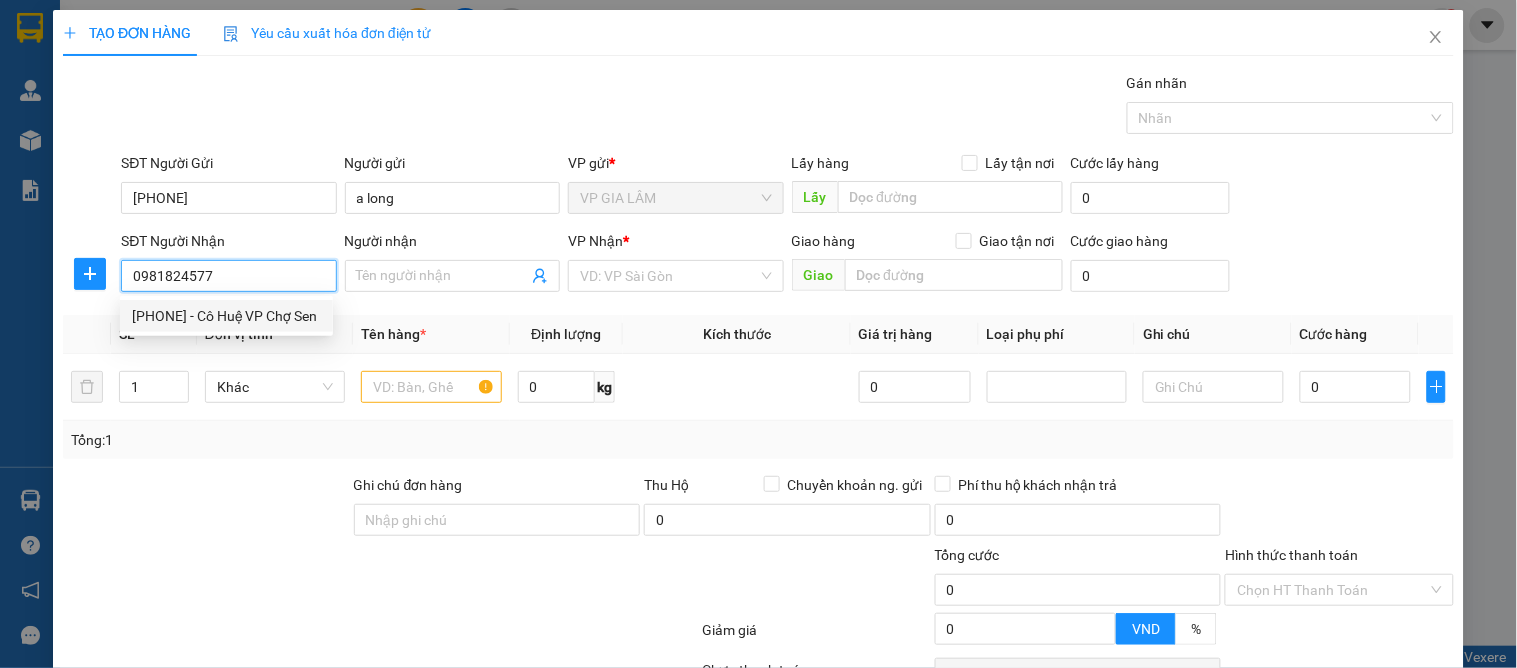 type on "Cô Huệ VP Chợ Sen" 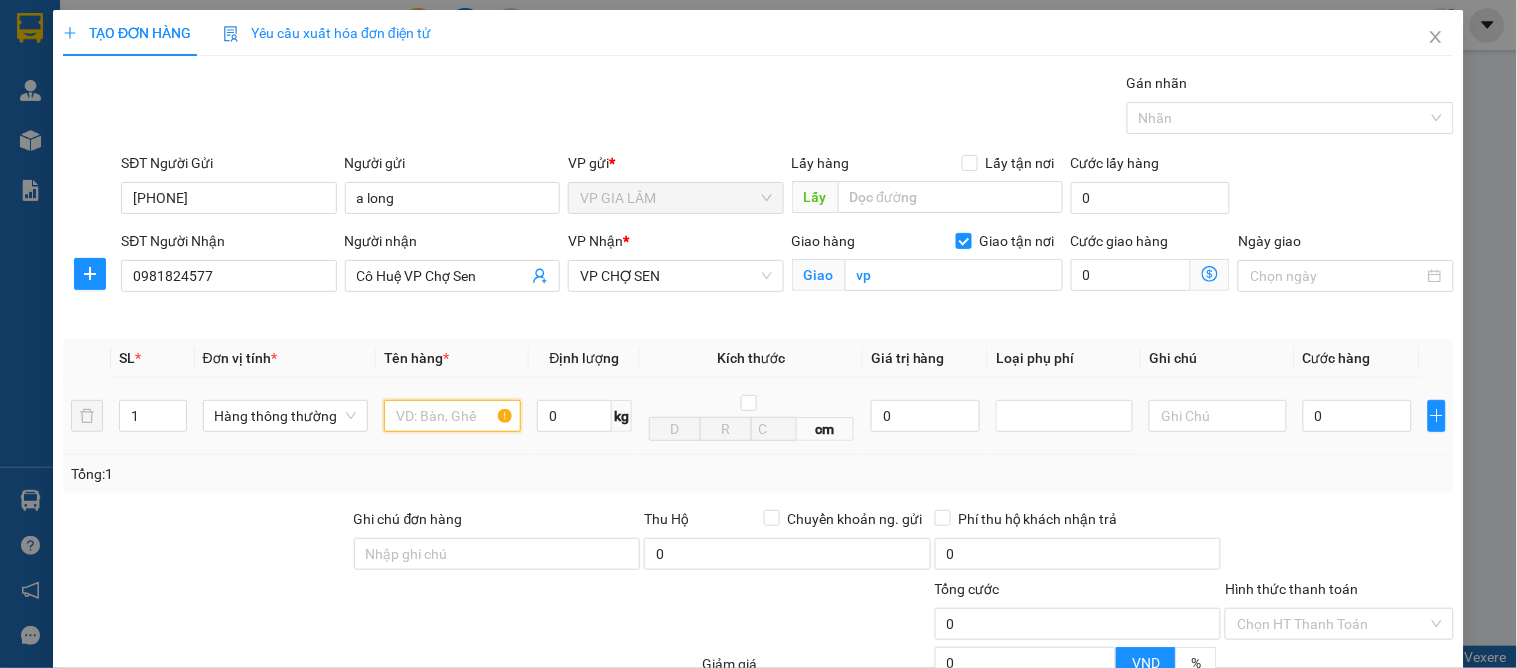 click at bounding box center (452, 416) 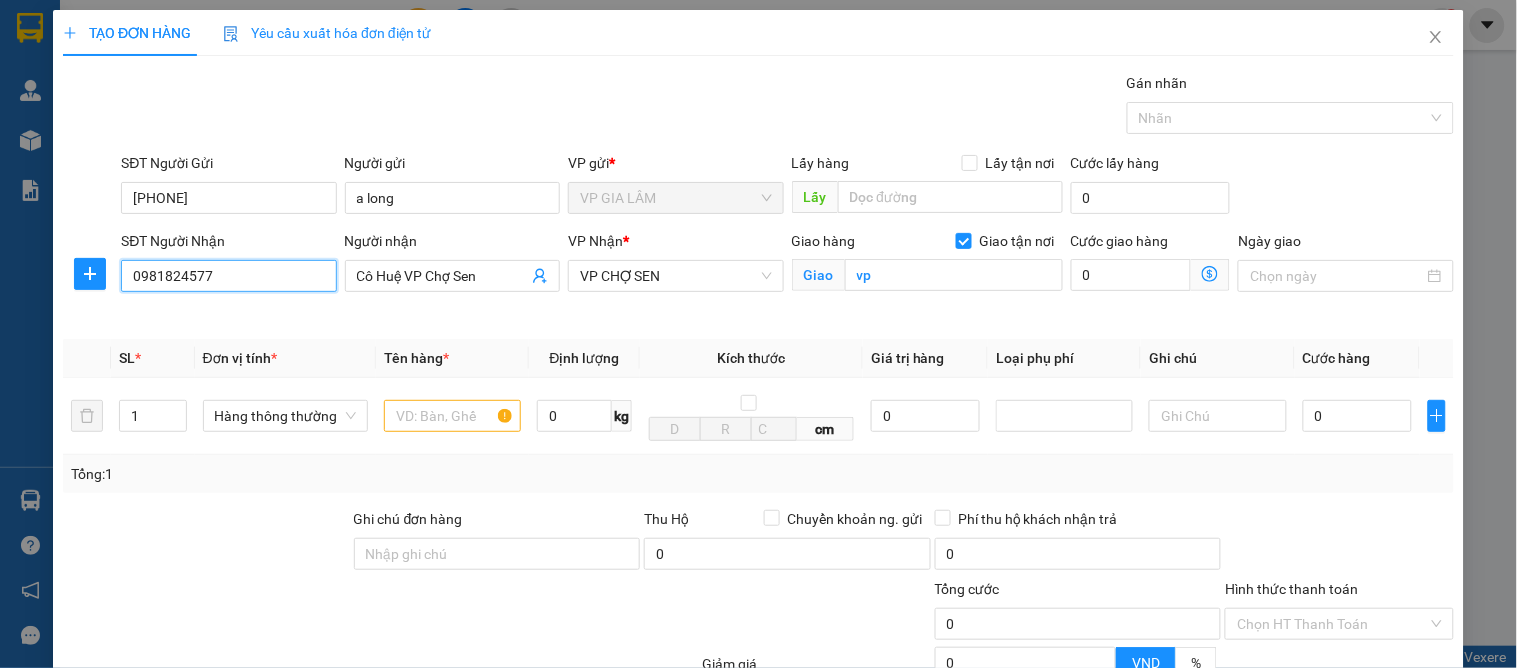 click on "0981824577" at bounding box center [228, 276] 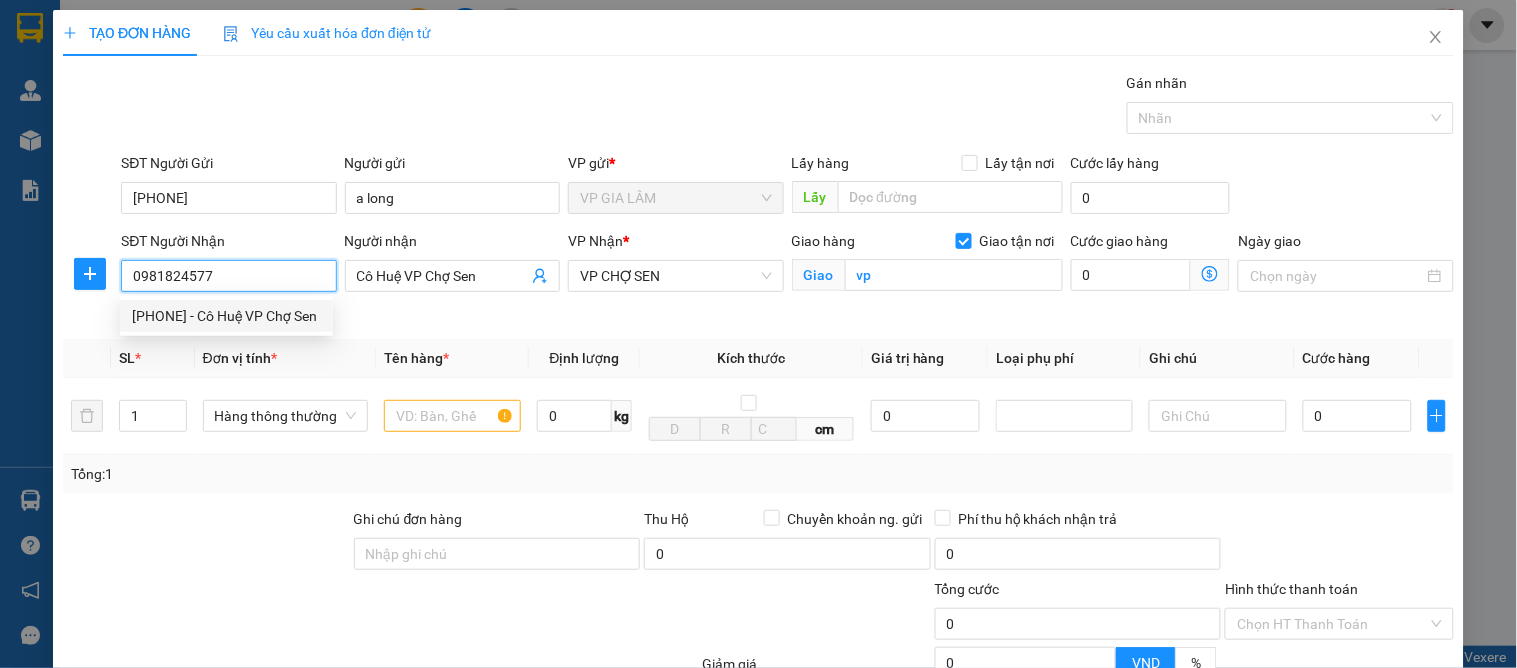 drag, startPoint x: 254, startPoint y: 282, endPoint x: 121, endPoint y: 266, distance: 133.95895 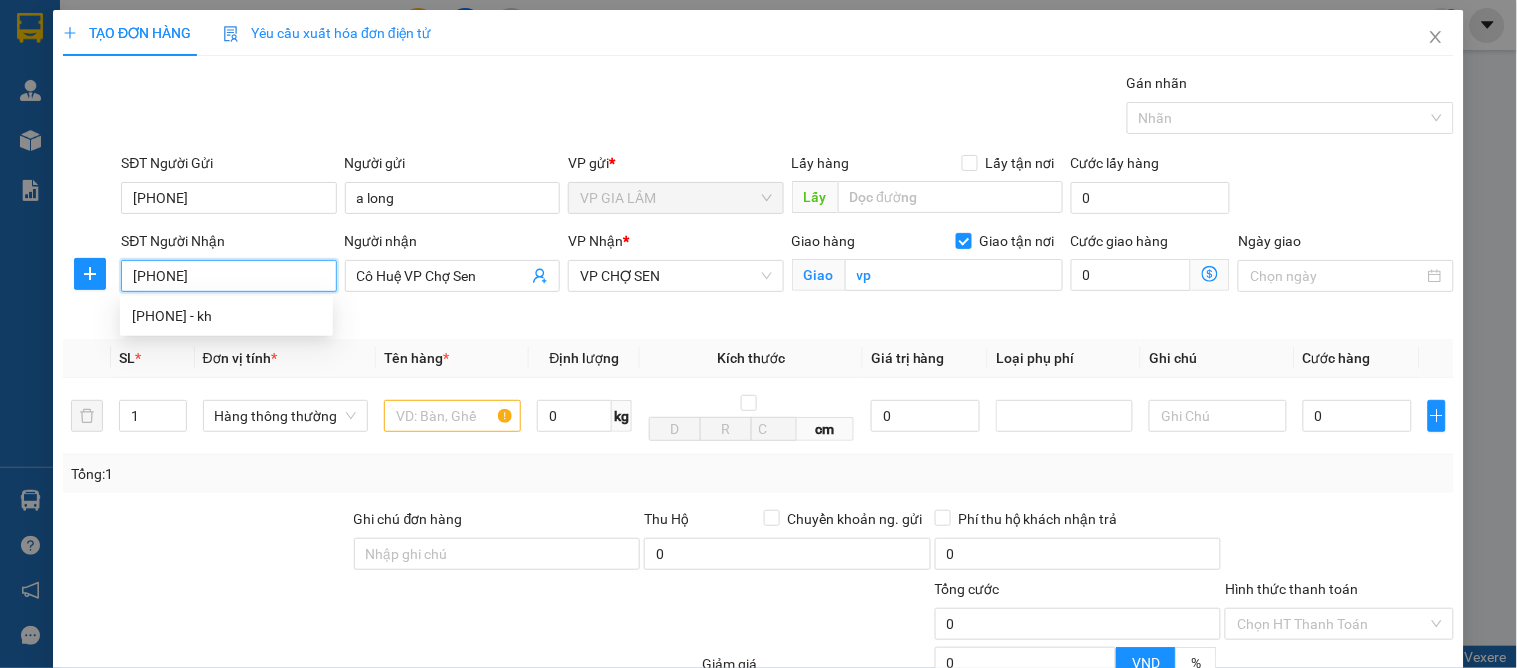 type on "[PHONE]" 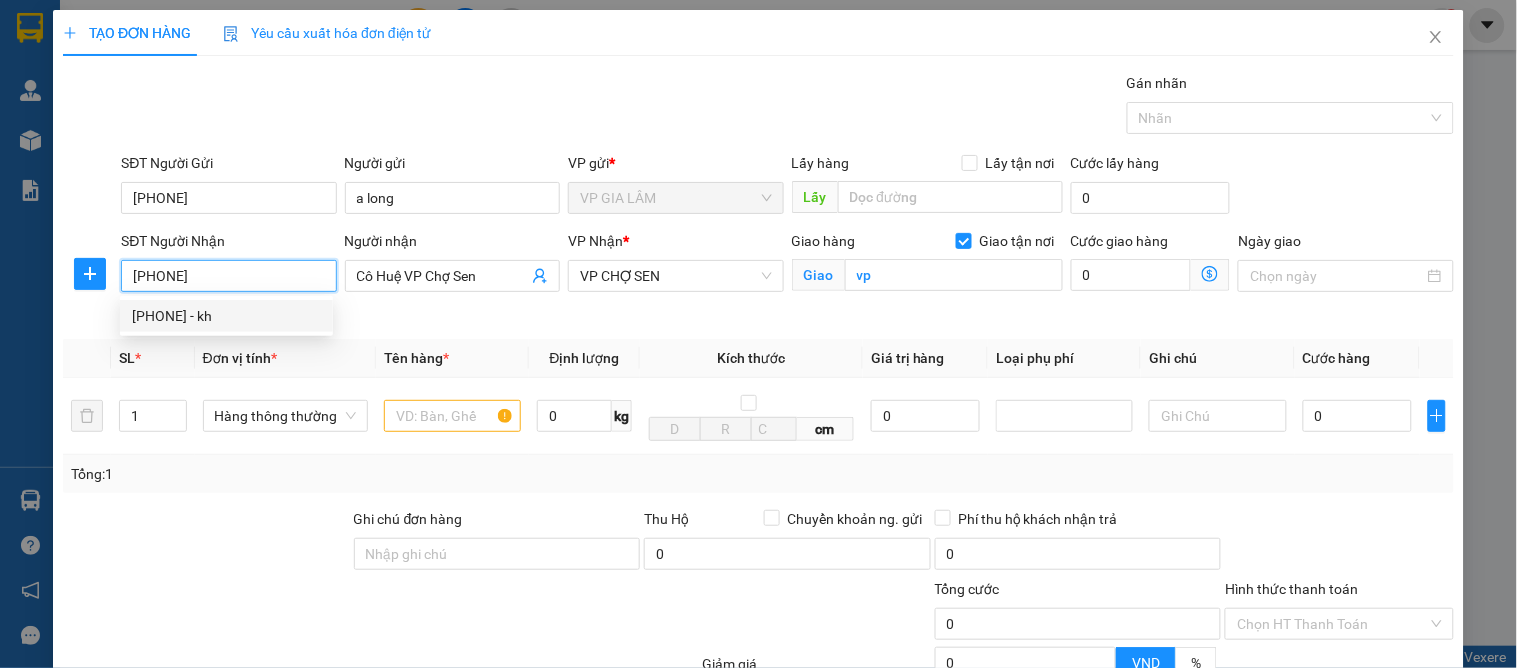 drag, startPoint x: 200, startPoint y: 312, endPoint x: 222, endPoint y: 321, distance: 23.769728 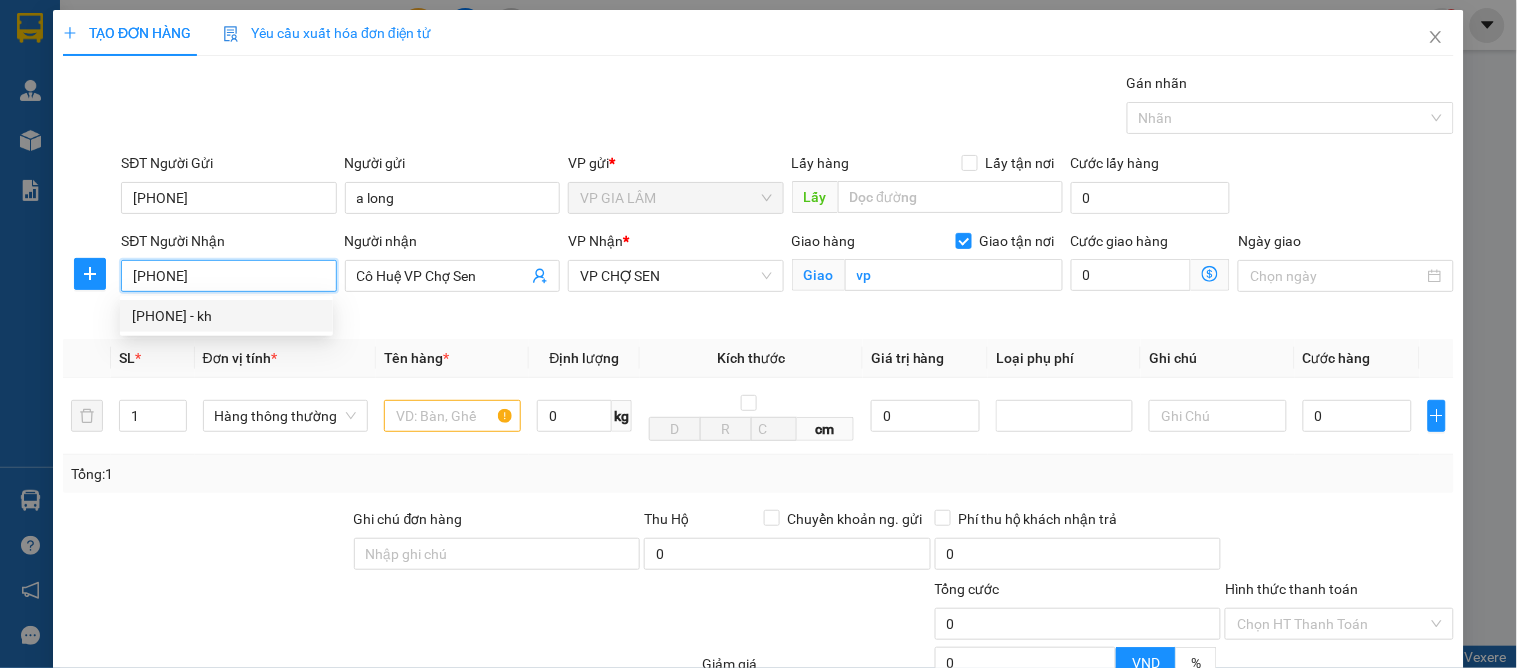 type on "kh" 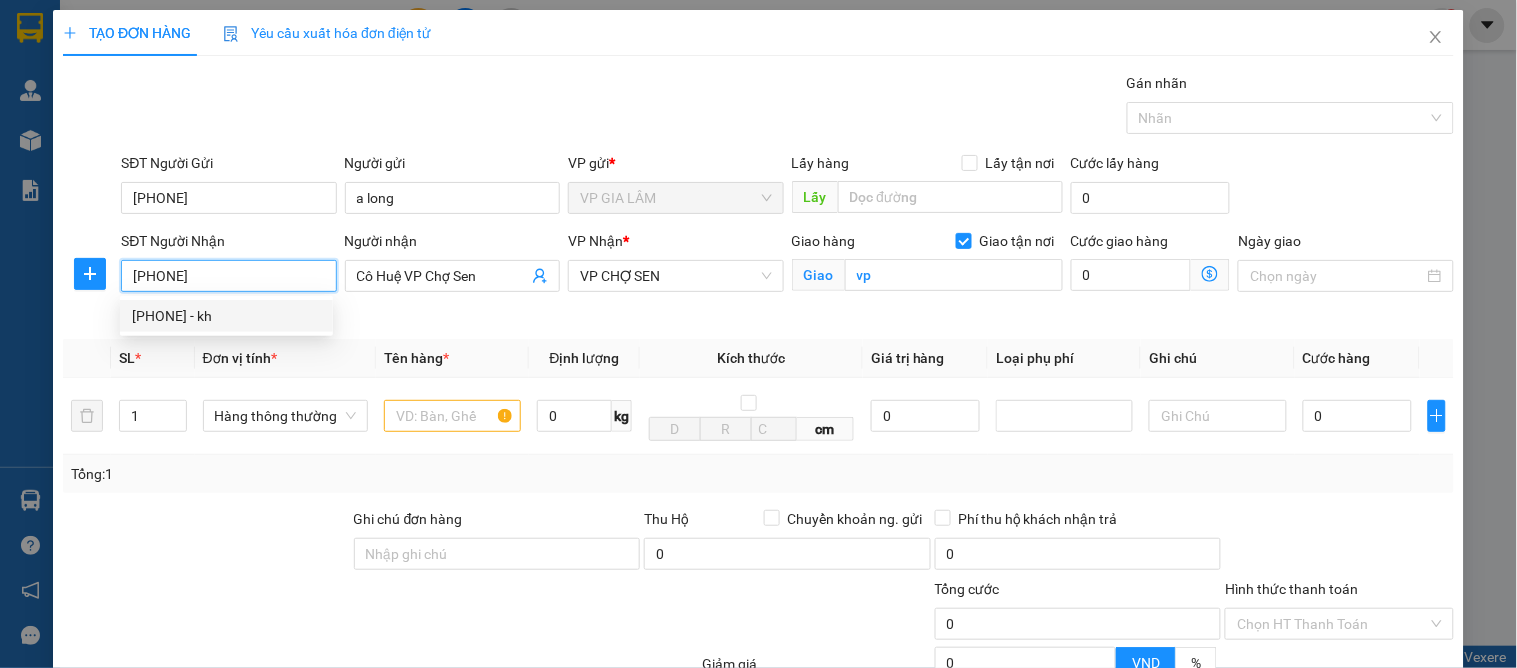 checkbox on "false" 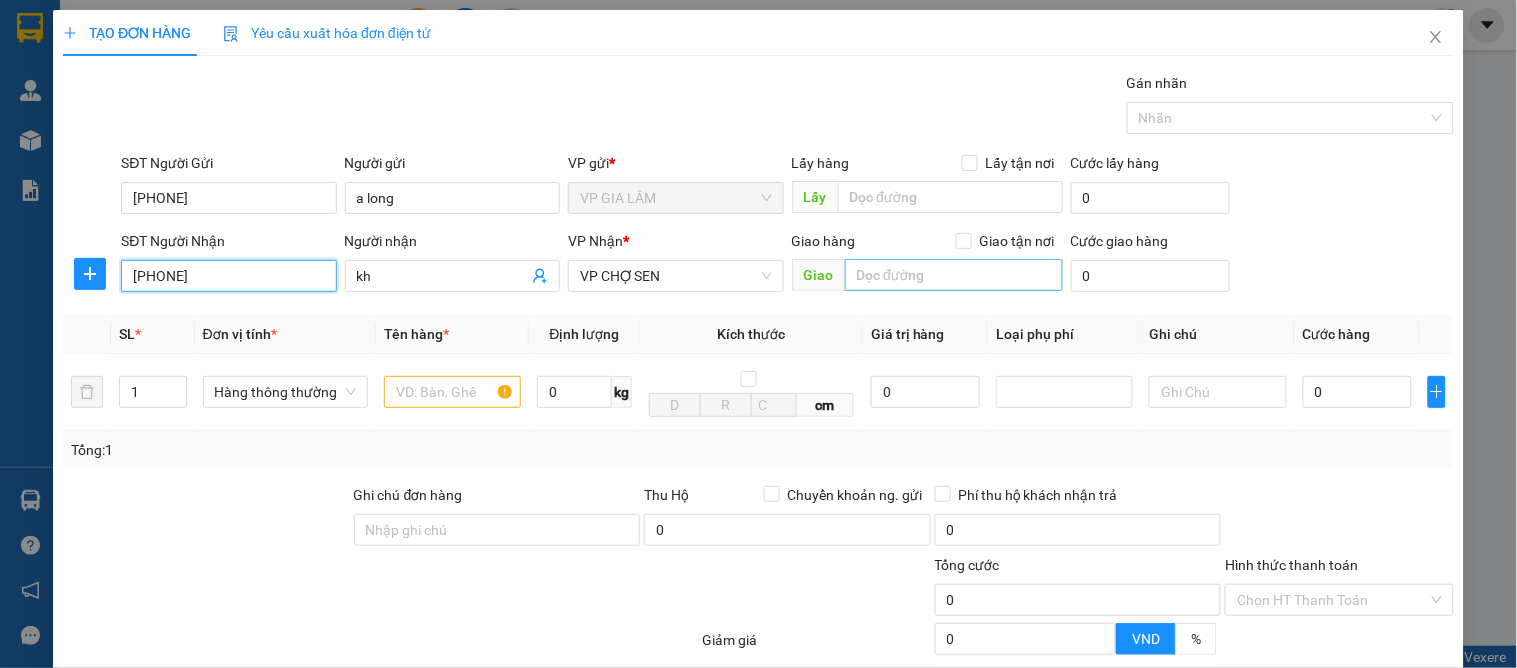 type on "[PHONE]" 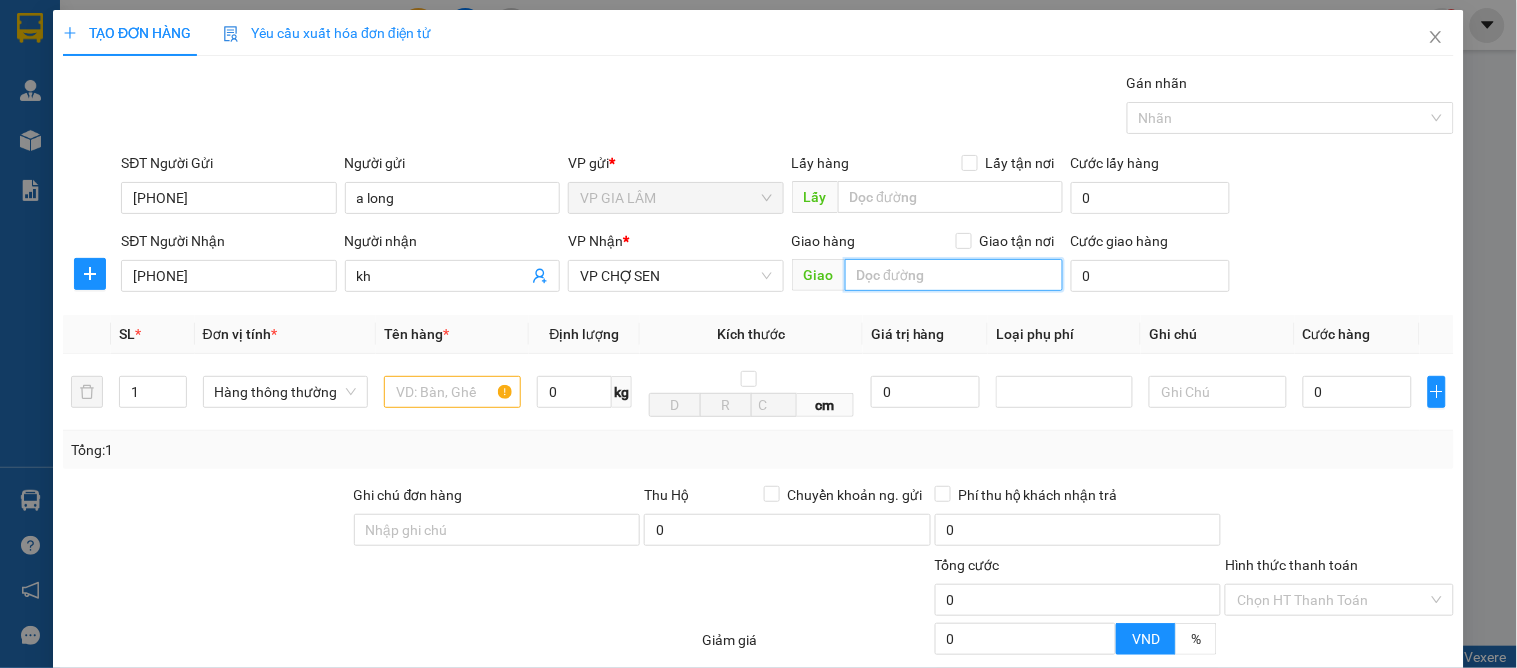 click at bounding box center (954, 275) 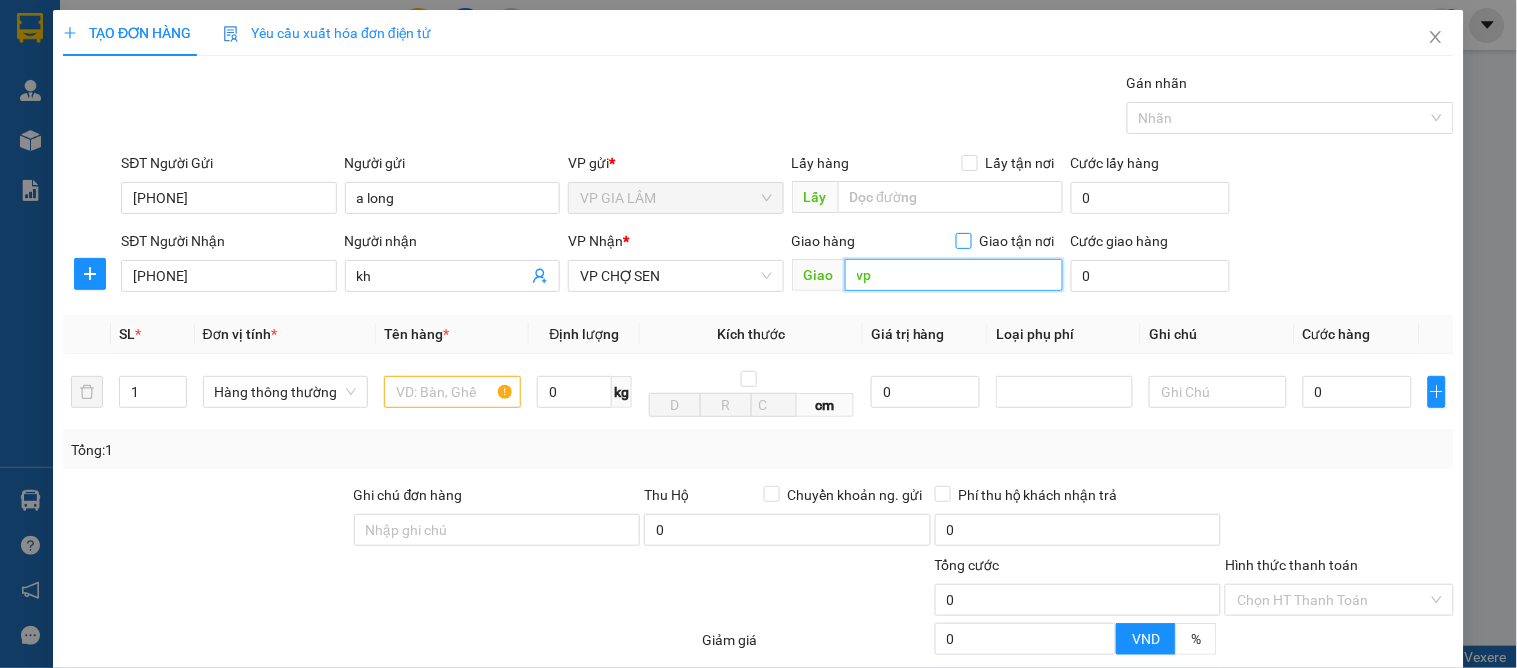 type on "vp" 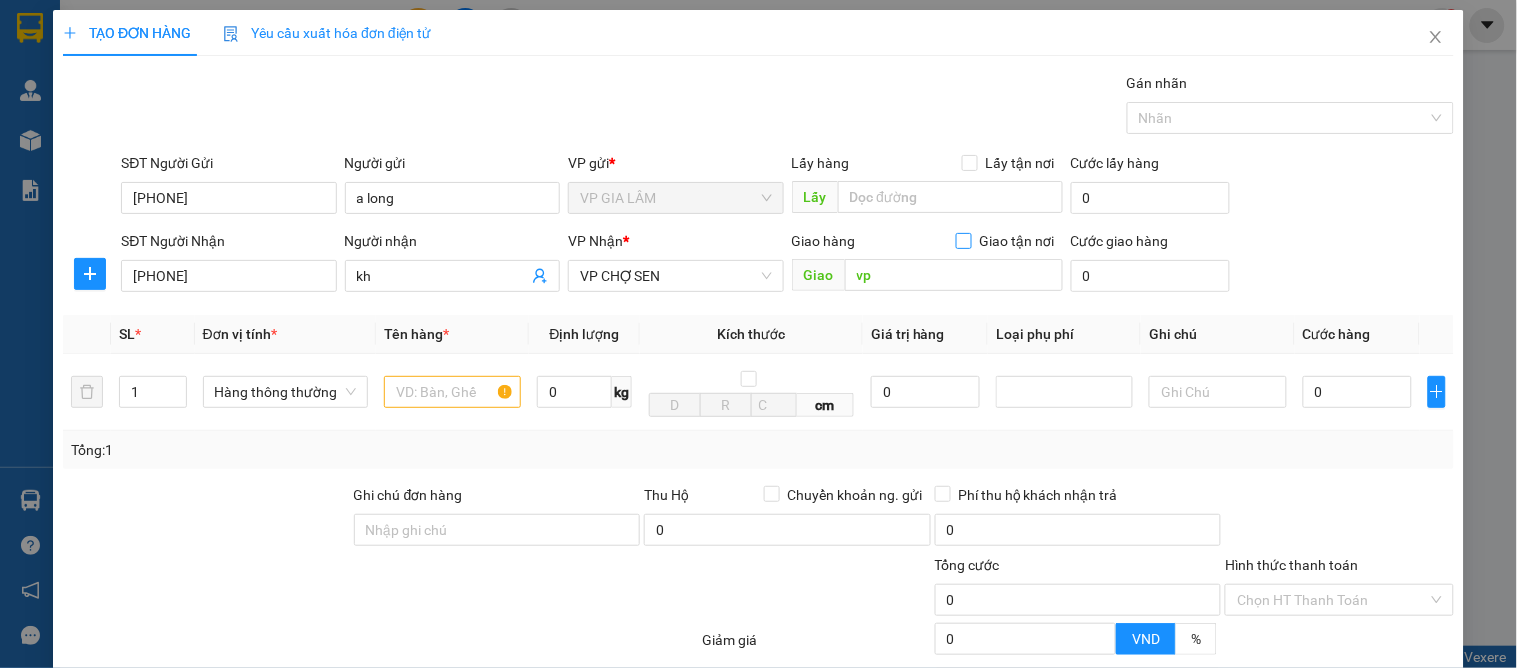 click on "Giao tận nơi" at bounding box center (963, 240) 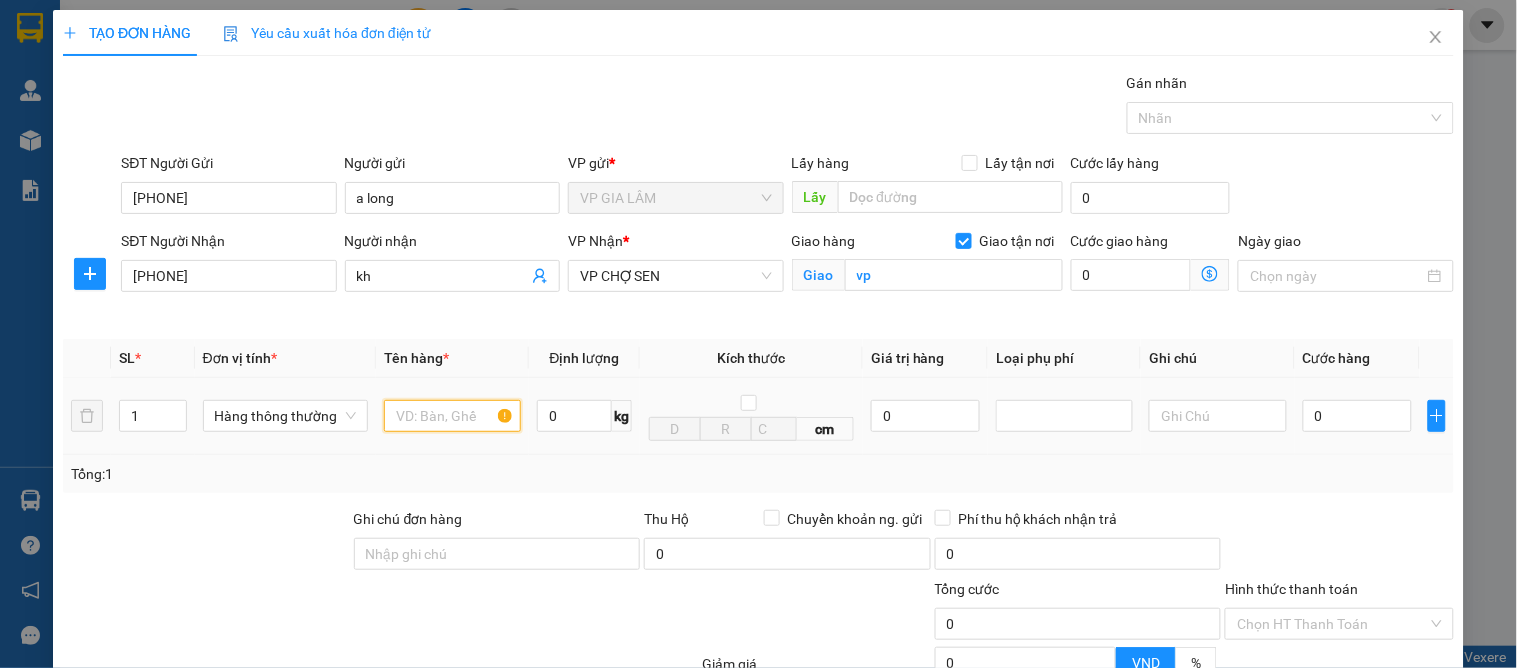 click at bounding box center [452, 416] 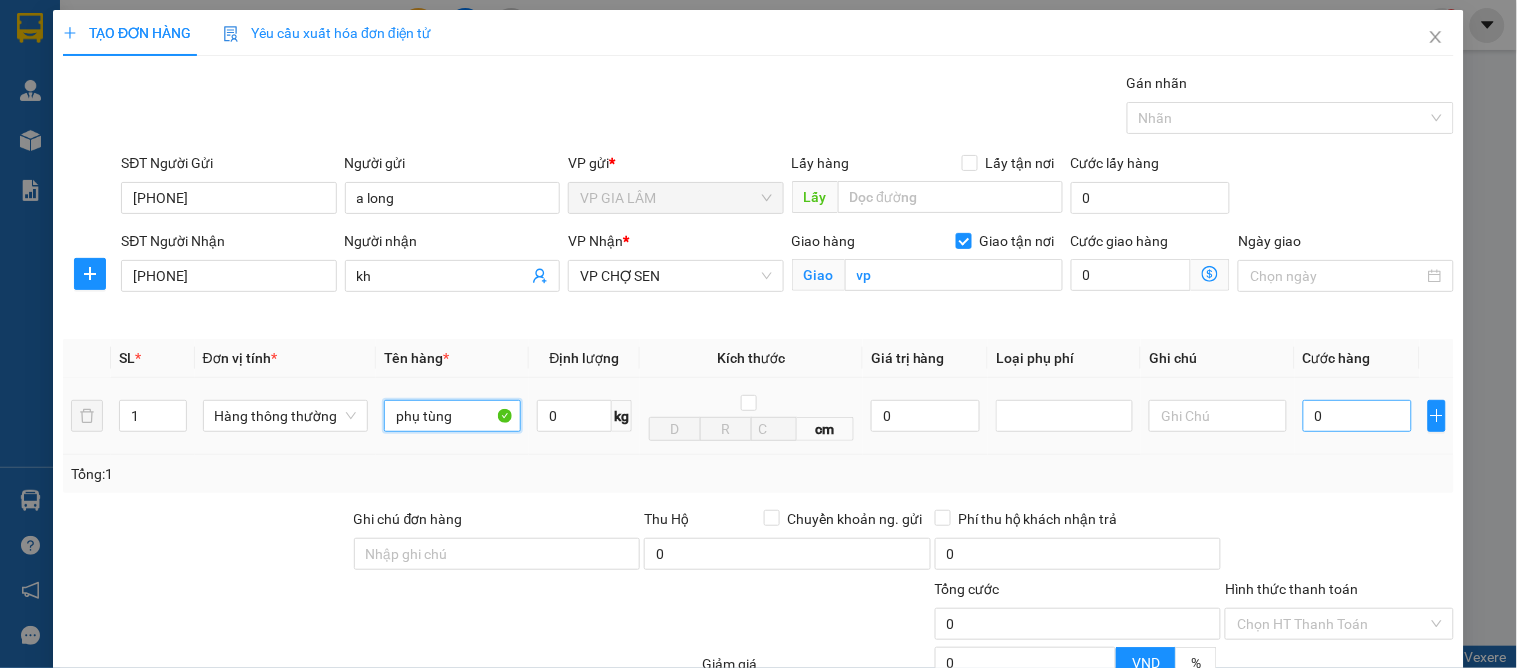 type on "phụ tùng" 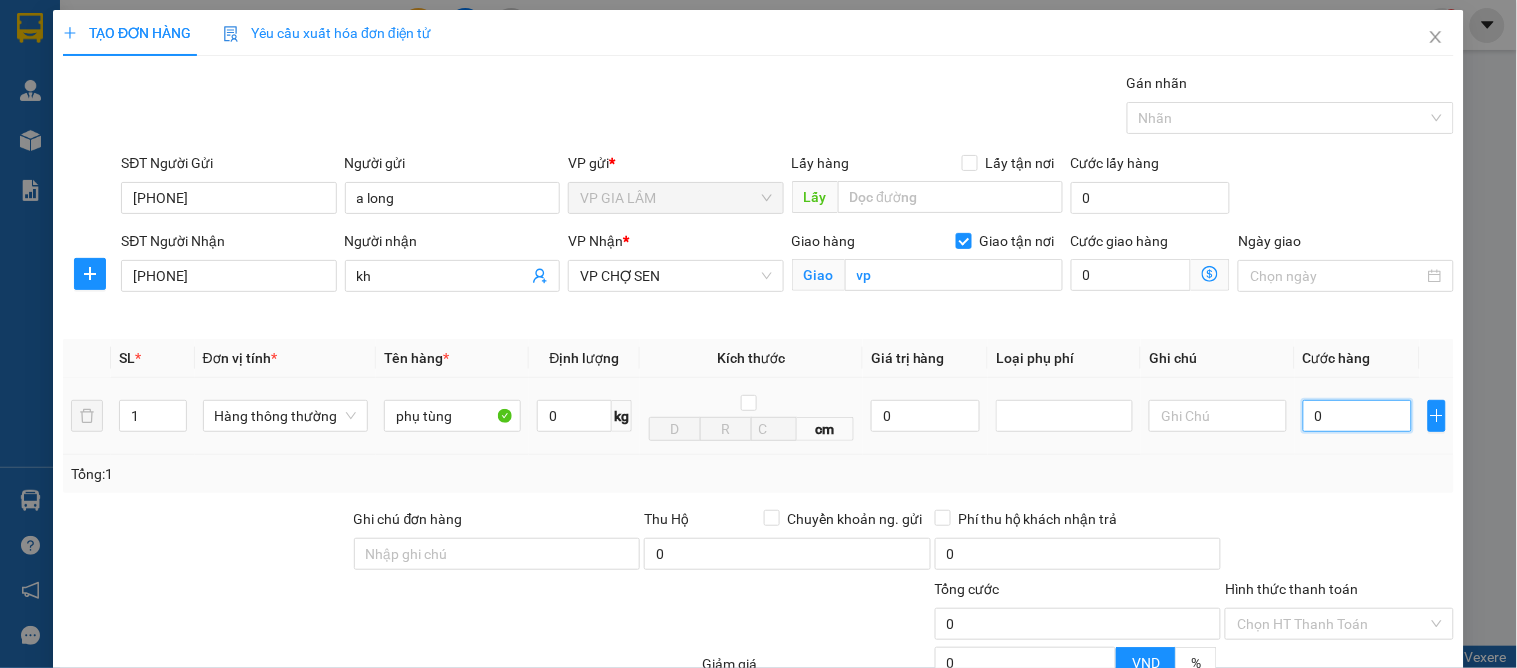 click on "0" at bounding box center [1357, 416] 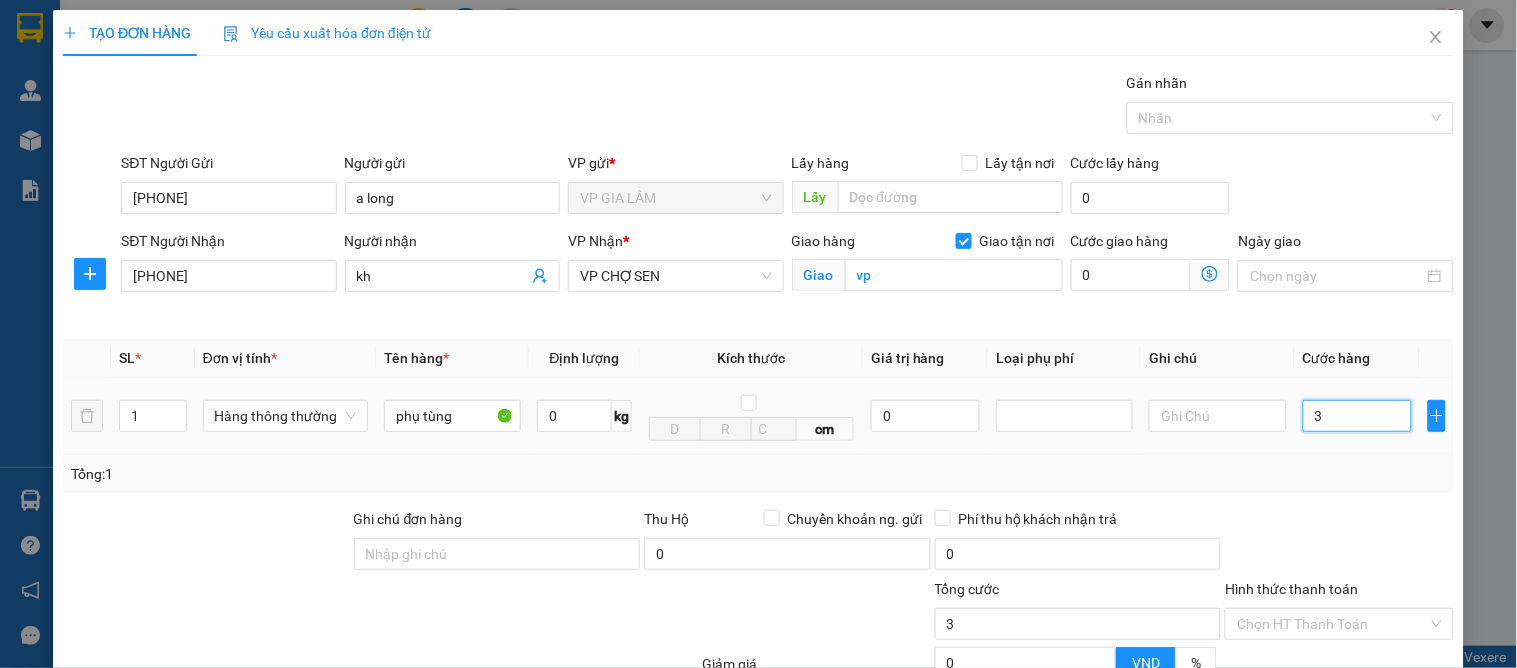 type on "30" 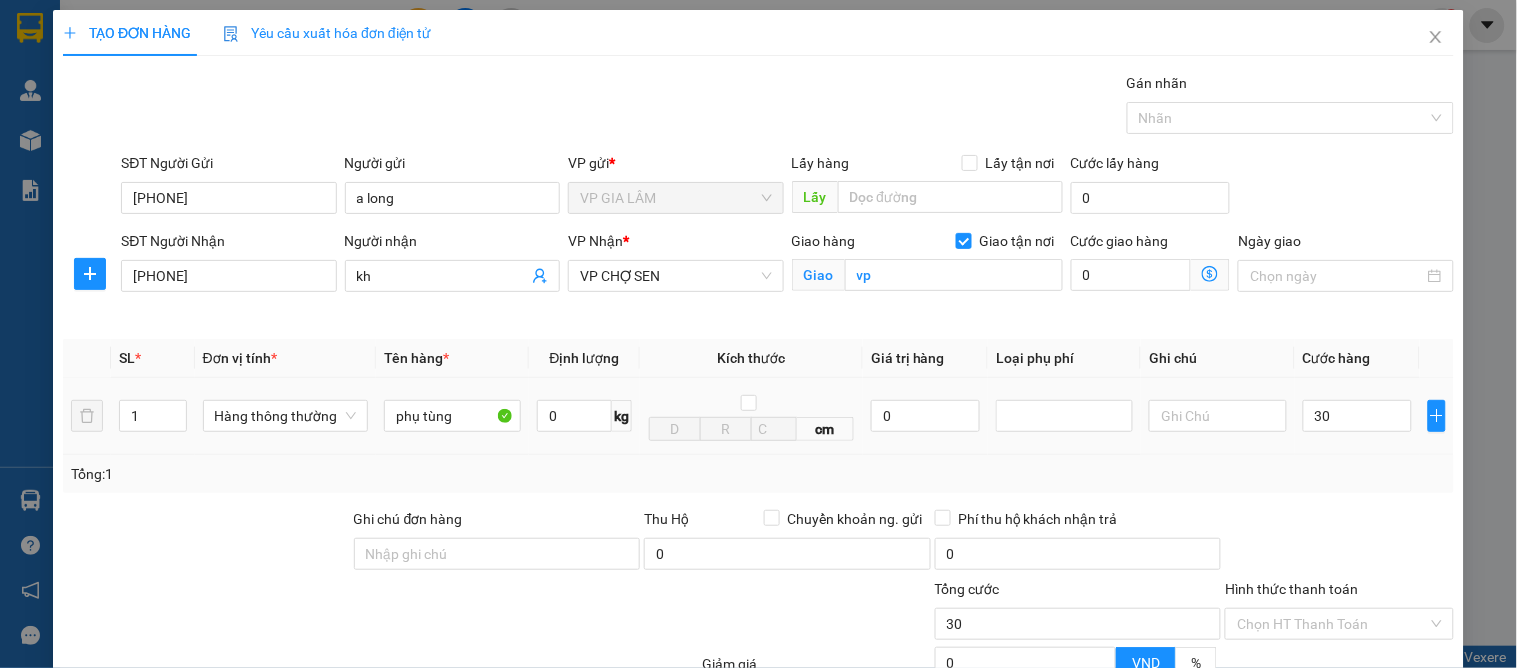 type on "30.000" 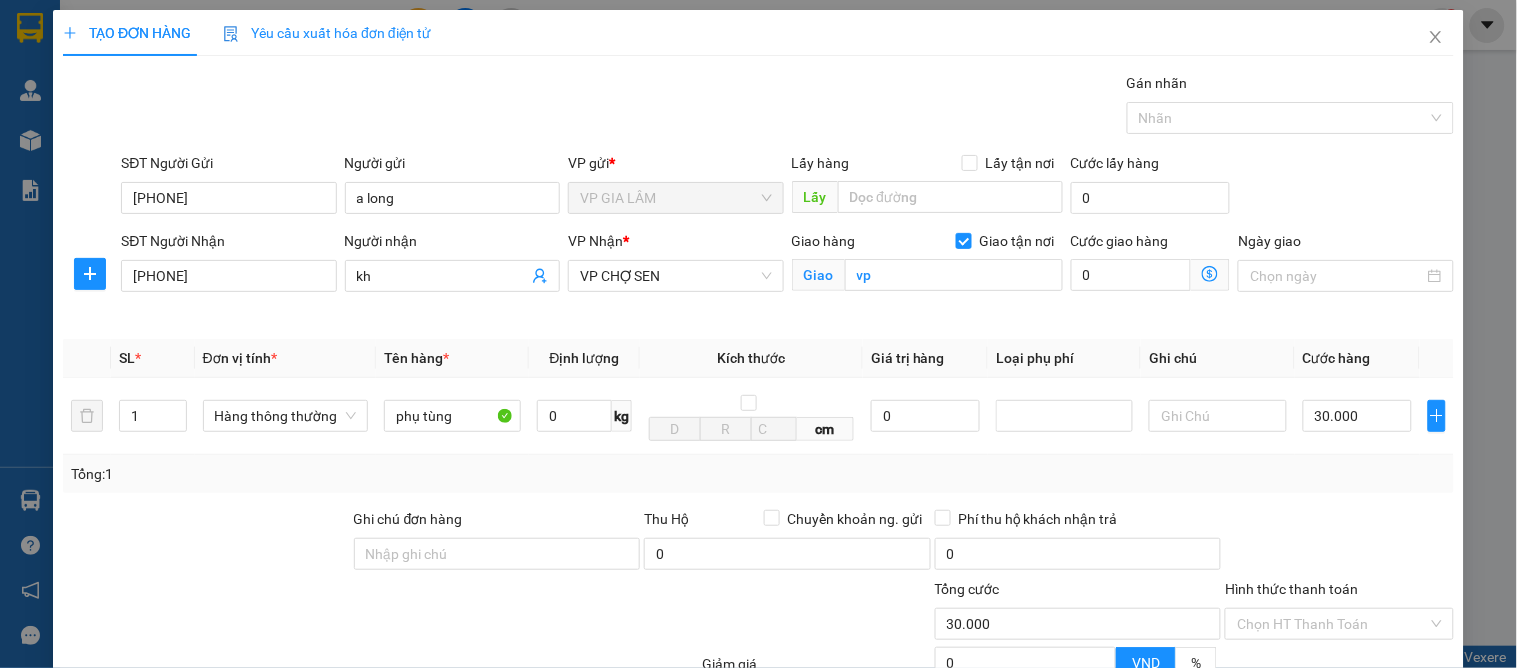 click on "Tổng:  1" at bounding box center (758, 474) 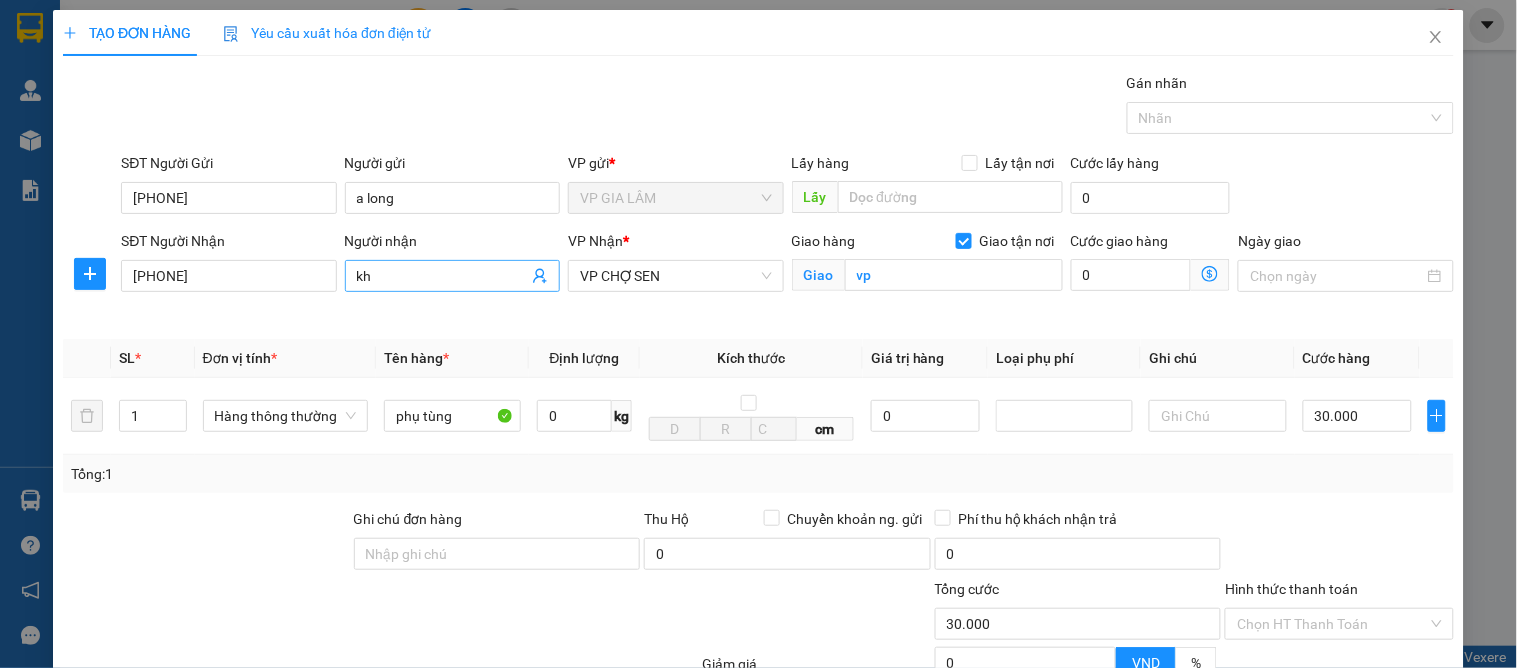 click on "kh" at bounding box center (452, 276) 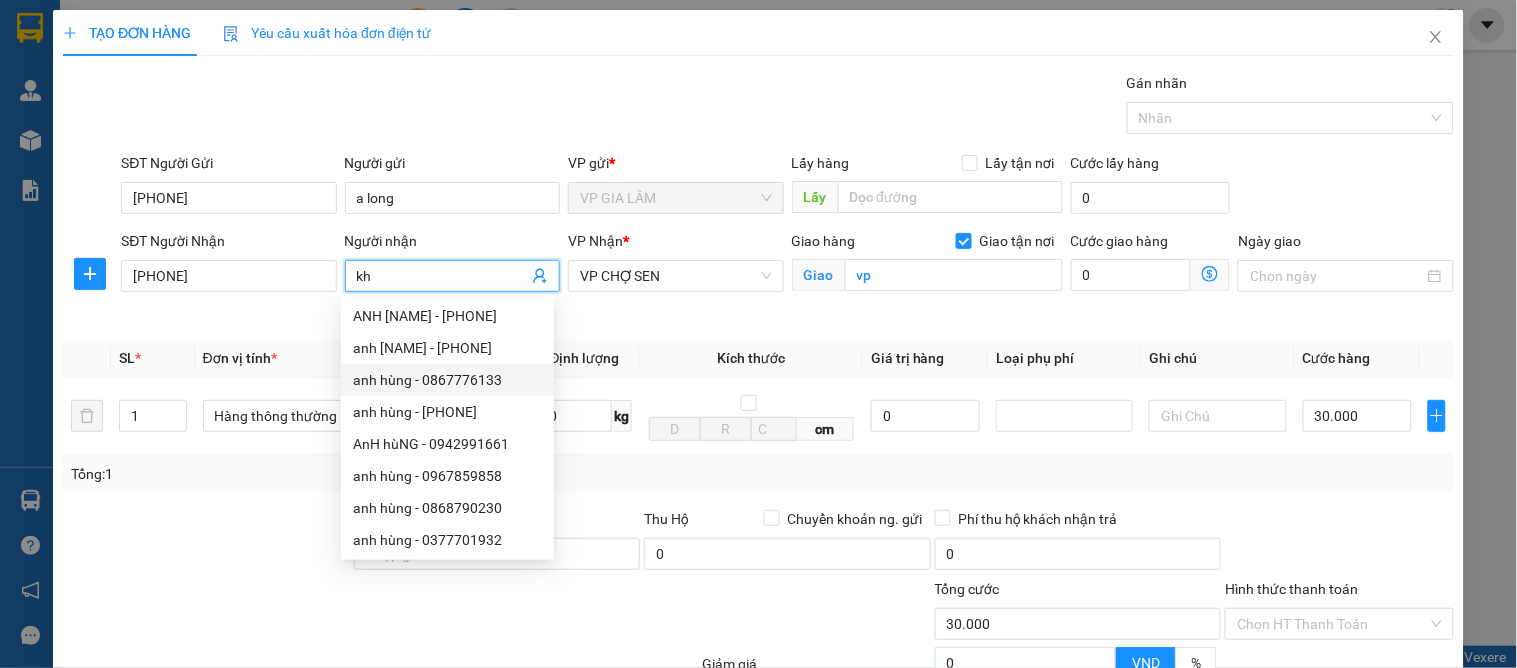 scroll, scrollTop: 207, scrollLeft: 0, axis: vertical 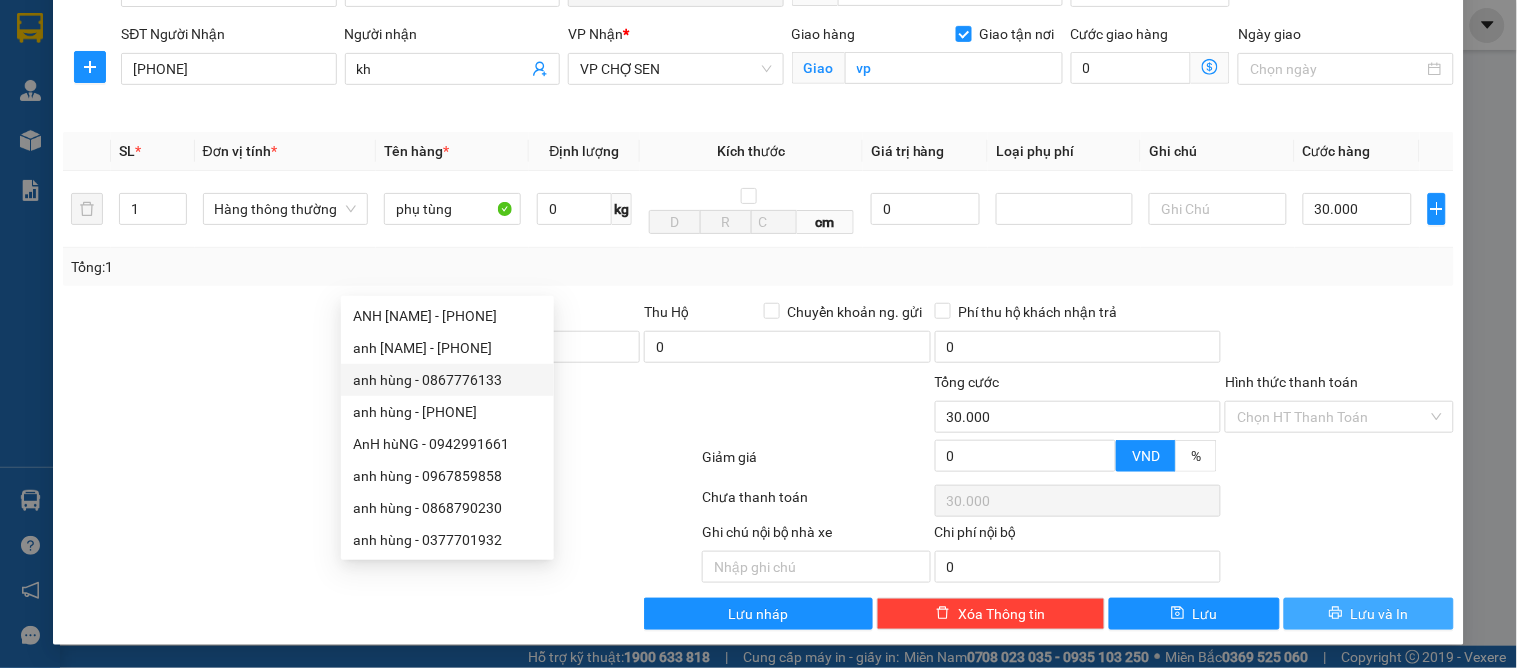 click on "Lưu và In" at bounding box center [1380, 614] 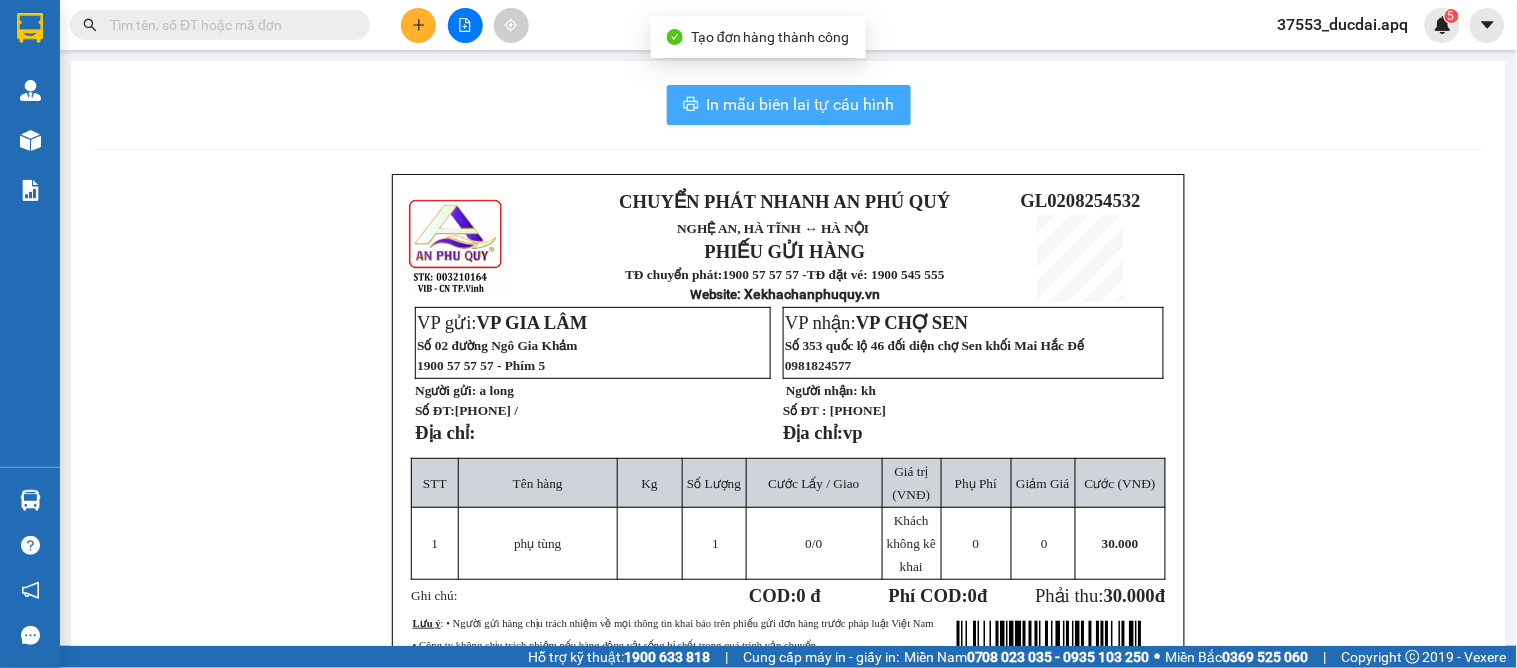 click on "In mẫu biên lai tự cấu hình" at bounding box center [801, 104] 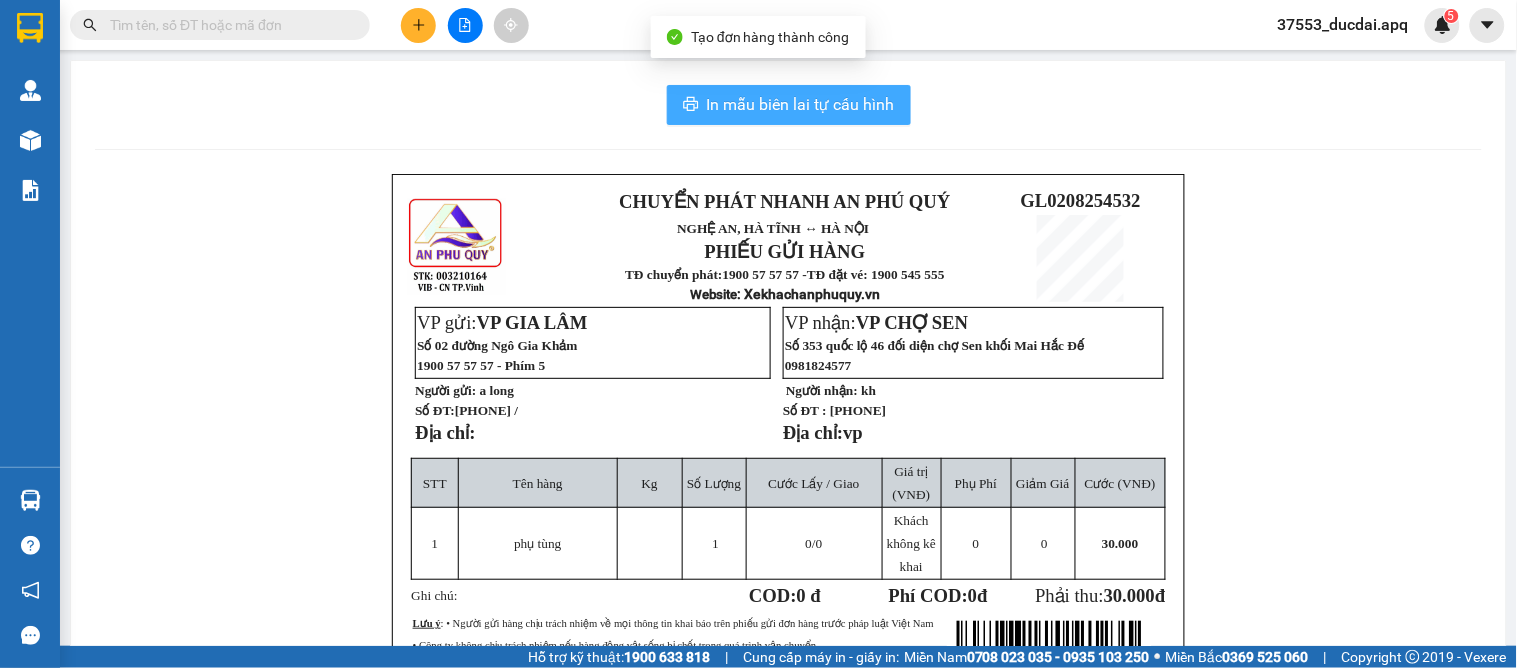 scroll, scrollTop: 0, scrollLeft: 0, axis: both 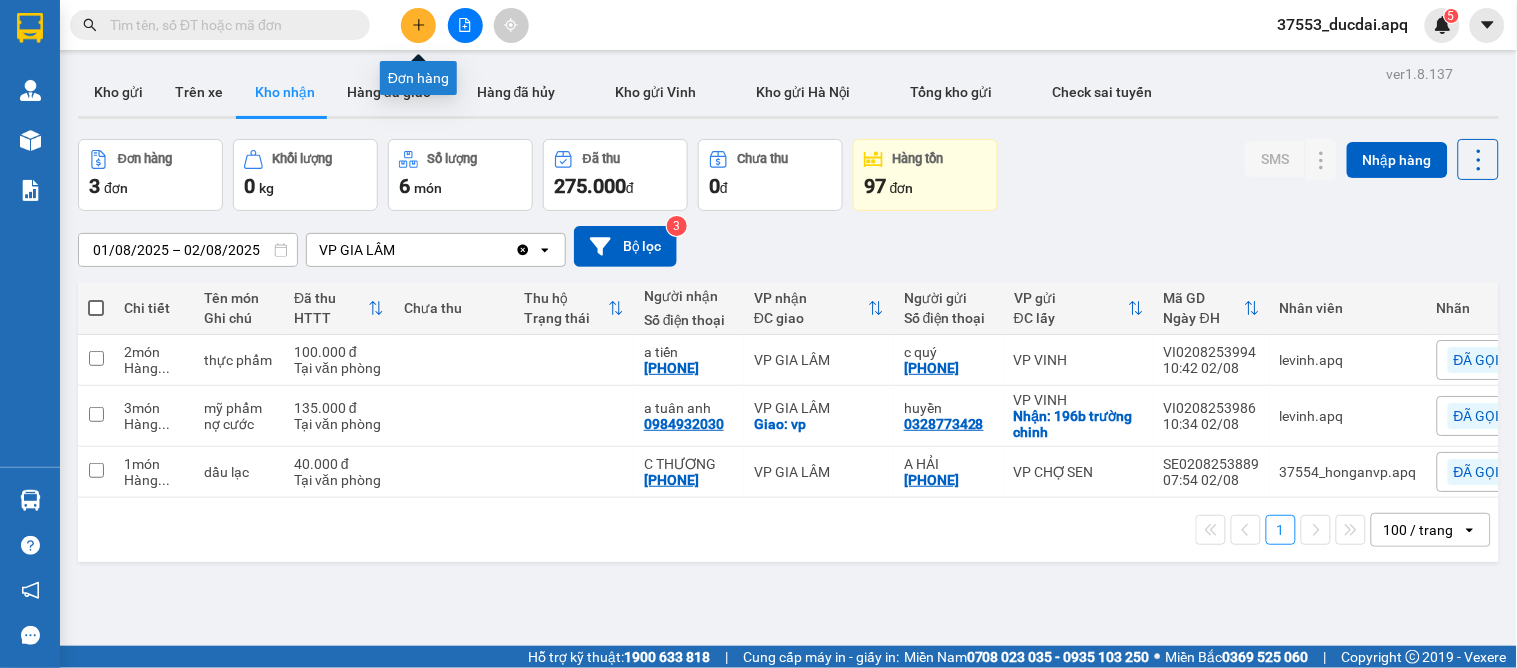 click 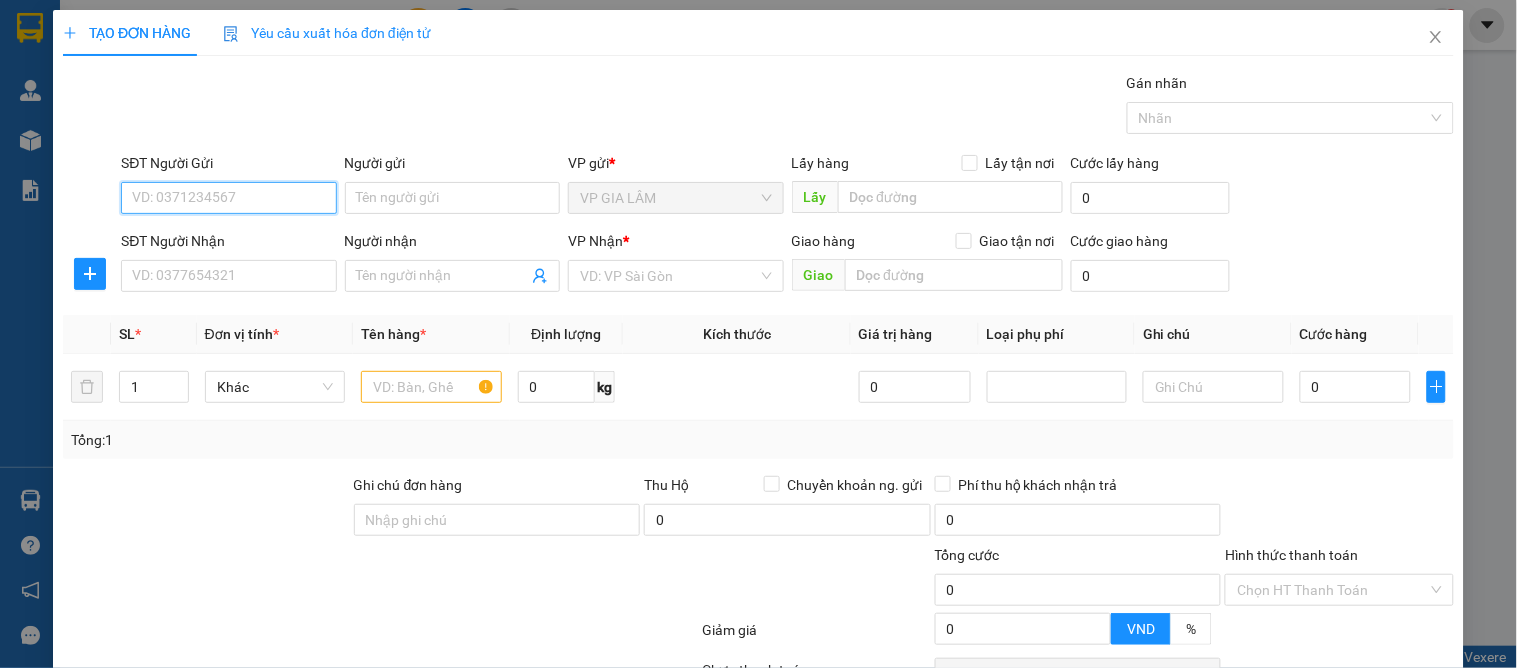 click on "SĐT Người Gửi" at bounding box center (228, 198) 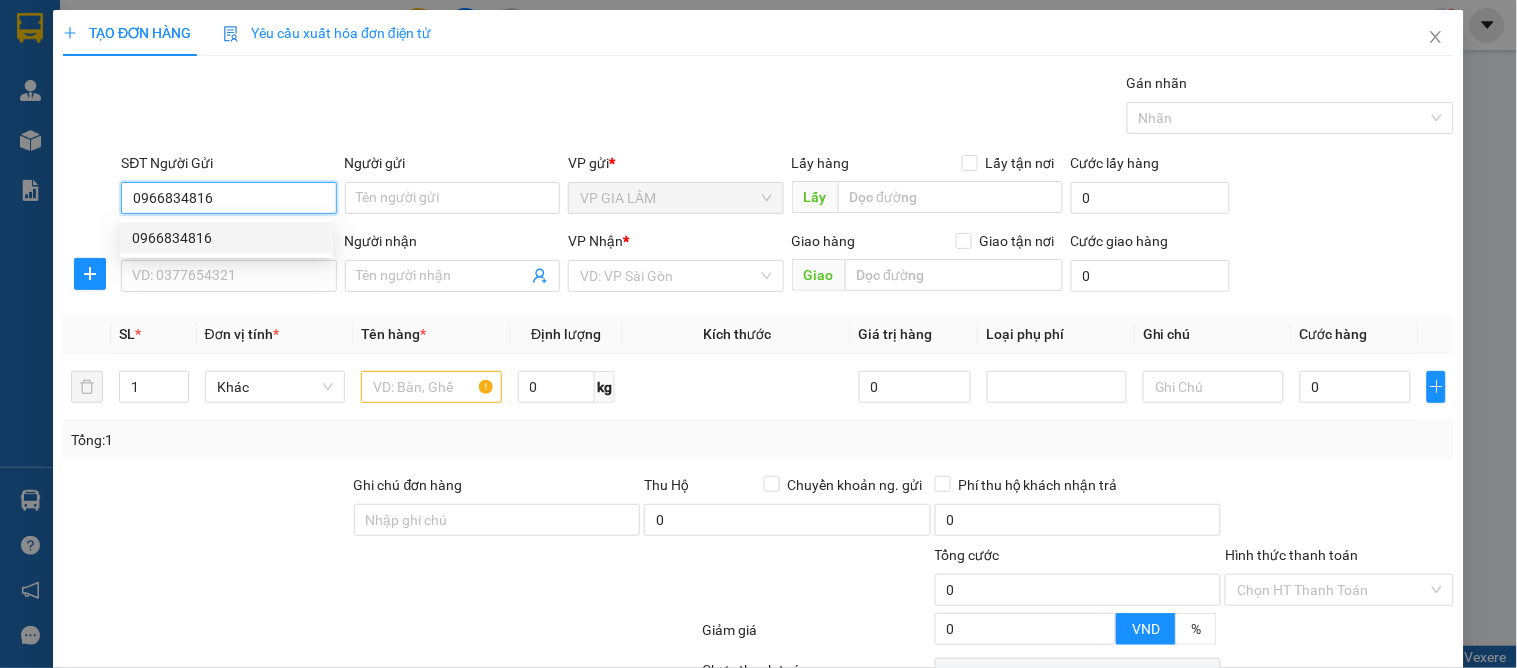 click on "0966834816" at bounding box center (226, 238) 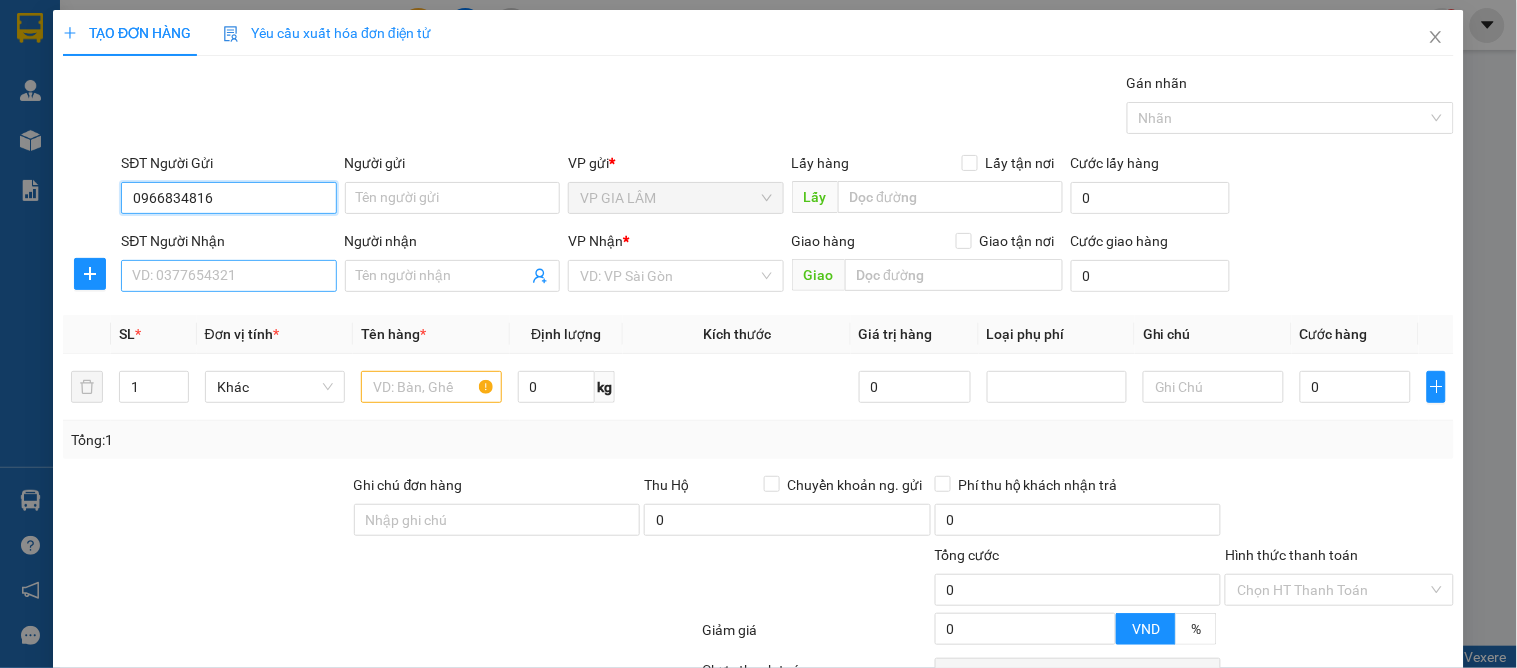 type on "0966834816" 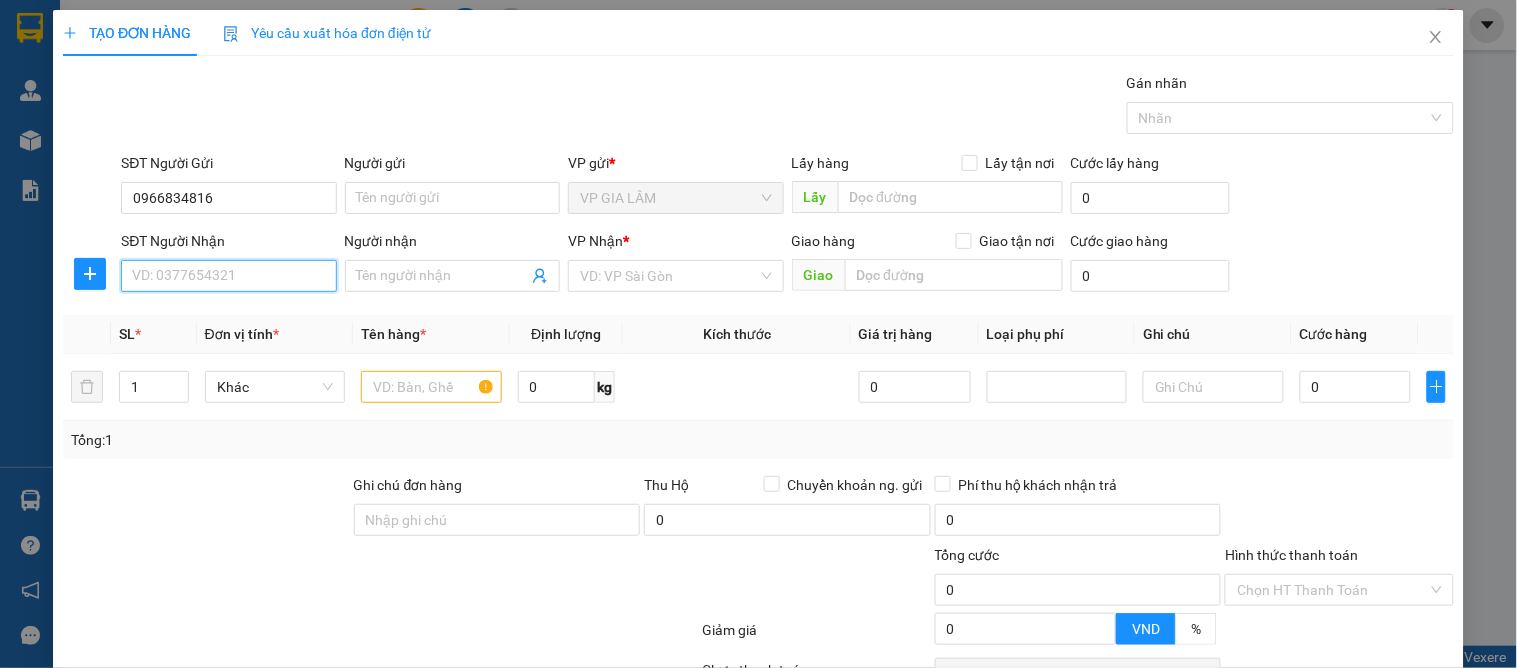click on "SĐT Người Nhận" at bounding box center (228, 276) 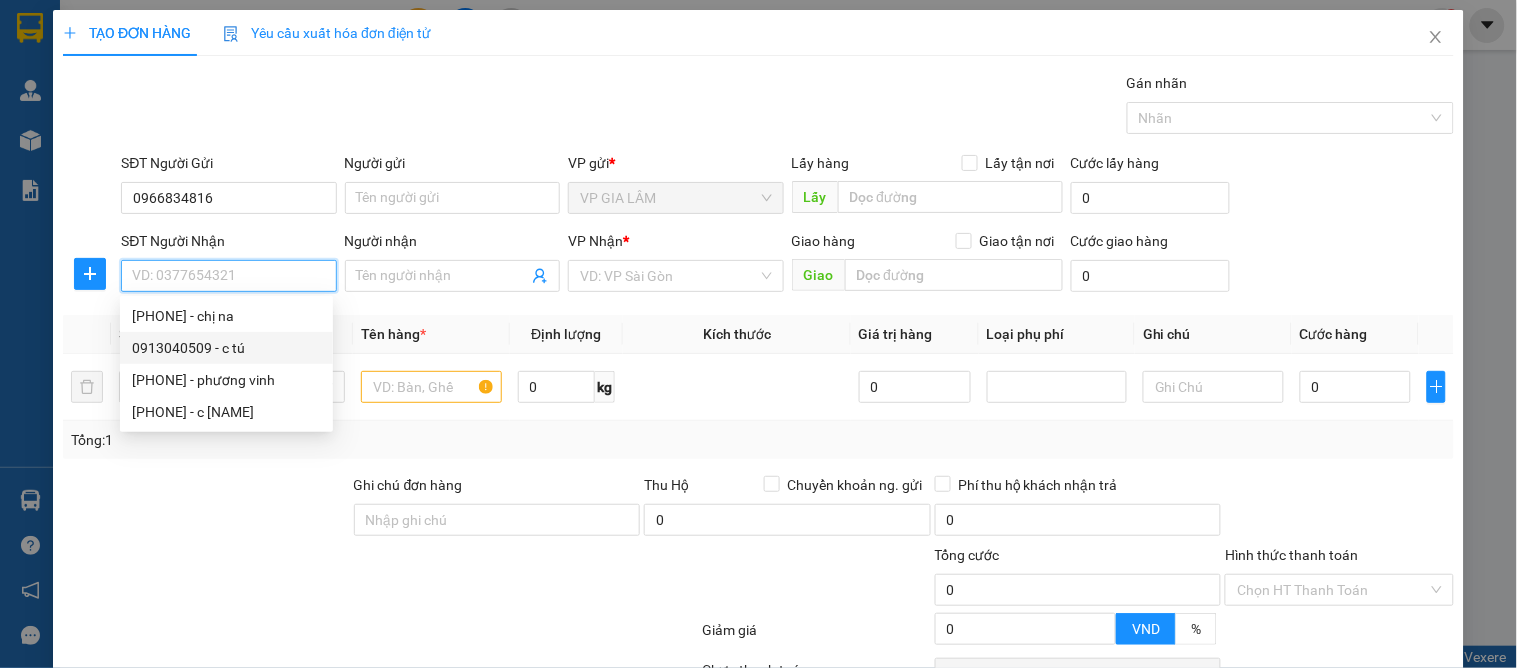 click on "0913040509 - c tú" at bounding box center [226, 348] 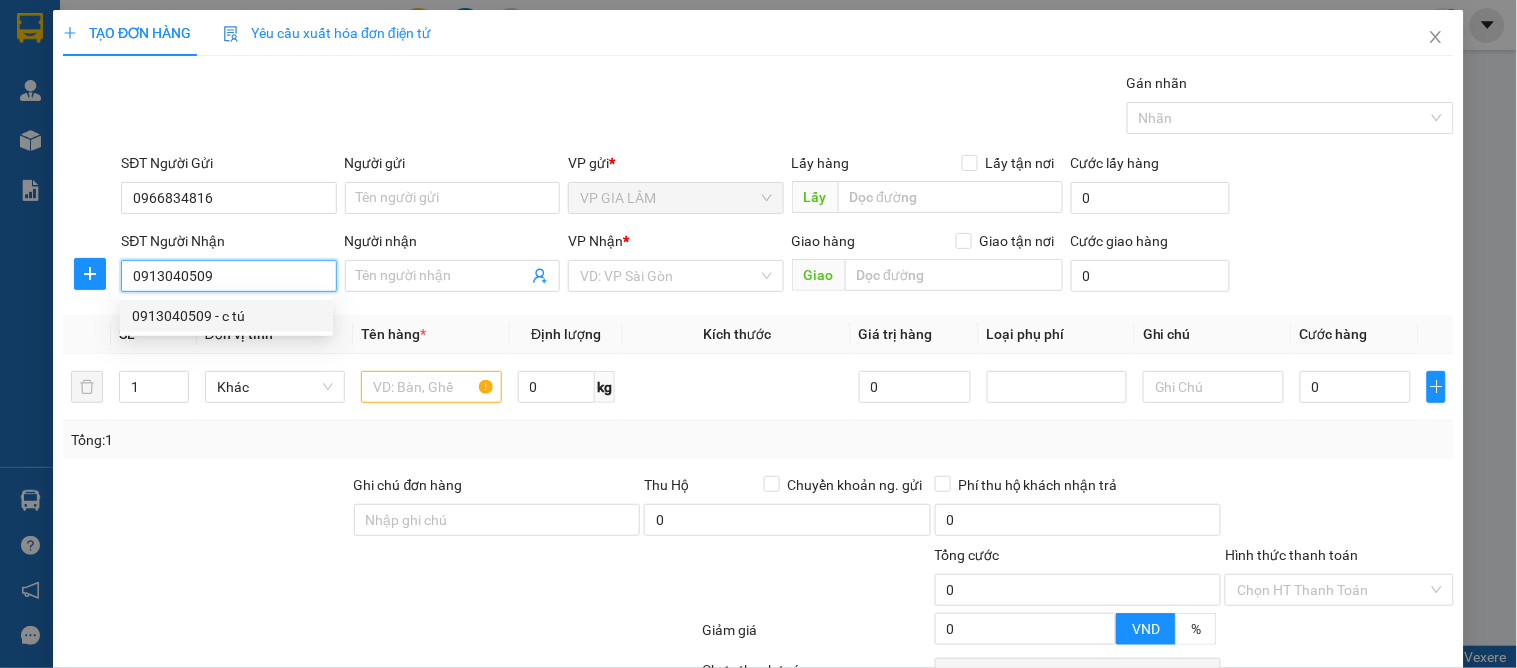 type on "c tú" 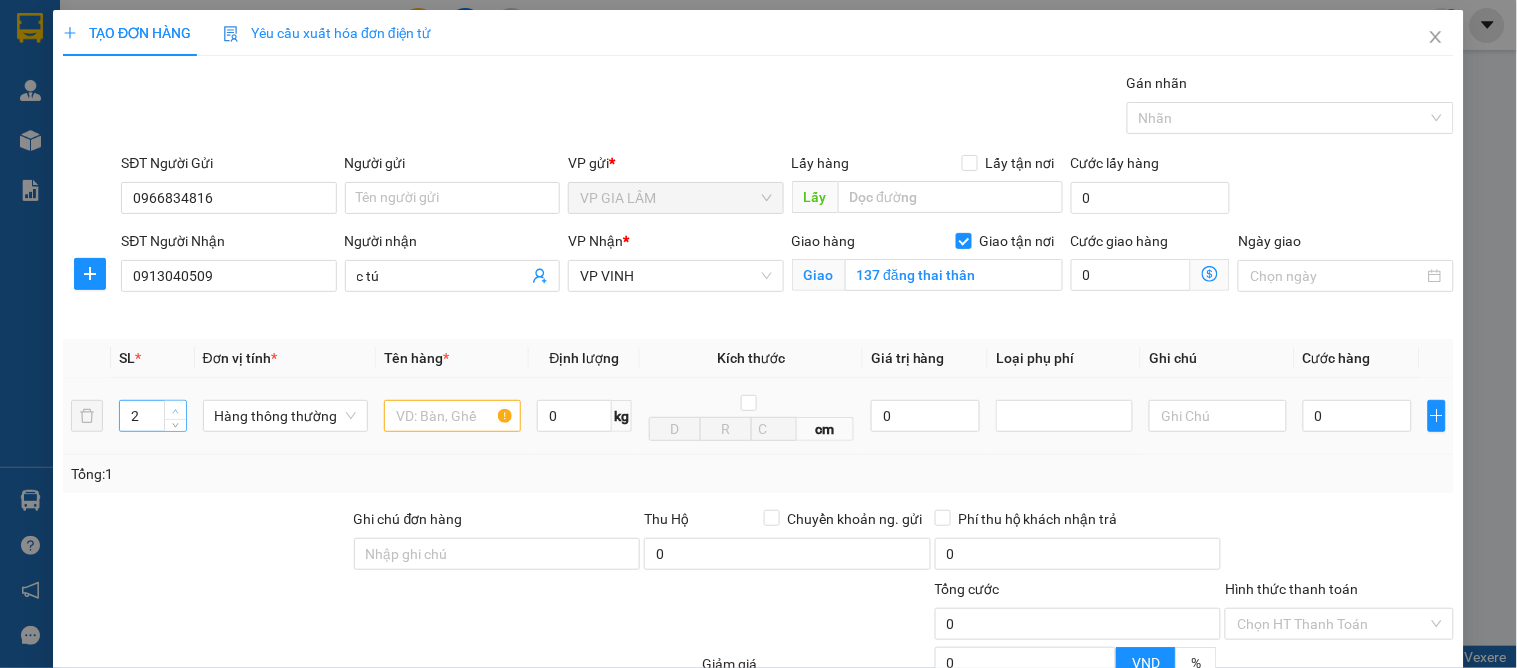 click at bounding box center [175, 410] 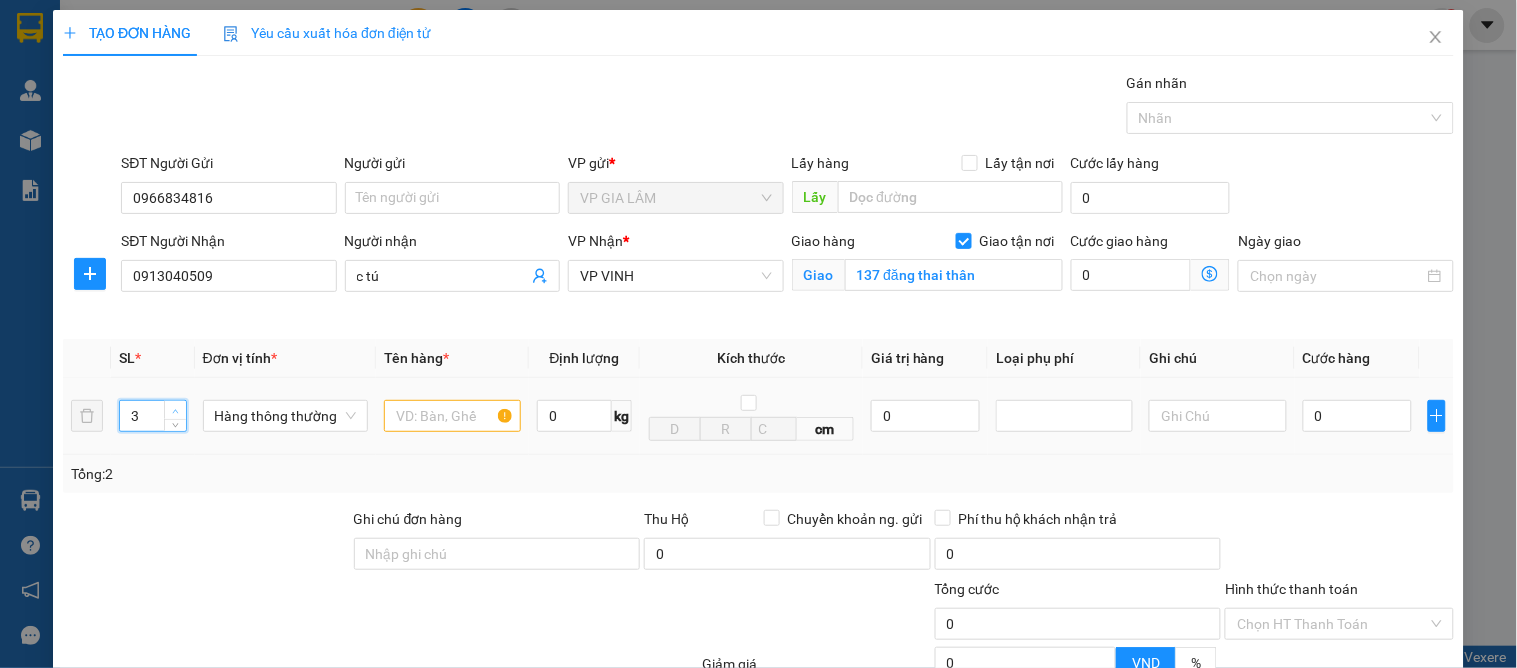 click at bounding box center [175, 410] 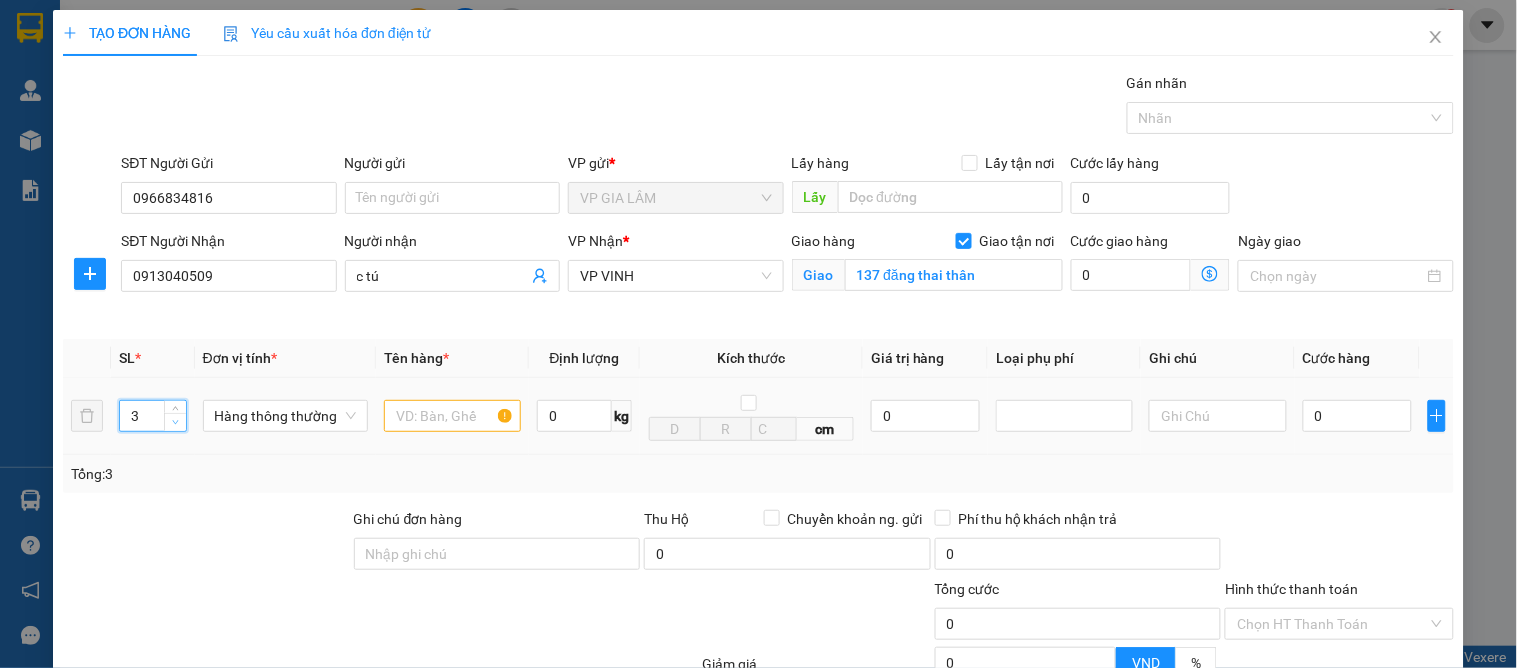 type on "2" 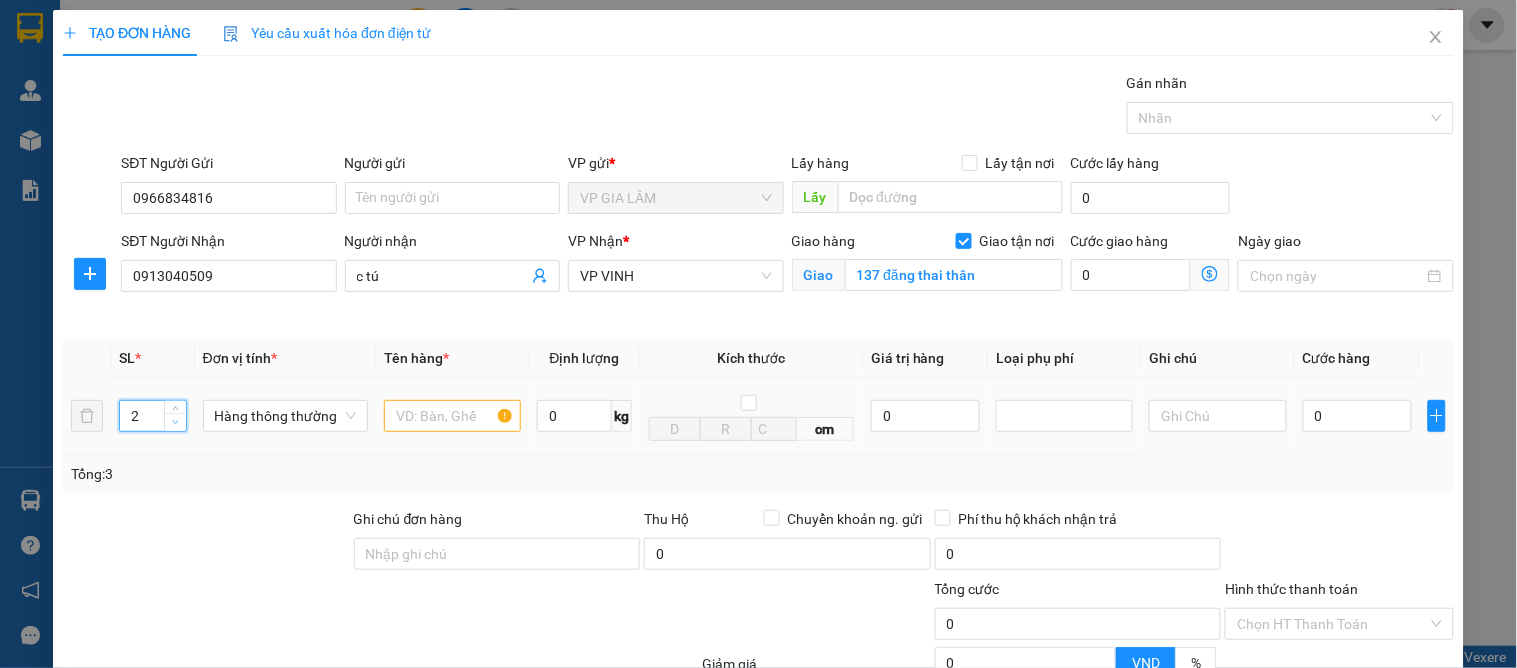 click at bounding box center [176, 423] 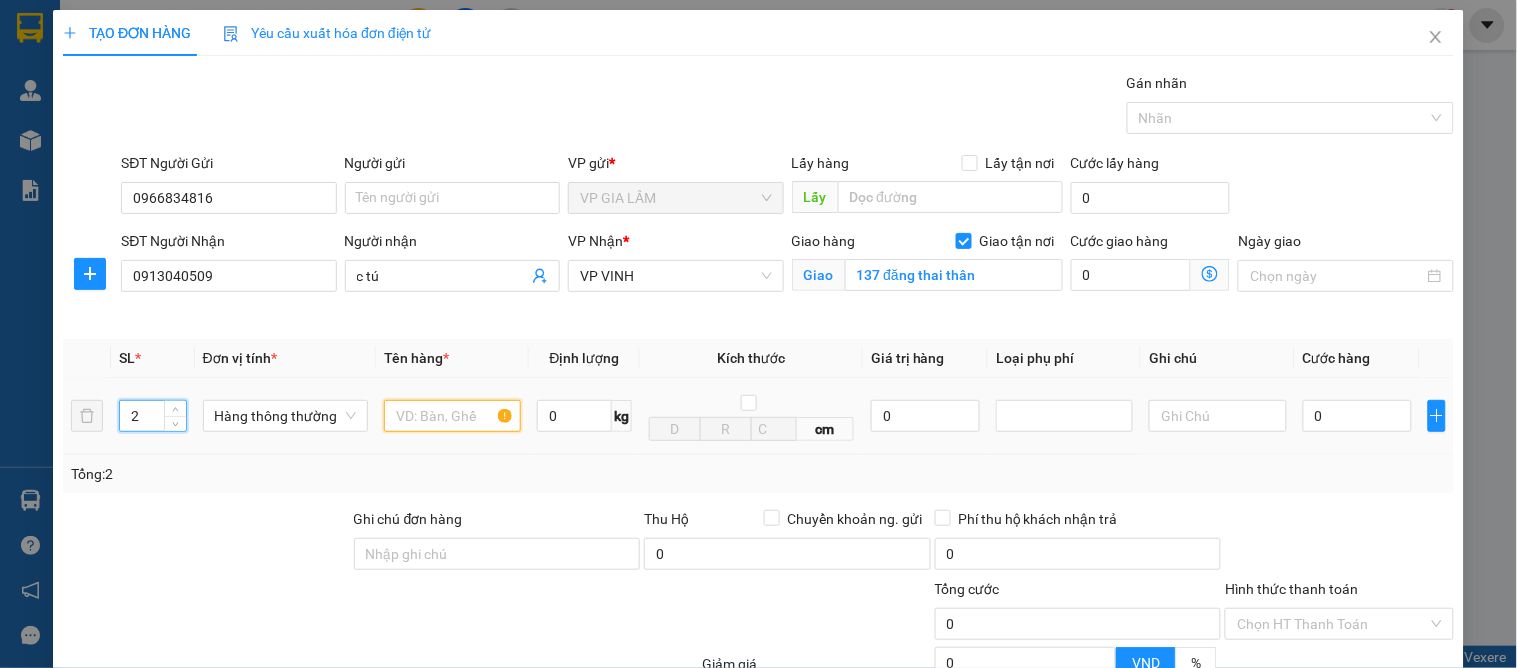 click at bounding box center (452, 416) 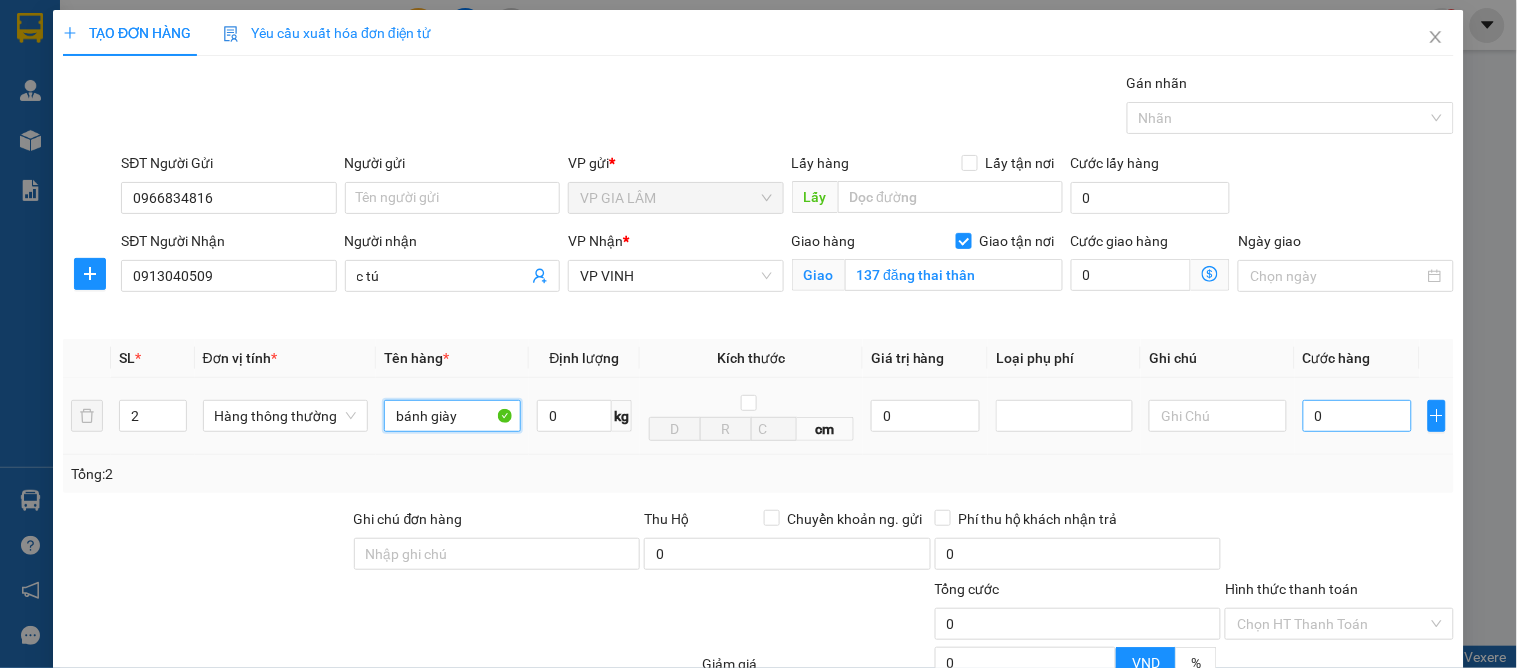type on "bánh giày" 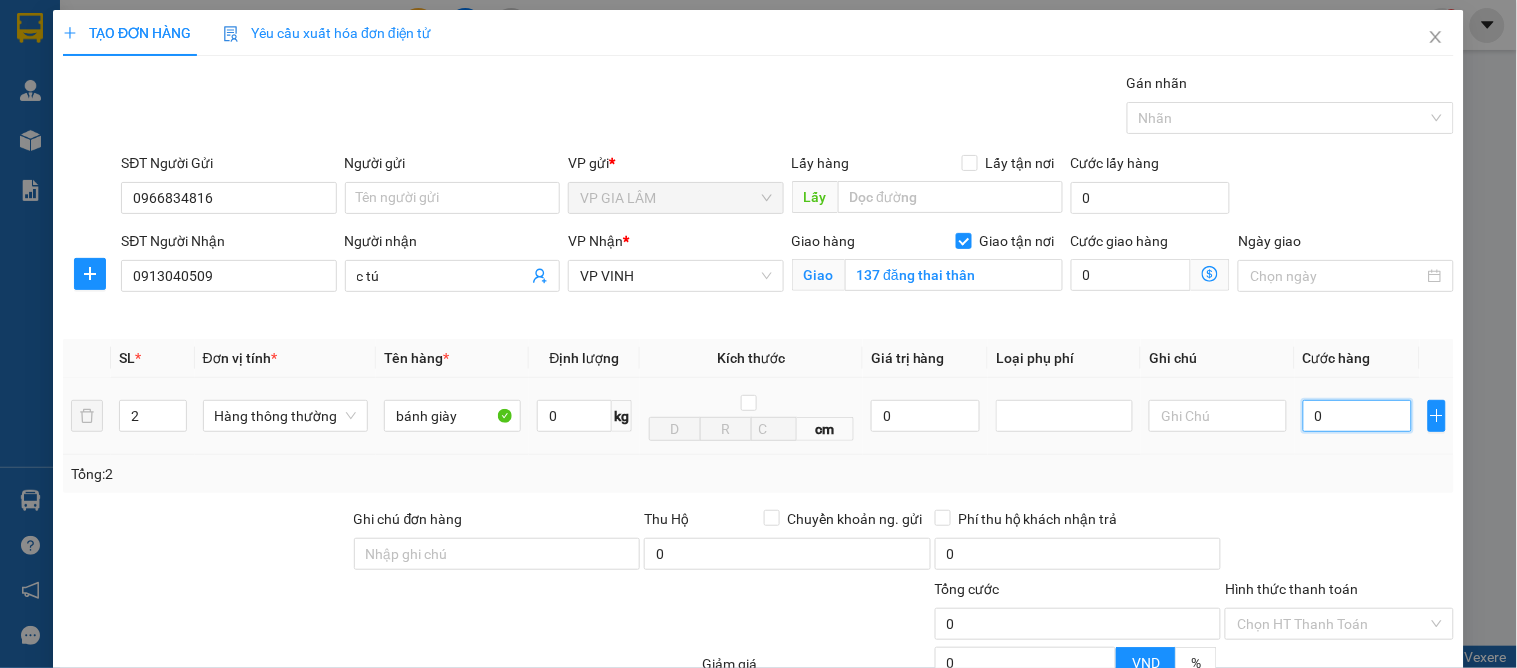 click on "0" at bounding box center [1357, 416] 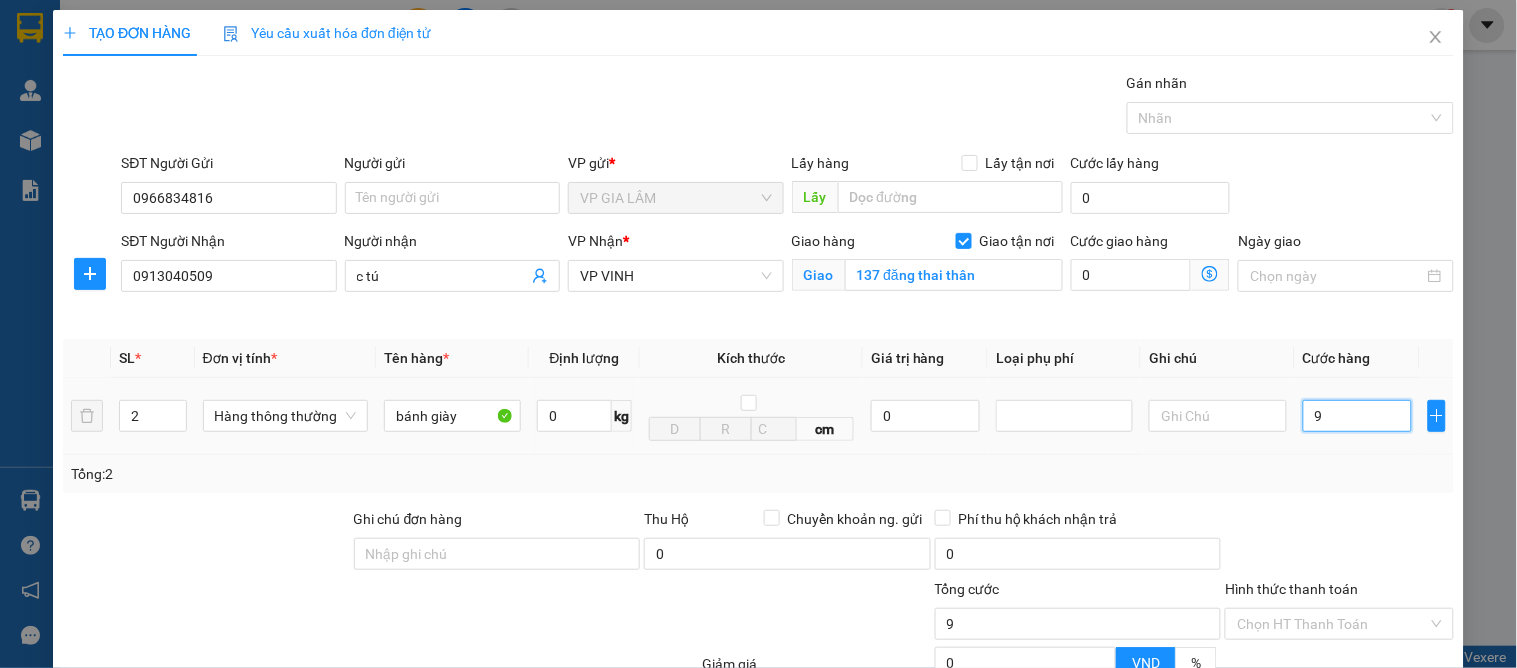 type on "9" 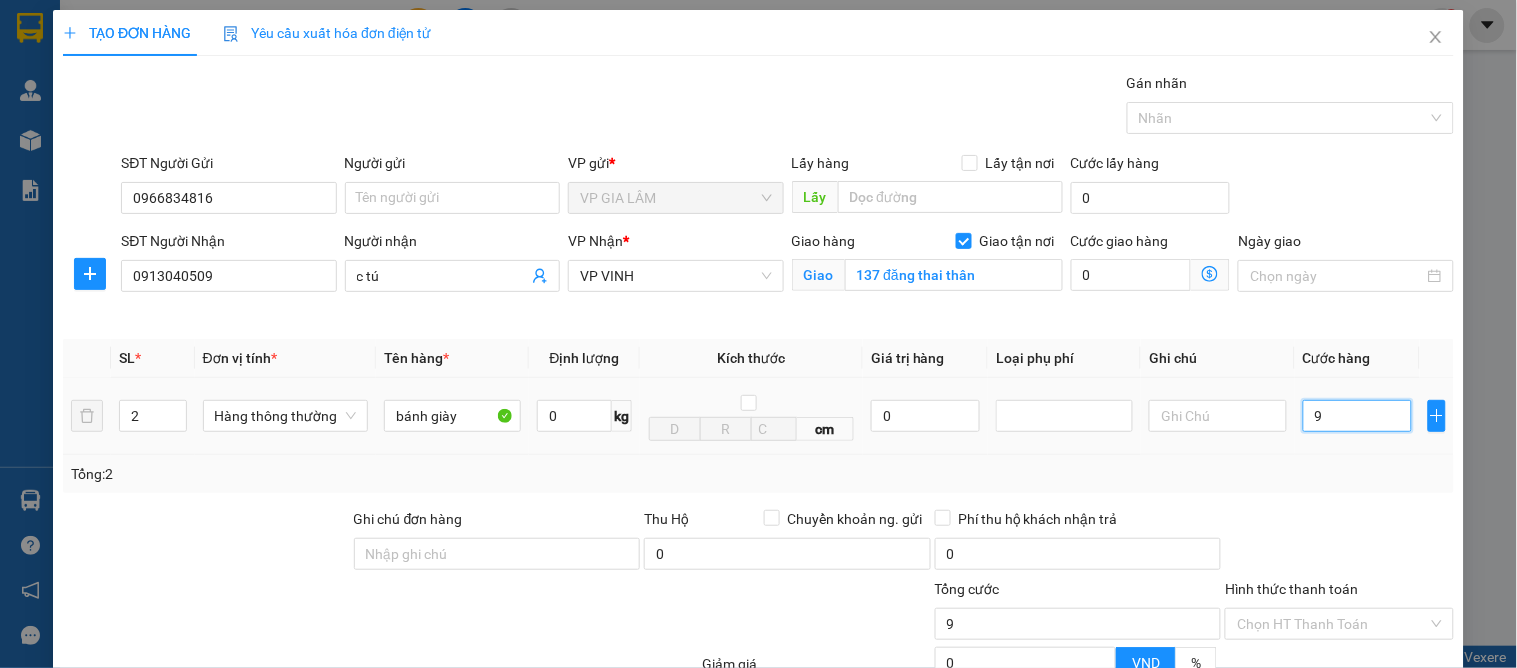 type on "9" 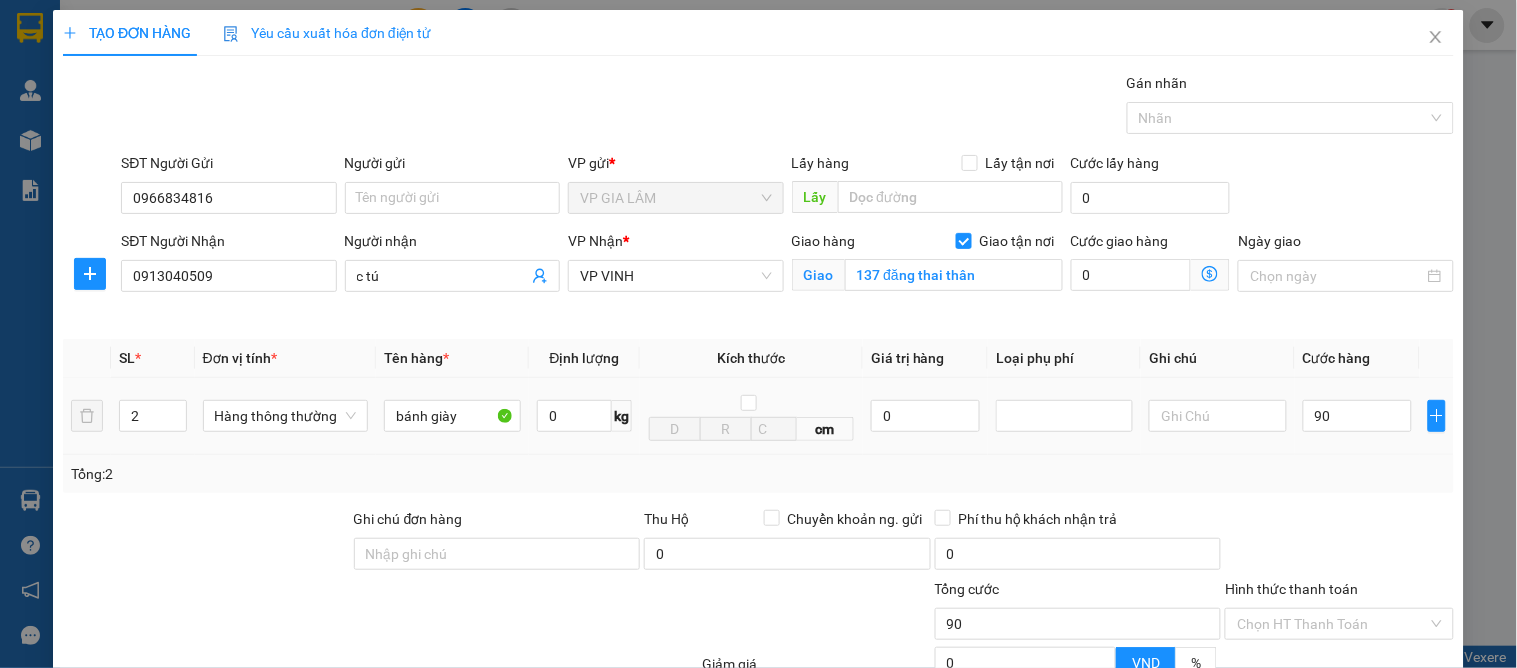 type on "90.000" 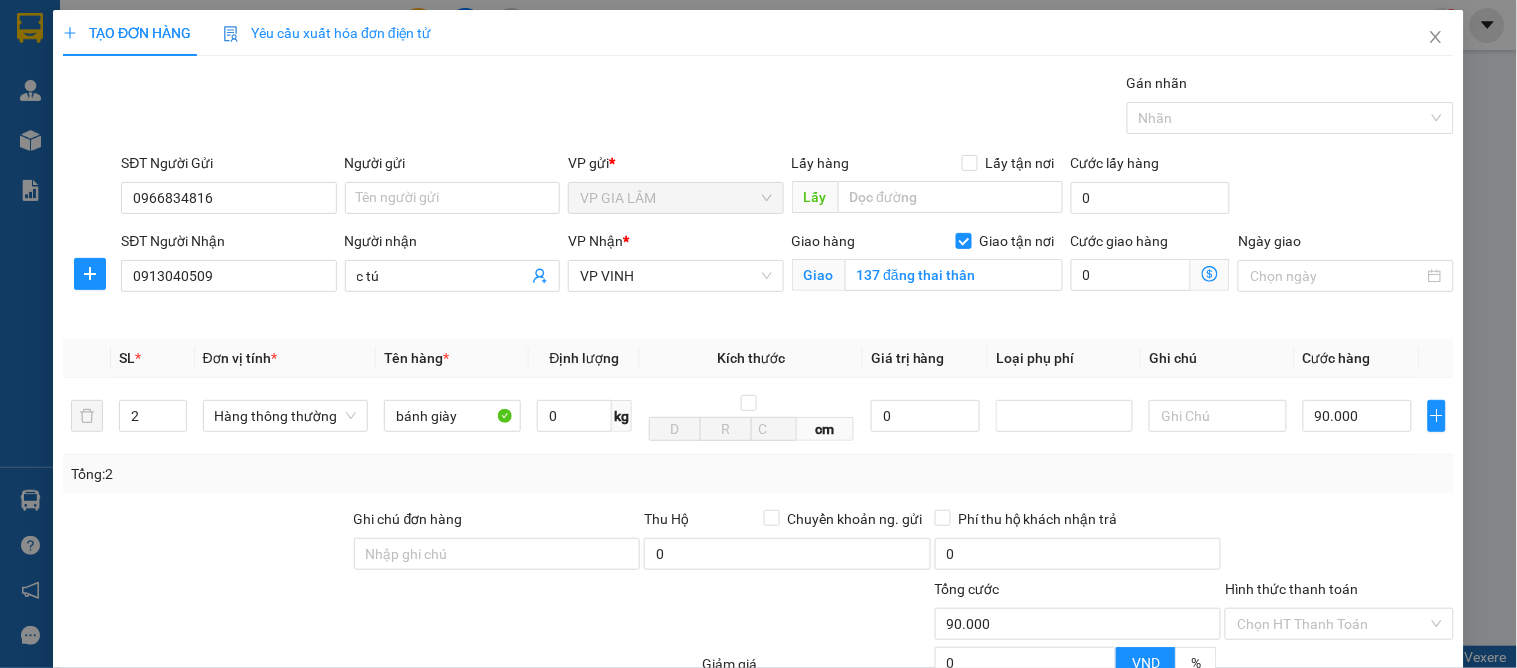 click on "Tổng:  2" at bounding box center (758, 474) 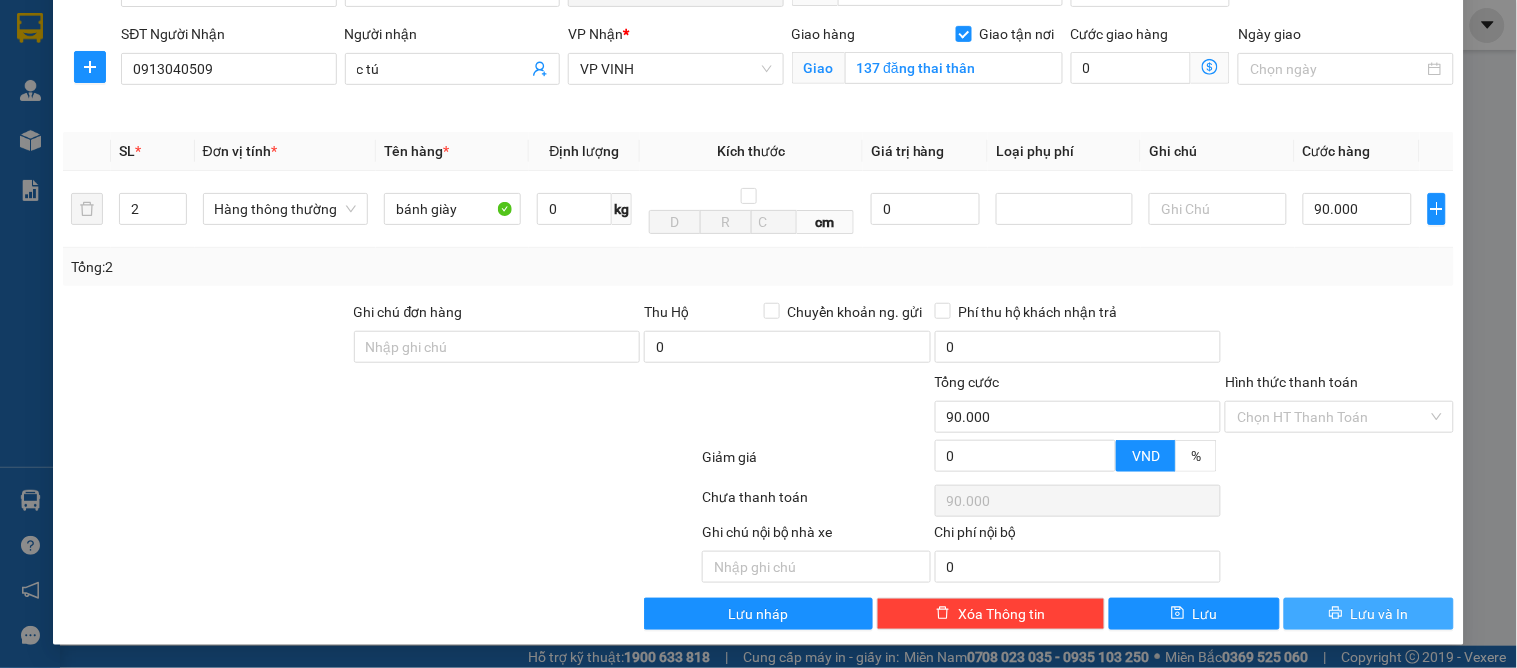 click on "Lưu và In" at bounding box center [1380, 614] 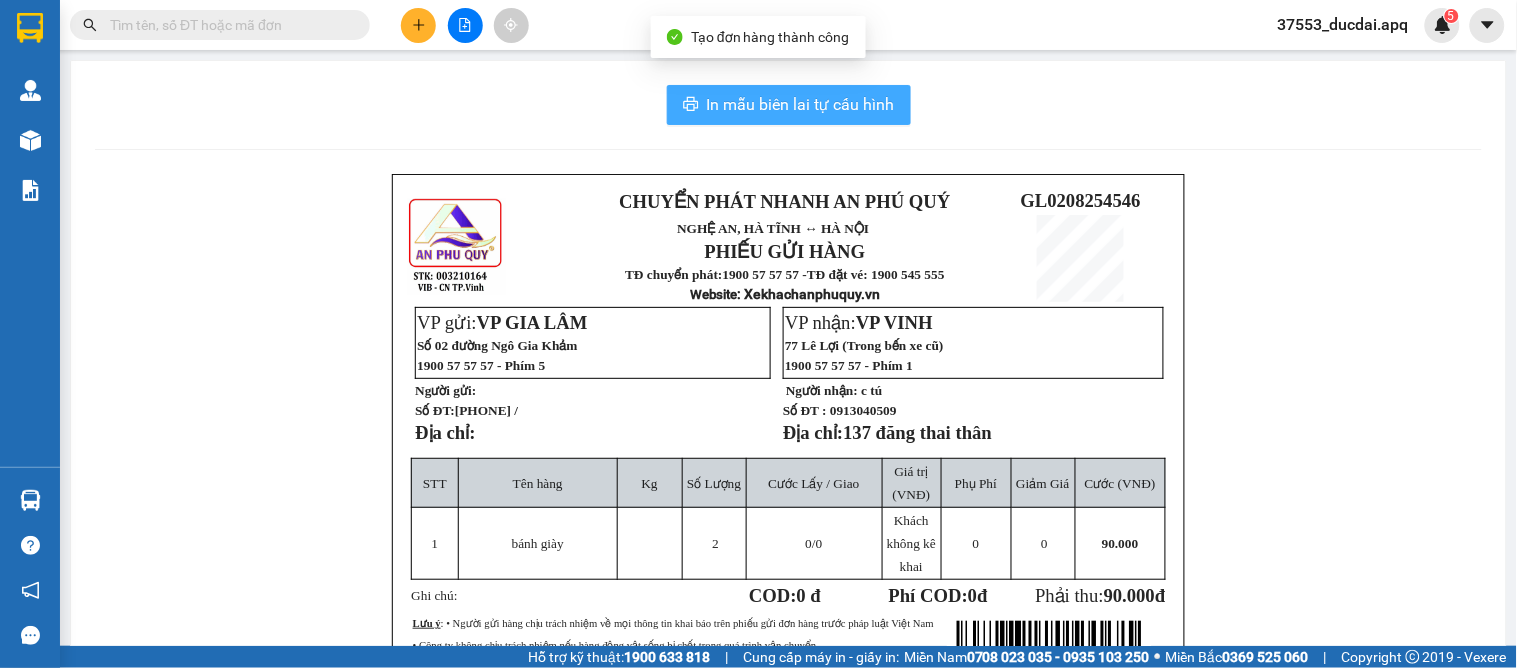 click on "In mẫu biên lai tự cấu hình" at bounding box center (801, 104) 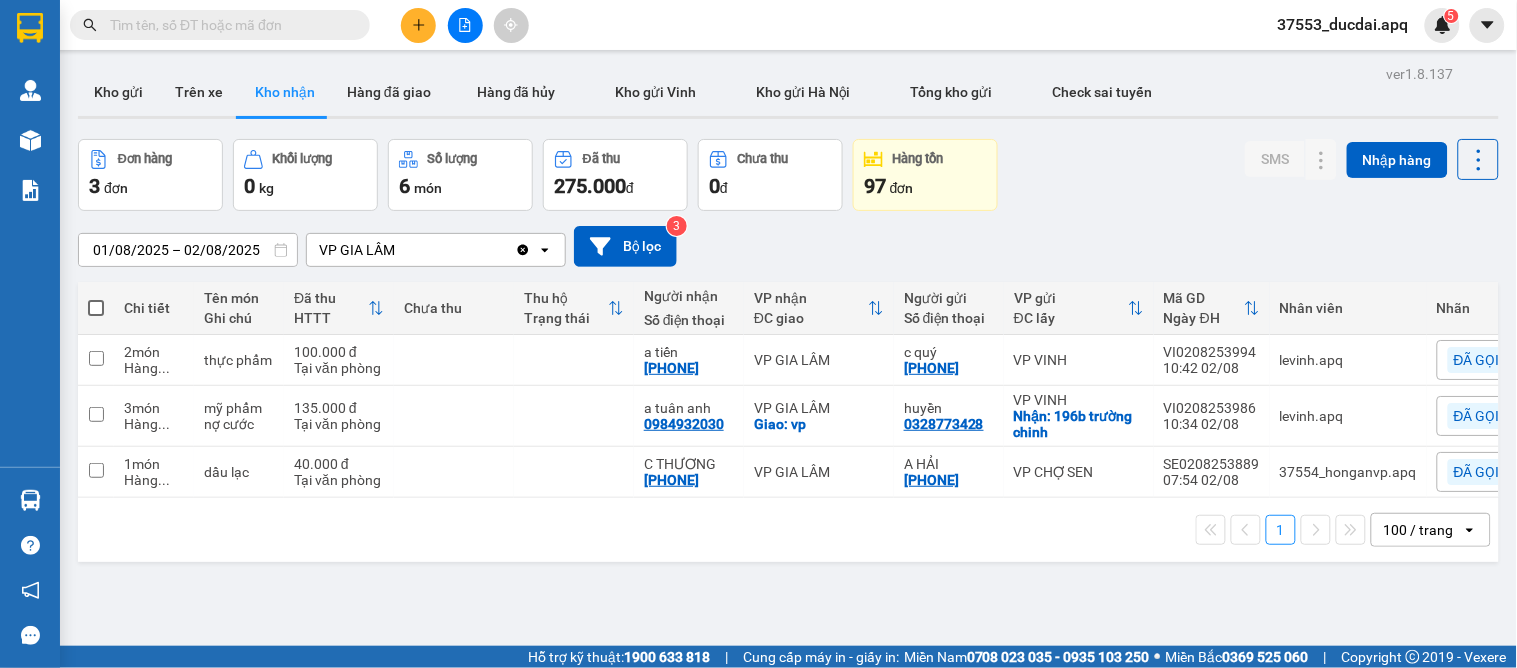 click on "01/08/2025 – 02/08/2025 Press the down arrow key to interact with the calendar and select a date. Press the escape button to close the calendar. Selected date range is from 01/08/2025 to 02/08/2025. VP GIA LÂM Clear value open Bộ lọc 3" at bounding box center (788, 246) 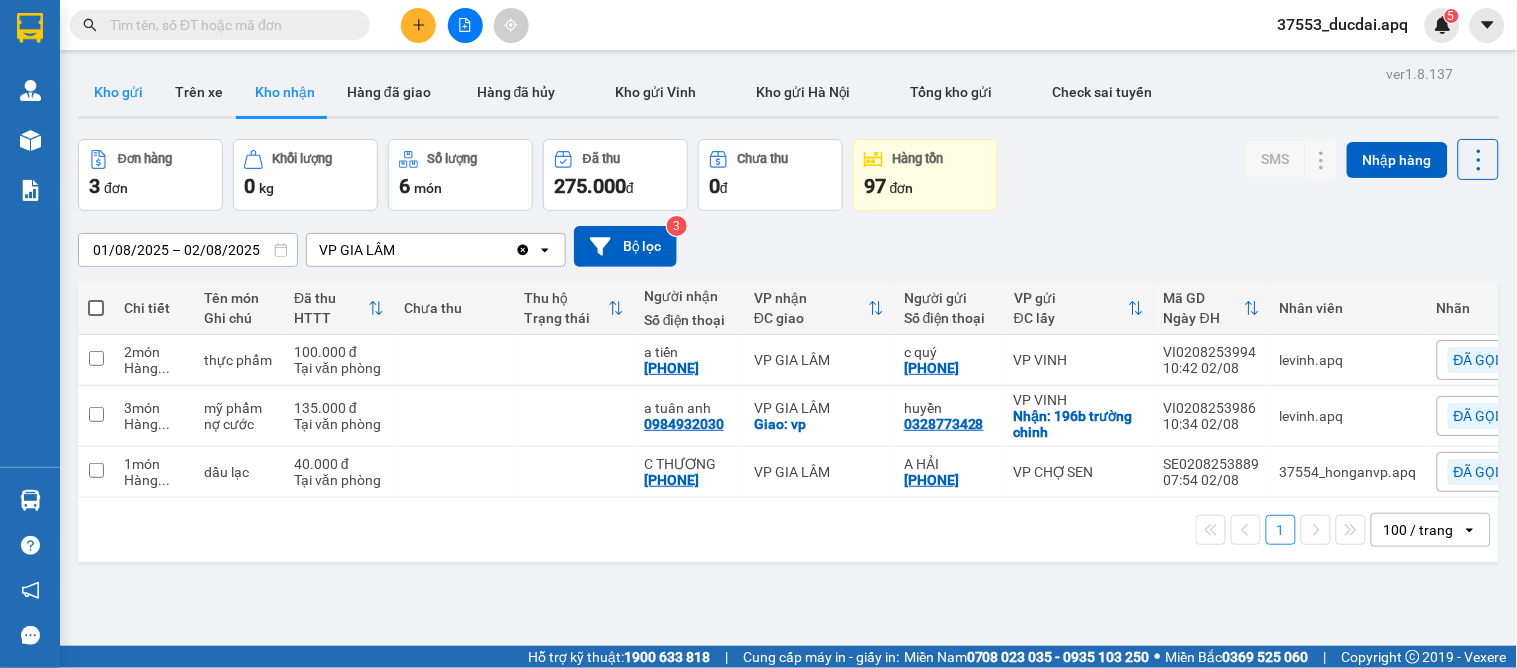 click on "Kho gửi" at bounding box center [118, 92] 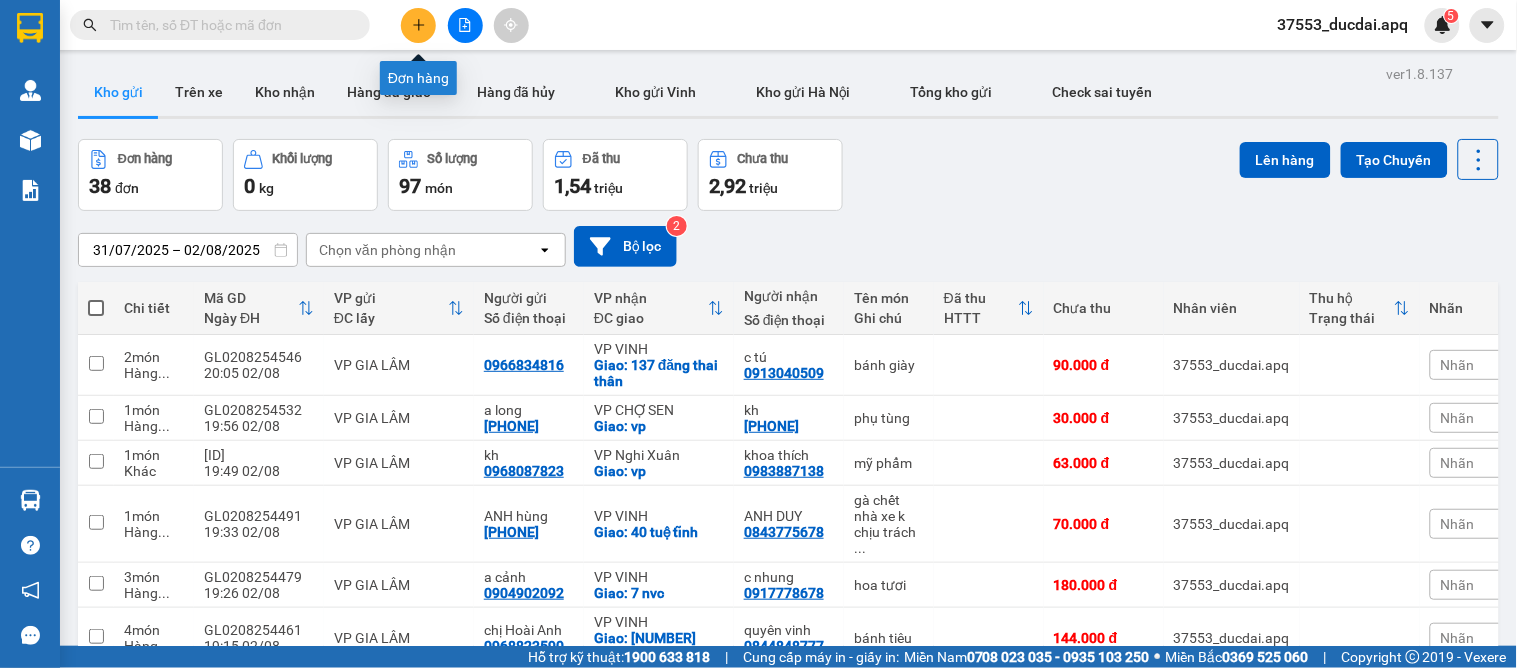 click at bounding box center (418, 25) 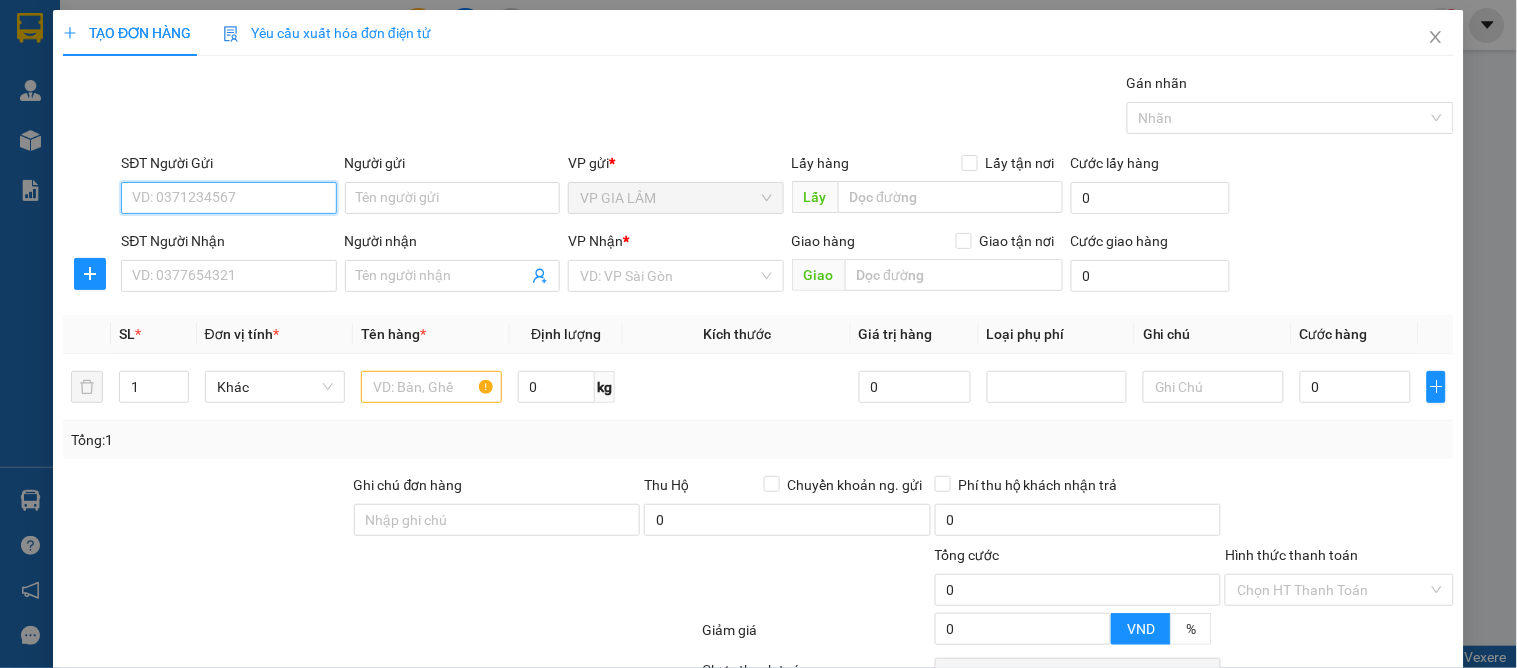 click on "SĐT Người Gửi" at bounding box center (228, 198) 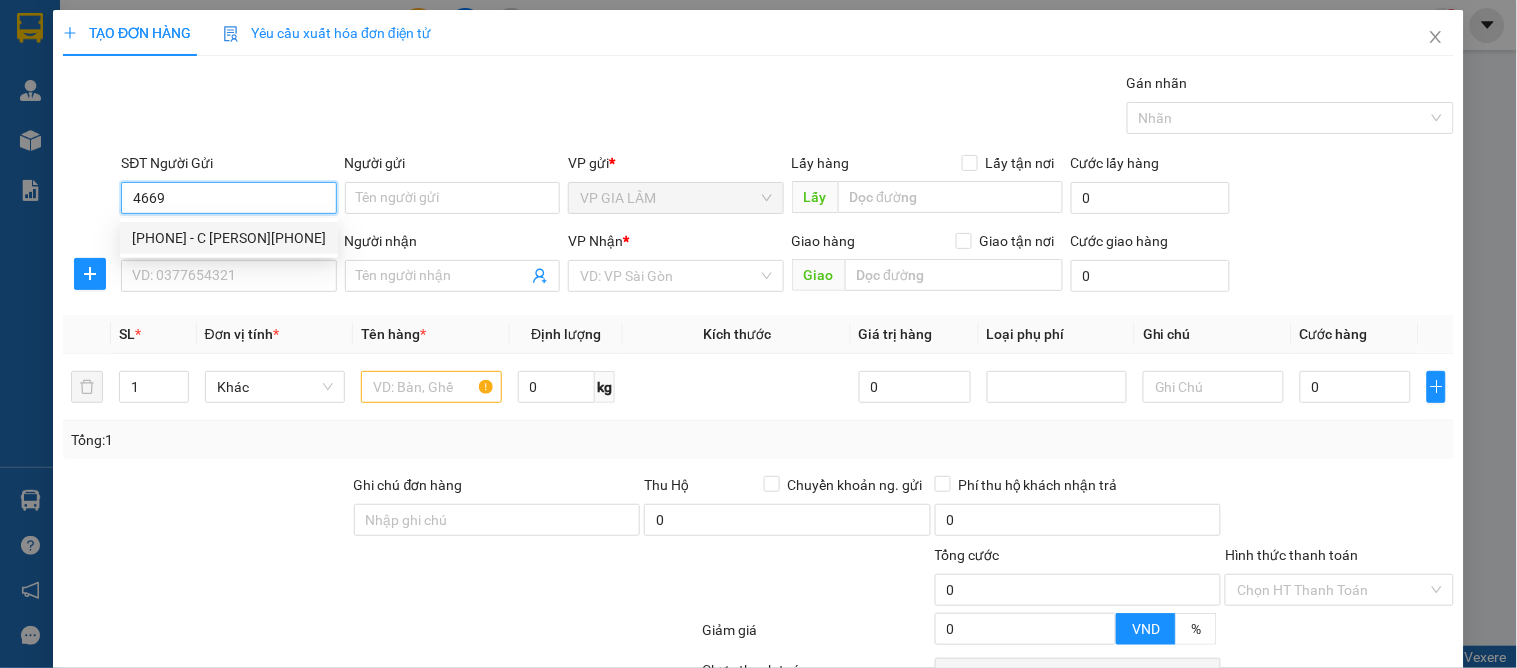click on "0357684669 - C thúy0973743065" at bounding box center (229, 238) 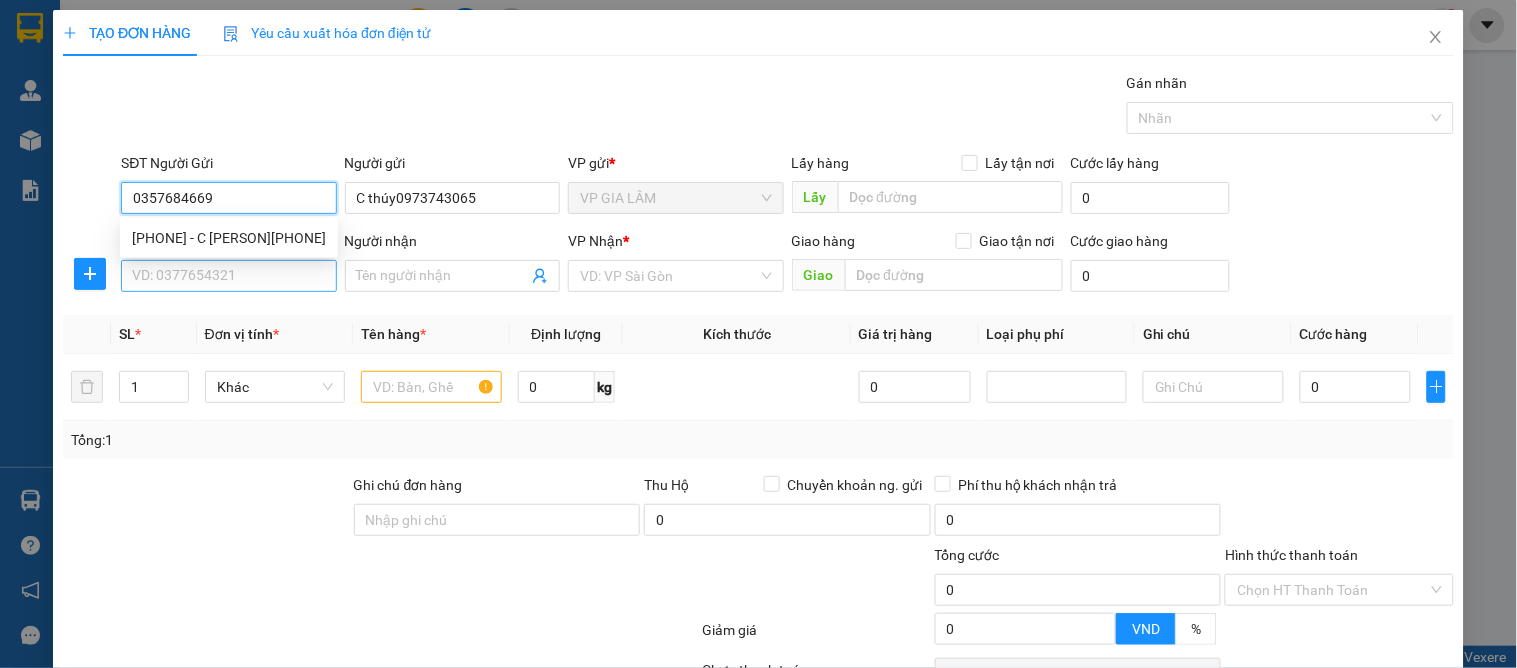 type on "0357684669" 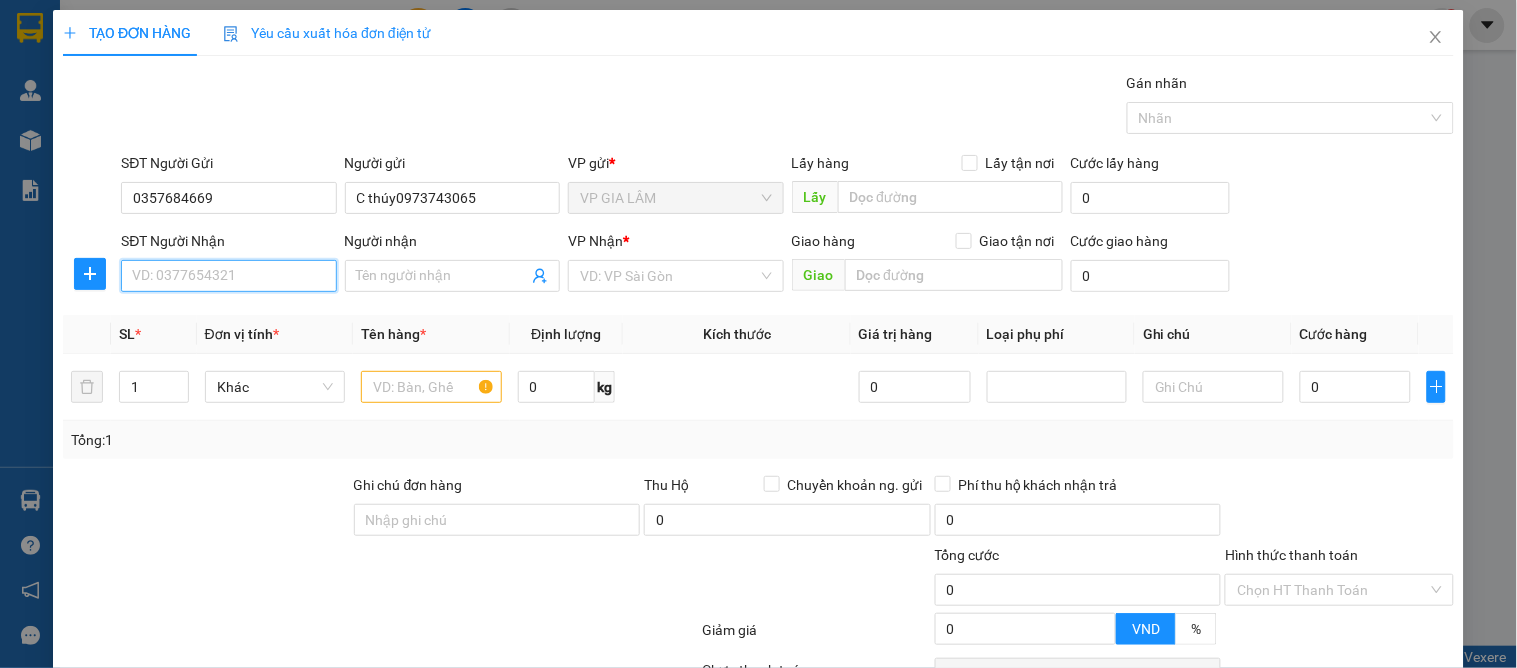 click on "SĐT Người Nhận" at bounding box center (228, 276) 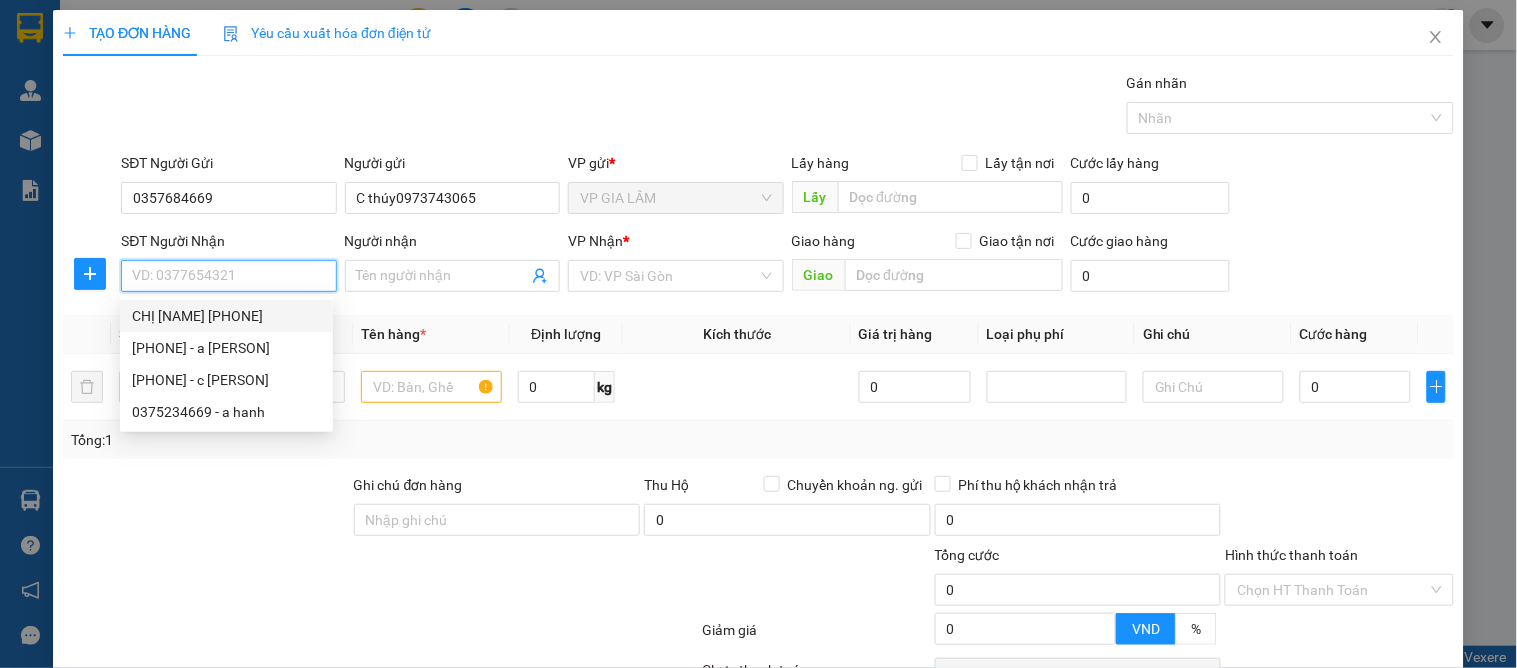click on "0987767236 - CHỊ Hà 0913290529" at bounding box center (226, 316) 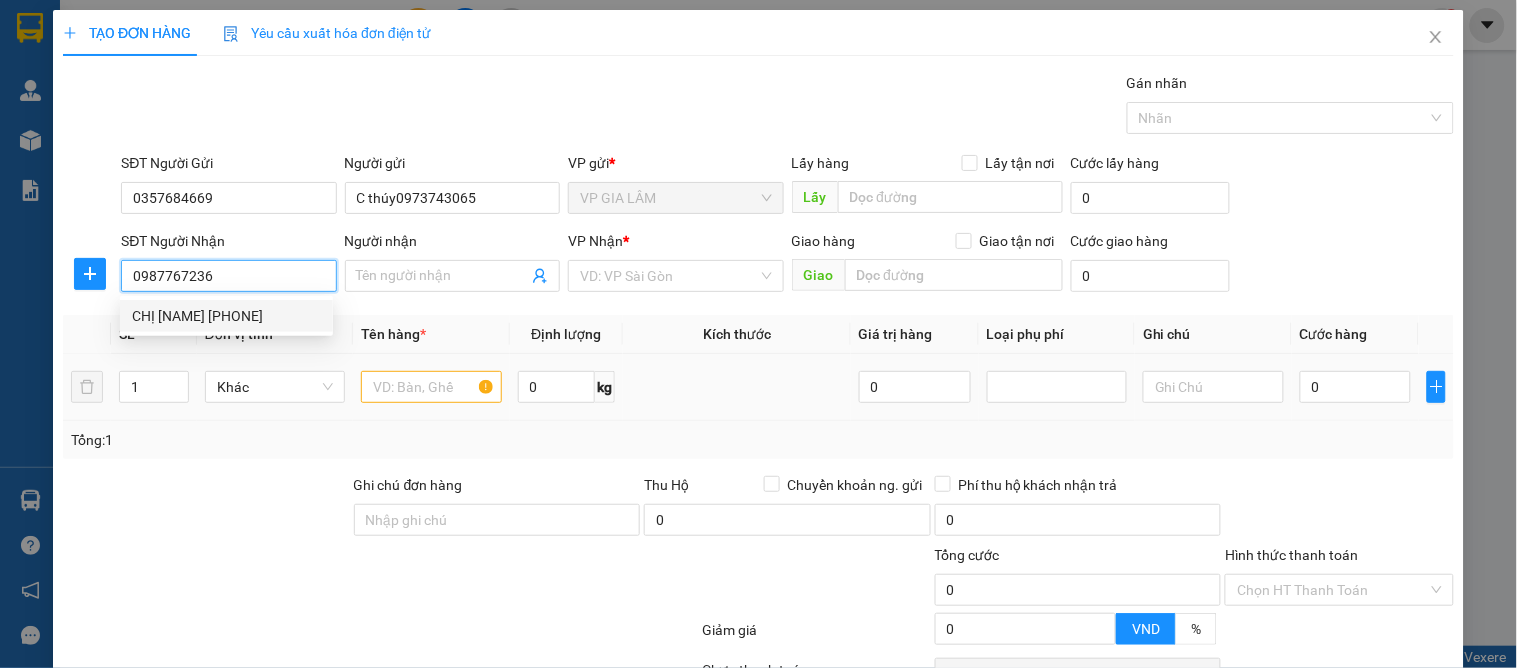 type on "CHỊ Hà 0913290529" 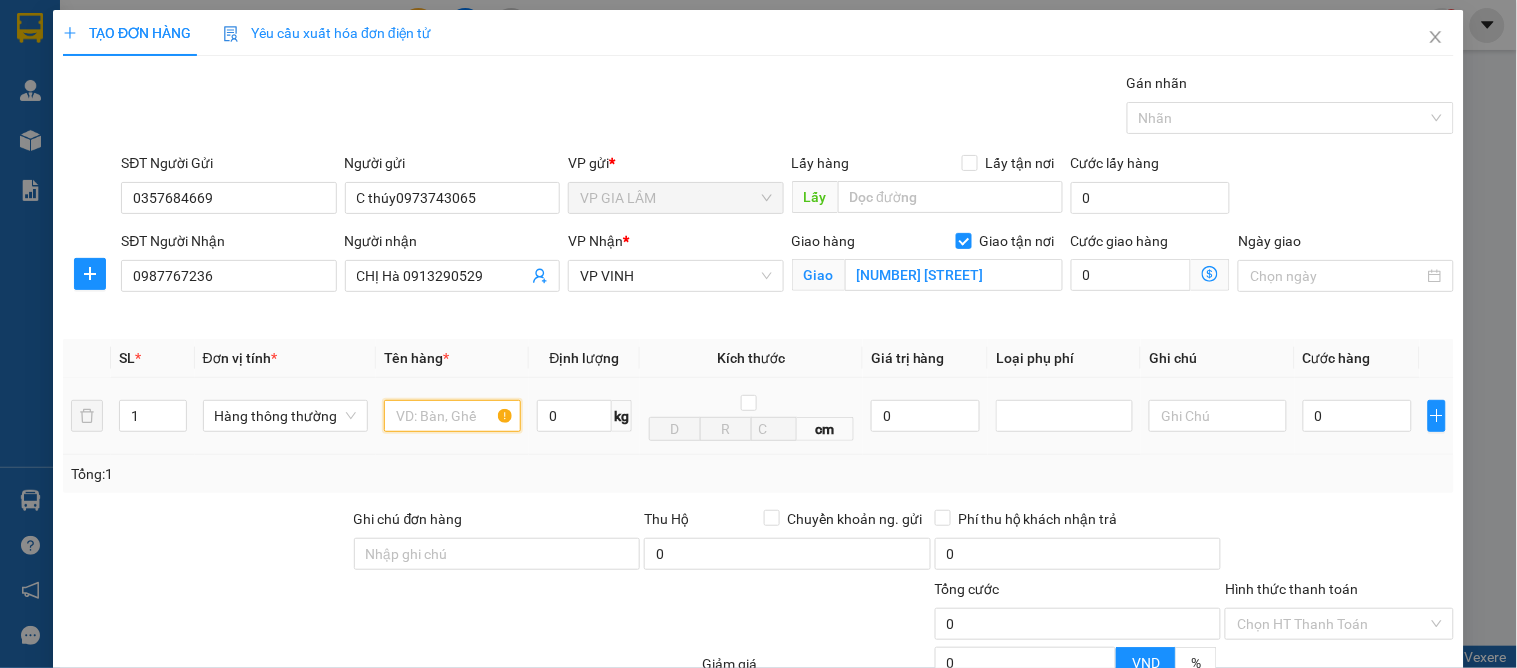 click at bounding box center [452, 416] 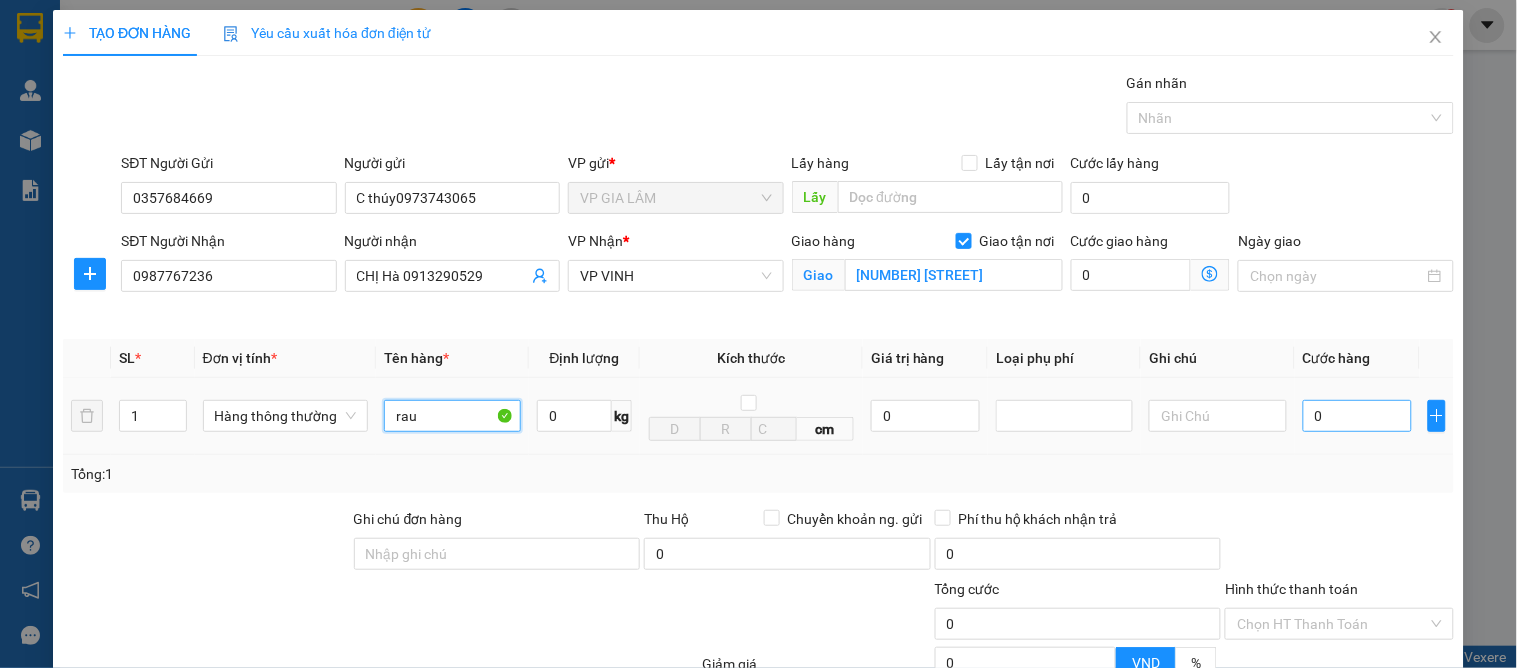 type on "rau" 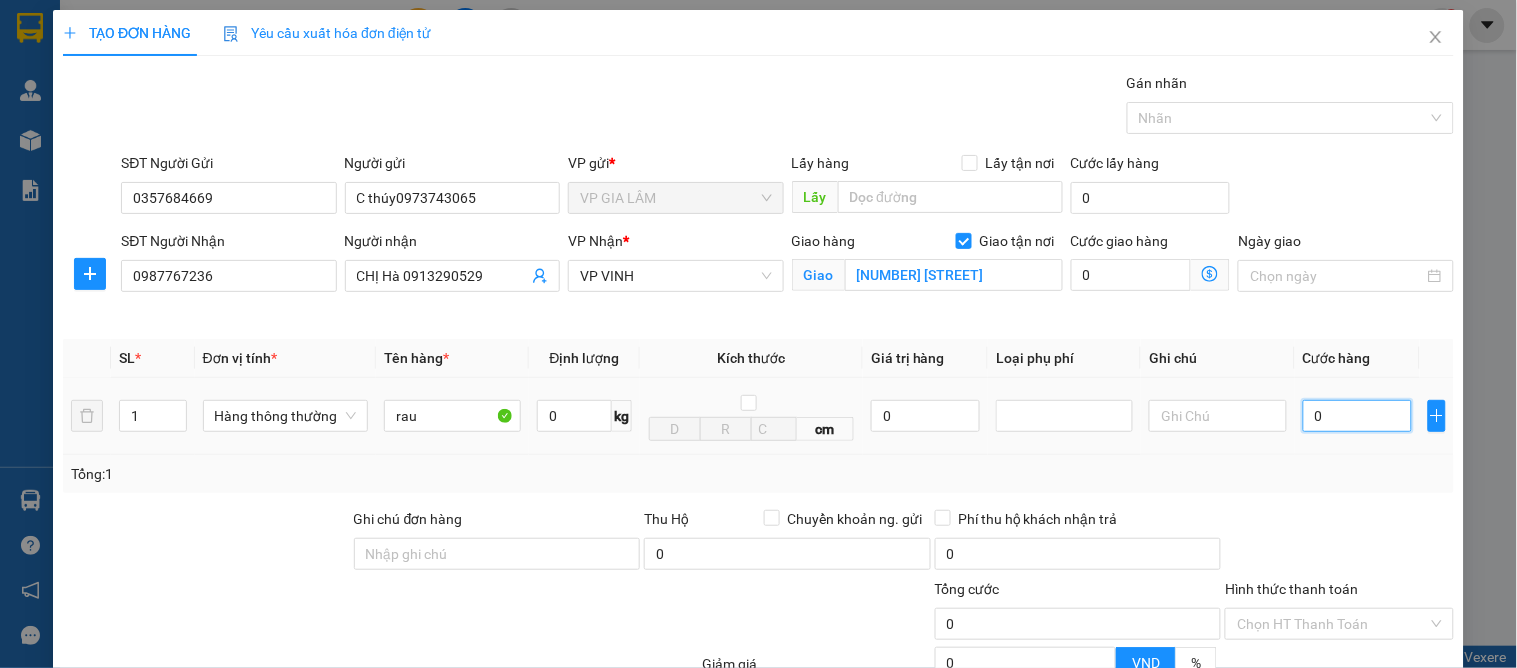 click on "0" at bounding box center (1357, 416) 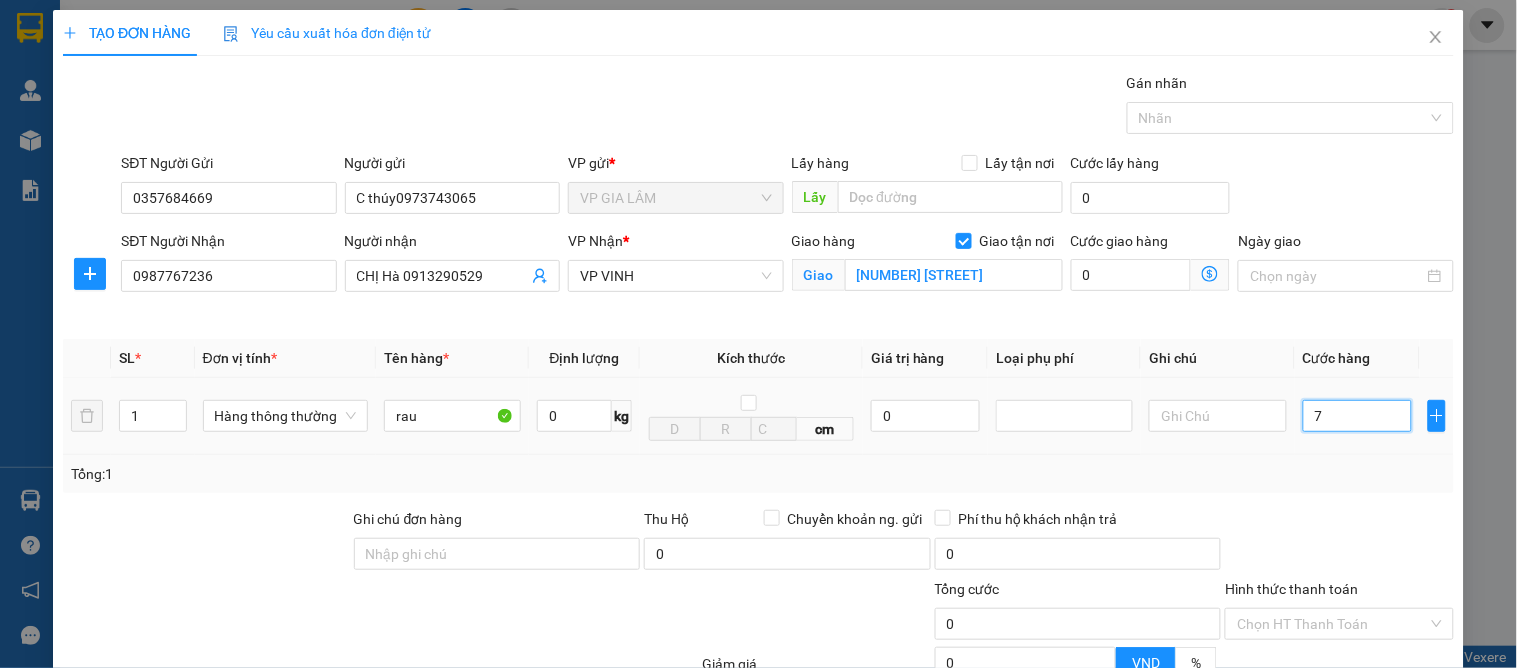 type on "7" 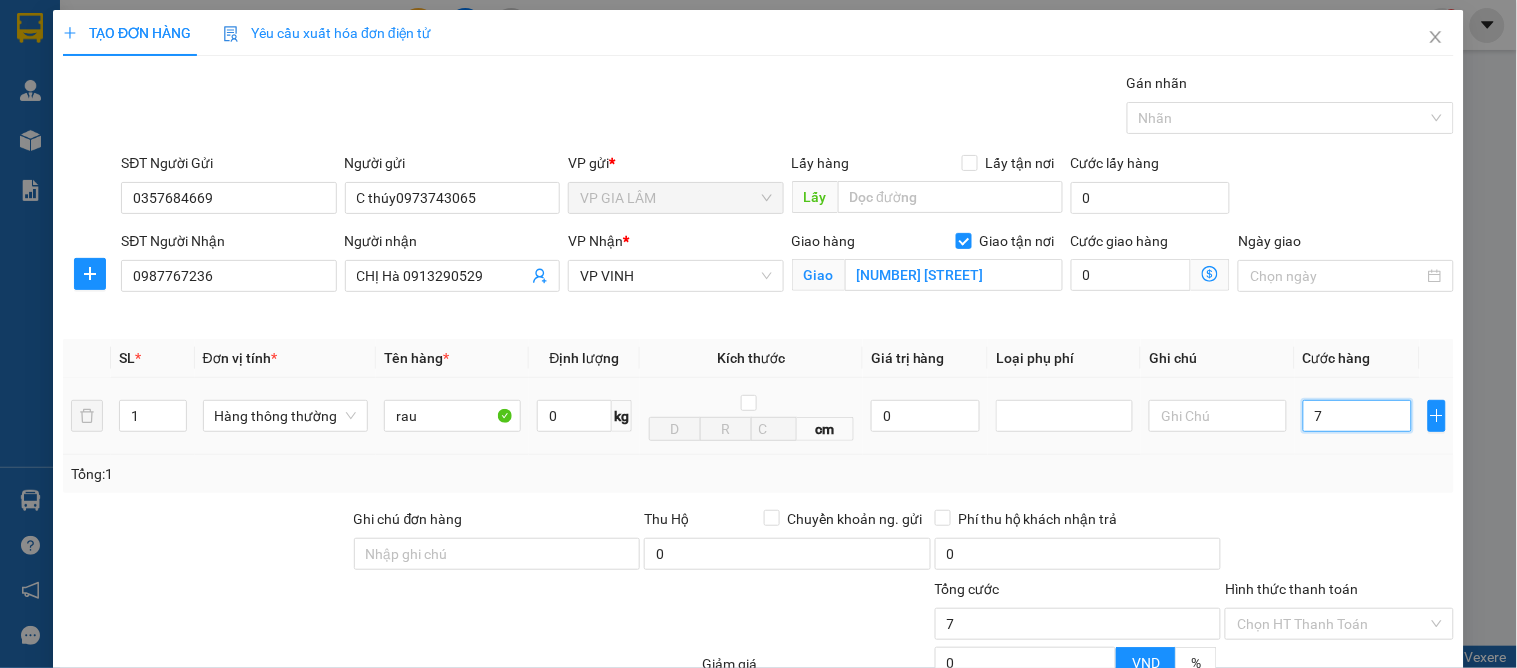 type on "70" 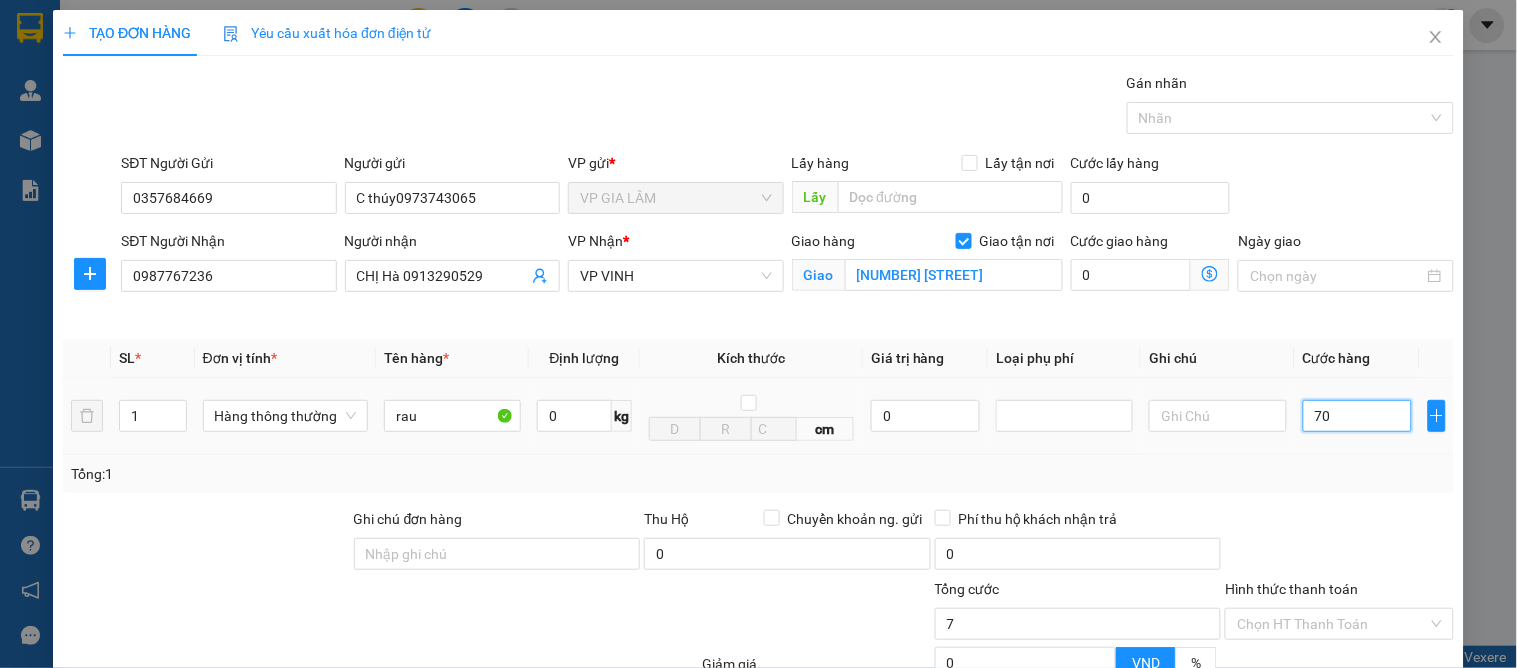 type on "70" 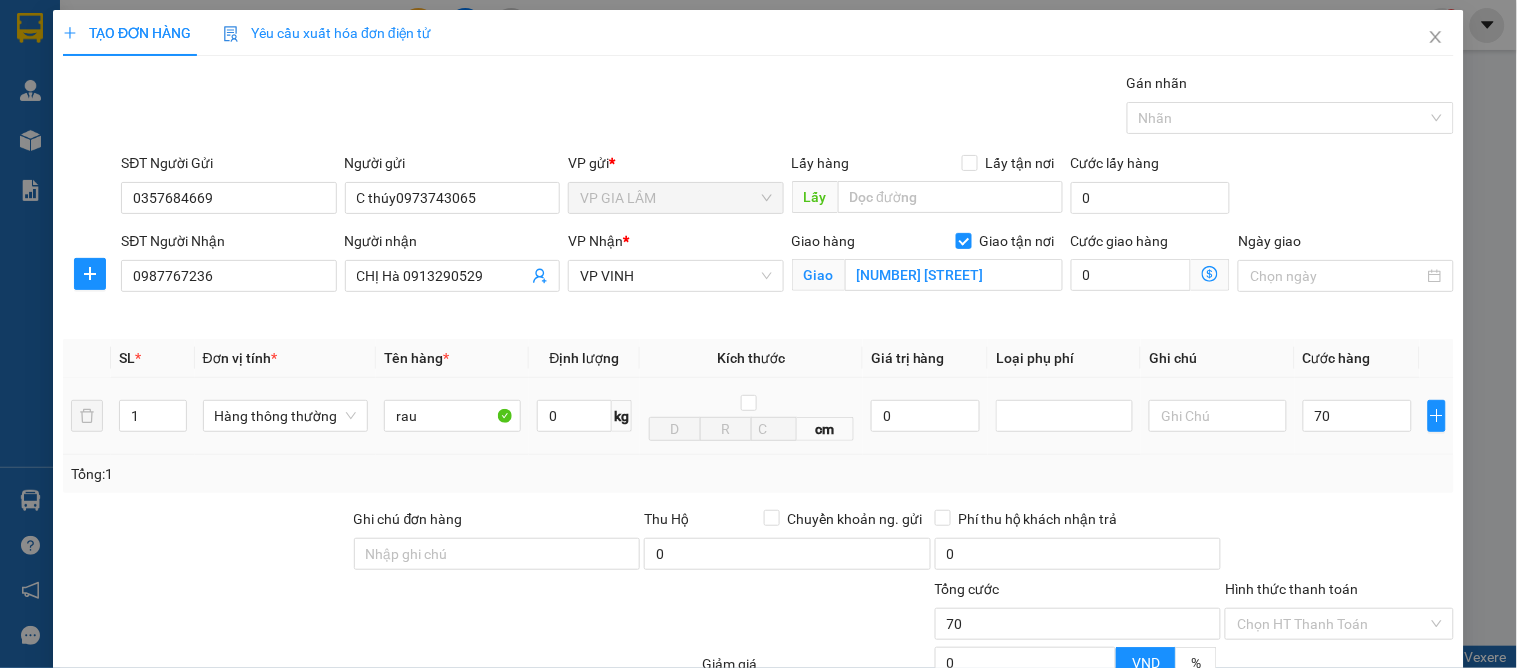 type on "70.000" 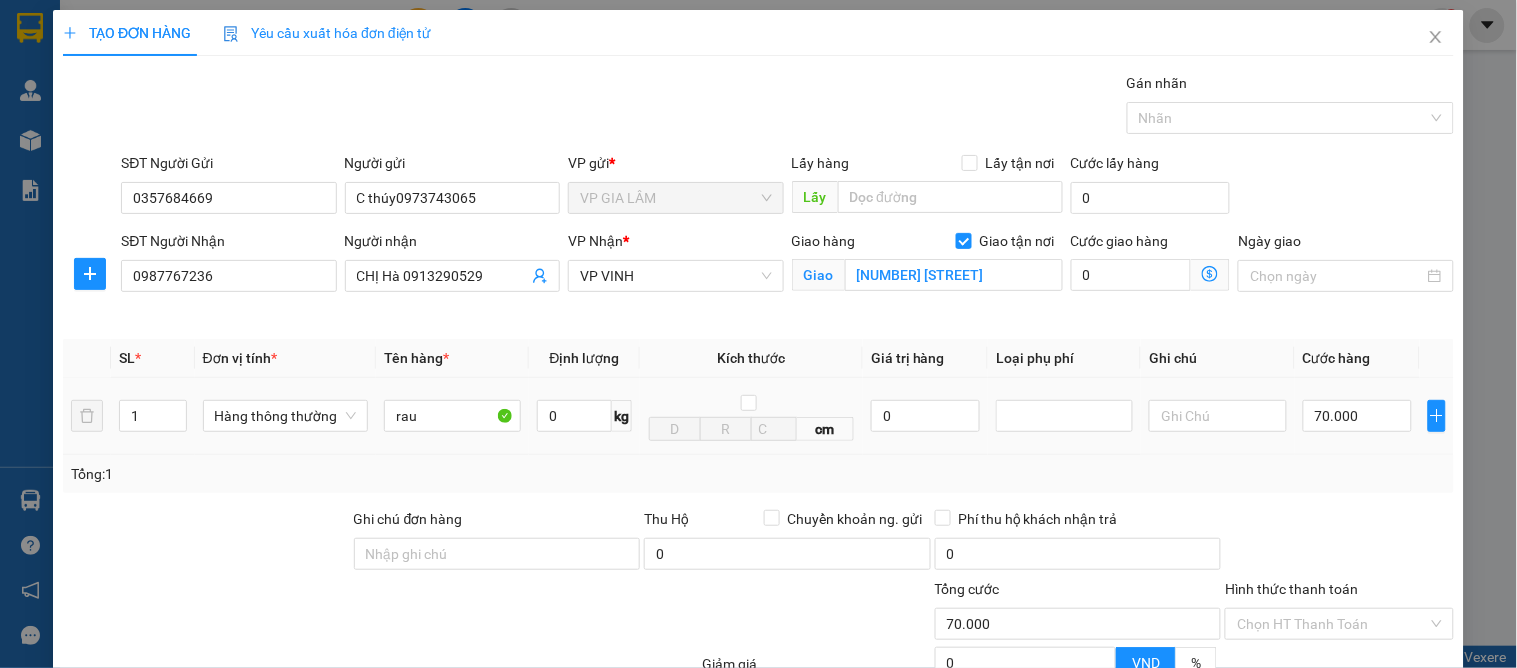 click on "Transit Pickup Surcharge Ids Transit Deliver Surcharge Ids Transit Deliver Surcharge Transit Deliver Surcharge Gói vận chuyển  * Tiêu chuẩn Gán nhãn   Nhãn SĐT Người Gửi 0357684669 Người gửi C thúy0973743065 VP gửi  * VP GIA LÂM Lấy hàng Lấy tận nơi Lấy Cước lấy hàng 0 SĐT Người Nhận 0987767236 Người nhận CHỊ Hà 0913290529 VP Nhận  * VP VINH Giao hàng Giao tận nơi Giao 45 văn đức giai Cước giao hàng 0 Ngày giao SL  * Đơn vị tính  * Tên hàng  * Định lượng Kích thước Giá trị hàng Loại phụ phí Ghi chú Cước hàng                       1 Hàng thông thường rau 0 kg cm 0   70.000 Tổng:  1 Ghi chú đơn hàng Thu Hộ Chuyển khoản ng. gửi 0 Phí thu hộ khách nhận trả 0 Tổng cước 70.000 Hình thức thanh toán Chọn HT Thanh Toán Giảm giá 0 VND % Discount 0 Số tiền thu trước 0 Chưa thanh toán 70.000 Chọn HT Thanh Toán Ghi chú nội bộ nhà xe 0 Lưu nháp" at bounding box center [758, 454] 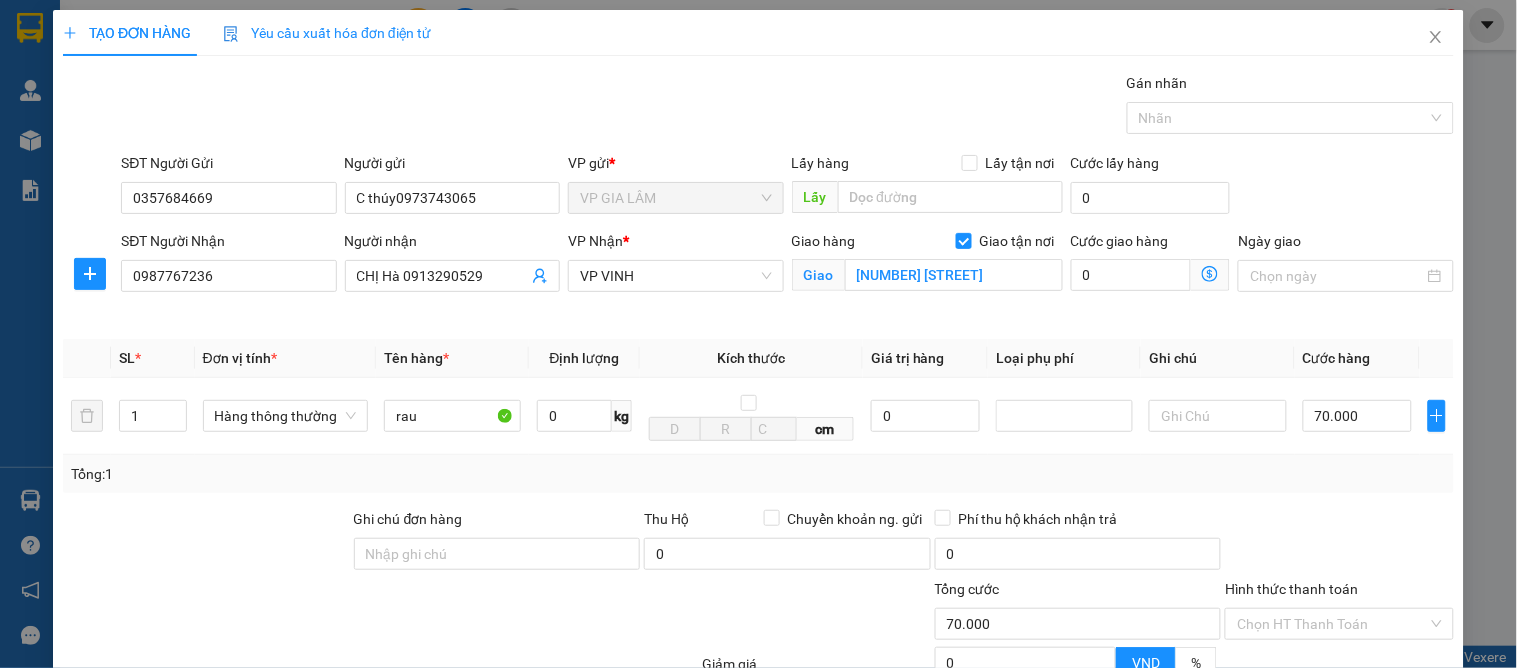 scroll, scrollTop: 207, scrollLeft: 0, axis: vertical 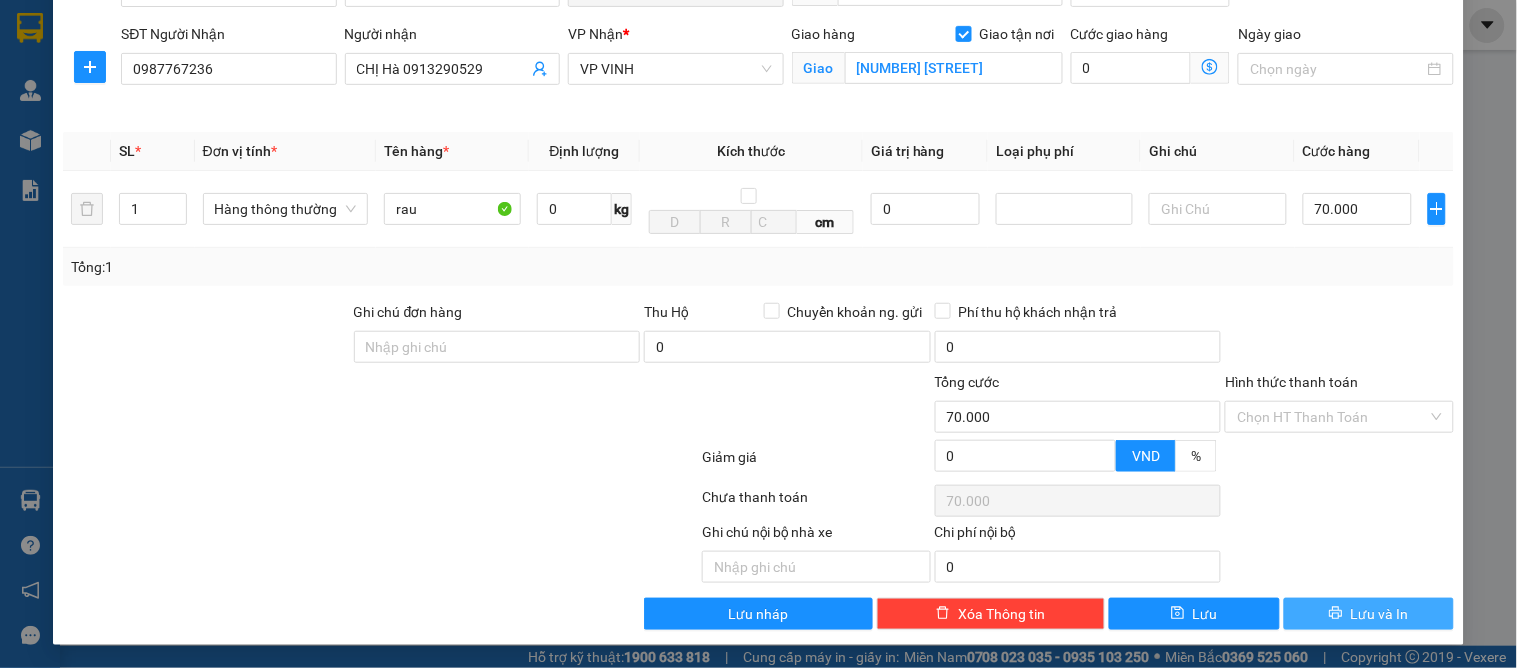 click on "Lưu và In" at bounding box center [1369, 614] 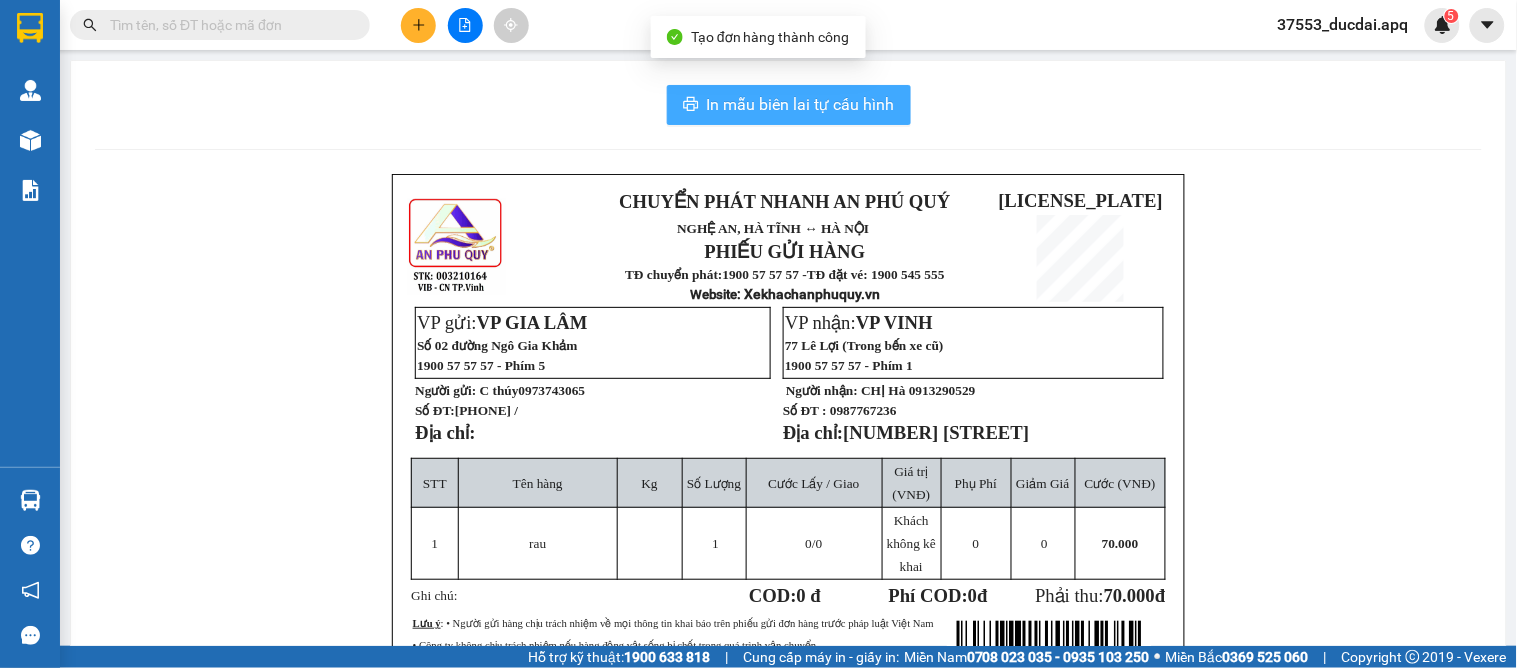 click on "In mẫu biên lai tự cấu hình" at bounding box center (801, 104) 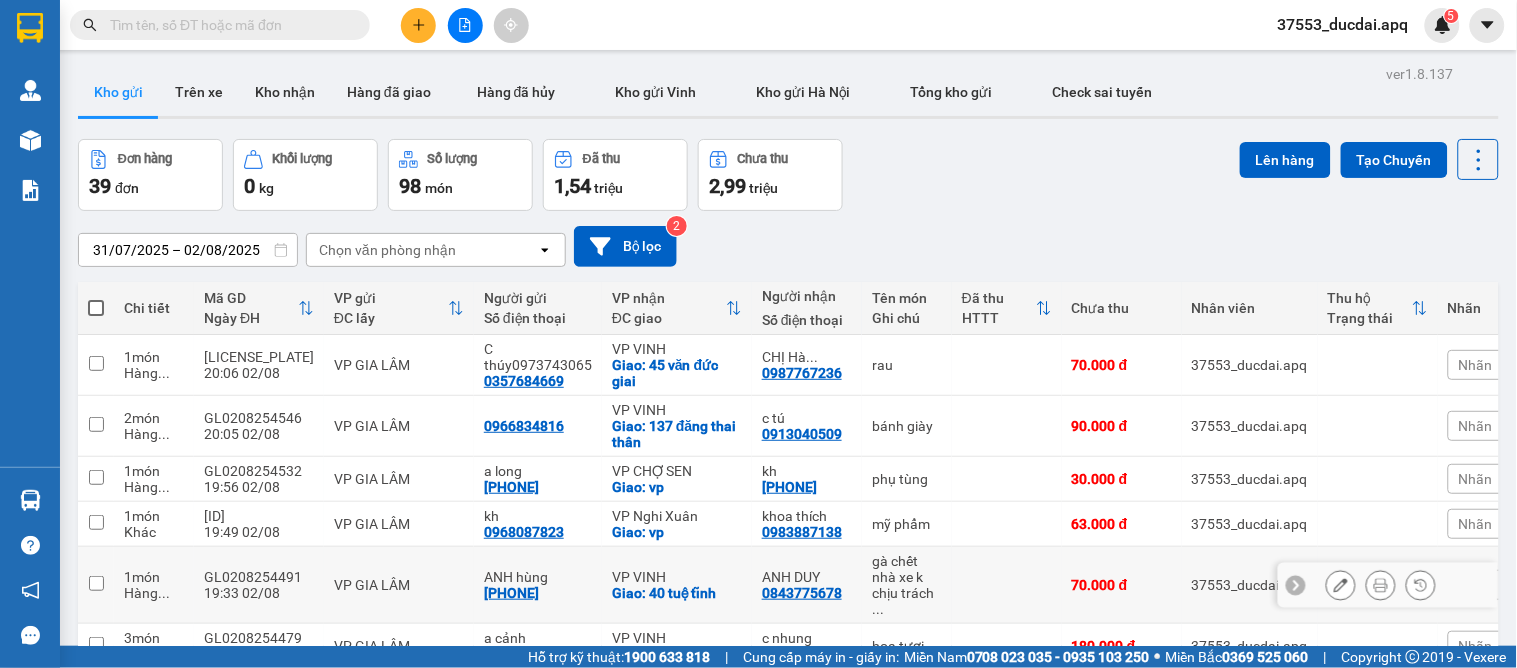 drag, startPoint x: 1148, startPoint y: 561, endPoint x: 1076, endPoint y: 560, distance: 72.00694 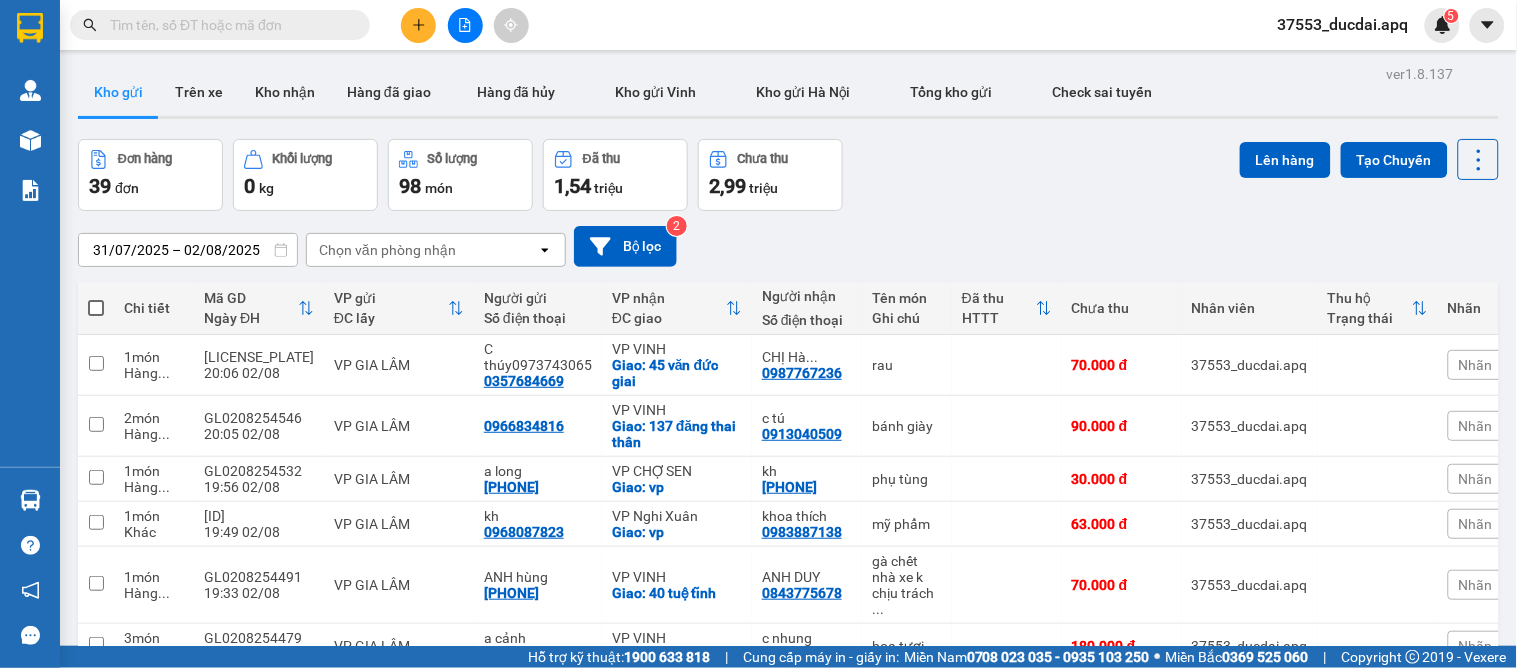 drag, startPoint x: 1076, startPoint y: 554, endPoint x: 837, endPoint y: 163, distance: 458.25977 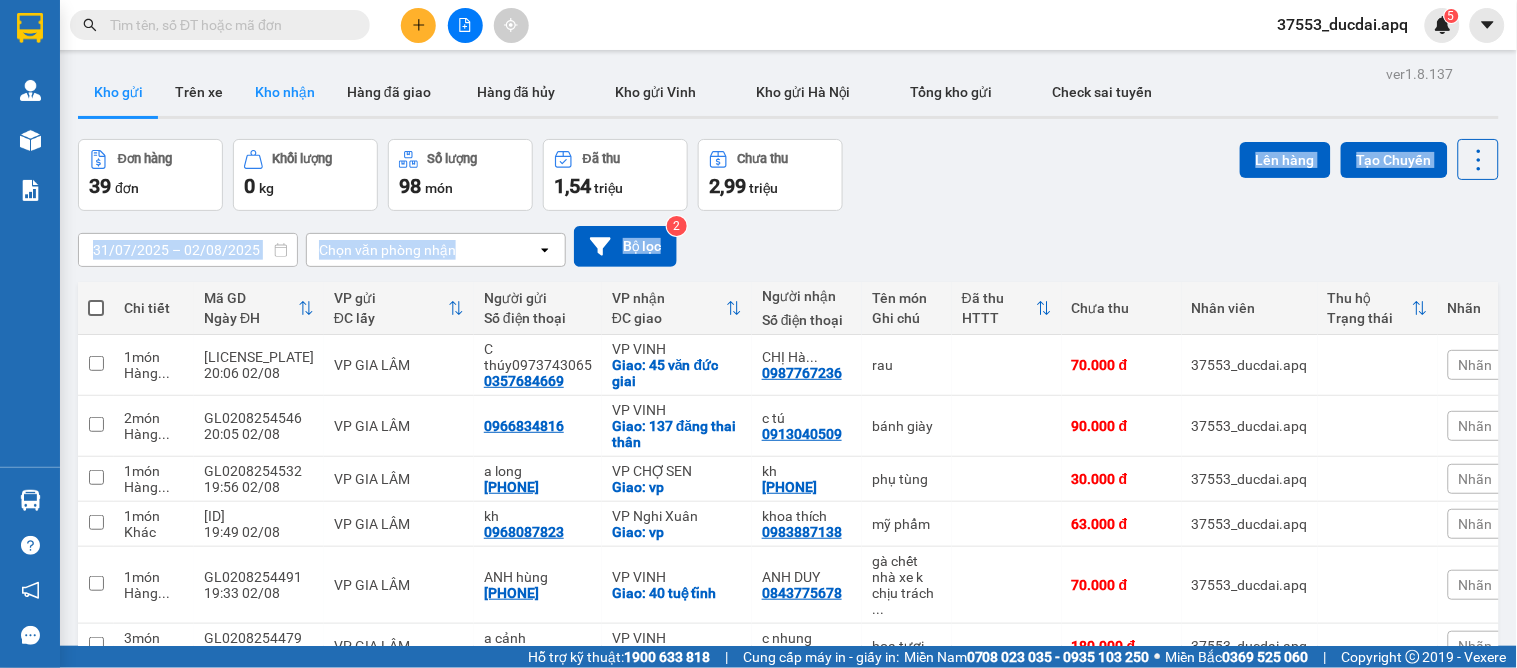 click on "Kho nhận" at bounding box center (285, 92) 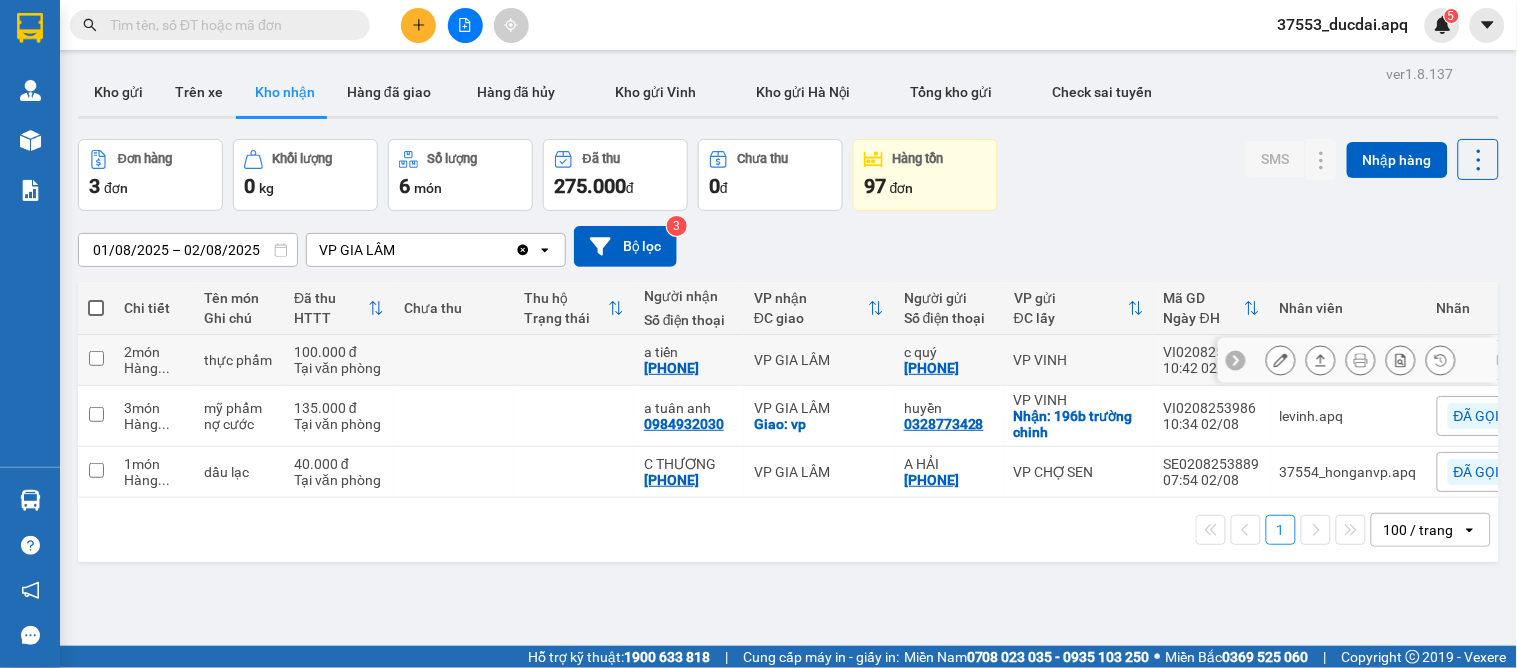 click at bounding box center [1321, 360] 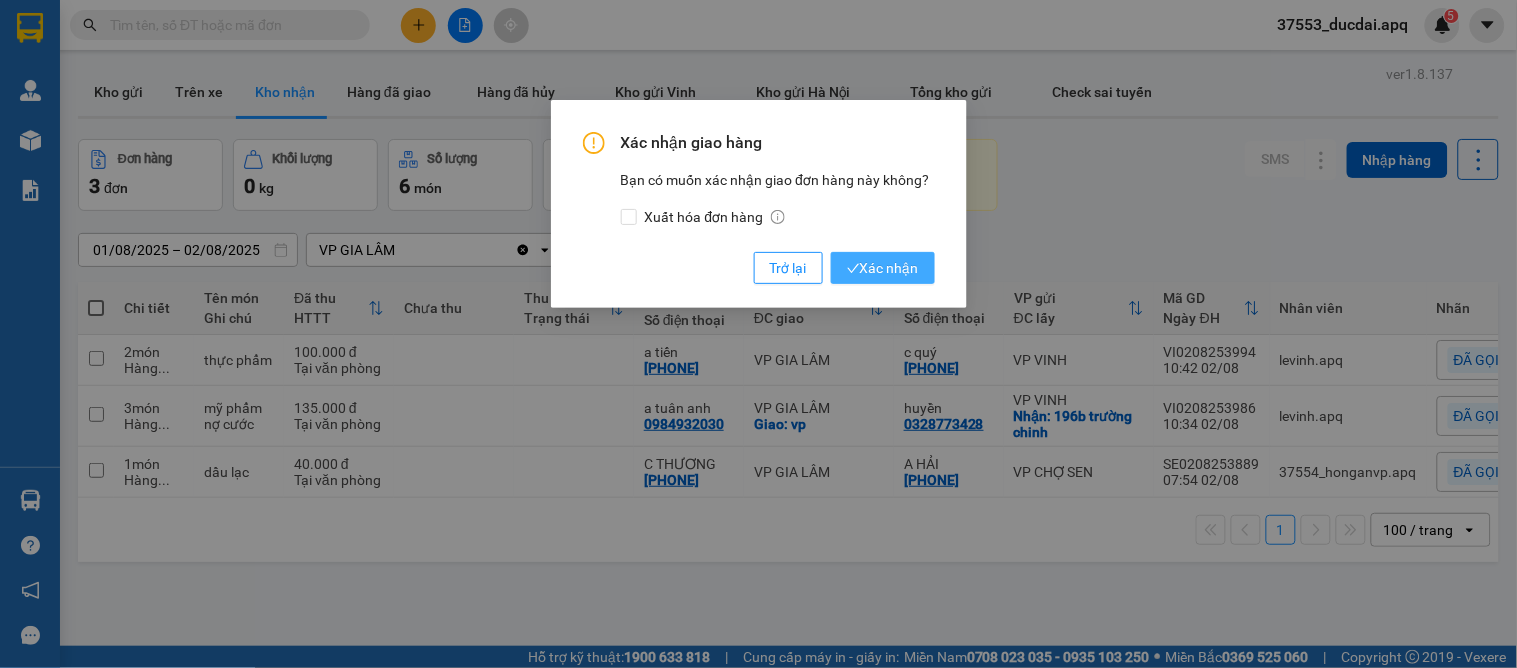 click on "Xác nhận" at bounding box center (883, 268) 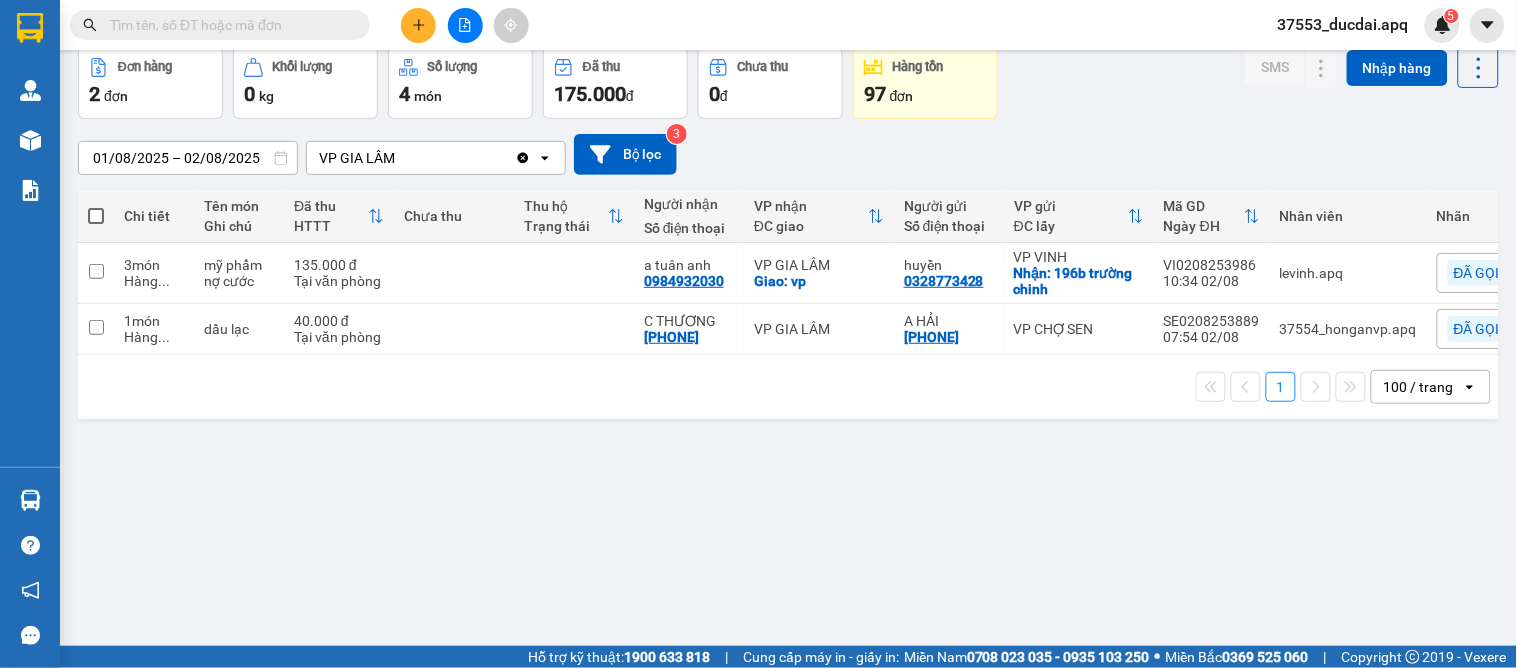 scroll, scrollTop: 0, scrollLeft: 0, axis: both 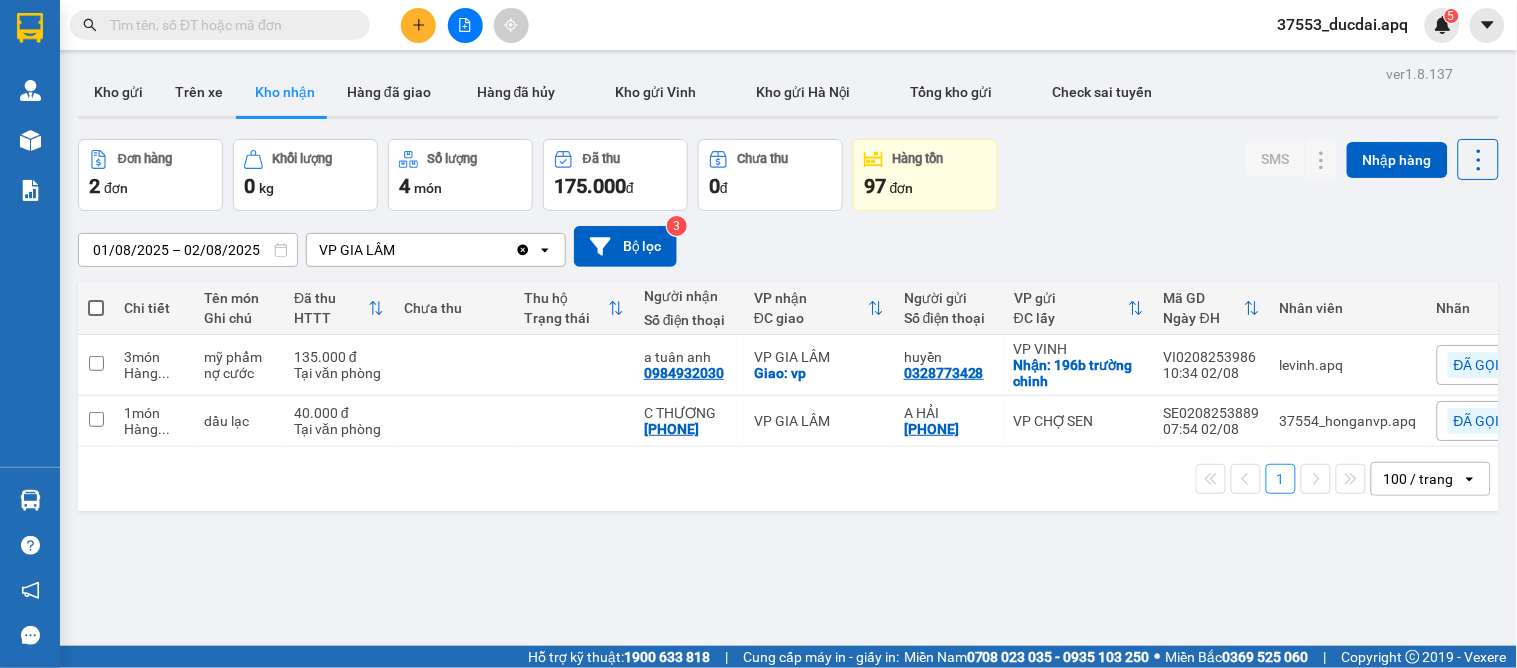 drag, startPoint x: 466, startPoint y: 624, endPoint x: 470, endPoint y: 533, distance: 91.08787 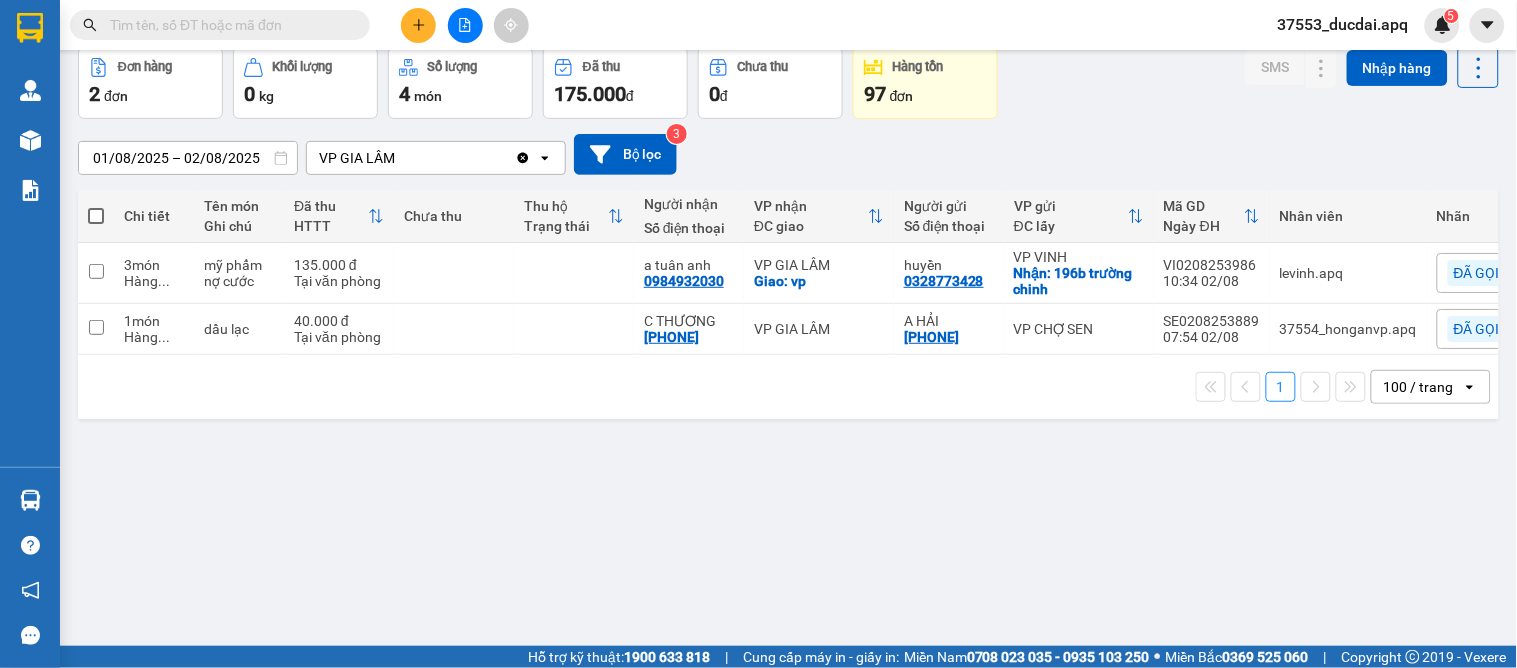 scroll, scrollTop: 0, scrollLeft: 0, axis: both 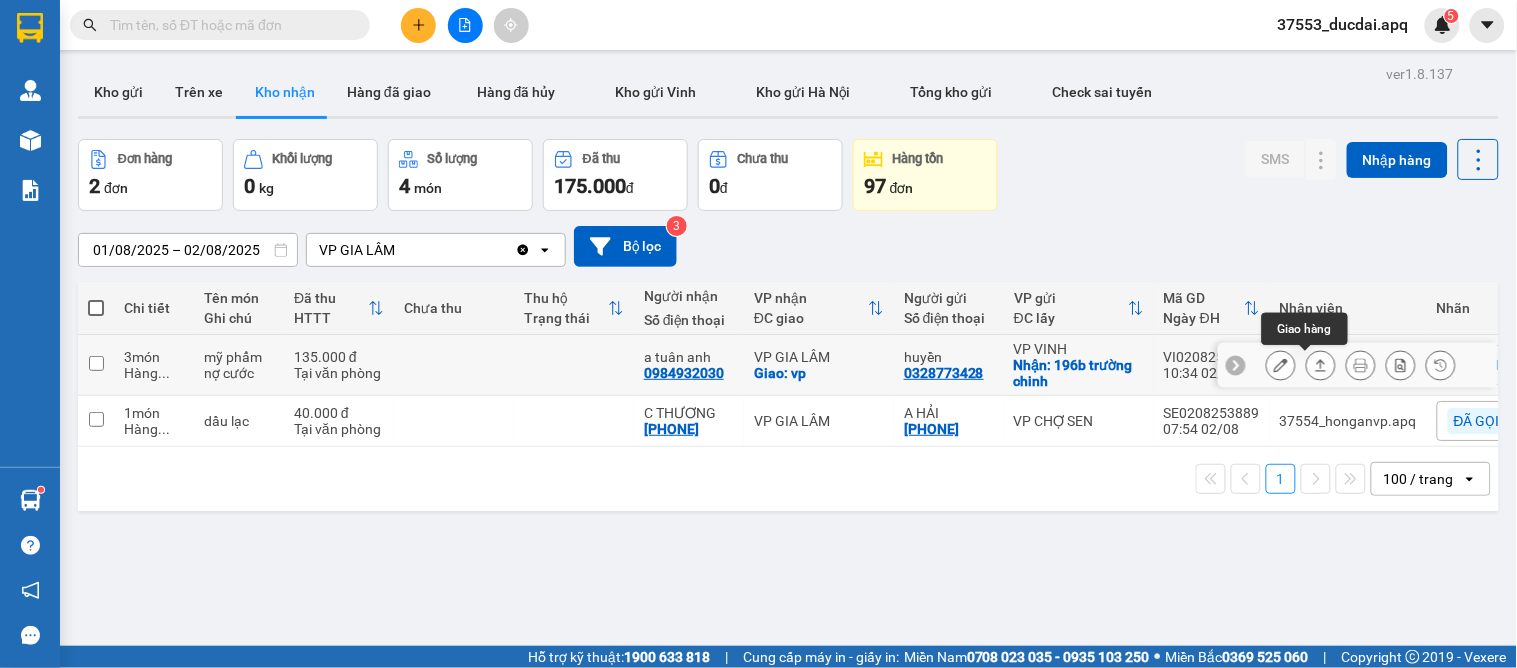 click 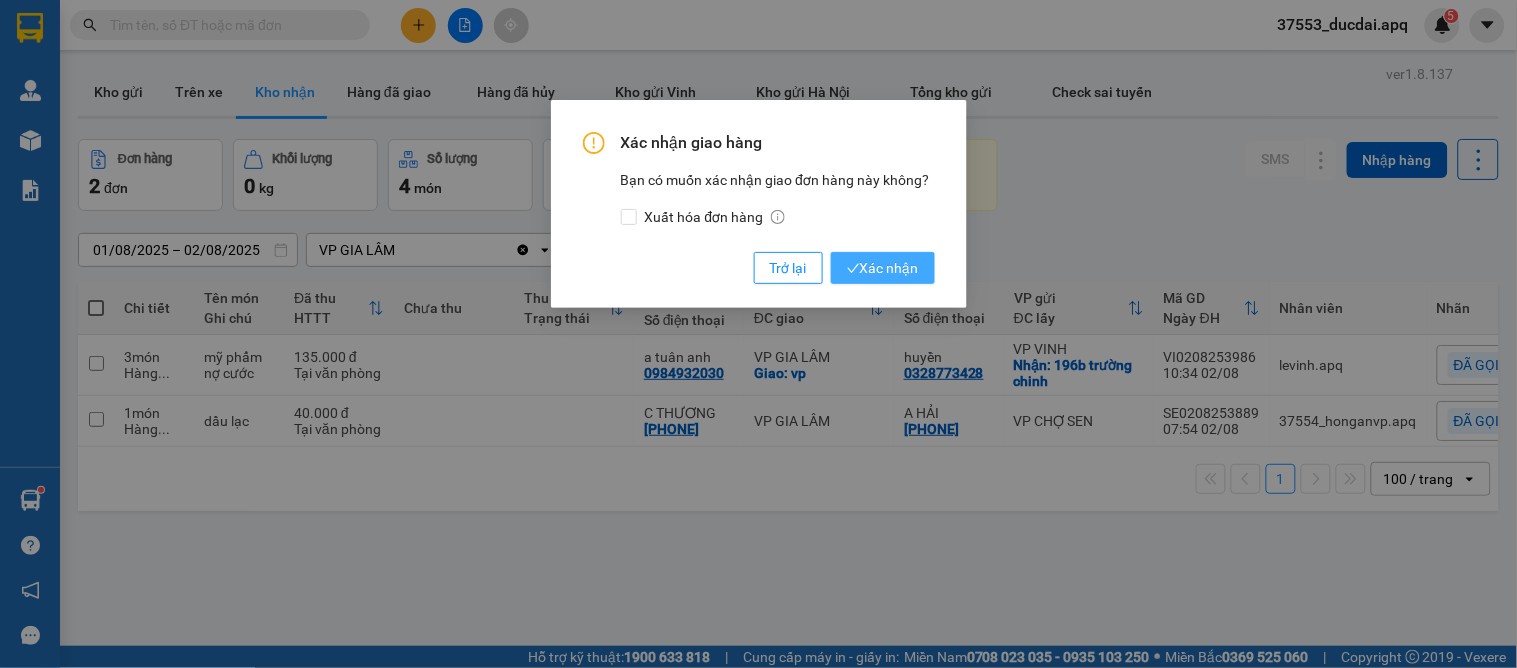 click on "Xác nhận" at bounding box center (883, 268) 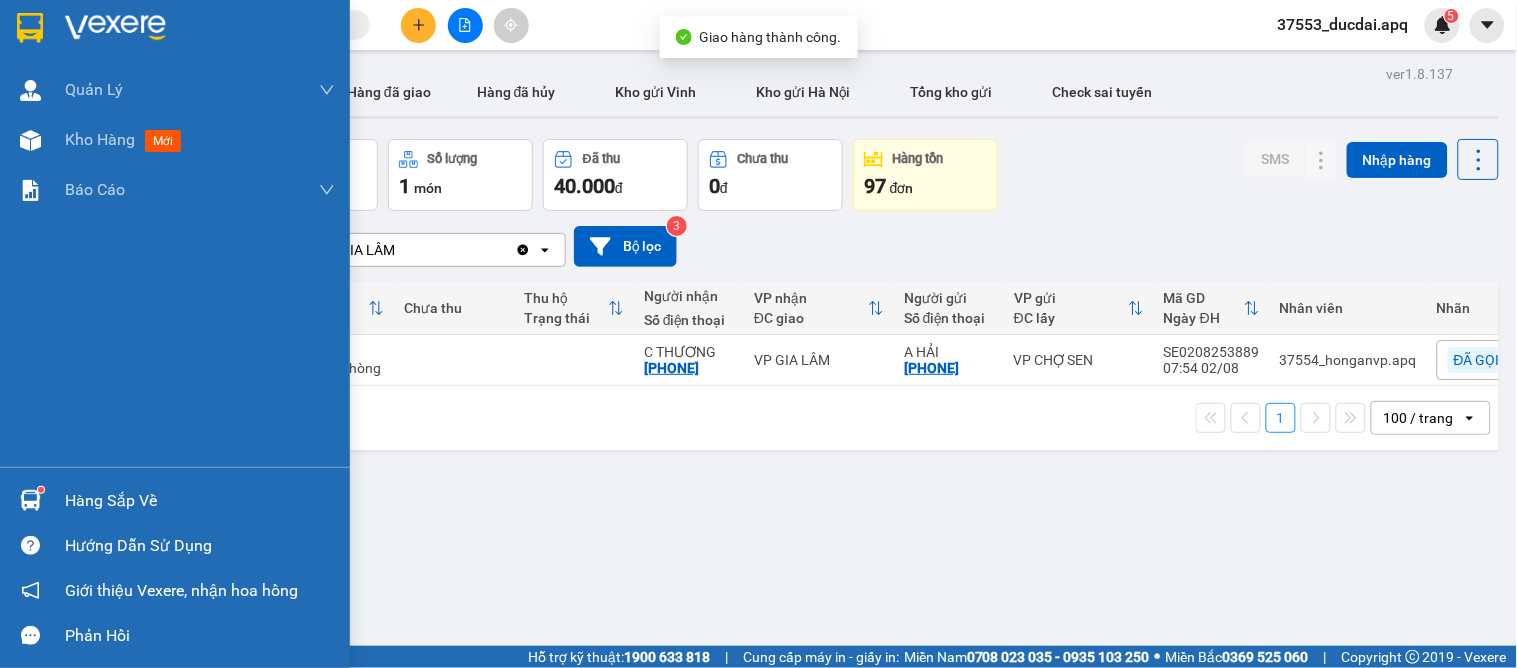 click on "Hàng sắp về" at bounding box center [175, 500] 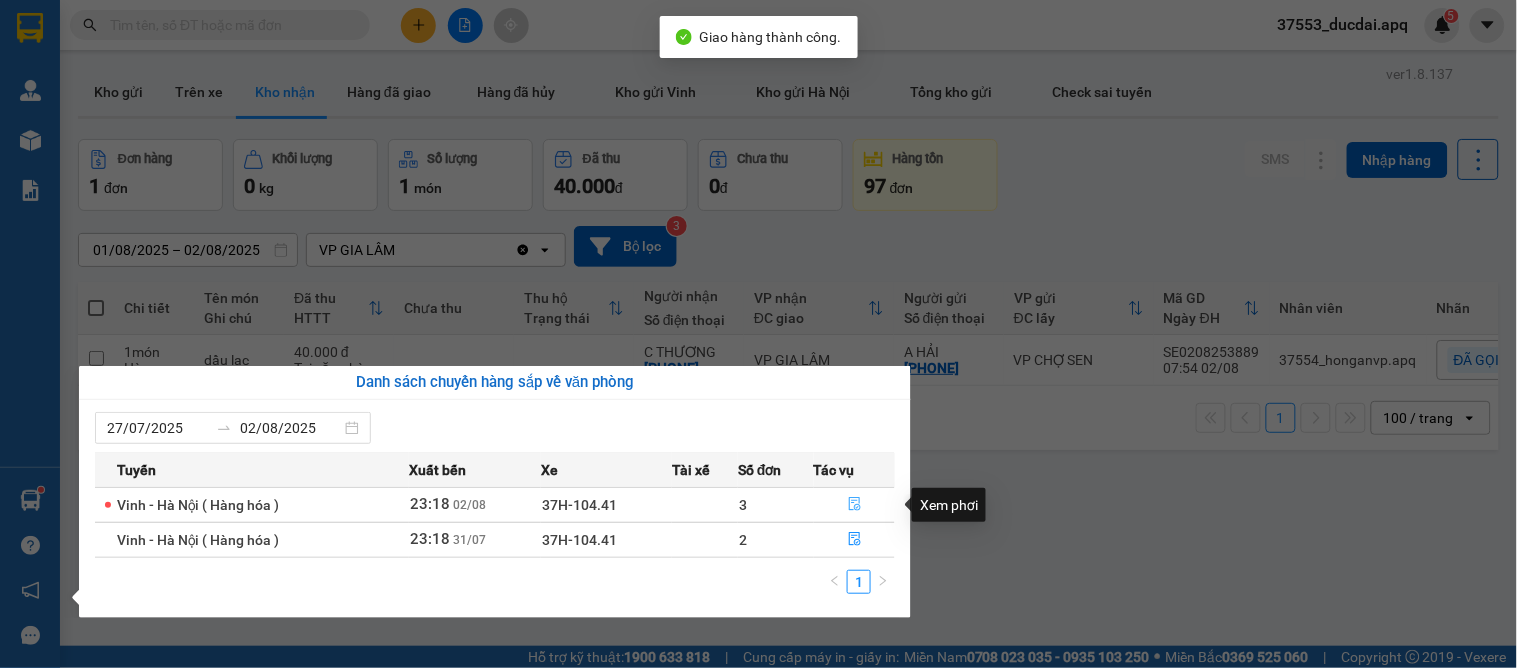 click 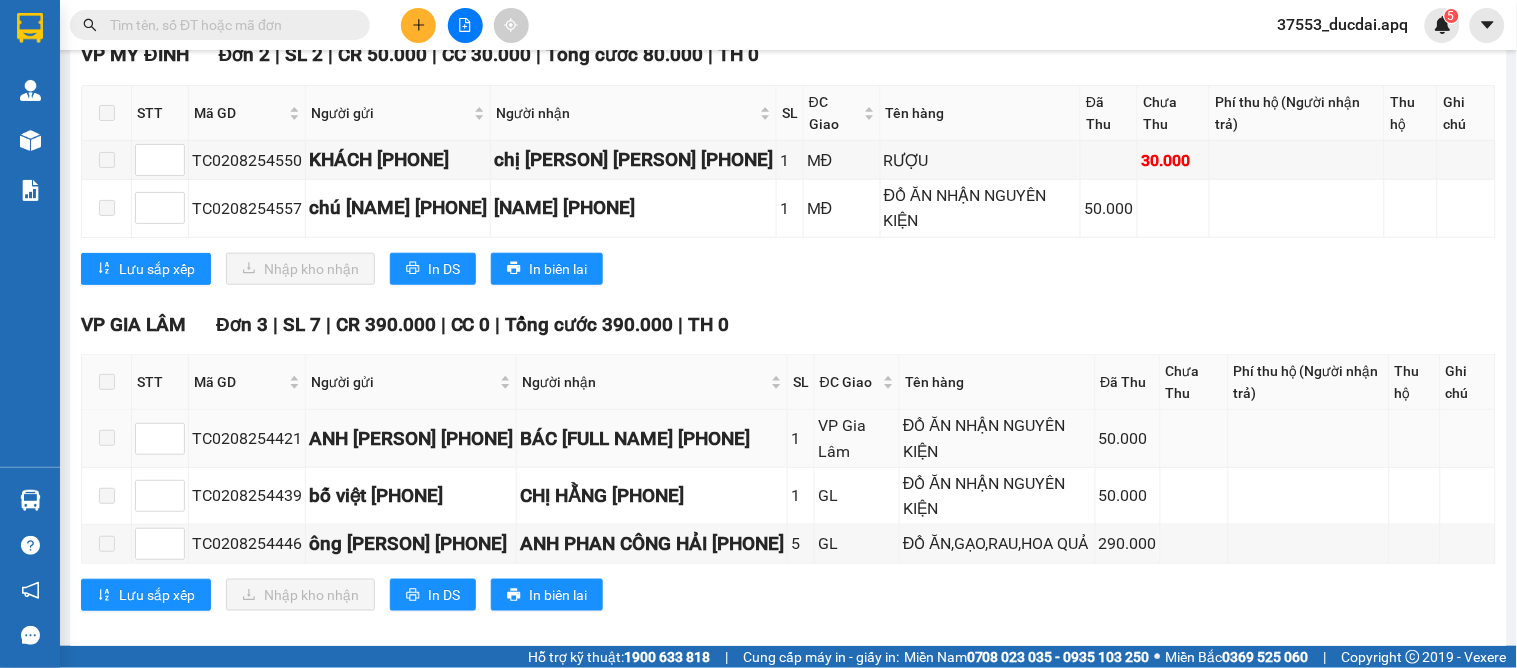 scroll, scrollTop: 394, scrollLeft: 0, axis: vertical 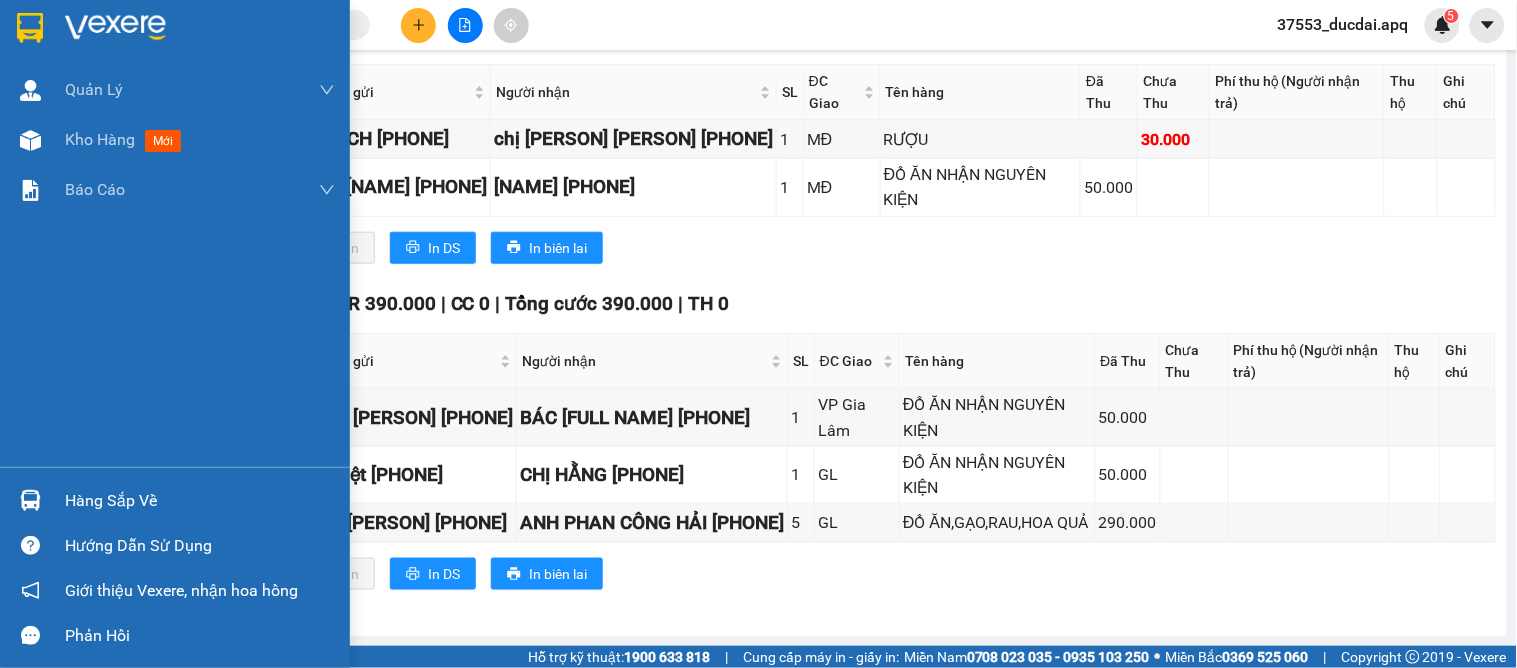 click at bounding box center [30, 500] 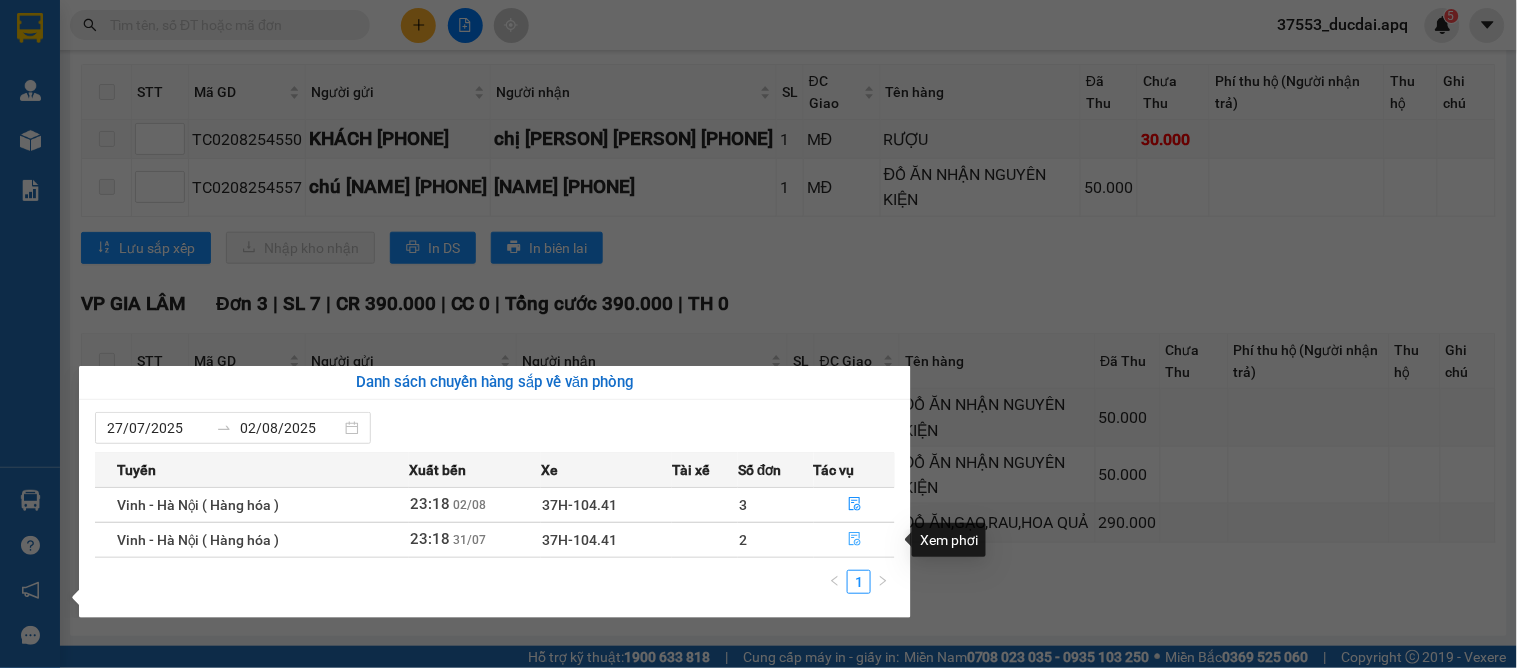 click 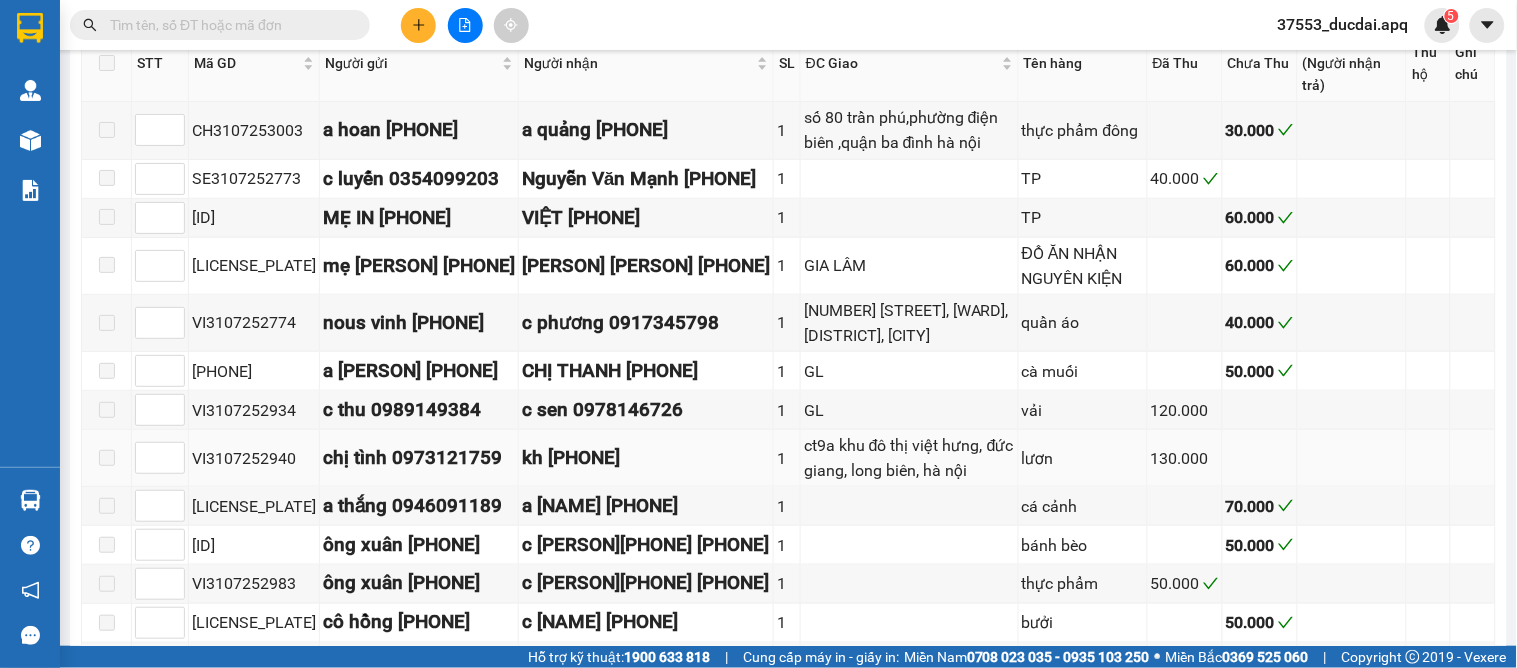 type on "31/07/2025" 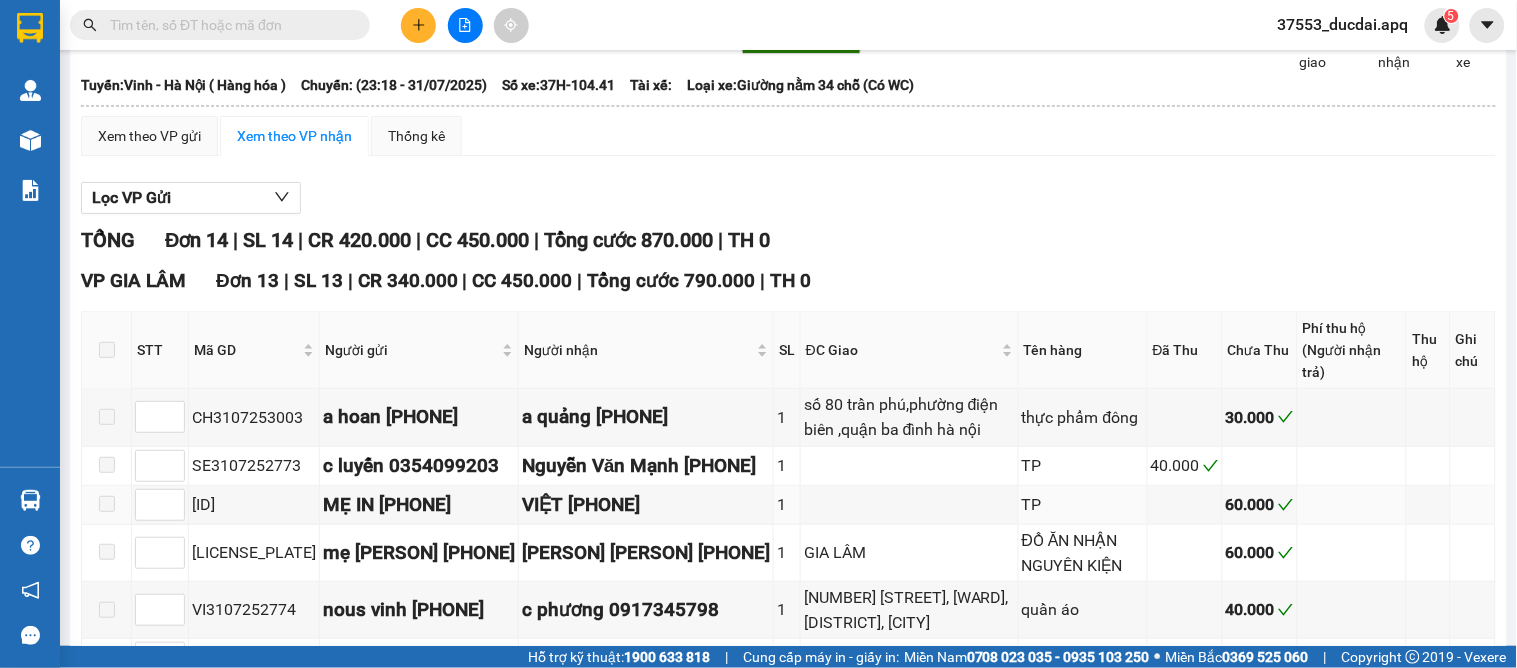 scroll, scrollTop: 0, scrollLeft: 0, axis: both 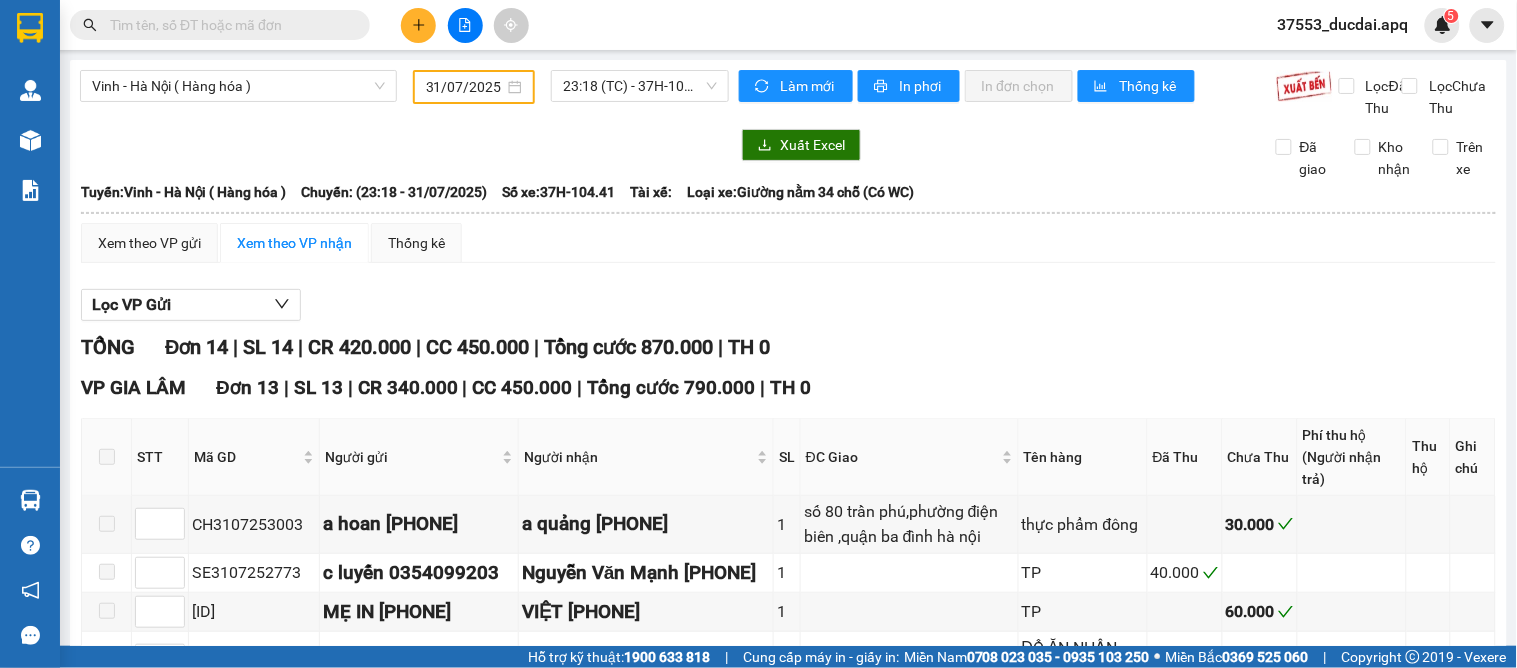 click at bounding box center (107, 457) 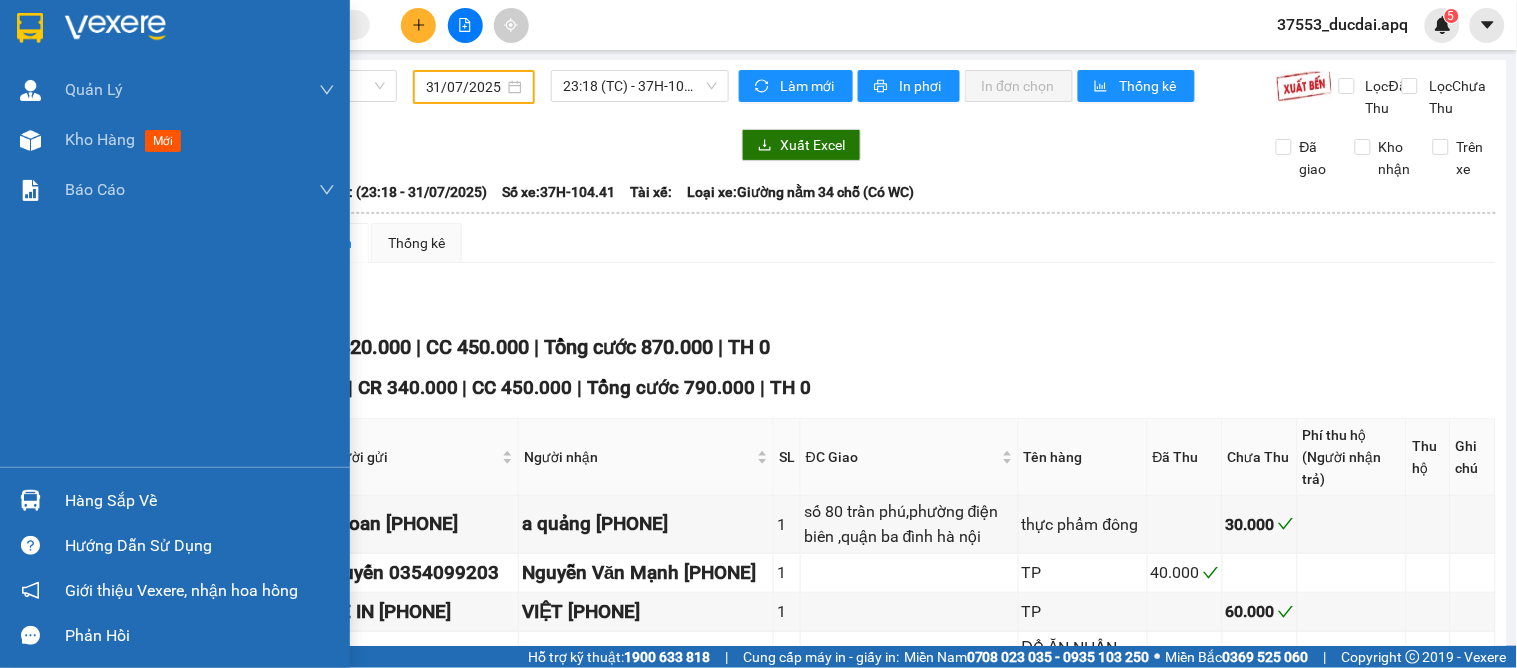 drag, startPoint x: 30, startPoint y: 496, endPoint x: 157, endPoint y: 495, distance: 127.00394 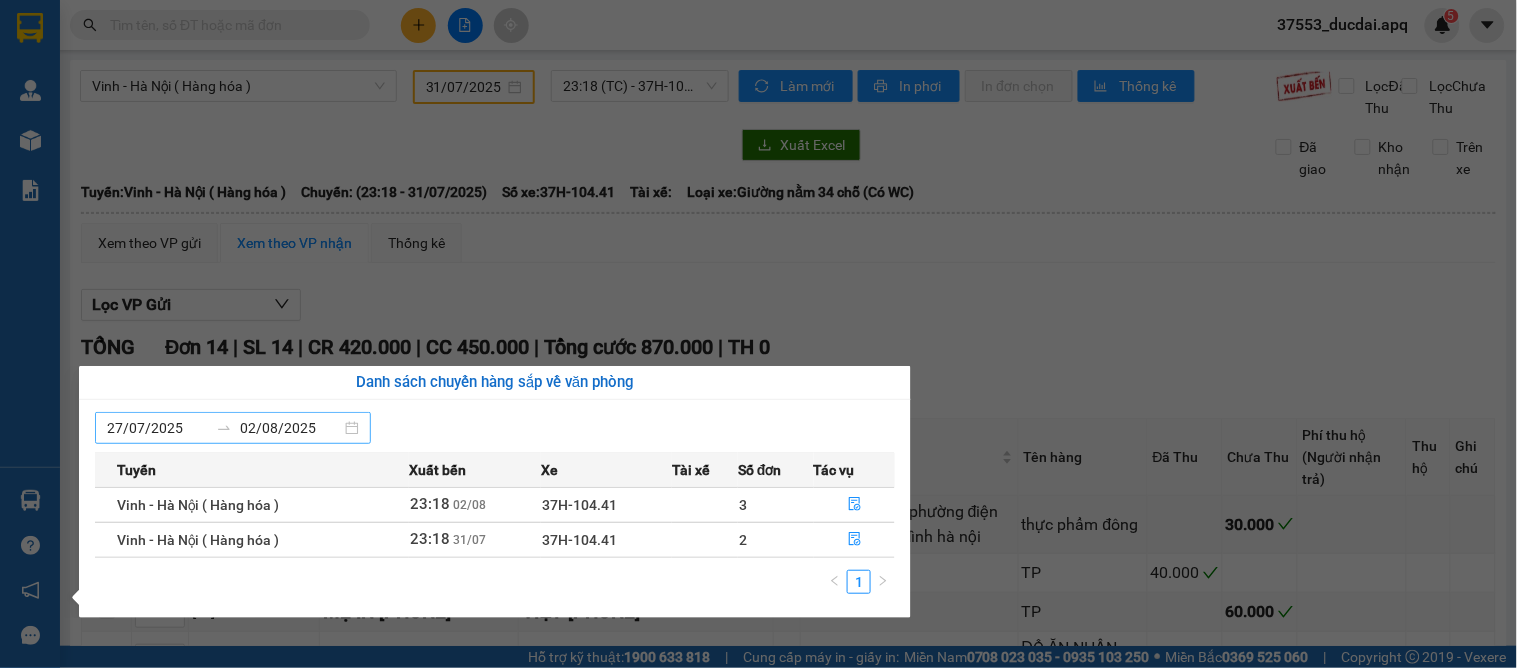 click on "27/07/2025" at bounding box center (157, 428) 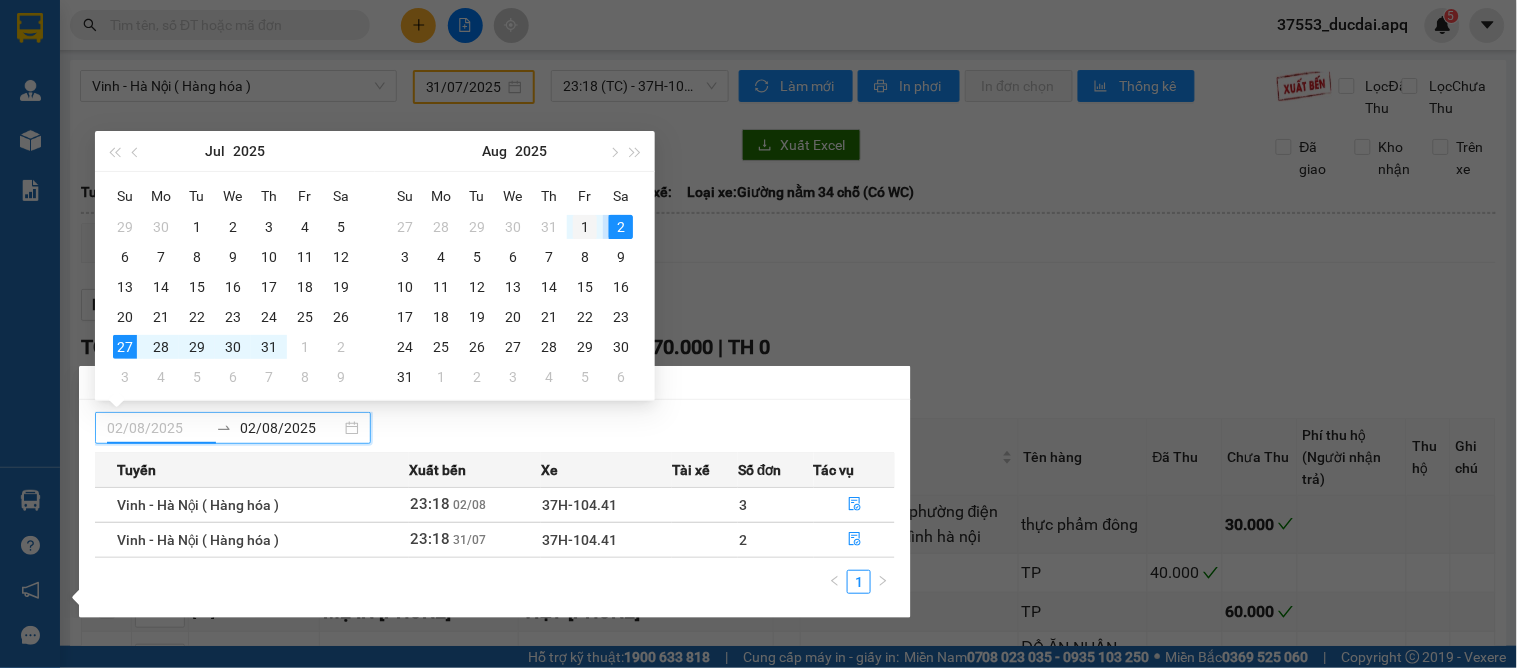 type on "01/08/2025" 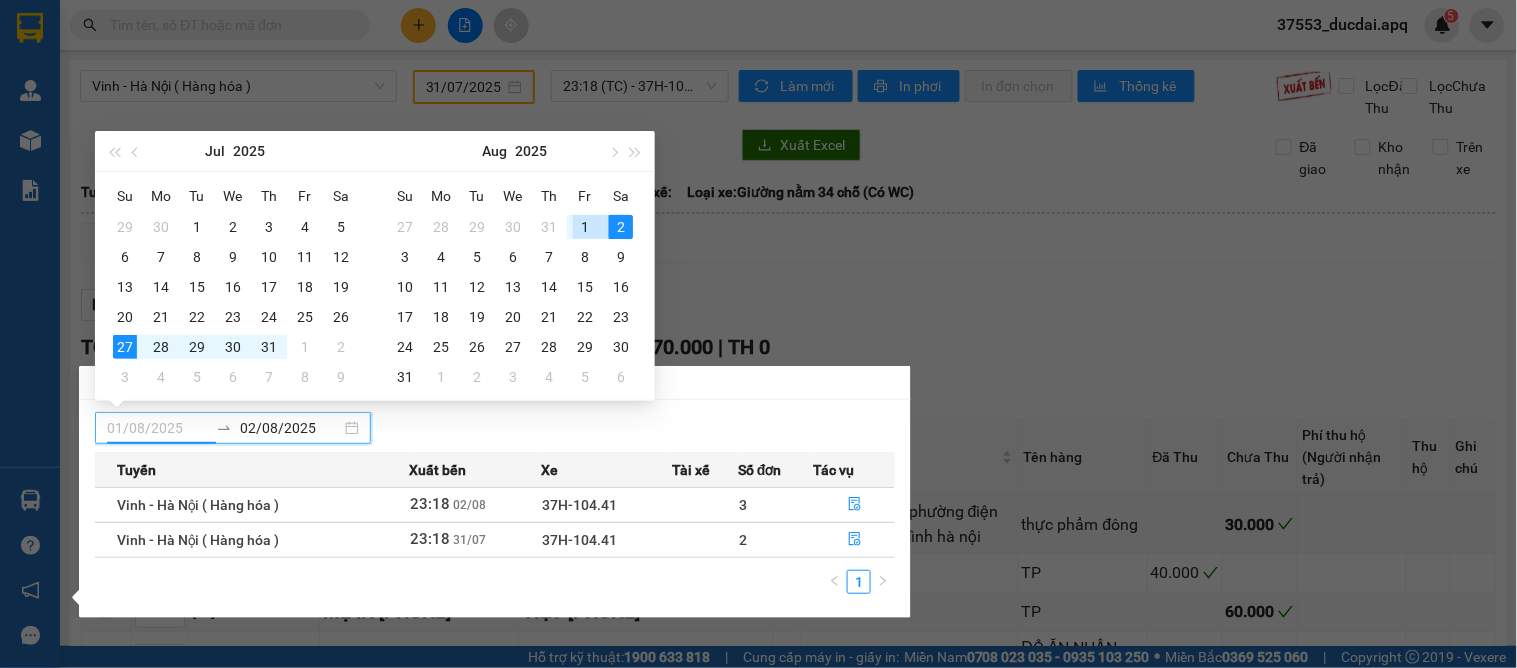 click on "1" at bounding box center [585, 227] 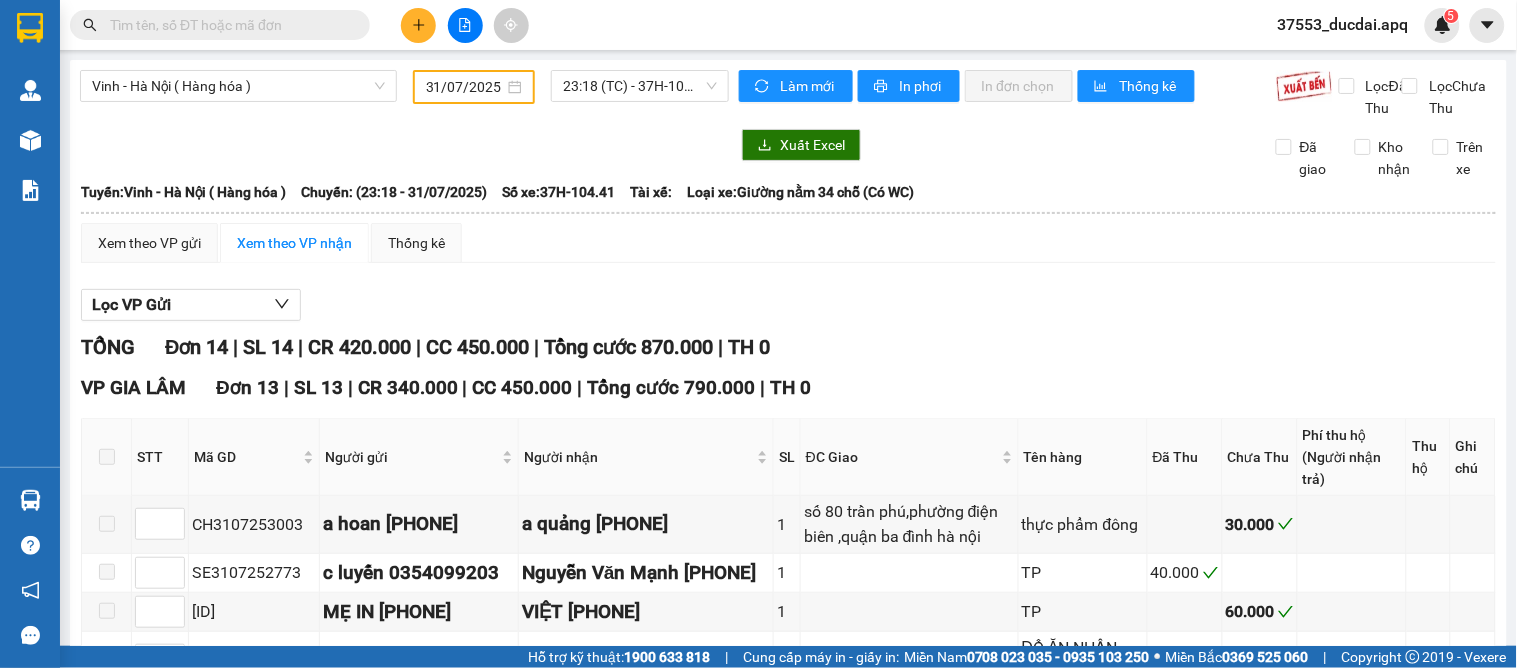 click on "Kết quả tìm kiếm ( 0 )  Bộ lọc  No Data 37553_ducdai.apq 5     Quản Lý Quản lý thu hộ Quản lý giao nhận mới Quản lý kiểm kho     Kho hàng mới     Báo cáo 1. Báo cáo nộp tiền từng văn phòng 12. Thống kê đơn đối tác 2. Báo cáo doanh thu các văn phòng ( không có công nợ - tính theo ngày lên hàng) 3. Thống kê hàng về từng văn phòng 5. Báo cáo COD đi hàng ngày 6. Doanh số theo xe, tài xế chi tiết Hàng sắp về Hướng dẫn sử dụng Giới thiệu Vexere, nhận hoa hồng Phản hồi Phần mềm hỗ trợ bạn tốt chứ? Vinh - Hà Nội ( Hàng hóa ) 31/07/2025 23:18   (TC)   - 37H-104.41  Làm mới In phơi In đơn chọn Thống kê Lọc  Đã Thu Lọc  Chưa Thu Xuất Excel Đã giao Kho nhận Trên xe An Phú Quý   1900 54 5555   K7 - TT Hưng Nguyên PHƠI HÀNG 21:04 - 02/08/2025 Tuyến:  Vinh - Hà Nội ( Hàng hóa ) Chuyến:   (23:18 - 31/07/2025) Số xe:  37H-104.41 Loại xe:  Tuyến:" at bounding box center (758, 334) 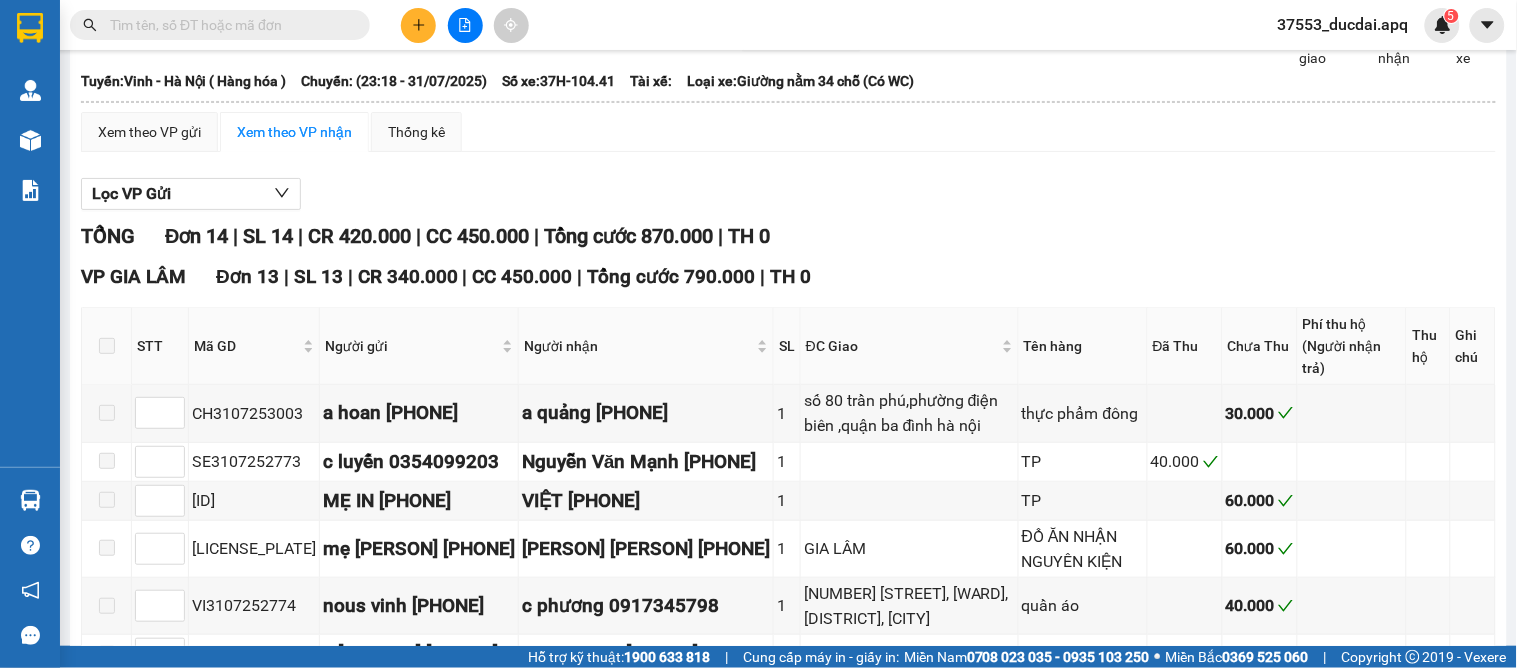scroll, scrollTop: 0, scrollLeft: 0, axis: both 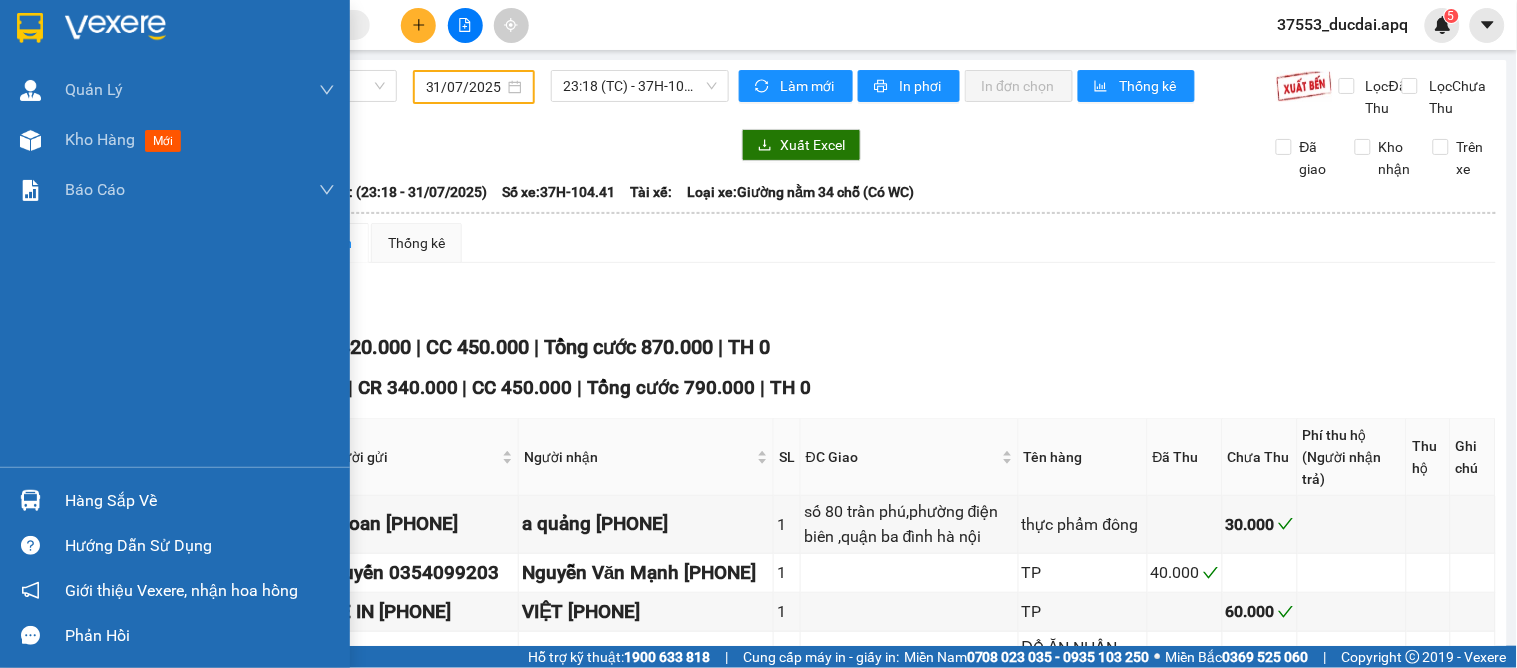 click on "Hàng sắp về" at bounding box center (200, 501) 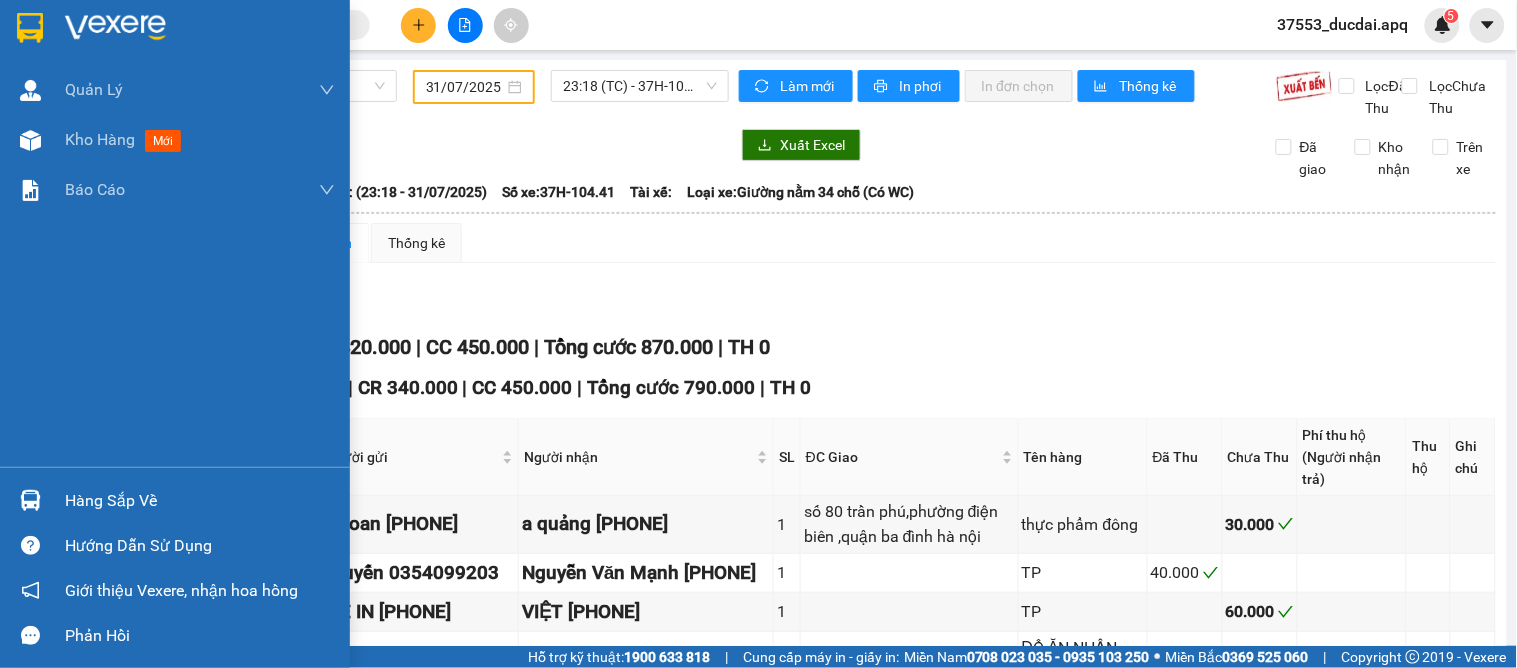 click on "Quản Lý Quản lý thu hộ Quản lý giao nhận mới Quản lý kiểm kho     Kho hàng mới     Báo cáo 1. Báo cáo nộp tiền từng văn phòng 12. Thống kê đơn đối tác 2. Báo cáo doanh thu các văn phòng ( không có công nợ - tính theo ngày lên hàng) 3. Thống kê hàng về từng văn phòng 5. Báo cáo COD đi hàng ngày 6. Doanh số theo xe, tài xế chi tiết Hàng sắp về Hướng dẫn sử dụng Giới thiệu Vexere, nhận hoa hồng Phản hồi Phần mềm hỗ trợ bạn tốt chứ?" at bounding box center [175, 334] 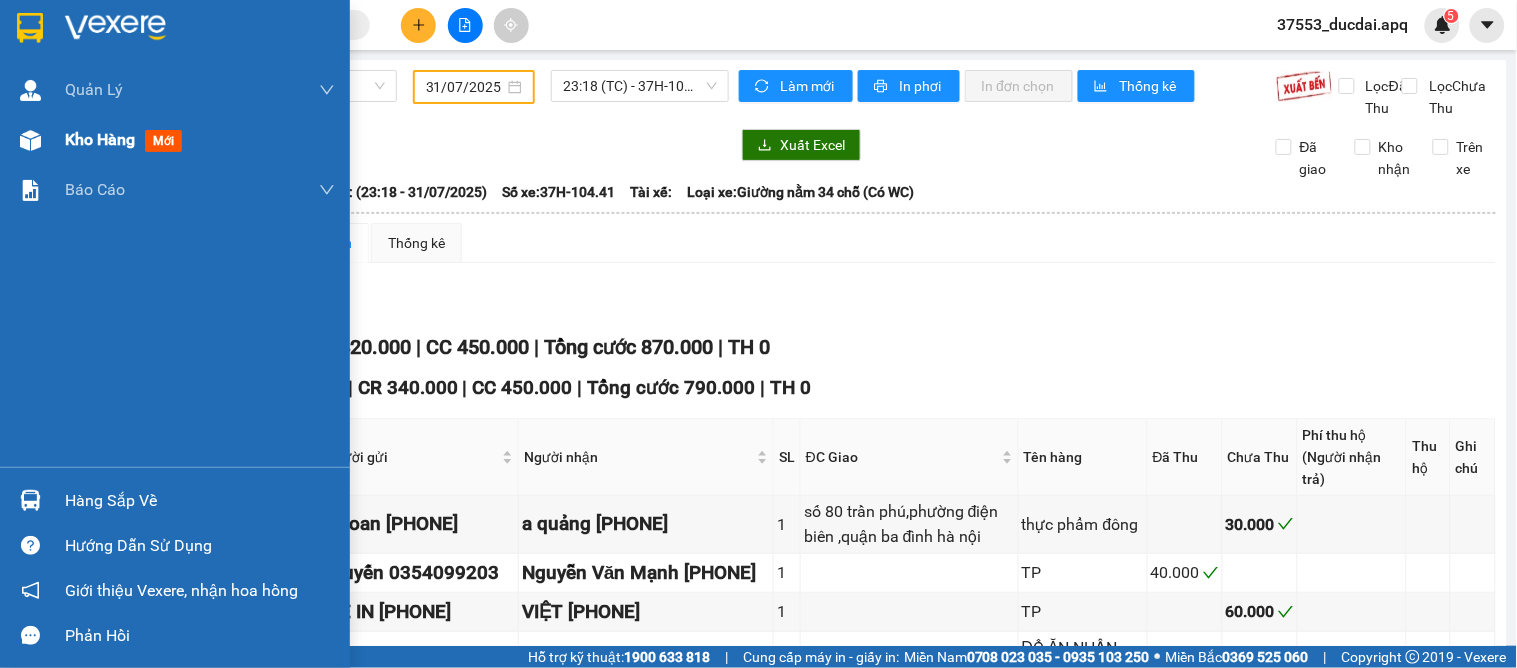 click on "Kho hàng" at bounding box center (100, 139) 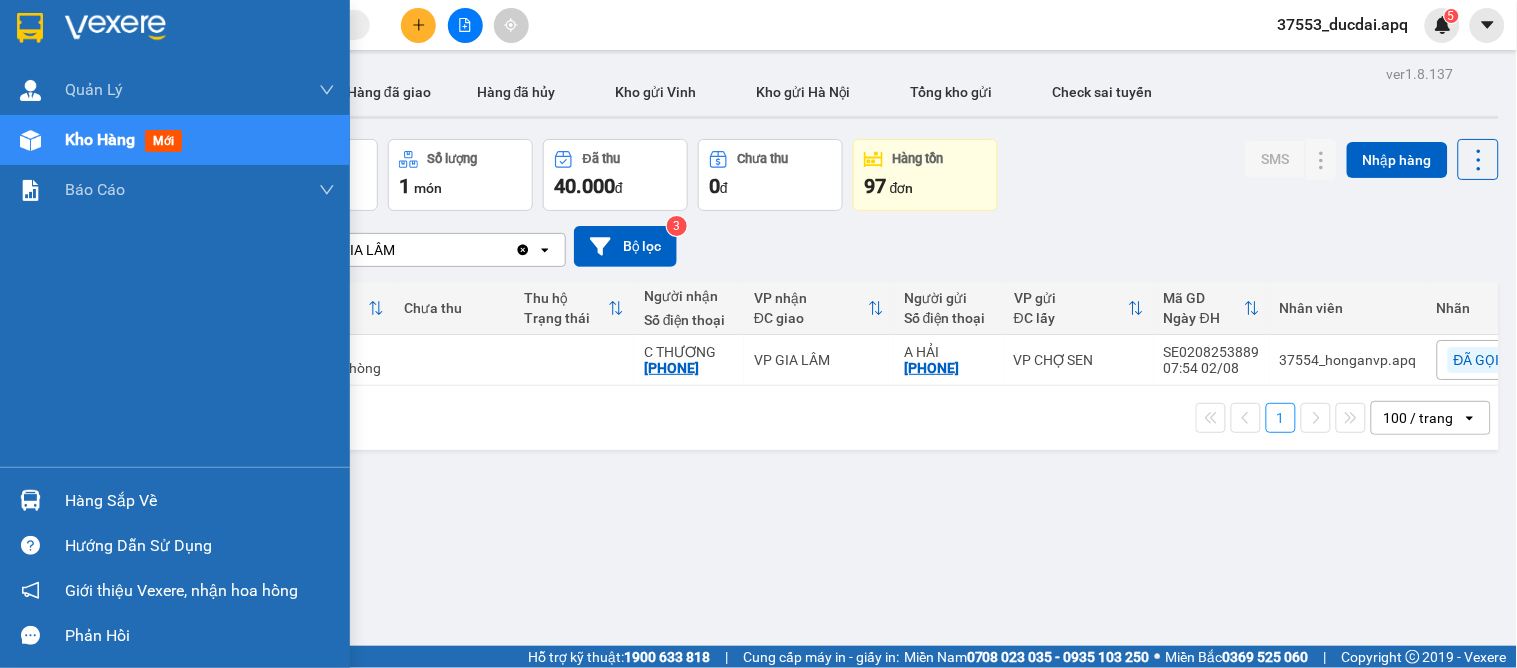 click on "Hàng sắp về" at bounding box center [200, 501] 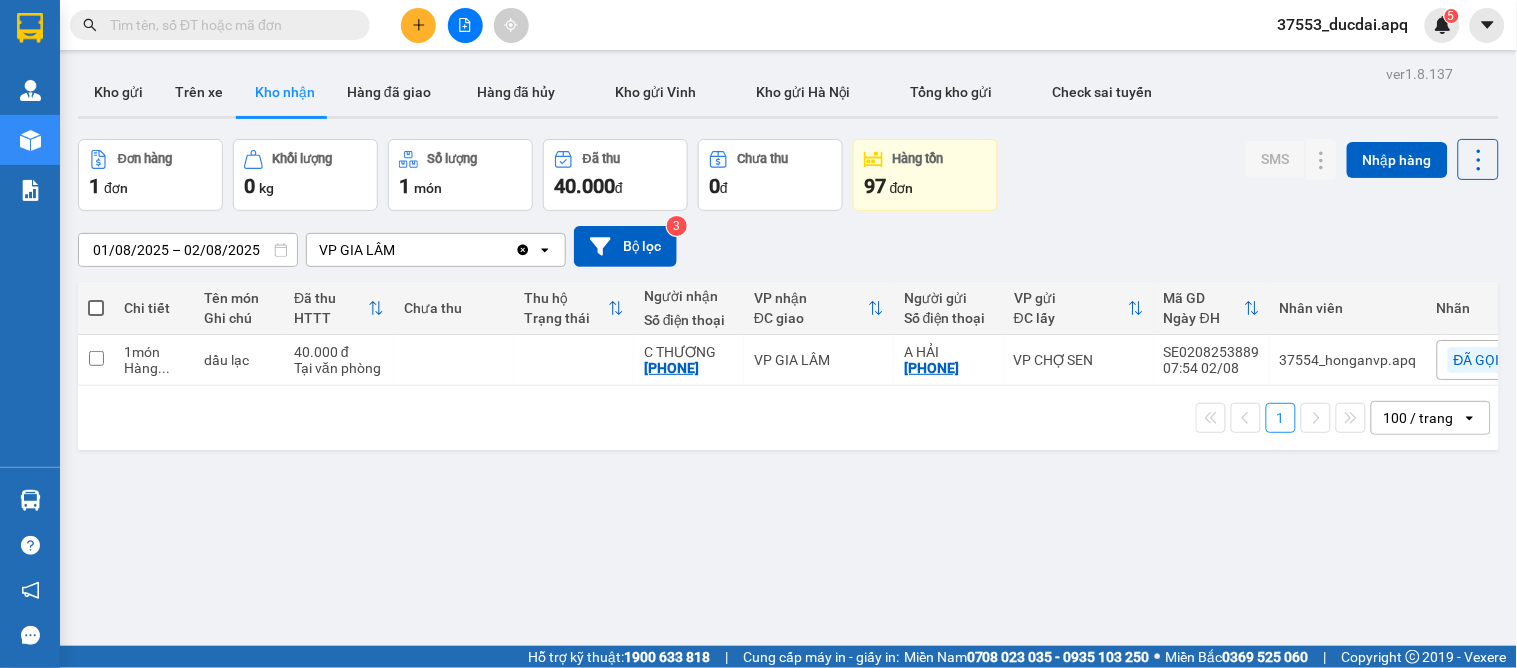 click on "Kết quả tìm kiếm ( 0 )  Bộ lọc  No Data 37553_ducdai.apq 5     Quản Lý Quản lý thu hộ Quản lý giao nhận mới Quản lý kiểm kho     Kho hàng mới     Báo cáo 1. Báo cáo nộp tiền từng văn phòng 12. Thống kê đơn đối tác 2. Báo cáo doanh thu các văn phòng ( không có công nợ - tính theo ngày lên hàng) 3. Thống kê hàng về từng văn phòng 5. Báo cáo COD đi hàng ngày 6. Doanh số theo xe, tài xế chi tiết Hàng sắp về Hướng dẫn sử dụng Giới thiệu Vexere, nhận hoa hồng Phản hồi Phần mềm hỗ trợ bạn tốt chứ? ver  1.8.137 Kho gửi Trên xe Kho nhận Hàng đã giao Hàng đã hủy Kho gửi Vinh Kho gửi Hà Nội Tổng kho gửi Check sai tuyến Đơn hàng 1 đơn Khối lượng 0 kg Số lượng 1 món Đã thu 40.000  đ Chưa thu 0  đ Hàng tồn 97 đơn SMS Nhập hàng 01/08/2025 – 02/08/2025 Selected date range is from 01/08/2025 to 02/08/2025. VP GIA LÂM Clear value open 3 HTTT" at bounding box center (758, 334) 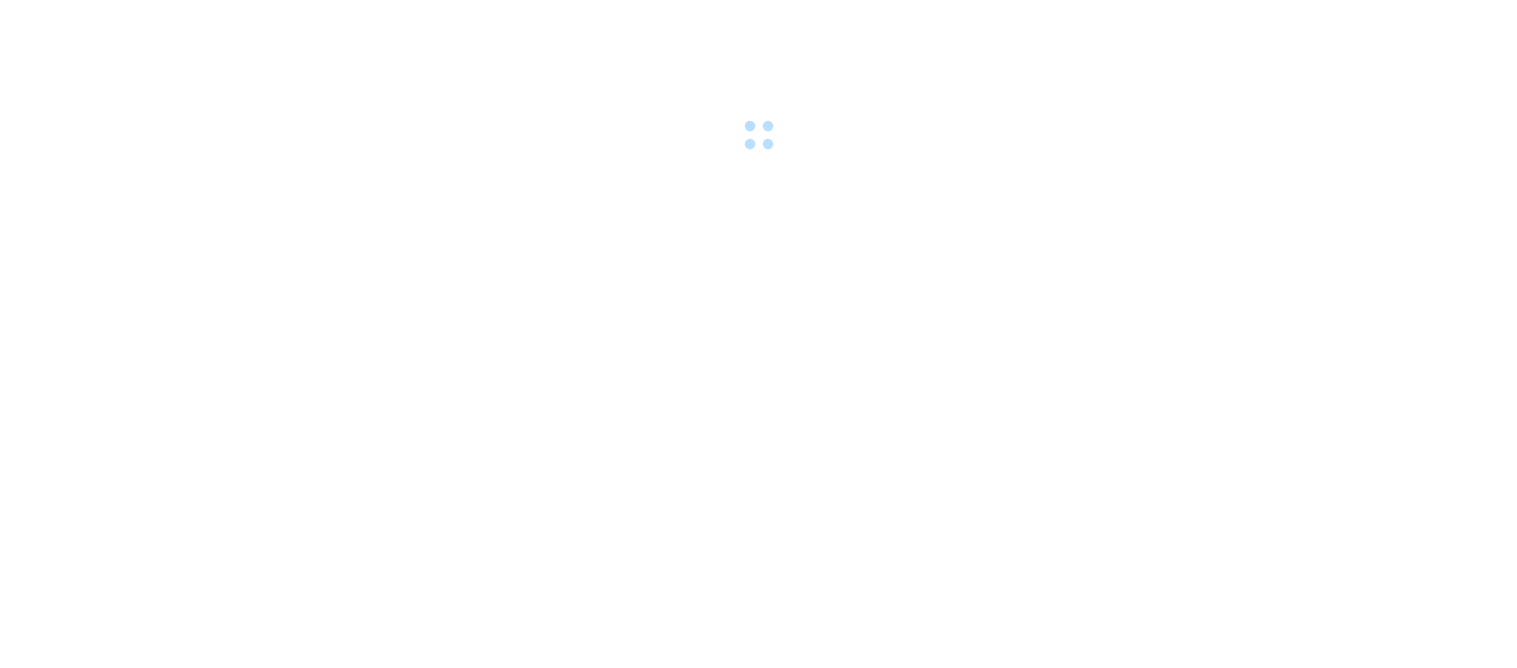 scroll, scrollTop: 0, scrollLeft: 0, axis: both 